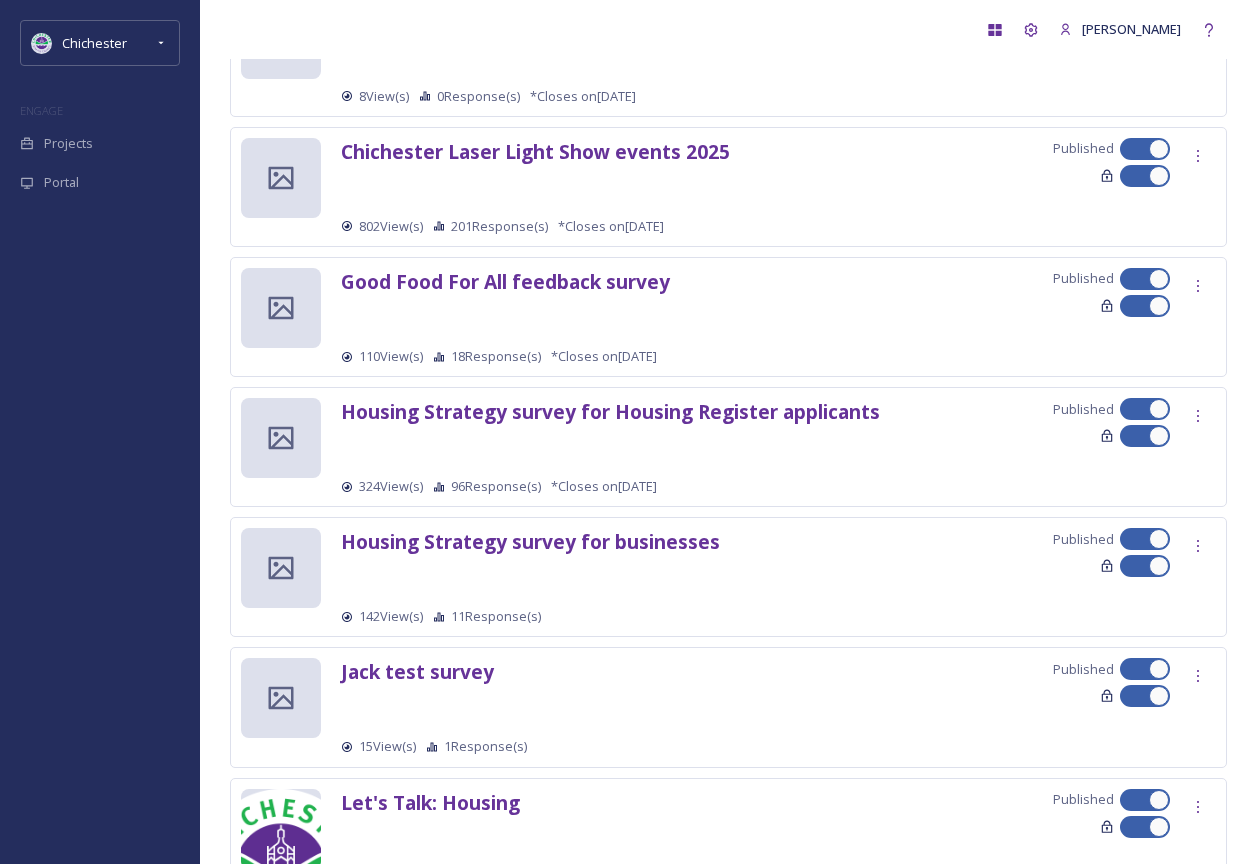 scroll, scrollTop: 900, scrollLeft: 0, axis: vertical 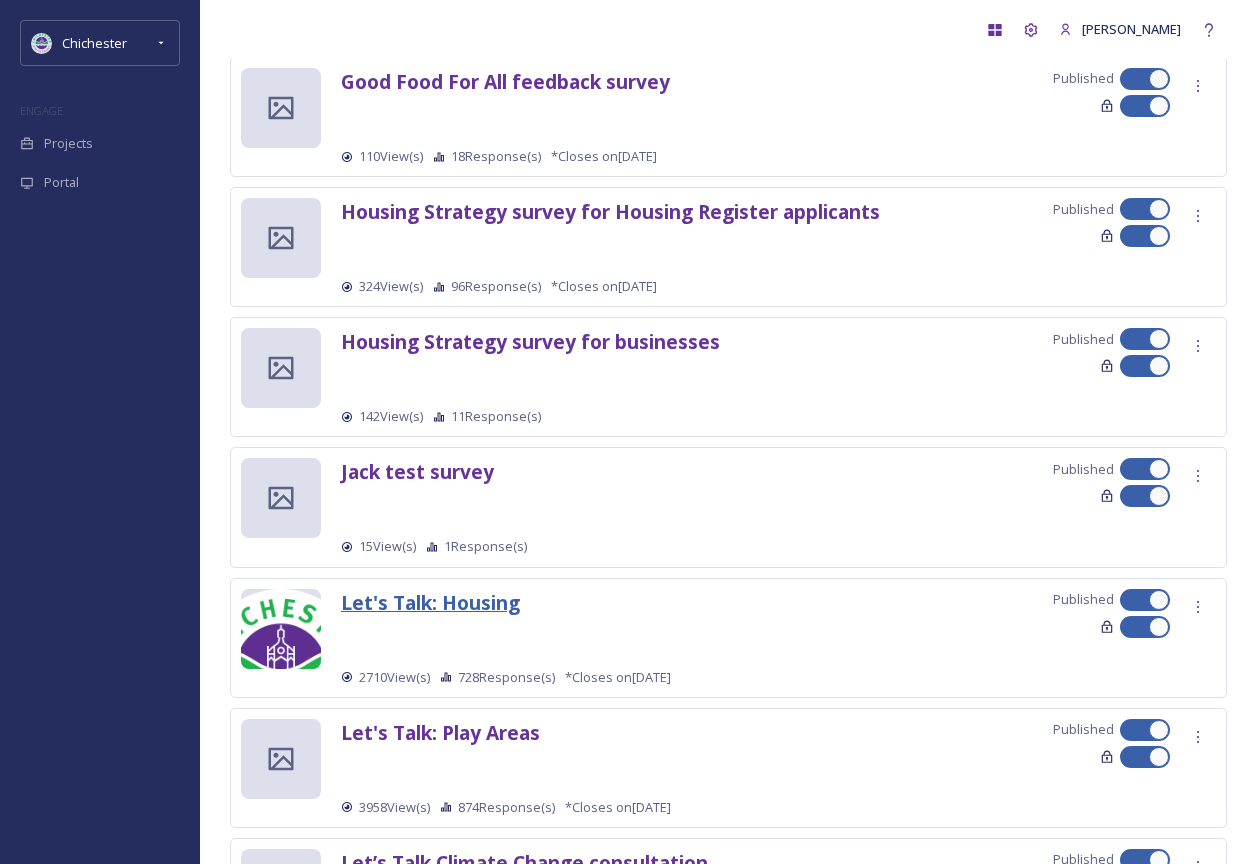 click on "Let's Talk: Housing" at bounding box center [430, 602] 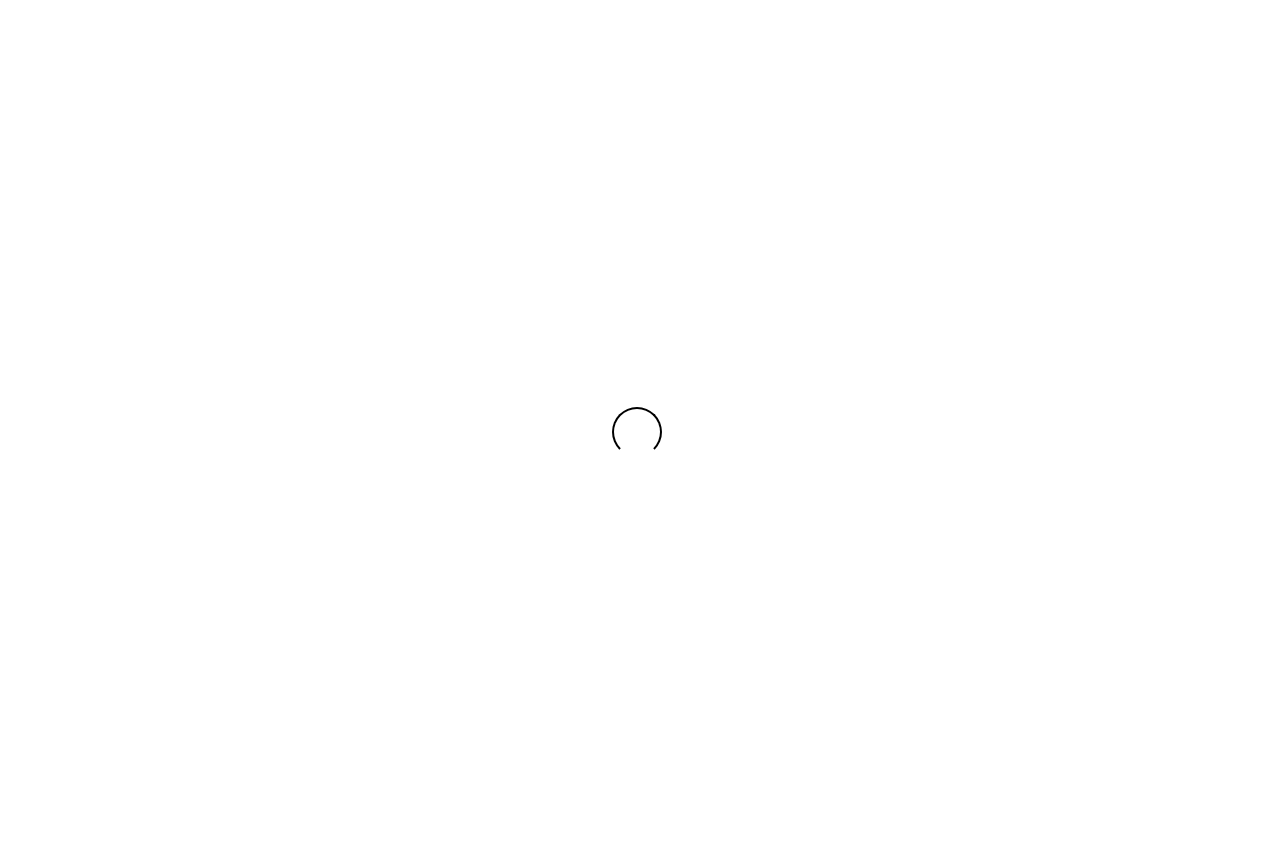 scroll, scrollTop: 0, scrollLeft: 0, axis: both 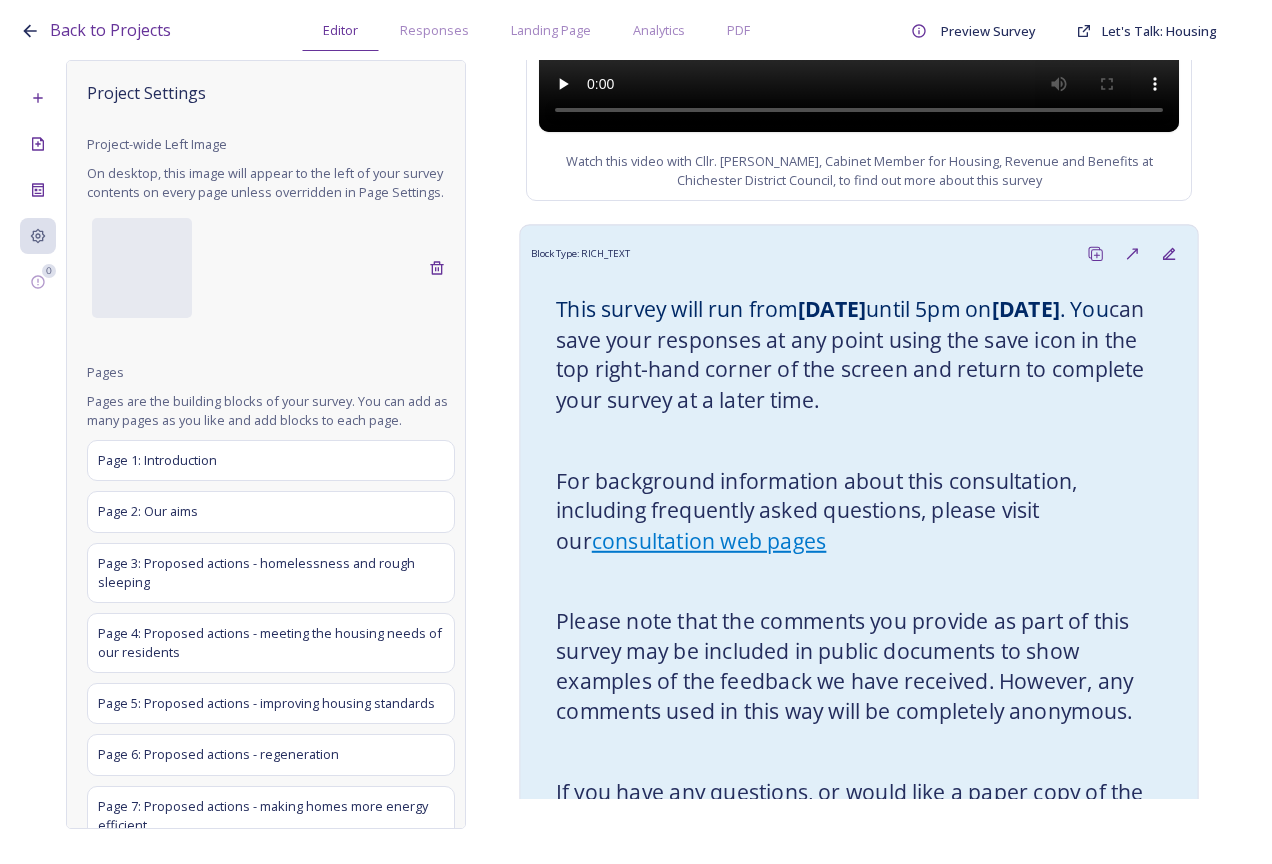 click on "For background information about this consultation, including frequently asked questions, please visit our  consultation web pages" at bounding box center [859, 511] 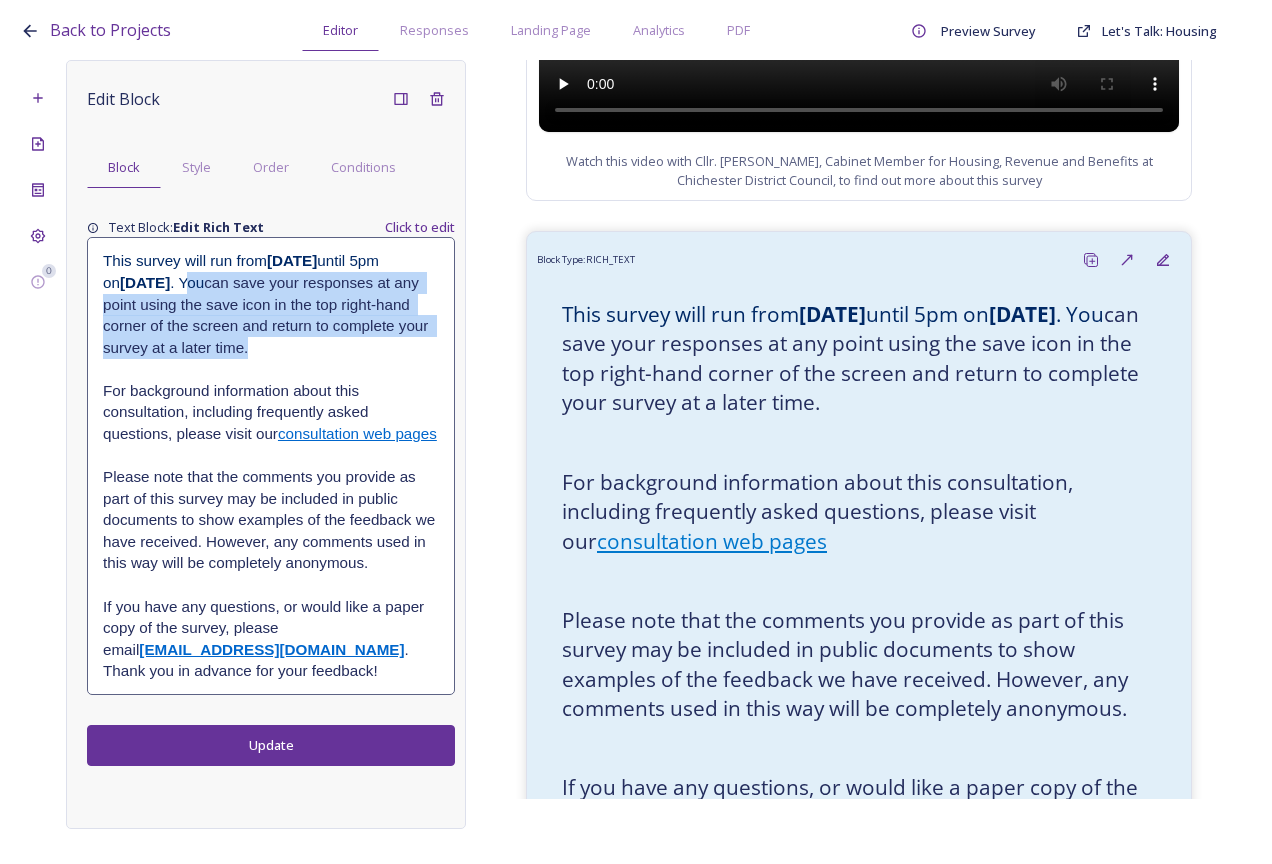 drag, startPoint x: 437, startPoint y: 346, endPoint x: 361, endPoint y: 277, distance: 102.64989 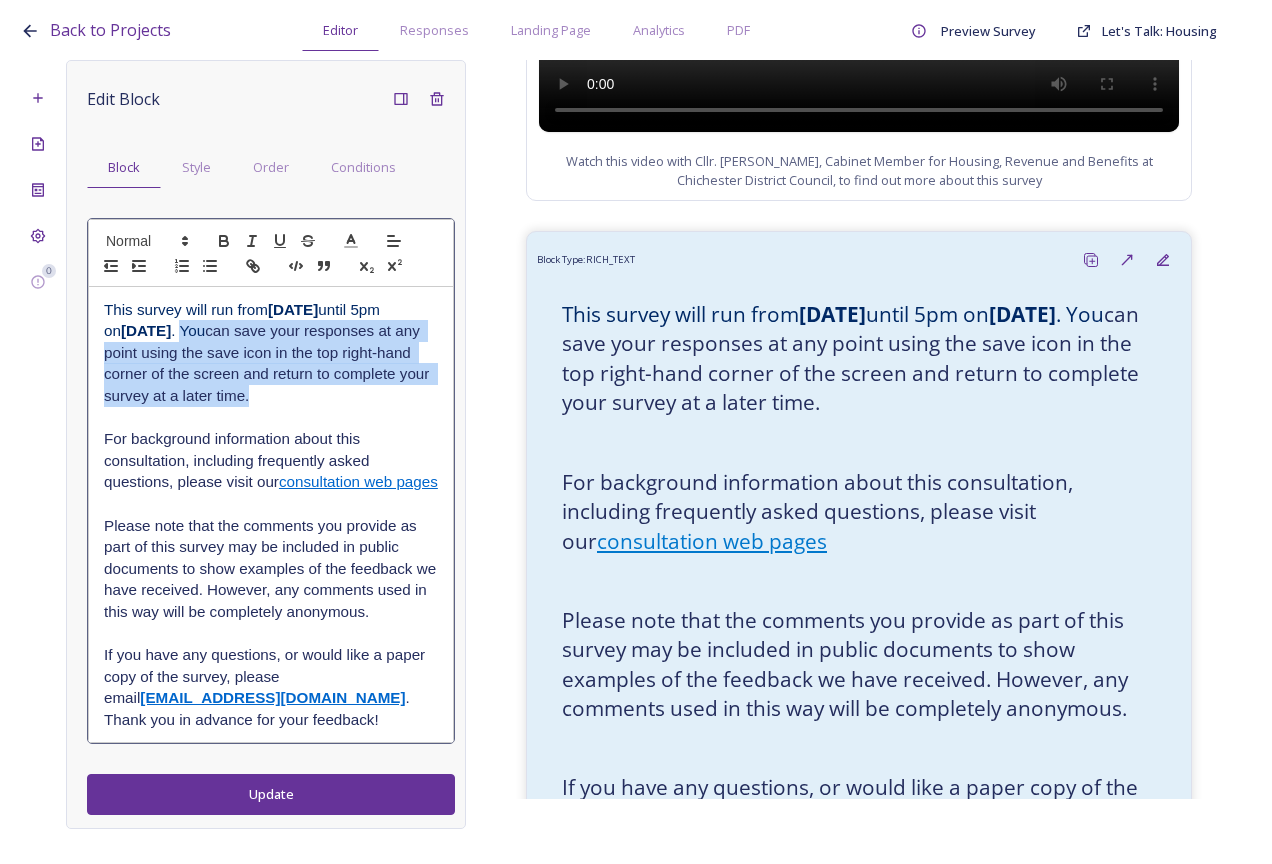 drag, startPoint x: 393, startPoint y: 424, endPoint x: 360, endPoint y: 335, distance: 94.92102 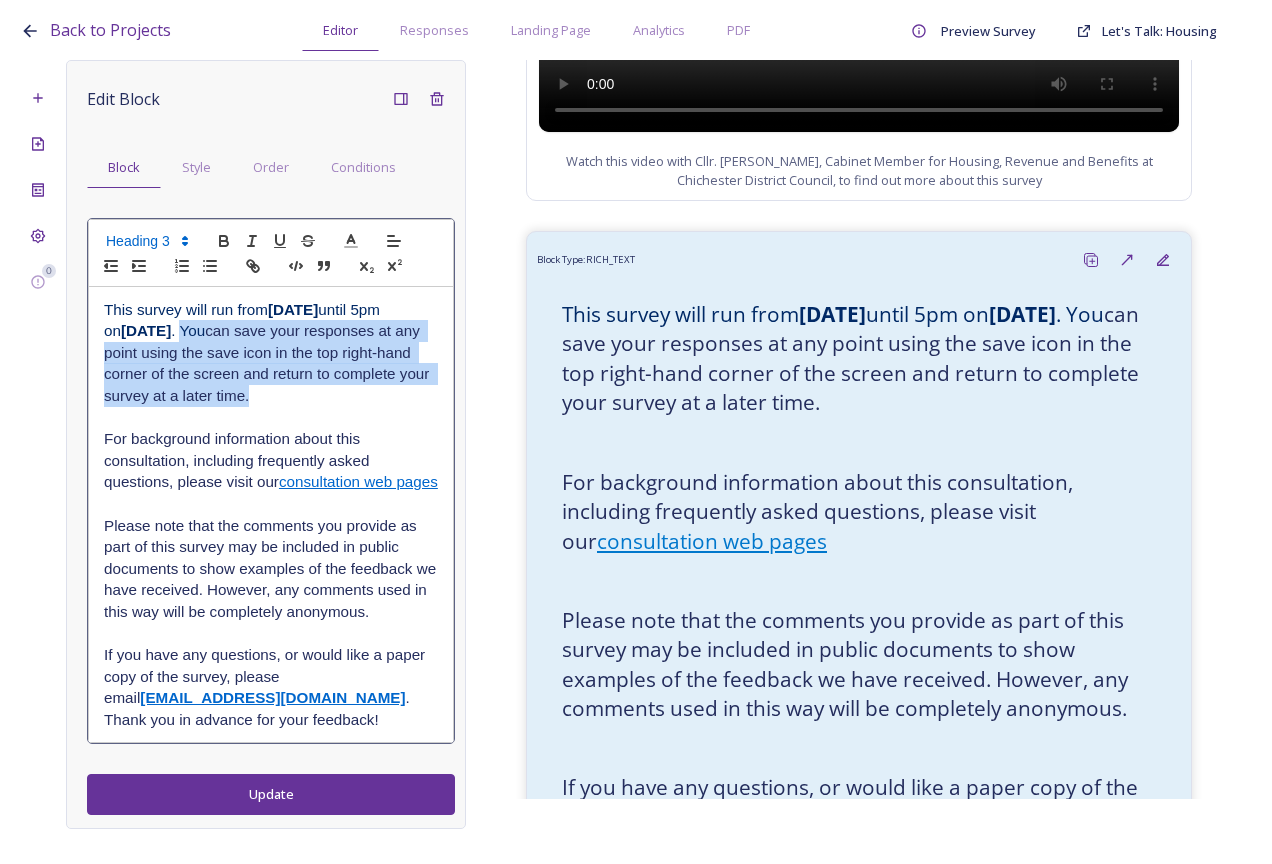 copy on "You  can save your responses at any point using the save icon in the top right-hand corner of the screen and return to complete your survey at a later time." 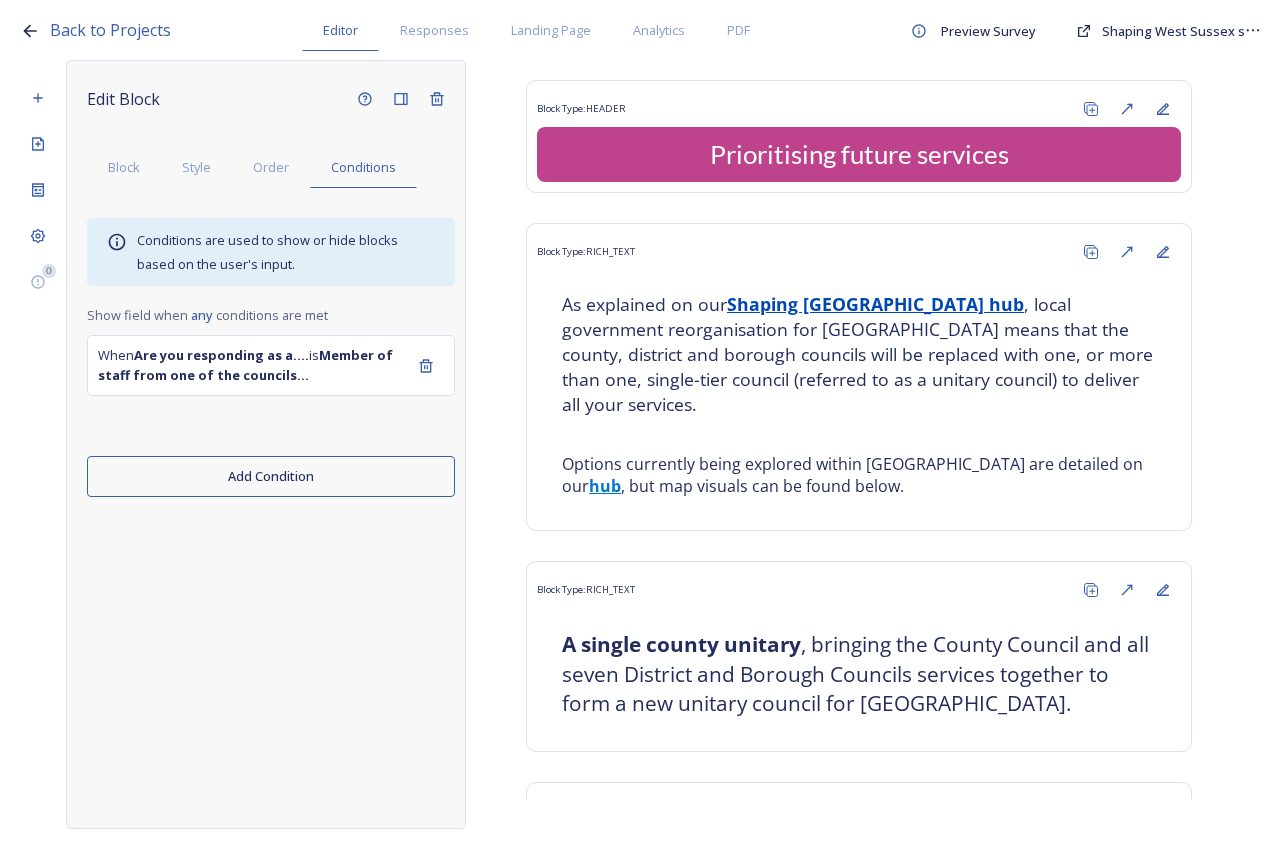 scroll, scrollTop: 0, scrollLeft: 0, axis: both 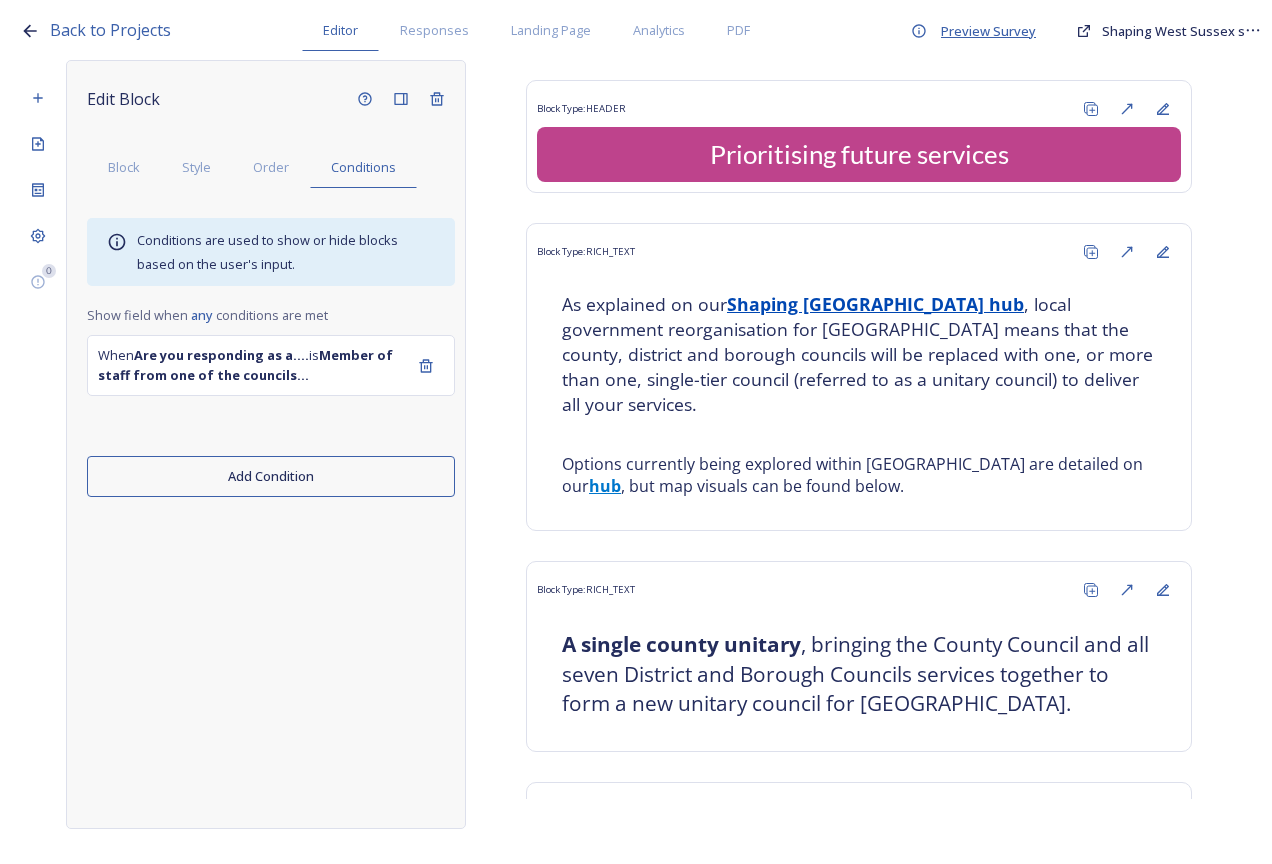 click on "Preview Survey" at bounding box center [988, 31] 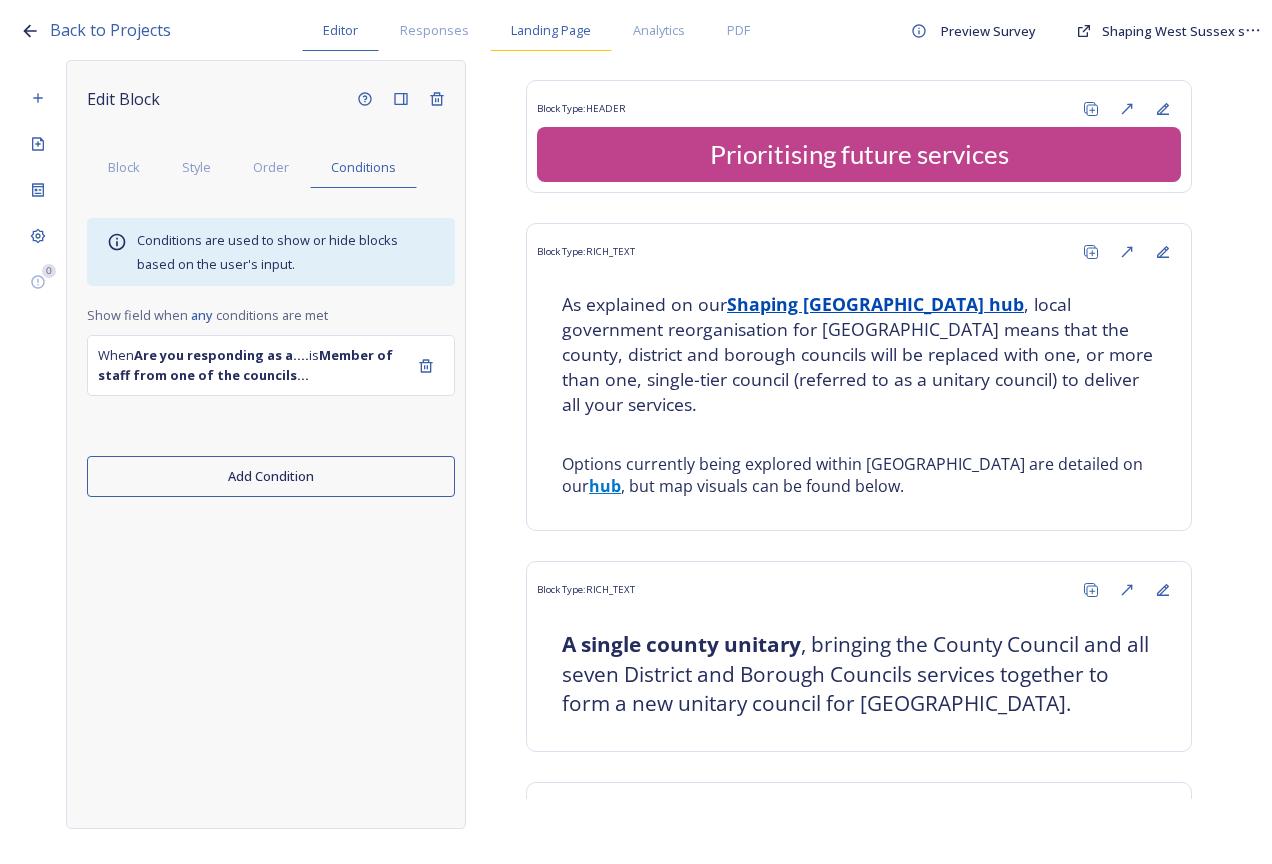 click on "Landing Page" at bounding box center (551, 30) 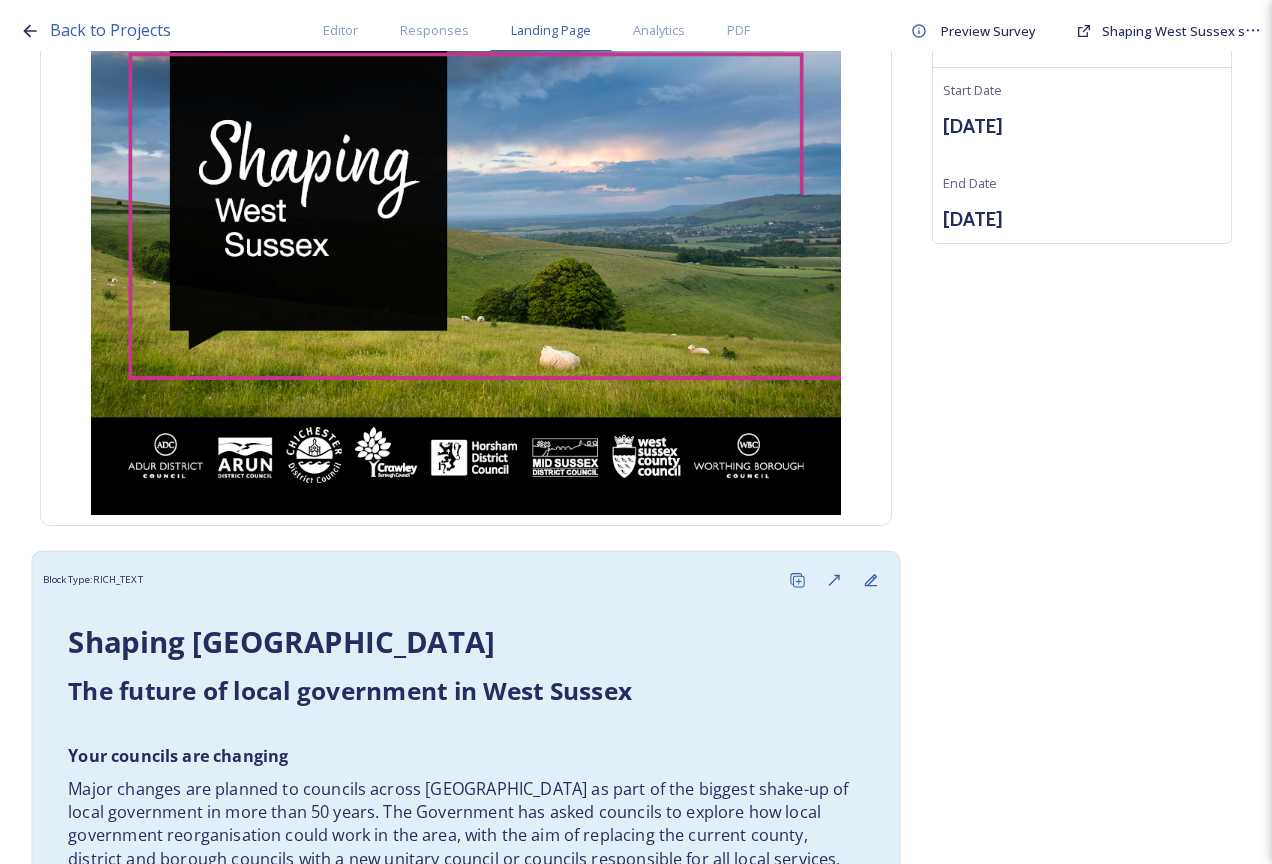 scroll, scrollTop: 600, scrollLeft: 0, axis: vertical 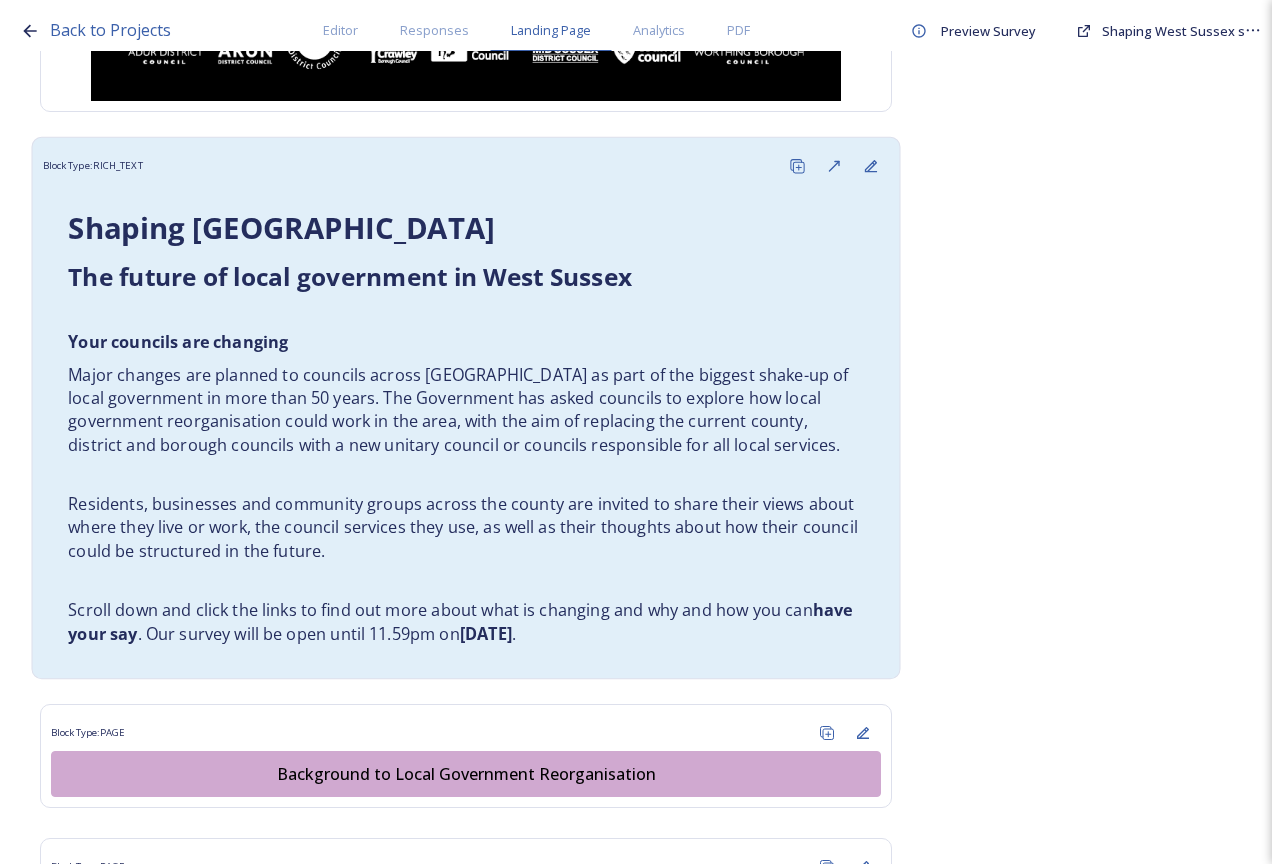 click on "Major changes are planned to councils across [GEOGRAPHIC_DATA] as part of the biggest shake-up of local government in more than 50 years. The Government has asked councils to explore how local government reorganisation could work in the area, with the aim of replacing the current county, district and borough councils with a new unitary council or councils responsible for all local services." at bounding box center (466, 410) 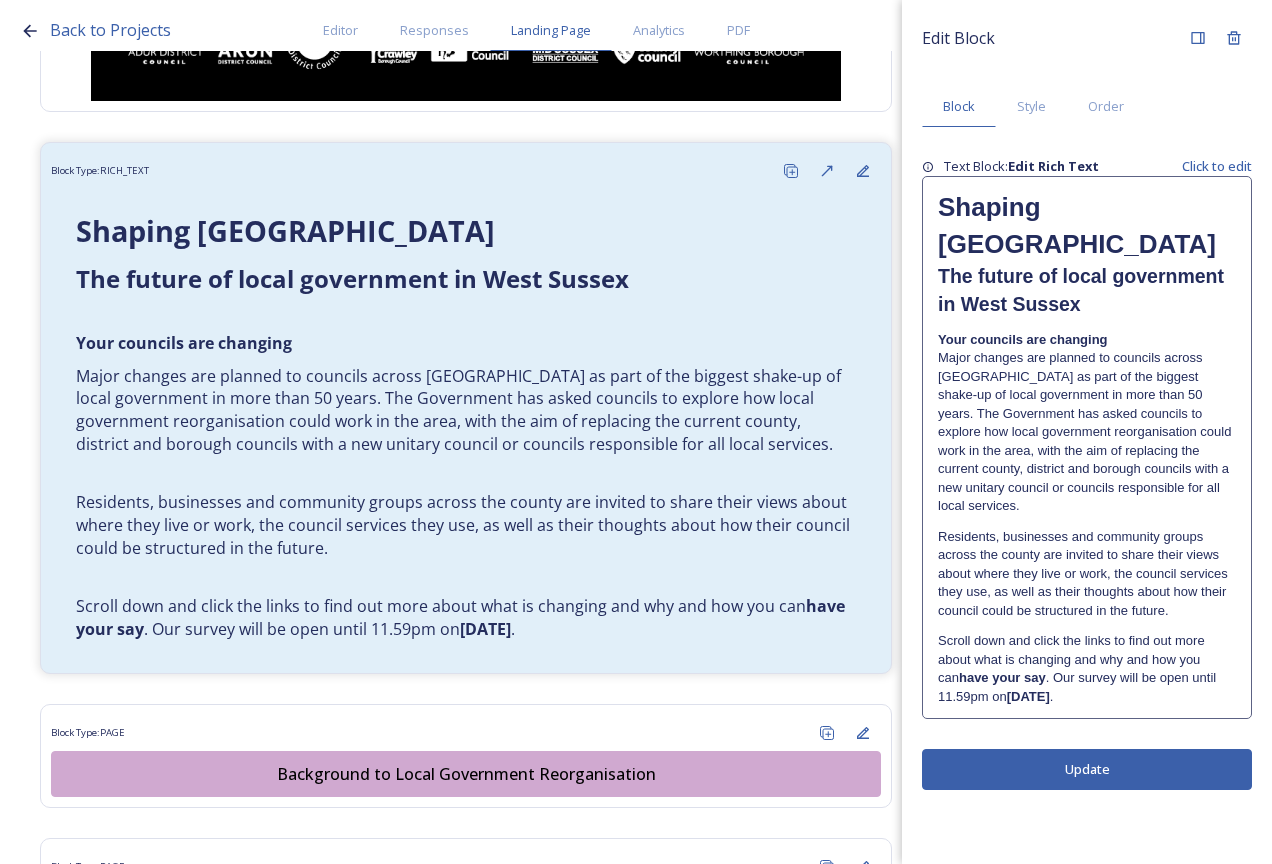 click on "[DATE]" at bounding box center [1028, 696] 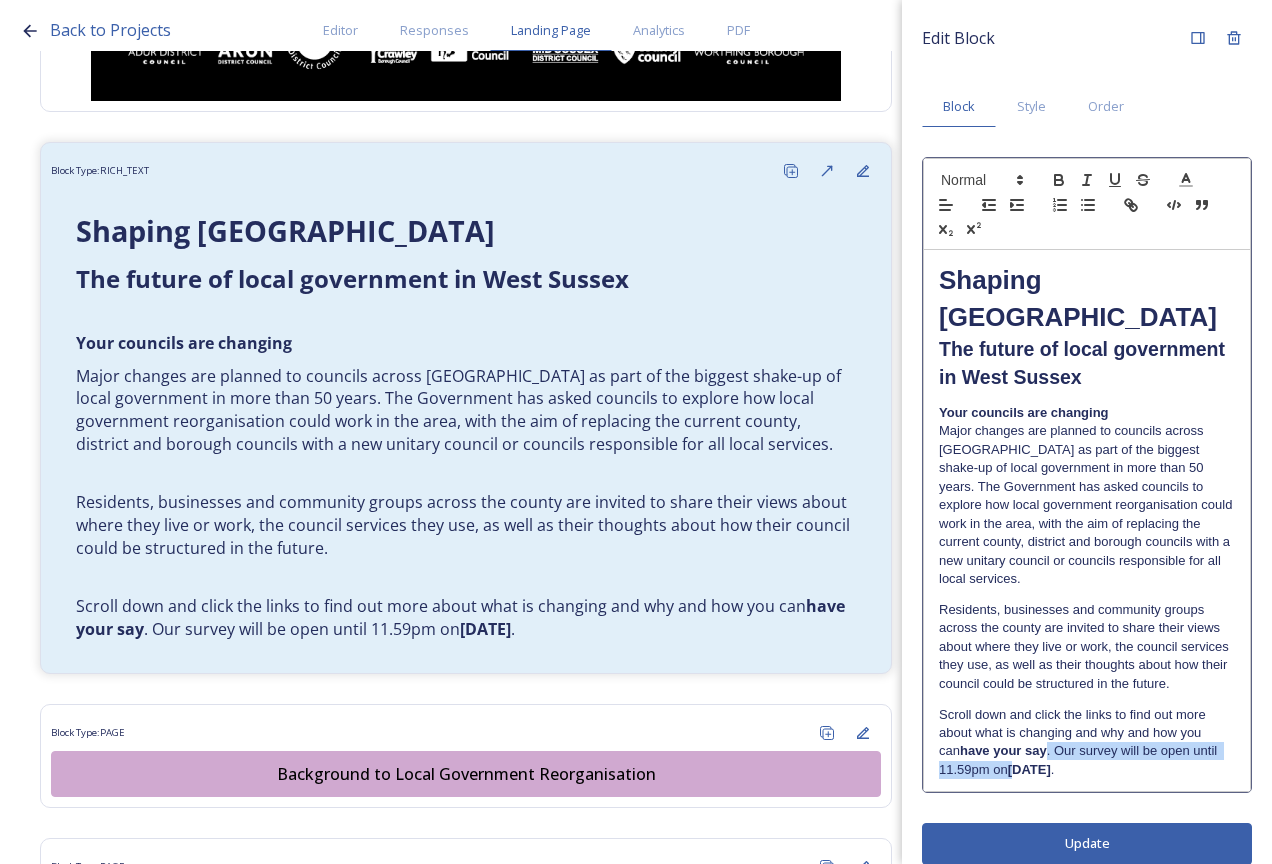 click on "Scroll down and click the links to find out more about what is changing and why and how you can  have your say . Our survey will be open until 11.59pm on  [DATE] ." at bounding box center [1087, 743] 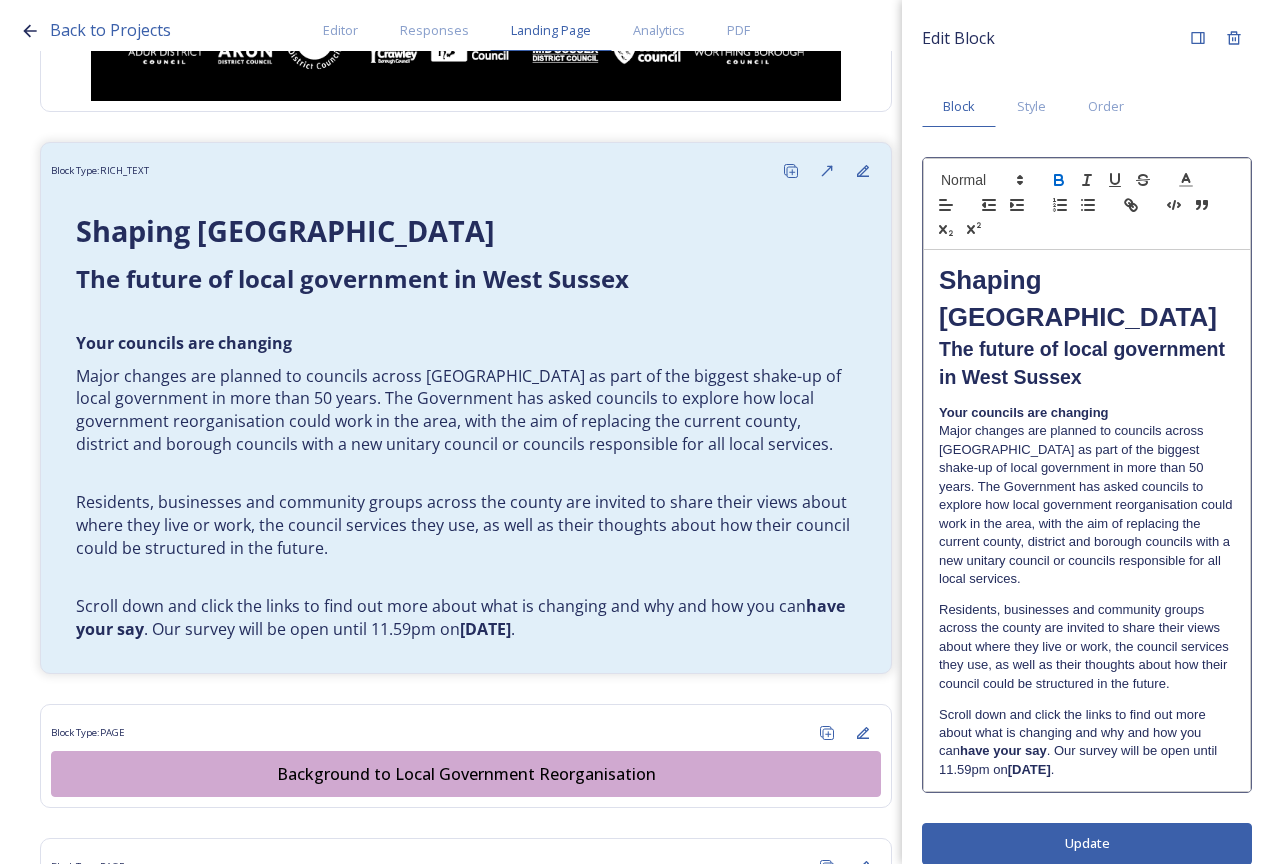 click on "[DATE]" at bounding box center [1029, 769] 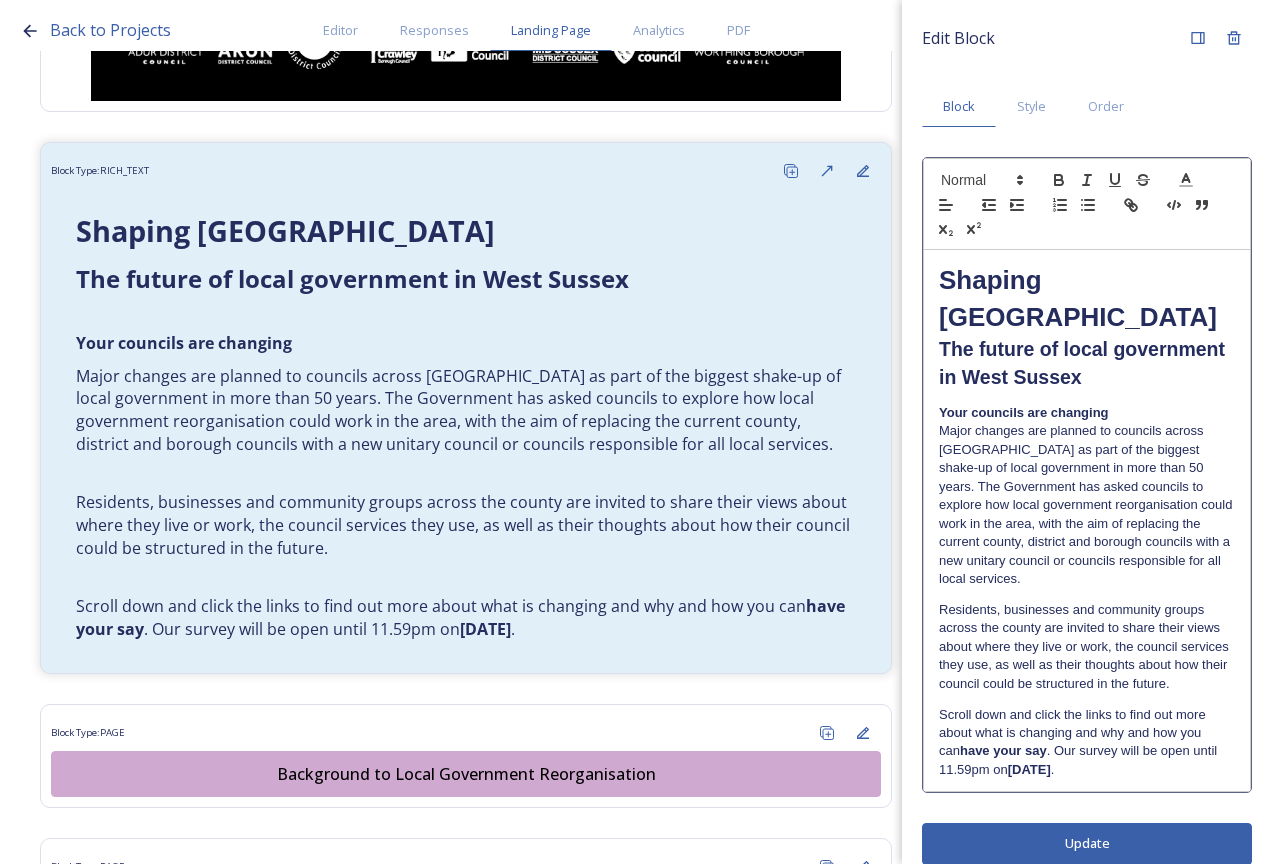 type 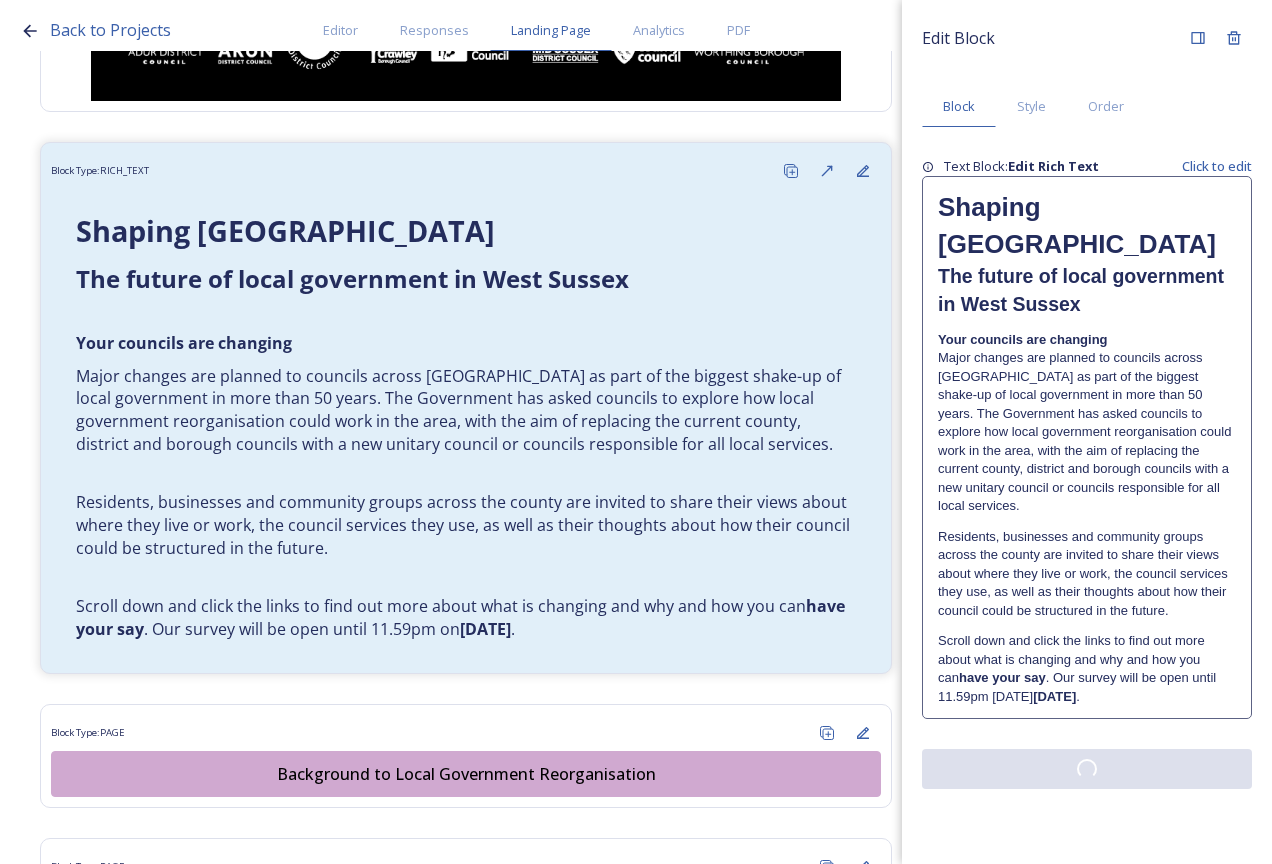 click on "Edit Block Block Style Order Text Block:  Edit Rich Text Click to edit Shaping [GEOGRAPHIC_DATA] ﻿﻿﻿The future of local government in [GEOGRAPHIC_DATA] Your councils are changing Major changes are planned to councils across [GEOGRAPHIC_DATA] as part of the biggest shake-up of local government in more than 50 years. The Government has asked councils to explore how local government reorganisation could work in the area, with the aim of replacing the current county, district and borough councils with a new unitary council or councils responsible for all local services. Residents, businesses and community groups across the county are invited to share their views about where they live or work, the council services they use, as well as their thoughts about how their council could be structured in the future.  Scroll down and click the links to find out more about what is changing and why and how you can  have your say . Our survey will be open until 11.59pm [DATE][DATE] ." at bounding box center [1087, 432] 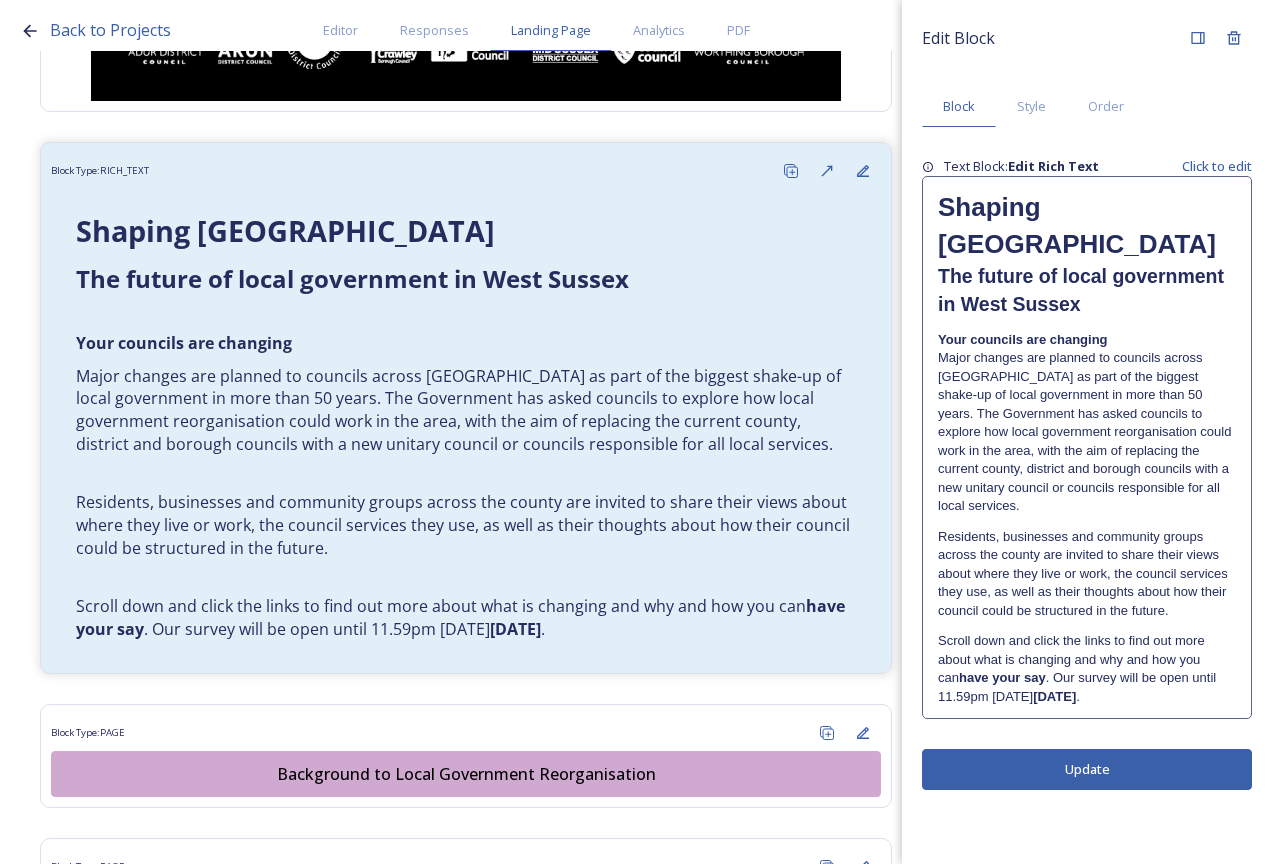 click on "Scroll down and click the links to find out more about what is changing and why and how you can  have your say . Our survey will be open until 11.59pm on Wednesday  13 August 2025 ." at bounding box center [1087, 669] 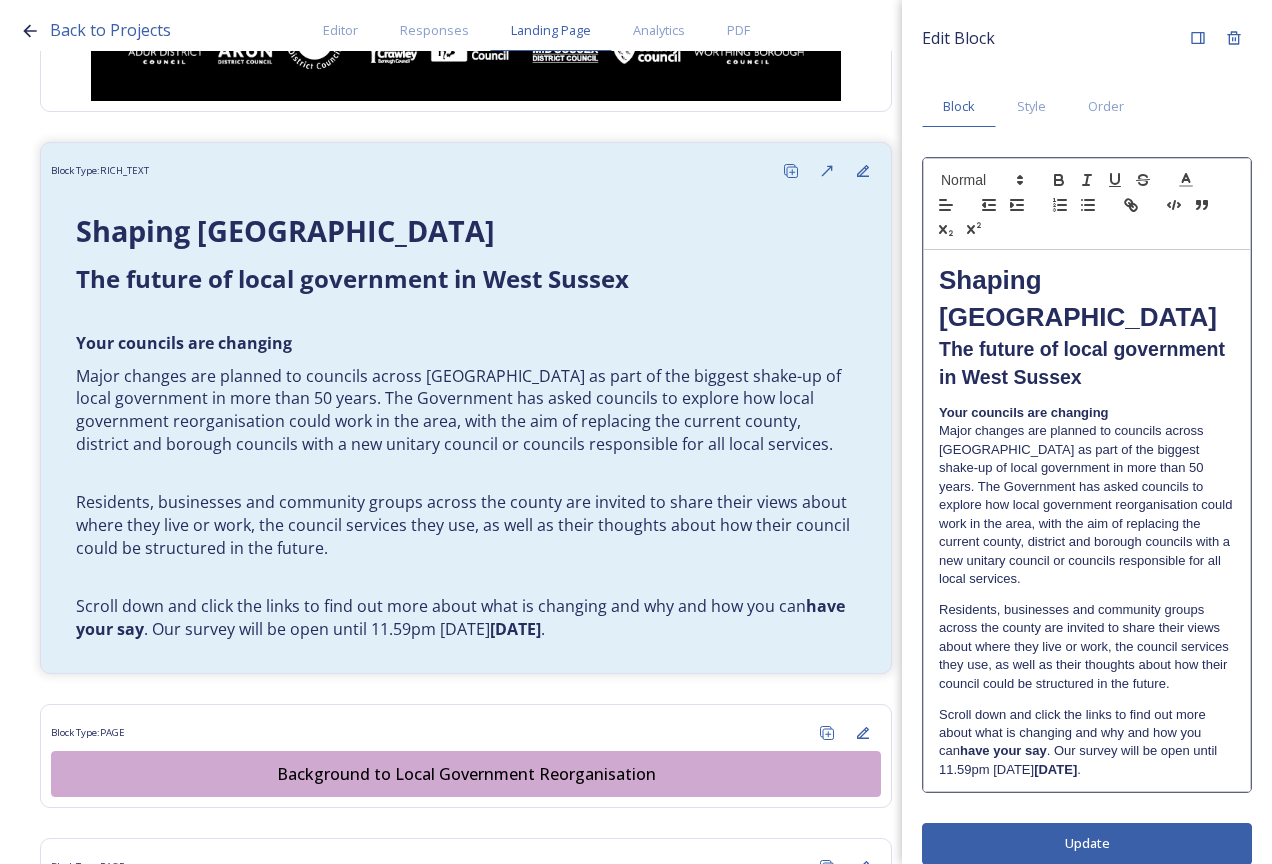 drag, startPoint x: 1080, startPoint y: 731, endPoint x: 1014, endPoint y: 733, distance: 66.0303 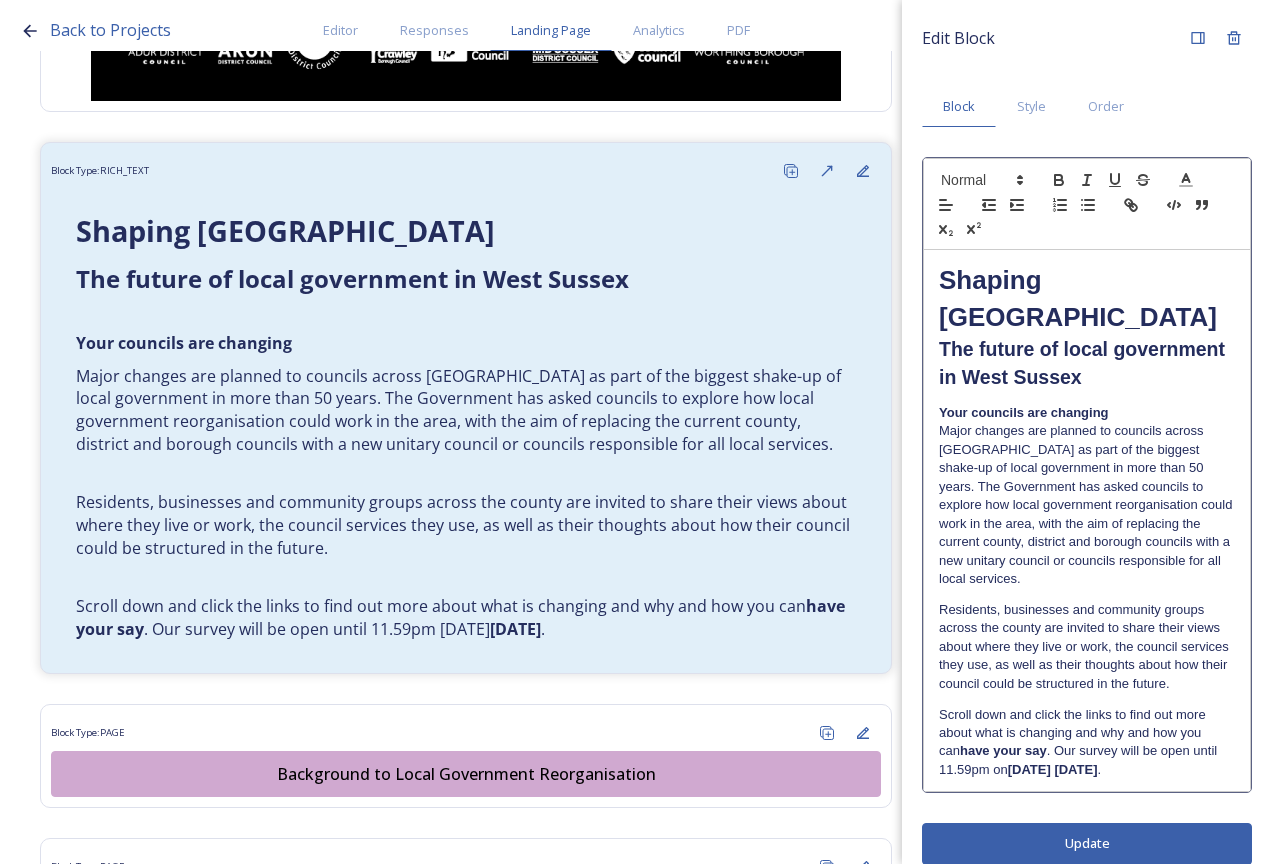 click on "Residents, businesses and community groups across the county are invited to share their views about where they live or work, the council services they use, as well as their thoughts about how their council could be structured in the future." at bounding box center (1087, 647) 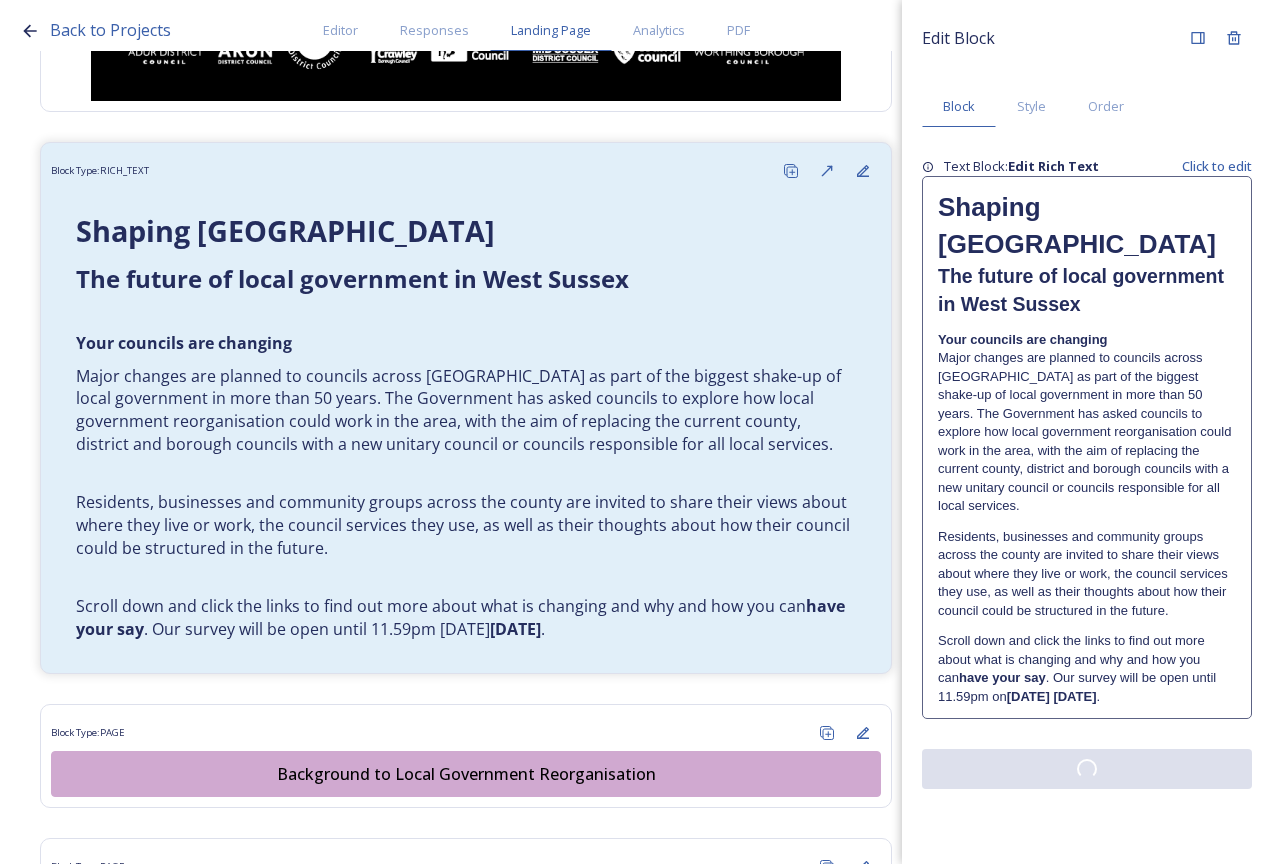 click on "Edit Block Block Style Order Text Block:  Edit Rich Text Click to edit Shaping West Sussex ﻿﻿﻿The future of local government in West Sussex Your councils are changing Major changes are planned to councils across West Sussex as part of the biggest shake-up of local government in more than 50 years. The Government has asked councils to explore how local government reorganisation could work in the area, with the aim of replacing the current county, district and borough councils with a new unitary council or councils responsible for all local services. Residents, businesses and community groups across the county are invited to share their views about where they live or work, the council services they use, as well as their thoughts about how their council could be structured in the future.  Scroll down and click the links to find out more about what is changing and why and how you can  have your say . Our survey will be open until 11.59pm on  Wednesday   13 August 2025 ." at bounding box center (1087, 432) 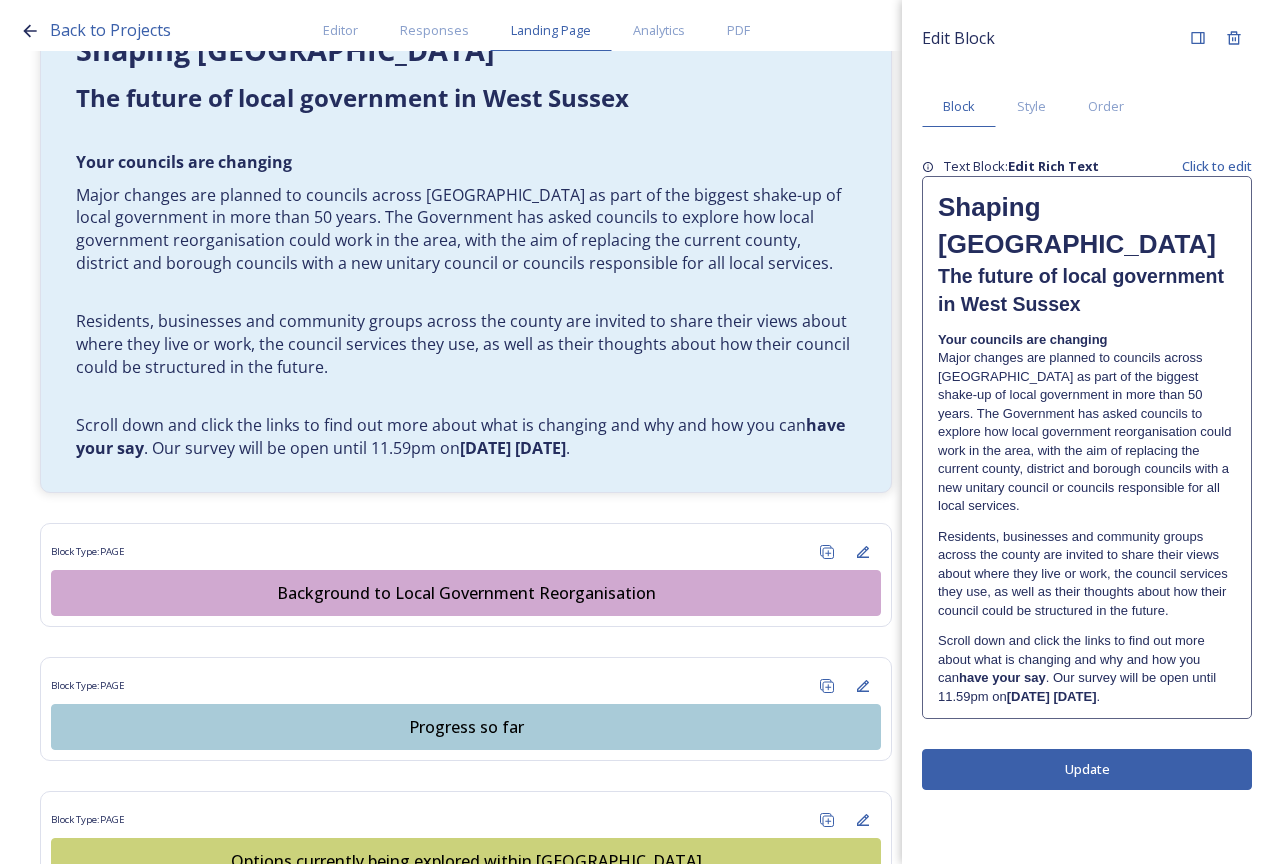 scroll, scrollTop: 800, scrollLeft: 0, axis: vertical 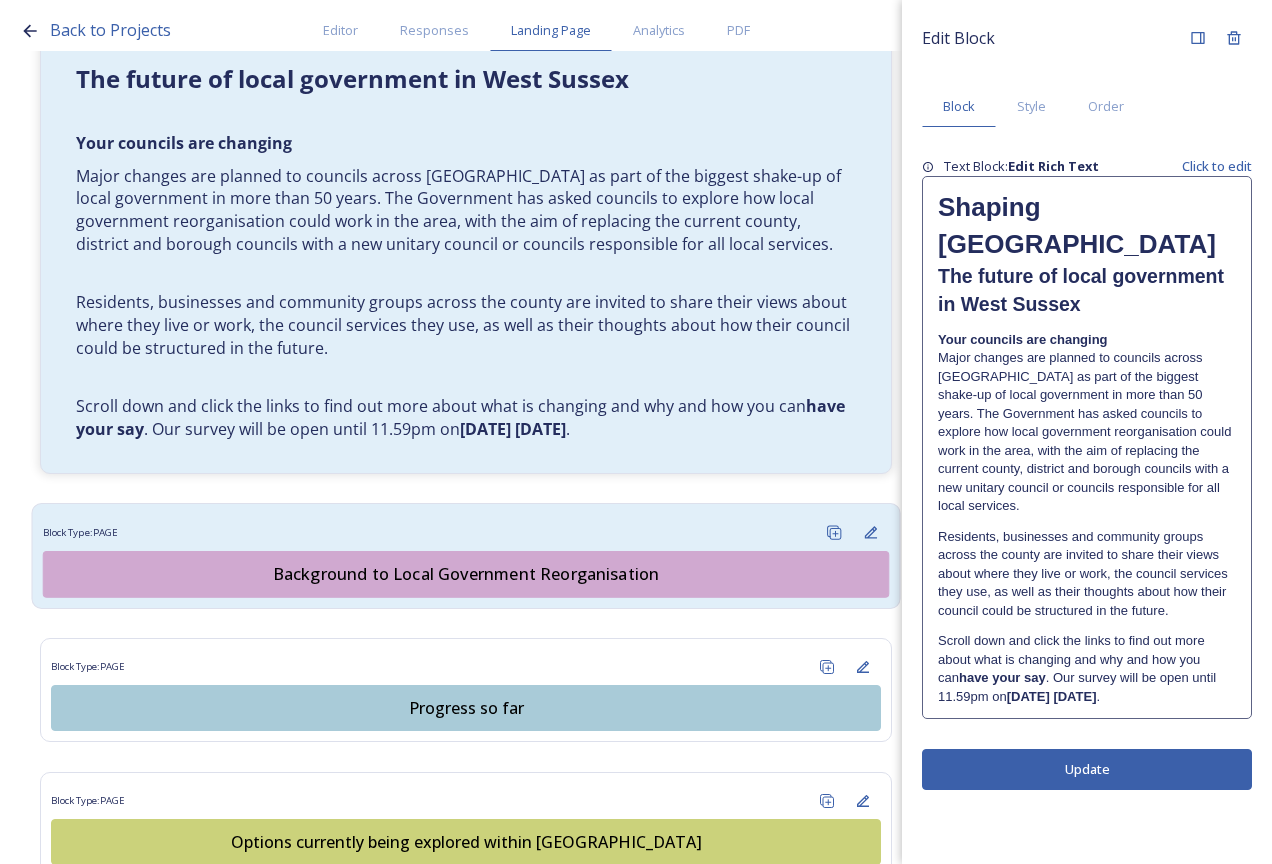 click on "Background to Local Government Reorganisation" at bounding box center [466, 574] 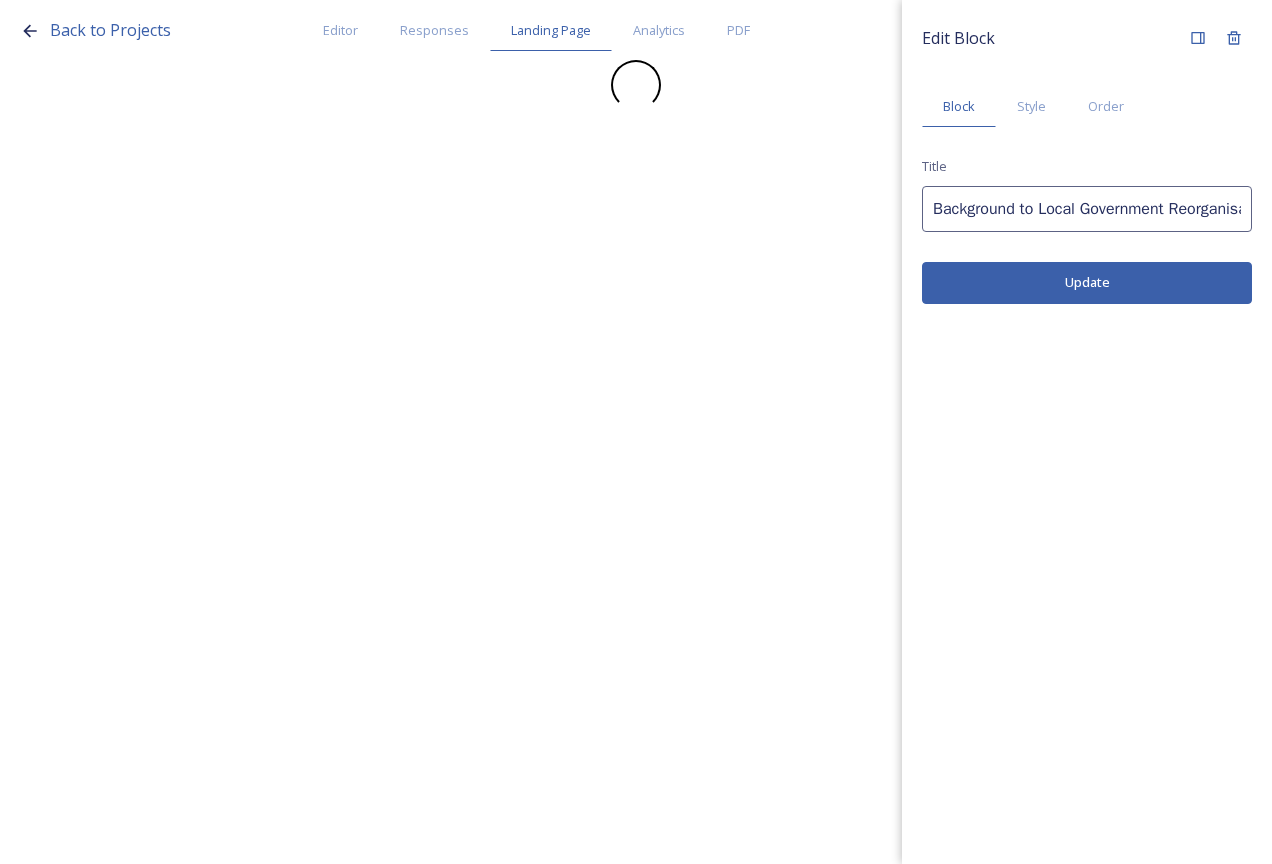 scroll, scrollTop: 0, scrollLeft: 0, axis: both 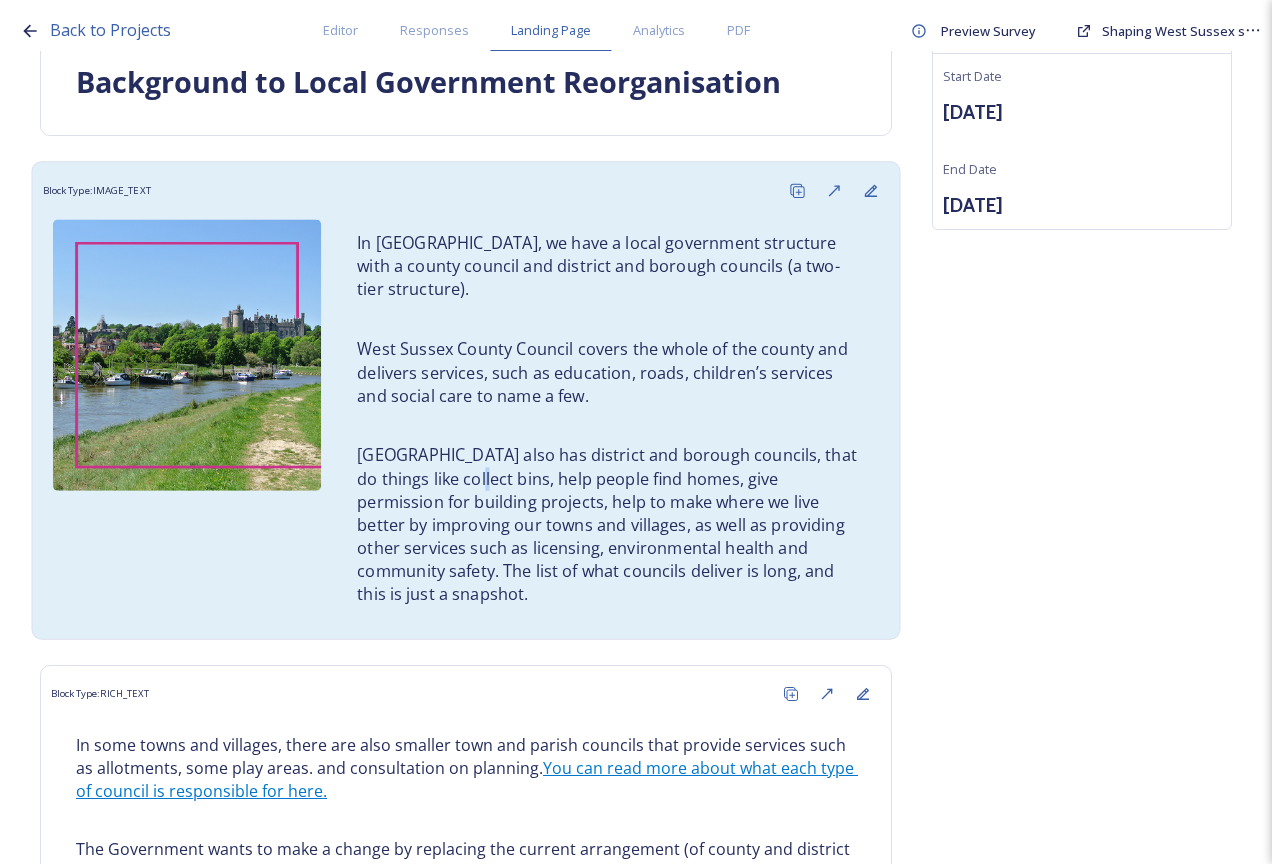 click on "West Sussex also has district and borough councils, that do things like collect bins, help people find homes, give permission for building projects, help to make where we live better by improving our towns and villages, as well as providing other services such as licensing, environmental health and community safety. The list of what councils deliver is long, and this is just a snapshot." at bounding box center [610, 525] 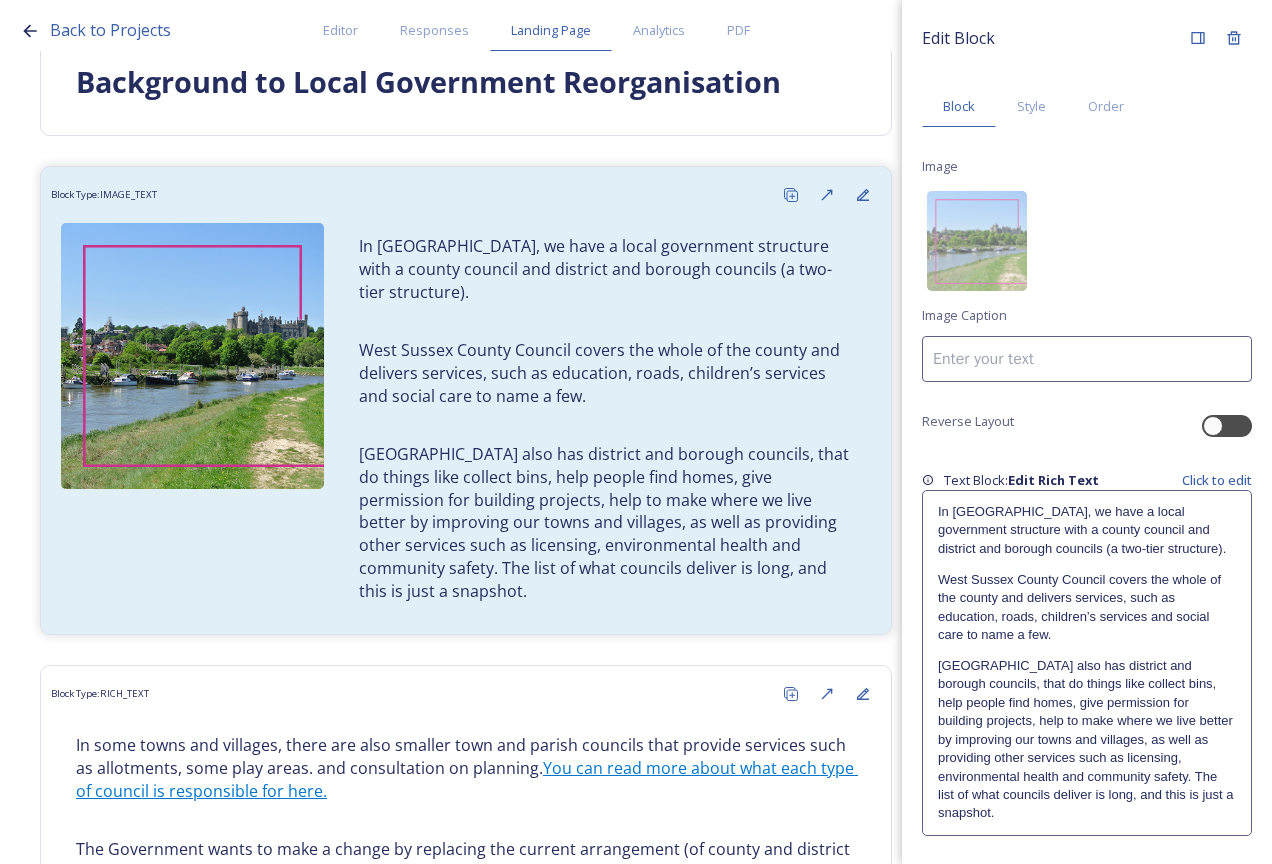 click on "West Sussex County Council covers the whole of the county and delivers services, such as education, roads, children’s services and social care to name a few." at bounding box center (1087, 608) 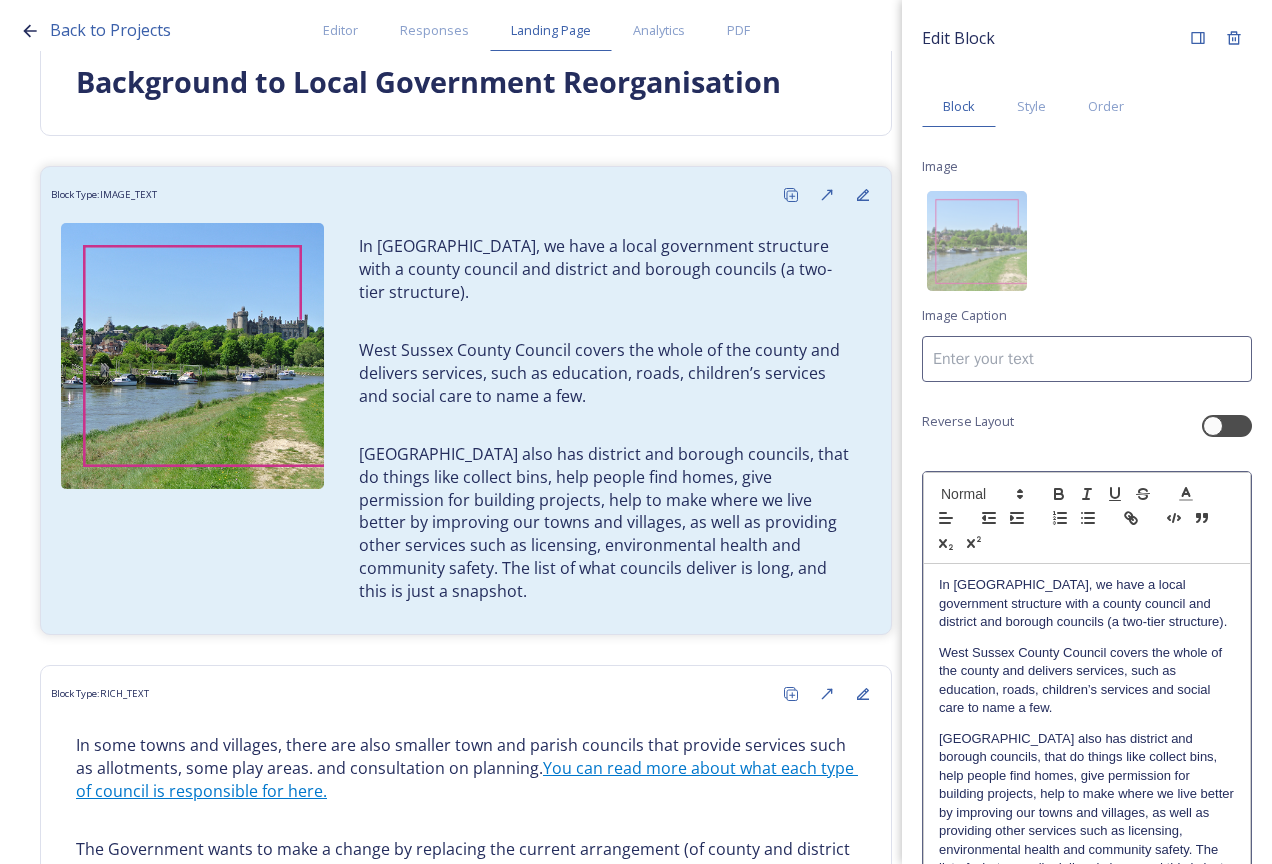 click at bounding box center (1087, 637) 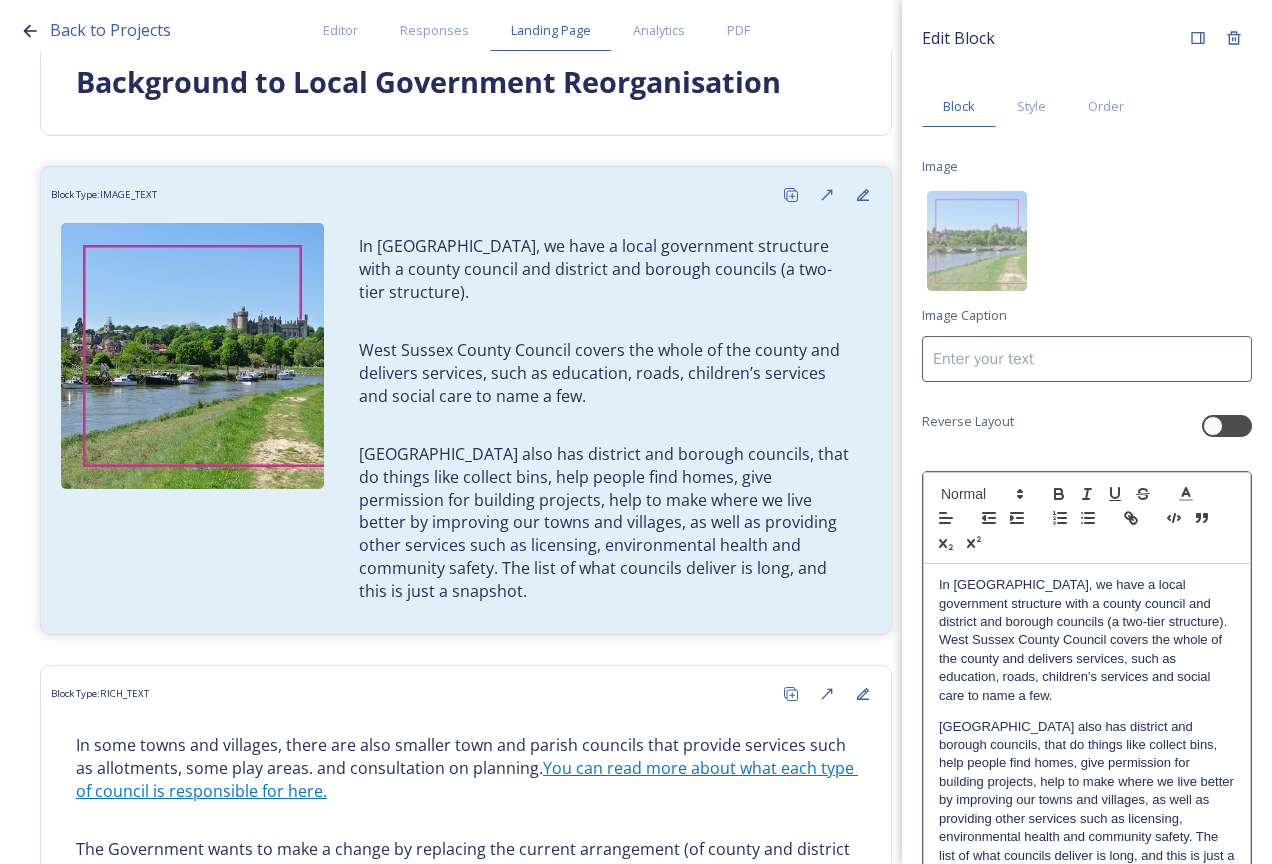 click at bounding box center [1087, 711] 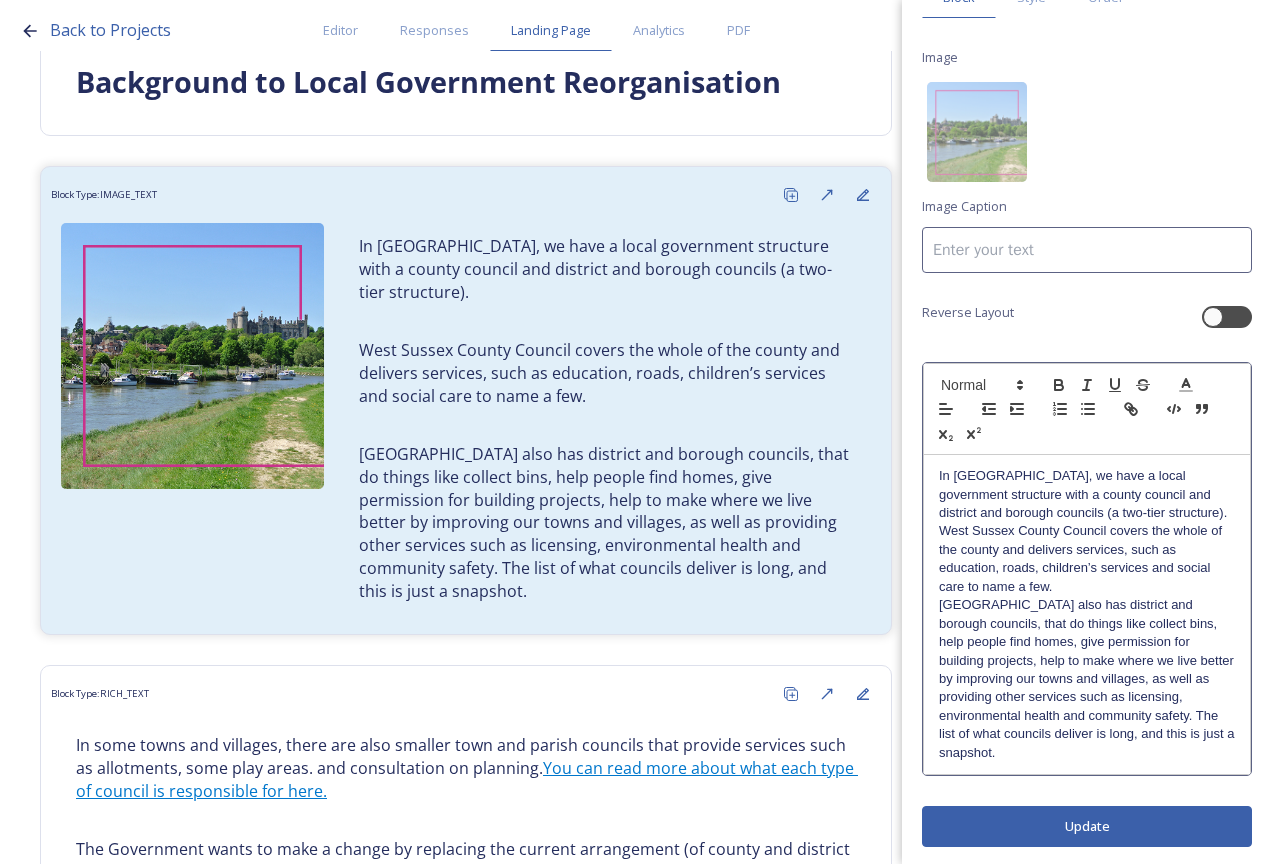 scroll, scrollTop: 113, scrollLeft: 0, axis: vertical 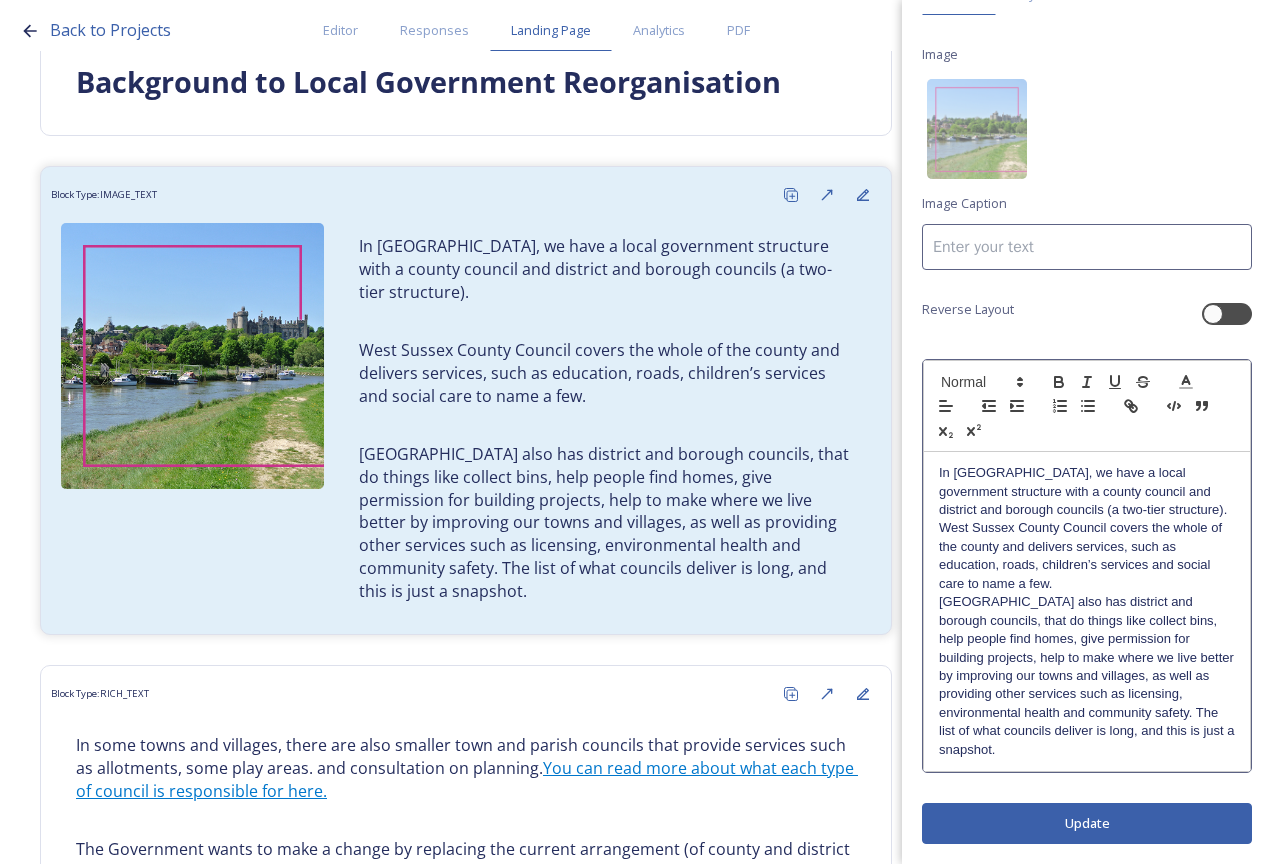 click on "Edit Block Block Style Order Image Image Caption Reverse Layout                                                                                                                                                                           In West Sussex, we have a local government structure with a county council and district and borough councils (a two-tier structure).   West Sussex County Council covers the whole of the county and delivers services, such as education, roads, children’s services and social care to name a few.   West Sussex also has district and borough councils, that do things like collect bins, help people find homes, give permission for building projects, help to make where we live better by improving our towns and villages, as well as providing other services such as licensing, environmental health and community safety. The list of what councils deliver is long, and this is just a snapshot.     Update" at bounding box center [1087, 376] 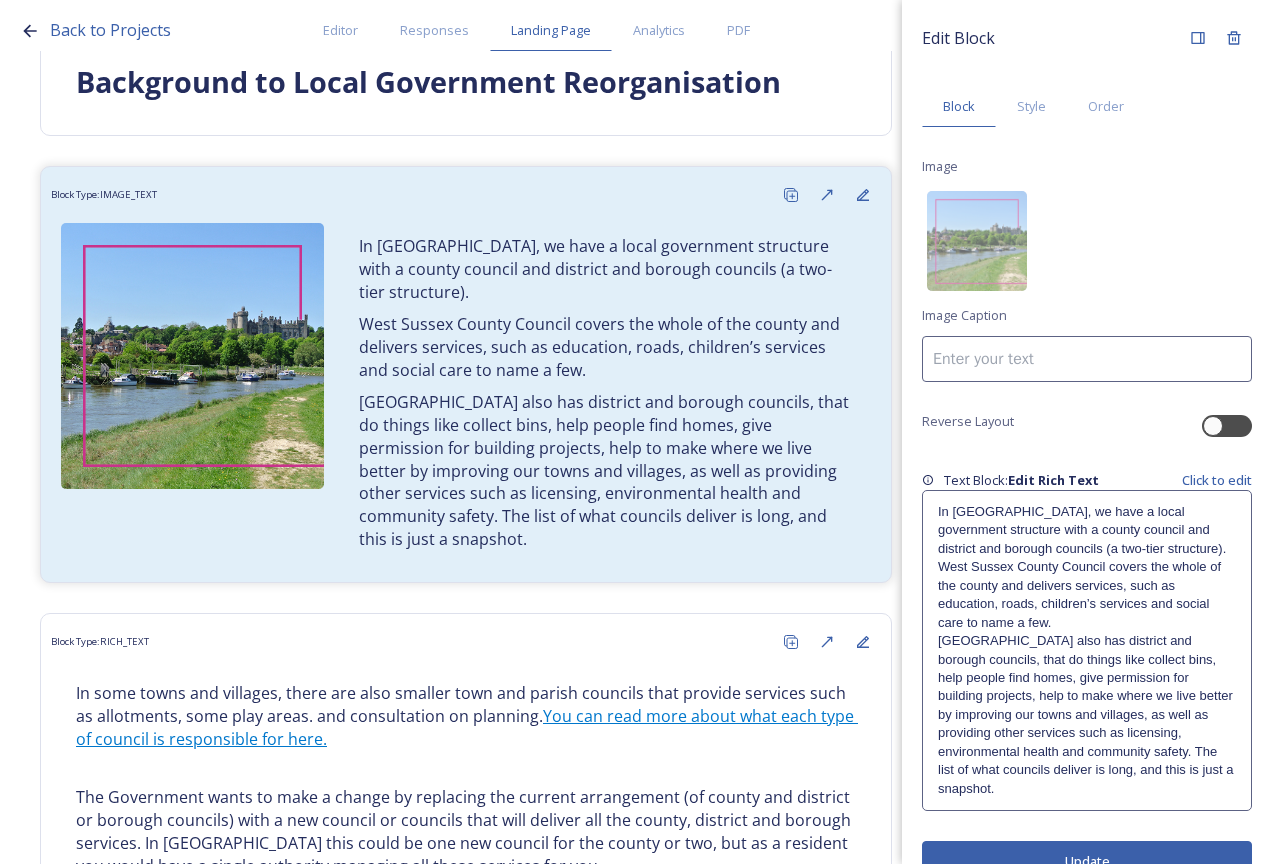 click on "West Sussex County Council covers the whole of the county and delivers services, such as education, roads, children’s services and social care to name a few." at bounding box center (1087, 595) 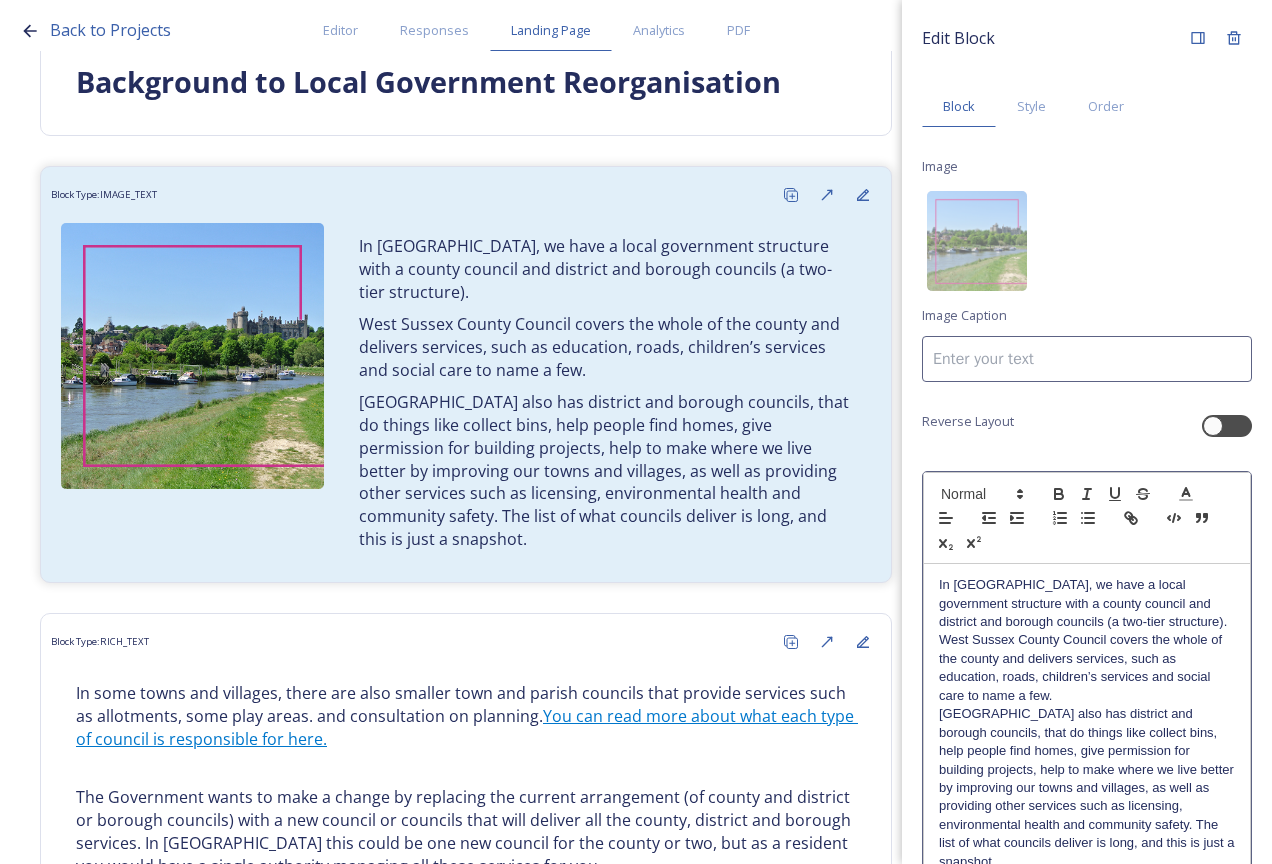click on "In West Sussex, we have a local government structure with a county council and district and borough councils (a two-tier structure).   West Sussex County Council covers the whole of the county and delivers services, such as education, roads, children’s services and social care to name a few.   West Sussex also has district and borough councils, that do things like collect bins, help people find homes, give permission for building projects, help to make where we live better by improving our towns and villages, as well as providing other services such as licensing, environmental health and community safety. The list of what councils deliver is long, and this is just a snapshot." at bounding box center (1087, 723) 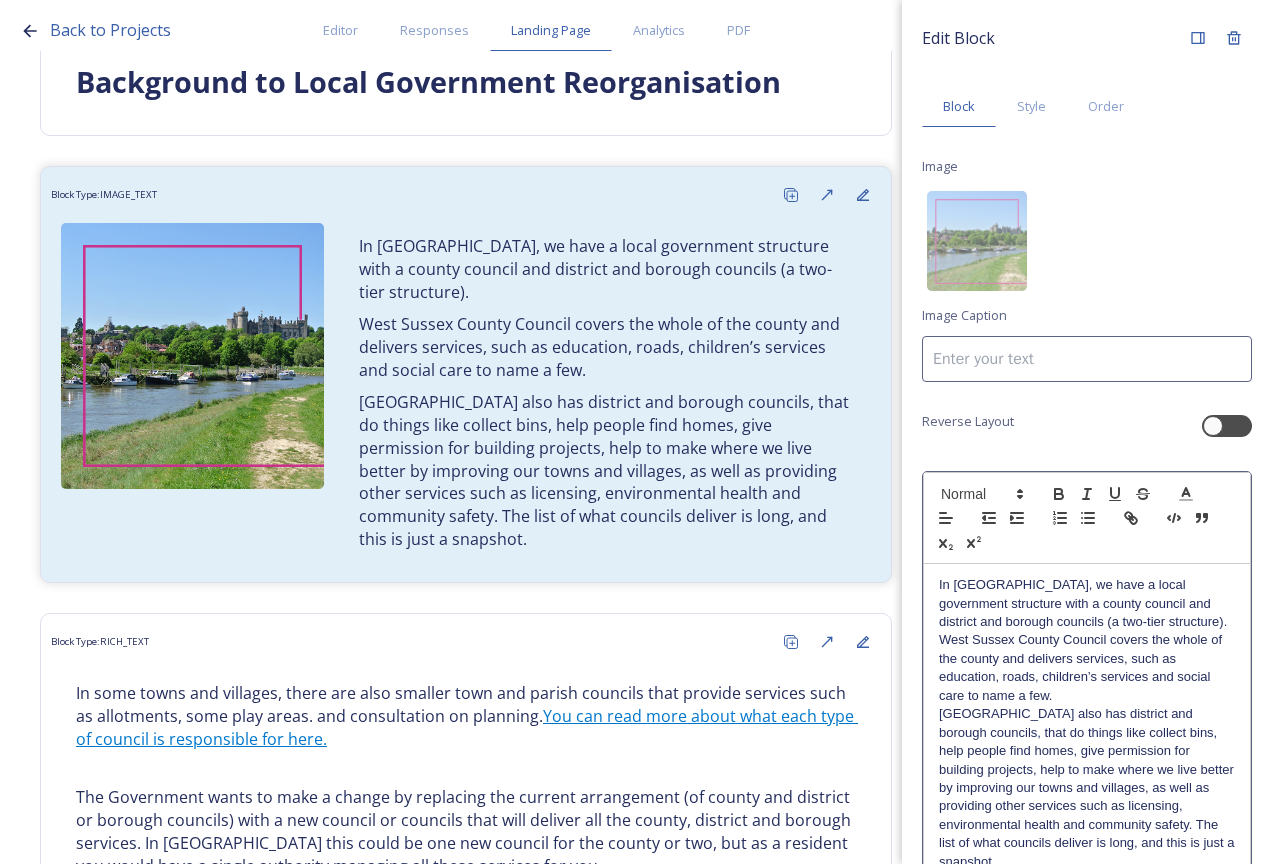 type 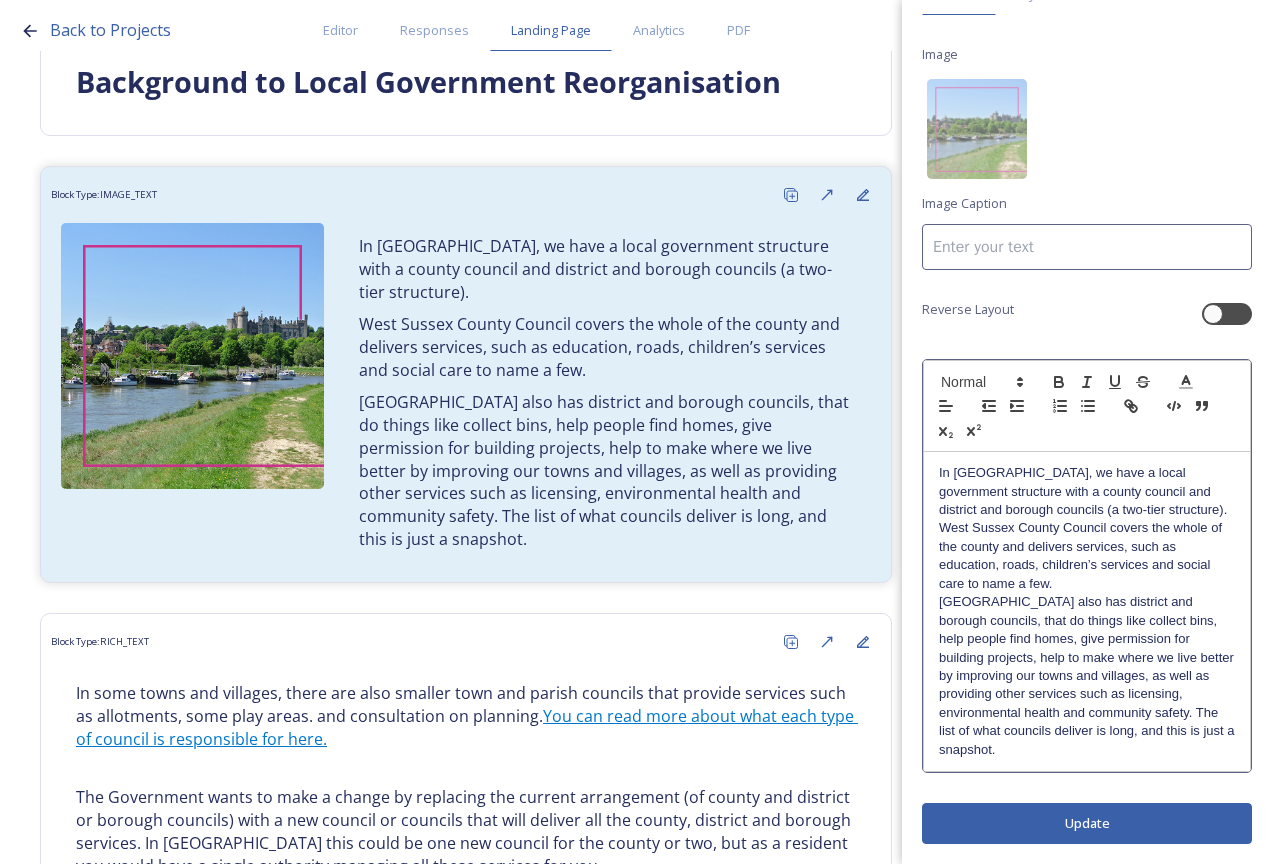 scroll, scrollTop: 0, scrollLeft: 0, axis: both 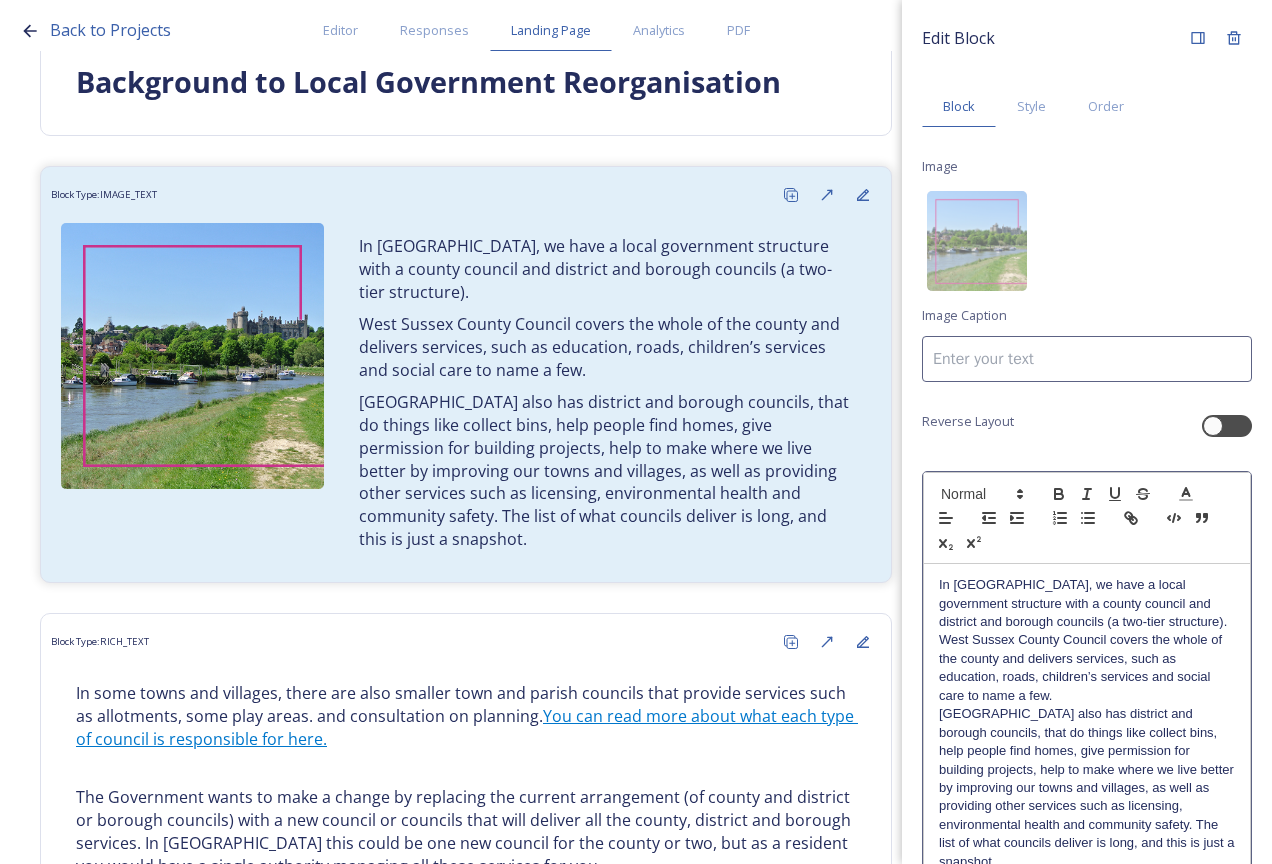 click on "Edit Block Block Style Order Image Image Caption Reverse Layout                                                                                                                                                                           In West Sussex, we have a local government structure with a county council and district and borough councils (a two-tier structure).   West Sussex County Council covers the whole of the county and delivers services, such as education, roads, children’s services and social care to name a few.  West Sussex also has district and borough councils, that do things like collect bins, help people find homes, give permission for building projects, help to make where we live better by improving our towns and villages, as well as providing other services such as licensing, environmental health and community safety. The list of what councils deliver is long, and this is just a snapshot.     Update" at bounding box center [1087, 488] 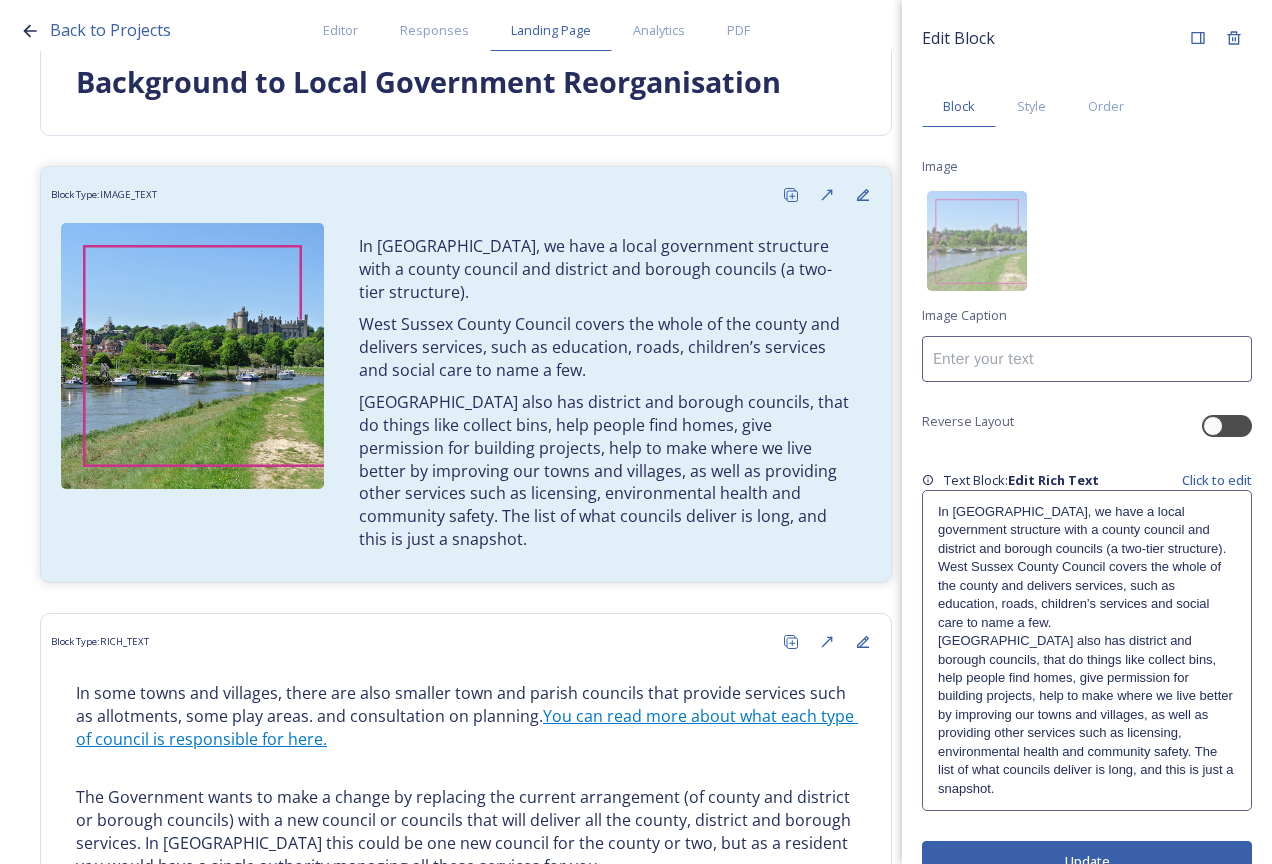 click on "West Sussex County Council covers the whole of the county and delivers services, such as education, roads, children’s services and social care to name a few." at bounding box center [1087, 595] 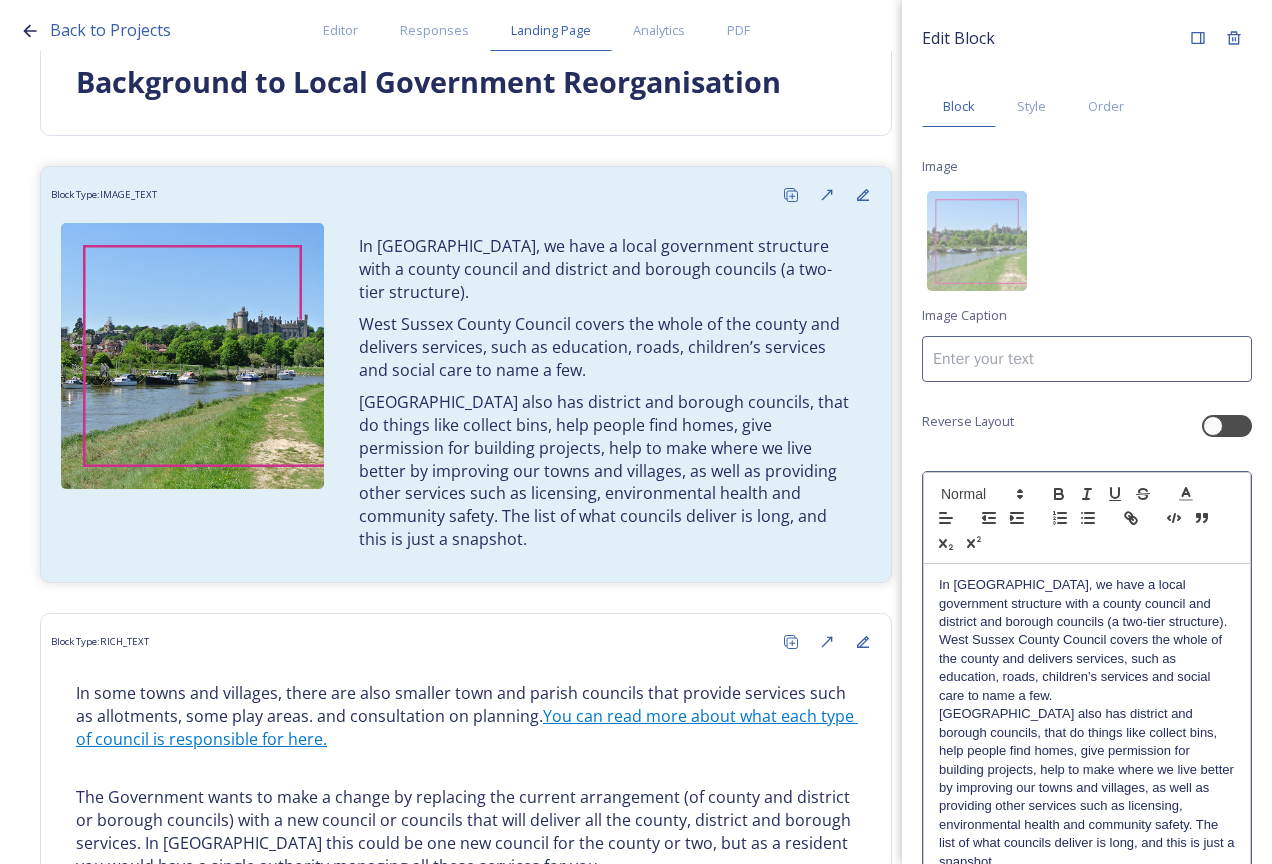 click on "In West Sussex, we have a local government structure with a county council and district and borough councils (a two-tier structure)." at bounding box center [1087, 603] 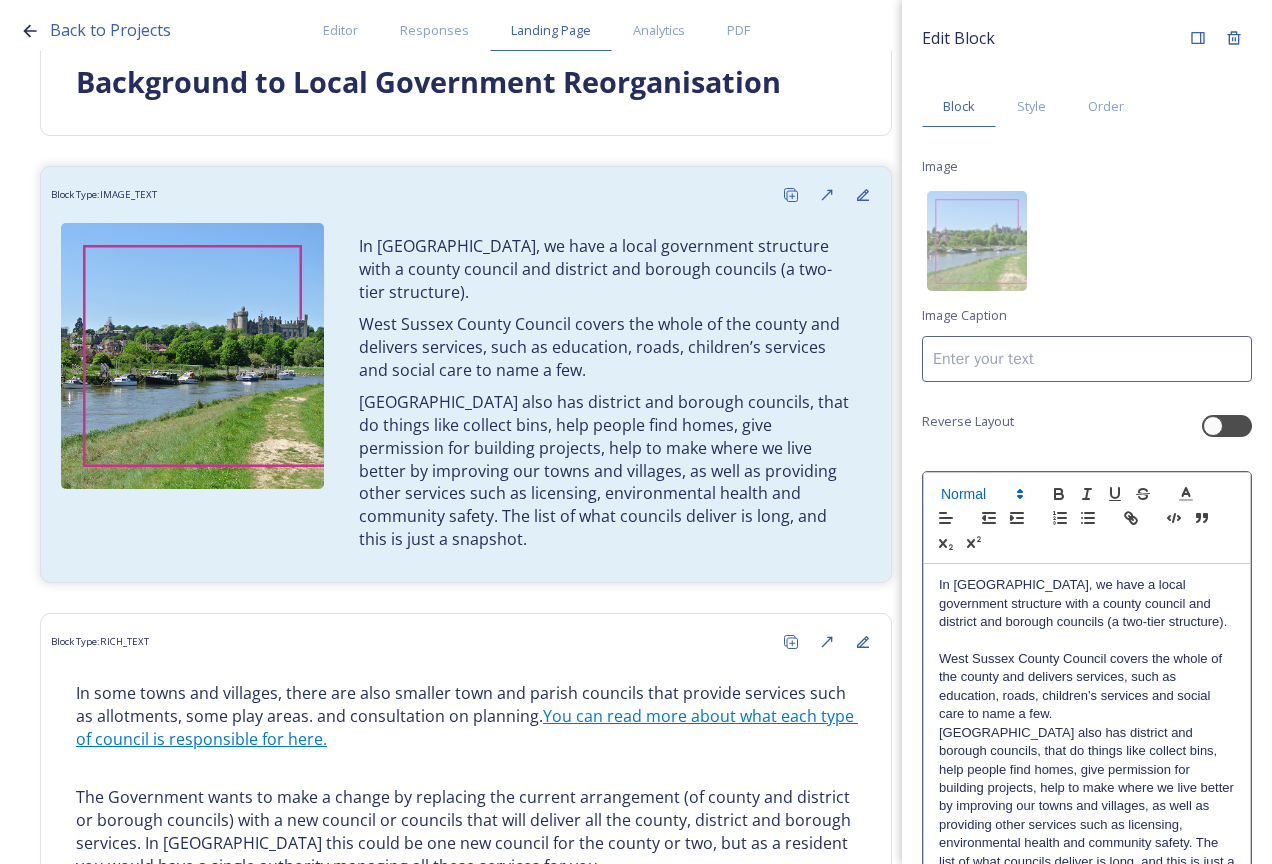 click at bounding box center (981, 494) 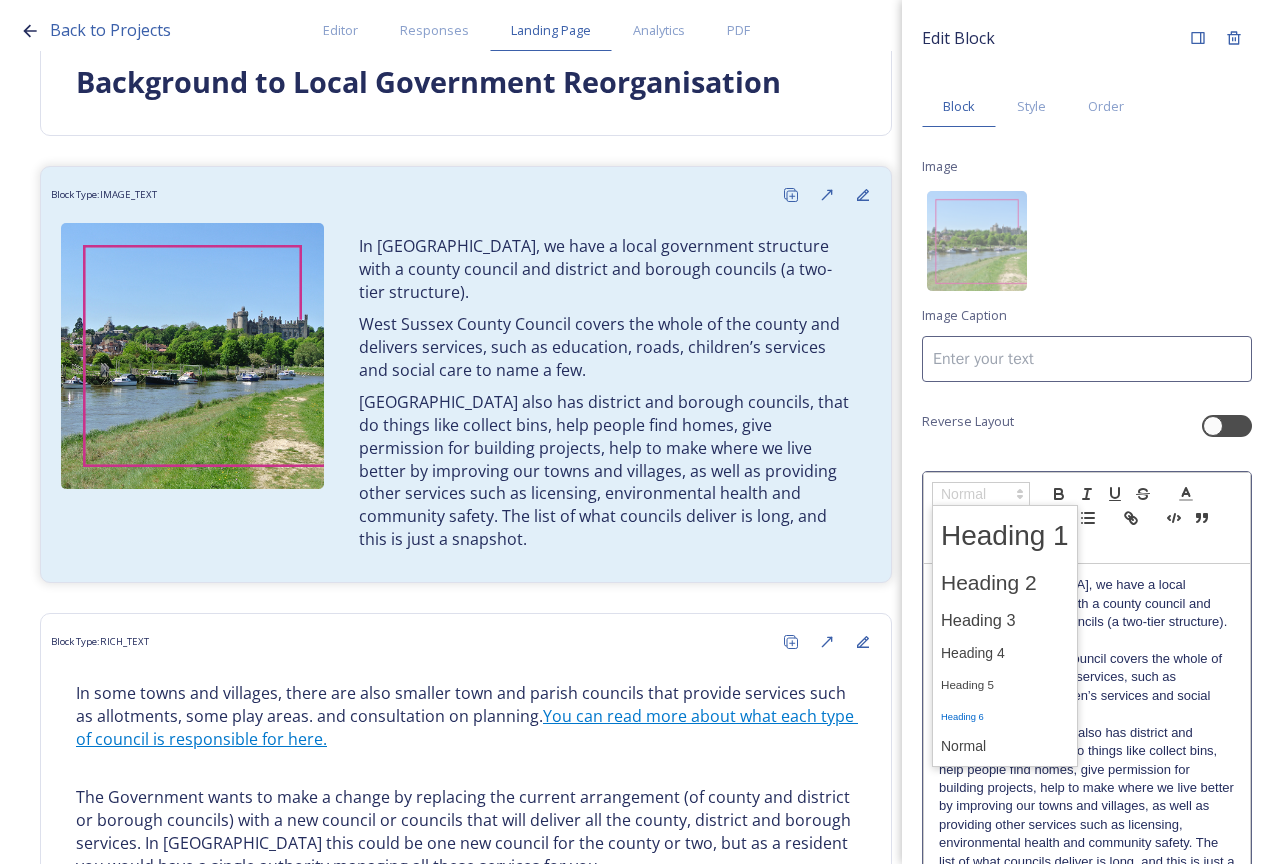 click at bounding box center (1005, 715) 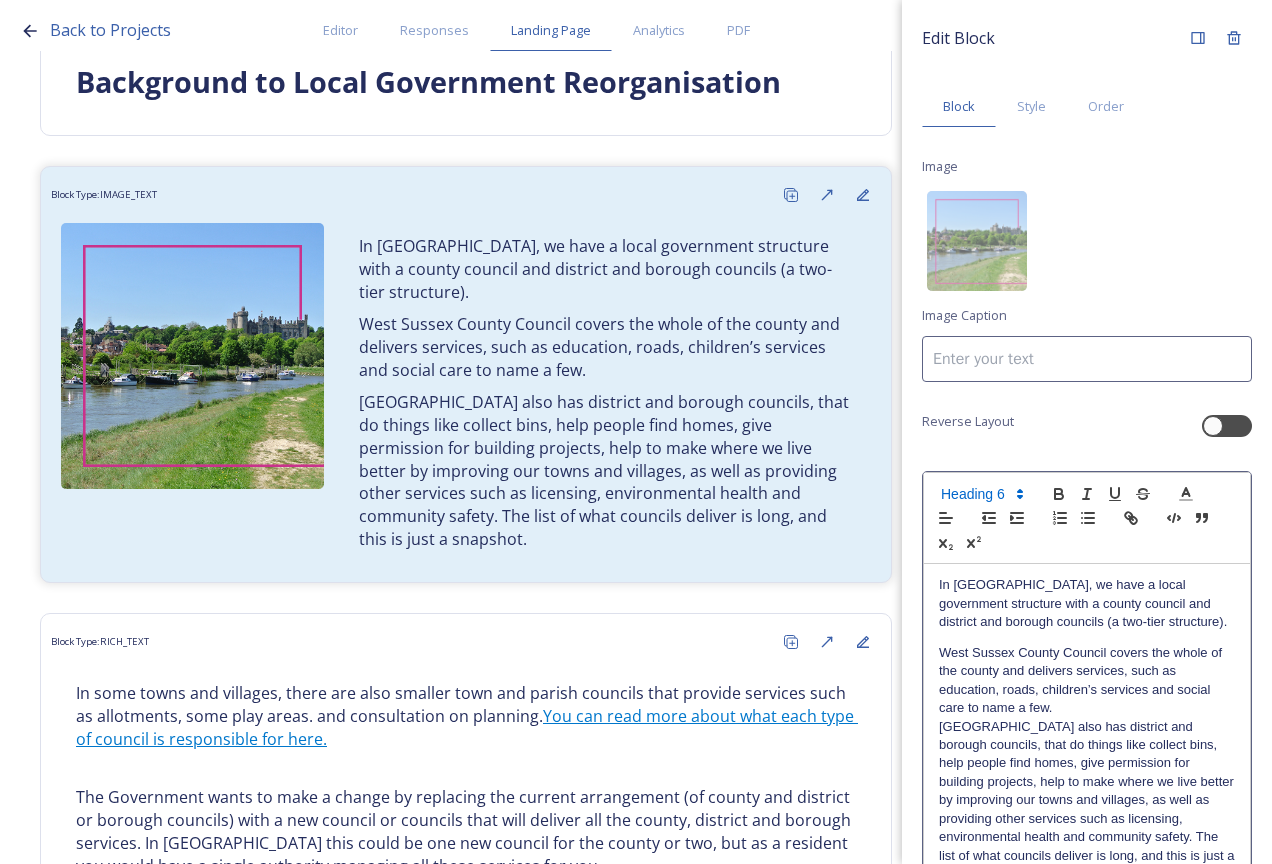 click on "West Sussex County Council covers the whole of the county and delivers services, such as education, roads, children’s services and social care to name a few." at bounding box center [1087, 681] 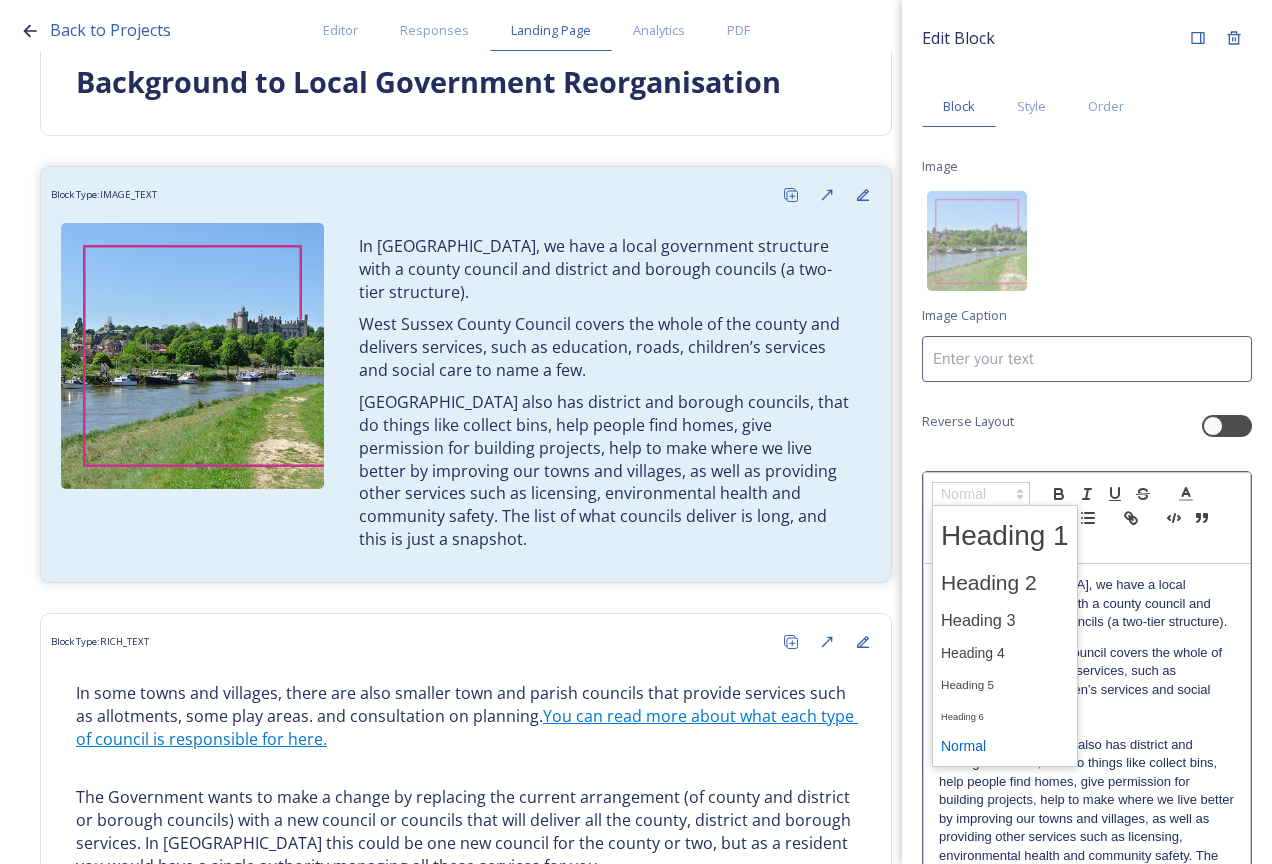 click at bounding box center (981, 494) 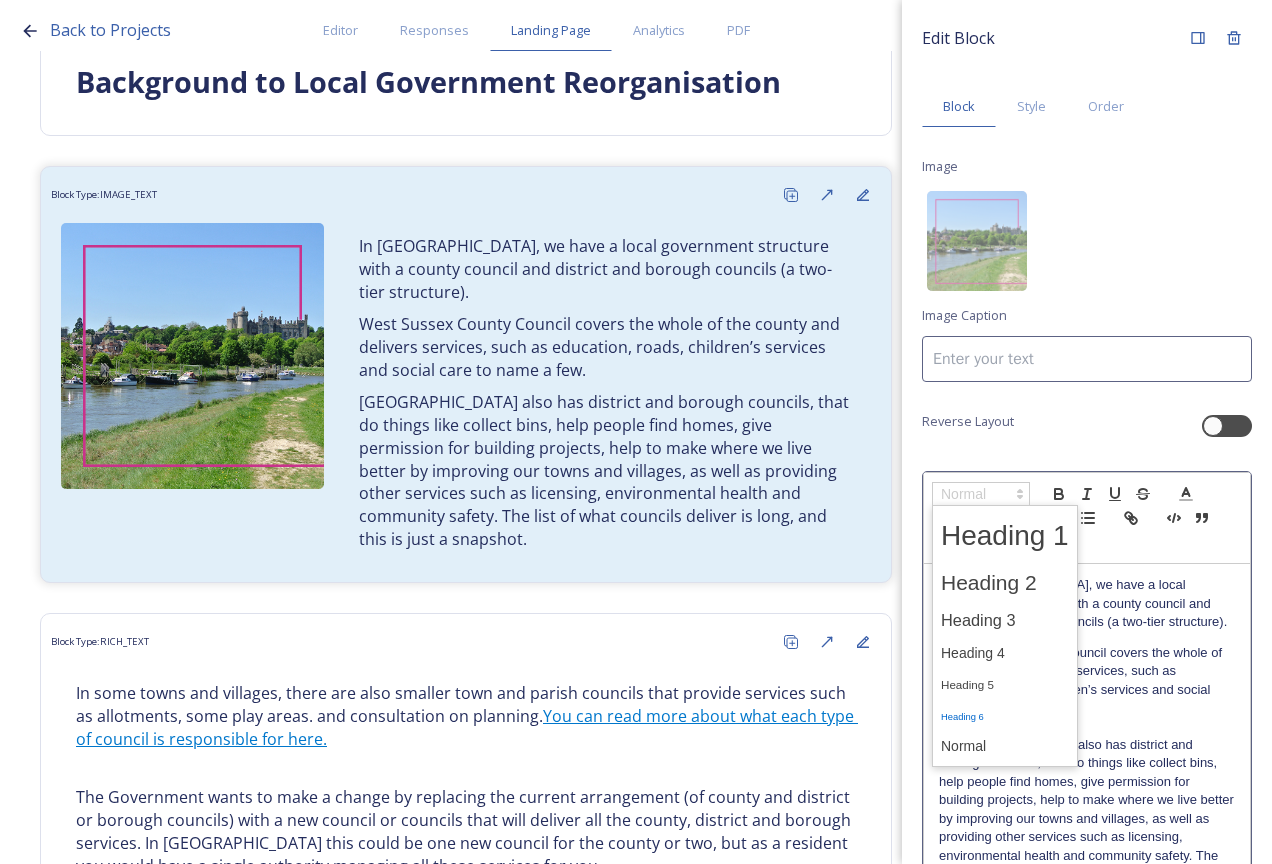 click at bounding box center (1005, 715) 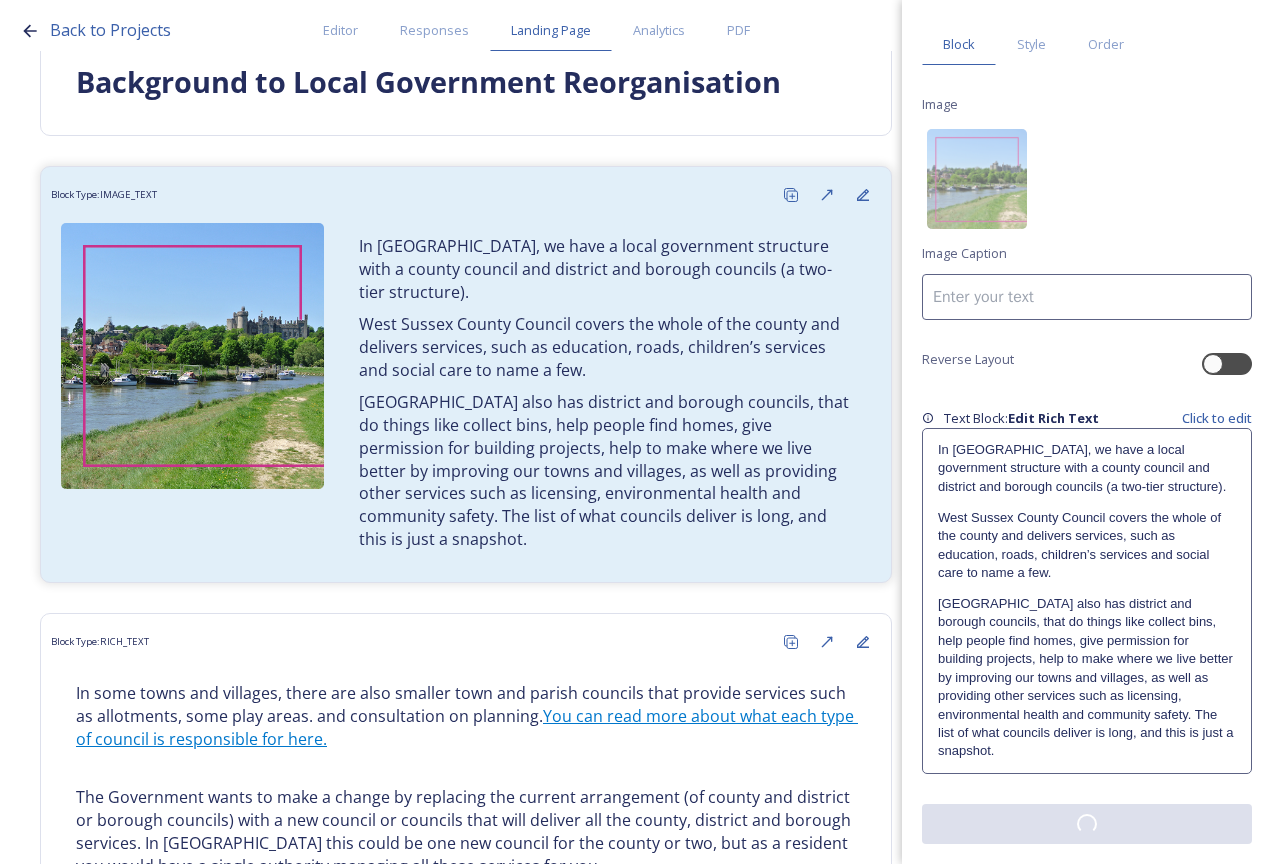 scroll, scrollTop: 0, scrollLeft: 0, axis: both 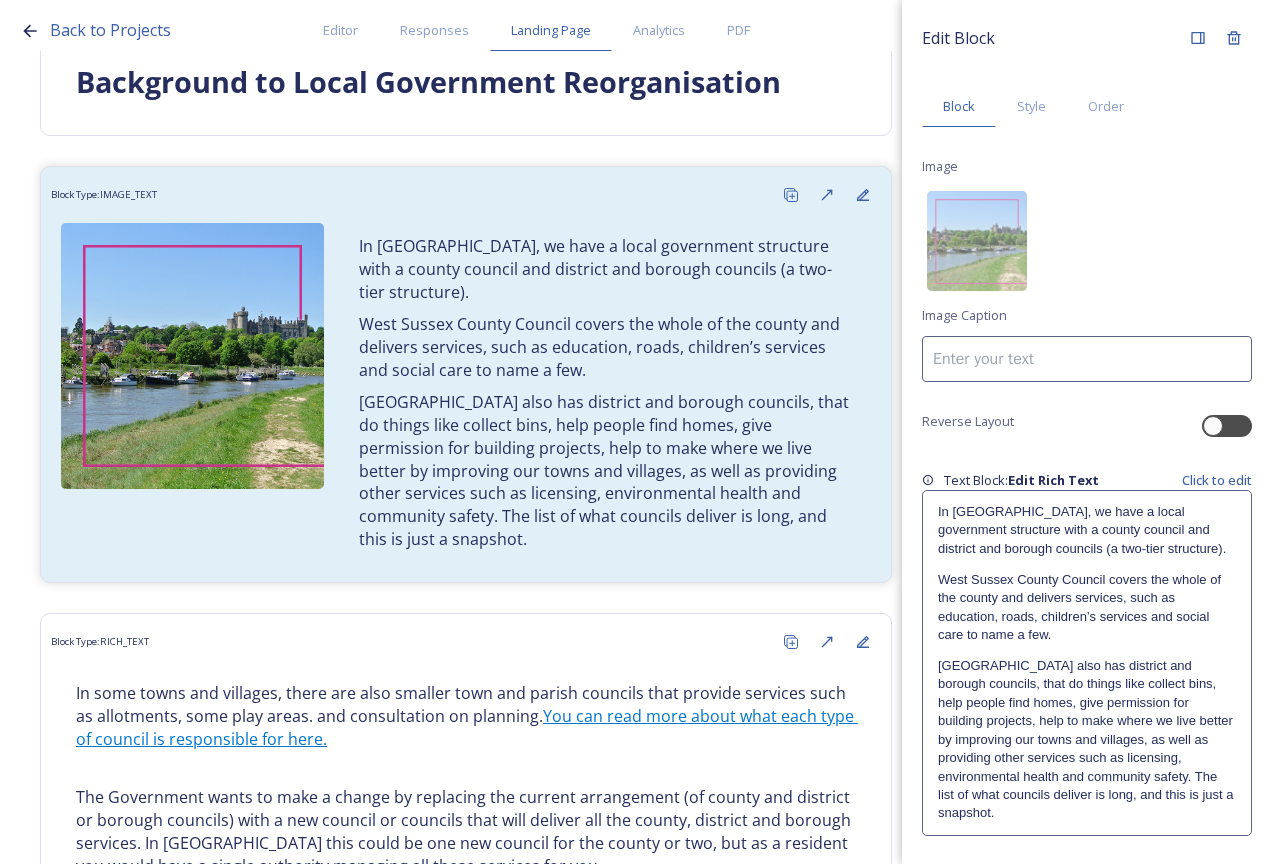 click on "Edit Block Block Style Order Image Image Caption Reverse Layout Text Block:  Edit Rich Text Click to edit In West Sussex, we have a local government structure with a county council and district and borough councils (a two-tier structure).   West Sussex County Council covers the whole of the county and delivers services, such as education, roads, children’s services and social care to name a few.  West Sussex also has district and borough councils, that do things like collect bins, help people find homes, give permission for building projects, help to make where we live better by improving our towns and villages, as well as providing other services such as licensing, environmental health and community safety. The list of what councils deliver is long, and this is just a snapshot." at bounding box center (1087, 463) 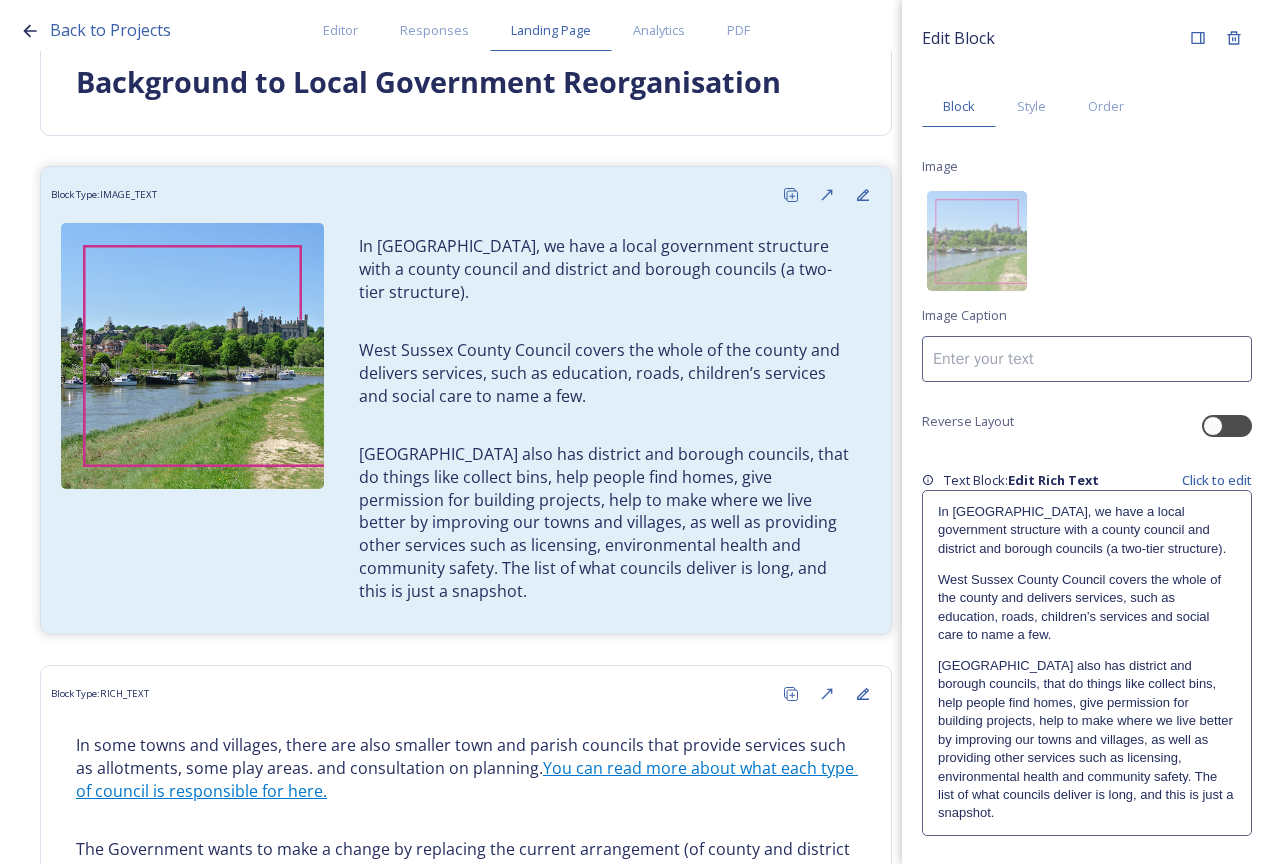 click on "West Sussex also has district and borough councils, that do things like collect bins, help people find homes, give permission for building projects, help to make where we live better by improving our towns and villages, as well as providing other services such as licensing, environmental health and community safety. The list of what councils deliver is long, and this is just a snapshot." at bounding box center (1087, 740) 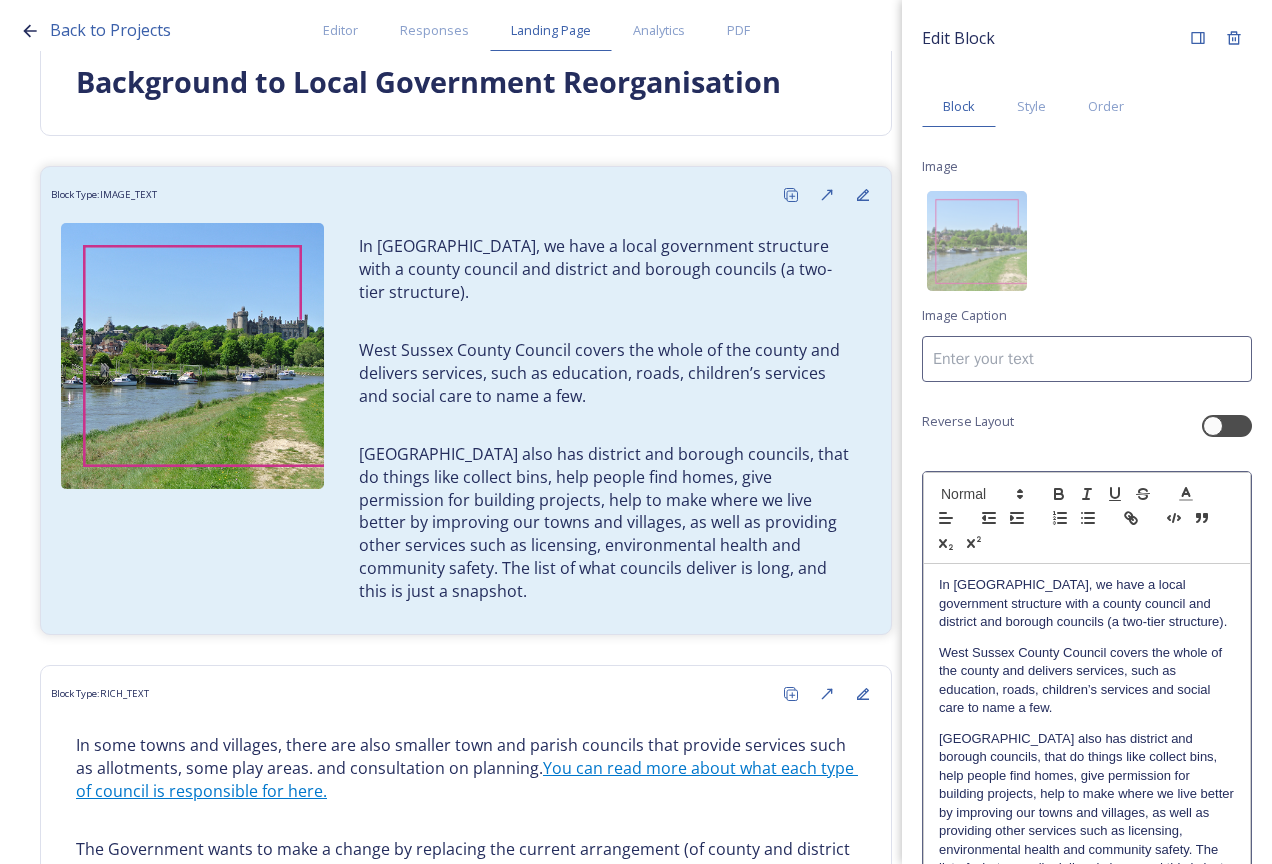 drag, startPoint x: 1082, startPoint y: 704, endPoint x: 960, endPoint y: 703, distance: 122.0041 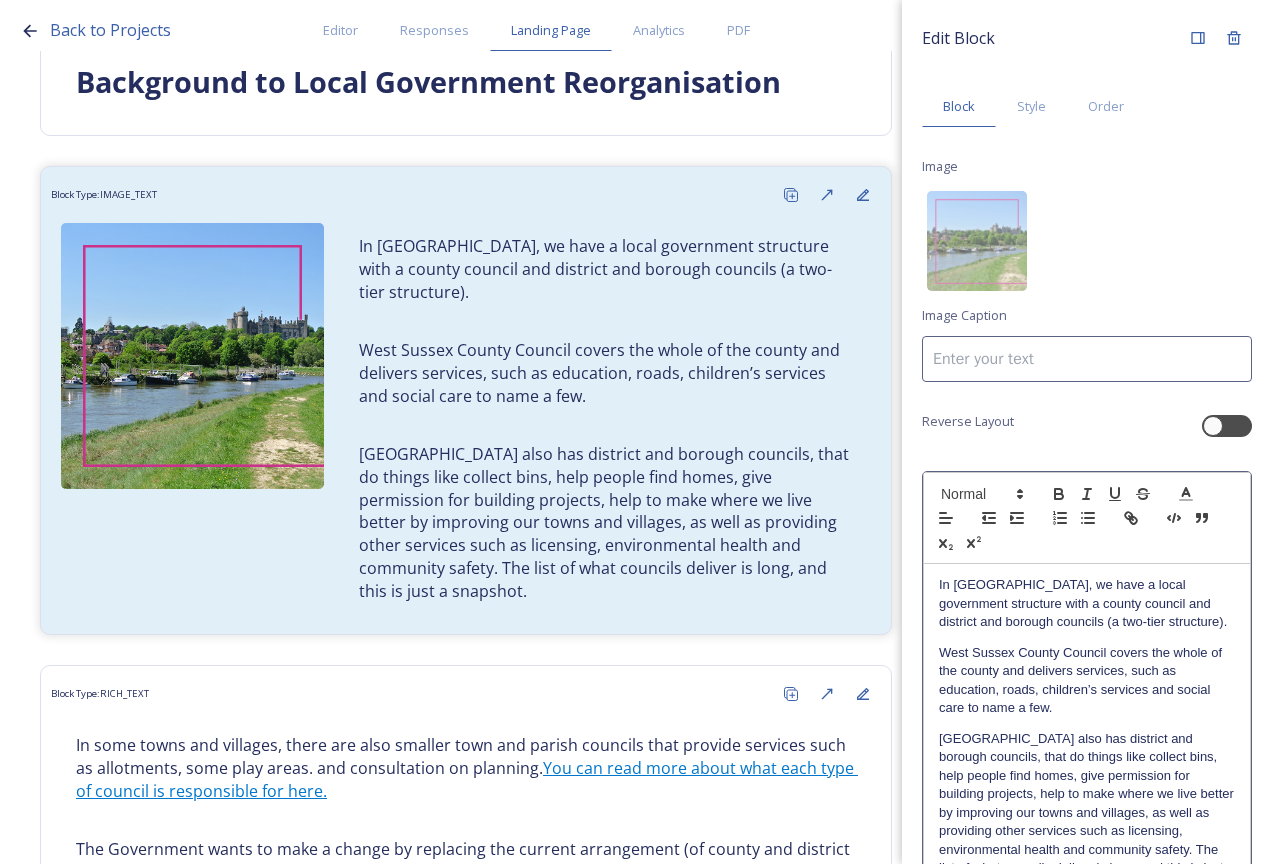 type 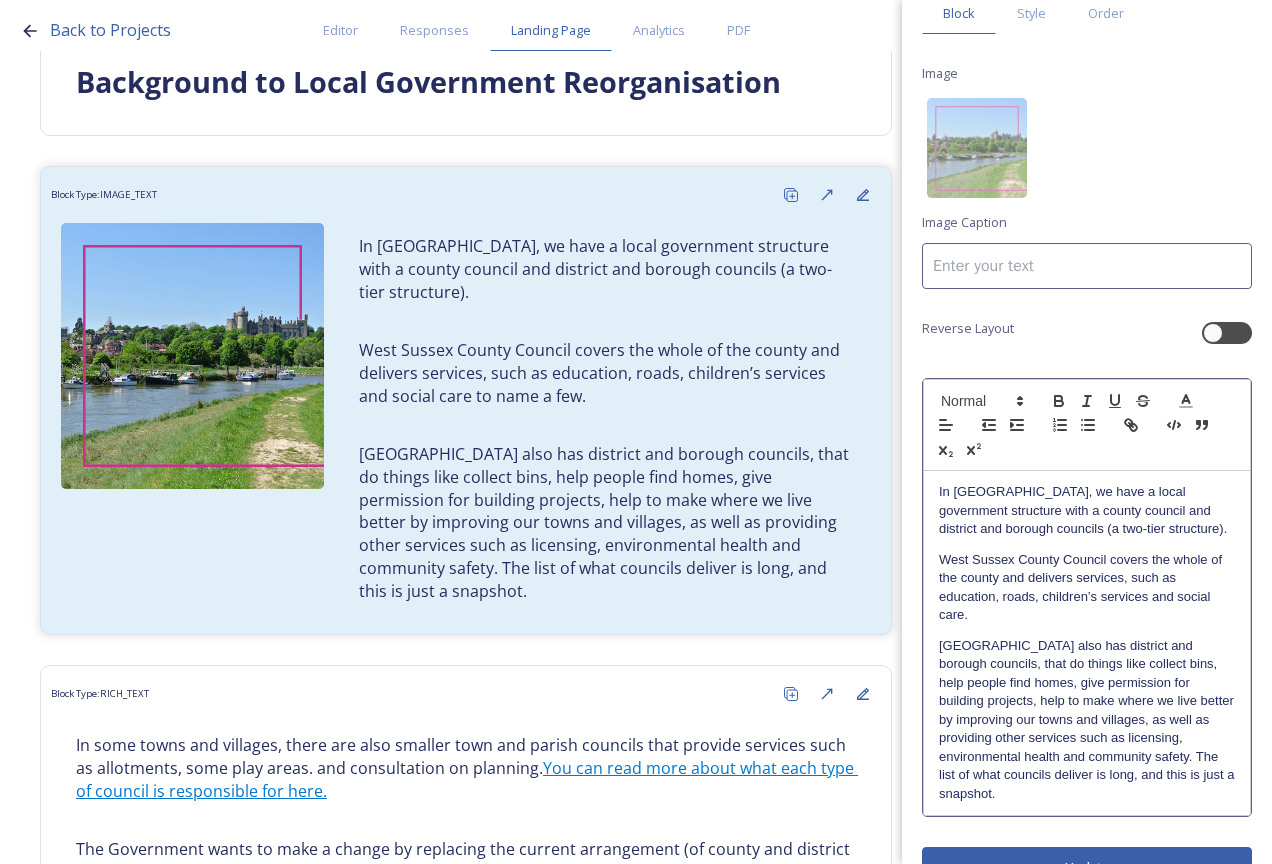 scroll, scrollTop: 137, scrollLeft: 0, axis: vertical 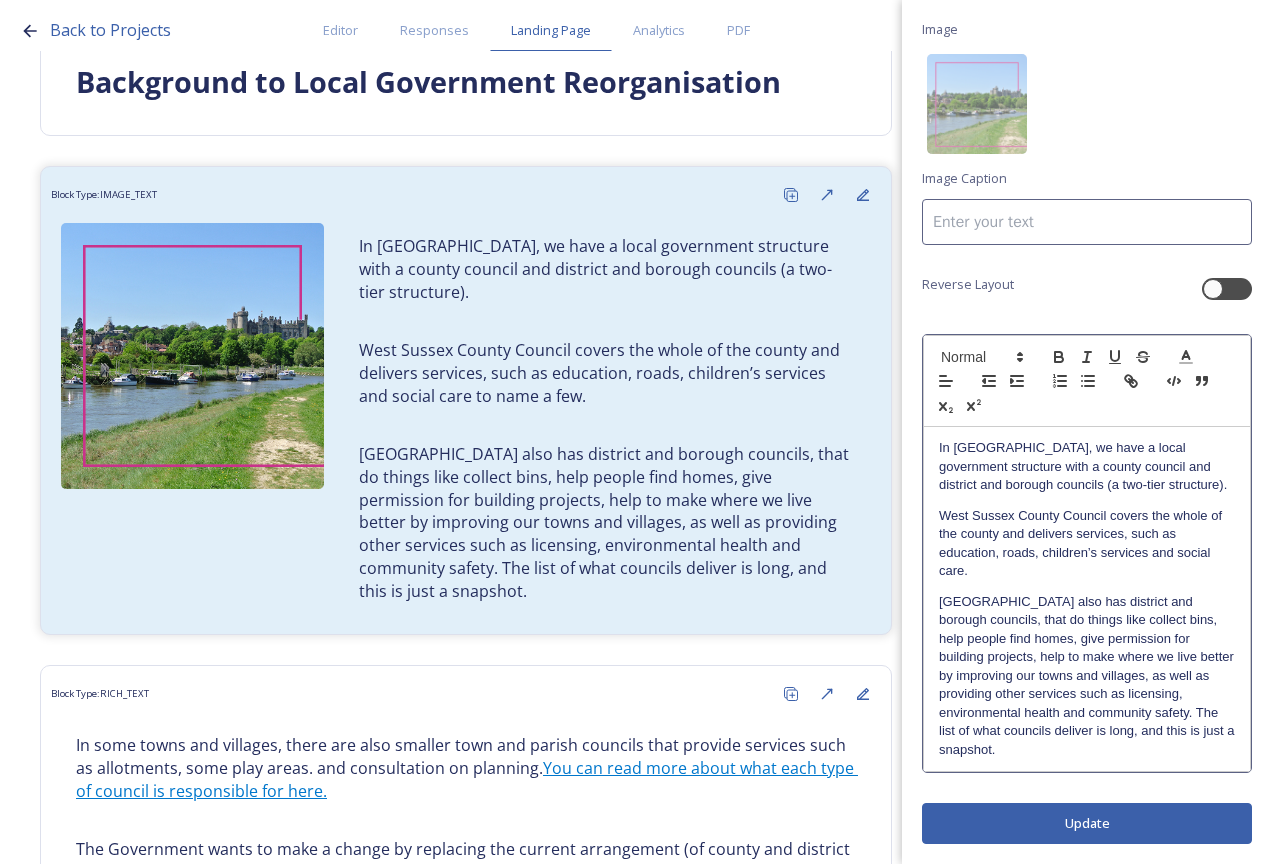 click on "Edit Block Block Style Order Image Image Caption Reverse Layout                                                                                                                                                                           In West Sussex, we have a local government structure with a county council and district and borough councils (a two-tier structure).   West Sussex County Council covers the whole of the county and delivers services, such as education, roads, children’s services and social care. West Sussex also has district and borough councils, that do things like collect bins, help people find homes, give permission for building projects, help to make where we live better by improving our towns and villages, as well as providing other services such as licensing, environmental health and community safety. The list of what councils deliver is long, and this is just a snapshot.     Update" at bounding box center [1087, 363] 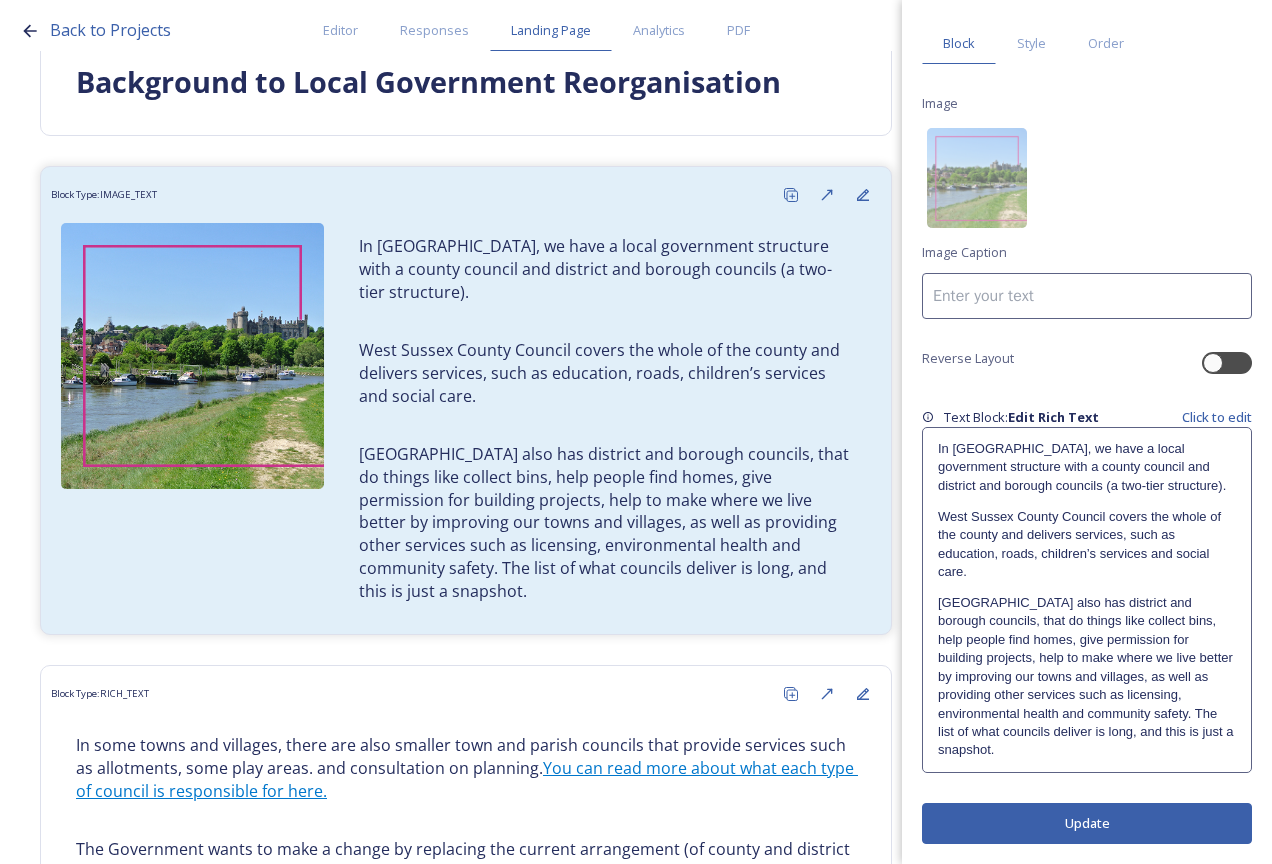 scroll, scrollTop: 0, scrollLeft: 0, axis: both 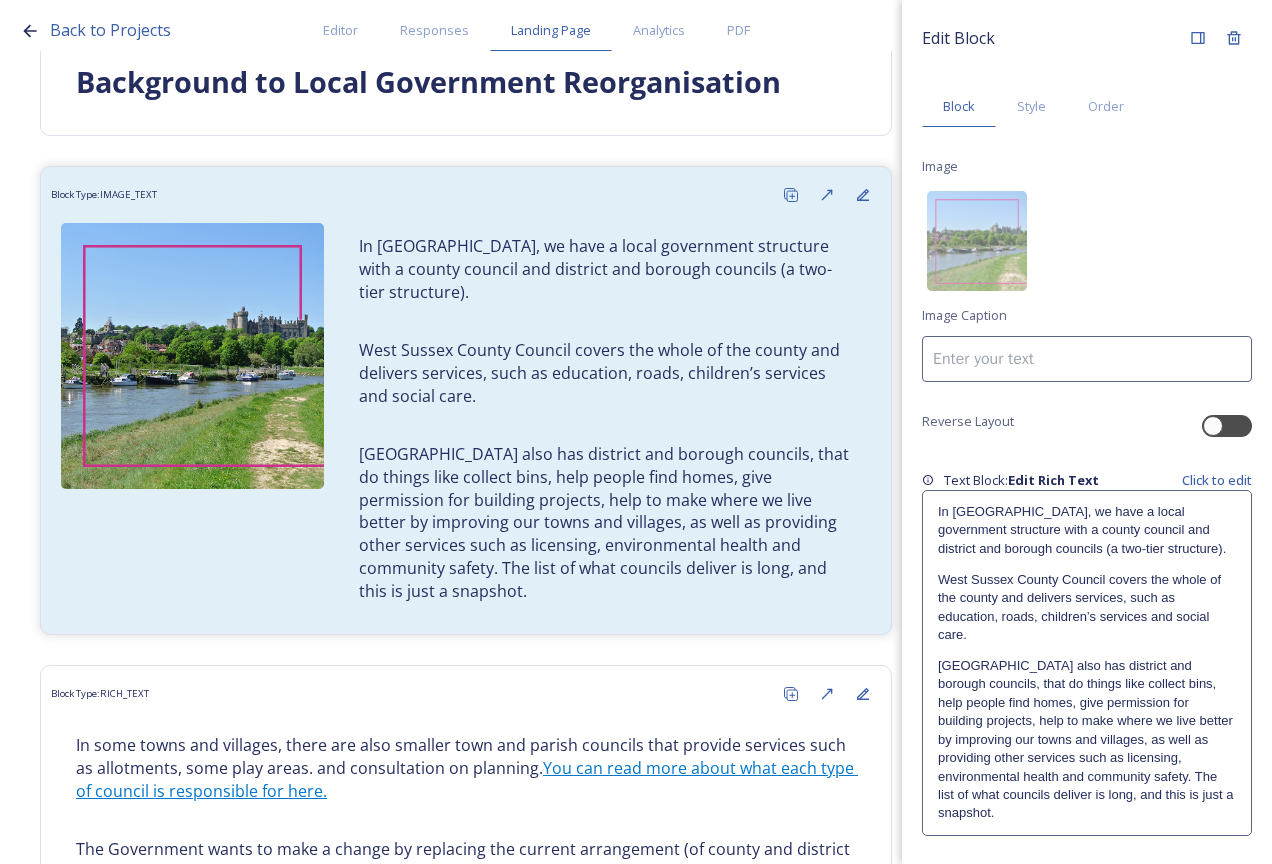 click on "West Sussex also has district and borough councils, that do things like collect bins, help people find homes, give permission for building projects, help to make where we live better by improving our towns and villages, as well as providing other services such as licensing, environmental health and community safety. The list of what councils deliver is long, and this is just a snapshot." at bounding box center [1087, 740] 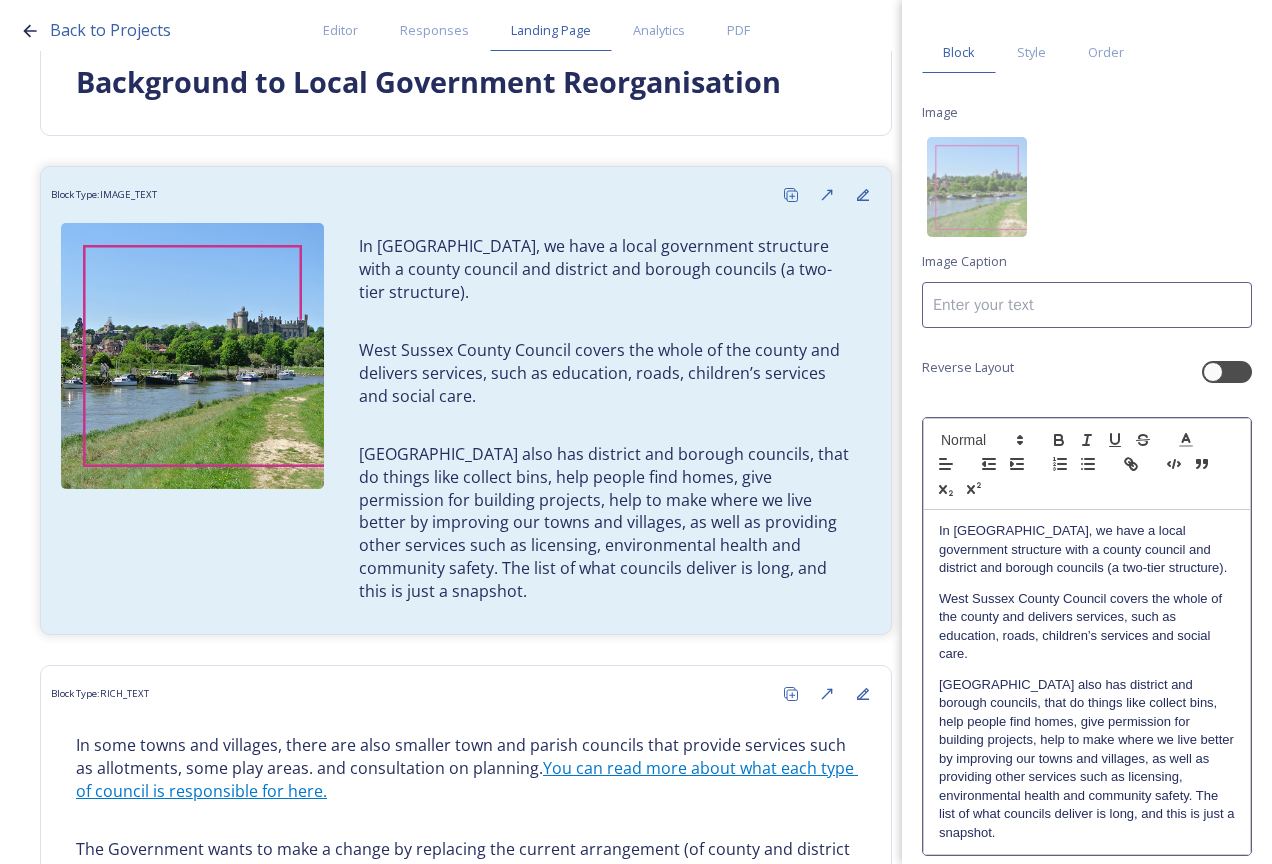 scroll, scrollTop: 137, scrollLeft: 0, axis: vertical 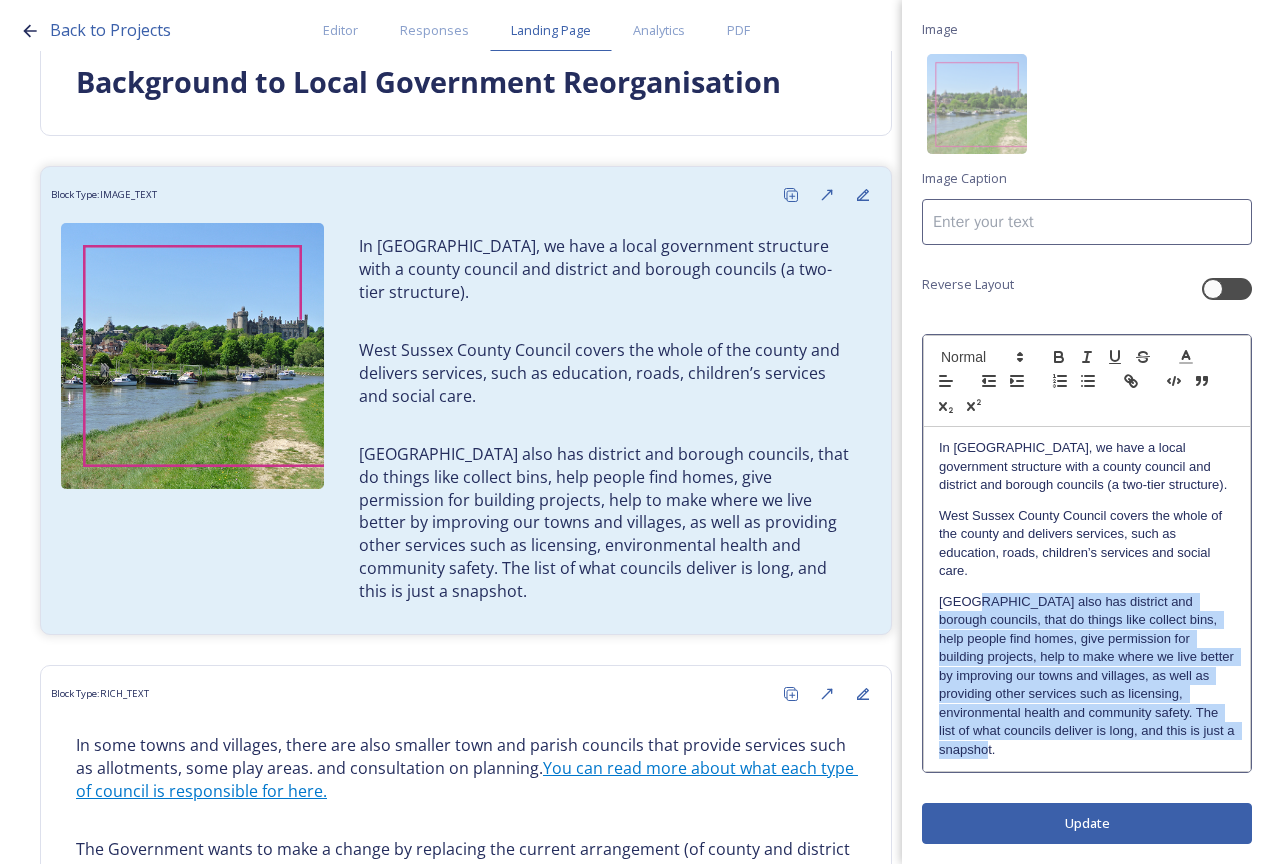 drag, startPoint x: 1048, startPoint y: 749, endPoint x: 976, endPoint y: 602, distance: 163.68567 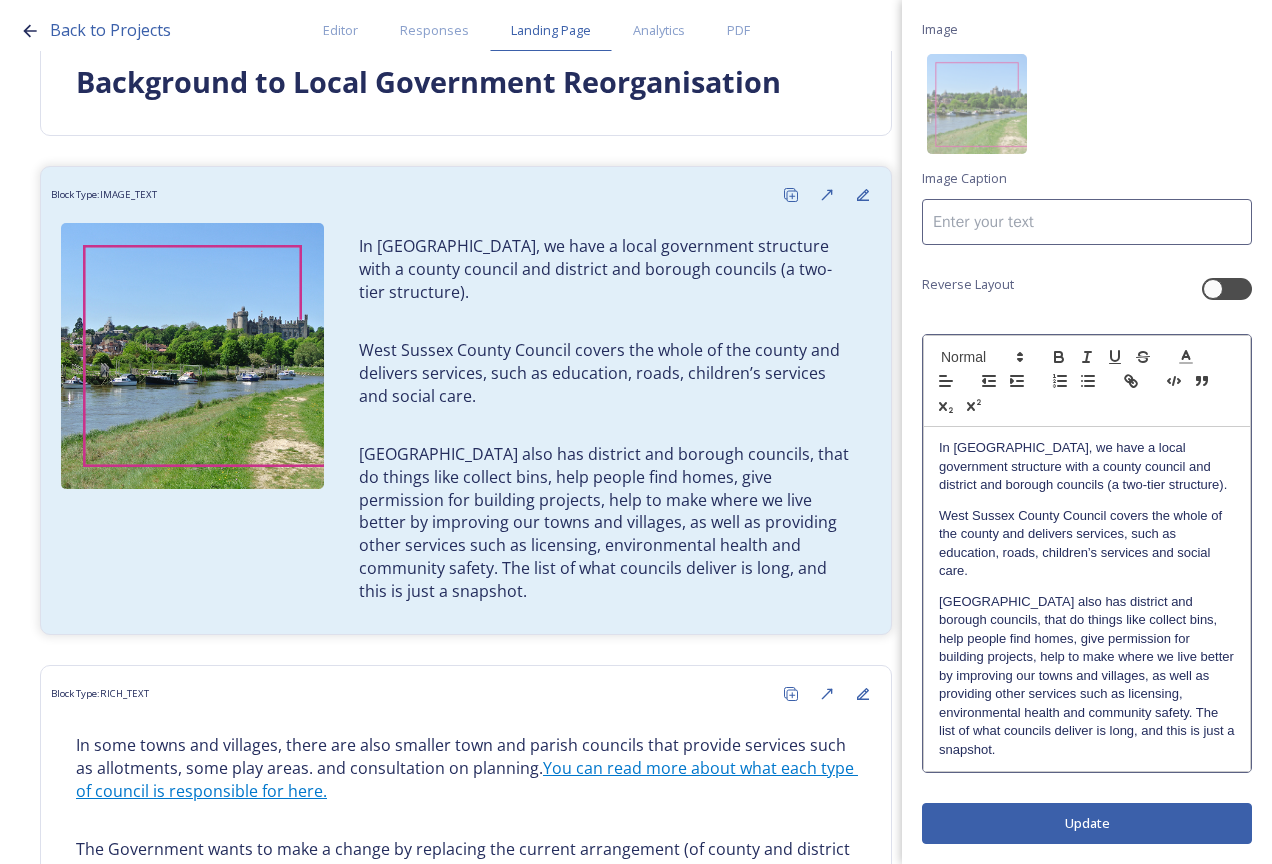 scroll, scrollTop: 0, scrollLeft: 0, axis: both 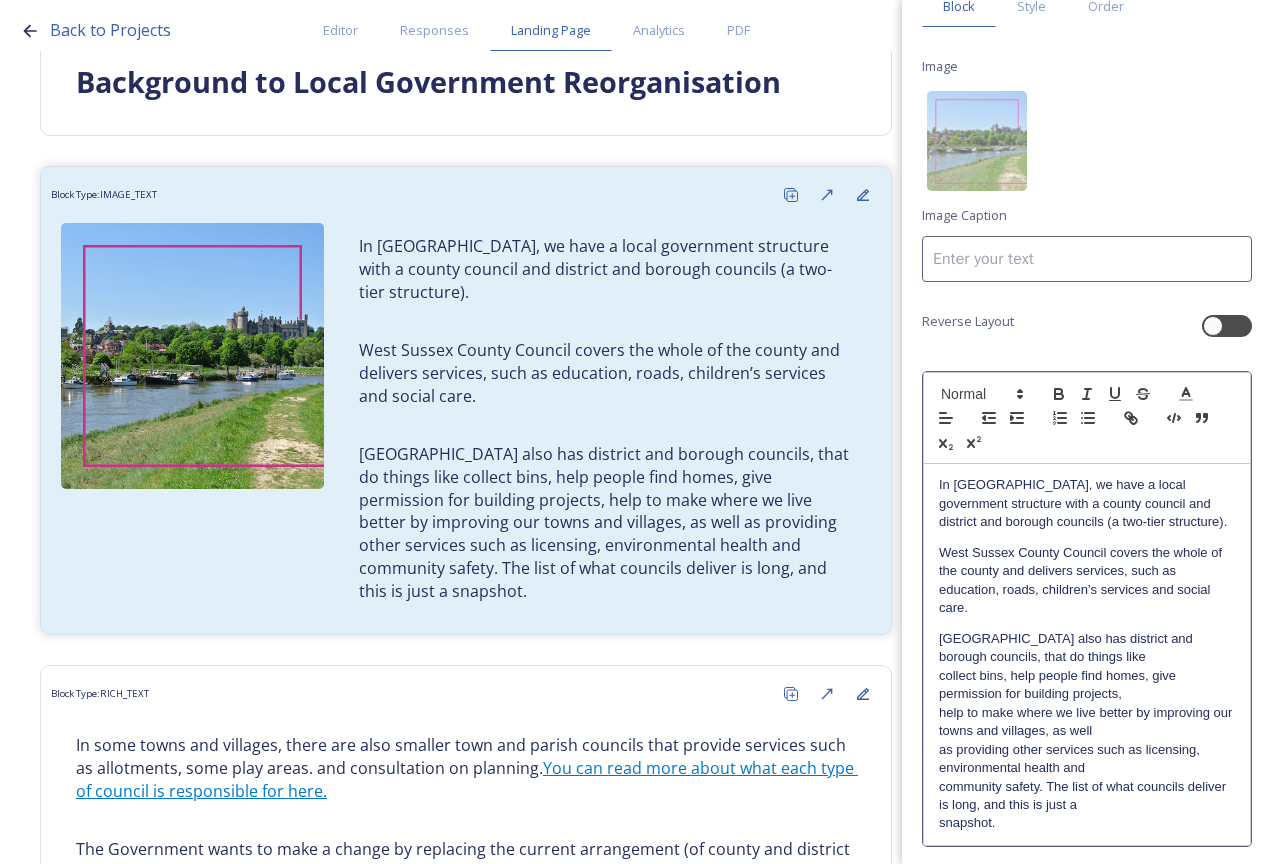 click on "West West Sussex also has district and borough councils, that do things like" at bounding box center (1087, 648) 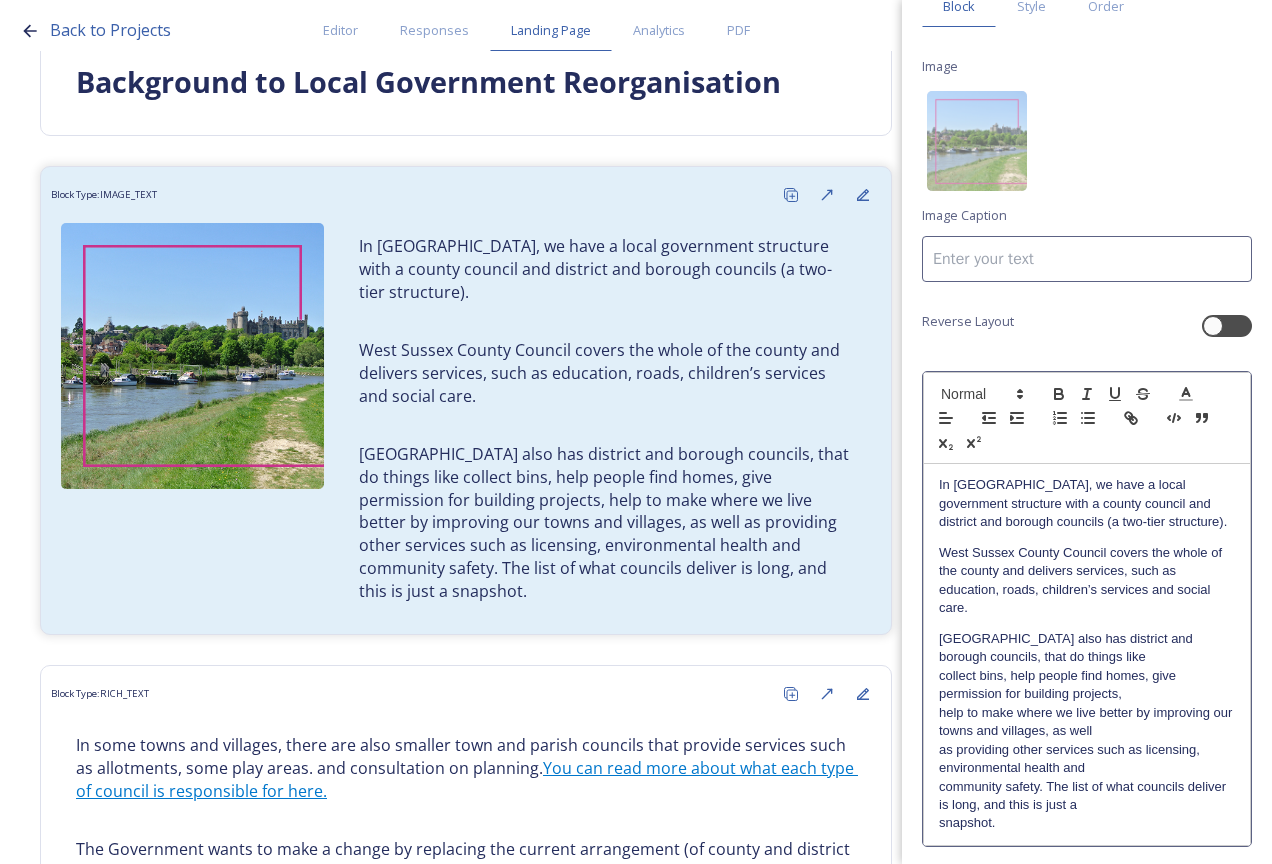 type 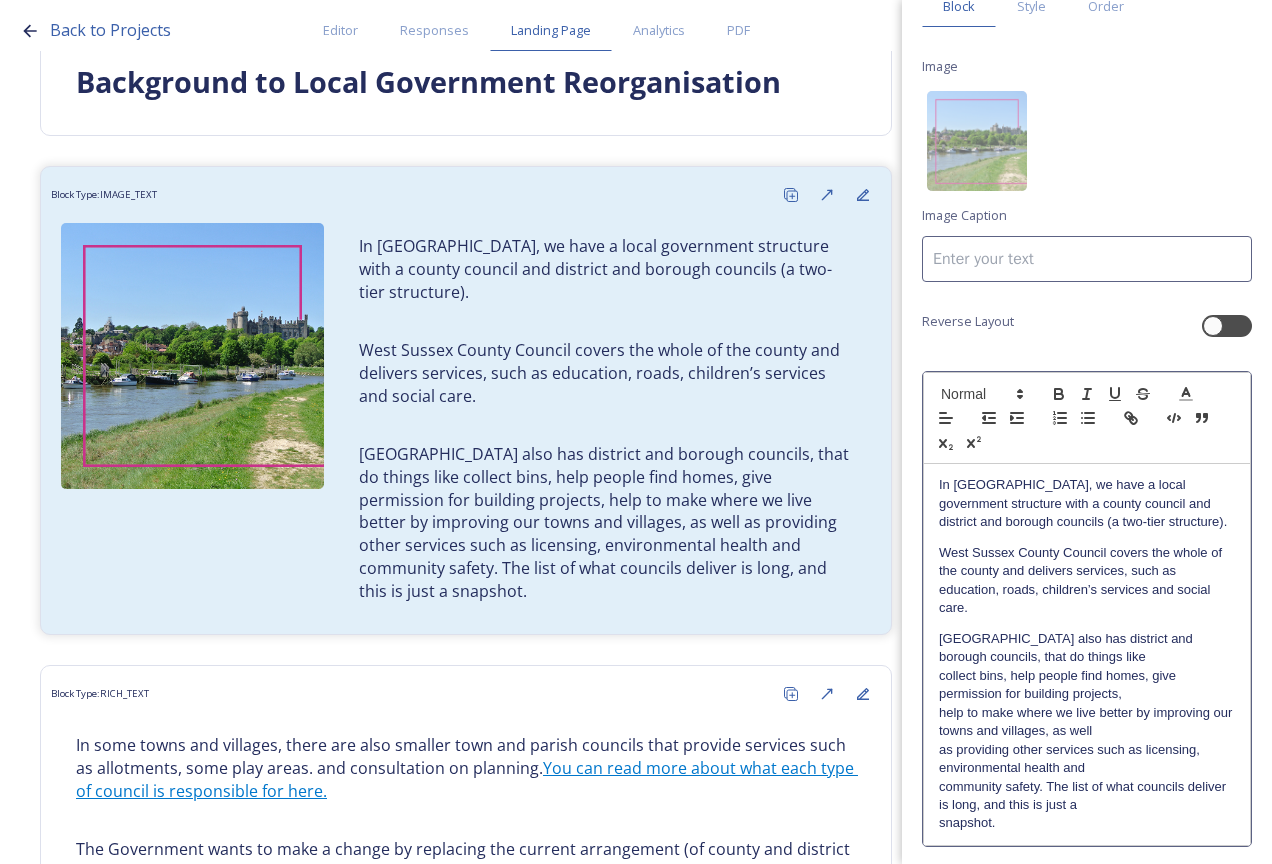 click on "West Sussex also has district and borough councils, that do things like" at bounding box center [1087, 648] 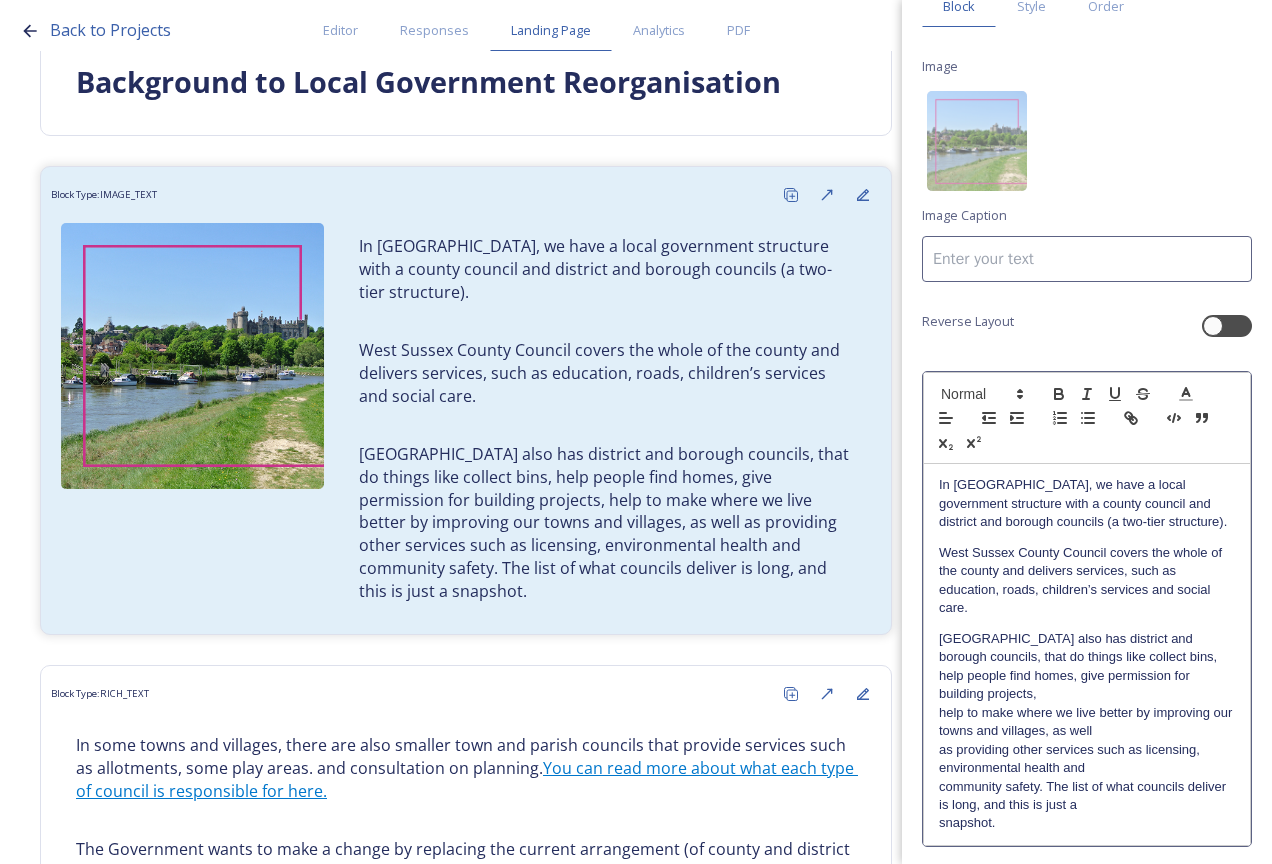 click on "West Sussex also has district and borough councils, that do things like collect bins, help people find homes, give permission for building projects," at bounding box center (1087, 667) 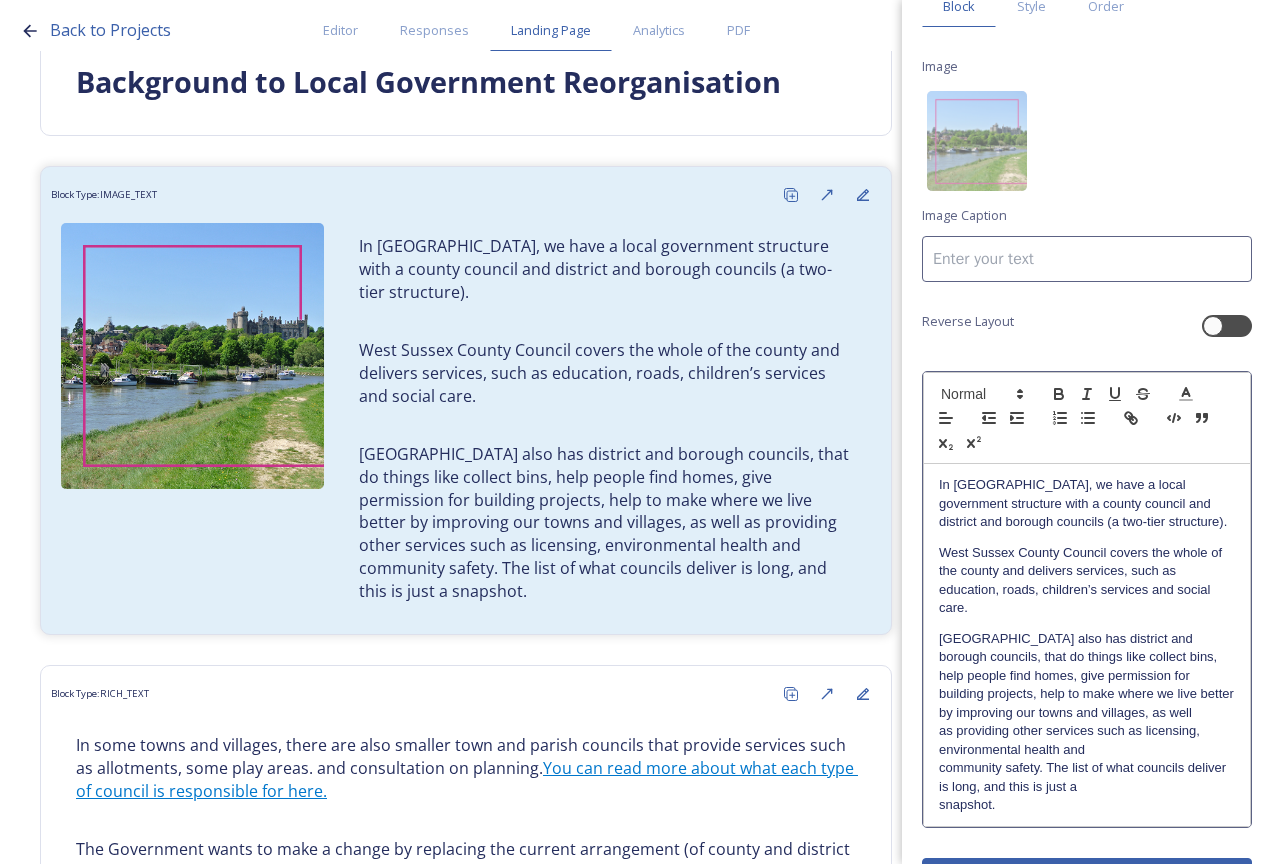 click on "as providing other services such as licensing, environmental health and" at bounding box center [1087, 740] 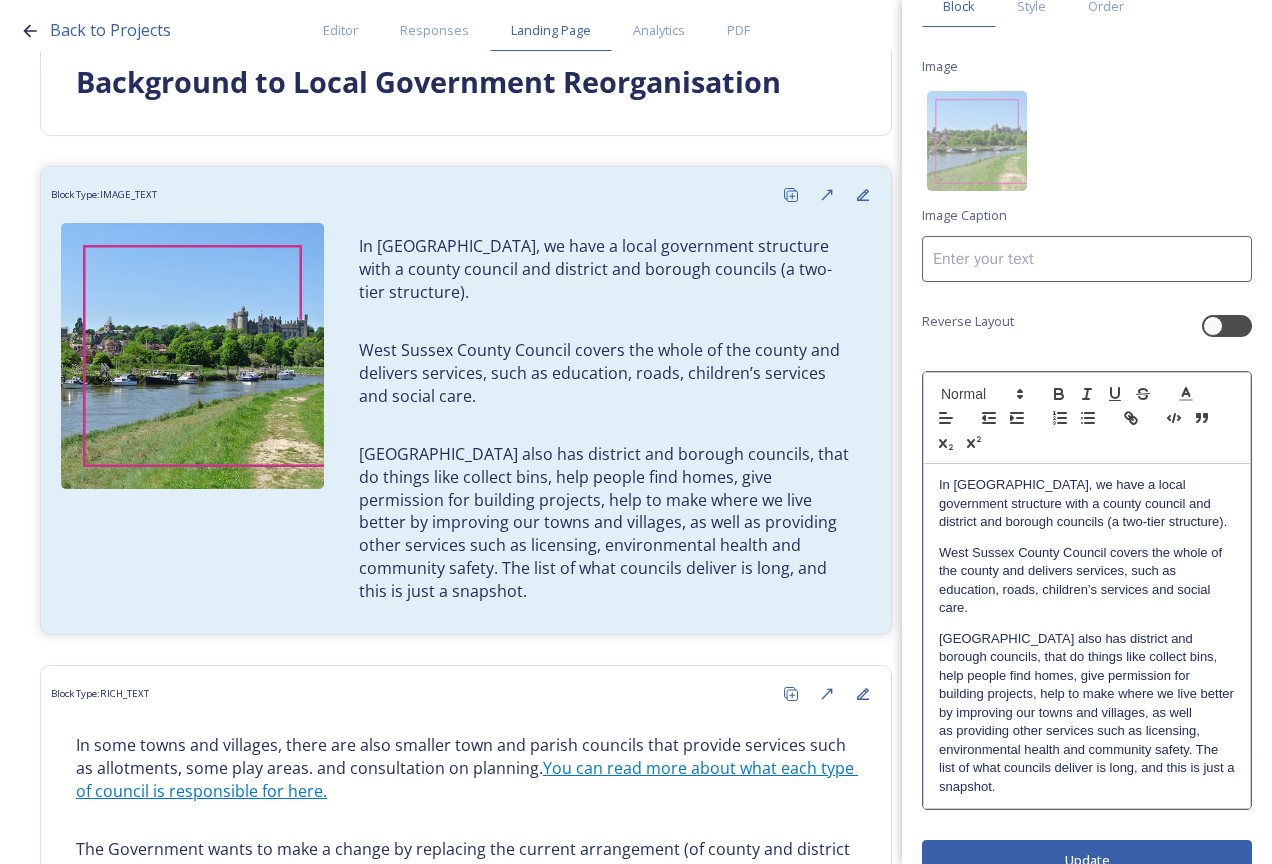 click on "as providing other services such as licensing, environmental health and community safety. The list of what councils deliver is long, and this is just a" at bounding box center (1087, 749) 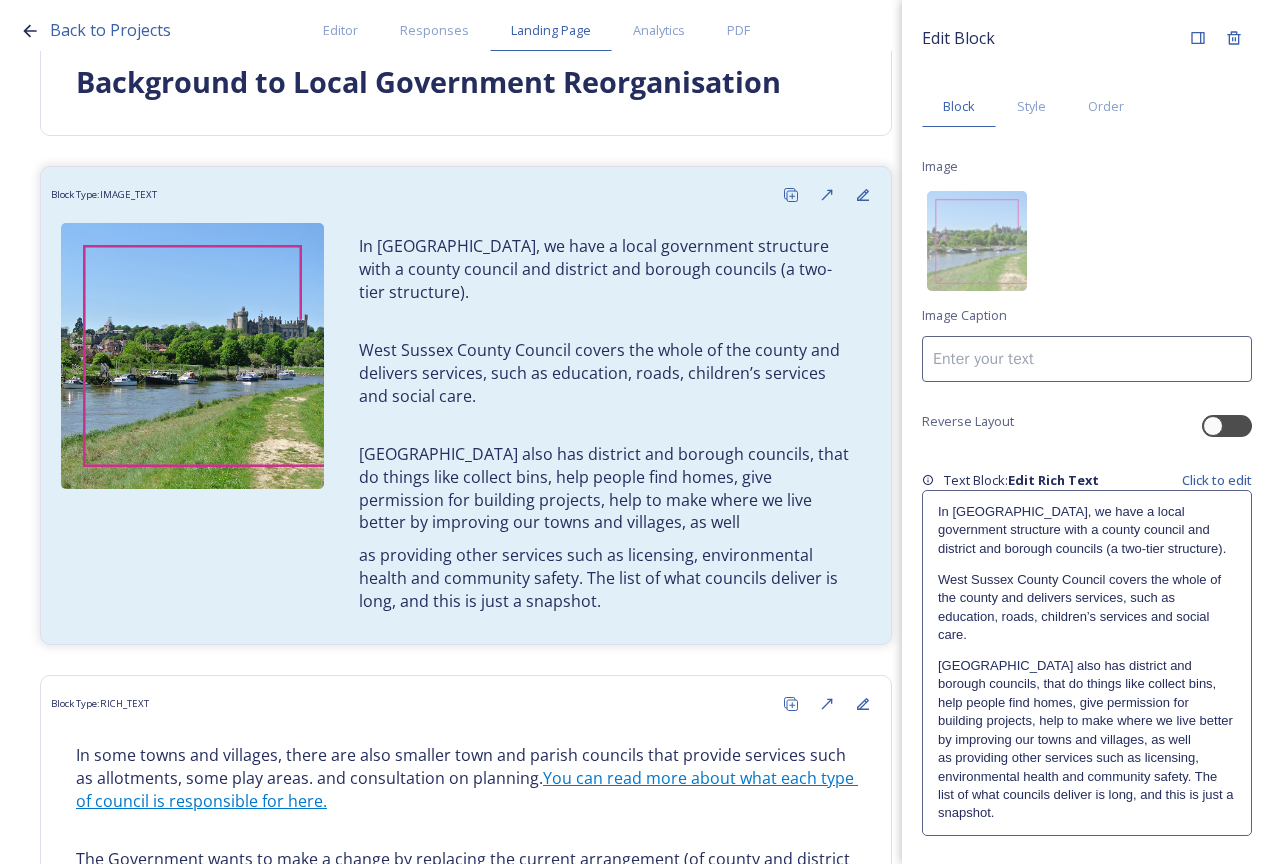click on "as providing other services such as licensing, environmental health and community safety. The list of what councils deliver is long, and this is just a snapshot." at bounding box center (1087, 786) 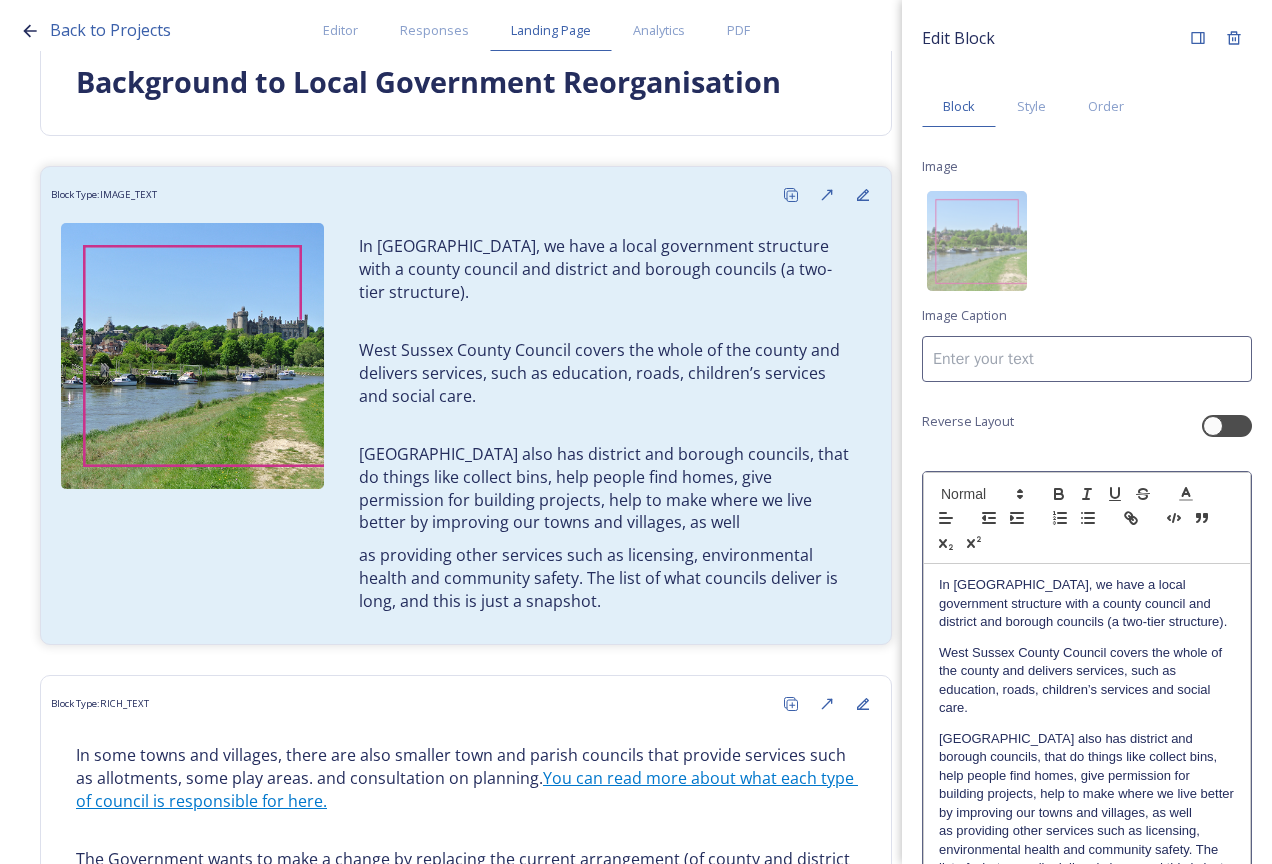 click on "West Sussex also has district and borough councils, that do things like collect bins, help people find homes, give permission for building projects, help to make where we live better by improving our towns and villages, as well" at bounding box center (1087, 776) 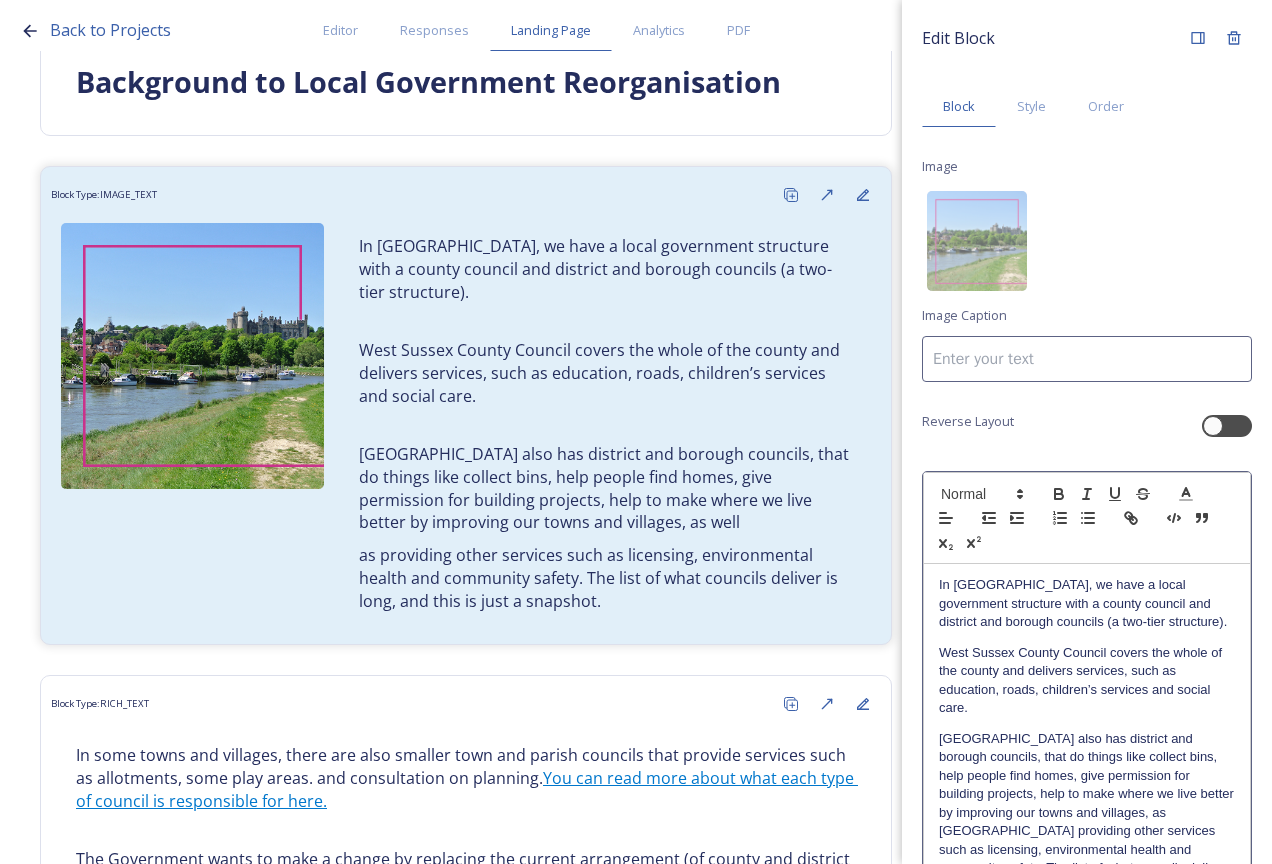 type 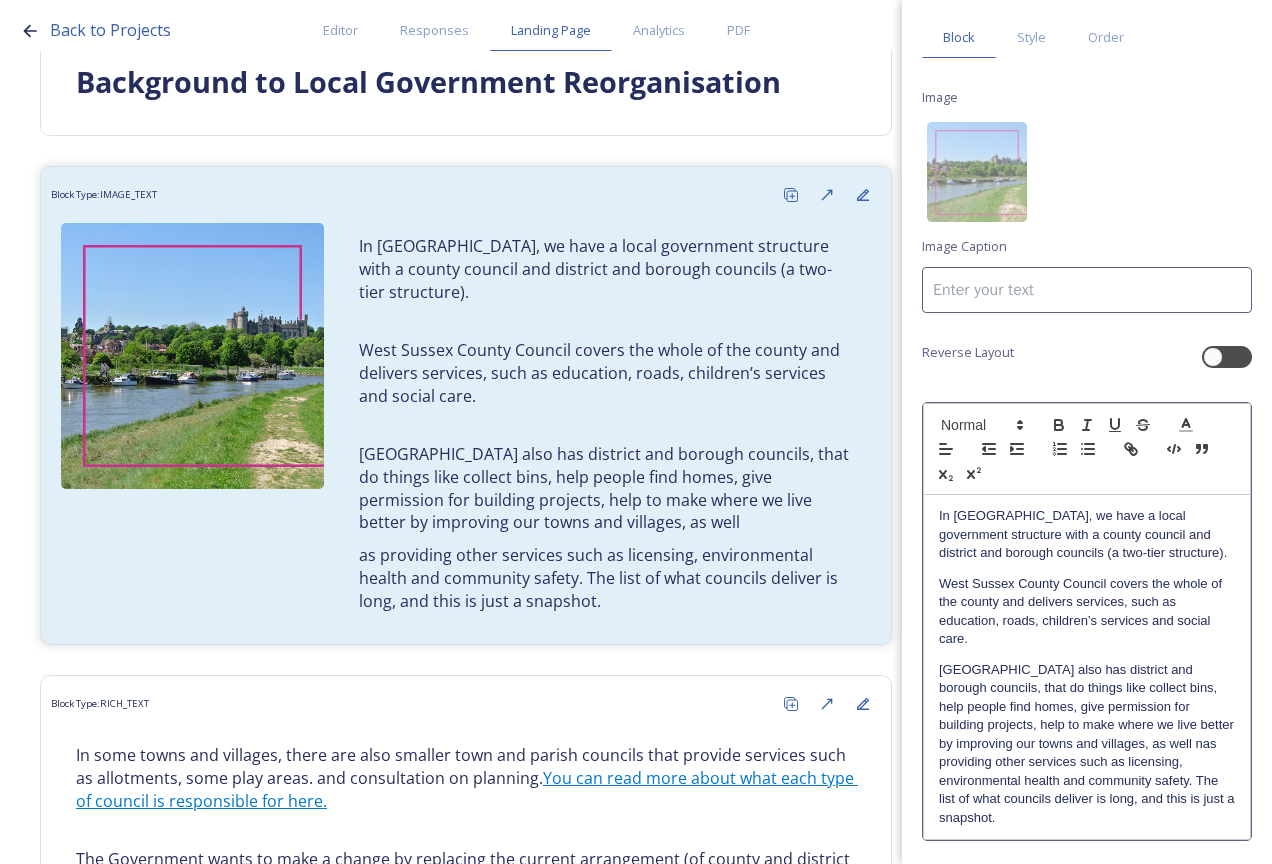 scroll, scrollTop: 100, scrollLeft: 0, axis: vertical 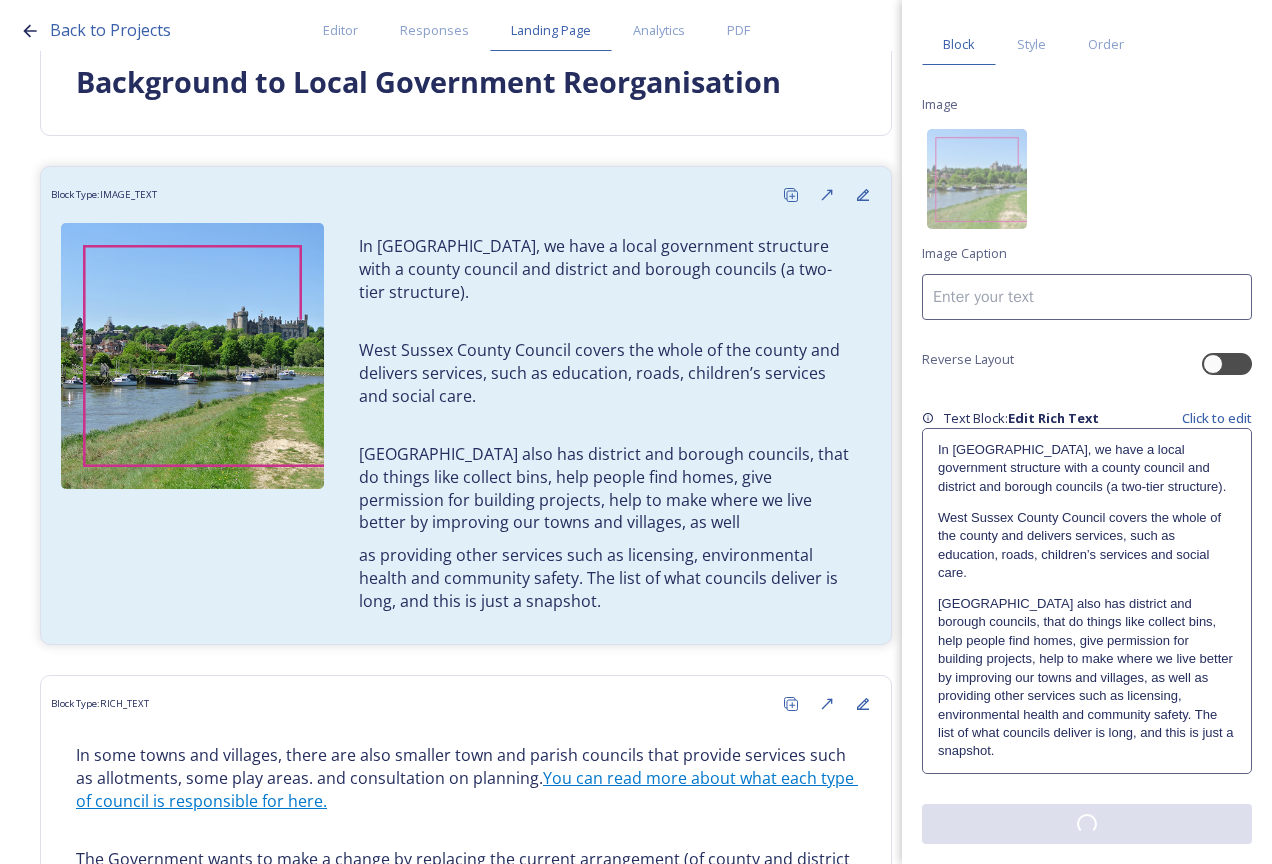 click on "Edit Block Block Style Order Image Image Caption Reverse Layout Text Block:  Edit Rich Text Click to edit In West Sussex, we have a local government structure with a county council and district and borough councils (a two-tier structure).   West Sussex County Council covers the whole of the county and delivers services, such as education, roads, children’s services and social care. West Sussex also has district and borough councils, that do things like collect bins, help people find homes, give permission for building projects, help to make where we live better by improving our towns and villages, as well as providing other services such as licensing, environmental health and community safety. The list of what councils deliver is long, and this is just a snapshot." at bounding box center (1087, 401) 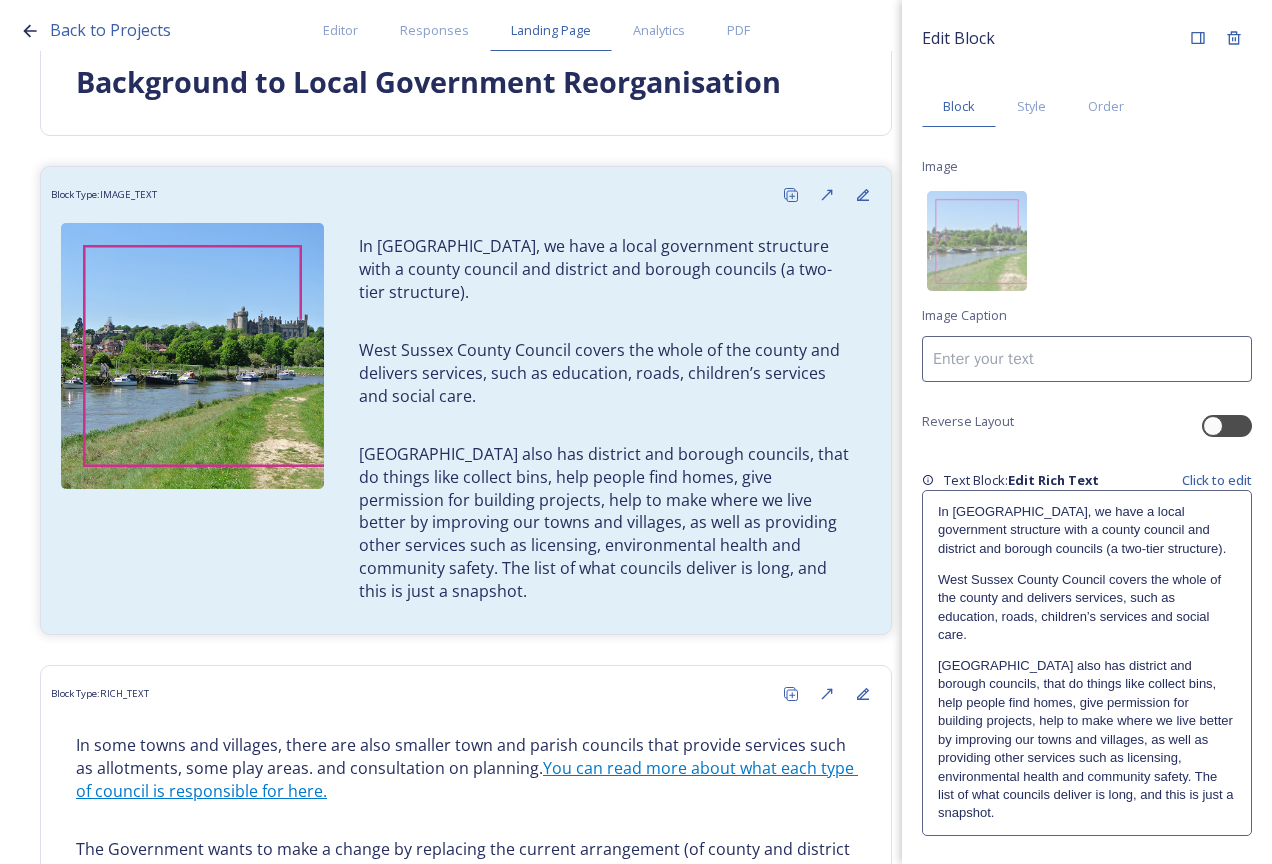 click on "West Sussex also has district and borough councils, that do things like collect bins, help people find homes, give permission for building projects, help to make where we live better by improving our towns and villages, as well as providing other services such as licensing, environmental health and community safety. The list of what councils deliver is long, and this is just a snapshot." at bounding box center [1087, 740] 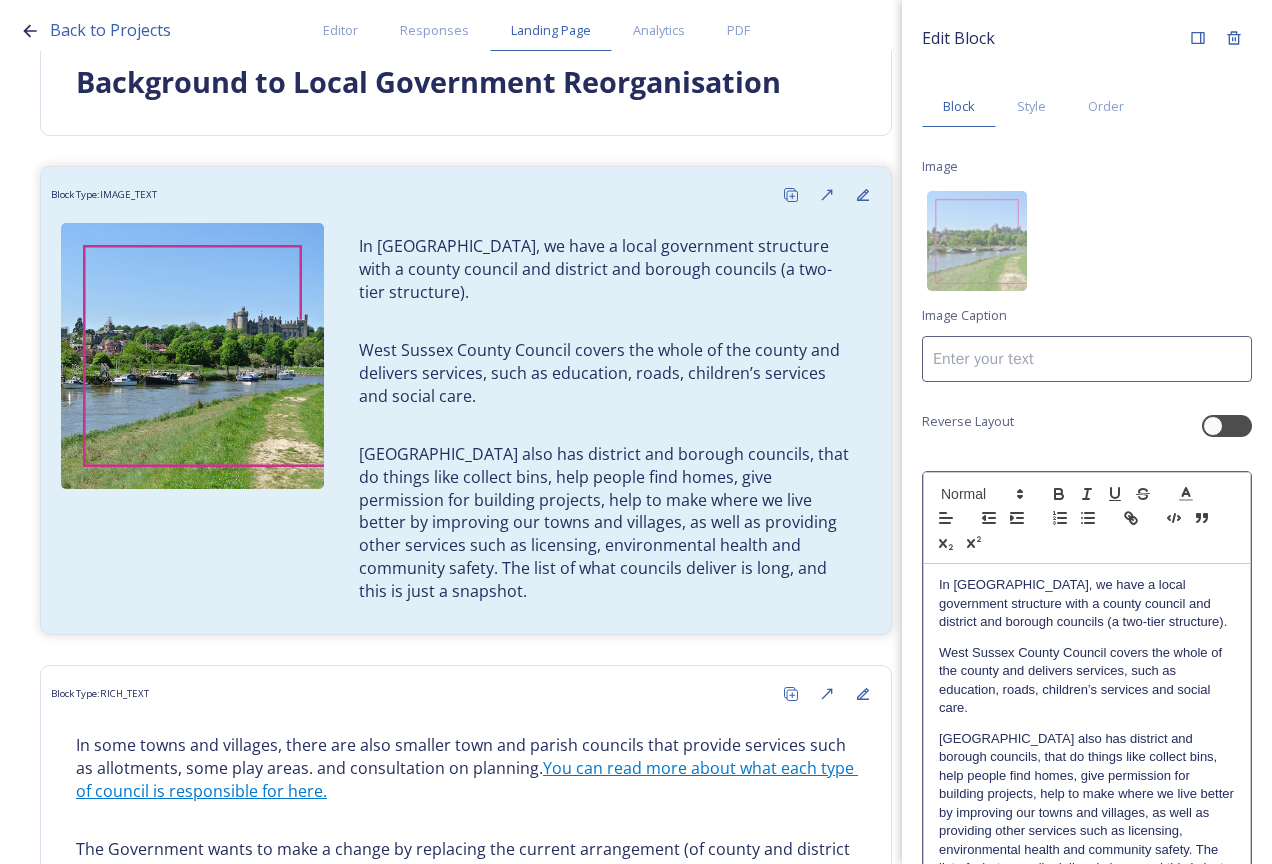 scroll, scrollTop: 100, scrollLeft: 0, axis: vertical 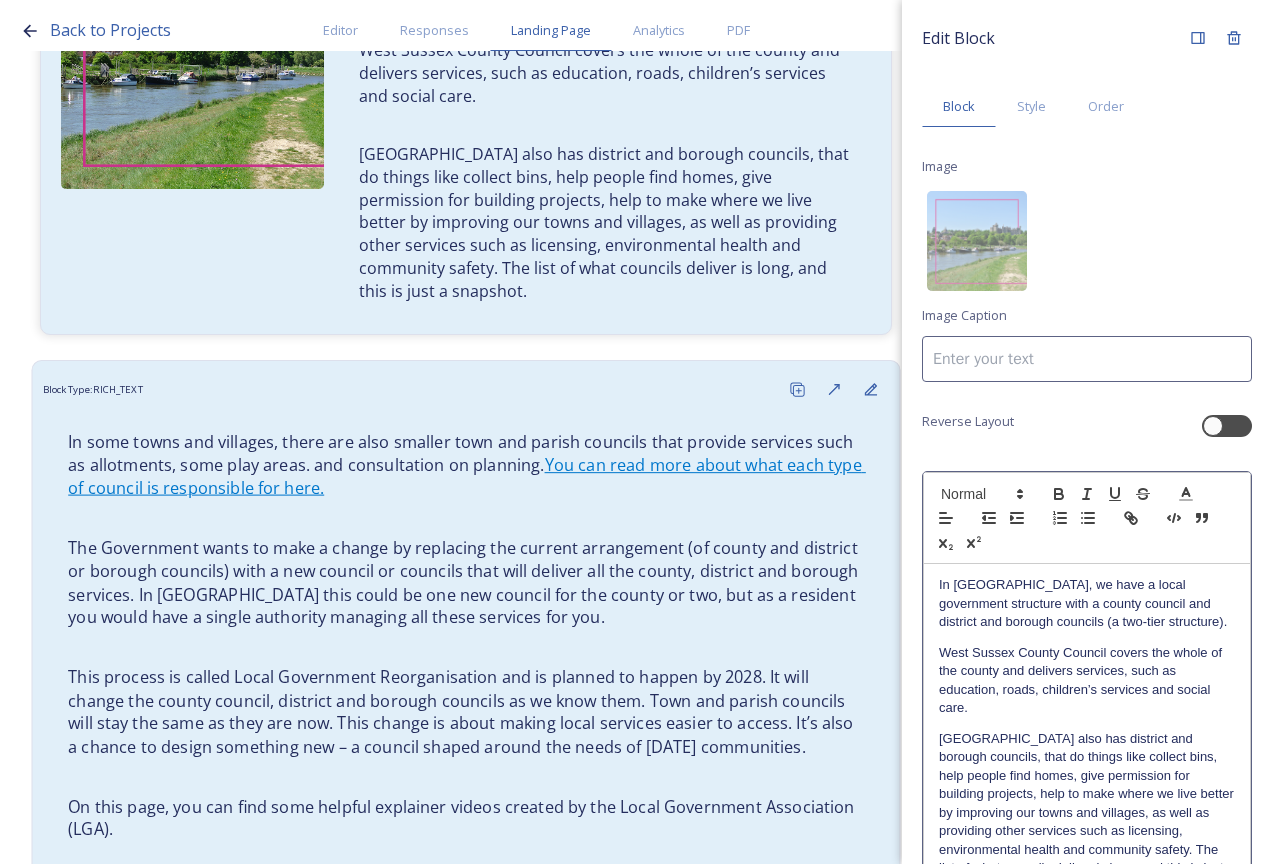 click on "The Government wants to make a change by replacing the current arrangement (of county and district or borough councils) with a new council or councils that will deliver all the county, district and borough services. In West Sussex this could be one new council for the county or two, but as a resident you would have a single authority managing all these services for you." at bounding box center [466, 583] 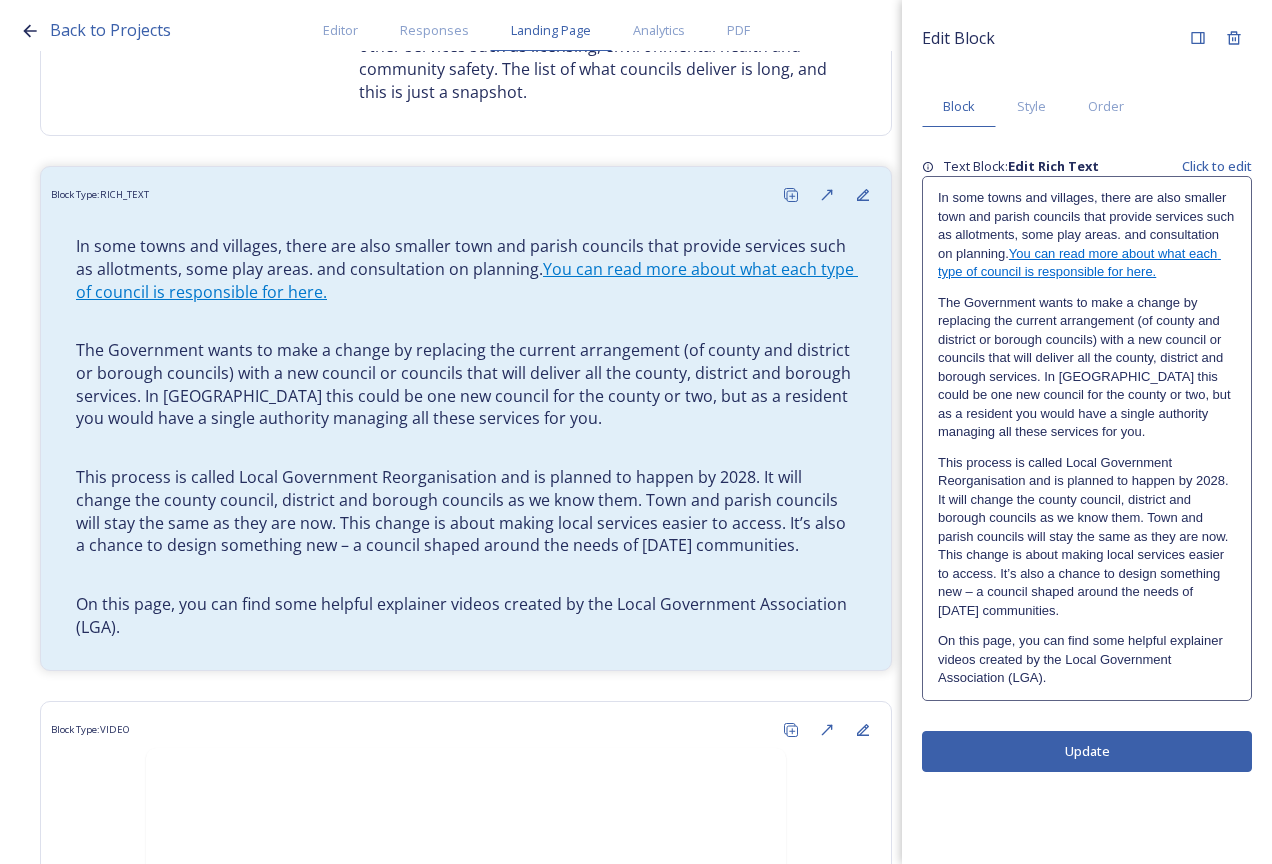 scroll, scrollTop: 700, scrollLeft: 0, axis: vertical 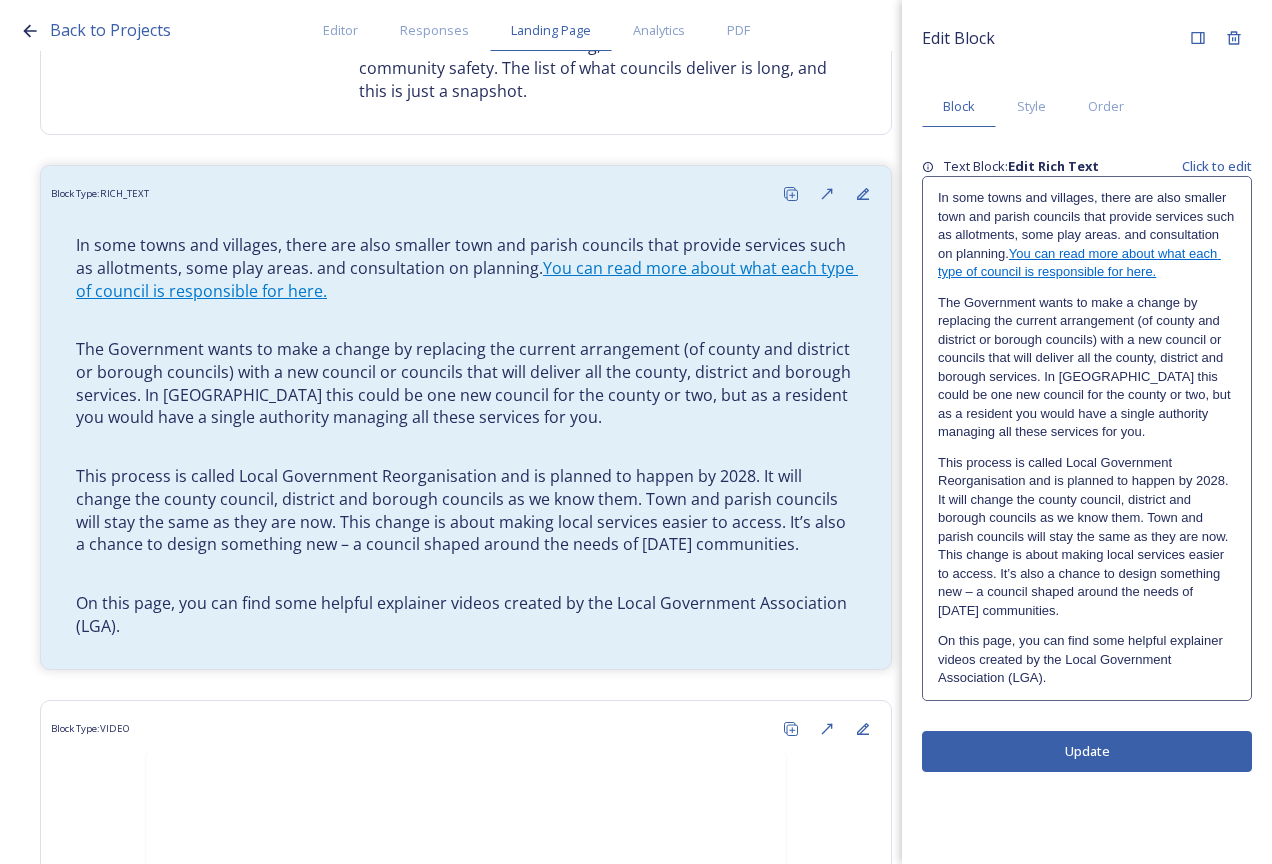 click on "This process is called Local Government Reorganisation and is planned to happen by 2028. It will change the county council, district and borough councils as we know them. Town and parish councils will stay the same as they are now. This change is about making local services easier to access. It’s also a chance to design something new – a council shaped around the needs of today’s communities." at bounding box center (1087, 537) 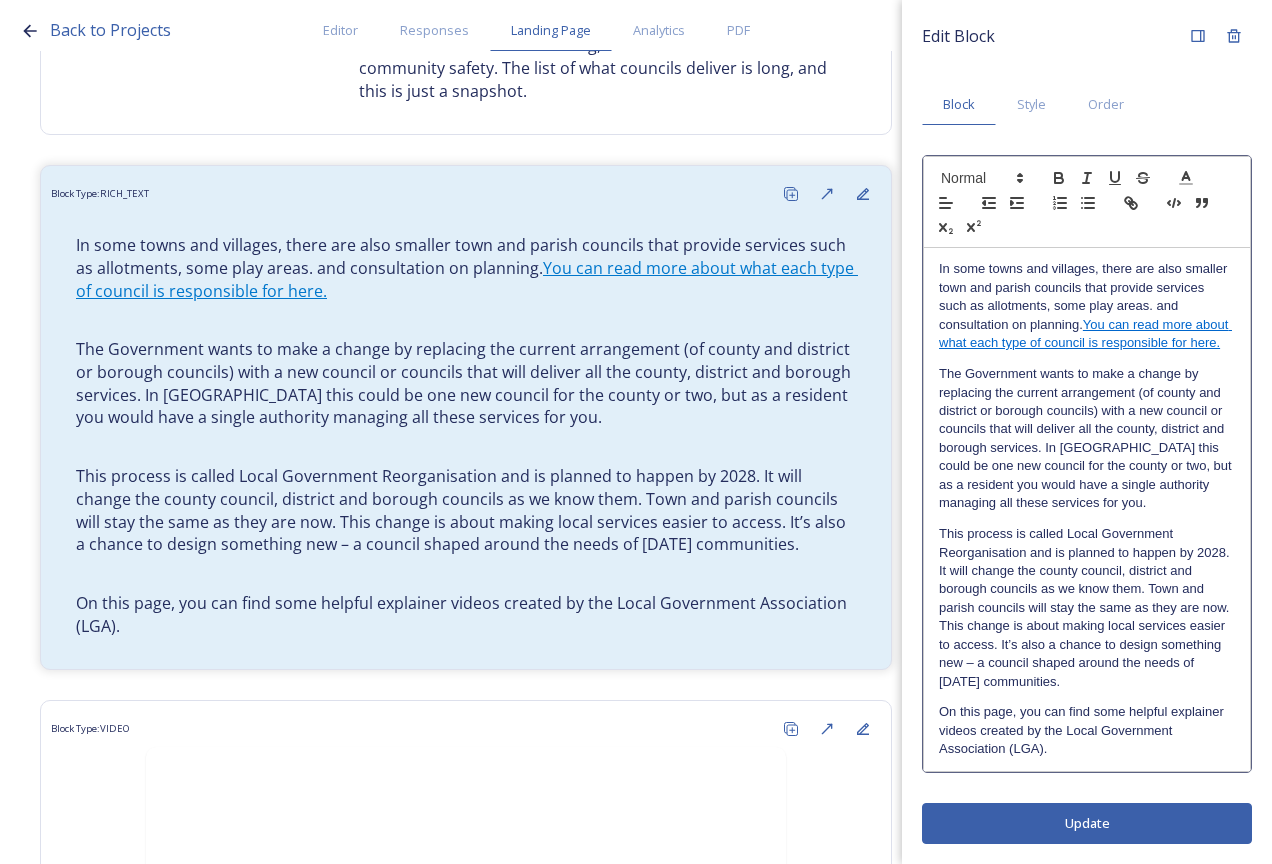 scroll, scrollTop: 21, scrollLeft: 0, axis: vertical 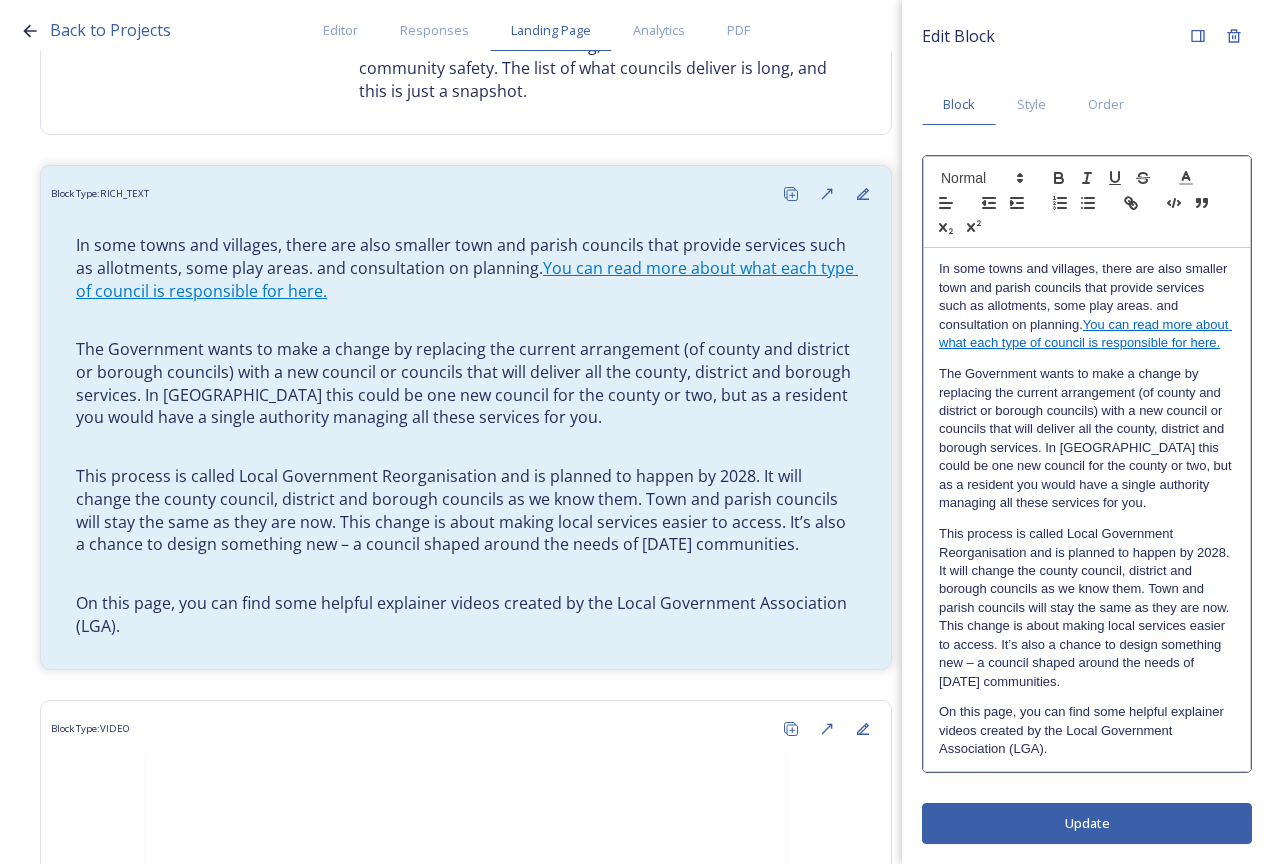 click on "The Government wants to make a change by replacing the current arrangement (of county and district or borough councils) with a new council or councils that will deliver all the county, district and borough services. In West Sussex this could be one new council for the county or two, but as a resident you would have a single authority managing all these services for you." at bounding box center [1087, 439] 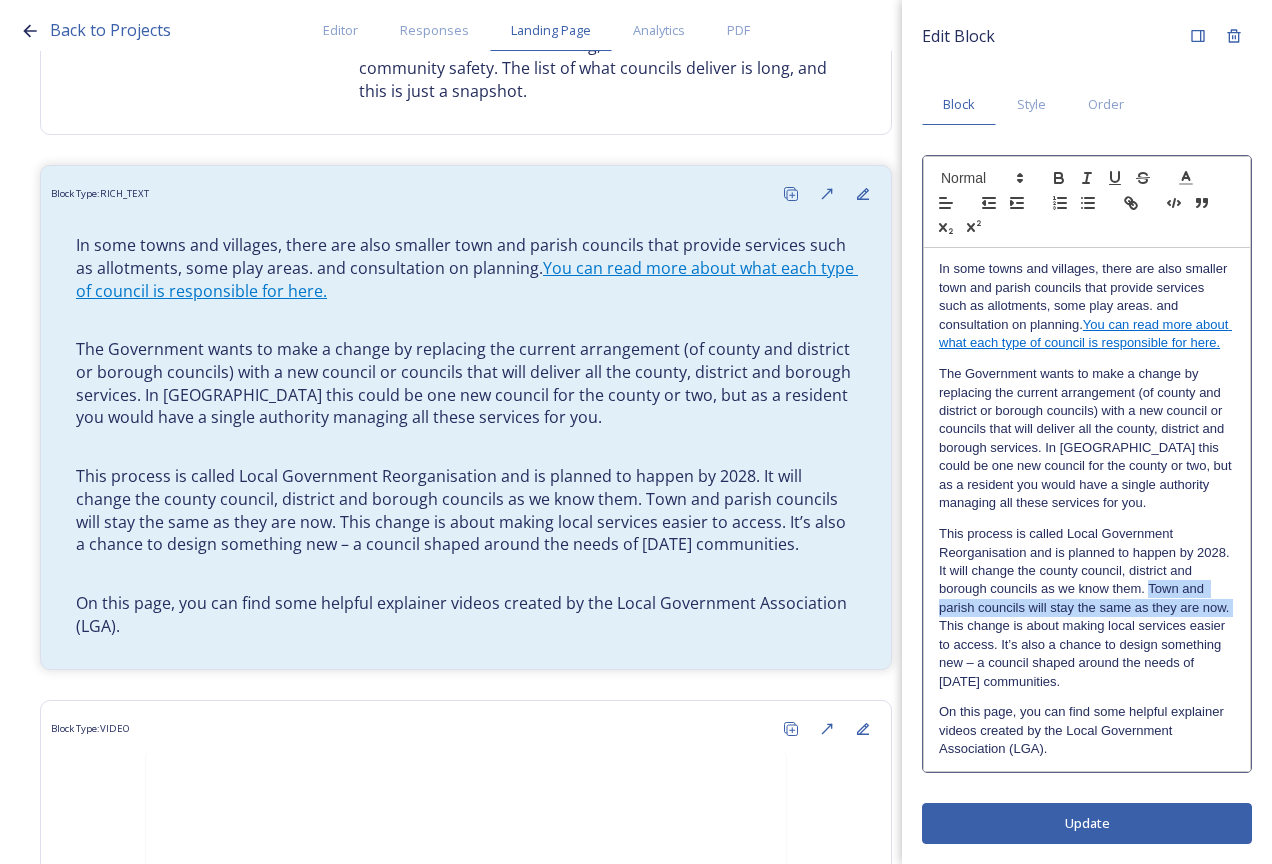 drag, startPoint x: 1174, startPoint y: 589, endPoint x: 992, endPoint y: 630, distance: 186.56099 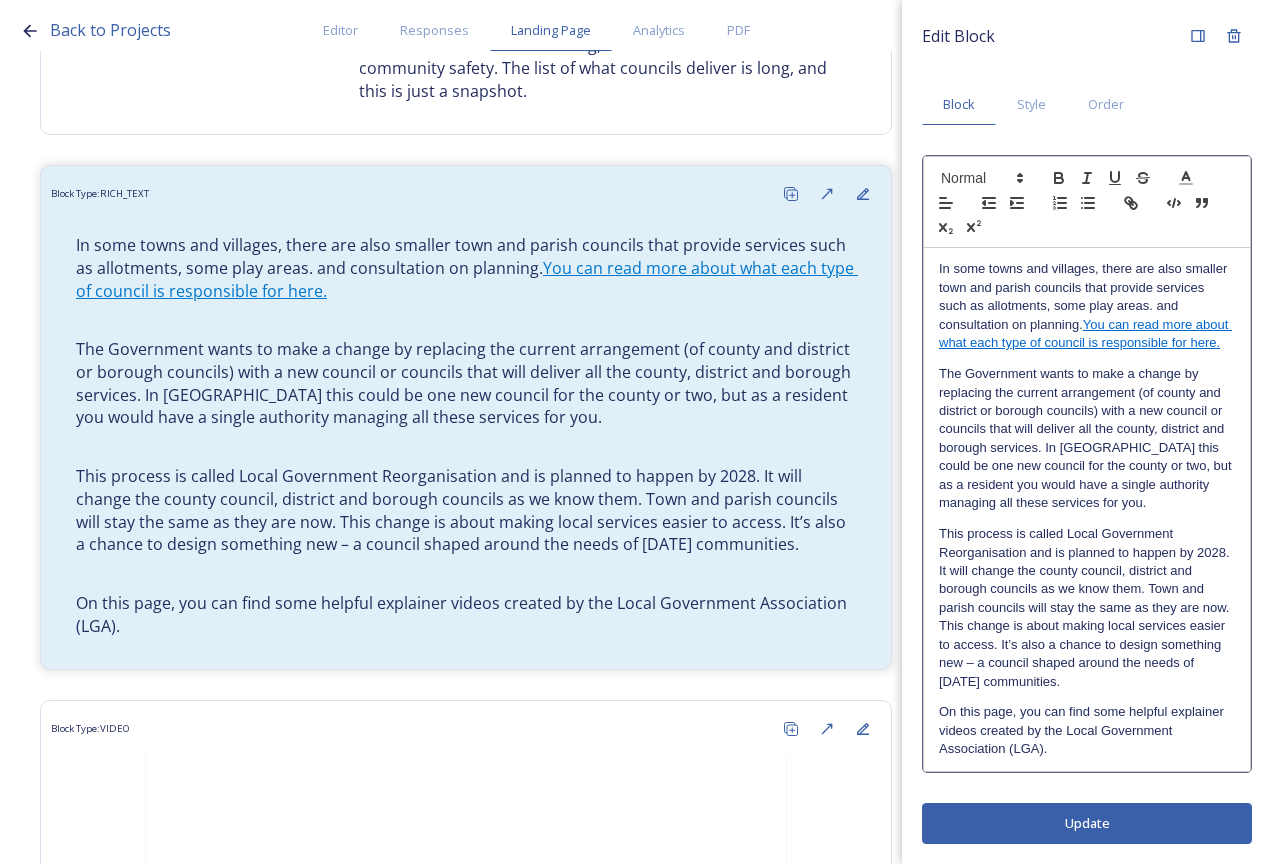 click on "This process is called Local Government Reorganisation and is planned to happen by 2028. It will change the county council, district and borough councils as we know them. Town and parish councils will stay the same as they are now. This change is about making local services easier to access. It’s also a chance to design something new – a council shaped around the needs of today’s communities." at bounding box center [1087, 608] 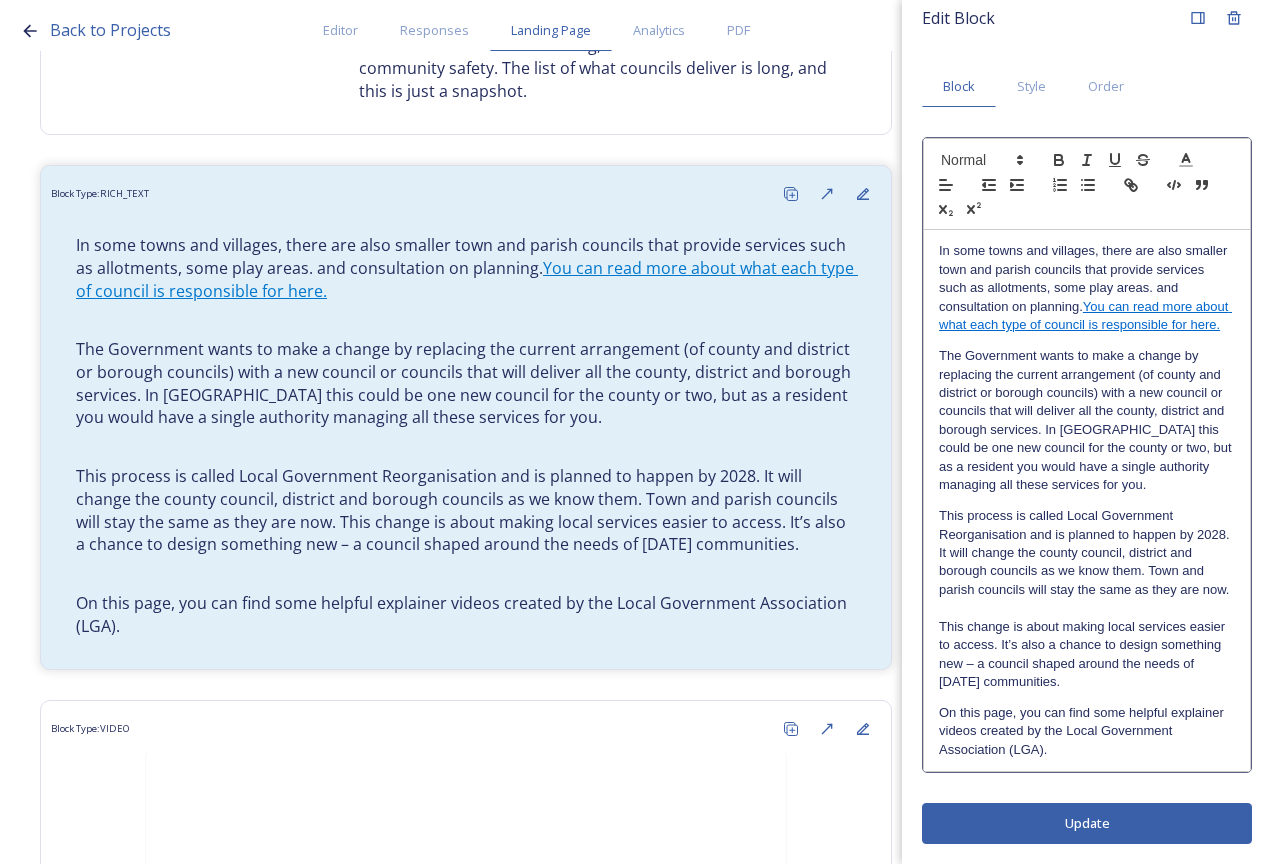 click at bounding box center (1087, 608) 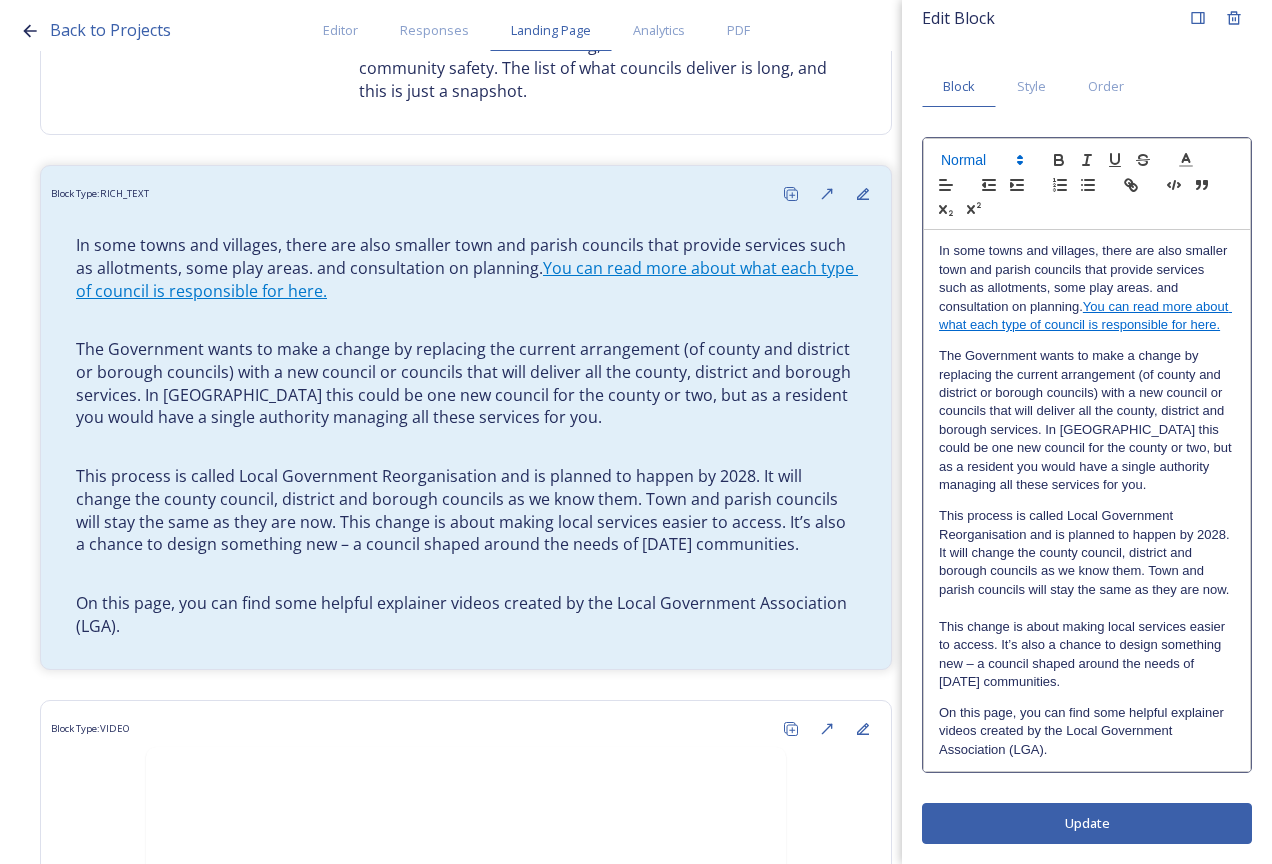 click at bounding box center [981, 160] 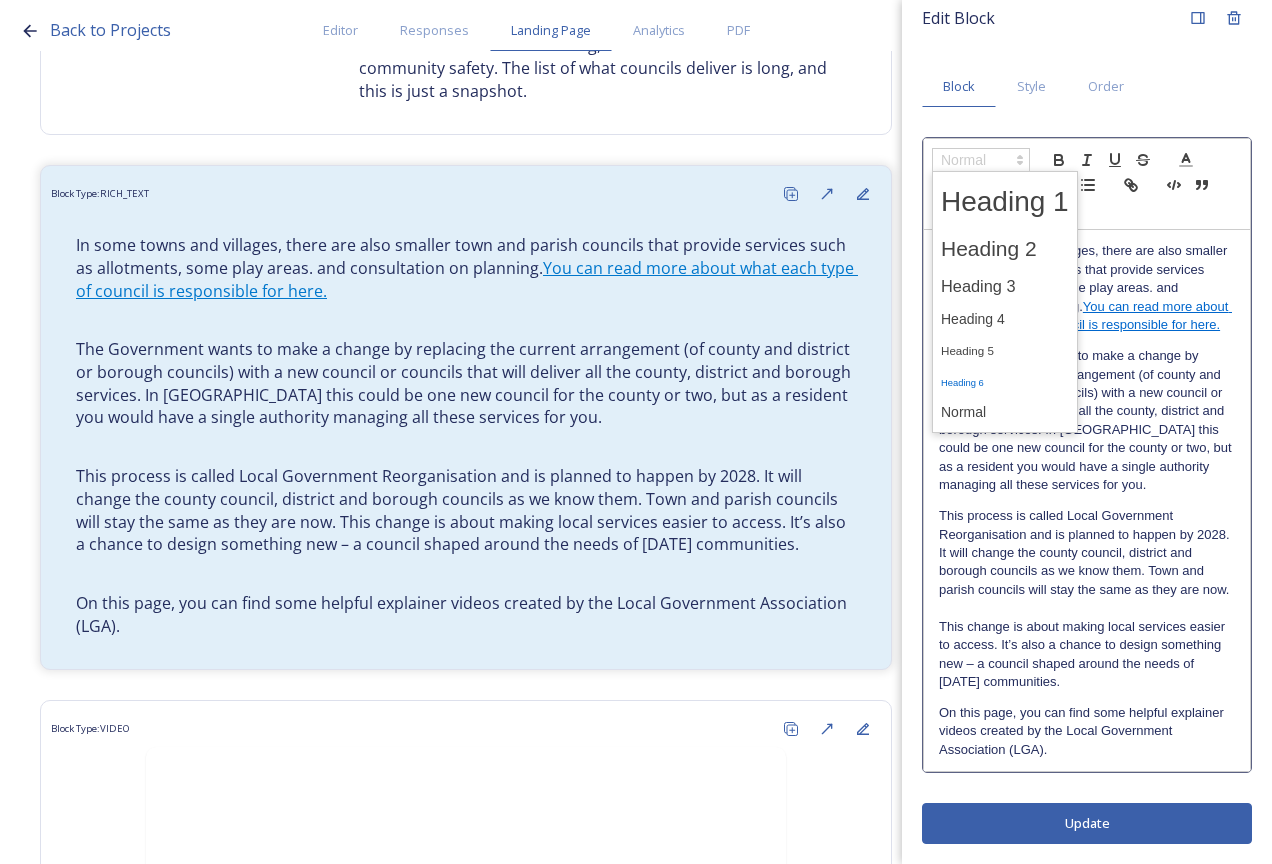 click at bounding box center (1005, 381) 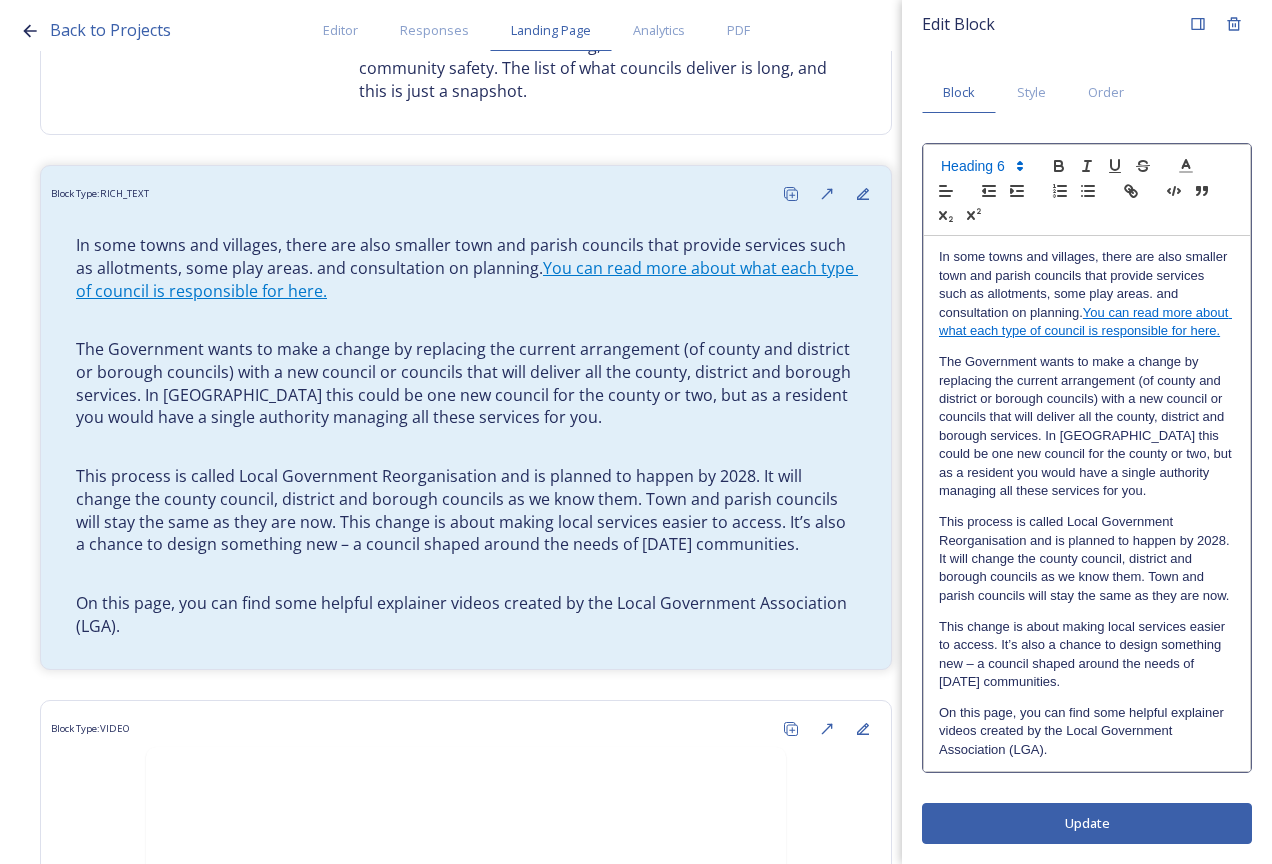 scroll, scrollTop: 52, scrollLeft: 0, axis: vertical 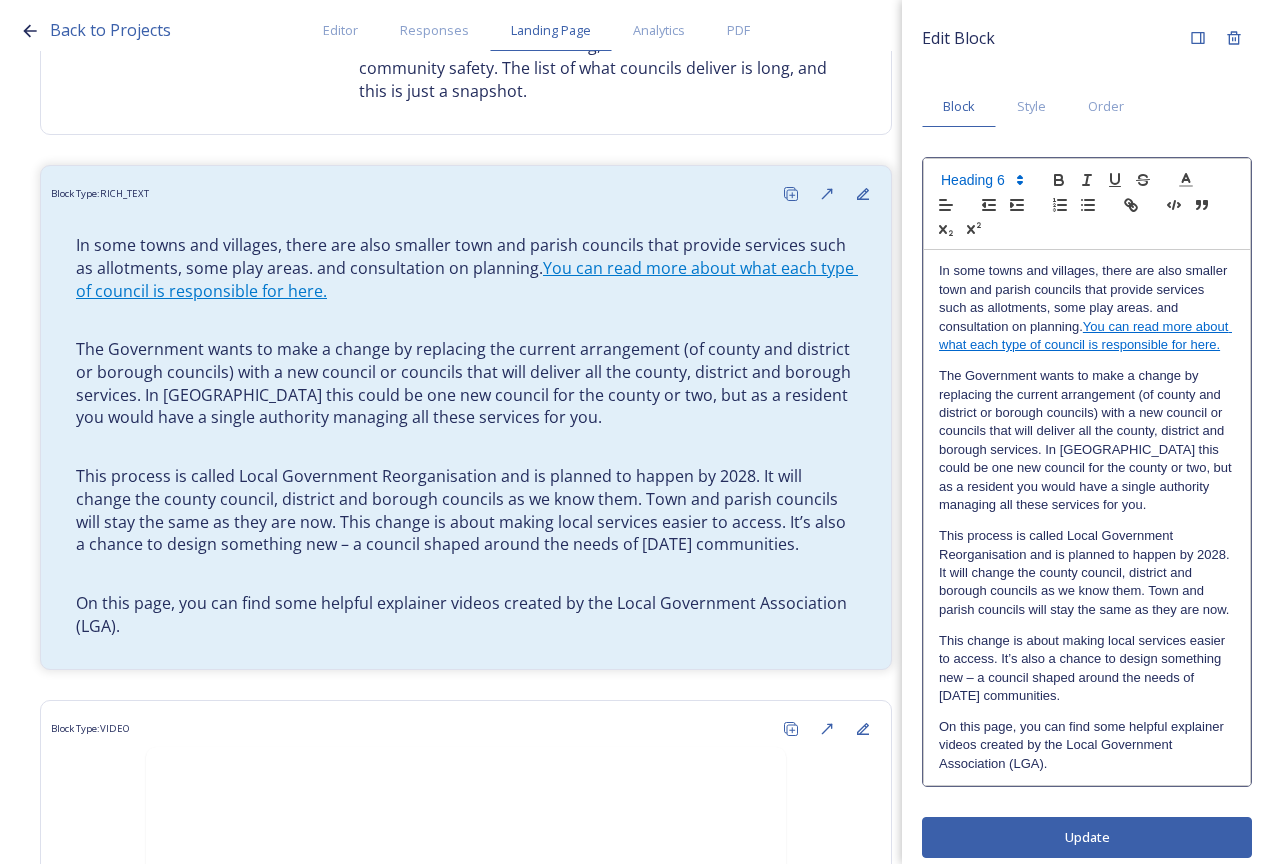 click on "Edit Block Block Style Order                                                                                                                                                                           In some towns and villages, there are also smaller town and parish councils that provide services such as allotments, some play areas. and consultation on planning.  You can read more about what each type of council is responsible for here.    The Government wants to make a change by replacing the current arrangement (of county and district or borough councils) with a new council or councils that will deliver all the county, district and borough services. In West Sussex this could be one new council for the county or two, but as a resident you would have a single authority managing all these services for you.   This change is about making local services easier to access. It’s also a chance to design something new – a council shaped around the needs of today’s communities.  Update" at bounding box center (1087, 432) 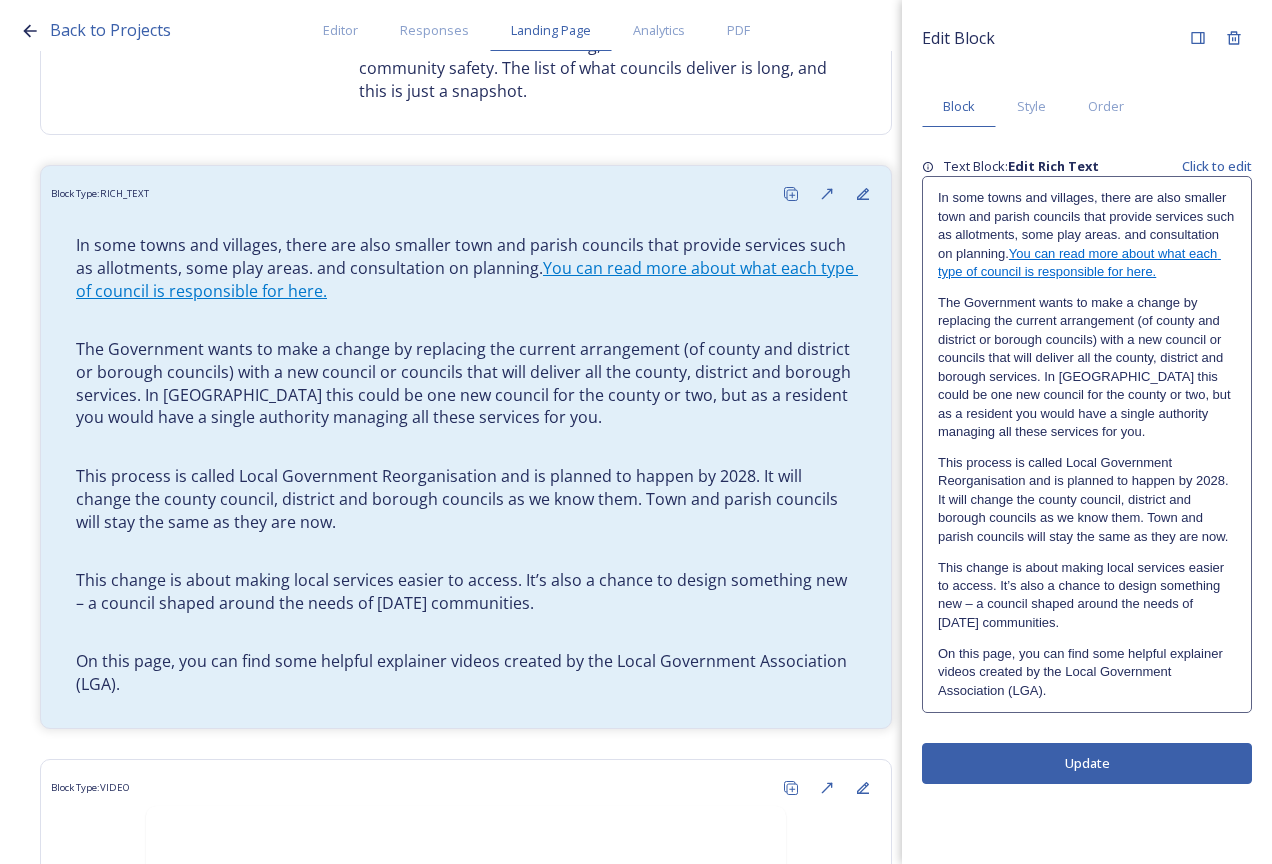 click on "Update" at bounding box center (1087, 763) 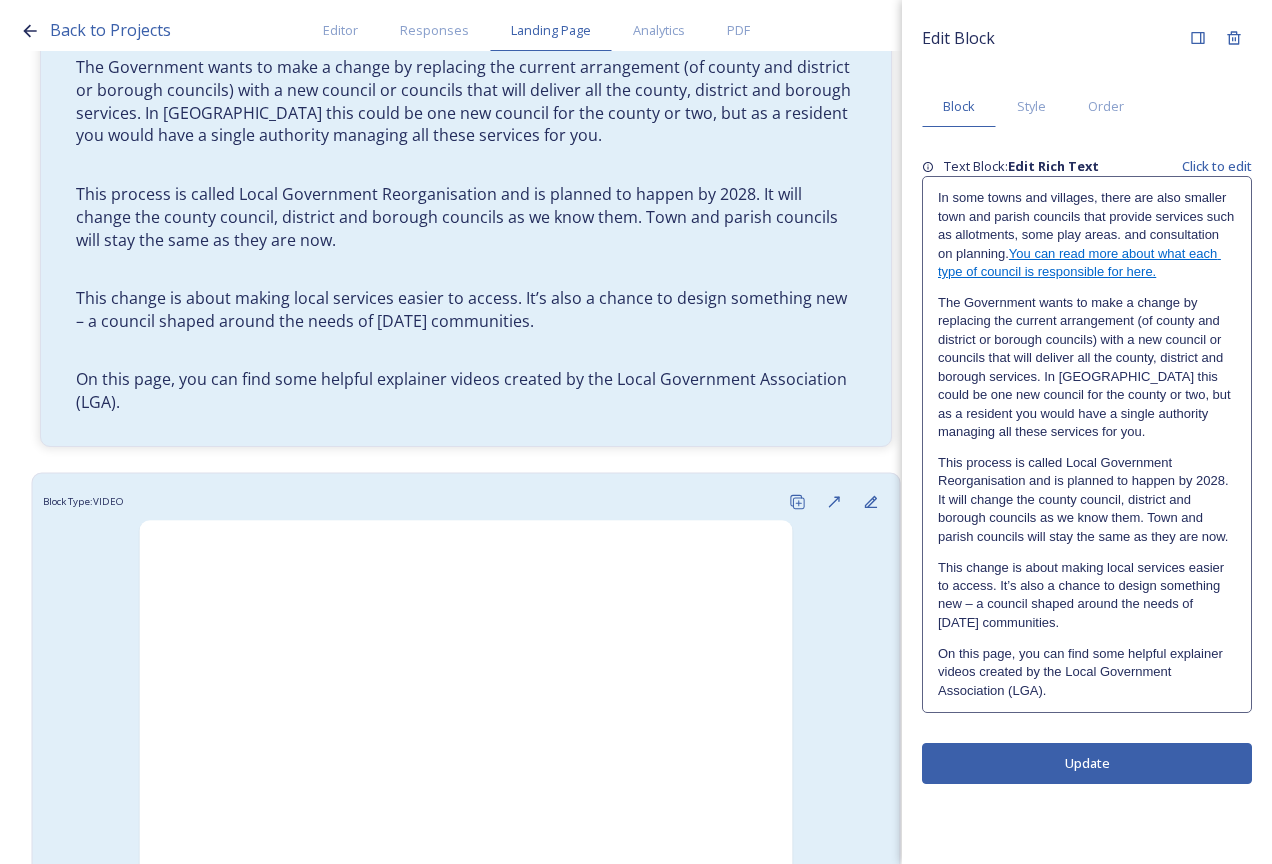 scroll, scrollTop: 978, scrollLeft: 0, axis: vertical 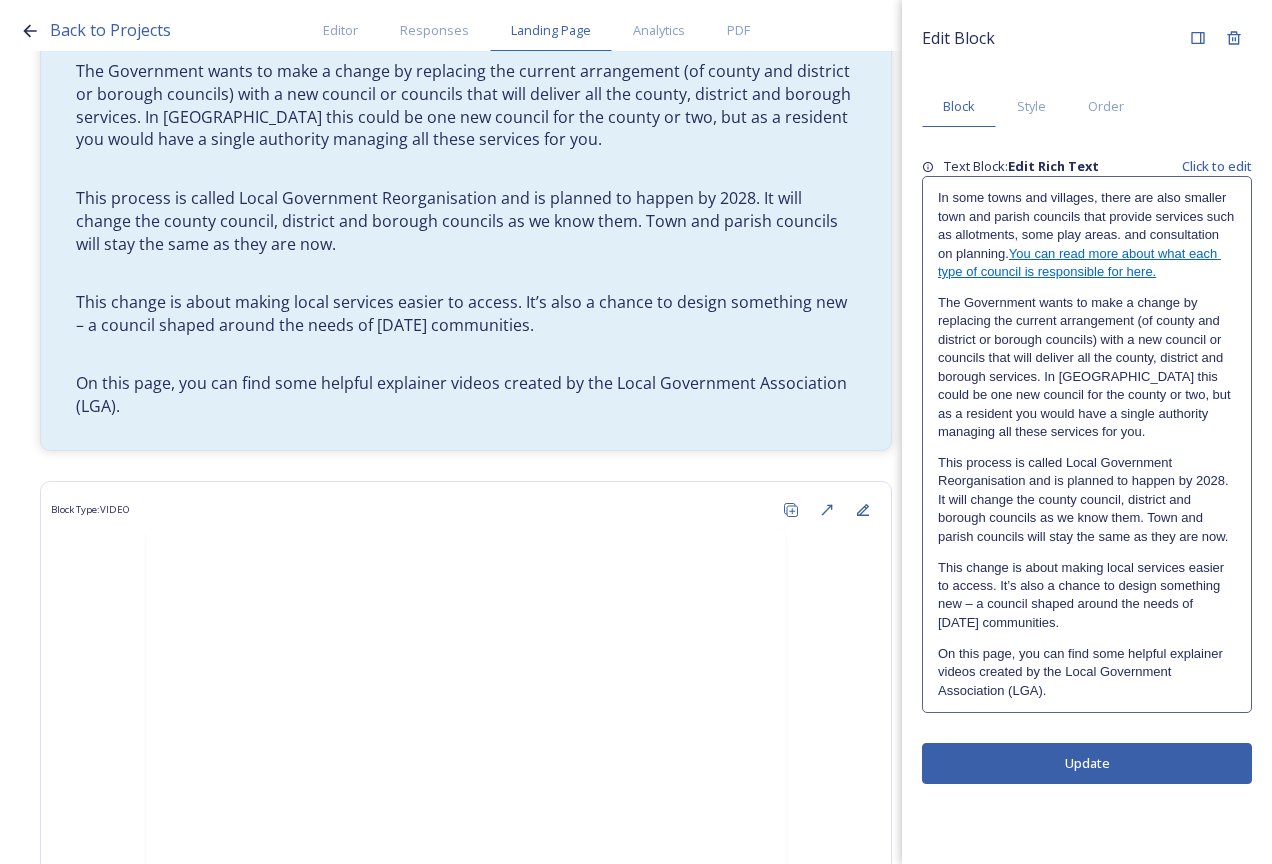 click on "Update" at bounding box center [1087, 763] 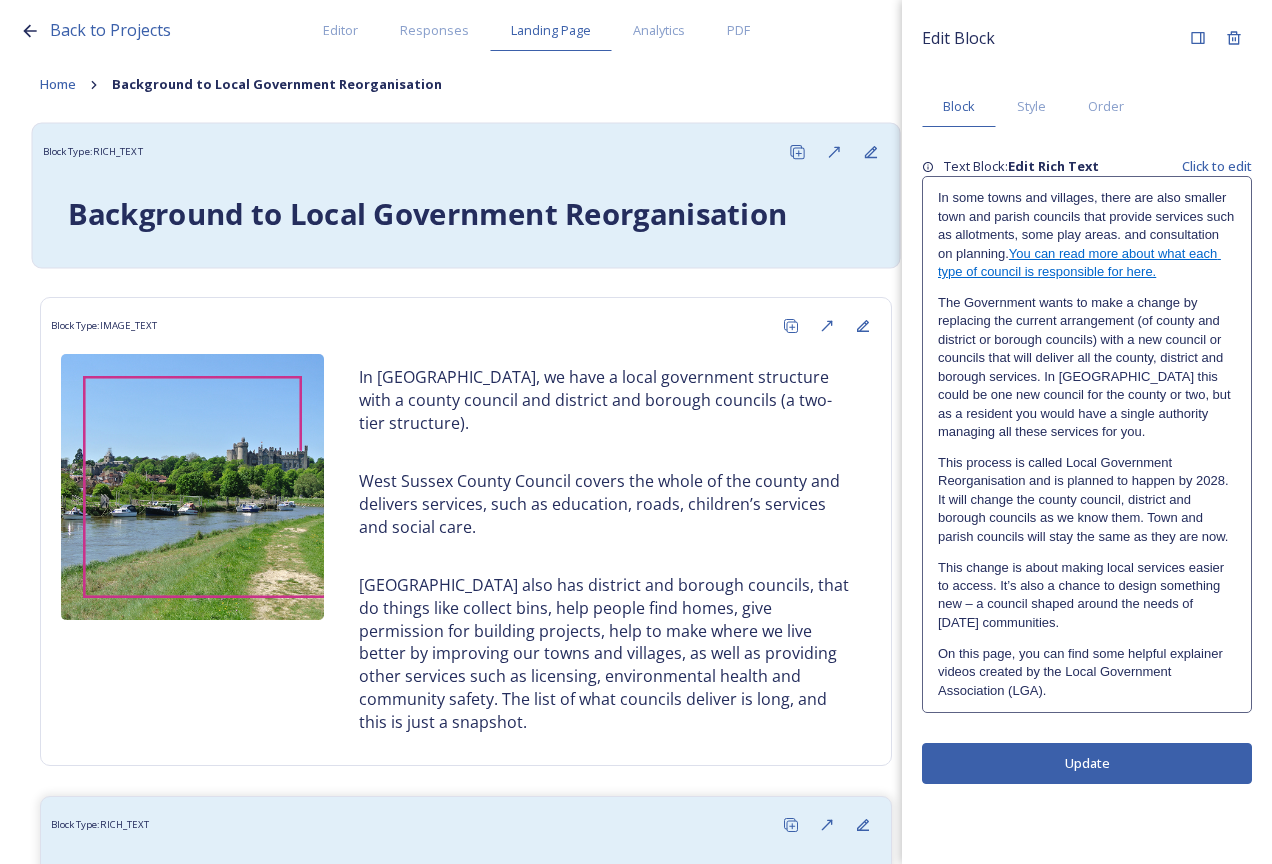 scroll, scrollTop: 0, scrollLeft: 0, axis: both 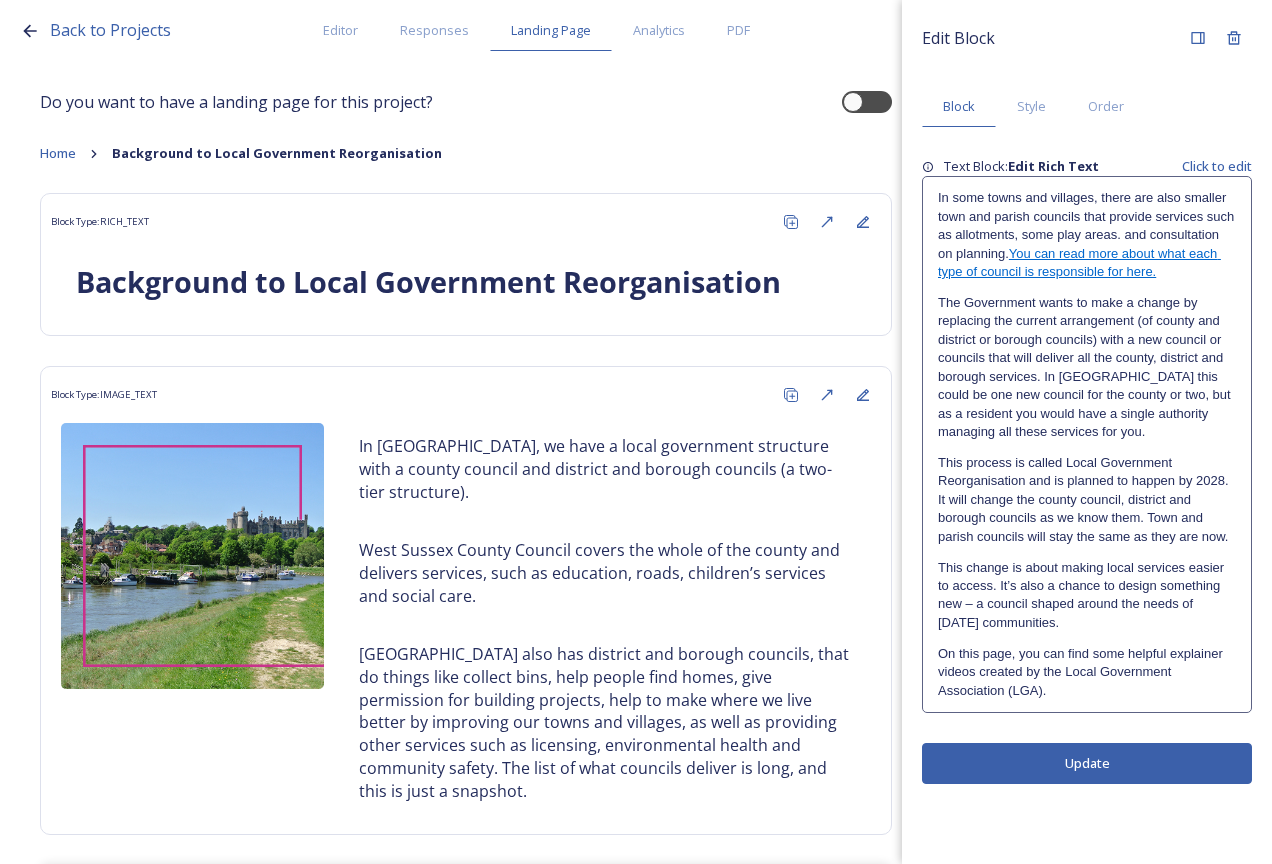 click on "Do you want to have a landing page for this project? Home Background to Local Government Reorganisation Block Type:  RICH_TEXT Background to Local Government Reorganisation Block Type:  IMAGE_TEXT In West Sussex, we have a local government structure with a county council and district and borough councils (a two-tier structure).   West Sussex County Council covers the whole of the county and delivers services, such as education, roads, children’s services and social care. West Sussex also has district and borough councils, that do things like collect bins, help people find homes, give permission for building projects, help to make where we live better by improving our towns and villages, as well as providing other services such as licensing, environmental health and community safety. The list of what councils deliver is long, and this is just a snapshot.   Block Type:  RICH_TEXT You can read more about what each type of council is responsible for here.    Block Type:  VIDEO Block Type:  VIDEO VIDEO" at bounding box center (636, 1591) 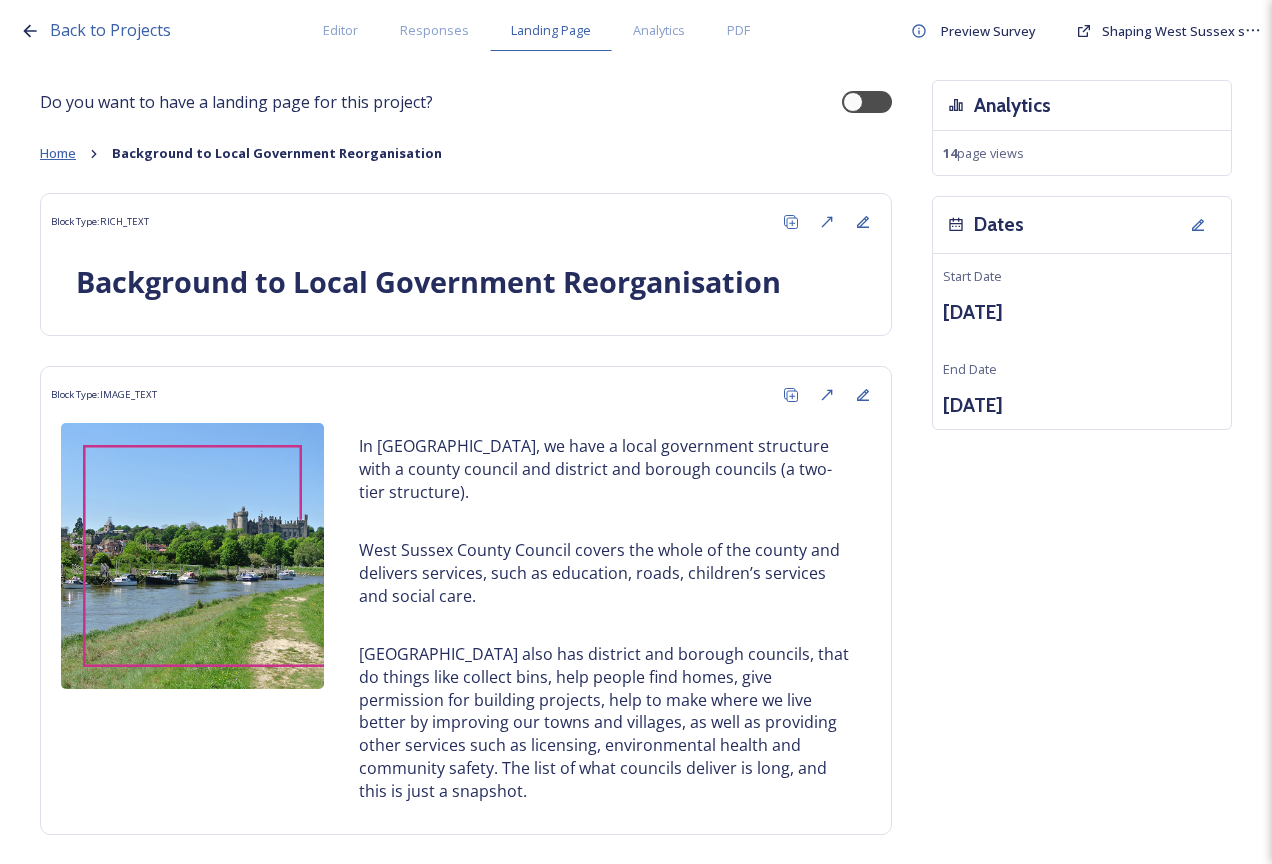 click on "Home" at bounding box center (58, 153) 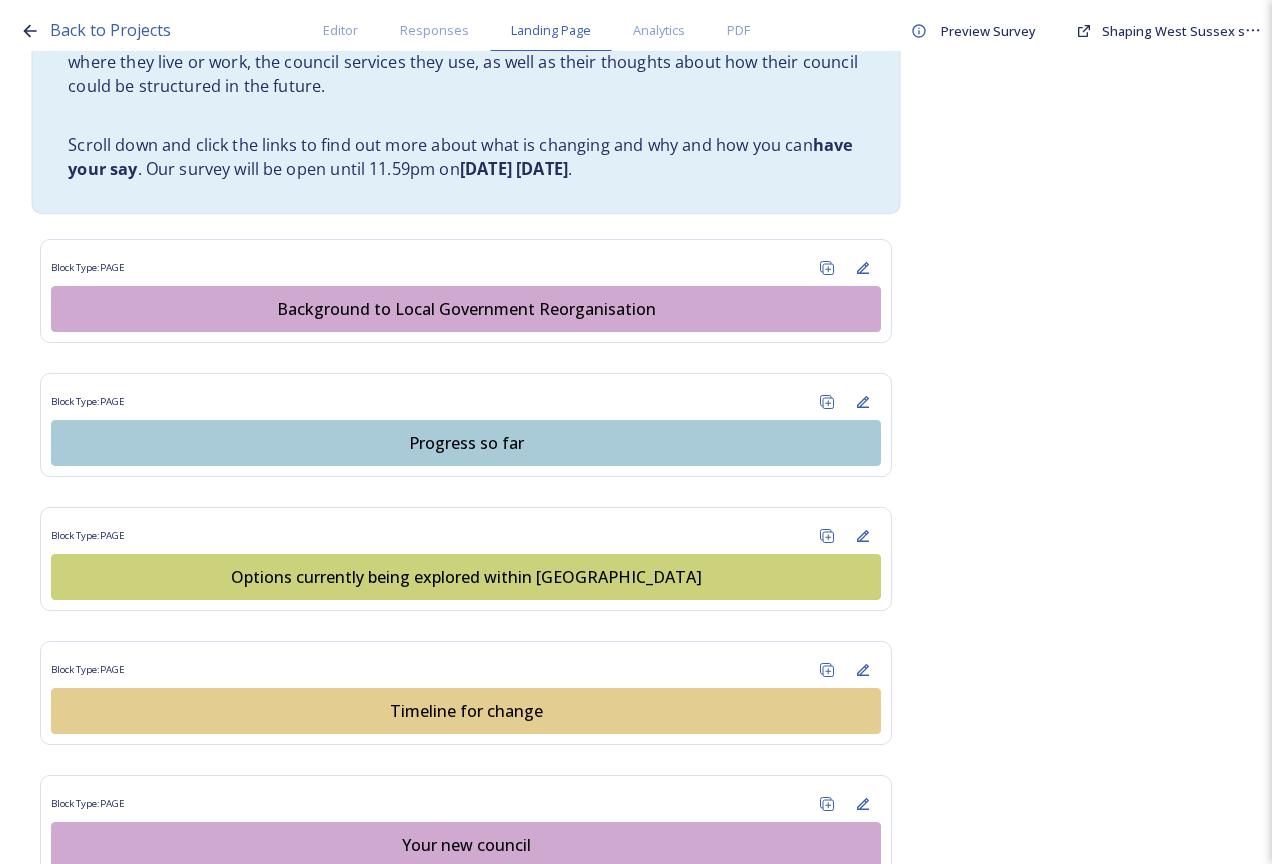 scroll, scrollTop: 1100, scrollLeft: 0, axis: vertical 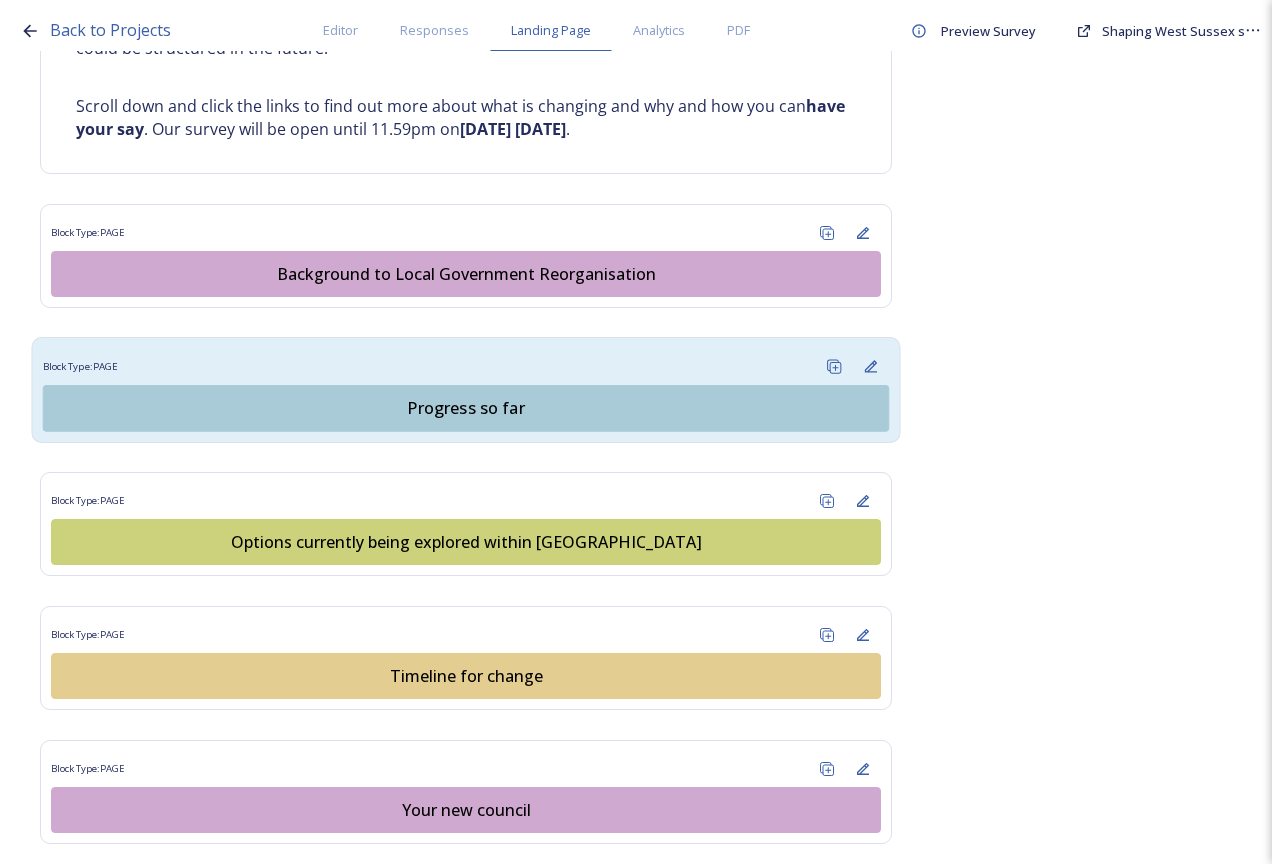 click on "Progress so far" at bounding box center [466, 408] 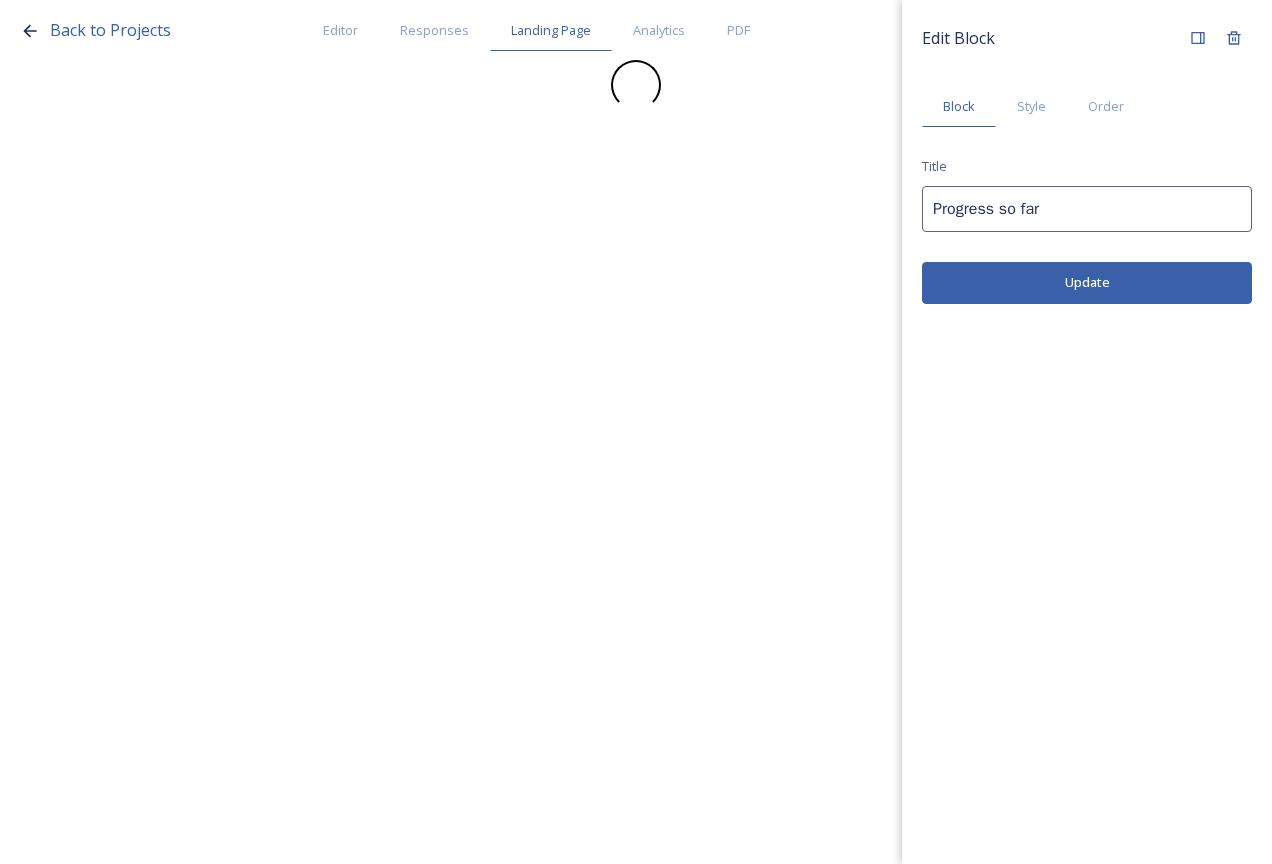 scroll, scrollTop: 0, scrollLeft: 0, axis: both 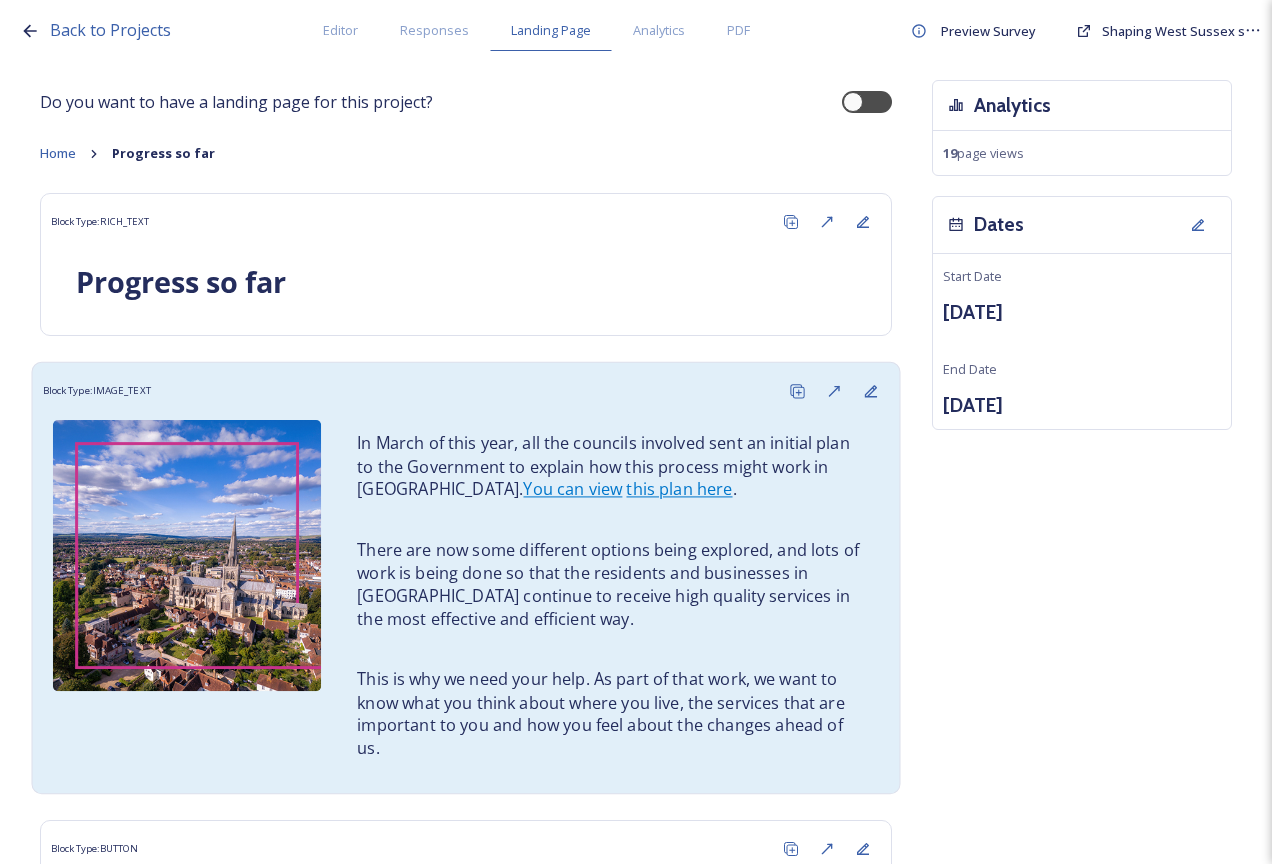 click on "There are now some different options being explored, and lots of work is being done so that the residents and businesses in West Sussex continue to receive high quality services in the most effective and efficient way." at bounding box center [610, 584] 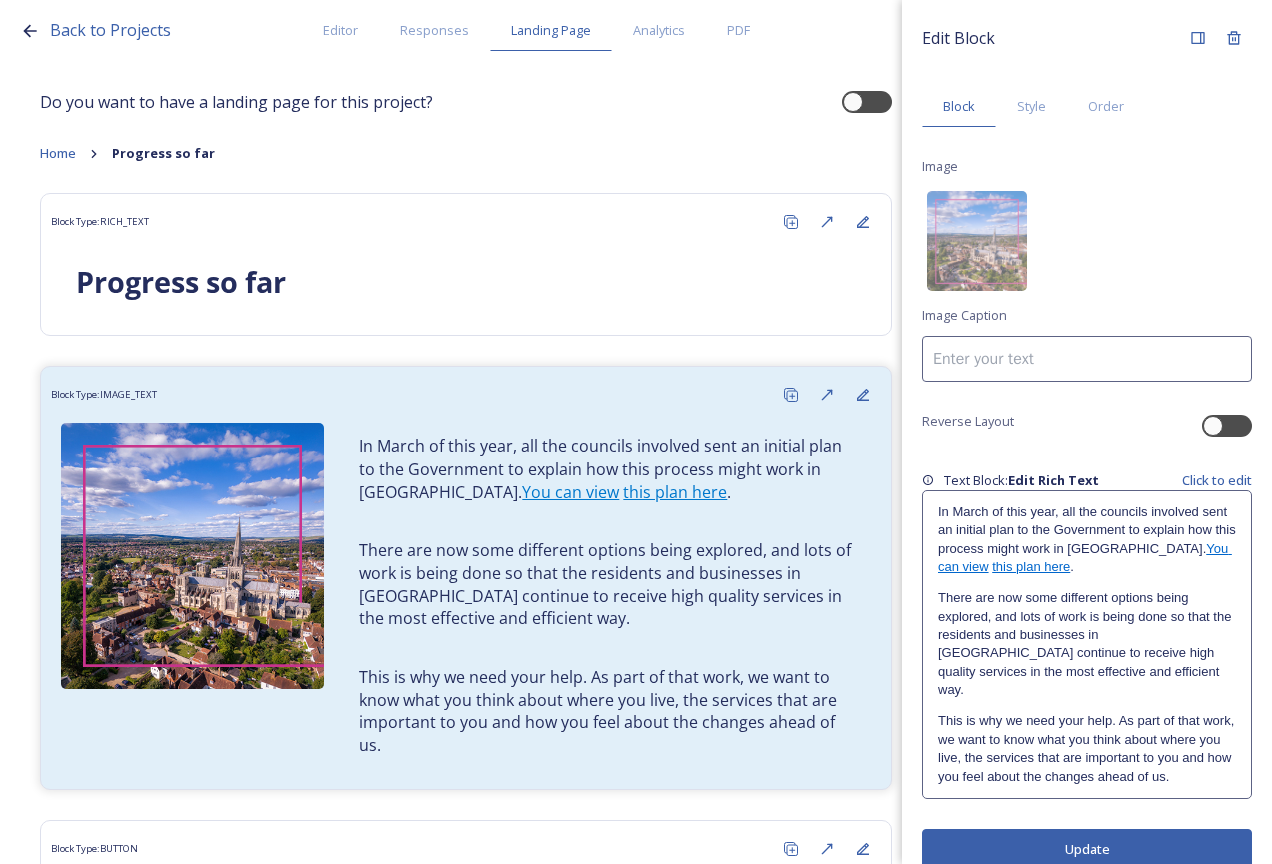 click at bounding box center [1087, 583] 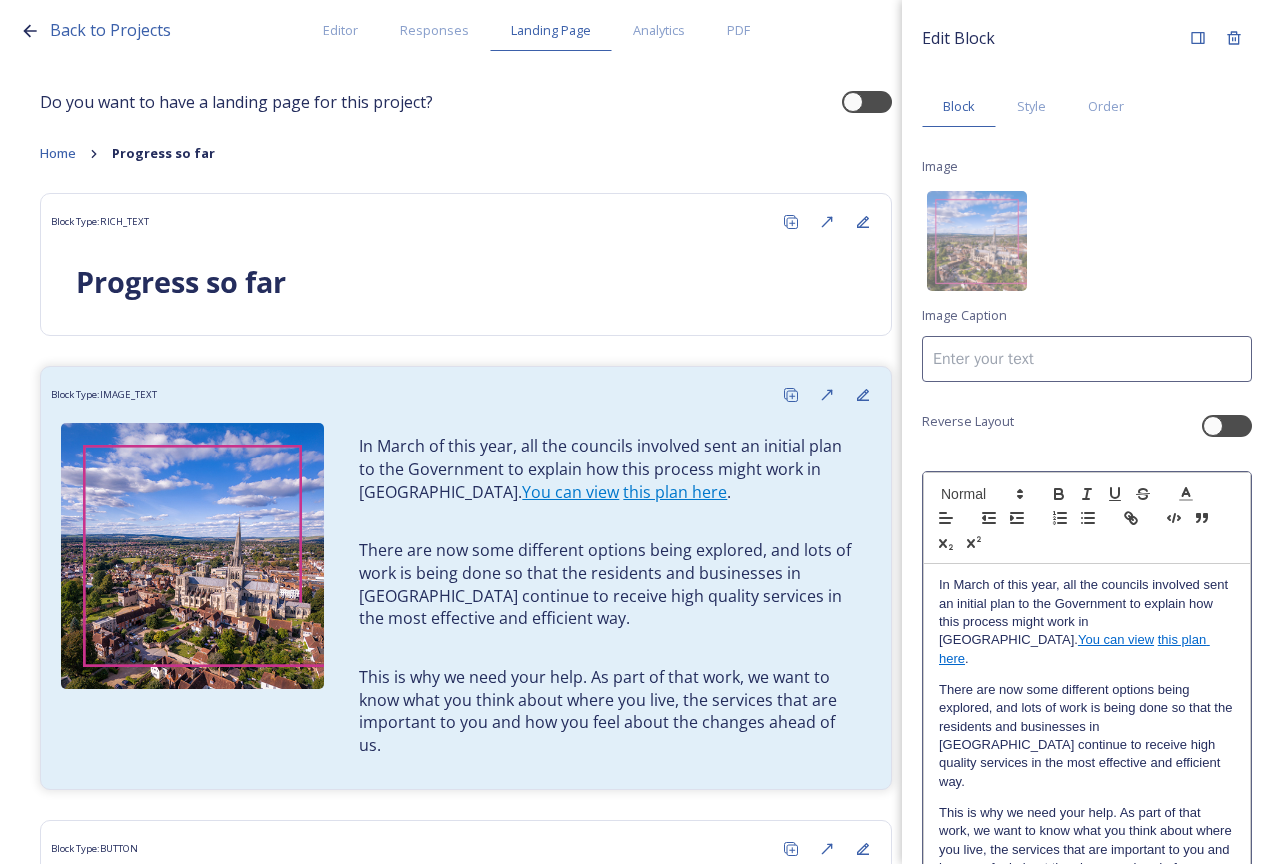 click at bounding box center (1087, 674) 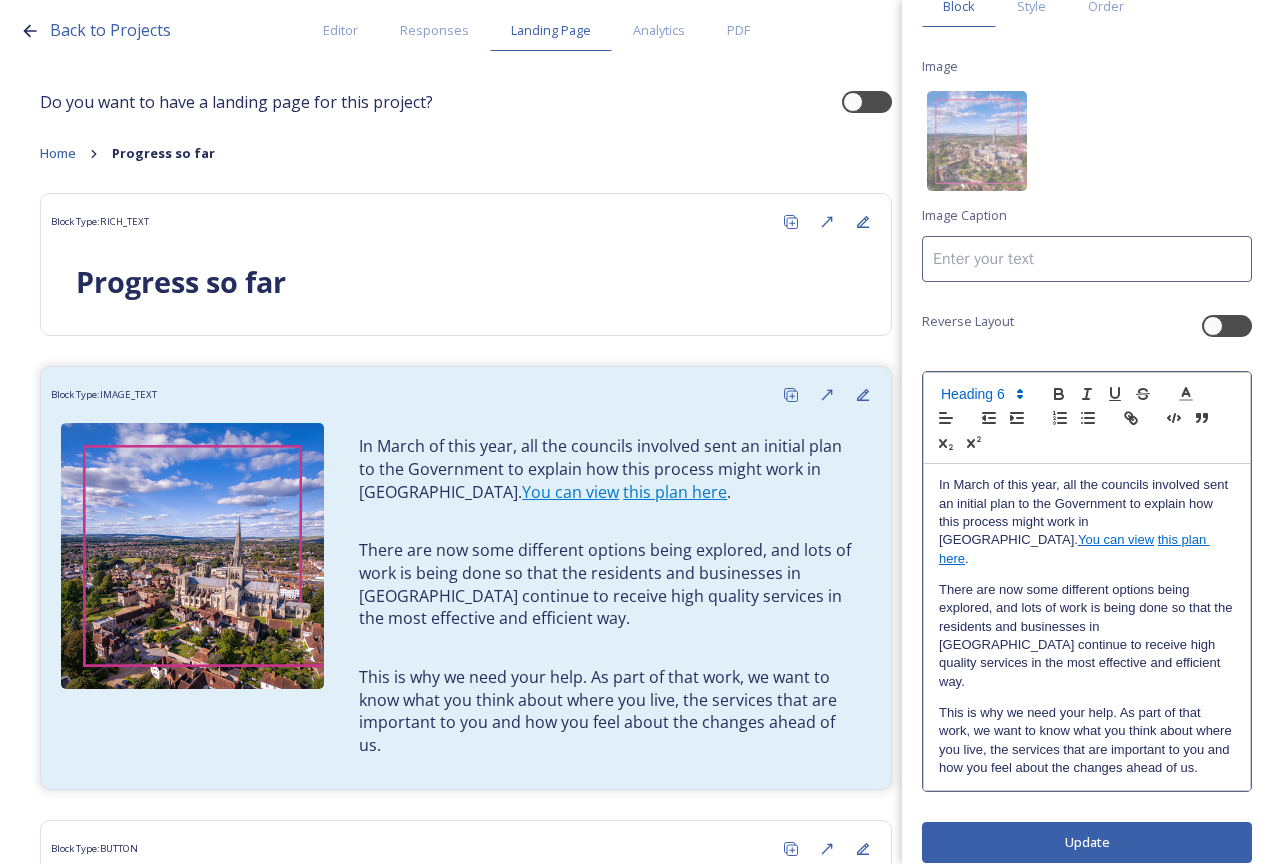 scroll, scrollTop: 101, scrollLeft: 0, axis: vertical 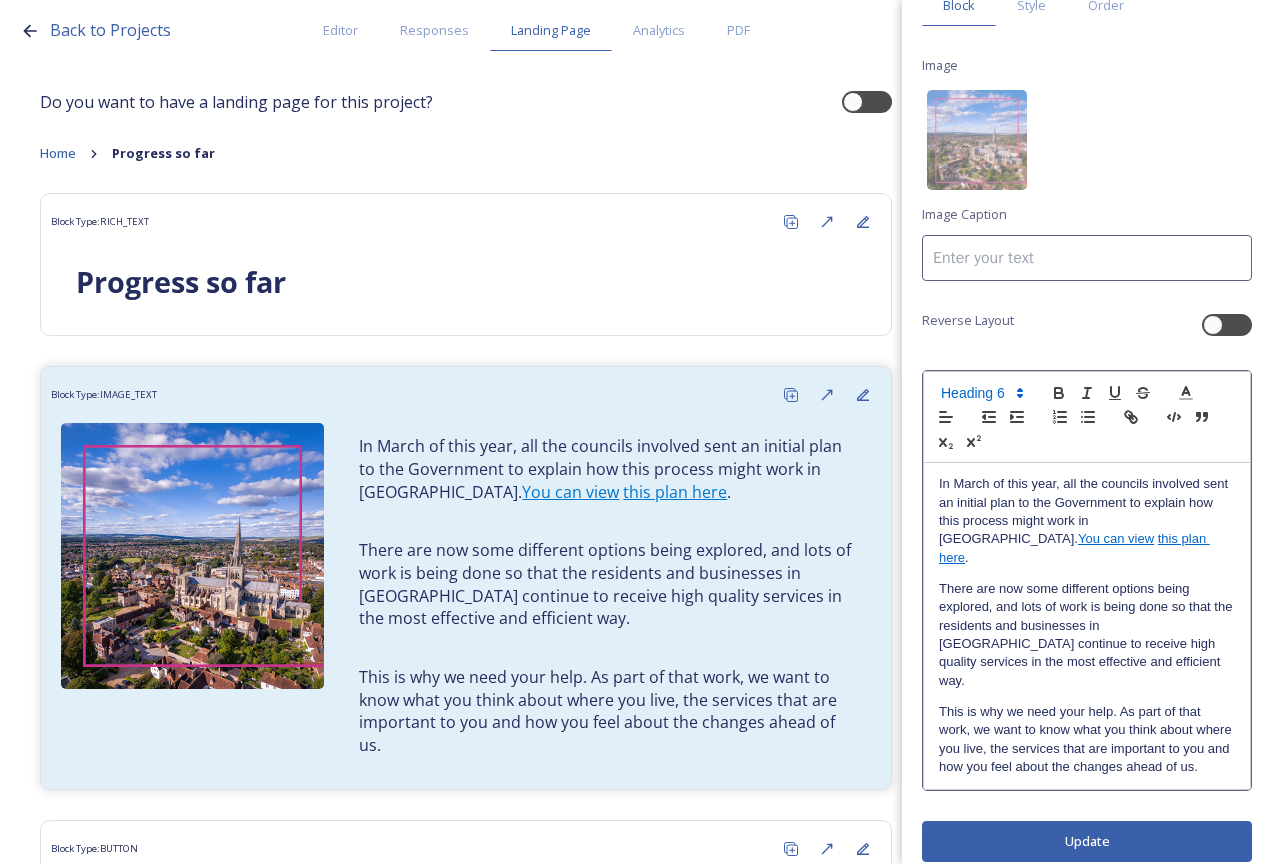 click at bounding box center [1087, 696] 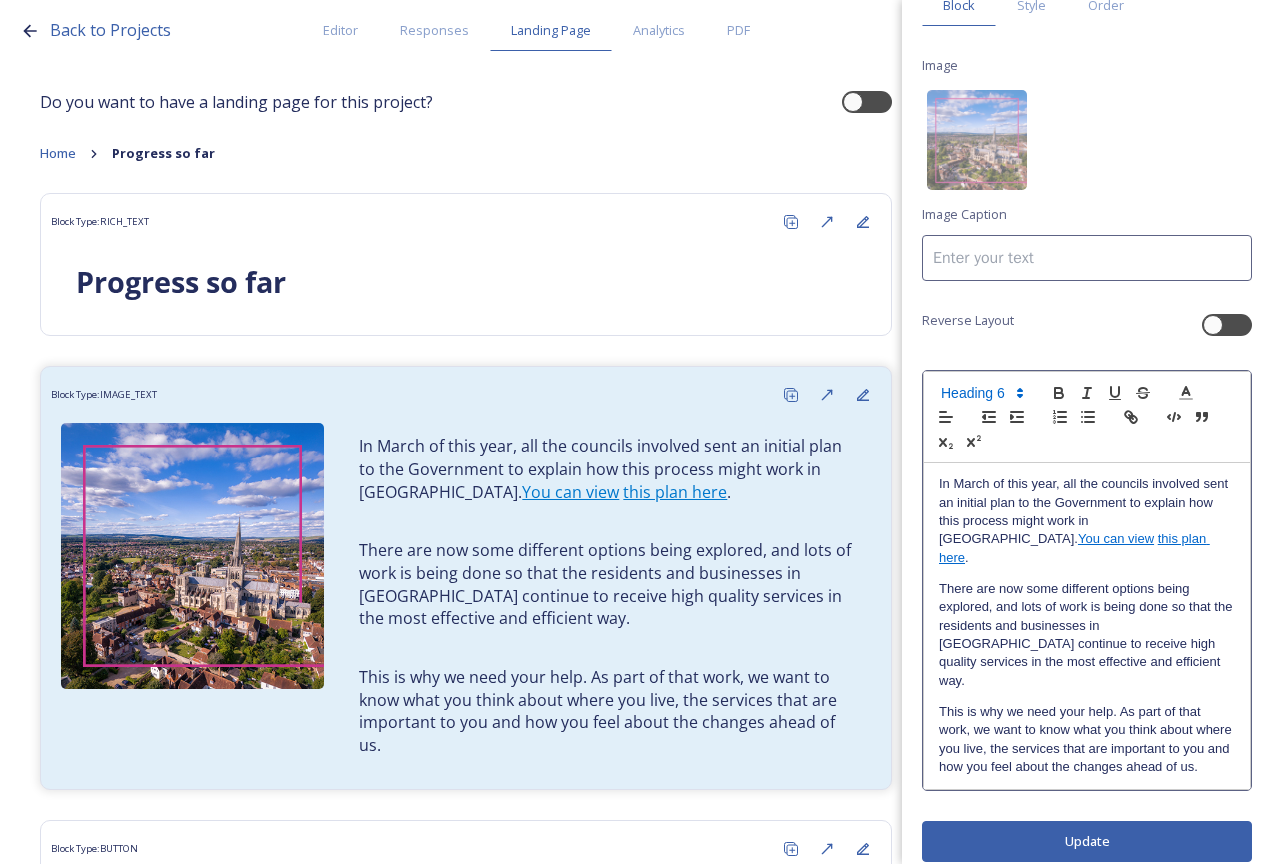 click on "This is why we need your help. As part of that work, we want to know what you think about where you live, the services that are important to you and how you feel about the changes ahead of us." at bounding box center (1087, 740) 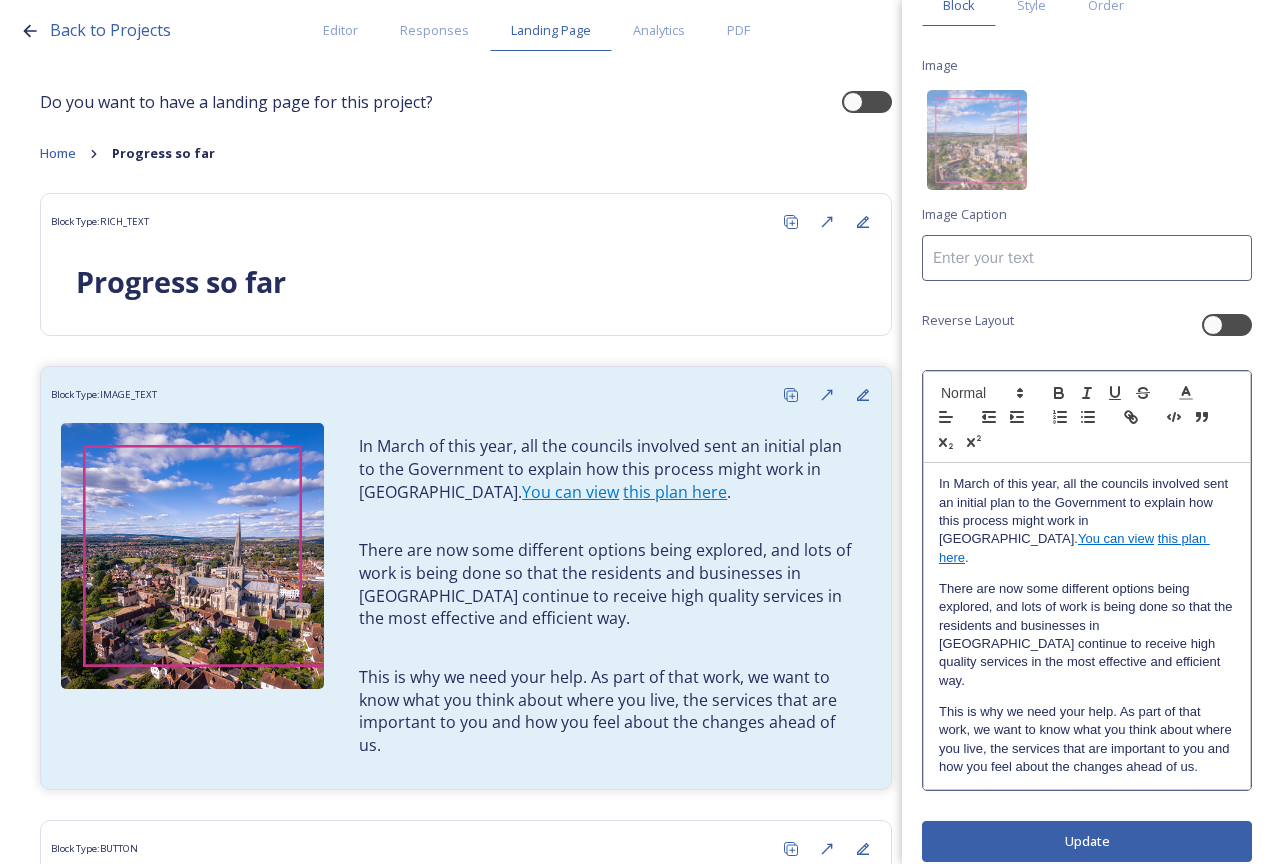 drag, startPoint x: 995, startPoint y: 746, endPoint x: 941, endPoint y: 574, distance: 180.27756 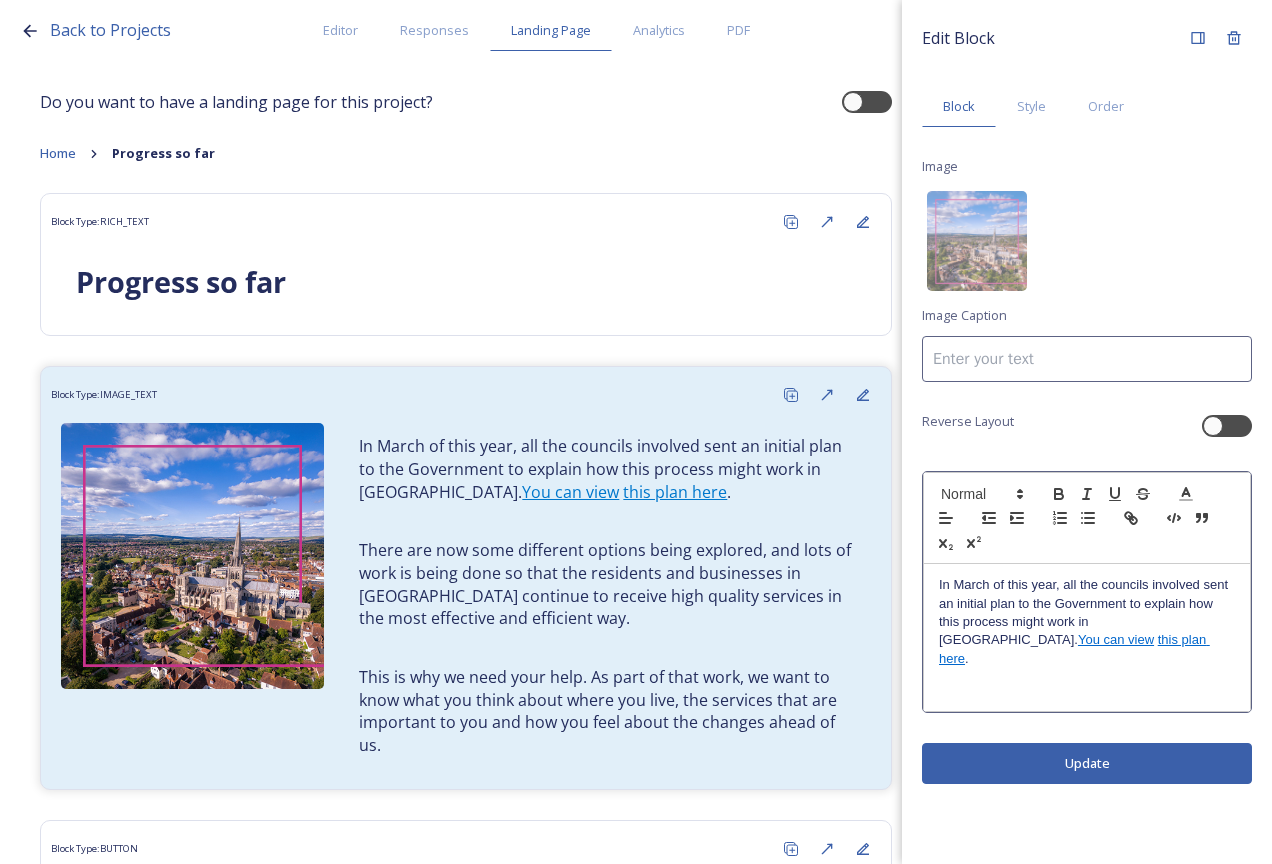 scroll, scrollTop: 0, scrollLeft: 0, axis: both 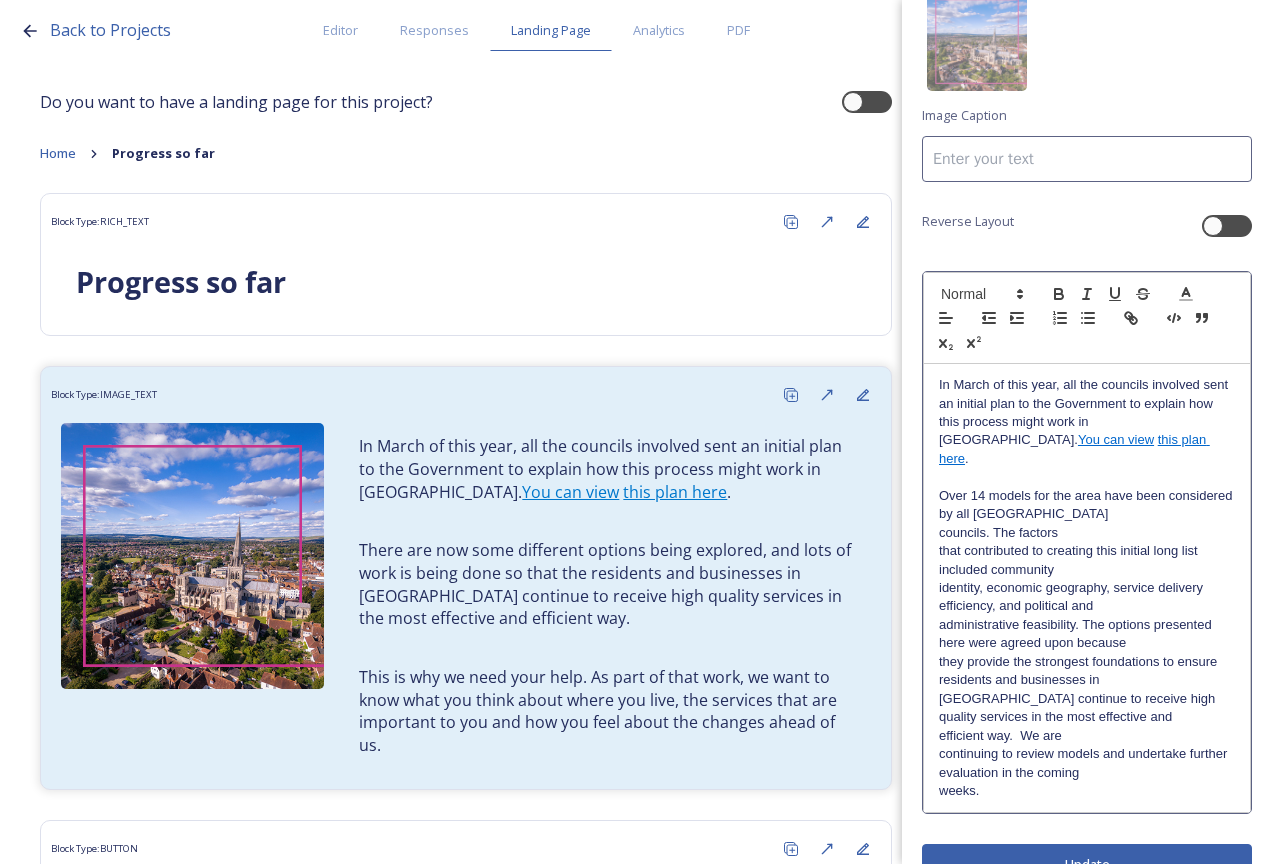 click on "Over 14 models for the area have been considered by all West Sussex" at bounding box center (1087, 505) 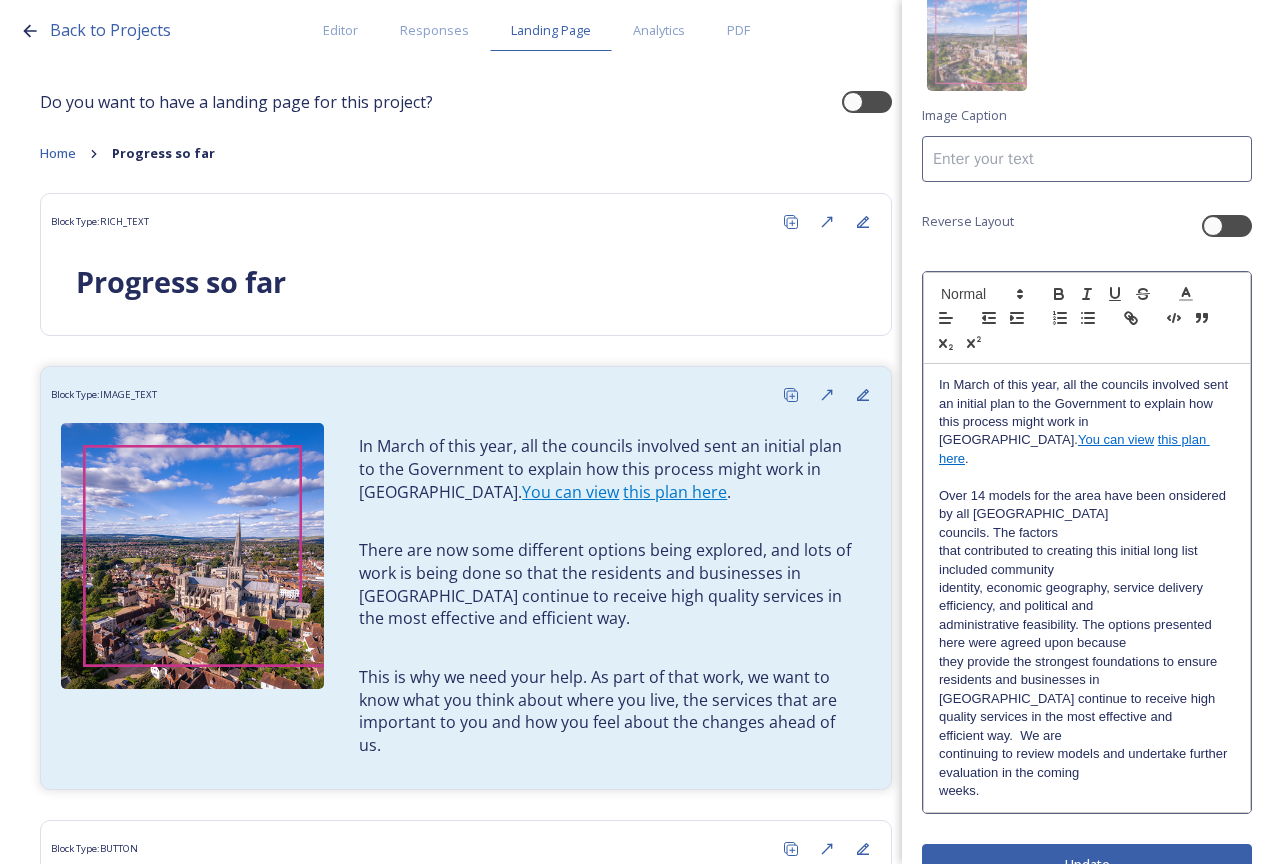 type 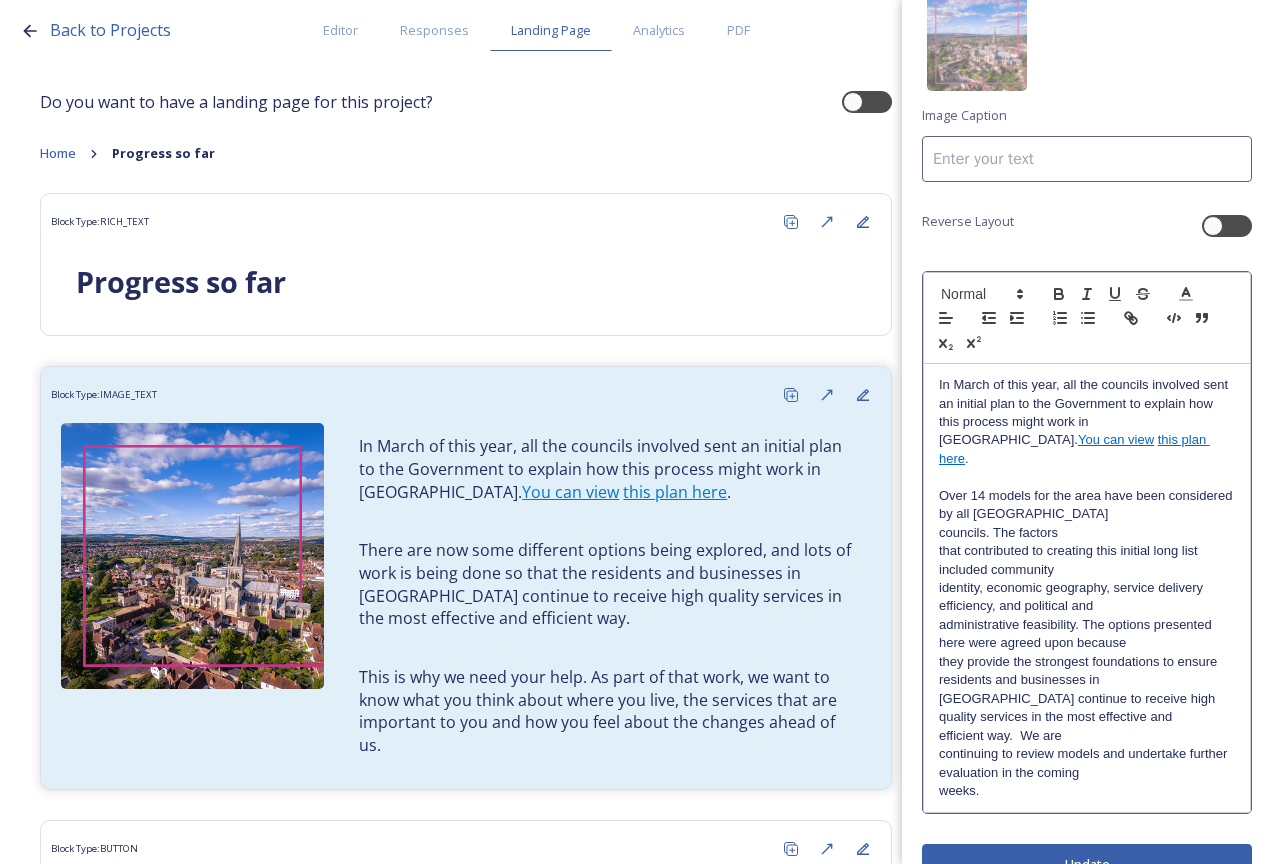 click on "Over 14 models for the area have been considered by all West Sussex" at bounding box center (1087, 505) 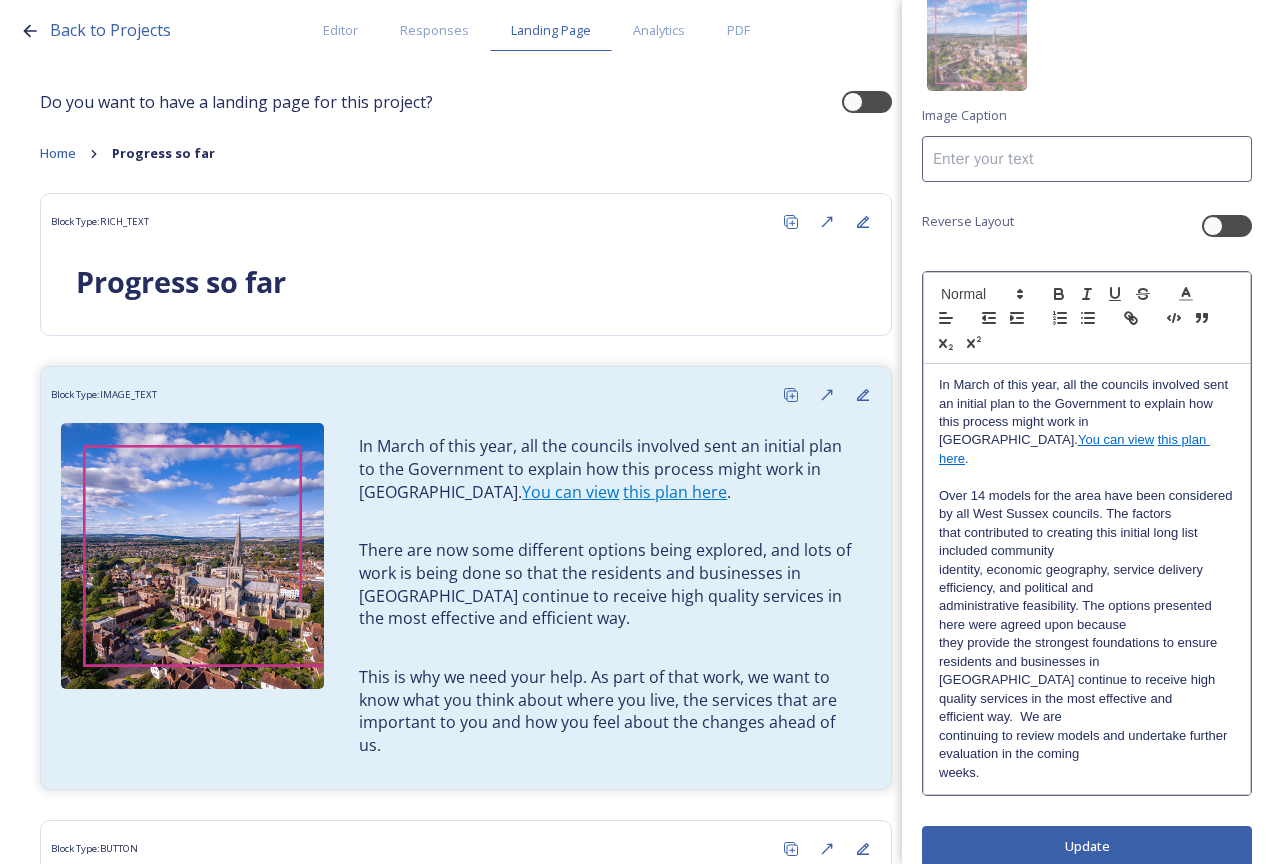 click on "Over 14 models for the area have been considered by all West Sussex councils.   The factors" at bounding box center [1087, 505] 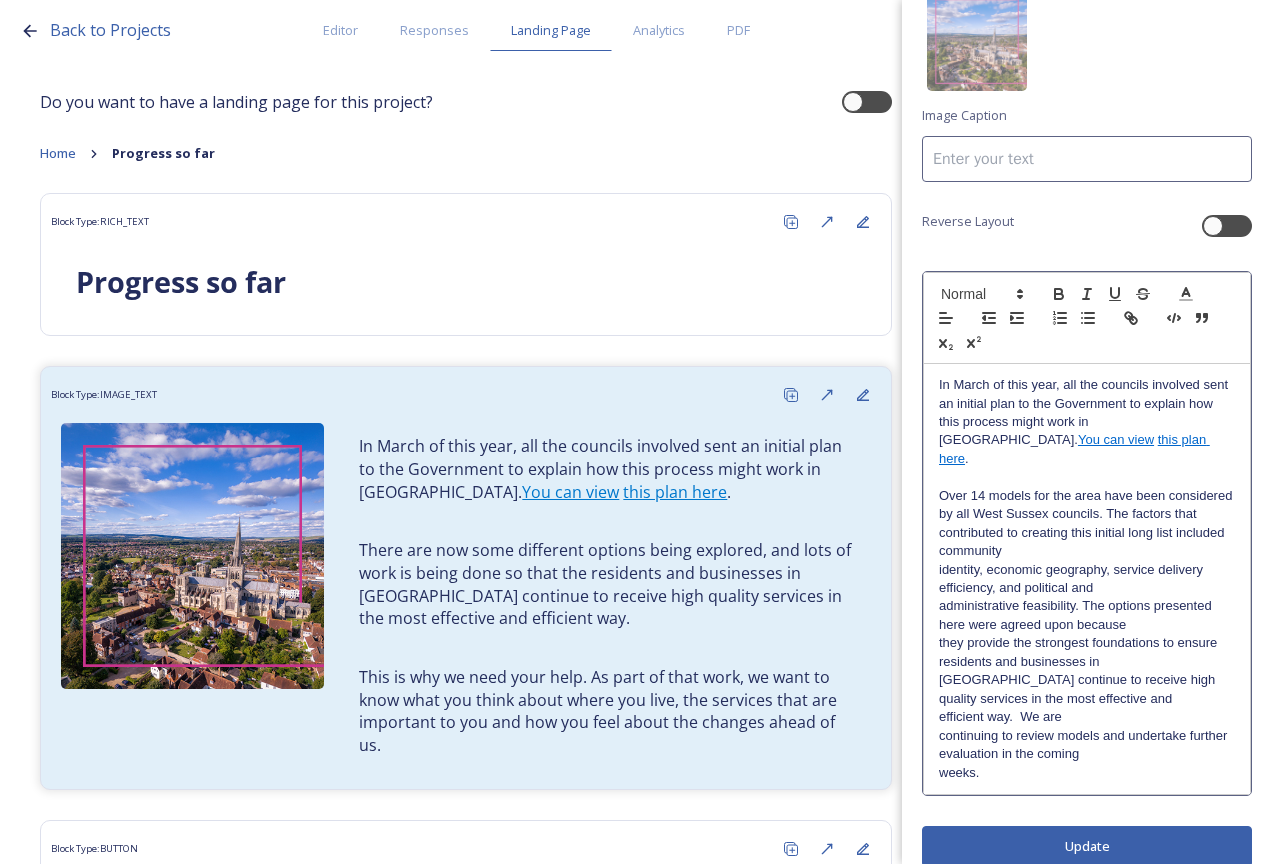 click on "Over 14 models for the area have been considered by all West Sussex councils.   The factors that contributed to creating this initial long list included community" at bounding box center (1087, 524) 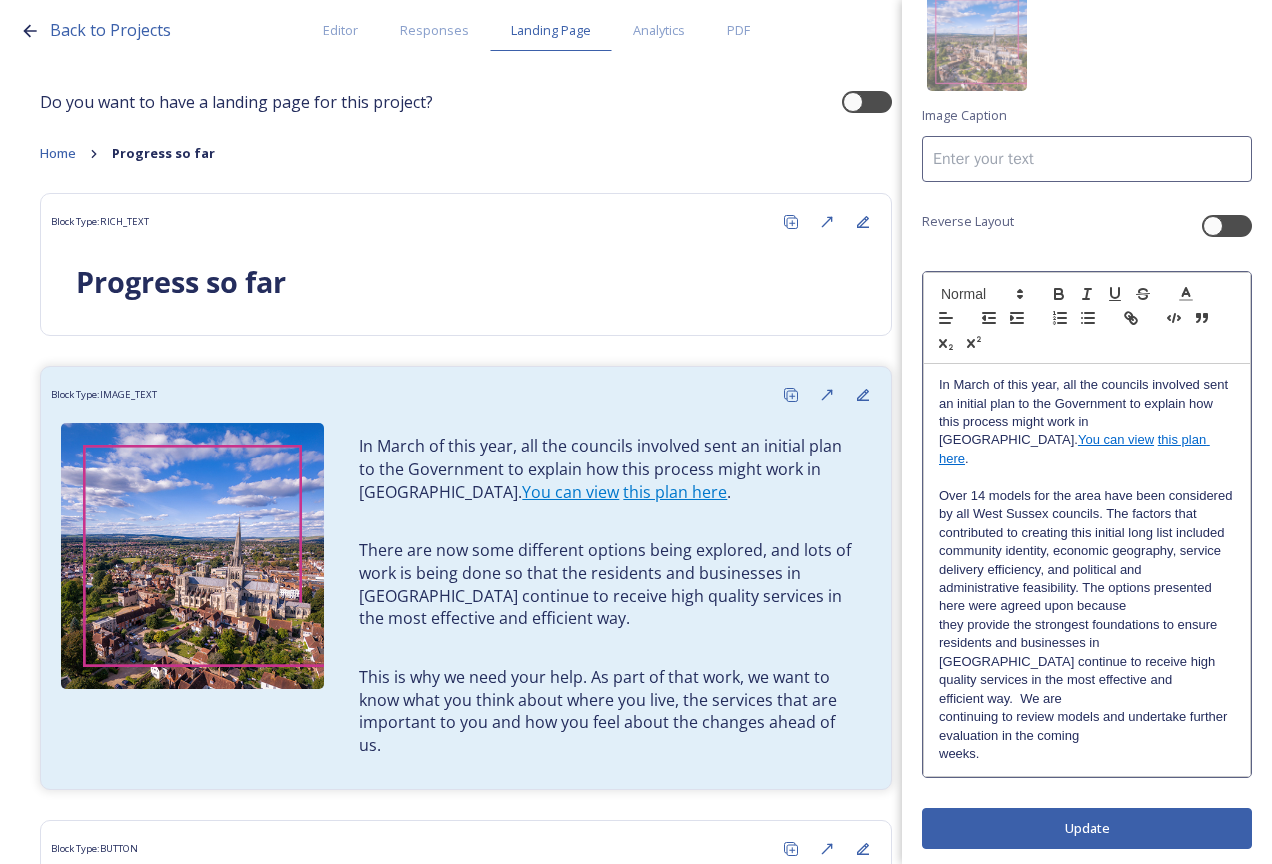 click on "Over 14 models for the area have been considered by all West Sussex councils.   The factors that contributed to creating this initial long list included community identity, economic geography, service delivery efficiency, and political and" at bounding box center [1087, 533] 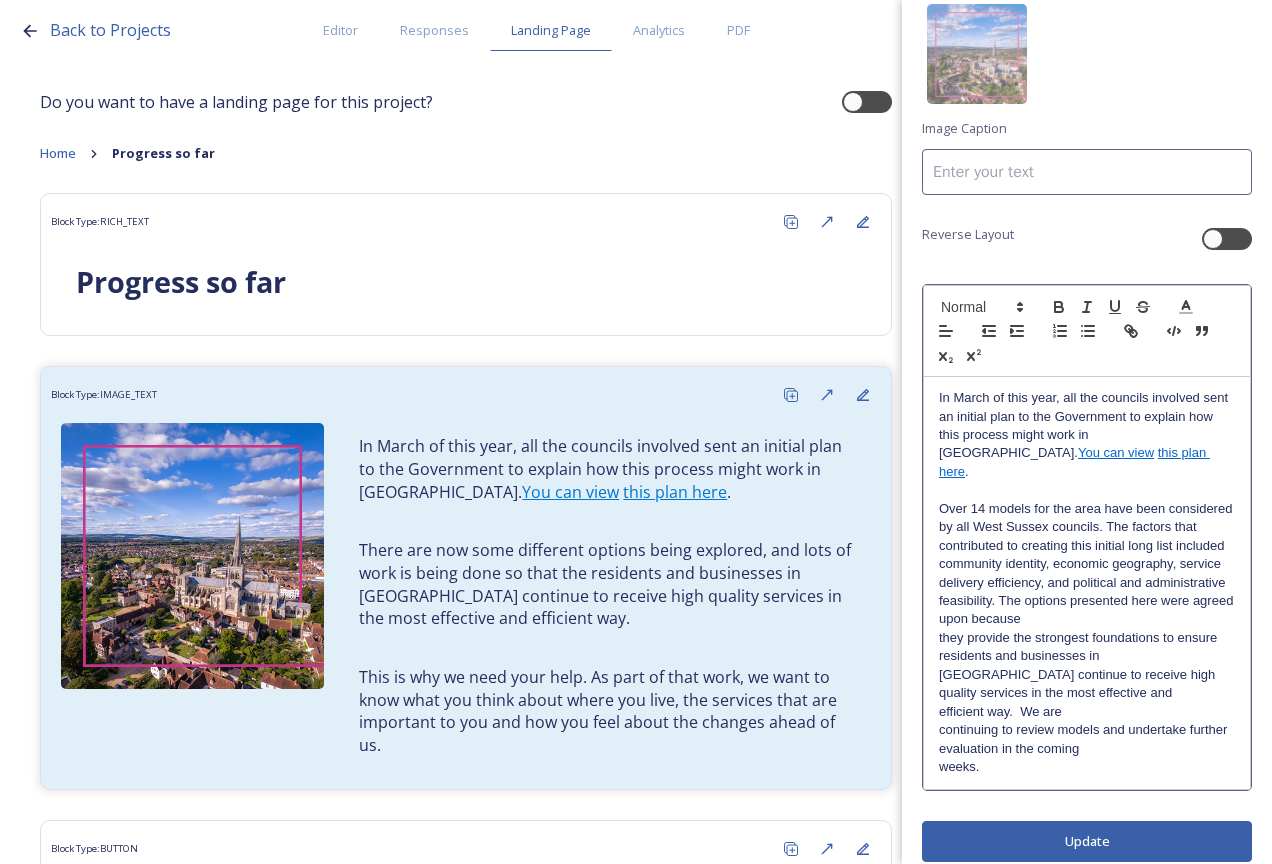 scroll, scrollTop: 200, scrollLeft: 0, axis: vertical 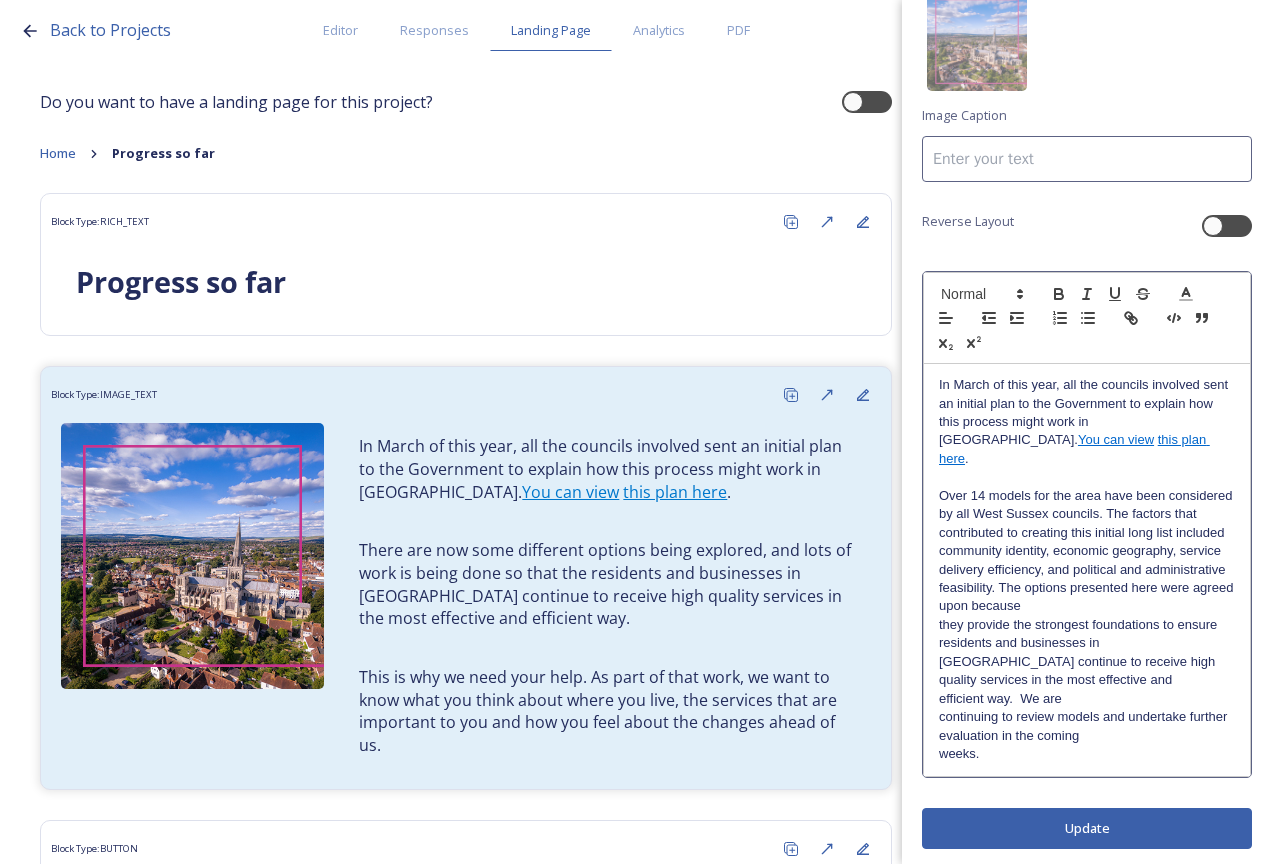 click on "Over 14 models for the area have been considered by all West Sussex councils.   The factors that contributed to creating this initial long list included community identity, economic geography, service delivery efficiency, and political and administrative feasibility. The options presented here were agreed upon because" at bounding box center [1087, 551] 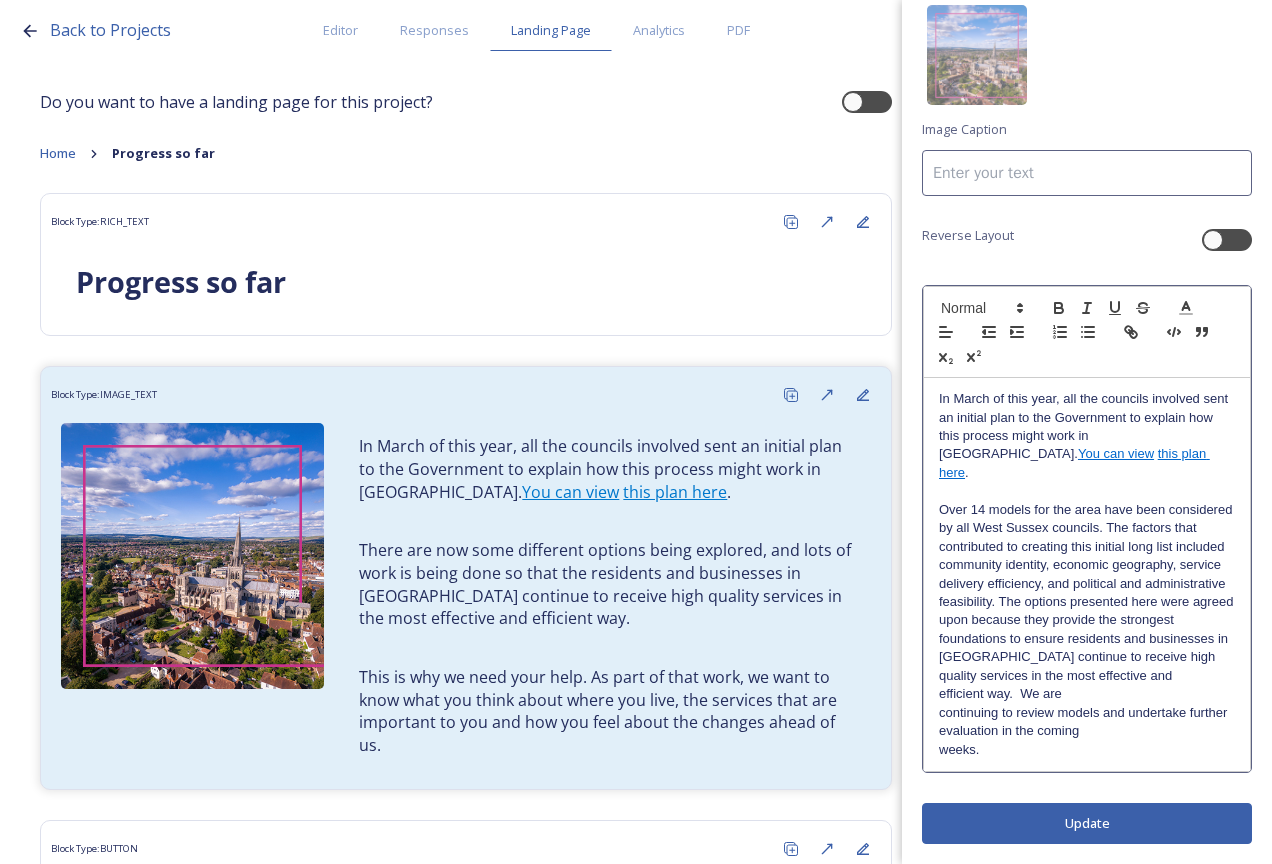 click on "Over 14 models for the area have been considered by all West Sussex councils.   The factors that contributed to creating this initial long list included community identity, economic geography, service delivery efficiency, and political and administrative feasibility. The options presented here were agreed upon because they provide the strongest foundations to ensure residents and businesses in" at bounding box center (1087, 575) 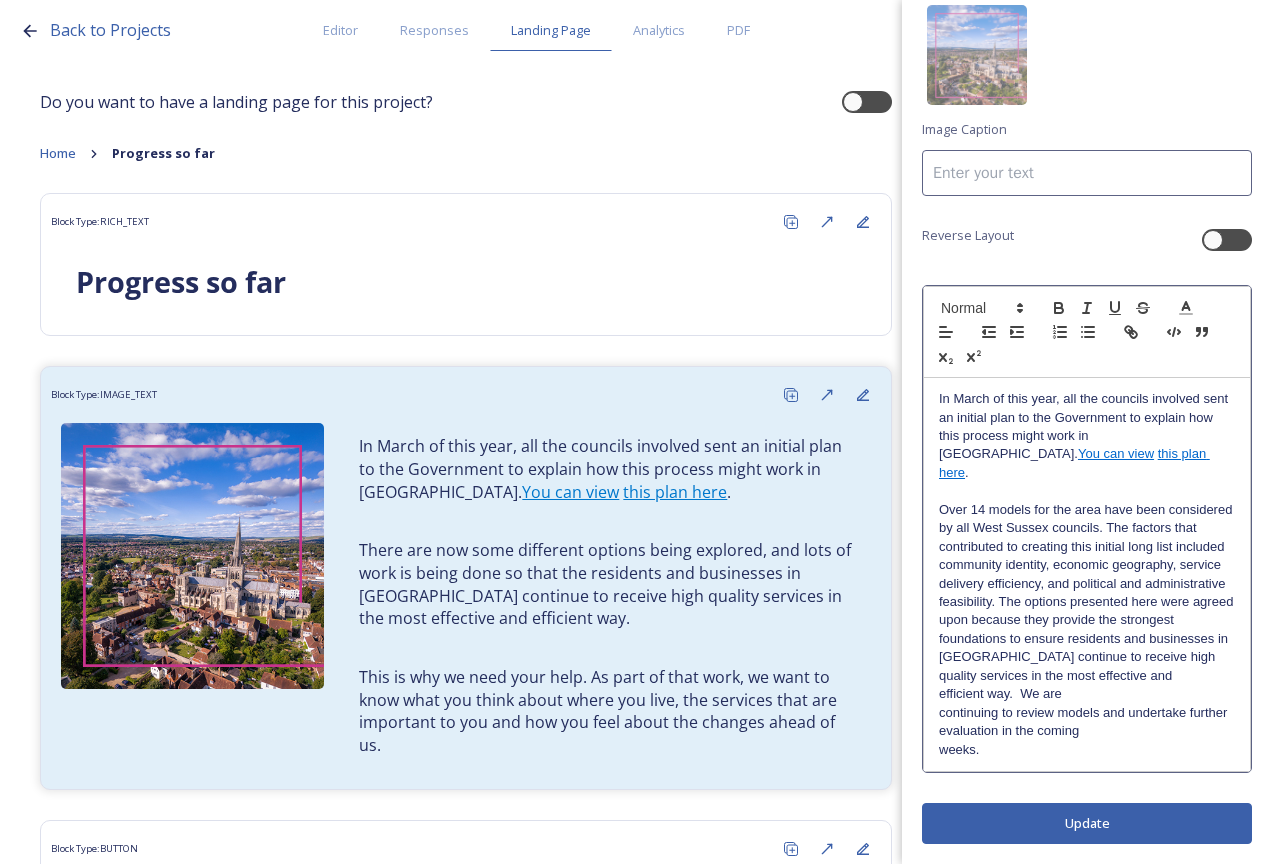 scroll, scrollTop: 168, scrollLeft: 0, axis: vertical 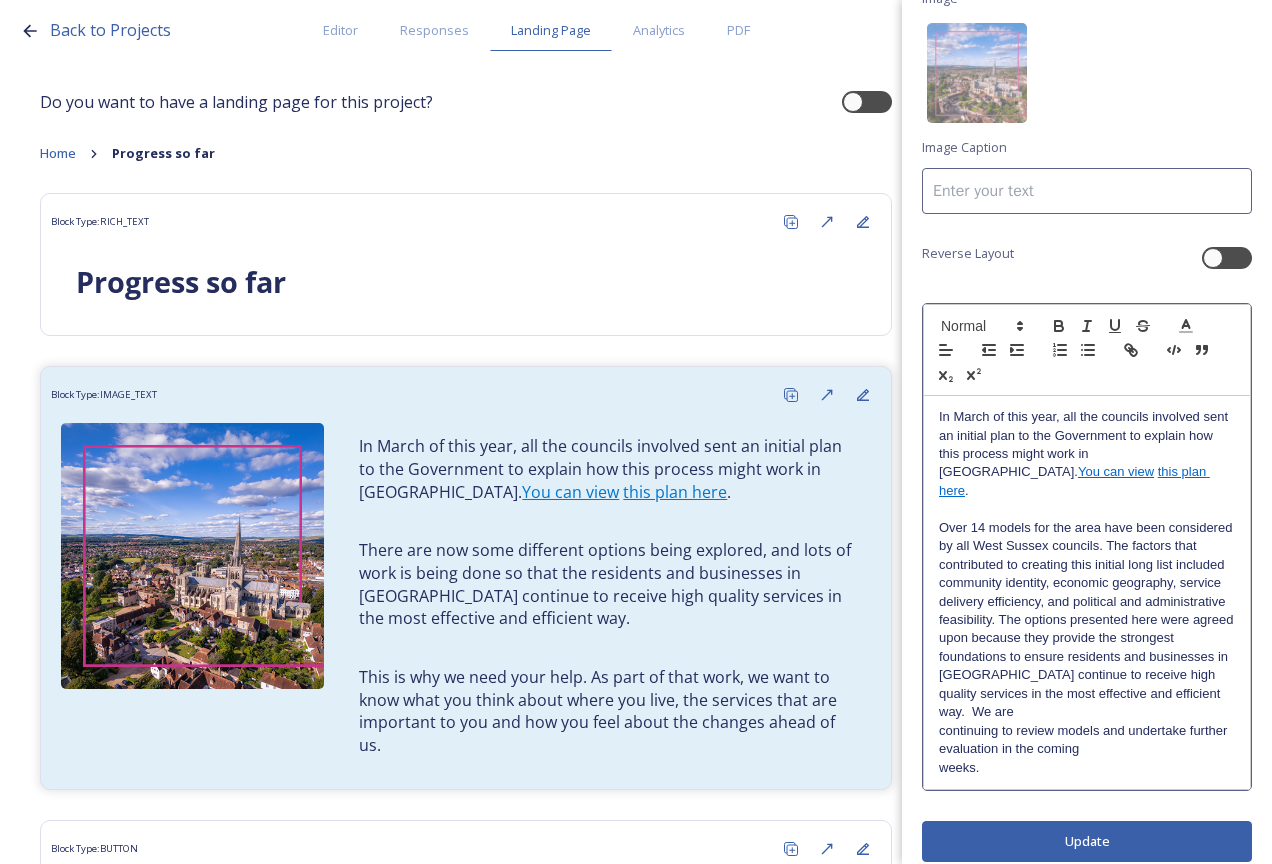 click on "Over 14 models for the area have been considered by all West Sussex councils.   The factors that contributed to creating this initial long list included community identity, economic geography, service delivery efficiency, and political and administrative feasibility. The options presented here were agreed upon because they provide the strongest foundations to ensure residents and businesses in West Sussex continue to receive high quality services in the most effective and efficient way.  We are" at bounding box center (1087, 620) 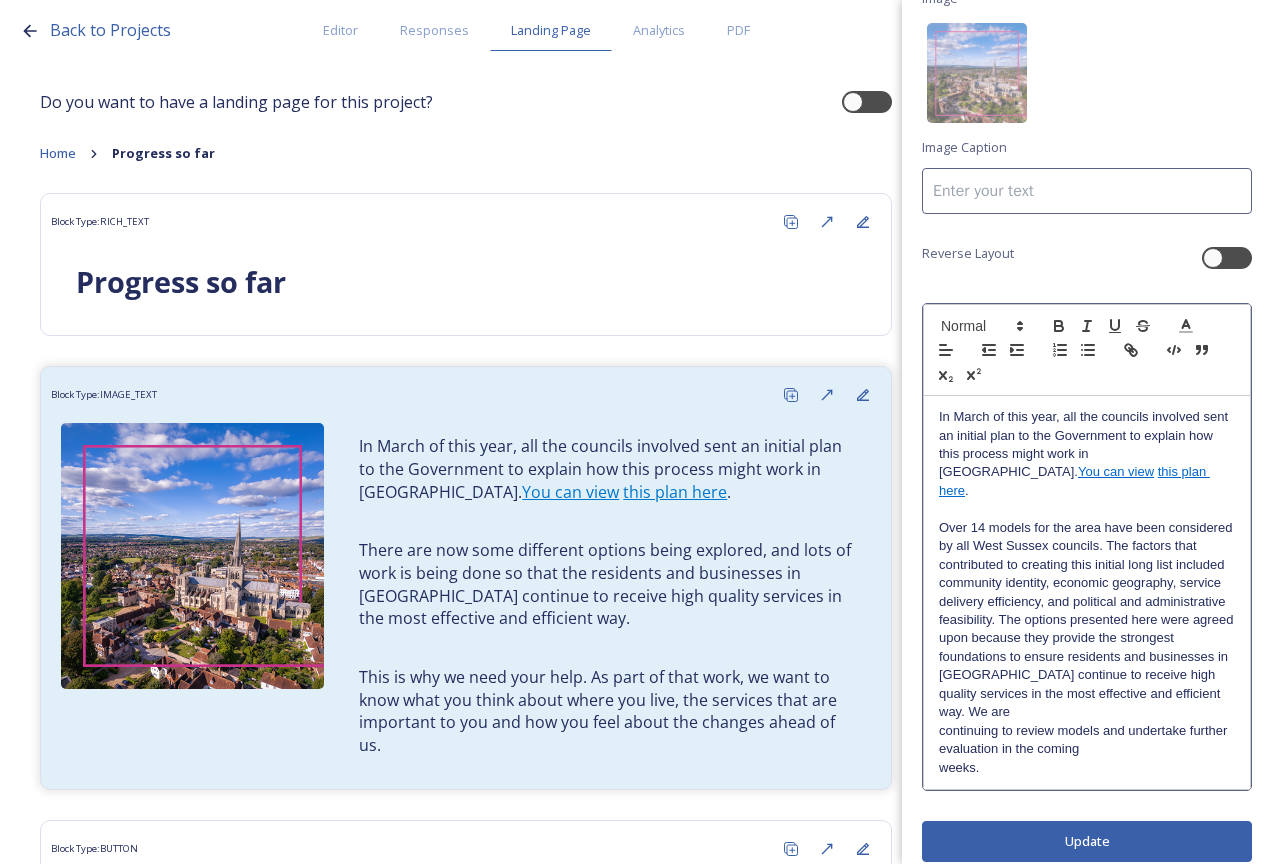 click on "continuing to review models and undertake further evaluation in the coming" at bounding box center (1087, 740) 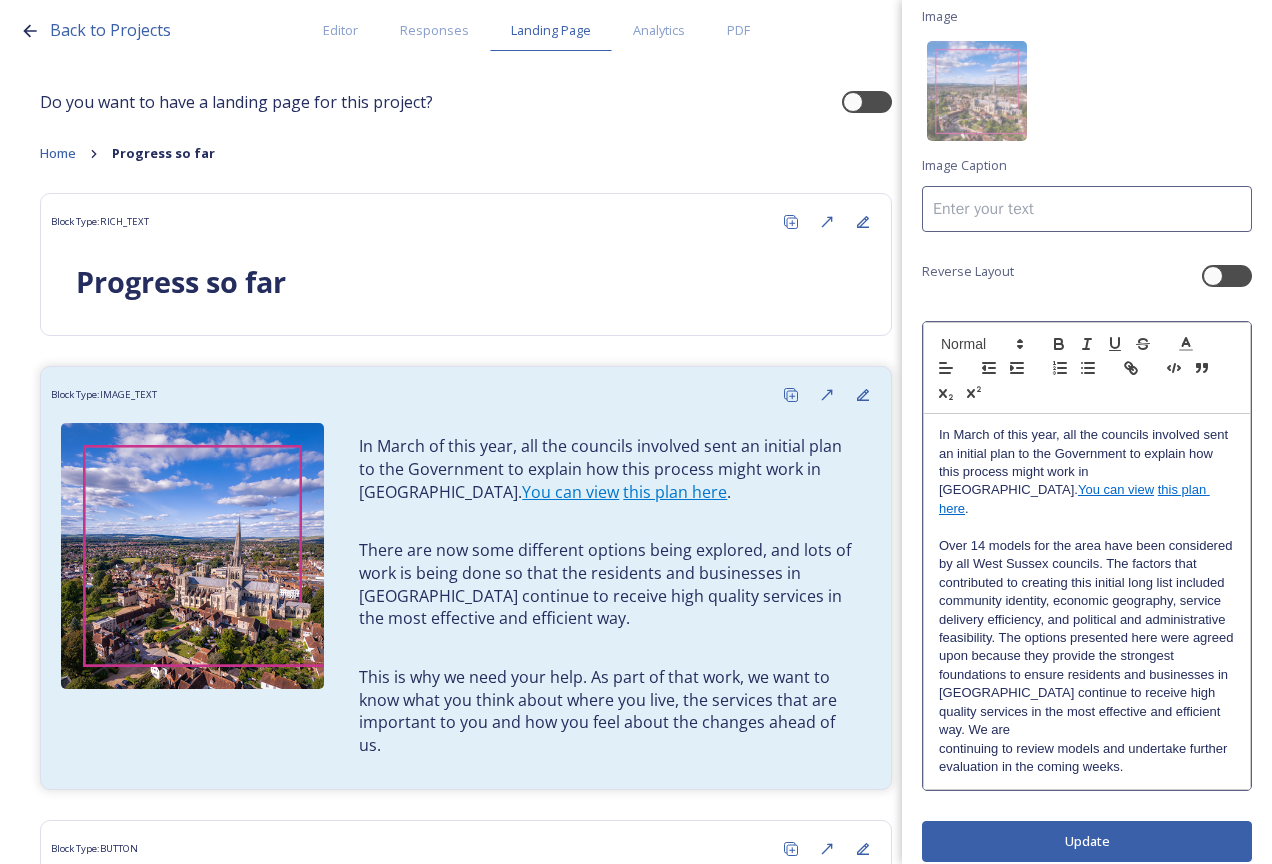 scroll, scrollTop: 0, scrollLeft: 0, axis: both 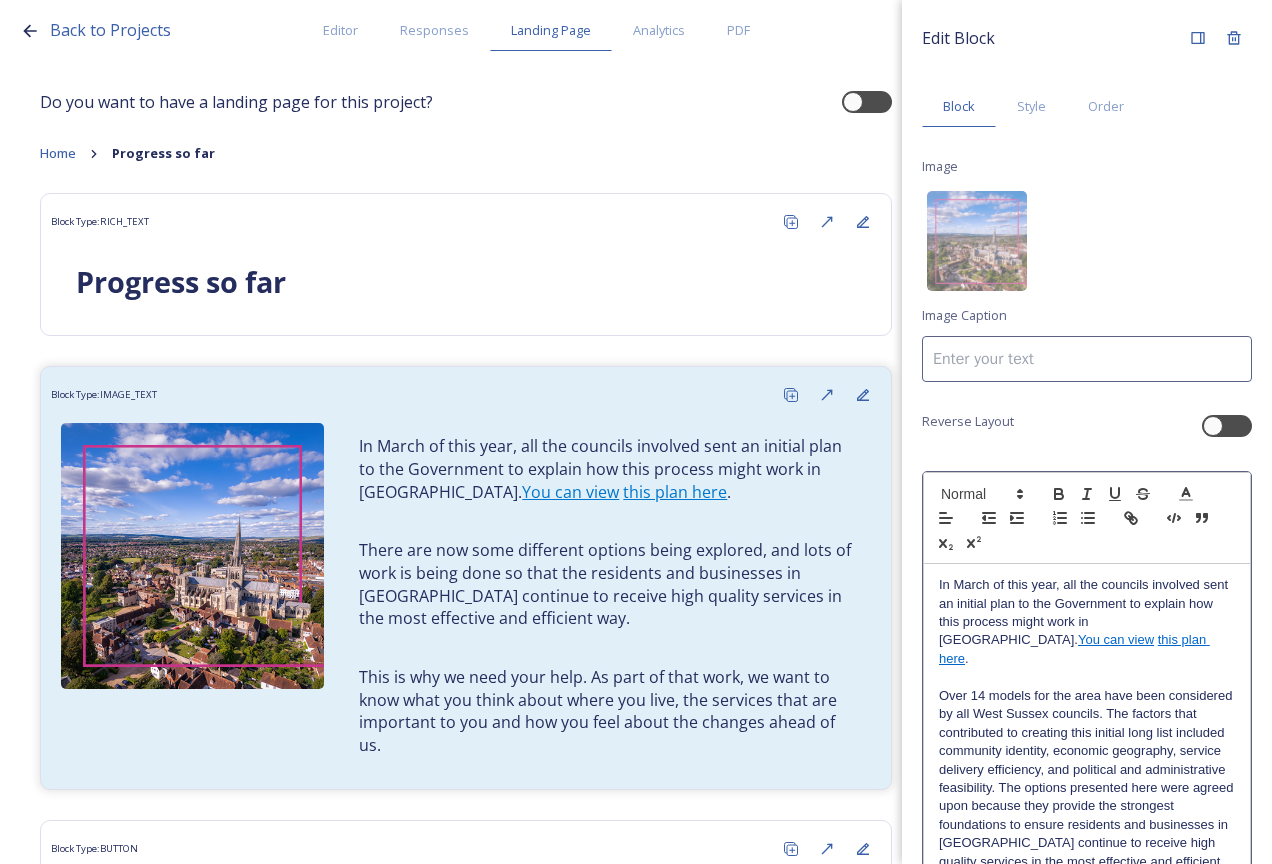 click on "Edit Block Block Style Order Image Image Caption Reverse Layout                                                                                                                                                                           In March of this year, all the councils involved sent an initial plan to the Government to explain how this process might work in West Sussex.  You can view   this plan here . Over 14 models for the area have been considered by all West Sussex councils.   The factors that contributed to creating this initial long list included community identity, economic geography, service delivery efficiency, and political and administrative feasibility. The options presented here were agreed upon because they provide the strongest foundations to ensure residents and businesses in West Sussex continue to receive high quality services in the most effective and efficient way. We are continuing to review models and undertake further evaluation in the coming weeks. Update" at bounding box center [1087, 516] 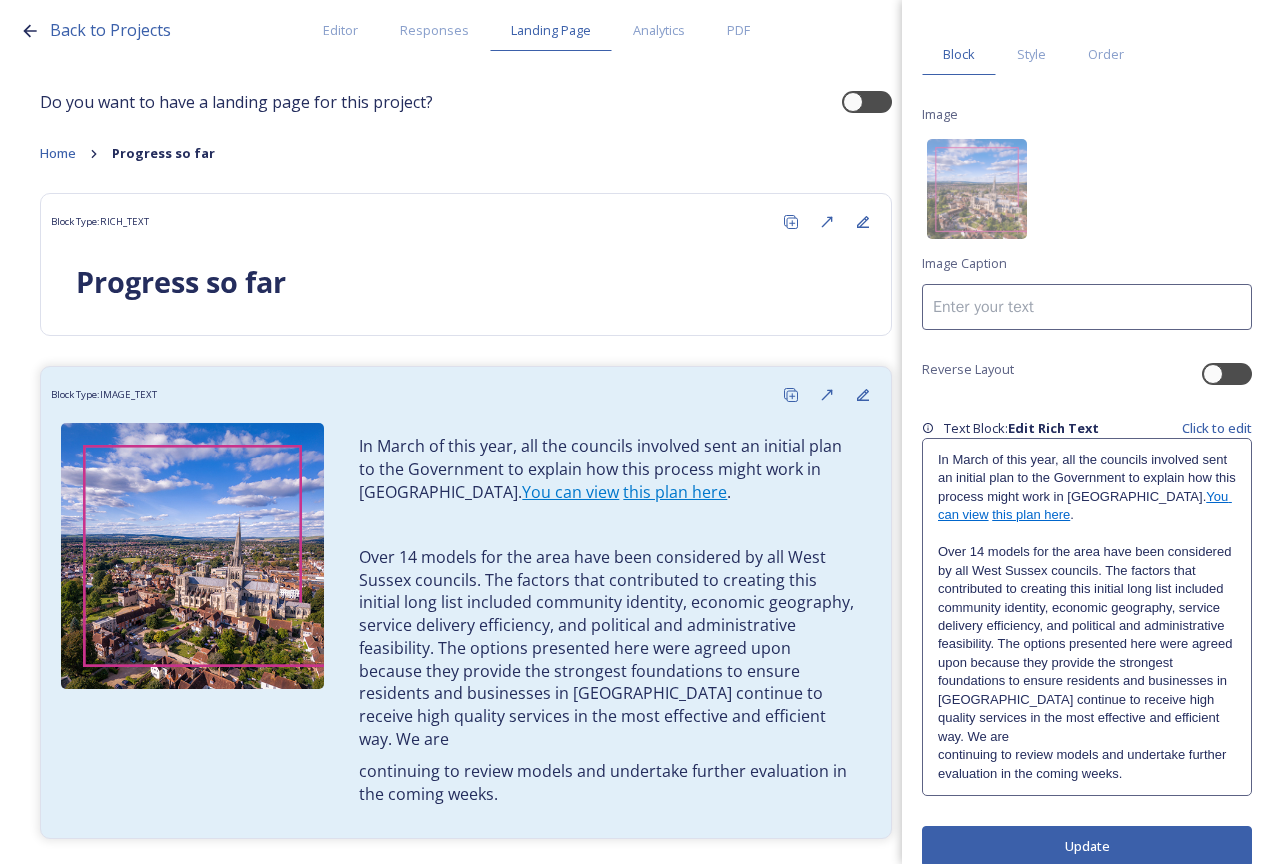 scroll, scrollTop: 75, scrollLeft: 0, axis: vertical 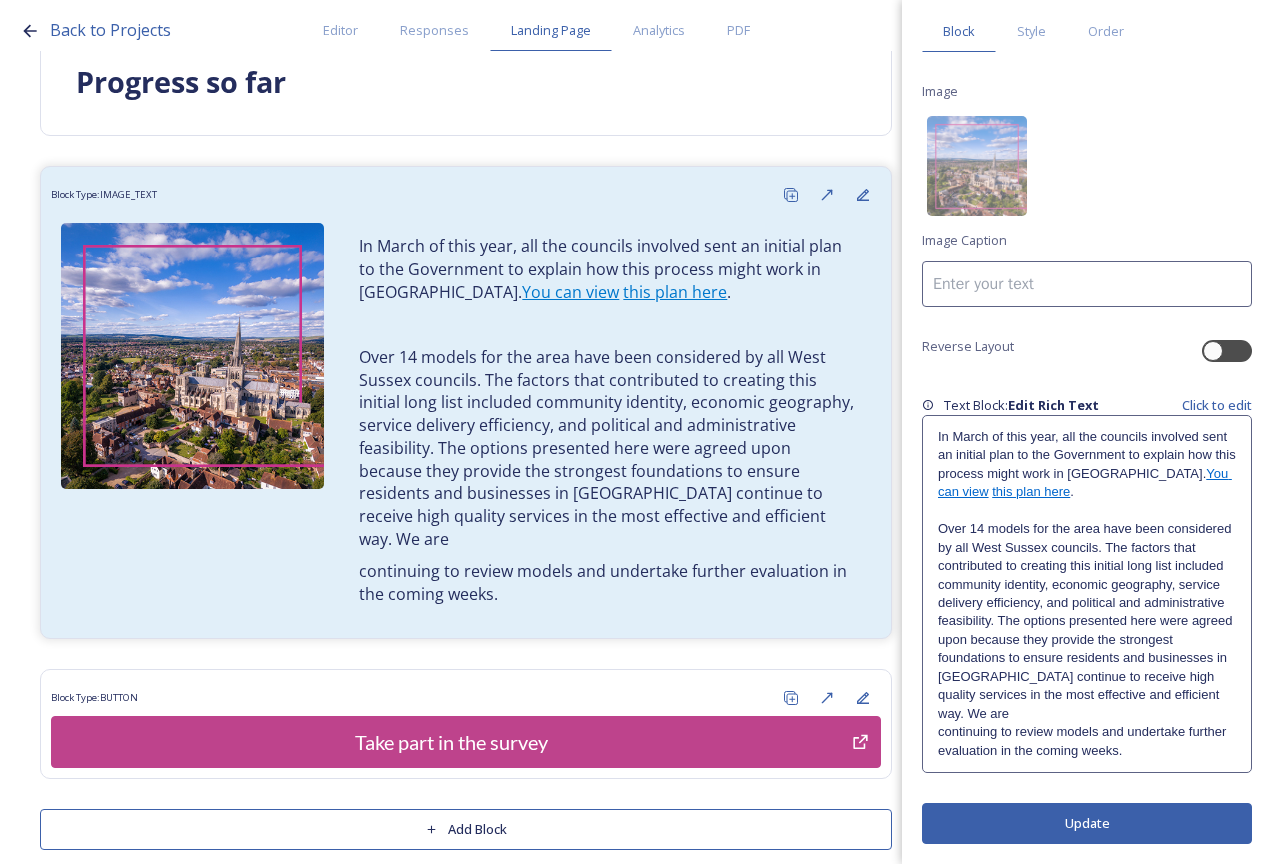 click on "Over 14 models for the area have been considered by all West Sussex councils.   The factors that contributed to creating this initial long list included community identity, economic geography, service delivery efficiency, and political and administrative feasibility. The options presented here were agreed upon because they provide the strongest foundations to ensure residents and businesses in West Sussex continue to receive high quality services in the most effective and efficient way. We are" at bounding box center (1087, 621) 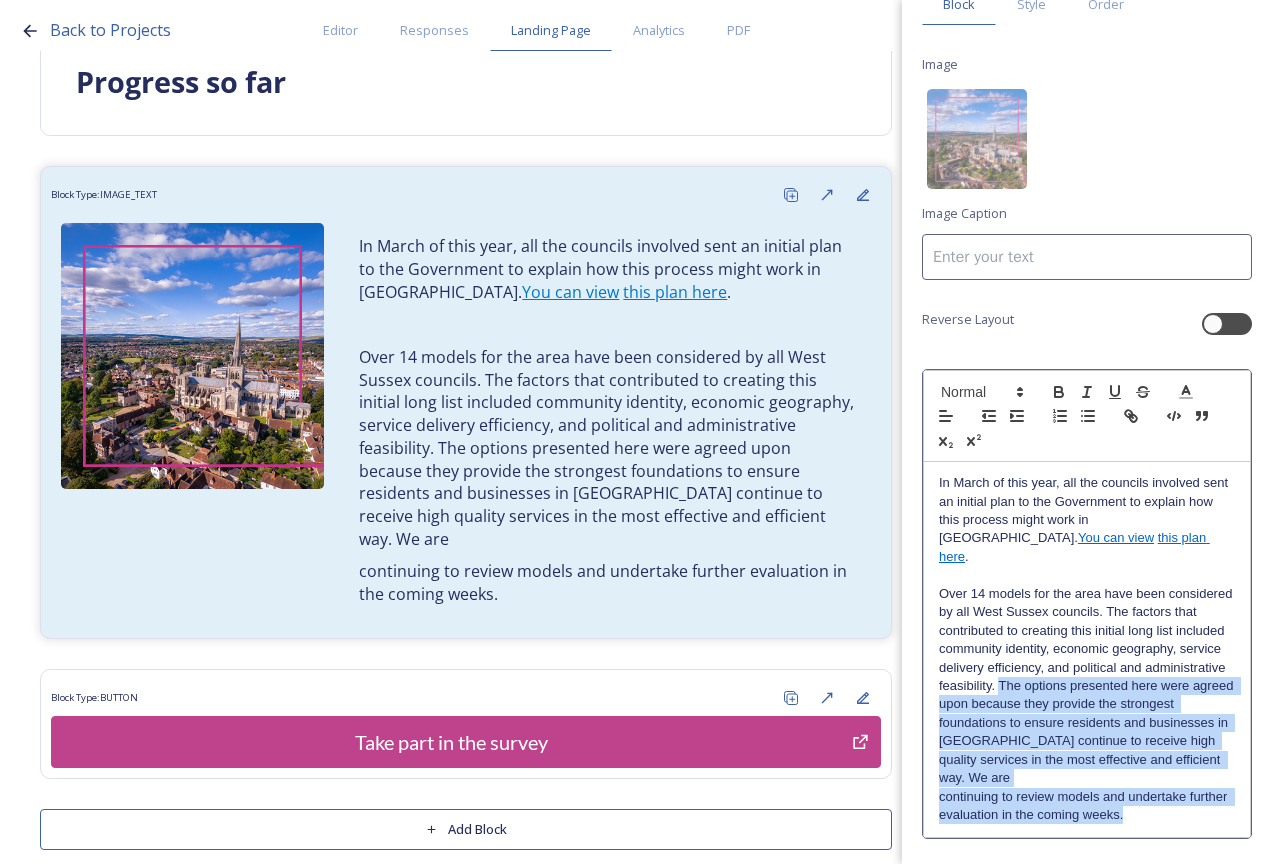 scroll, scrollTop: 150, scrollLeft: 0, axis: vertical 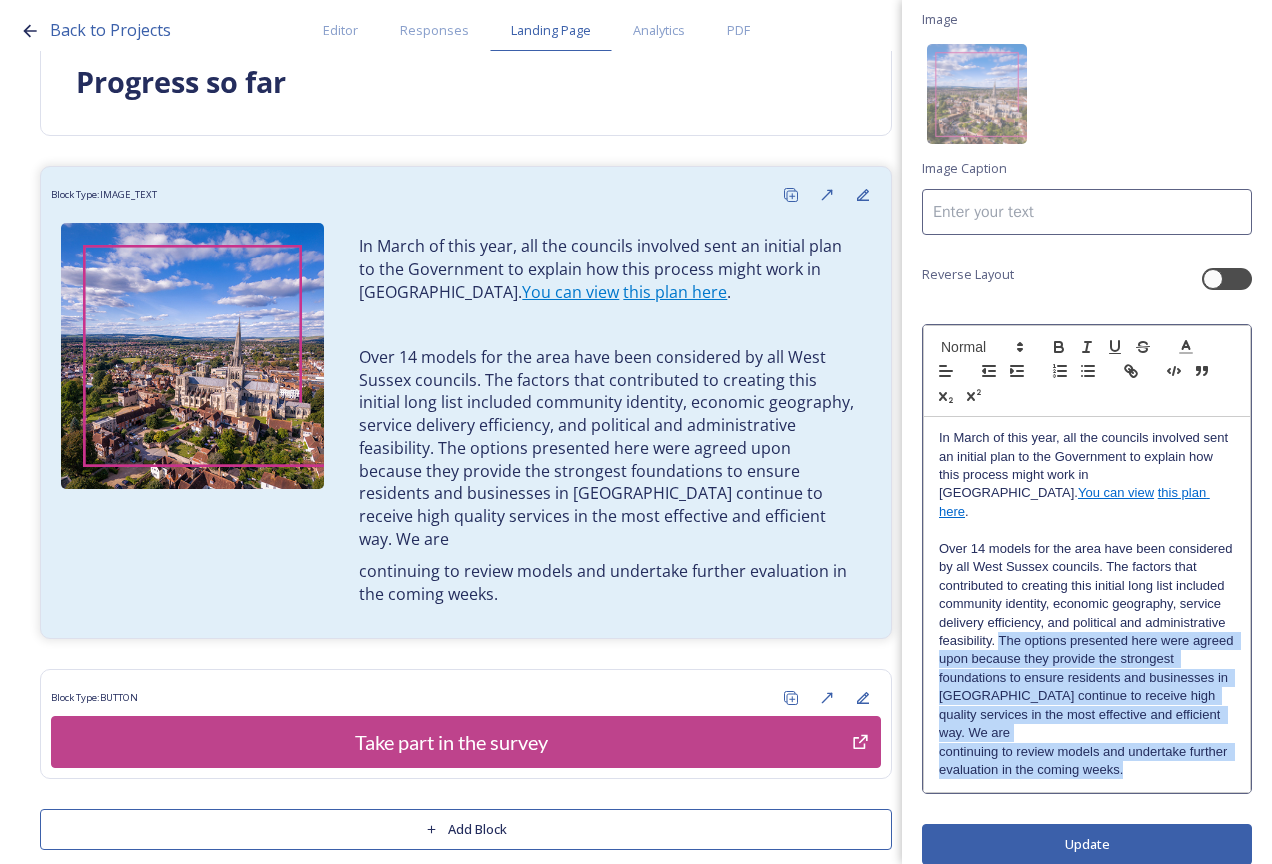 drag, startPoint x: 1153, startPoint y: 693, endPoint x: 1222, endPoint y: 846, distance: 167.8392 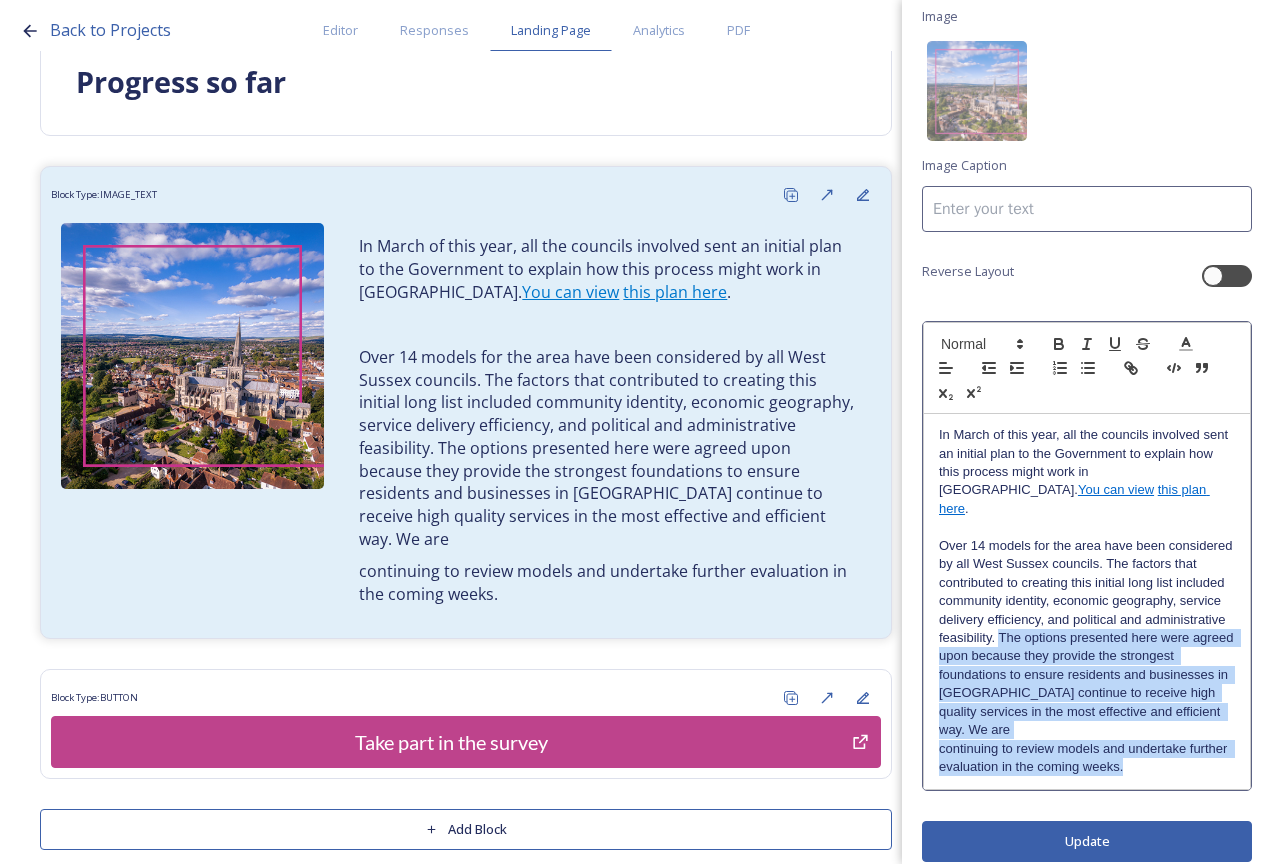 type 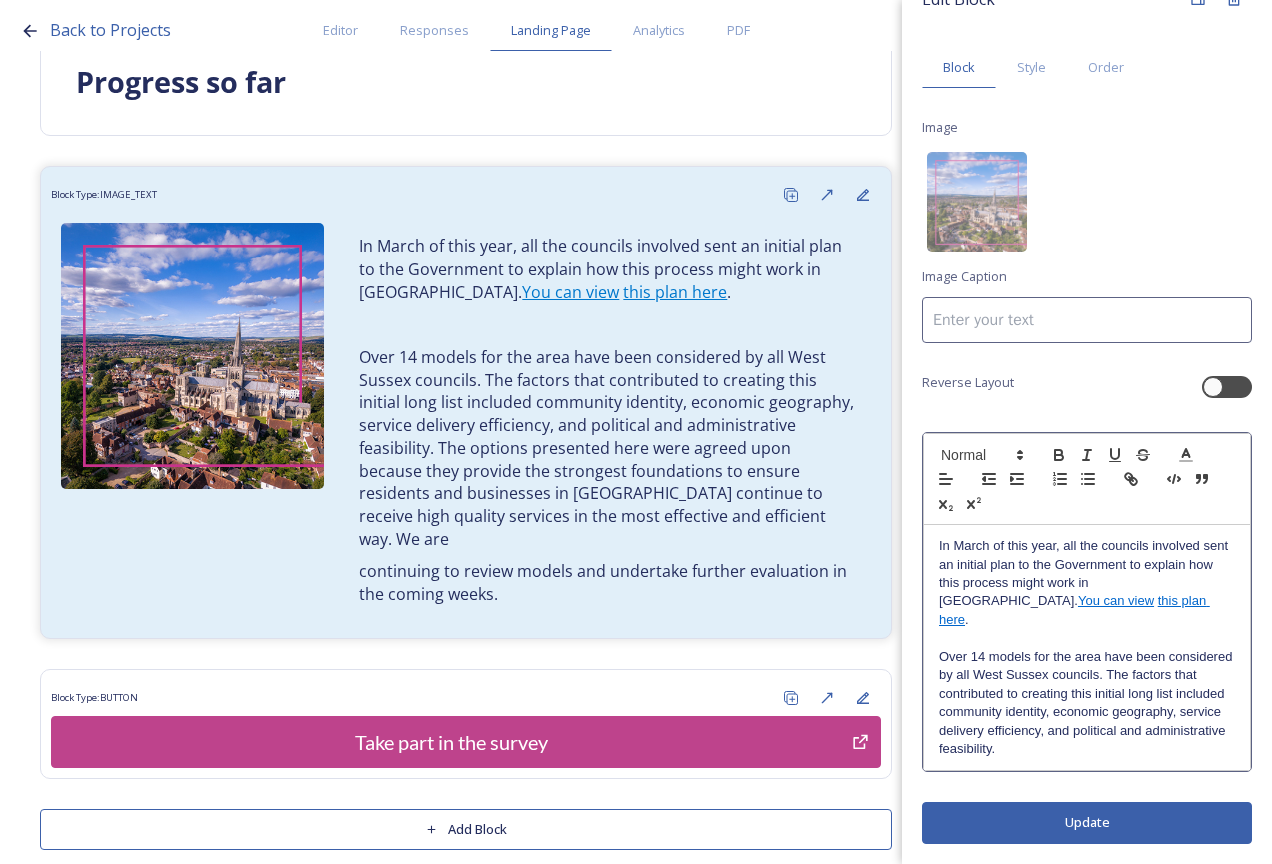 scroll, scrollTop: 20, scrollLeft: 0, axis: vertical 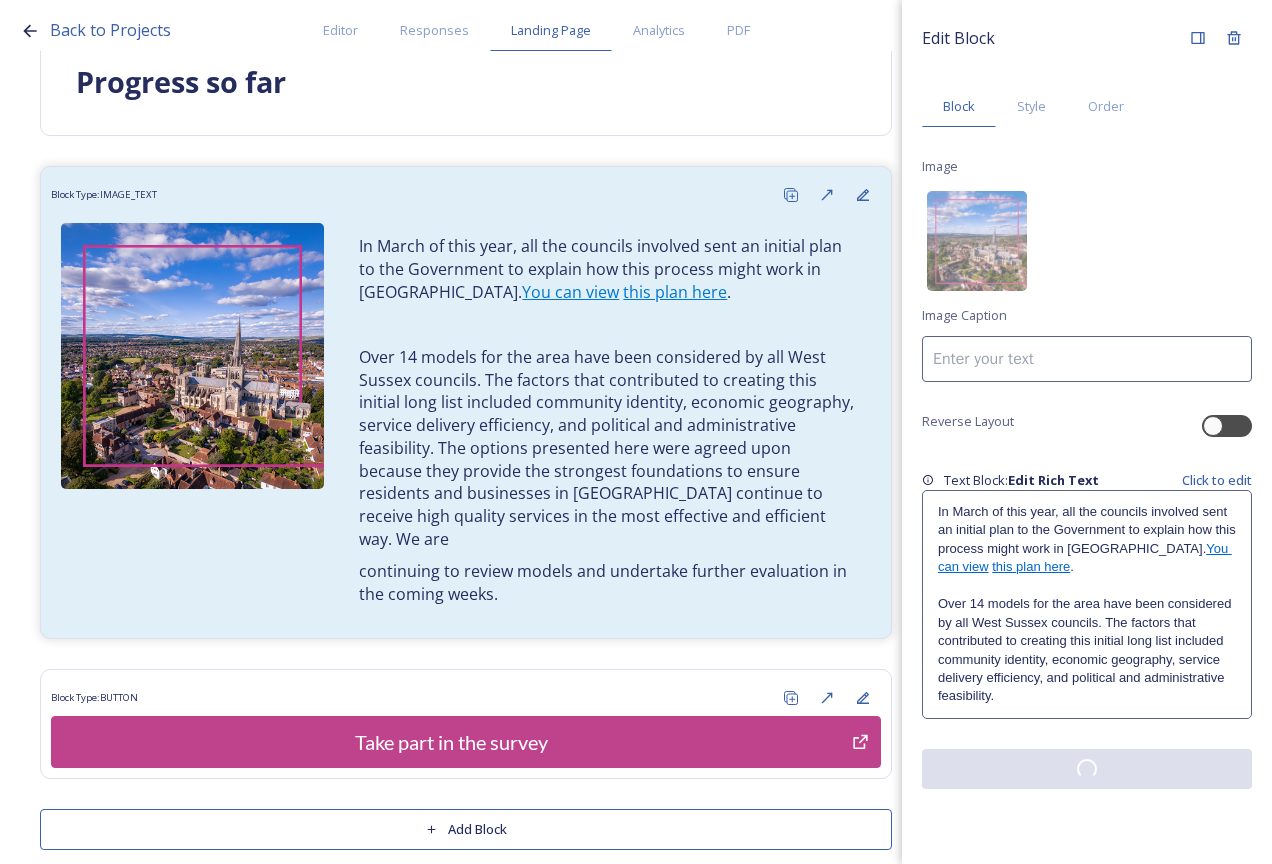 click on "Edit Block Block Style Order Image Image Caption Reverse Layout Text Block:  Edit Rich Text Click to edit In March of this year, all the councils involved sent an initial plan to the Government to explain how this process might work in West Sussex.  You can view   this plan here . Over 14 models for the area have been considered by all West Sussex councils.   The factors that contributed to creating this initial long list included community identity, economic geography, service delivery efficiency, and political and administrative feasibility." at bounding box center (1087, 432) 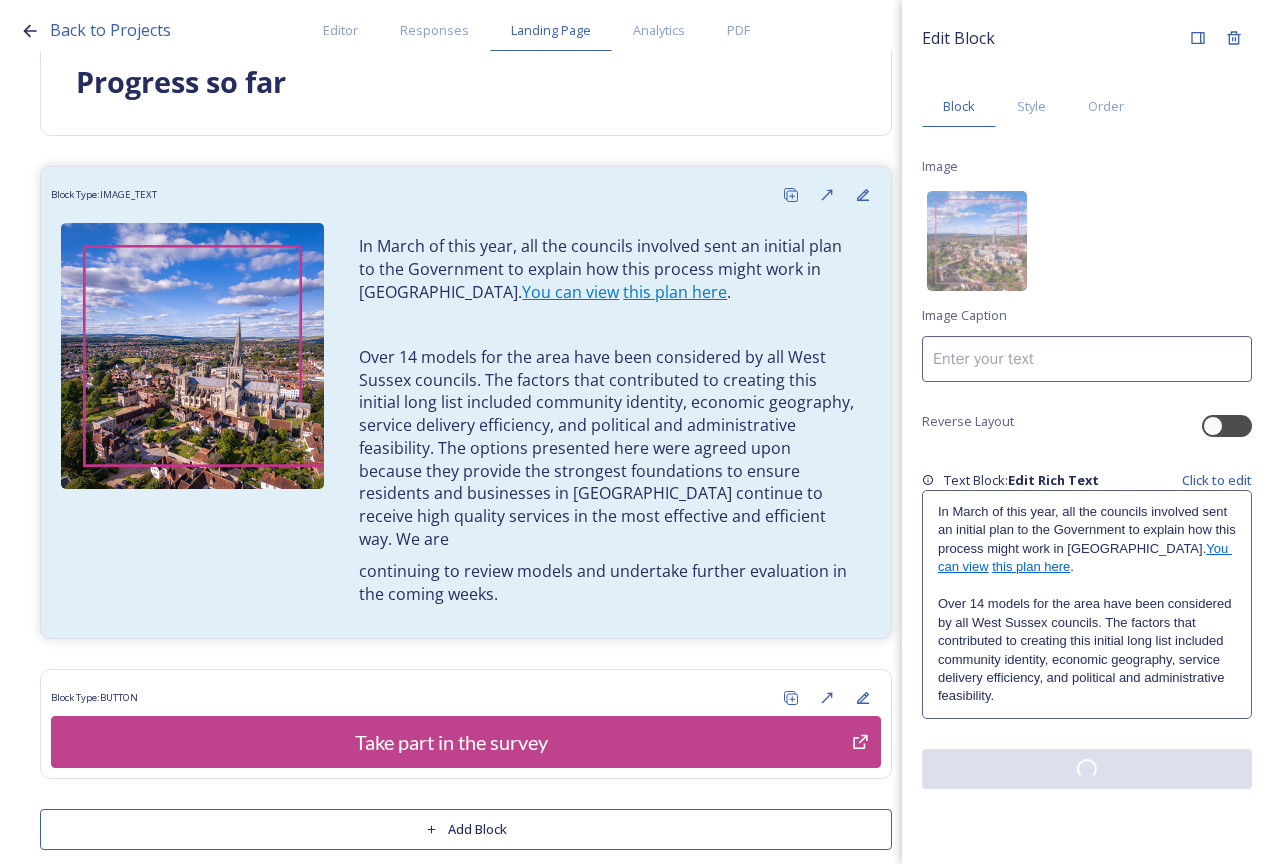 scroll, scrollTop: 0, scrollLeft: 0, axis: both 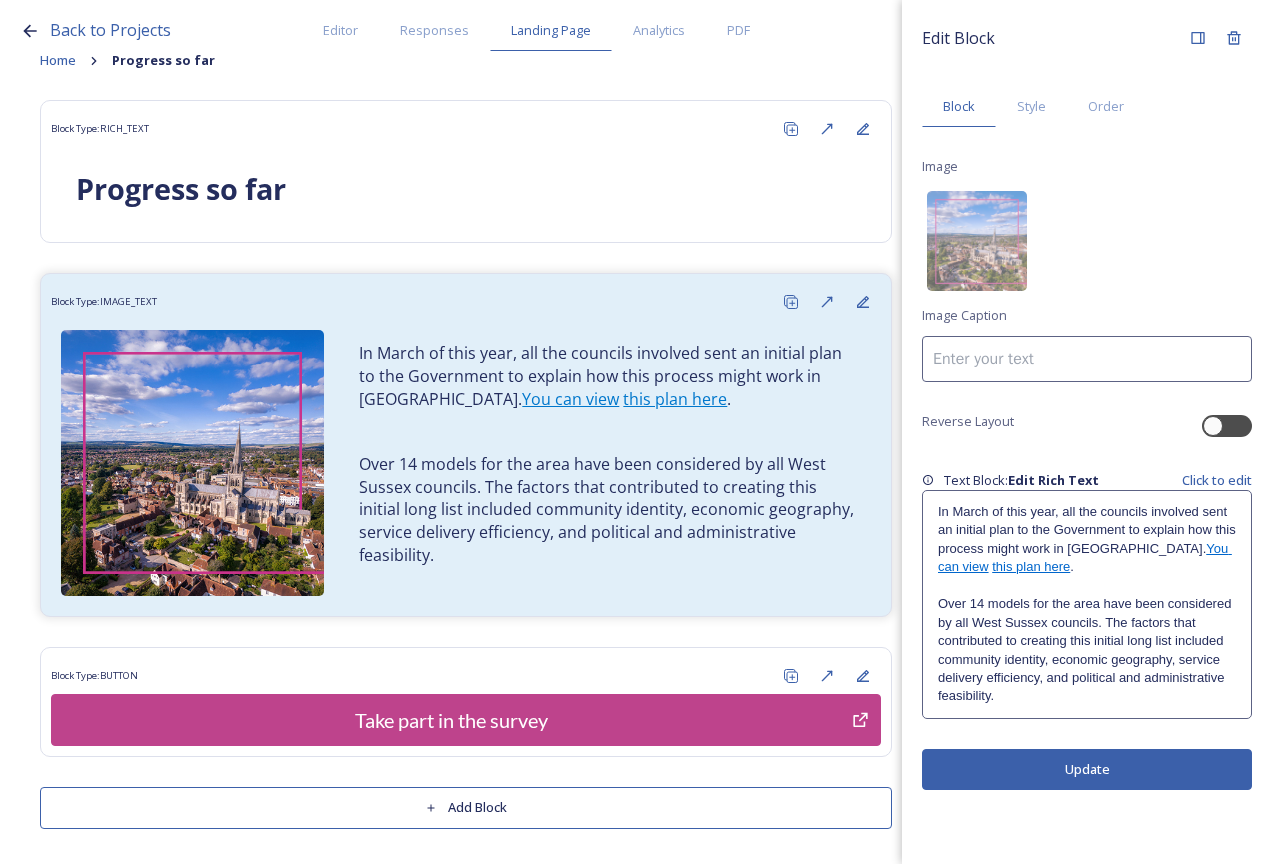 click on "Add Block" at bounding box center (466, 807) 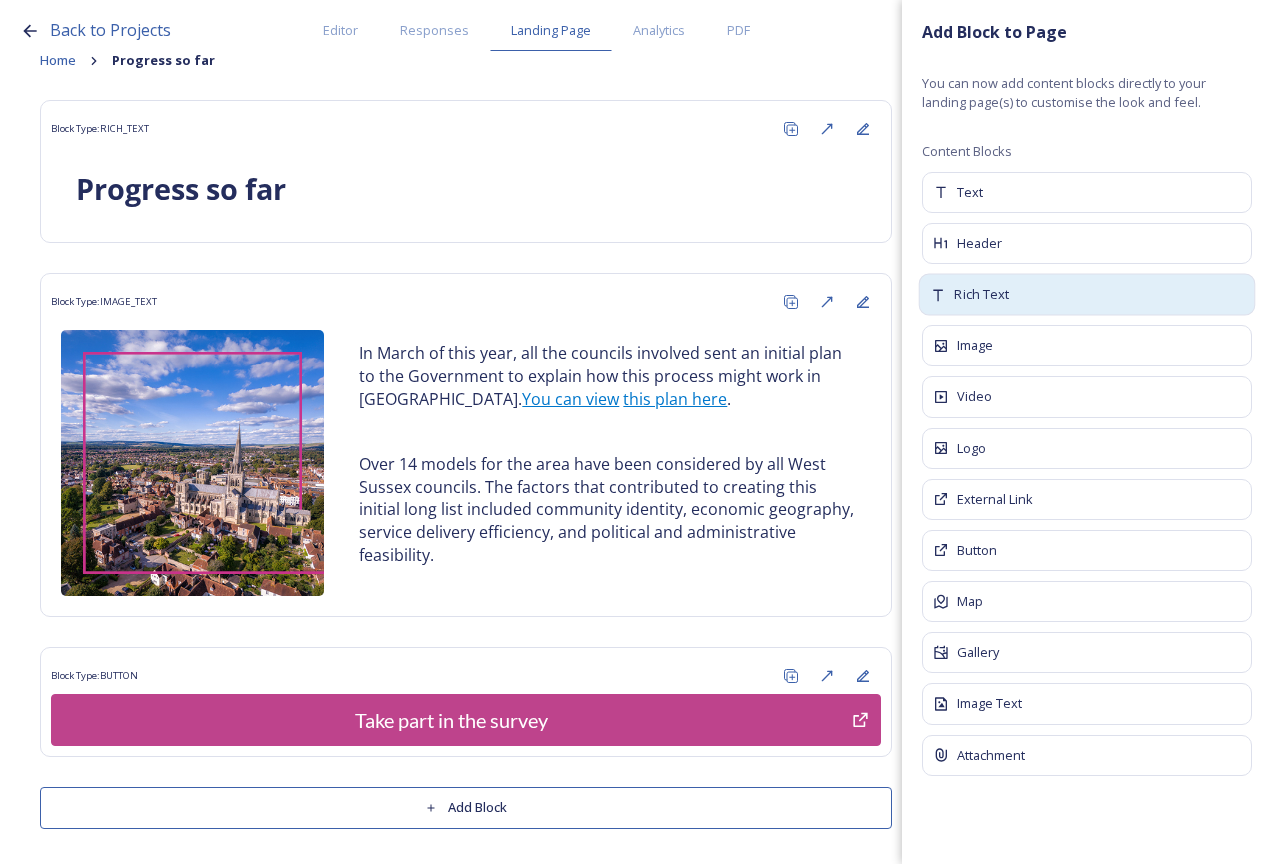 click on "Rich Text" at bounding box center [1087, 295] 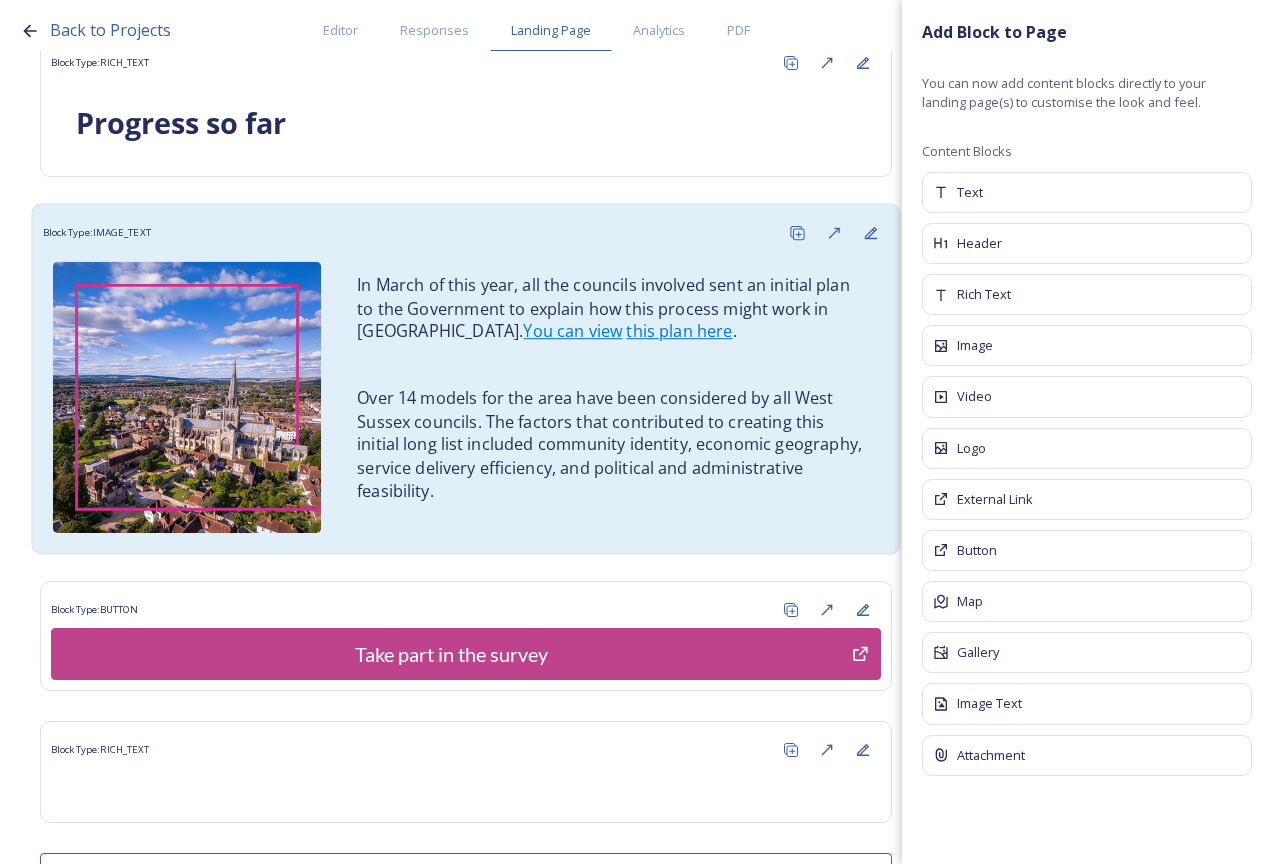 scroll, scrollTop: 225, scrollLeft: 0, axis: vertical 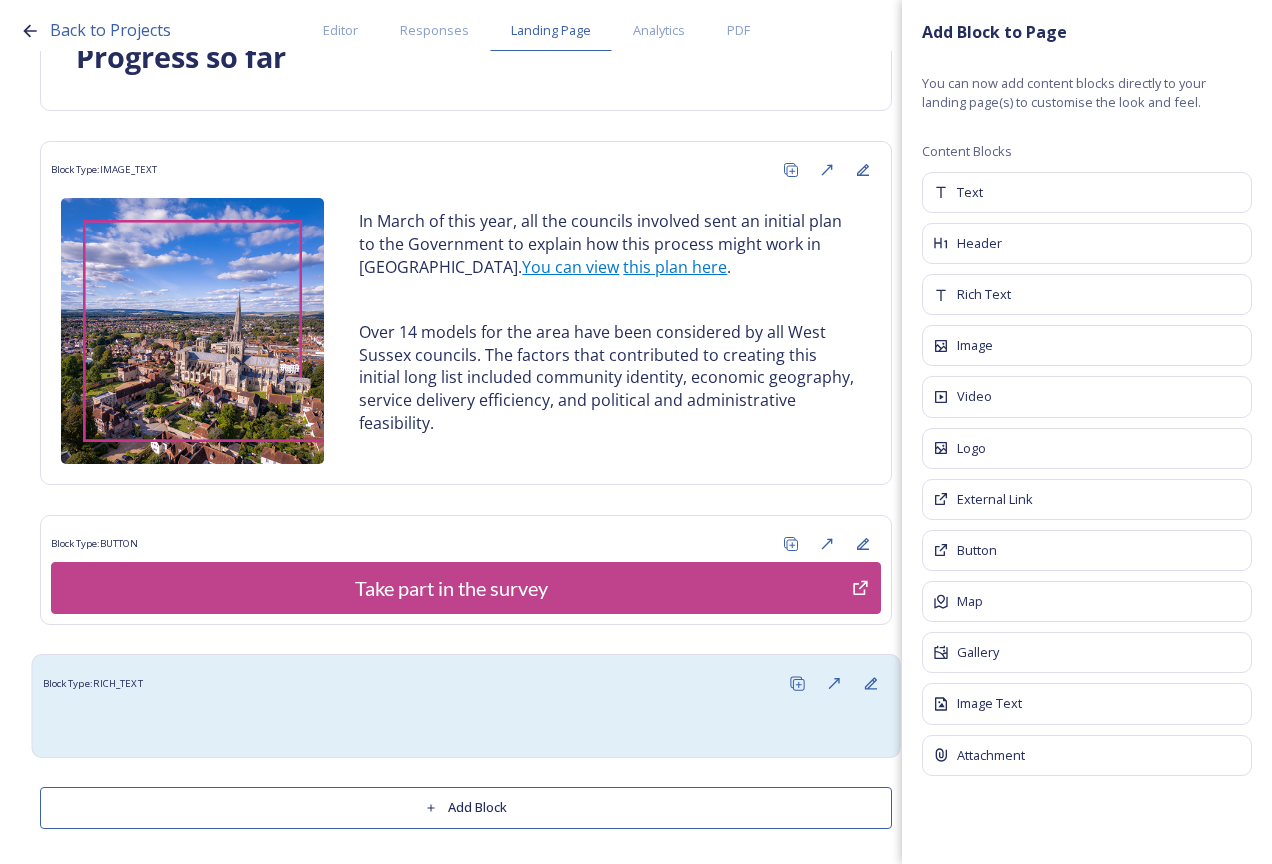 drag, startPoint x: 530, startPoint y: 733, endPoint x: 547, endPoint y: 733, distance: 17 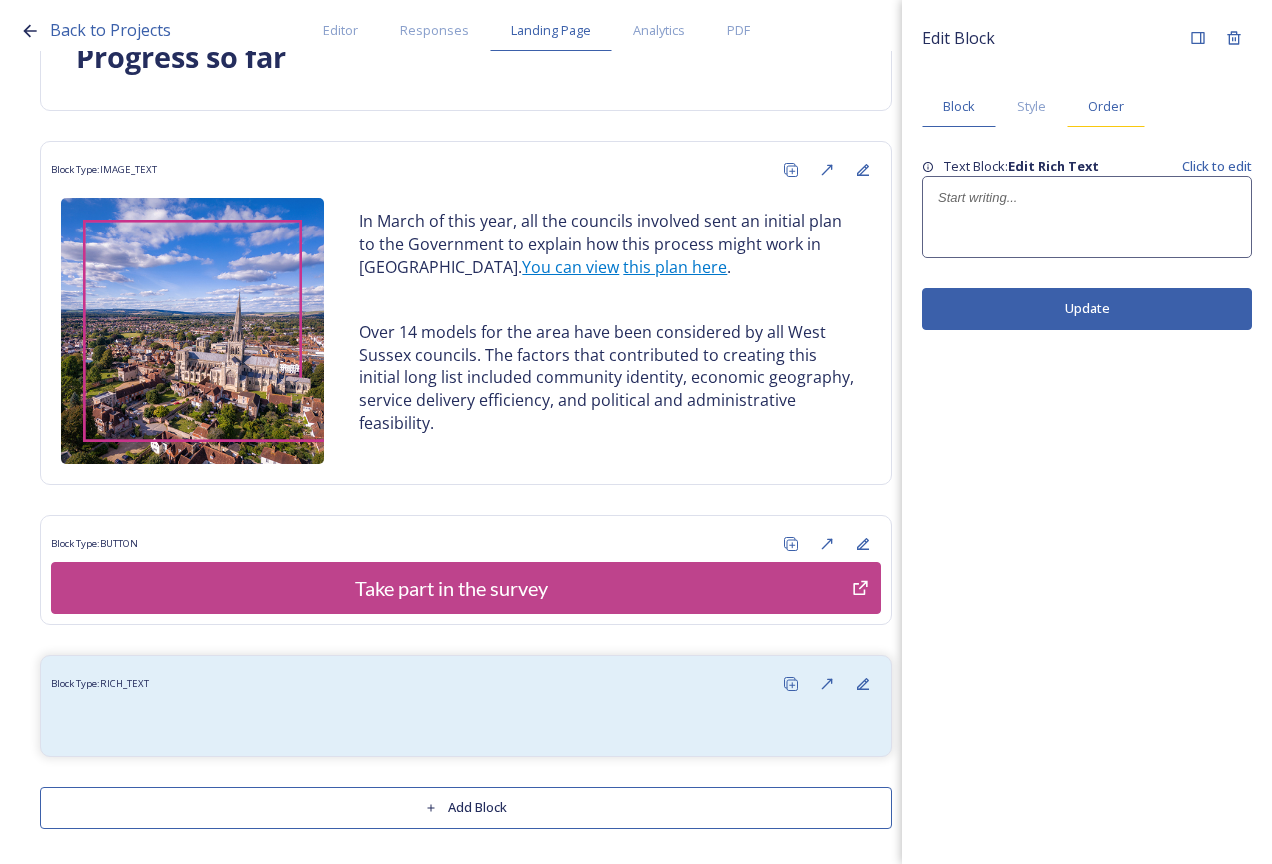 click on "Order" at bounding box center [1106, 106] 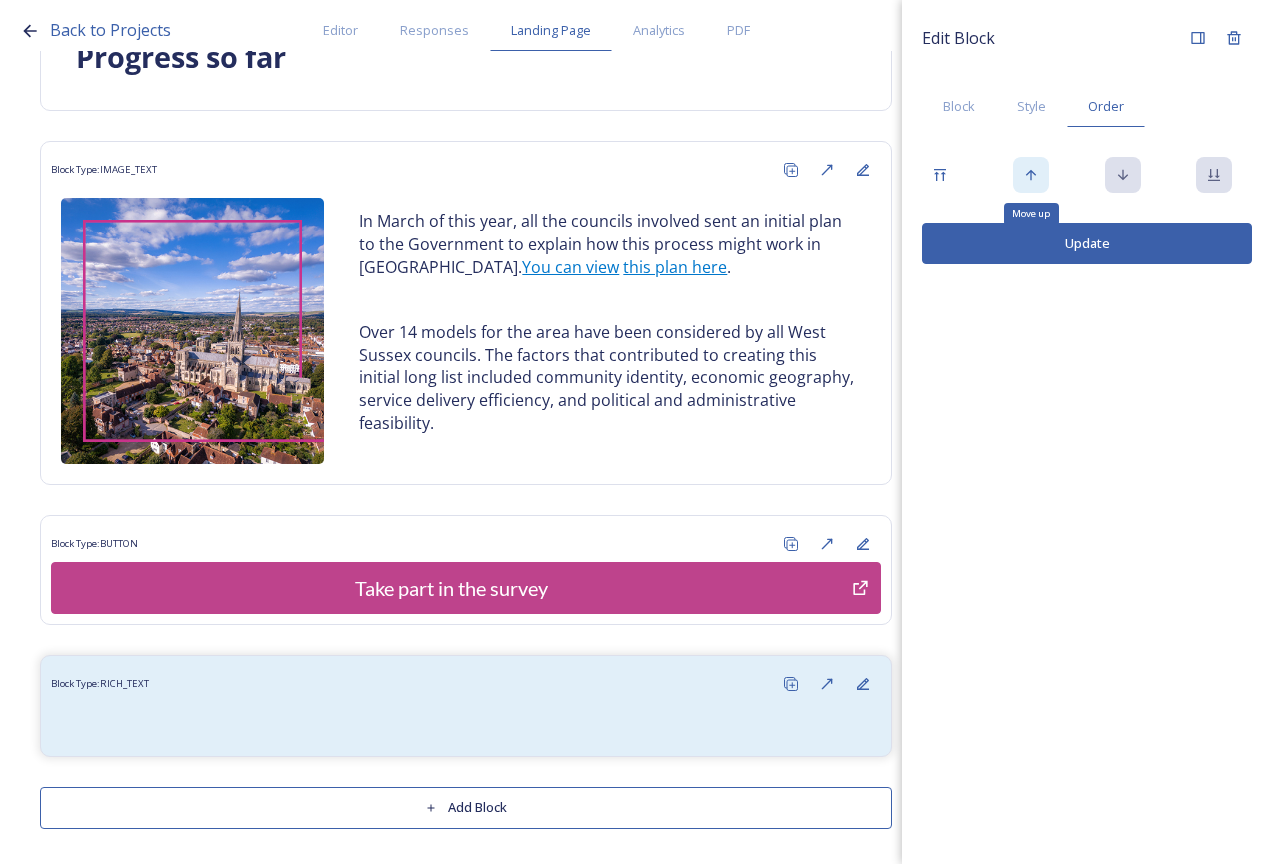 click 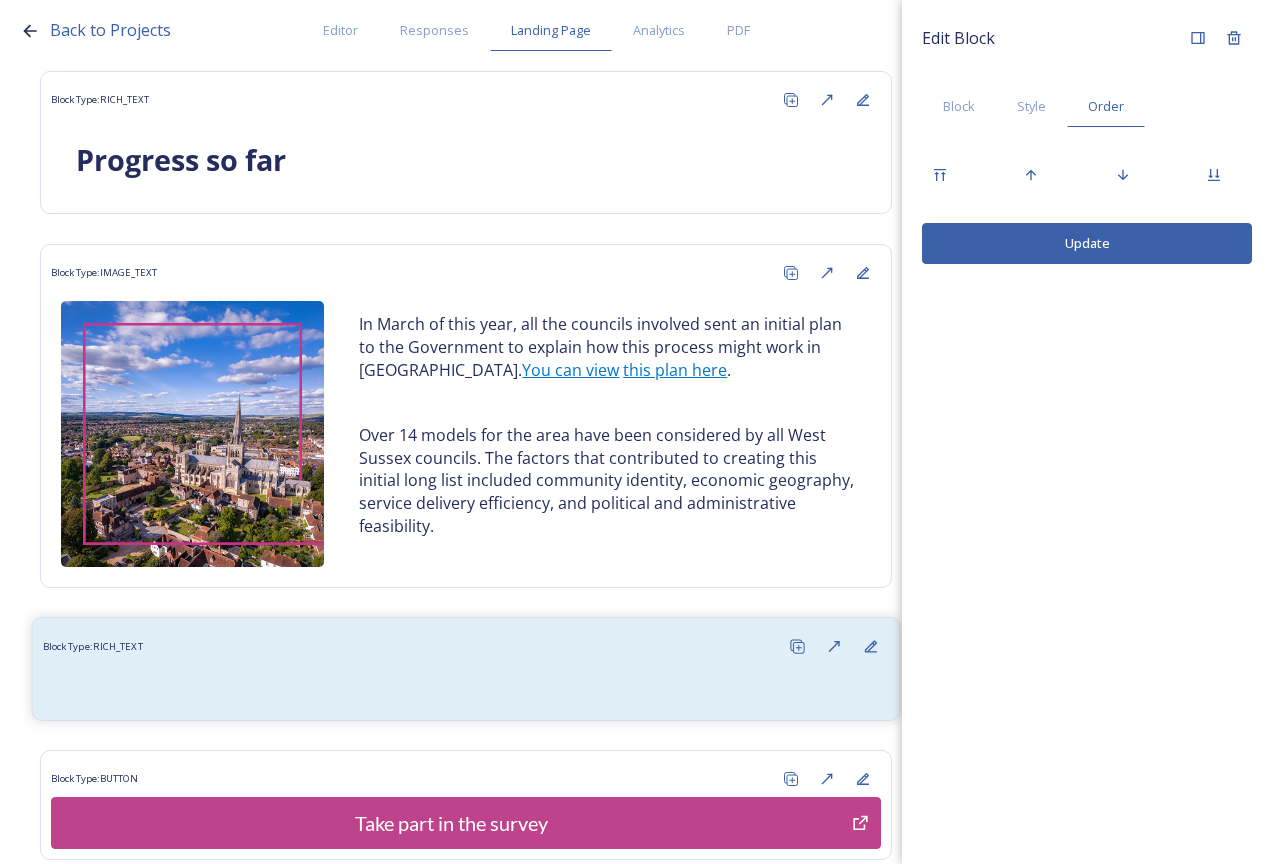 scroll, scrollTop: 225, scrollLeft: 0, axis: vertical 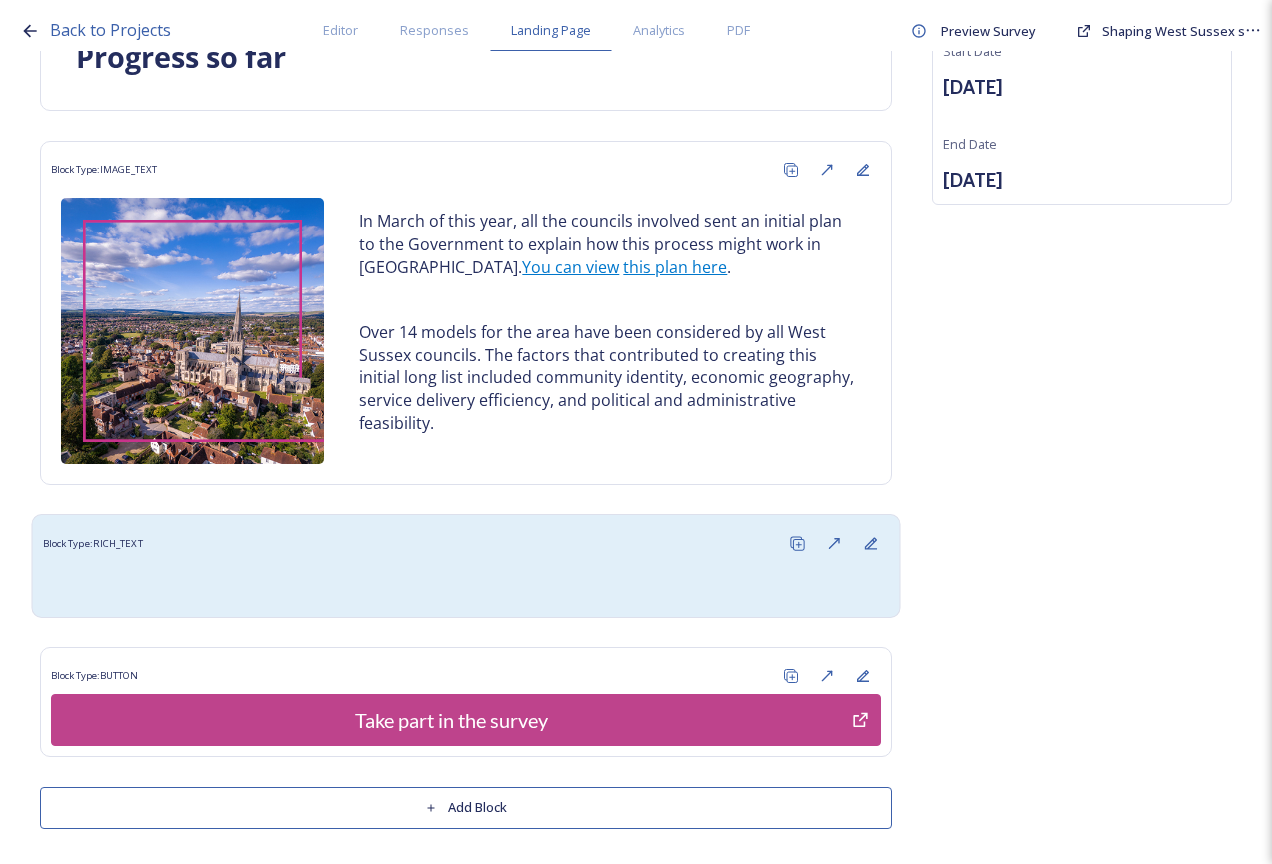 click on "Block Type:  RICH_TEXT" at bounding box center [466, 544] 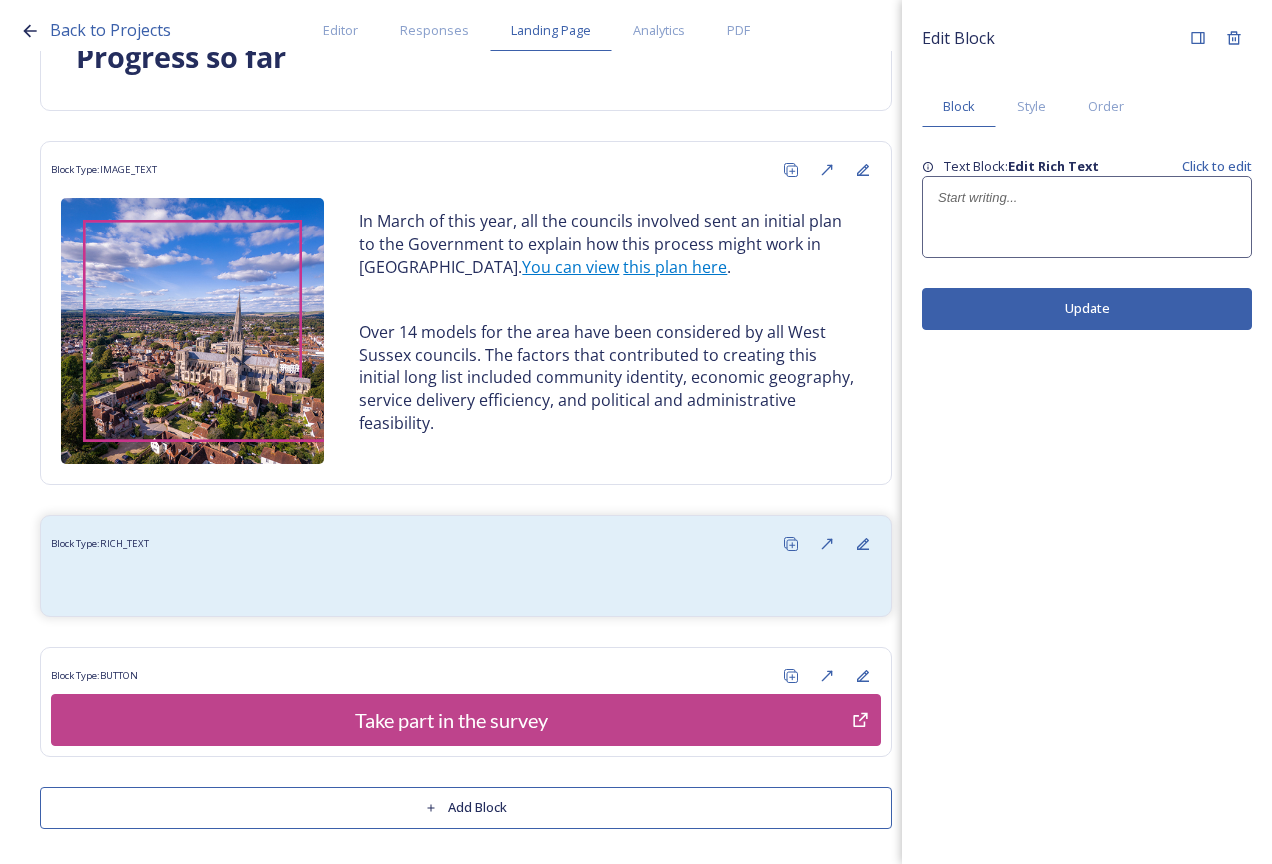 click at bounding box center (1087, 198) 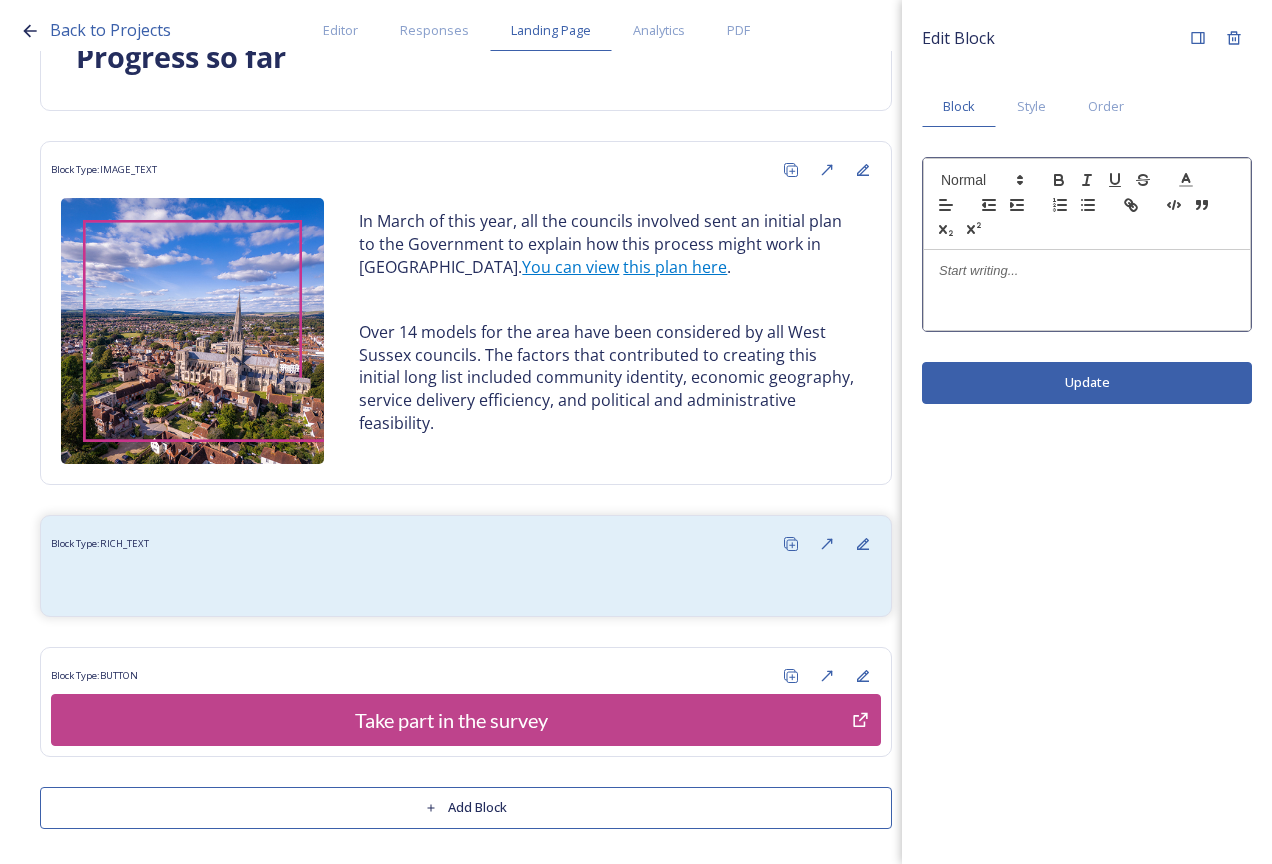 click at bounding box center (1087, 290) 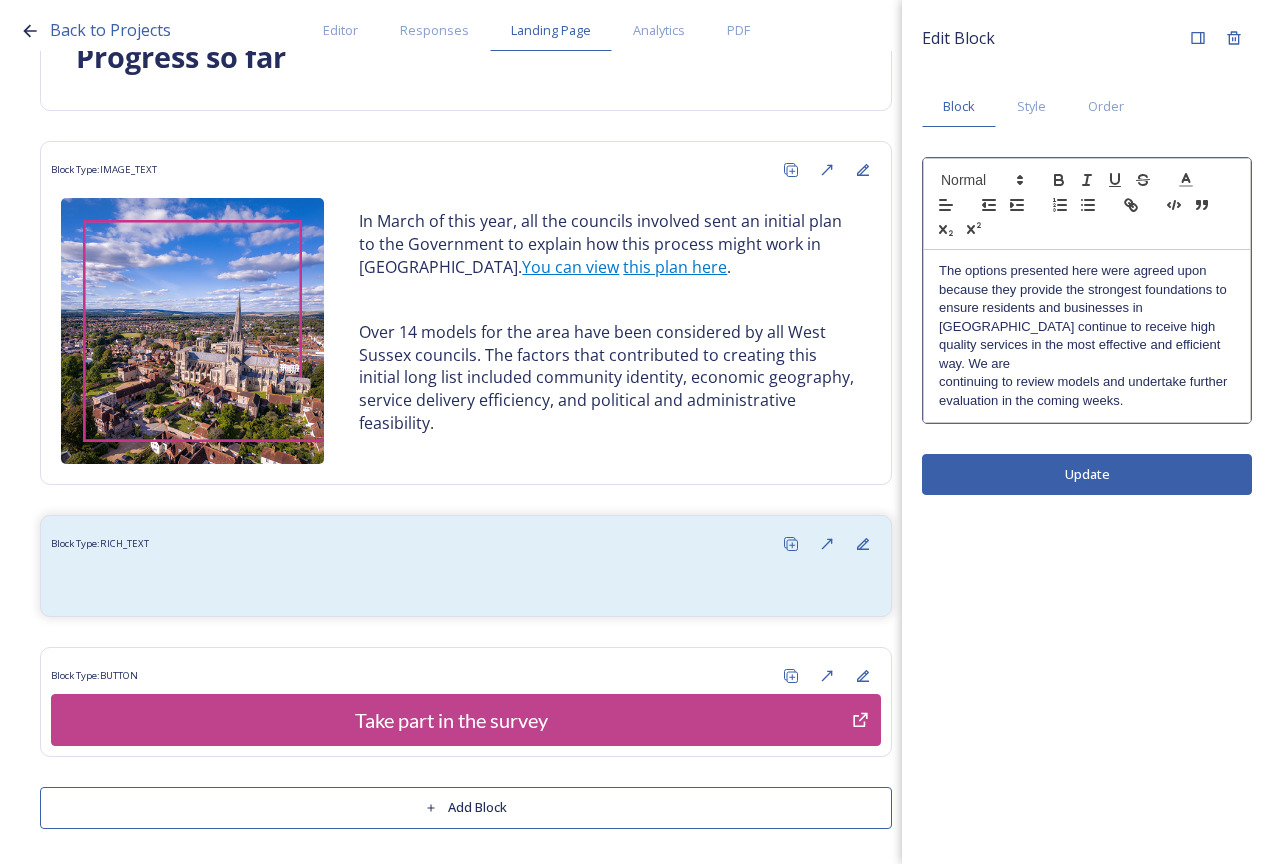 click on "The options presented here were agreed upon because they provide the strongest foundations to ensure residents and businesses in West Sussex continue to receive high quality services in the most effective and efficient way. We are" at bounding box center [1087, 317] 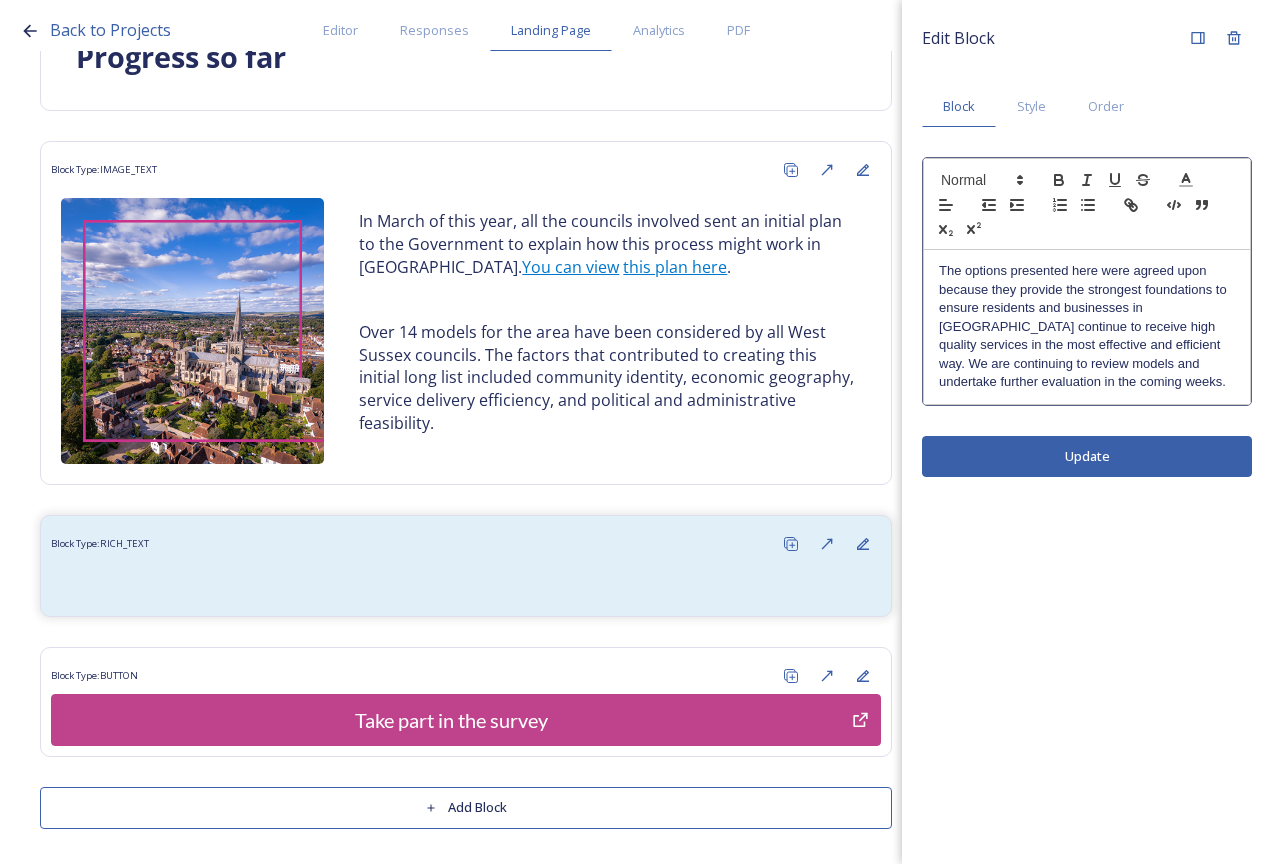 click on "The options presented here were agreed upon because they provide the strongest foundations to ensure residents and businesses in West Sussex continue to receive high quality services in the most effective and efficient way. We are continuing to review models and undertake further evaluation in the coming weeks." at bounding box center [1087, 326] 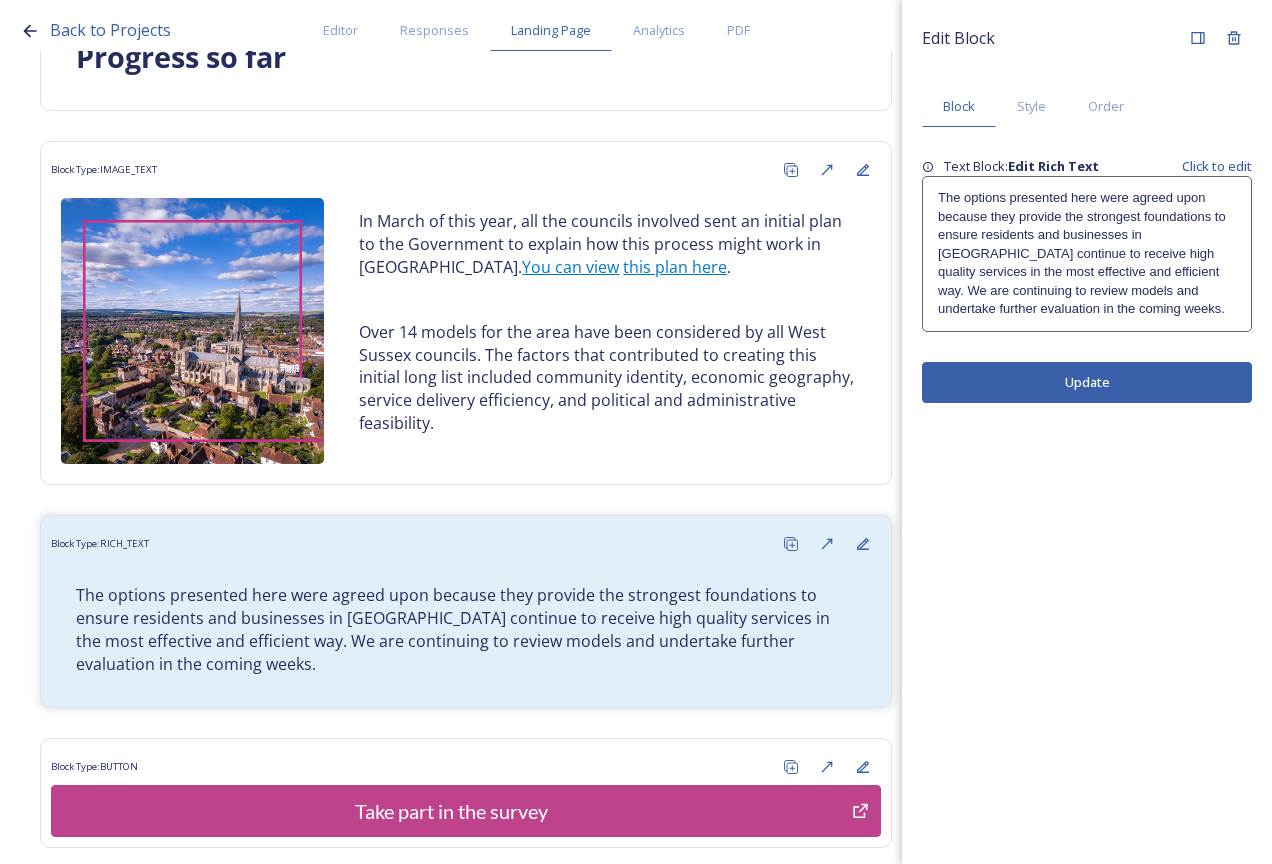 click on "The options presented here were agreed upon because they provide the strongest foundations to ensure residents and businesses in West Sussex continue to receive high quality services in the most effective and efficient way. We are continuing to review models and undertake further evaluation in the coming weeks." at bounding box center [1087, 253] 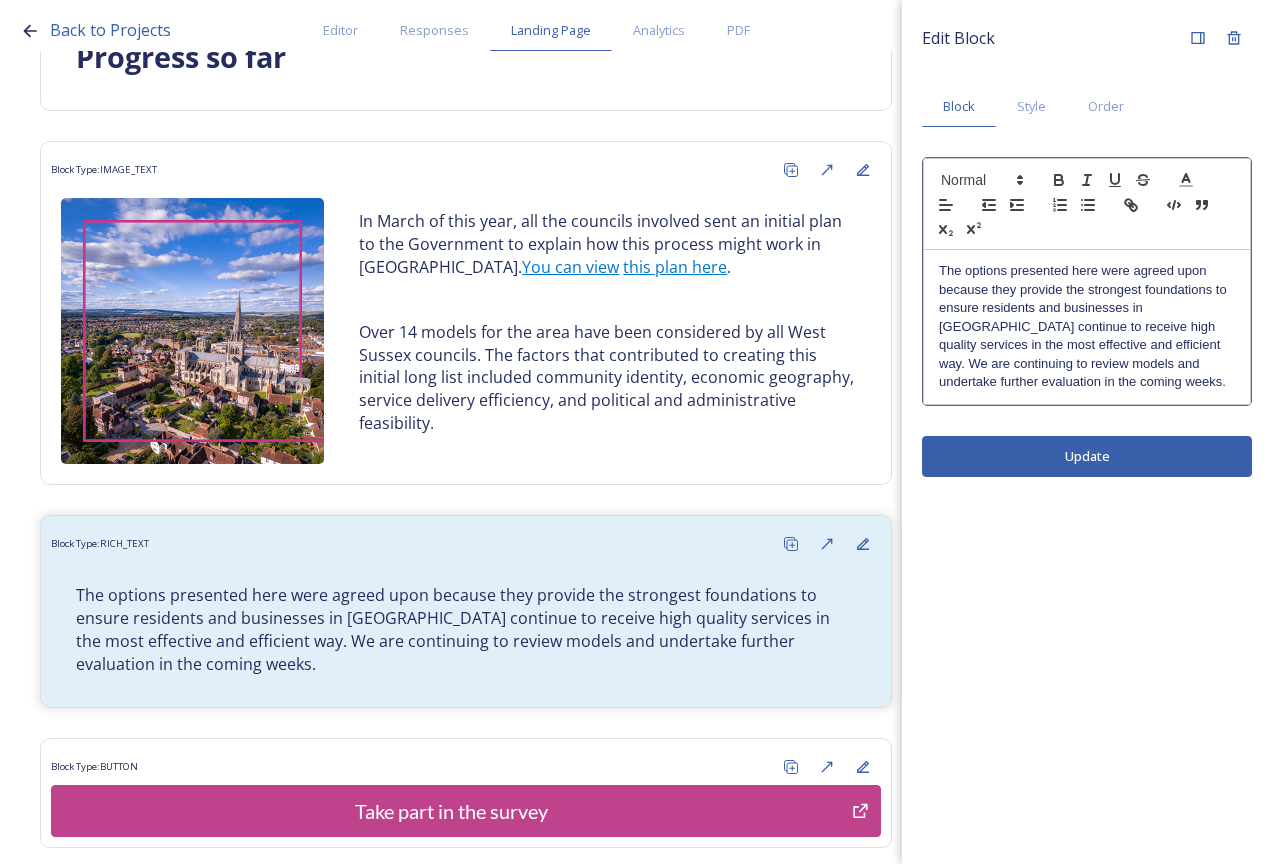 click on "The options presented here were agreed upon because they provide the strongest foundations to ensure residents and businesses in West Sussex continue to receive high quality services in the most effective and efficient way. We are continuing to review models and undertake further evaluation in the coming weeks." at bounding box center [1087, 326] 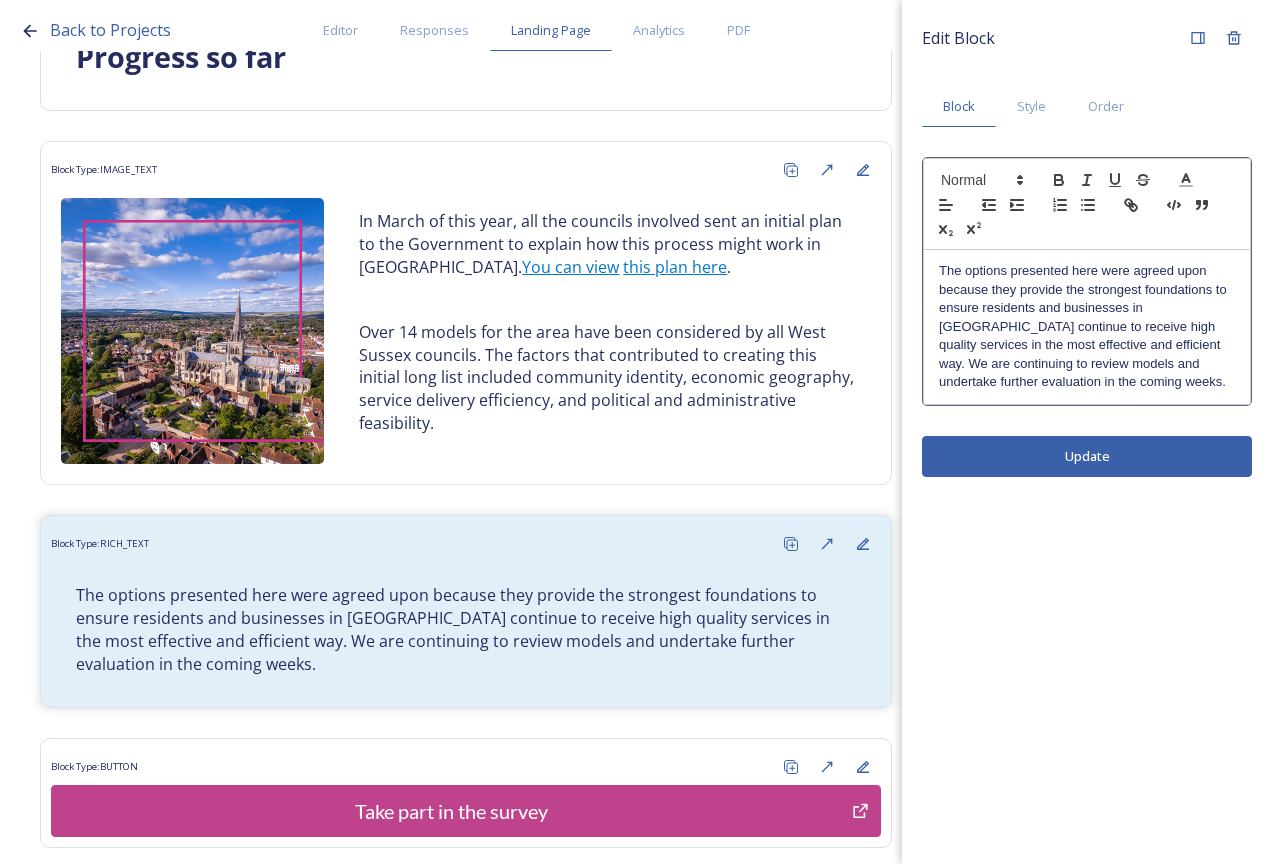 type 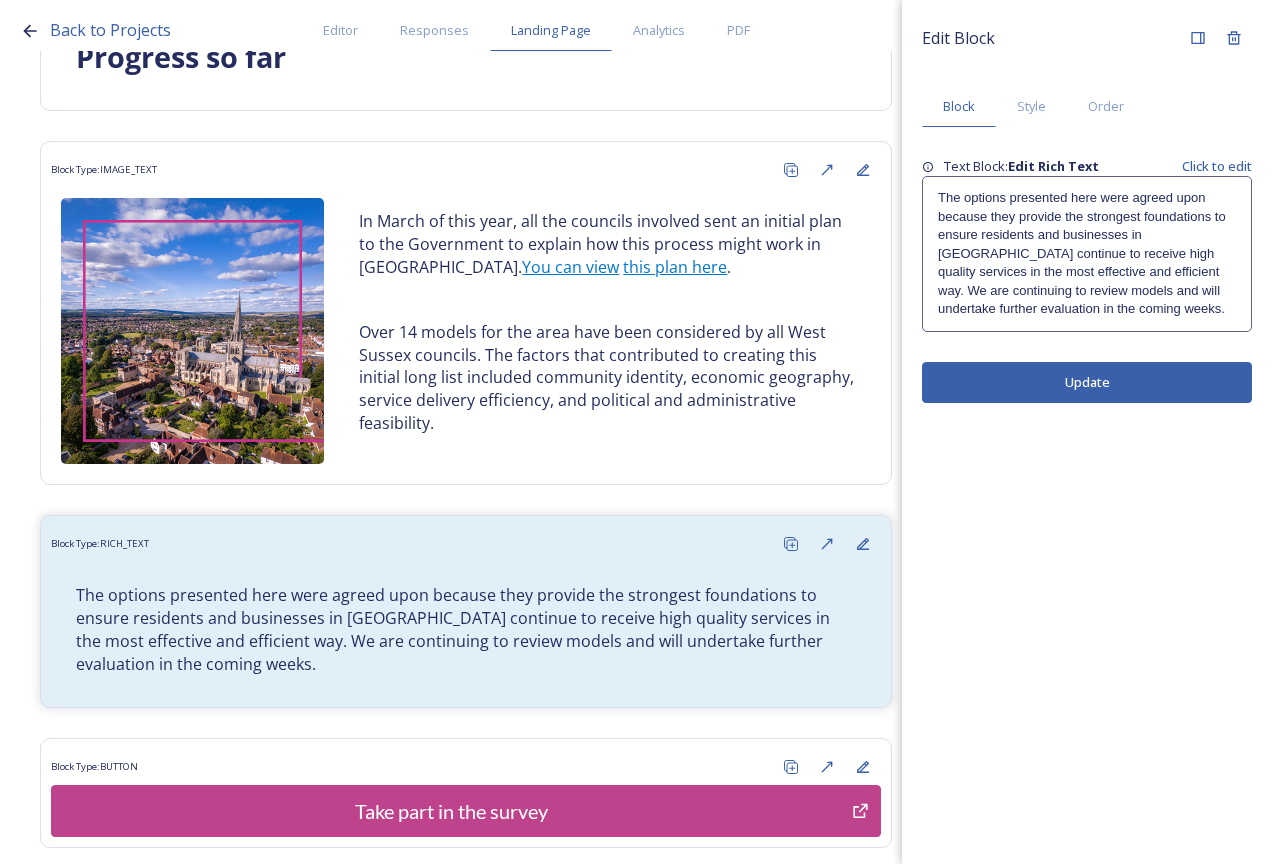 click on "Edit Block Block Style Order Text Block:  Edit Rich Text Click to edit The options presented here were agreed upon because they provide the strongest foundations to ensure residents and businesses in West Sussex continue to receive high quality services in the most effective and efficient way. We are continuing to review models and will undertake further evaluation in the coming weeks. Update" at bounding box center (1087, 432) 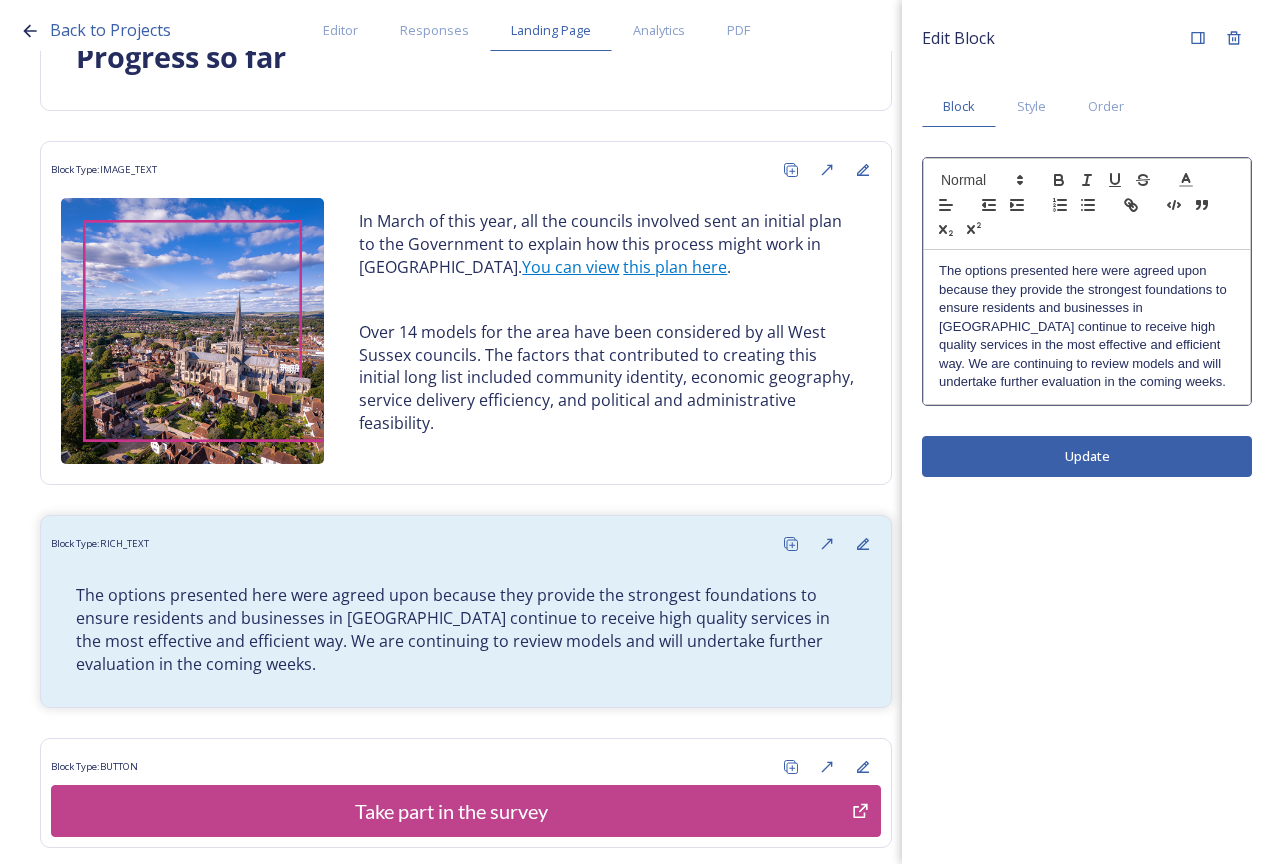 click on "The options presented here were agreed upon because they provide the strongest foundations to ensure residents and businesses in West Sussex continue to receive high quality services in the most effective and efficient way. We are continuing to review models and will undertake further evaluation in the coming weeks." at bounding box center [1087, 326] 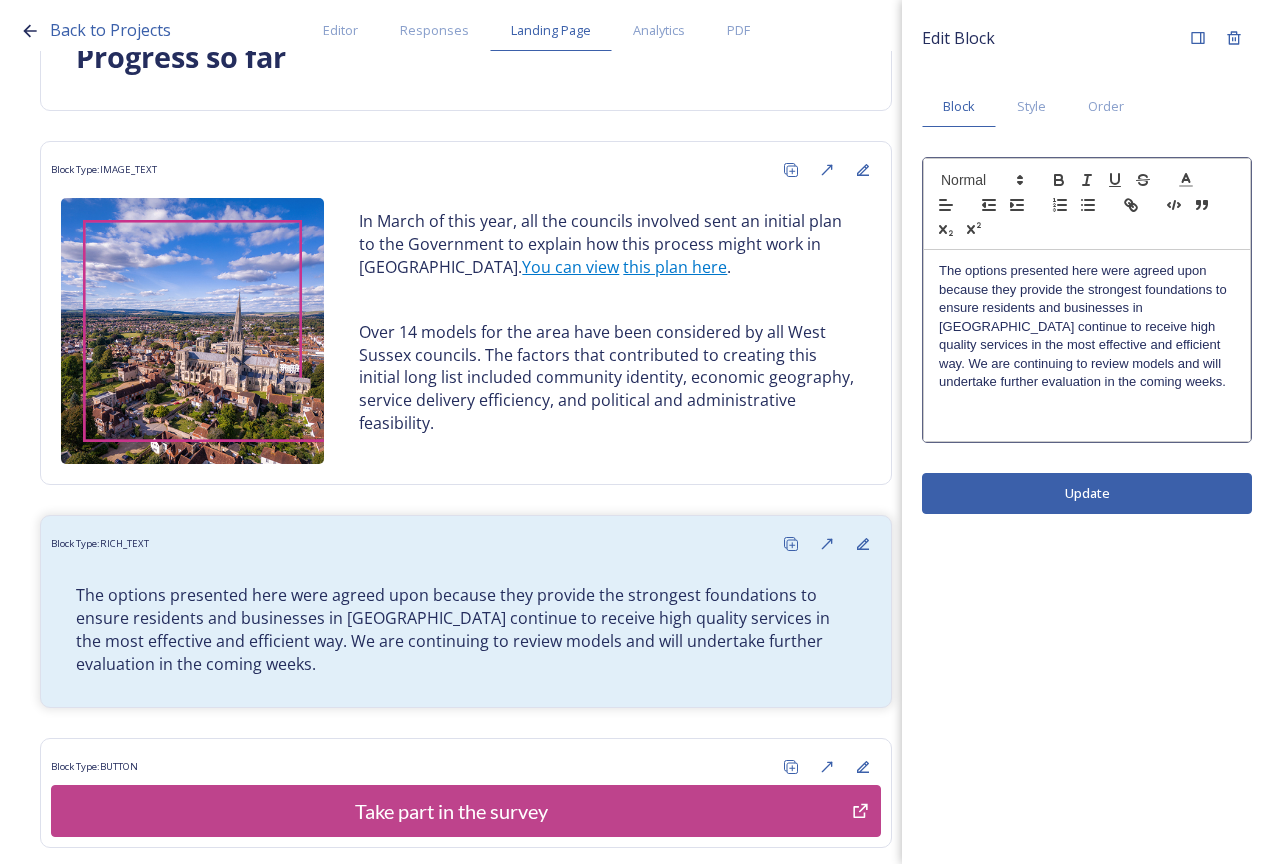 scroll, scrollTop: 0, scrollLeft: 0, axis: both 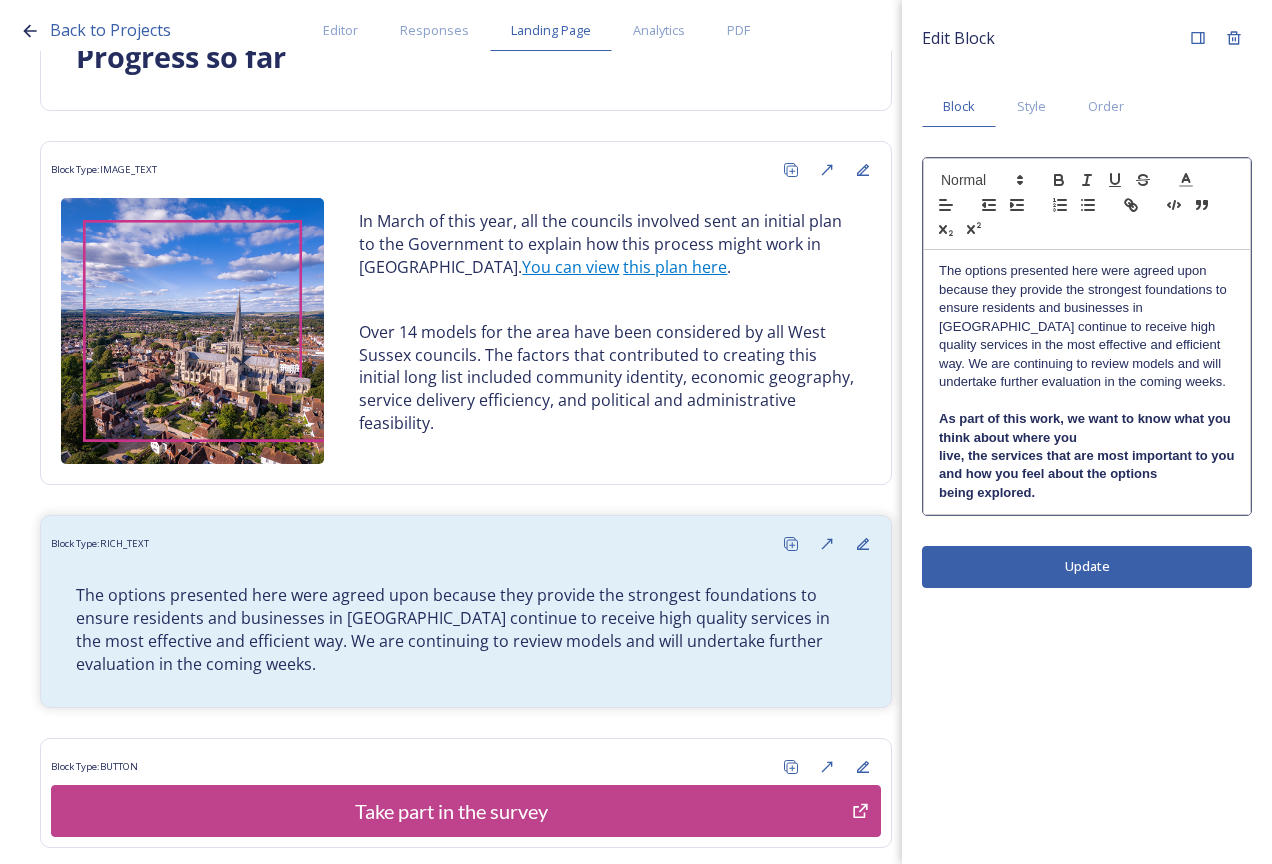 click on "As part of this work, we want to know what you think about where you" at bounding box center [1087, 428] 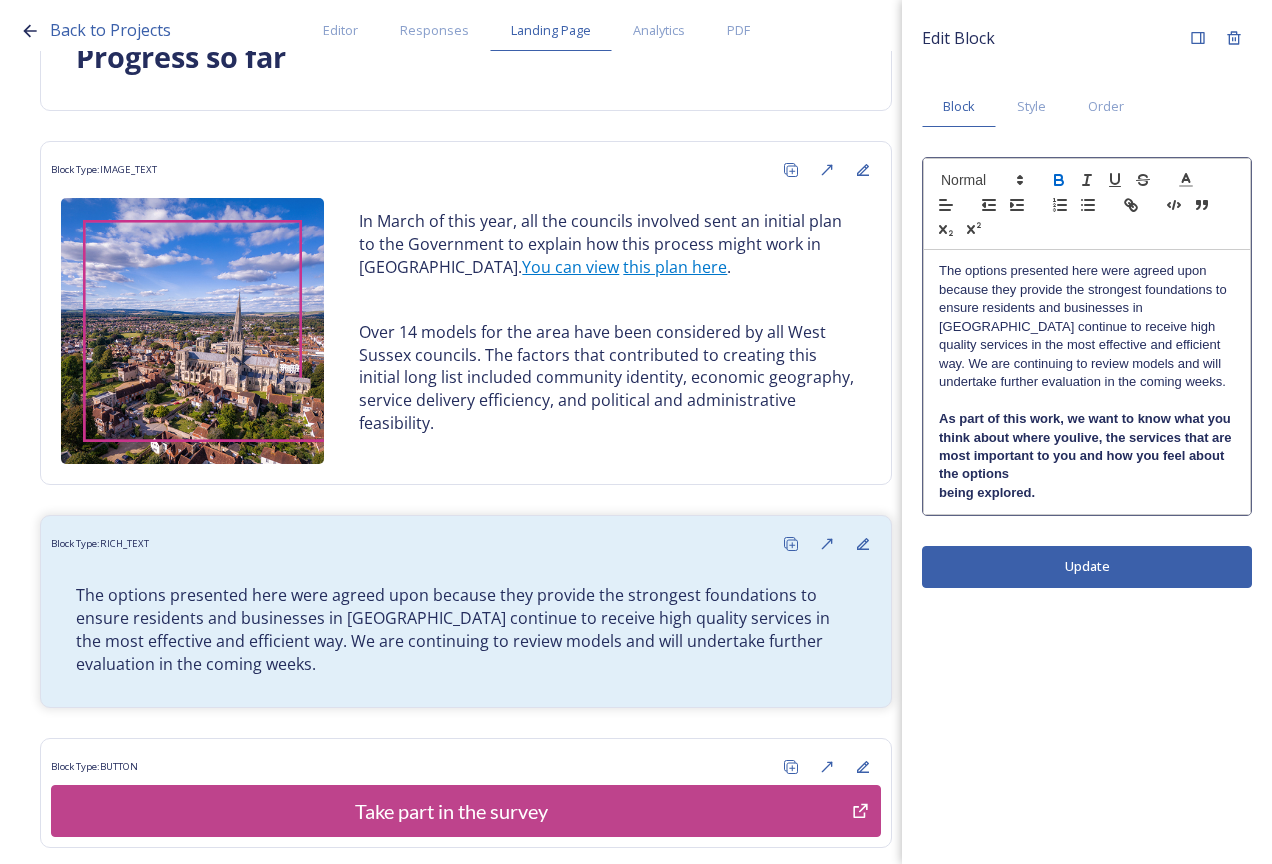 type 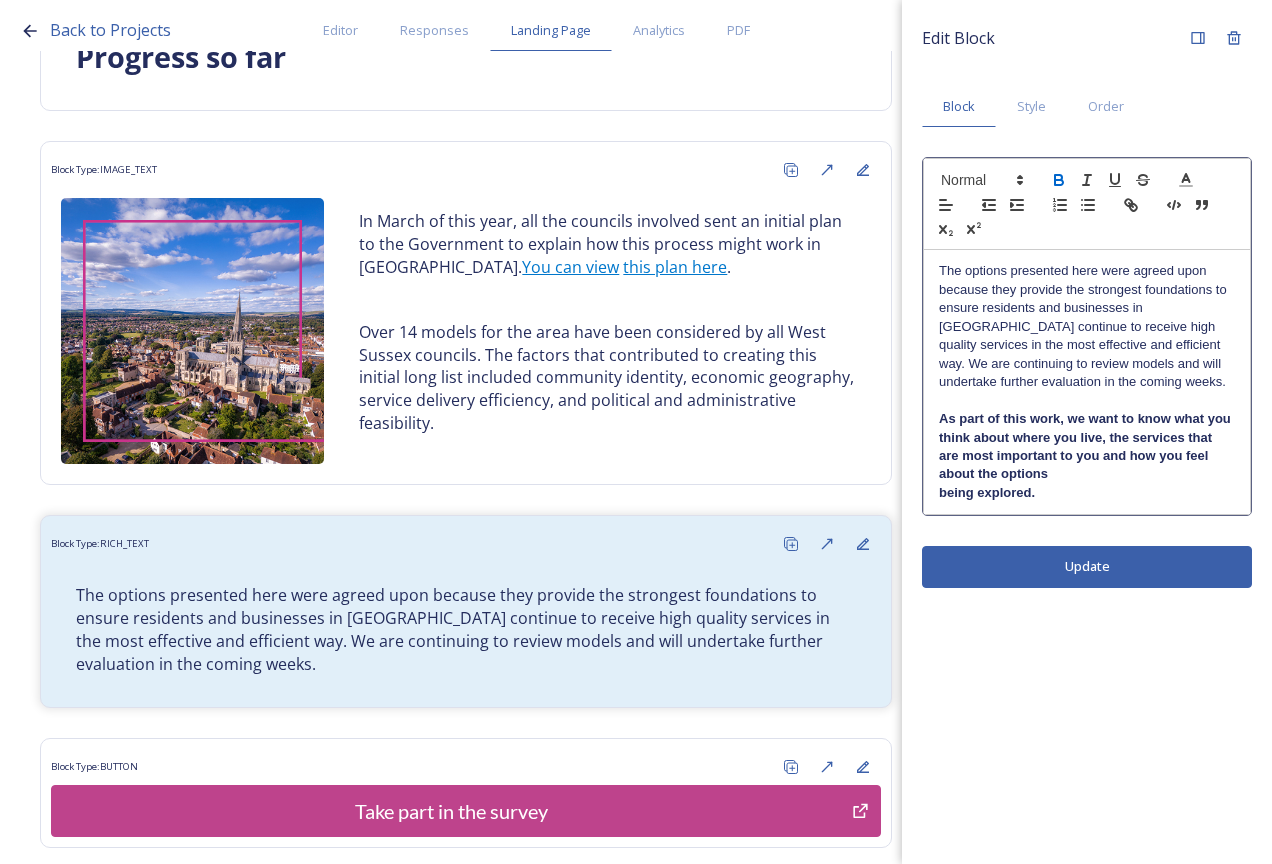 click on "As part of this work, we want to know what you think about where you live, the services that are most important to you and how you feel about the options" at bounding box center (1087, 447) 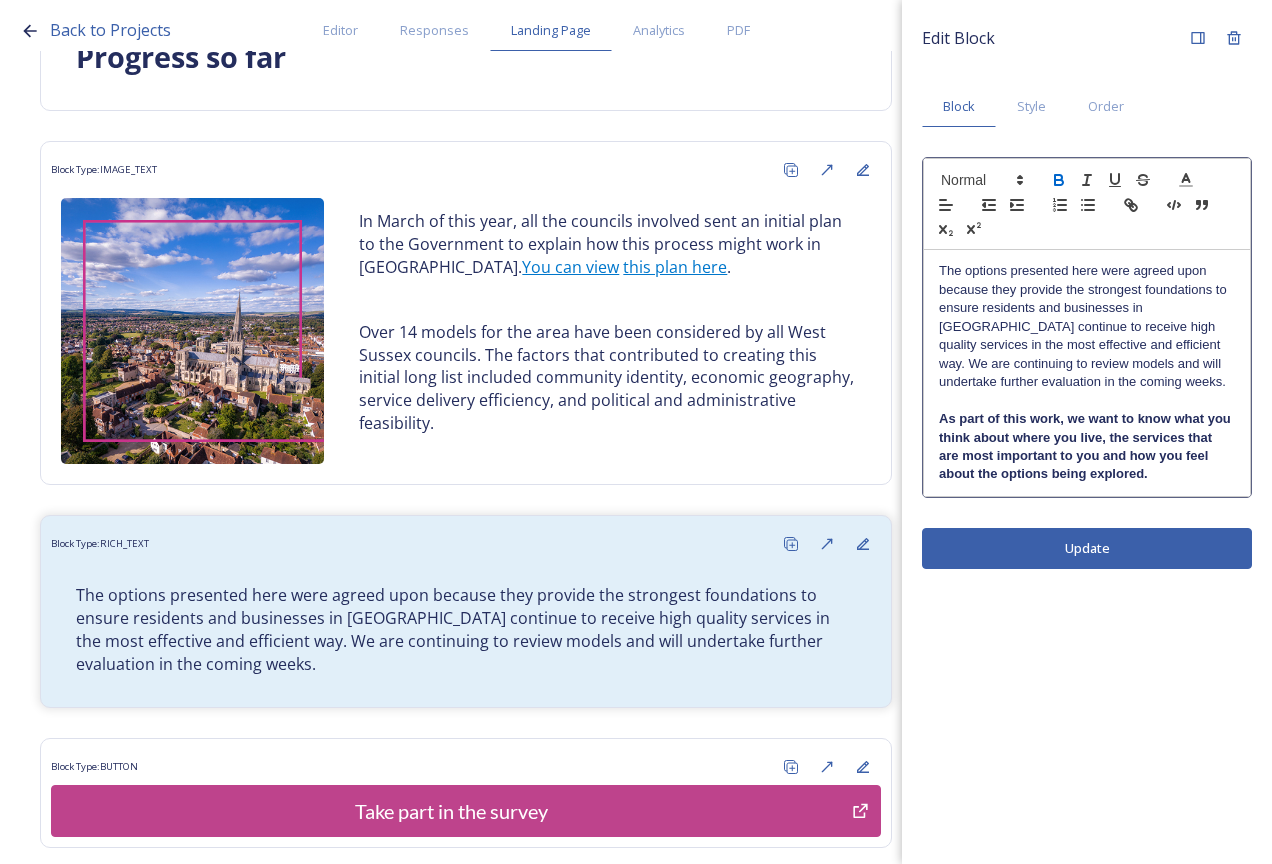 click on "Edit Block Block Style Order                                                                                                                                                                           The options presented here were agreed upon because they provide the strongest foundations to ensure residents and businesses in West Sussex continue to receive high quality services in the most effective and efficient way. We are continuing to review models and will undertake further evaluation in the coming weeks. As part of this work, we want to know what you think about where you live, the services that are most important to you and how you feel about the options being explored.   Update" at bounding box center (1087, 432) 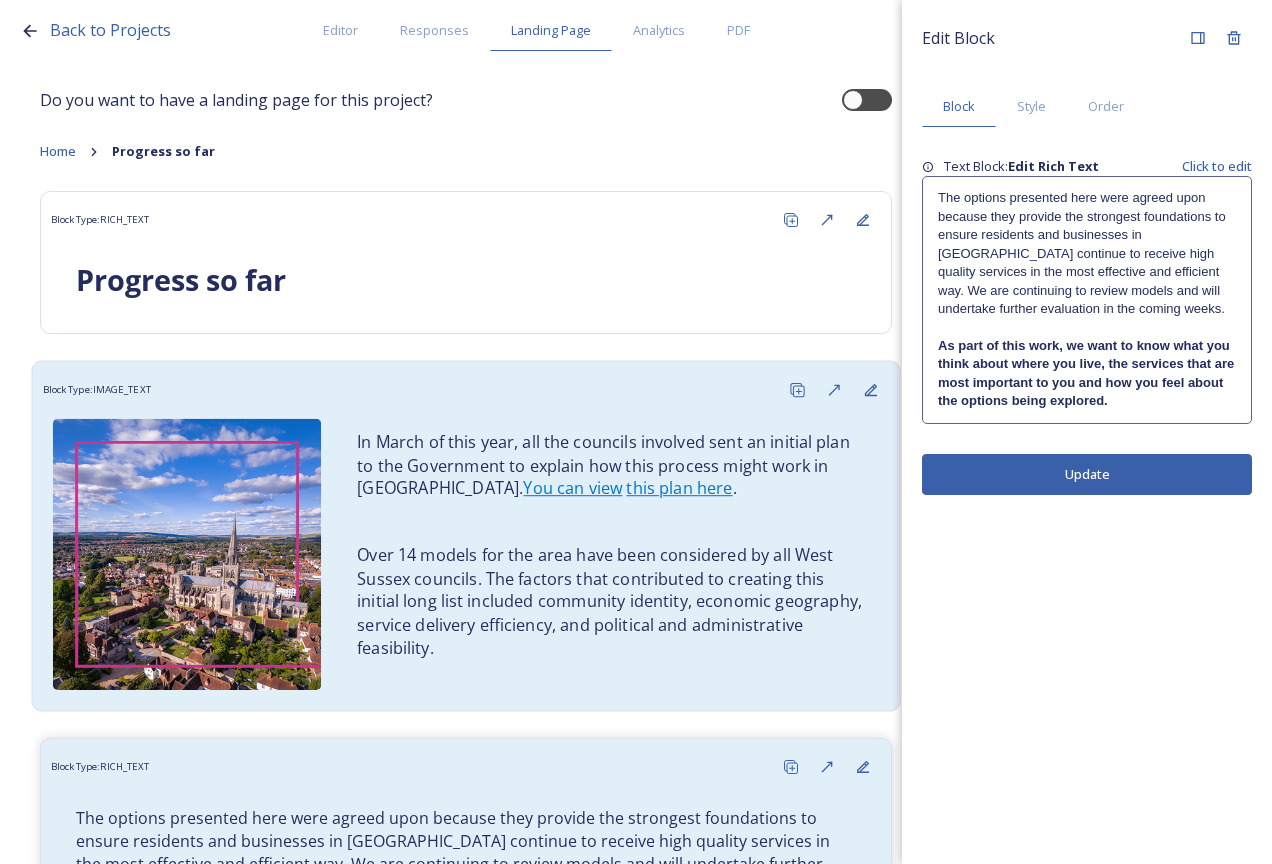 scroll, scrollTop: 0, scrollLeft: 0, axis: both 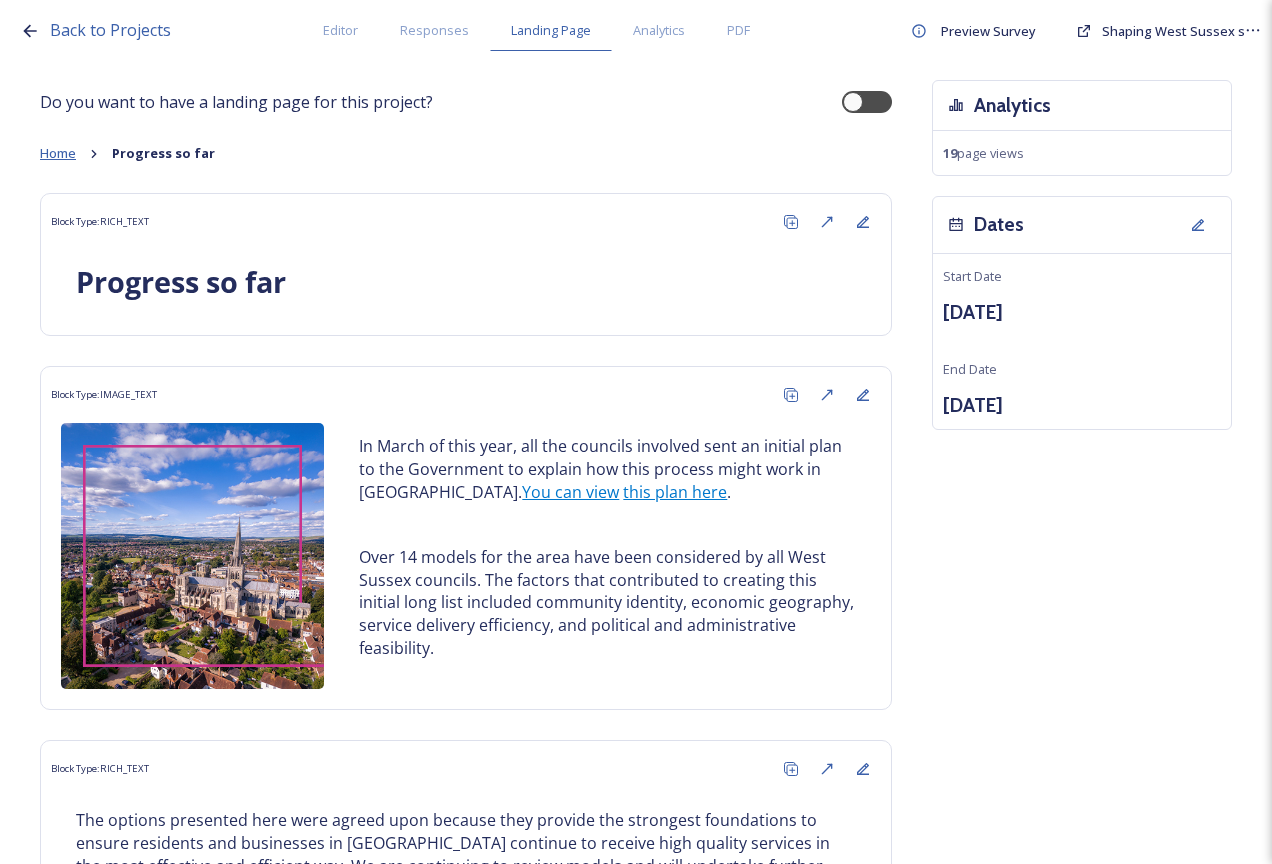 click on "Home" at bounding box center [58, 153] 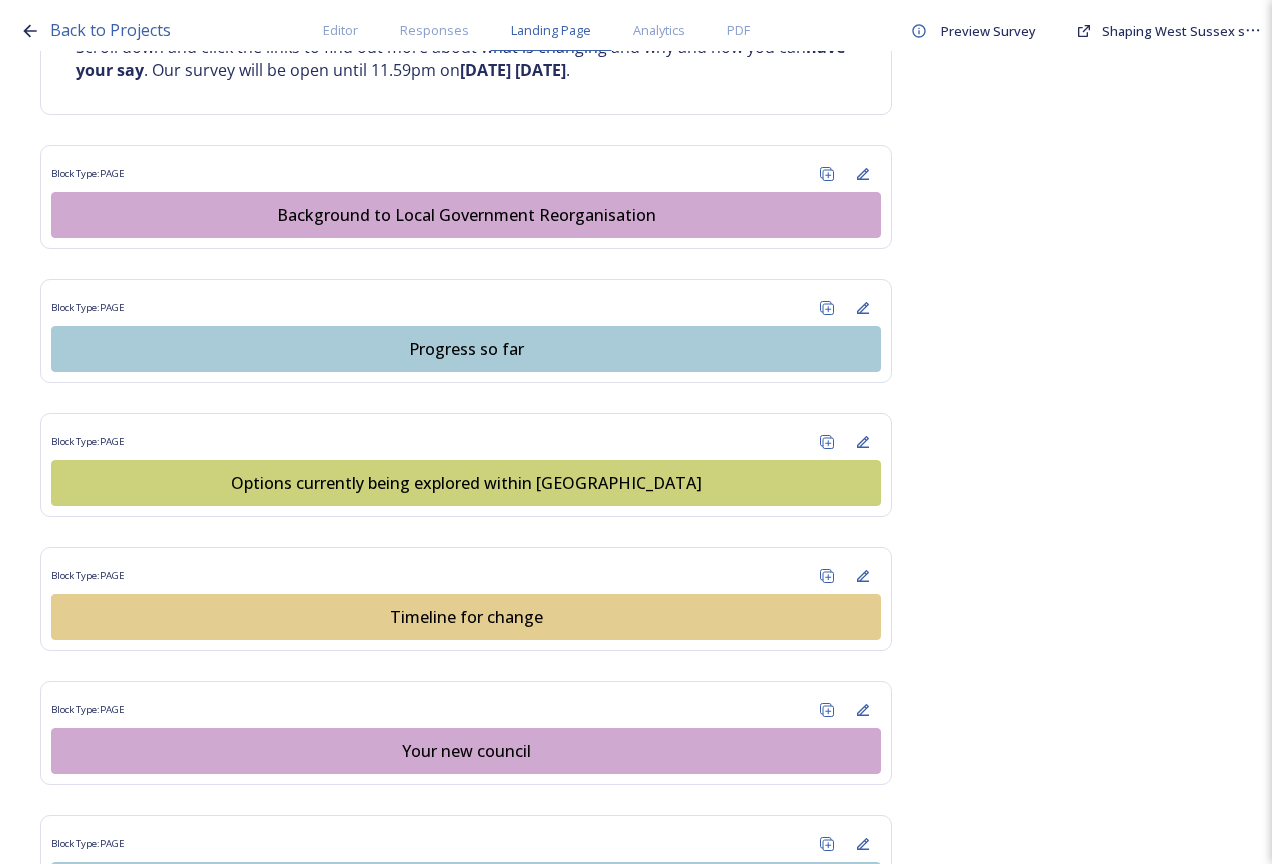 scroll, scrollTop: 1200, scrollLeft: 0, axis: vertical 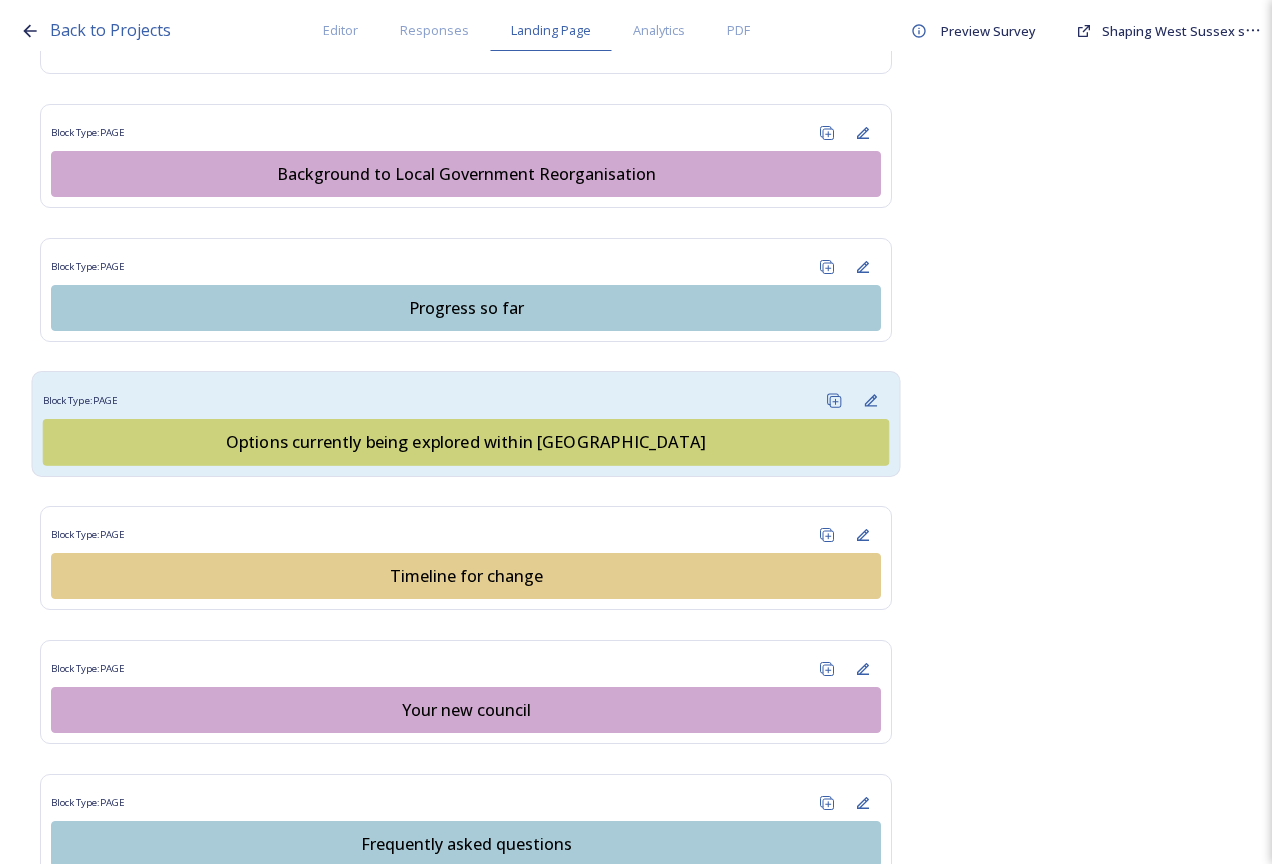 click on "Options currently being explored within [GEOGRAPHIC_DATA]" at bounding box center (466, 442) 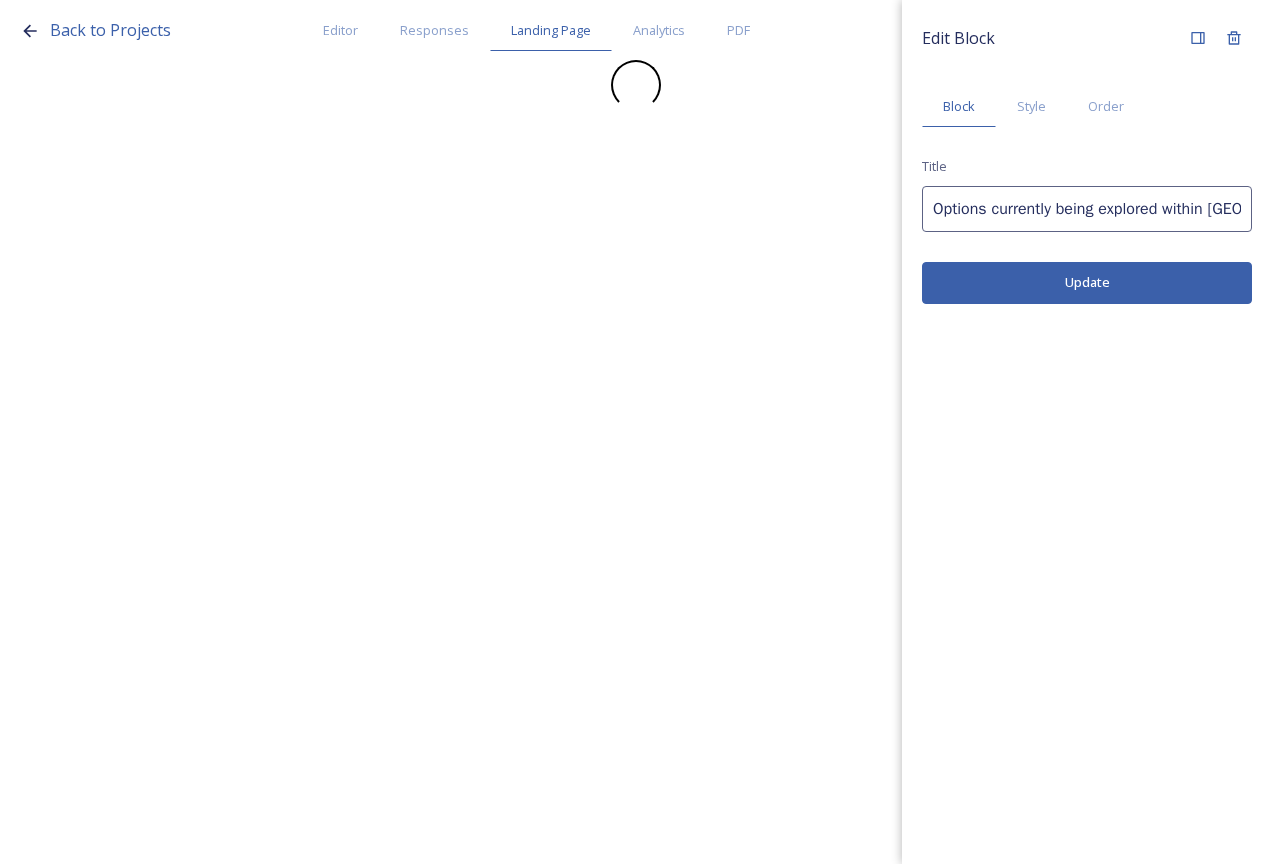 scroll, scrollTop: 0, scrollLeft: 0, axis: both 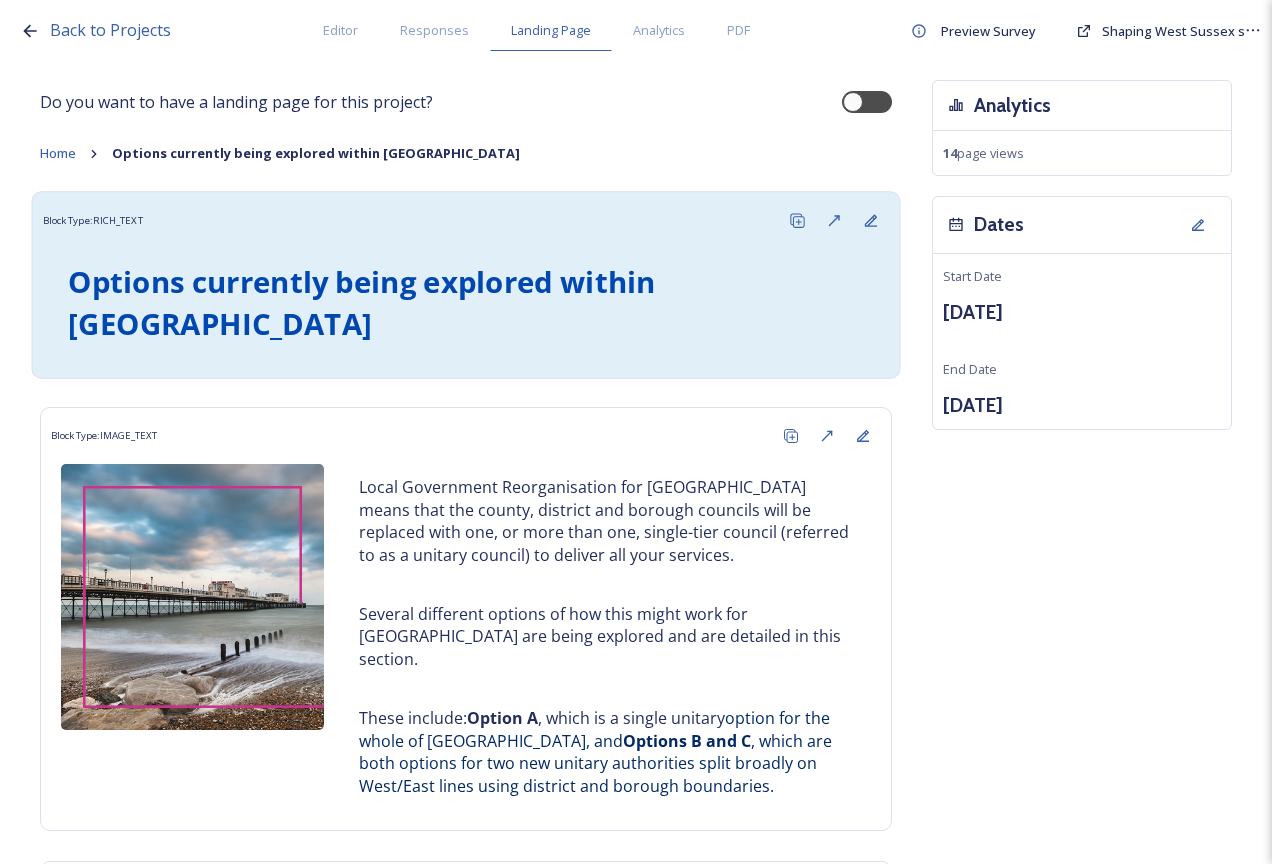 click on "Options currently being explored within [GEOGRAPHIC_DATA]" at bounding box center [466, 303] 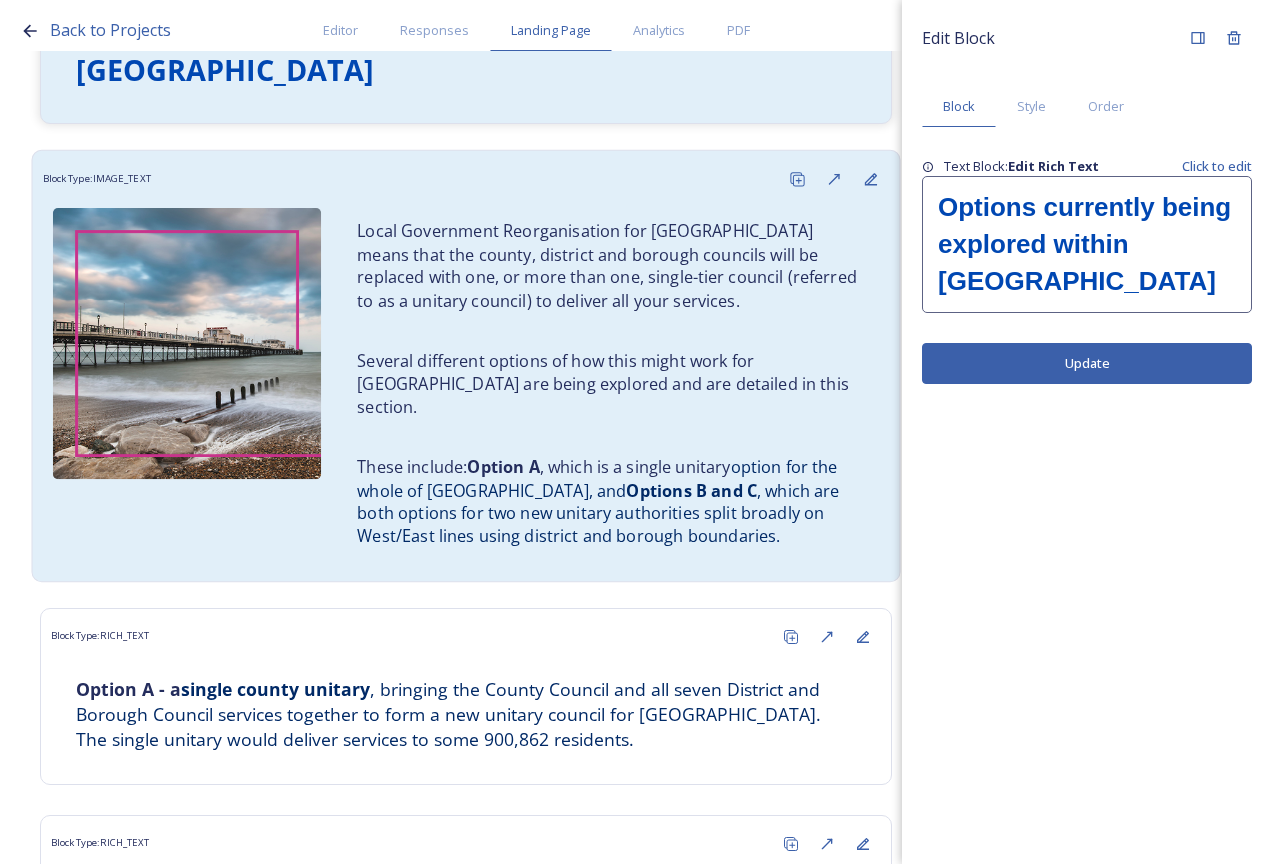scroll, scrollTop: 0, scrollLeft: 0, axis: both 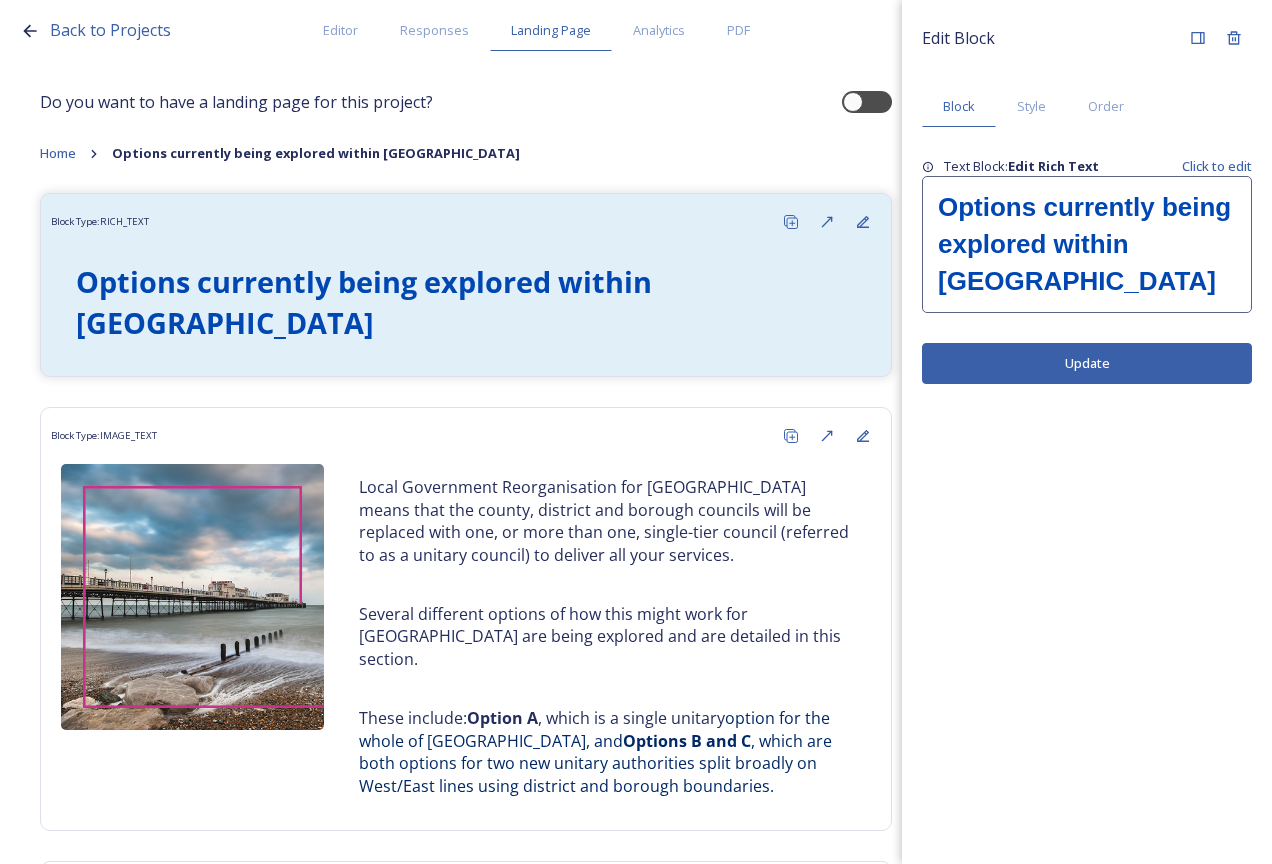 click on "Options currently being explored within [GEOGRAPHIC_DATA]" at bounding box center (1087, 244) 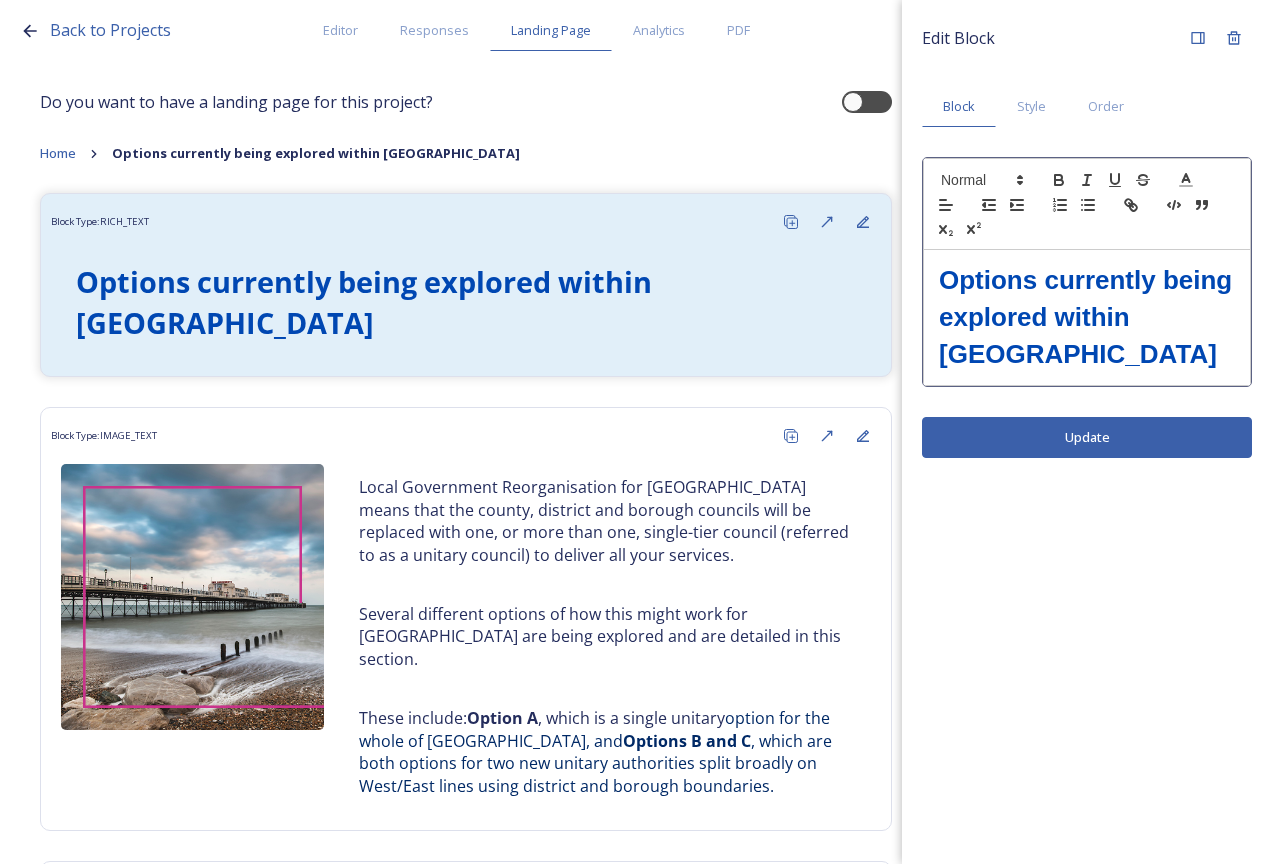 click on "Options currently being explored within [GEOGRAPHIC_DATA]" at bounding box center [1089, 317] 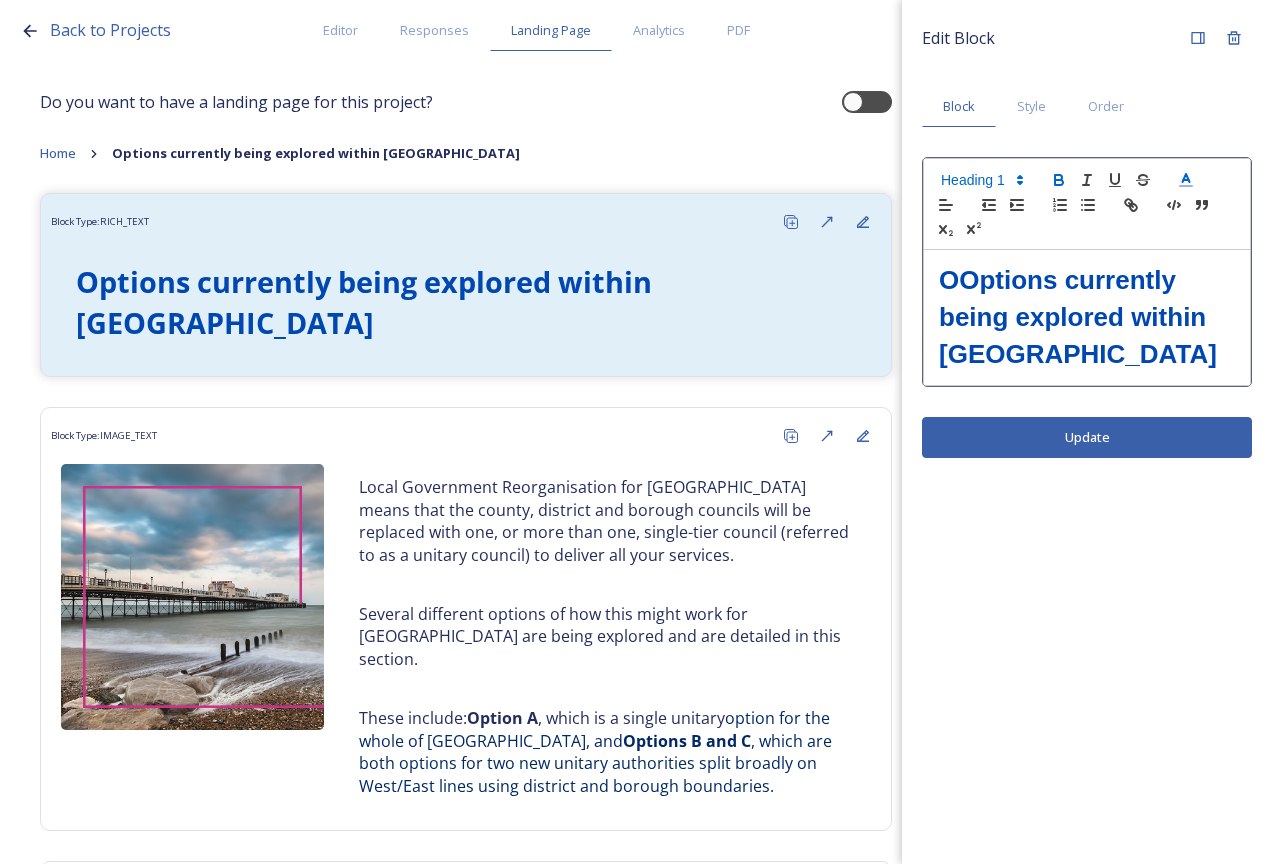 type 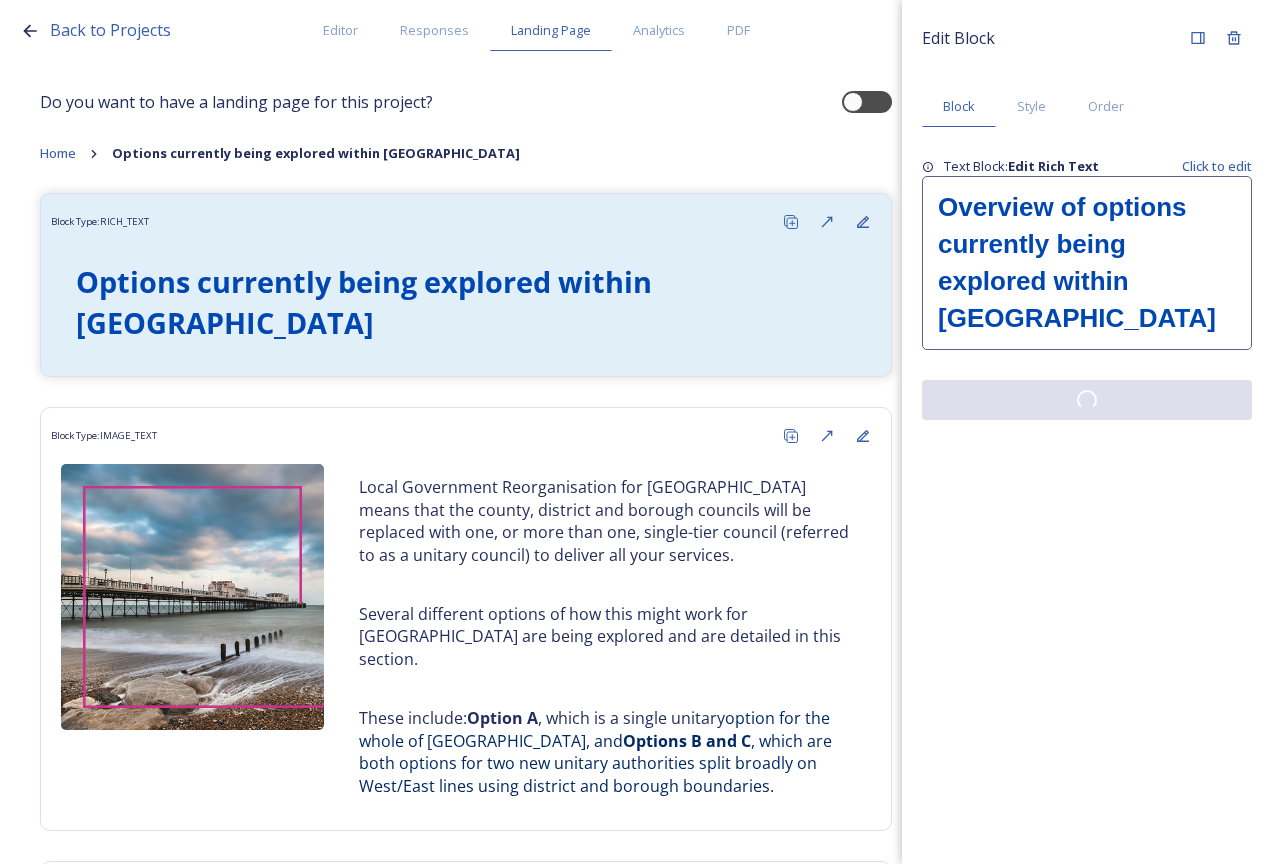 click on "Edit Block Block Style Order Text Block:  Edit Rich Text Click to edit Overview of options currently being explored within West Sussex" at bounding box center (1087, 432) 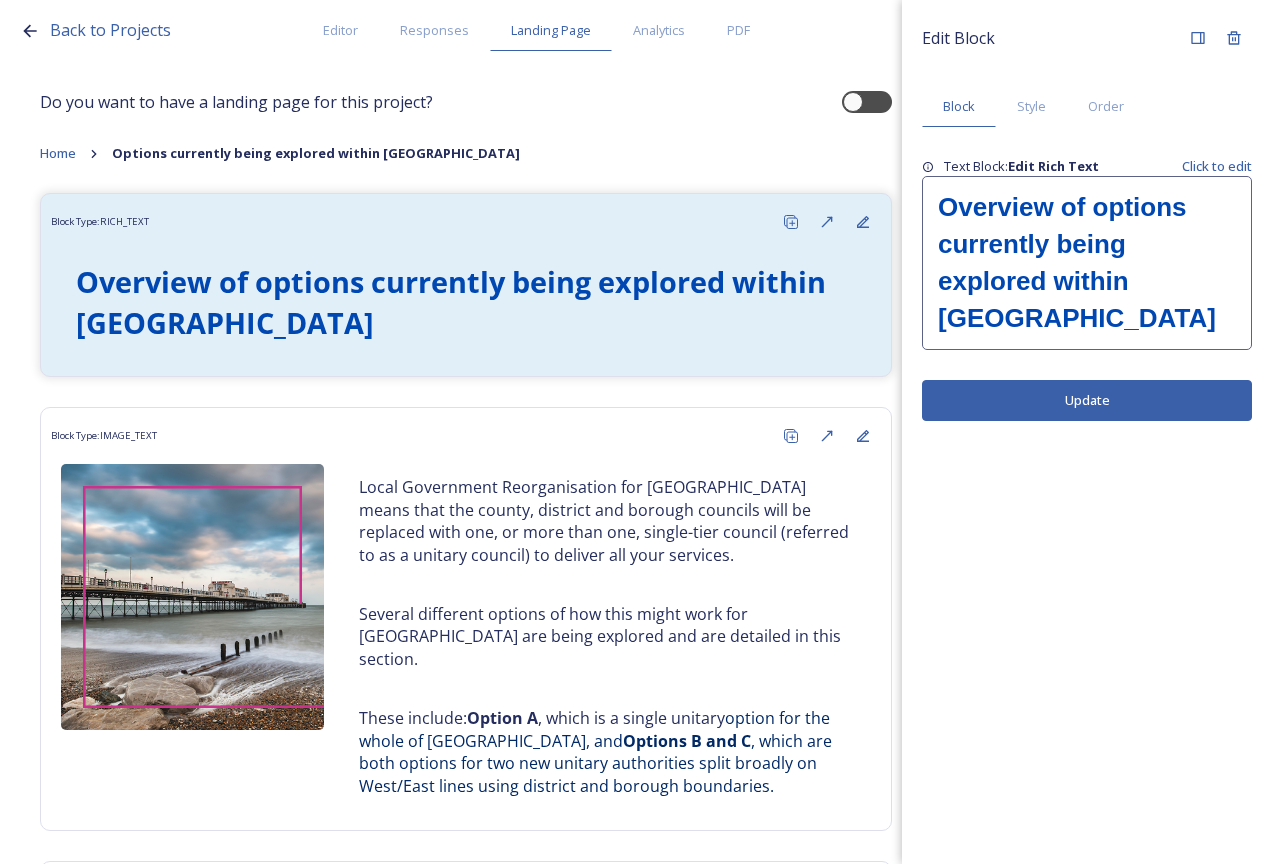 click on "Overview of options currently being explored within West Sussex" at bounding box center [1087, 263] 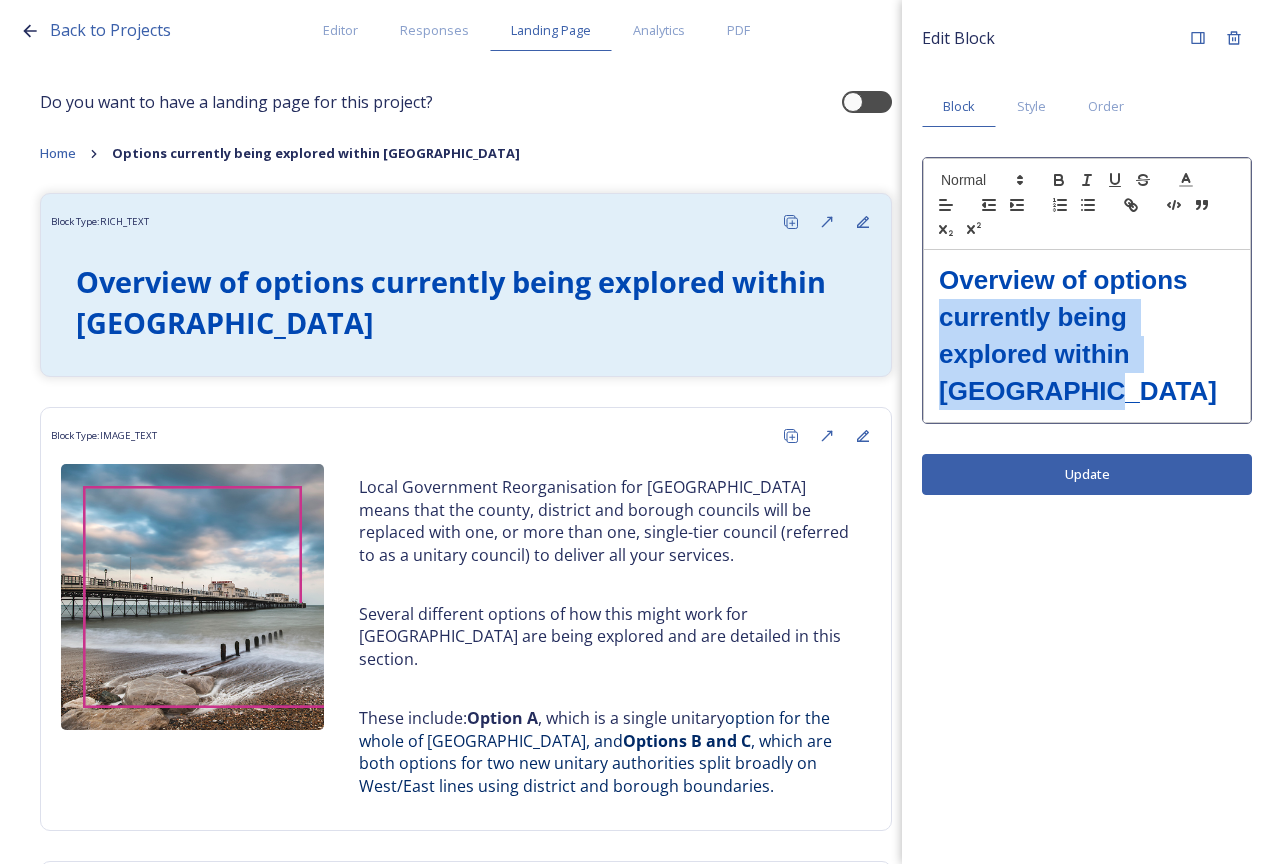 drag, startPoint x: 1076, startPoint y: 394, endPoint x: 932, endPoint y: 315, distance: 164.24677 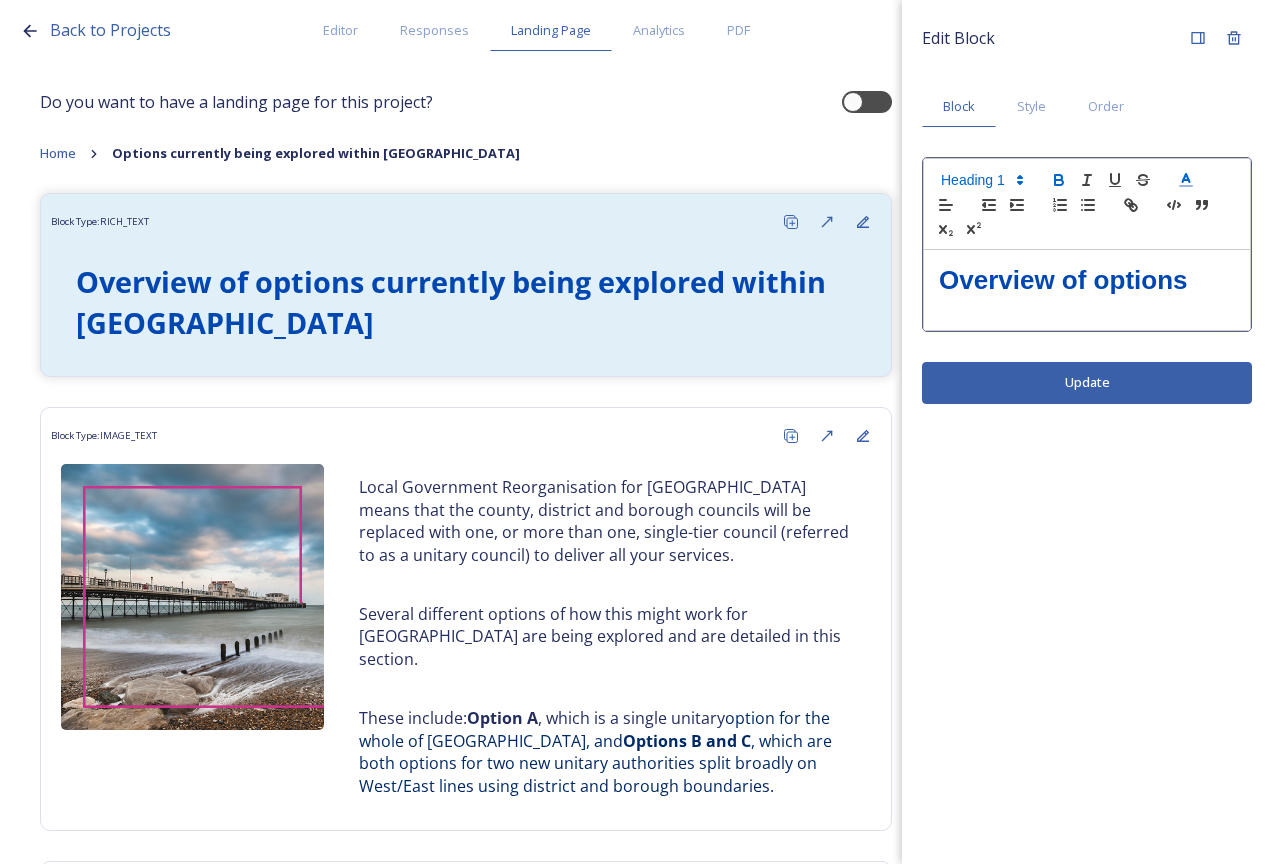 type 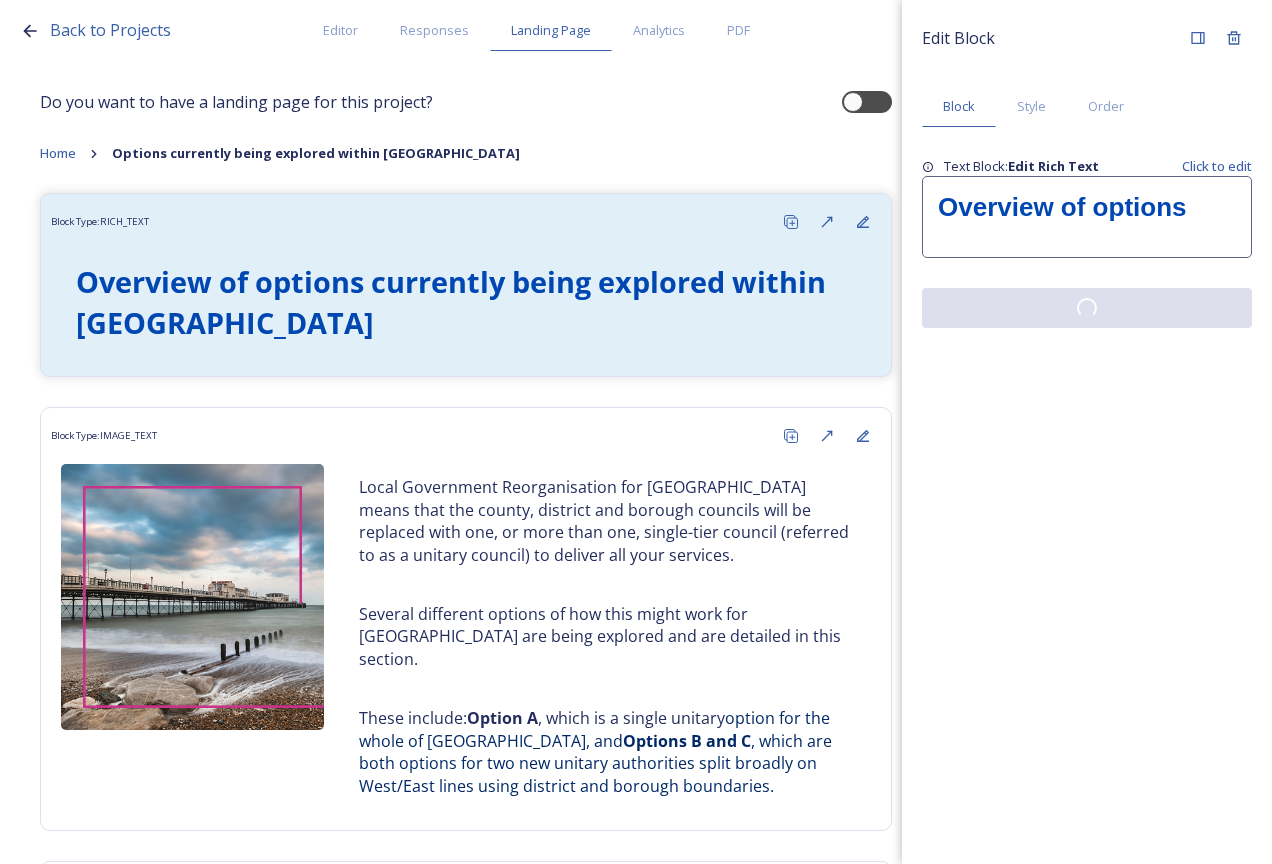 click on "Edit Block Block Style Order Text Block:  Edit Rich Text Click to edit Overview of options" at bounding box center [1087, 432] 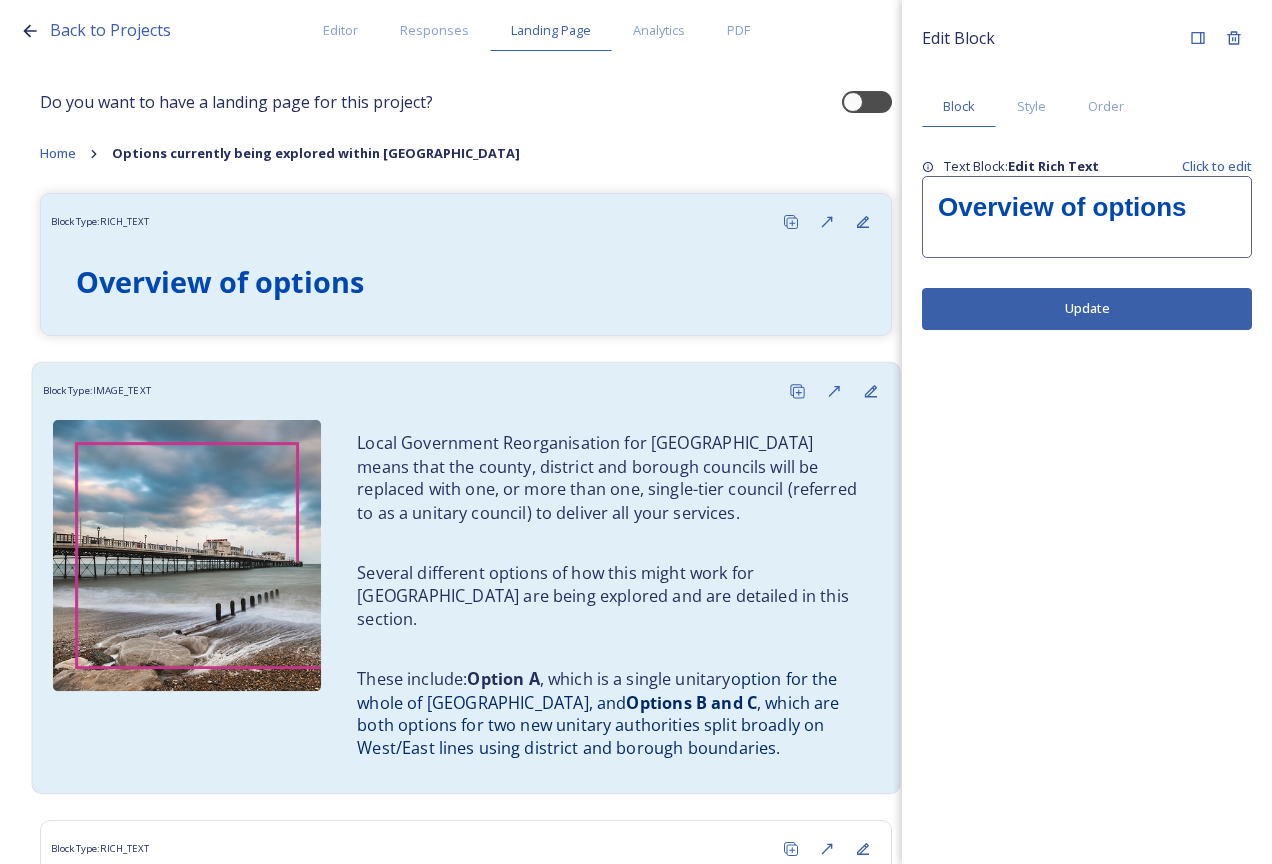 click on "Local Government Reorganisation for West Sussex means that the county, district and borough councils will be replaced with one, or more than one, single-tier council (referred to as a unitary council) to deliver all your services." at bounding box center (610, 478) 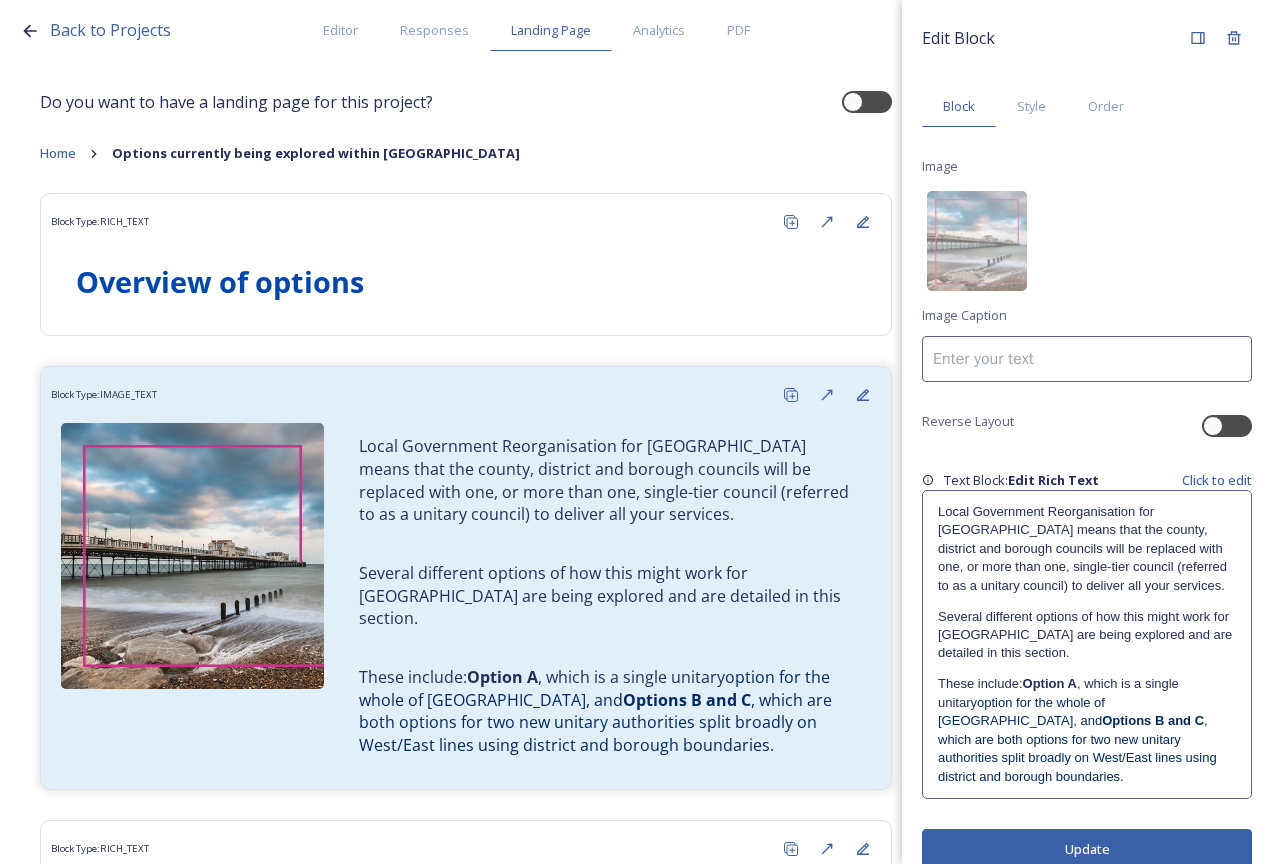 click at bounding box center [1087, 601] 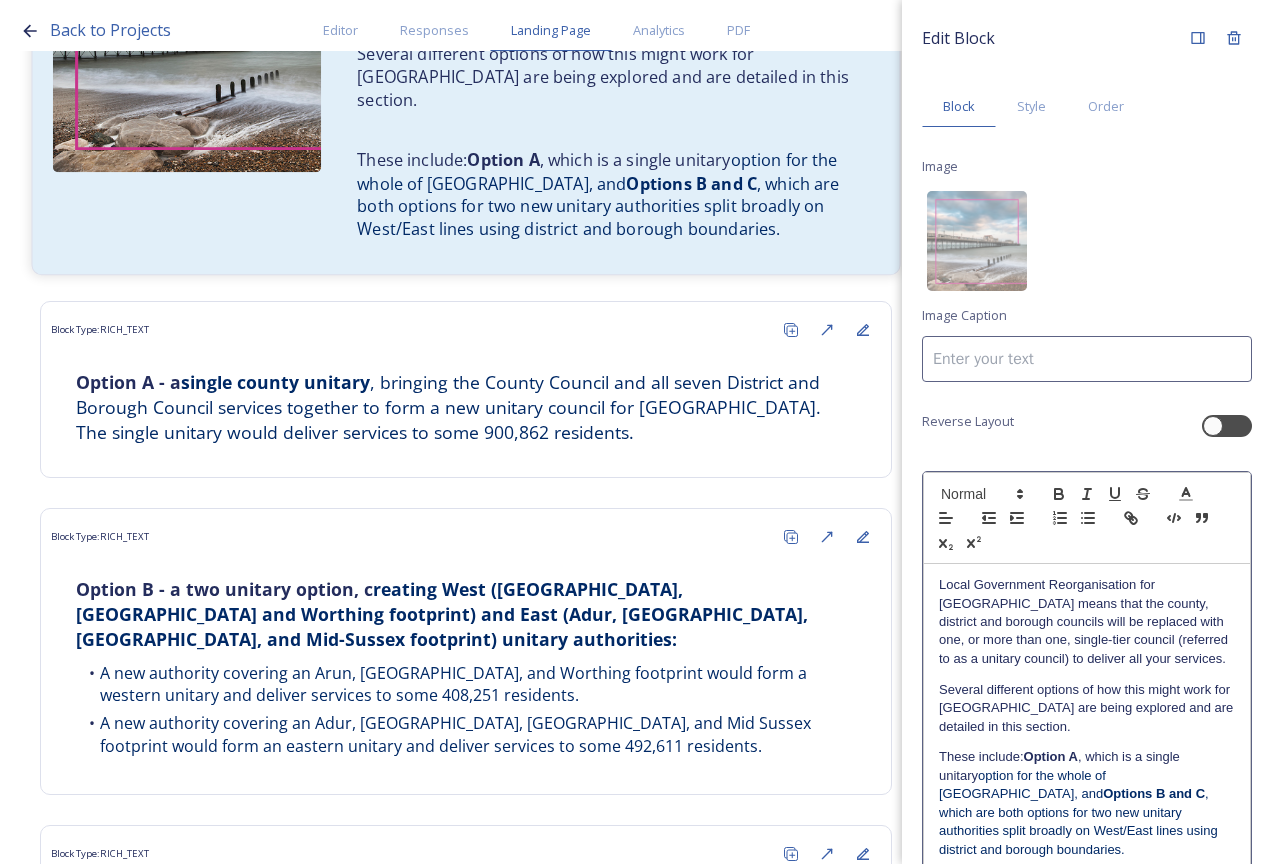 scroll, scrollTop: 600, scrollLeft: 0, axis: vertical 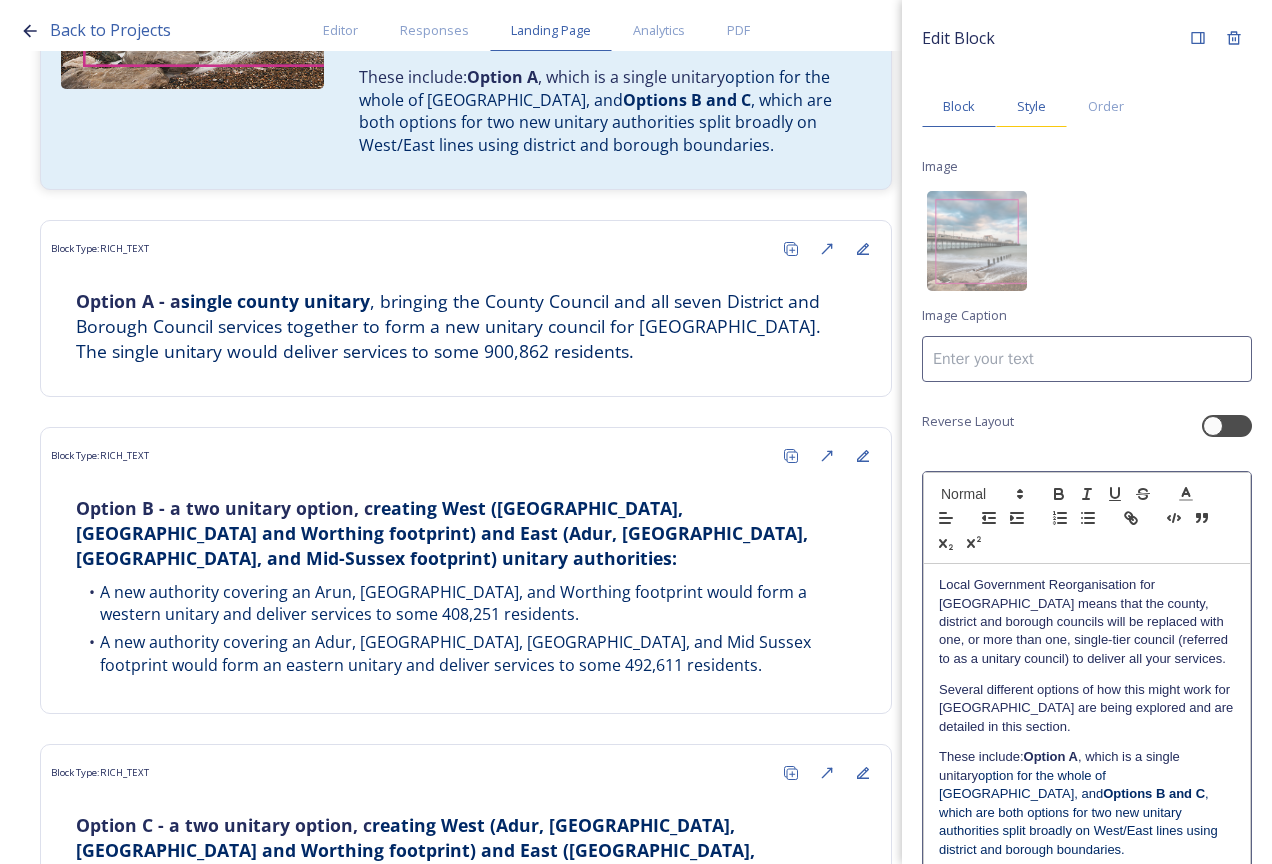 click on "Style" at bounding box center (1031, 106) 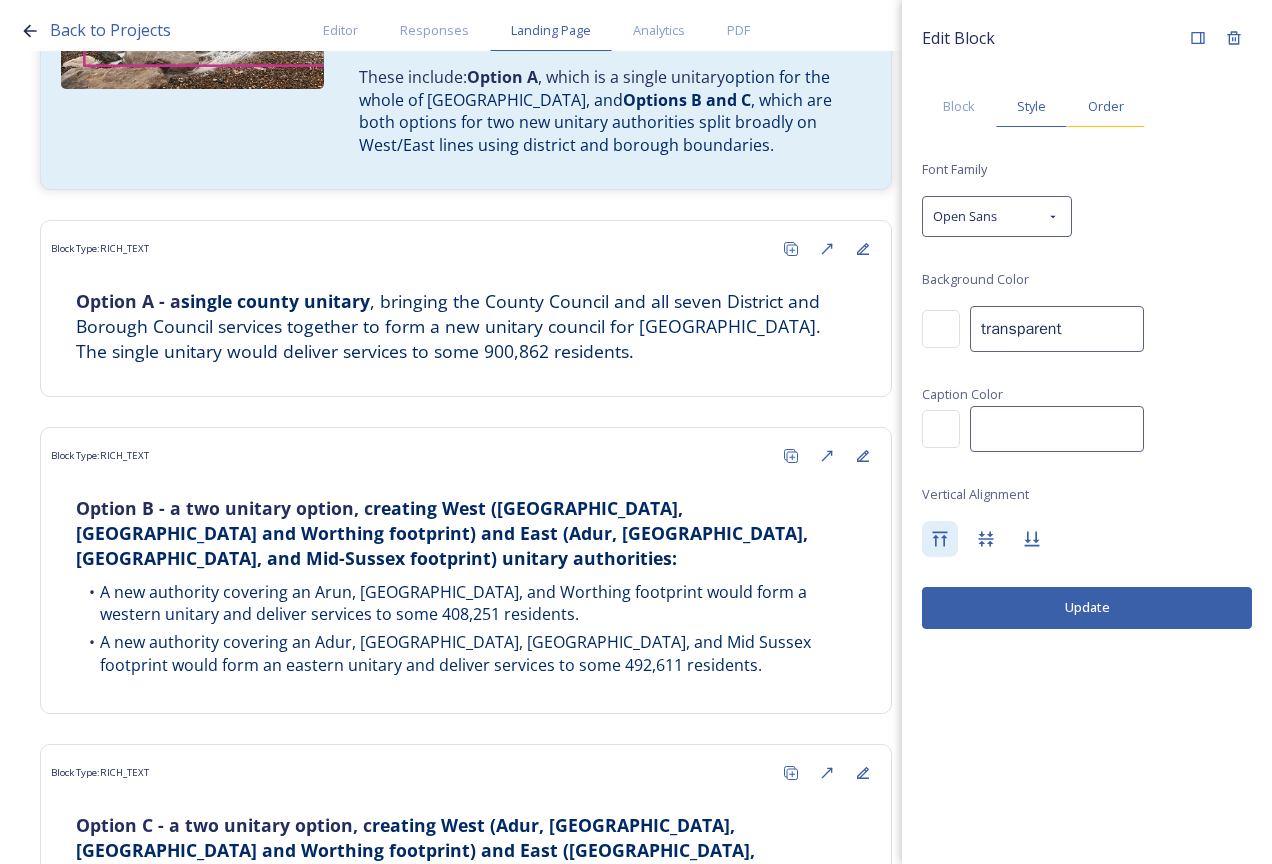 click on "Order" at bounding box center [1106, 106] 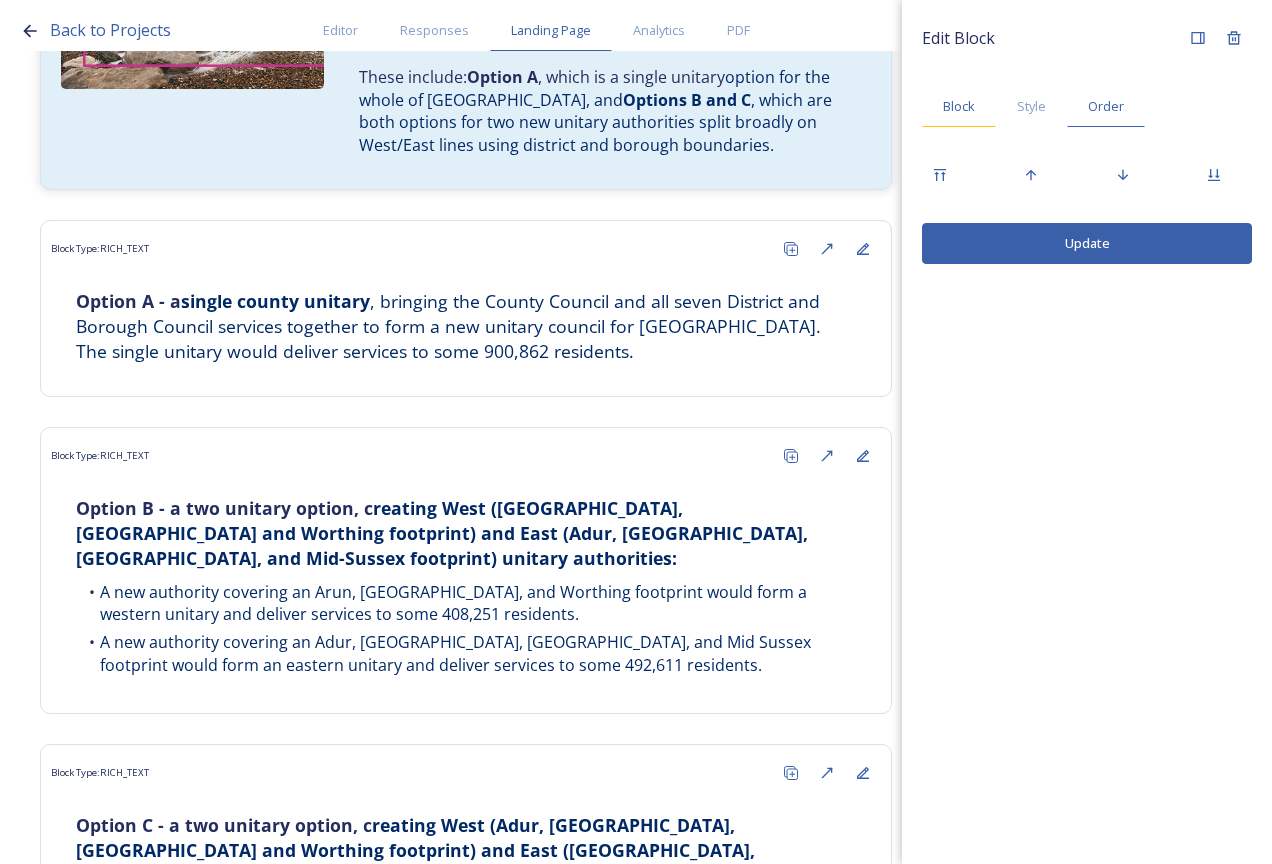 click on "Block" at bounding box center (959, 106) 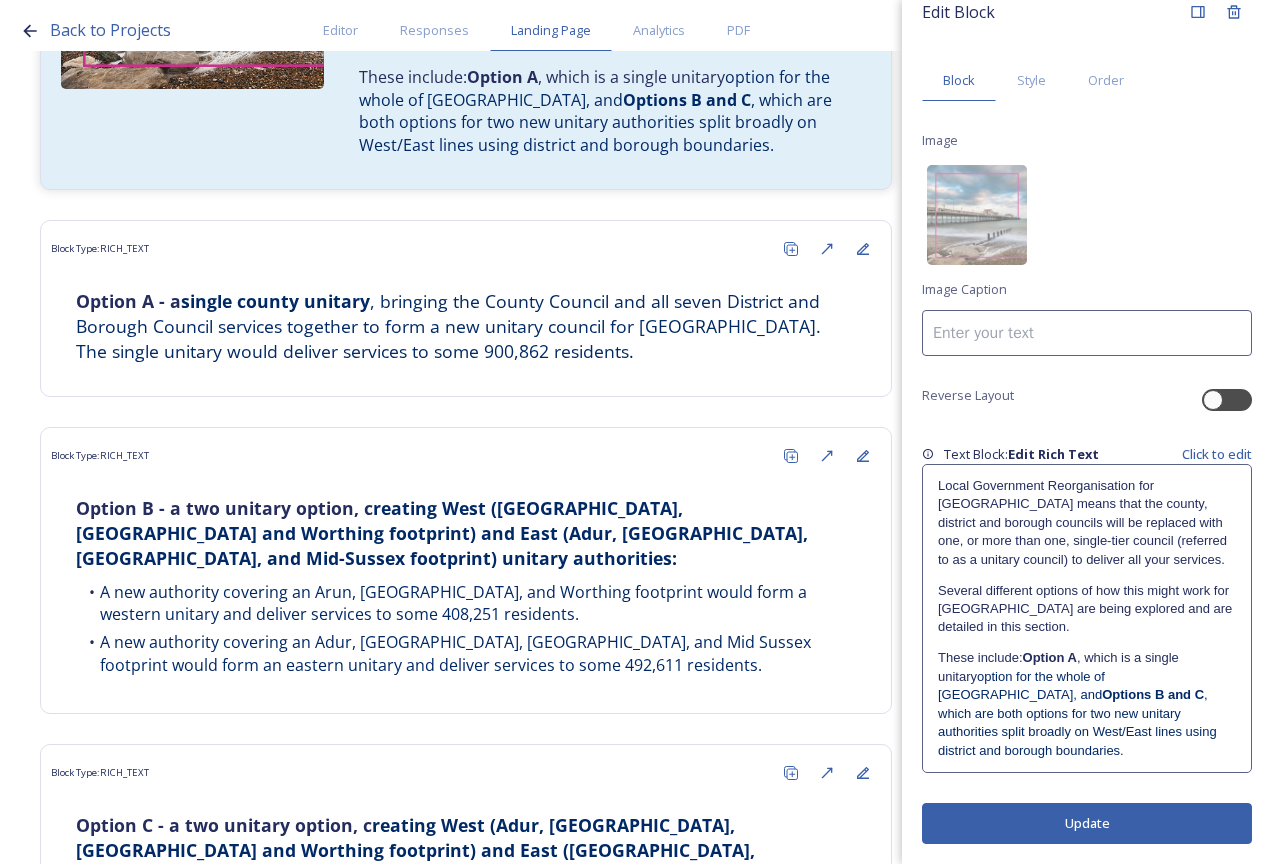 scroll, scrollTop: 0, scrollLeft: 0, axis: both 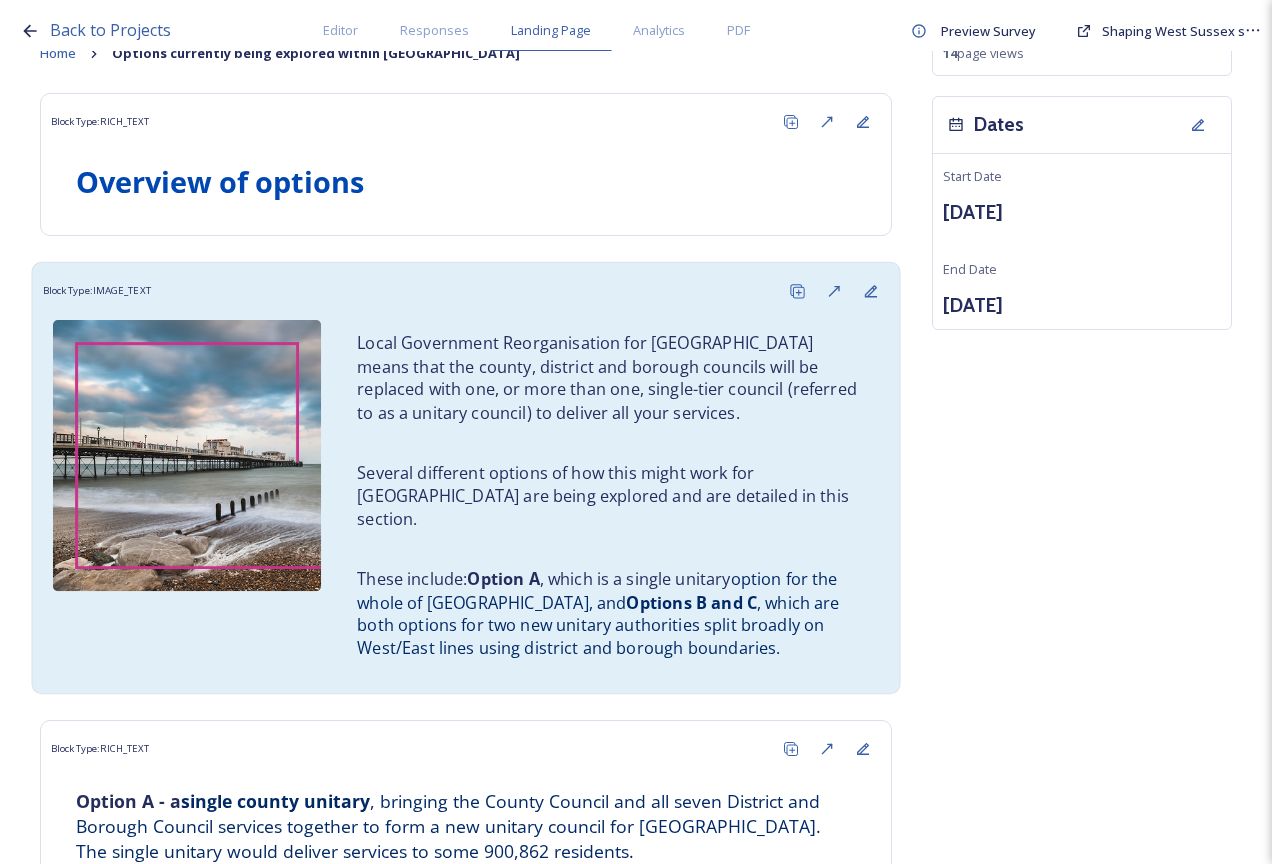 click on "Local Government Reorganisation for West Sussex means that the county, district and borough councils will be replaced with one, or more than one, single-tier council (referred to as a unitary council) to deliver all your services." at bounding box center [610, 378] 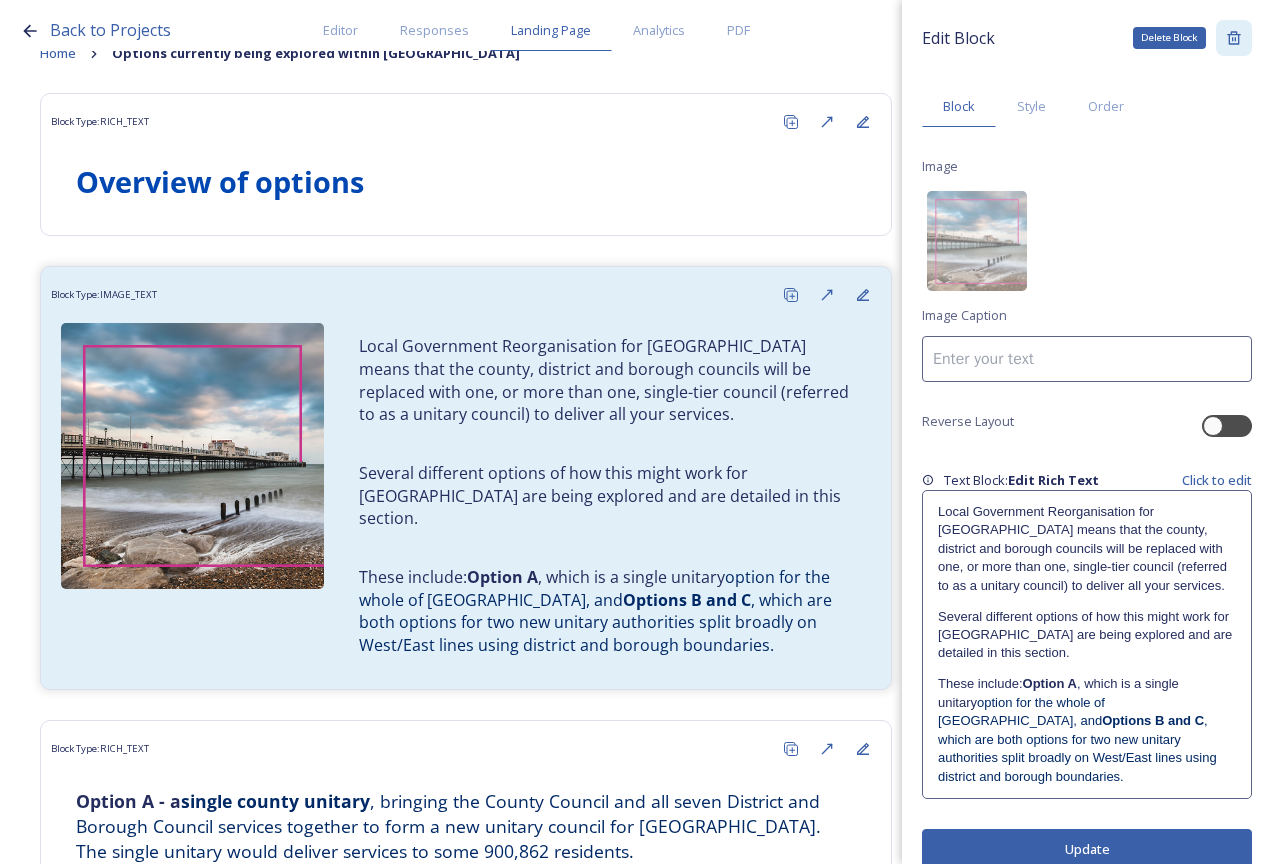 click 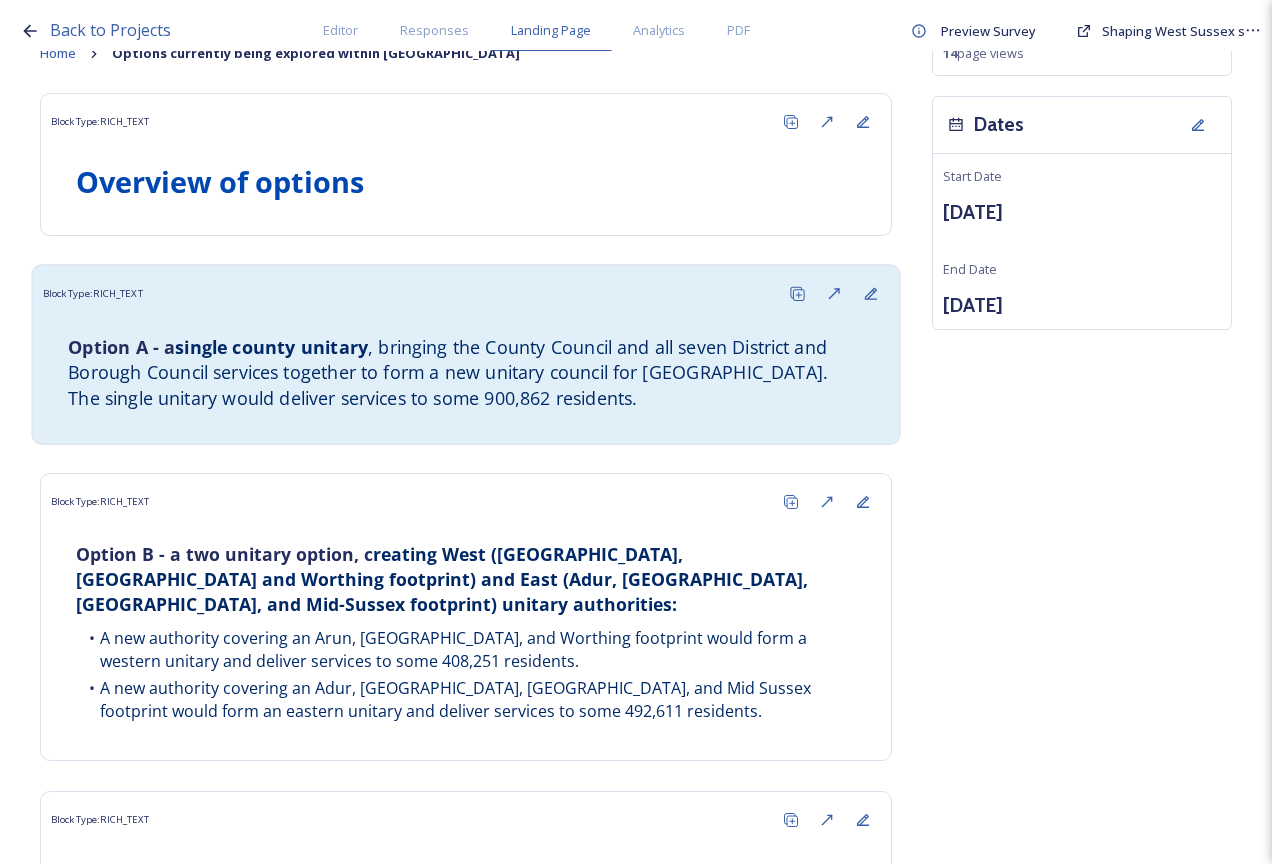 click on ", bringing the County Council and all seven District and Borough Council services together to form a new unitary council for West Sussex. The single unitary would deliver services to some 900,862 residents." at bounding box center (450, 372) 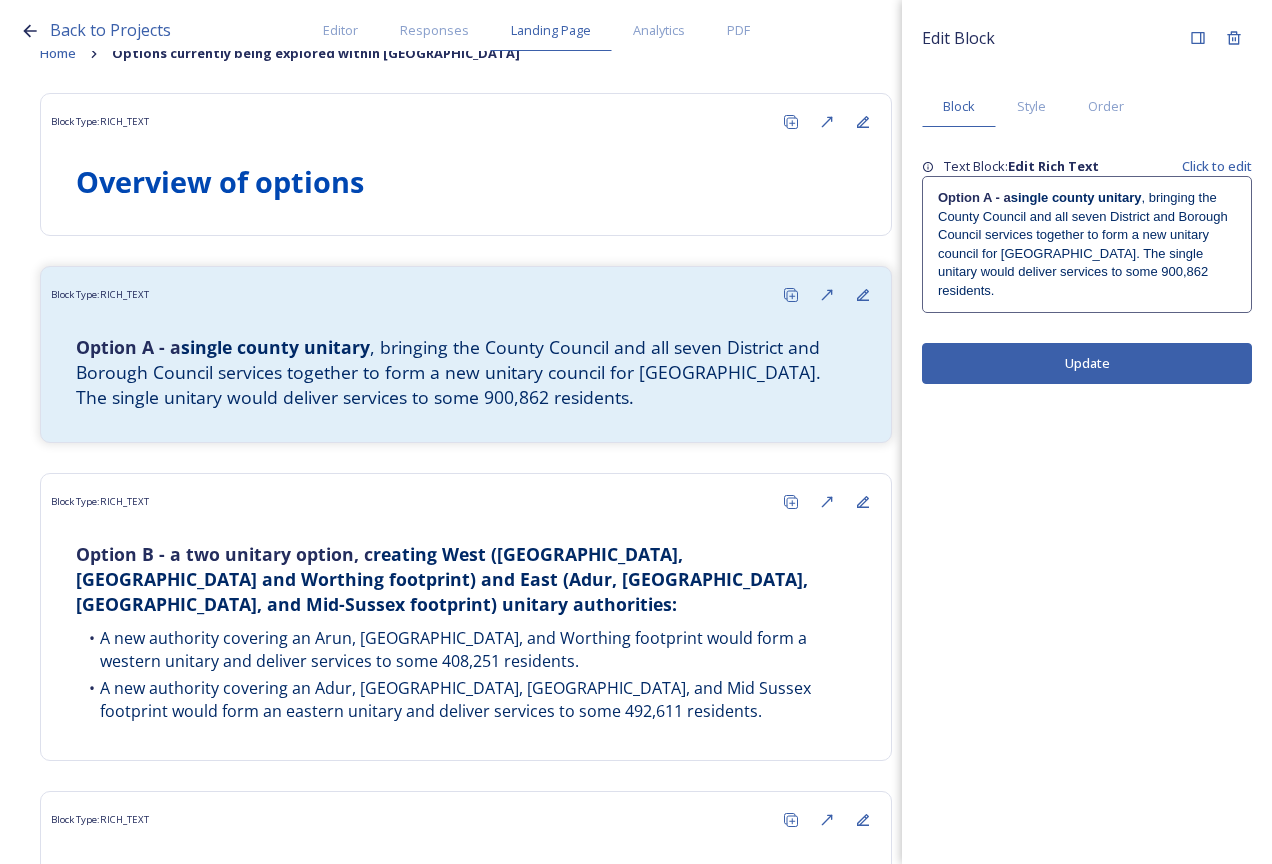 click on ", bringing the County Council and all seven District and Borough Council services together to form a new unitary council for West Sussex. The single unitary would deliver services to some 900,862 residents." at bounding box center (1084, 243) 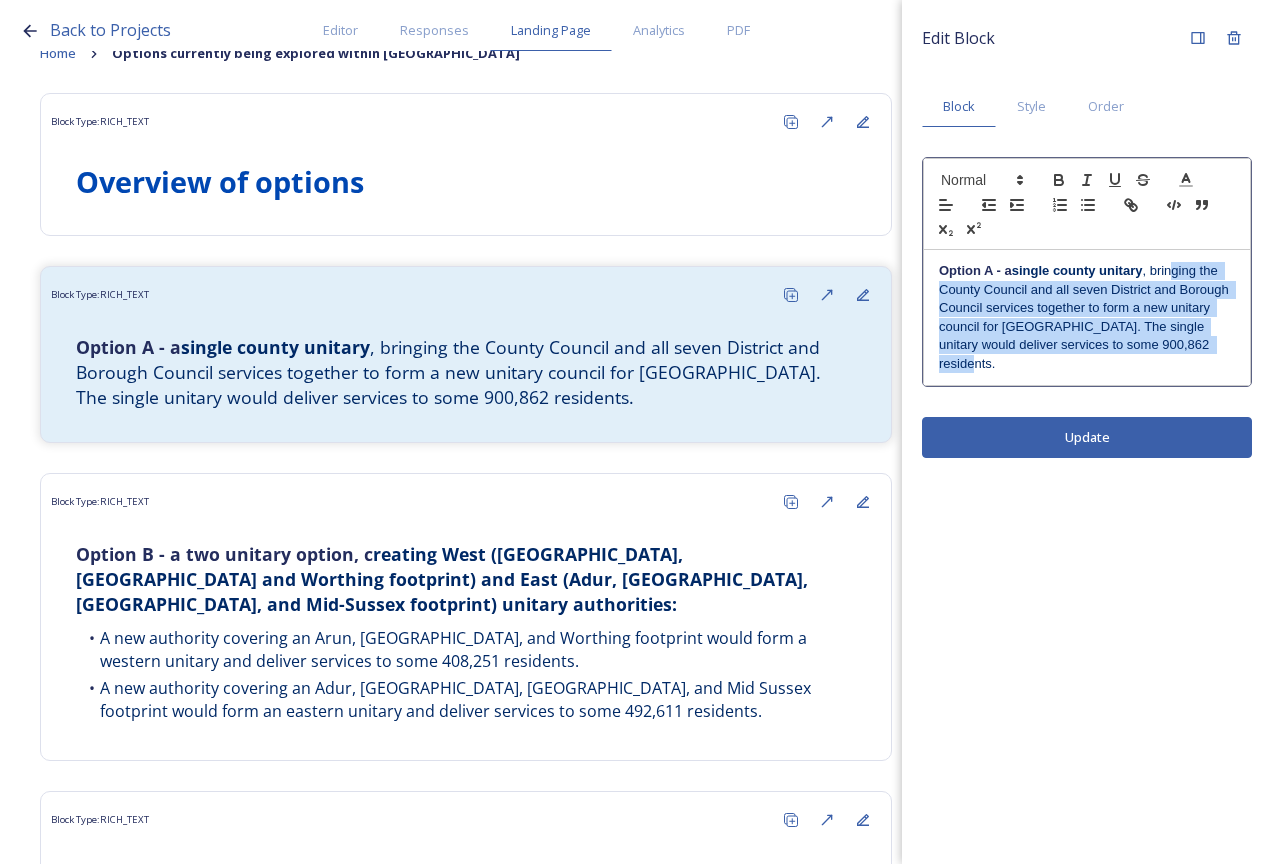drag, startPoint x: 1198, startPoint y: 353, endPoint x: 1174, endPoint y: 280, distance: 76.843994 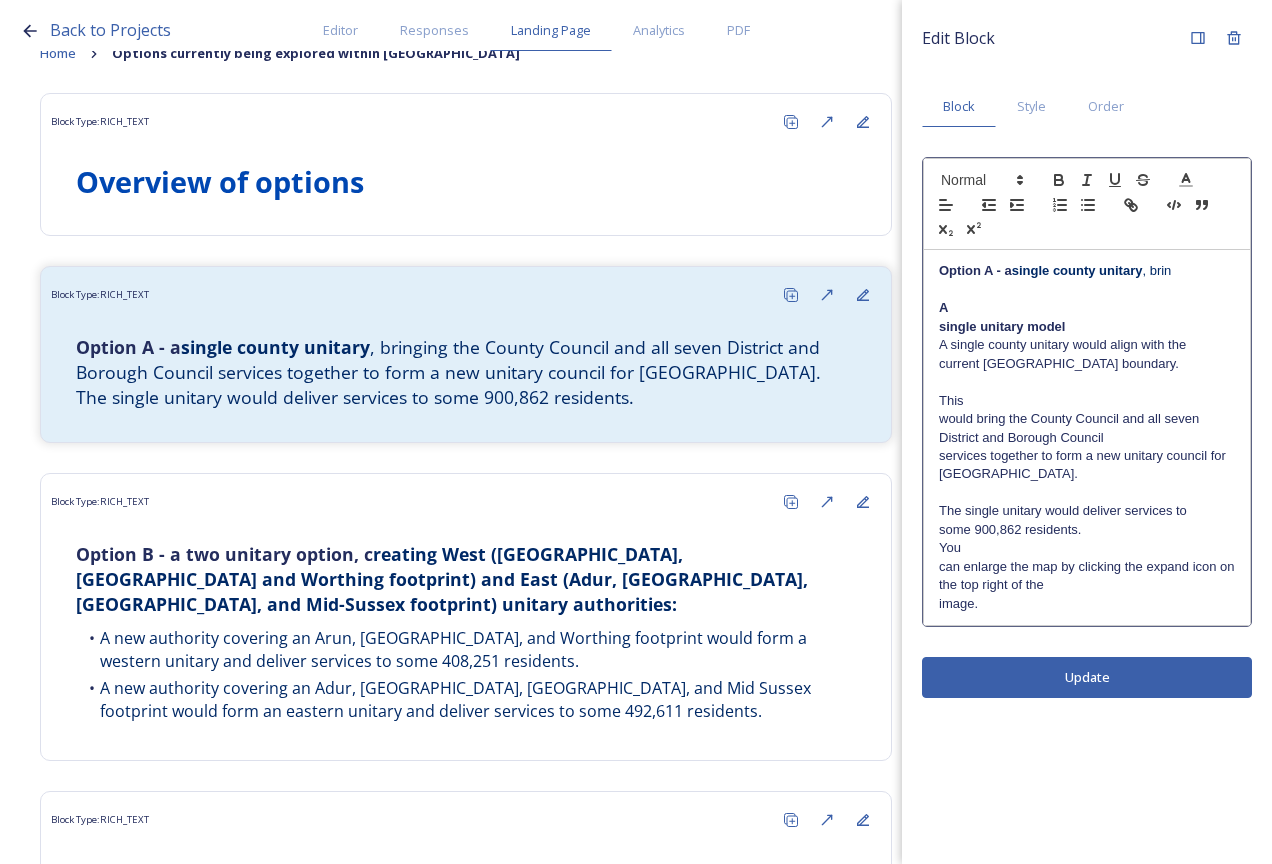 scroll, scrollTop: 0, scrollLeft: 0, axis: both 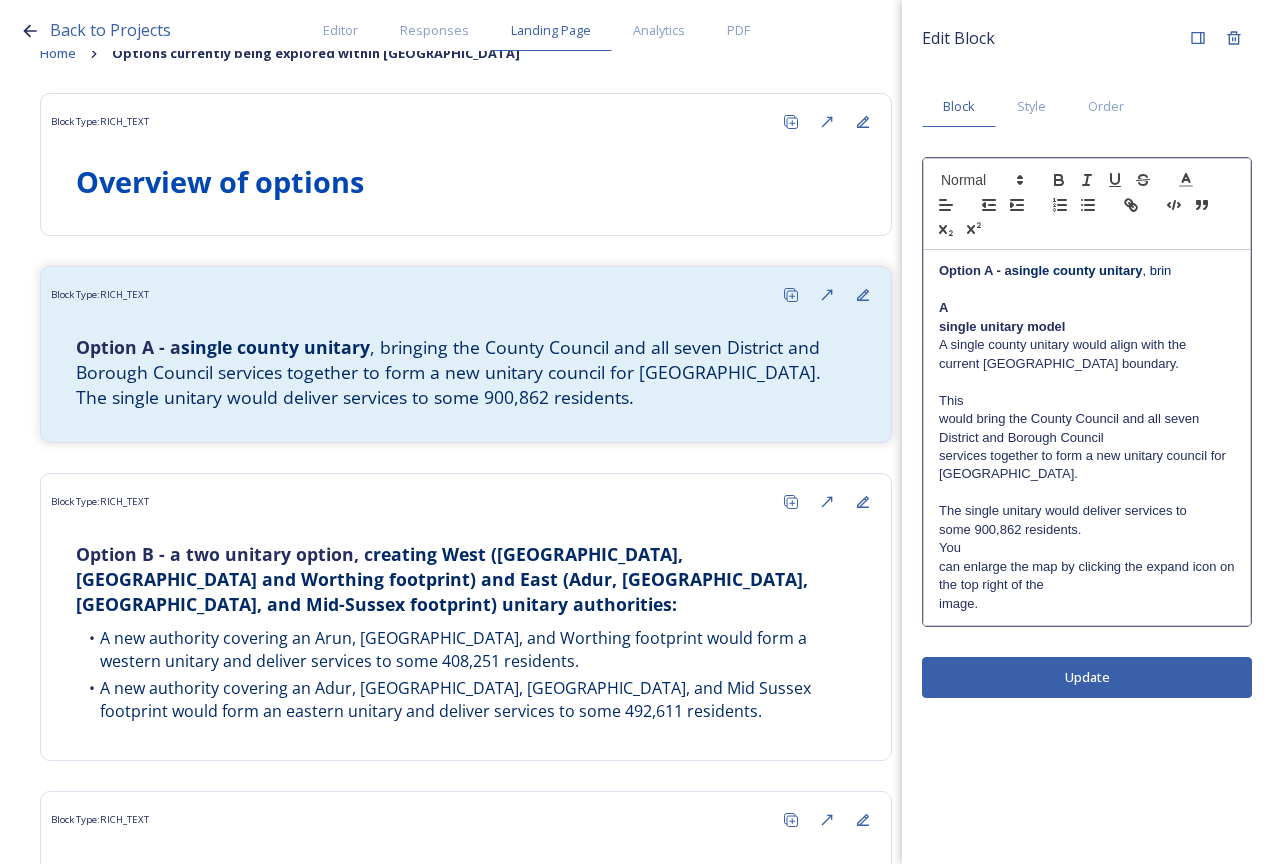 click on "A" at bounding box center [1087, 308] 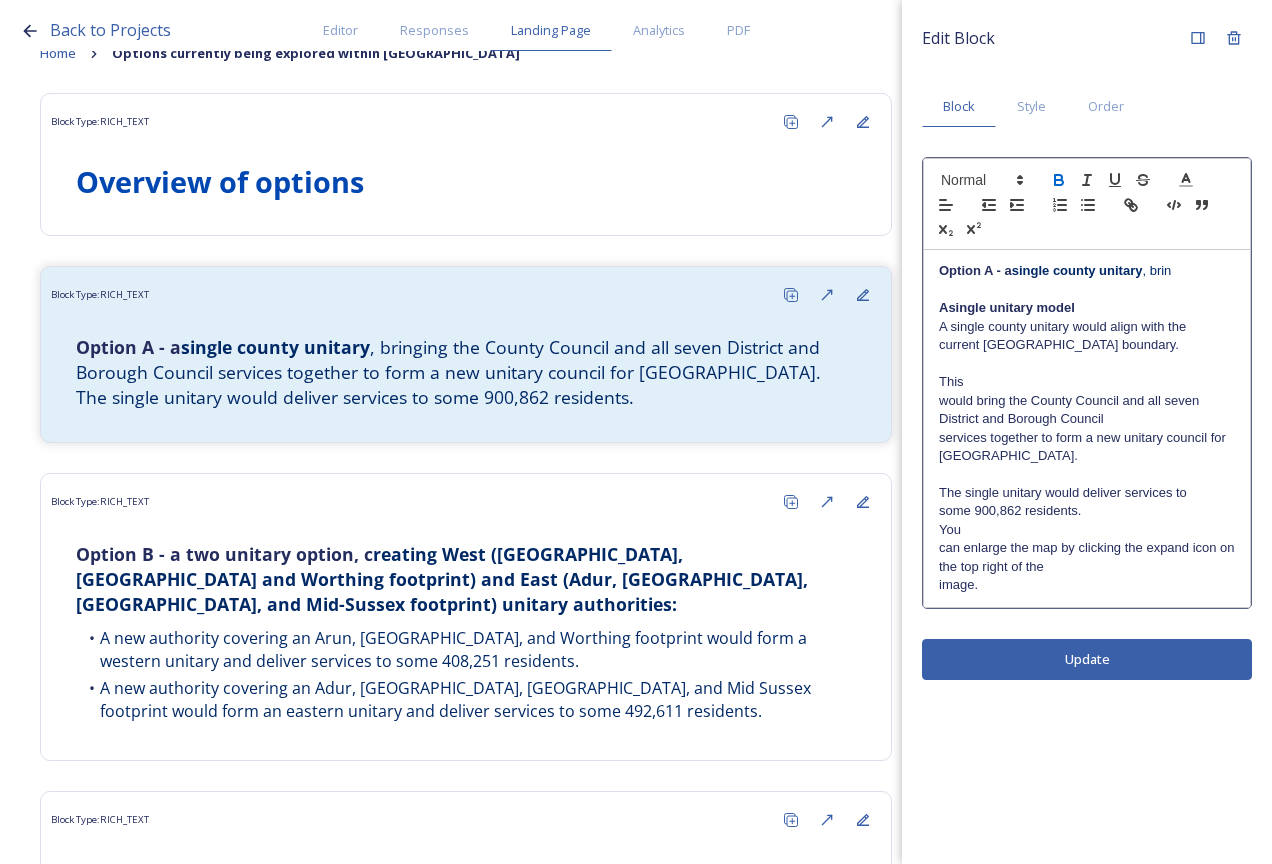 type 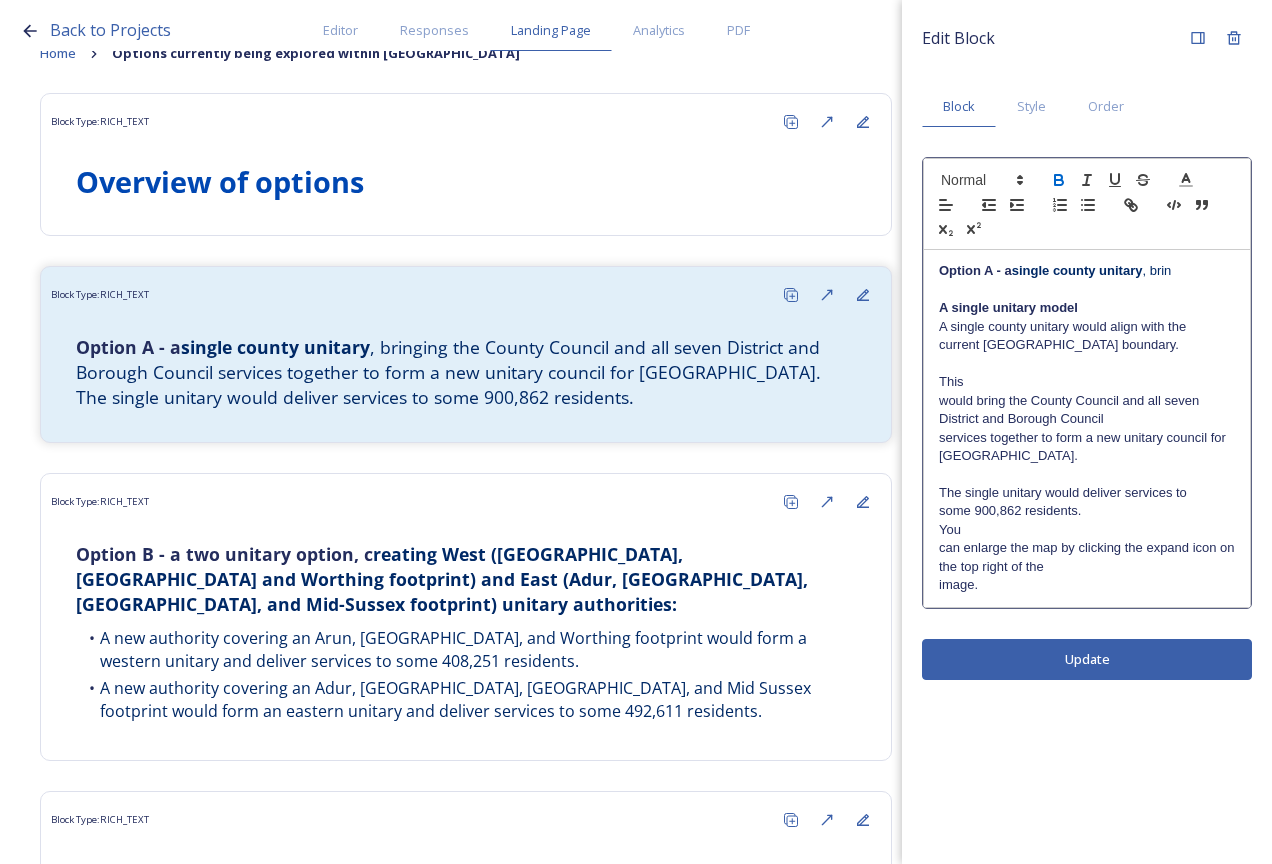 click on "A single unitary model" at bounding box center (1087, 308) 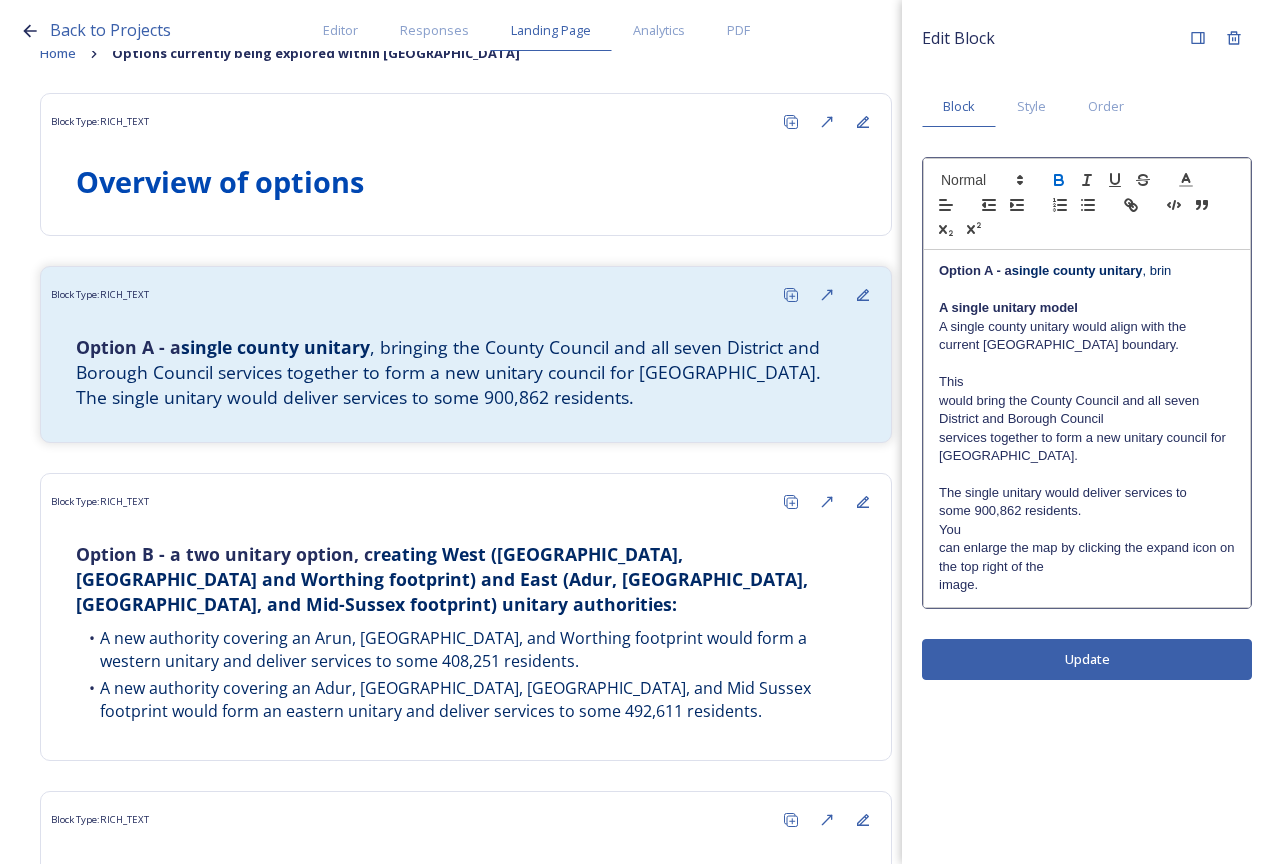 click on "A single county unitary would align with the" at bounding box center [1087, 327] 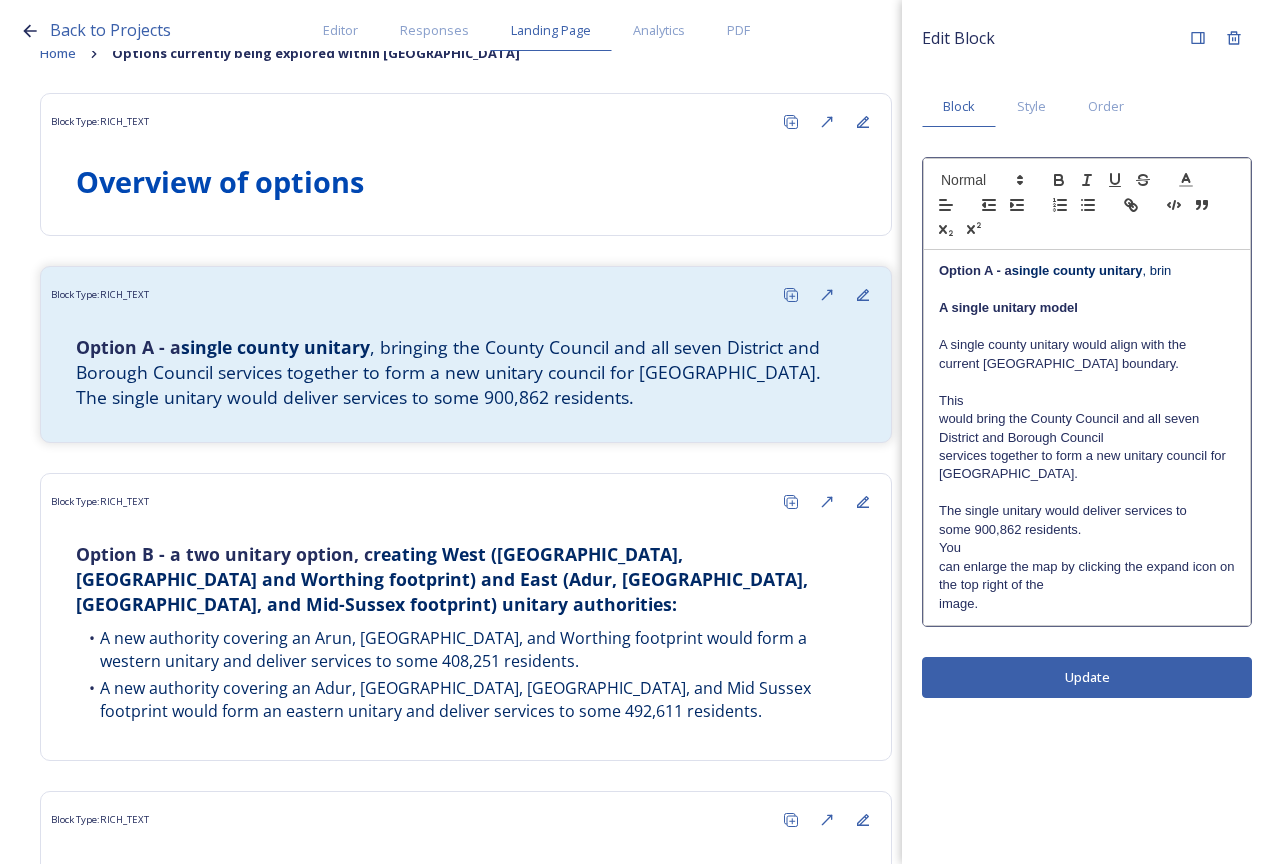 drag, startPoint x: 1087, startPoint y: 313, endPoint x: 921, endPoint y: 299, distance: 166.58931 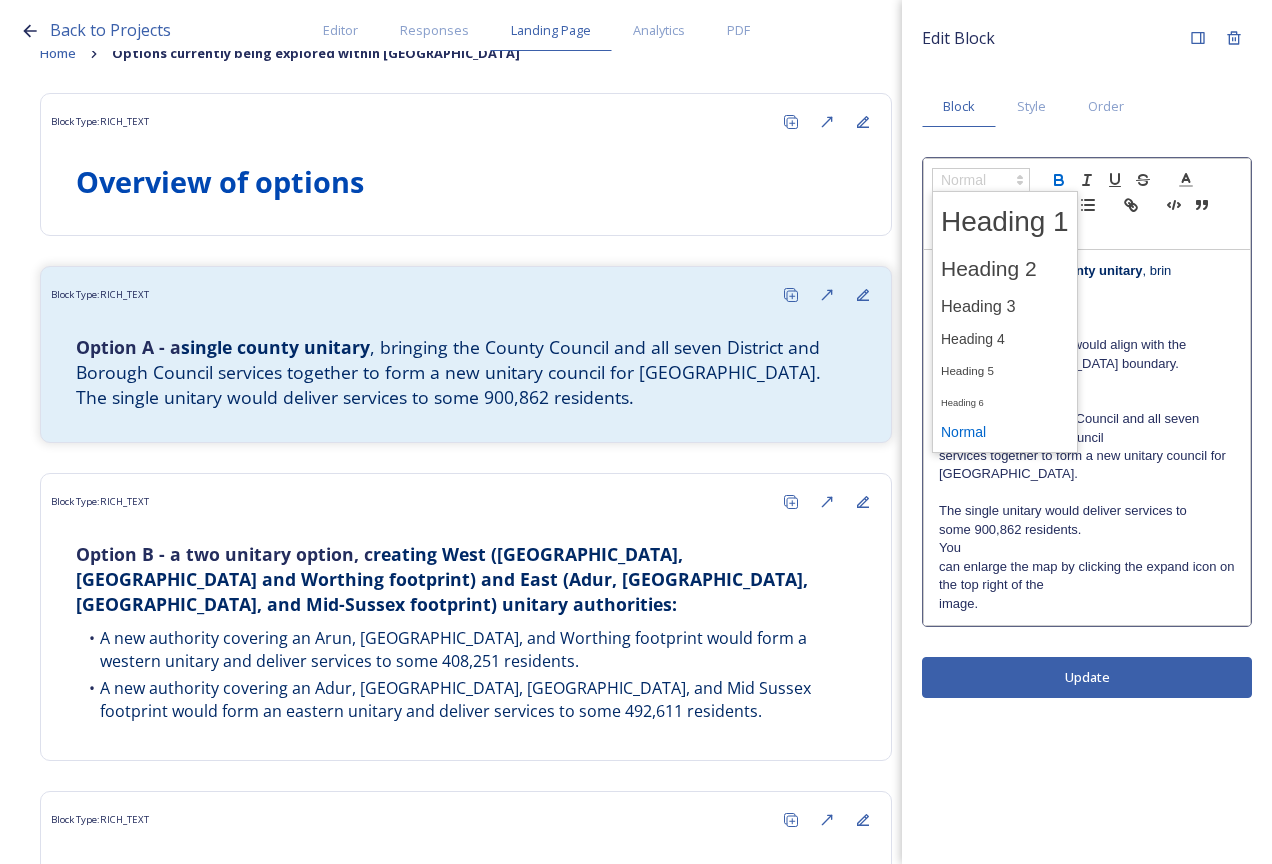 click at bounding box center (981, 180) 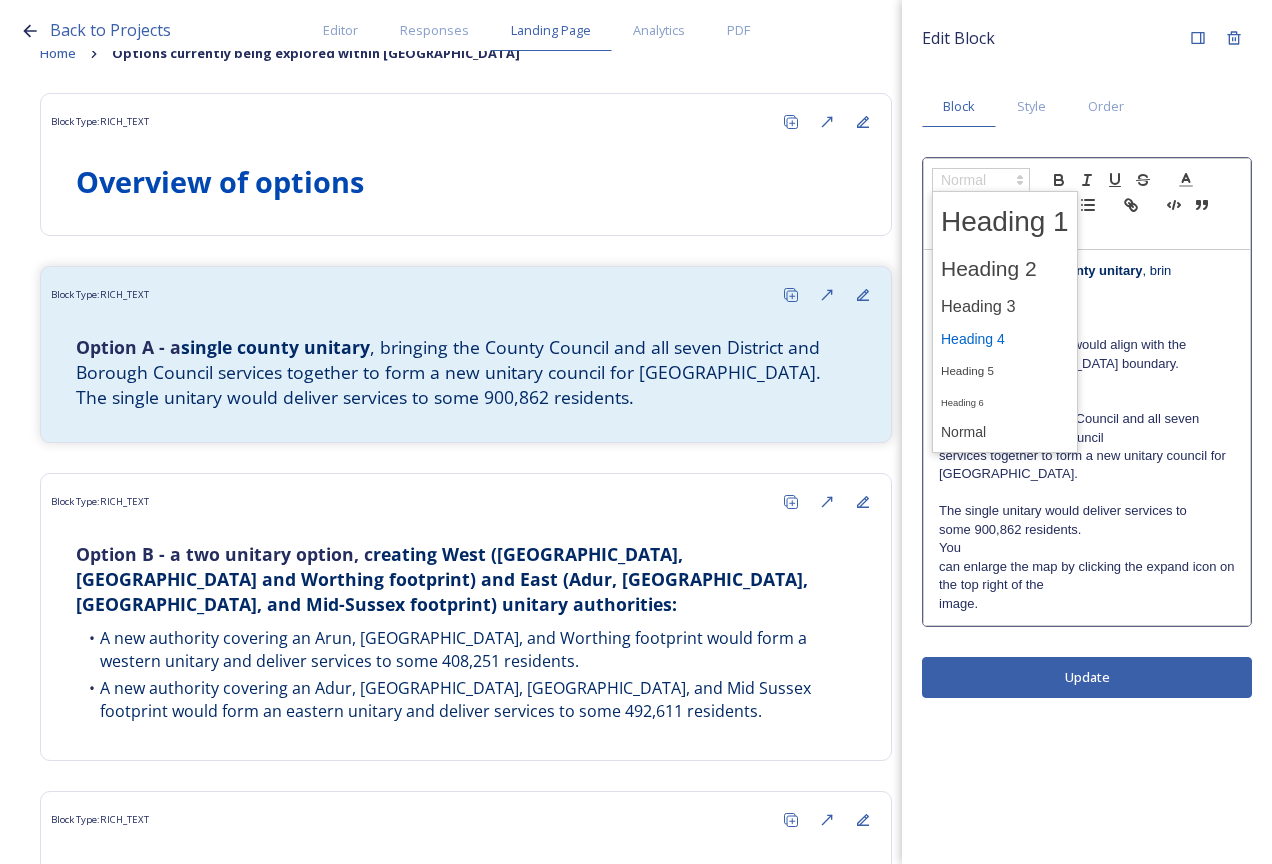 click at bounding box center (1005, 339) 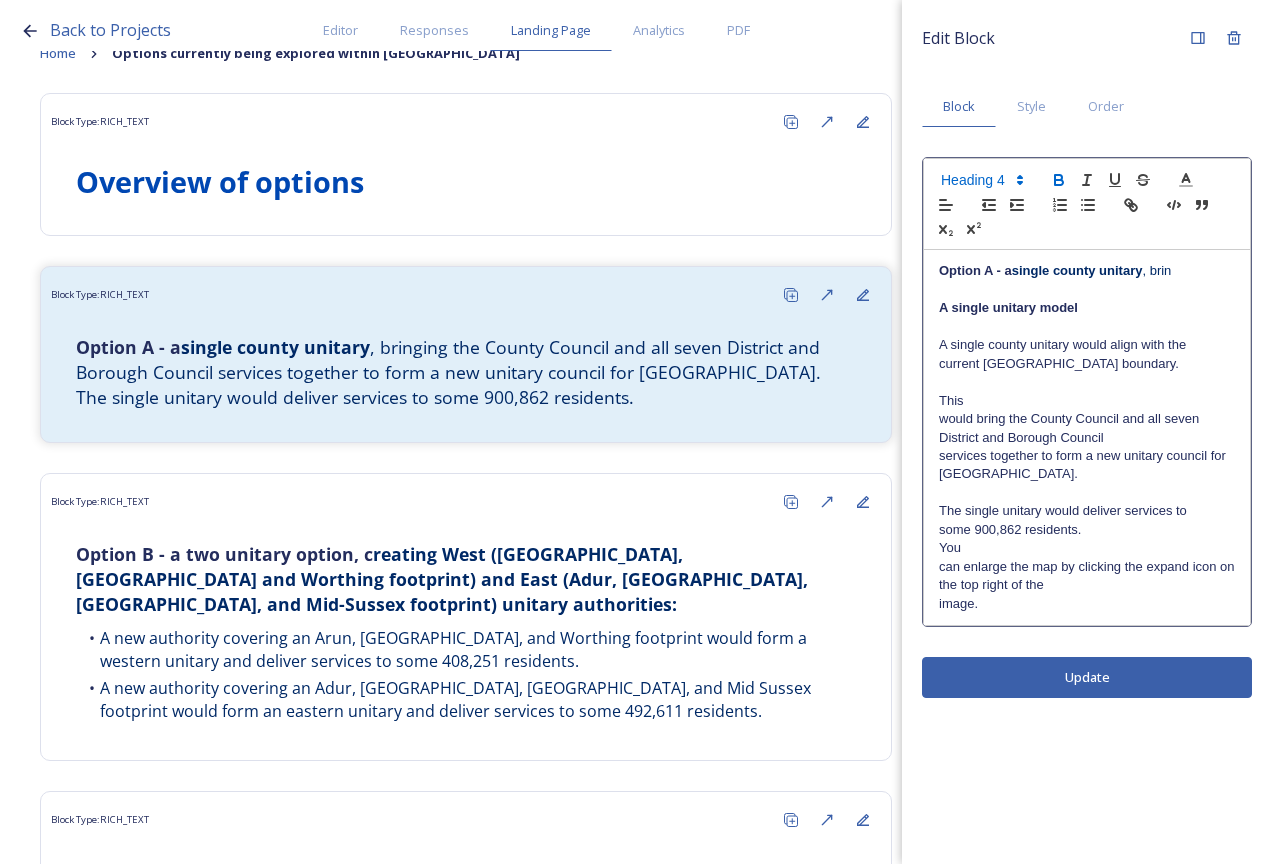 click on "Edit Block Block Style Order                                                                                                                                                                           Option A - a  single county unitary , brin A single unitary model   A single county unitary would align with the current West Sussex county boundary.     This would bring the County Council and all seven District and Borough Council services together to form a new unitary council for West Sussex.    The single unitary would deliver services to some 900,862 residents.   You can enlarge the map by clicking the expand icon on the top right of the image.   Update" at bounding box center (1087, 432) 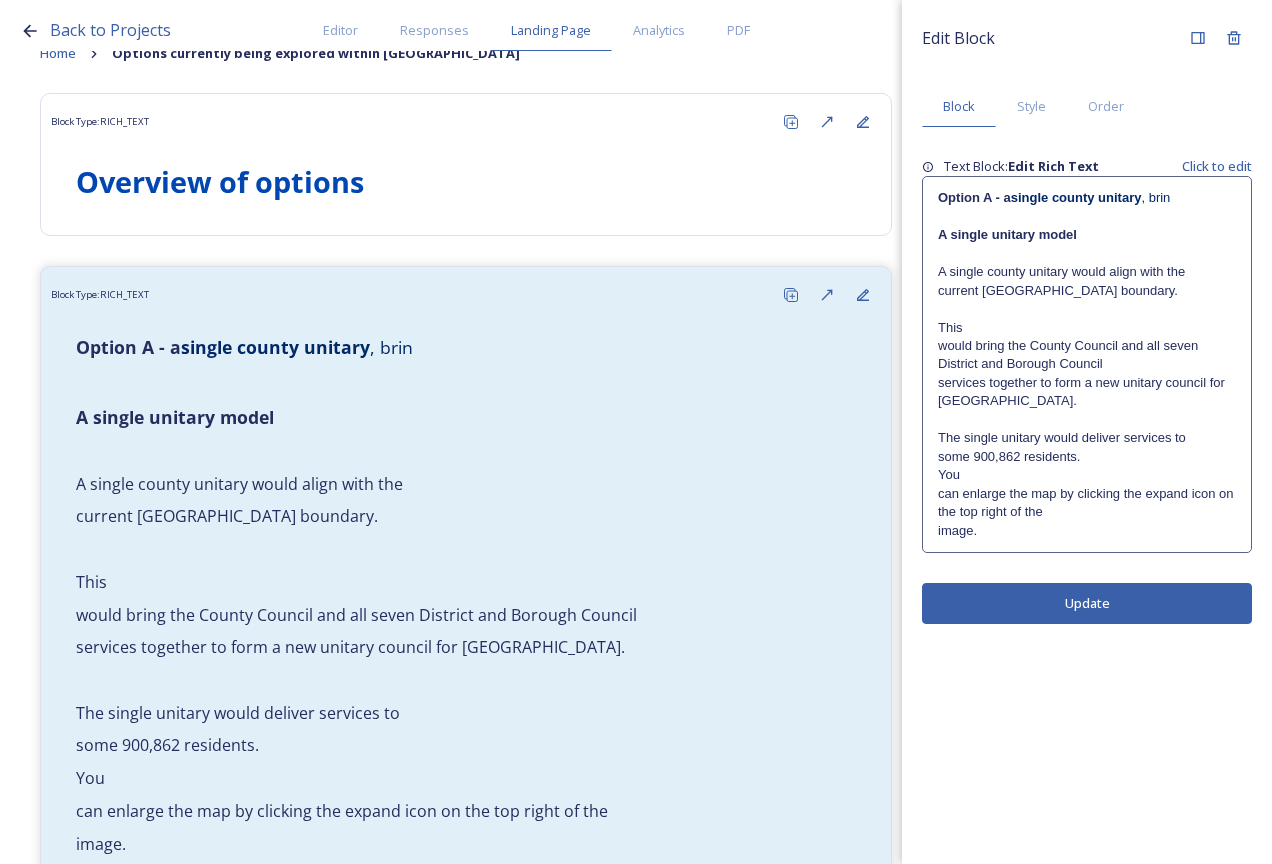 click on "services together to form a new unitary council for West Sussex." at bounding box center [1087, 392] 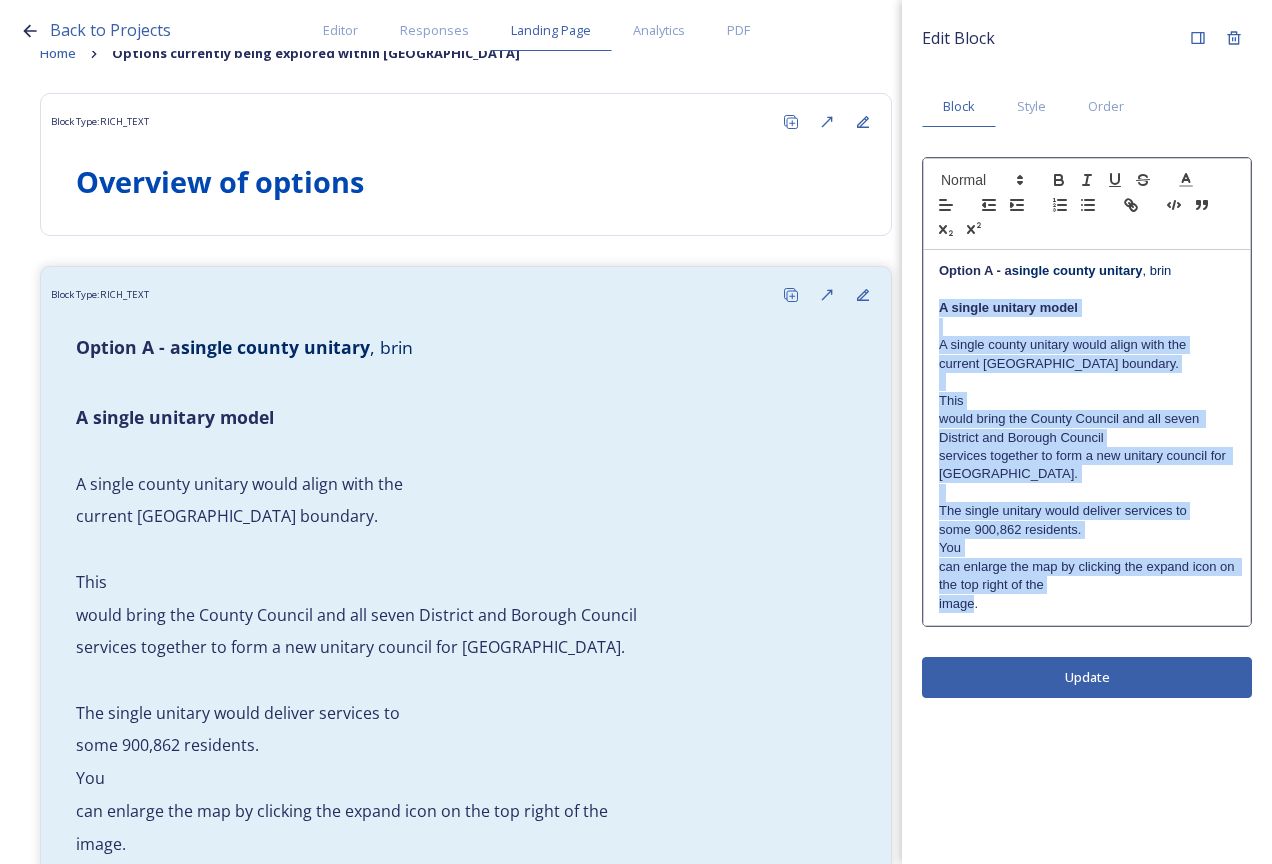 drag, startPoint x: 942, startPoint y: 306, endPoint x: 971, endPoint y: 612, distance: 307.37112 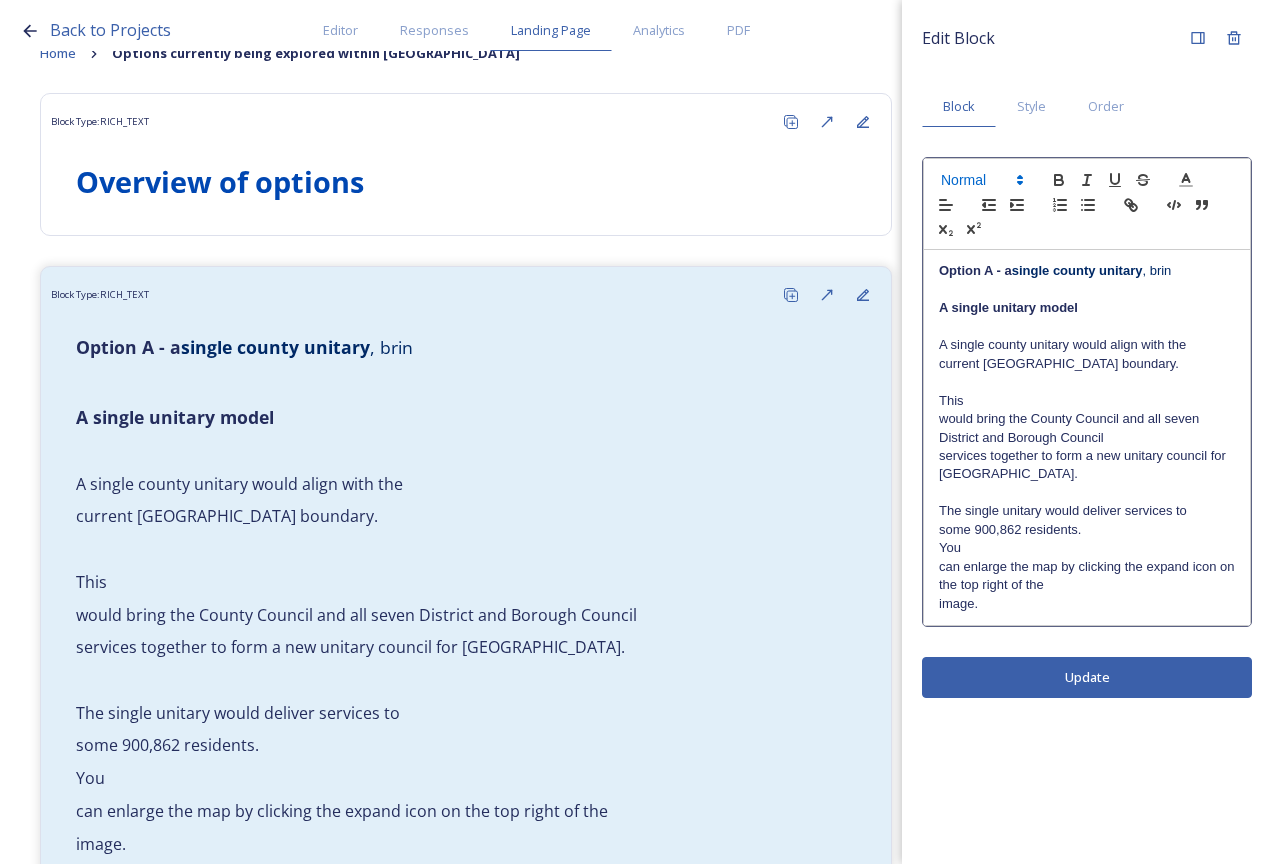 click at bounding box center [981, 180] 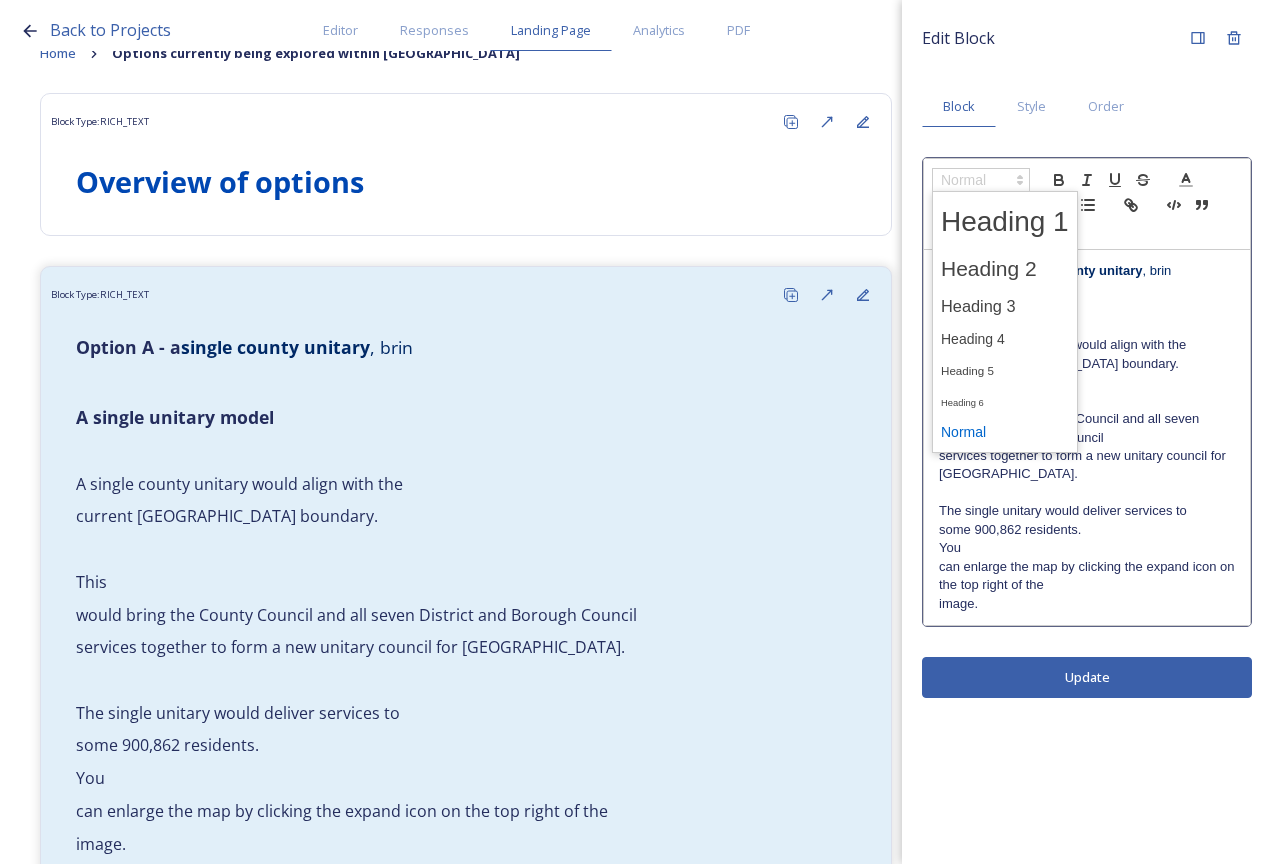 click at bounding box center (1005, 432) 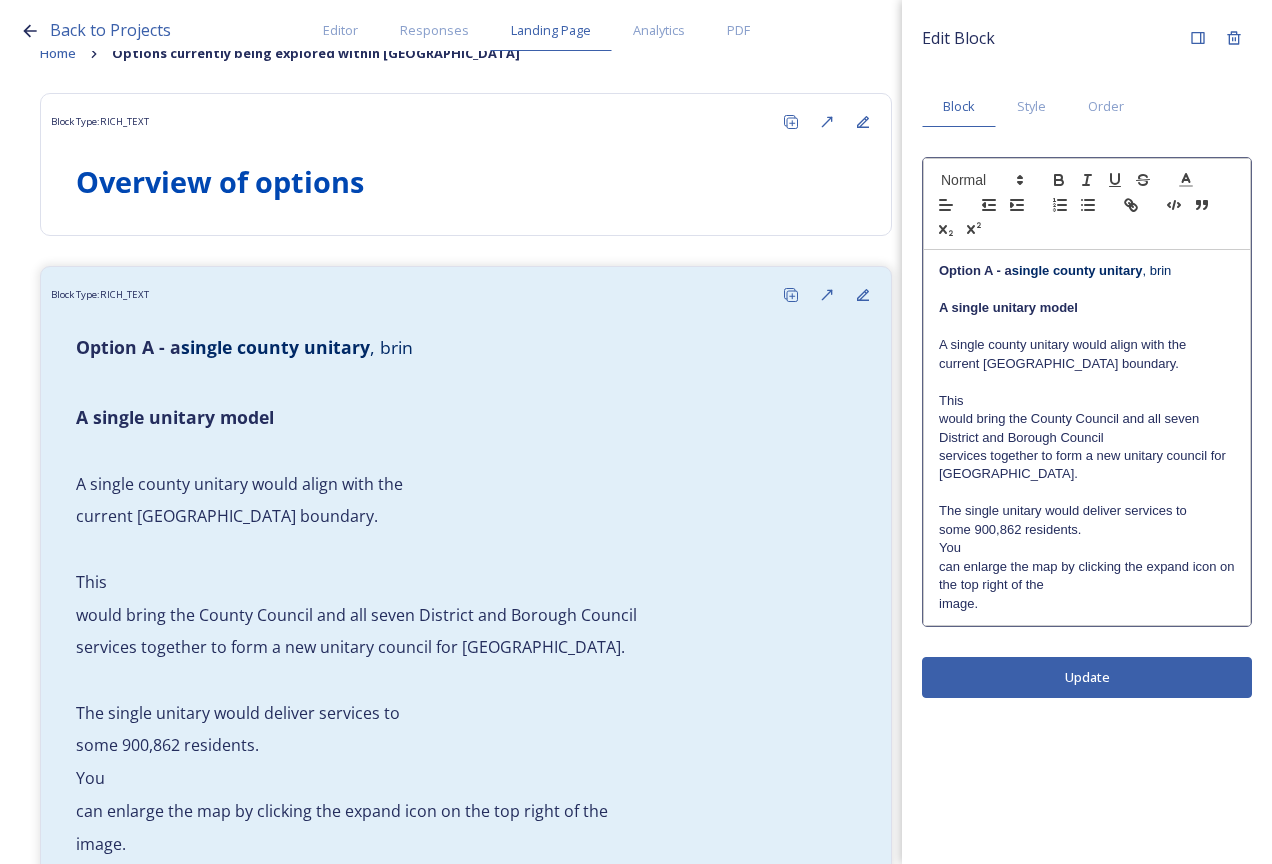 click on "A single unitary model" at bounding box center [1087, 308] 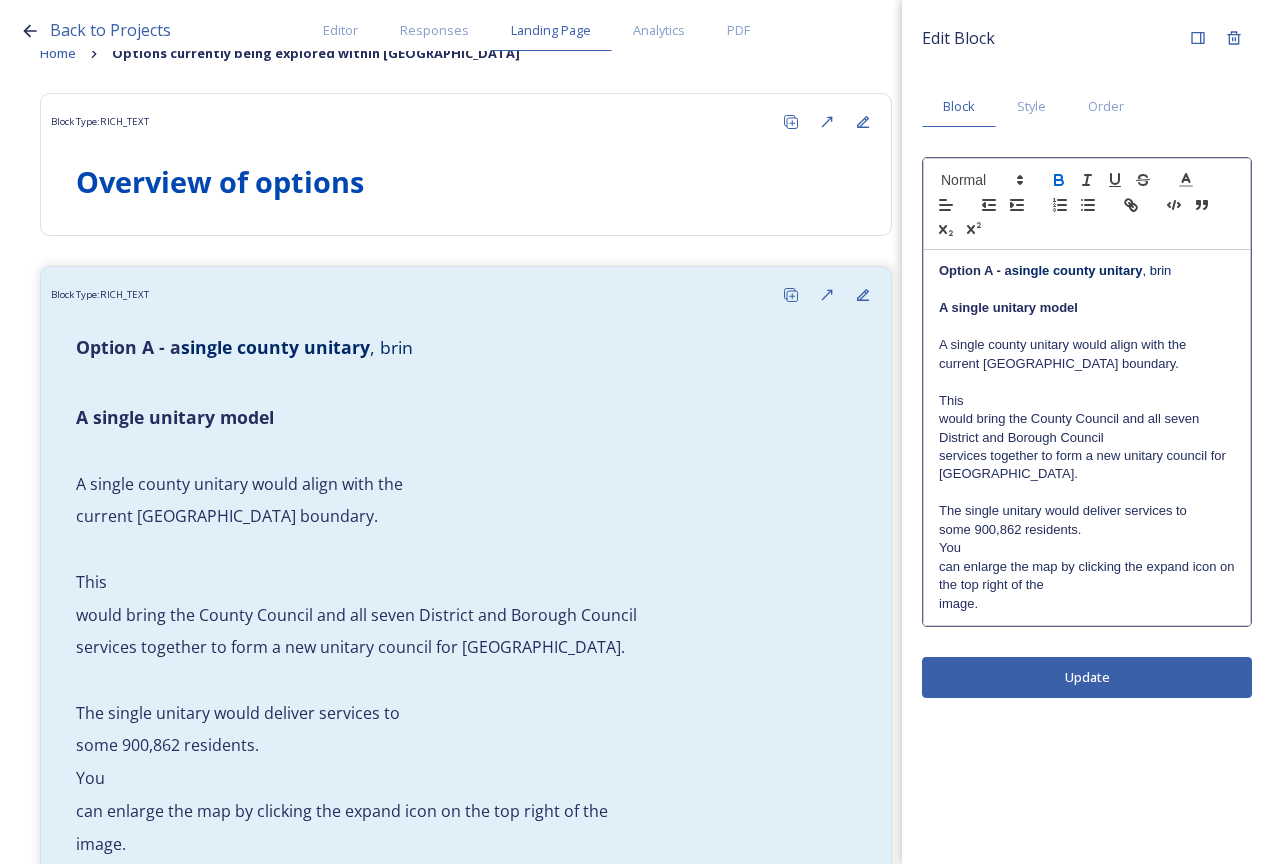 drag, startPoint x: 1105, startPoint y: 296, endPoint x: 964, endPoint y: 297, distance: 141.00354 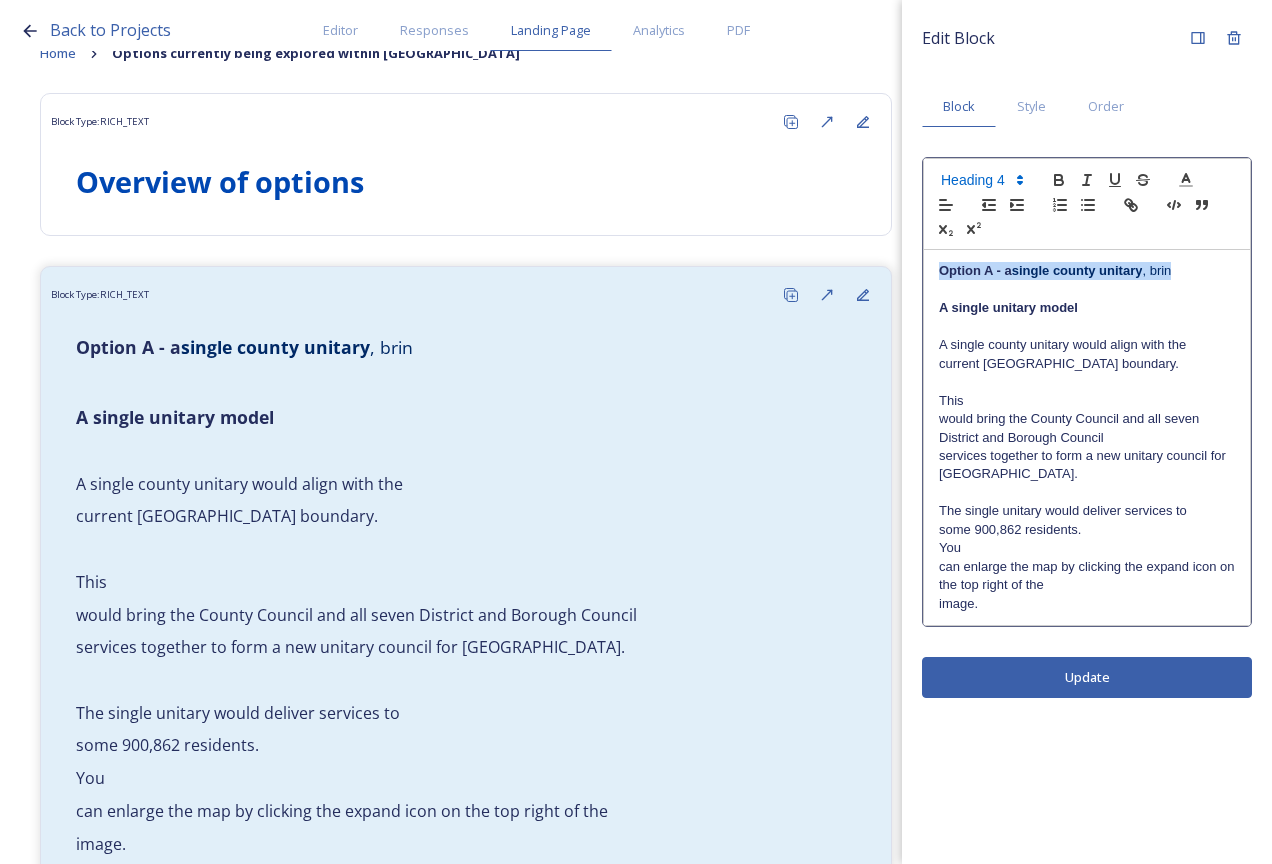 drag, startPoint x: 1193, startPoint y: 267, endPoint x: 880, endPoint y: 216, distance: 317.12775 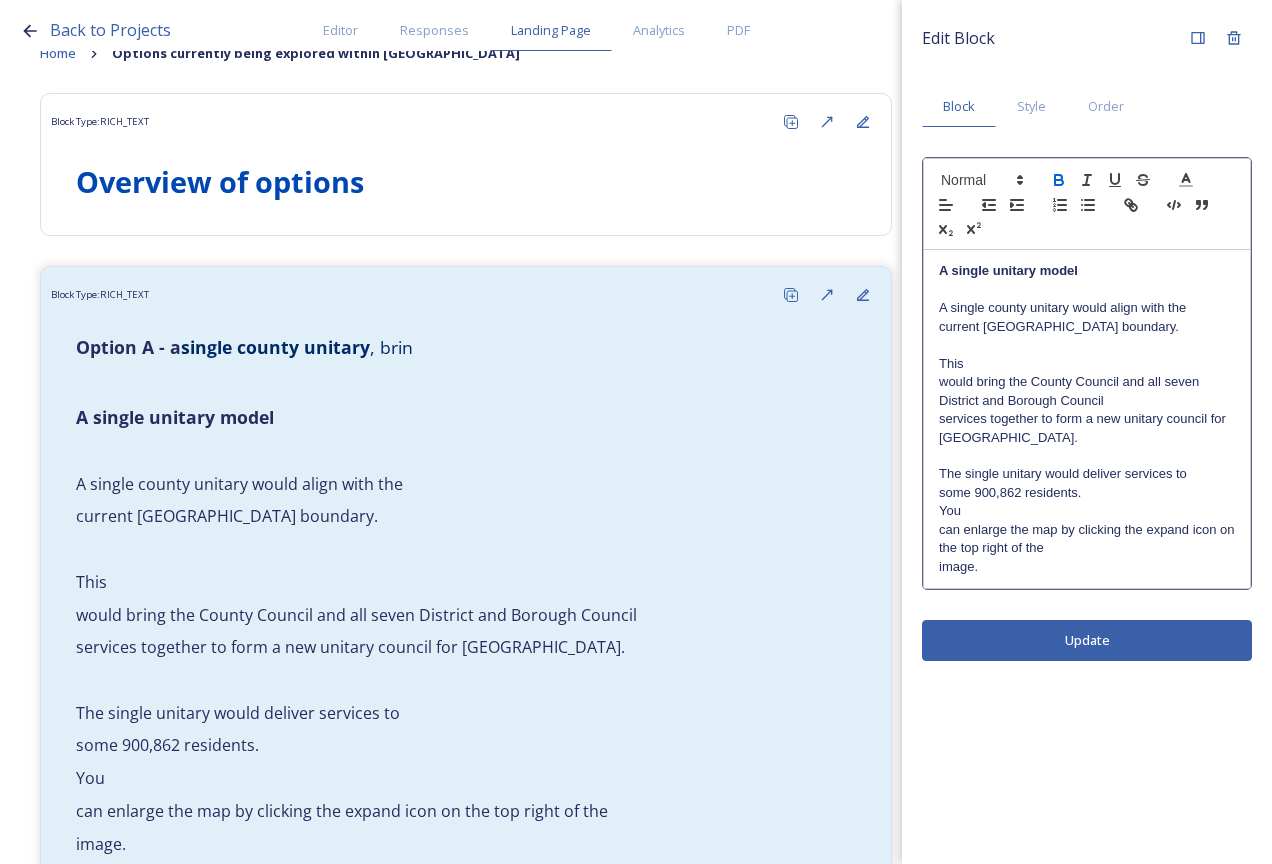 drag, startPoint x: 1088, startPoint y: 263, endPoint x: 942, endPoint y: 272, distance: 146.27713 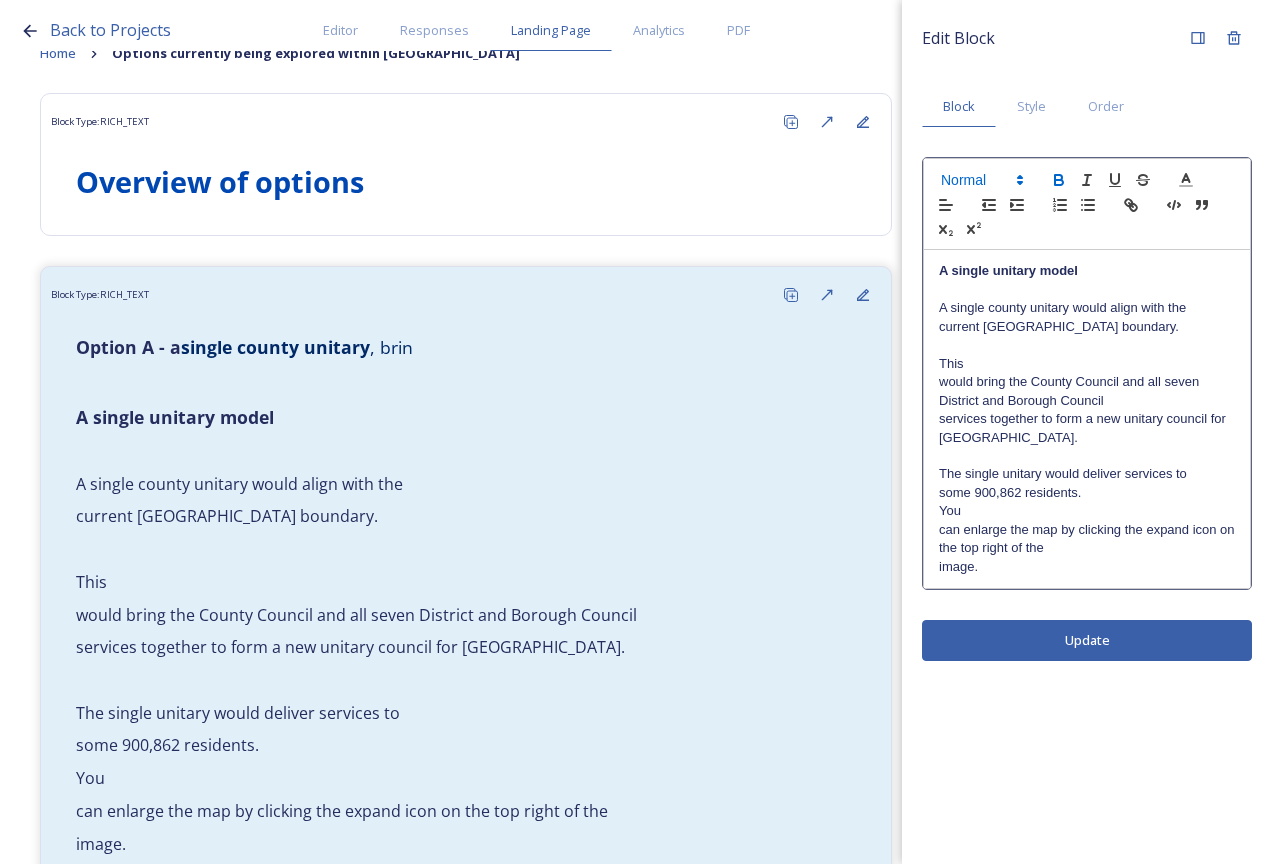 click at bounding box center [981, 180] 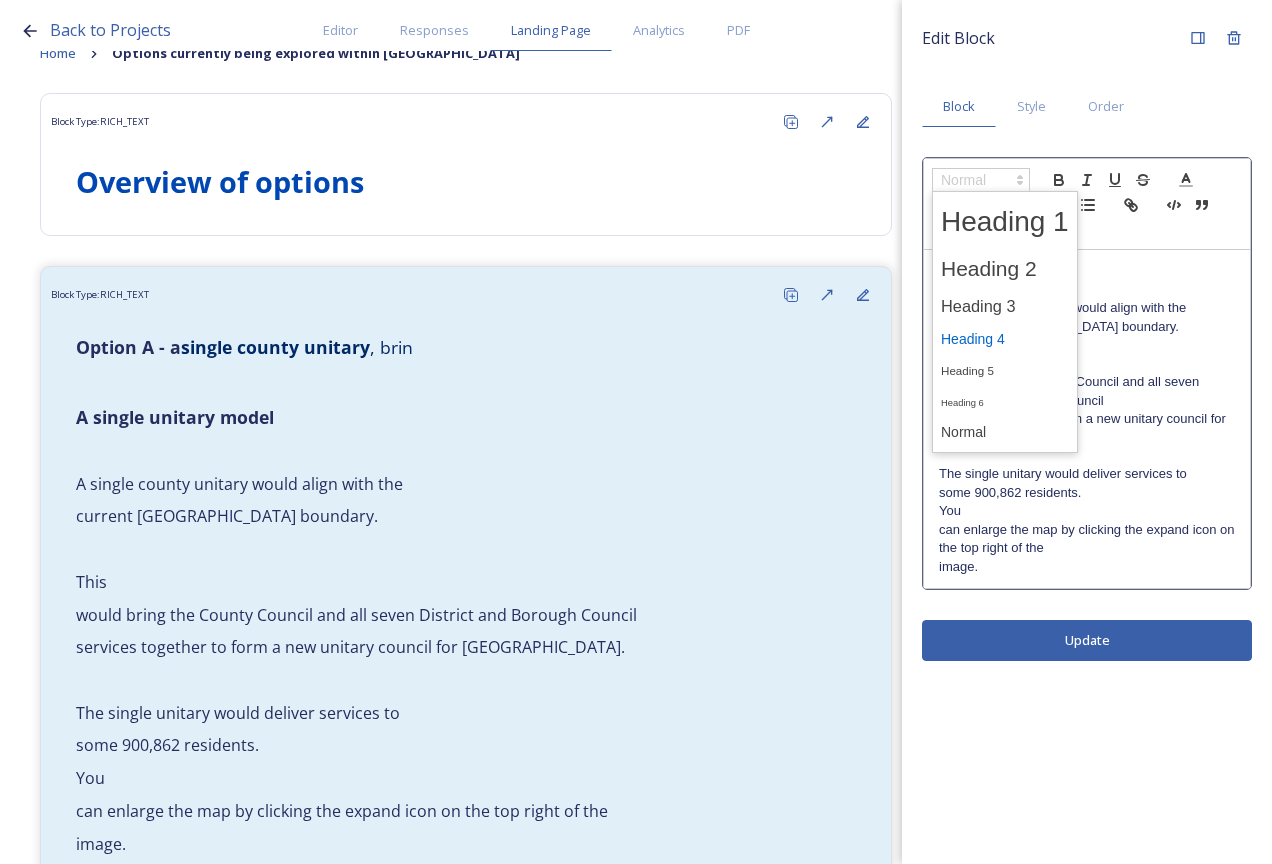 click at bounding box center [1005, 339] 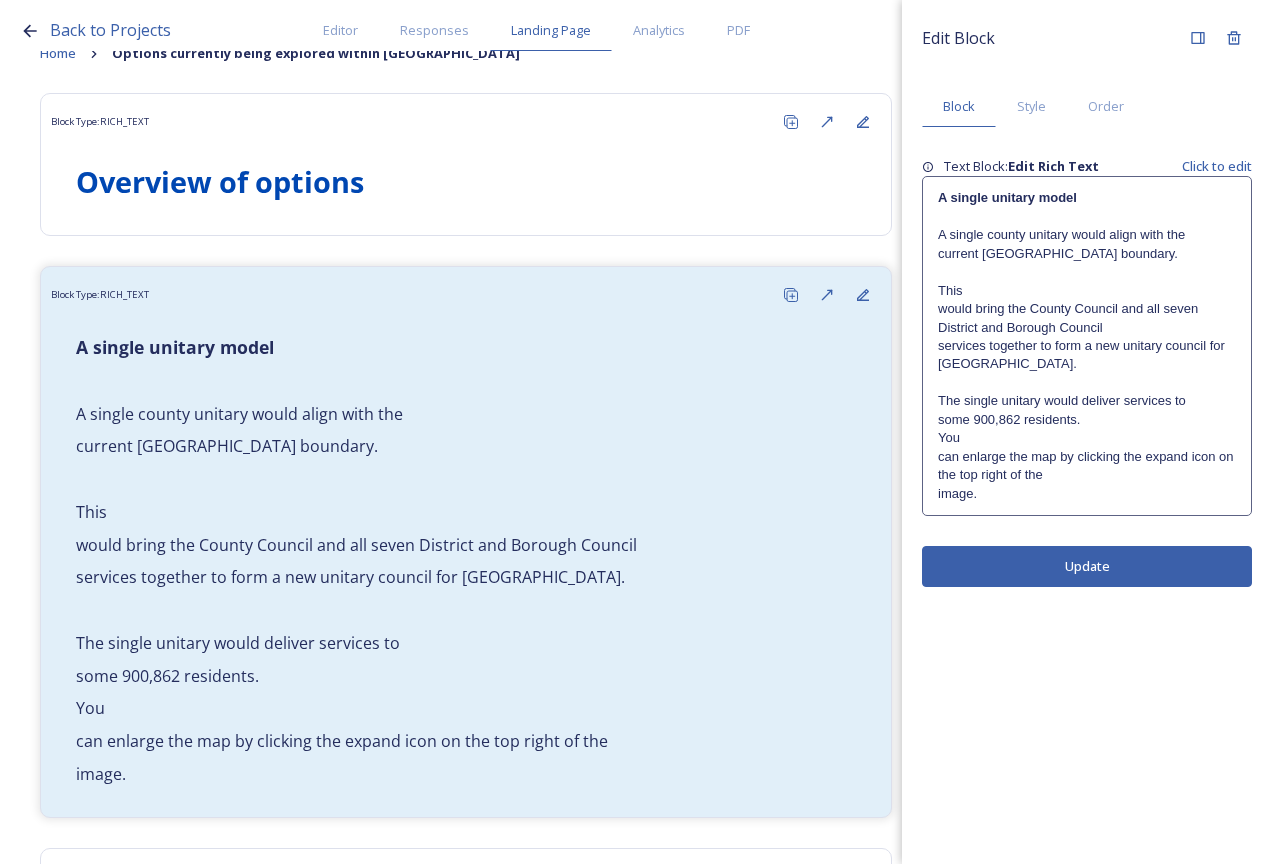 click on "Edit Block Block Style Order Text Block:  Edit Rich Text Click to edit A single unitary model   A single county unitary would align with the current West Sussex county boundary.     This would bring the County Council and all seven District and Borough Council services together to form a new unitary council for West Sussex.    The single unitary would deliver services to some 900,862 residents.   You can enlarge the map by clicking the expand icon on the top right of the image.   Update" at bounding box center (1087, 432) 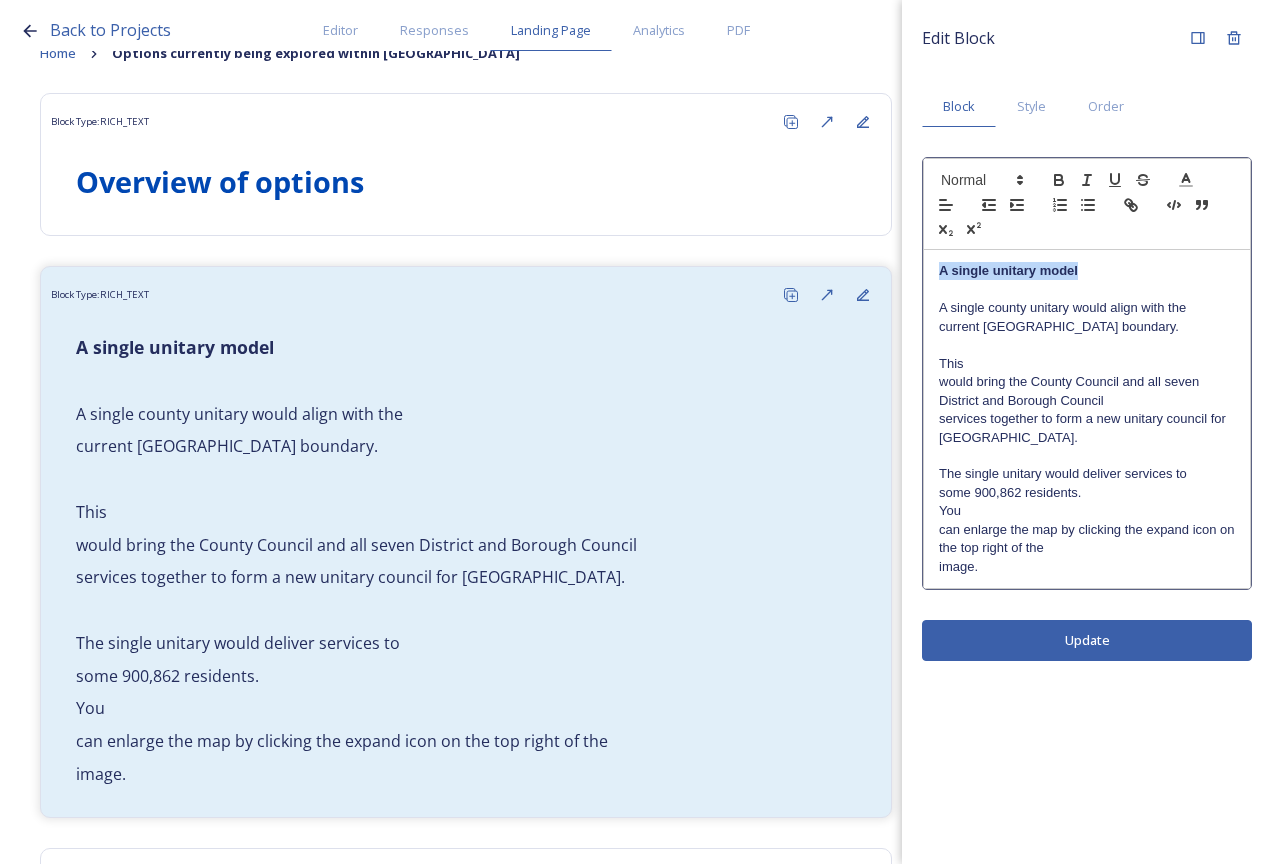 drag, startPoint x: 1077, startPoint y: 273, endPoint x: 908, endPoint y: 268, distance: 169.07394 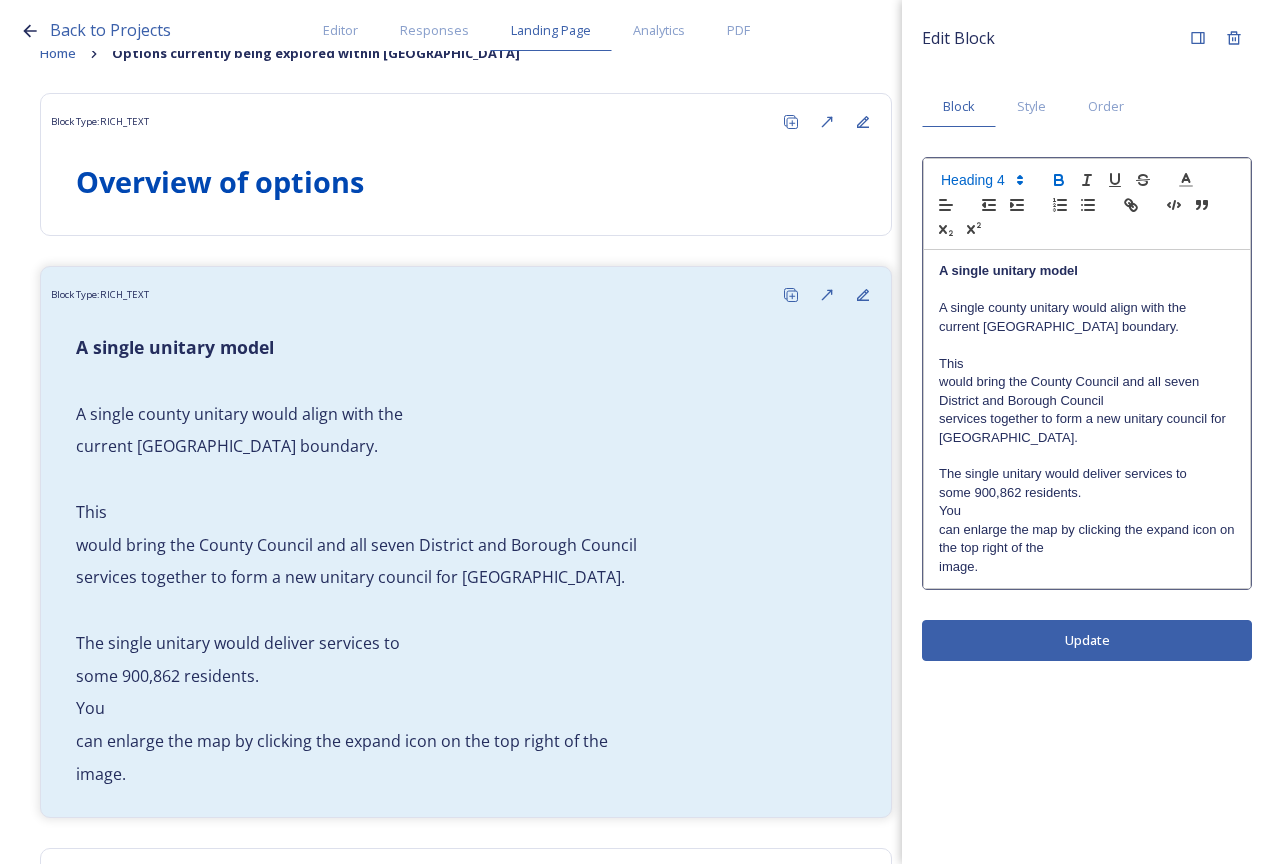 click at bounding box center [1087, 204] 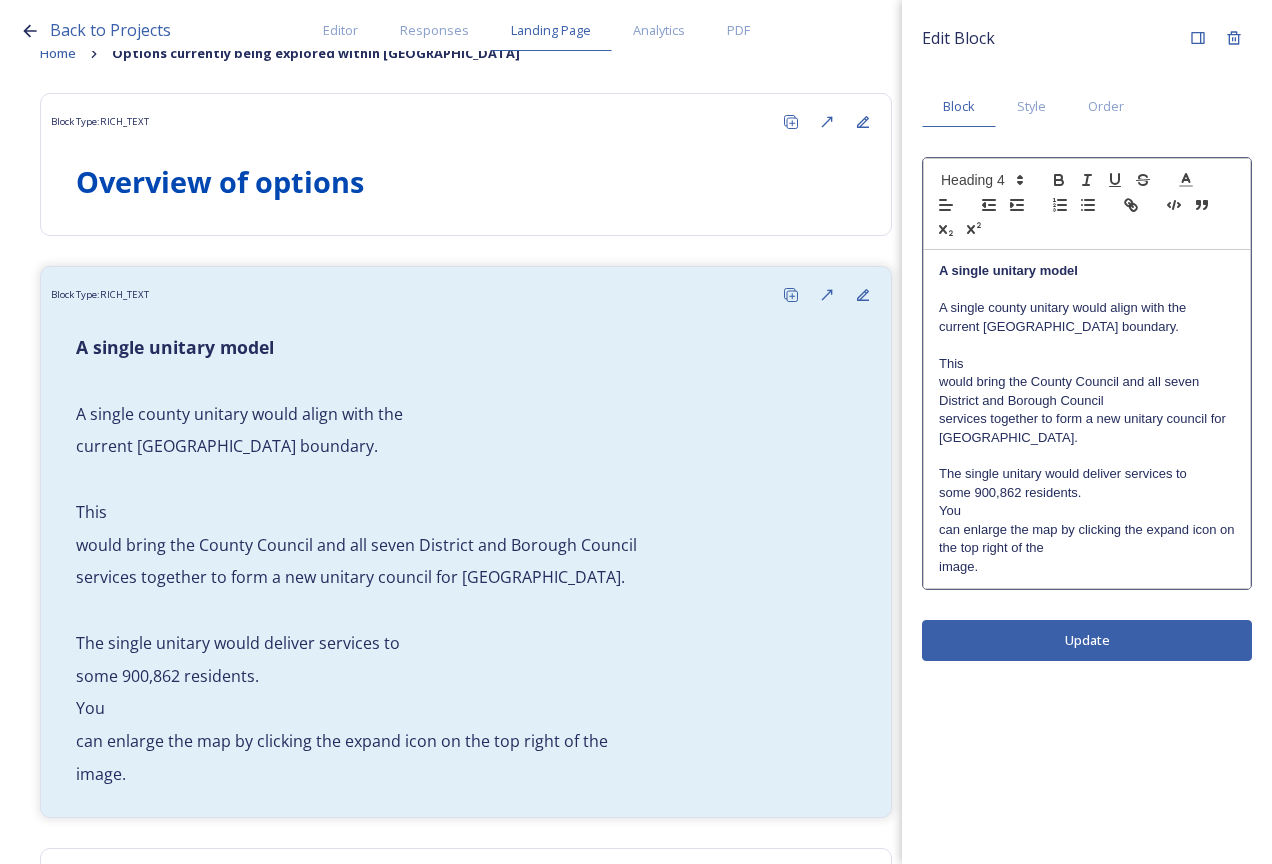 click on "A single unitary model" at bounding box center [1008, 270] 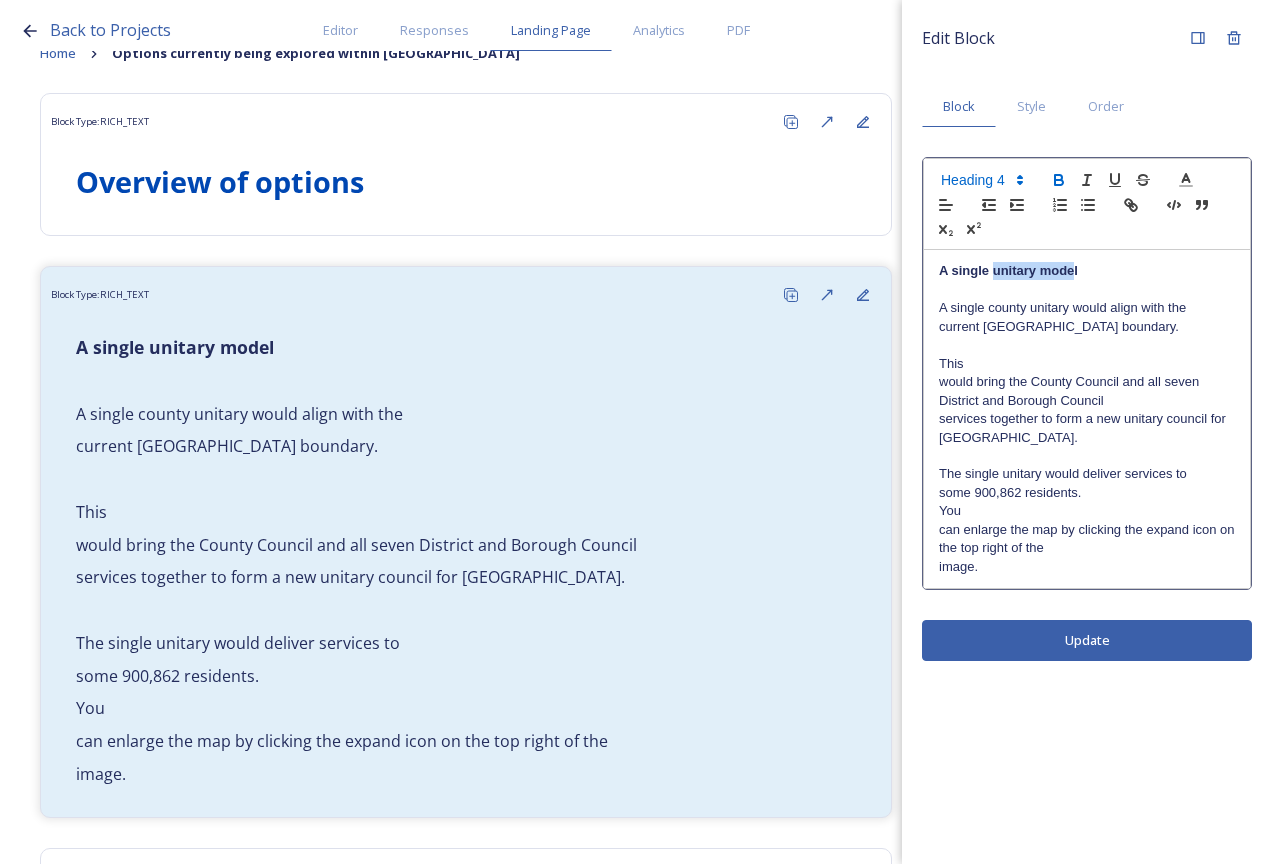 drag, startPoint x: 1074, startPoint y: 269, endPoint x: 992, endPoint y: 265, distance: 82.0975 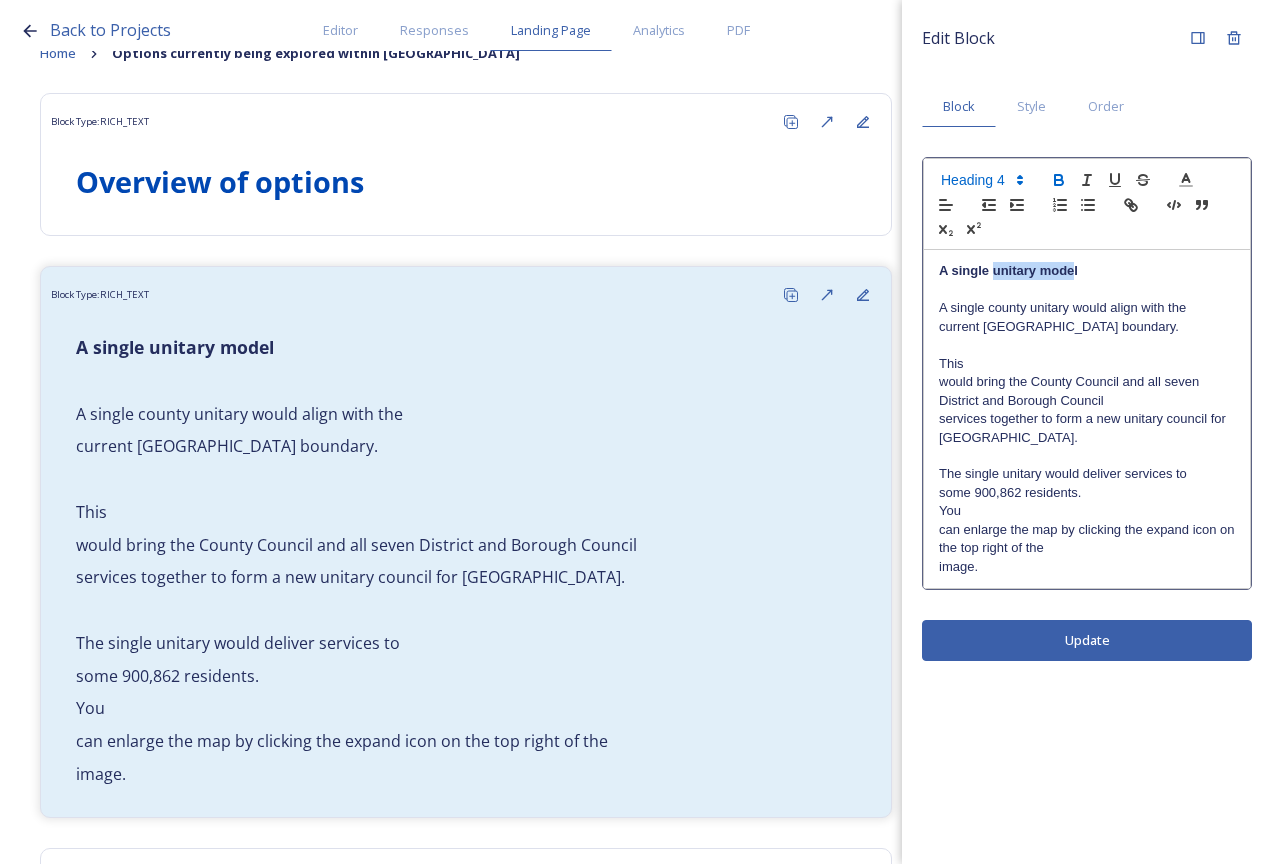 drag, startPoint x: 1077, startPoint y: 273, endPoint x: 937, endPoint y: 272, distance: 140.00357 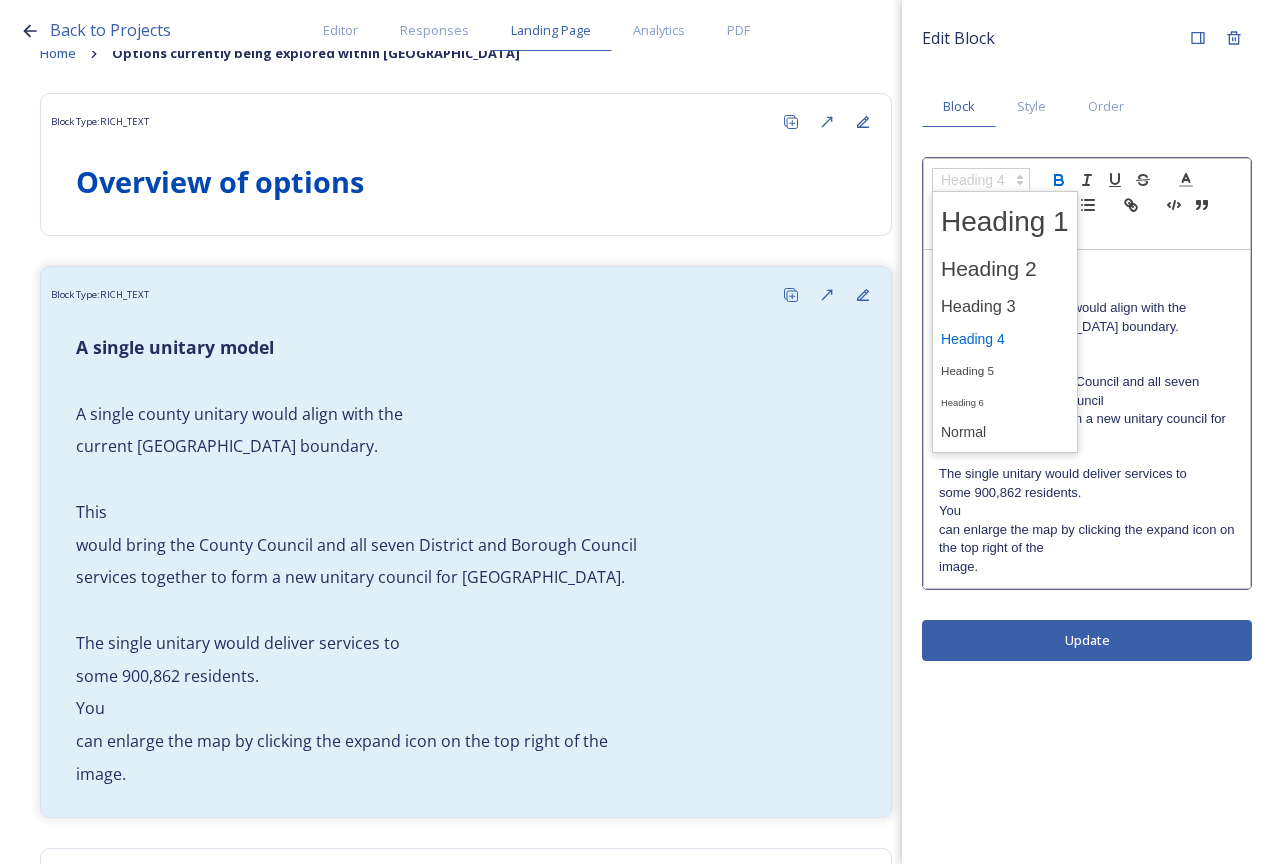 click at bounding box center (981, 180) 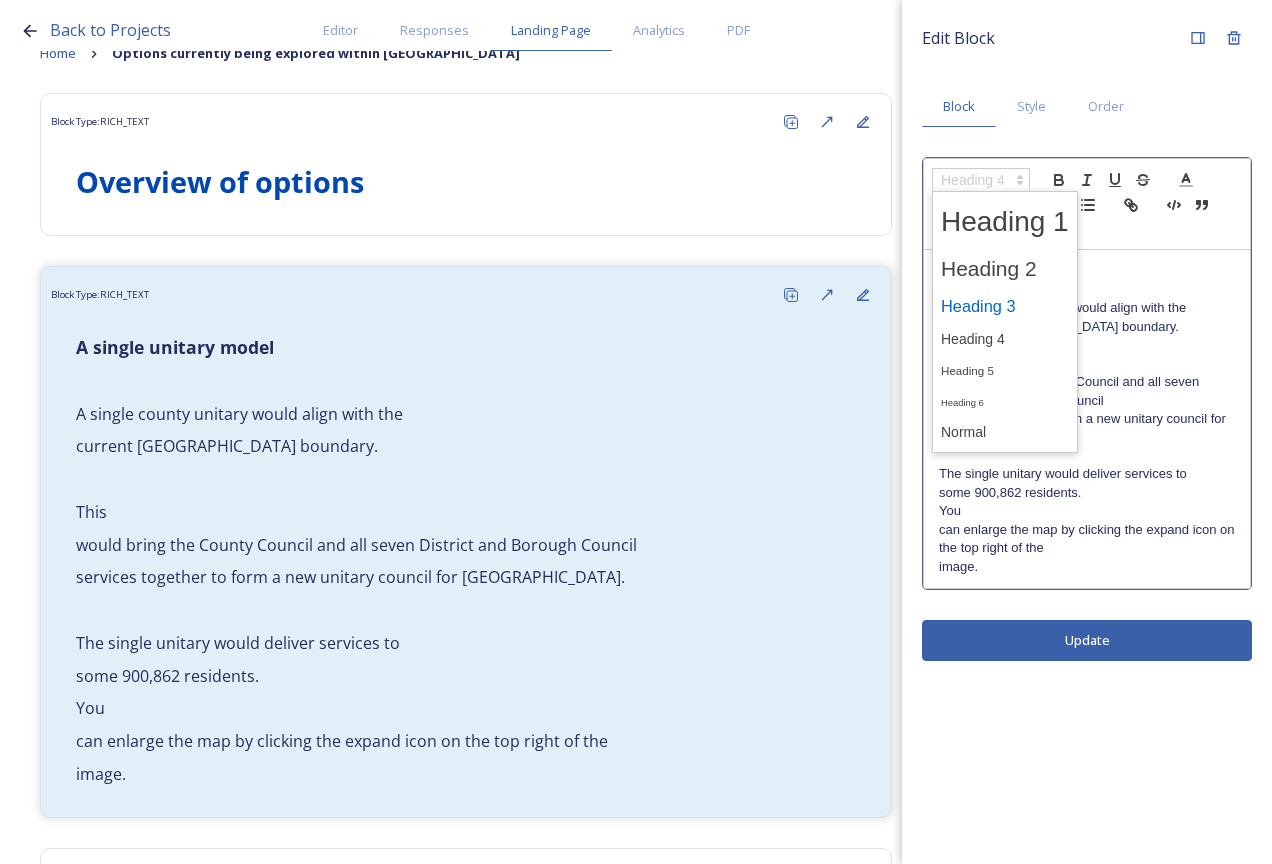 click at bounding box center [1005, 306] 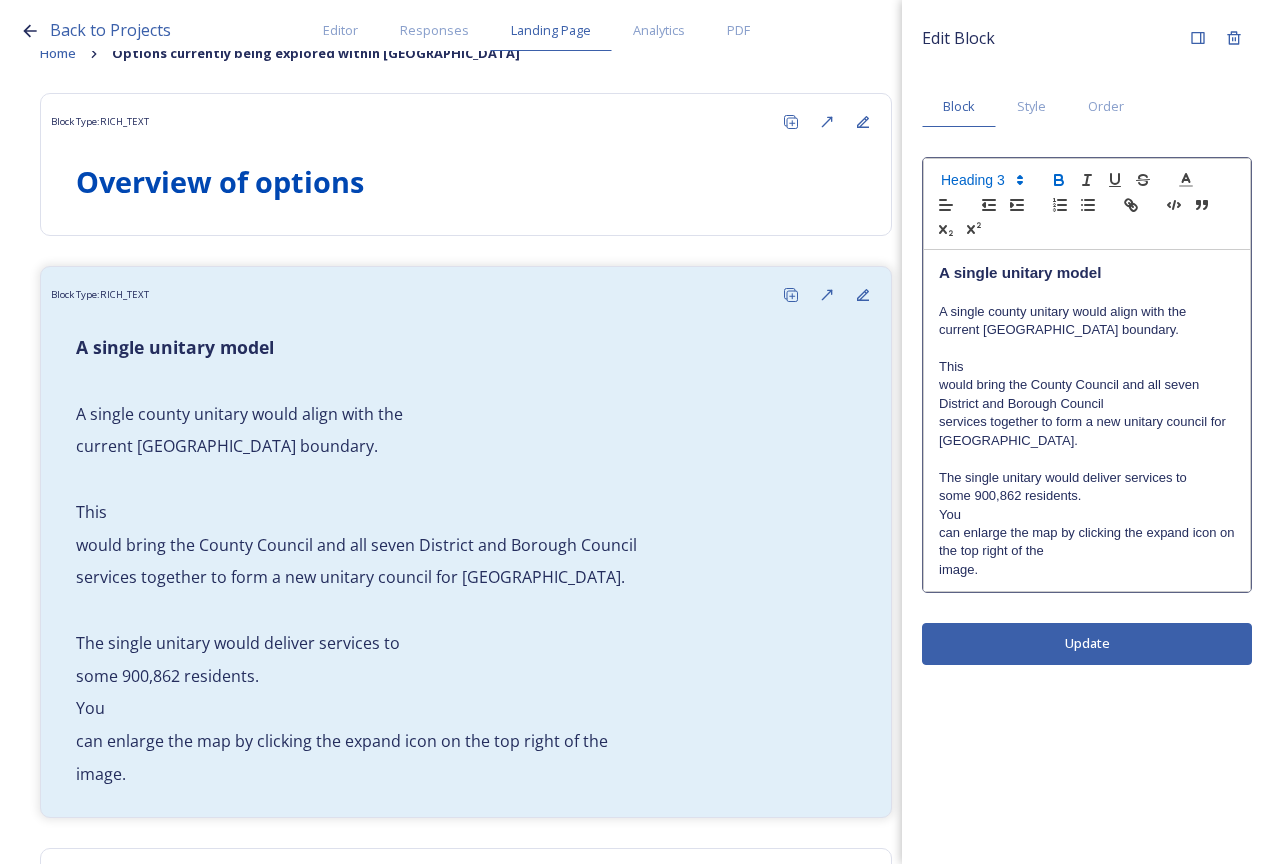 click on "Edit Block Block Style Order                                                                                                                                                                           A single unitary model   A single county unitary would align with the current West Sussex county boundary.     This would bring the County Council and all seven District and Borough Council services together to form a new unitary council for West Sussex.    The single unitary would deliver services to some 900,862 residents.   You can enlarge the map by clicking the expand icon on the top right of the image.   Update" at bounding box center (1087, 432) 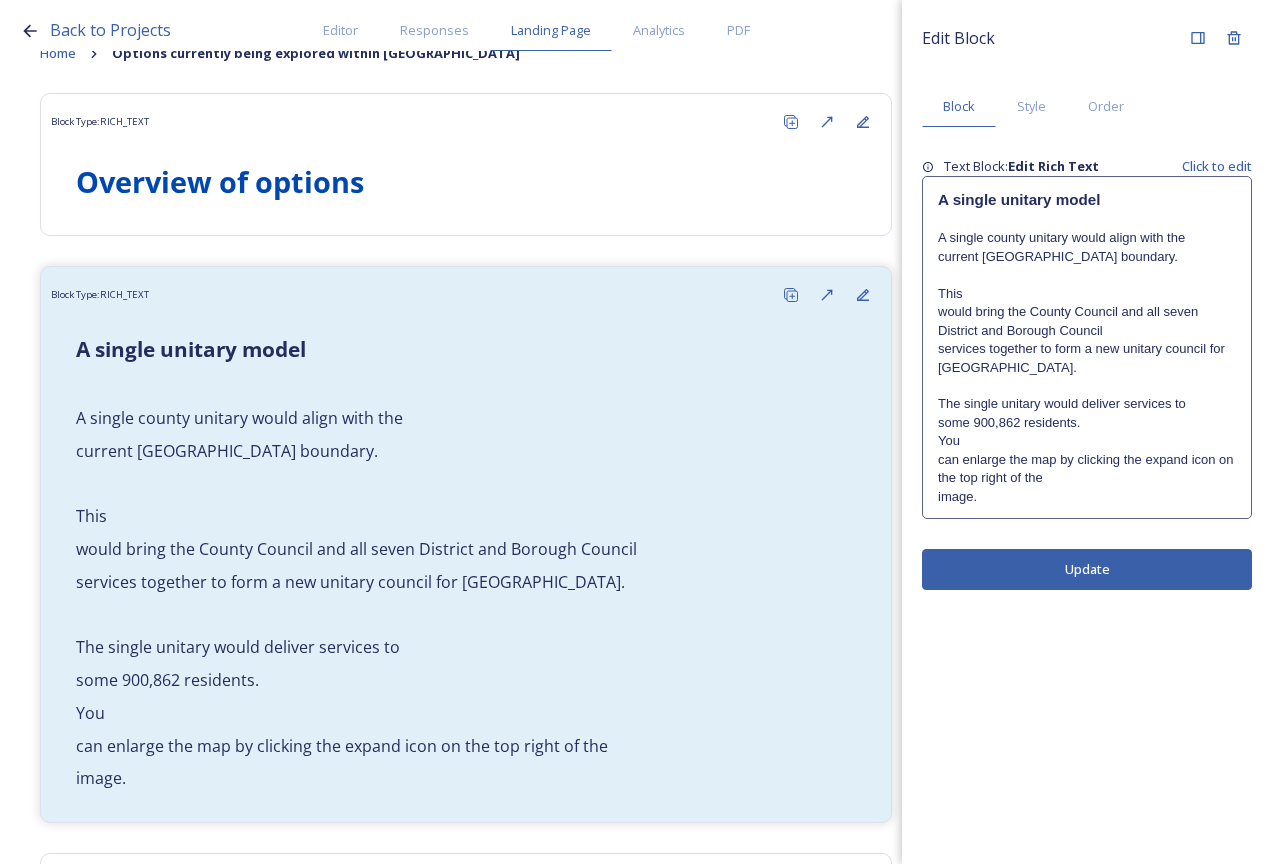 click on "This" at bounding box center (1087, 294) 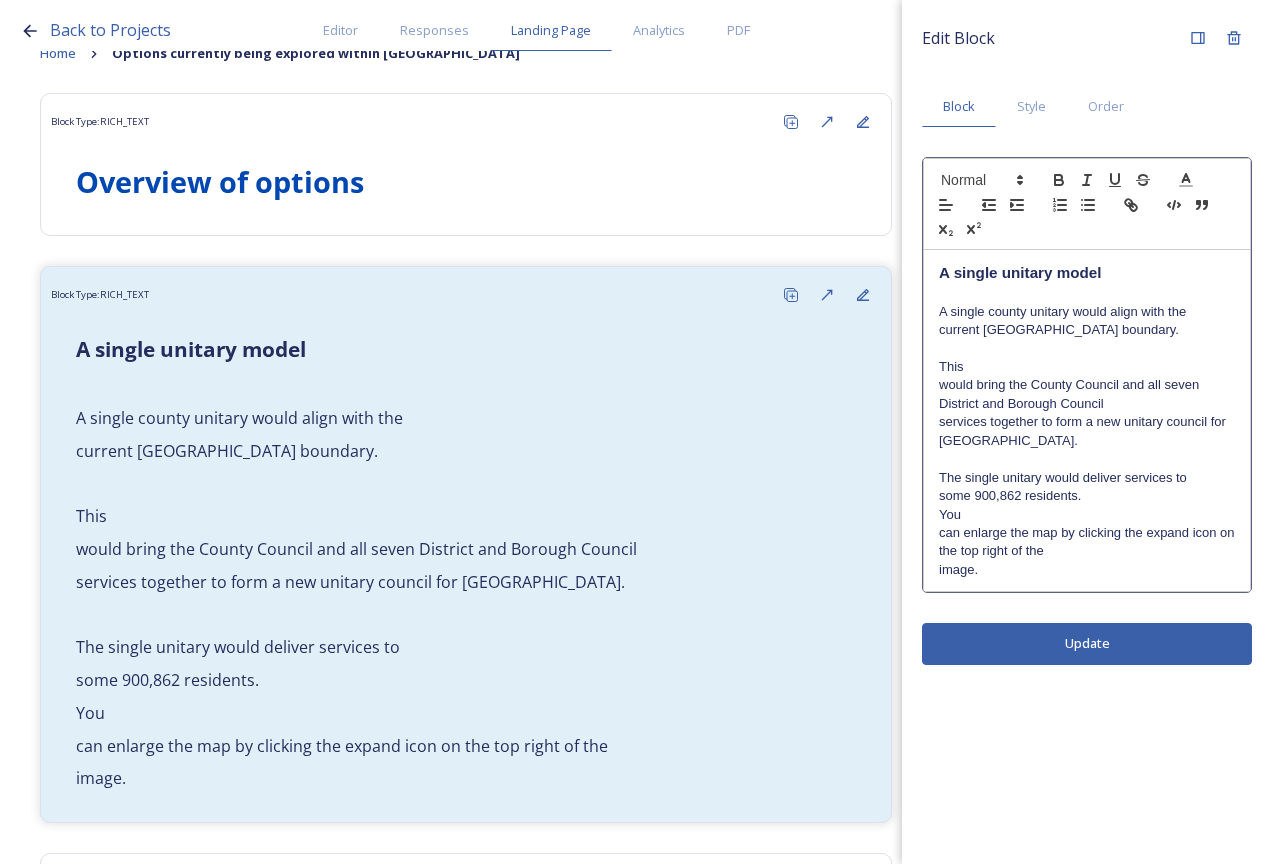 click on "current West Sussex county boundary." at bounding box center (1087, 330) 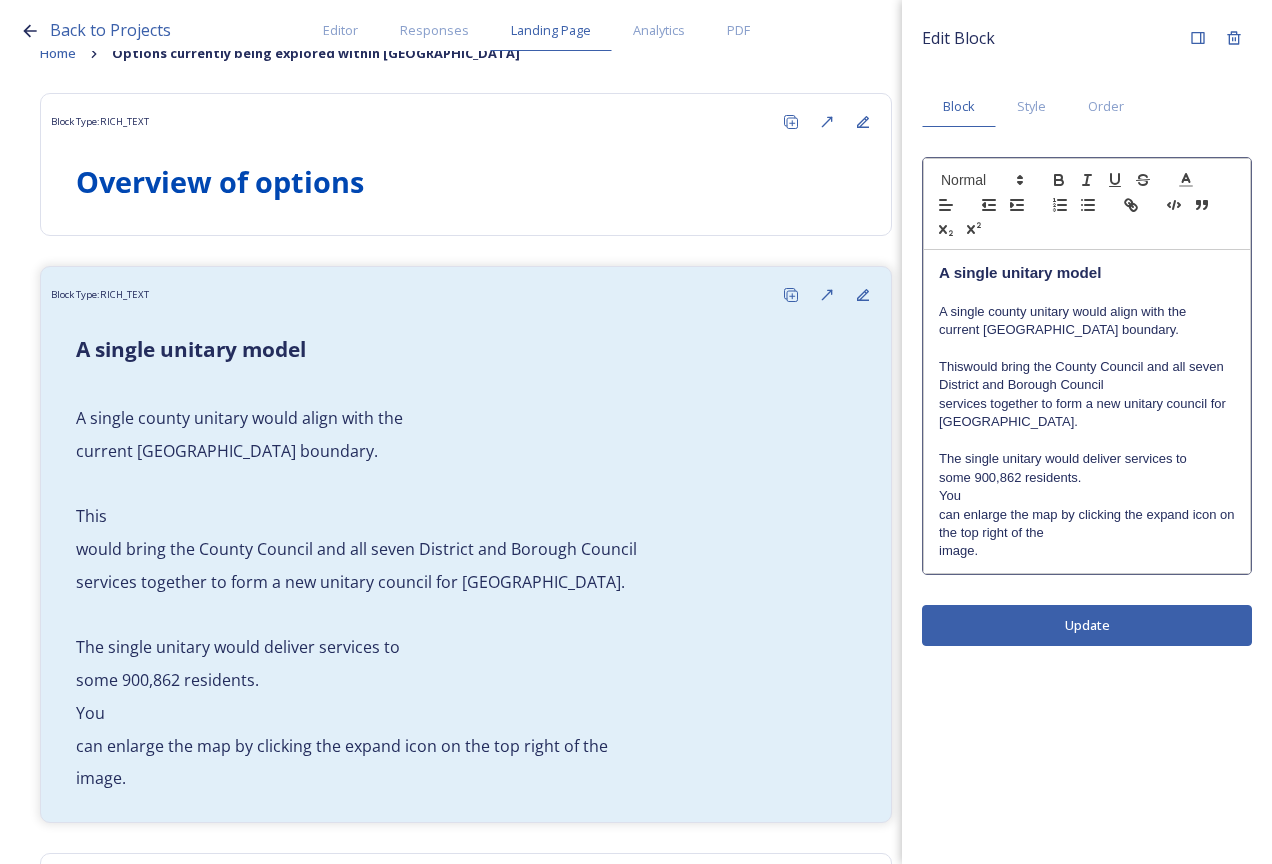 type 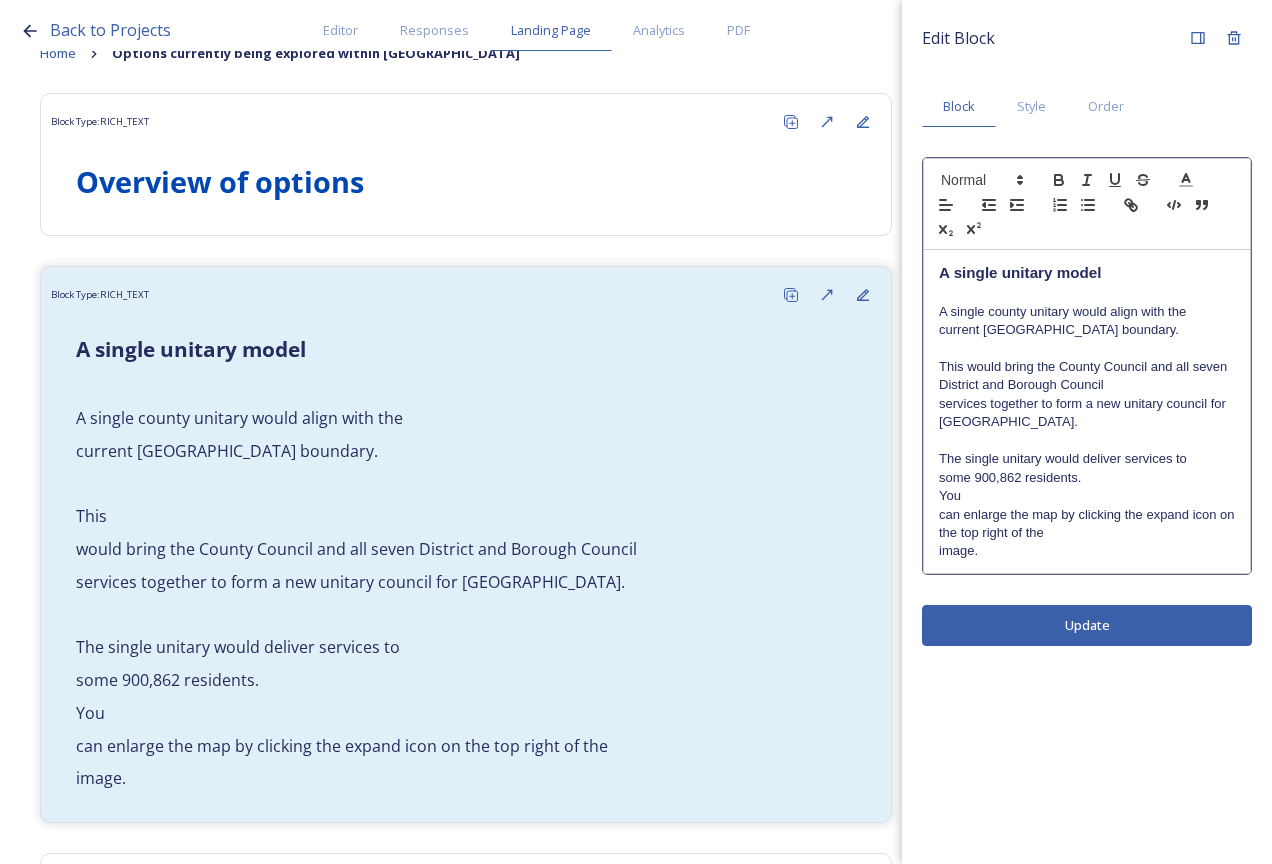 click on "This would bring the County Council and all seven District and Borough Council" at bounding box center [1087, 376] 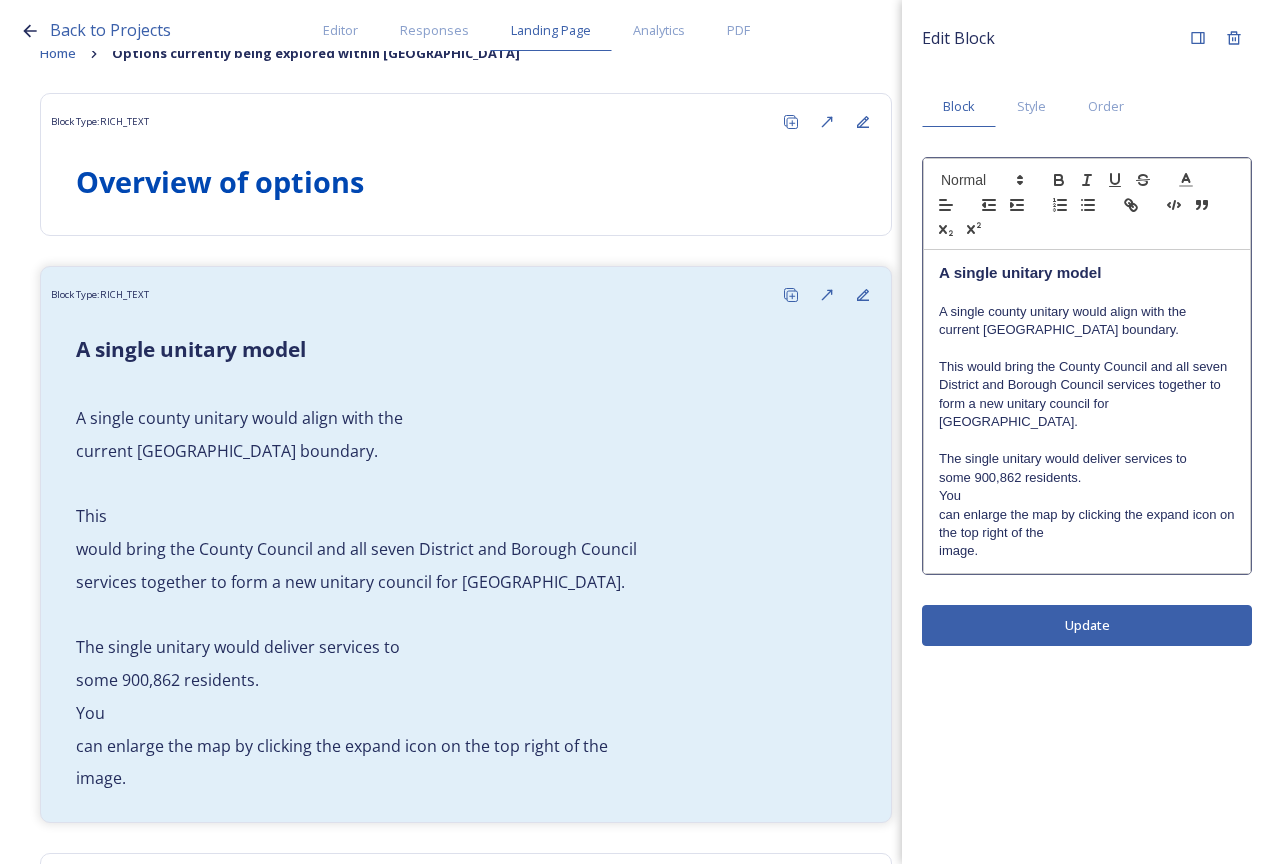 click on "This would bring the County Council and all seven District and Borough Council services together to form a new unitary council for West Sussex." at bounding box center [1087, 395] 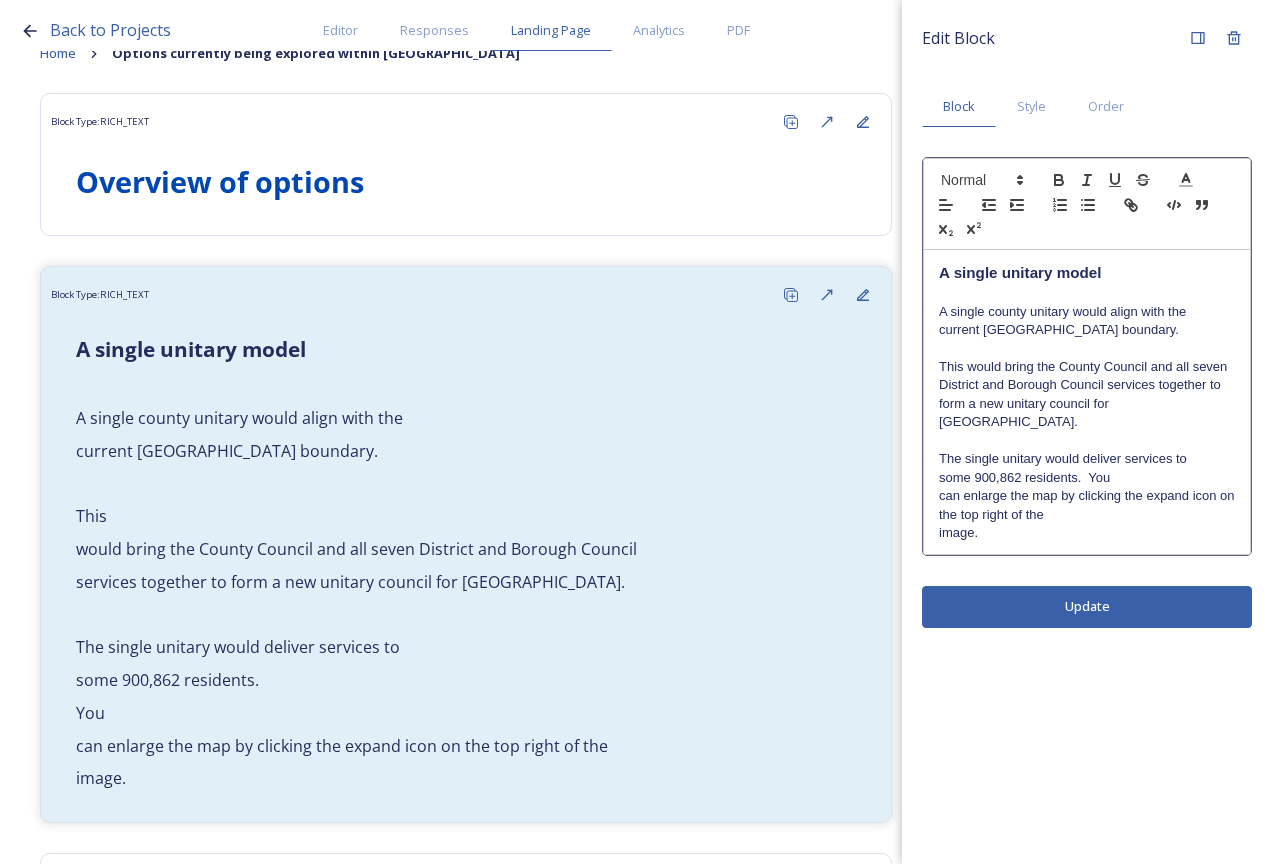 drag, startPoint x: 1090, startPoint y: 516, endPoint x: 1089, endPoint y: 464, distance: 52.009613 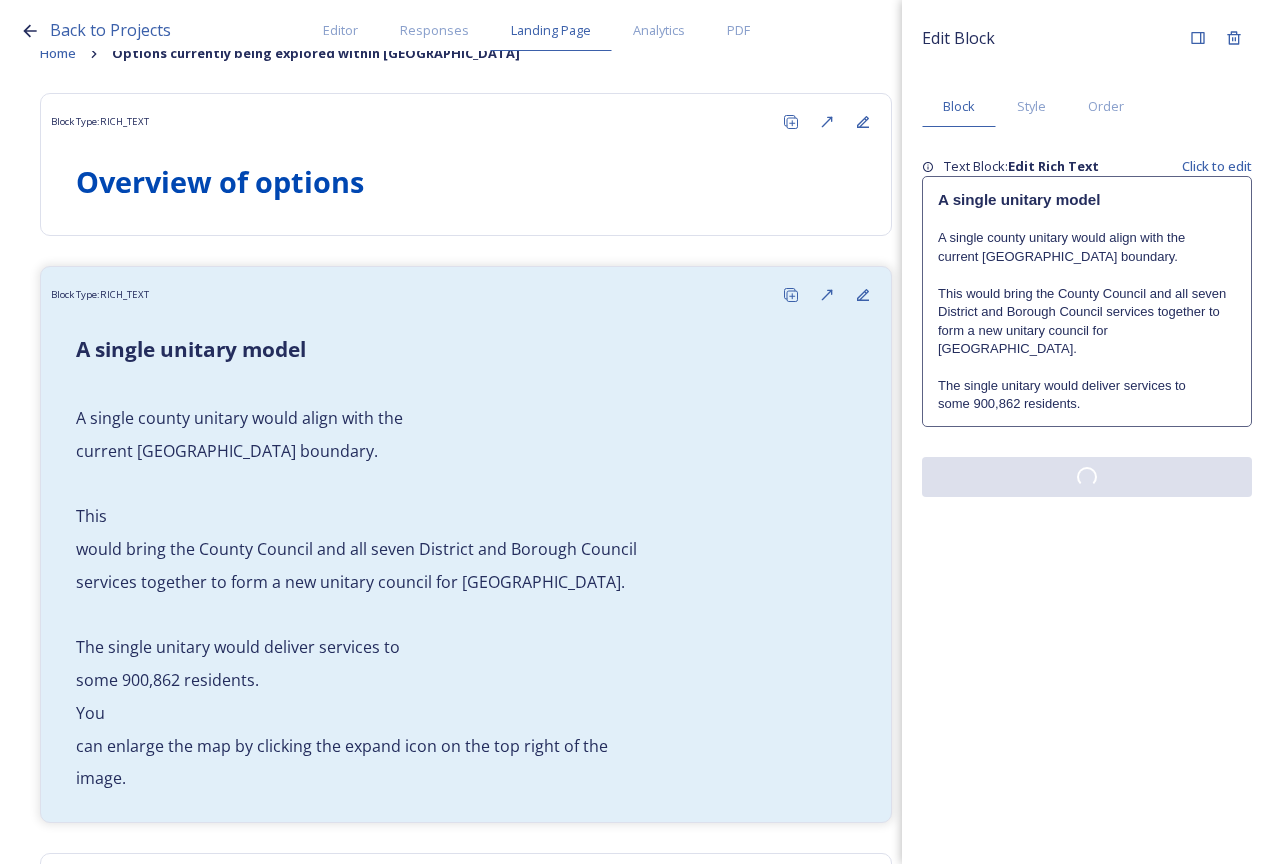 click on "Edit Block Block Style Order Text Block:  Edit Rich Text Click to edit A single unitary model   A single county unitary would align with the current West Sussex county boundary.     This would bring the County Council and all seven District and Borough Council services together to form a new unitary council for West Sussex.   The single unitary would deliver services to some 900,862 residents." at bounding box center [1087, 432] 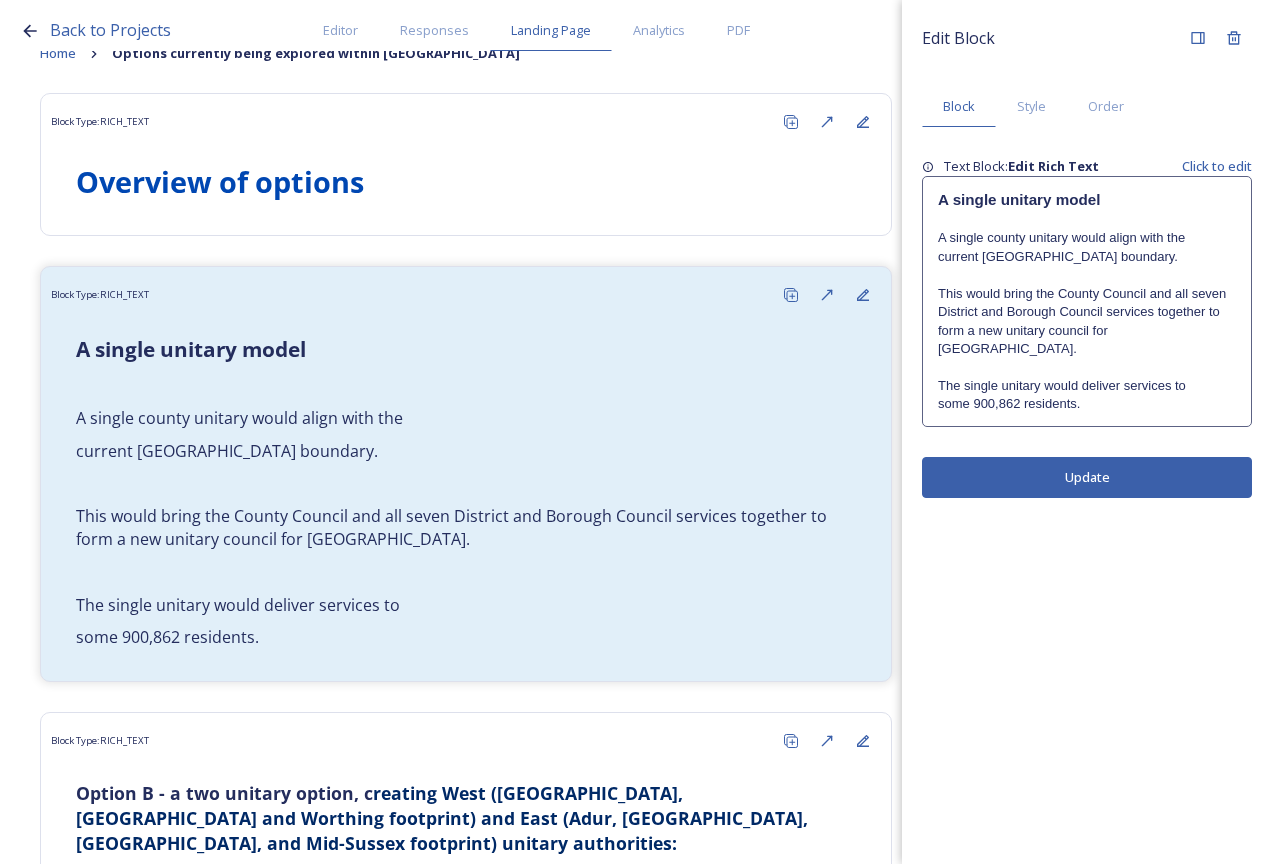 click on "The single unitary would deliver services to" at bounding box center [1087, 386] 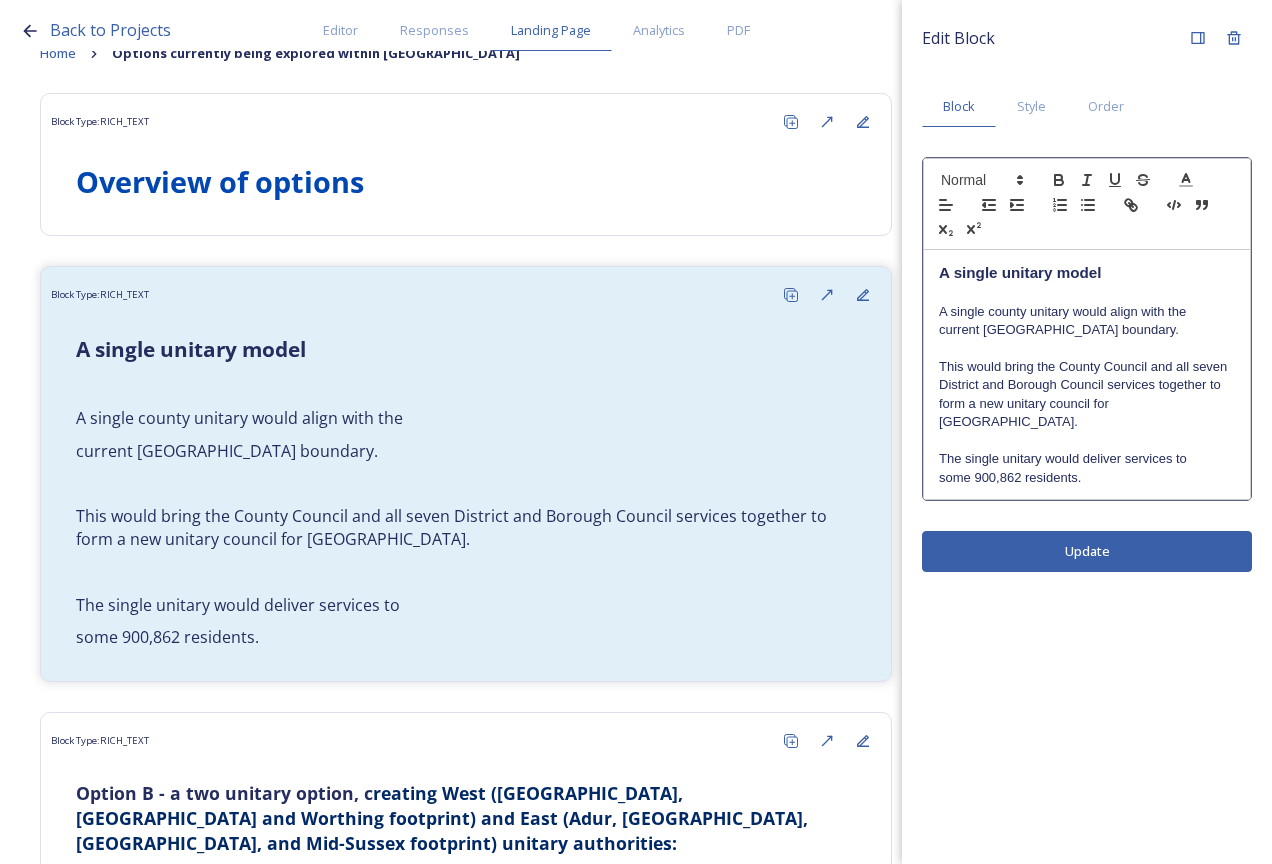 click on "A single county unitary would align with the" at bounding box center (1087, 312) 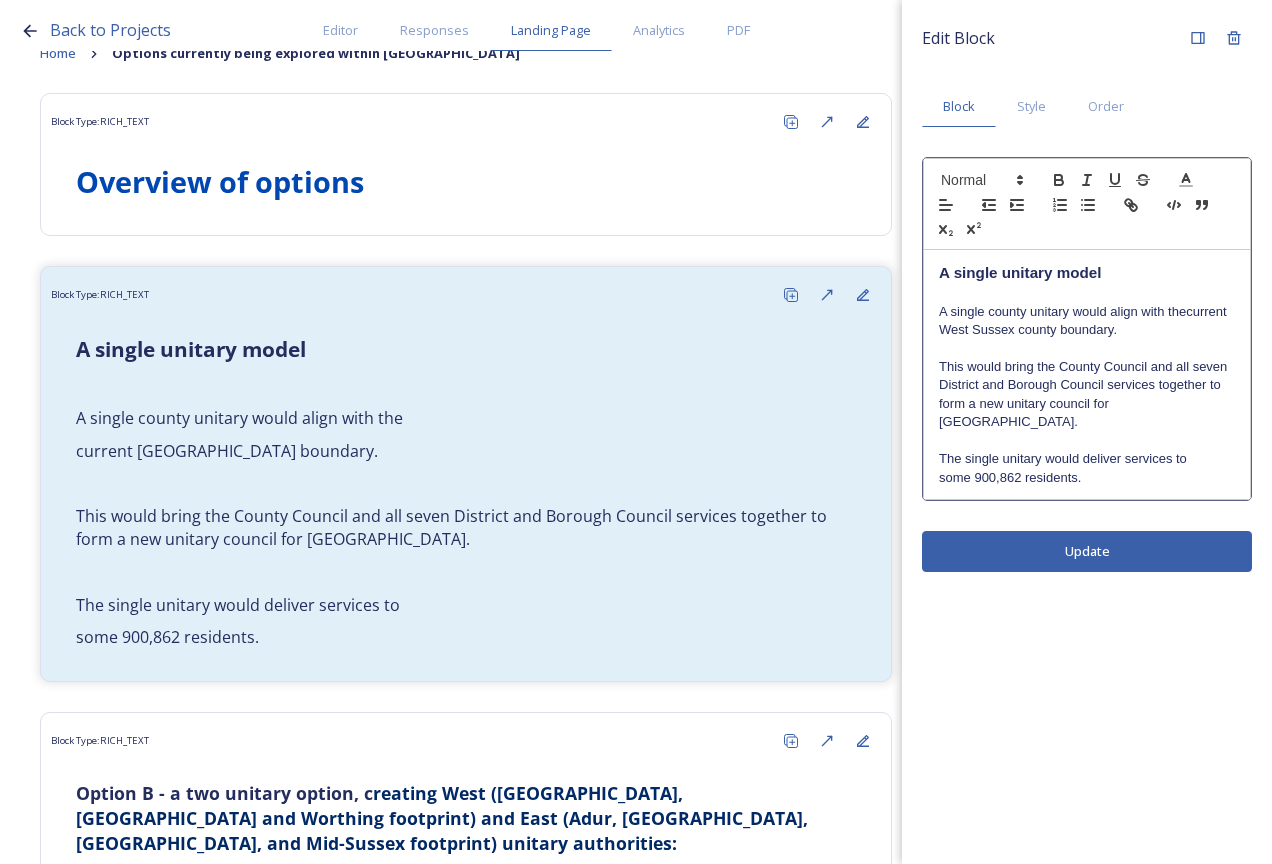 type 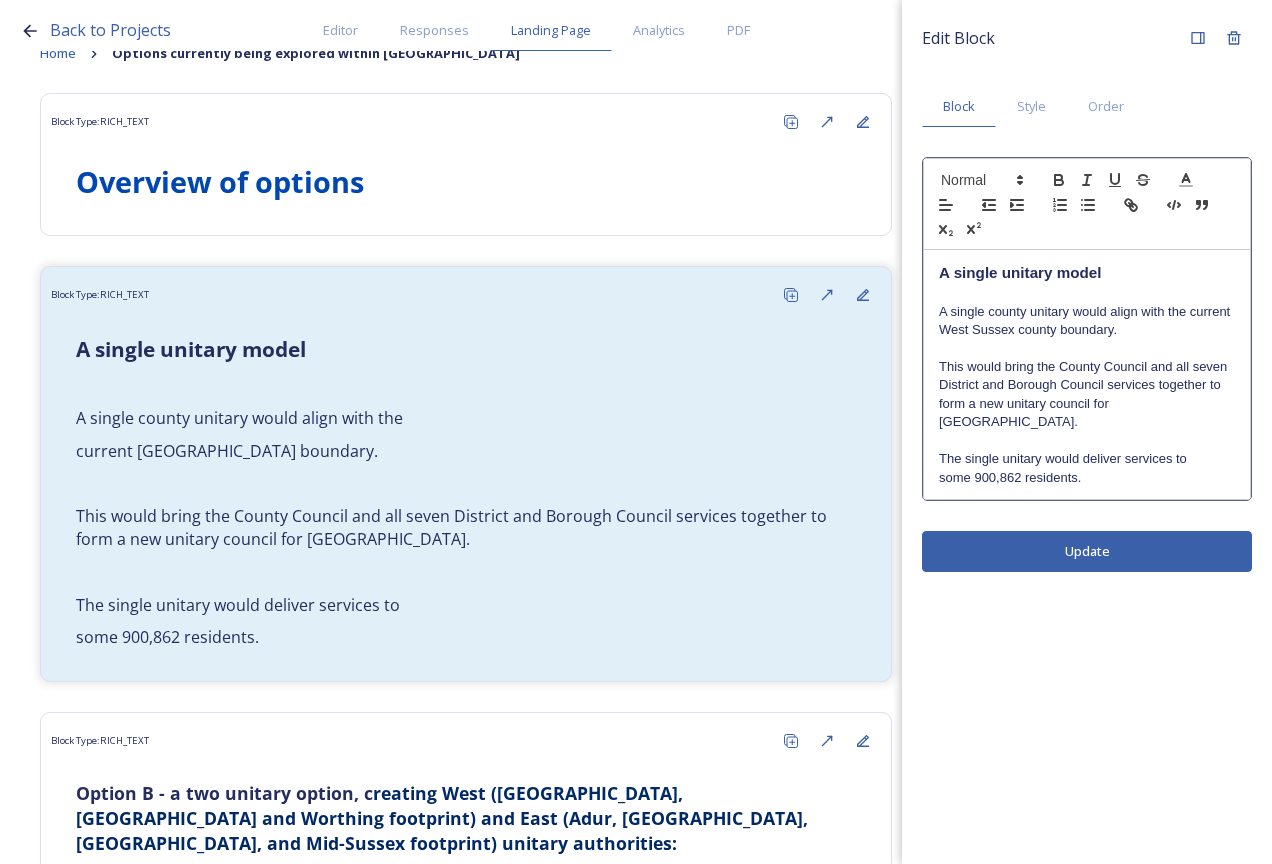 click on "Edit Block Block Style Order                                                                                                                                                                           A single unitary model   A single county unitary would align with the current West Sussex county boundary.     This would bring the County Council and all seven District and Borough Council services together to form a new unitary council for West Sussex.   The single unitary would deliver services to some 900,862 residents. Update" at bounding box center (1087, 432) 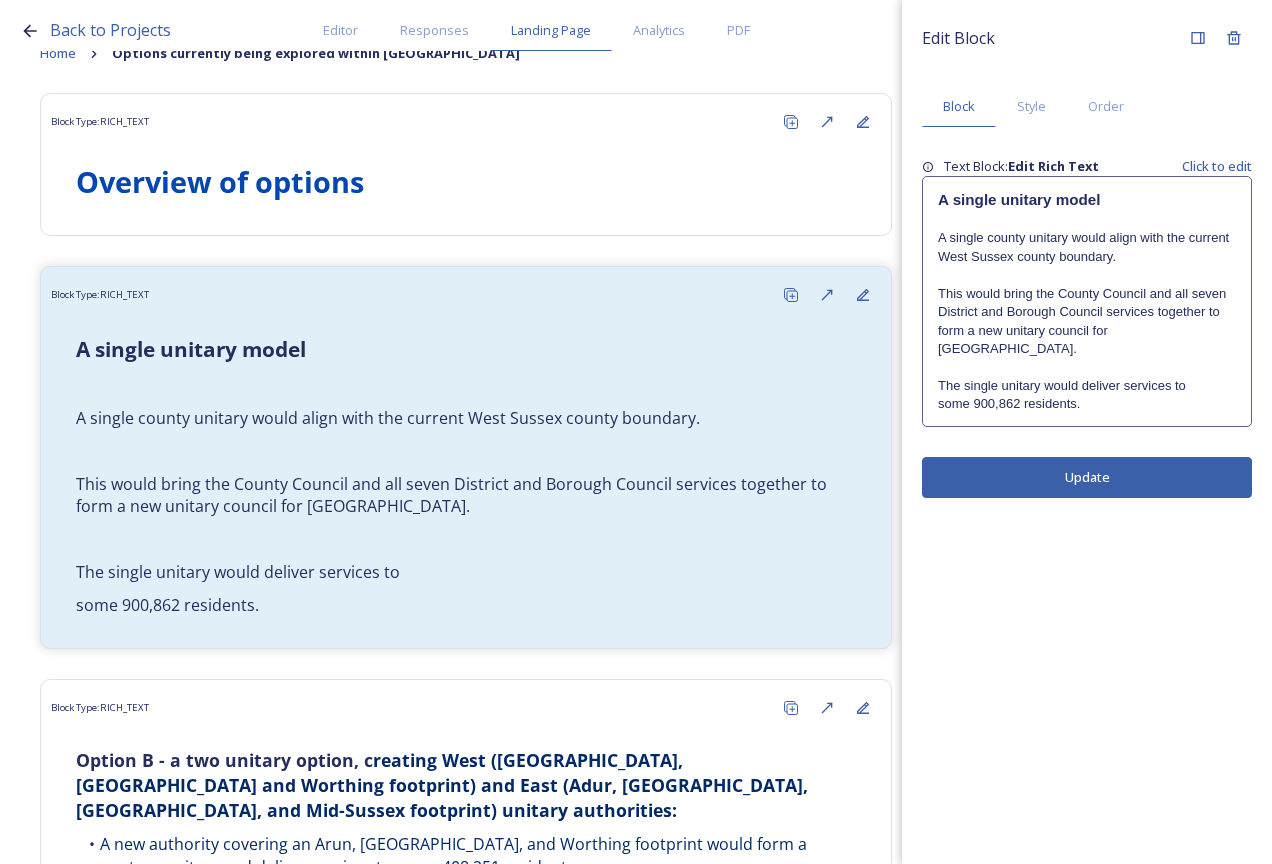 click at bounding box center [1087, 275] 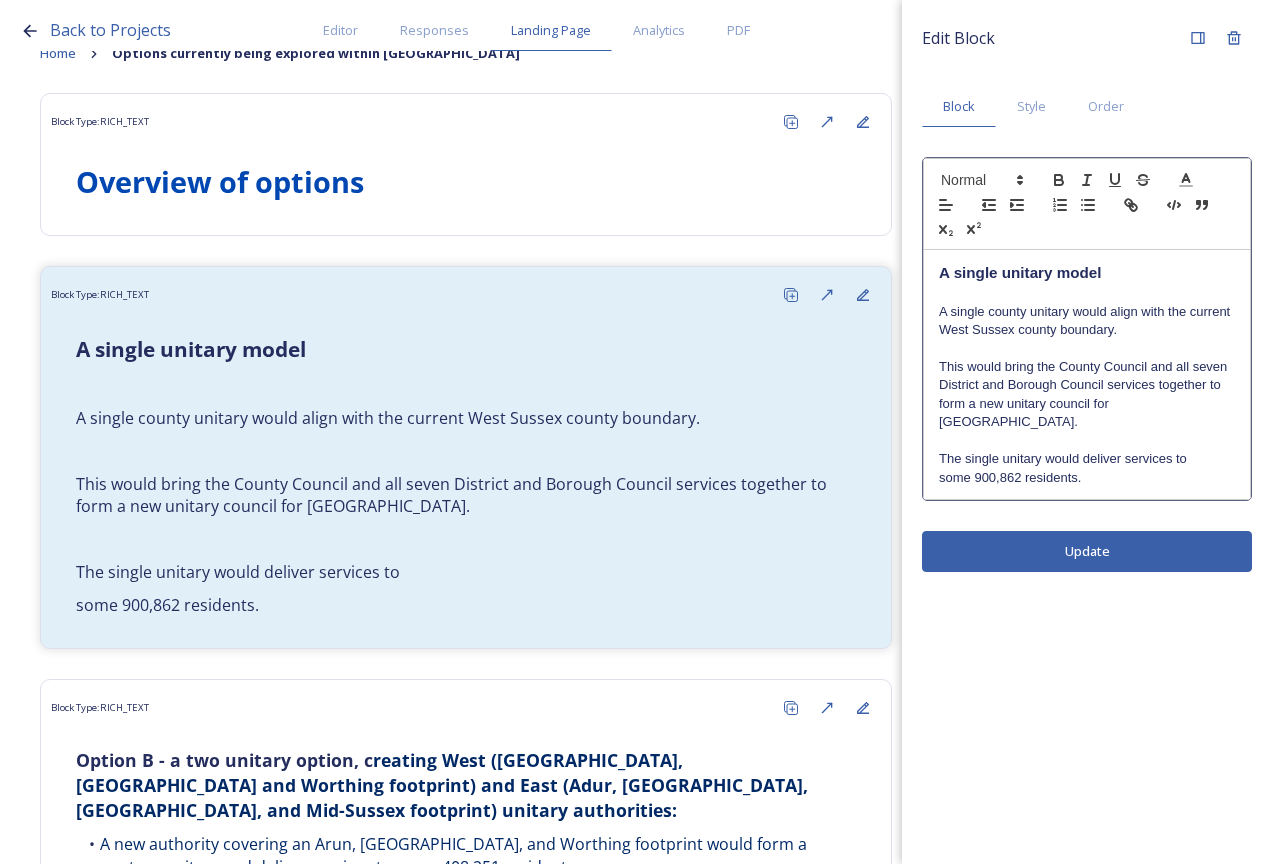 click on "A single county unitary would align with the current West Sussex county boundary." at bounding box center [1087, 321] 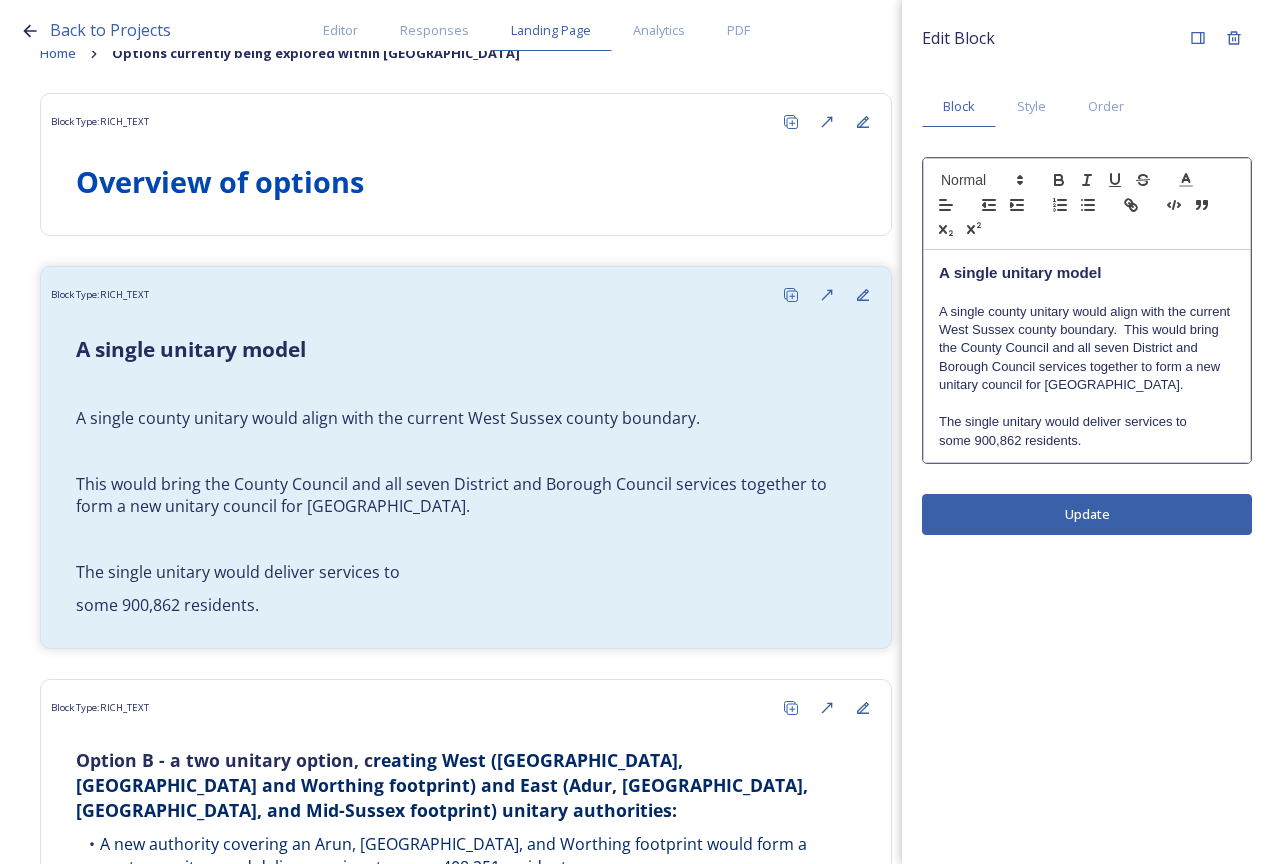 type 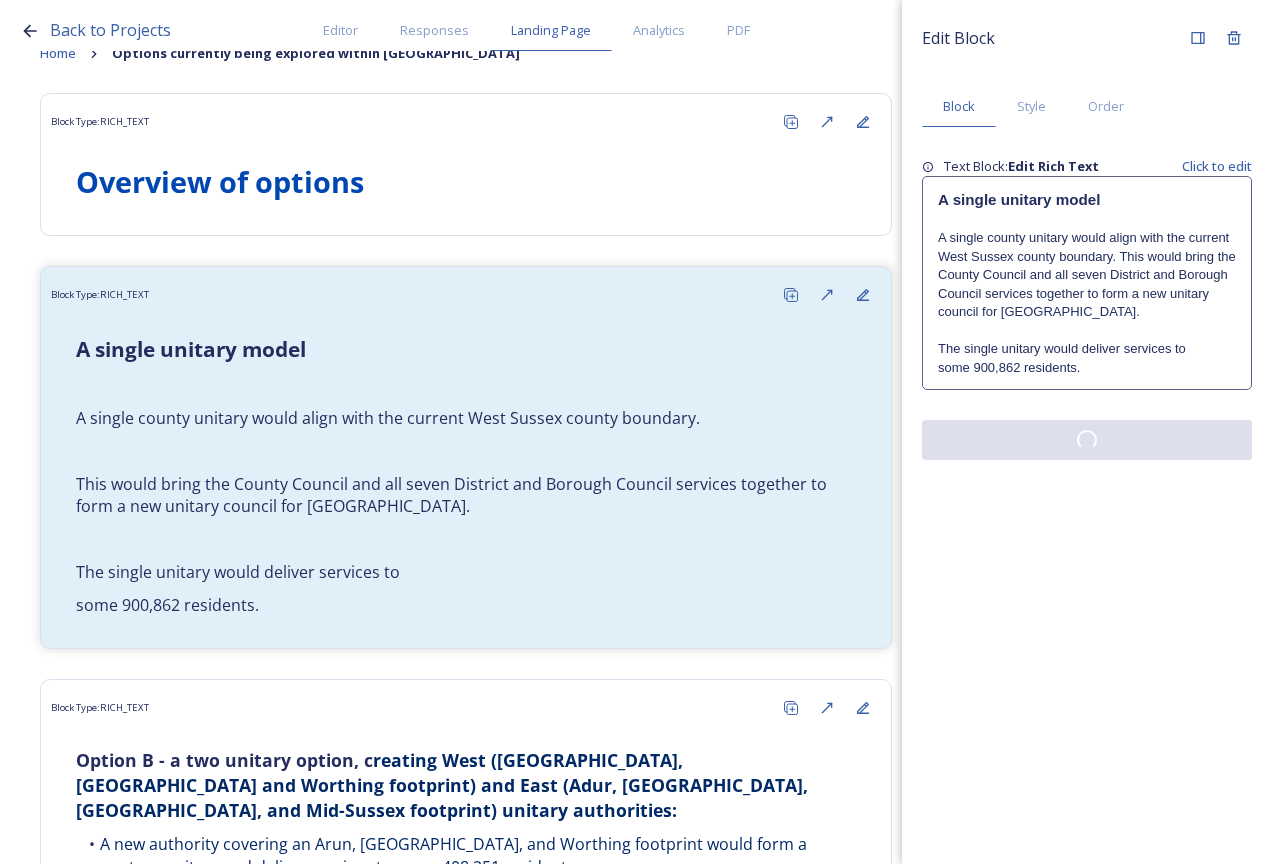 click on "Edit Block Block Style Order Text Block:  Edit Rich Text Click to edit A single unitary model   A single county unitary would align with the current West Sussex county boundary. This would bring the County Council and all seven District and Borough Council services together to form a new unitary council for West Sussex.   The single unitary would deliver services to some 900,862 residents." at bounding box center (1087, 432) 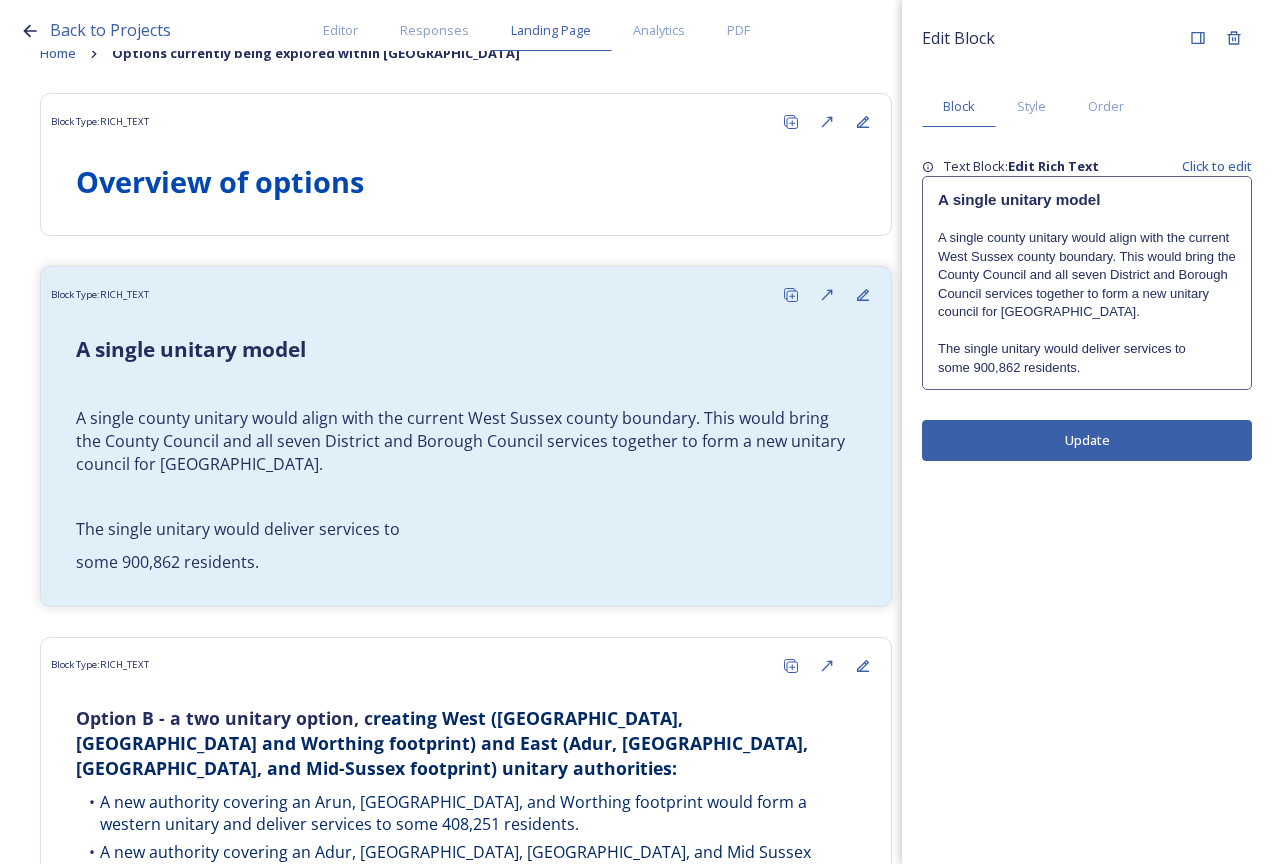 click at bounding box center (1087, 331) 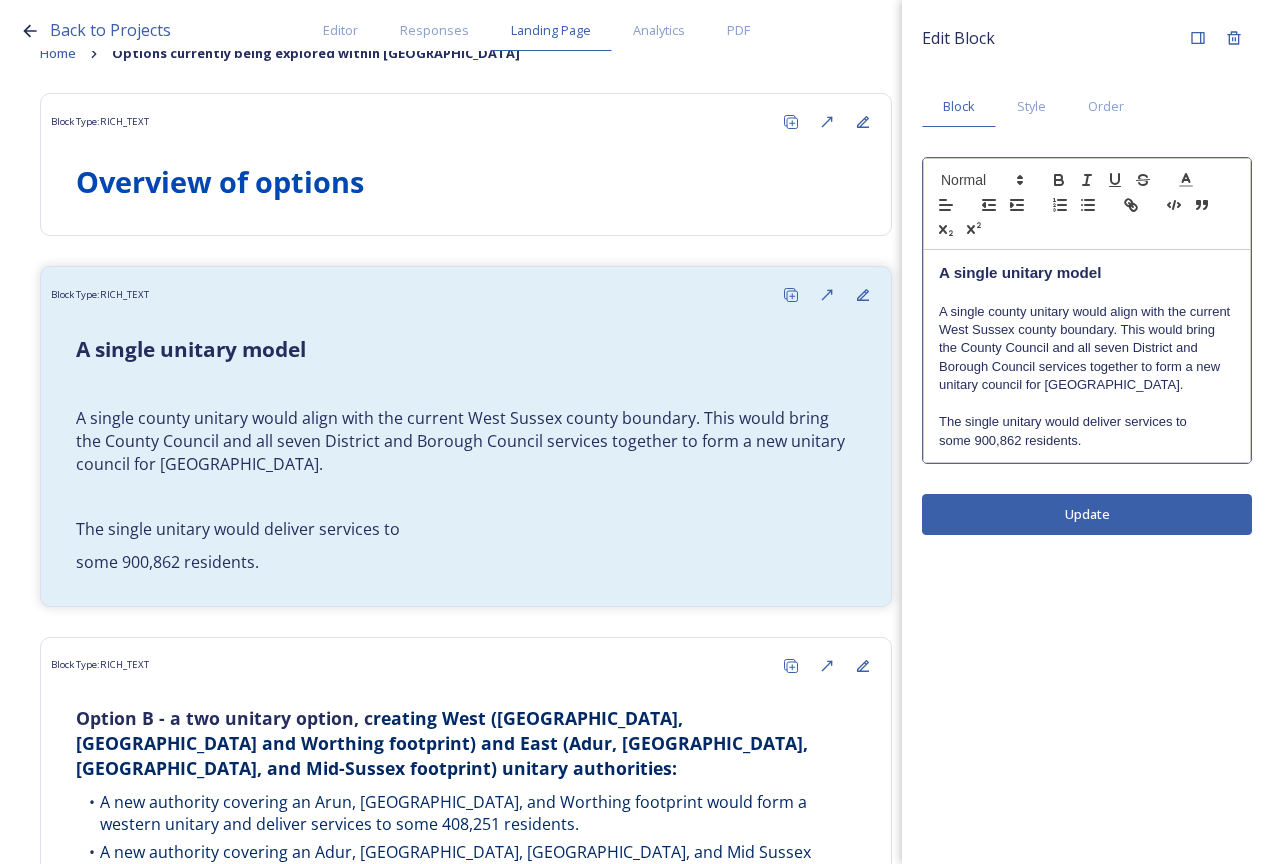 click on "A single county unitary would align with the current West Sussex county boundary. This would bring the County Council and all seven District and Borough Council services together to form a new unitary council for West Sussex." at bounding box center [1087, 349] 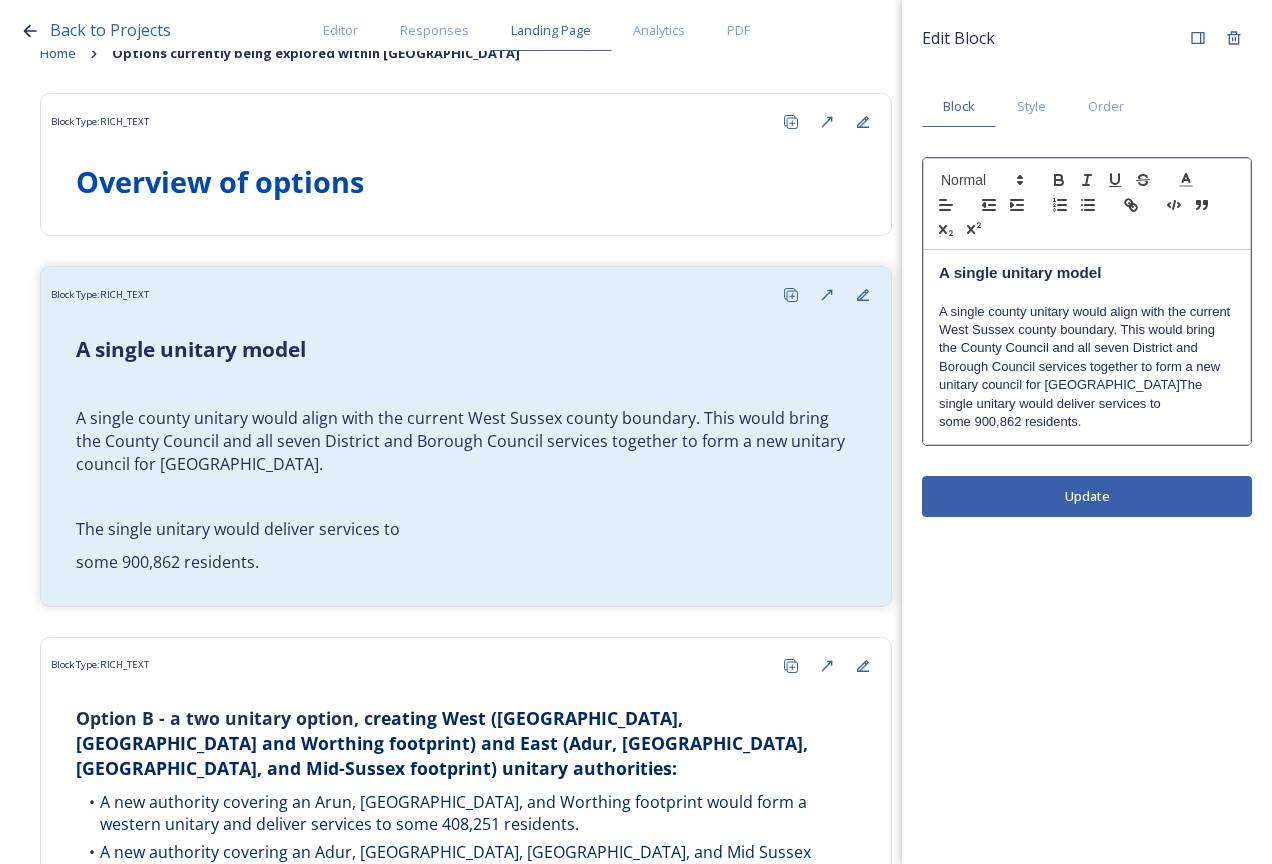 type 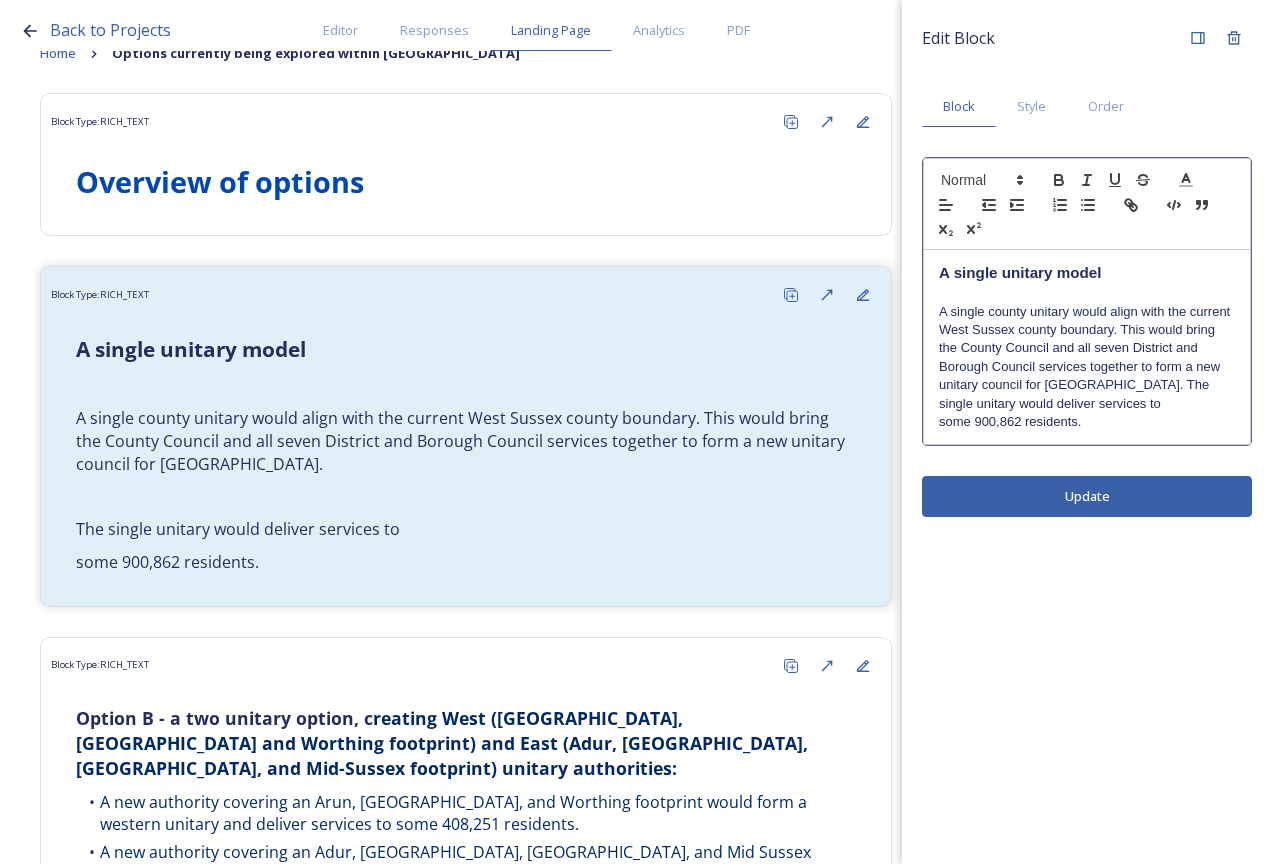 click on "A single county unitary would align with the current West Sussex county boundary. This would bring the County Council and all seven District and Borough Council services together to form a new unitary council for West Sussex. The single unitary would deliver services to" at bounding box center [1087, 358] 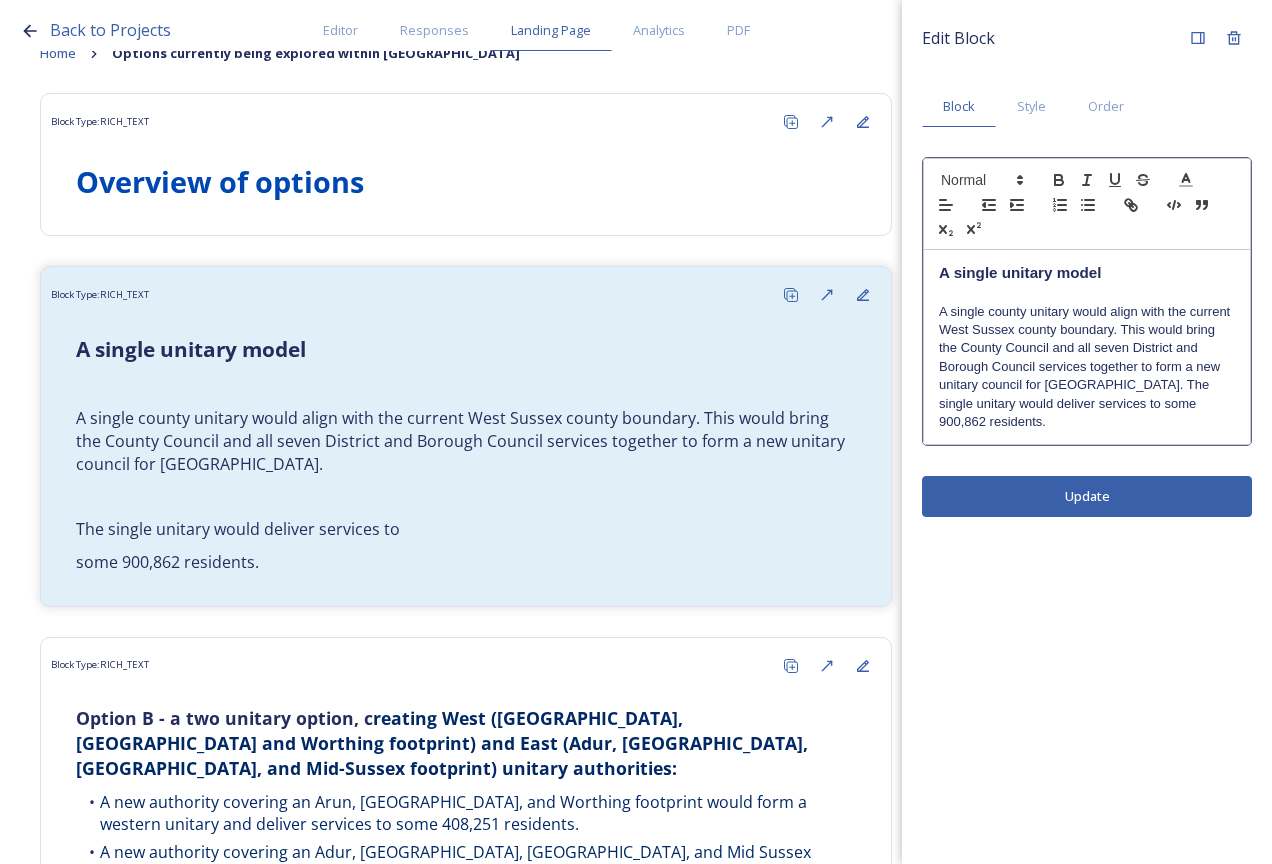 click on "Edit Block Block Style Order                                                                                                                                                                           A single unitary model   A single county unitary would align with the current West Sussex county boundary. This would bring the County Council and all seven District and Borough Council services together to form a new unitary council for West Sussex. The single unitary would deliver services to some 900,862 residents. Update" at bounding box center [1087, 432] 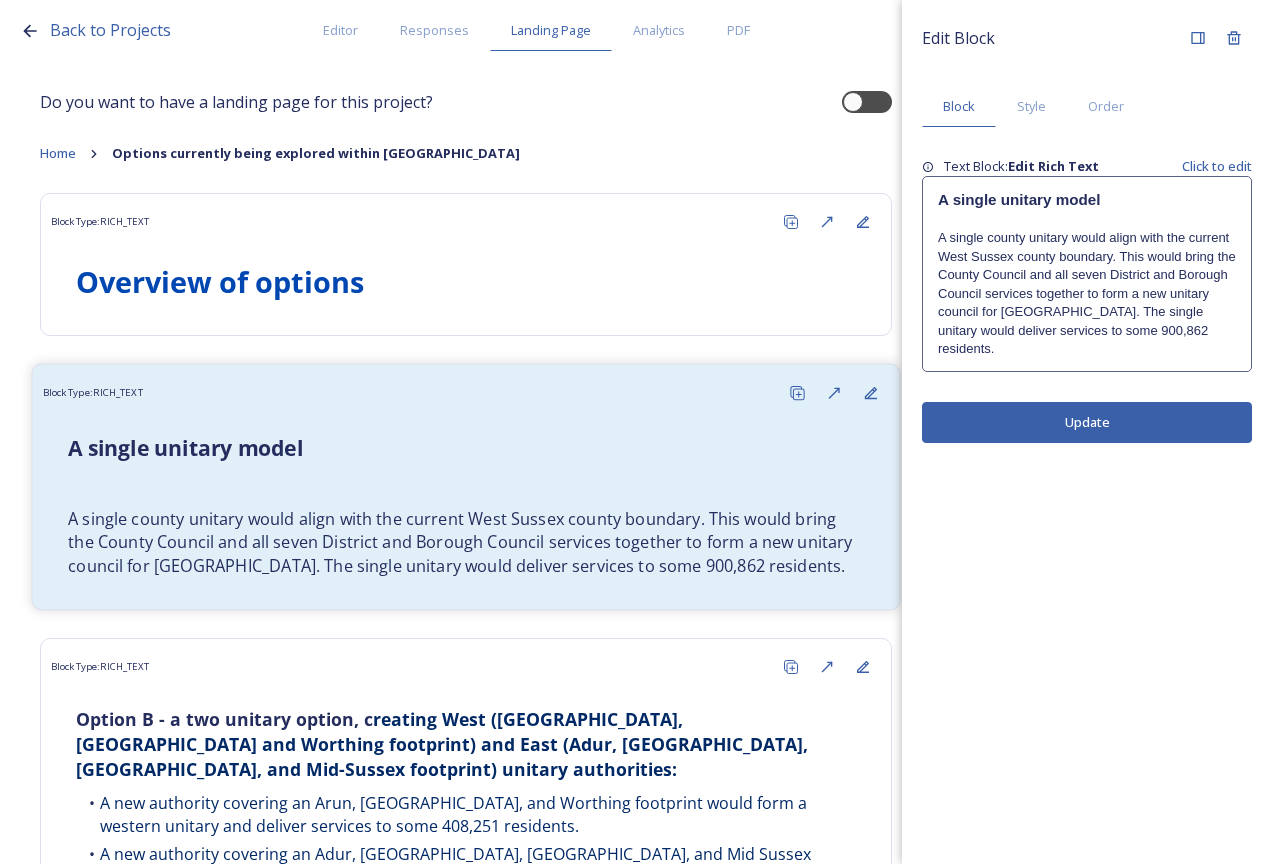 scroll, scrollTop: 400, scrollLeft: 0, axis: vertical 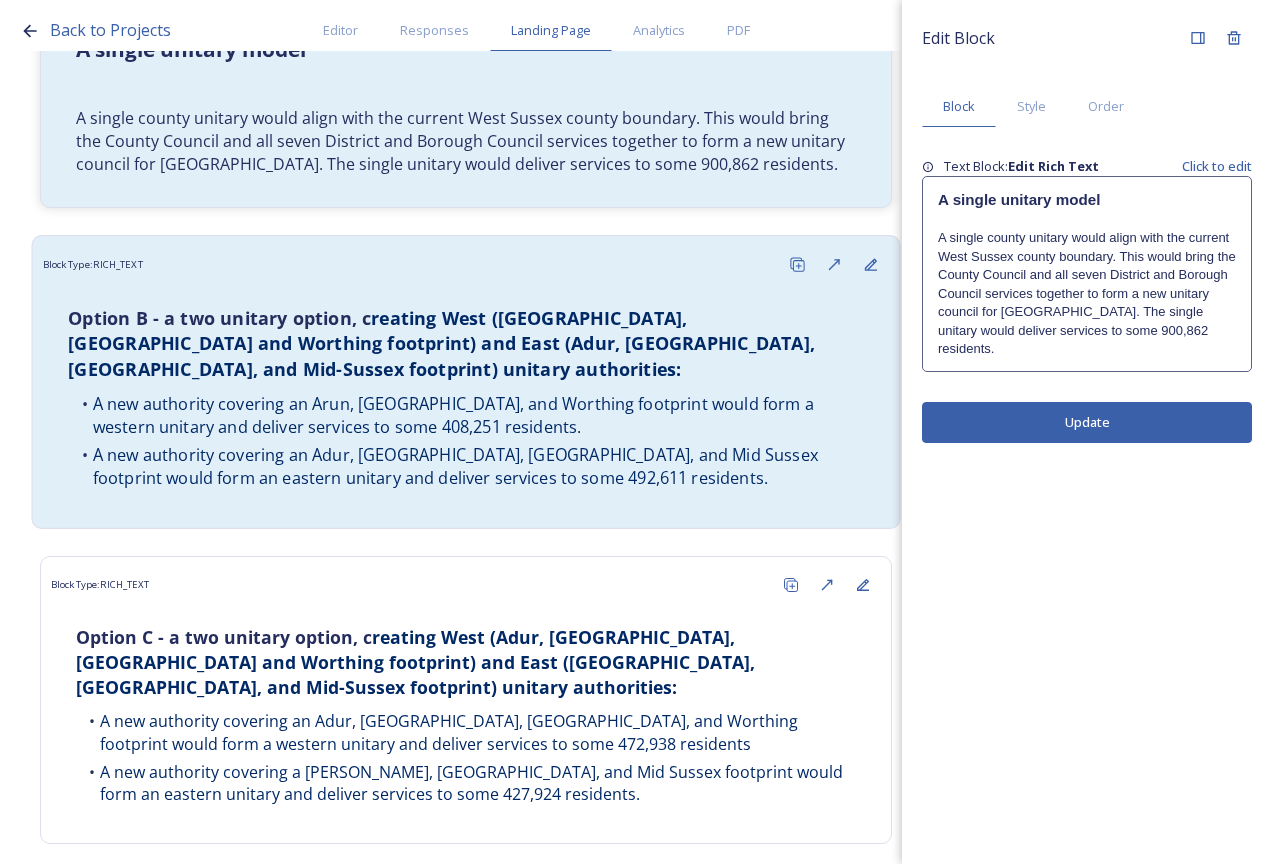 click on "reating West (Arun, Chichester and Worthing footprint) and East (Adur, Crawley, Horsham, and Mid-Sussex footprint) unitary authorities:" at bounding box center [444, 343] 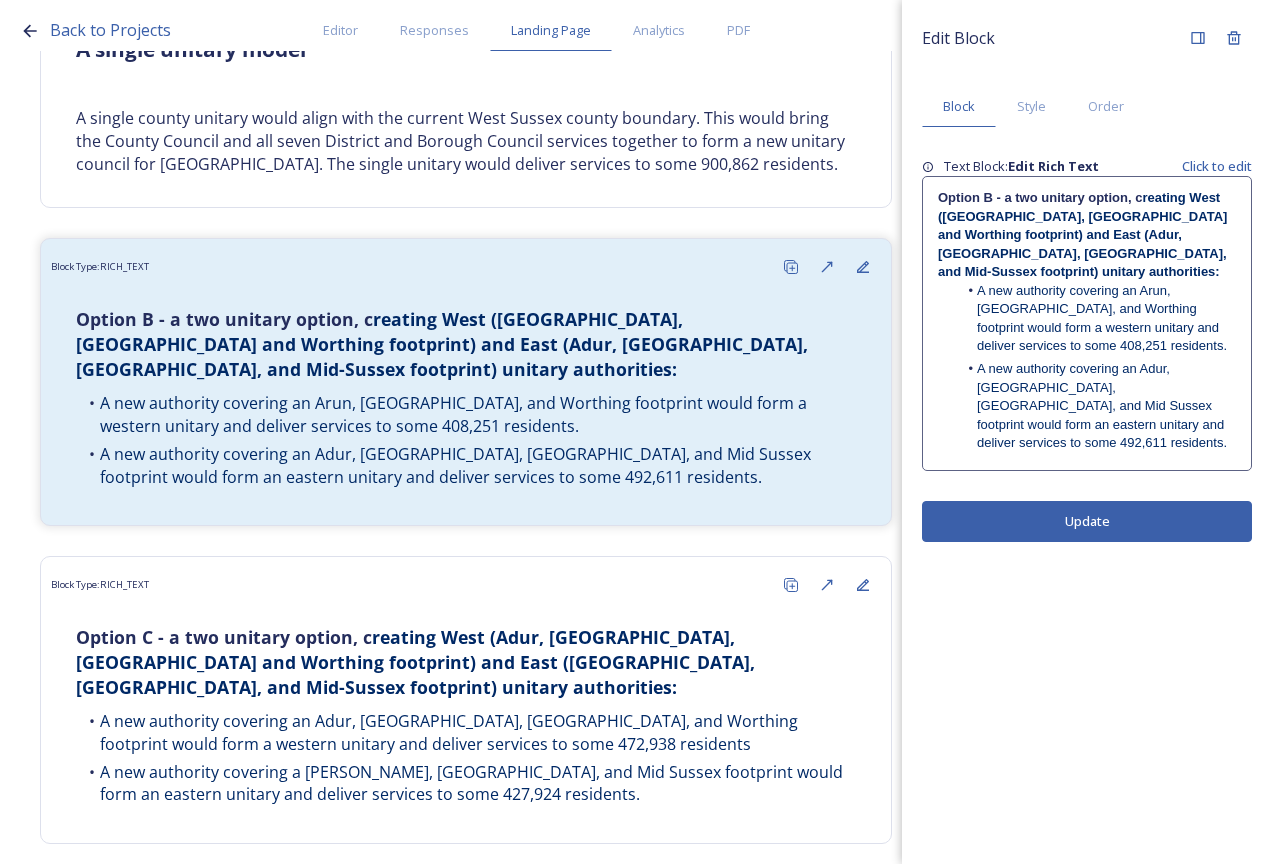click on "A new authority covering an Arun, Chichester, and Worthing footprint would form a western unitary and deliver services to some 408,251 residents." at bounding box center [1097, 319] 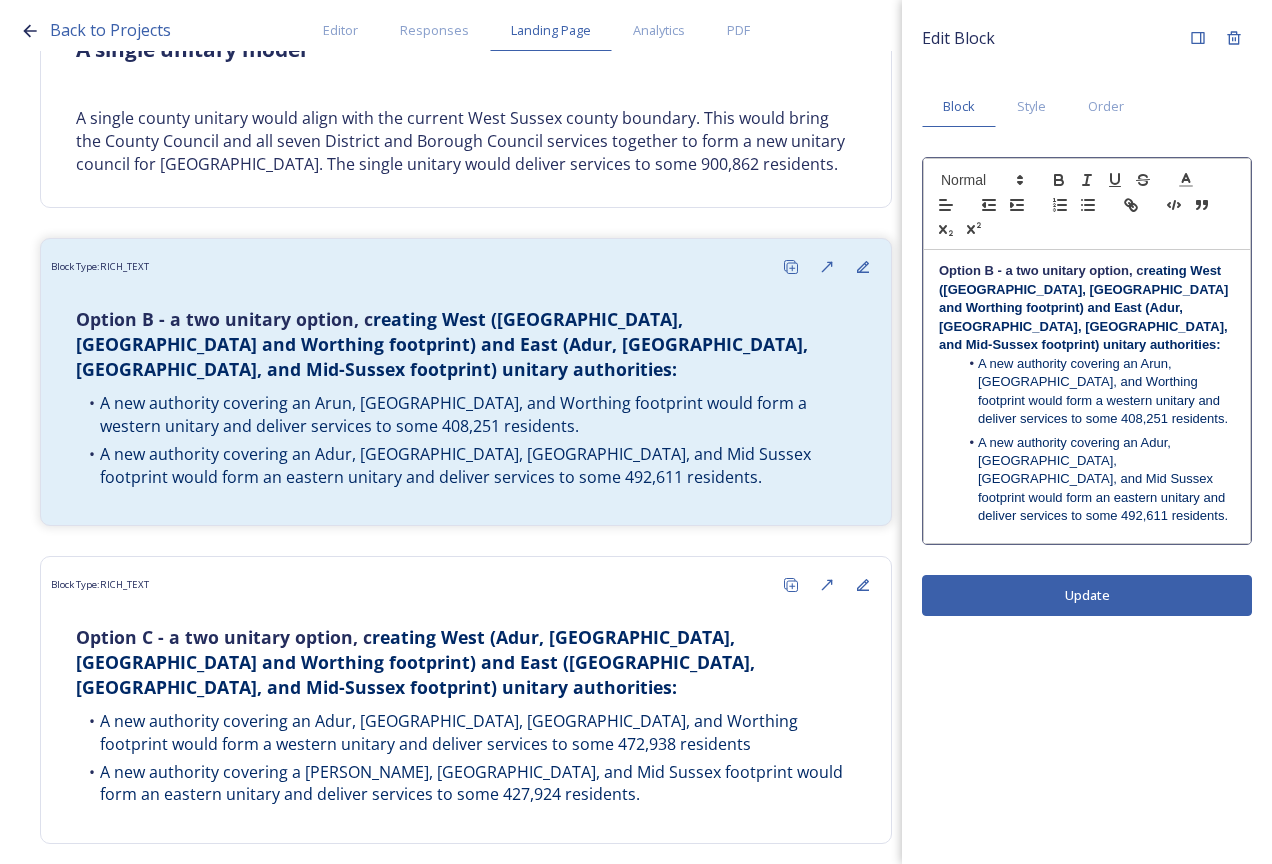 click on "Option B - a two unitary option,   c reating West (Arun, Chichester and Worthing footprint) and East (Adur, Crawley, Horsham, and Mid-Sussex footprint) unitary authorities:" at bounding box center (1087, 308) 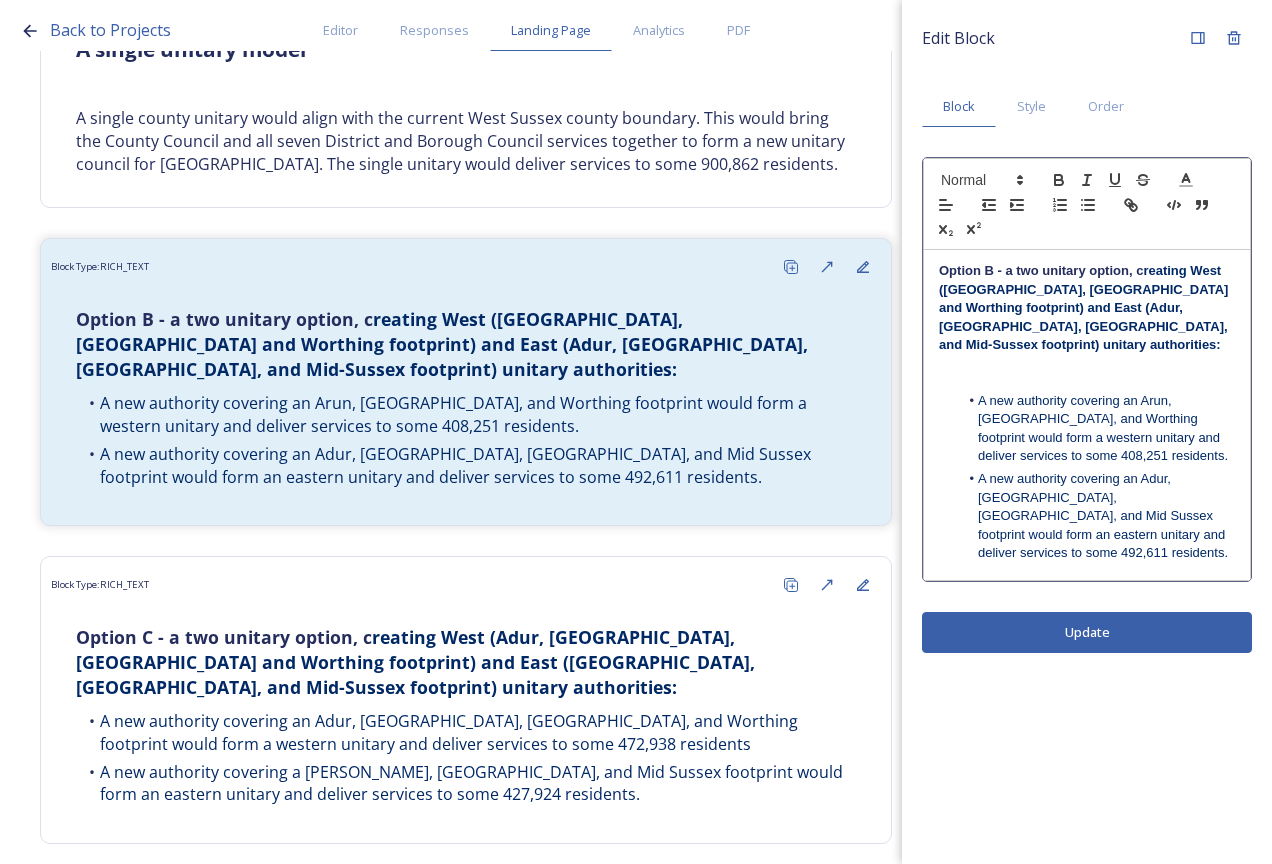 click on "Option B - a two unitary option,   c reating West (Arun, Chichester and Worthing footprint) and East (Adur, Crawley, Horsham, and Mid-Sussex footprint) unitary authorities:" at bounding box center (1087, 308) 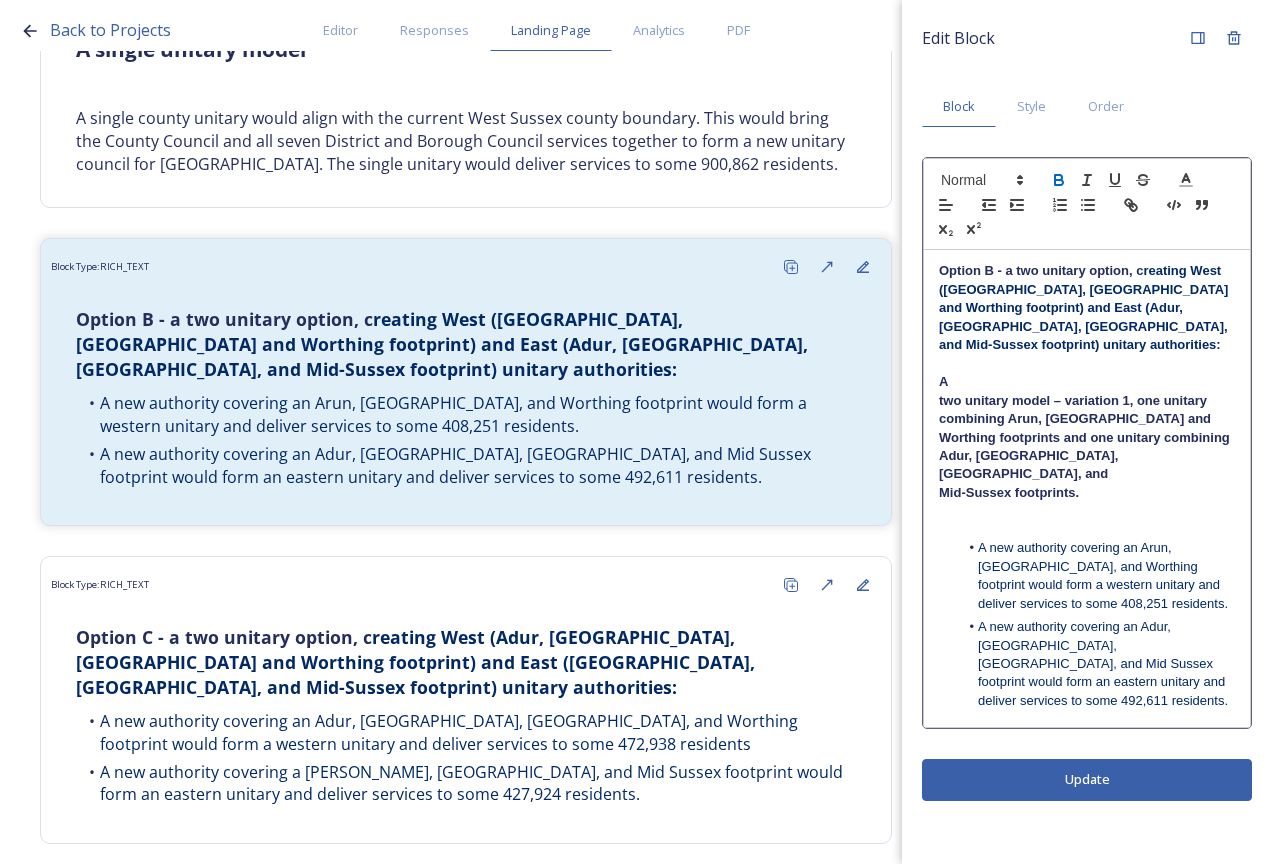 scroll, scrollTop: 0, scrollLeft: 0, axis: both 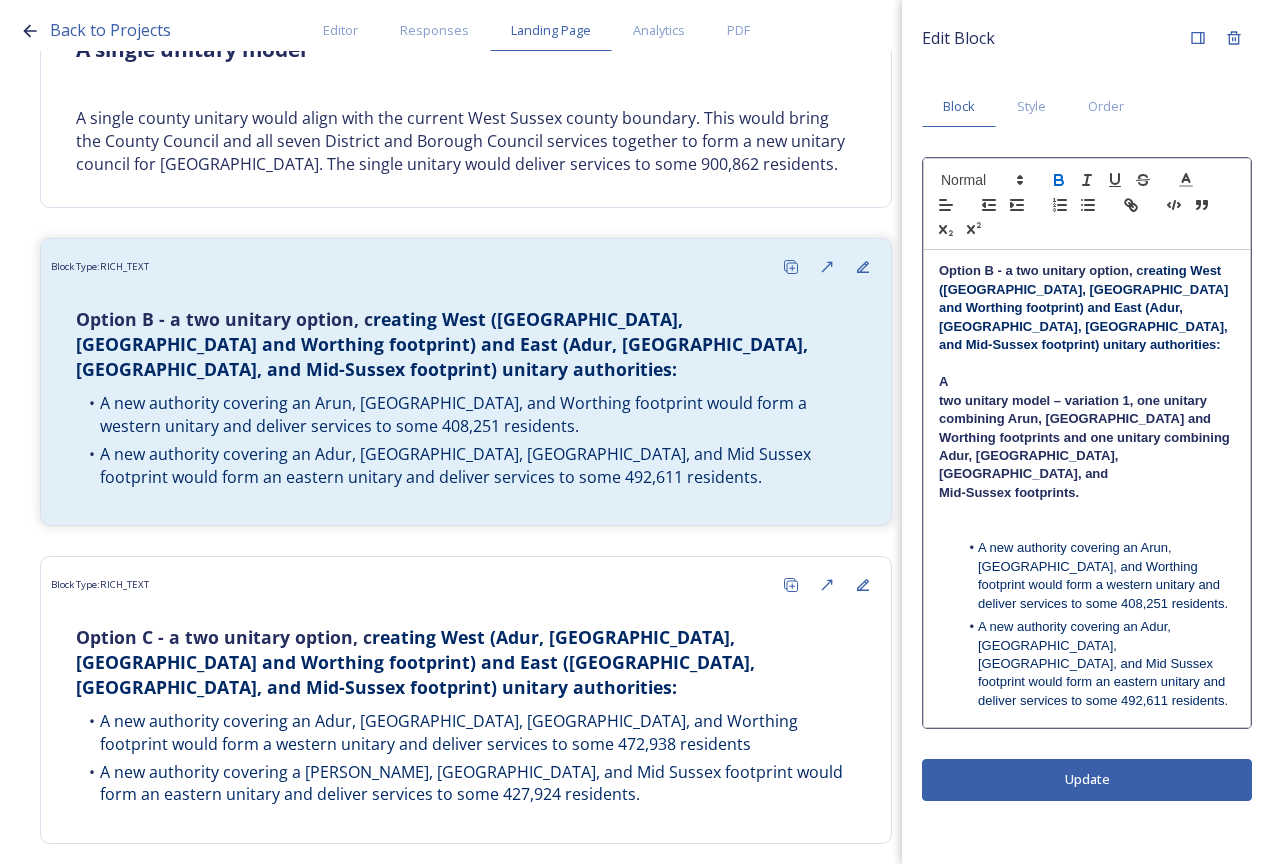 click on "A" at bounding box center (1087, 382) 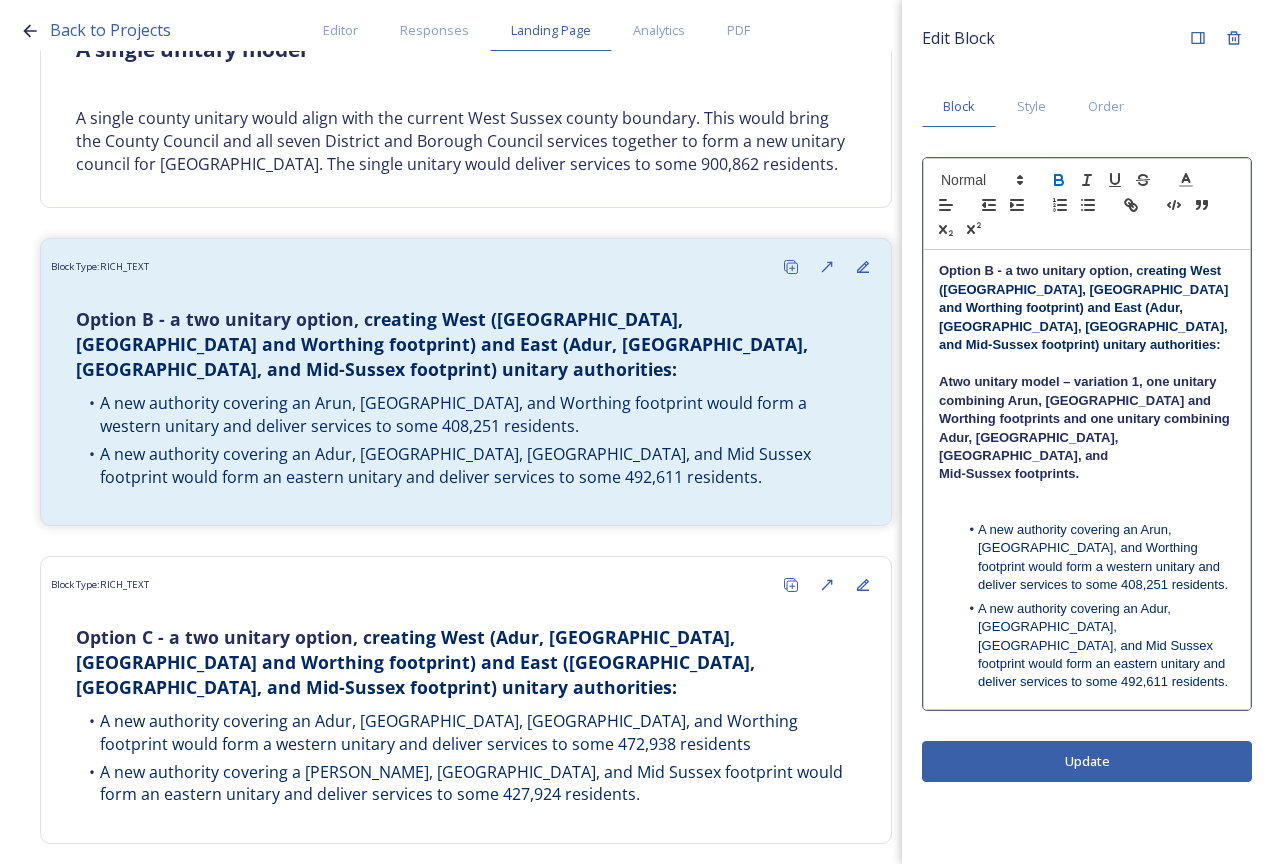 type 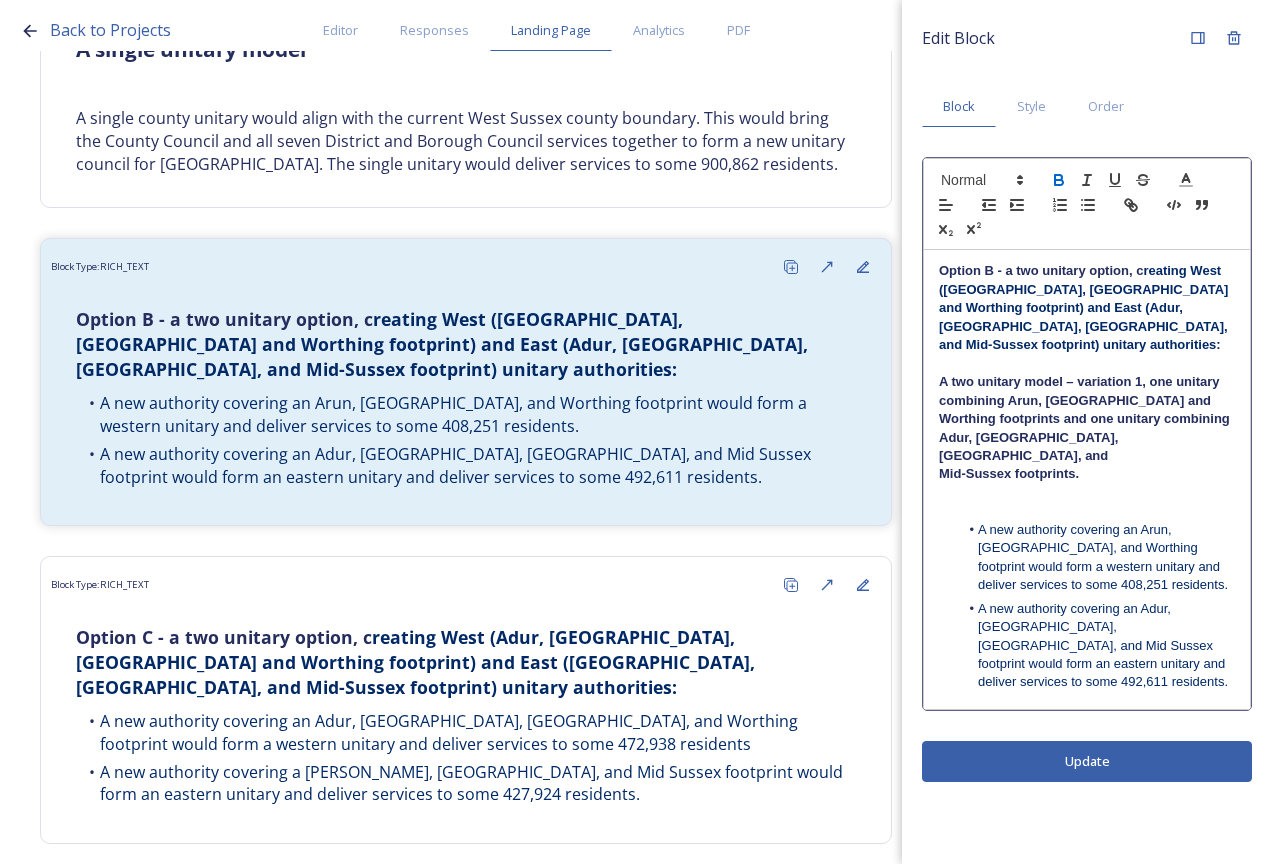 click on "A two unitary model – variation 1, one unitary combining Arun, Chichester and" at bounding box center (1087, 391) 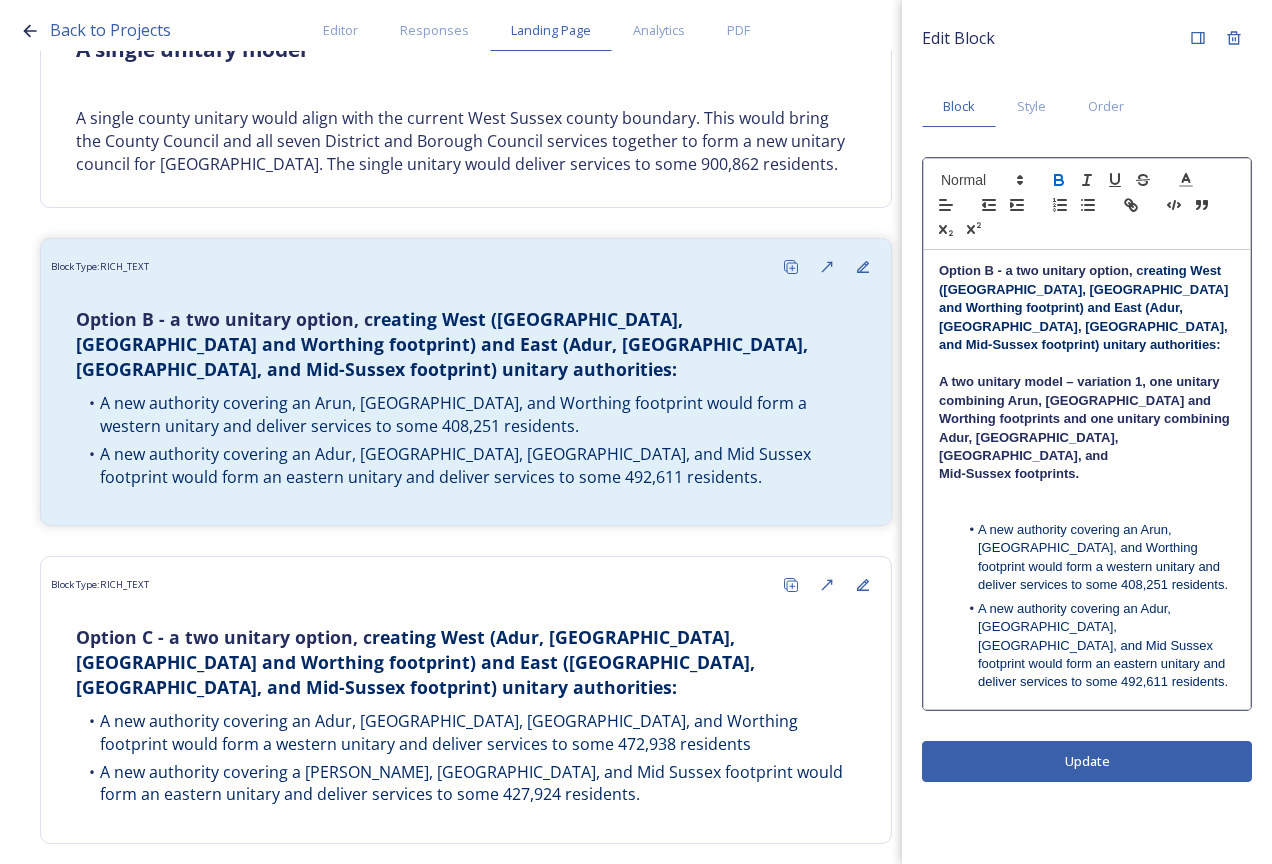 click on "A two unitary model – variation 1, one unitary combining Arun, Chichester and" at bounding box center [1081, 390] 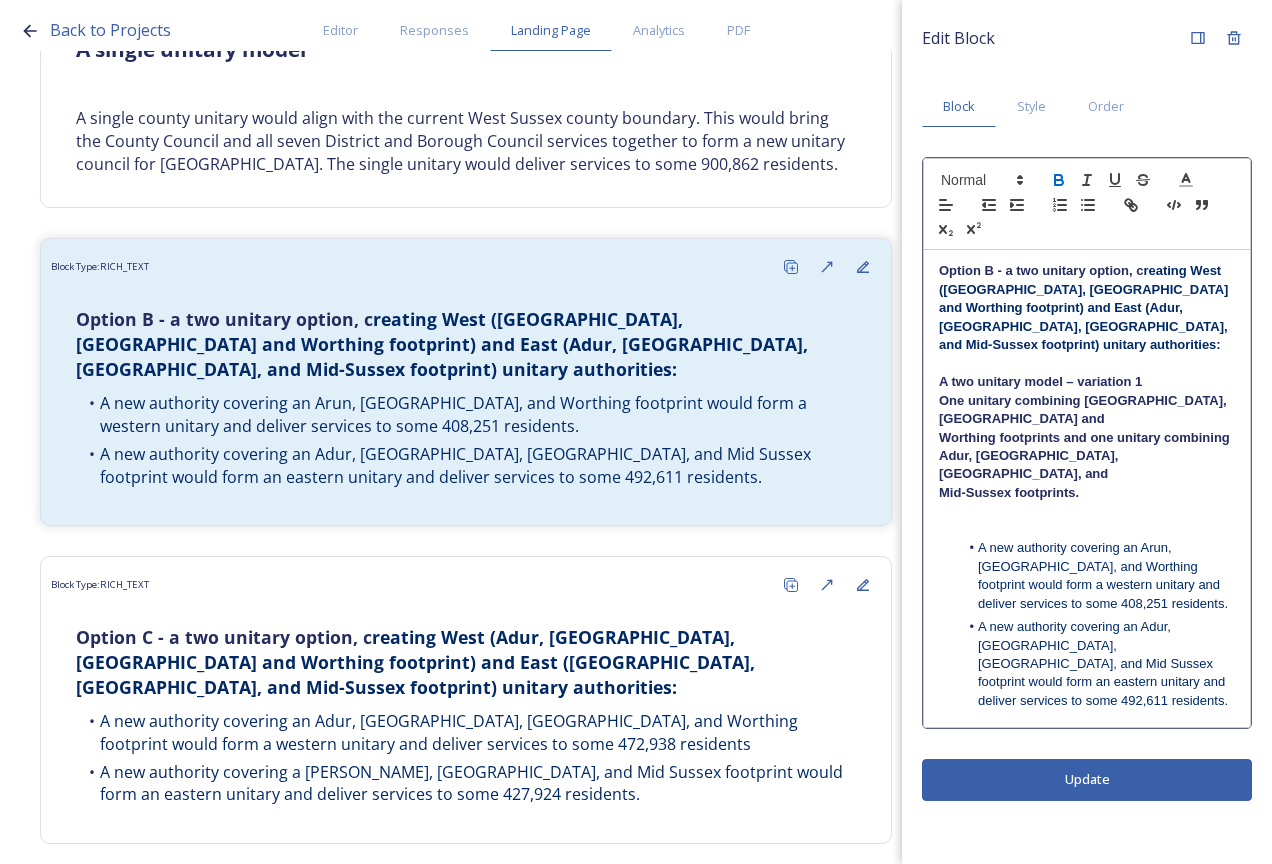 click on "Worthing footprints and one unitary combining Adur, Crawley, Horsham, and" at bounding box center [1087, 456] 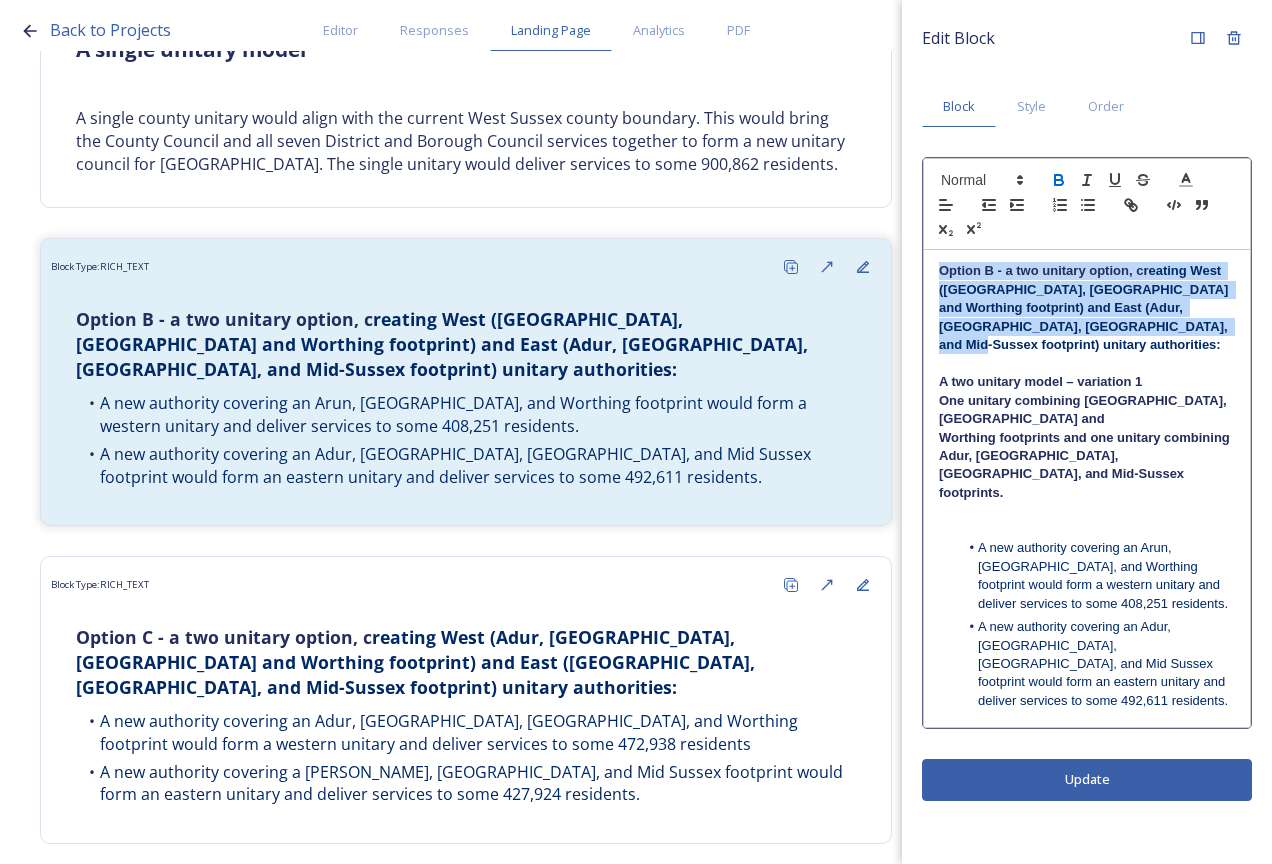 drag, startPoint x: 1178, startPoint y: 333, endPoint x: 941, endPoint y: 244, distance: 253.16003 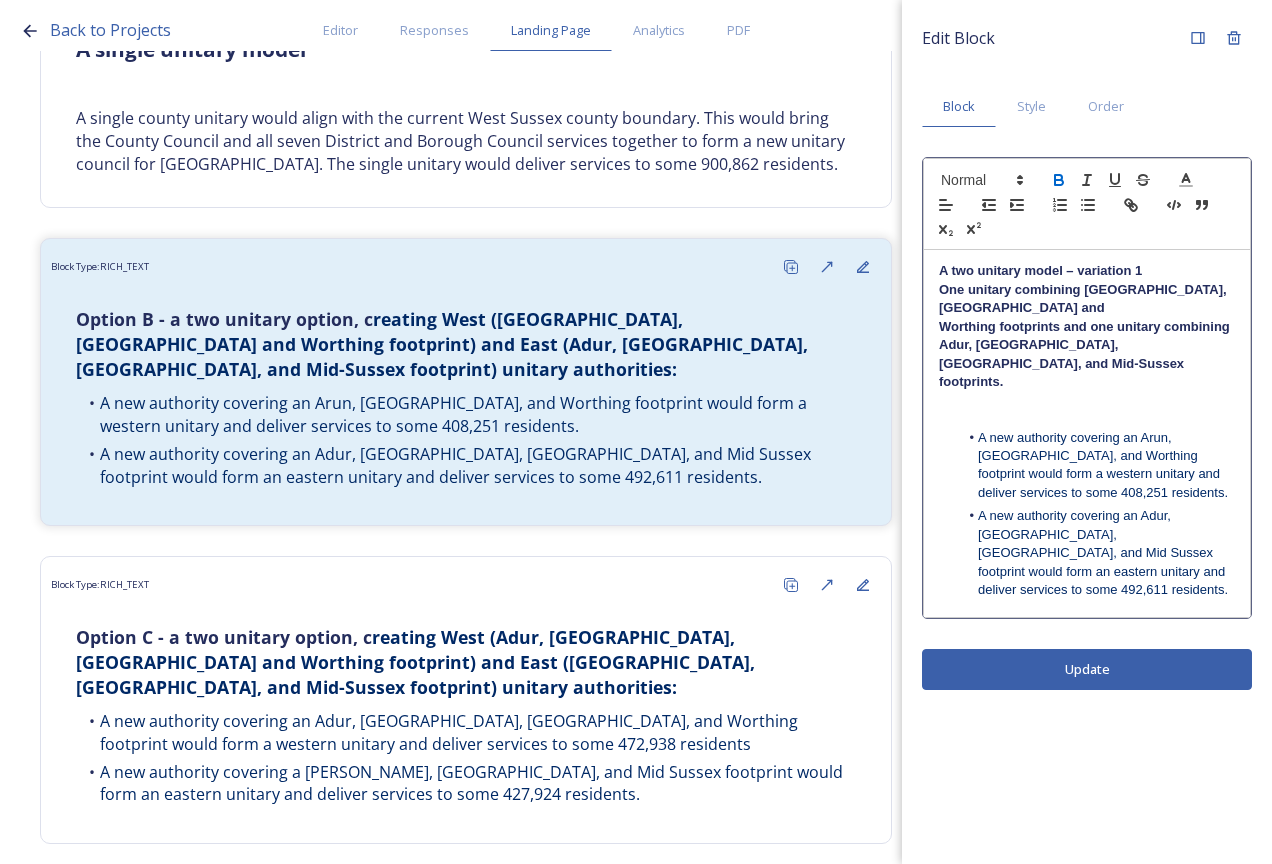 click on "A two unitary model – variation 1" at bounding box center [1087, 271] 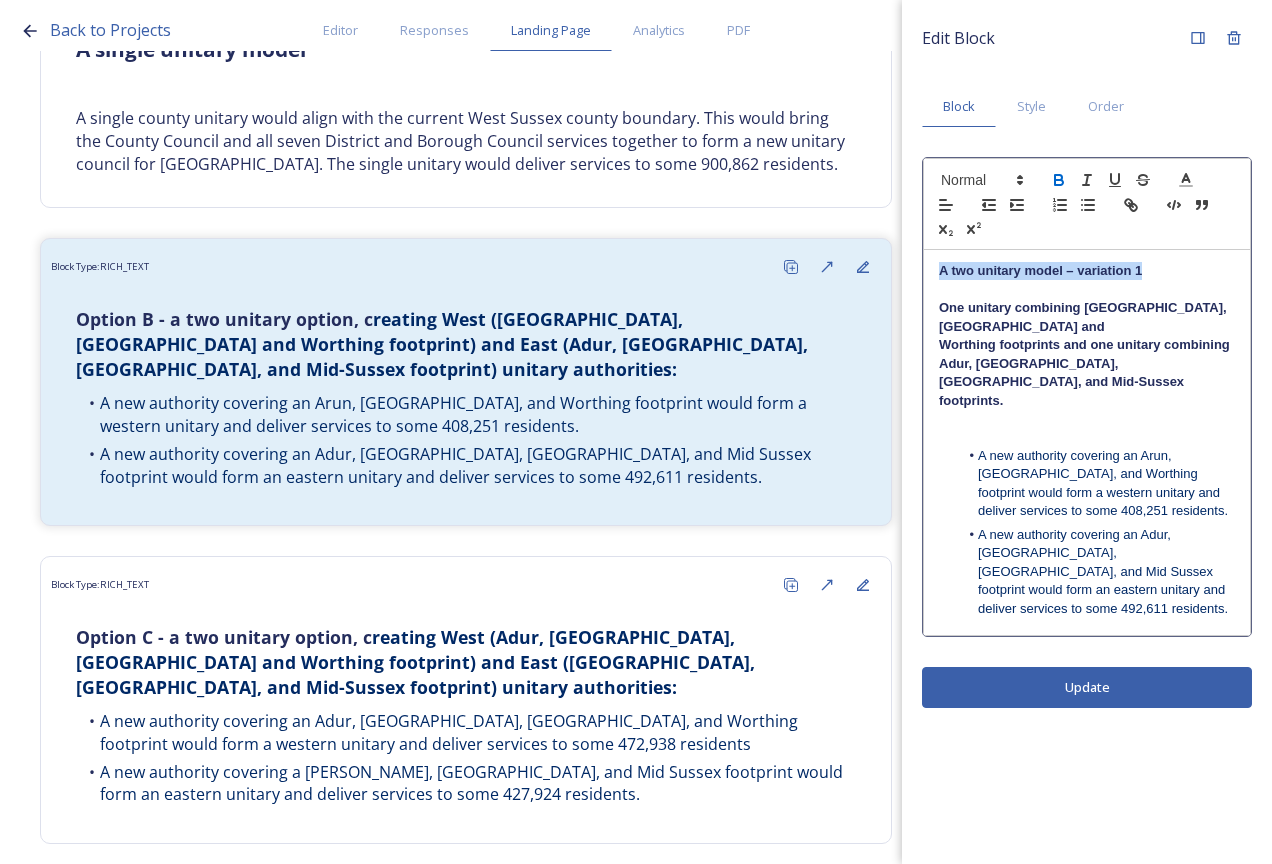 drag, startPoint x: 1151, startPoint y: 272, endPoint x: 897, endPoint y: 269, distance: 254.01772 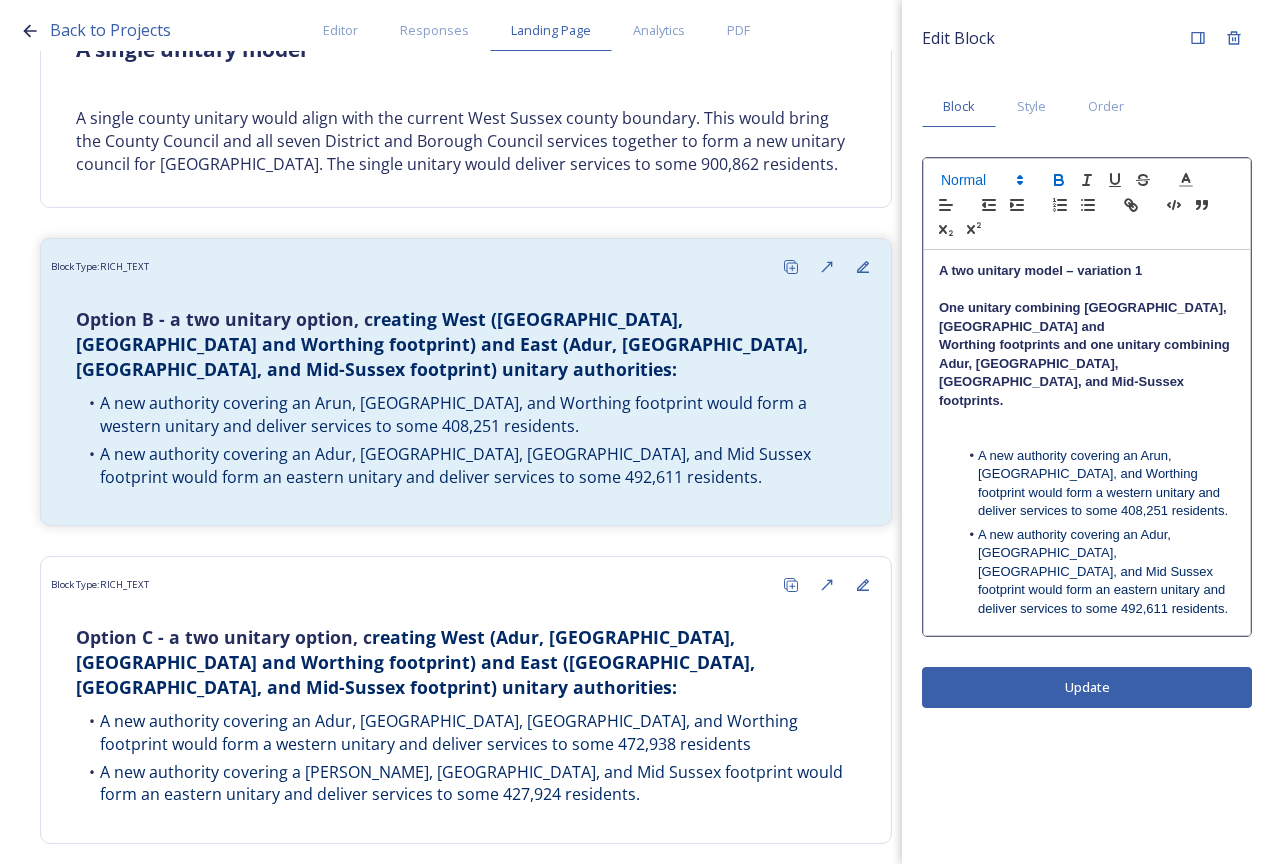 click at bounding box center (981, 180) 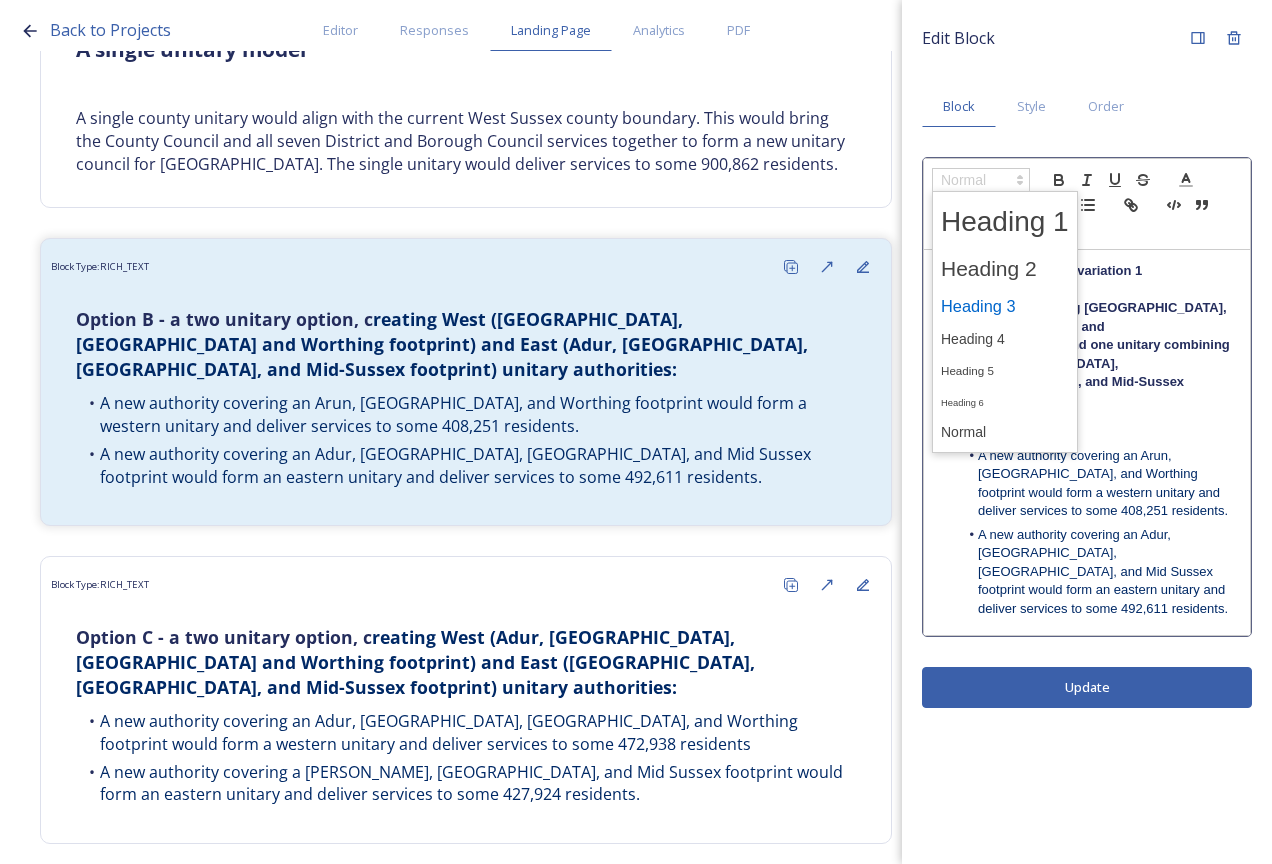 click at bounding box center (1005, 306) 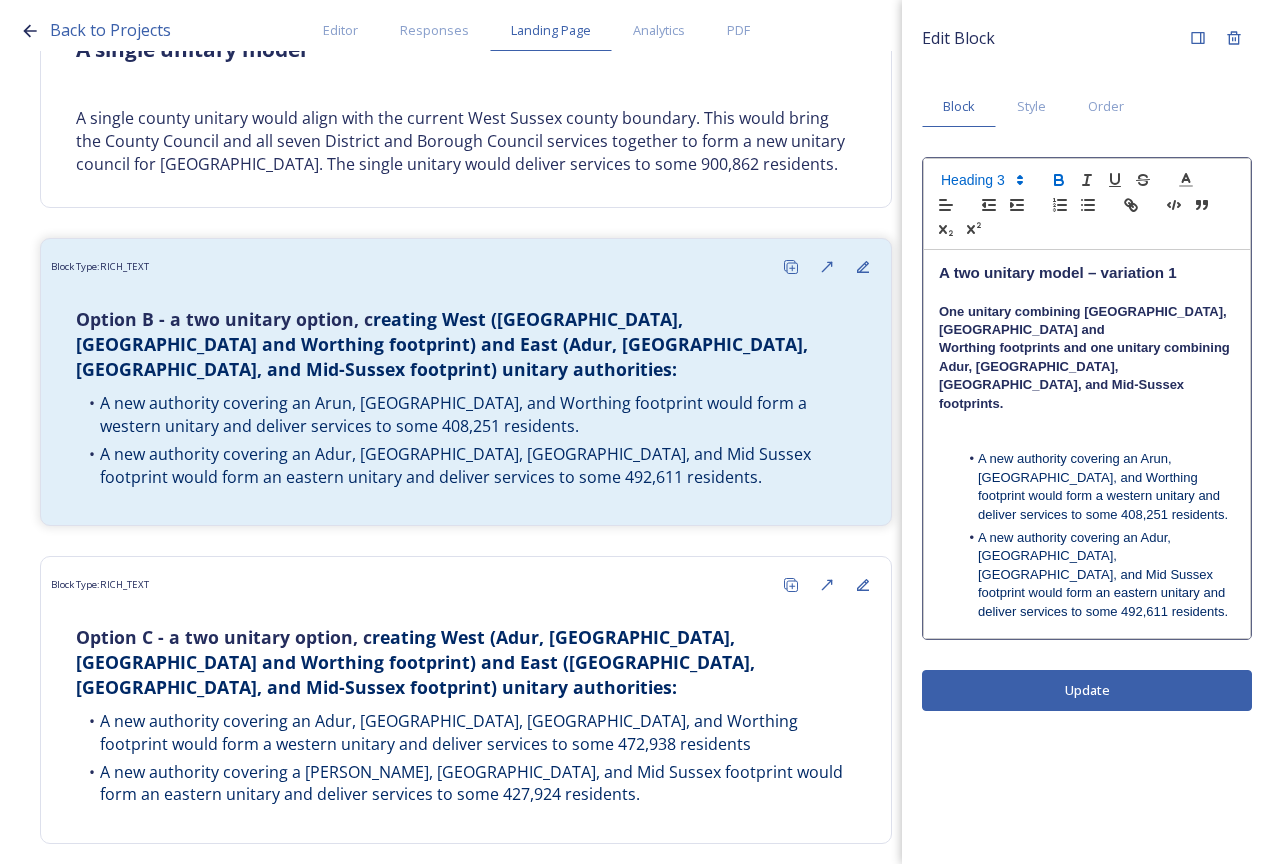 click on "Worthing footprints and one unitary combining Adur, Crawley, Horsham, and Mid-Sussex footprints." at bounding box center (1086, 375) 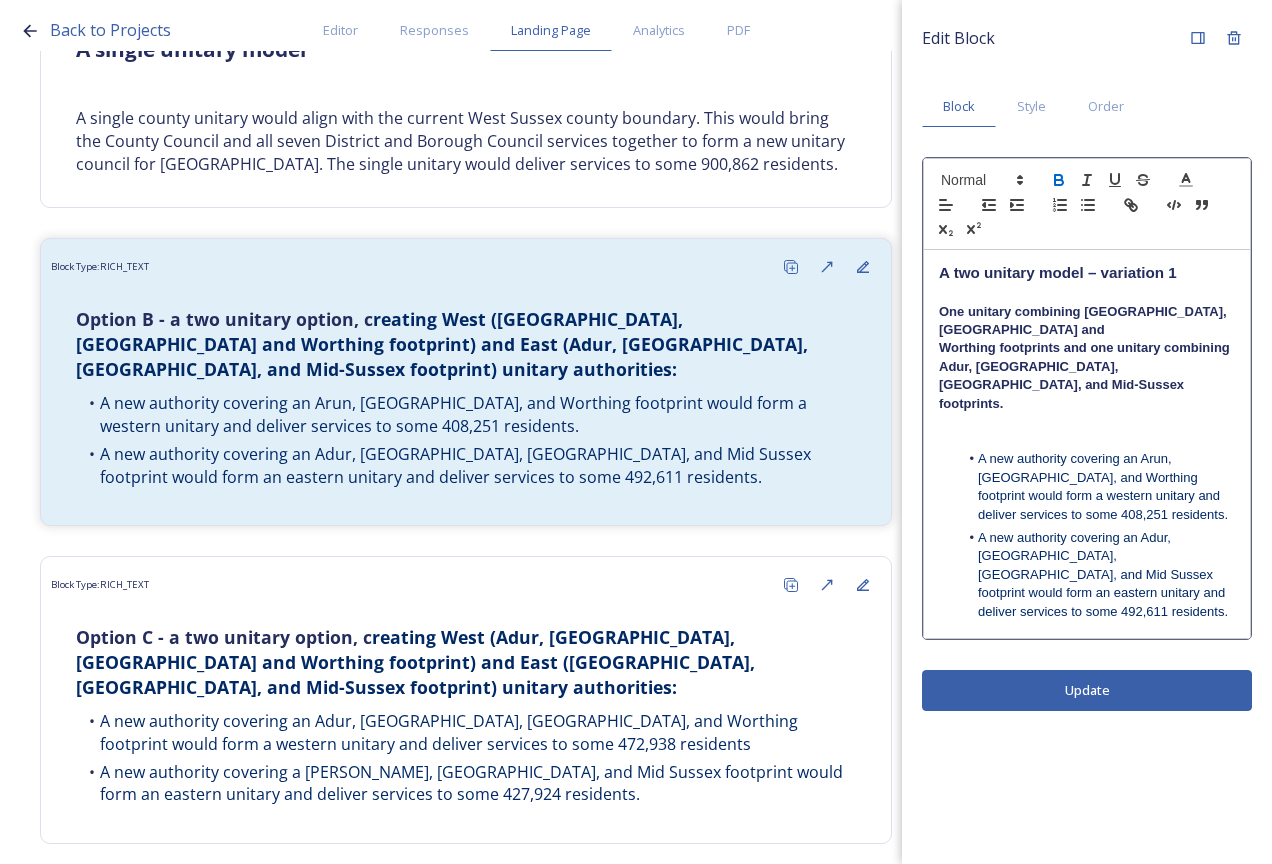 click on "Worthing footprints and one unitary combining Adur, Crawley, Horsham, and Mid-Sussex footprints." at bounding box center (1087, 376) 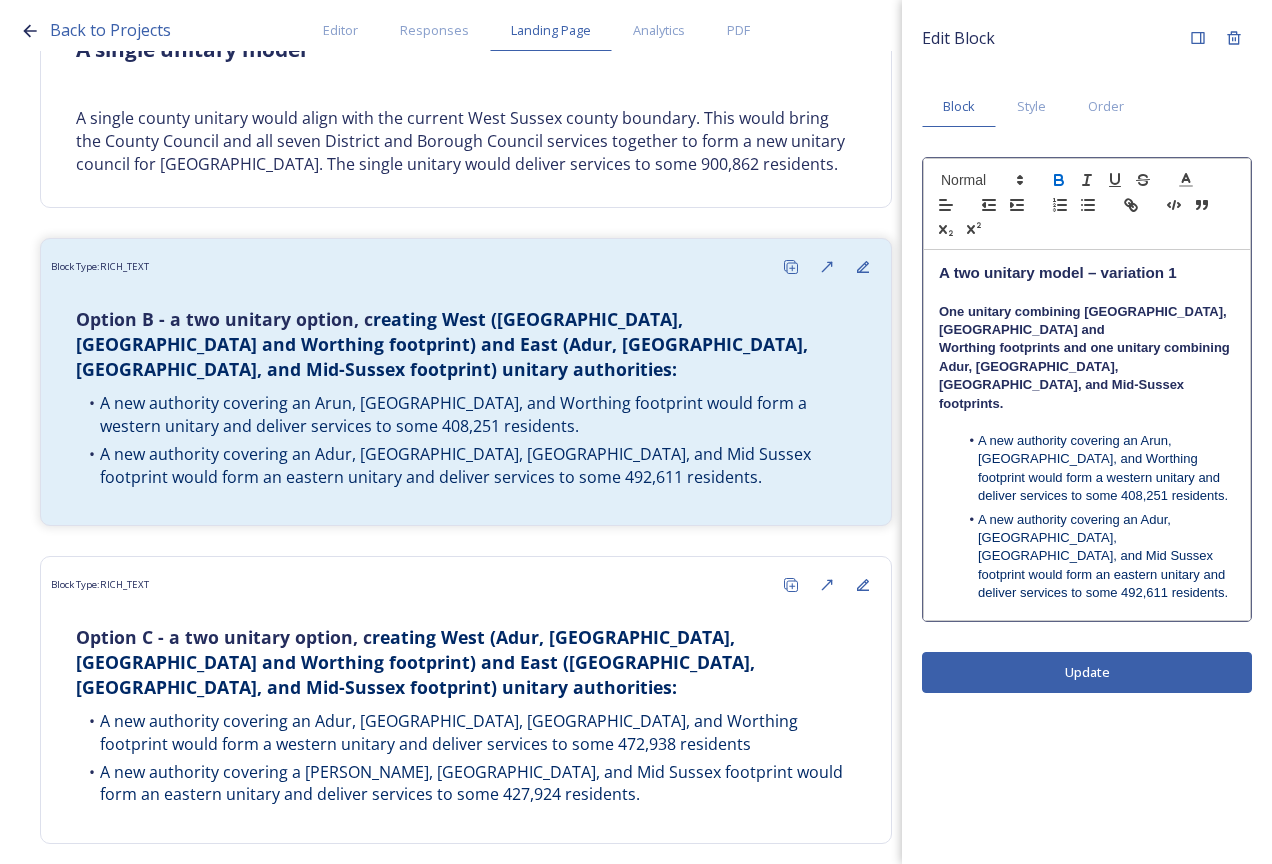 click on "A new authority covering an Arun, Chichester, and Worthing footprint would form a western unitary and deliver services to some 408,251 residents." at bounding box center (1103, 468) 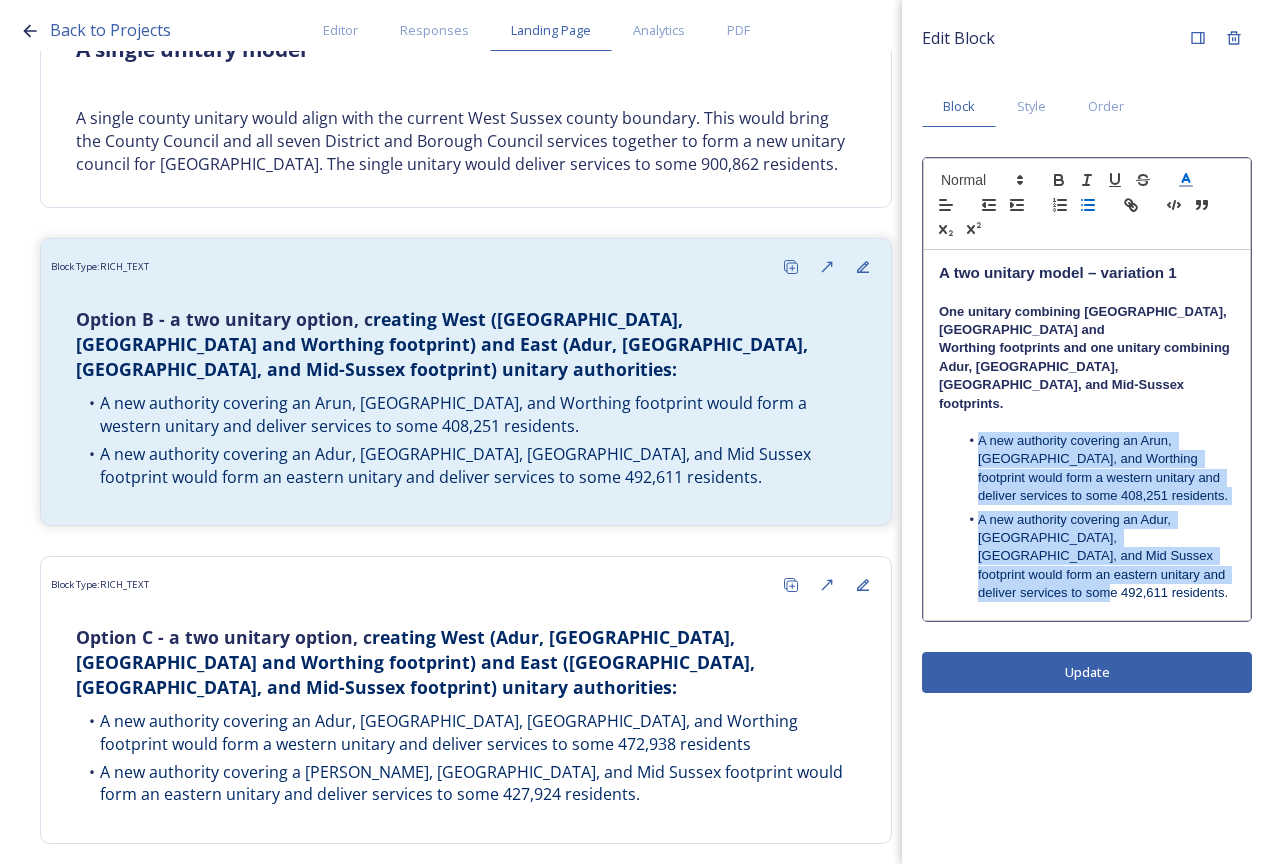 drag, startPoint x: 1173, startPoint y: 555, endPoint x: 966, endPoint y: 397, distance: 260.4093 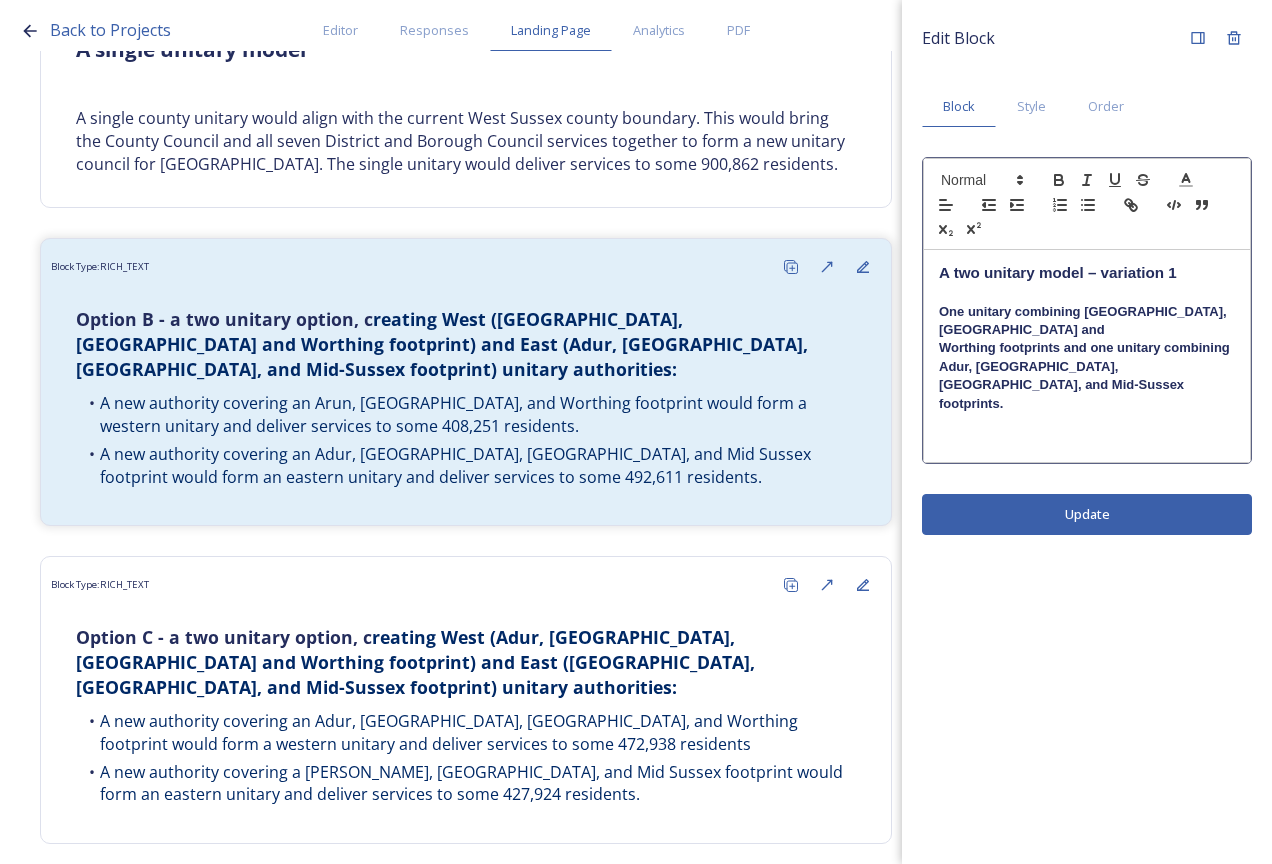 scroll, scrollTop: 0, scrollLeft: 0, axis: both 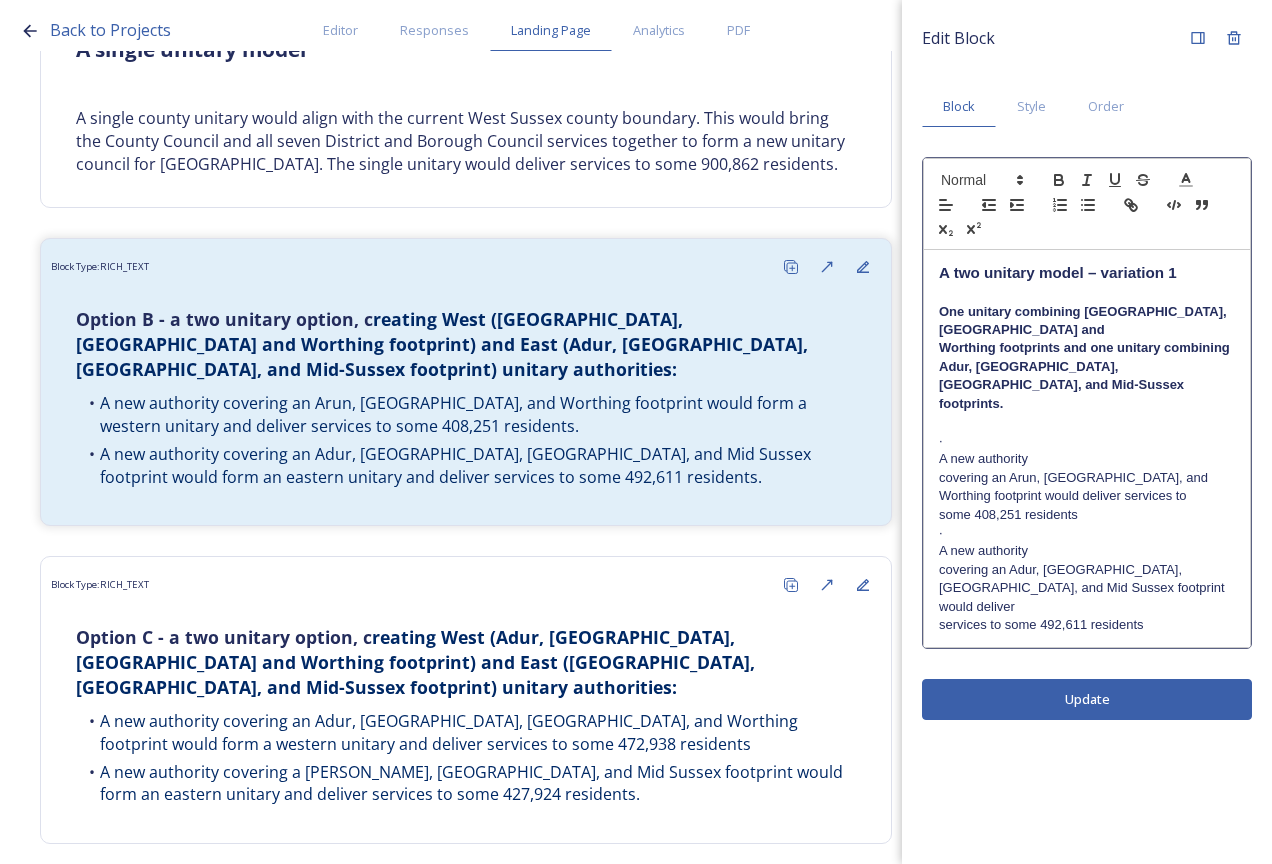 click on "·" at bounding box center (1087, 441) 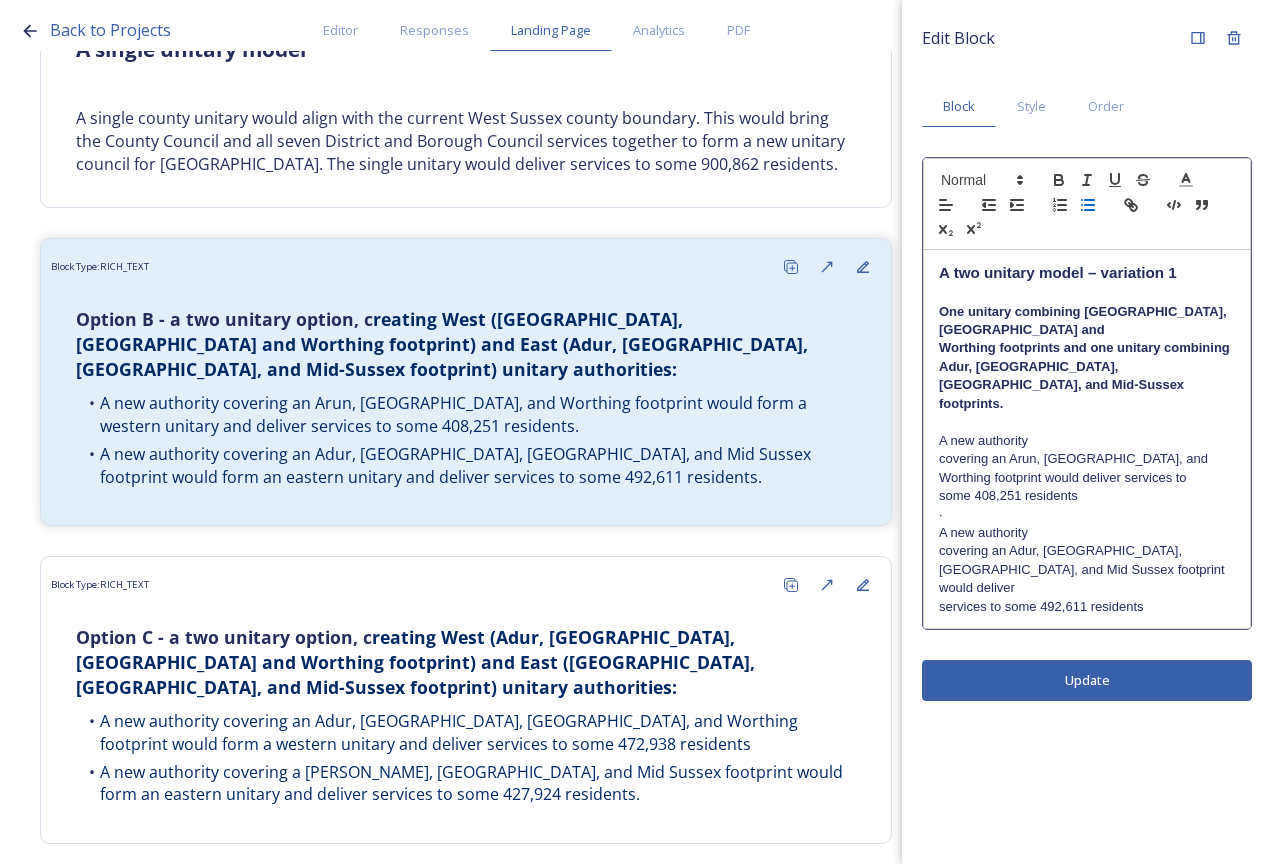 click 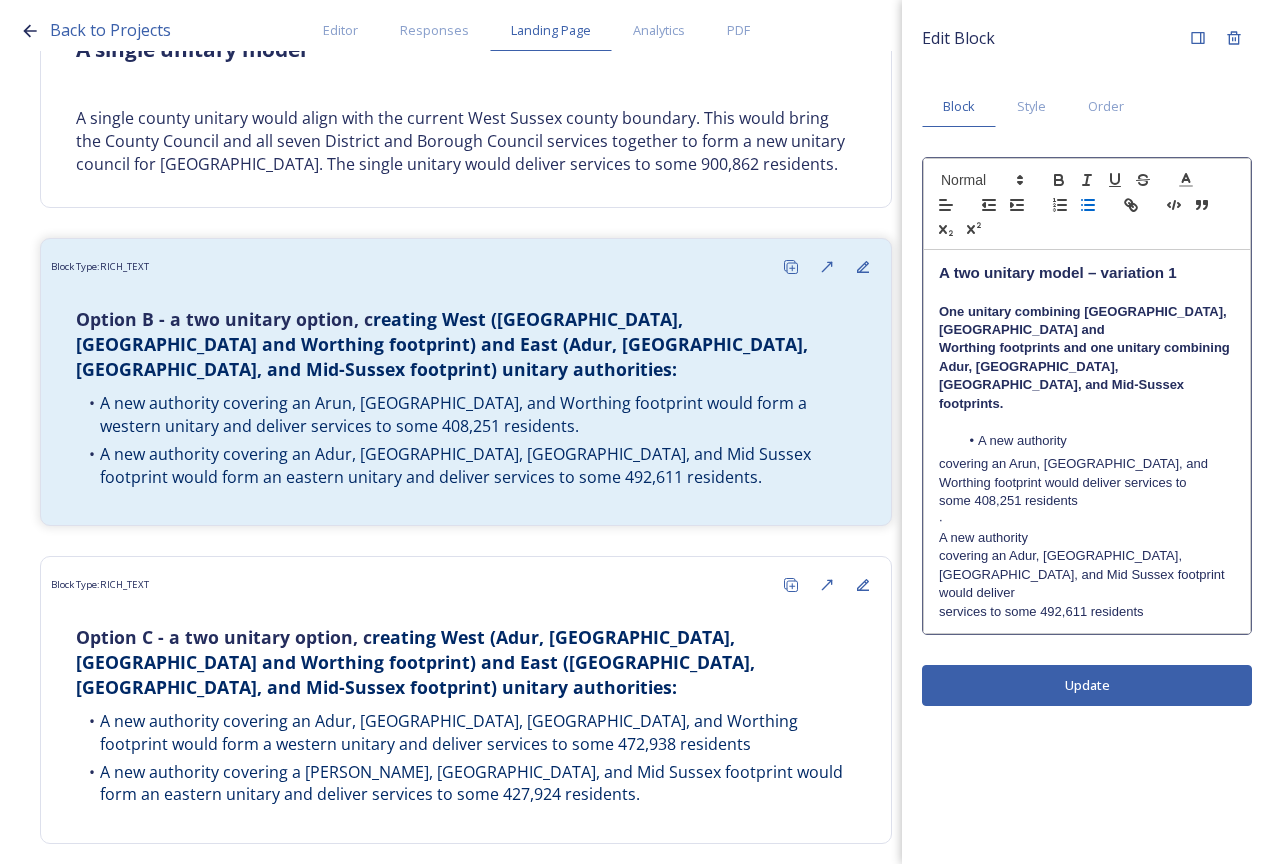 click on "A new authority" at bounding box center (1097, 441) 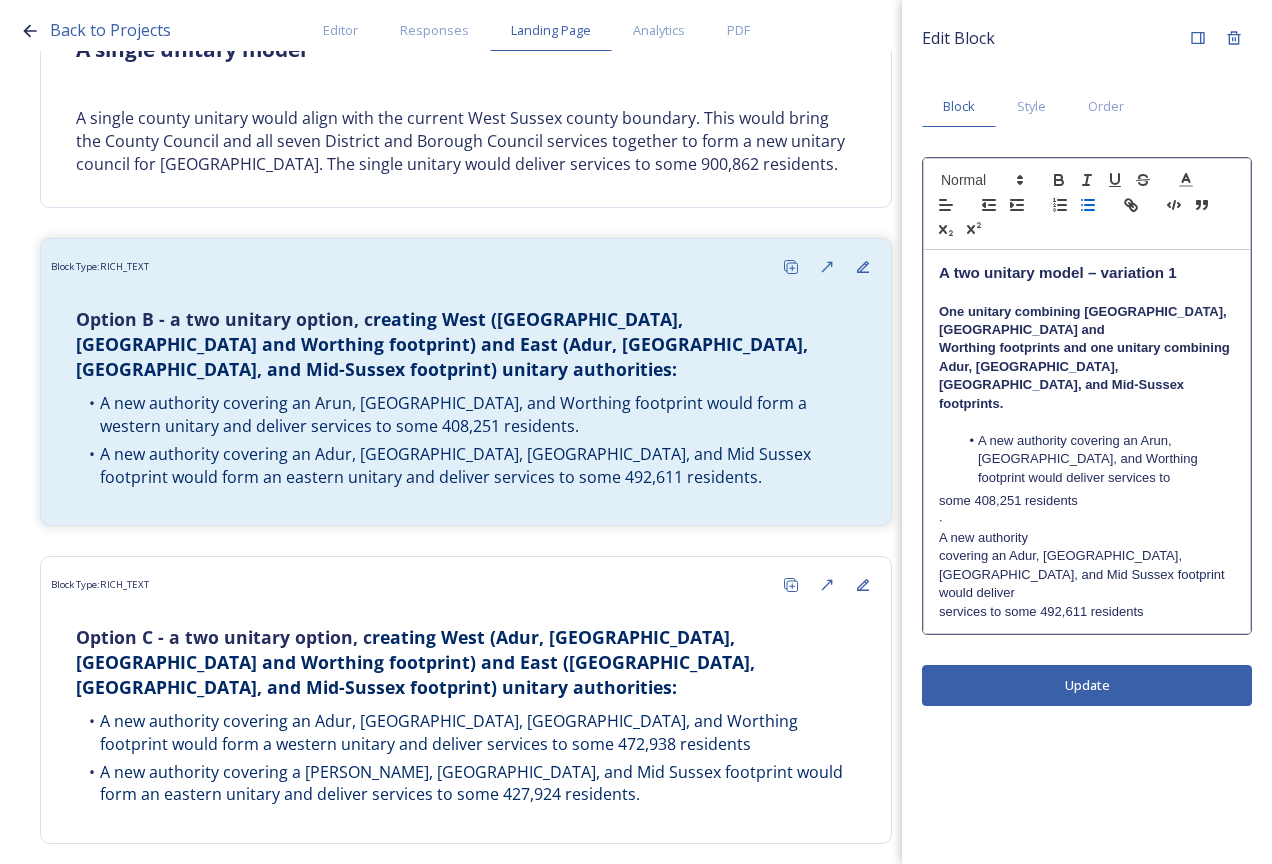 click on "A new authority covering an Arun, Chichester, and Worthing footprint would deliver services to" at bounding box center [1097, 459] 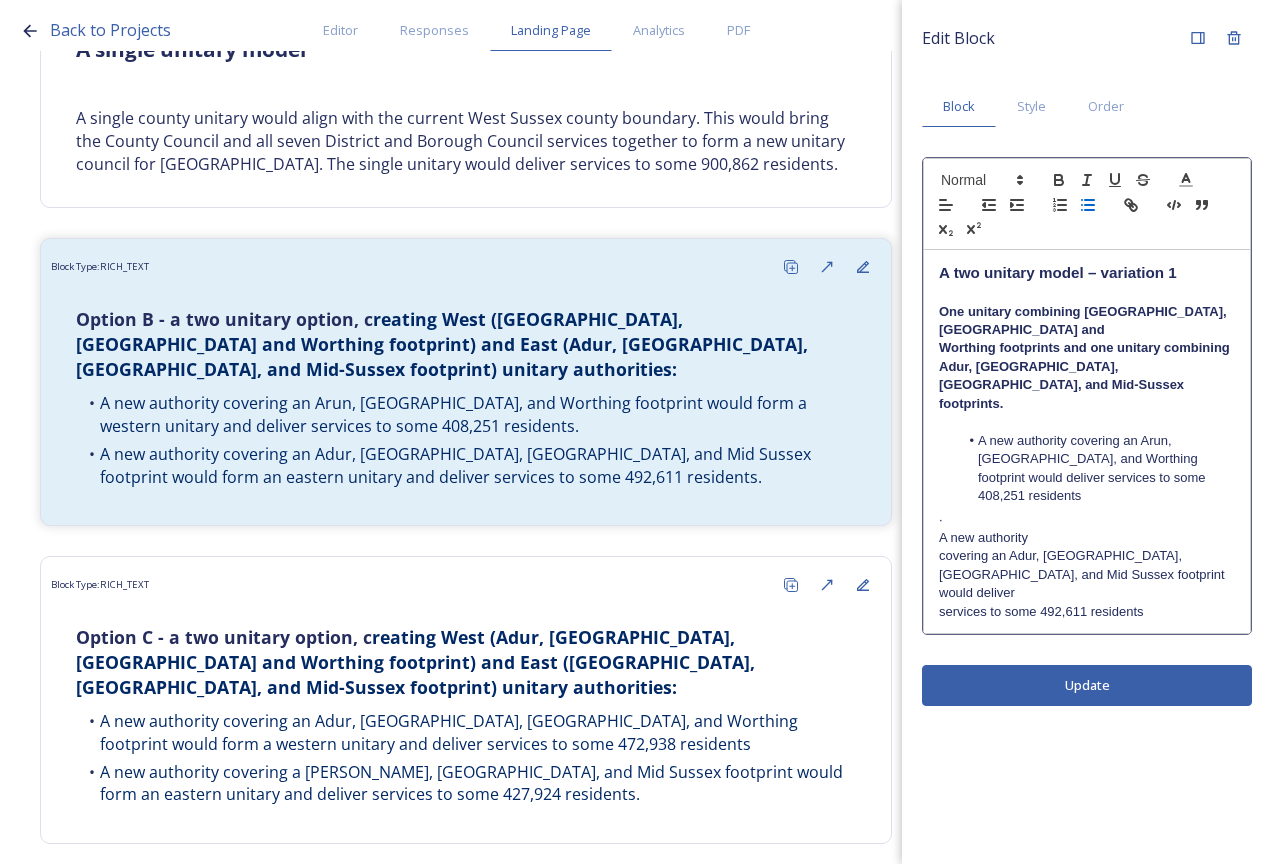 click on "·" at bounding box center (1087, 520) 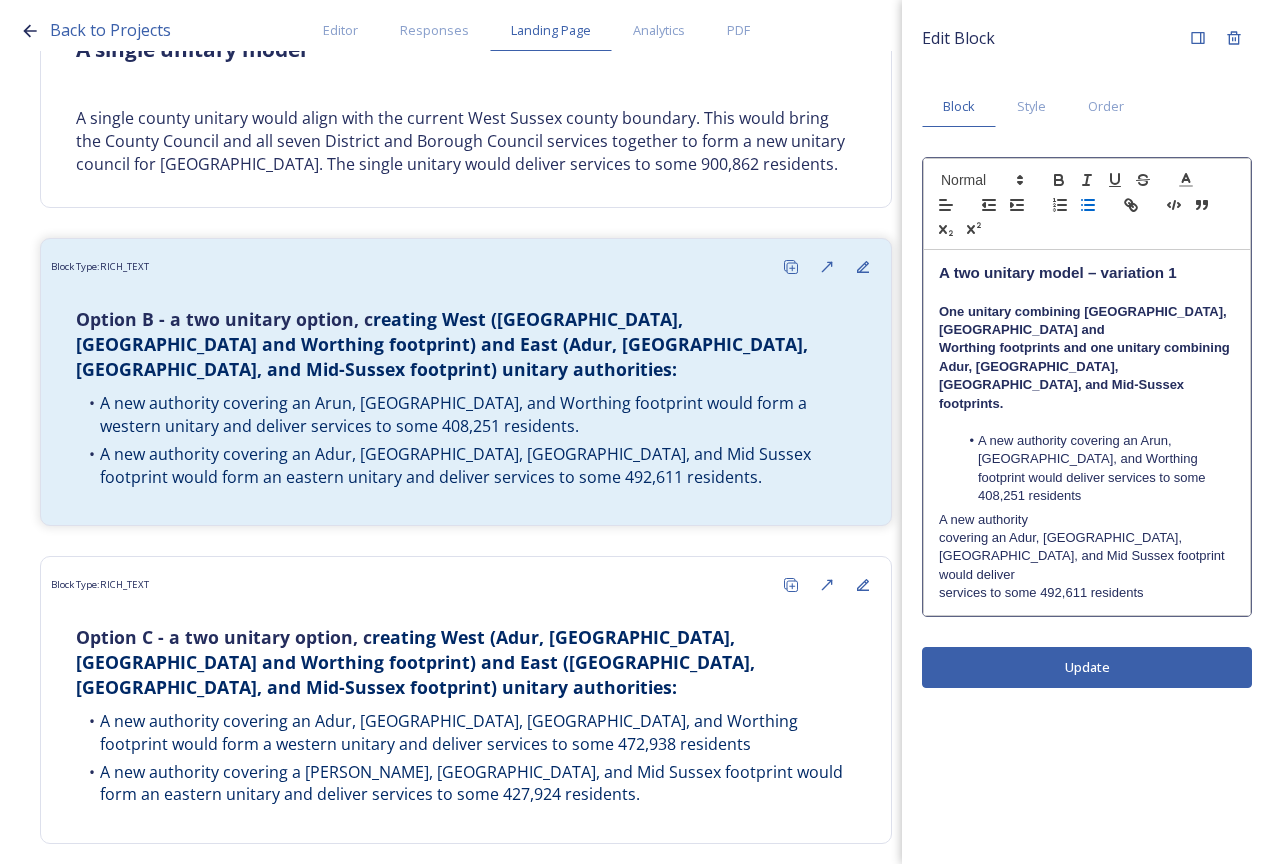 click 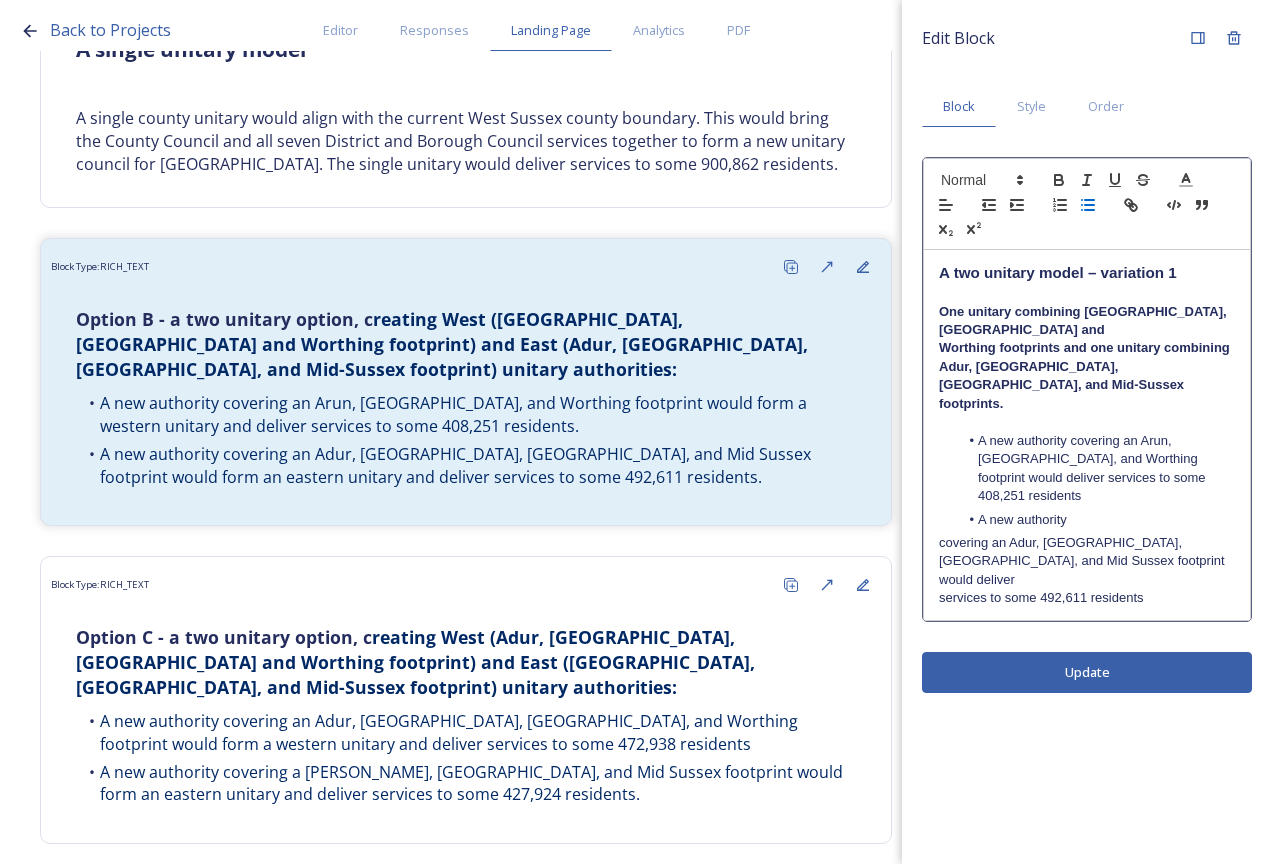 click on "A new authority" at bounding box center [1097, 520] 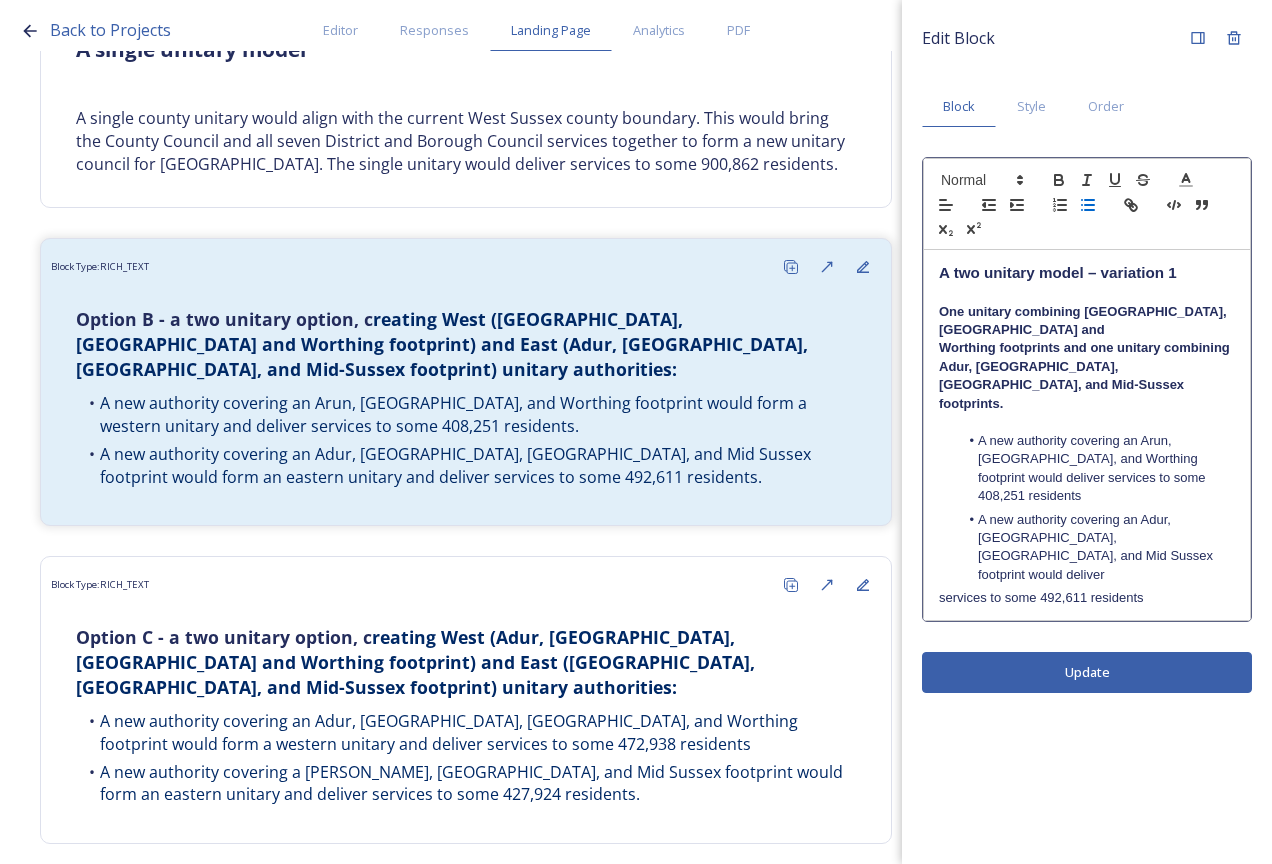 click on "A new authority covering an Adur, Crawley, Horsham, and Mid Sussex footprint would deliver" at bounding box center (1097, 548) 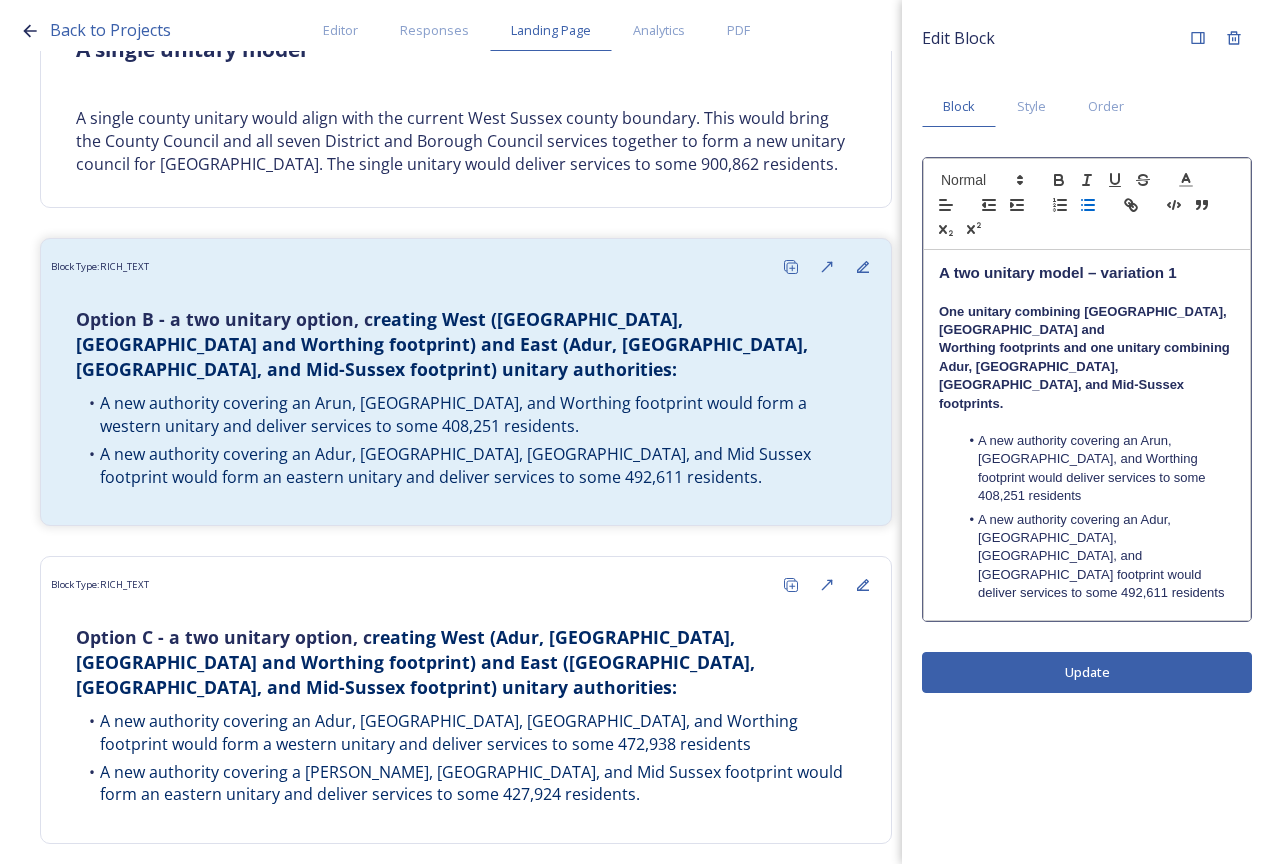click on "Edit Block Block Style Order                                                                                                                                                                           A two unitary model – variation 1 One unitary combining Arun, Chichester and Worthing footprints and one unitary combining Adur, Crawley, Horsham, and Mid-Sussex footprints.    A new authority covering an Arun, Chichester, and Worthing footprint would deliver services to some 408,251 residents   A new authority covering an Adur, Crawley, Horsham, and Mid Sussex footprint would deliver services to some 492,611 residents   Update" at bounding box center [1087, 432] 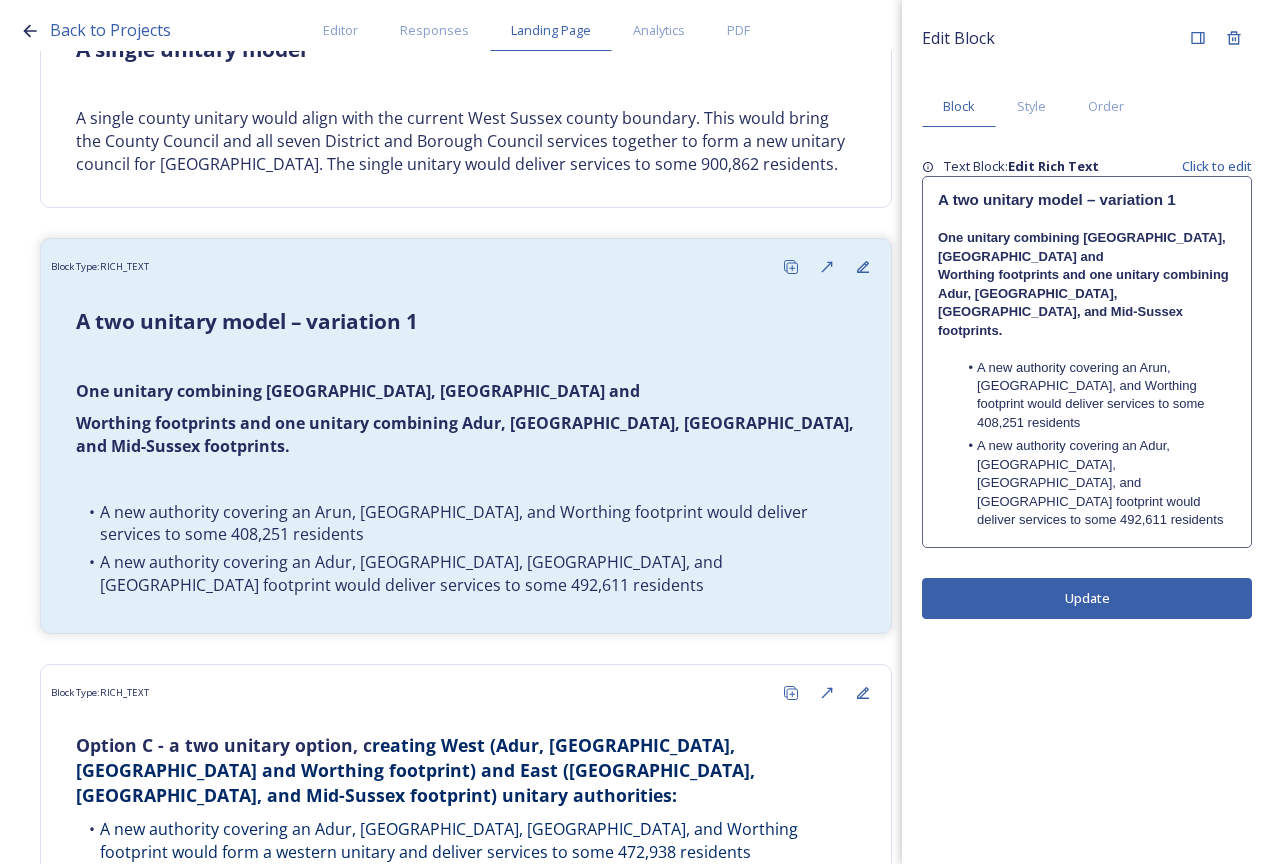 click on "A new authority covering an Adur, [GEOGRAPHIC_DATA], [GEOGRAPHIC_DATA], and [GEOGRAPHIC_DATA] footprint would deliver services to some 492,611 residents" at bounding box center (1097, 483) 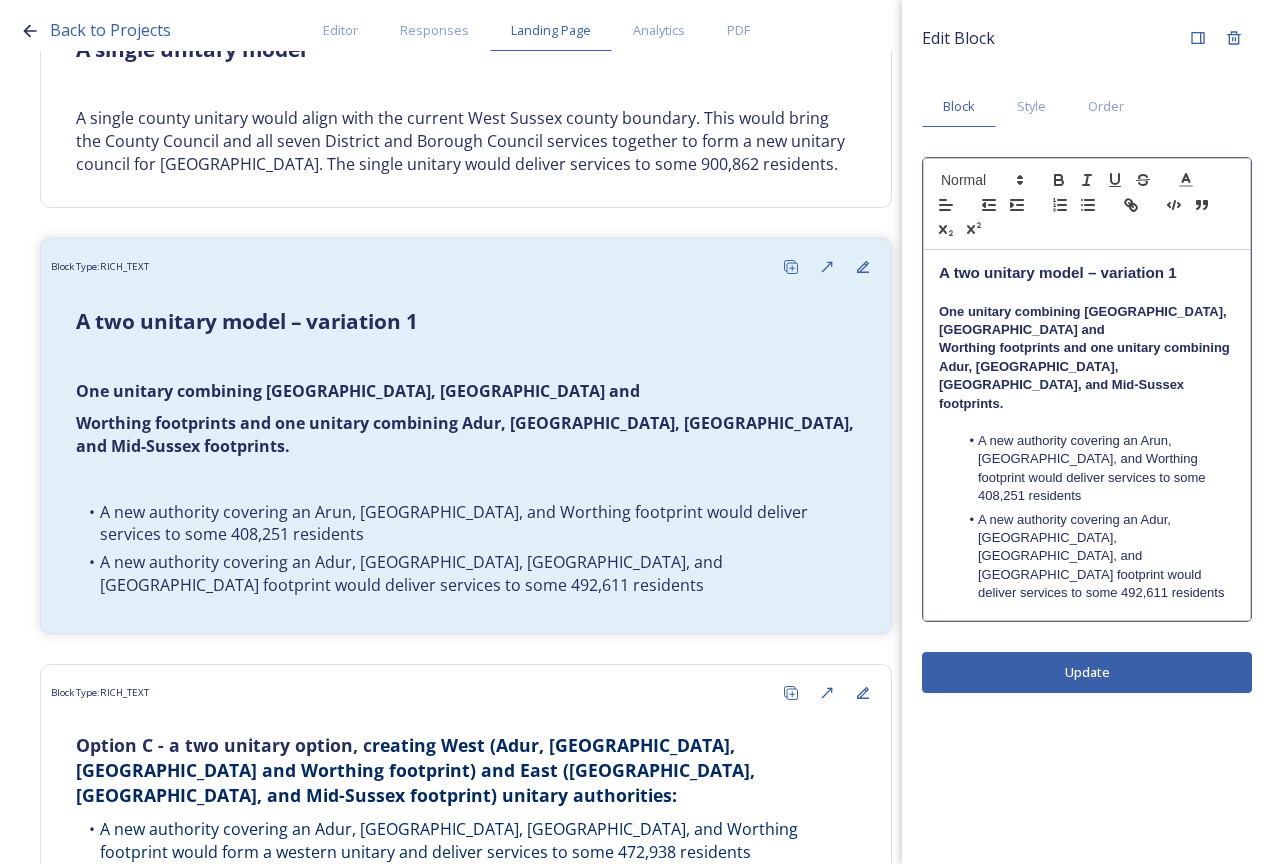 click at bounding box center [1087, 422] 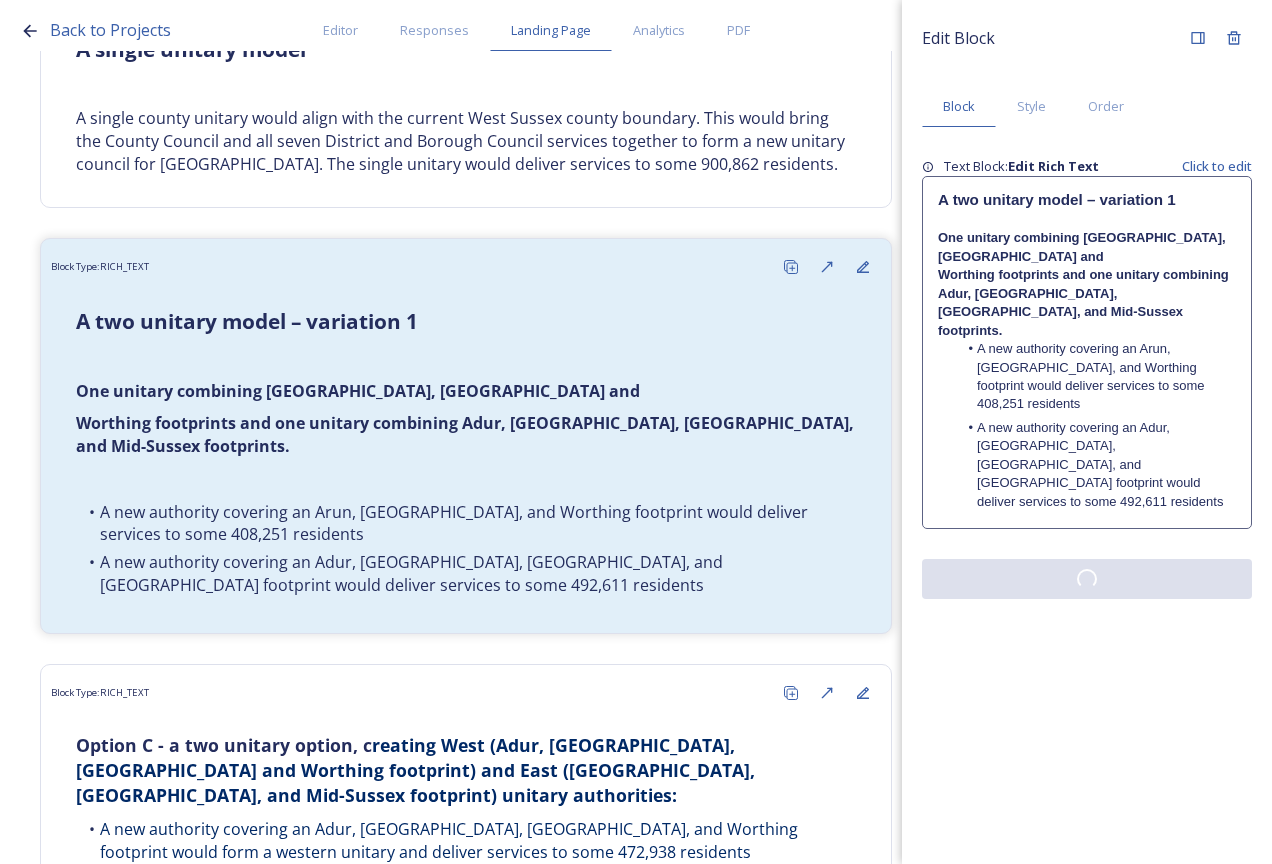 click on "Edit Block Block Style Order Text Block:  Edit Rich Text Click to edit A two unitary model – variation 1 One unitary combining Arun, Chichester and Worthing footprints and one unitary combining Adur, Crawley, Horsham, and Mid-Sussex footprints.    A new authority covering an Arun, Chichester, and Worthing footprint would deliver services to some 408,251 residents   A new authority covering an Adur, Crawley, Horsham, and Mid Sussex footprint would deliver services to some 492,611 residents" at bounding box center [1087, 432] 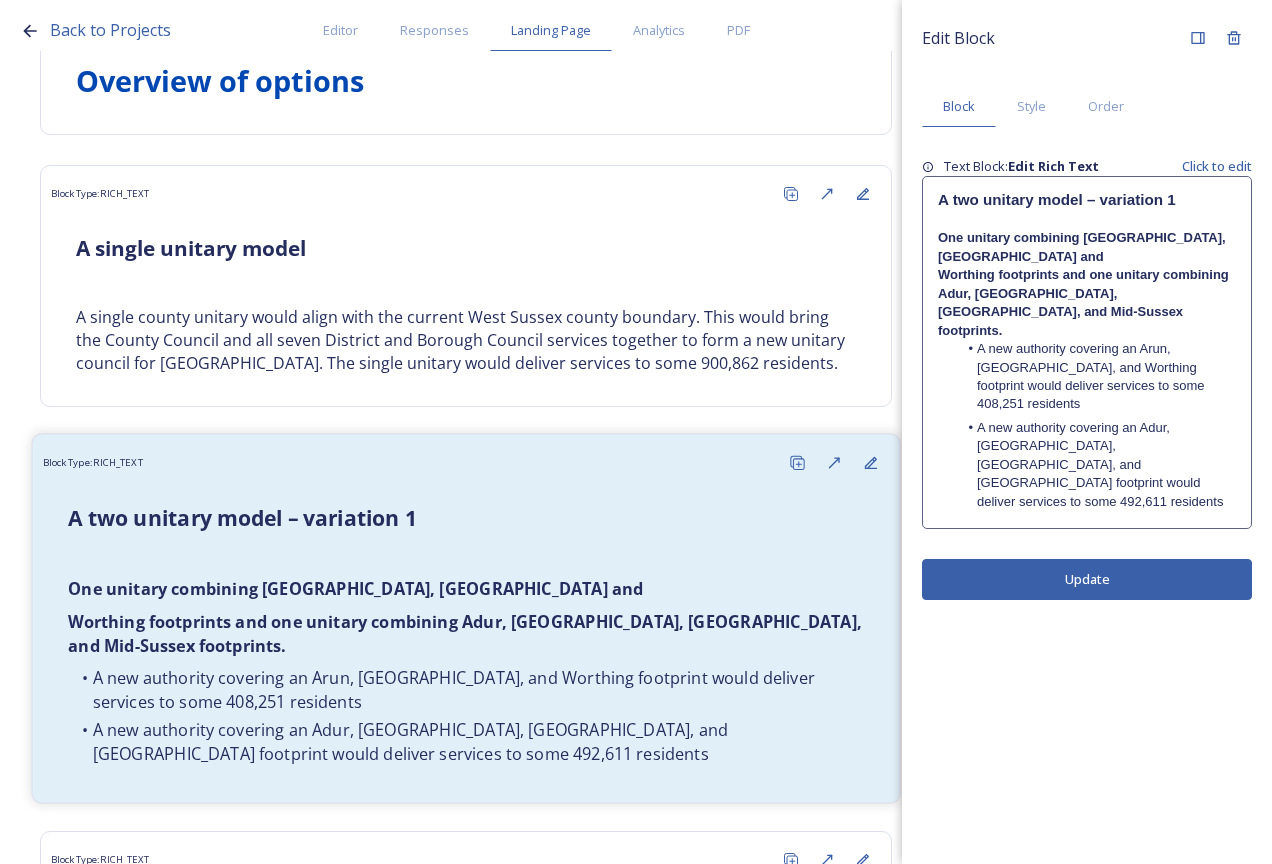 scroll, scrollTop: 200, scrollLeft: 0, axis: vertical 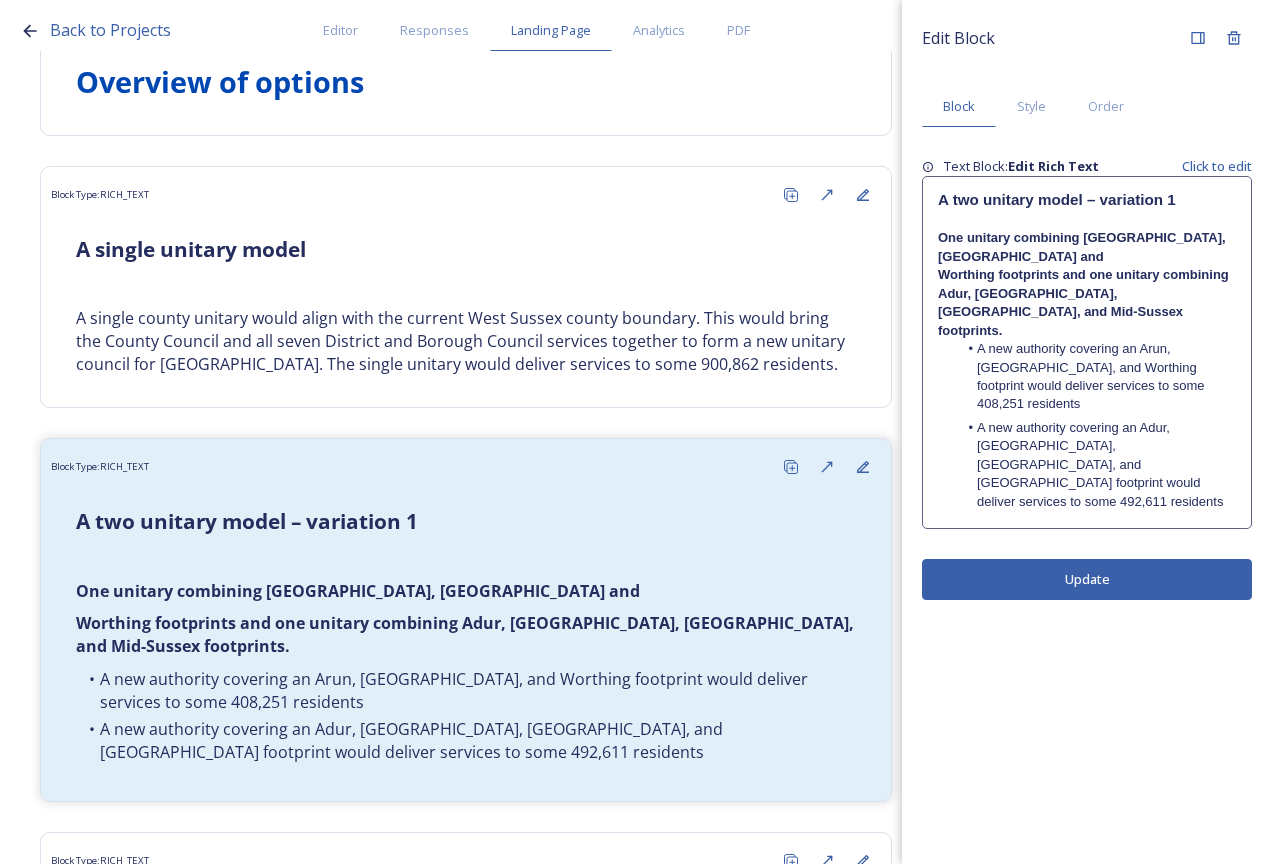 click on "One unitary combining Arun, Chichester and" at bounding box center (1083, 246) 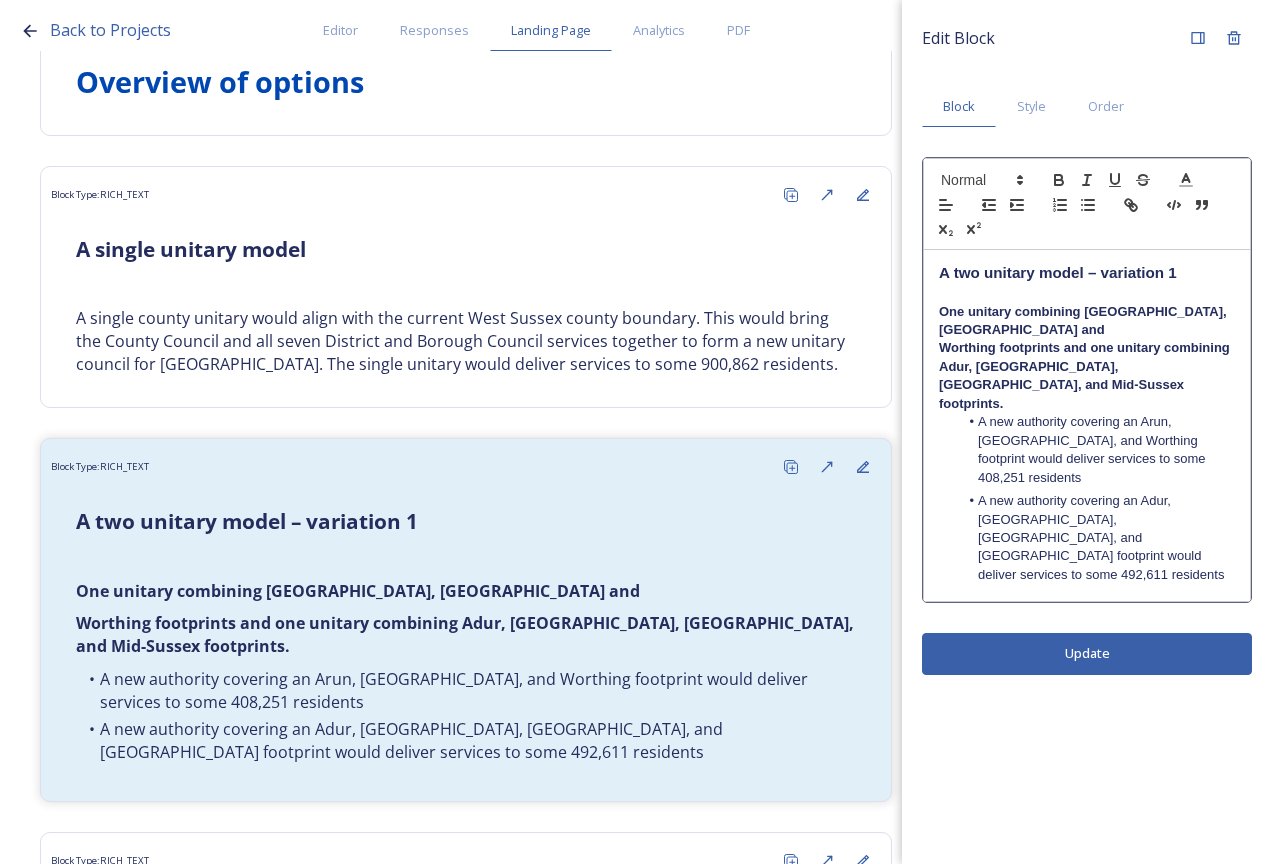 click at bounding box center [1087, 293] 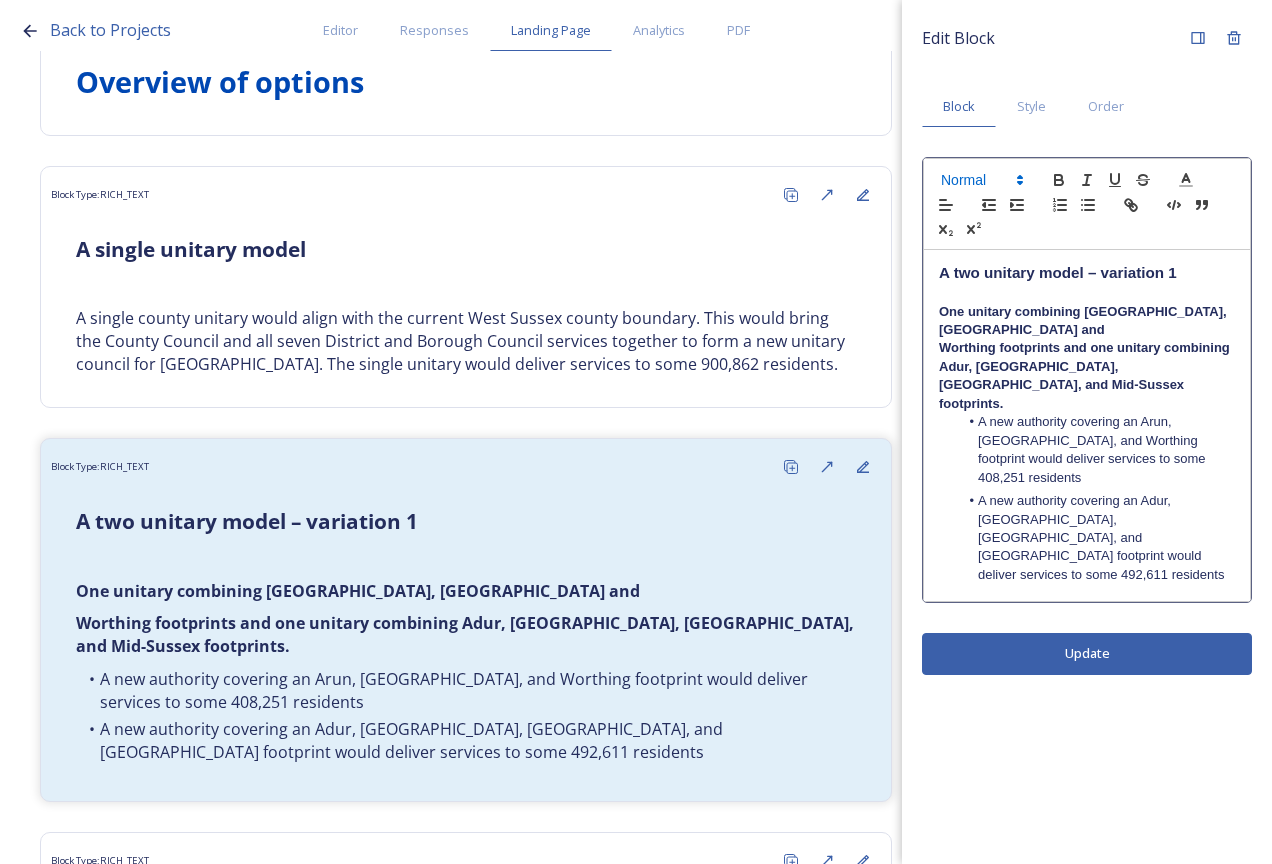 click at bounding box center (981, 180) 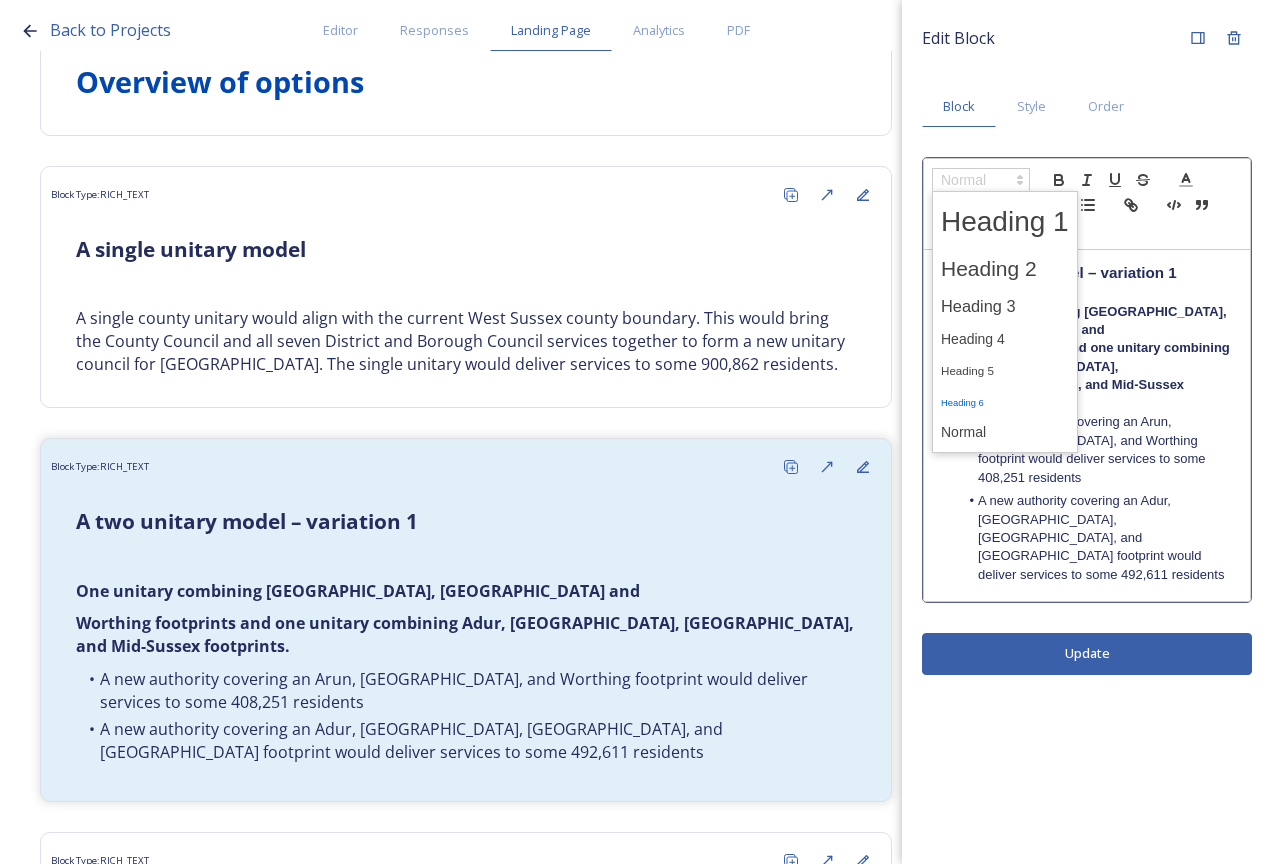 click at bounding box center [1005, 401] 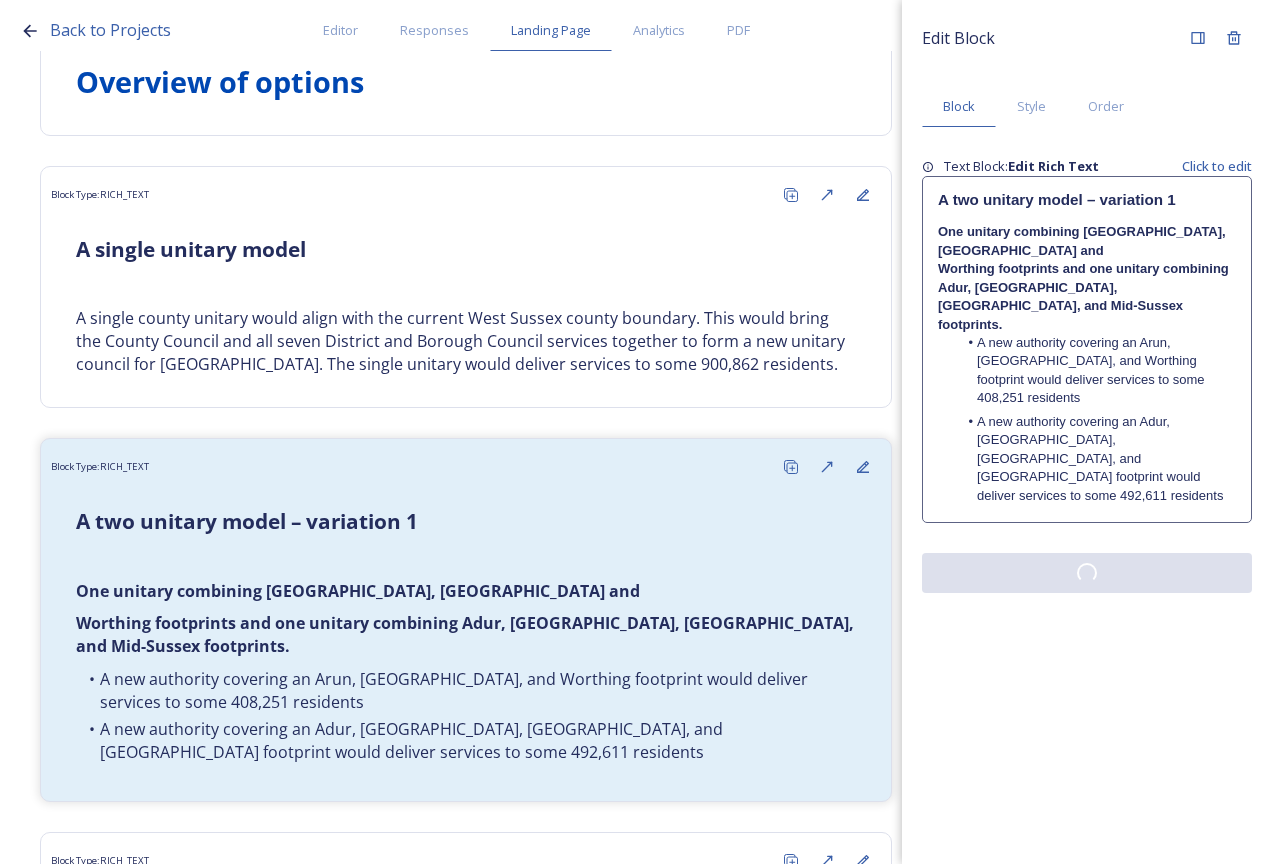 drag, startPoint x: 1042, startPoint y: 550, endPoint x: 1038, endPoint y: 535, distance: 15.524175 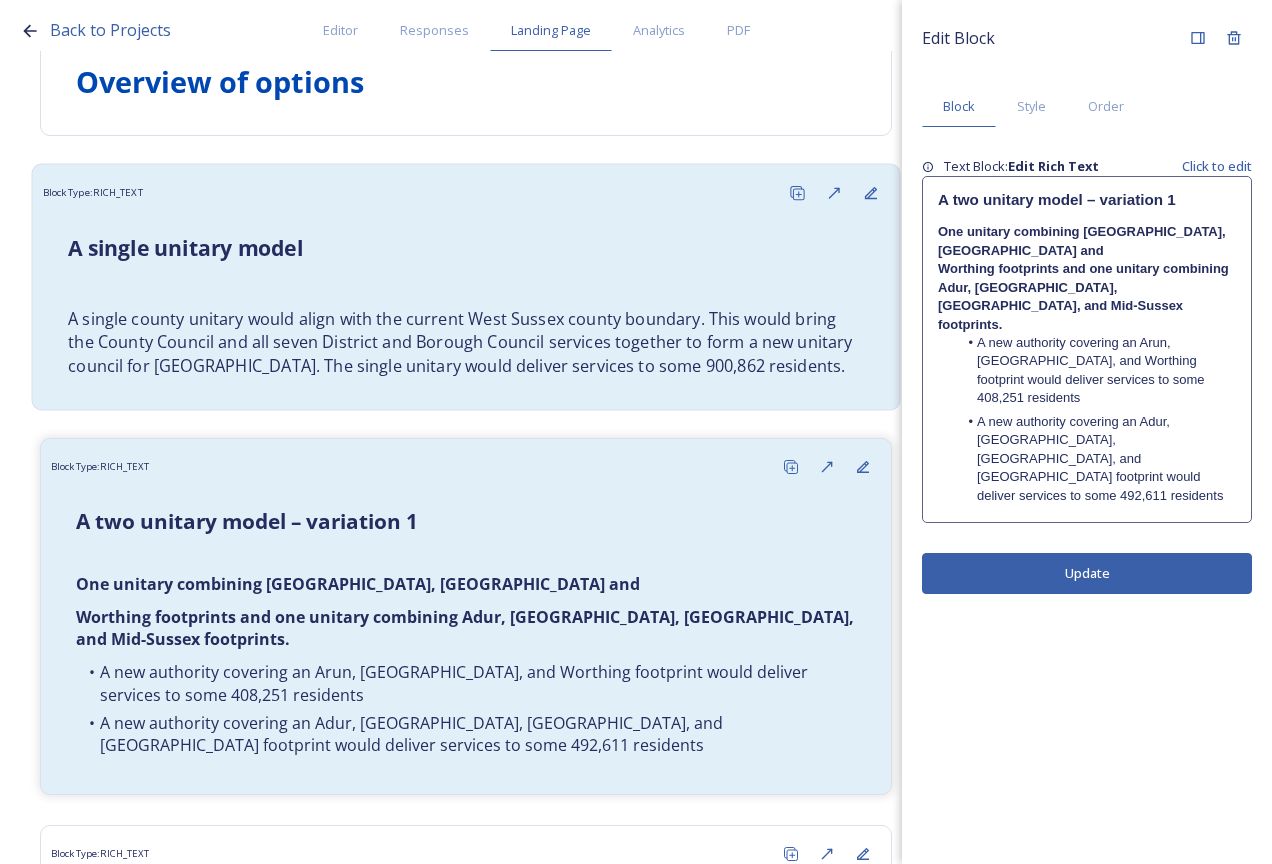 click on "A single unitary model   A single county unitary would align with the current West Sussex county boundary. This would bring the County Council and all seven District and Borough Council services together to form a new unitary council for West Sussex. The single unitary would deliver services to some 900,862 residents." at bounding box center (466, 306) 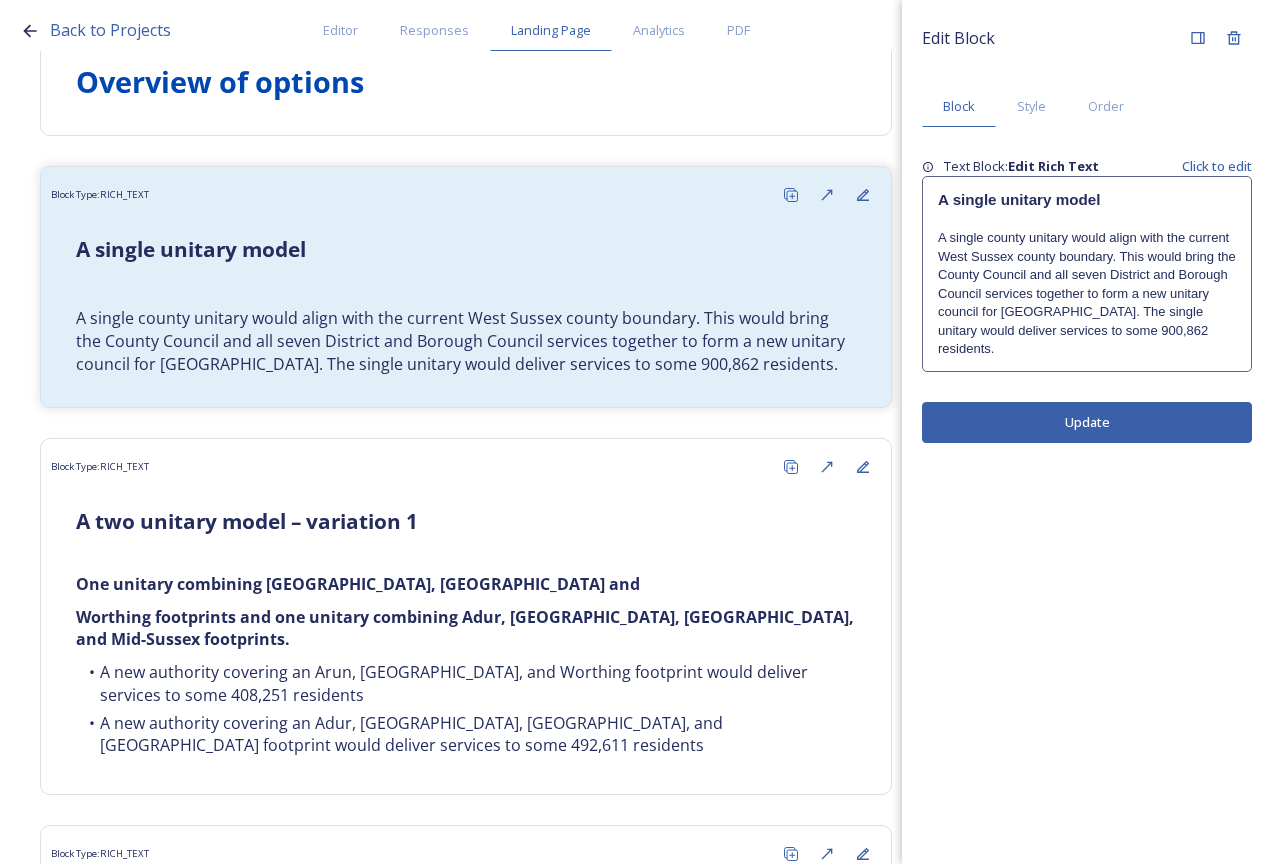 click at bounding box center [1087, 220] 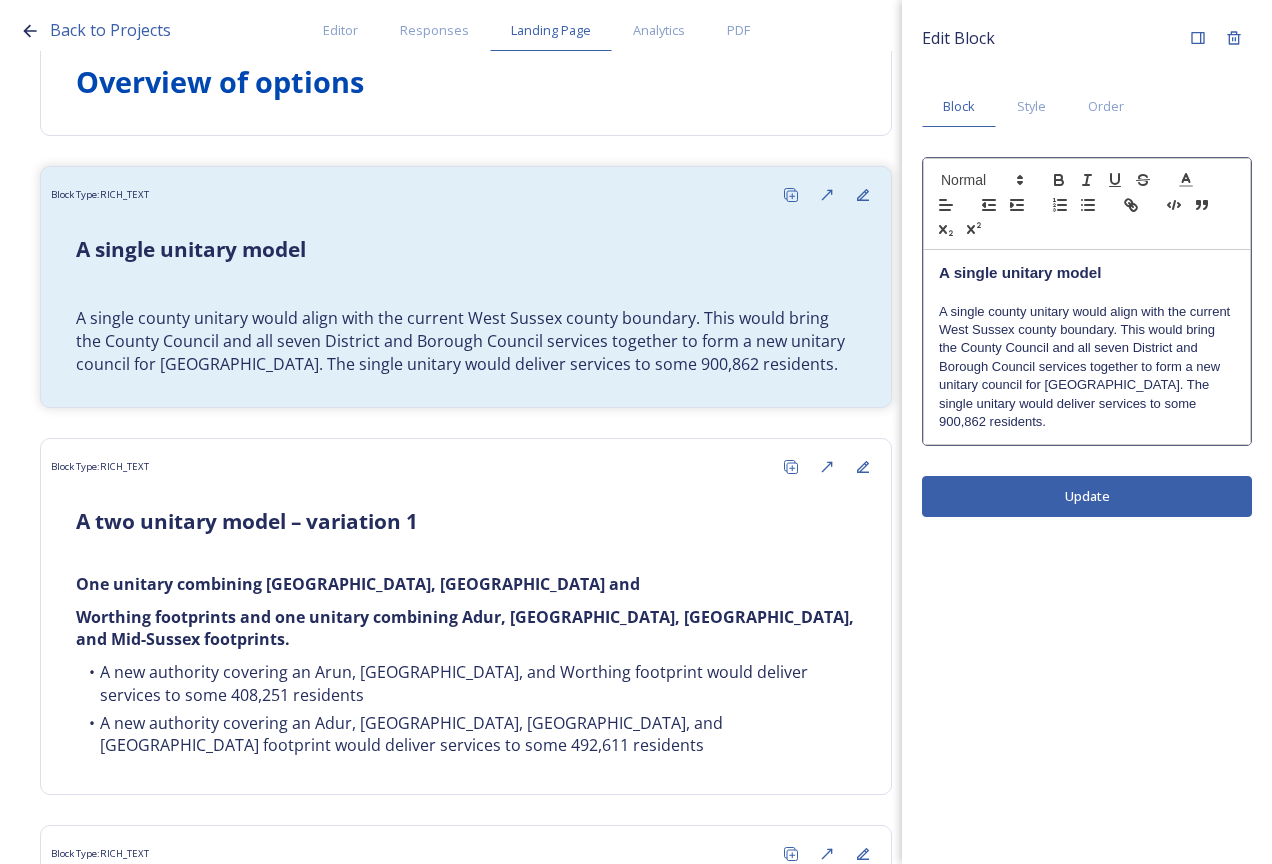 click at bounding box center [1087, 293] 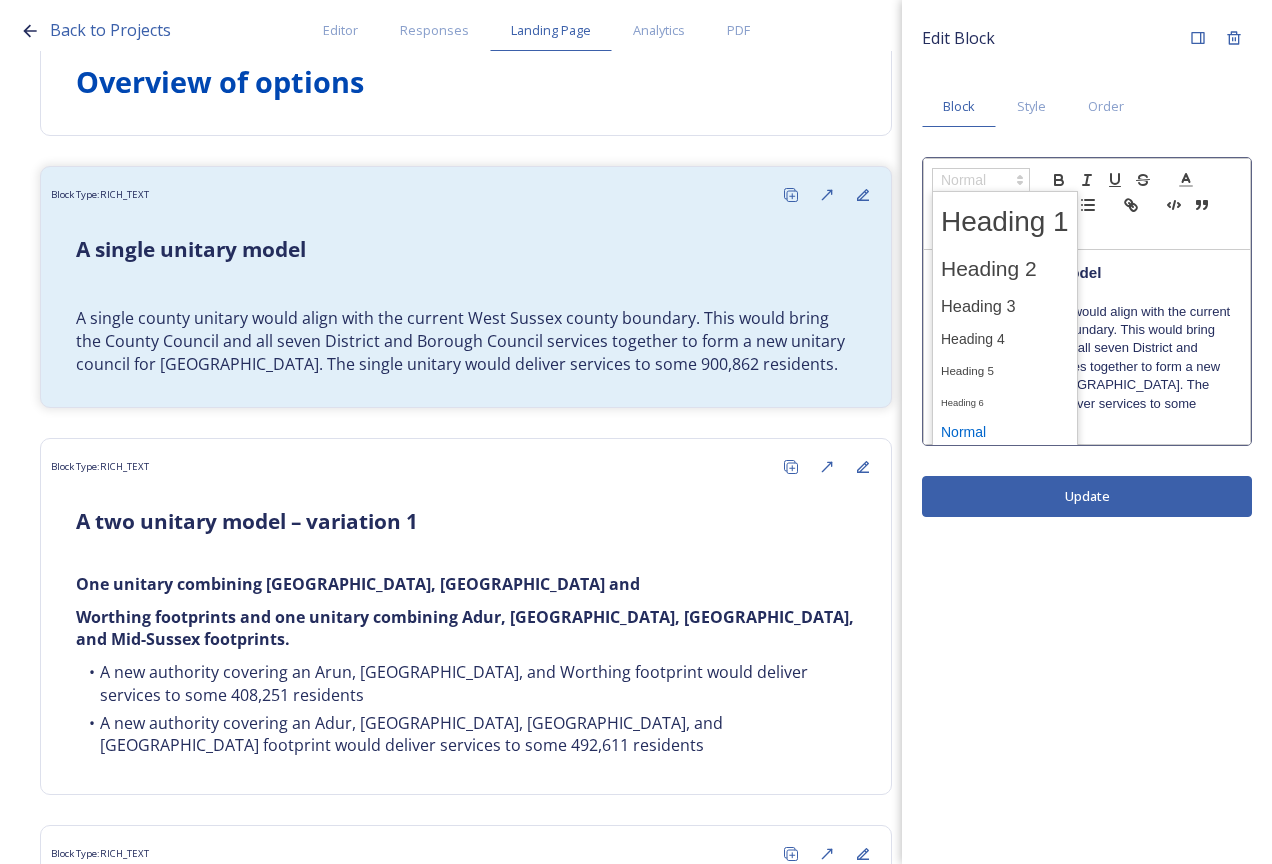click at bounding box center [981, 180] 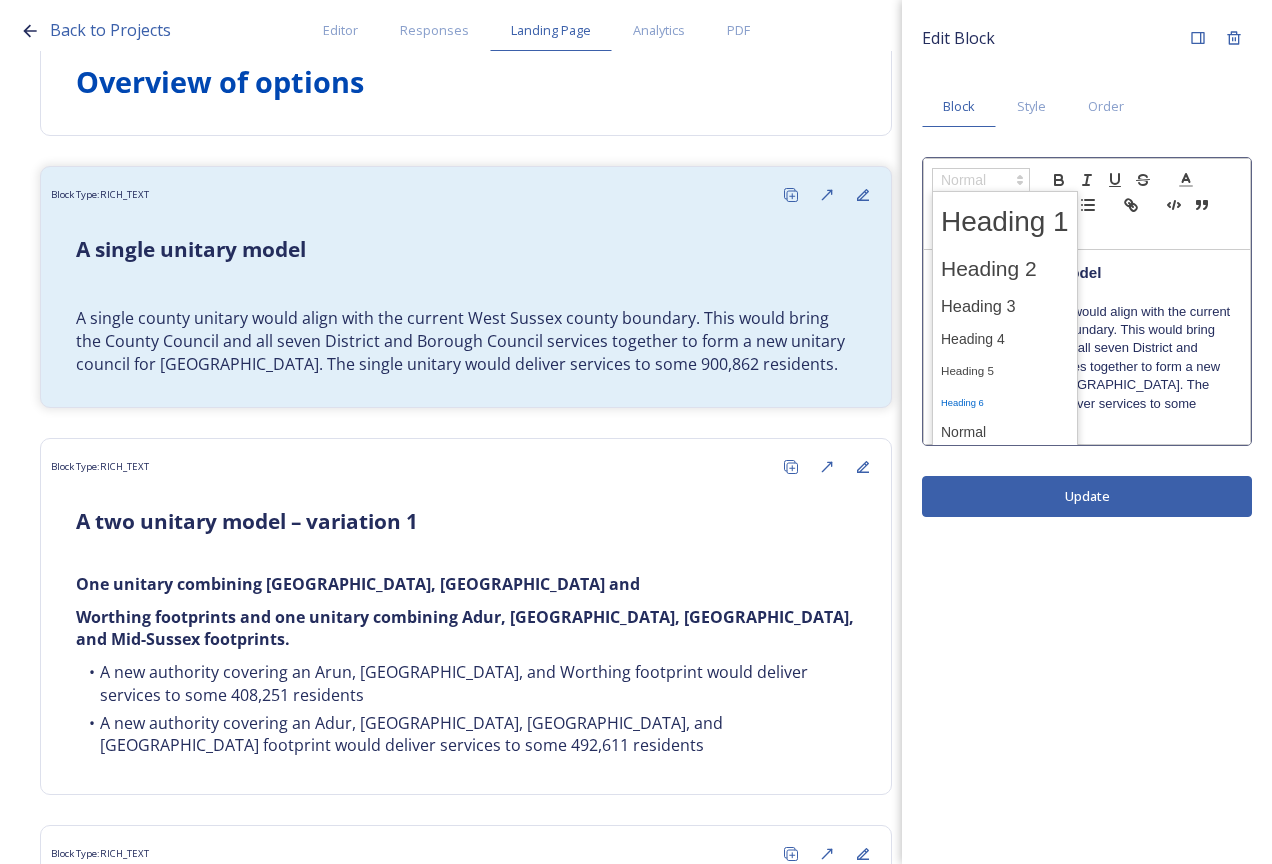 click at bounding box center [1005, 401] 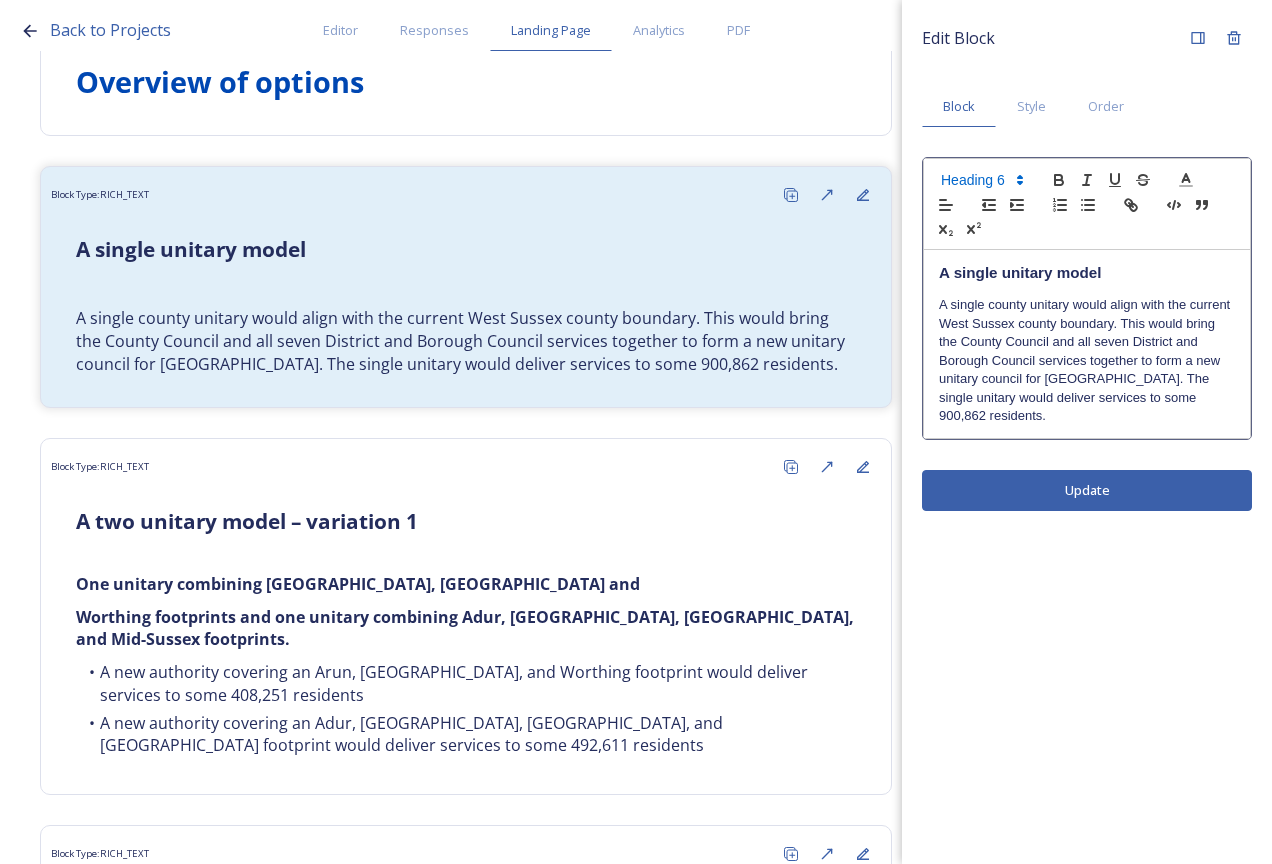 click on "Edit Block Block Style Order                                                                                                                                                                           A single unitary model   A single county unitary would align with the current West Sussex county boundary. This would bring the County Council and all seven District and Borough Council services together to form a new unitary council for West Sussex. The single unitary would deliver services to some 900,862 residents. Update" at bounding box center [1087, 432] 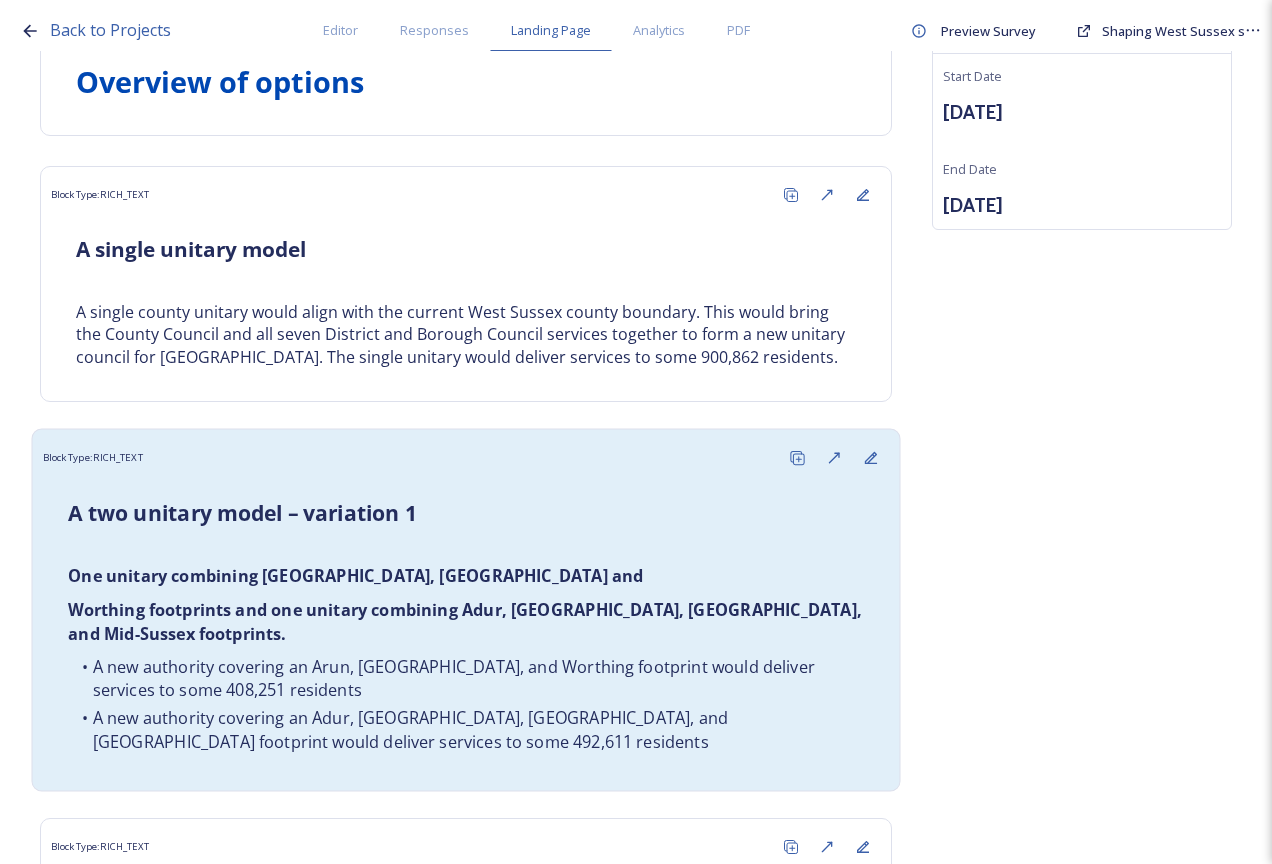 click on "A two unitary model – variation 1 One unitary combining Arun, Chichester and Worthing footprints and one unitary combining Adur, Crawley, Horsham, and Mid-Sussex footprints.    A new authority covering an Arun, Chichester, and Worthing footprint would deliver services to some 408,251 residents   A new authority covering an Adur, Crawley, Horsham, and Mid Sussex footprint would deliver services to some 492,611 residents" at bounding box center (466, 628) 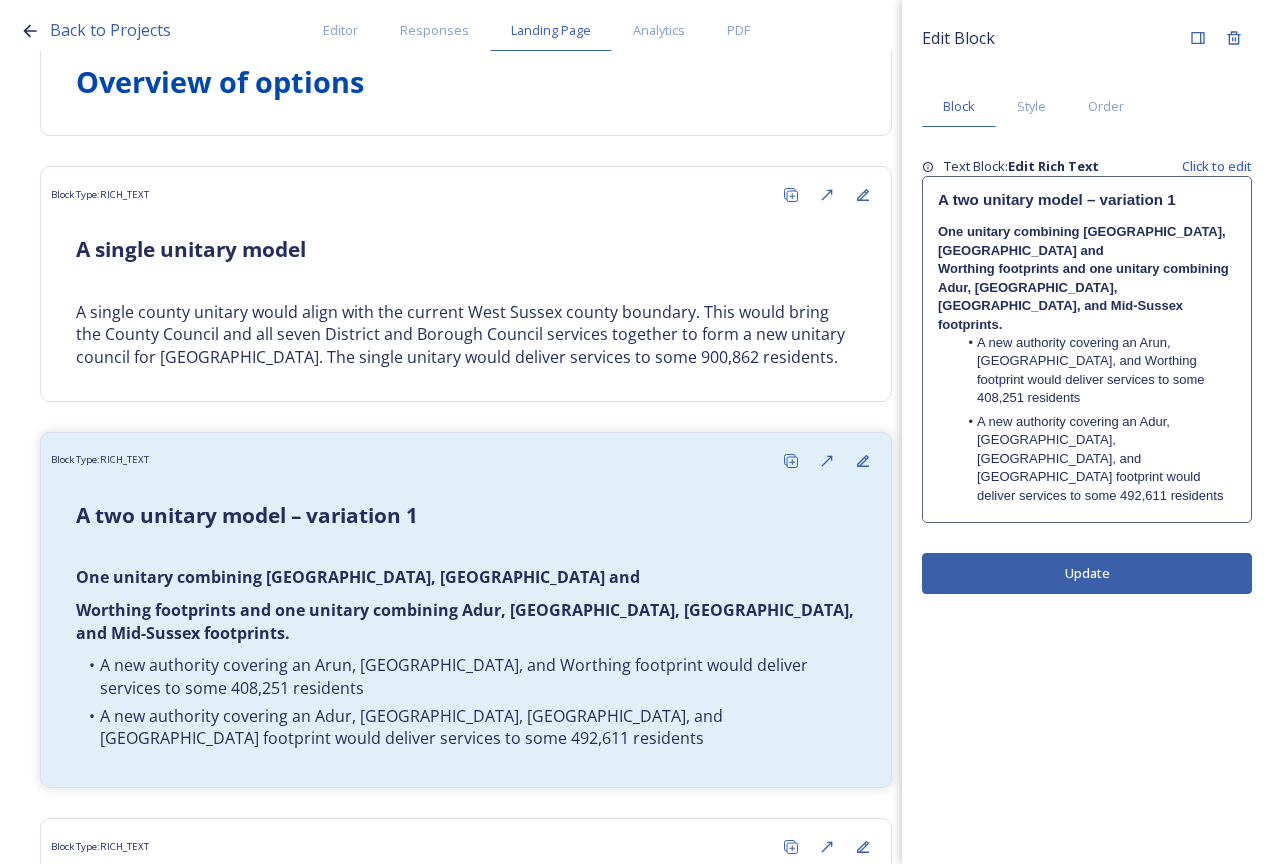 click on "A new authority covering an Arun, [GEOGRAPHIC_DATA], and Worthing footprint would deliver services to some 408,251 residents" at bounding box center (1097, 371) 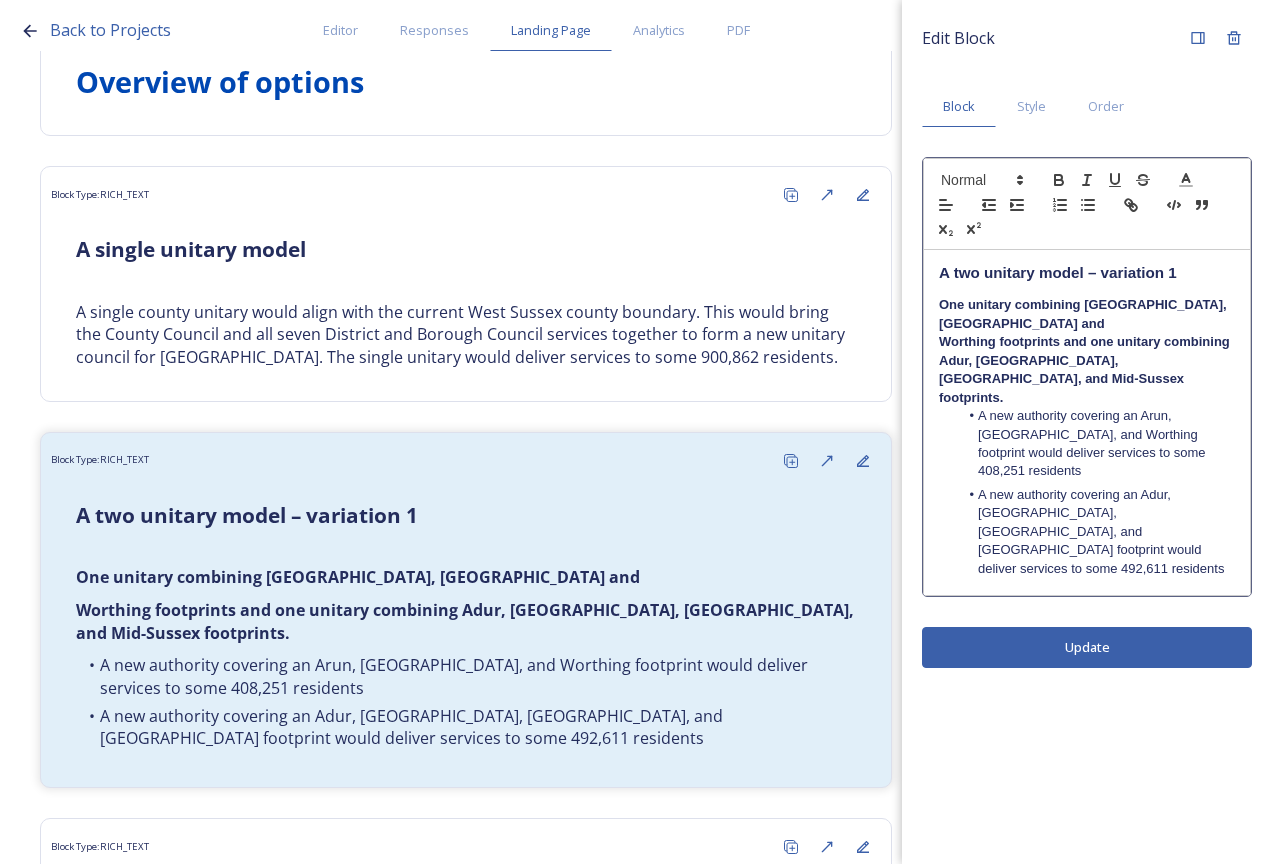 click on "Worthing footprints and one unitary combining Adur, Crawley, Horsham, and Mid-Sussex footprints." at bounding box center (1086, 369) 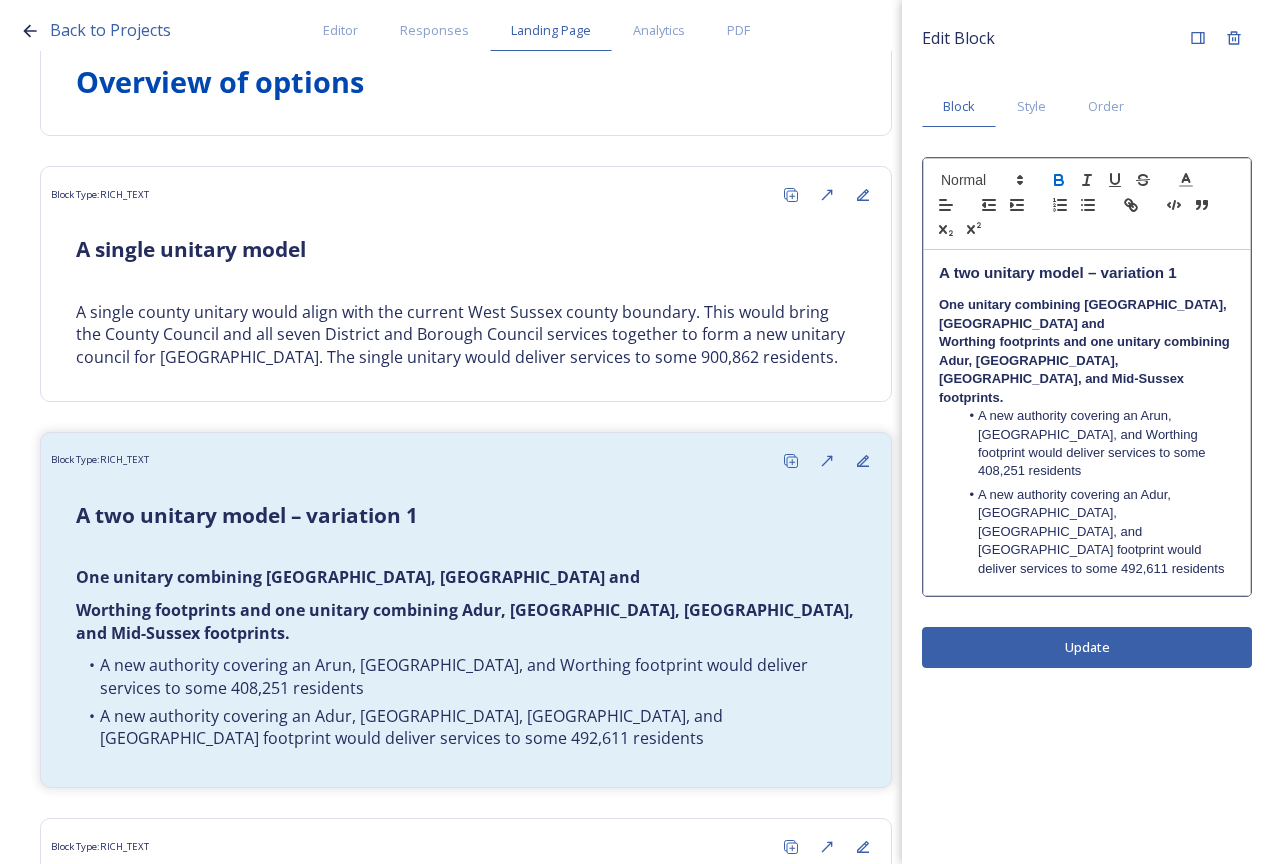click on "A two unitary model – variation 1 One unitary combining Arun, Chichester and Worthing footprints and one unitary combining Adur, Crawley, Horsham, and Mid-Sussex footprints.    A new authority covering an Arun, Chichester, and Worthing footprint would deliver services to some 408,251 residents   A new authority covering an Adur, Crawley, Horsham, and Mid Sussex footprint would deliver services to some 492,611 residents" at bounding box center (1087, 422) 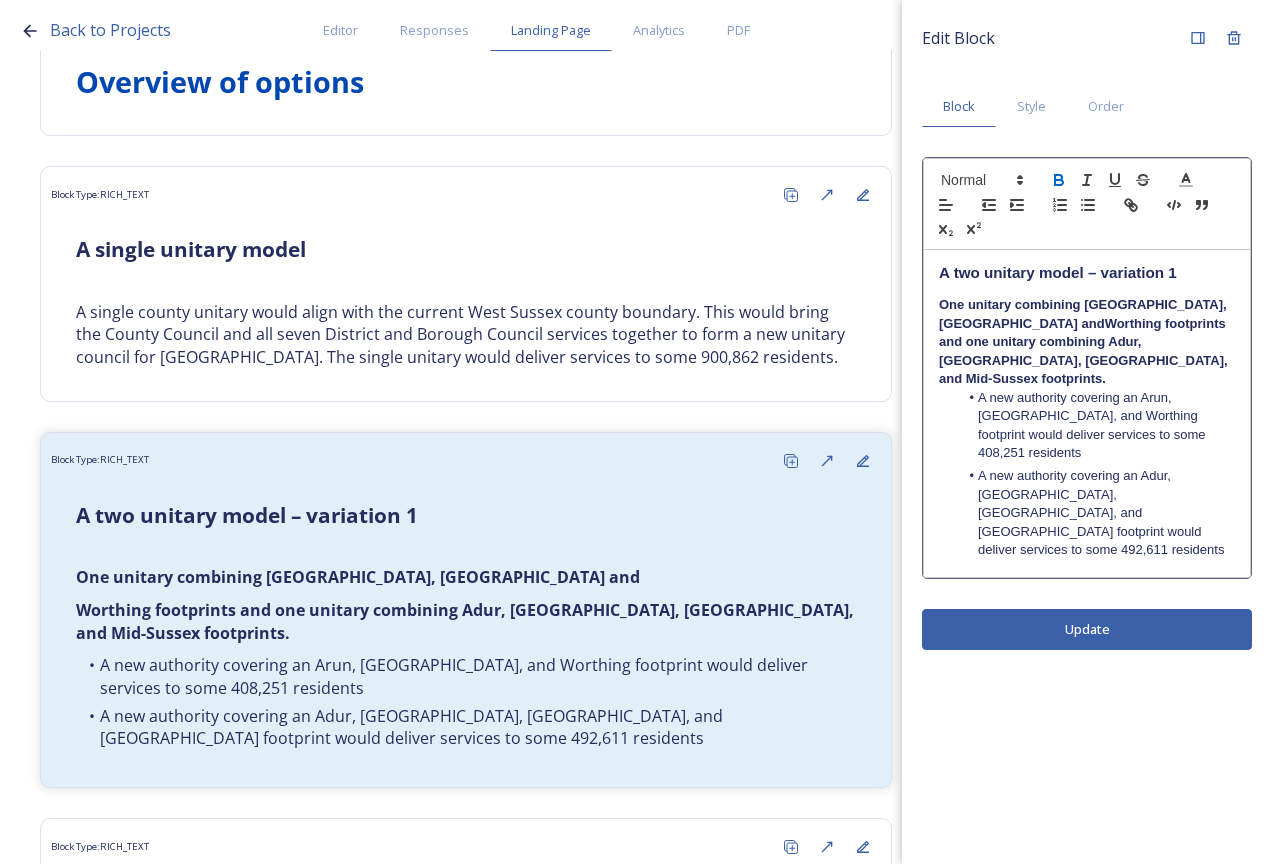 type 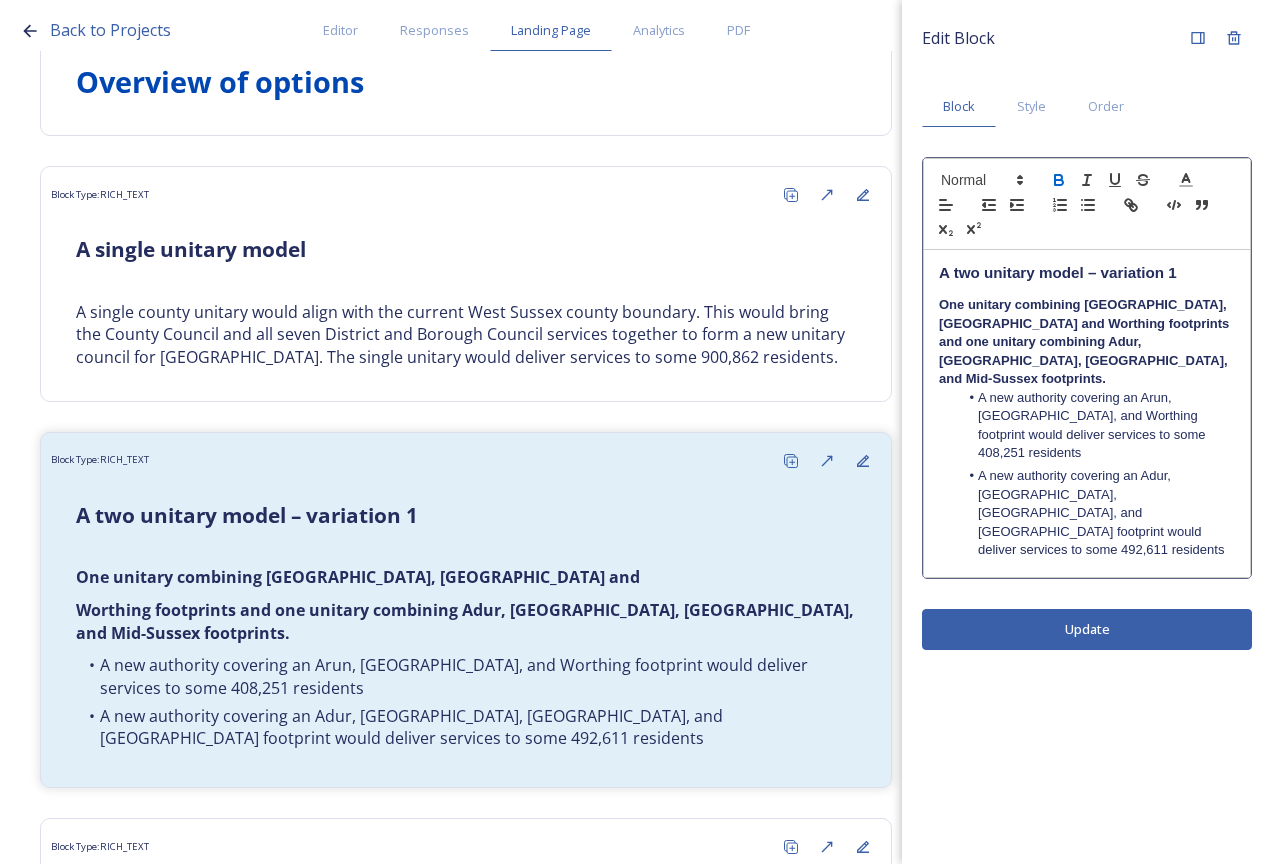 click on "Edit Block Block Style Order                                                                                                                                                                           A two unitary model – variation 1 One unitary combining Arun, Chichester and Worthing footprints and one unitary combining Adur, Crawley, Horsham, and Mid-Sussex footprints.    A new authority covering an Arun, Chichester, and Worthing footprint would deliver services to some 408,251 residents   A new authority covering an Adur, Crawley, Horsham, and Mid Sussex footprint would deliver services to some 492,611 residents   Update" at bounding box center [1087, 432] 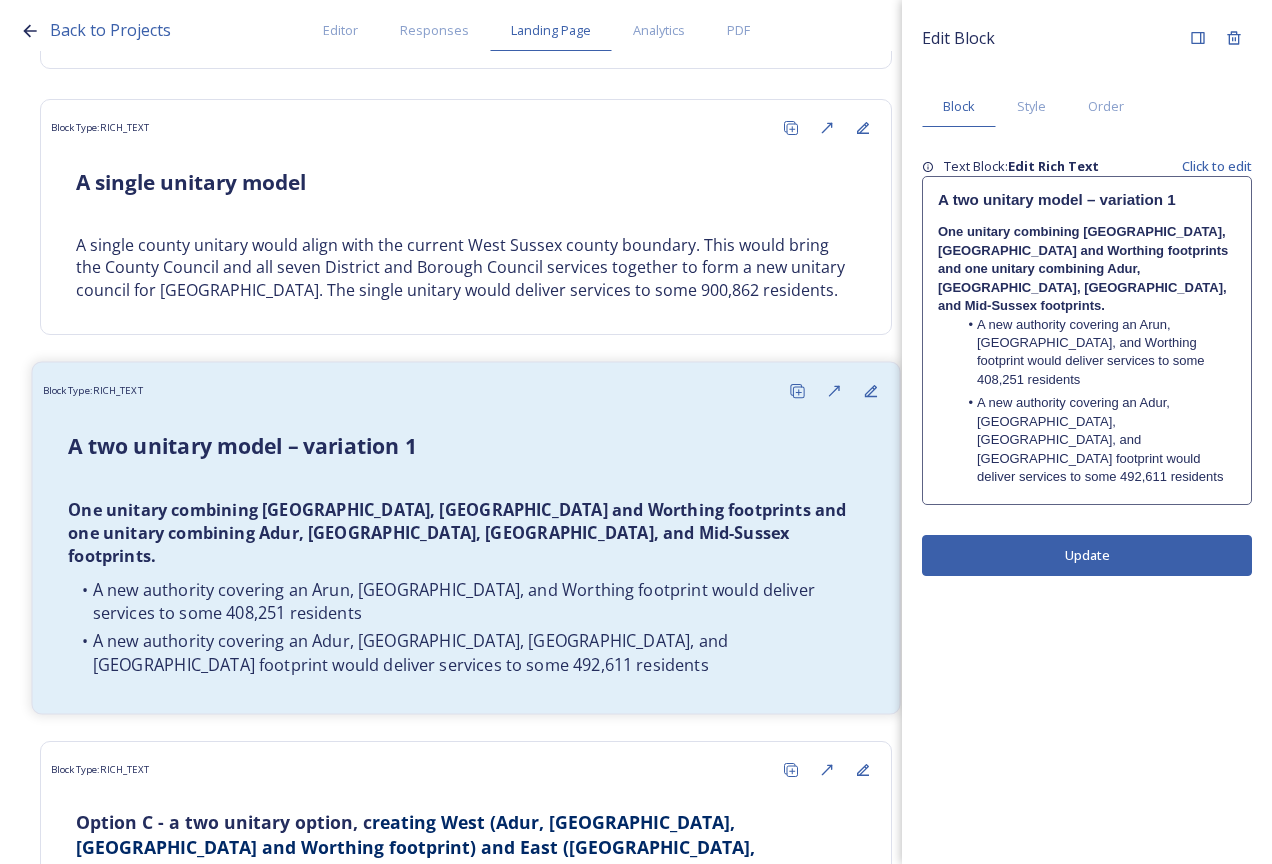 scroll, scrollTop: 300, scrollLeft: 0, axis: vertical 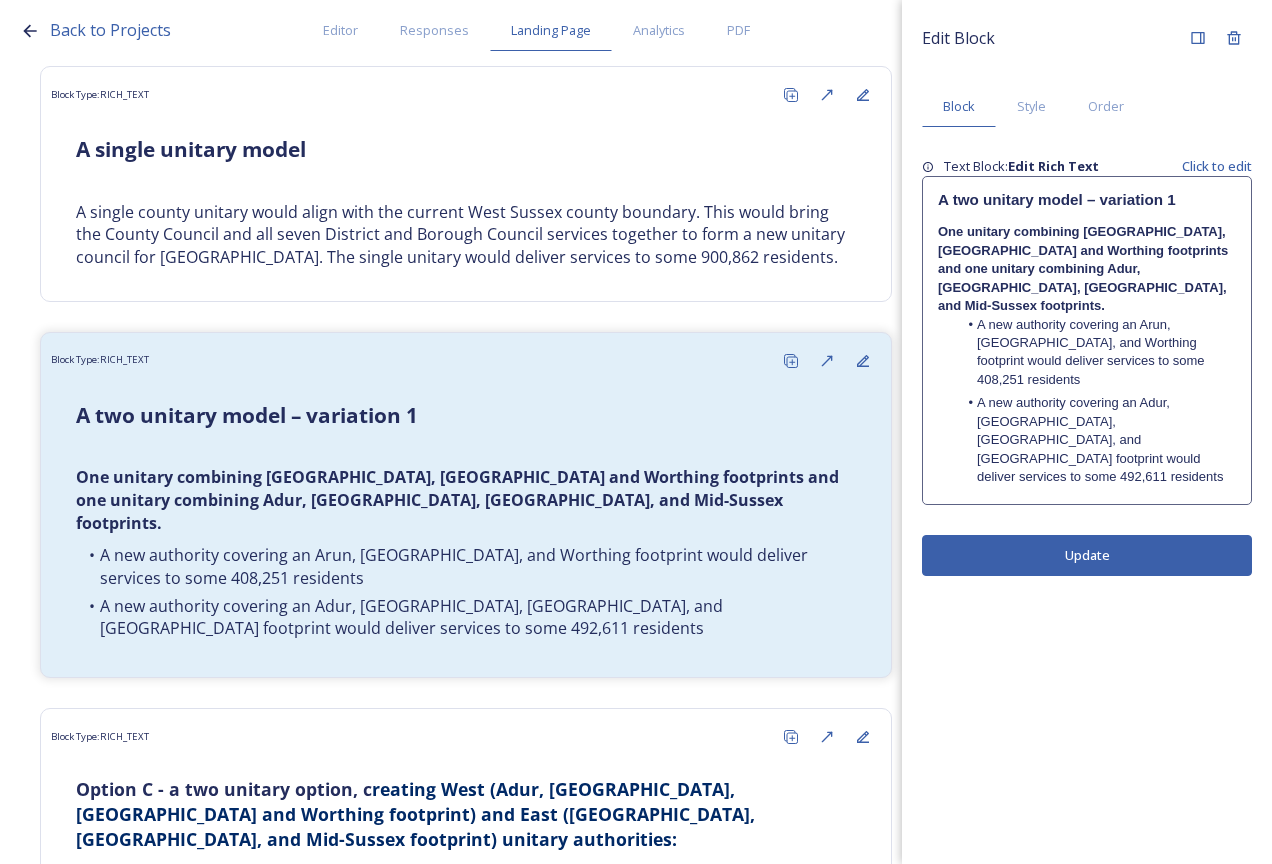 click on "A new authority covering an Adur, [GEOGRAPHIC_DATA], [GEOGRAPHIC_DATA], and [GEOGRAPHIC_DATA] footprint would deliver services to some 492,611 residents" at bounding box center [1097, 440] 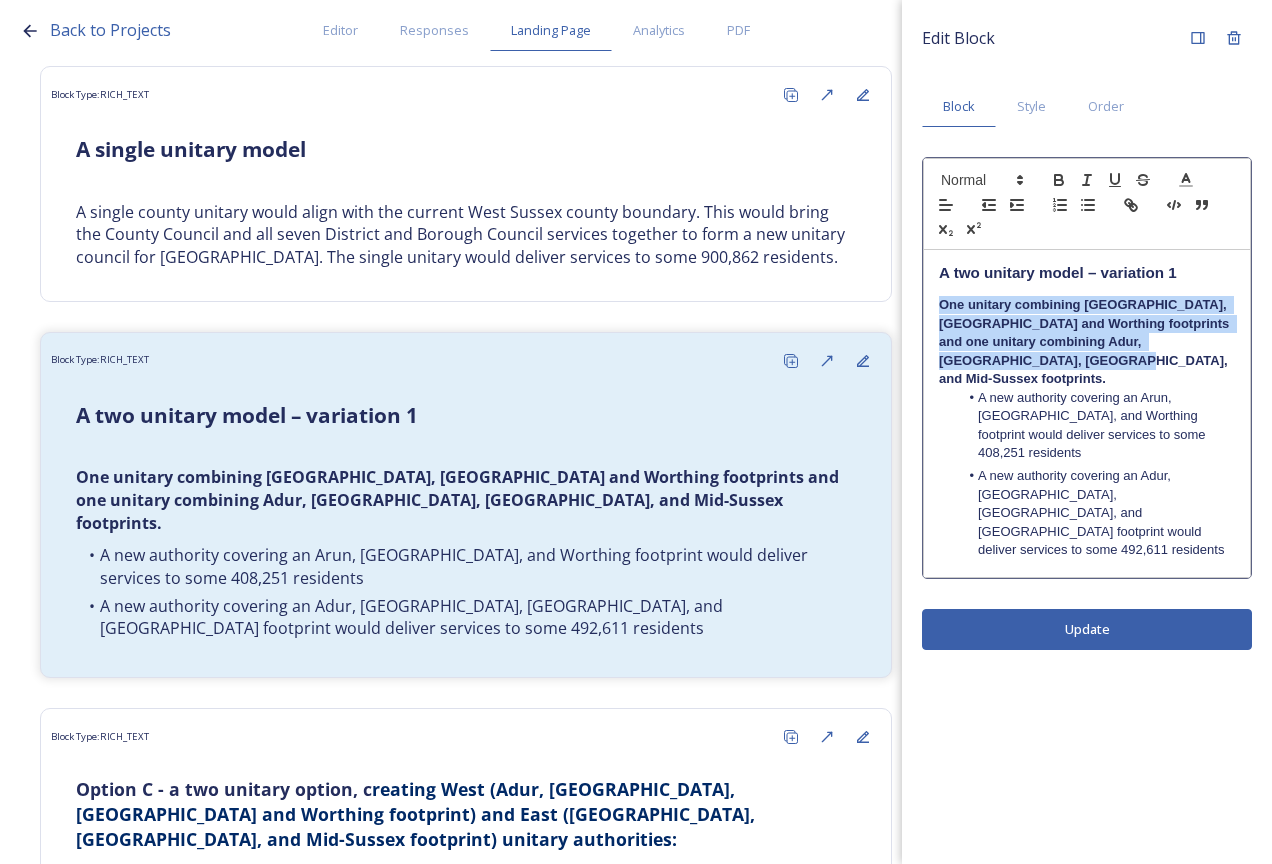drag, startPoint x: 1024, startPoint y: 356, endPoint x: 918, endPoint y: 310, distance: 115.55086 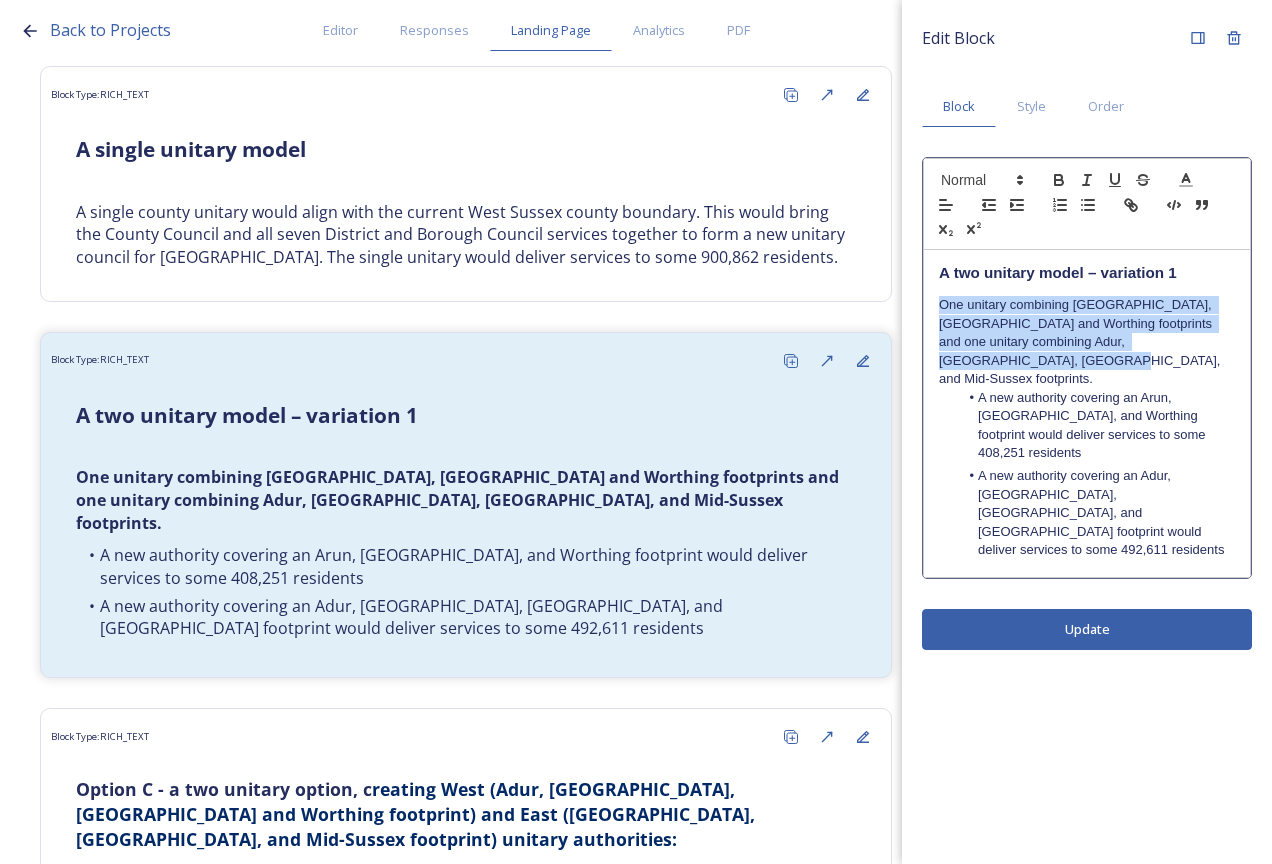 click on "Edit Block Block Style Order                                                                                                                                                                           A two unitary model – variation 1 One unitary combining Arun, Chichester and Worthing footprints and one unitary combining Adur, Crawley, Horsham, and Mid-Sussex footprints.    A new authority covering an Arun, Chichester, and Worthing footprint would deliver services to some 408,251 residents   A new authority covering an Adur, Crawley, Horsham, and Mid Sussex footprint would deliver services to some 492,611 residents   Update" at bounding box center [1087, 432] 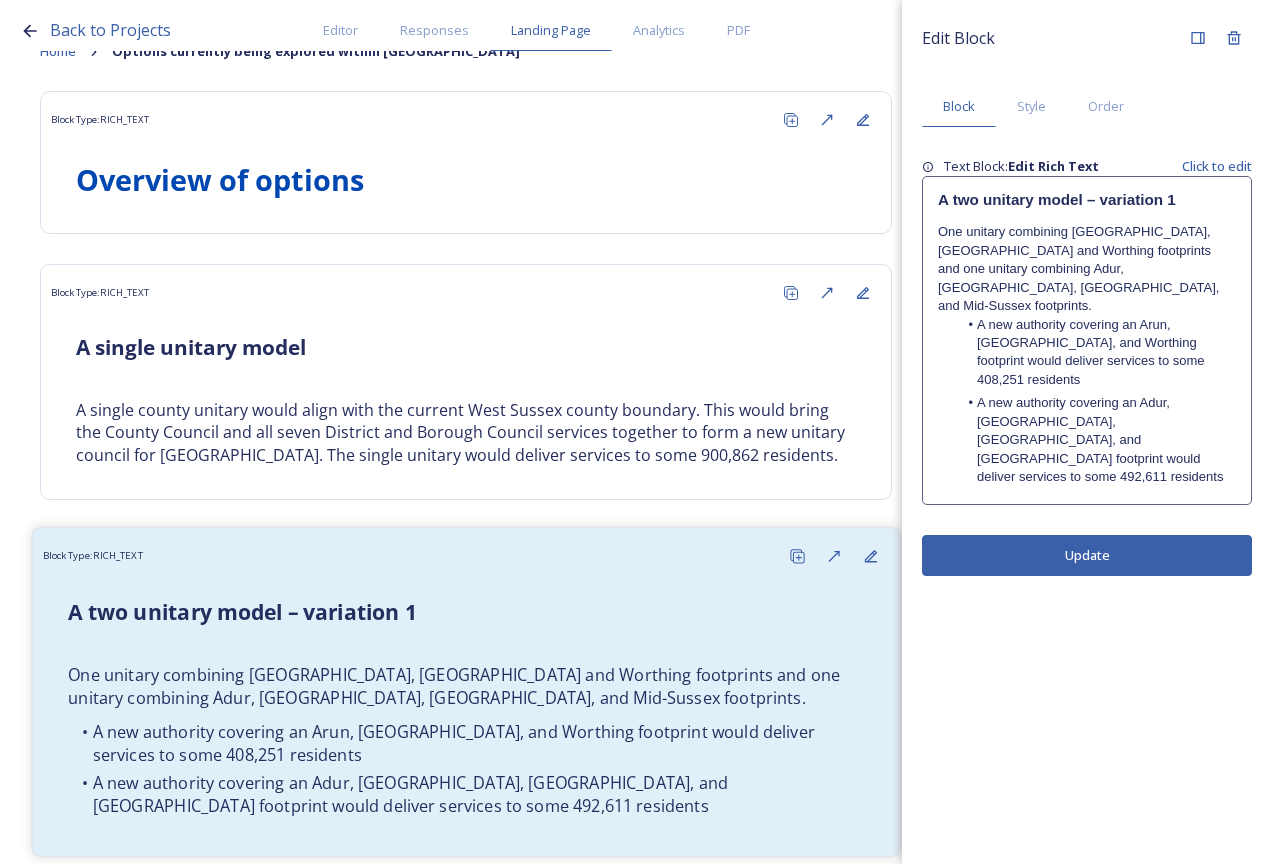 scroll, scrollTop: 100, scrollLeft: 0, axis: vertical 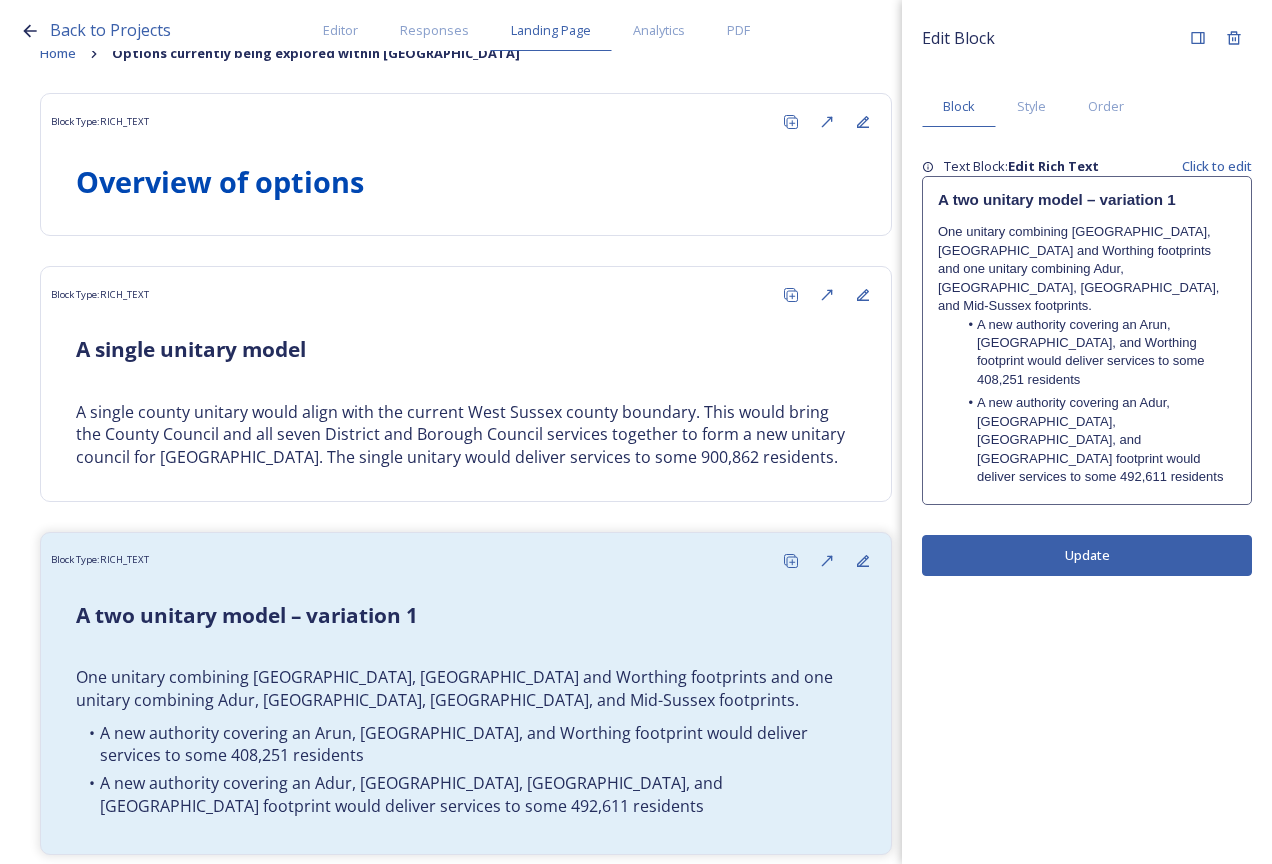 click on "One unitary combining [GEOGRAPHIC_DATA], [GEOGRAPHIC_DATA] and Worthing footprints and one unitary combining Adur, [GEOGRAPHIC_DATA], [GEOGRAPHIC_DATA], and Mid-Sussex footprints." at bounding box center [1087, 269] 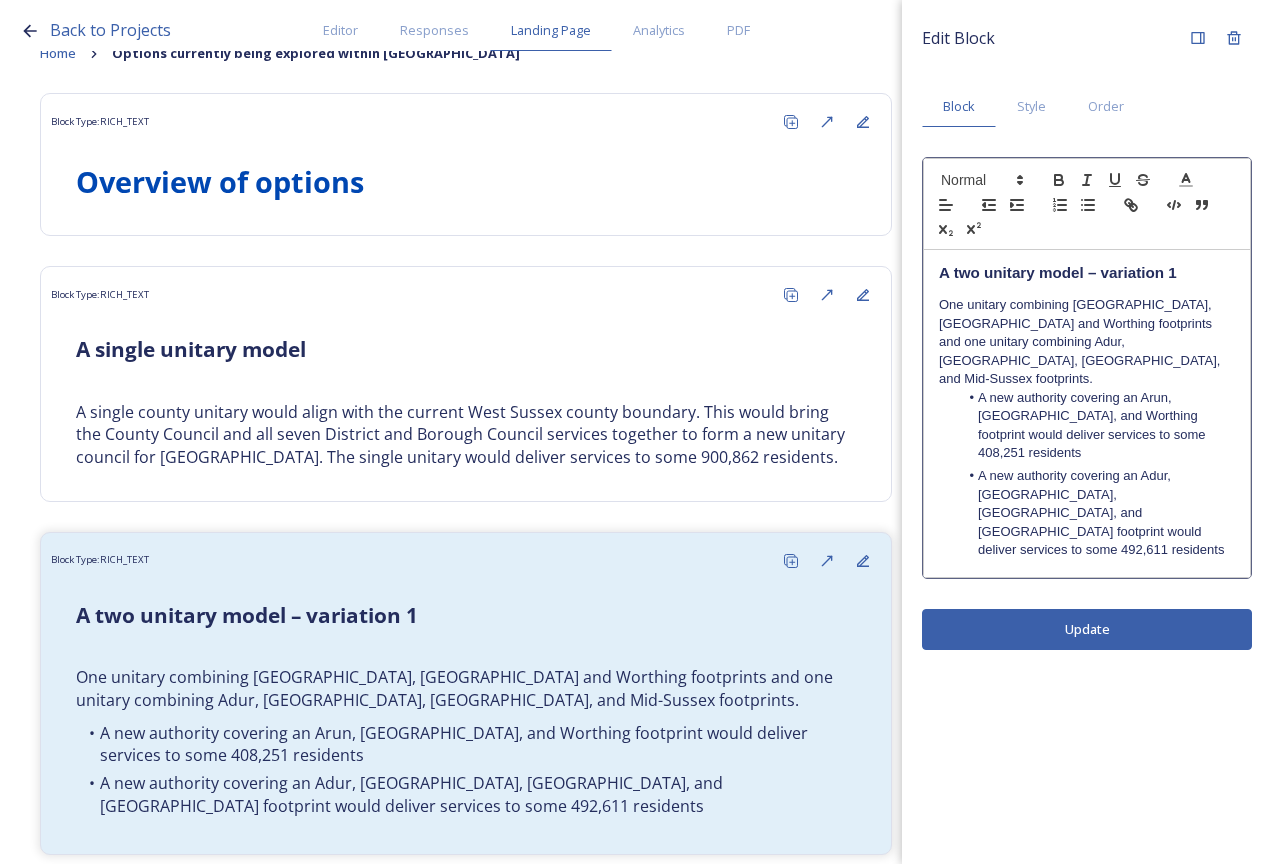 click at bounding box center (1087, 290) 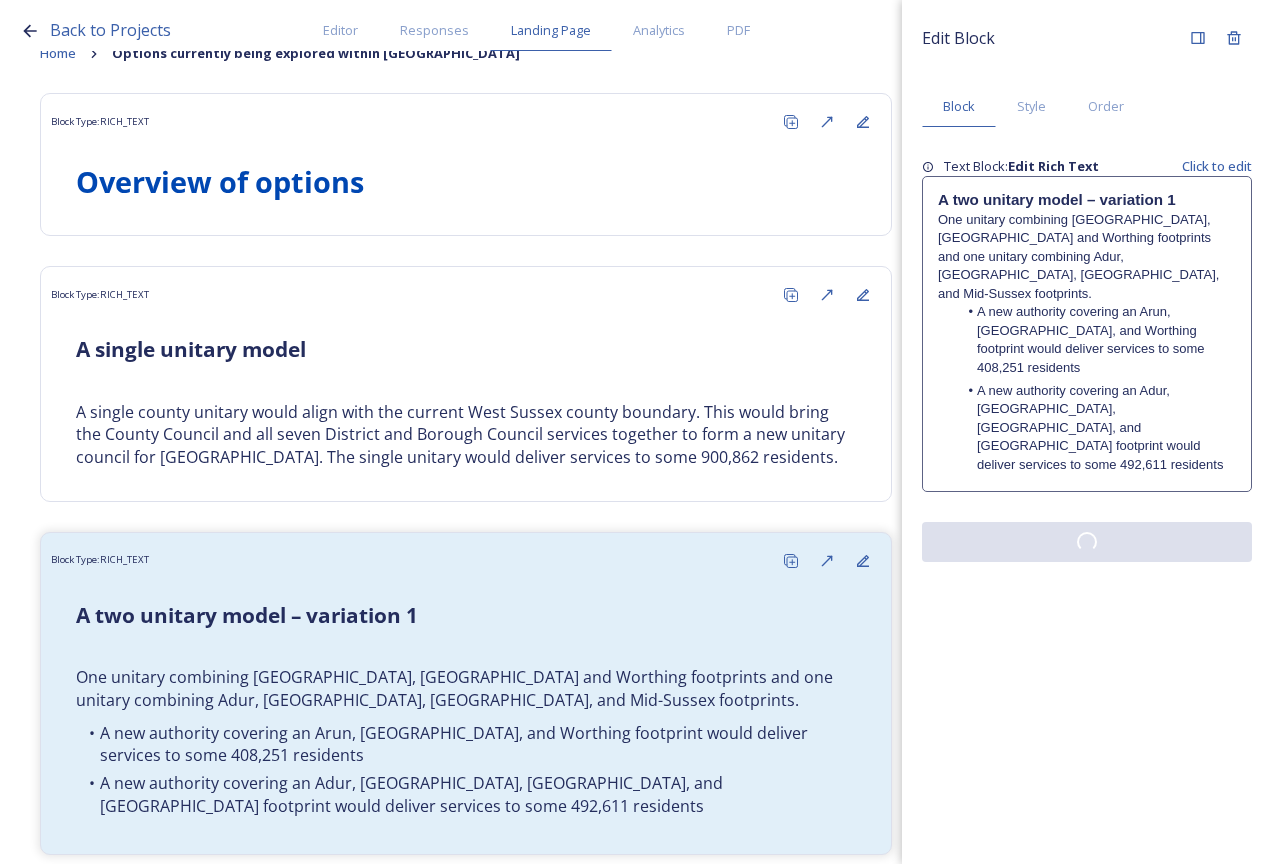 click on "Edit Block Block Style Order Text Block:  Edit Rich Text Click to edit A two unitary model – variation 1 One unitary combining Arun, Chichester and Worthing footprints and one unitary combining Adur, Crawley, Horsham, and Mid-Sussex footprints.    A new authority covering an Arun, Chichester, and Worthing footprint would deliver services to some 408,251 residents   A new authority covering an Adur, Crawley, Horsham, and Mid Sussex footprint would deliver services to some 492,611 residents" at bounding box center (1087, 432) 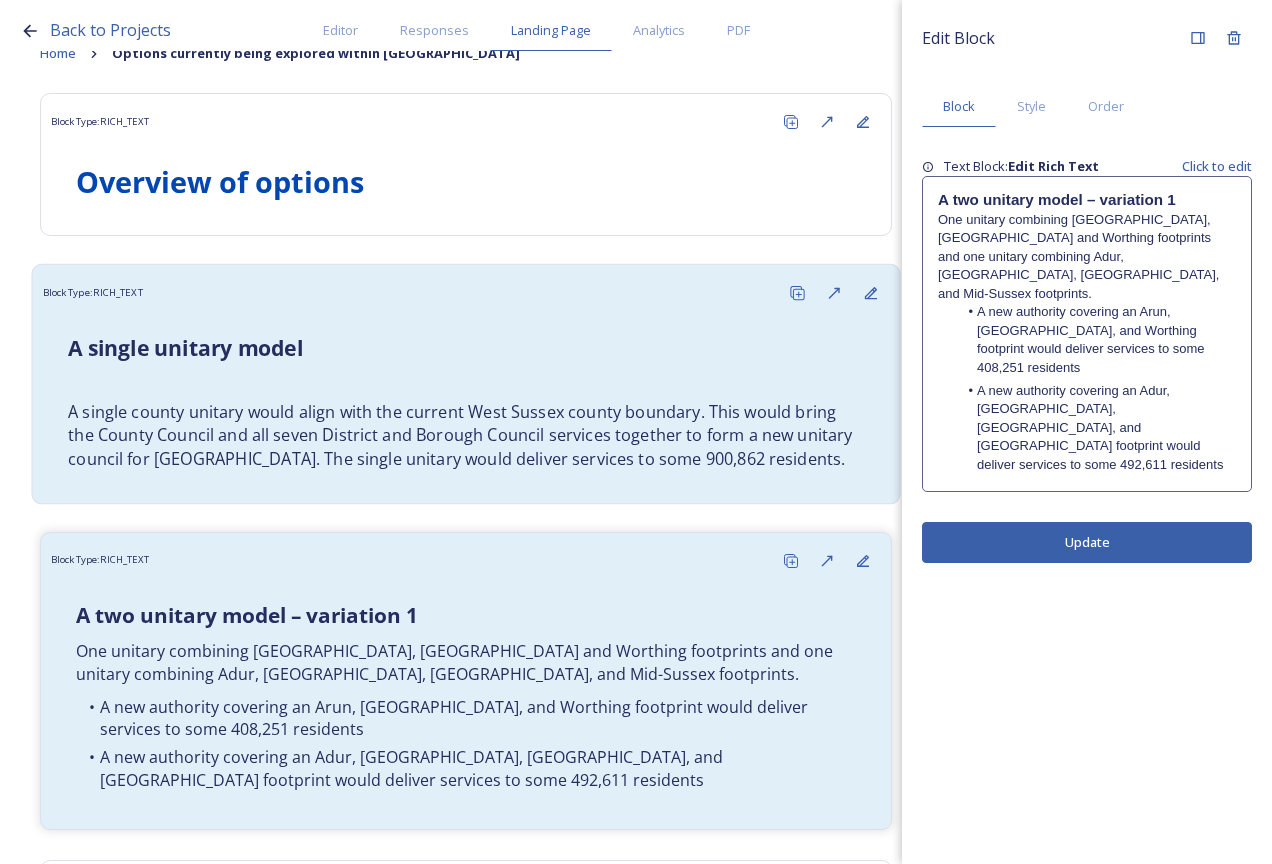 click on "A single unitary model   A single county unitary would align with the current West Sussex county boundary. This would bring the County Council and all seven District and Borough Council services together to form a new unitary council for West Sussex. The single unitary would deliver services to some 900,862 residents." at bounding box center (466, 402) 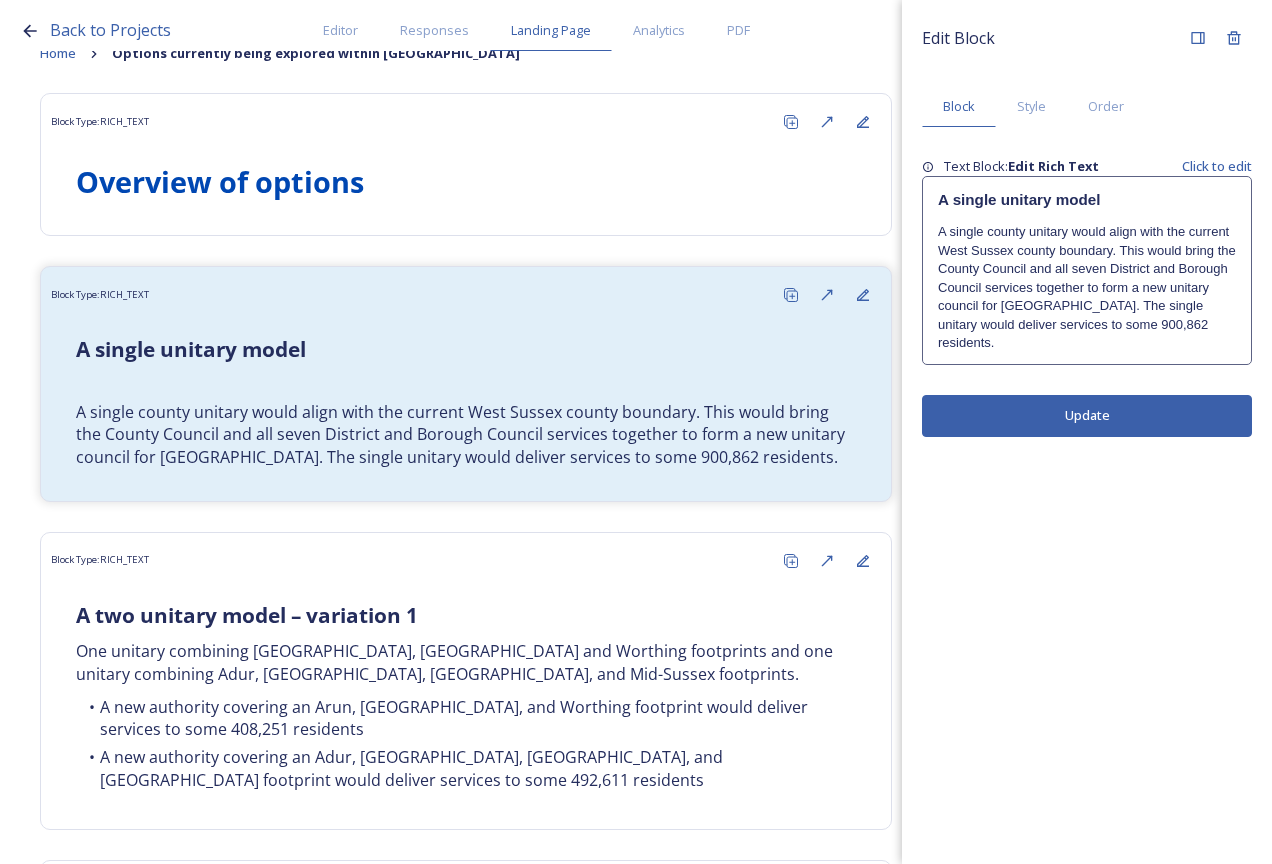click at bounding box center (1087, 217) 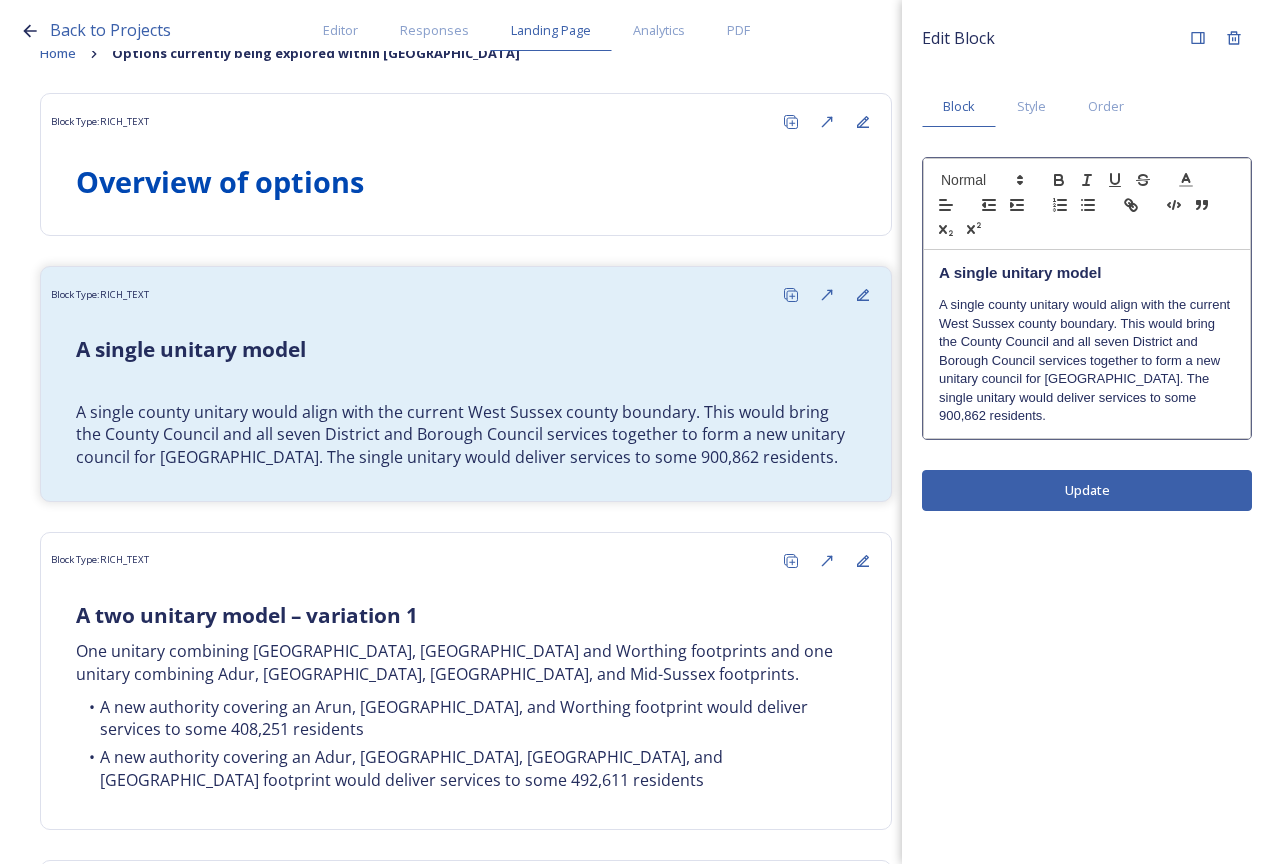 click at bounding box center (1087, 290) 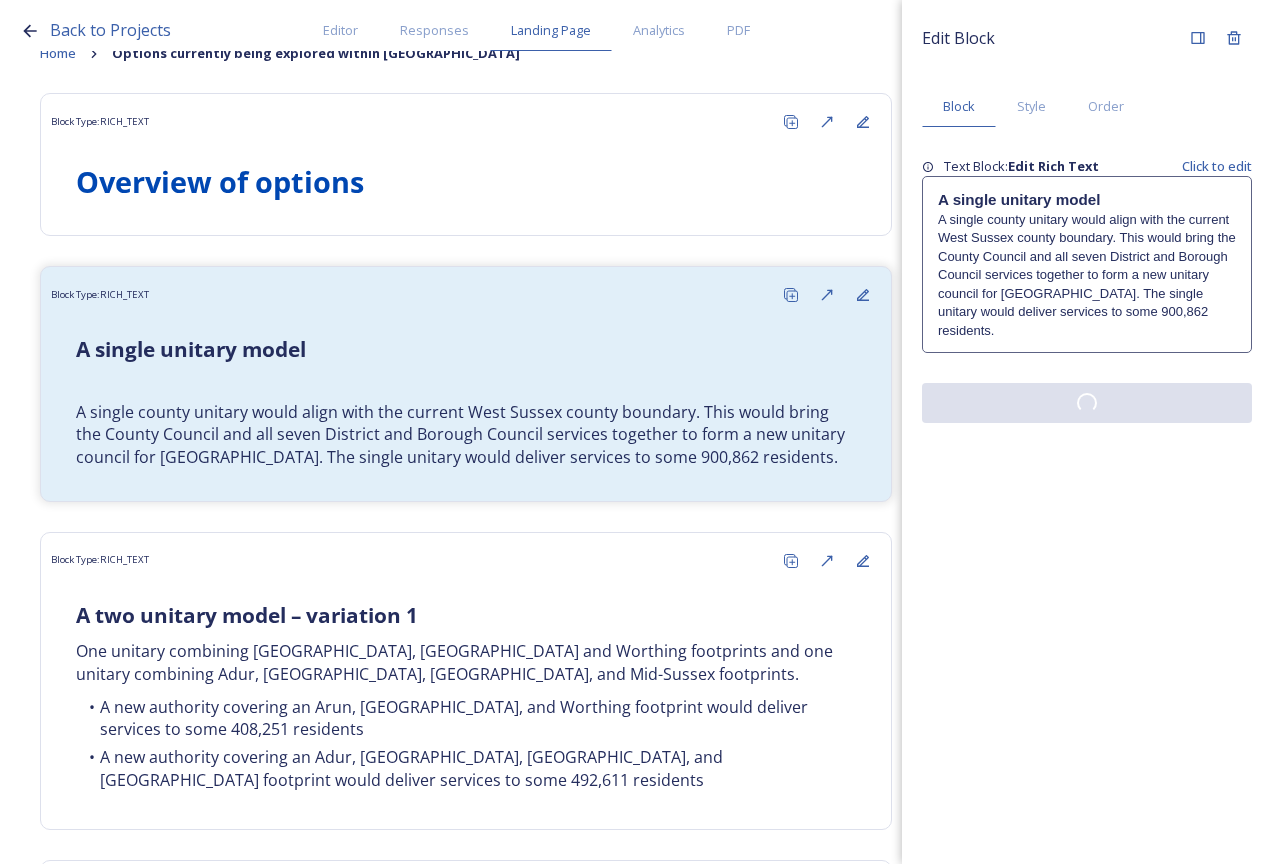 click on "Edit Block Block Style Order Text Block:  Edit Rich Text Click to edit A single unitary model   A single county unitary would align with the current West Sussex county boundary. This would bring the County Council and all seven District and Borough Council services together to form a new unitary council for West Sussex. The single unitary would deliver services to some 900,862 residents." at bounding box center (1087, 432) 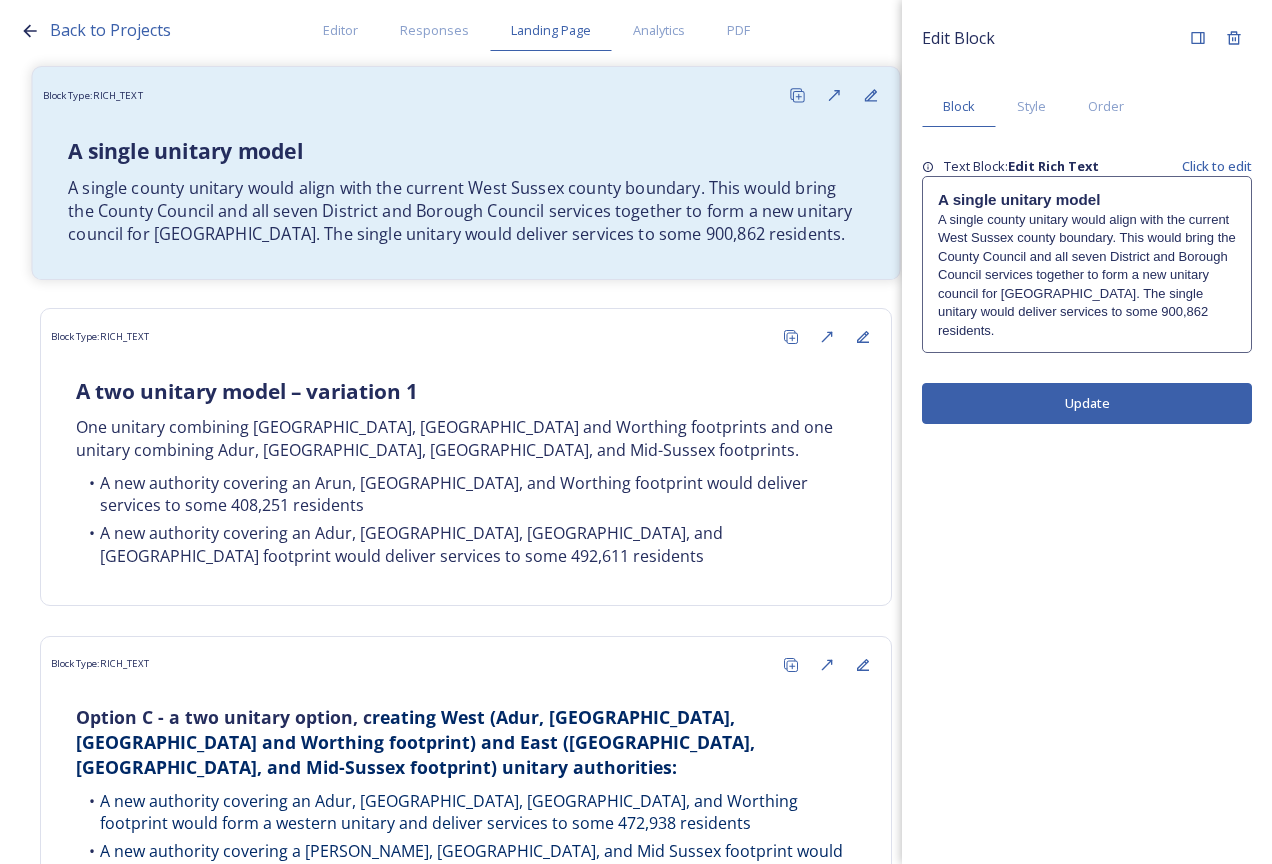 scroll, scrollTop: 300, scrollLeft: 0, axis: vertical 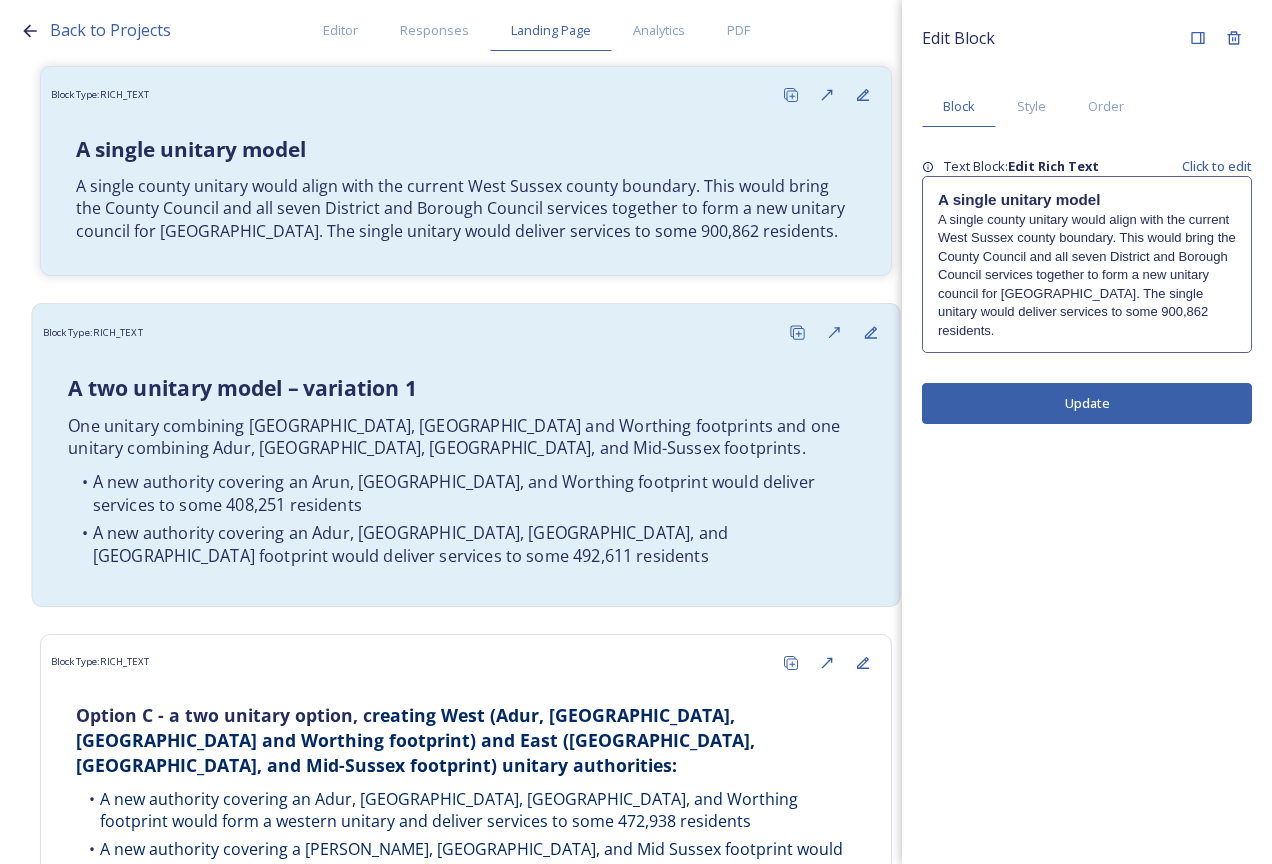 drag, startPoint x: 545, startPoint y: 515, endPoint x: 558, endPoint y: 510, distance: 13.928389 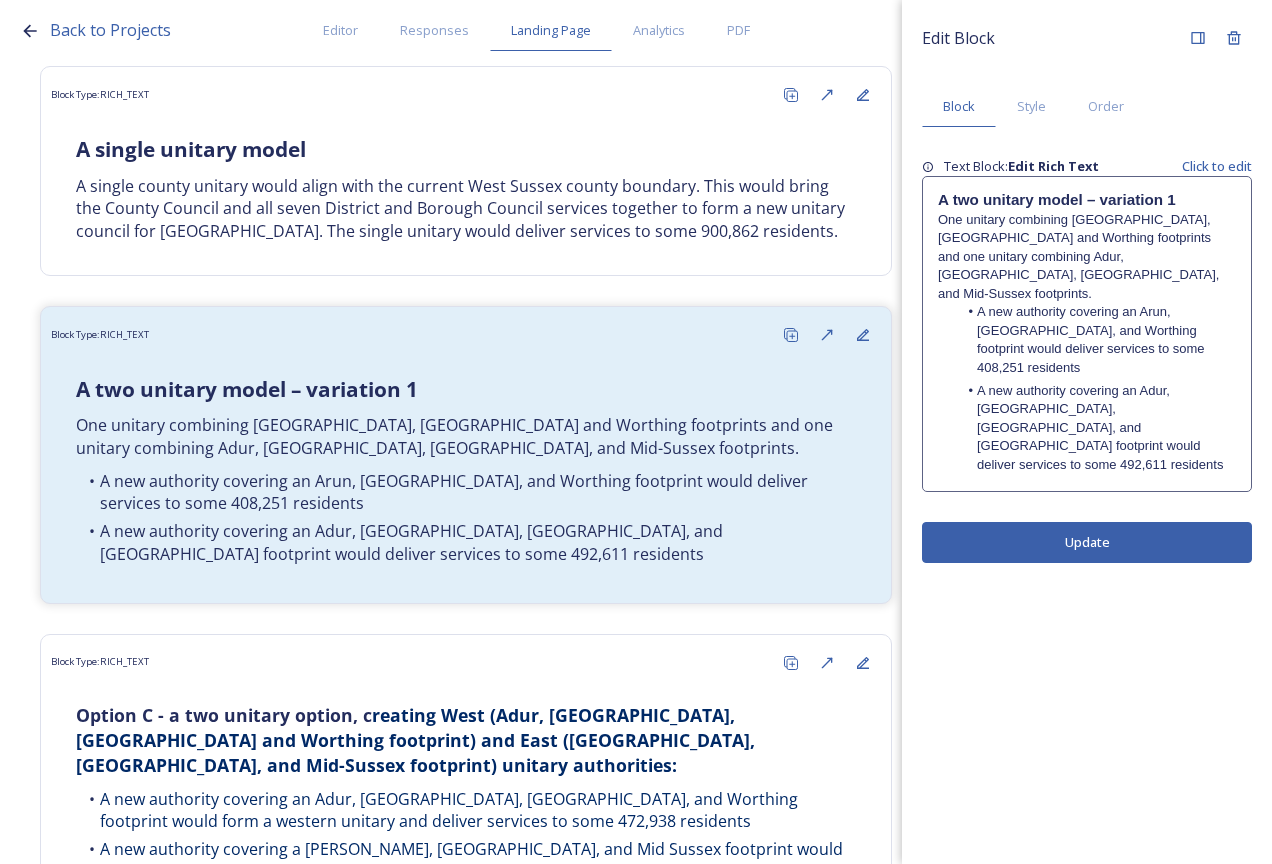 click on "A new authority covering an Adur, [GEOGRAPHIC_DATA], [GEOGRAPHIC_DATA], and [GEOGRAPHIC_DATA] footprint would deliver services to some 492,611 residents" at bounding box center [1097, 428] 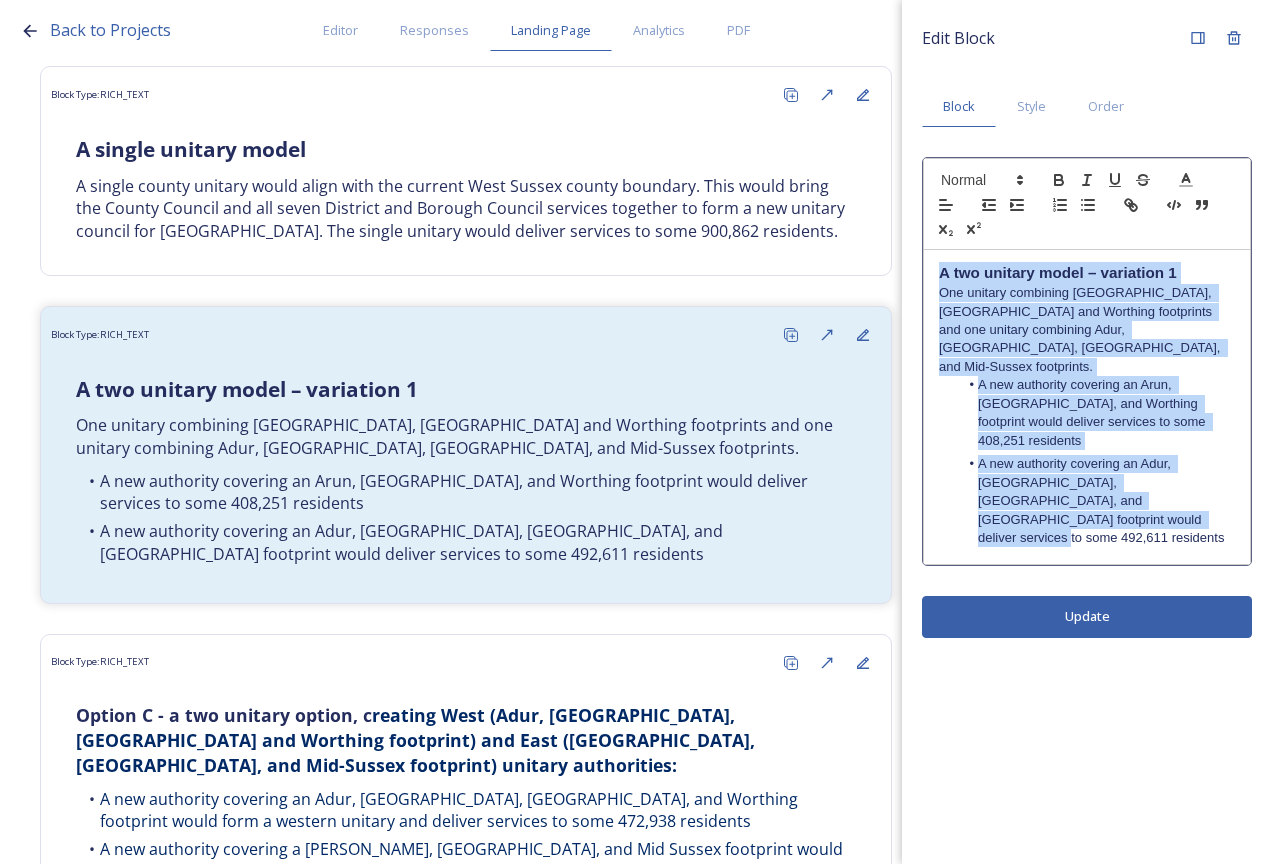 drag, startPoint x: 1176, startPoint y: 463, endPoint x: 917, endPoint y: 272, distance: 321.81052 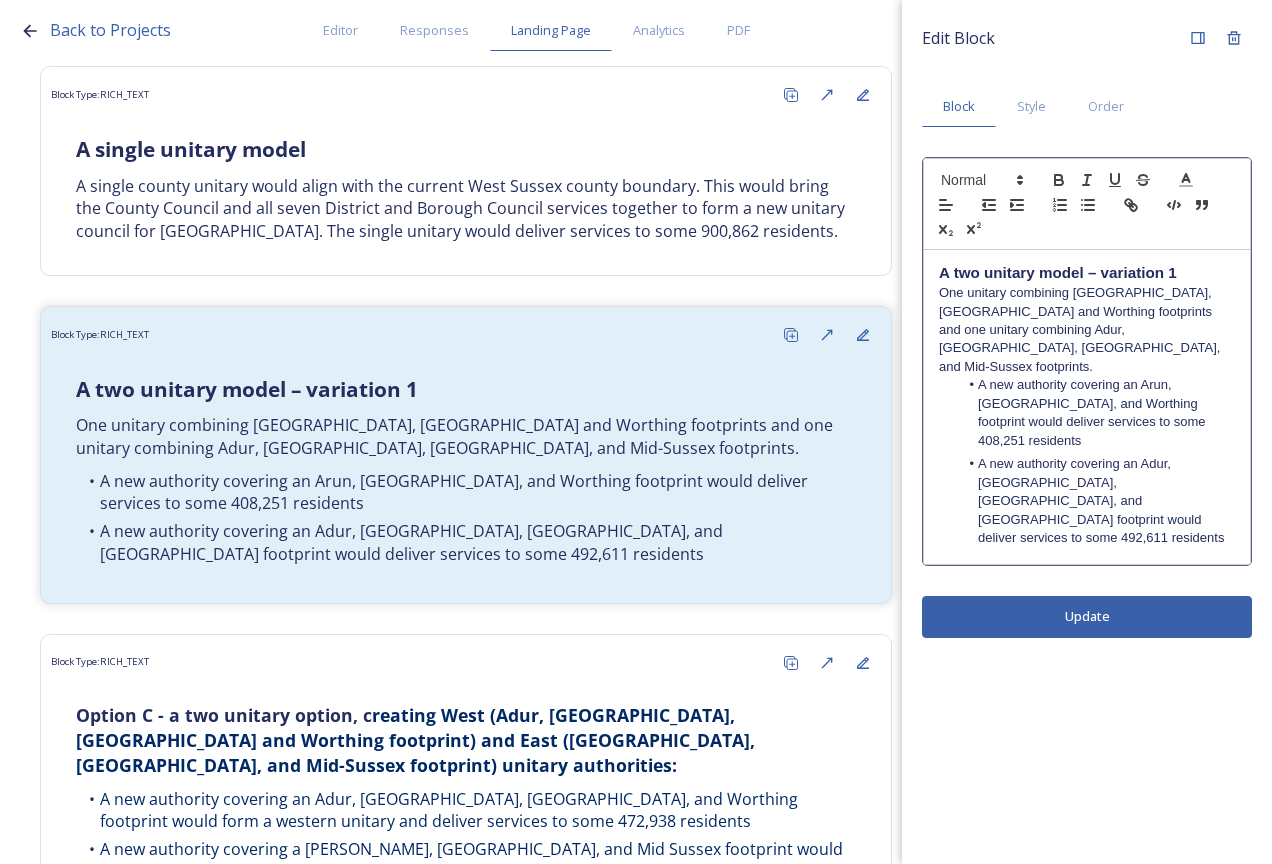scroll, scrollTop: 0, scrollLeft: 0, axis: both 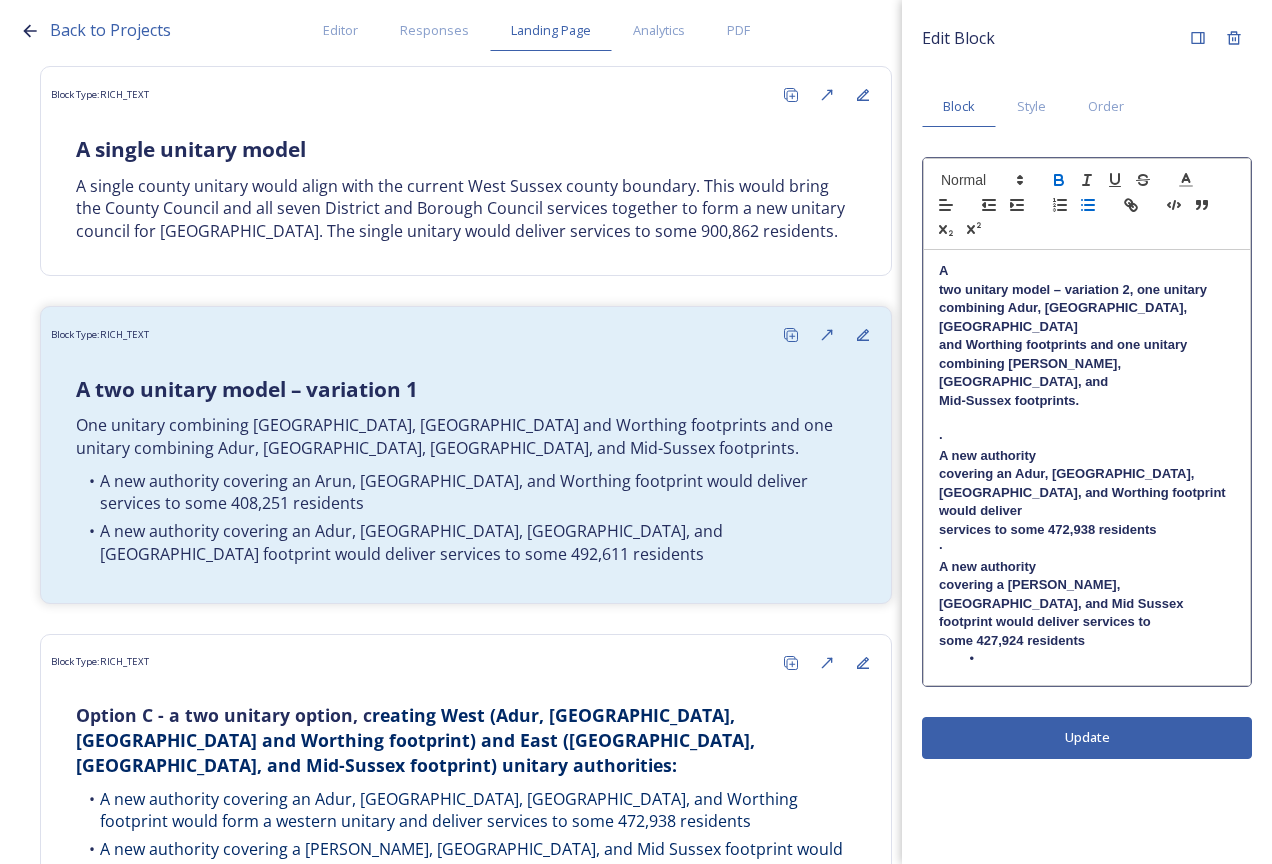 click on "A" at bounding box center (1087, 271) 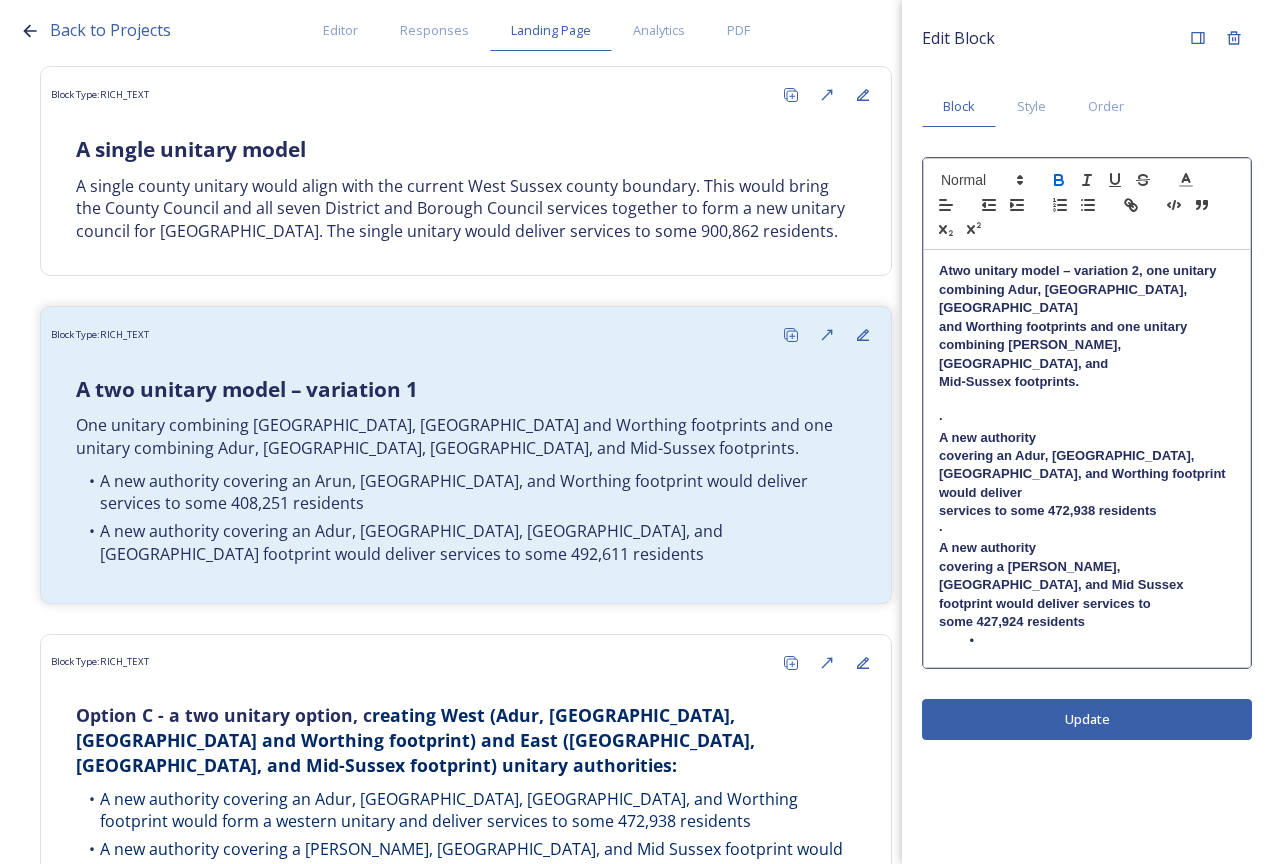 click on "Atwo unitary model – variation 2, one unitary combining Adur, Arun, Chichester" at bounding box center [1079, 289] 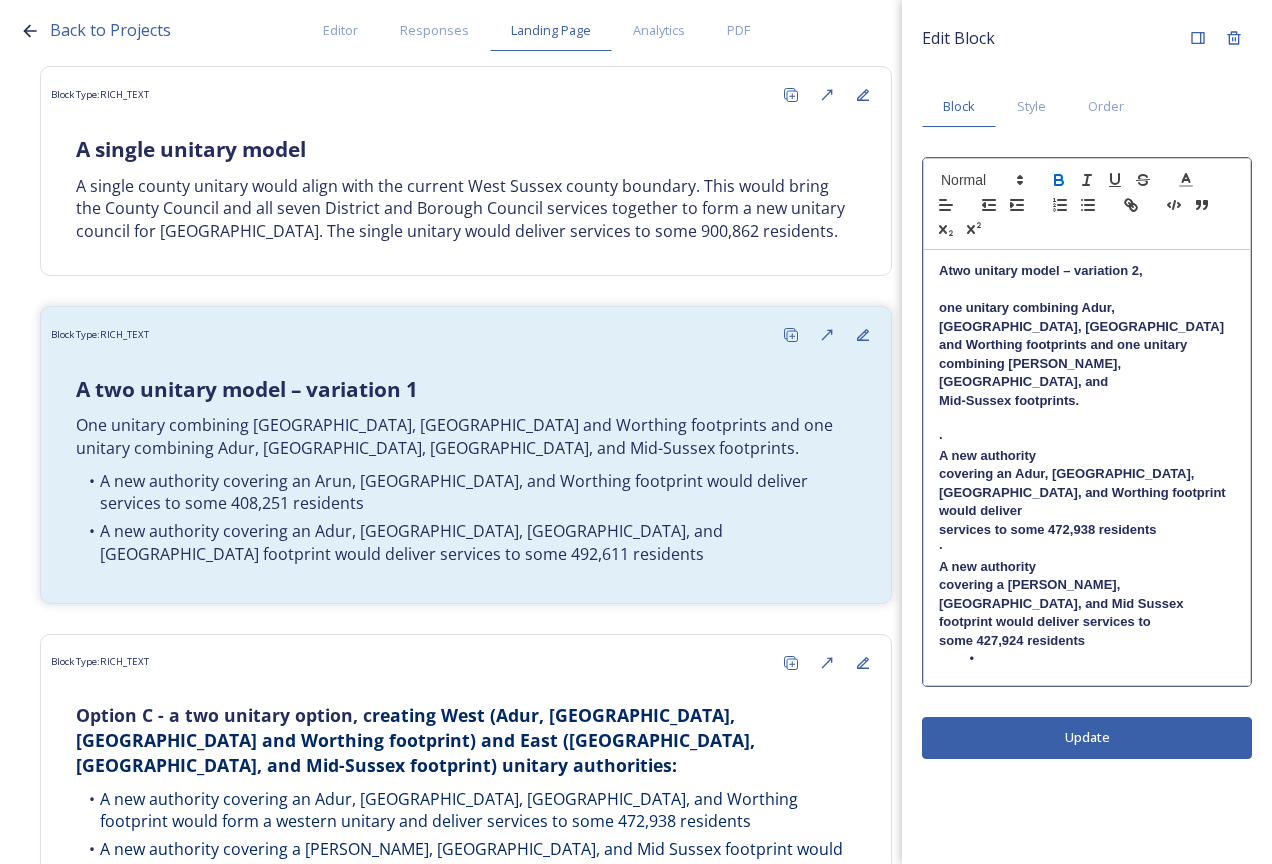 click on "Atwo unitary model – variation 2," at bounding box center (1041, 270) 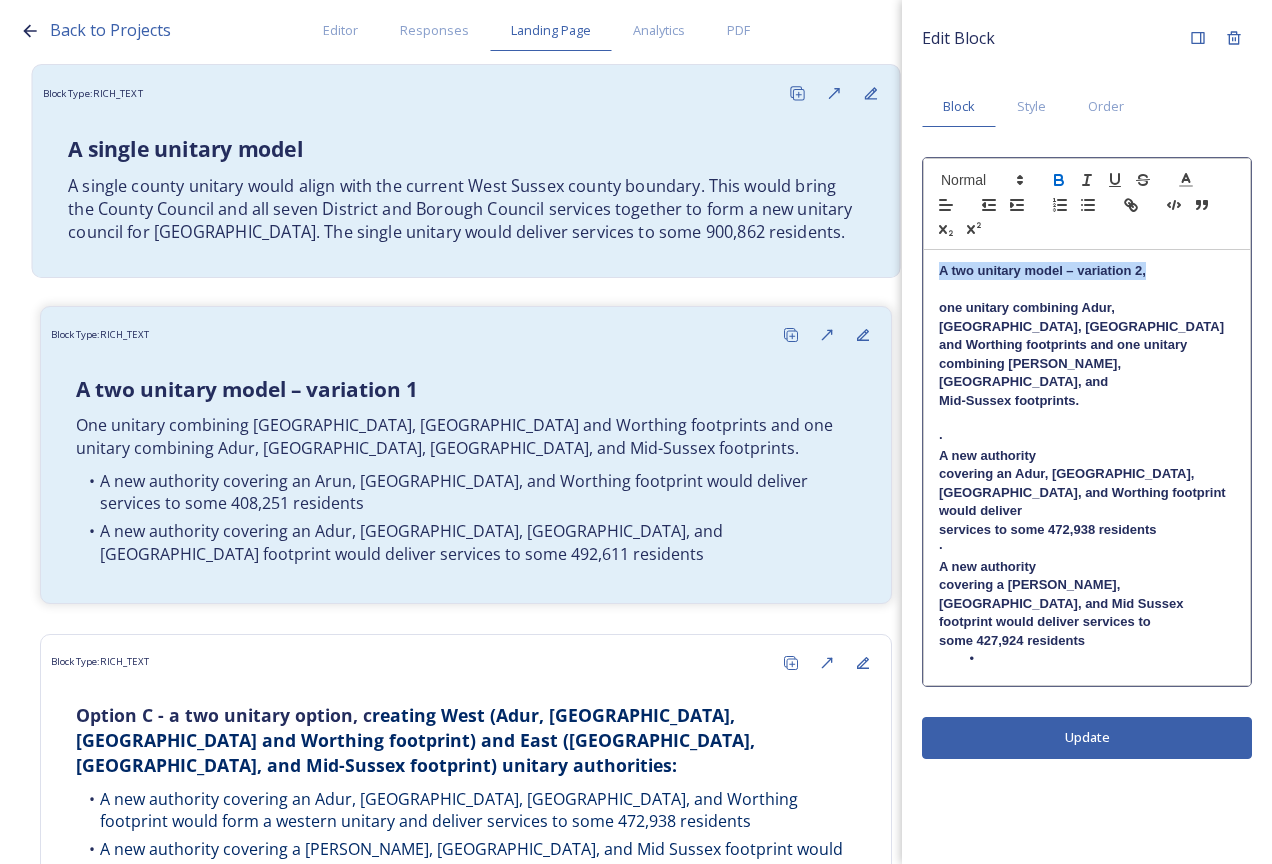 drag, startPoint x: 1180, startPoint y: 270, endPoint x: 919, endPoint y: 209, distance: 268.03357 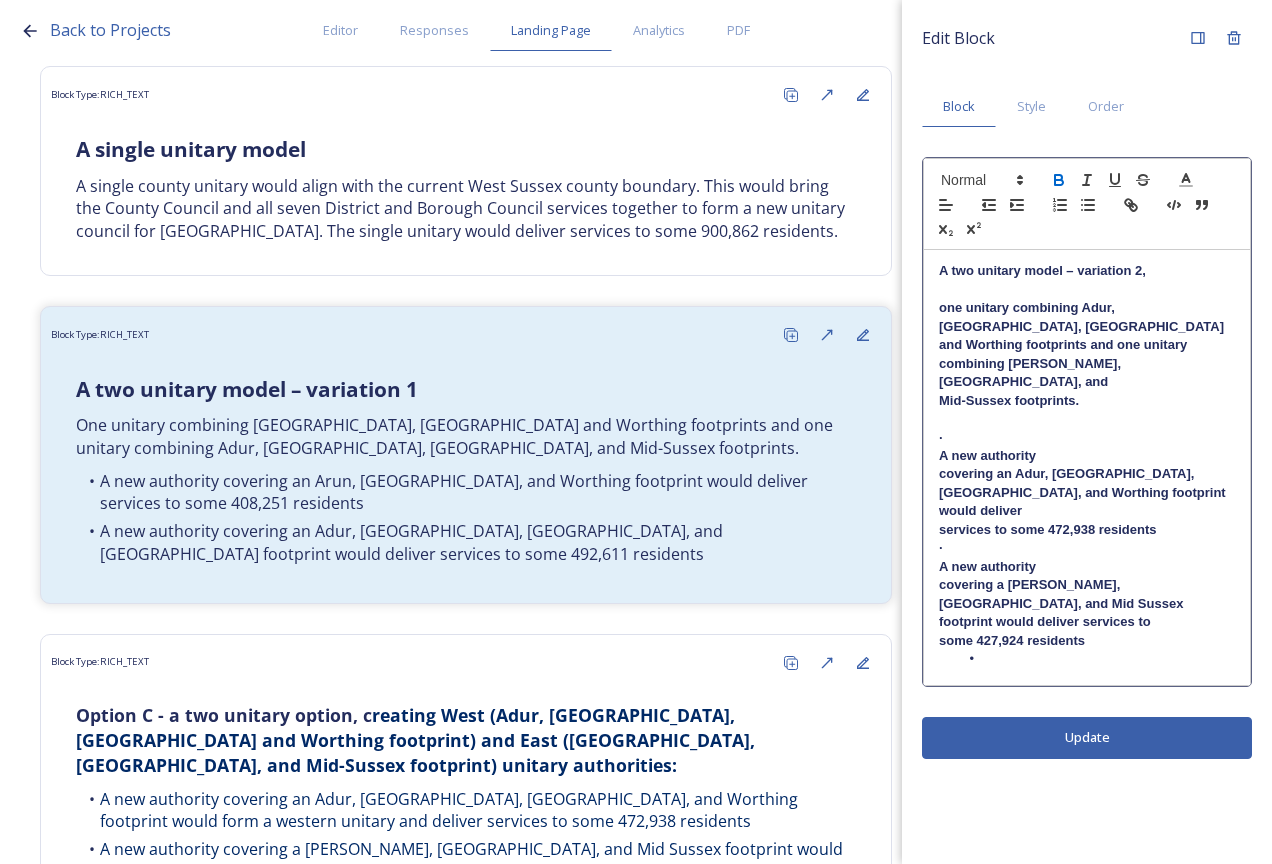 click at bounding box center (981, 180) 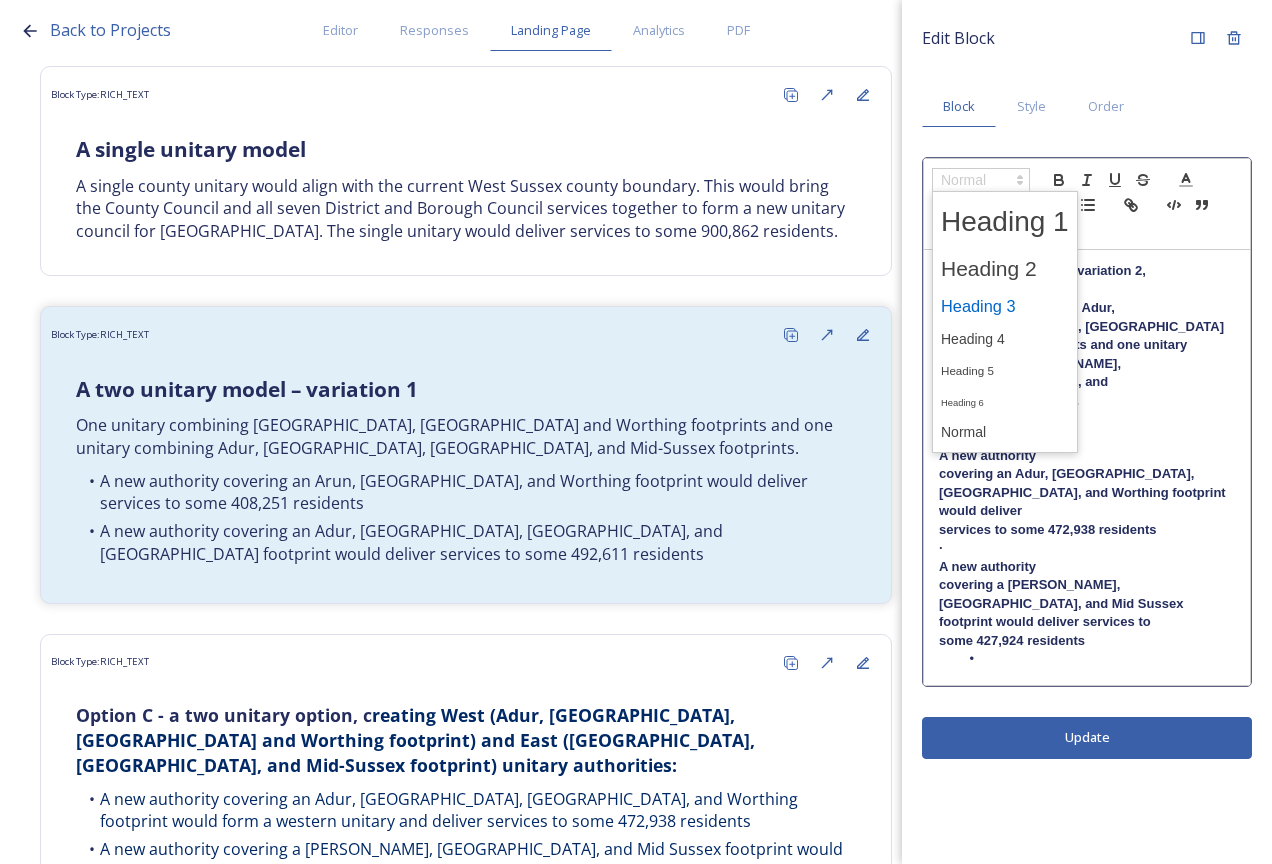 click at bounding box center [1005, 306] 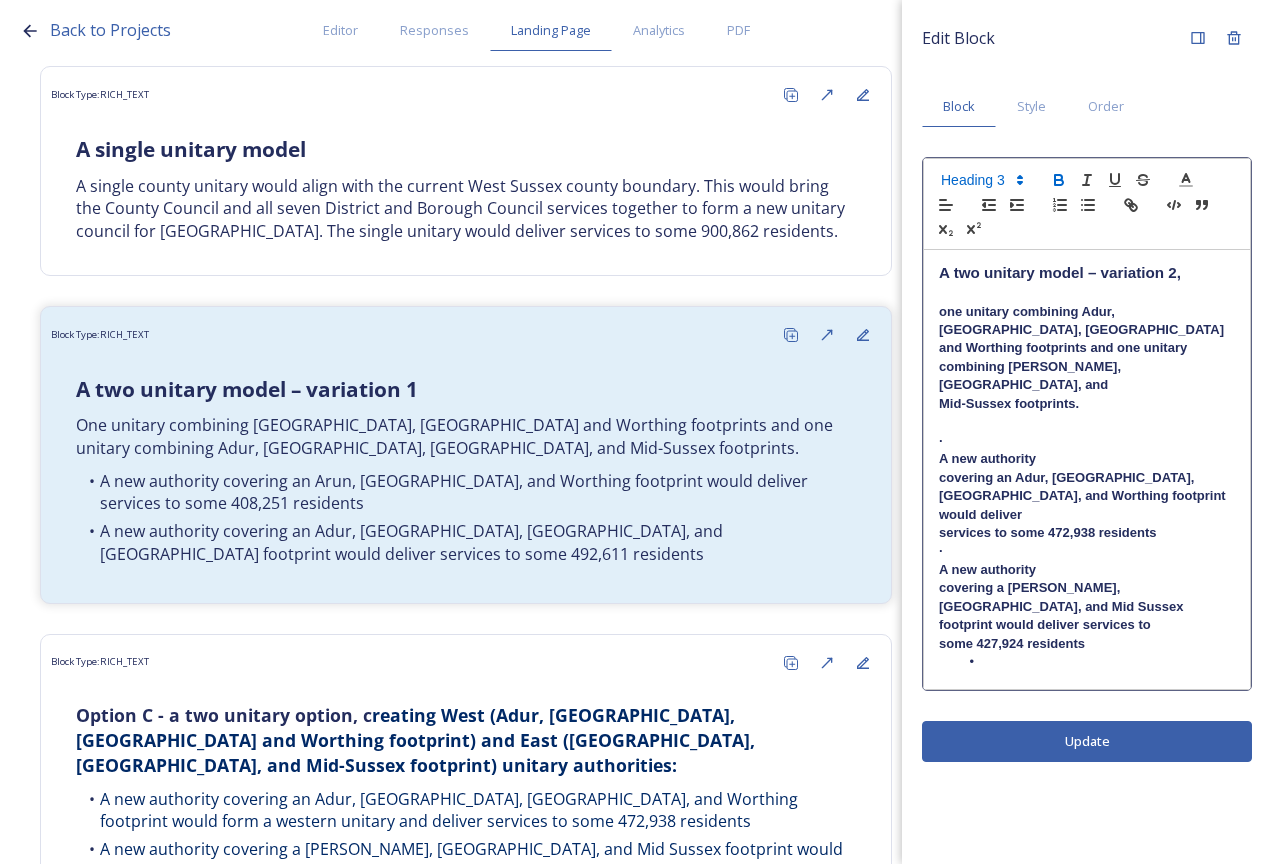 drag, startPoint x: 1120, startPoint y: 670, endPoint x: 1132, endPoint y: 616, distance: 55.31727 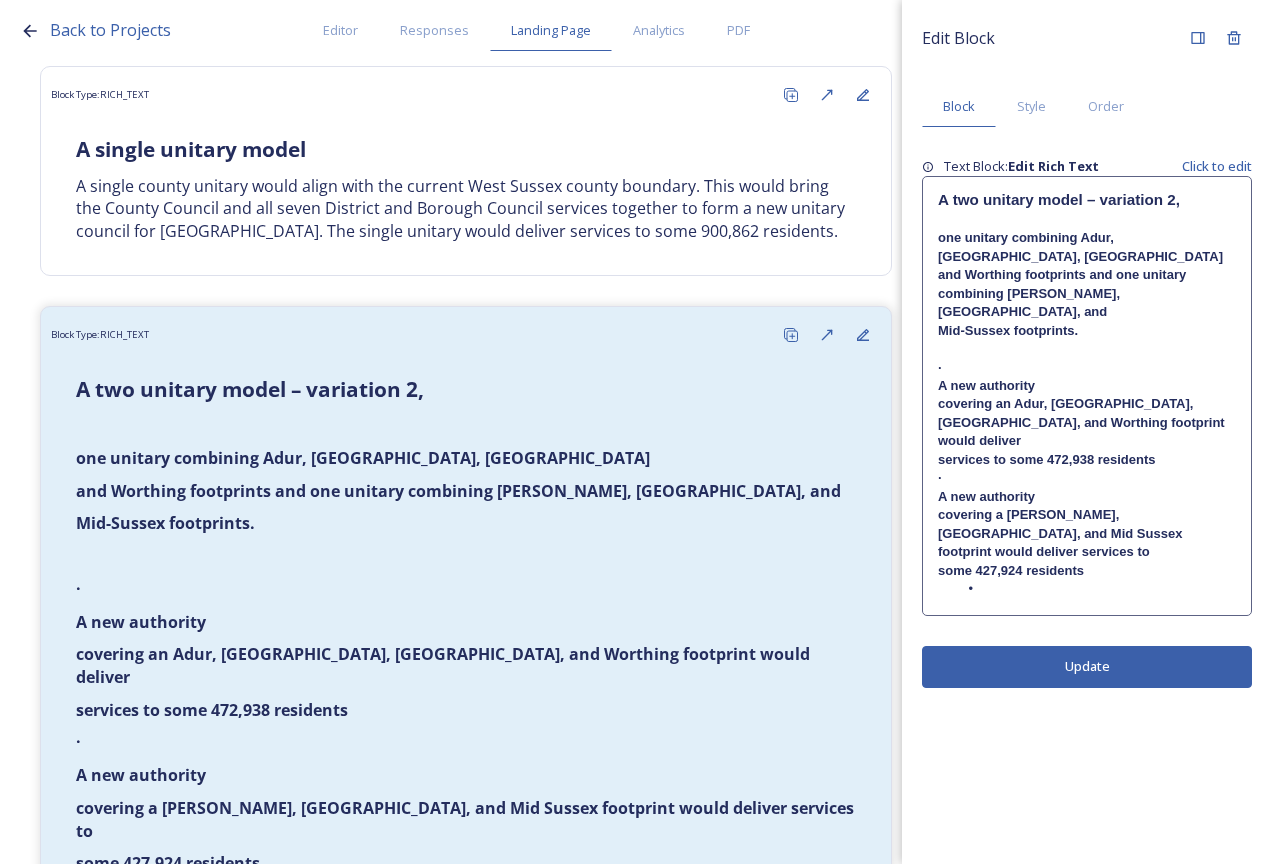click on "A new authority" at bounding box center (1087, 386) 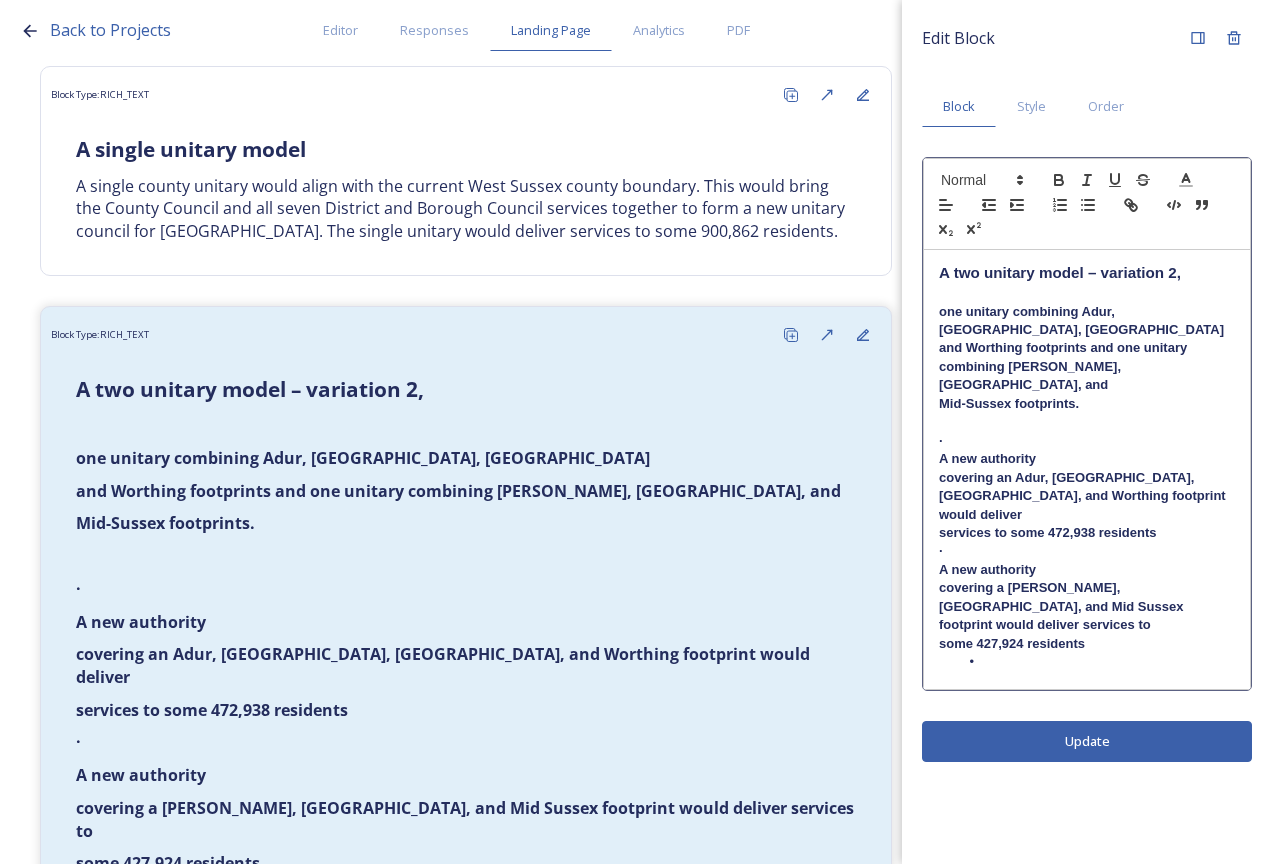 click on "A two unitary model – variation 2," at bounding box center (1060, 272) 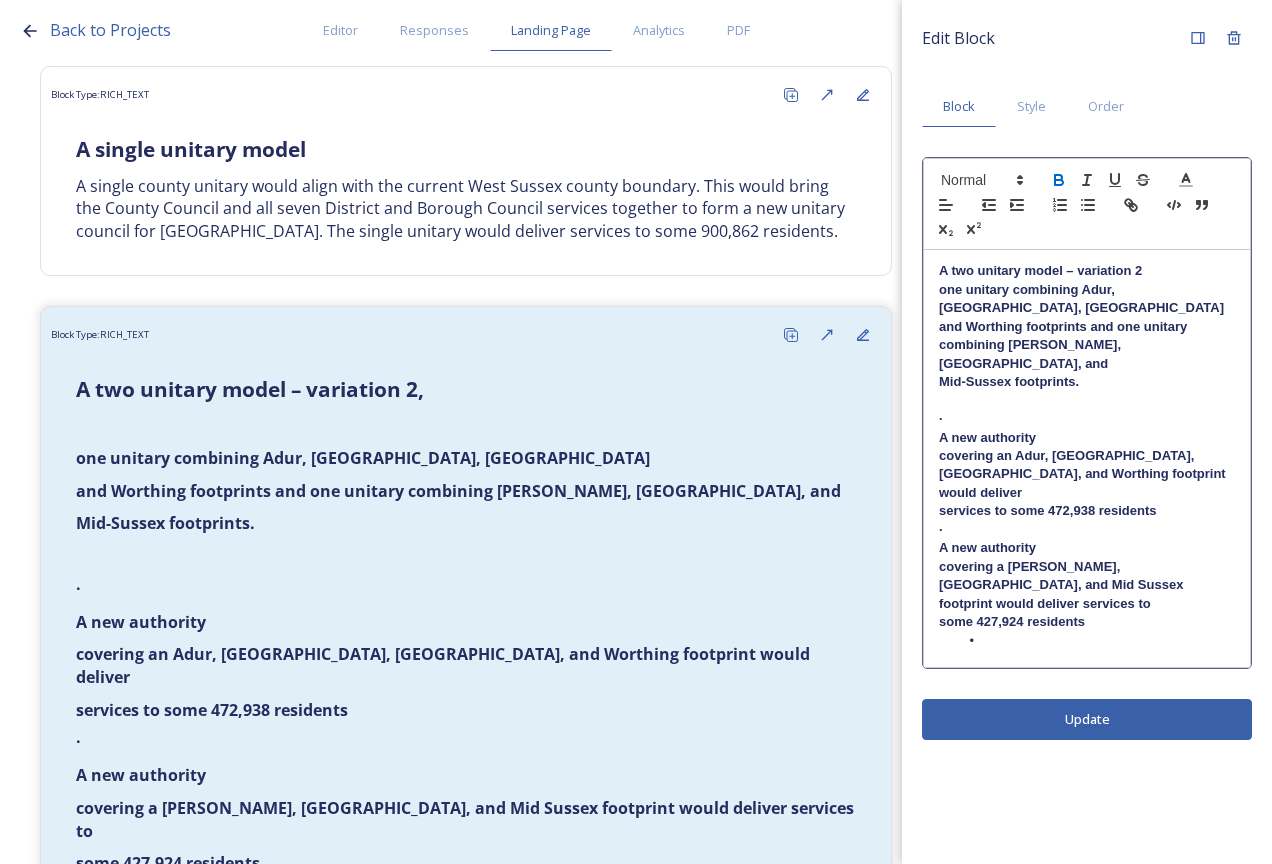 click on "one unitary combining Adur, Arun, Chichester" at bounding box center [1081, 298] 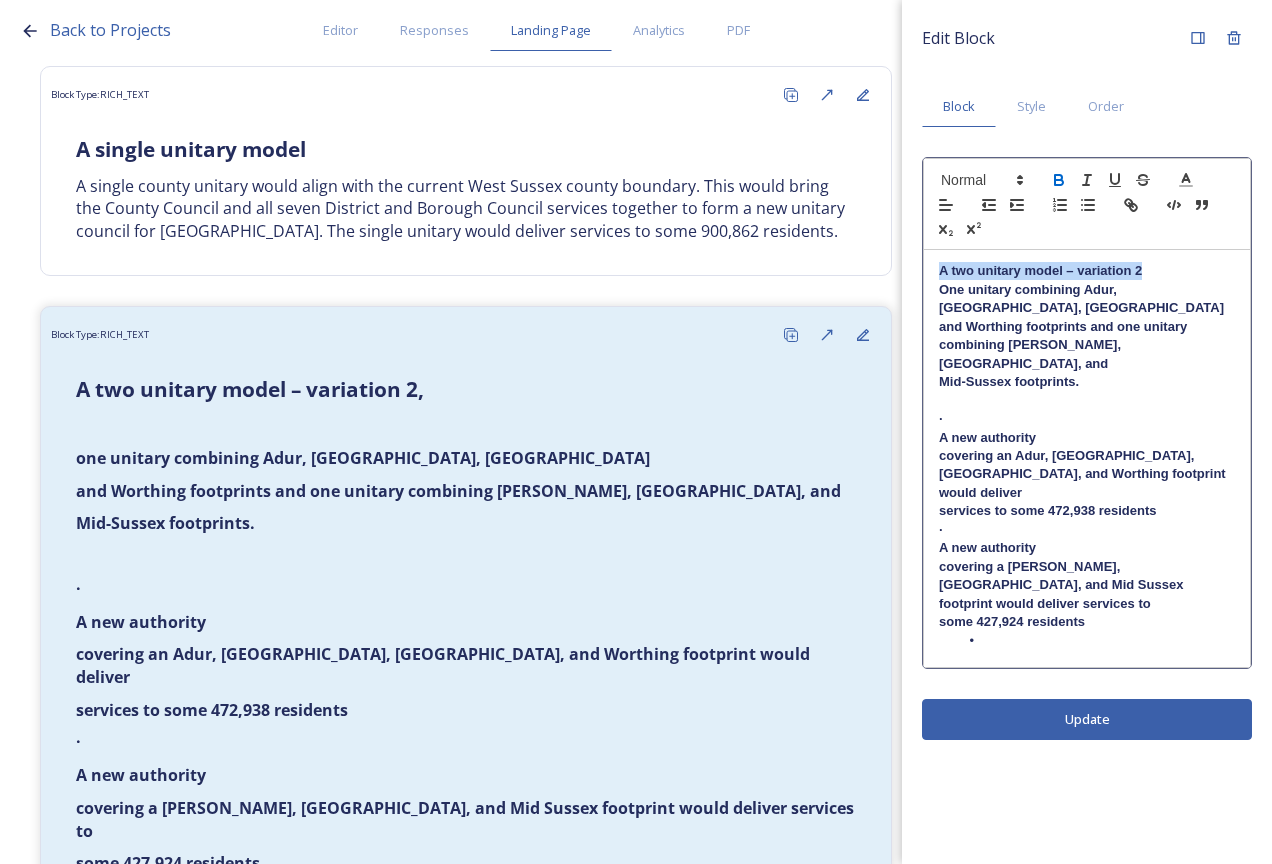 drag, startPoint x: 1144, startPoint y: 276, endPoint x: 937, endPoint y: 278, distance: 207.00966 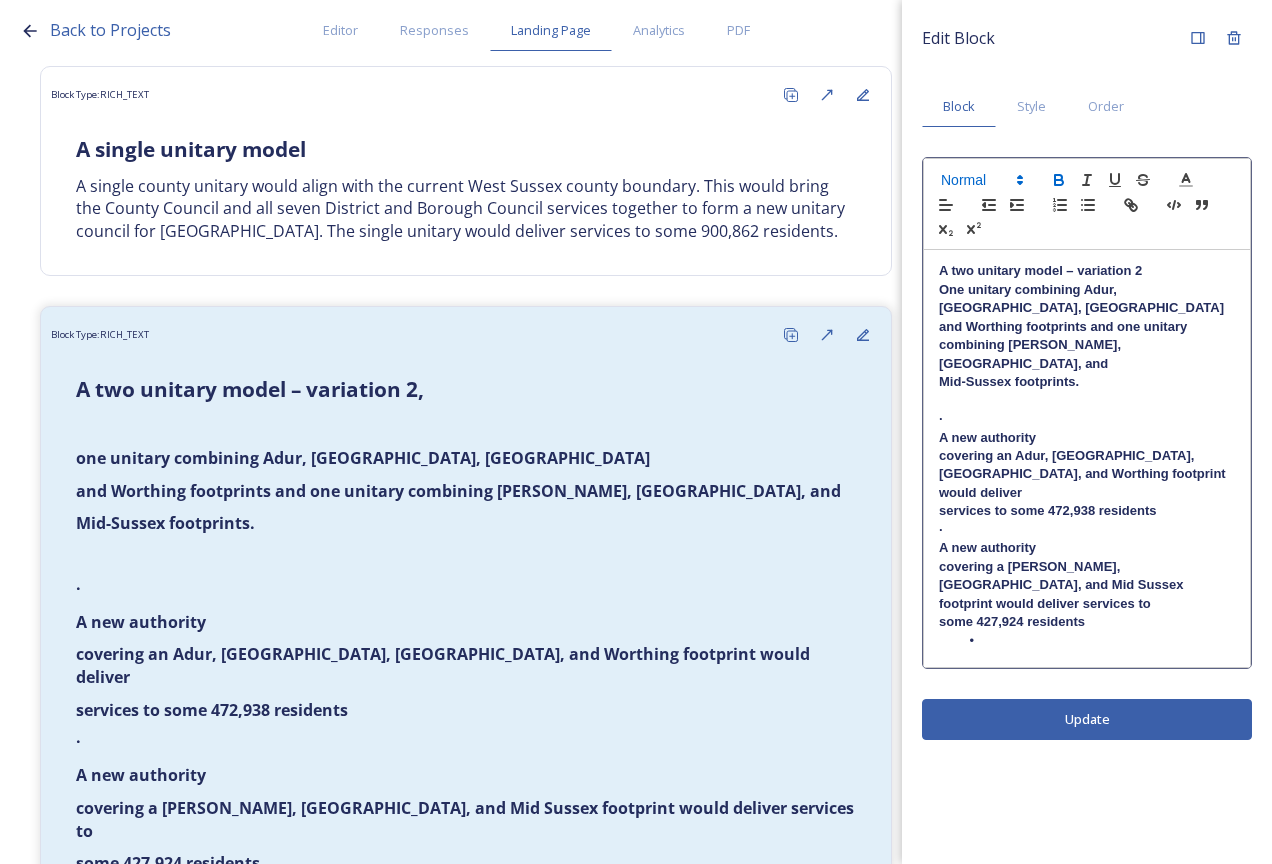 click at bounding box center (981, 180) 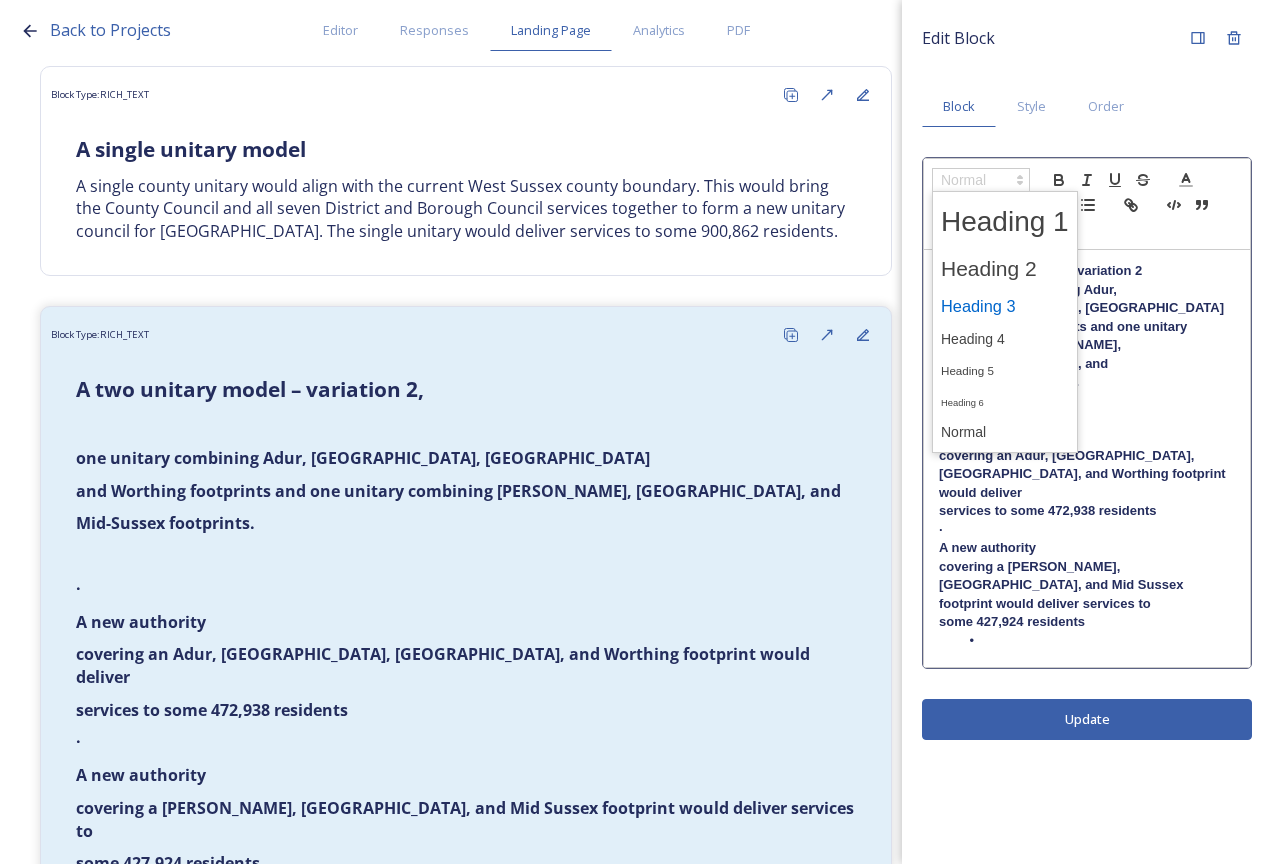 click at bounding box center (1005, 306) 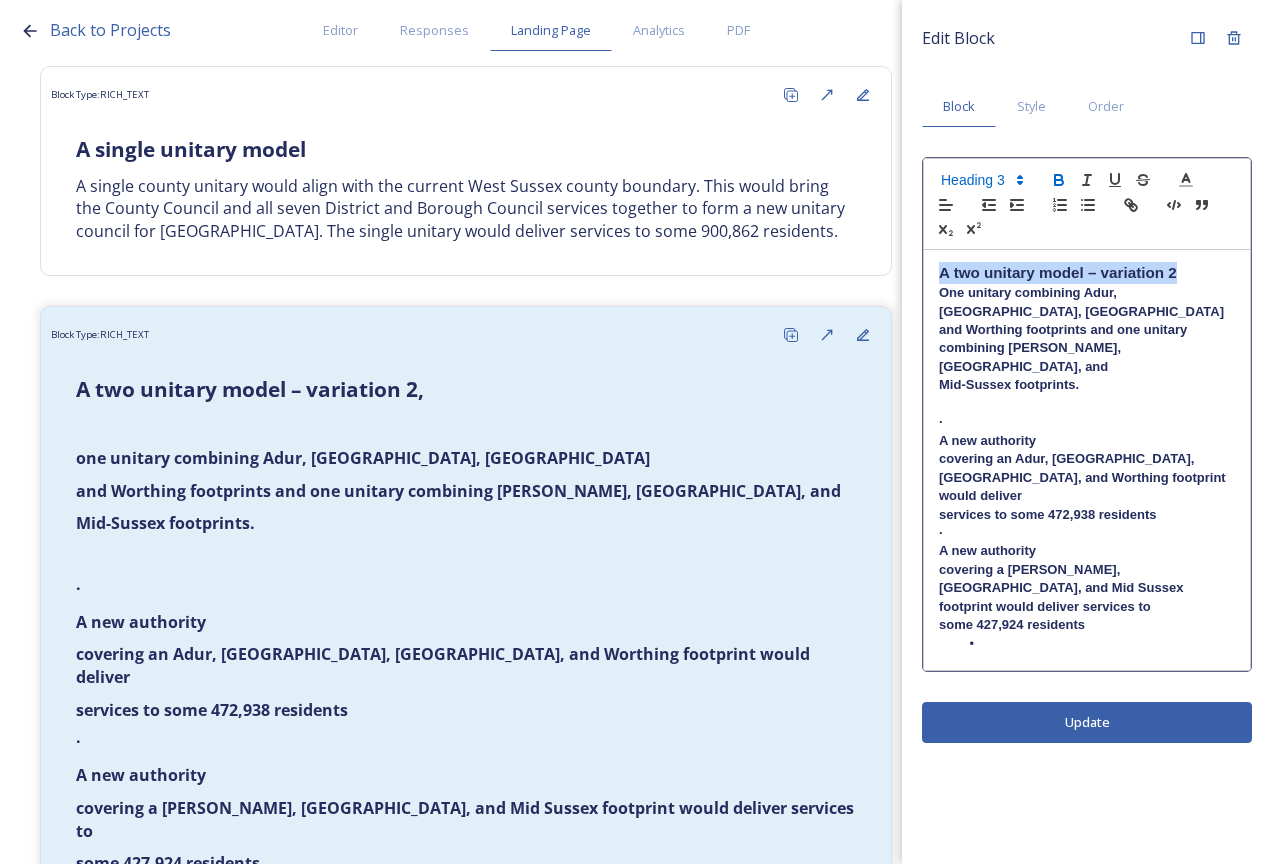 click on "Edit Block Block Style Order                                                                                                                                                                           A two unitary model – variation 2 One unitary combining Adur, Arun, Chichester and Worthing footprints and one unitary combining Crawley, Horsham, and Mid-Sussex footprints.       ·        A new authority covering an Adur, Arun, Chichester, and Worthing footprint would deliver services to some 472,938 residents   ·        A new authority covering a Crawley, Horsham, and Mid Sussex footprint would deliver services to some 427,924 residents      Update" at bounding box center (1087, 432) 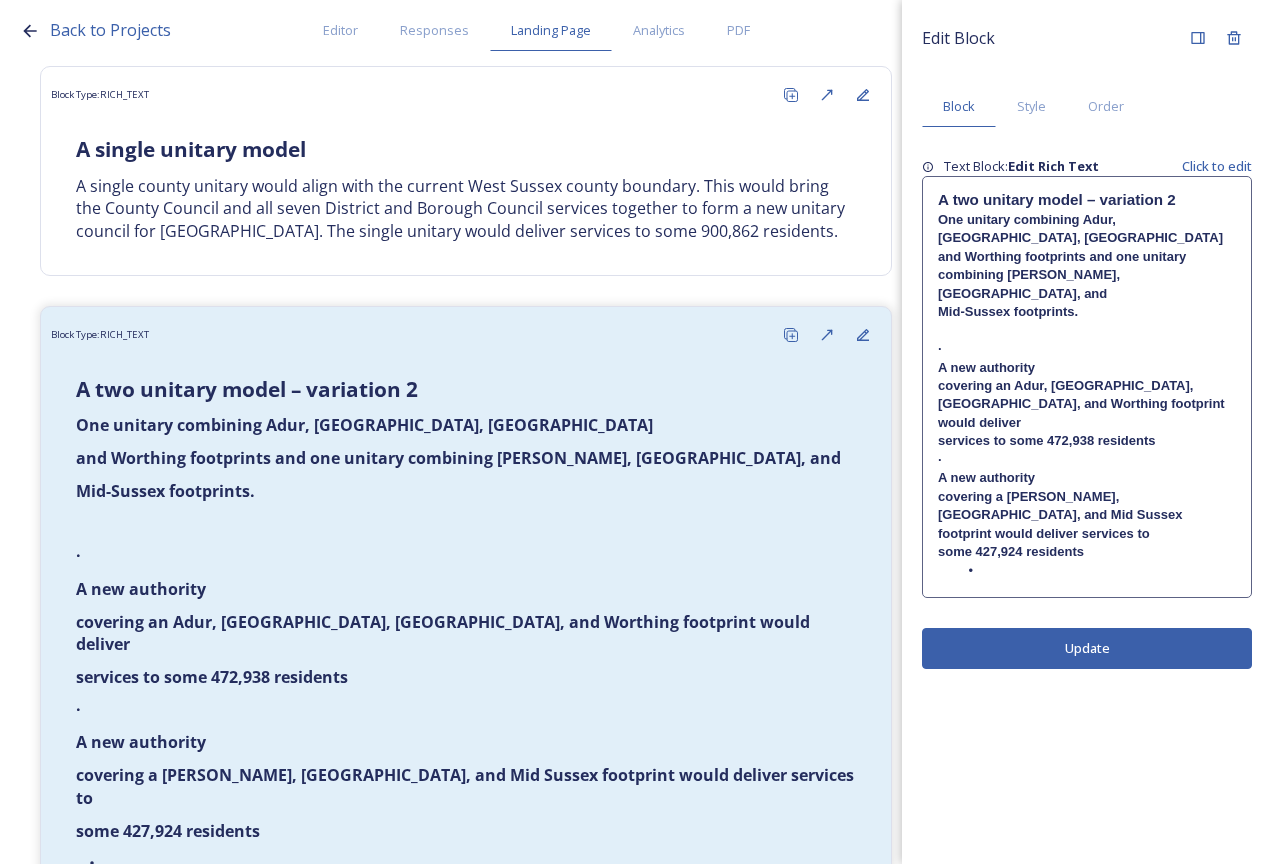 click on "·" at bounding box center (1087, 349) 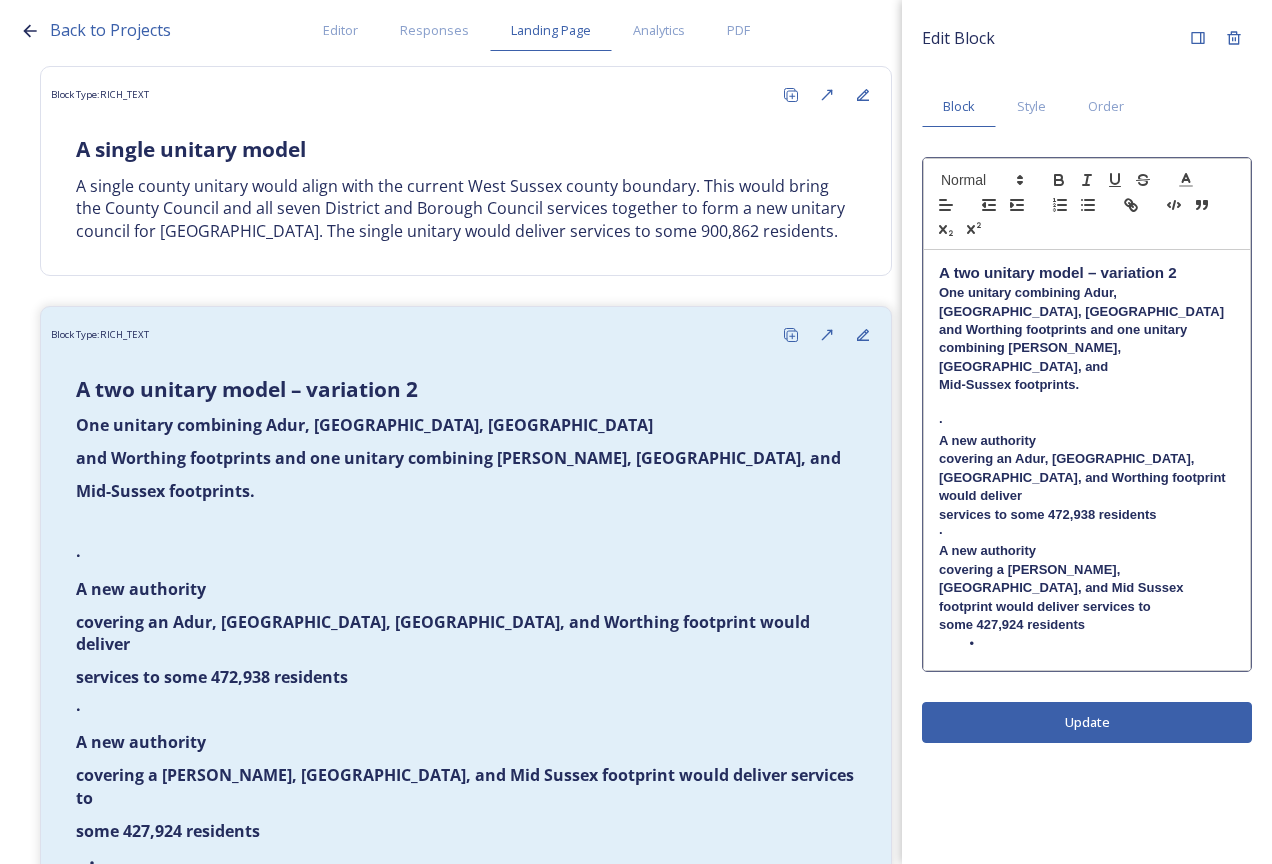 click on "·" at bounding box center [1087, 422] 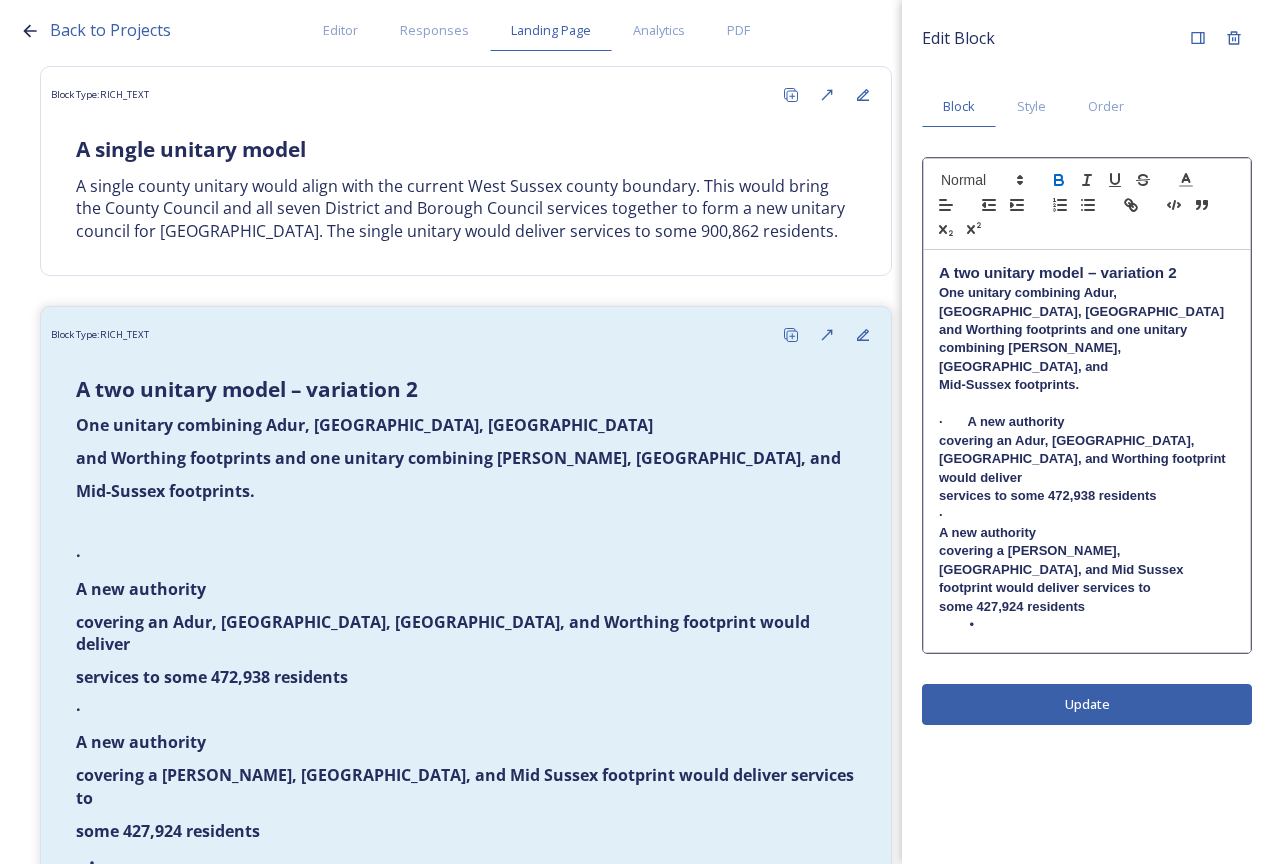 type 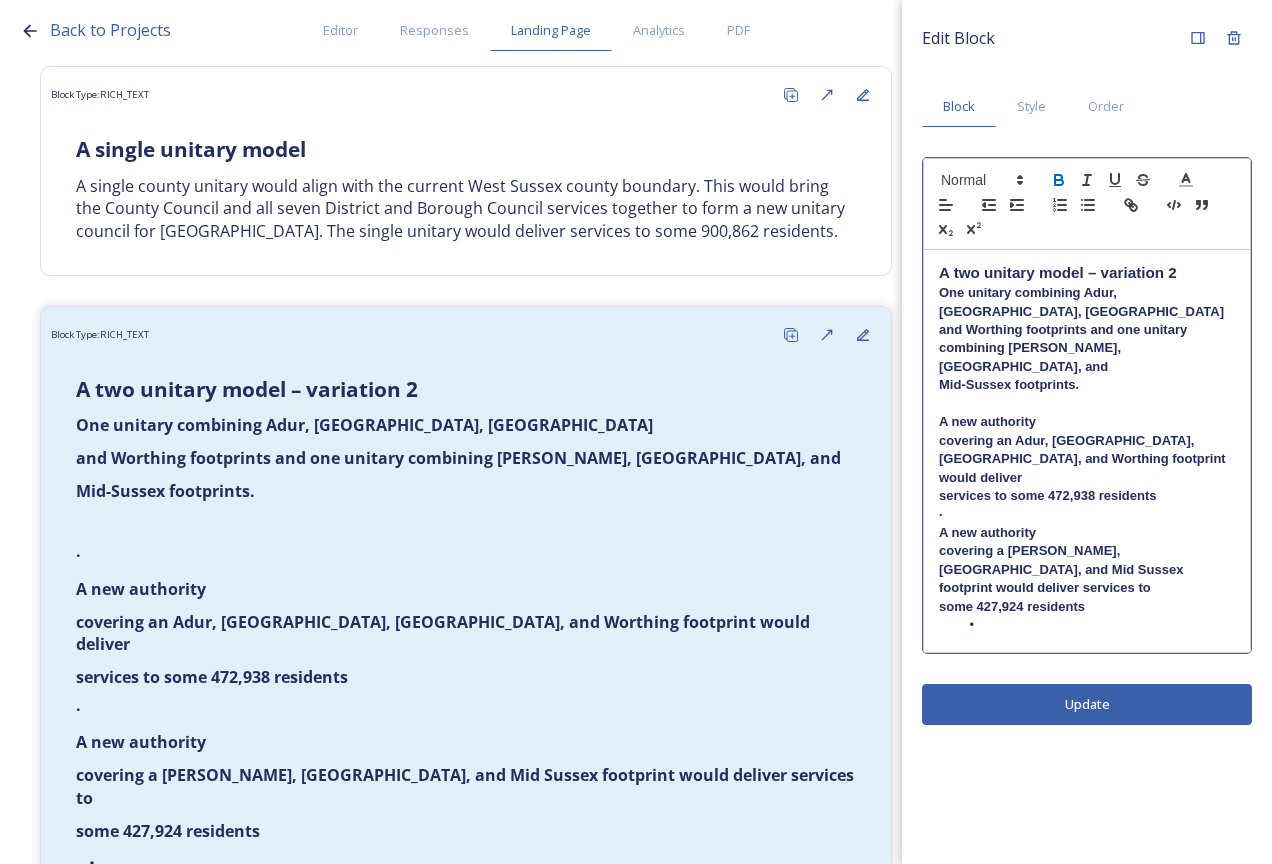 click on "A new authority" at bounding box center (1087, 422) 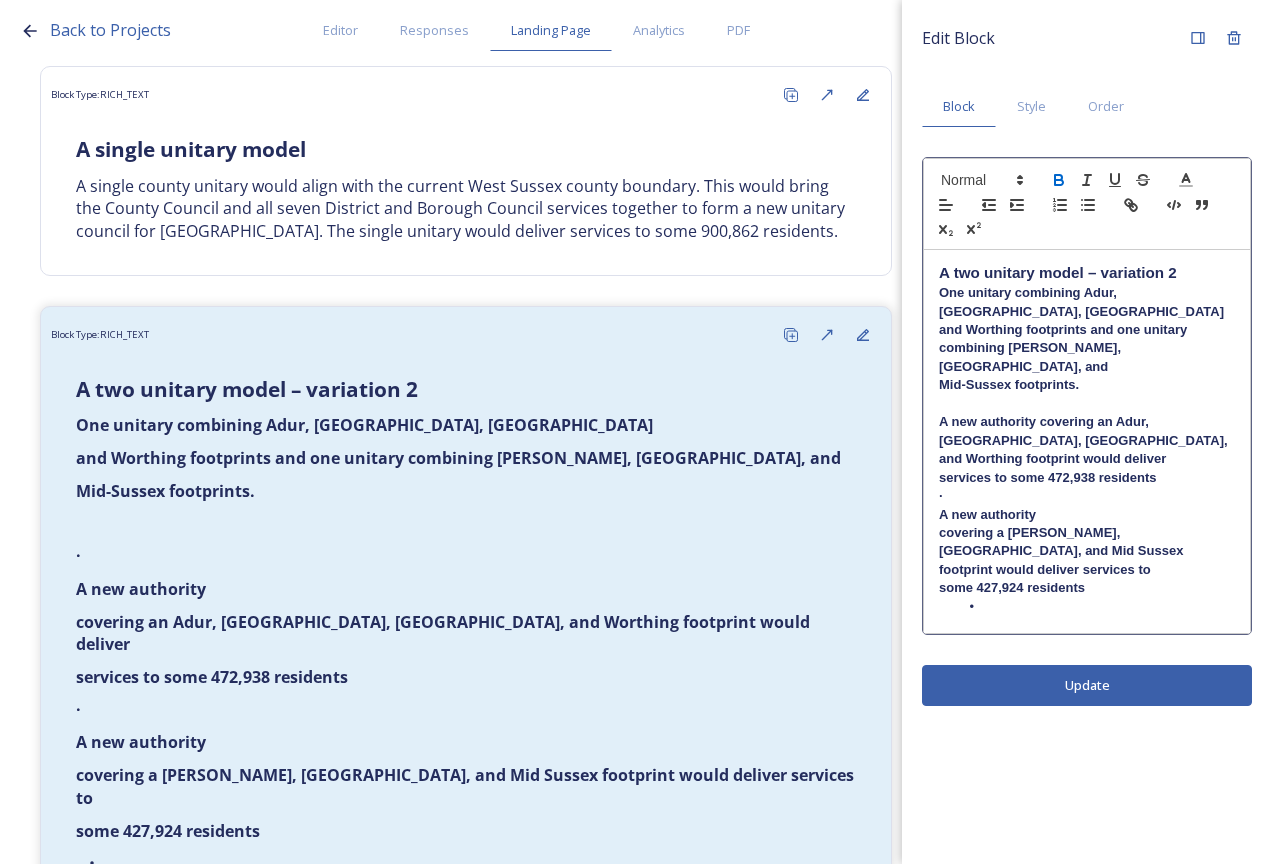 click on "A new authority covering an Adur, Arun, Chichester, and Worthing footprint would deliver" at bounding box center [1087, 440] 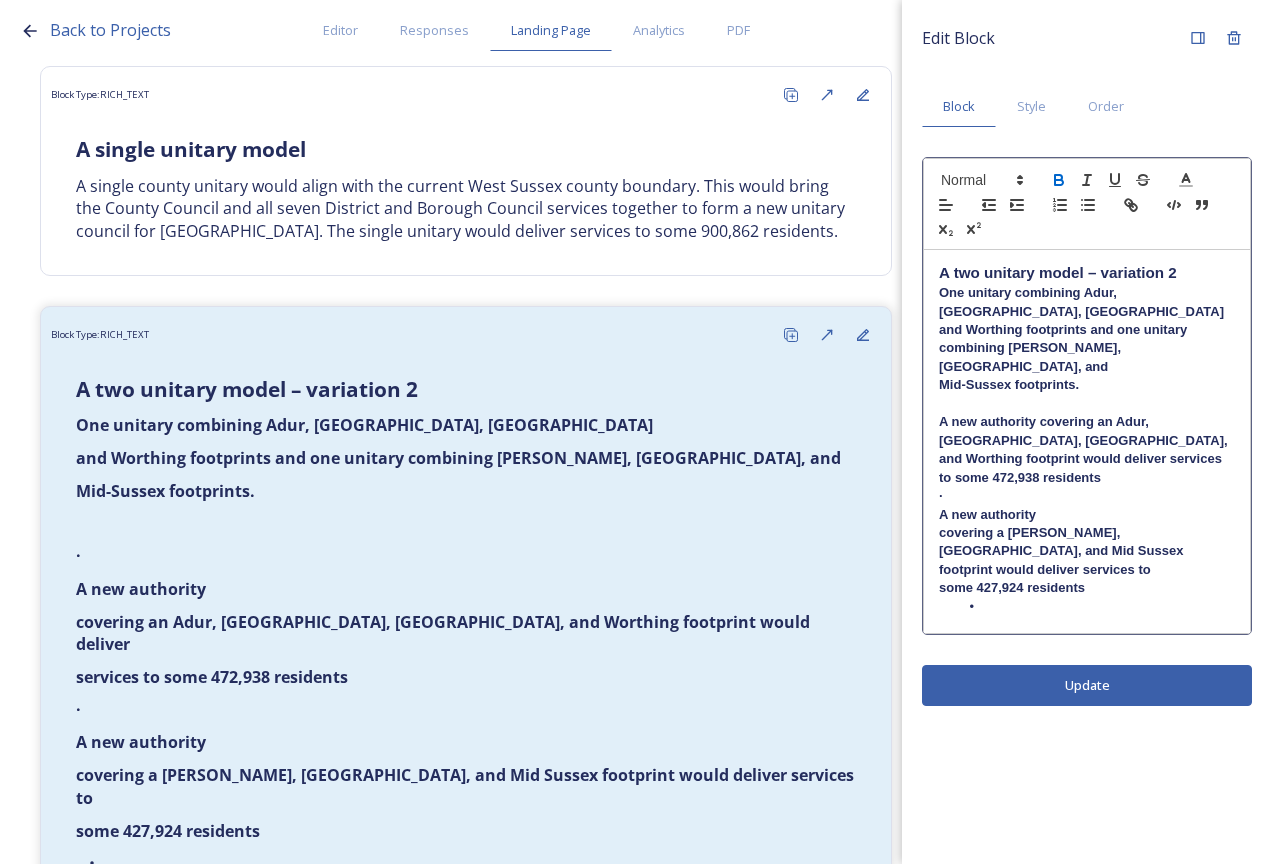 click on "A new authority" at bounding box center [1087, 515] 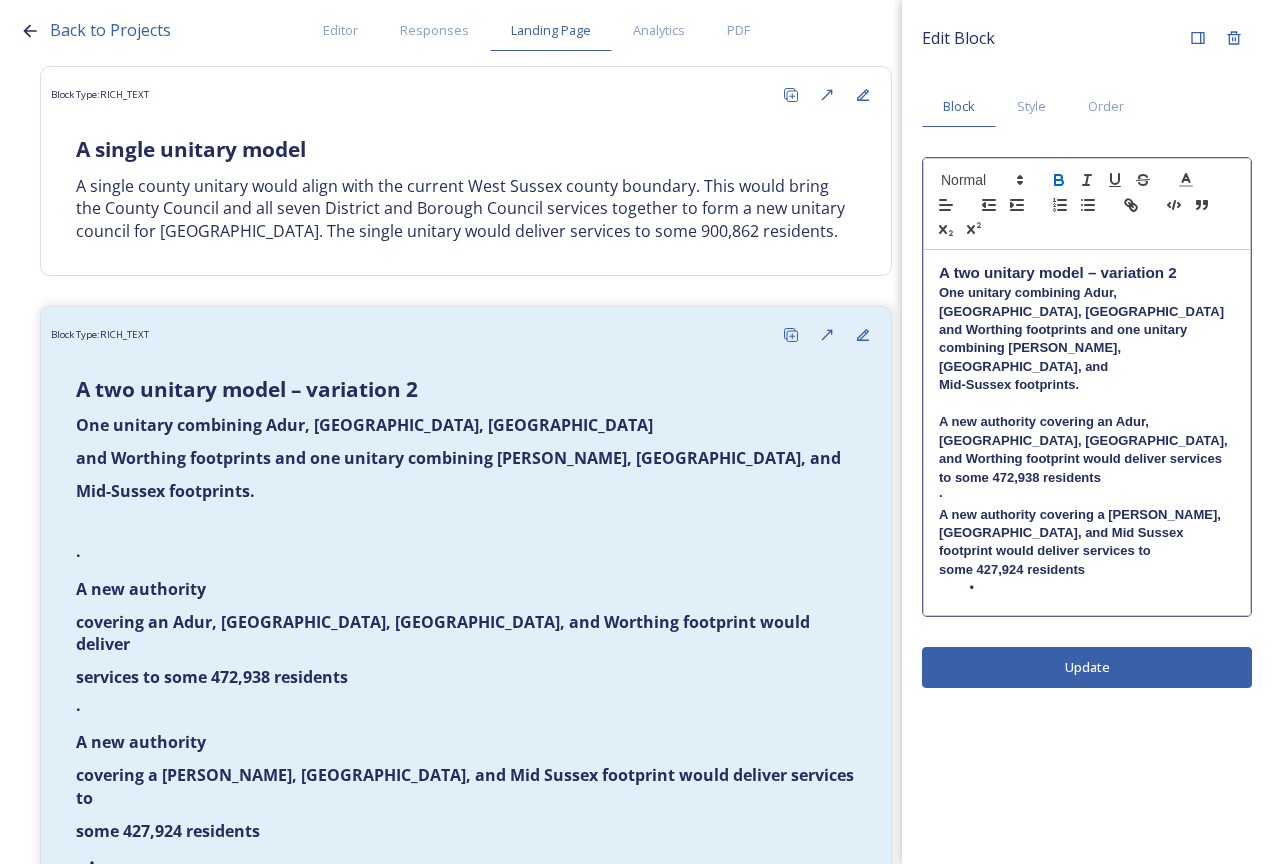 click on "·" at bounding box center [1087, 496] 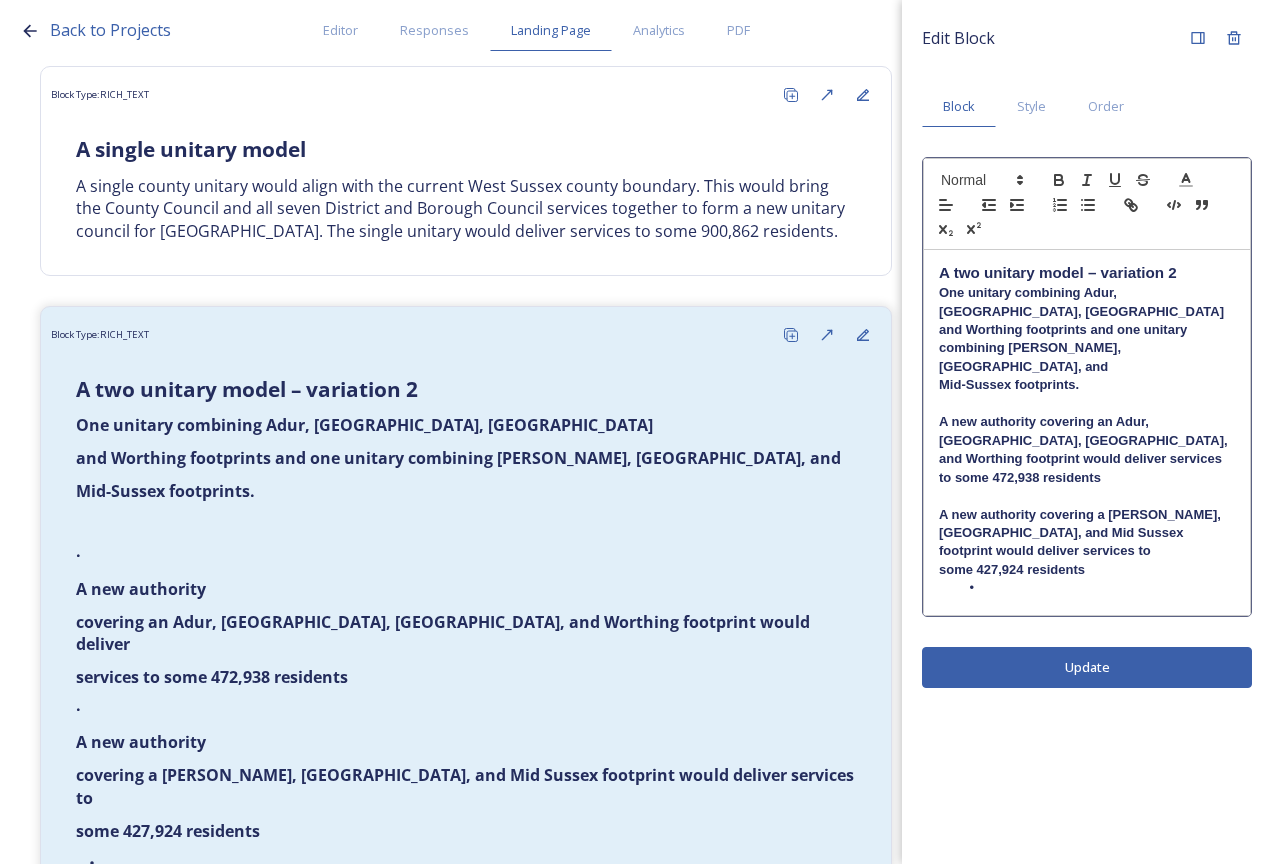 click on "A new authority covering a Crawley, Horsham, and Mid Sussex footprint would deliver services to" at bounding box center [1087, 533] 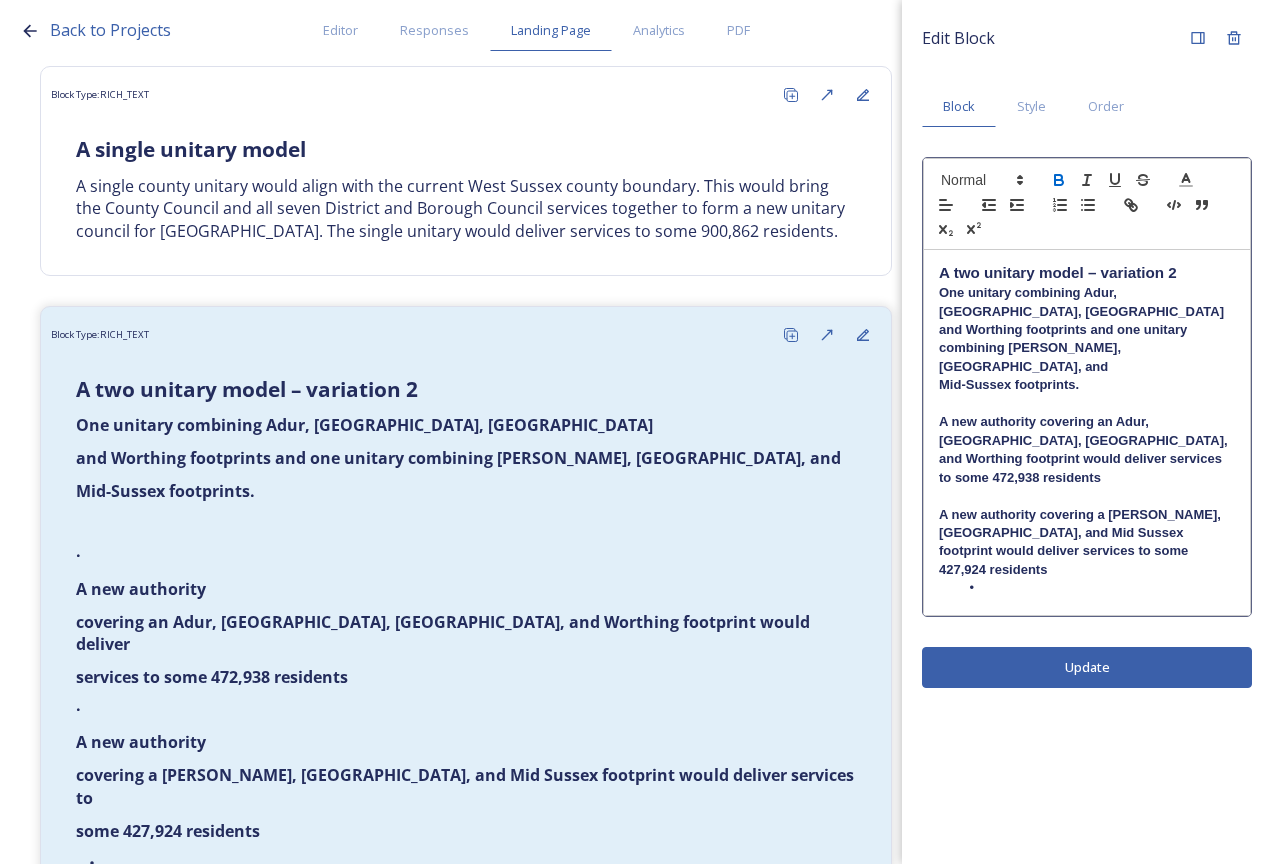 click at bounding box center (1097, 588) 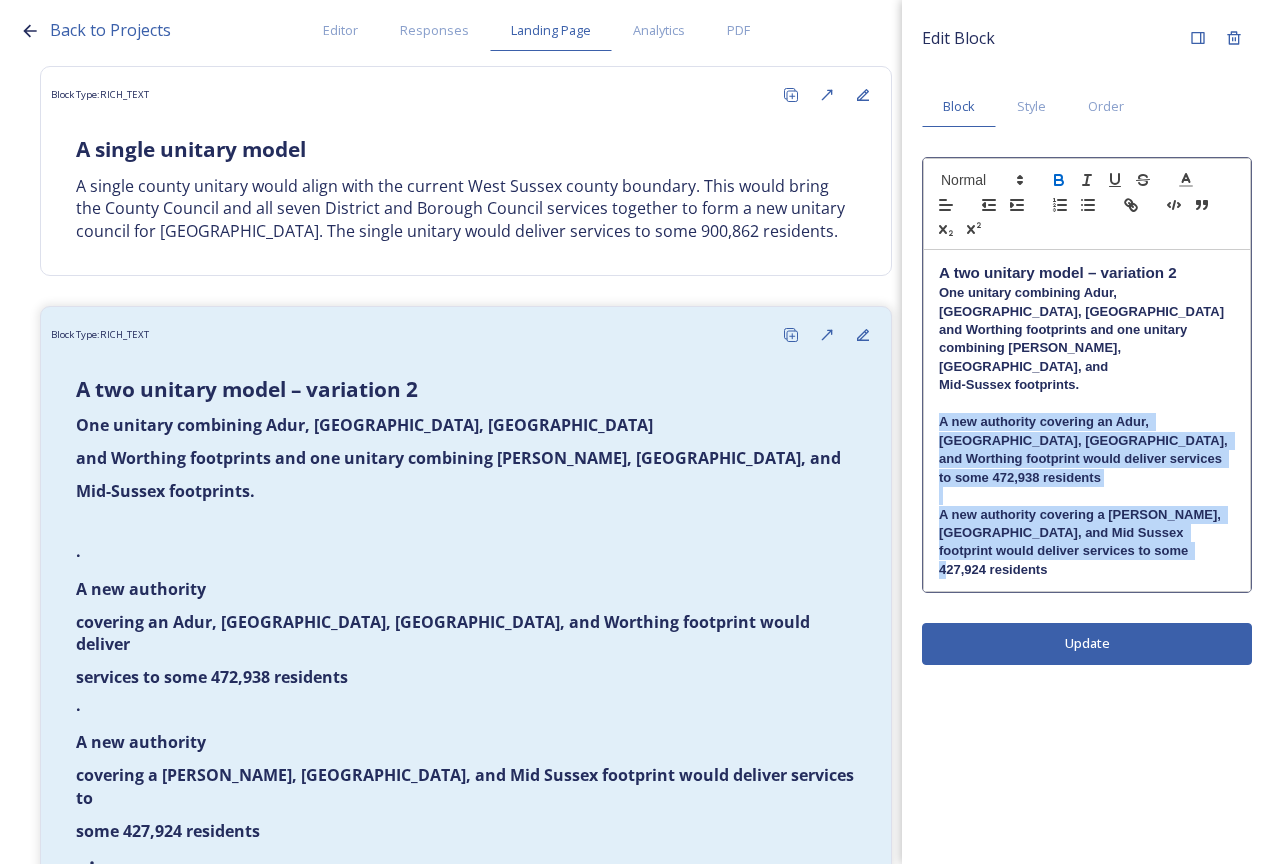 drag, startPoint x: 1167, startPoint y: 491, endPoint x: 933, endPoint y: 389, distance: 255.26457 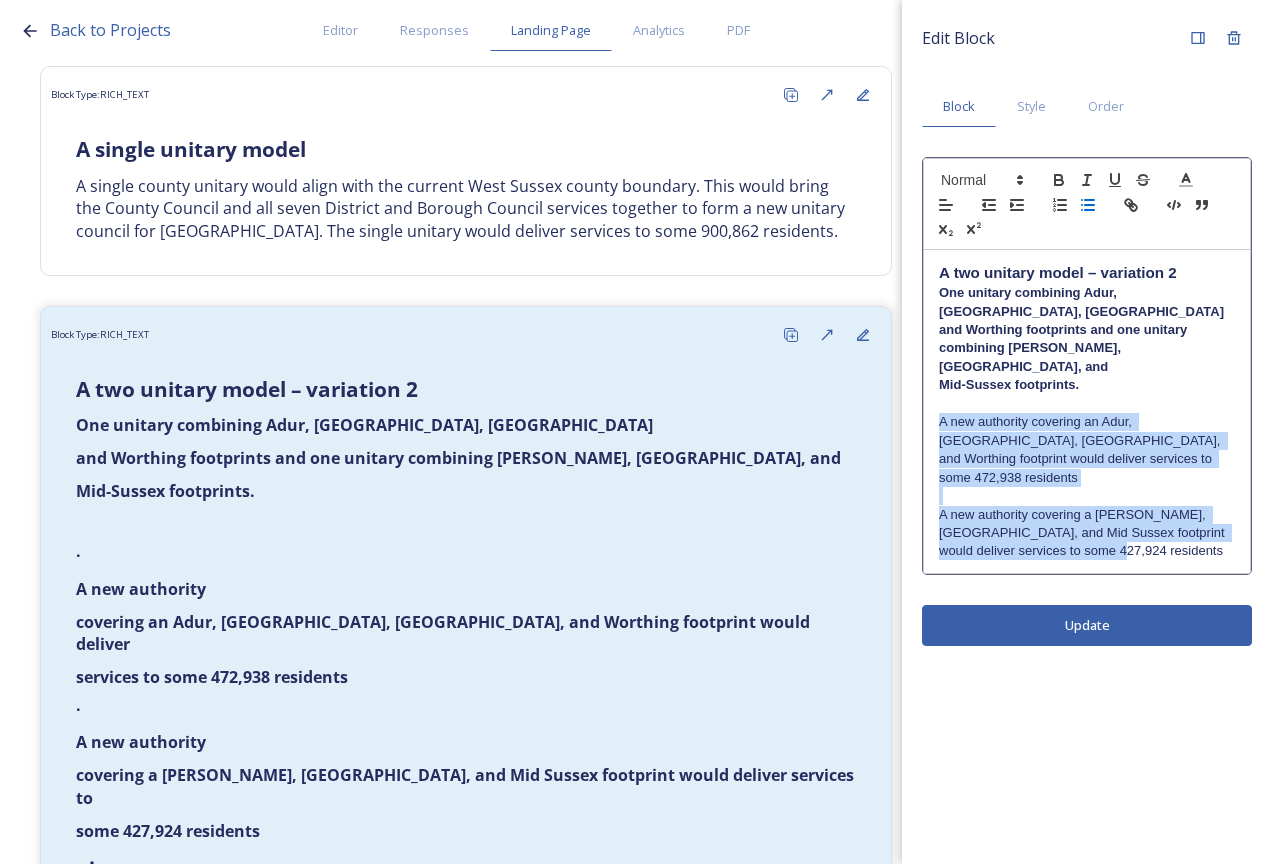 click 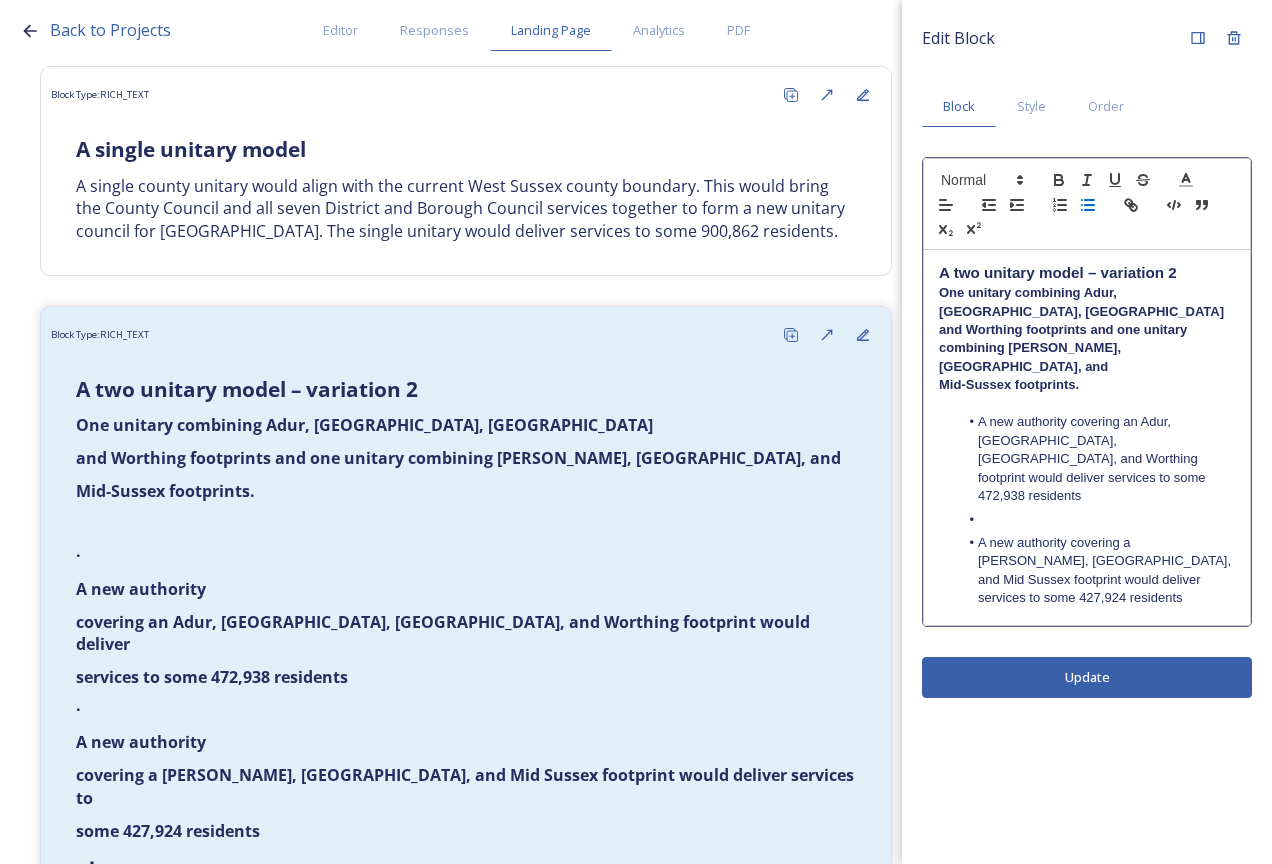 click on "A two unitary model – variation 2 One unitary combining Adur, Arun, Chichester and Worthing footprints and one unitary combining Crawley, Horsham, and Mid-Sussex footprints.       A new authority covering an Adur, Arun, Chichester, and Worthing footprint would deliver services to some 472,938 residents   A new authority covering a Crawley, Horsham, and Mid Sussex footprint would deliver services to some 427,924 residents" at bounding box center [1087, 437] 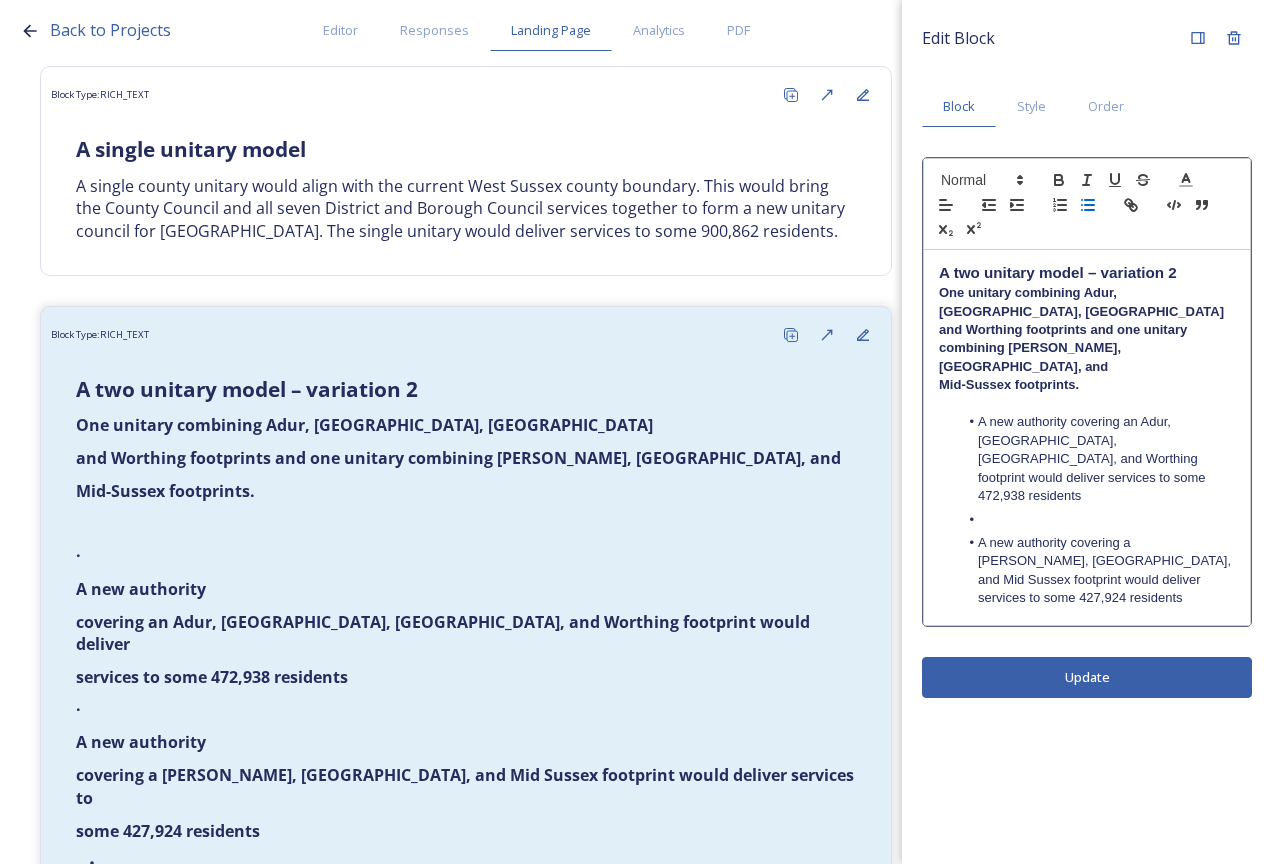 click at bounding box center [1097, 520] 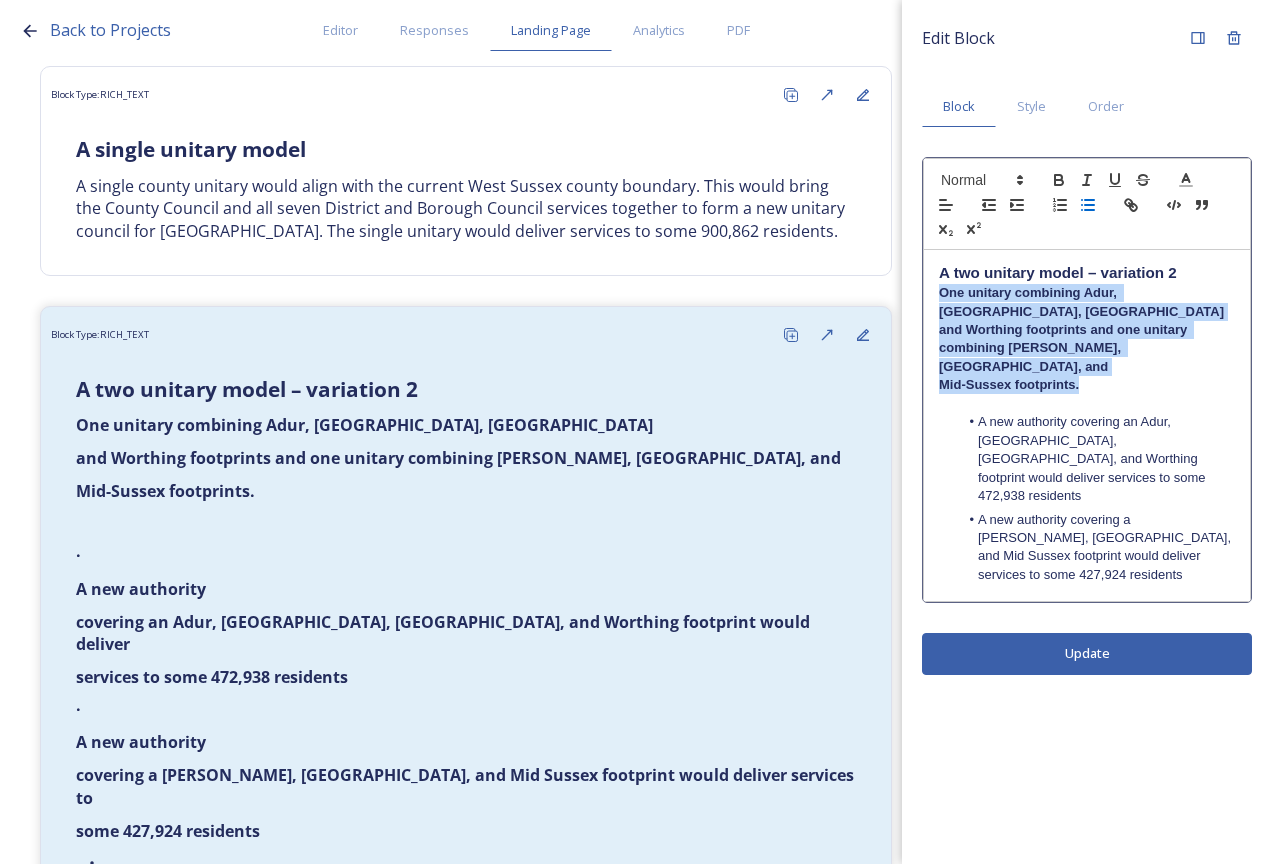 drag, startPoint x: 1079, startPoint y: 355, endPoint x: 943, endPoint y: 296, distance: 148.24641 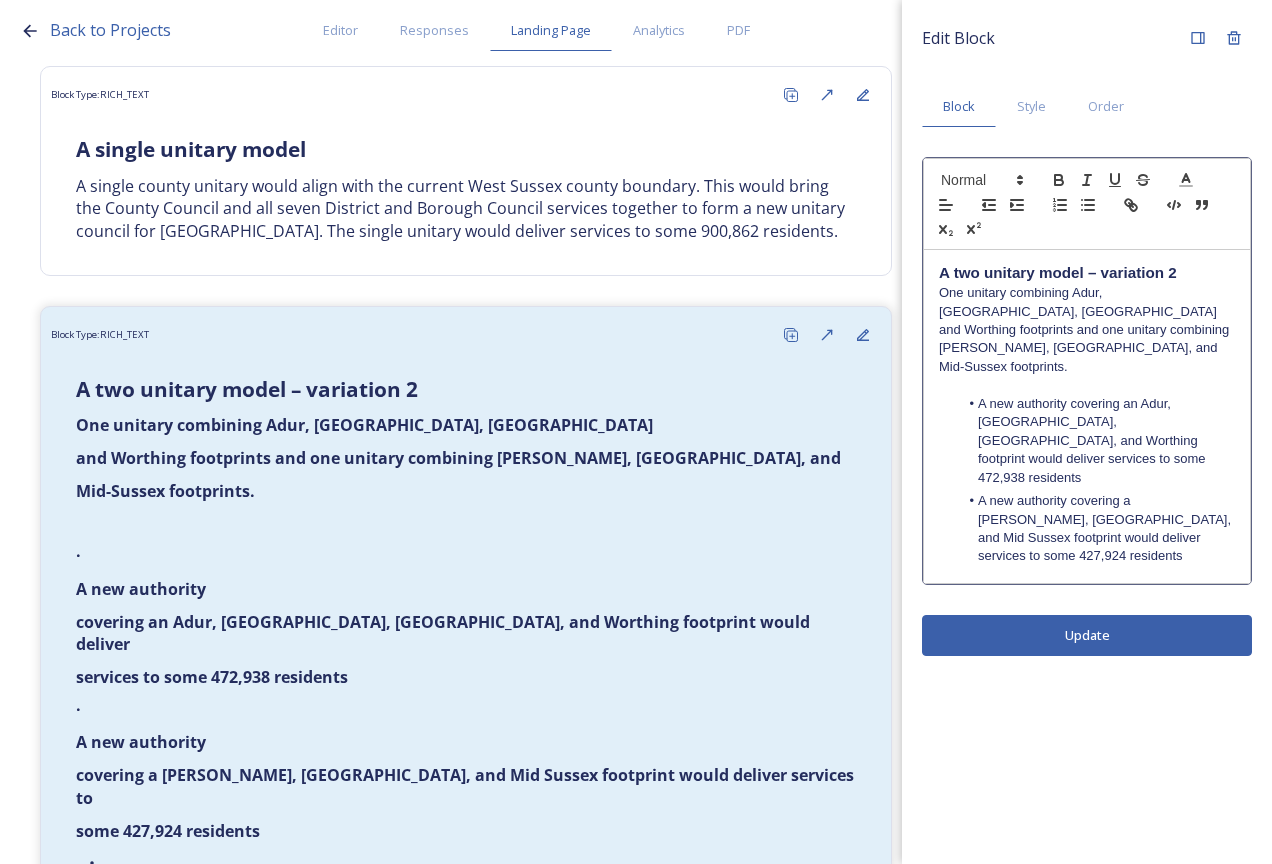 click on "Mid-Sussex footprints." at bounding box center [1087, 367] 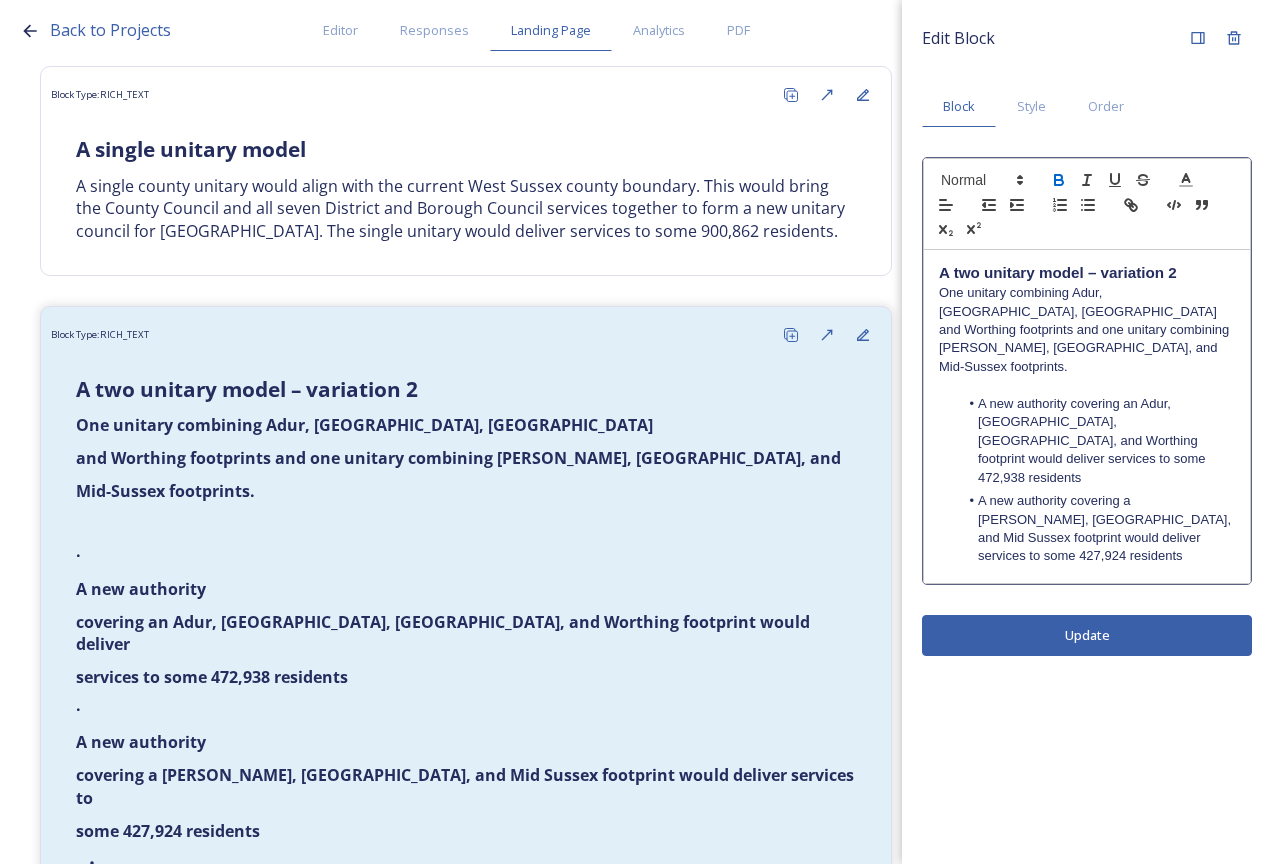 click on "and Worthing footprints and one unitary combining Crawley, Horsham, and" at bounding box center [1087, 339] 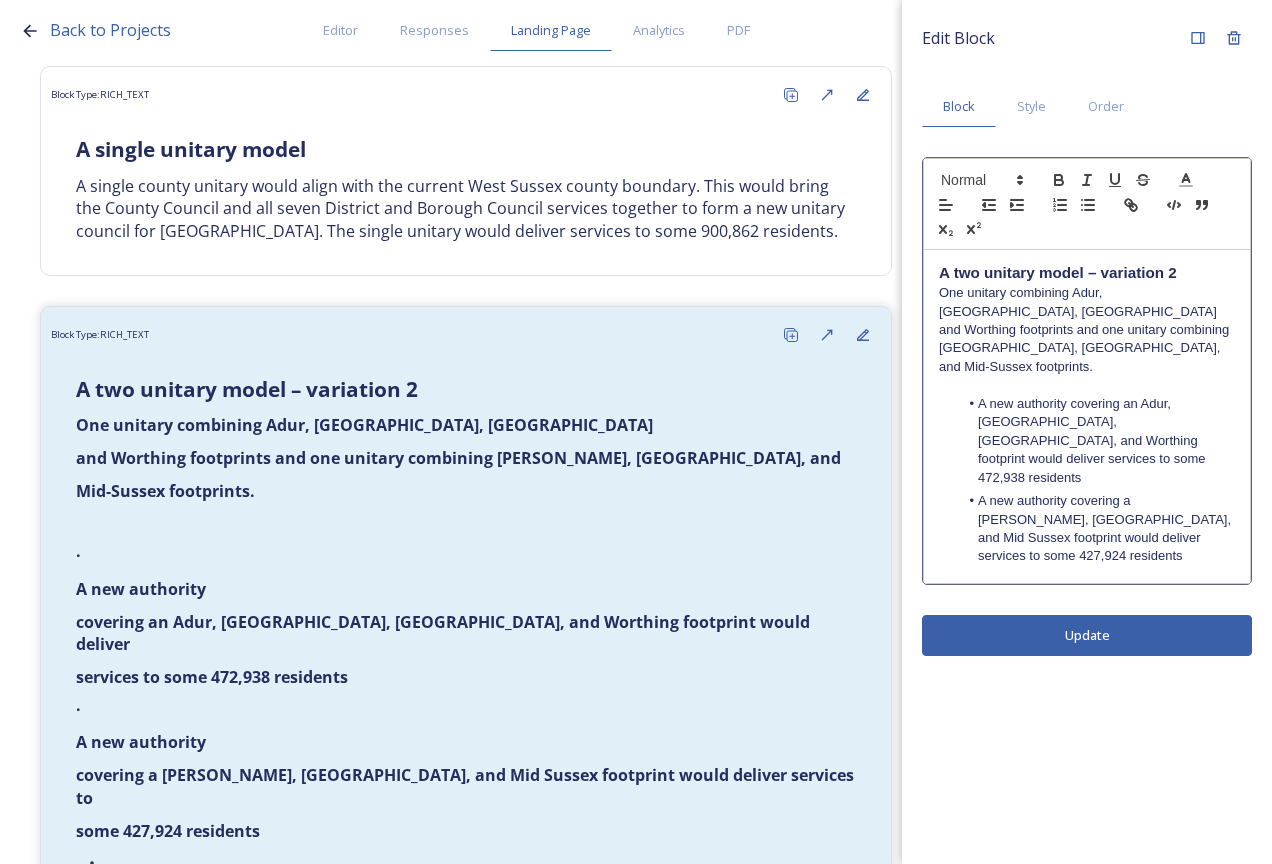 click on "Edit Block Block Style Order                                                                                                                                                                           A two unitary model – variation 2 One unitary combining Adur, Arun, Chichester and Worthing footprints and one unitary combining Crawley, Horsham, and Mid-Sussex footprints.        A new authority covering an Adur, Arun, Chichester, and Worthing footprint would deliver services to some 472,938 residents   A new authority covering a Crawley, Horsham, and Mid Sussex footprint would deliver services to some 427,924 residents Update" at bounding box center (1087, 432) 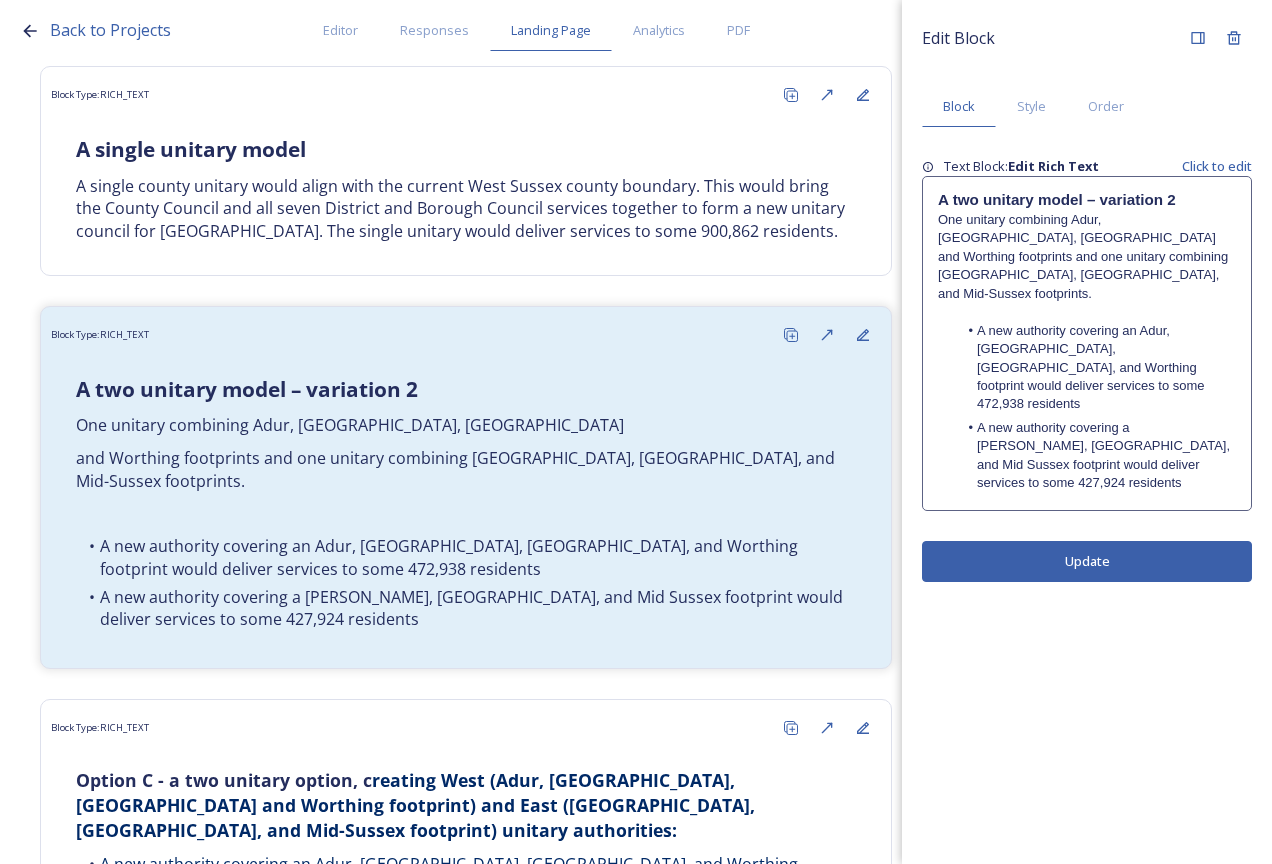 click on "A new authority covering an Adur, [GEOGRAPHIC_DATA], [GEOGRAPHIC_DATA], and Worthing footprint would deliver services to some 472,938 residents" at bounding box center (1097, 368) 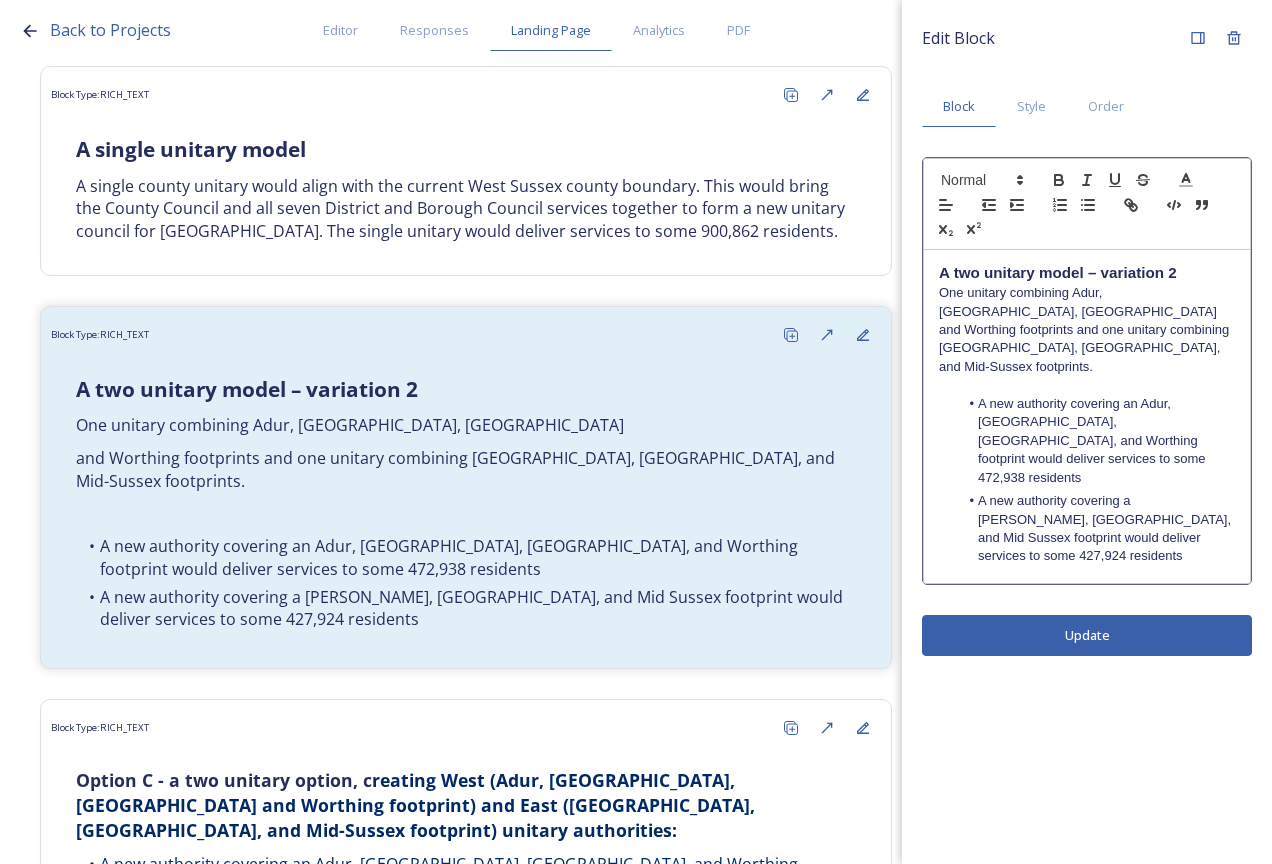 click on "One unitary combining Adur, Arun, Chichester" at bounding box center [1087, 302] 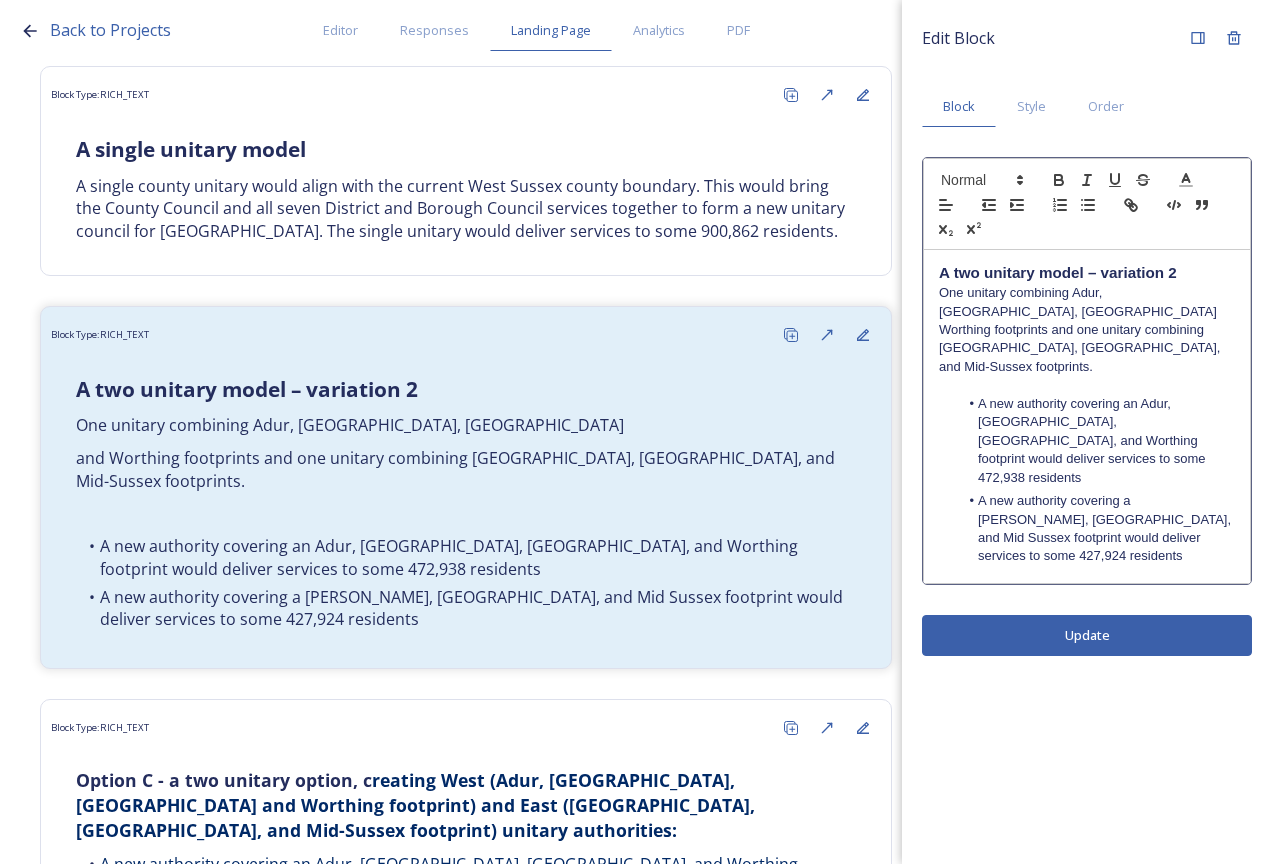 type 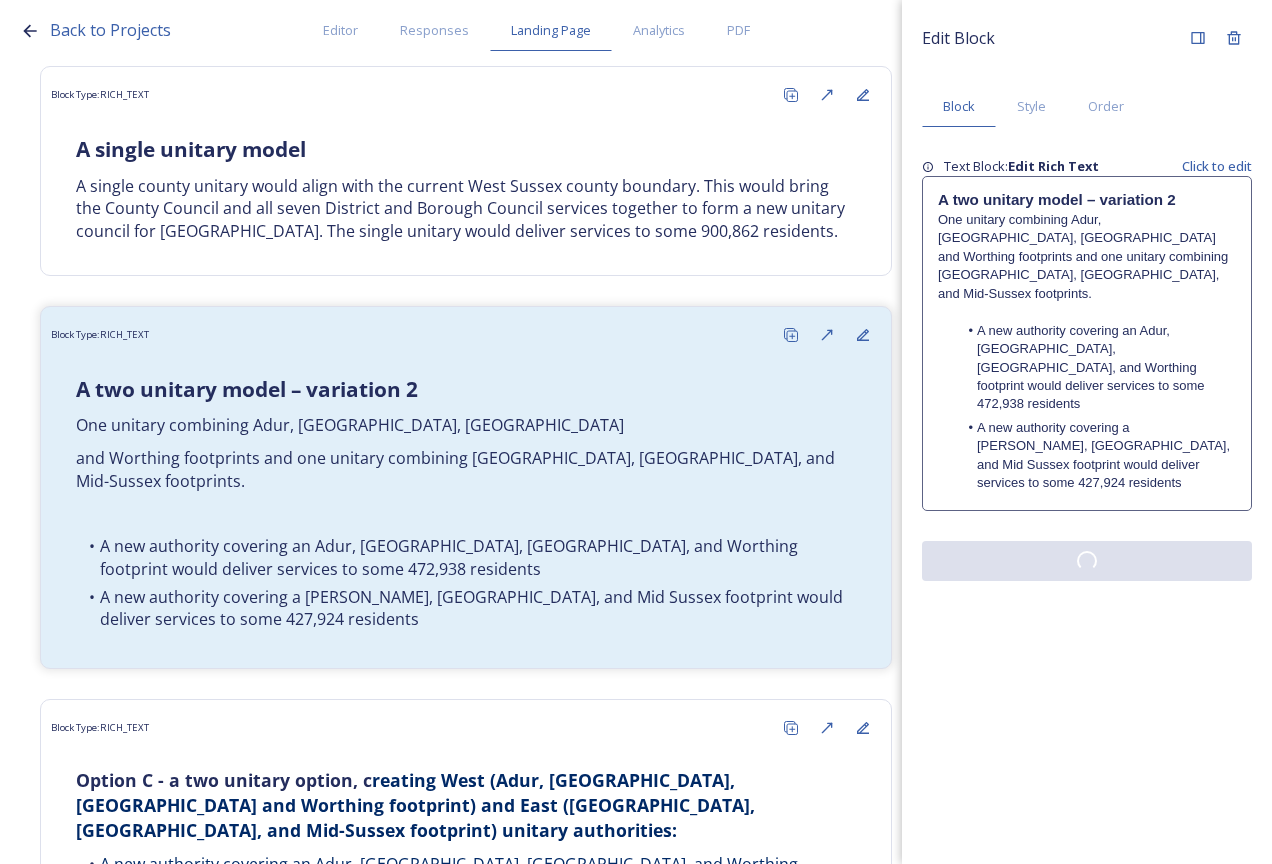 click on "Edit Block Block Style Order Text Block:  Edit Rich Text Click to edit A two unitary model – variation 2 One unitary combining Adur, Arun, Chichester and Worthing footprints and one unitary combining Crawley, Horsham, and Mid-Sussex footprints.        A new authority covering an Adur, Arun, Chichester, and Worthing footprint would deliver services to some 472,938 residents   A new authority covering a Crawley, Horsham, and Mid Sussex footprint would deliver services to some 427,924 residents" at bounding box center [1087, 432] 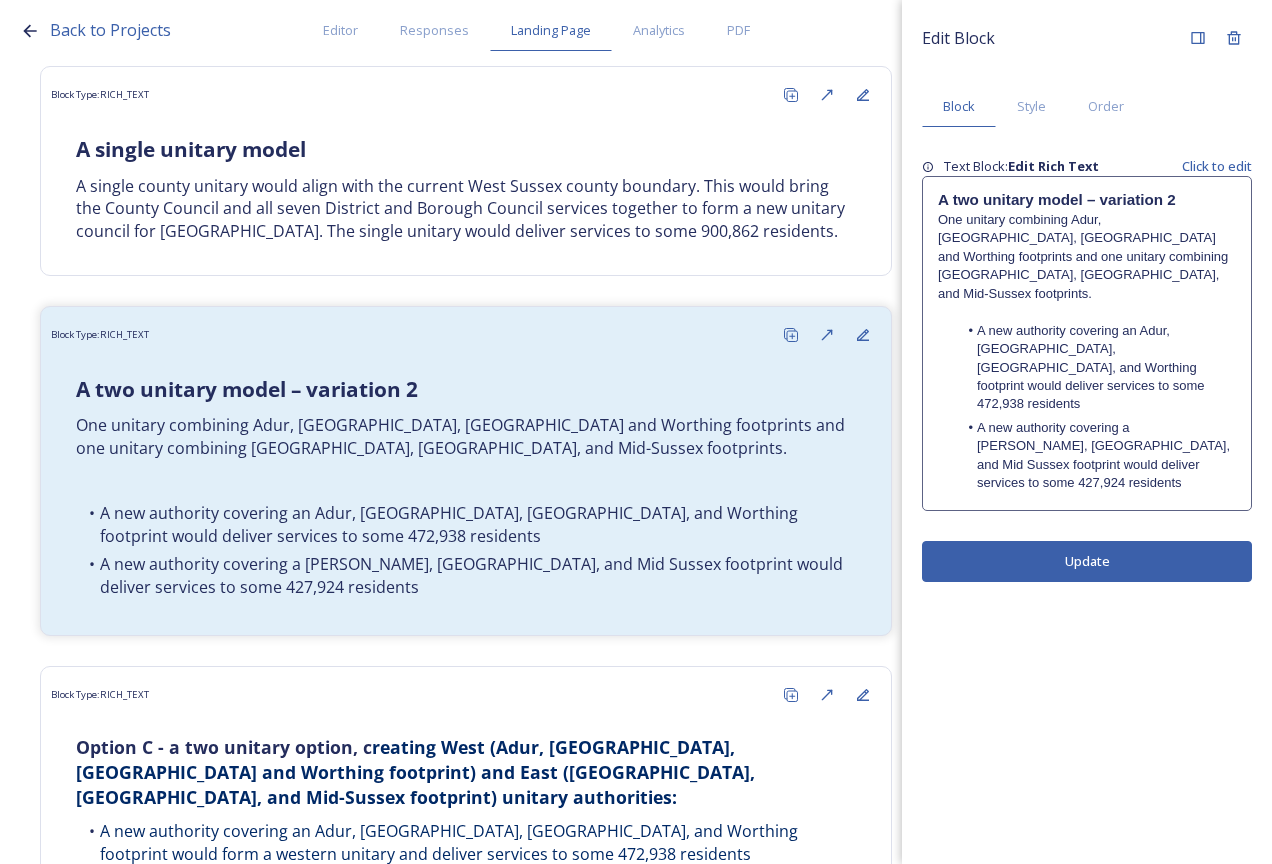click on "A new authority covering an Adur, [GEOGRAPHIC_DATA], [GEOGRAPHIC_DATA], and Worthing footprint would deliver services to some 472,938 residents" at bounding box center (1097, 368) 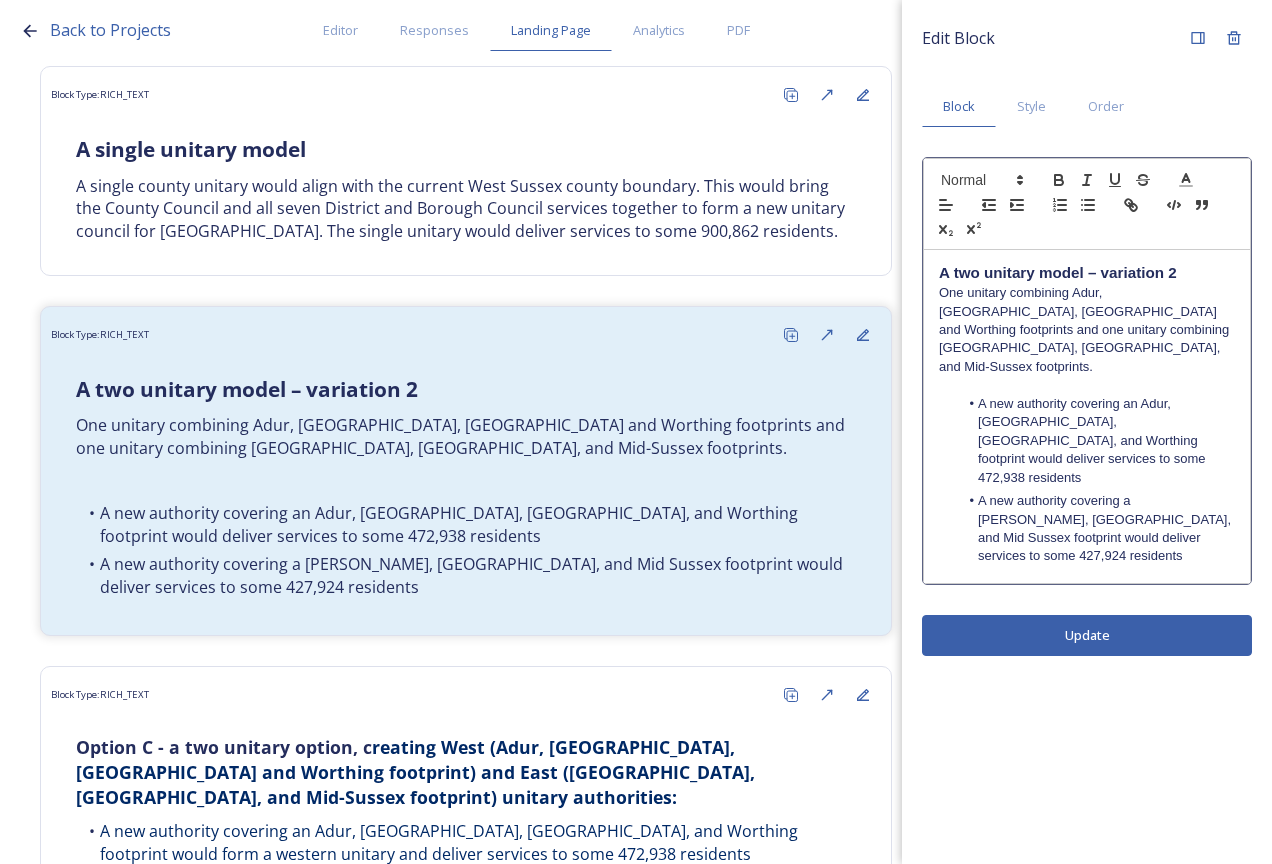 click at bounding box center (1087, 385) 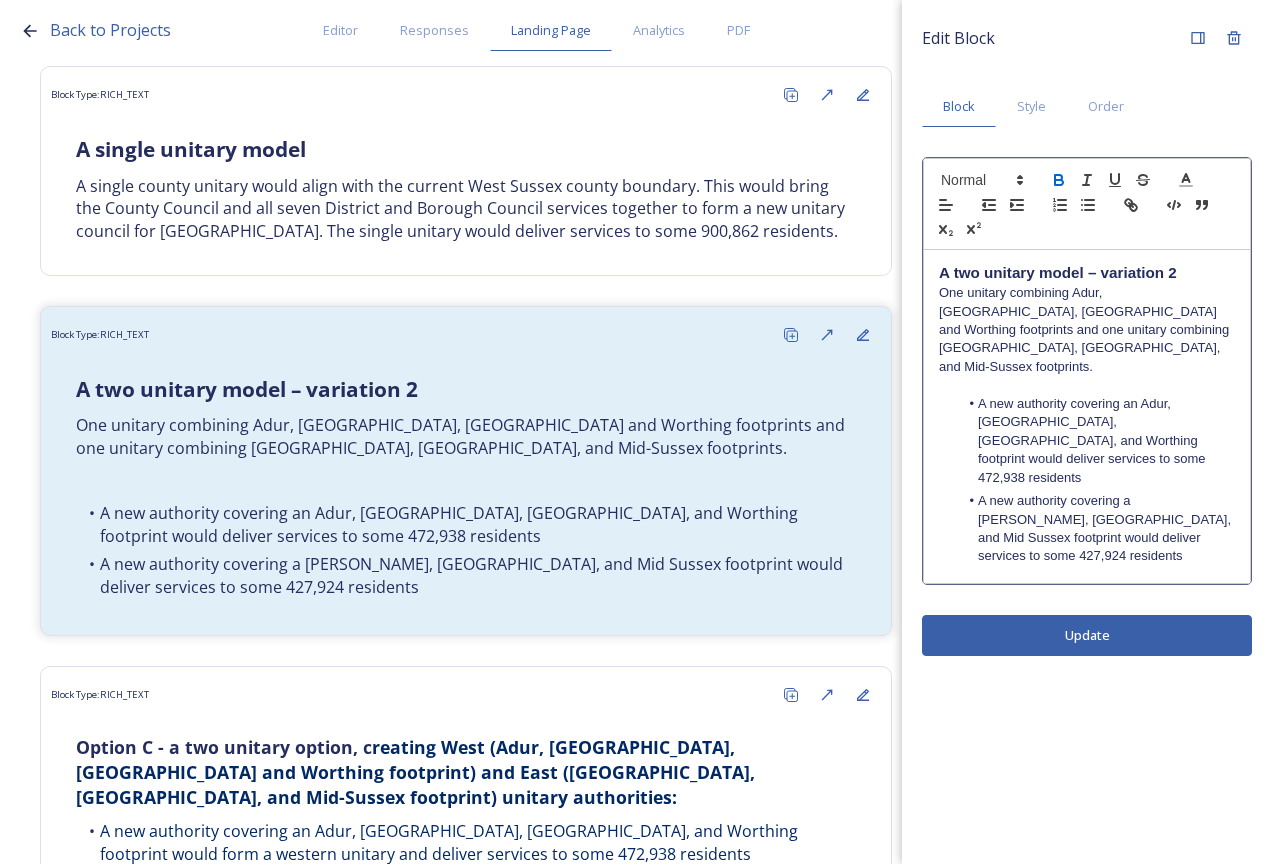 type 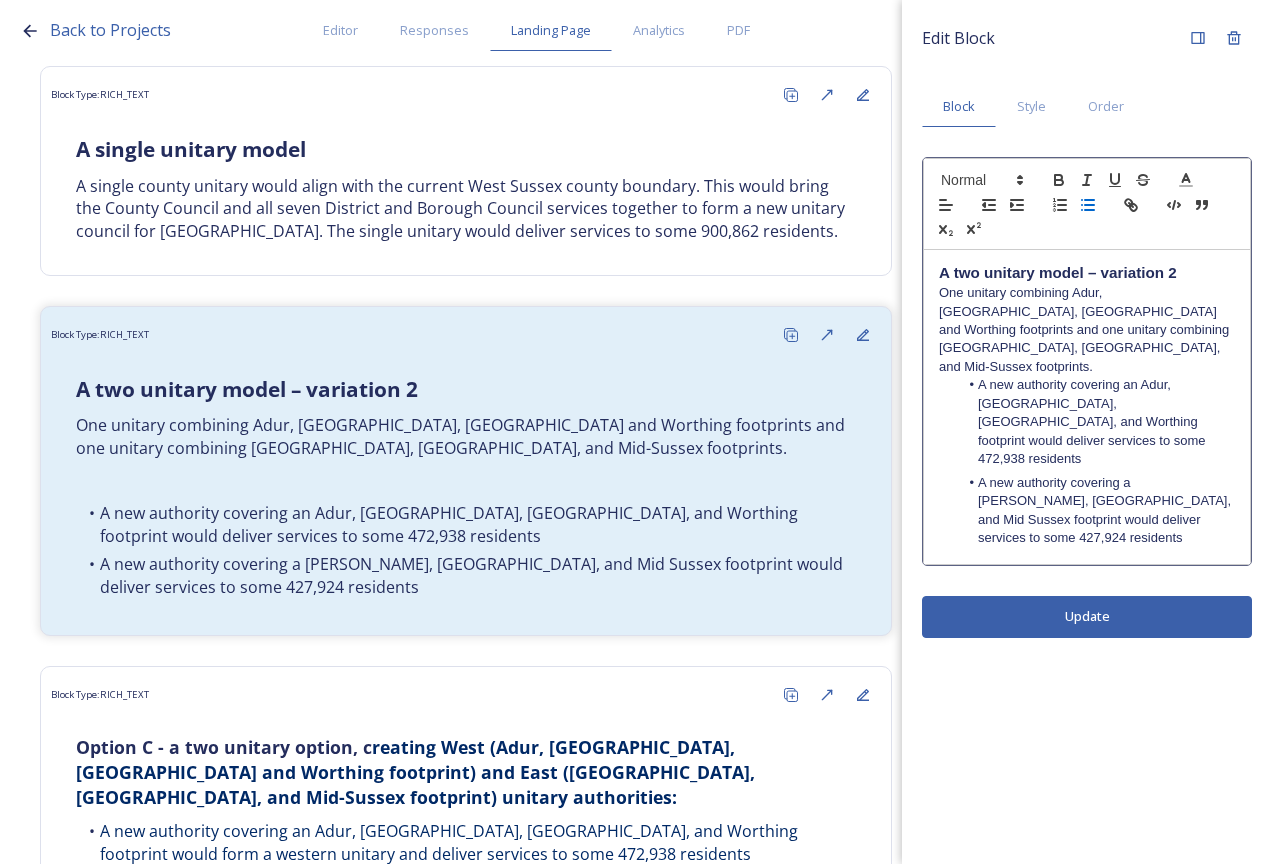 click on "Edit Block Block Style Order                                                                                                                                                                           A two unitary model – variation 2 One unitary combining Adur, Arun, Chichester and Worthing footprints and one unitary combining Crawley, Horsham, and Mid-Sussex footprints.     A new authority covering an Adur, Arun, Chichester, and Worthing footprint would deliver services to some 472,938 residents   A new authority covering a Crawley, Horsham, and Mid Sussex footprint would deliver services to some 427,924 residents Update" at bounding box center [1087, 432] 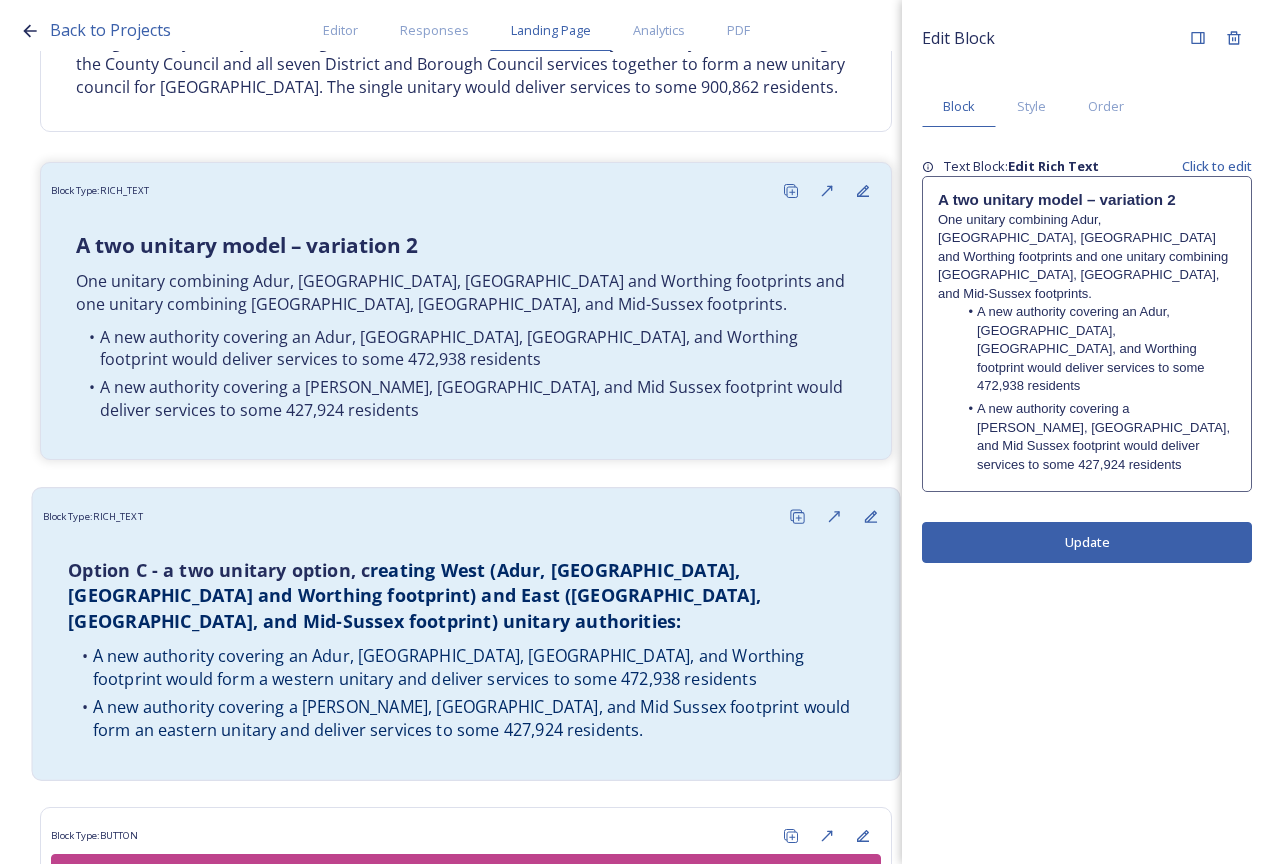 scroll, scrollTop: 384, scrollLeft: 0, axis: vertical 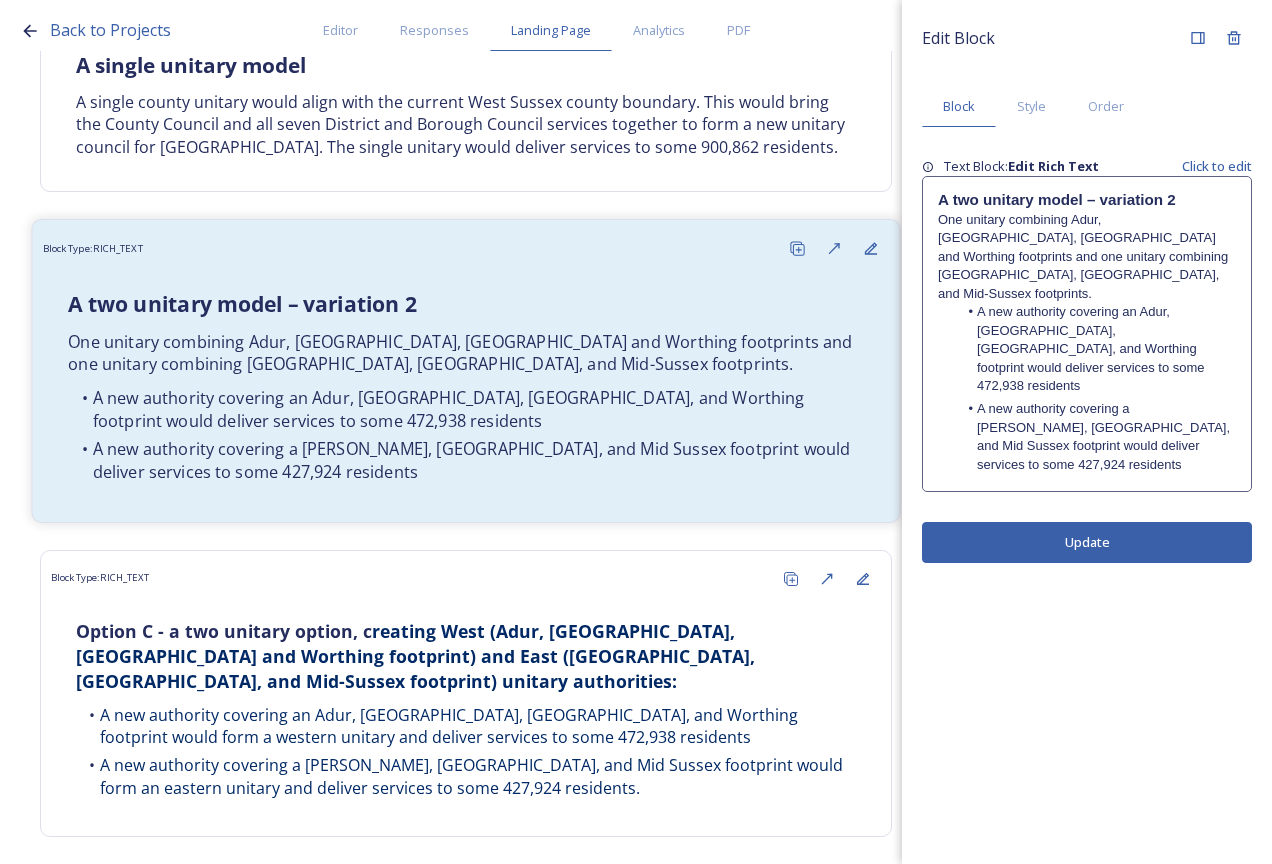 click on "One unitary combining Adur, [GEOGRAPHIC_DATA], [GEOGRAPHIC_DATA] and Worthing footprints and one unitary combining [GEOGRAPHIC_DATA], [GEOGRAPHIC_DATA], and Mid-Sussex footprints." at bounding box center [466, 352] 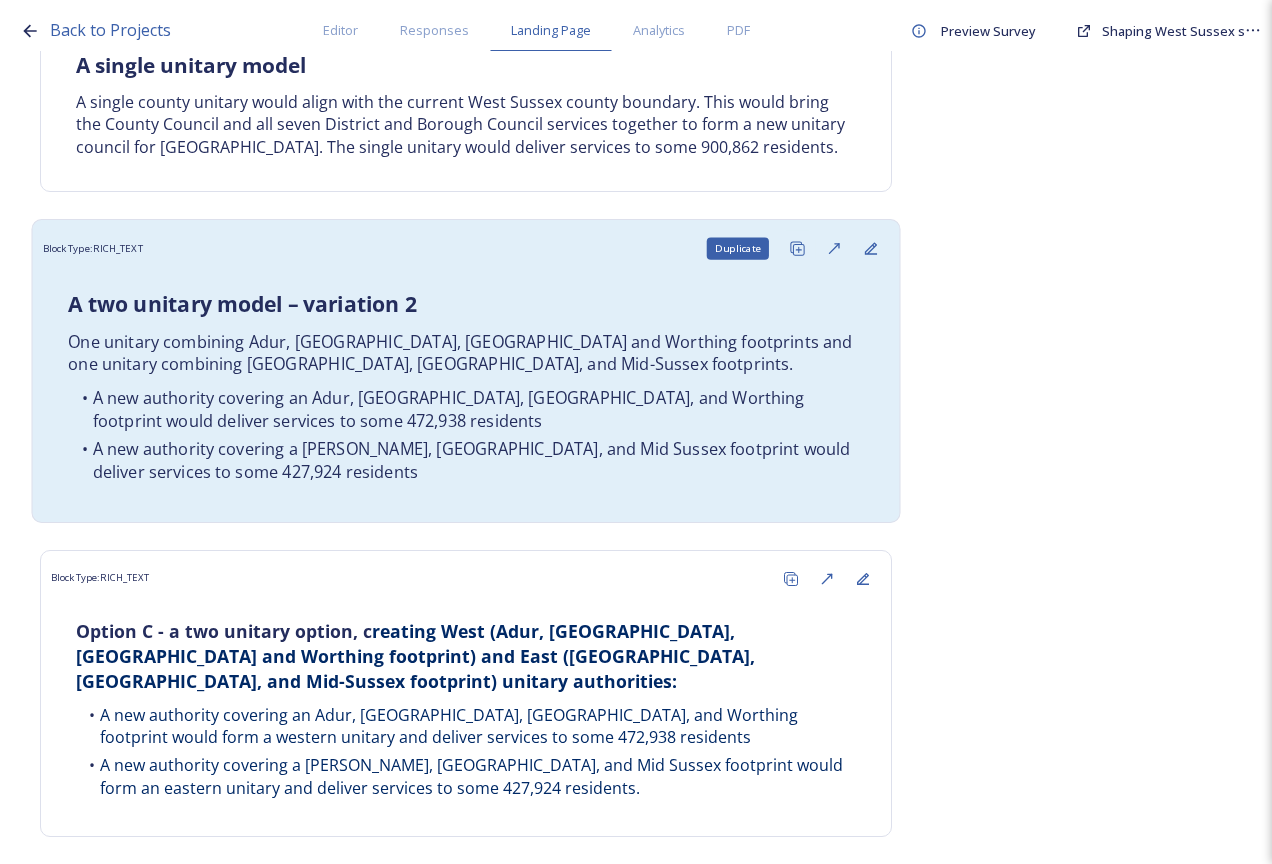click on "Duplicate" at bounding box center (797, 248) 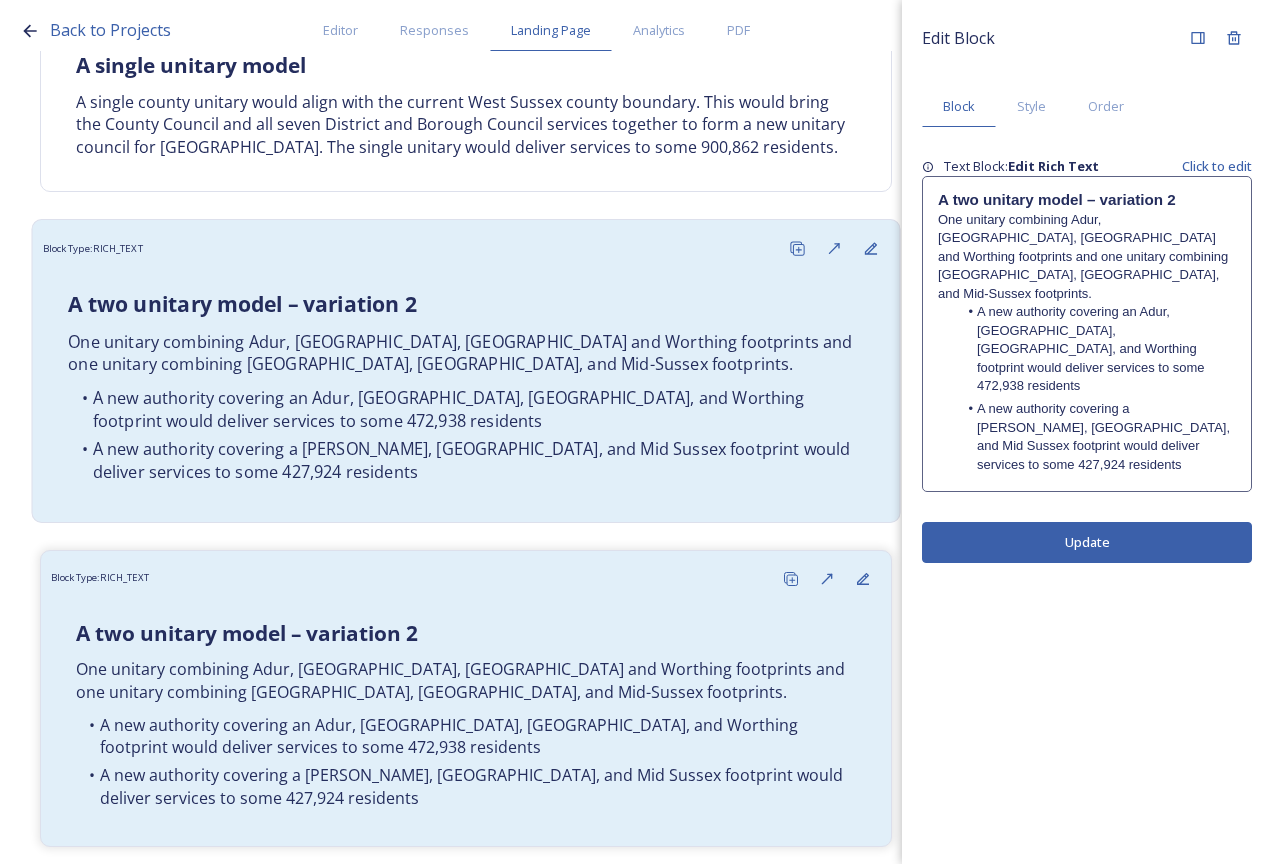 click on "A new authority covering an Adur, [GEOGRAPHIC_DATA], [GEOGRAPHIC_DATA], and Worthing footprint would deliver services to some 472,938 residents" at bounding box center [466, 409] 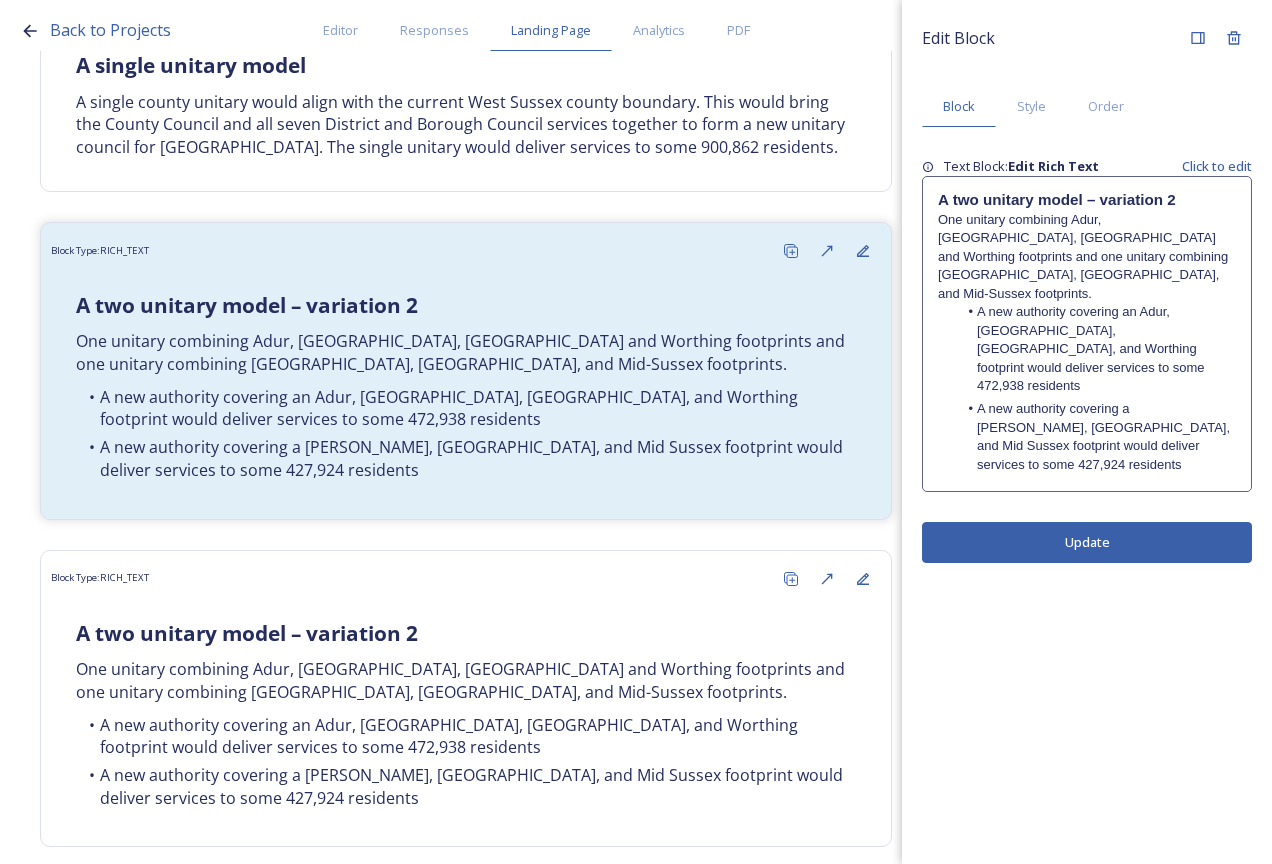 click on "Do you want to have a landing page for this project? Home Options currently being explored within West Sussex Block Type:  RICH_TEXT Overview of options Block Type:  RICH_TEXT A single unitary model   A single county unitary would align with the current West Sussex county boundary. This would bring the County Council and all seven District and Borough Council services together to form a new unitary council for West Sussex. The single unitary would deliver services to some 900,862 residents. Block Type:  RICH_TEXT A two unitary model – variation 2 One unitary combining Adur, Arun, Chichester and Worthing footprints and one unitary combining Crawley, Horsham, and Mid-Sussex footprints.     A new authority covering an Adur, Arun, Chichester, and Worthing footprint would deliver services to some 472,938 residents   A new authority covering a Crawley, Horsham, and Mid Sussex footprint would deliver services to some 427,924 residents Block Type:  RICH_TEXT A two unitary model – variation 2     RICH_TEXT" at bounding box center [636, 536] 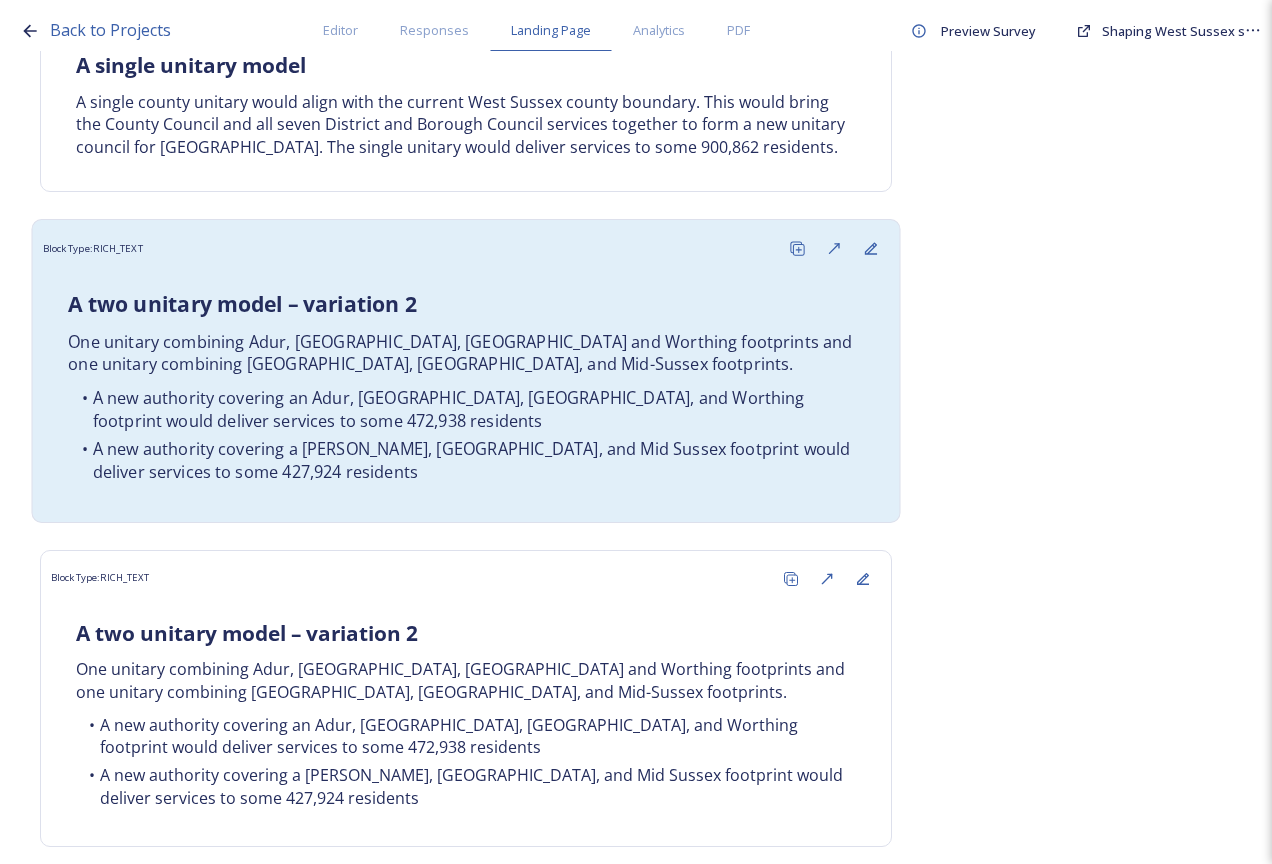 click on "One unitary combining Adur, [GEOGRAPHIC_DATA], [GEOGRAPHIC_DATA] and Worthing footprints and one unitary combining [GEOGRAPHIC_DATA], [GEOGRAPHIC_DATA], and Mid-Sussex footprints." at bounding box center (466, 352) 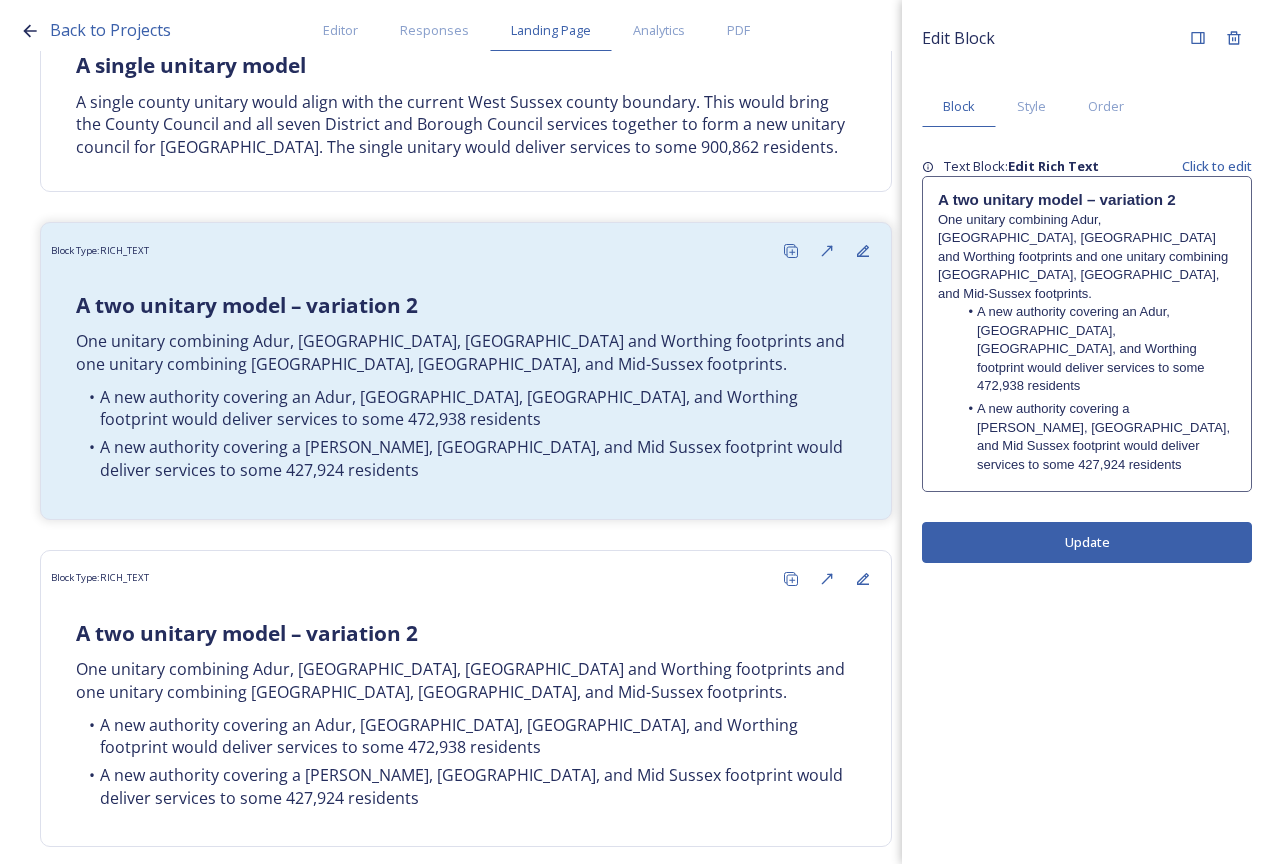 click on "A new authority covering an Adur, [GEOGRAPHIC_DATA], [GEOGRAPHIC_DATA], and Worthing footprint would deliver services to some 472,938 residents" at bounding box center (1097, 349) 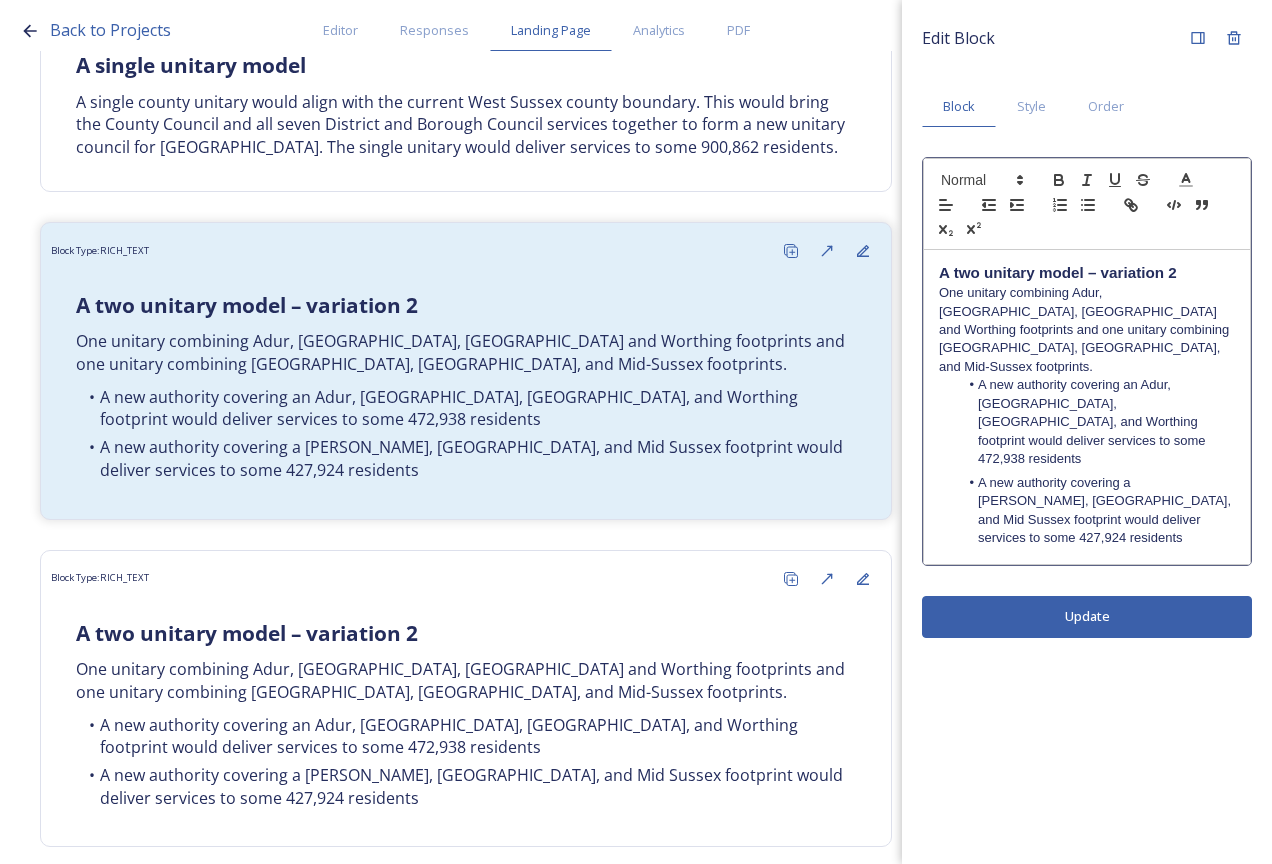 click on "A two unitary model – variation 2" at bounding box center (1087, 273) 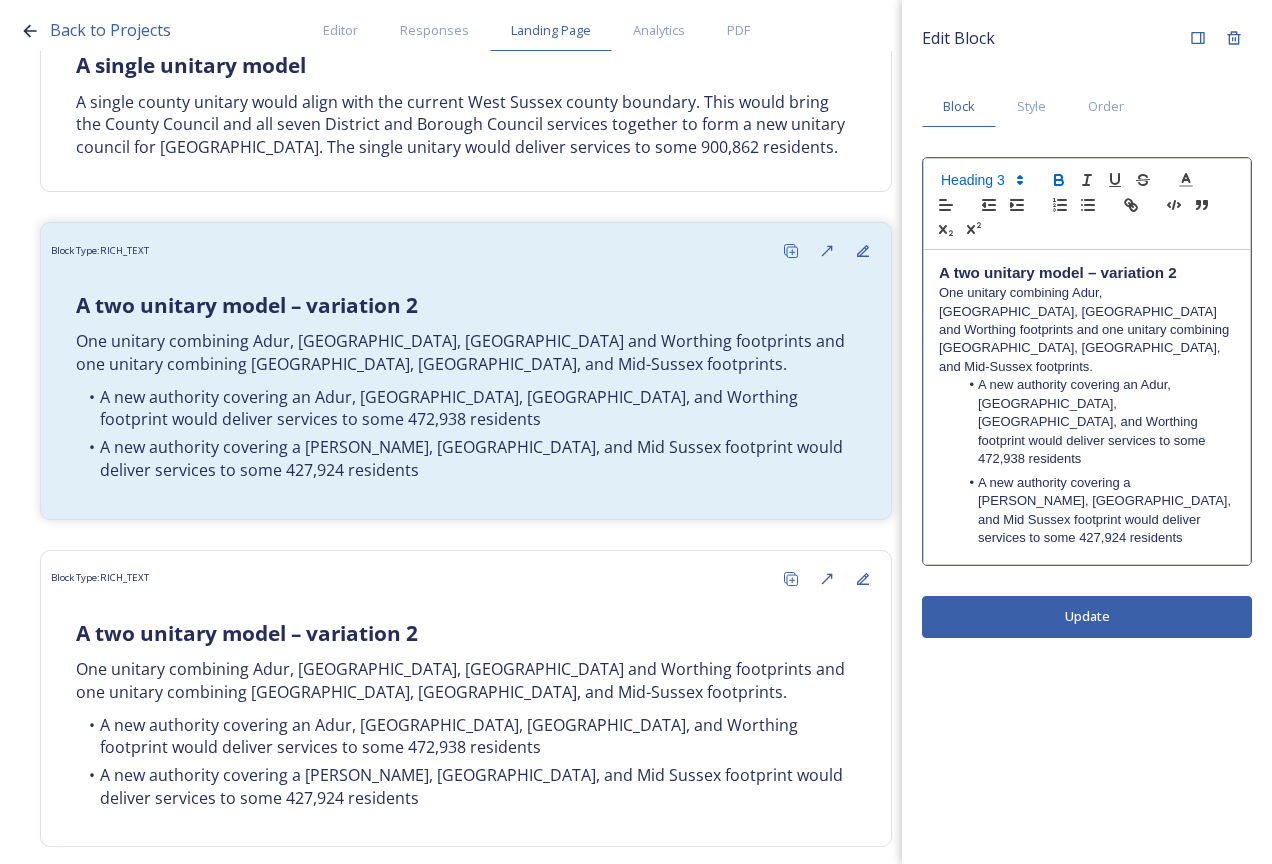 type 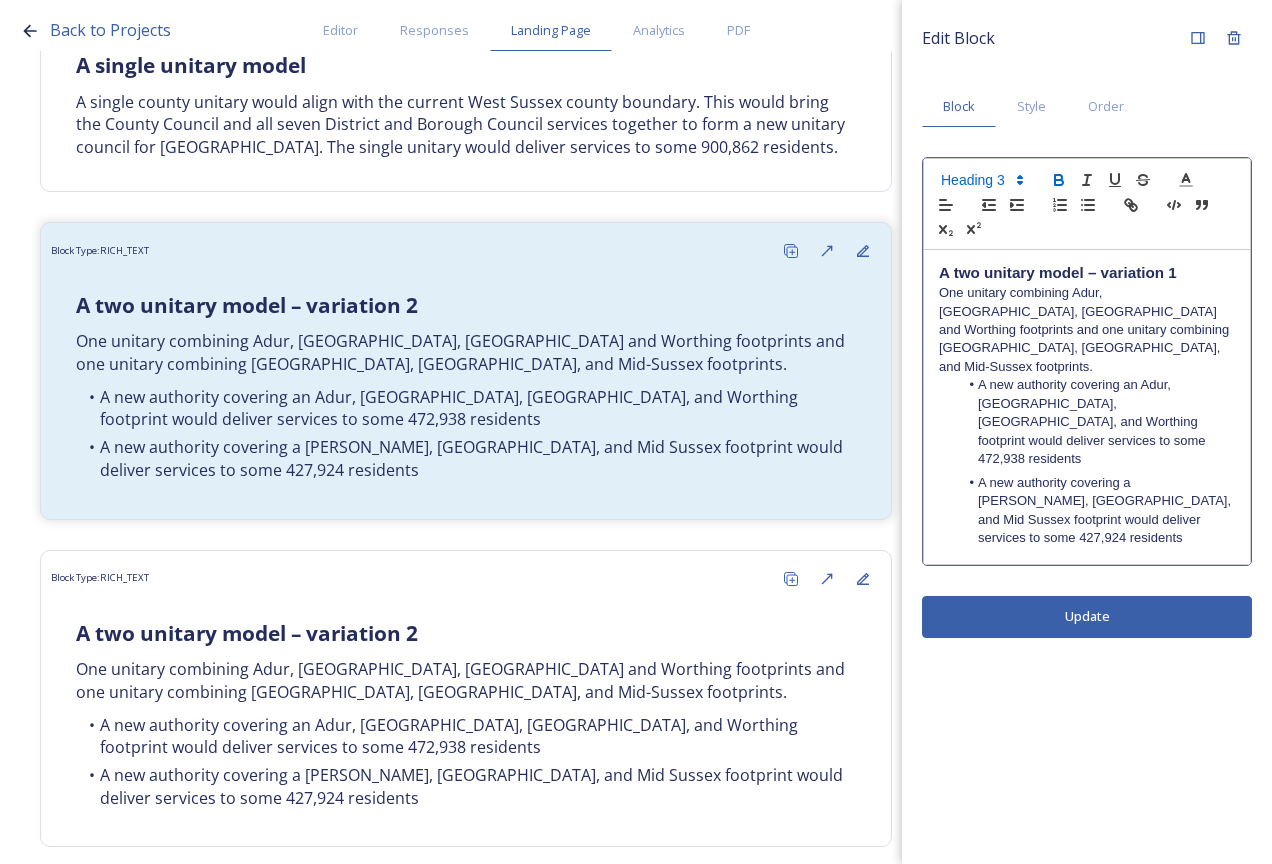 click on "A new authority covering an Adur, [GEOGRAPHIC_DATA], [GEOGRAPHIC_DATA], and Worthing footprint would deliver services to some 472,938 residents" at bounding box center [1097, 422] 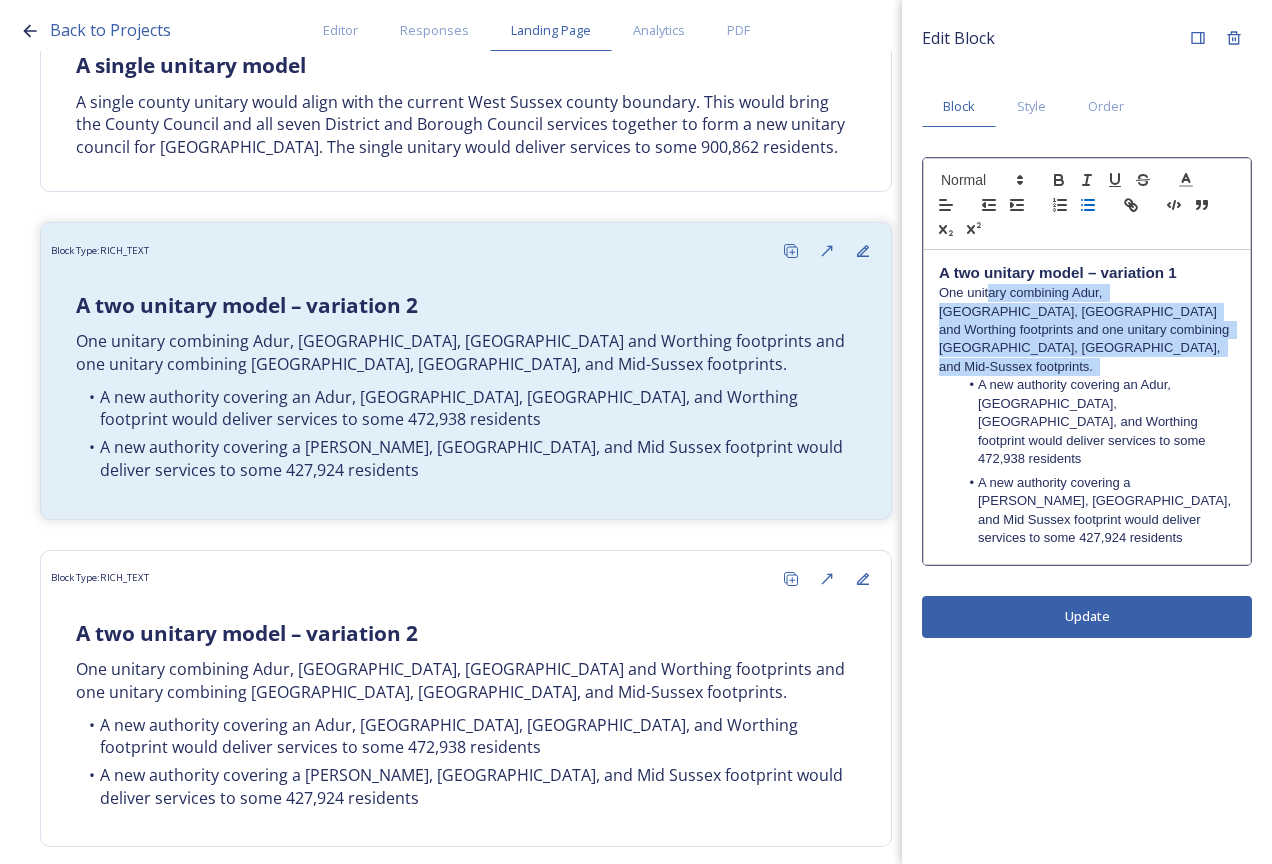 drag, startPoint x: 1169, startPoint y: 329, endPoint x: 991, endPoint y: 302, distance: 180.0361 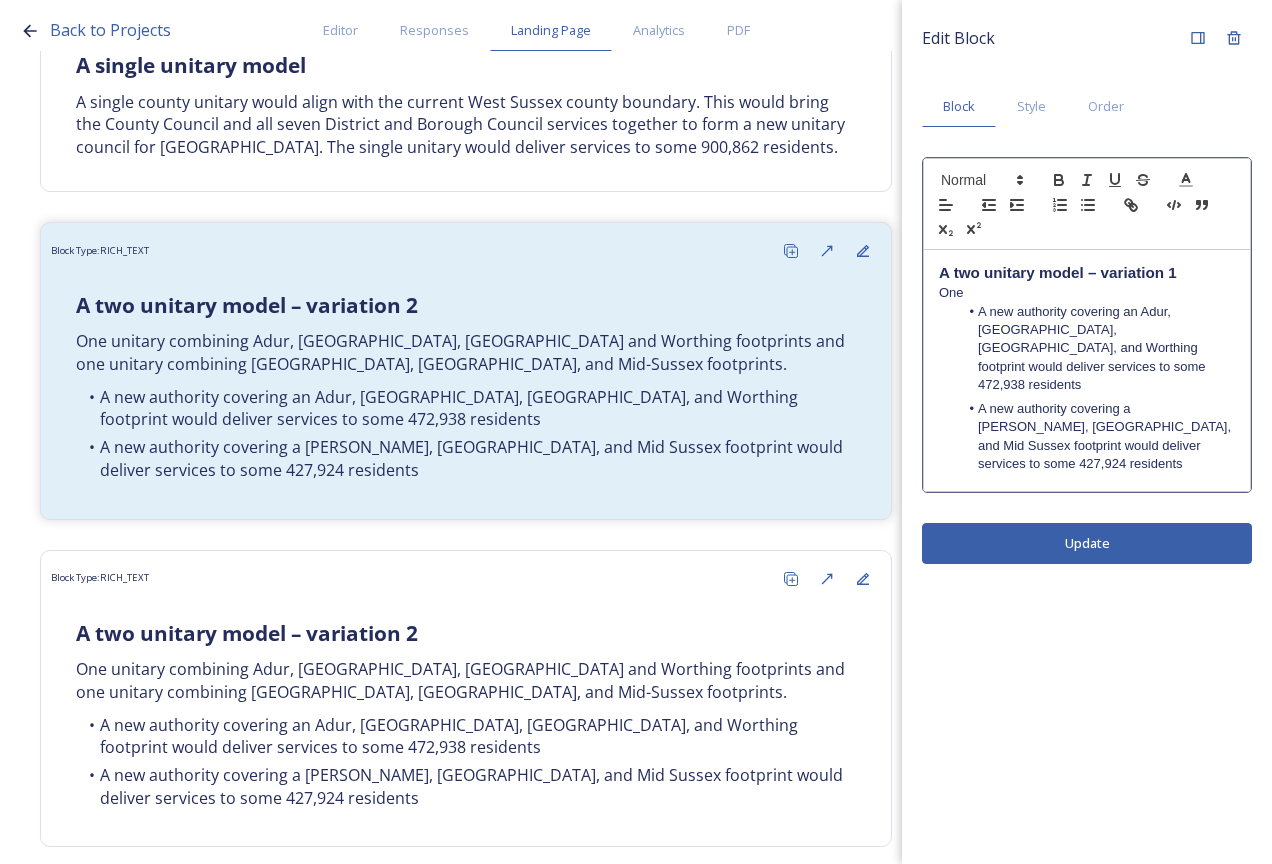 scroll, scrollTop: 0, scrollLeft: 0, axis: both 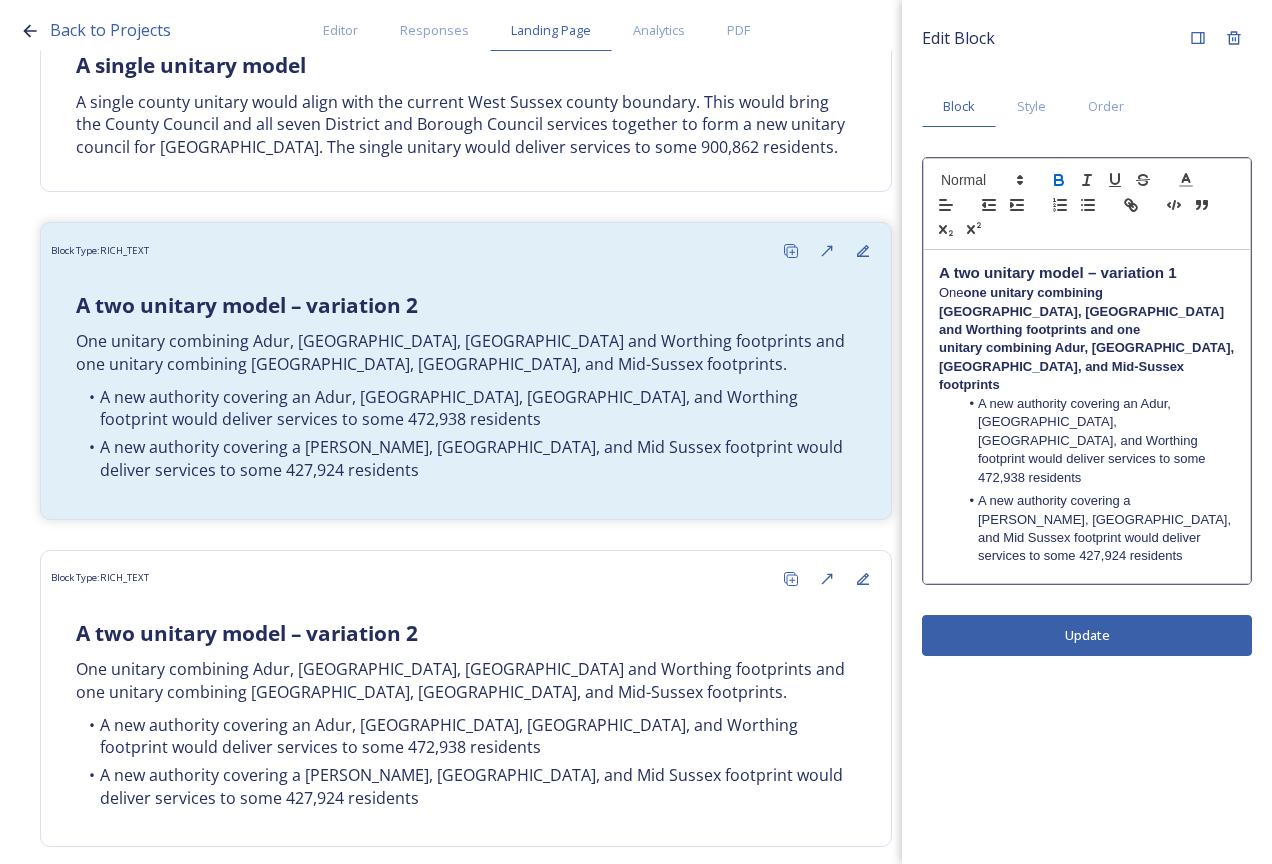 click on "one unitary combining Arun, Chichester and Worthing footprints and one" at bounding box center [1083, 311] 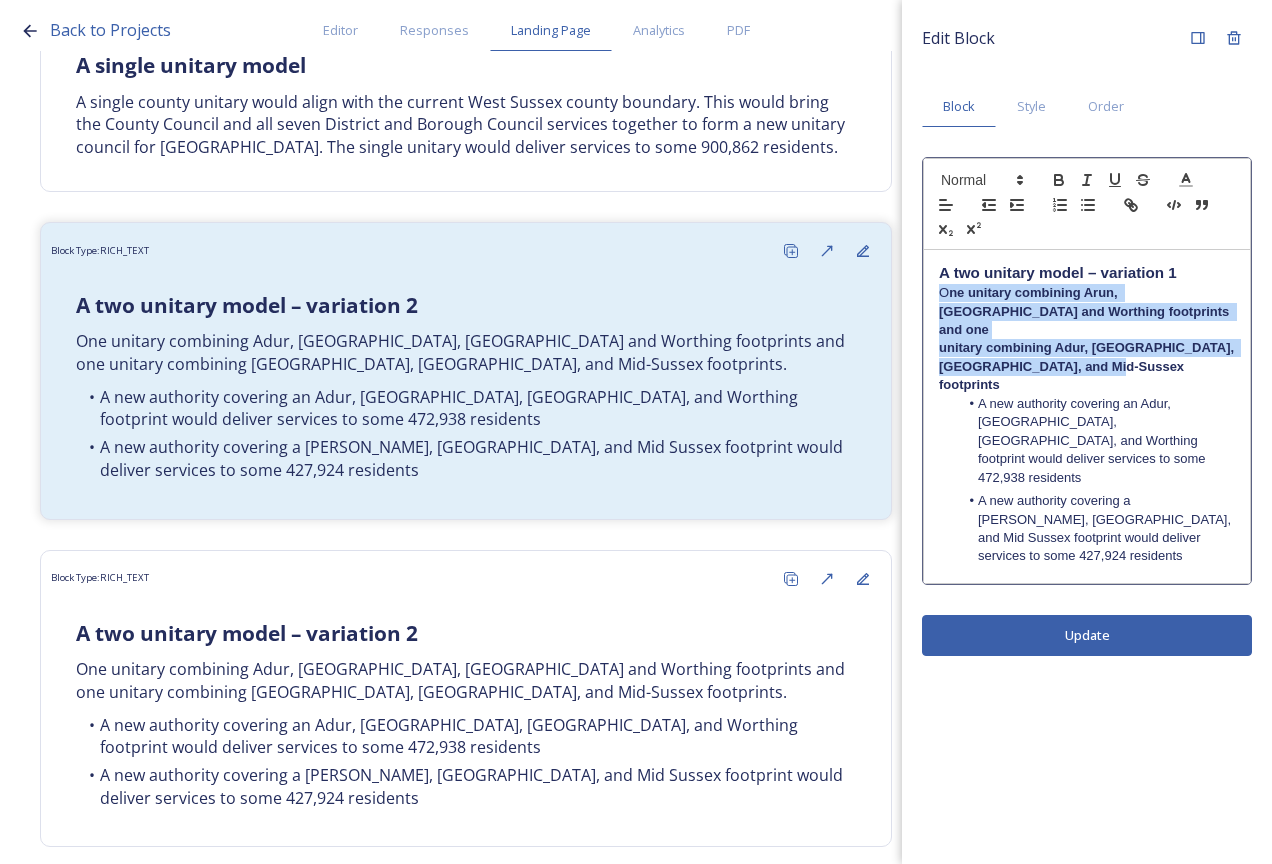 drag, startPoint x: 1055, startPoint y: 346, endPoint x: 900, endPoint y: 295, distance: 163.17476 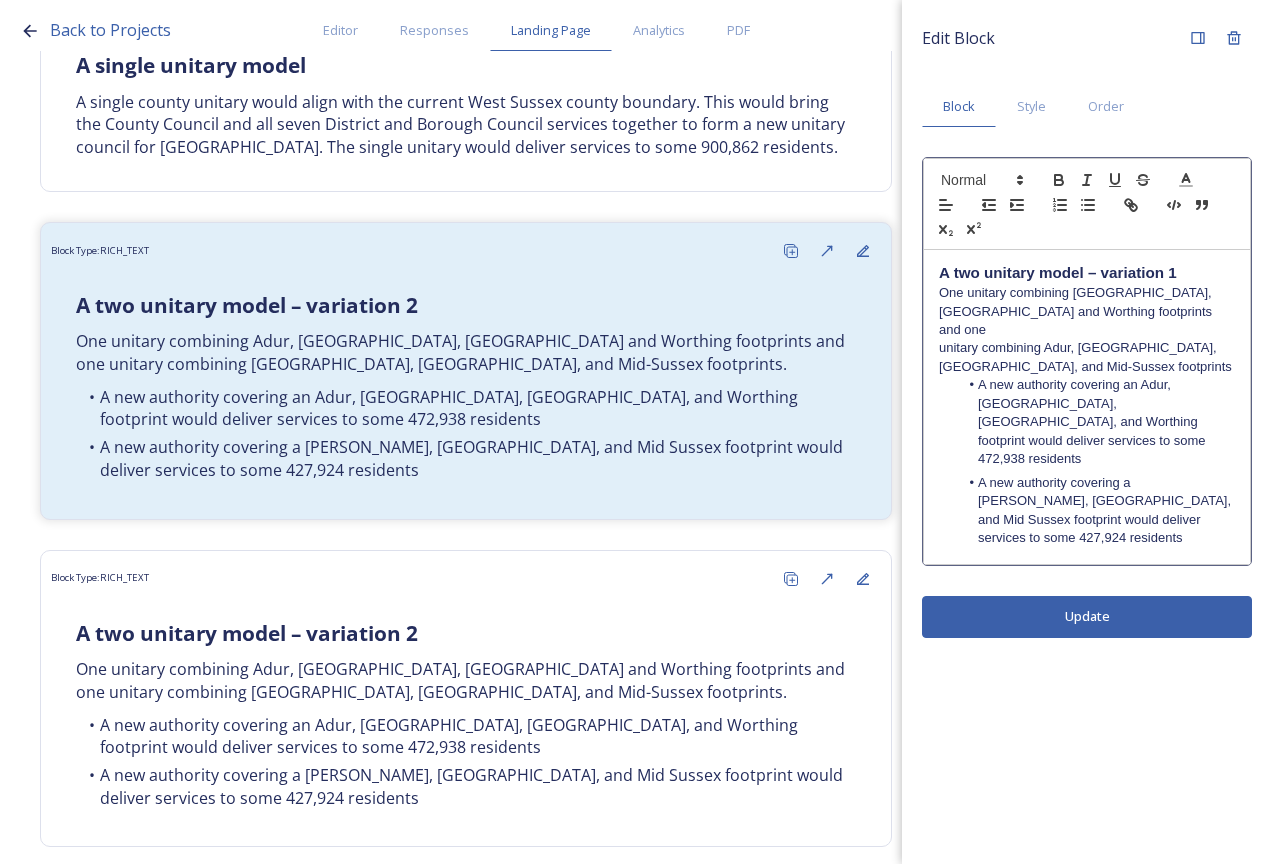 click on "A new authority covering an Adur, [GEOGRAPHIC_DATA], [GEOGRAPHIC_DATA], and Worthing footprint would deliver services to some 472,938 residents" at bounding box center [1097, 422] 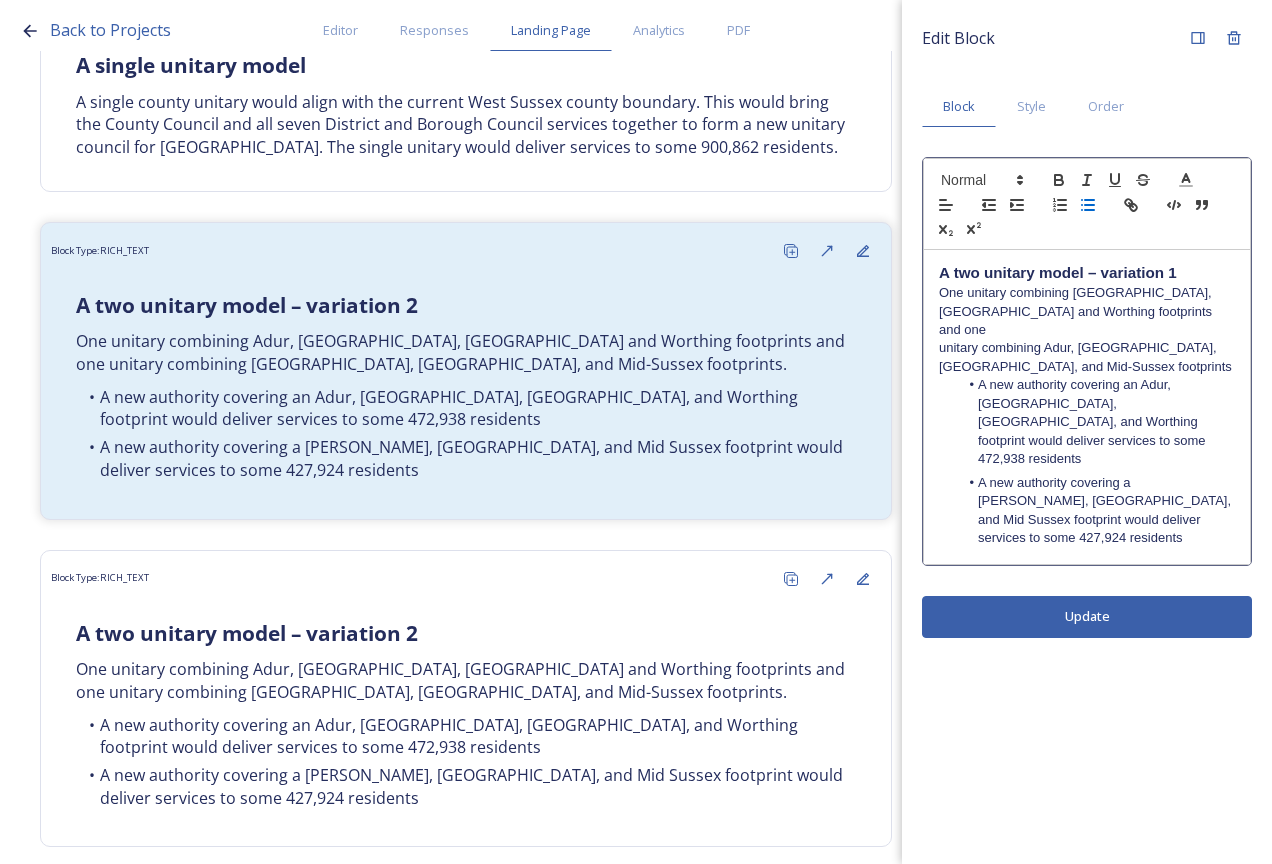click on "One unitary combining Arun, Chichester and Worthing footprints and one" at bounding box center (1087, 311) 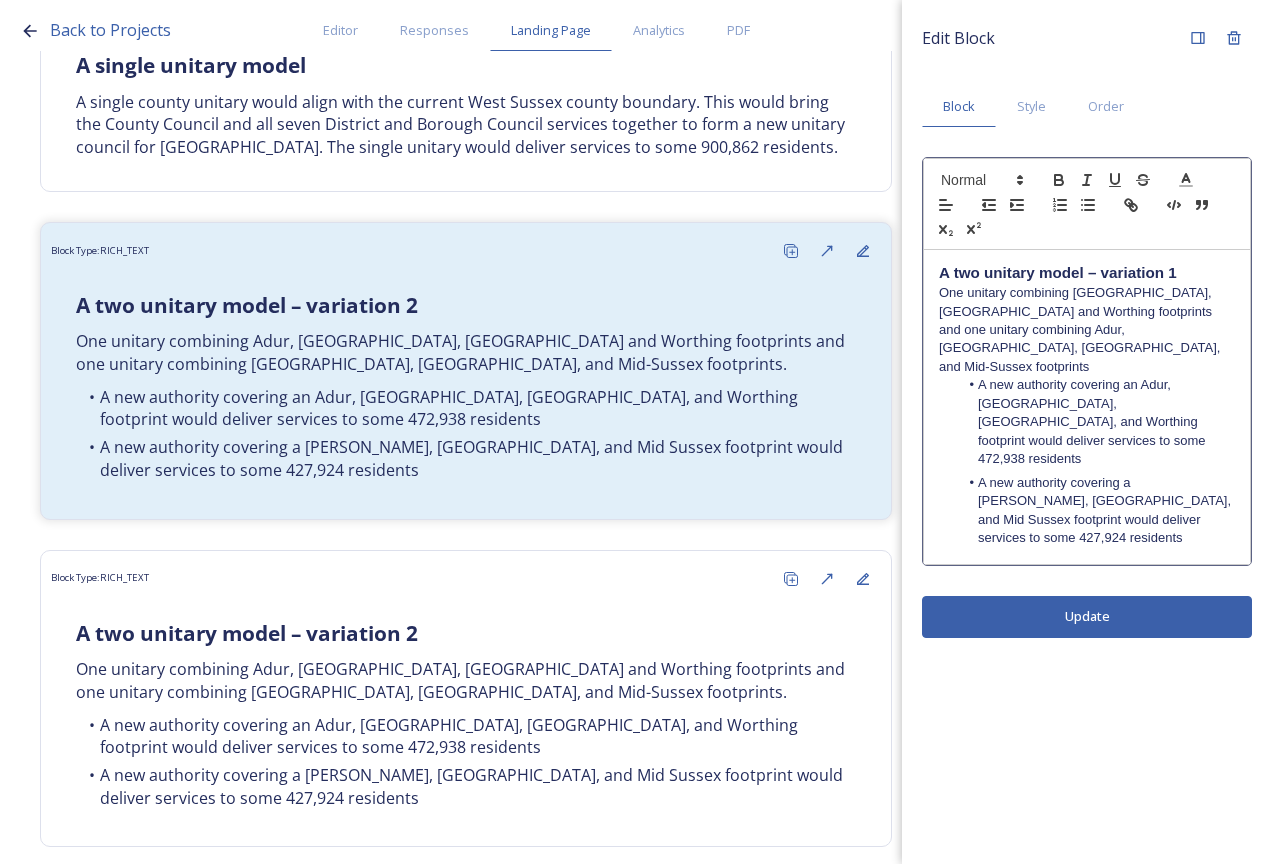 click on "A two unitary model – variation 1 One unitary combining Arun, Chichester and Worthing footprints and one unitary combining Adur, Crawley, Horsham, and Mid-Sussex footprints  A new authority covering an Adur, Arun, Chichester, and Worthing footprint would deliver services to some 472,938 residents   A new authority covering a Crawley, Horsham, and Mid Sussex footprint would deliver services to some 427,924 residents" at bounding box center [1087, 407] 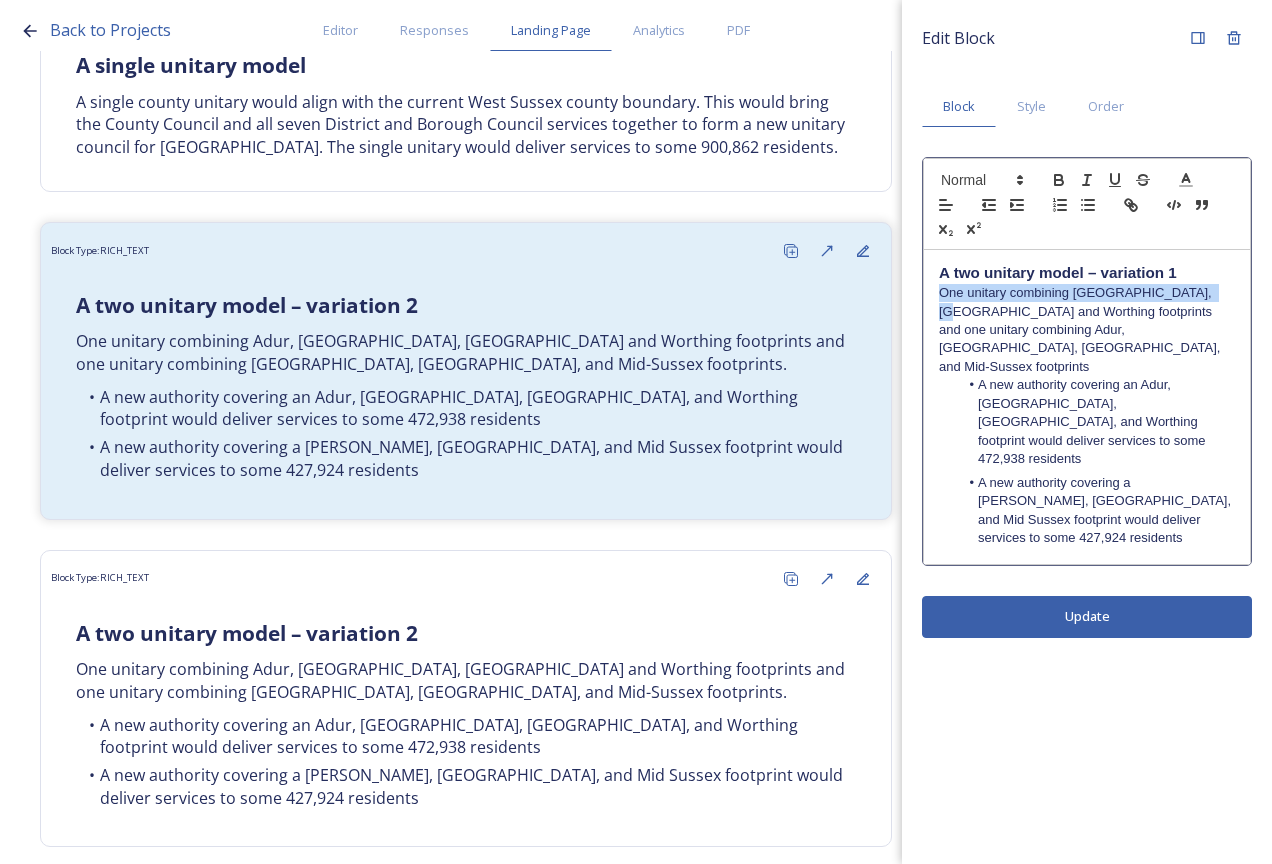 click on "One unitary combining Arun, Chichester and Worthing footprints and one unitary combining Adur, Crawley, Horsham, and Mid-Sussex footprints" at bounding box center [1087, 330] 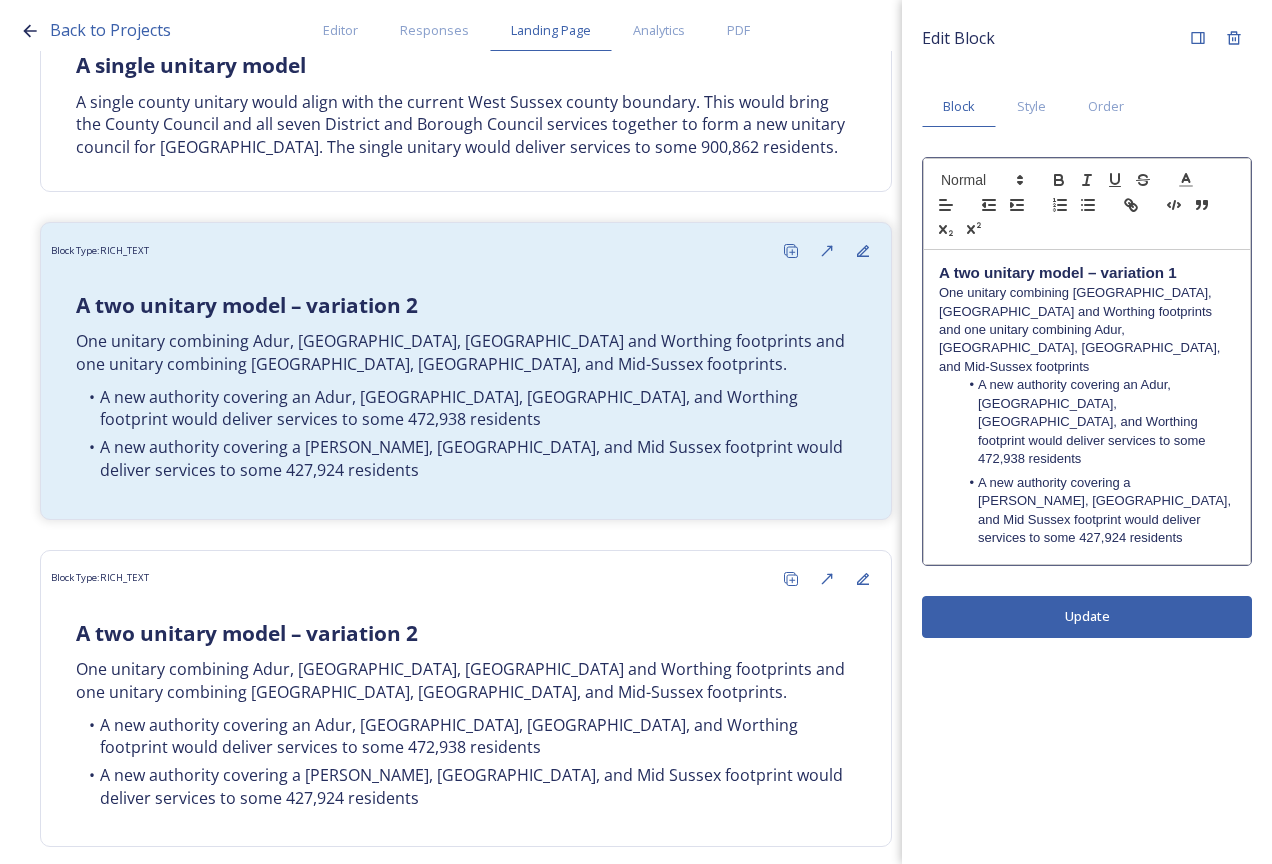 click on "Edit Block Block Style Order                                                                                                                                                                           A two unitary model – variation 1 One unitary combining Arun, Chichester and Worthing footprints and one unitary combining Adur, Crawley, Horsham, and Mid-Sussex footprints  A new authority covering an Adur, Arun, Chichester, and Worthing footprint would deliver services to some 472,938 residents   A new authority covering a Crawley, Horsham, and Mid Sussex footprint would deliver services to some 427,924 residents Update" at bounding box center [1087, 432] 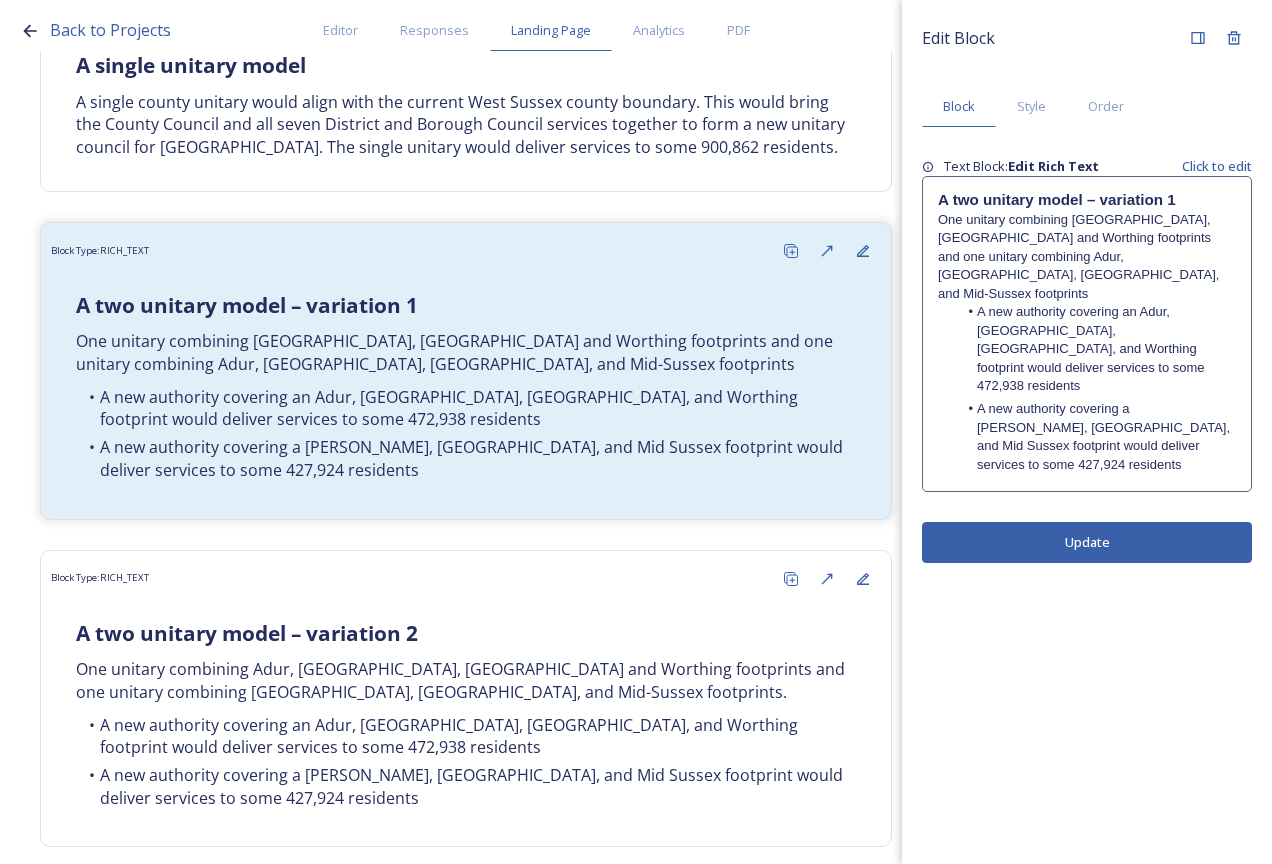 click on "A new authority covering a [PERSON_NAME], [GEOGRAPHIC_DATA], and Mid Sussex footprint would deliver services to some 427,924 residents" at bounding box center (1097, 437) 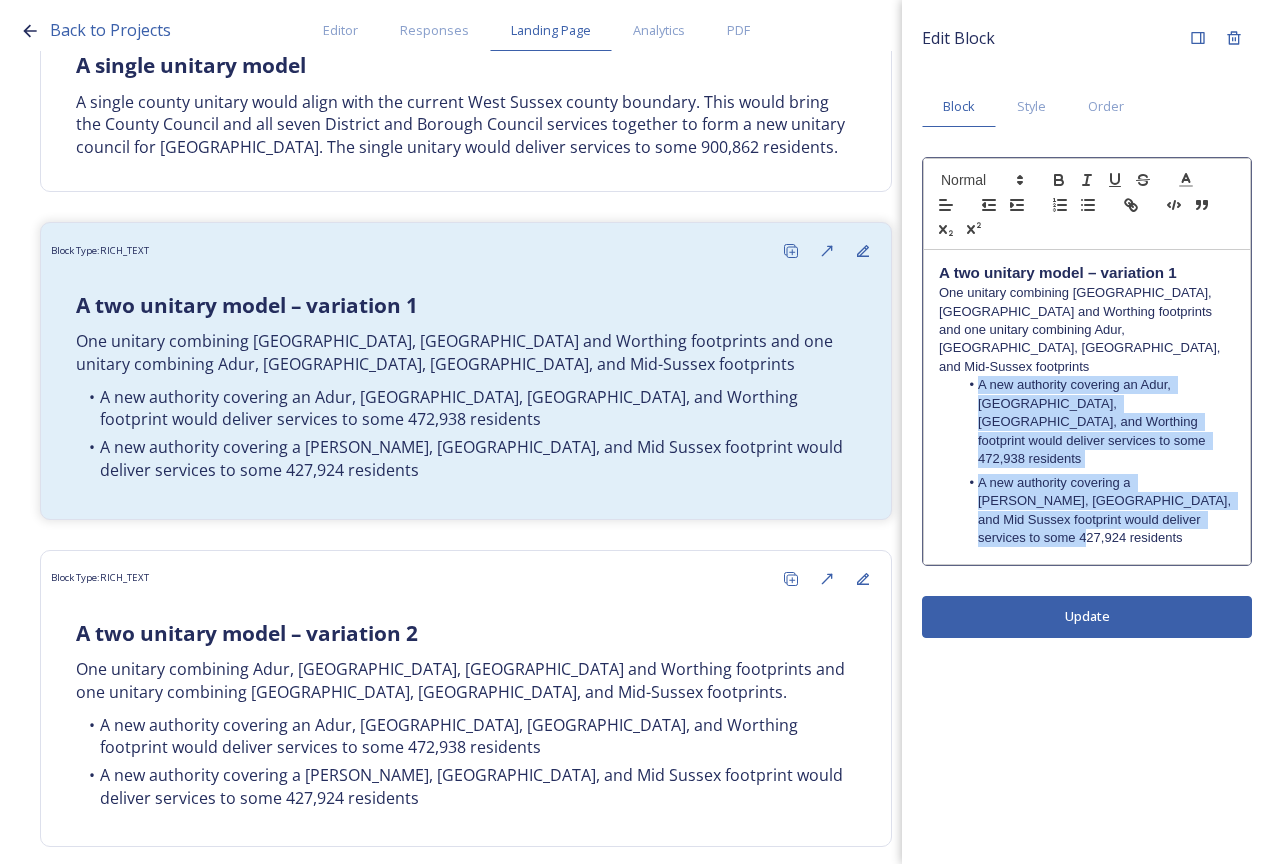 drag, startPoint x: 1233, startPoint y: 462, endPoint x: 944, endPoint y: 372, distance: 302.6896 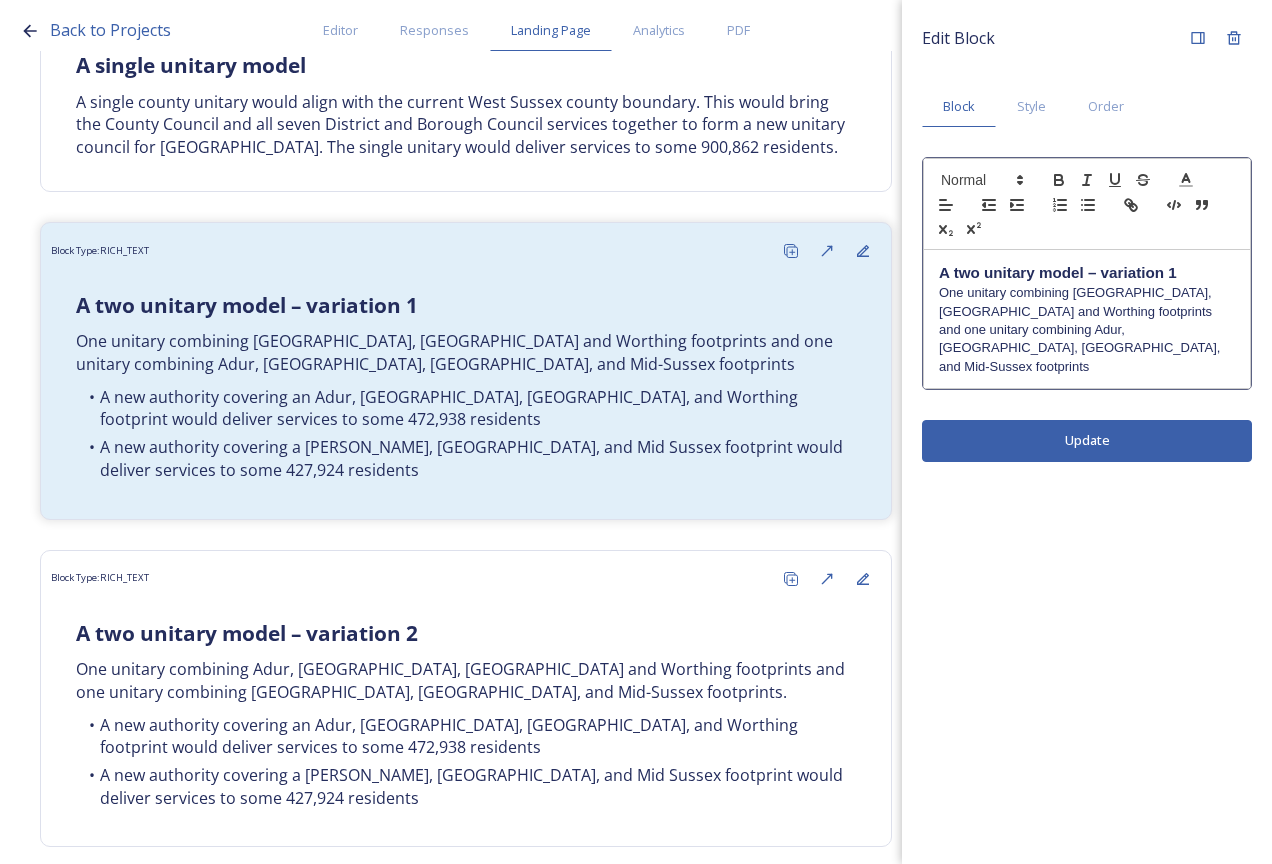 click on "Edit Block Block Style Order                                                                                                                                                                           A two unitary model – variation 1 One unitary combining Arun, Chichester and Worthing footprints and one unitary combining Adur, Crawley, Horsham, and Mid-Sussex footprints  Update" at bounding box center [1087, 432] 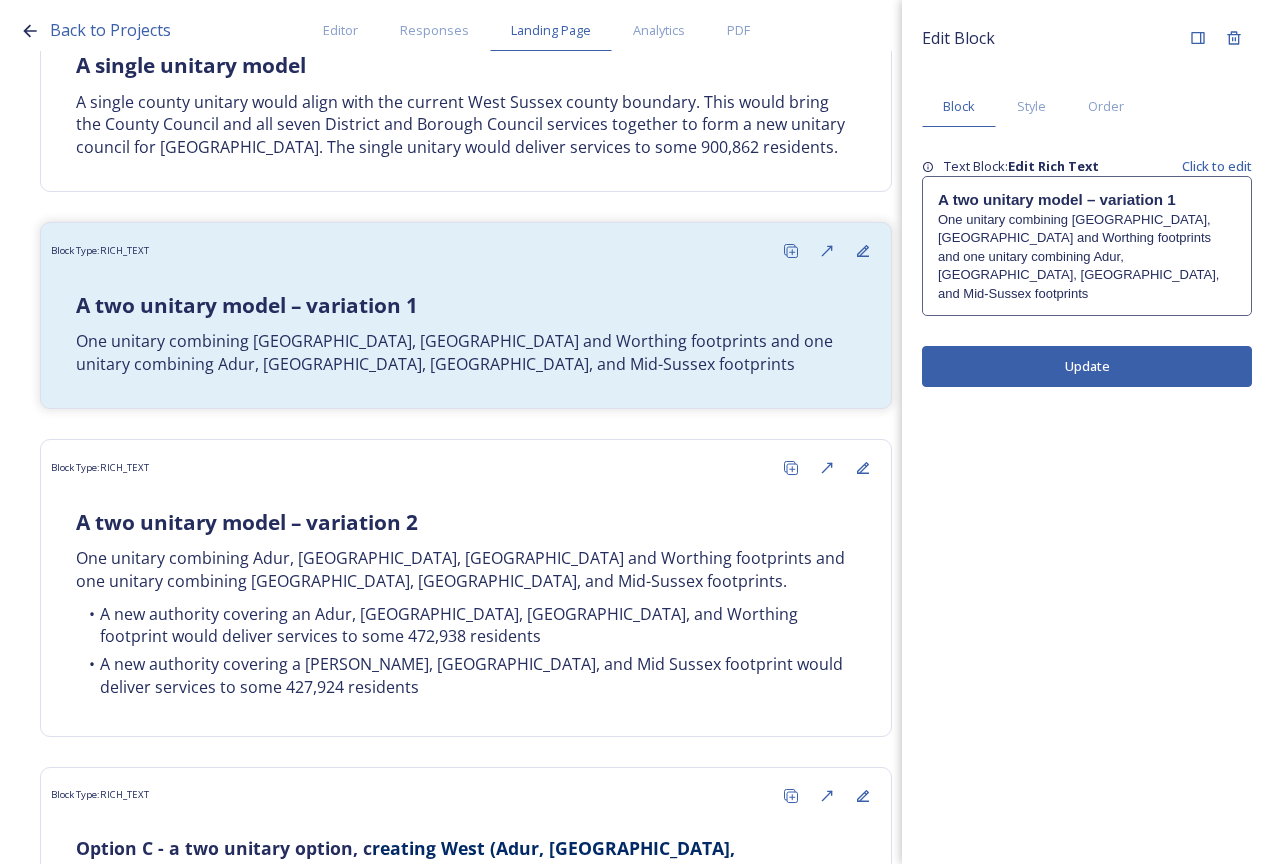 click on "One unitary combining Arun, Chichester and Worthing footprints and one unitary combining Adur, Crawley, Horsham, and Mid-Sussex footprints" at bounding box center [1087, 257] 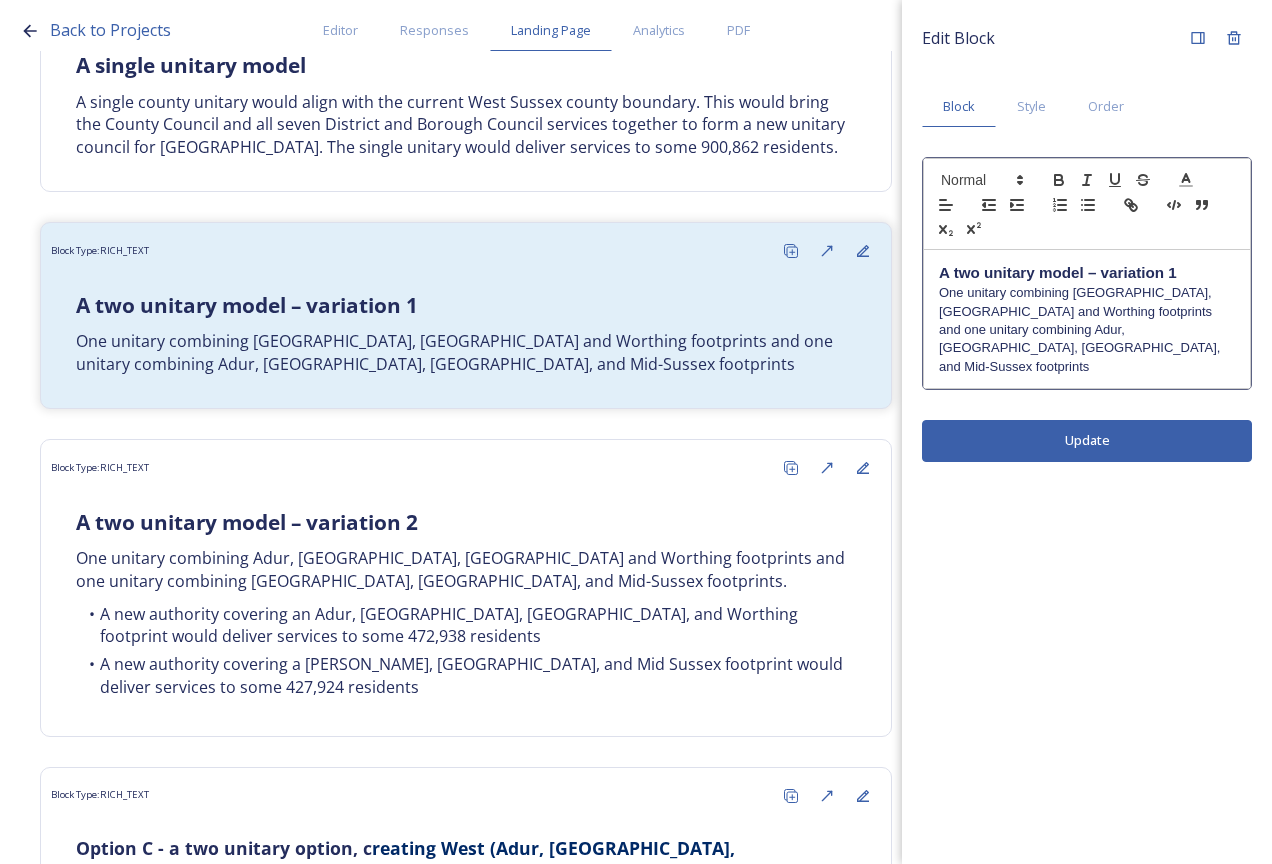 click on "One unitary combining Arun, Chichester and Worthing footprints and one unitary combining Adur, Crawley, Horsham, and Mid-Sussex footprints" at bounding box center [1087, 330] 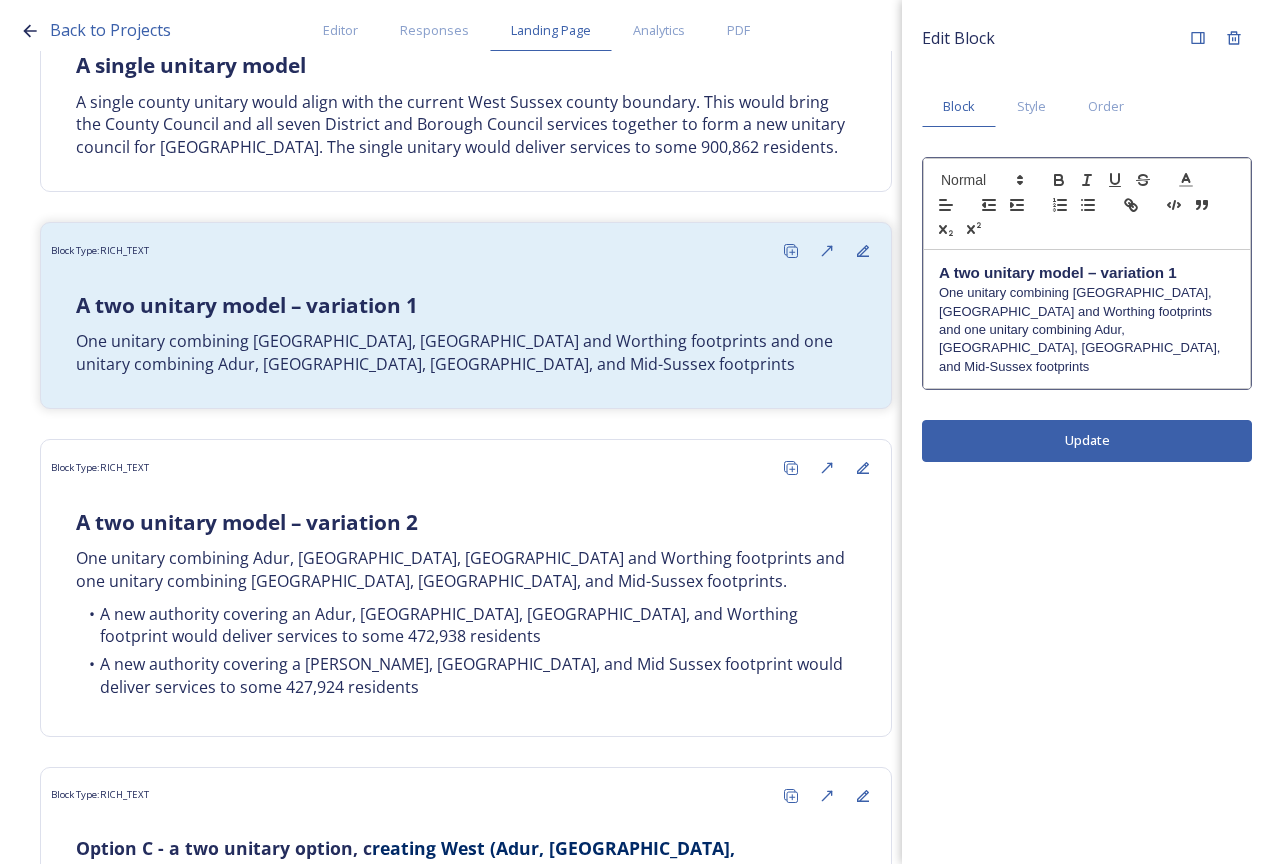 type 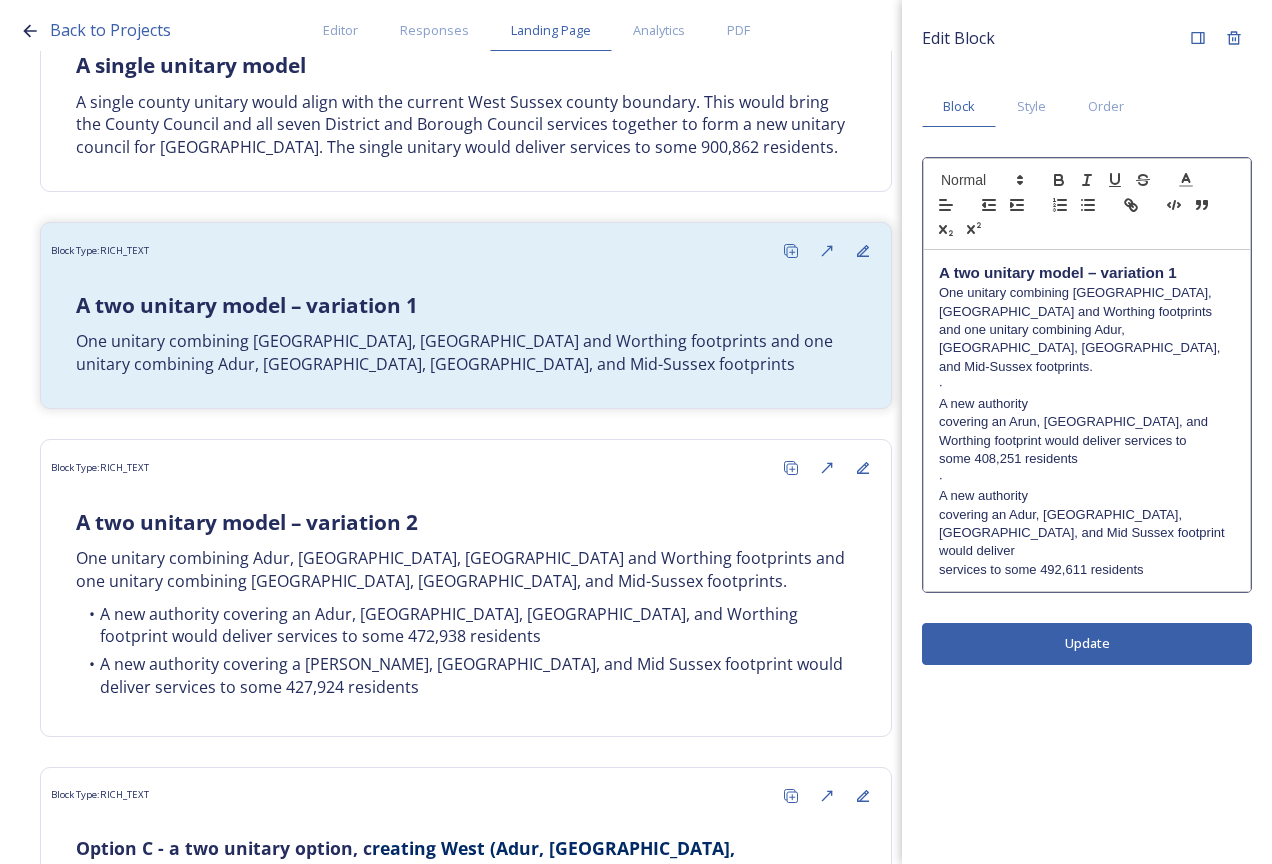 scroll, scrollTop: 0, scrollLeft: 0, axis: both 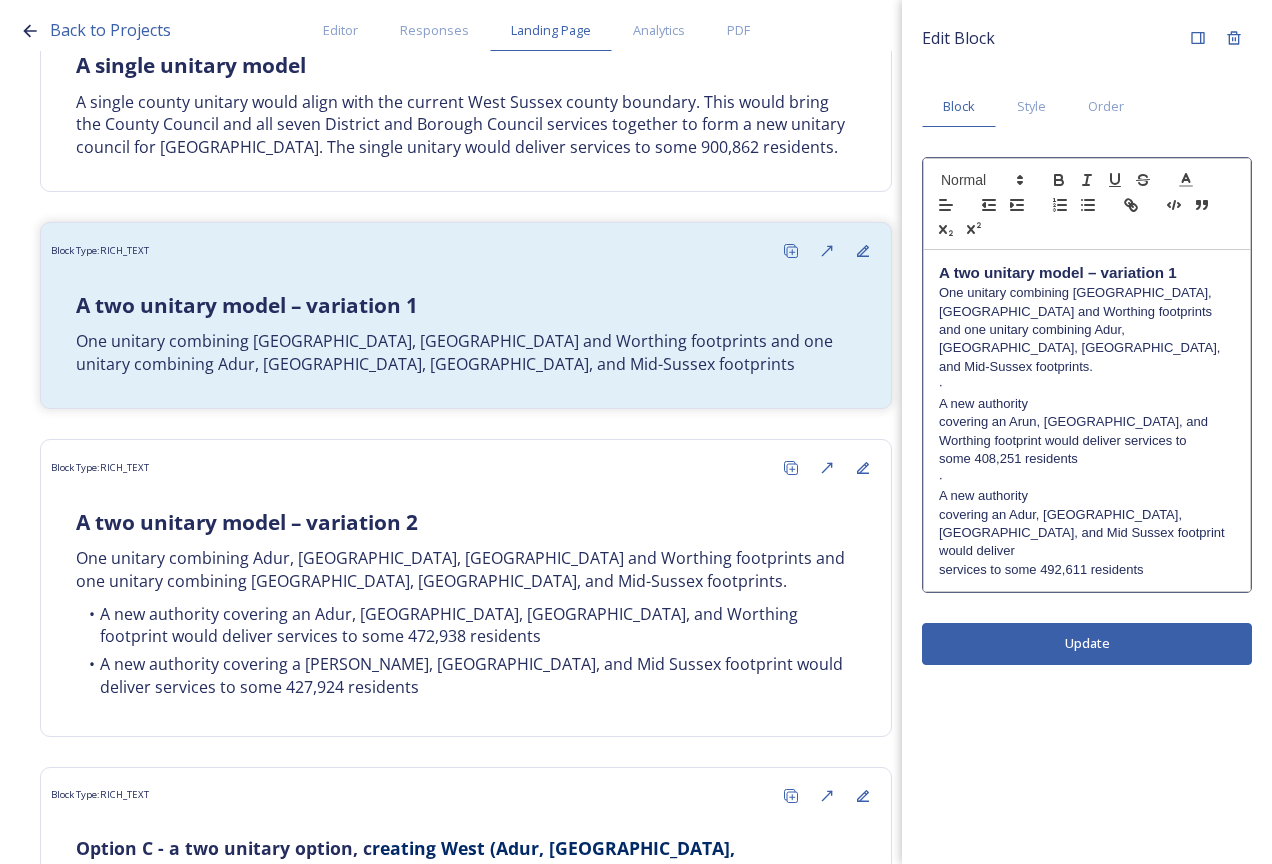 click on "·" at bounding box center (1087, 385) 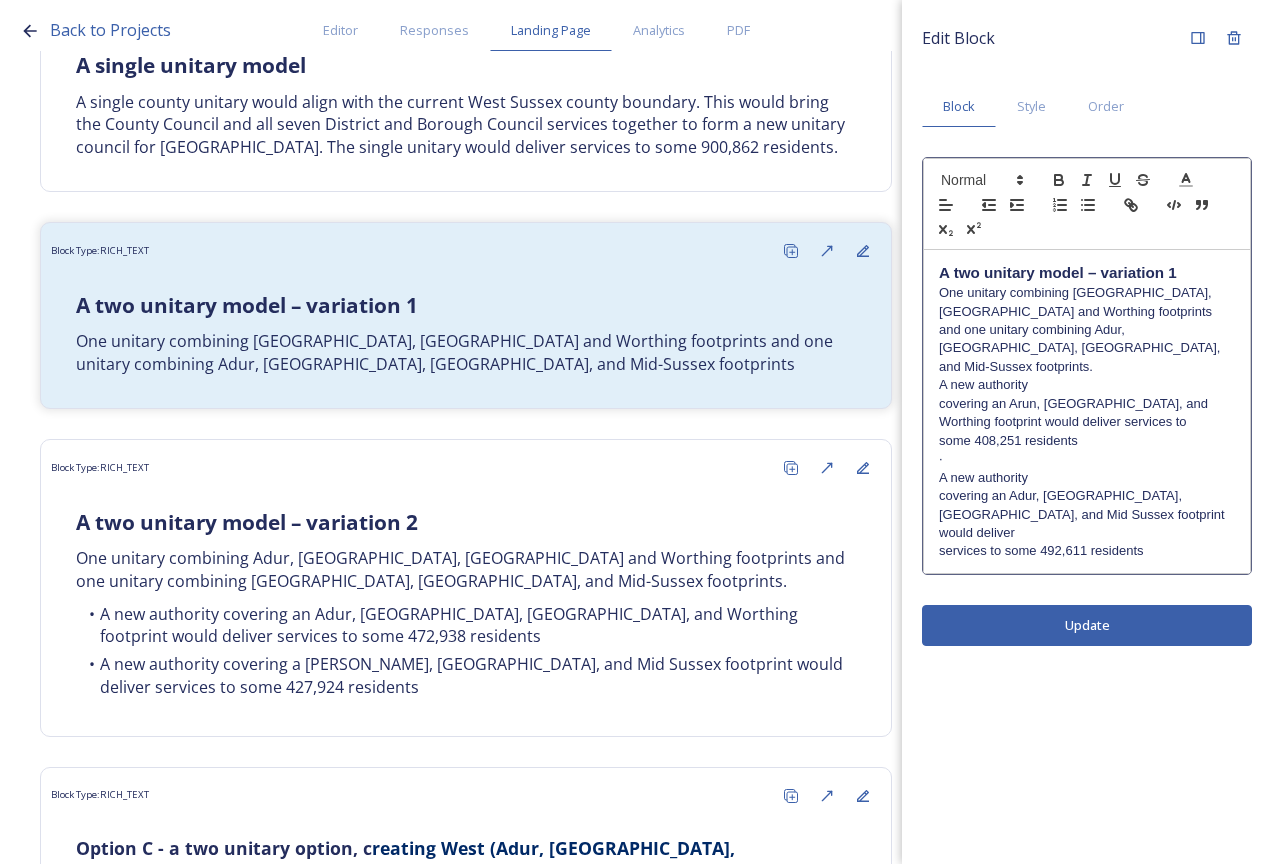 click on "A new authority" at bounding box center [1087, 385] 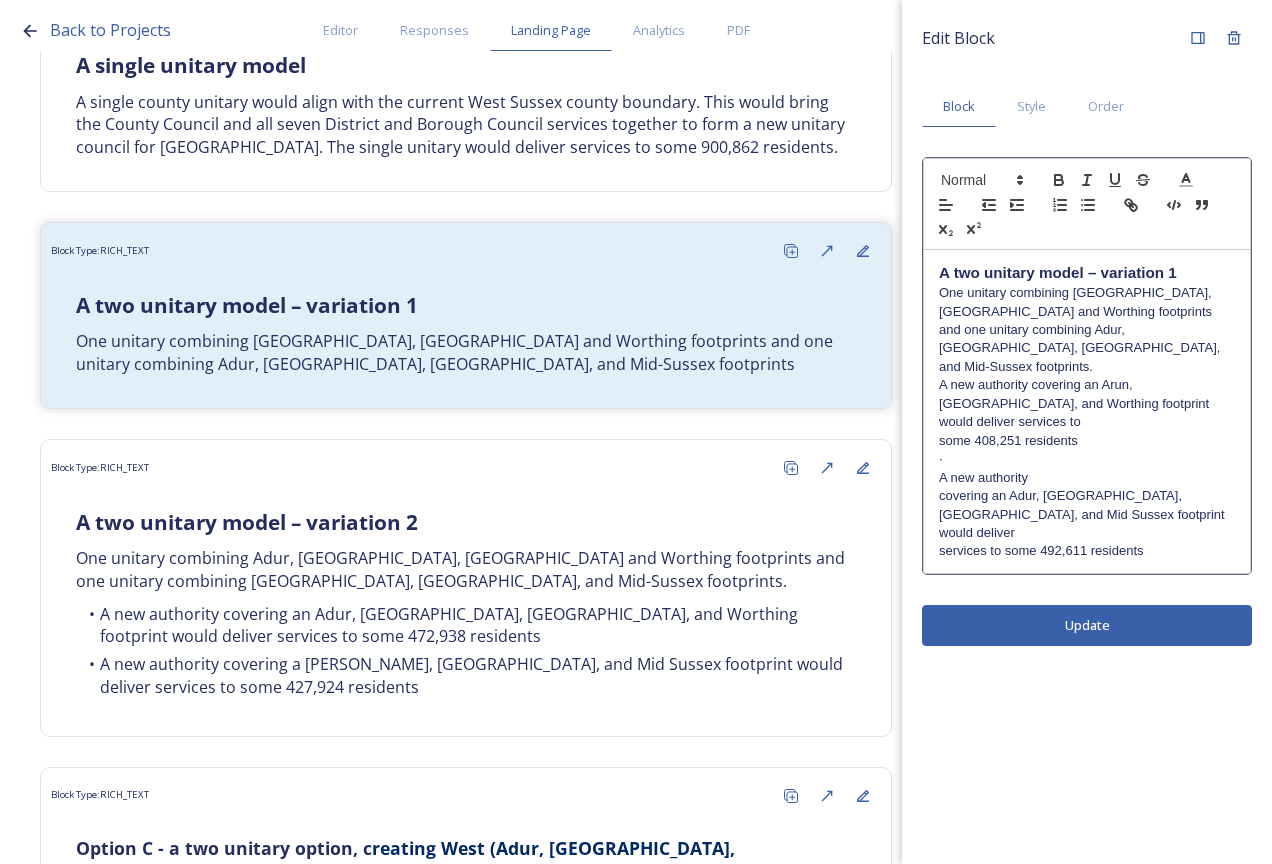 click on "A new authority covering an Arun, Chichester, and Worthing footprint would deliver services to" at bounding box center (1087, 403) 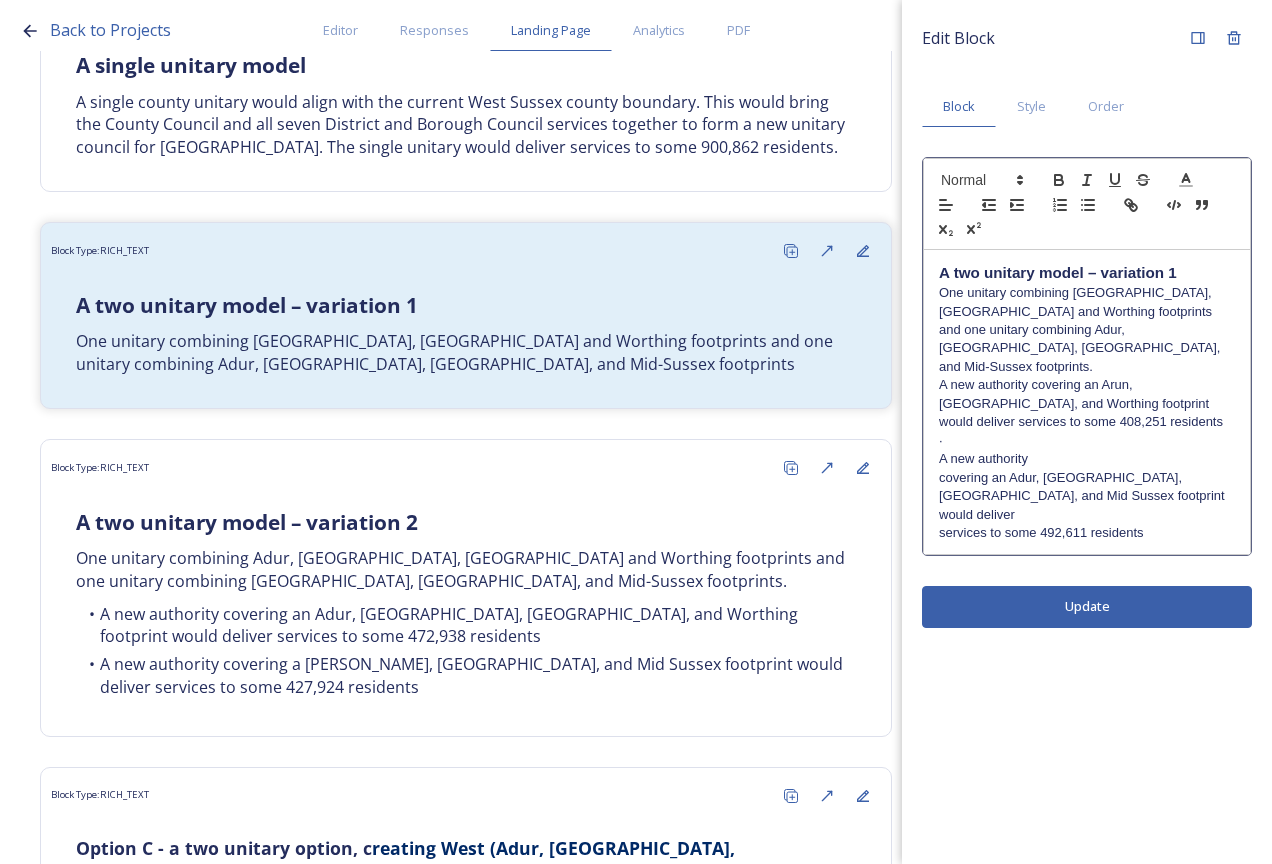 click on "A two unitary model – variation 1 One unitary combining Arun, Chichester and Worthing footprints and one unitary combining Adur, Crawley, Horsham, and Mid-Sussex footprints. A new authority covering an Arun, Chichester, and Worthing footprint would deliver services to some 408,251 residents   ·        A new authority covering an Adur, Crawley, Horsham, and Mid Sussex footprint would deliver services to some 492,611 residents" at bounding box center (1087, 402) 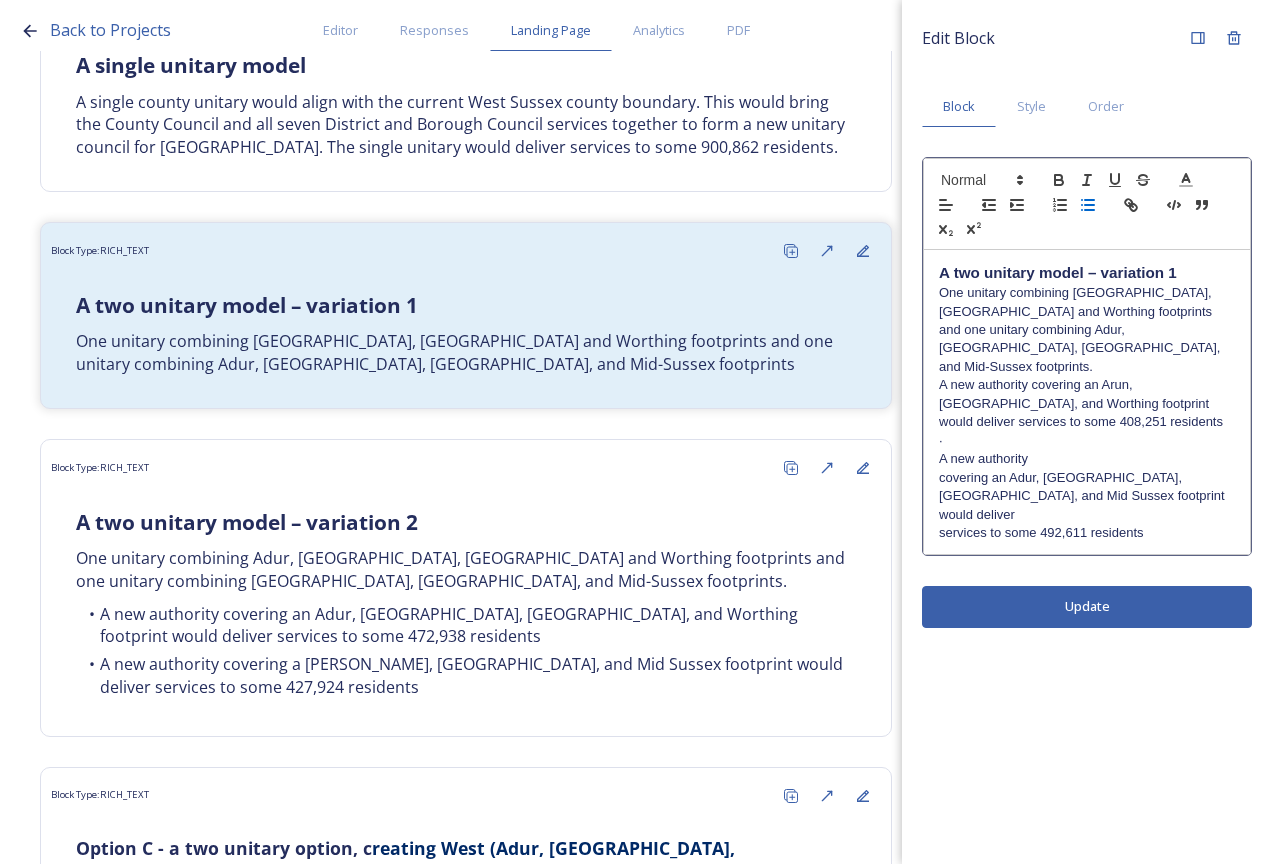 click 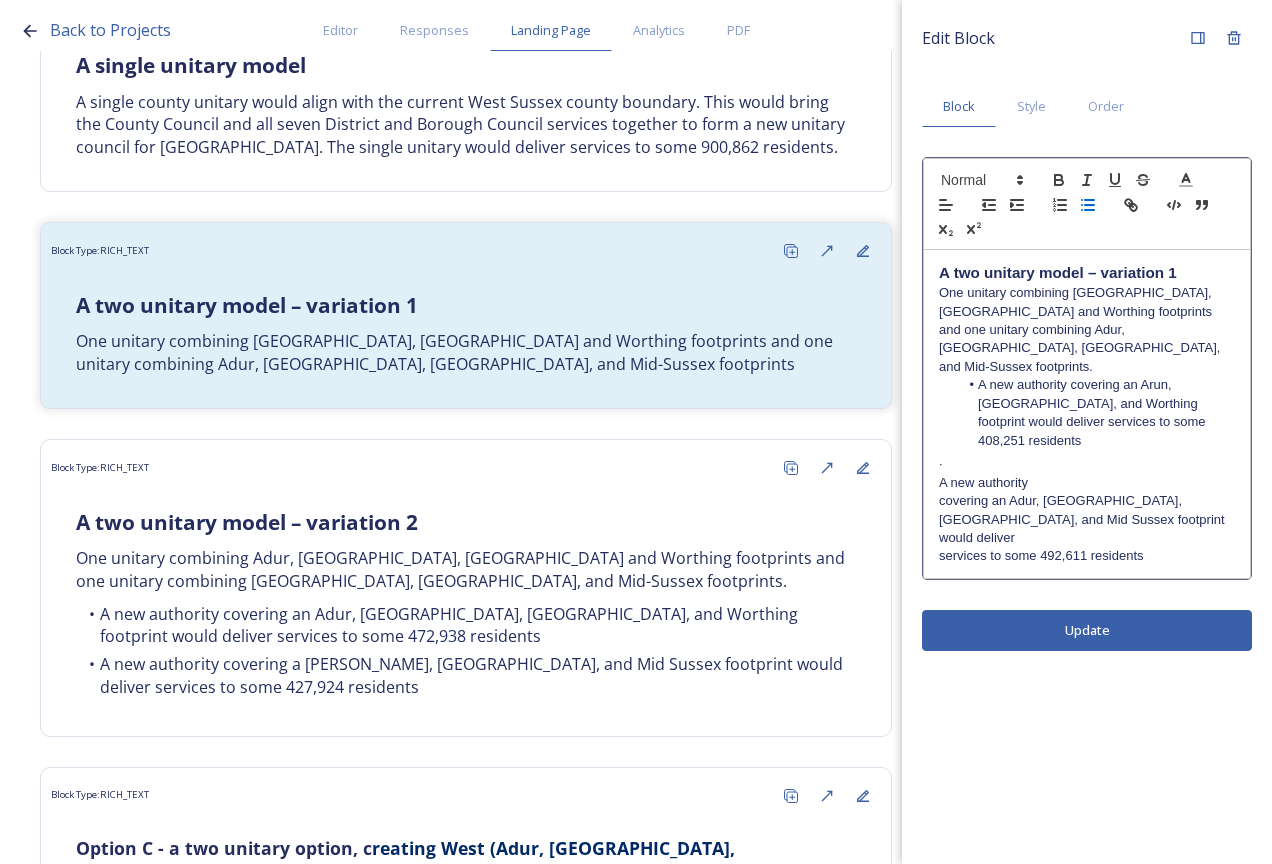 click on "·" at bounding box center (1087, 464) 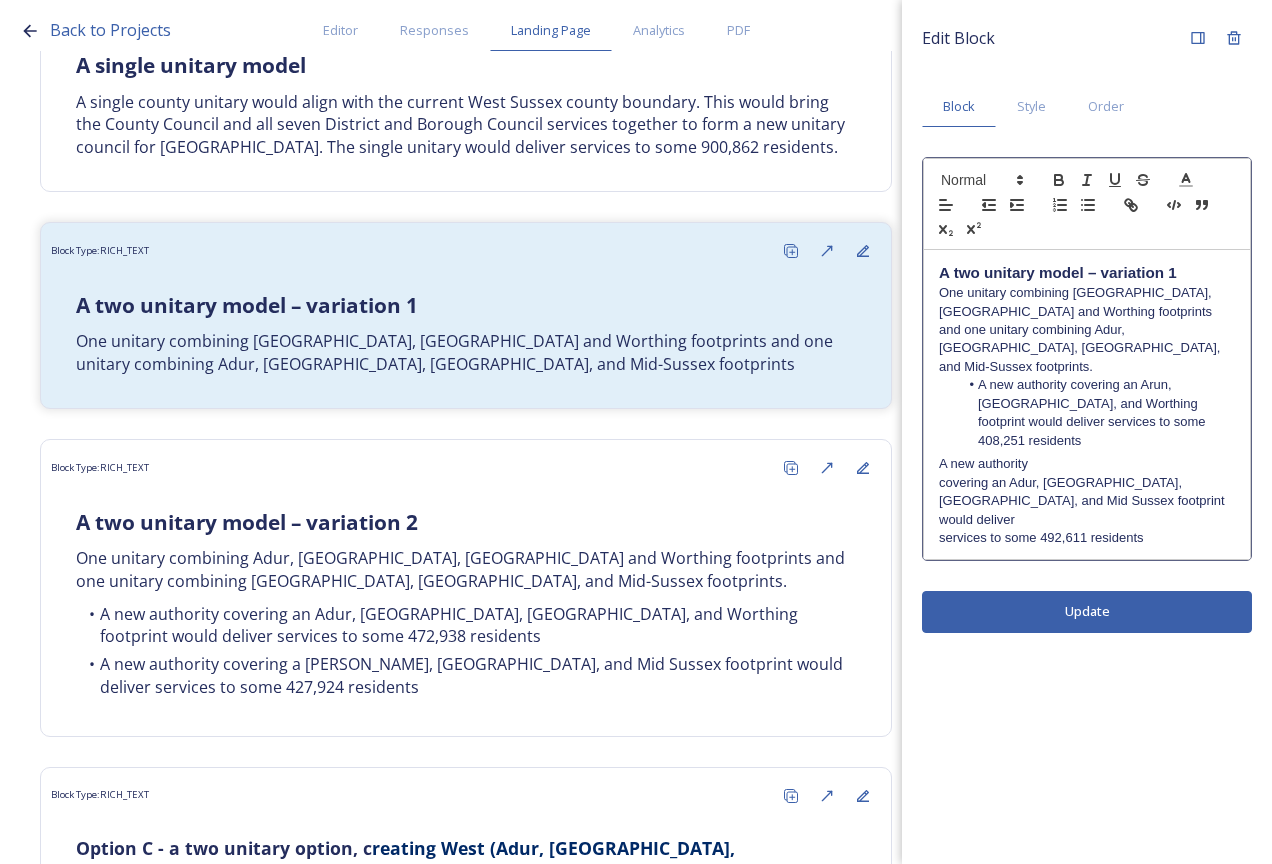click on "covering an Adur, Crawley, Horsham, and Mid Sussex footprint would deliver" at bounding box center (1087, 501) 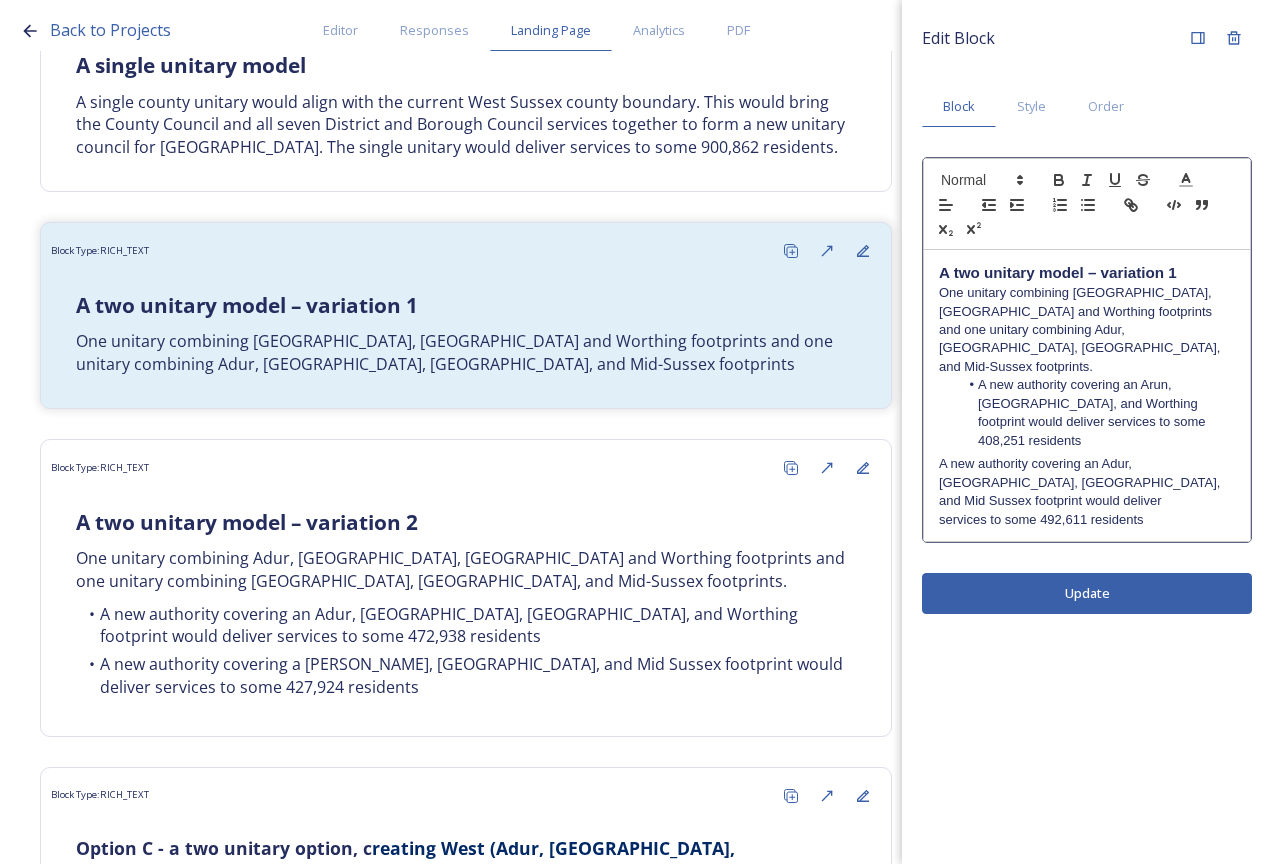 click on "A new authority covering an Adur, Crawley, Horsham, and Mid Sussex footprint would deliver" at bounding box center [1087, 482] 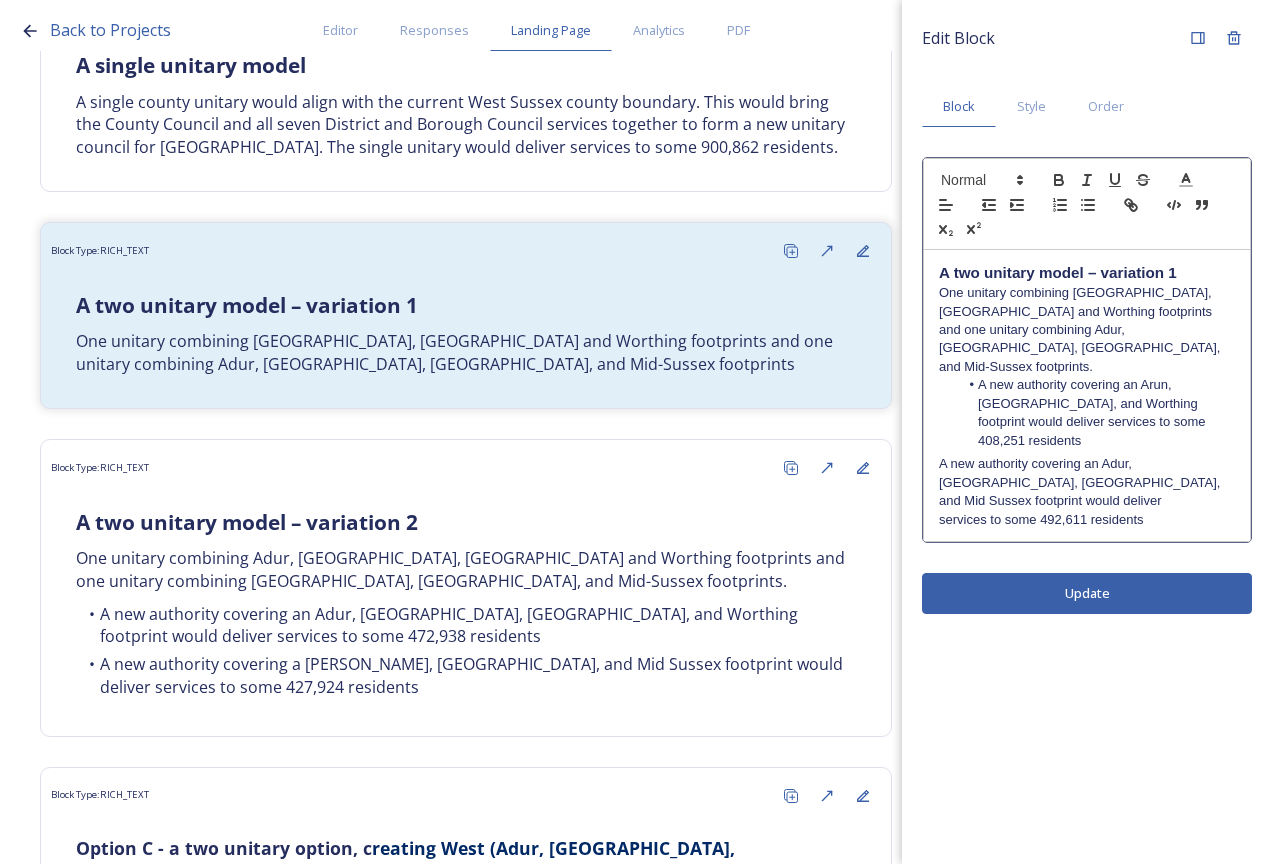 click on "services to some 492,611 residents" at bounding box center [1087, 520] 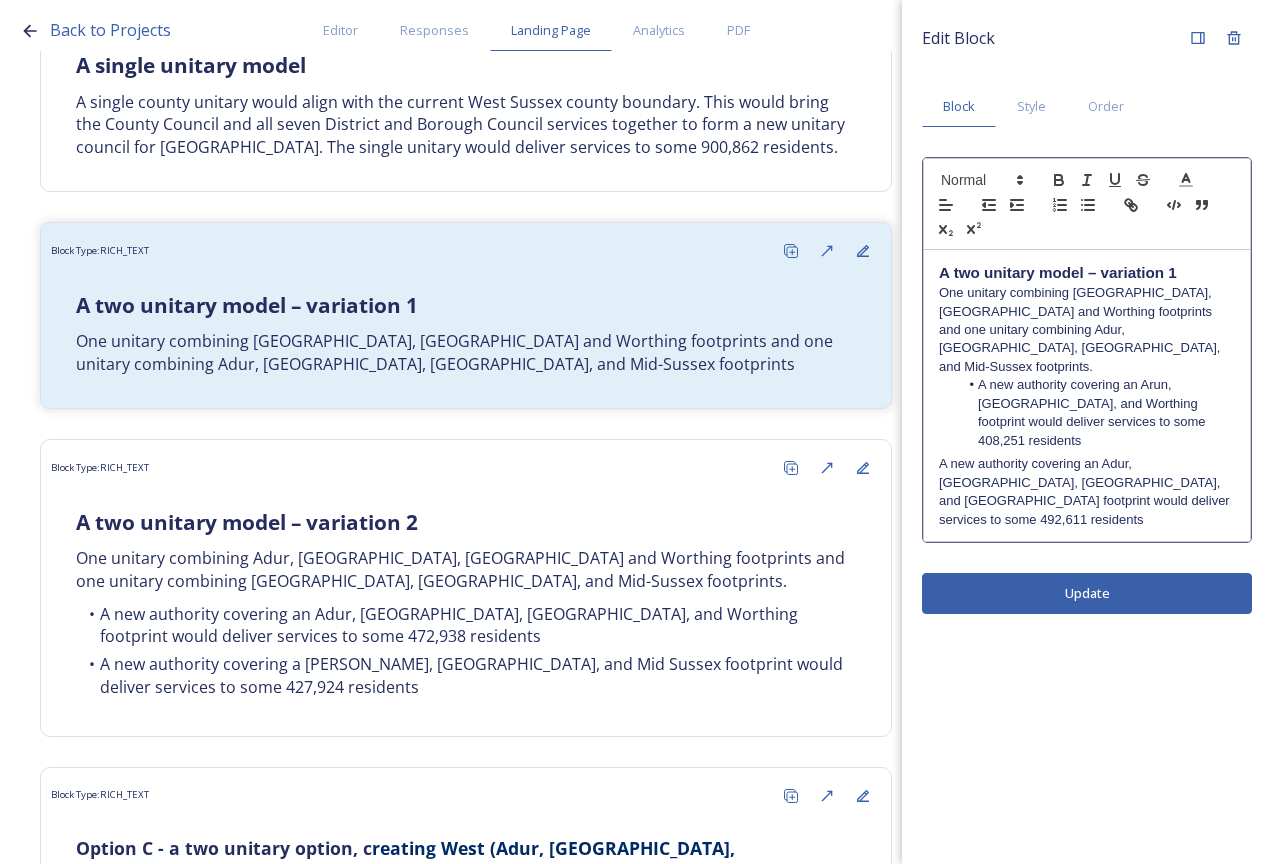 click on "A two unitary model – variation 1 One unitary combining Arun, Chichester and Worthing footprints and one unitary combining Adur, Crawley, Horsham, and Mid-Sussex footprints. A new authority covering an Arun, Chichester, and Worthing footprint would deliver services to some 408,251 residents   A new authority covering an Adur, Crawley, Horsham, and Mid Sussex footprint would deliver services to some 492,611 residents" at bounding box center [1087, 395] 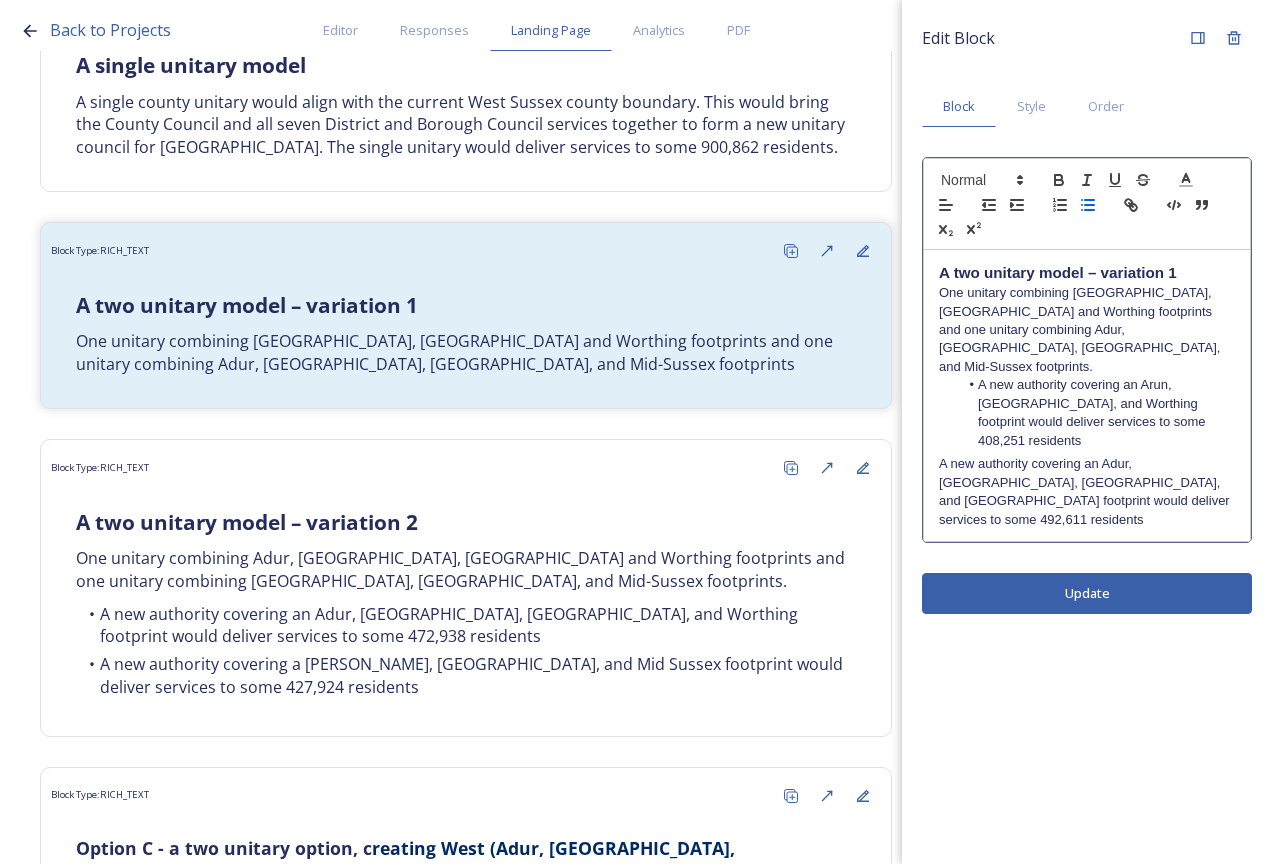 click 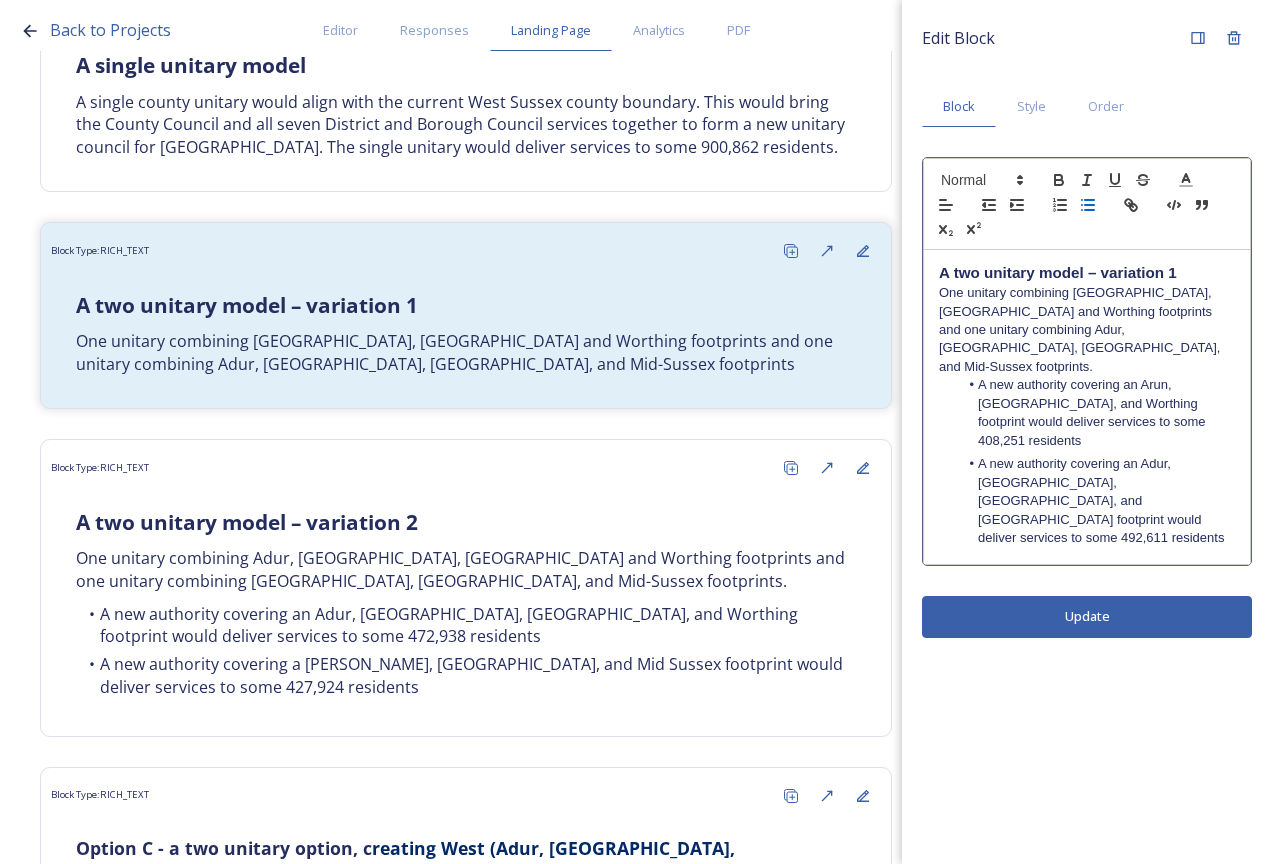 click on "A two unitary model – variation 1 One unitary combining Arun, Chichester and Worthing footprints and one unitary combining Adur, Crawley, Horsham, and Mid-Sussex footprints. A new authority covering an Arun, Chichester, and Worthing footprint would deliver services to some 408,251 residents   A new authority covering an Adur, Crawley, Horsham, and Mid Sussex footprint would deliver services to some 492,611 residents" at bounding box center [1087, 407] 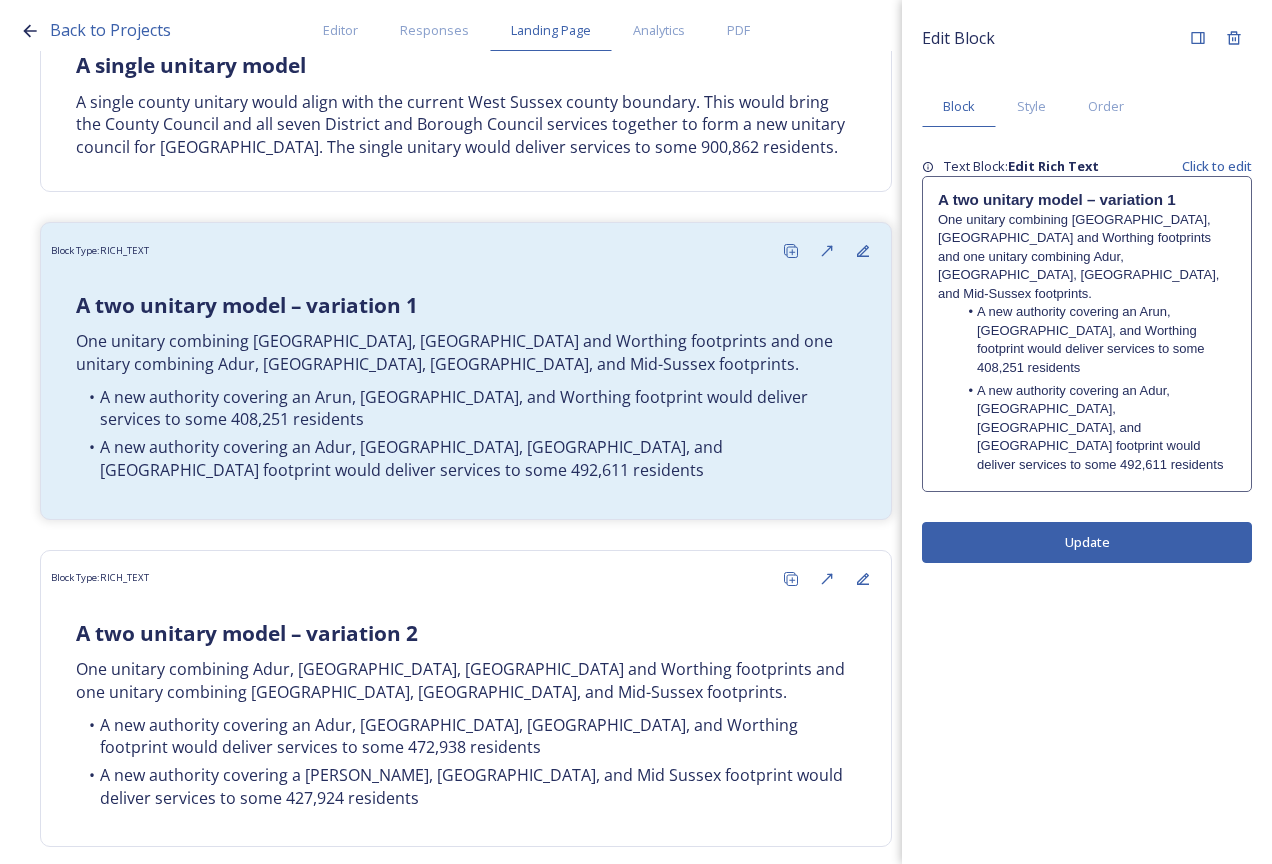 click on "Edit Block Block Style Order Text Block:  Edit Rich Text Click to edit A two unitary model – variation 1 One unitary combining Arun, Chichester and Worthing footprints and one unitary combining Adur, Crawley, Horsham, and Mid-Sussex footprints. A new authority covering an Arun, Chichester, and Worthing footprint would deliver services to some 408,251 residents   A new authority covering an Adur, Crawley, Horsham, and Mid Sussex footprint would deliver services to some 492,611 residents    Update" at bounding box center [1087, 432] 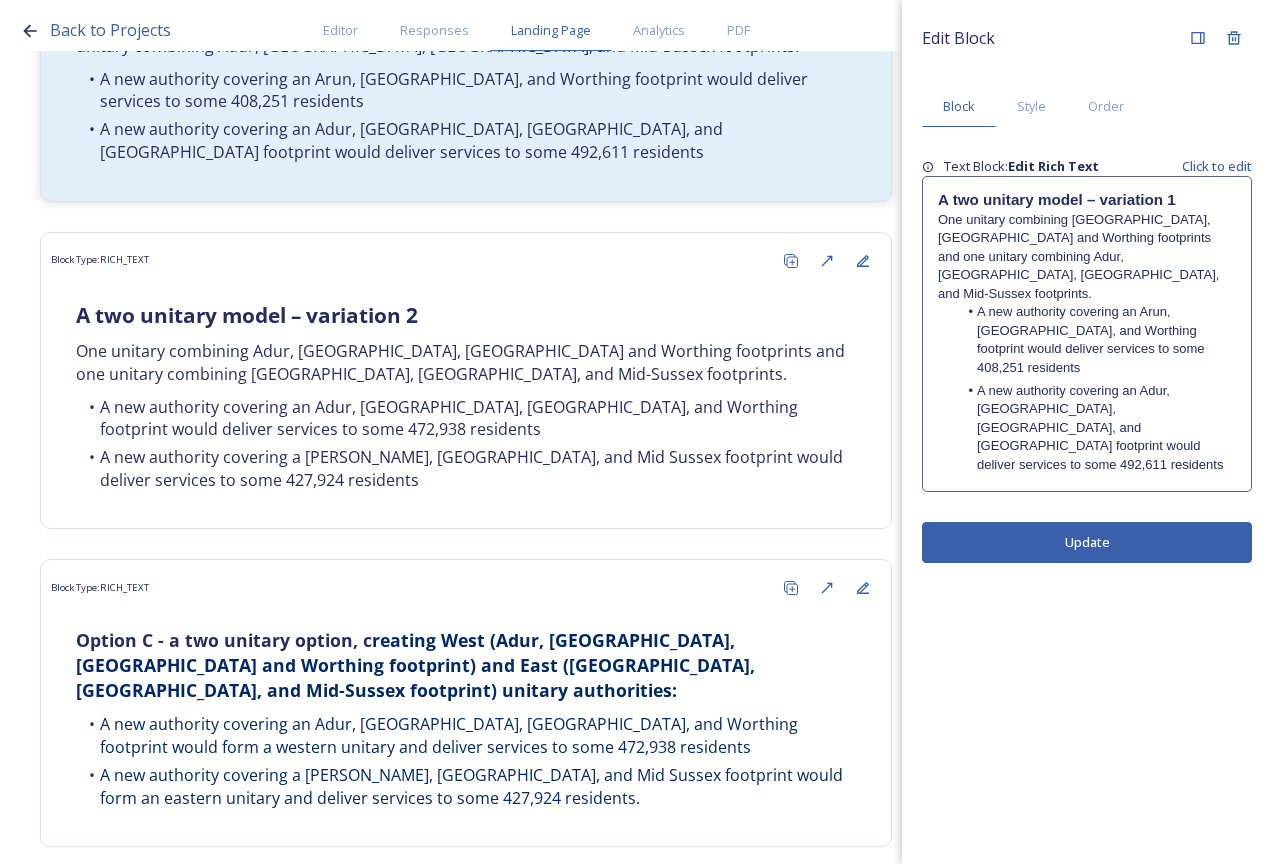 scroll, scrollTop: 784, scrollLeft: 0, axis: vertical 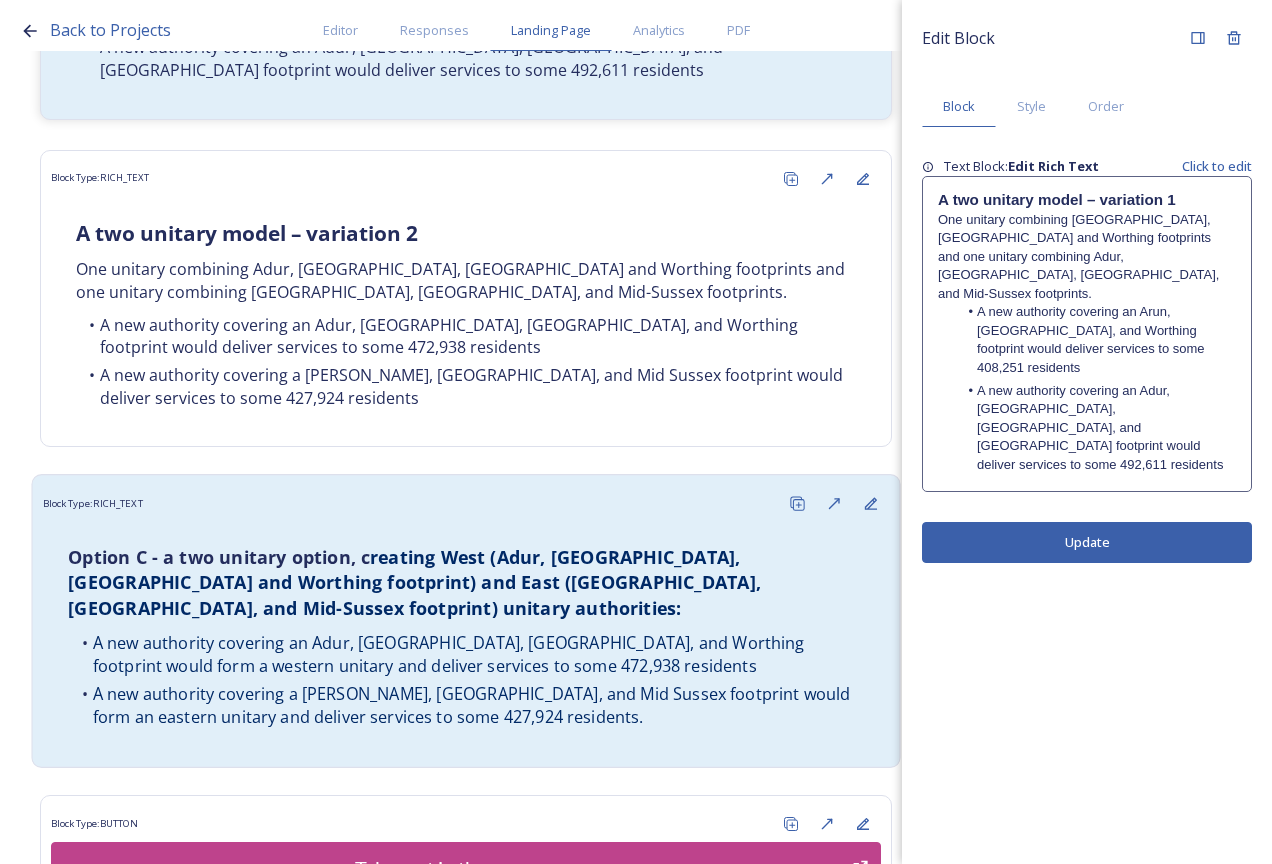 click on "Option C   - a two unitary option, c reating West (Adur, Arun, Chichester and Worthing footprint) and East (Crawley, Horsham, and Mid-Sussex footprint) unitary authorities: A new authority covering an Adur, Arun, Chichester, and Worthing footprint would form a western unitary and deliver services to some 472,938 residents   A new authority covering a Crawley, Horsham, and Mid Sussex footprint would form an eastern unitary and deliver services to some 427,924 residents." at bounding box center (466, 640) 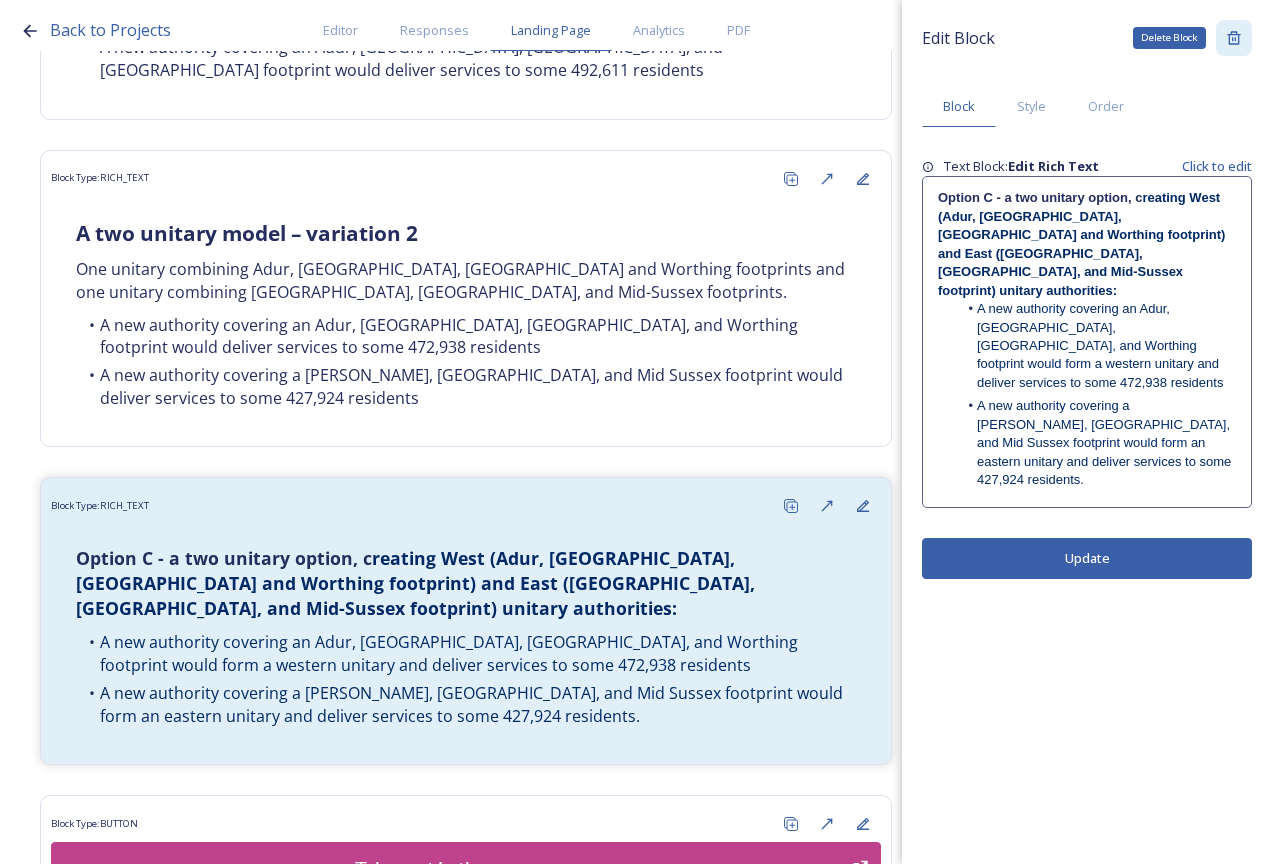click 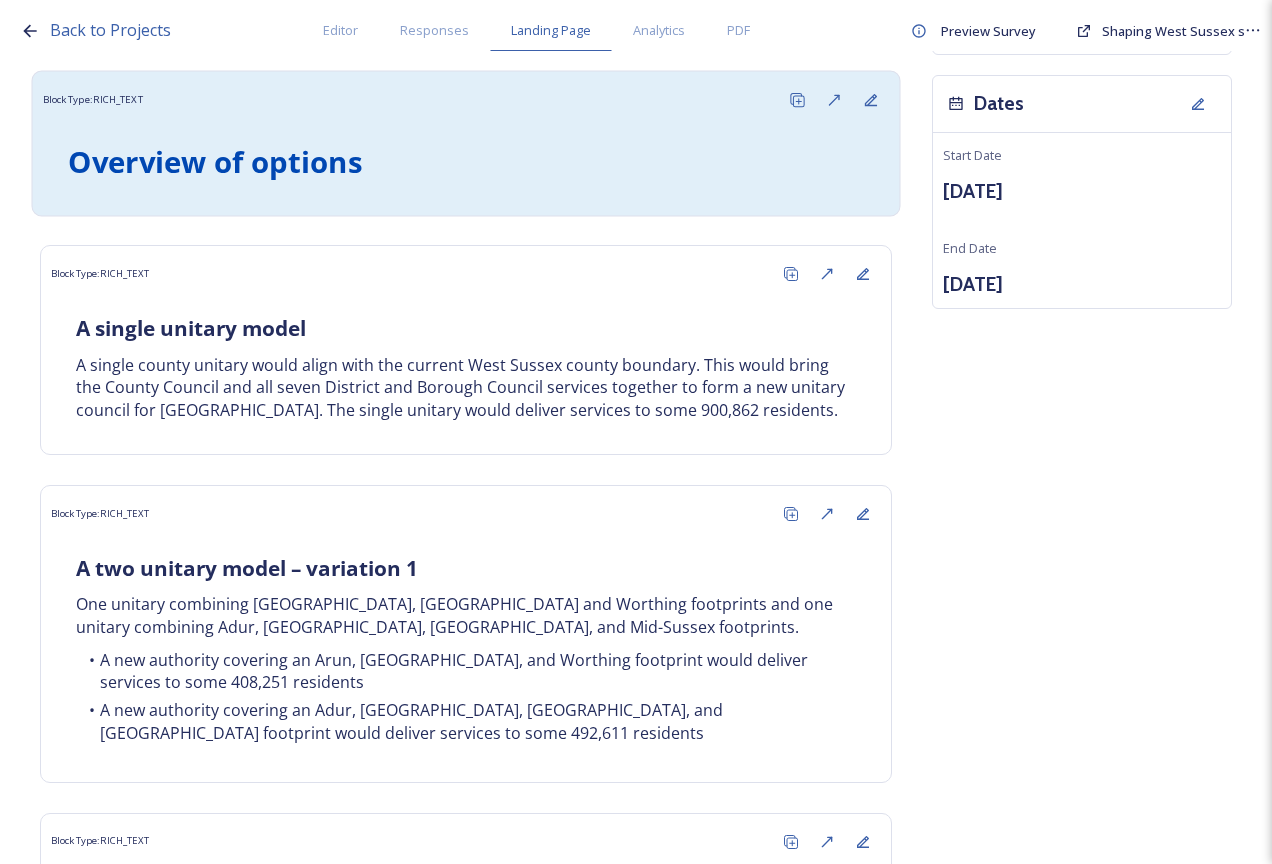 scroll, scrollTop: 319, scrollLeft: 0, axis: vertical 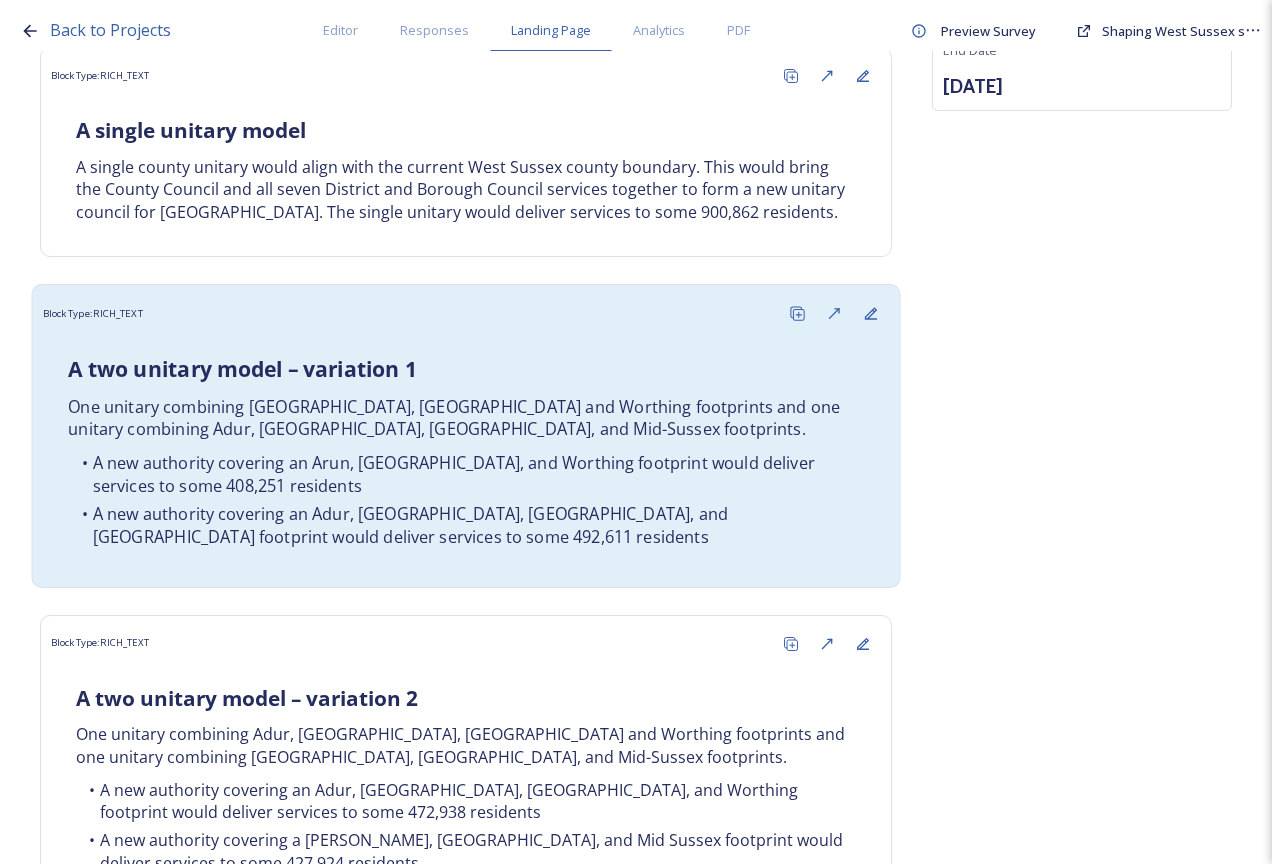click on "Block Type:  RICH_TEXT" at bounding box center (466, 313) 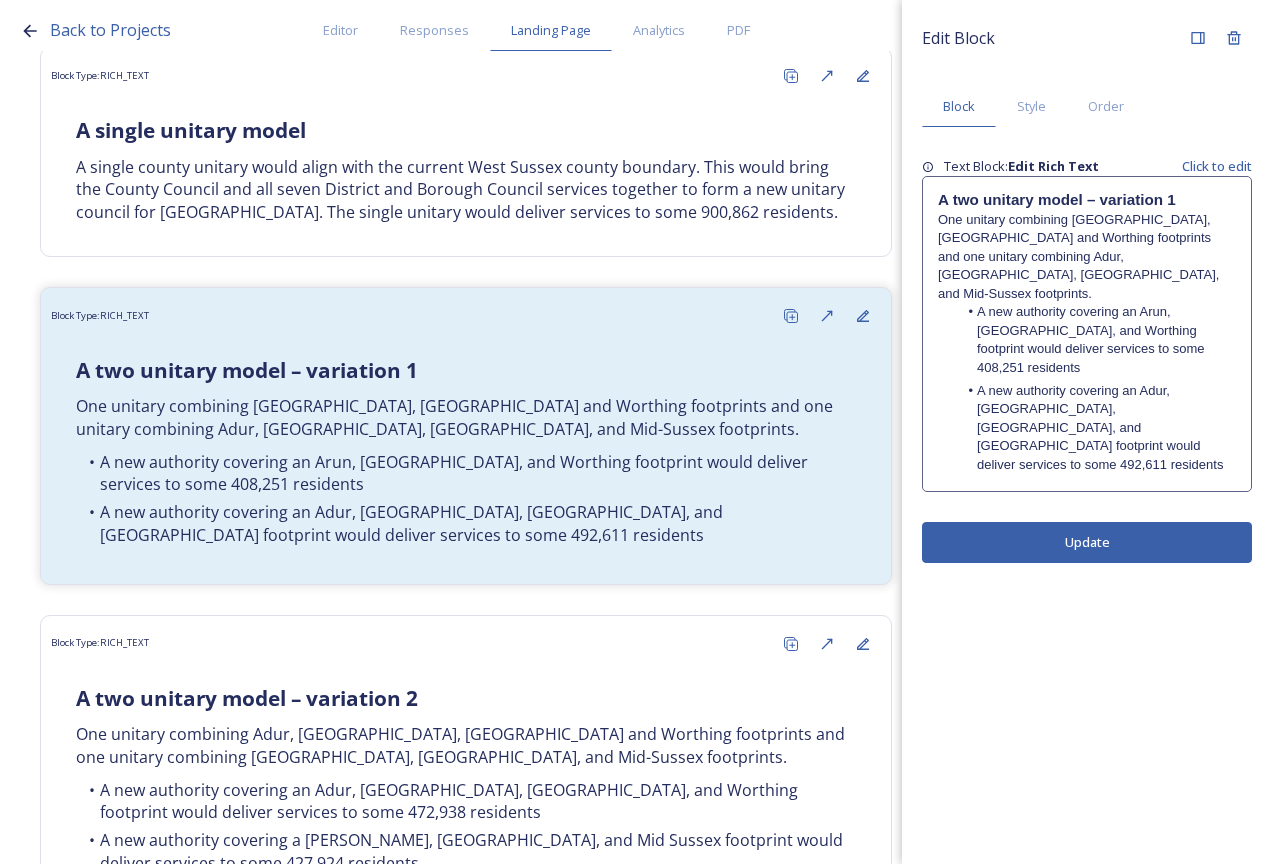 click on "A new authority covering an Arun, [GEOGRAPHIC_DATA], and Worthing footprint would deliver services to some 408,251 residents" at bounding box center (1097, 340) 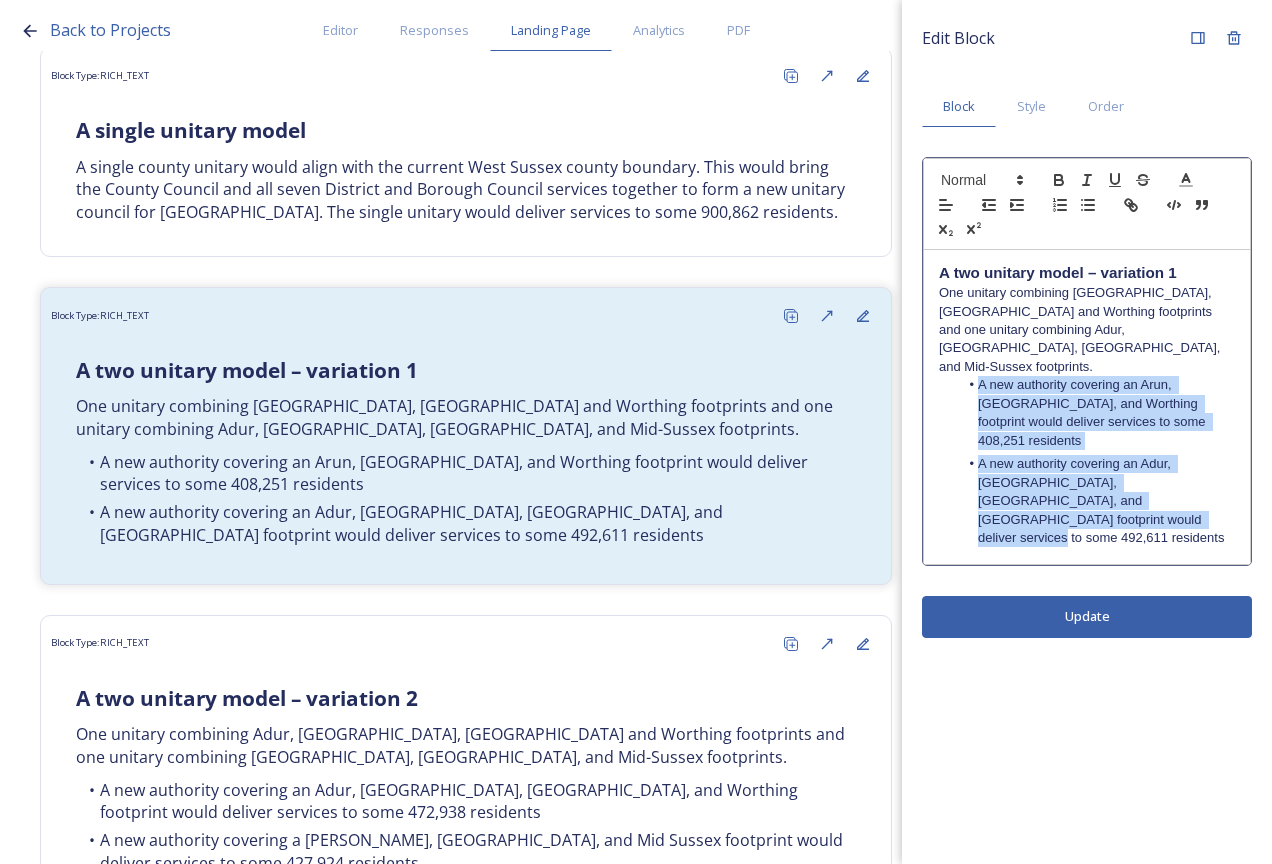 drag, startPoint x: 1208, startPoint y: 465, endPoint x: 970, endPoint y: 373, distance: 255.16269 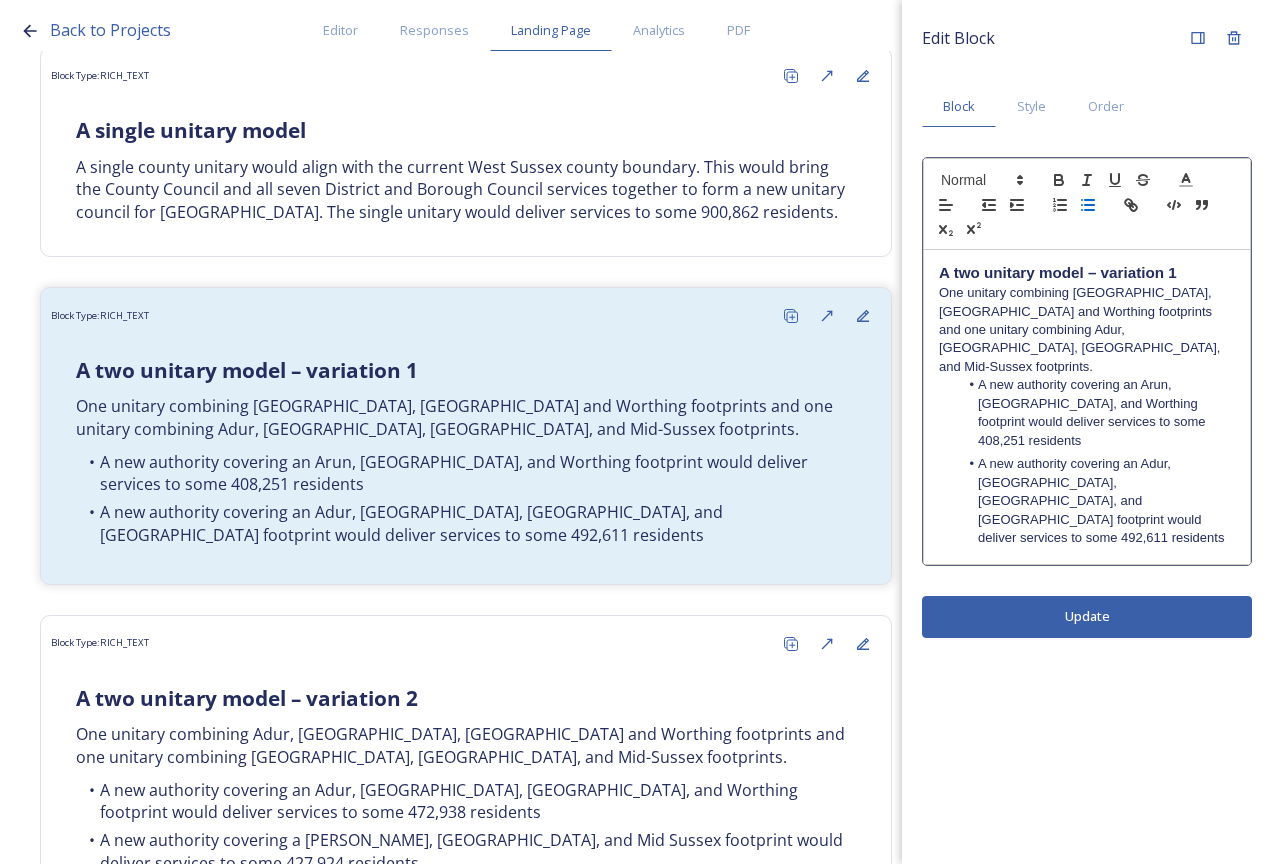 click on "One unitary combining [GEOGRAPHIC_DATA], [GEOGRAPHIC_DATA] and Worthing footprints and one unitary combining Adur, [GEOGRAPHIC_DATA], [GEOGRAPHIC_DATA], and Mid-Sussex footprints." at bounding box center (1087, 330) 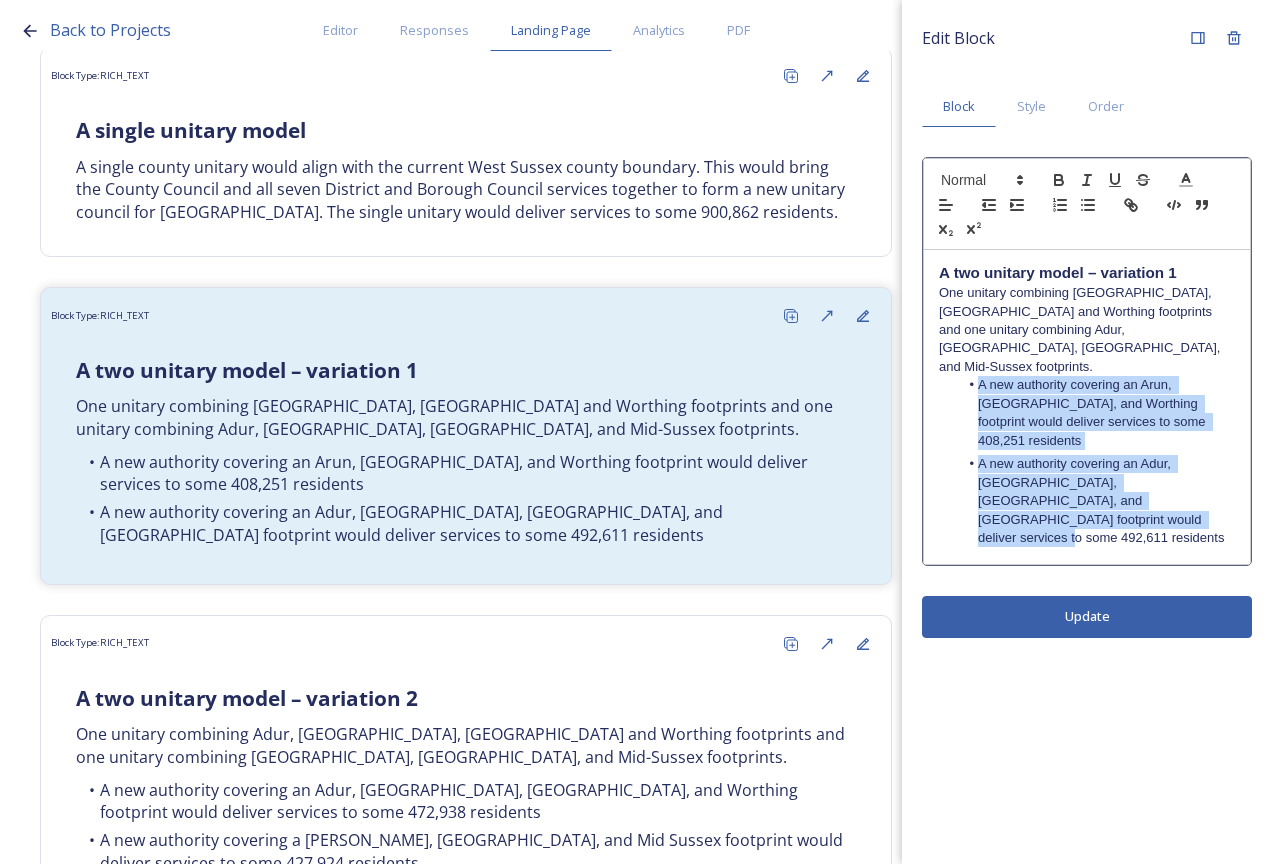 drag, startPoint x: 1238, startPoint y: 464, endPoint x: 977, endPoint y: 364, distance: 279.50134 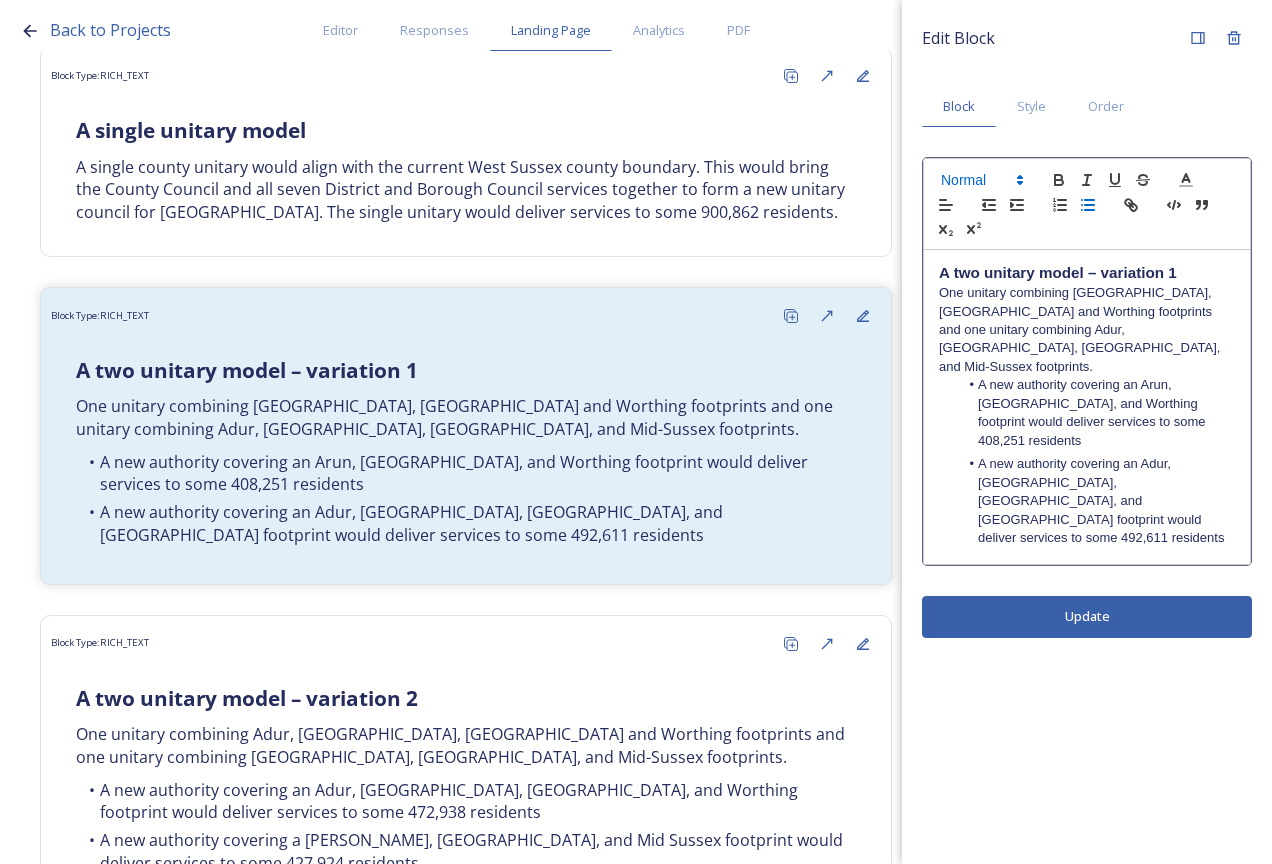 click at bounding box center [981, 180] 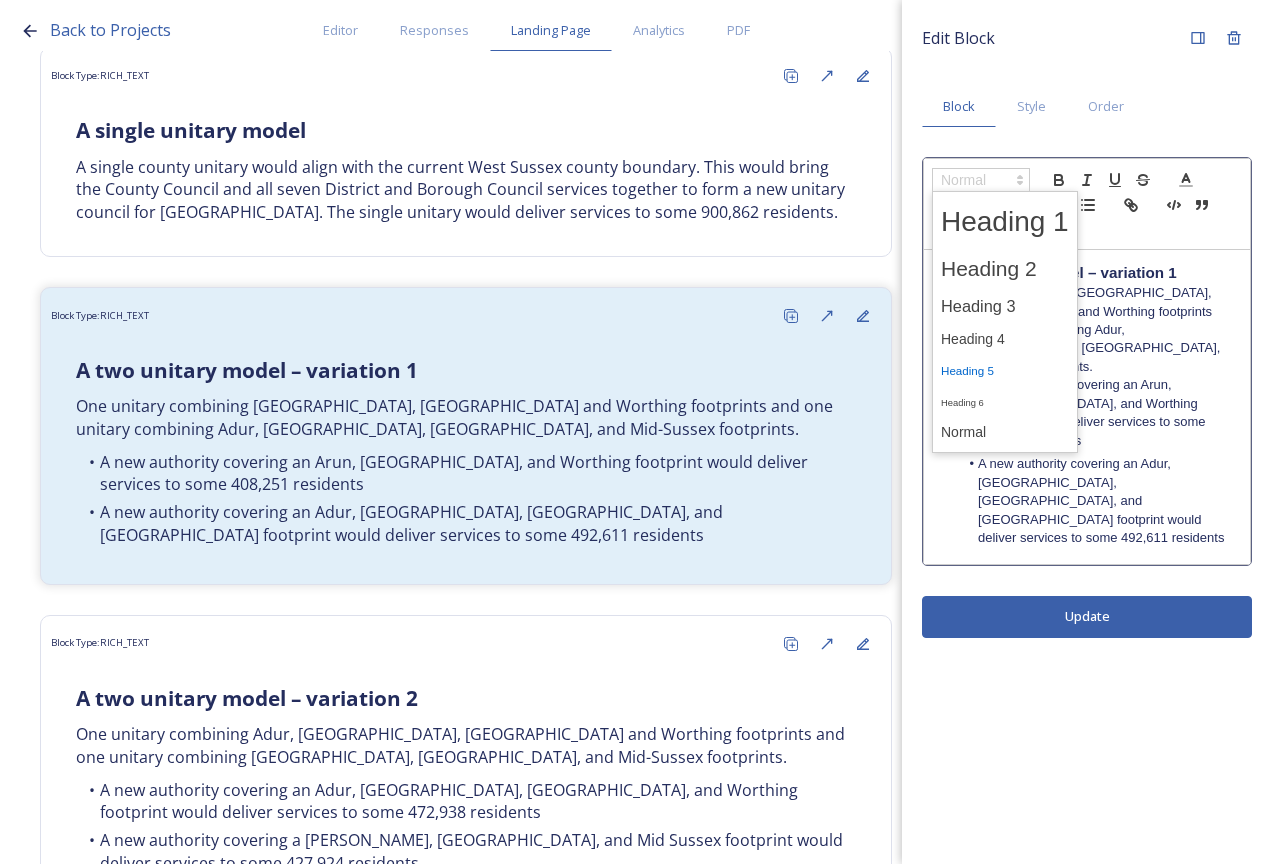 click at bounding box center [1005, 370] 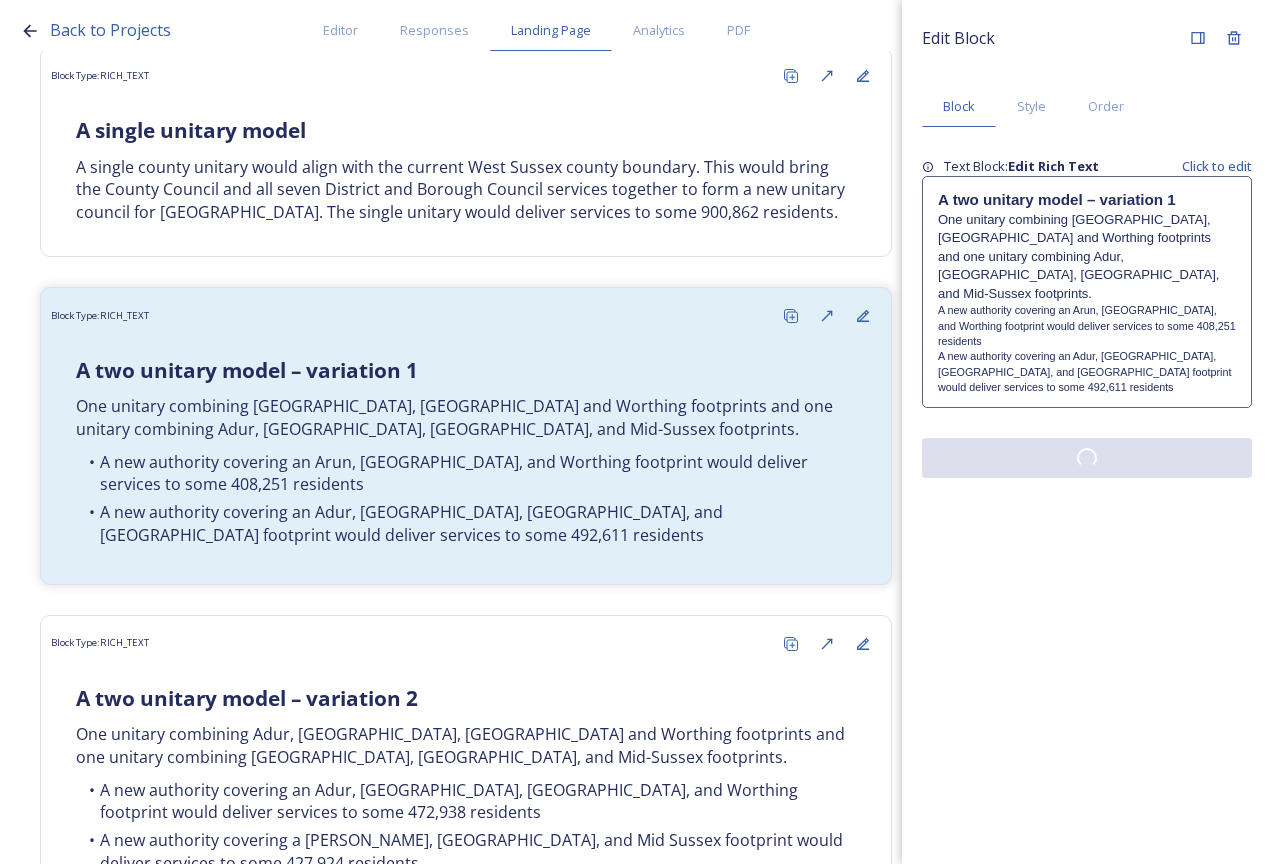 click on "Edit Block Block Style Order Text Block:  Edit Rich Text Click to edit A two unitary model – variation 1 One unitary combining Arun, Chichester and Worthing footprints and one unitary combining Adur, Crawley, Horsham, and Mid-Sussex footprints. A new authority covering an Arun, Chichester, and Worthing footprint would deliver services to some 408,251 residents   A new authority covering an Adur, Crawley, Horsham, and Mid Sussex footprint would deliver services to some 492,611 residents" at bounding box center [1087, 432] 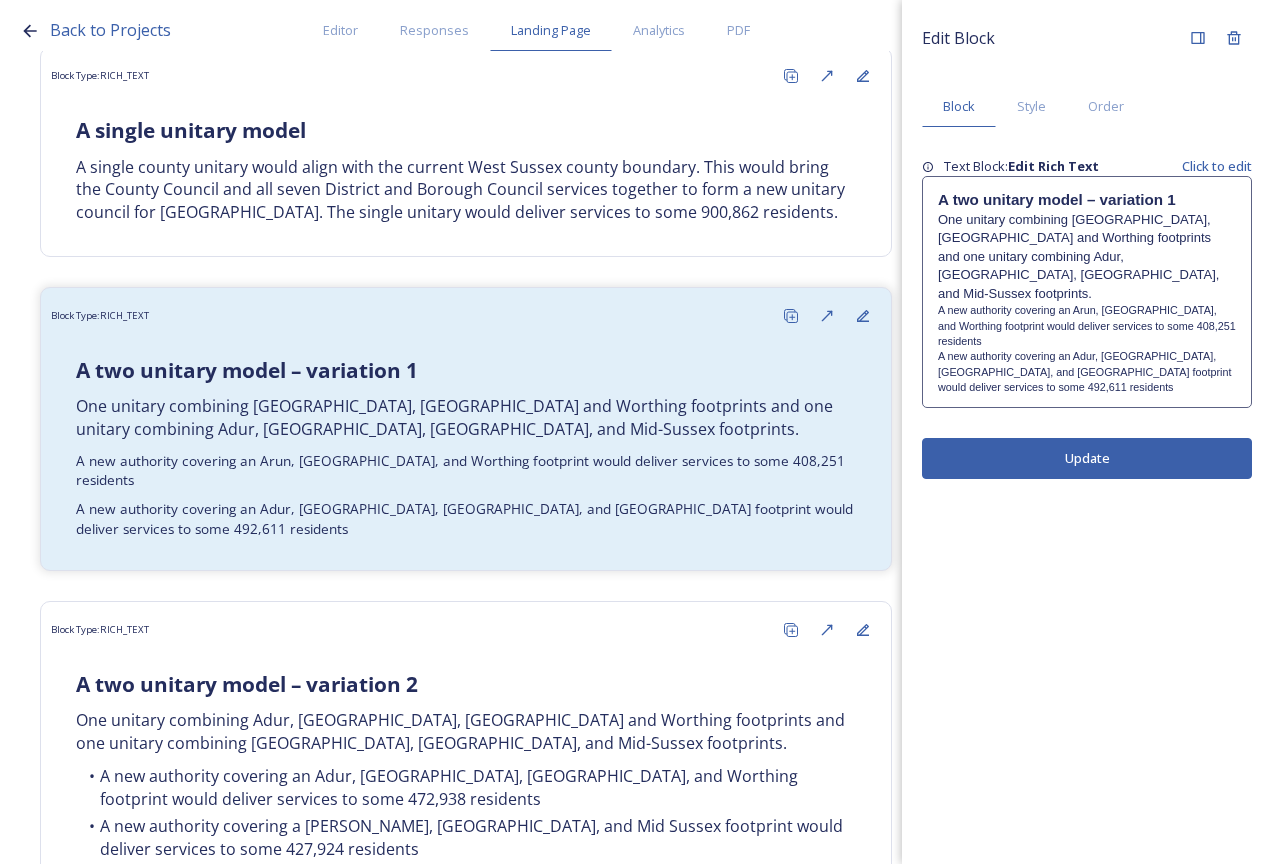 click on "A new authority covering an Adur, [GEOGRAPHIC_DATA], [GEOGRAPHIC_DATA], and [GEOGRAPHIC_DATA] footprint would deliver services to some 492,611 residents" at bounding box center (1087, 372) 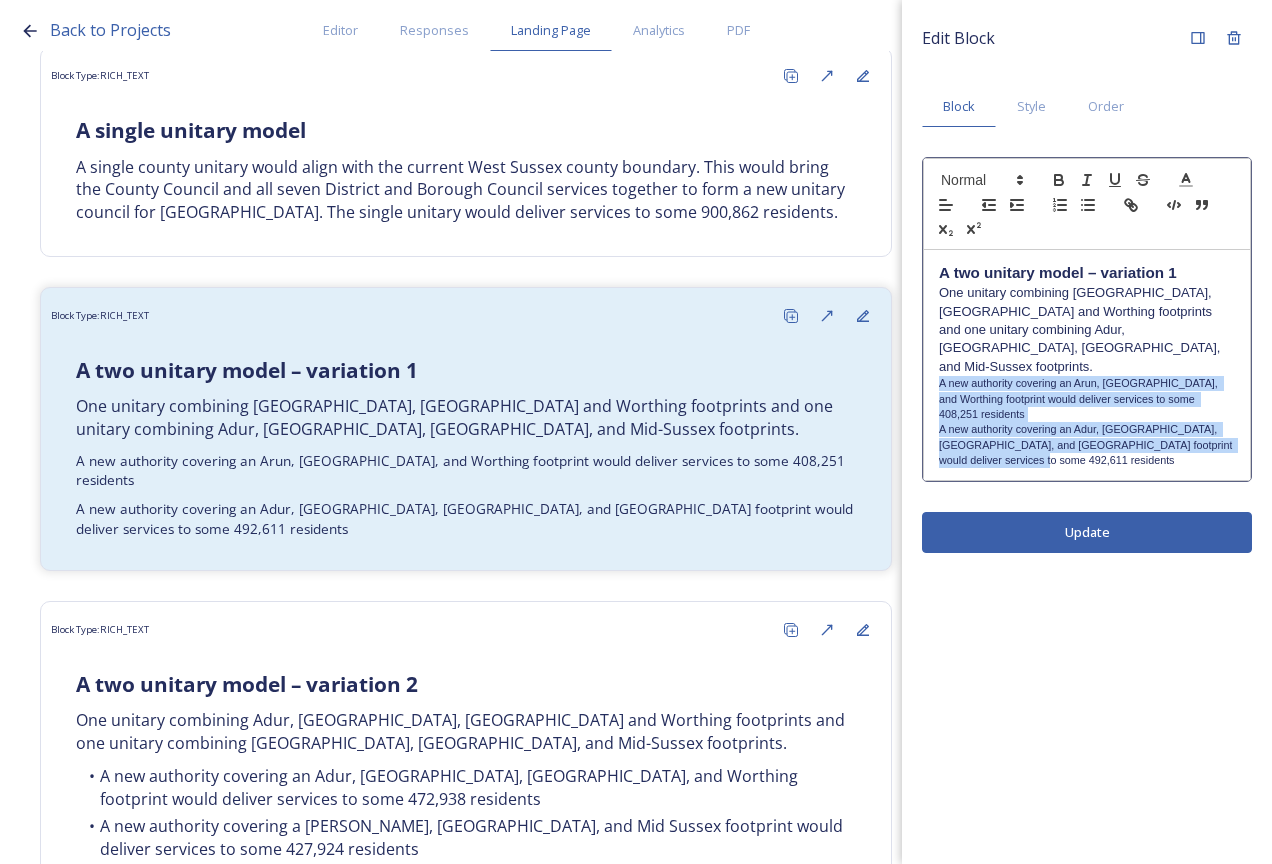 drag, startPoint x: 1049, startPoint y: 429, endPoint x: 940, endPoint y: 364, distance: 126.90942 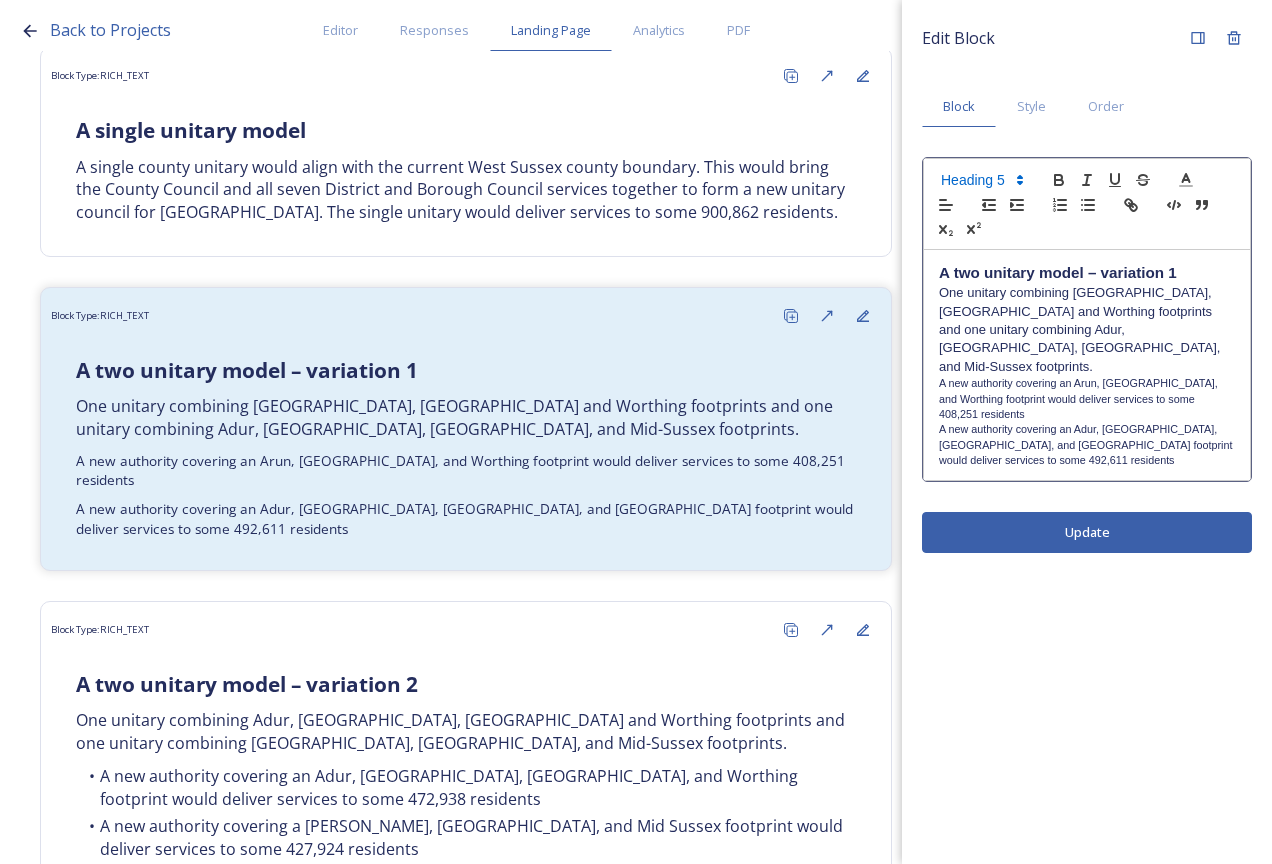 click at bounding box center (981, 180) 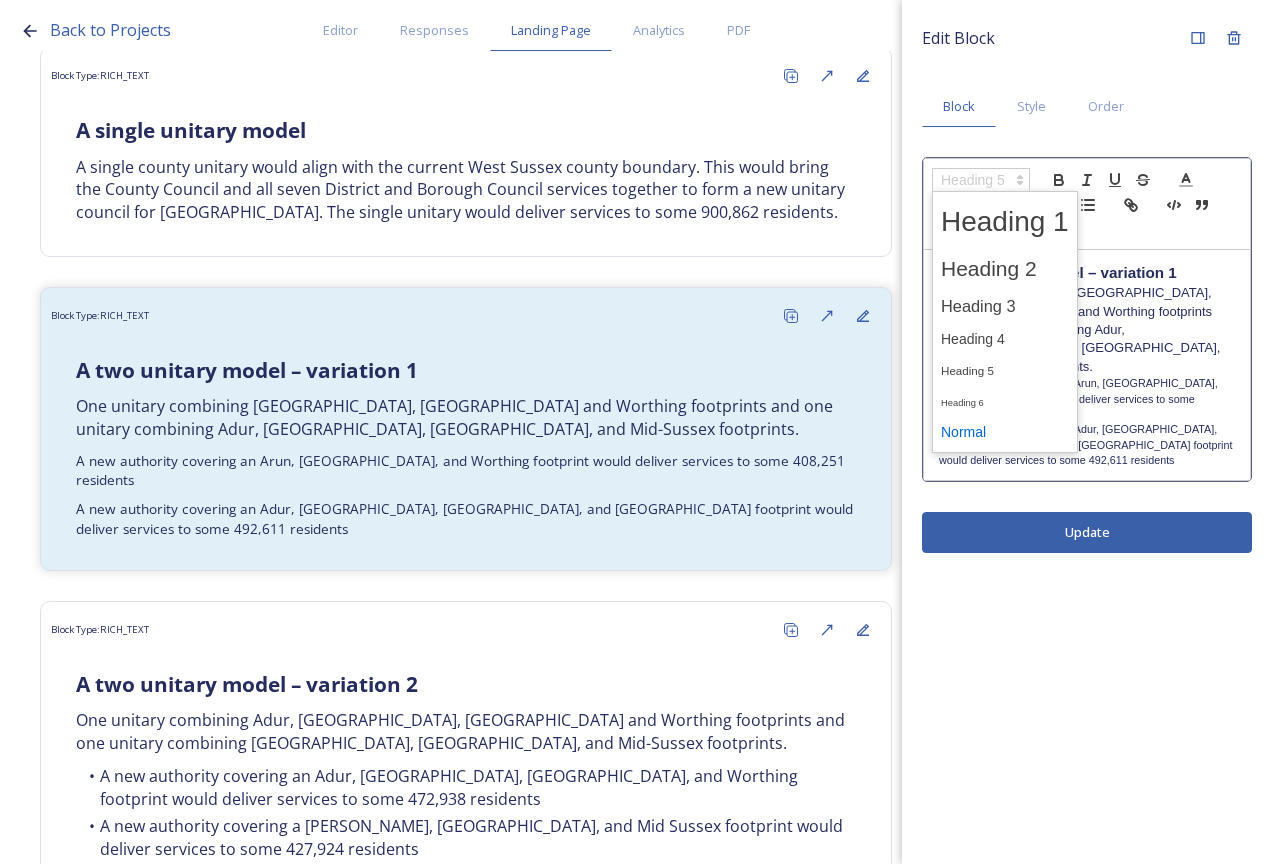 click at bounding box center (1005, 432) 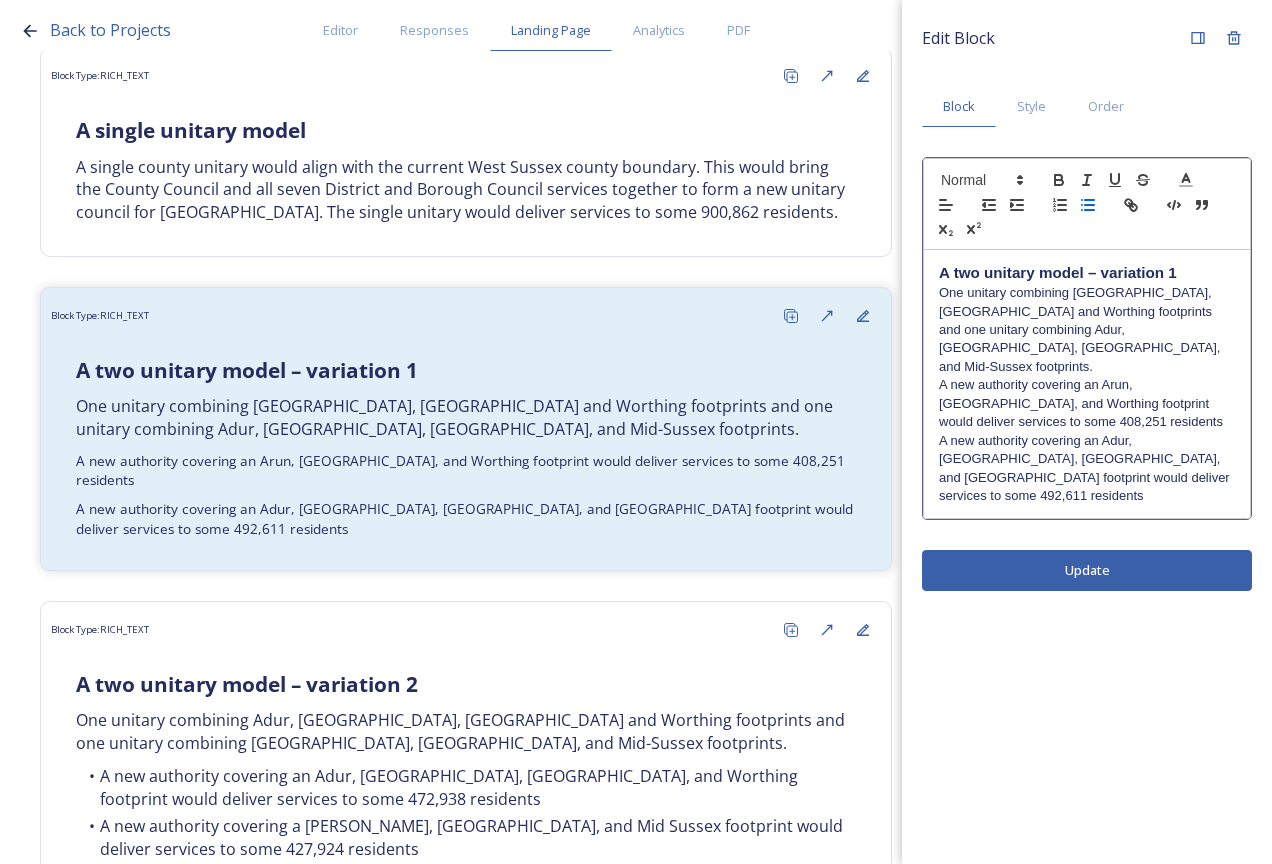 click 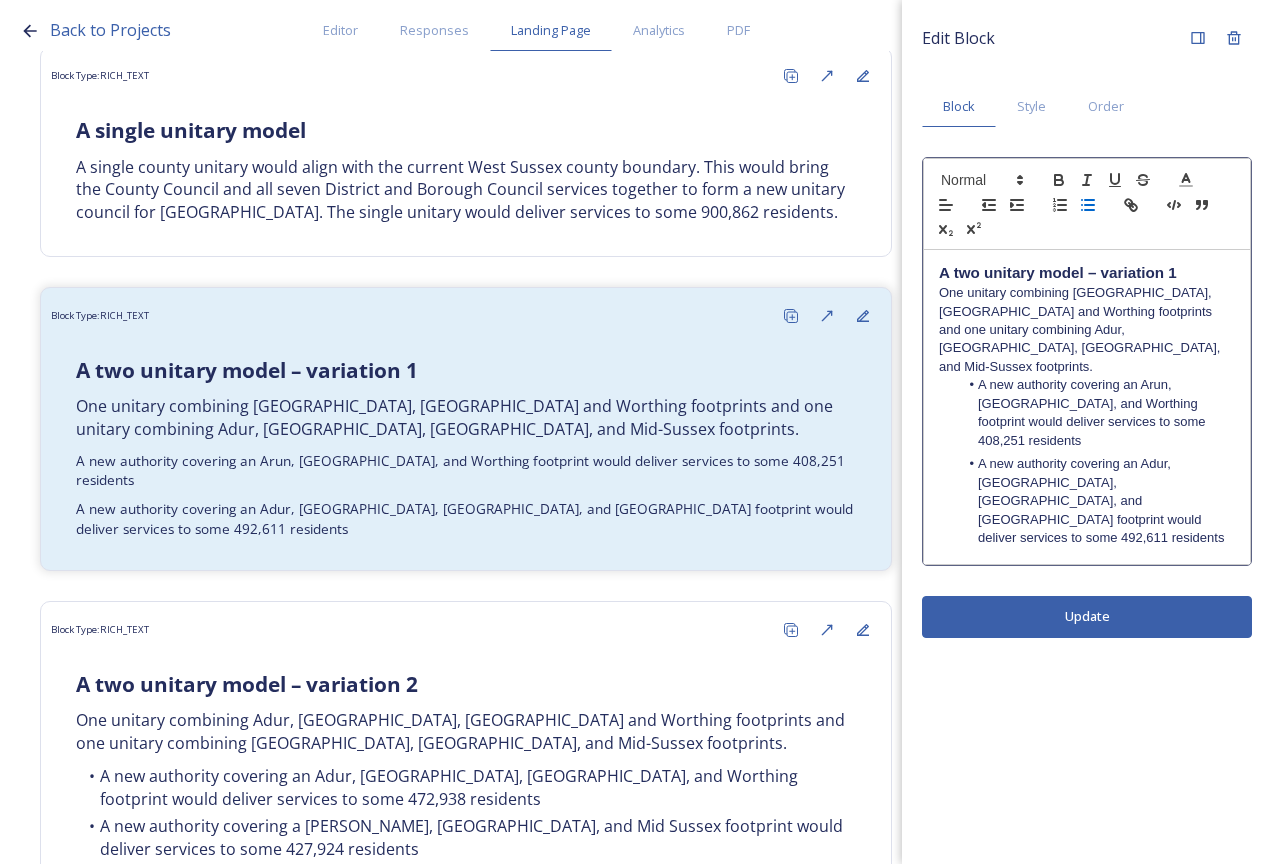 click on "A new authority covering an Arun, [GEOGRAPHIC_DATA], and Worthing footprint would deliver services to some 408,251 residents" at bounding box center [1097, 413] 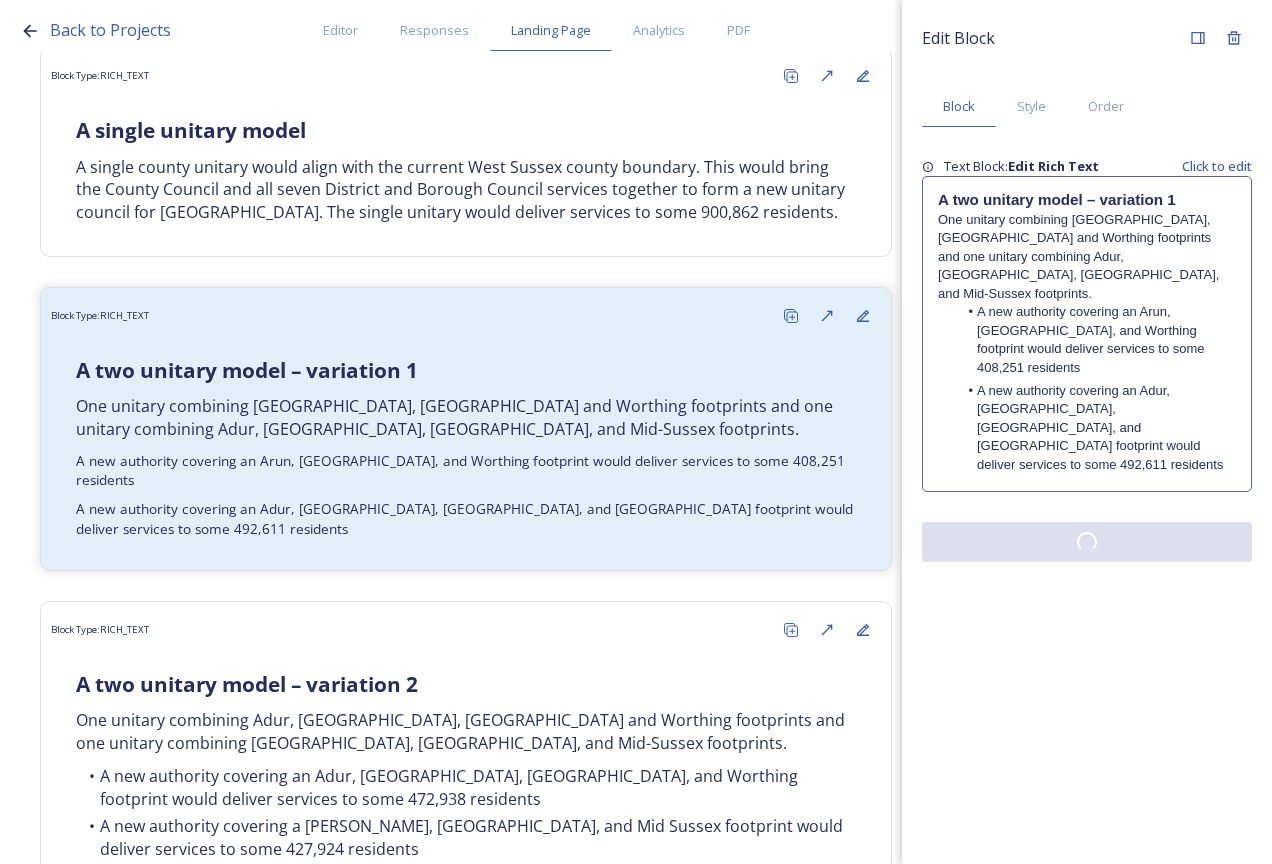 click on "Edit Block Block Style Order Text Block:  Edit Rich Text Click to edit A two unitary model – variation 1 One unitary combining Arun, Chichester and Worthing footprints and one unitary combining Adur, Crawley, Horsham, and Mid-Sussex footprints. A new authority covering an Arun, Chichester, and Worthing footprint would deliver services to some 408,251 residents   A new authority covering an Adur, Crawley, Horsham, and Mid Sussex footprint would deliver services to some 492,611 residents" at bounding box center (1087, 432) 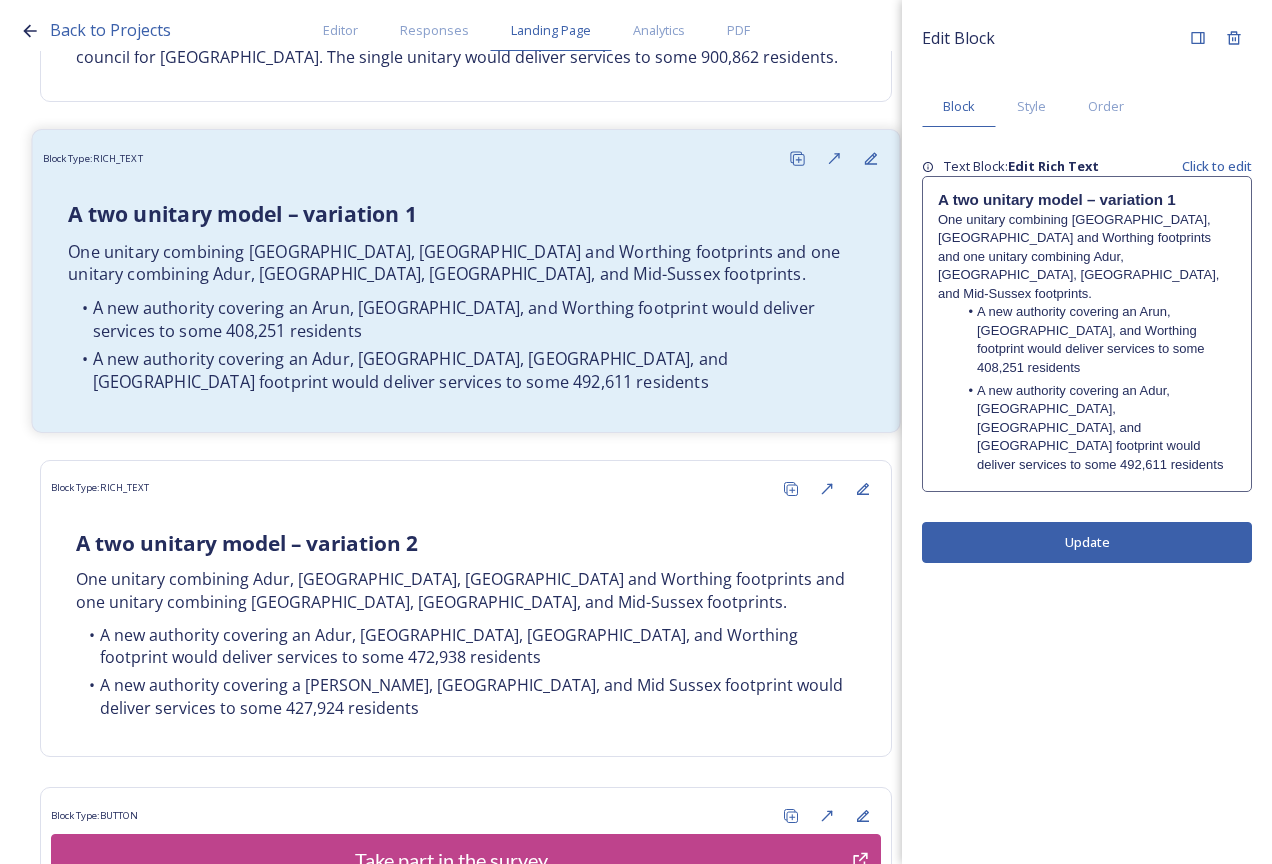 scroll, scrollTop: 619, scrollLeft: 0, axis: vertical 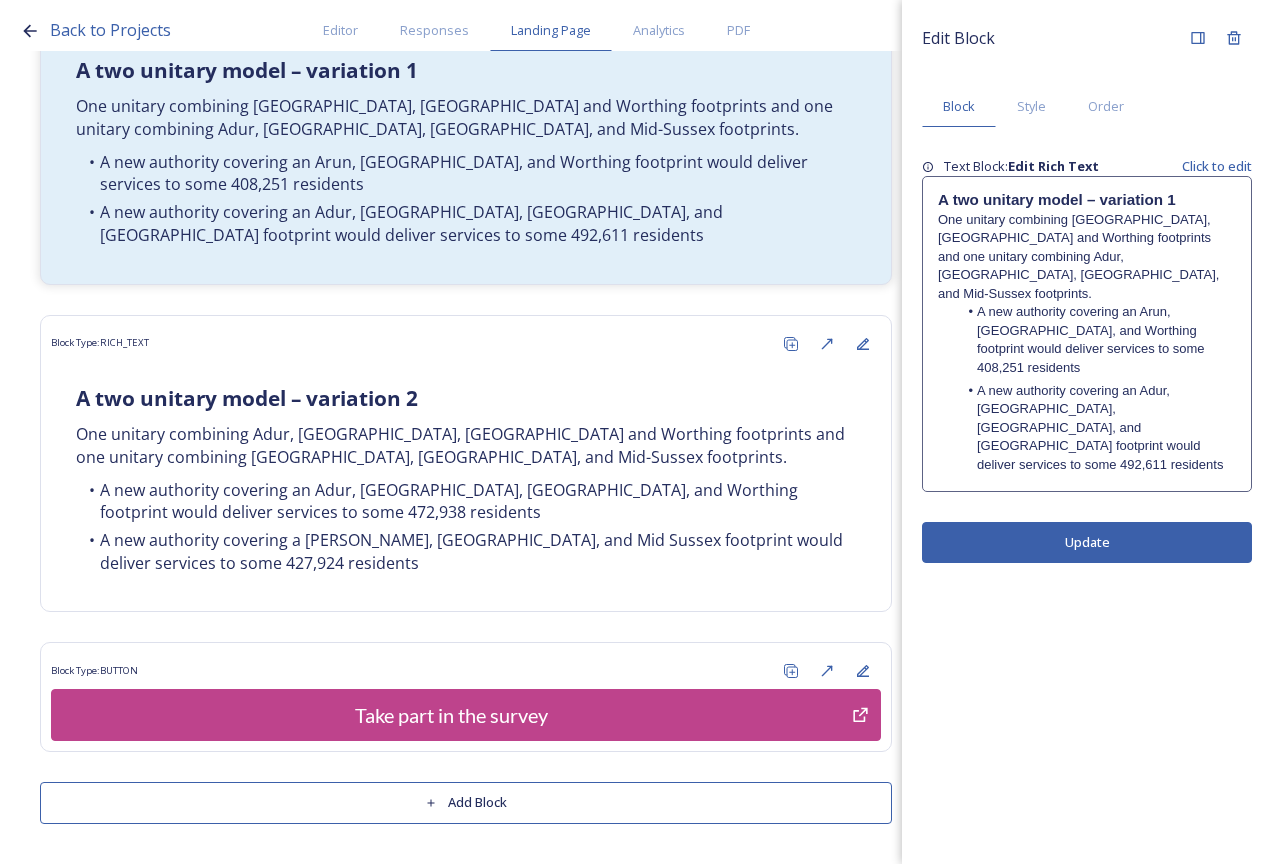 click on "Add Block" at bounding box center [466, 802] 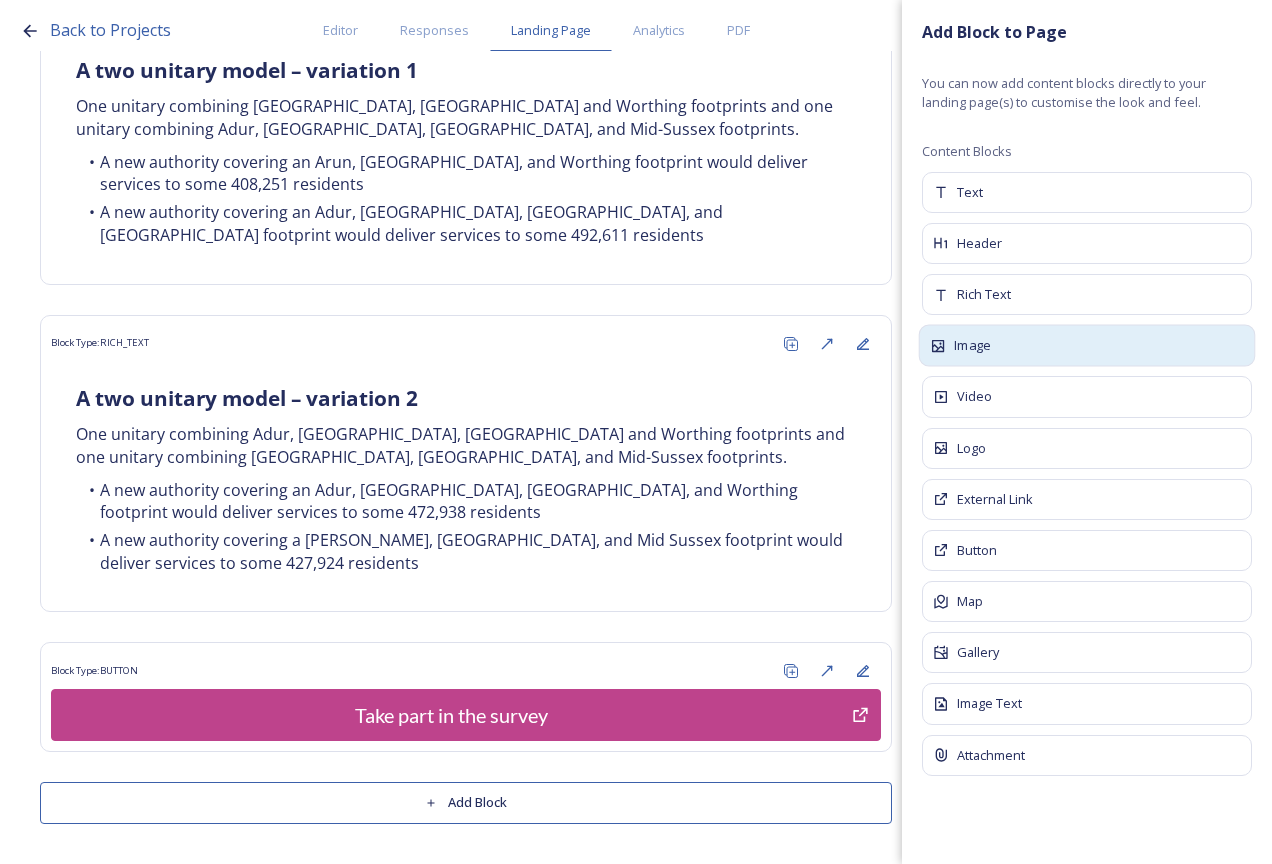 click on "Image" at bounding box center (1087, 346) 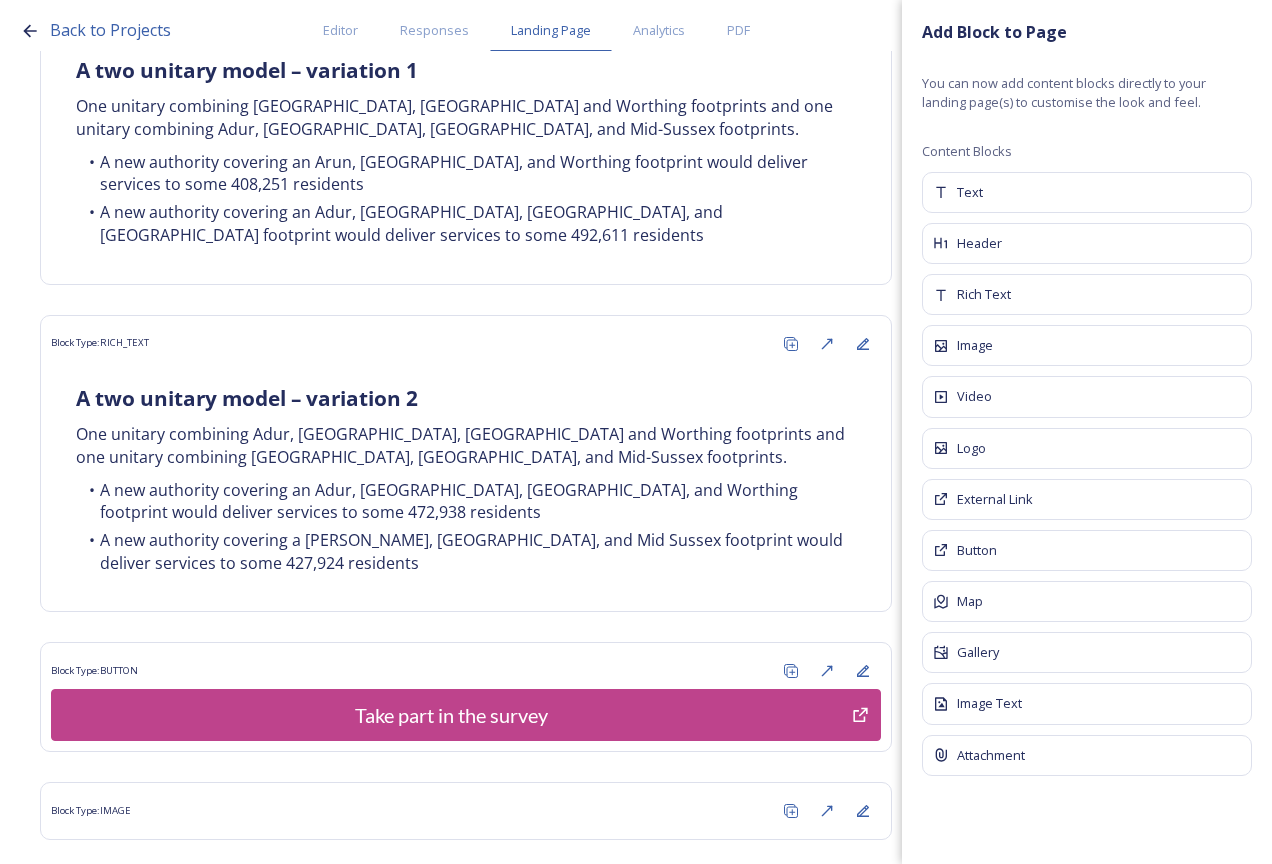 scroll, scrollTop: 707, scrollLeft: 0, axis: vertical 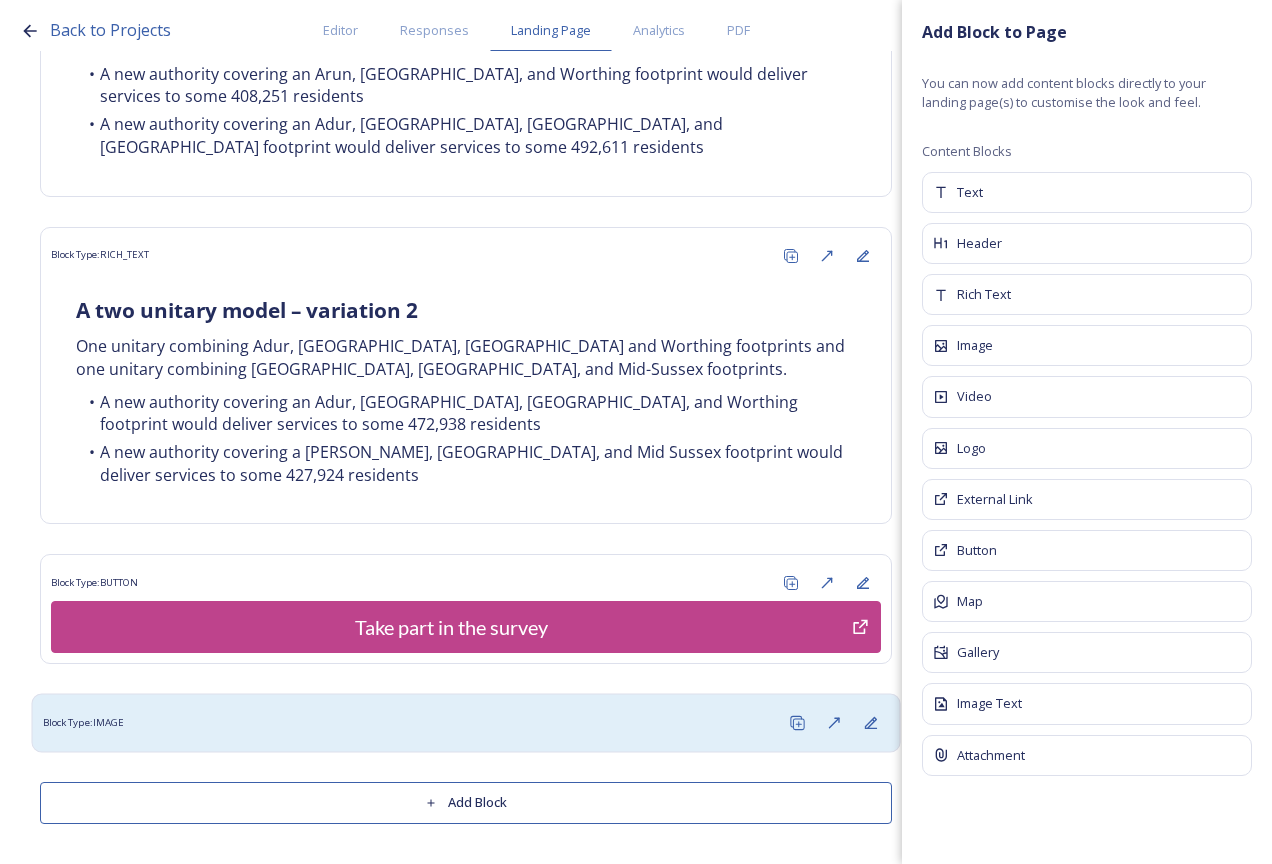 click on "Block Type:  IMAGE" at bounding box center (466, 723) 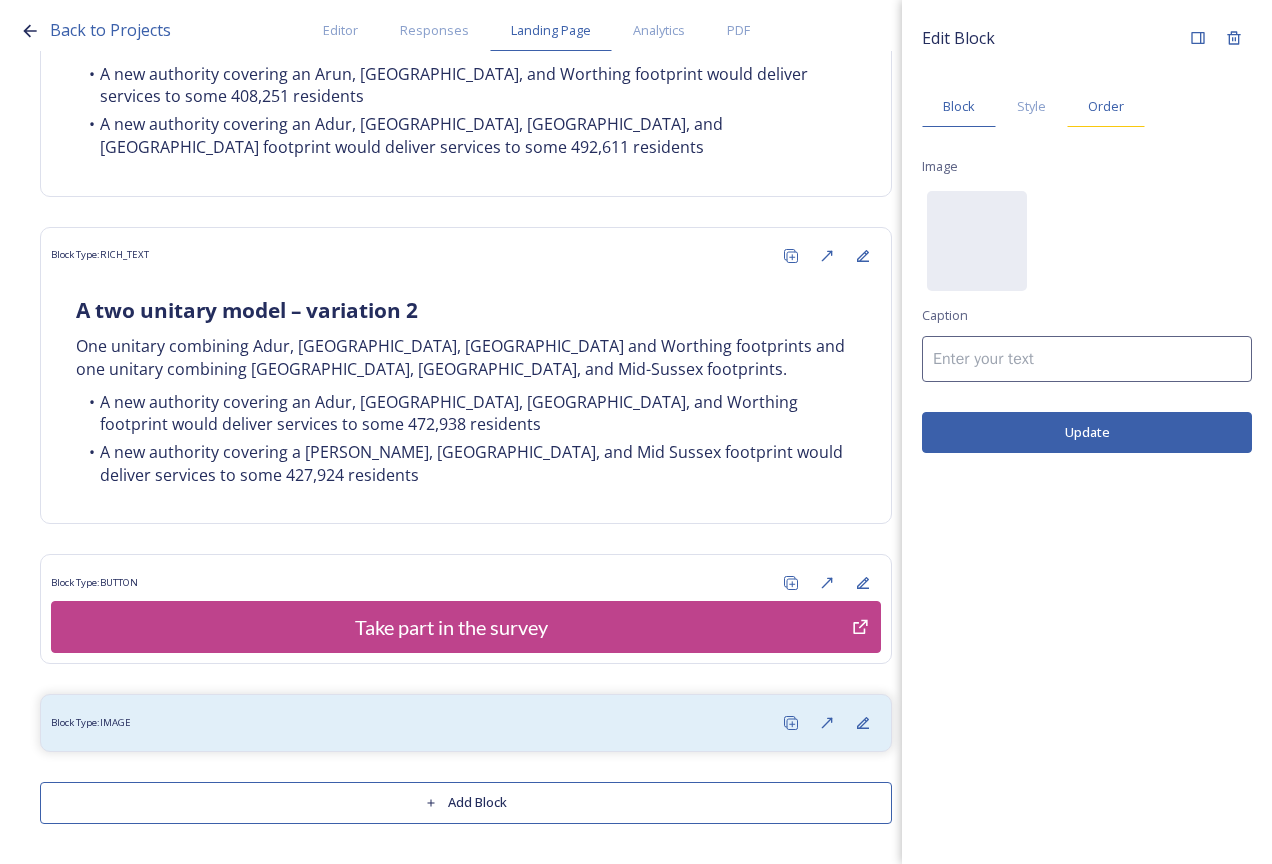click on "Order" at bounding box center [1106, 106] 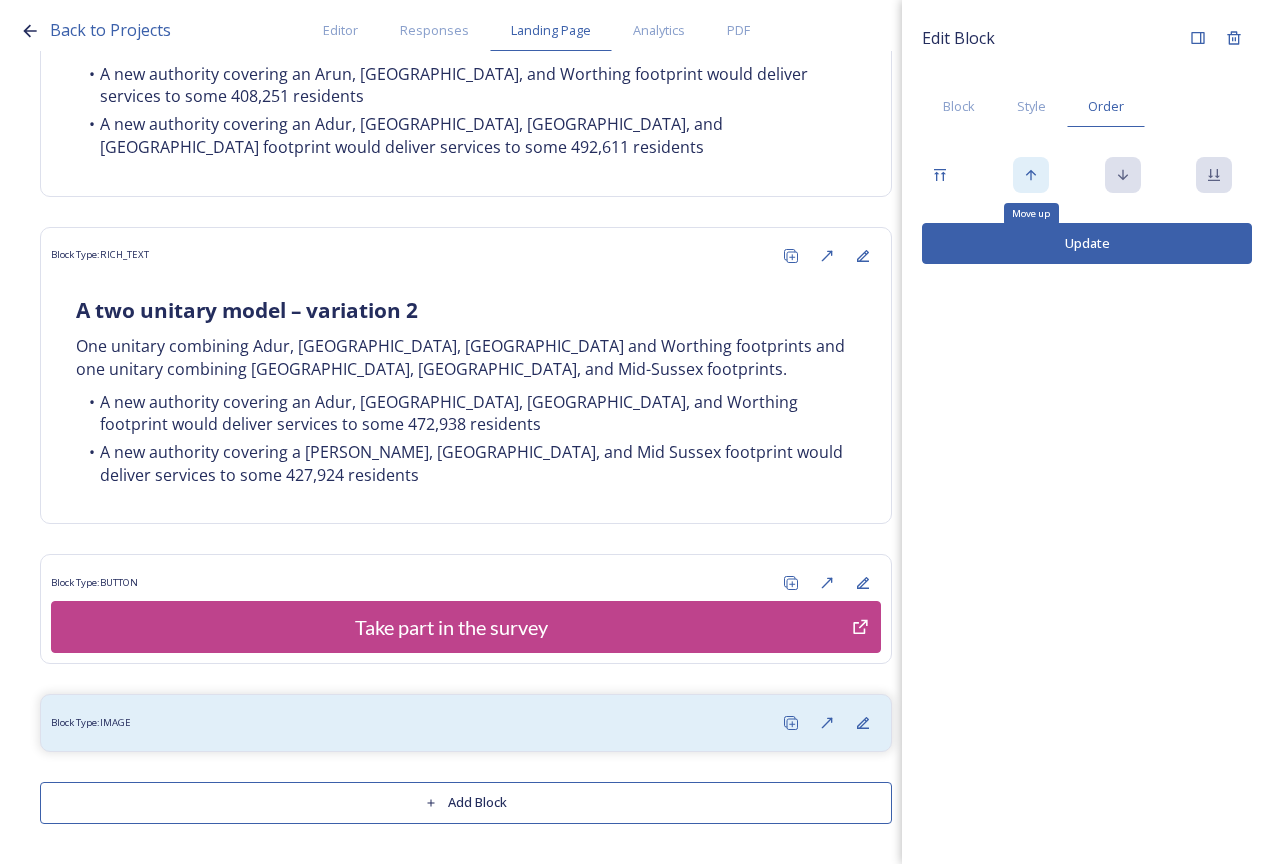 click 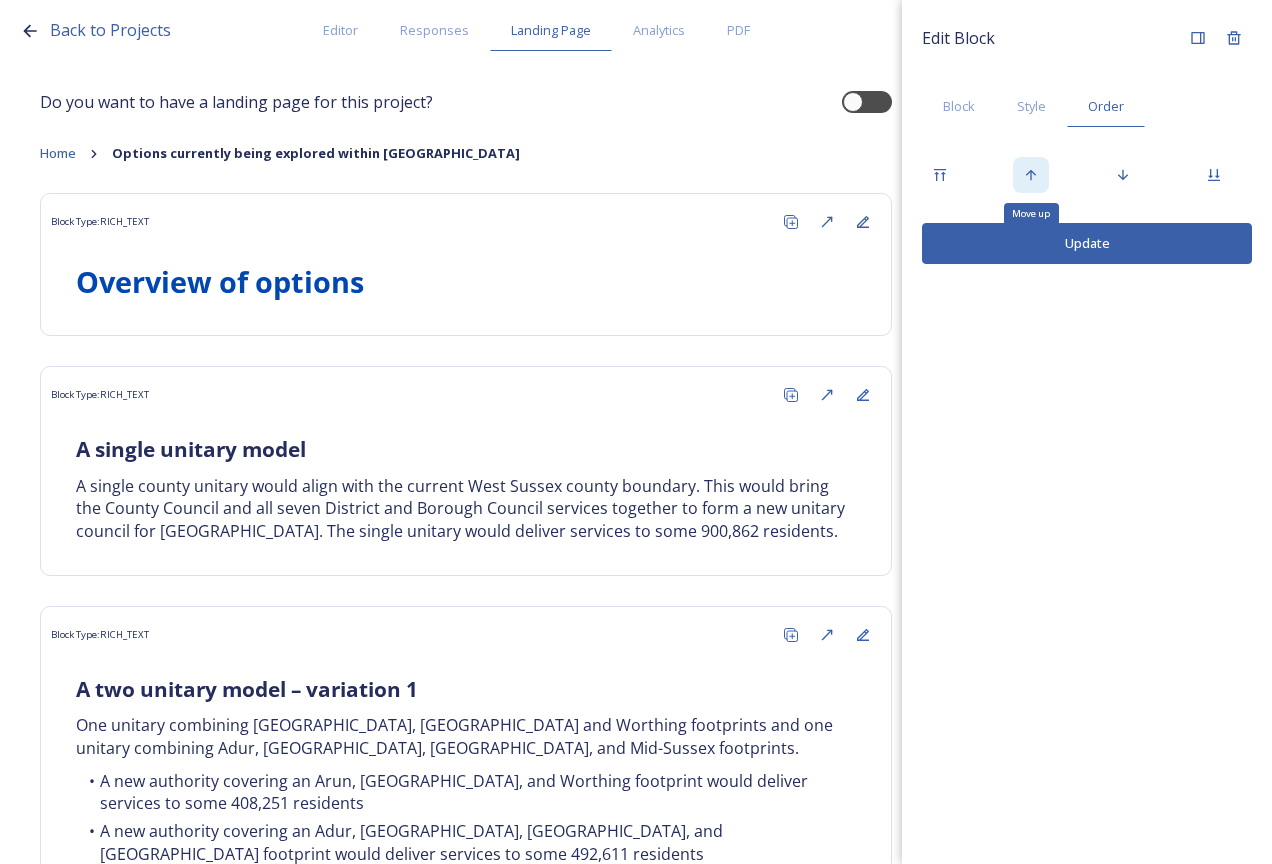 click 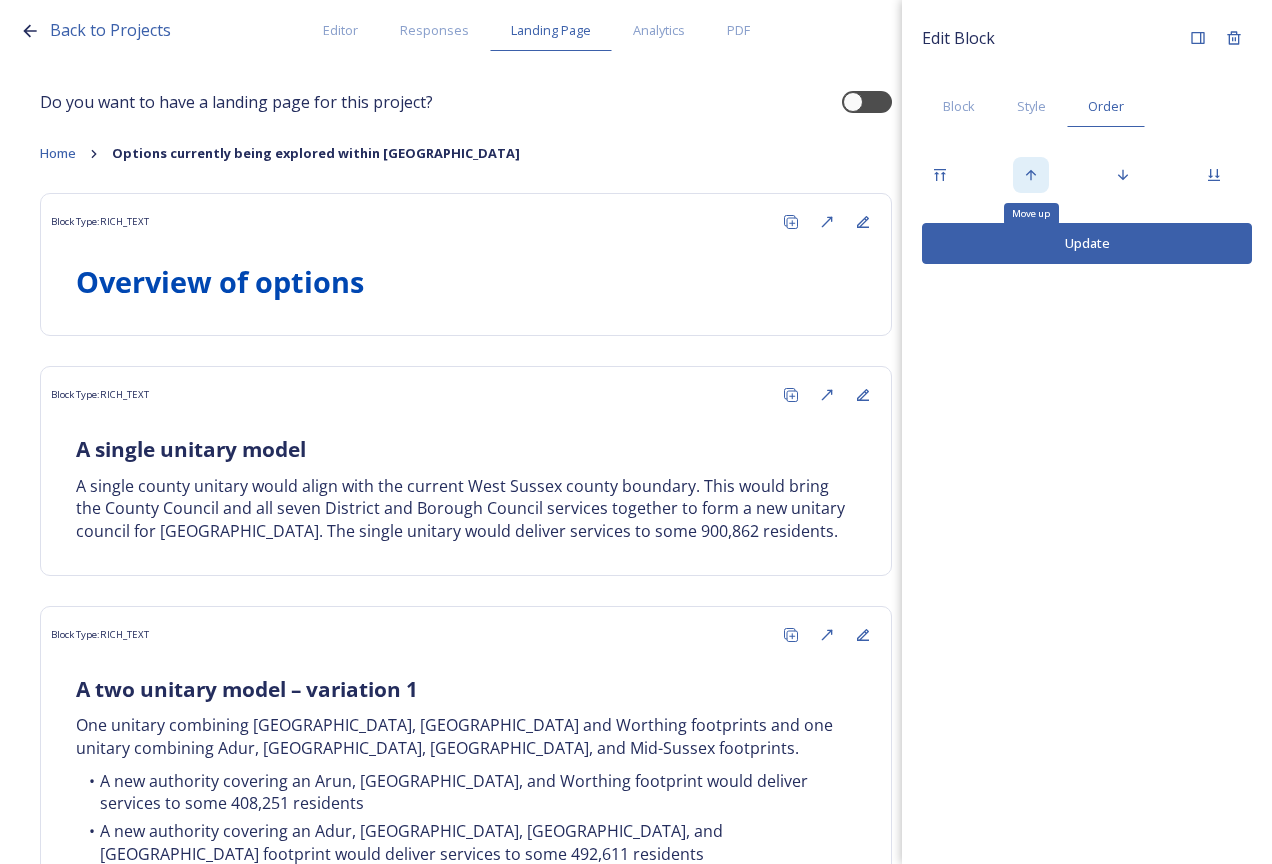 click 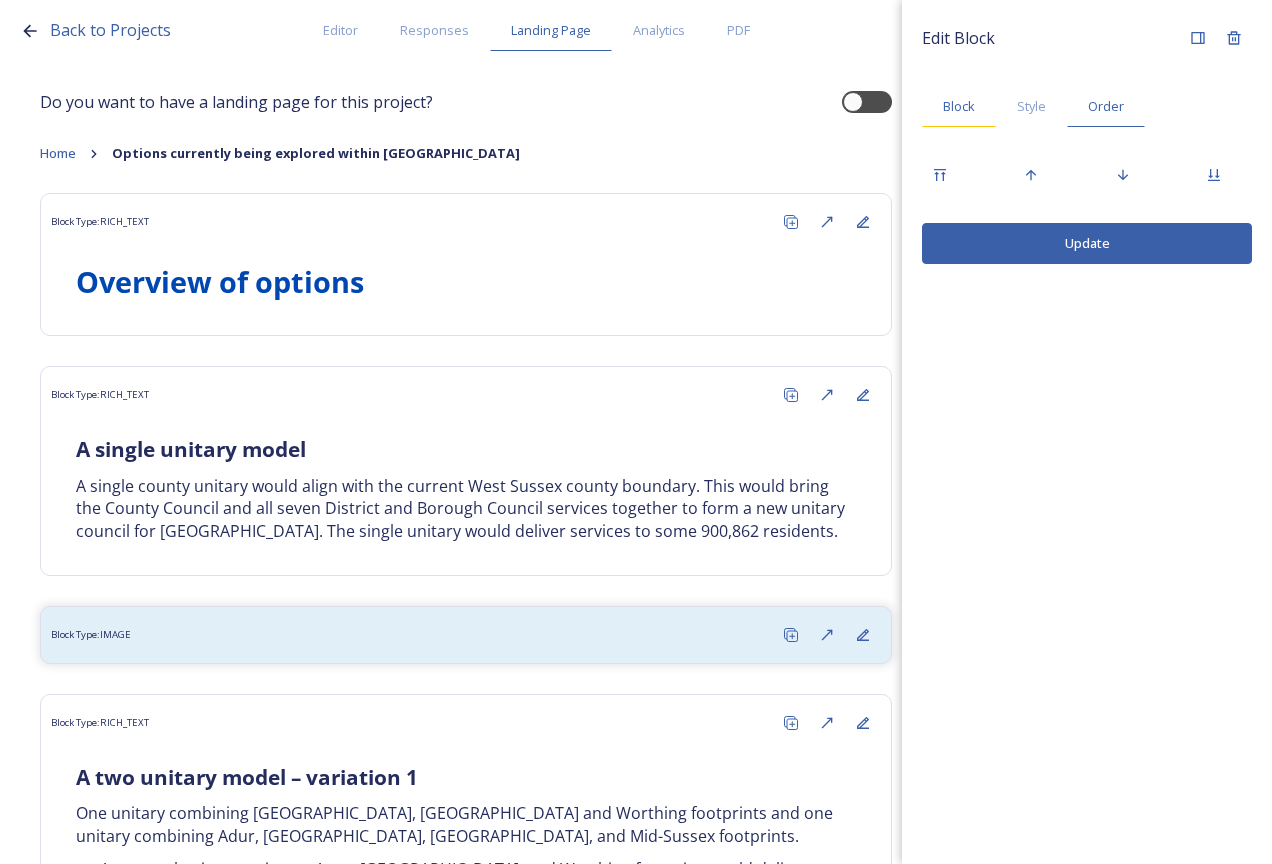 click on "Block" at bounding box center (959, 106) 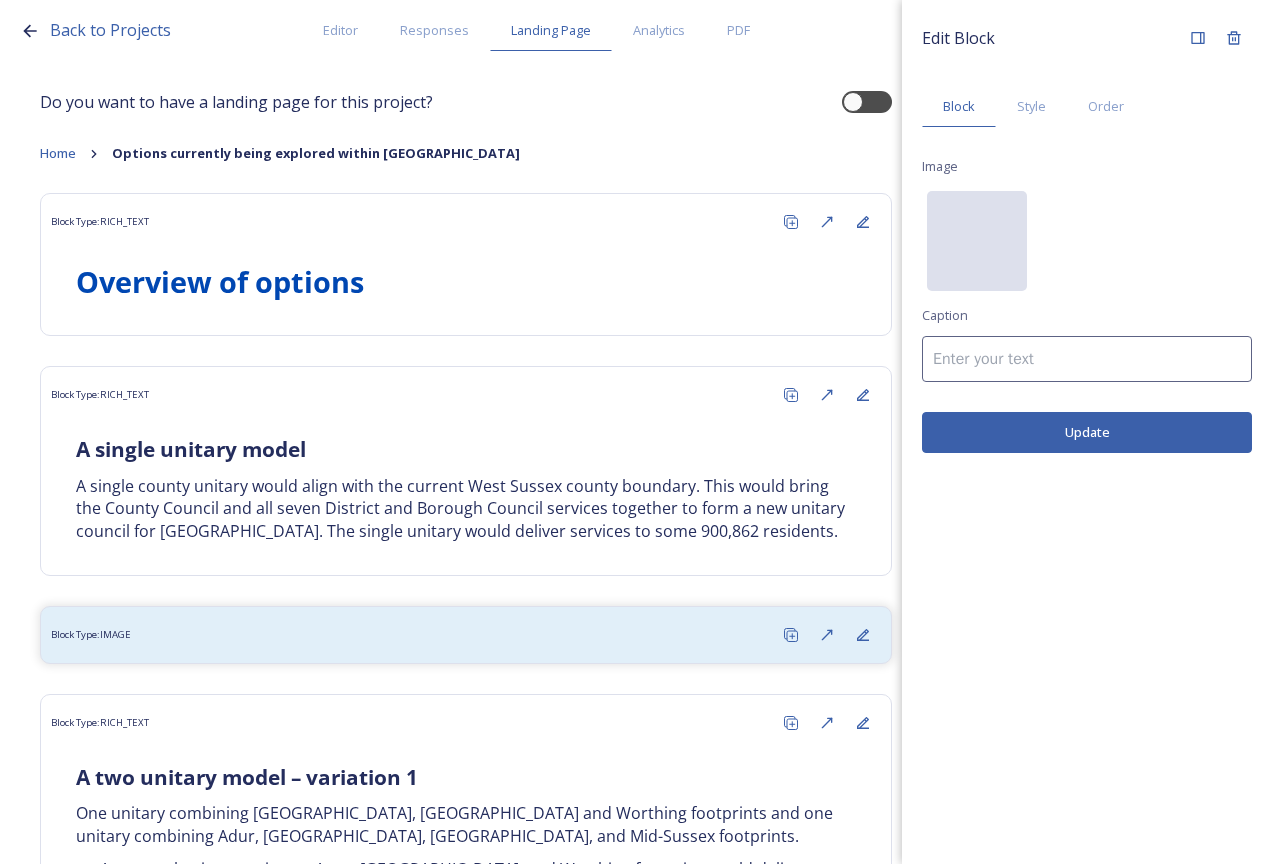click on "No preview available for file of  ." at bounding box center (977, 341) 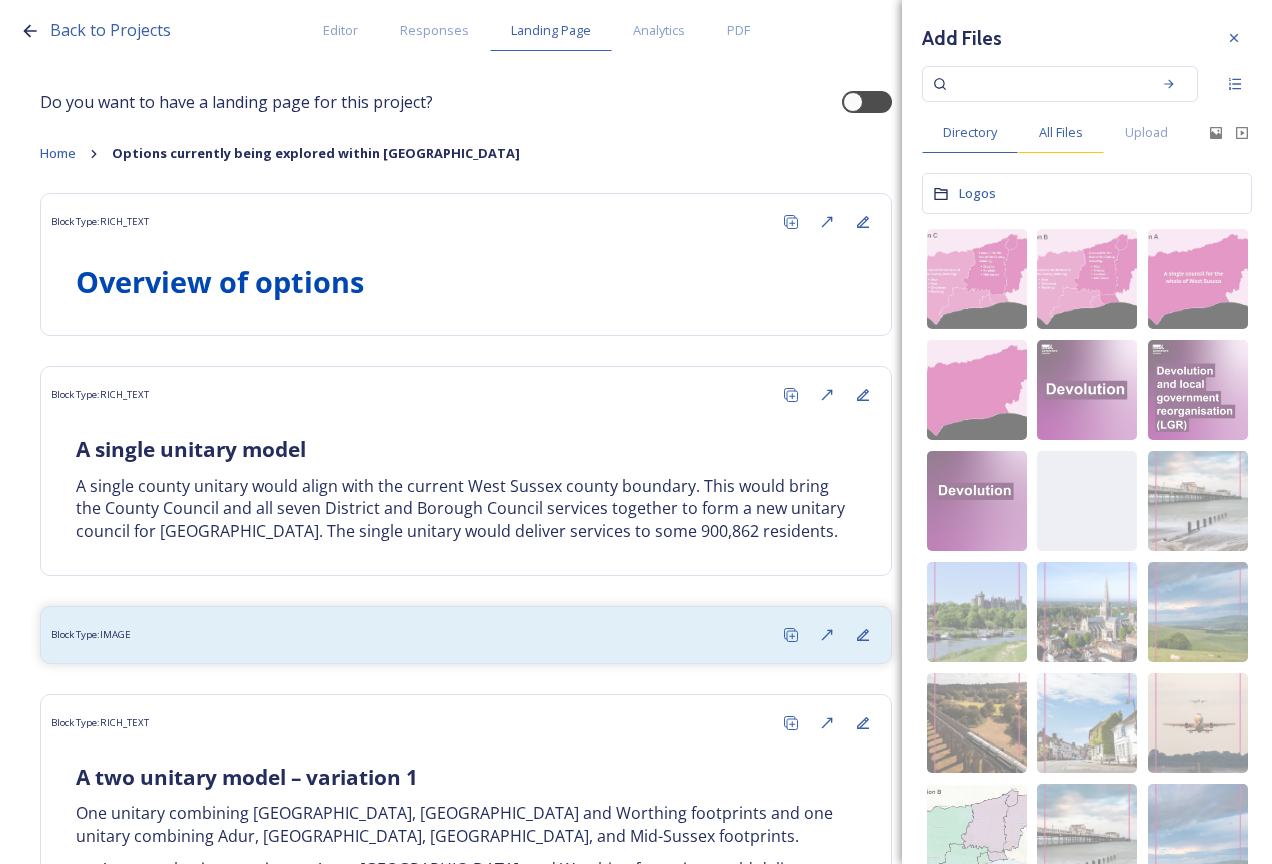 click on "All Files" at bounding box center [1061, 132] 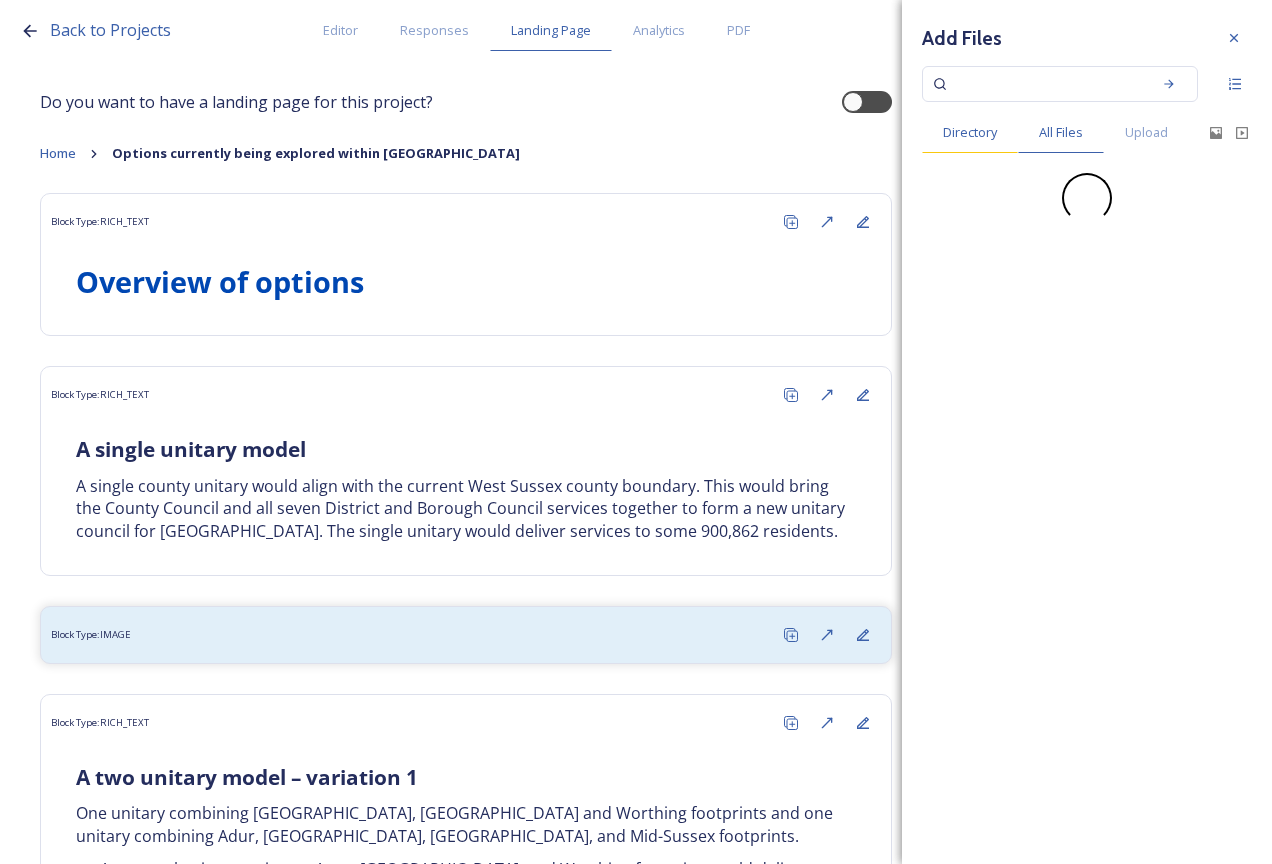 click on "Directory" at bounding box center (970, 132) 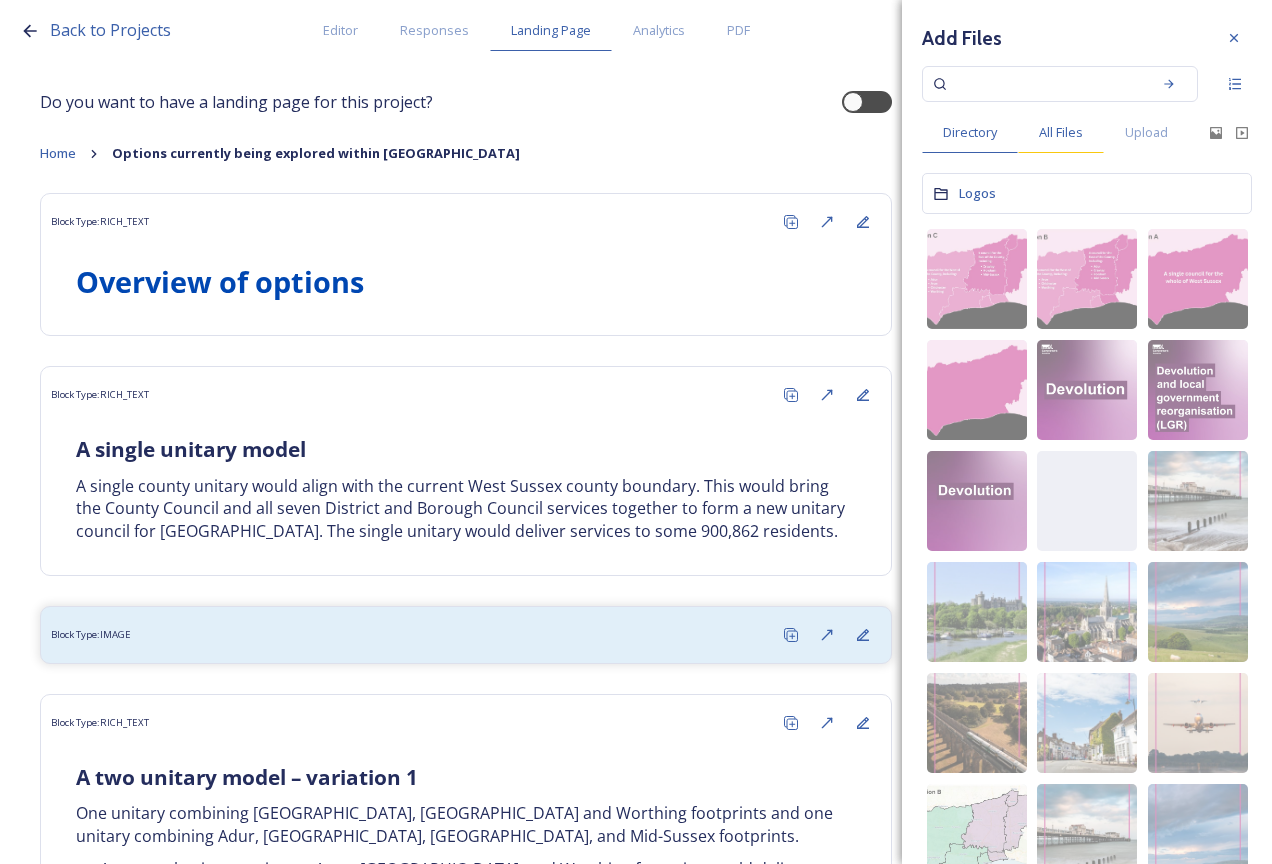 click on "All Files" at bounding box center (1061, 132) 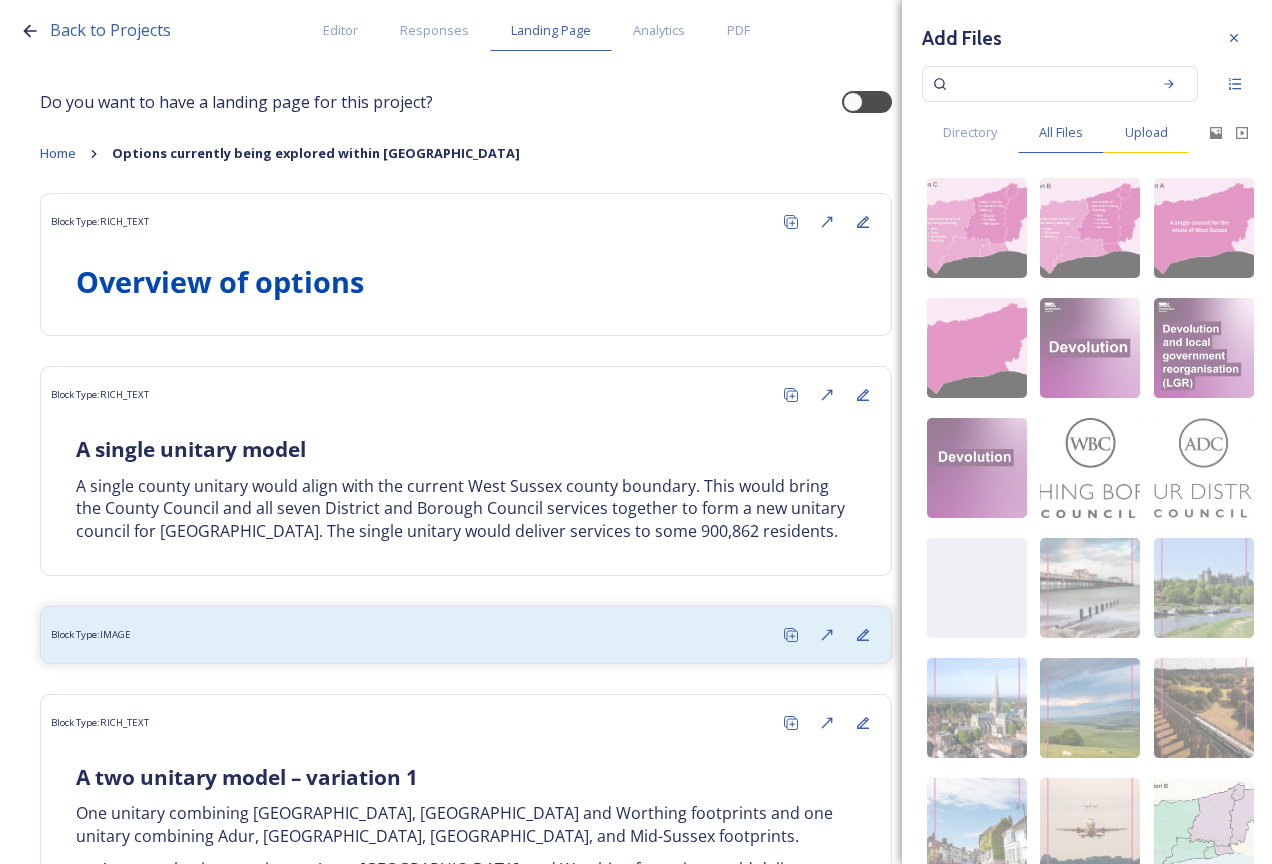 click on "Upload" at bounding box center [1146, 132] 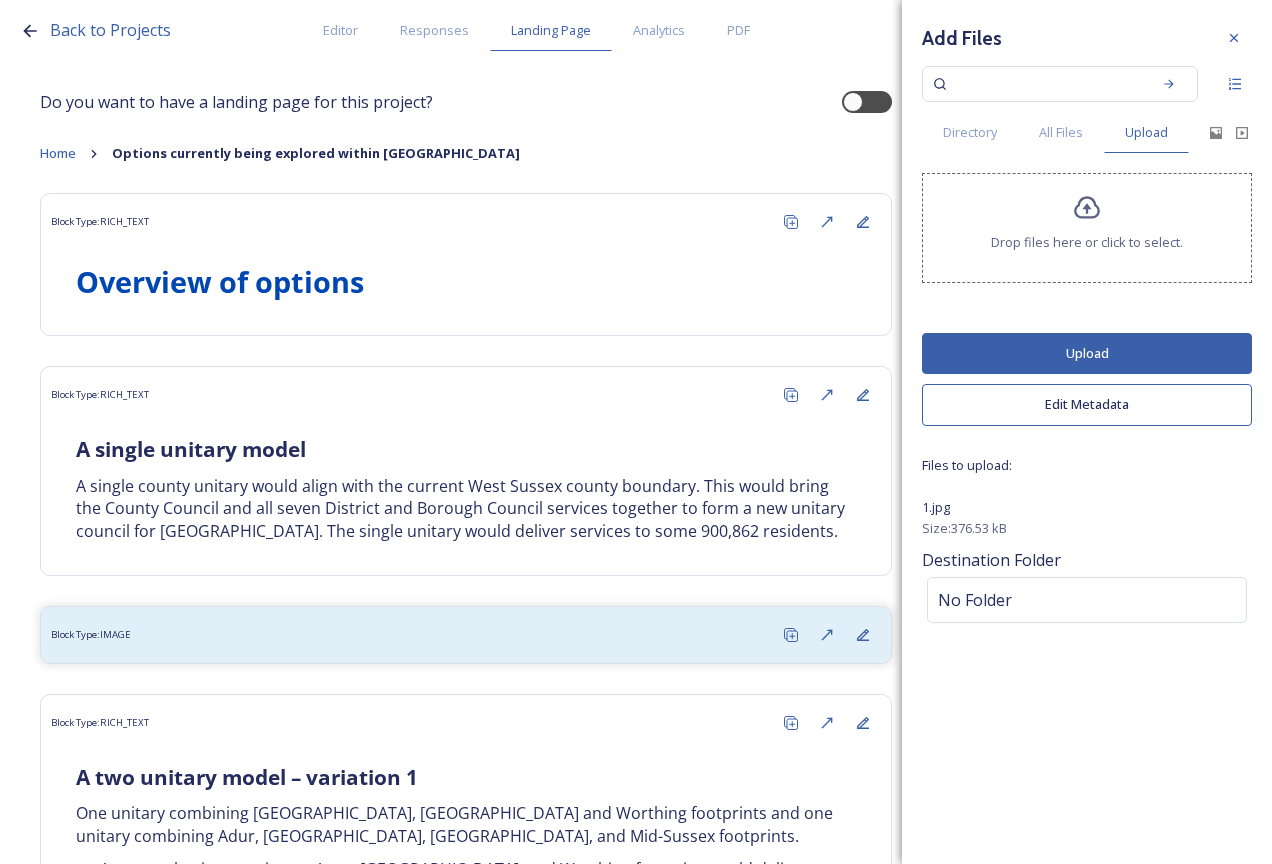 click on "Upload" at bounding box center (1087, 353) 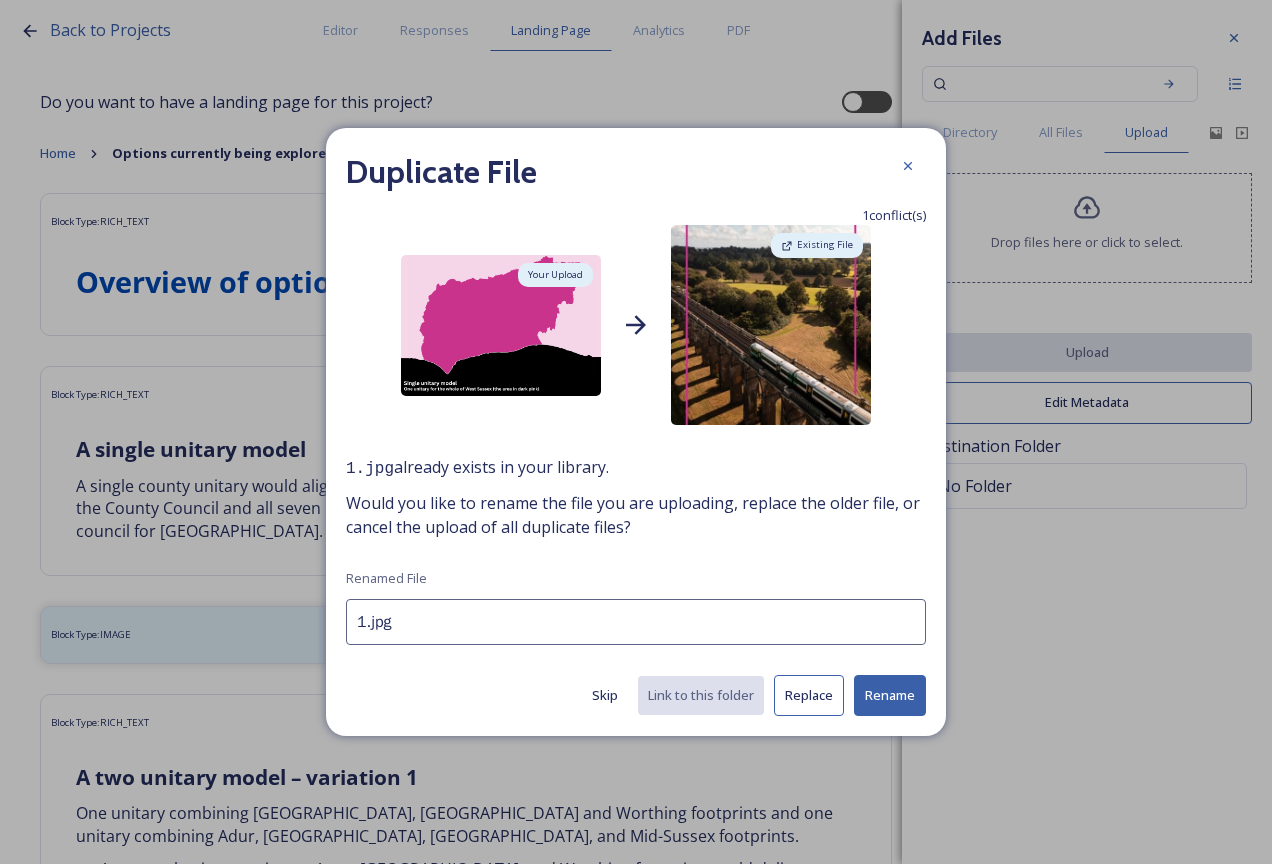 click on "Skip" at bounding box center [605, 695] 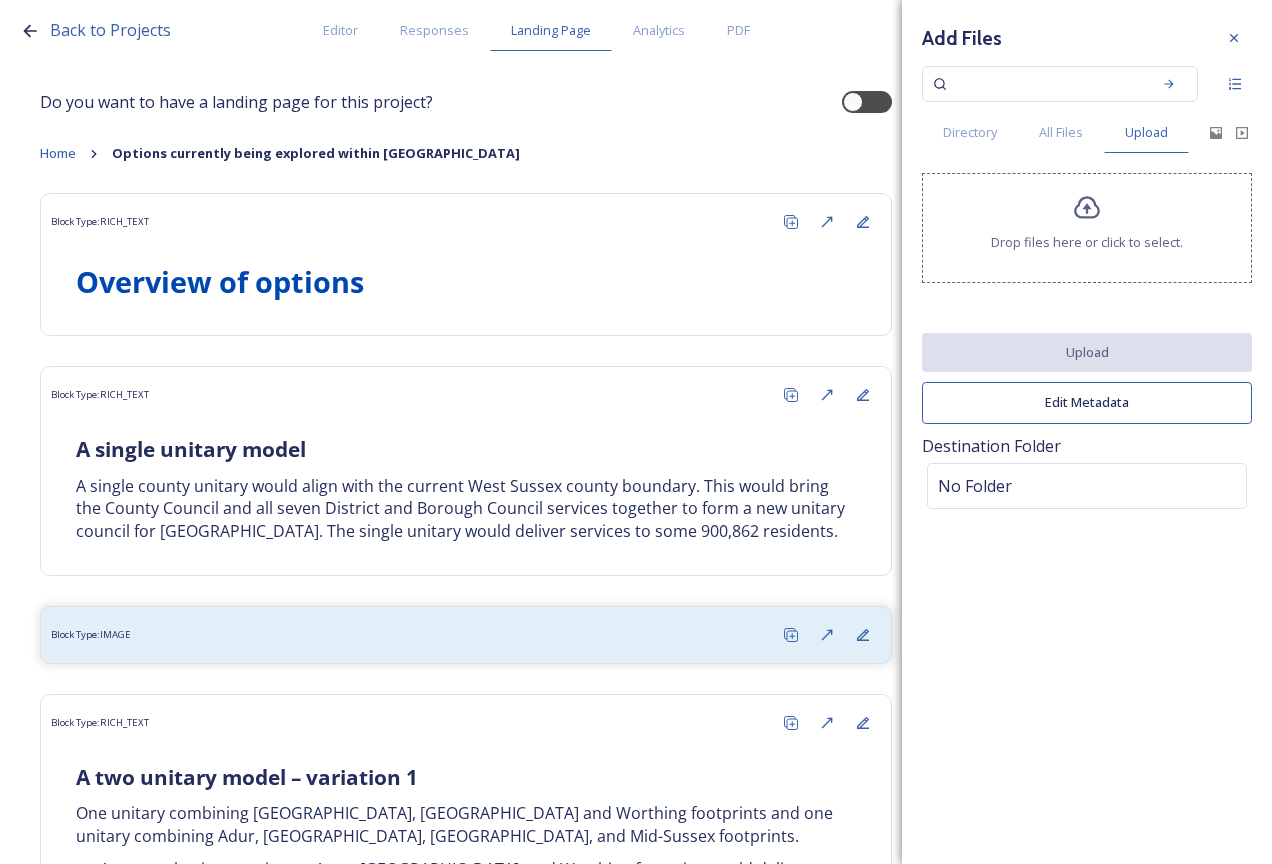 click at bounding box center (1046, 84) 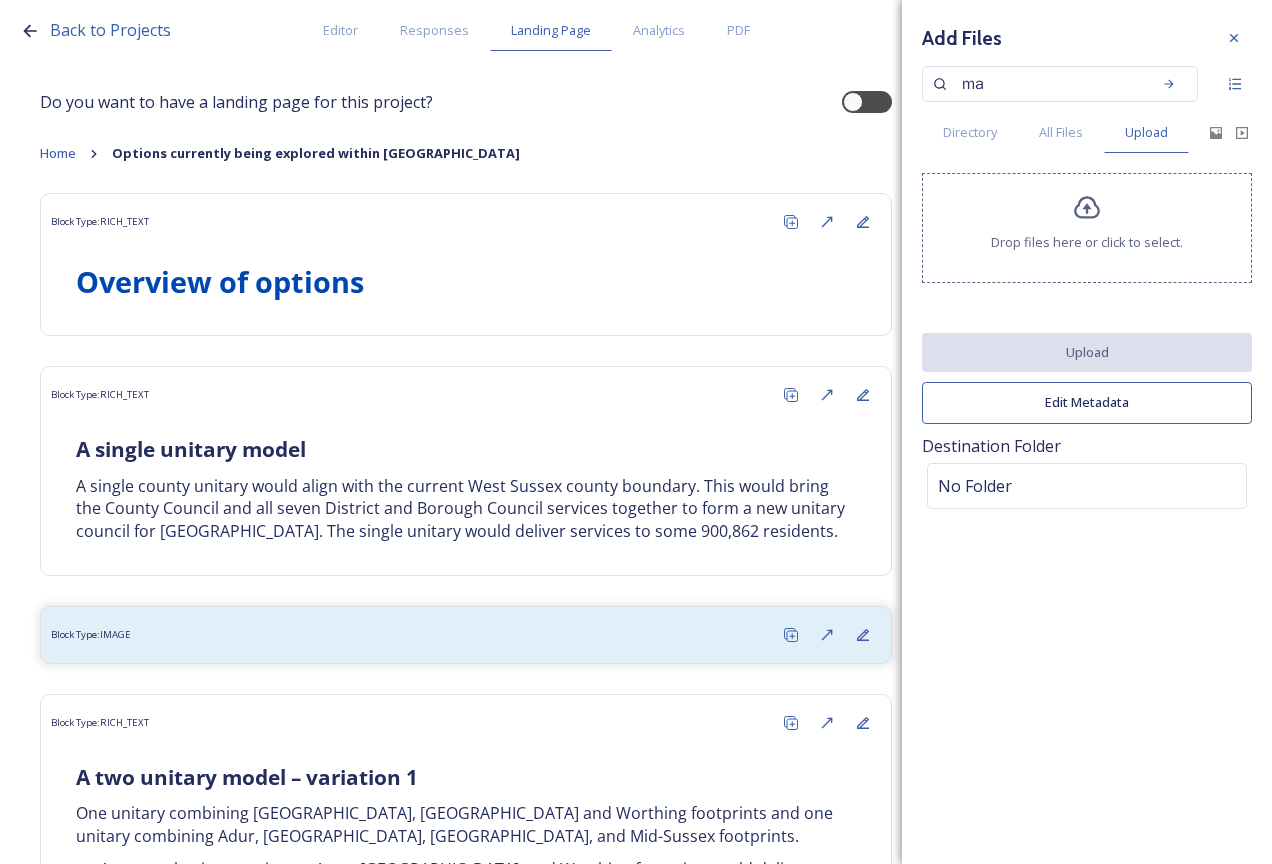 type on "m" 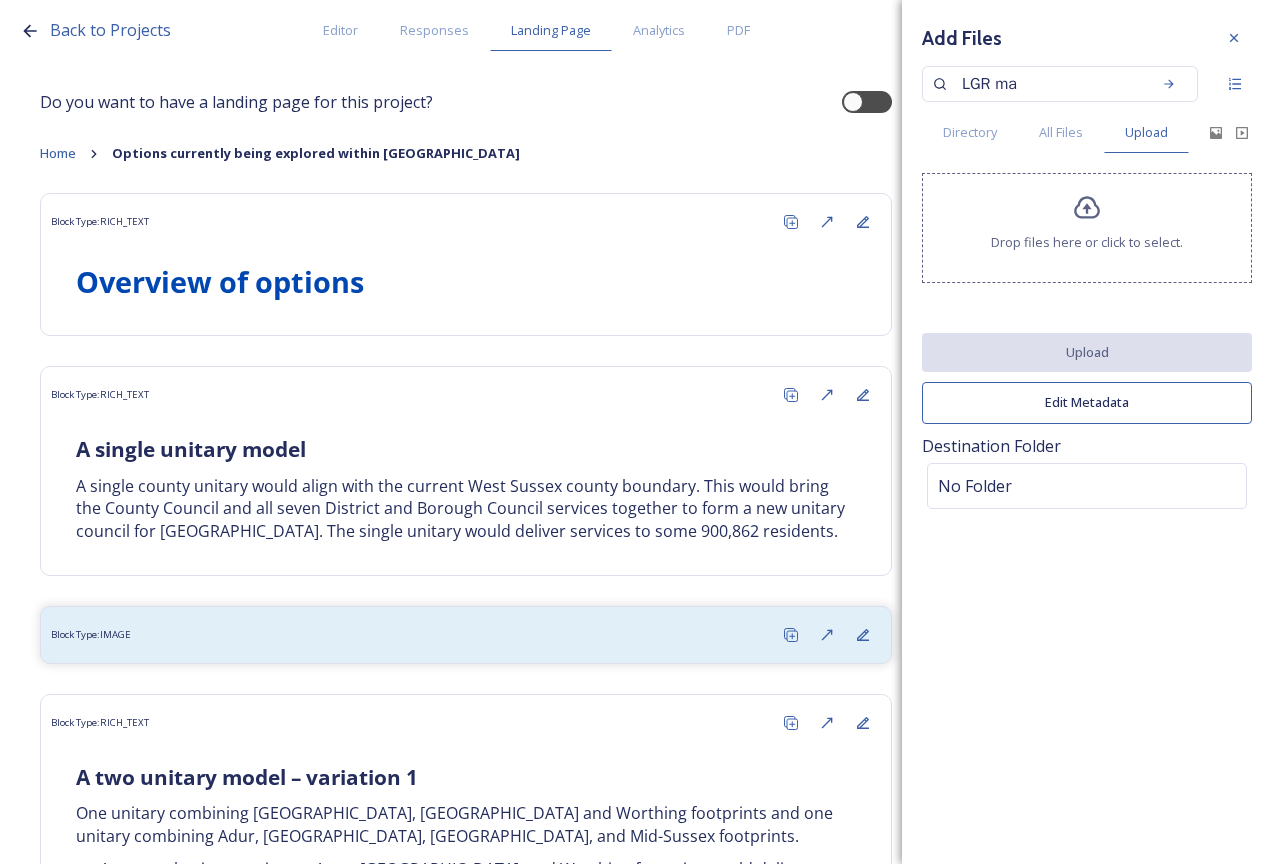 type on "LGR map" 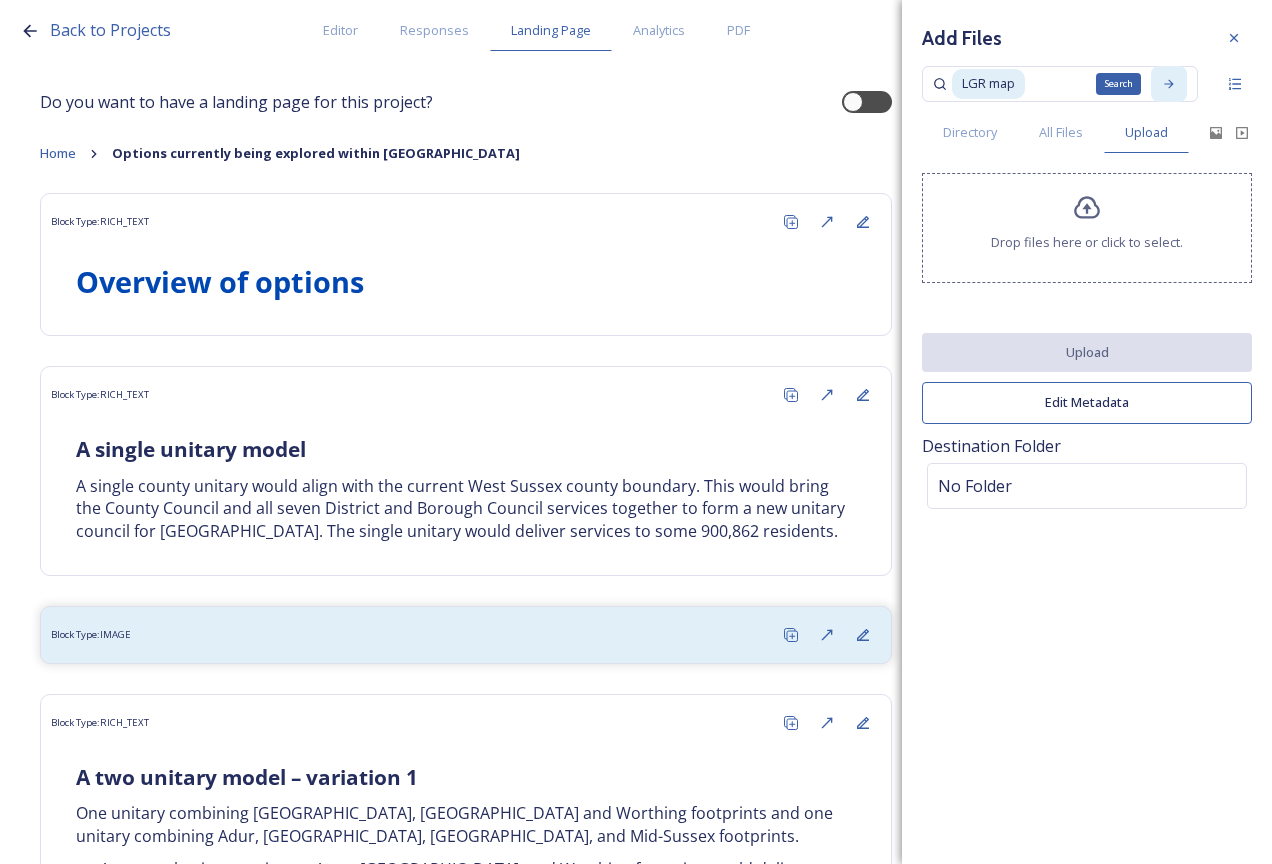 click on "Search" at bounding box center [1169, 84] 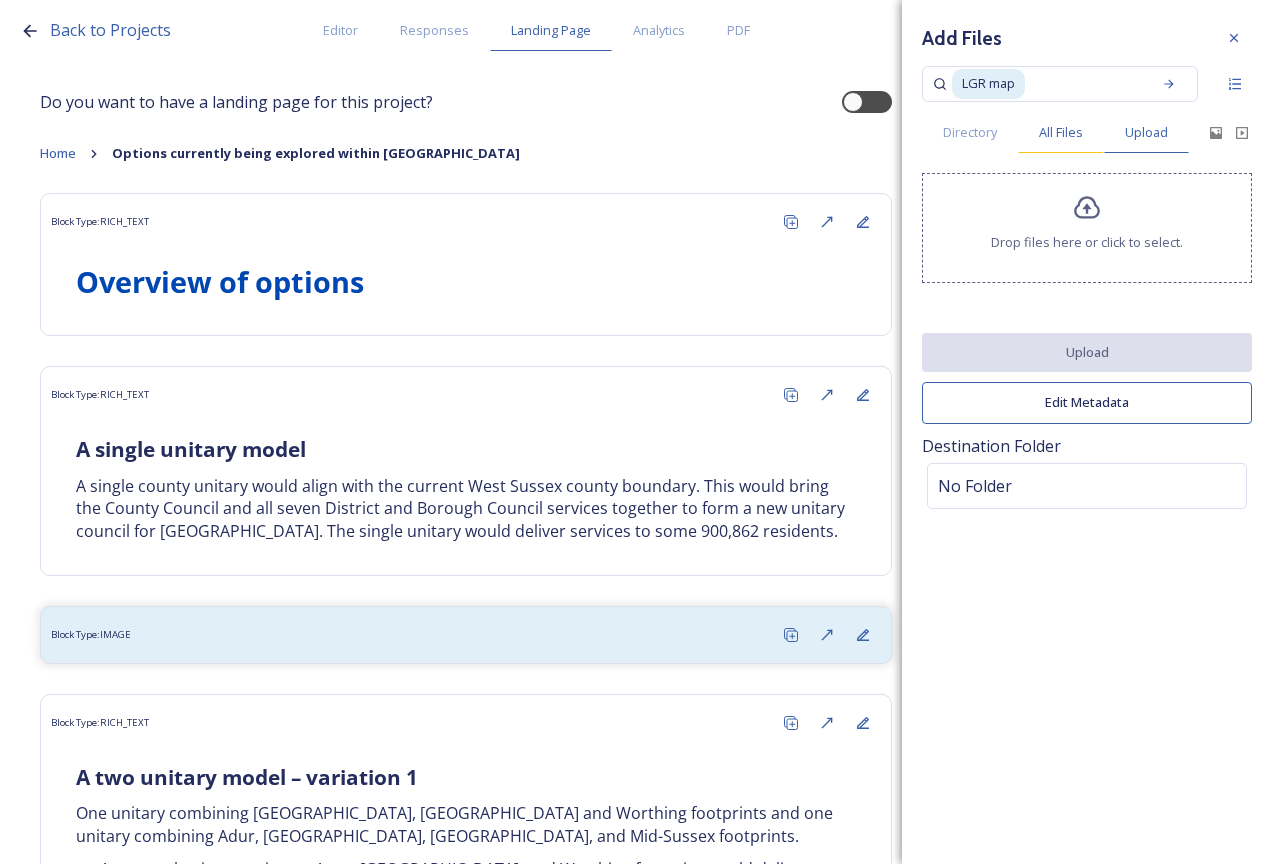 click on "All Files" at bounding box center (1061, 132) 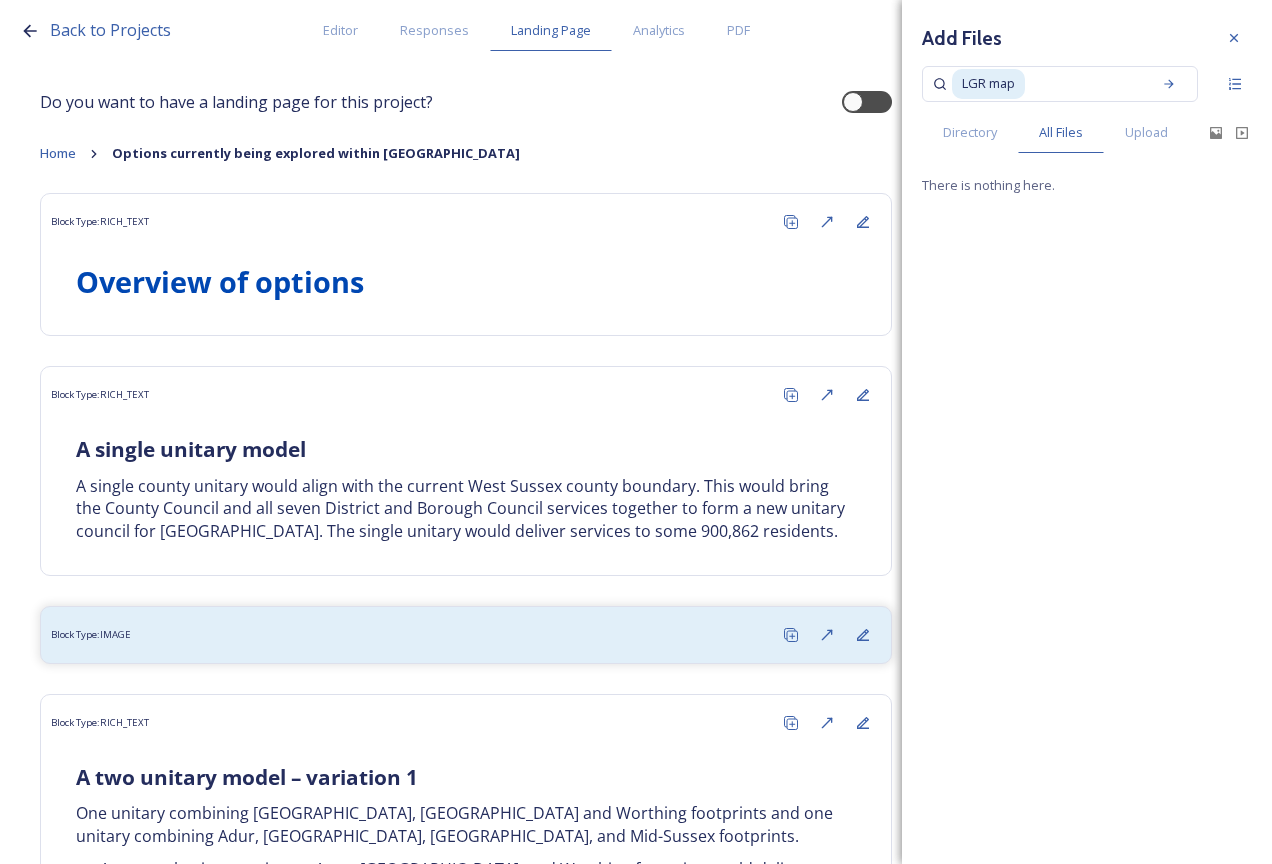 drag, startPoint x: 1033, startPoint y: 83, endPoint x: 893, endPoint y: 82, distance: 140.00357 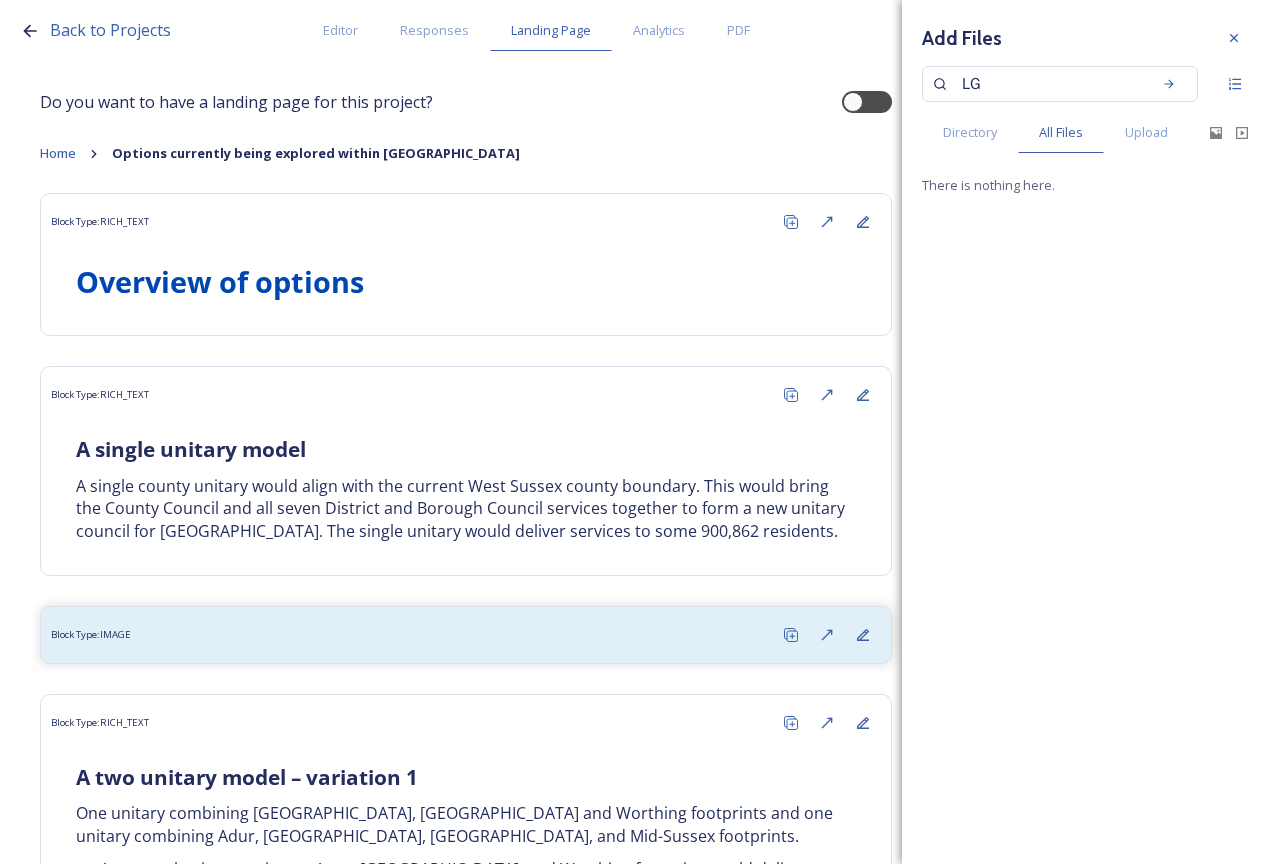 type on "L" 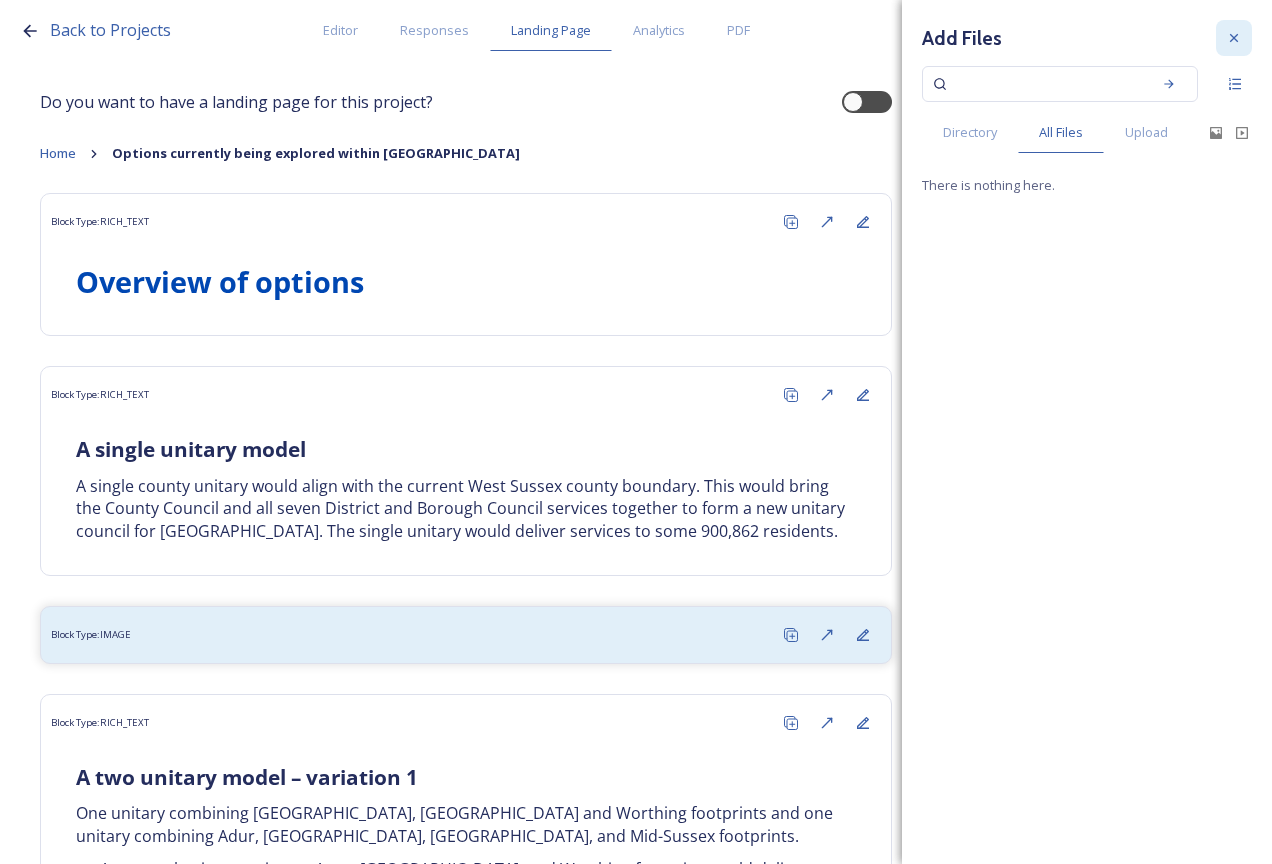 type 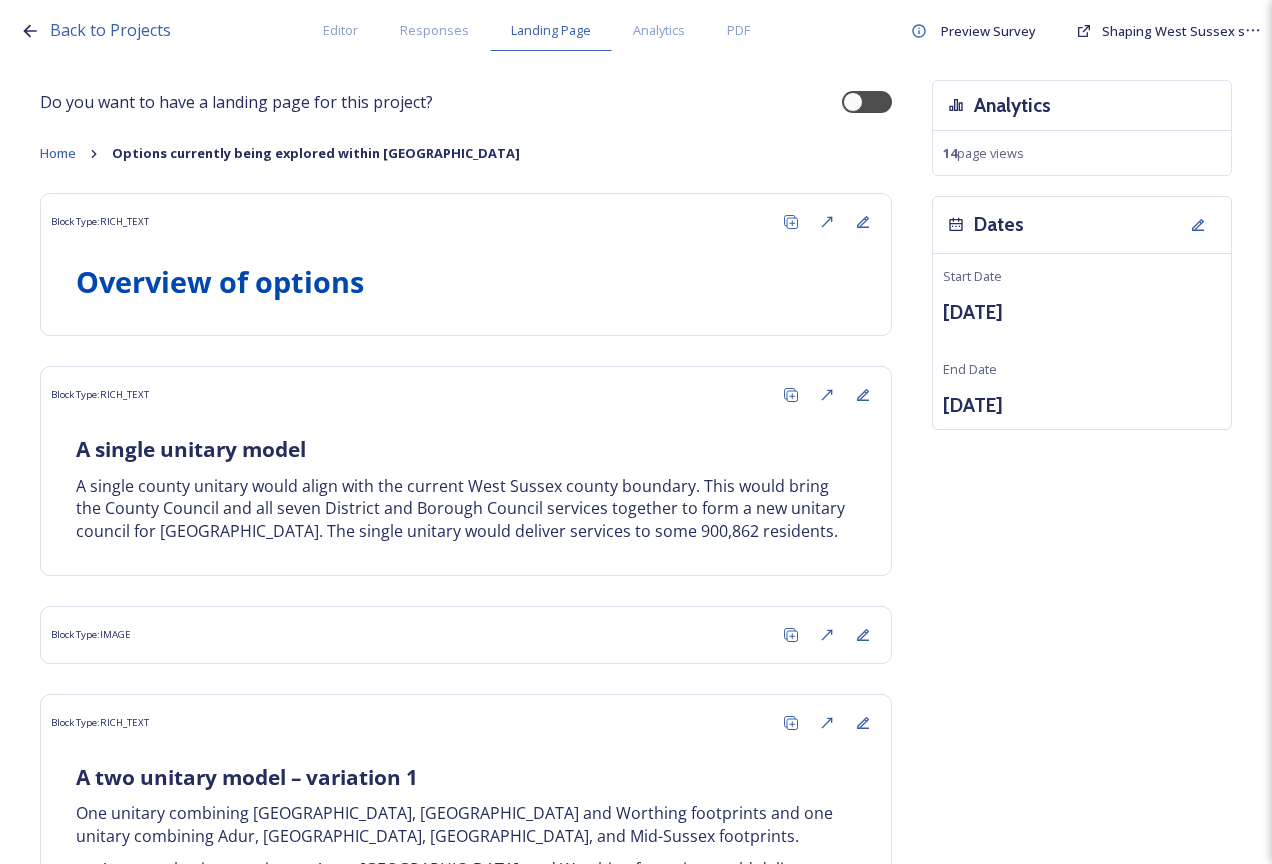click on "Do you want to have a landing page for this project? Home Options currently being explored within West Sussex Block Type:  RICH_TEXT Overview of options Block Type:  RICH_TEXT A single unitary model   A single county unitary would align with the current West Sussex county boundary. This would bring the County Council and all seven District and Borough Council services together to form a new unitary council for West Sussex. The single unitary would deliver services to some 900,862 residents. Block Type:  IMAGE Block Type:  RICH_TEXT A two unitary model – variation 1 One unitary combining Arun, Chichester and Worthing footprints and one unitary combining Adur, Crawley, Horsham, and Mid-Sussex footprints. A new authority covering an Arun, Chichester, and Worthing footprint would deliver services to some 408,251 residents   A new authority covering an Adur, Crawley, Horsham, and Mid Sussex footprint would deliver services to some 492,611 residents    Block Type:  RICH_TEXT     Block Type:  BUTTON   14" at bounding box center [636, 805] 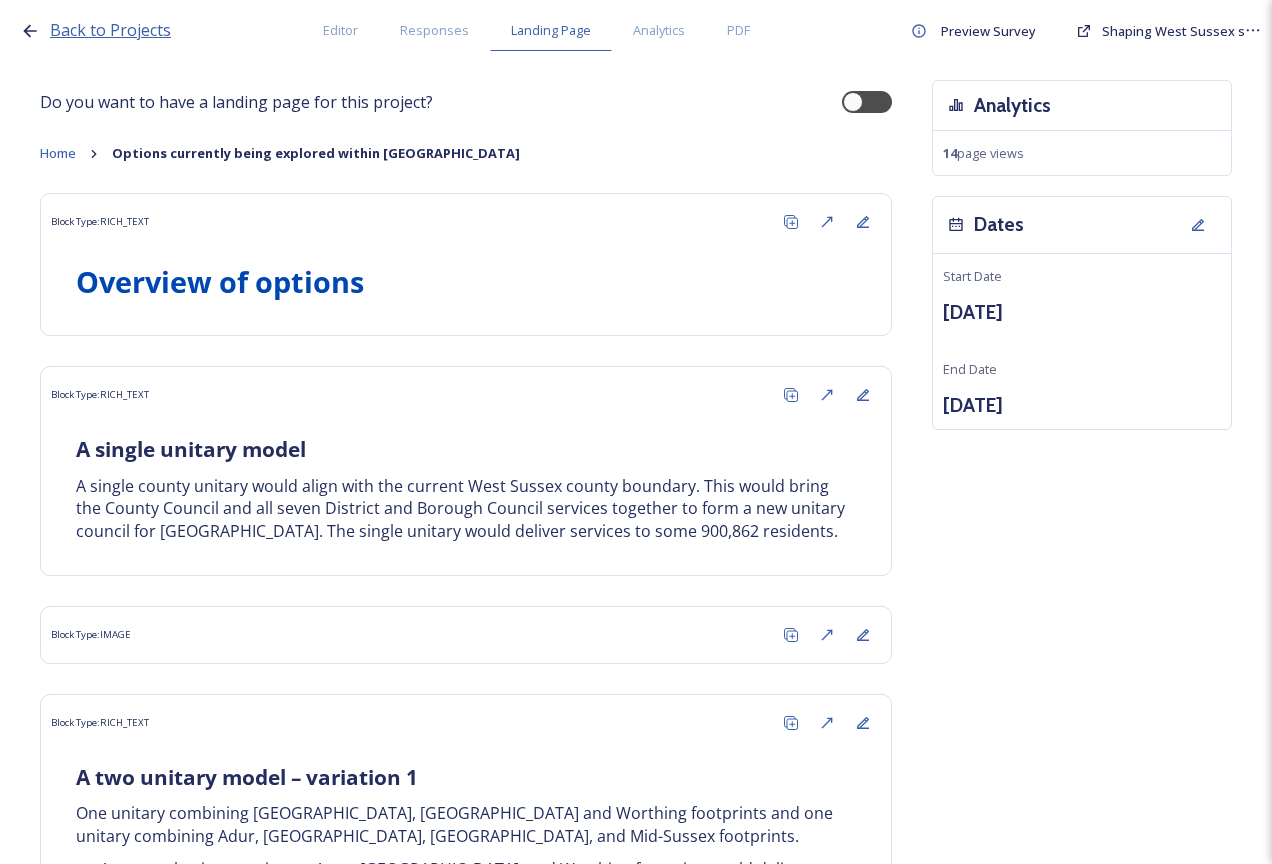 click on "Back to Projects" at bounding box center [110, 30] 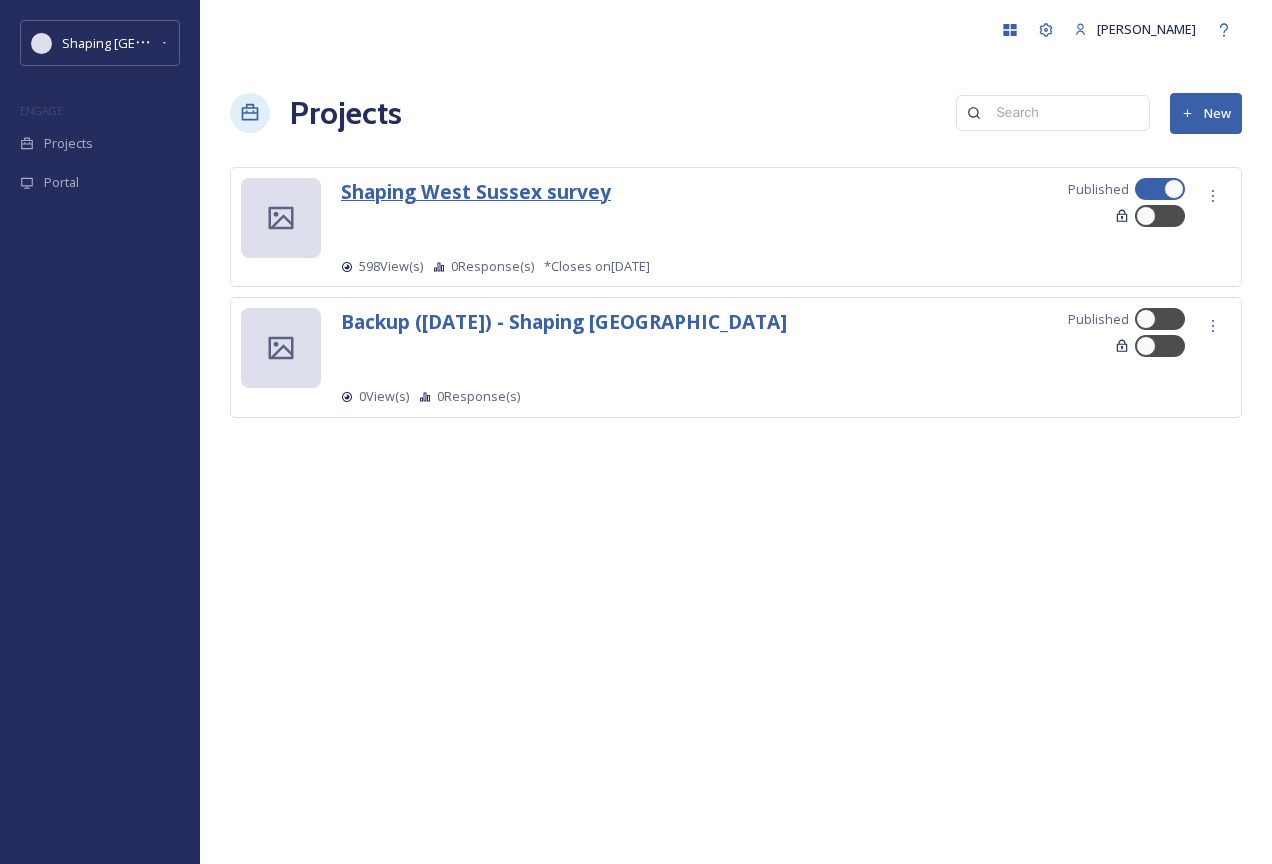 click on "Shaping West Sussex survey" at bounding box center (476, 191) 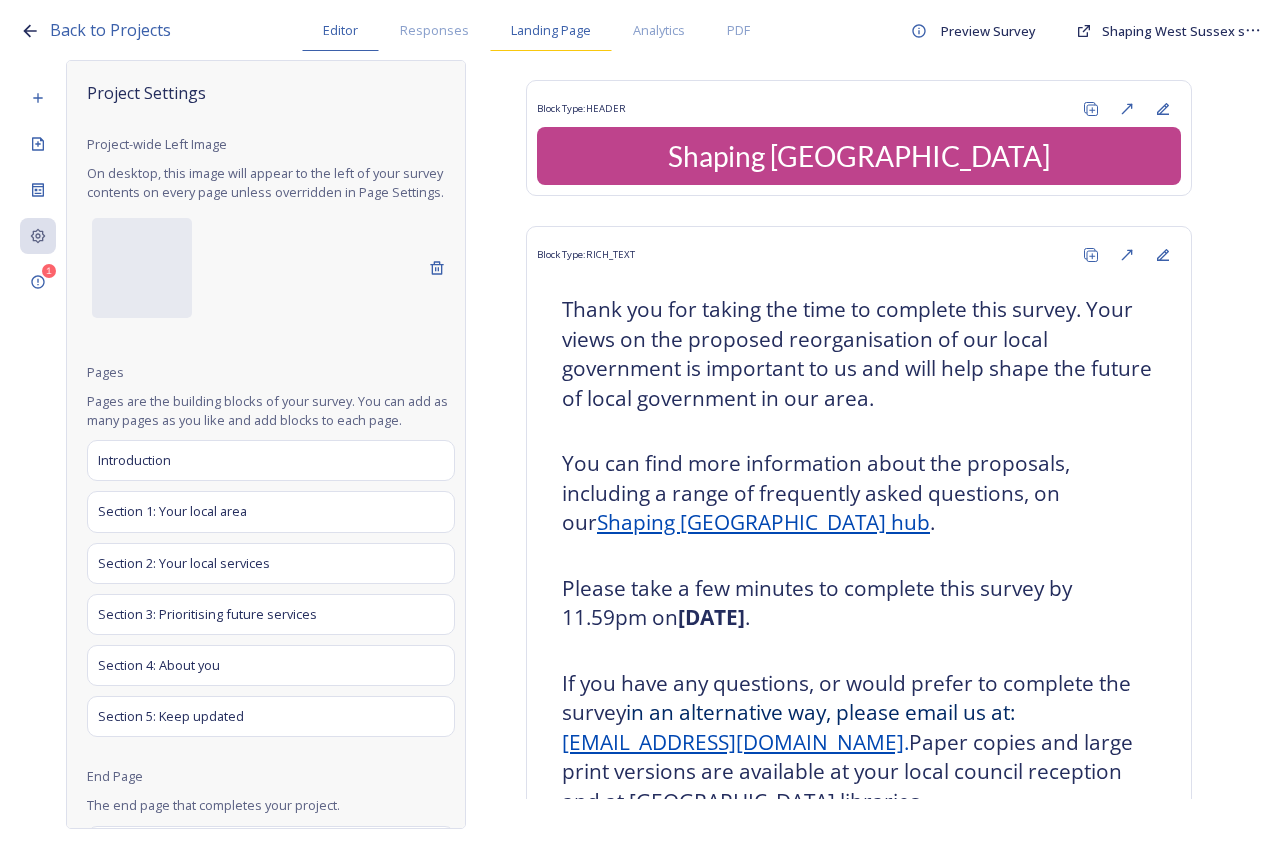 click on "Landing Page" at bounding box center (551, 30) 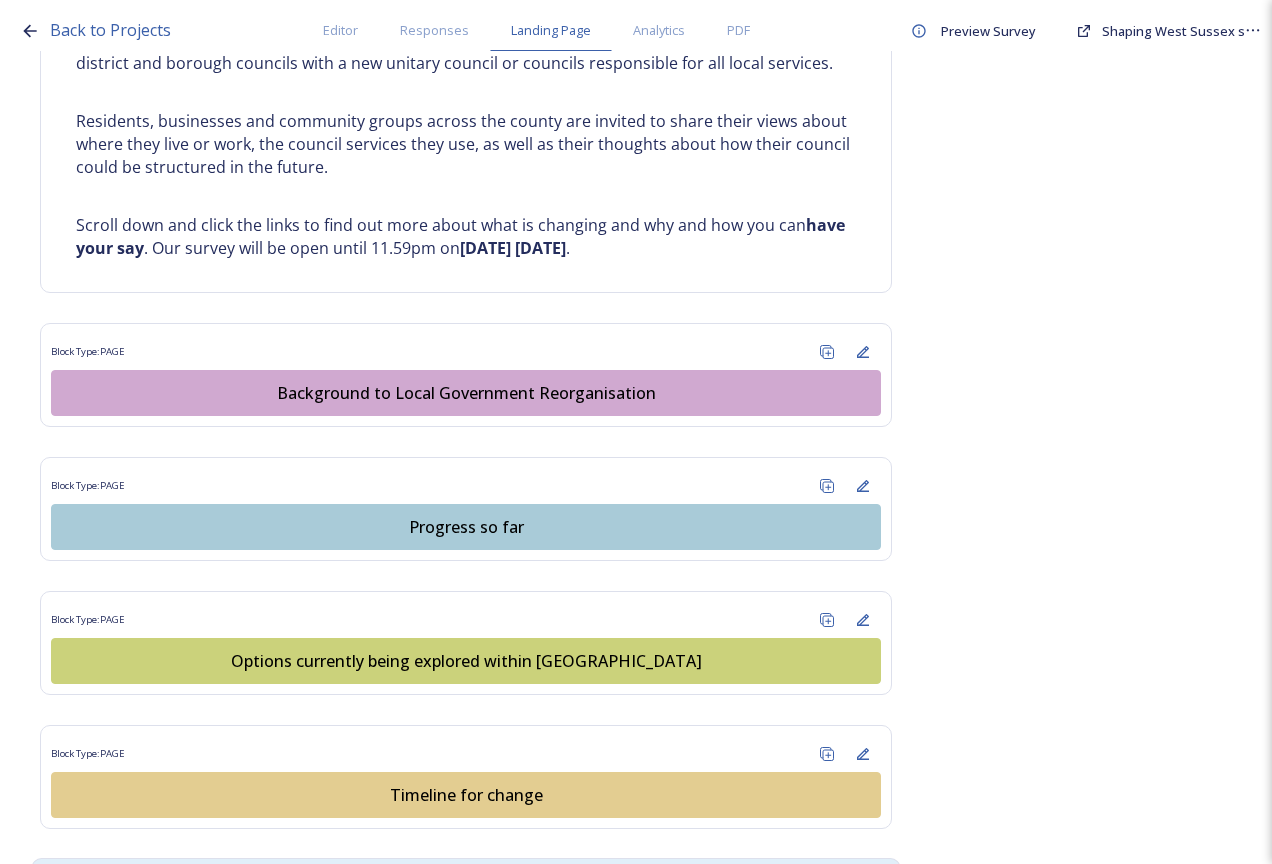 scroll, scrollTop: 1500, scrollLeft: 0, axis: vertical 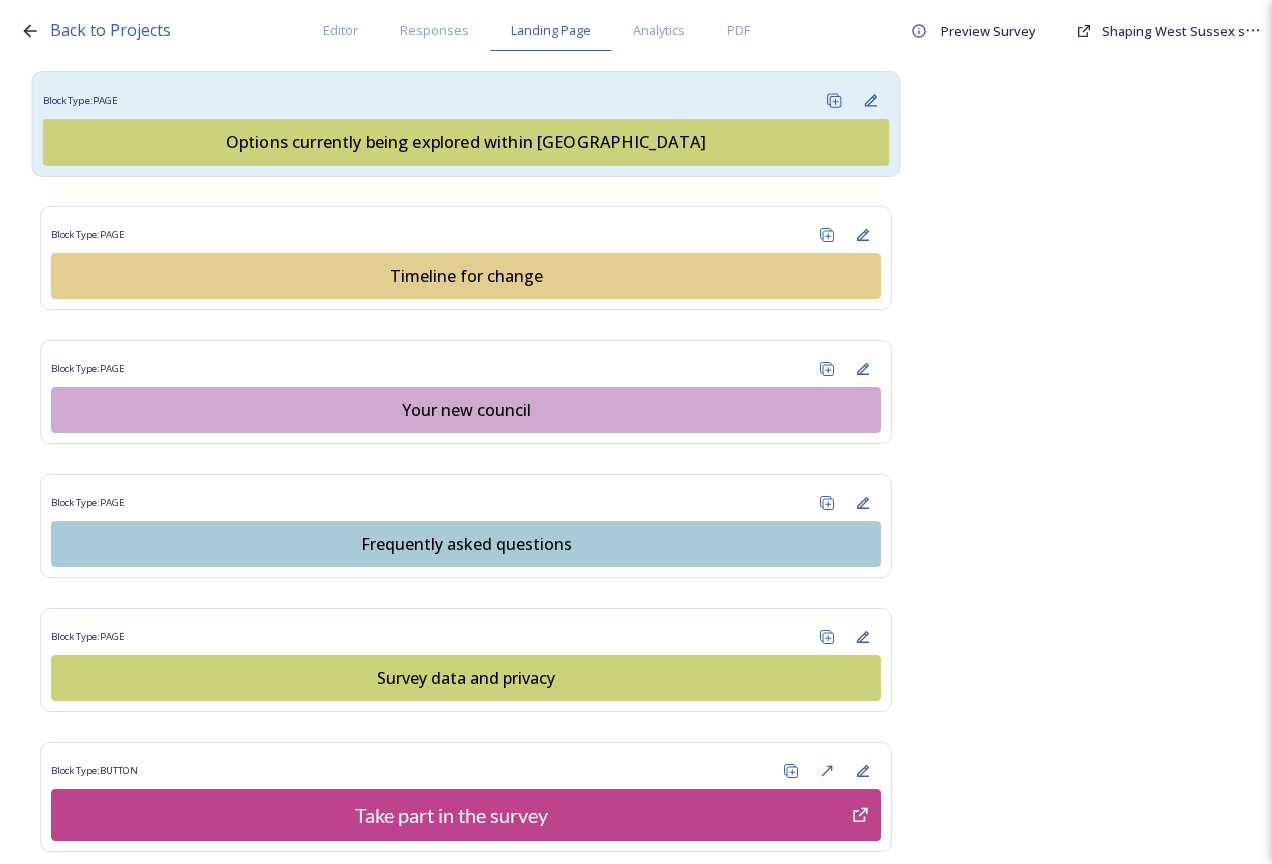 click on "Options currently being explored within [GEOGRAPHIC_DATA]" at bounding box center (466, 142) 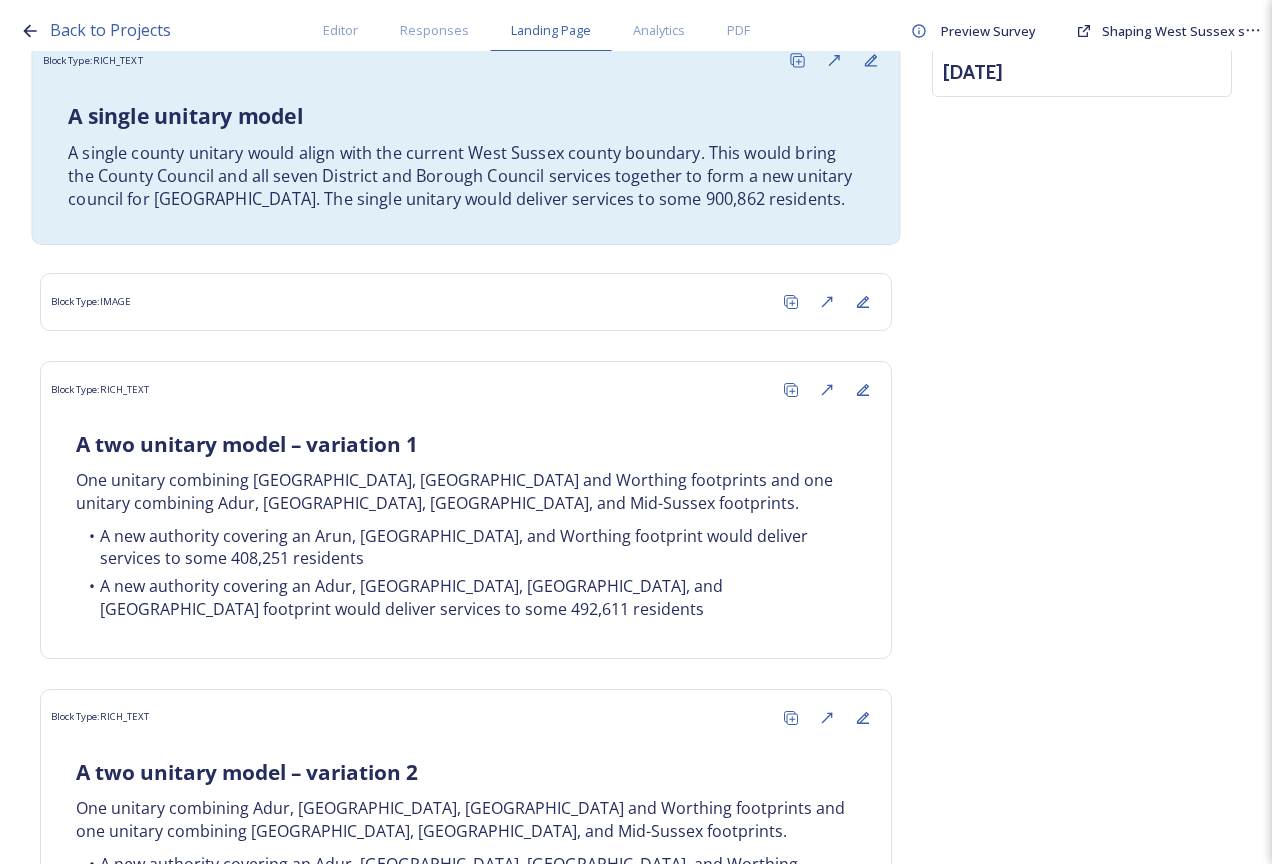 scroll, scrollTop: 500, scrollLeft: 0, axis: vertical 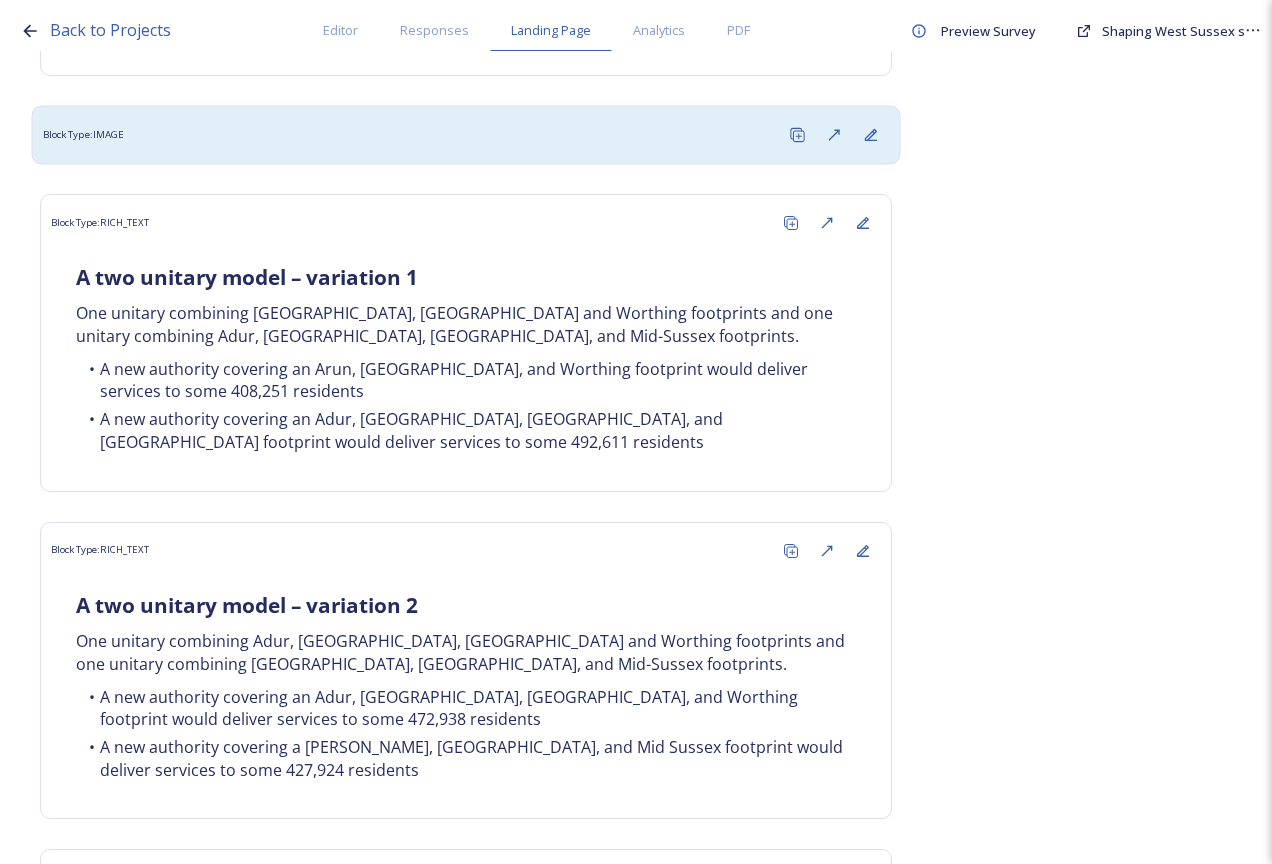 click on "Block Type:  IMAGE" at bounding box center (466, 134) 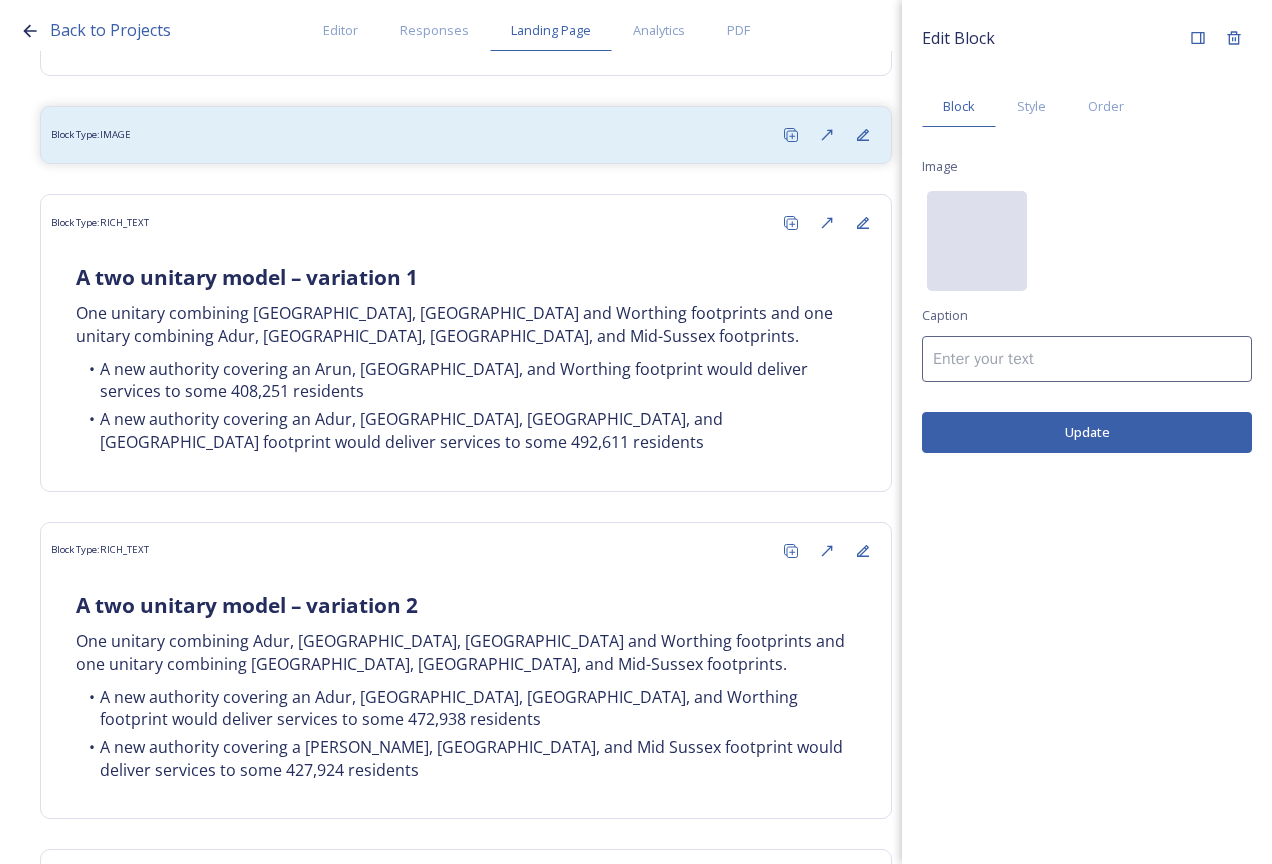 click on "No preview available for file of  ." at bounding box center [977, 341] 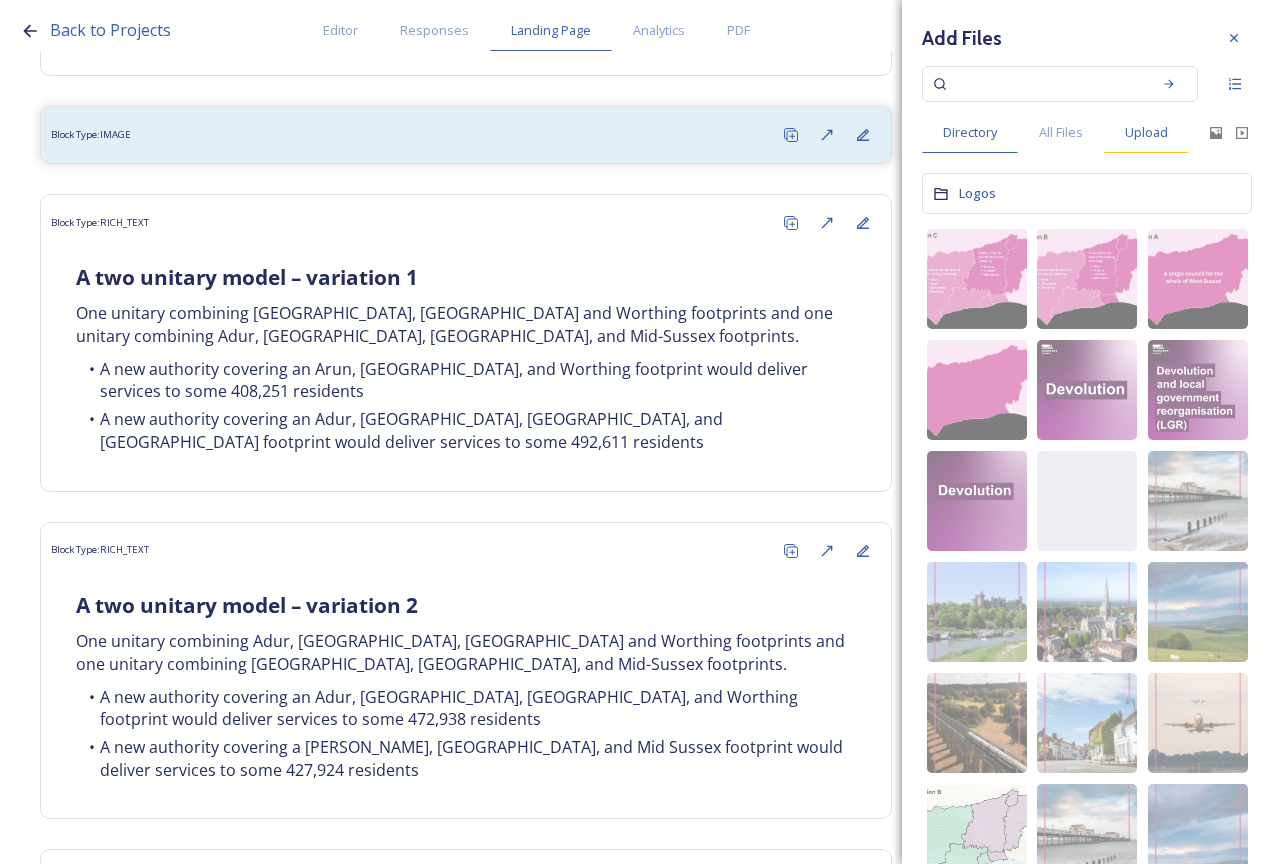 click on "Upload" at bounding box center [1146, 132] 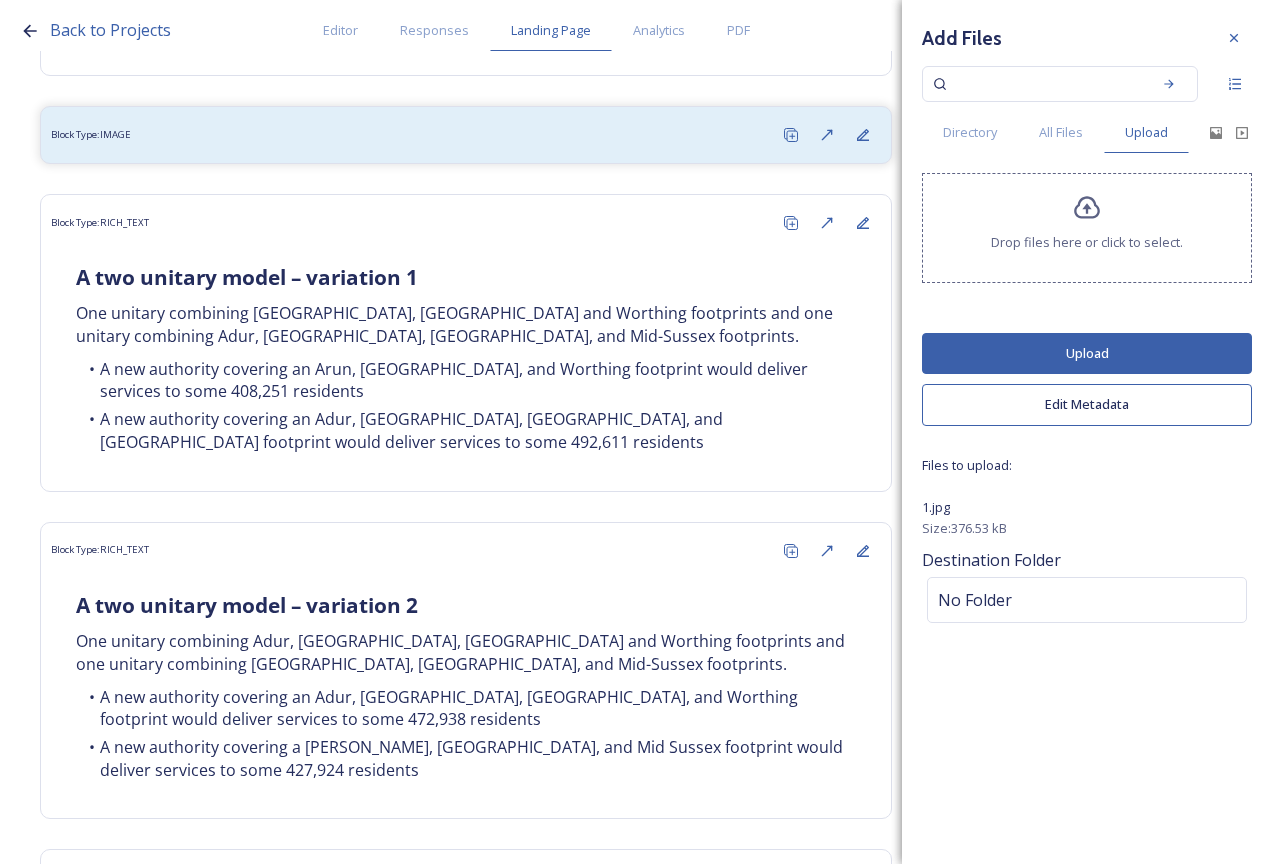 click on "Upload" at bounding box center [1087, 353] 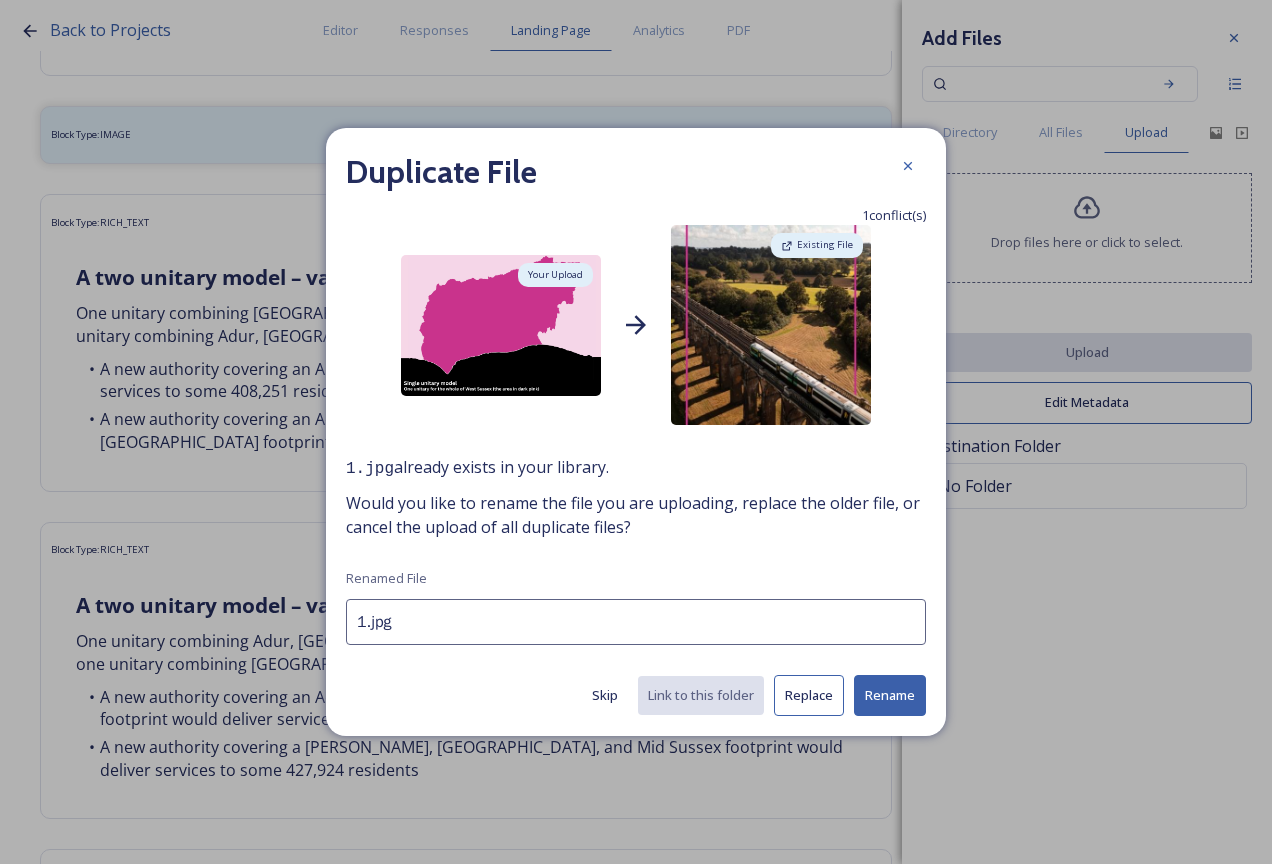 click on "1.jpg" at bounding box center (636, 622) 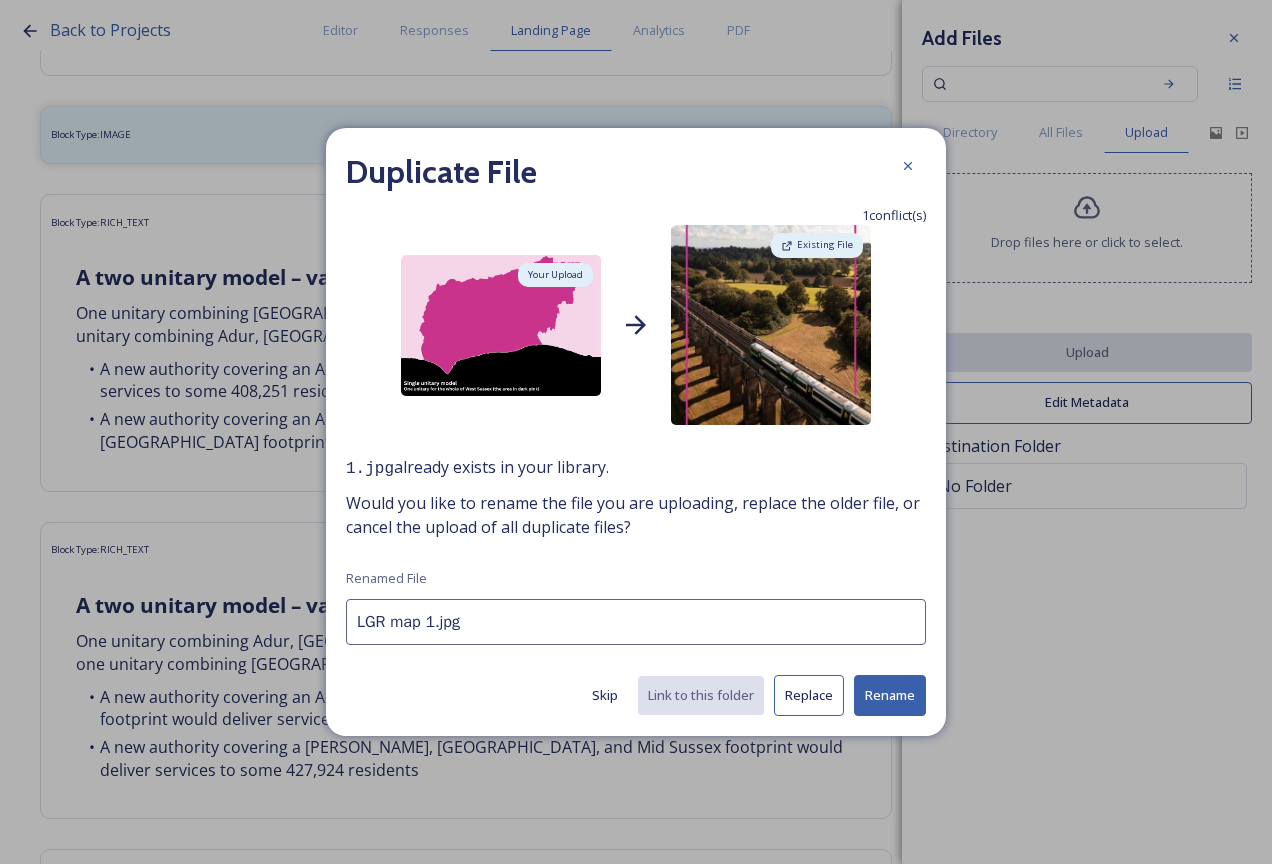 type on "LGR map 1.jpg" 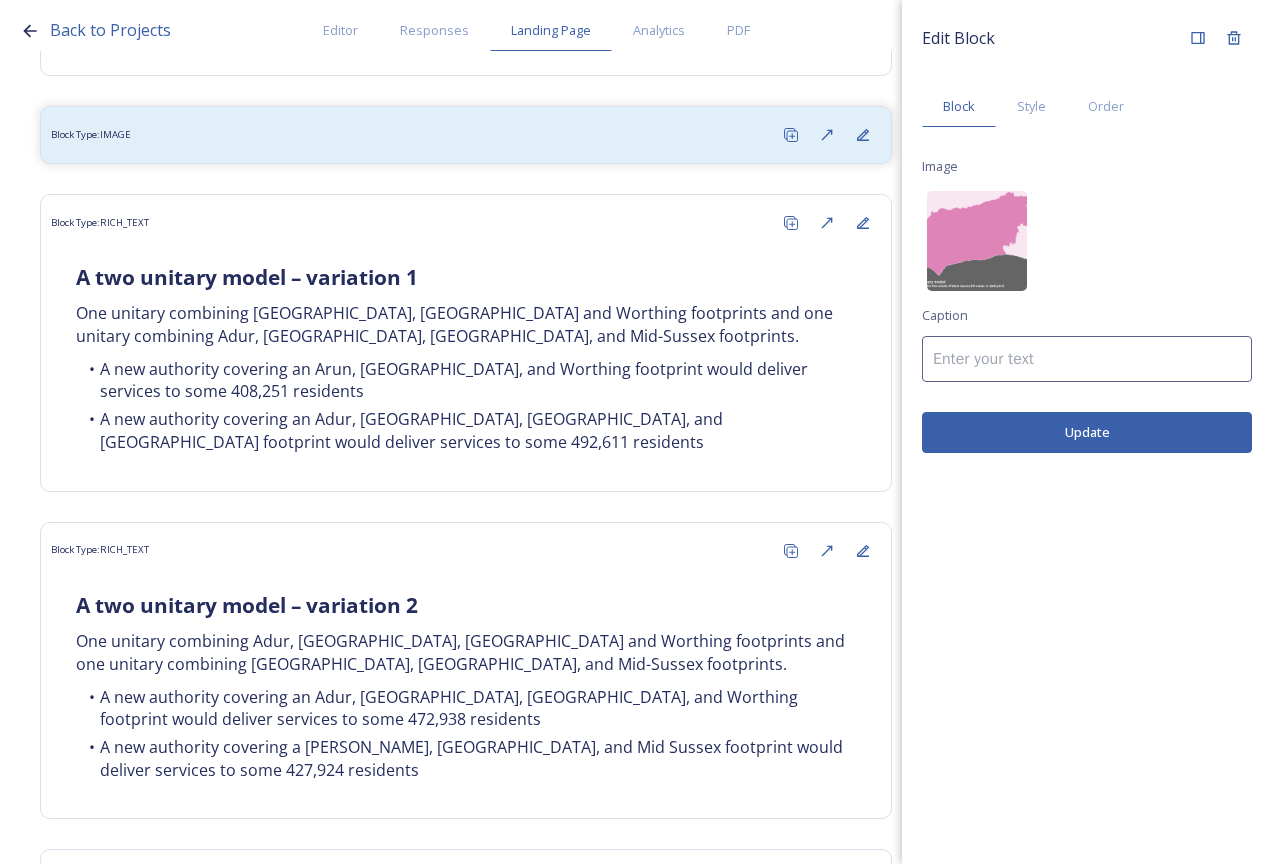 click at bounding box center (1087, 359) 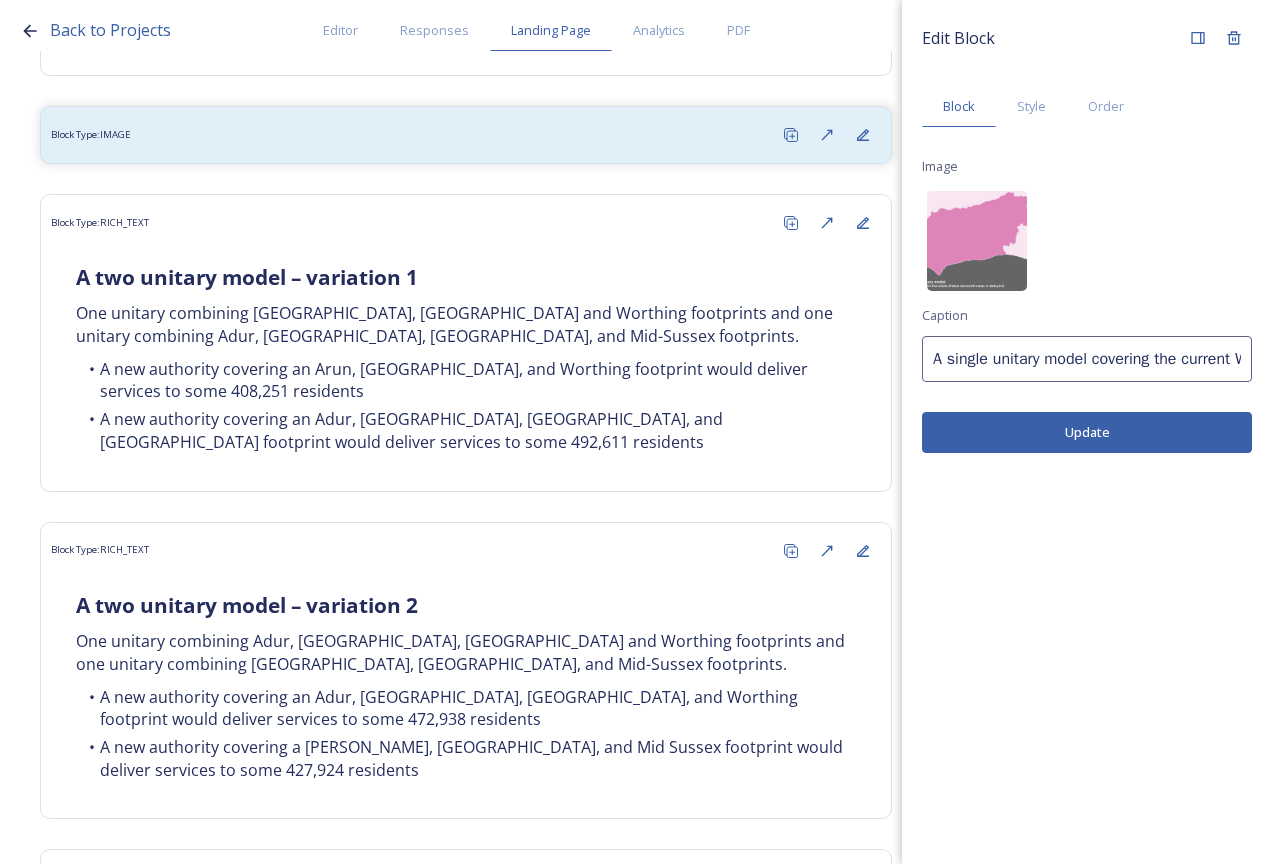 scroll, scrollTop: 0, scrollLeft: 698, axis: horizontal 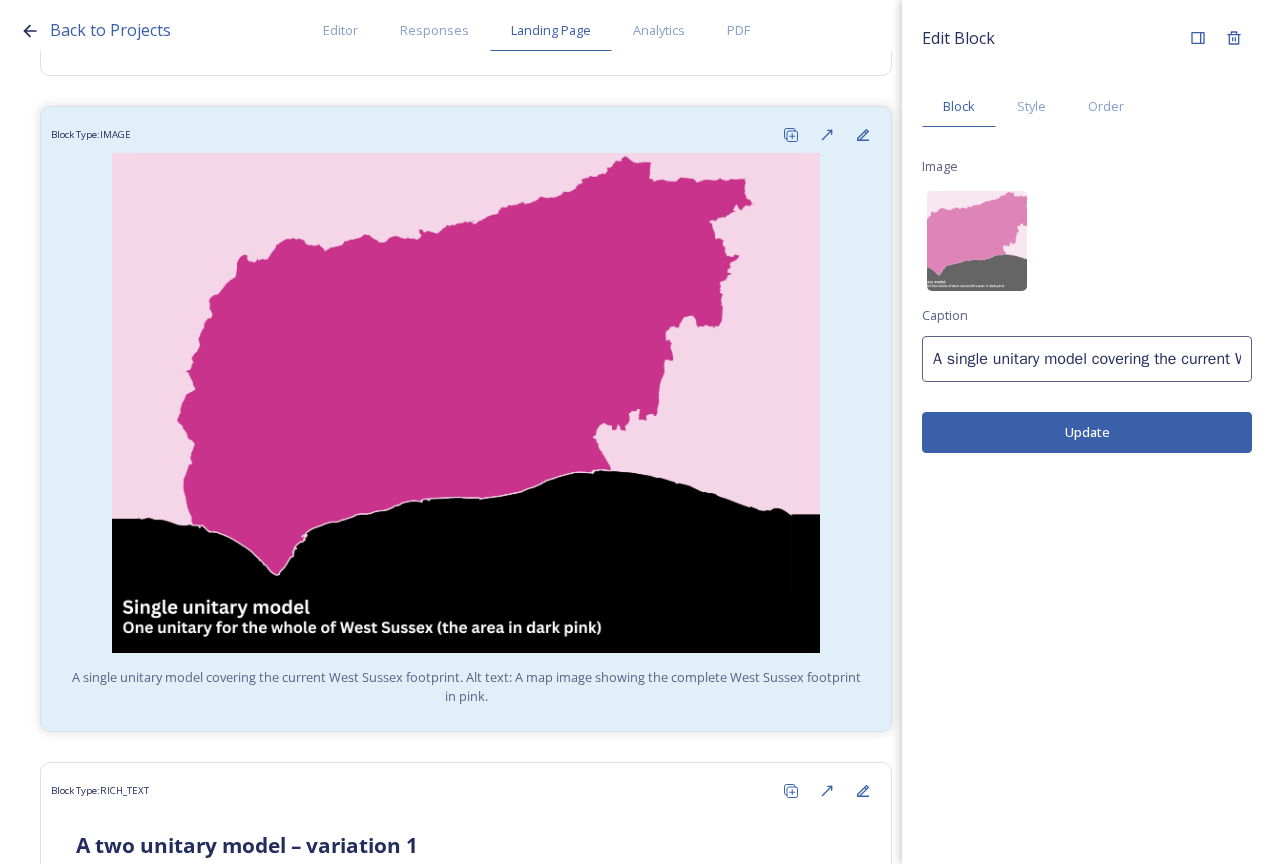 click on "A single unitary model covering the current West Sussex footprint.   Alt text: A map image showing the complete West Sussex footprint in pink." at bounding box center (1087, 359) 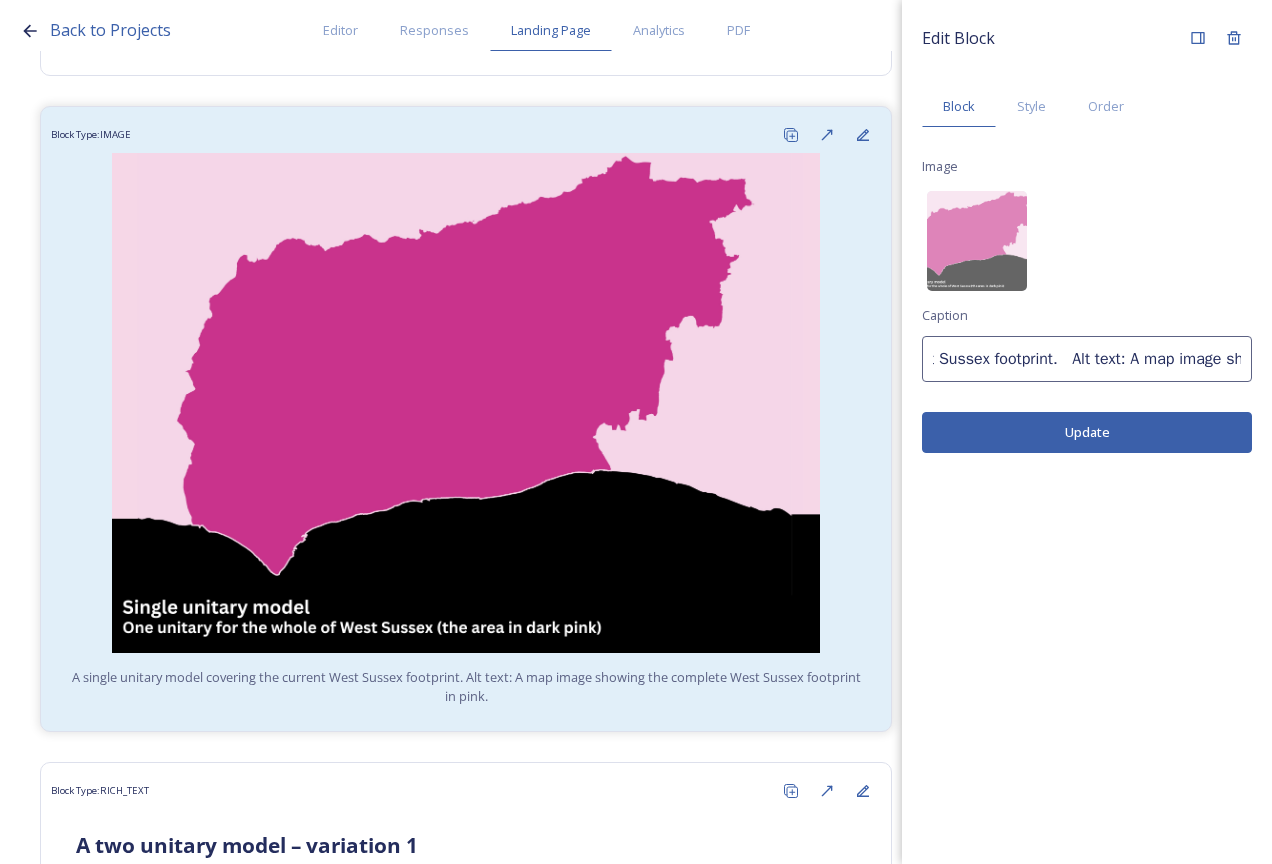 scroll, scrollTop: 0, scrollLeft: 354, axis: horizontal 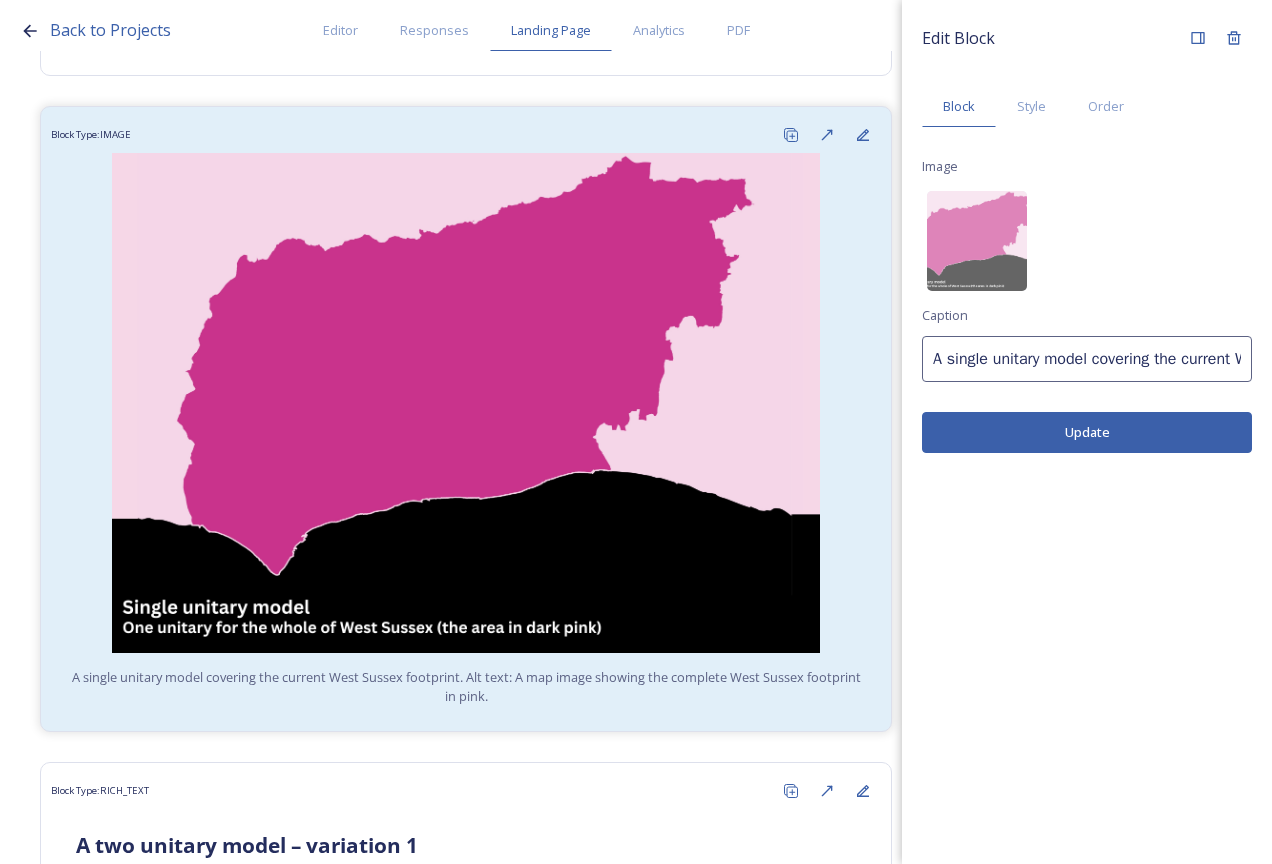 drag, startPoint x: 1058, startPoint y: 358, endPoint x: 1020, endPoint y: 361, distance: 38.118237 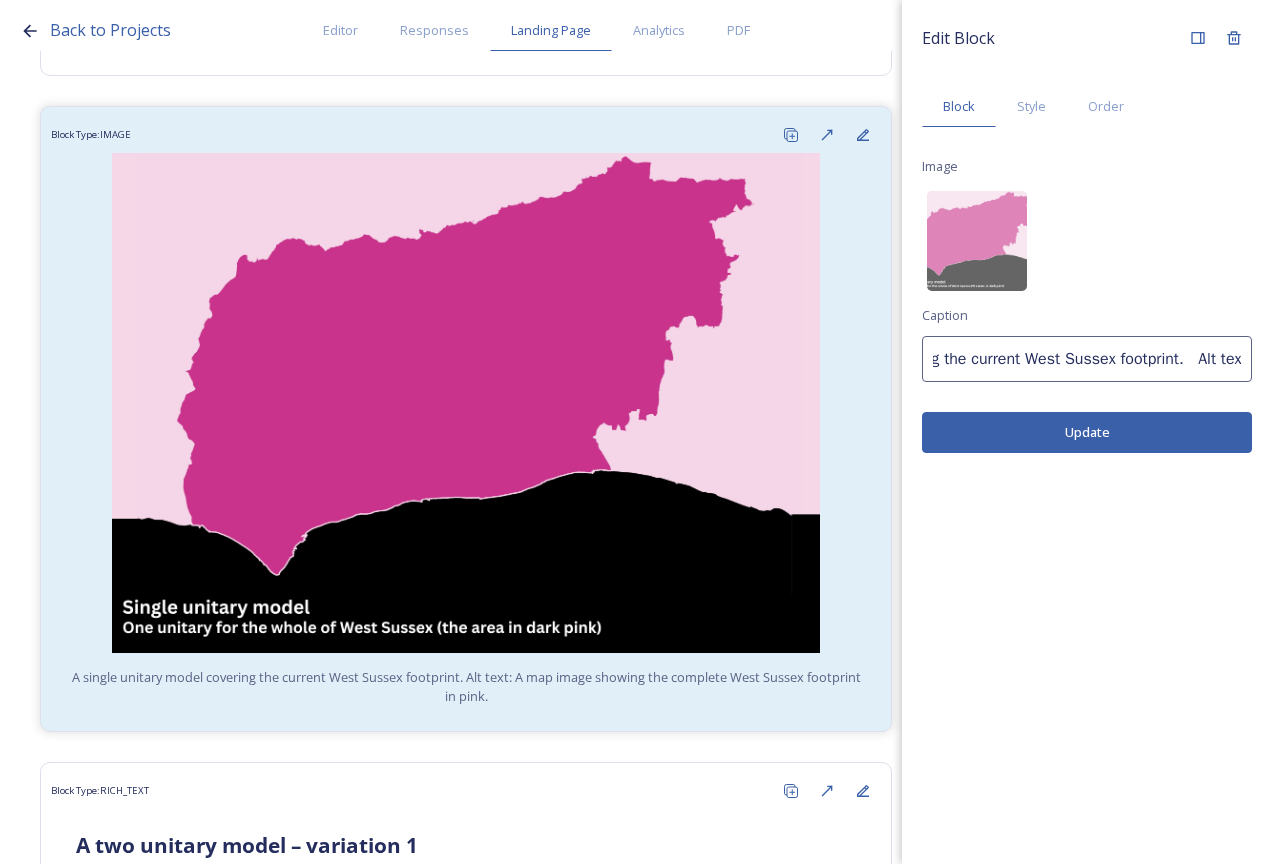 scroll, scrollTop: 0, scrollLeft: 267, axis: horizontal 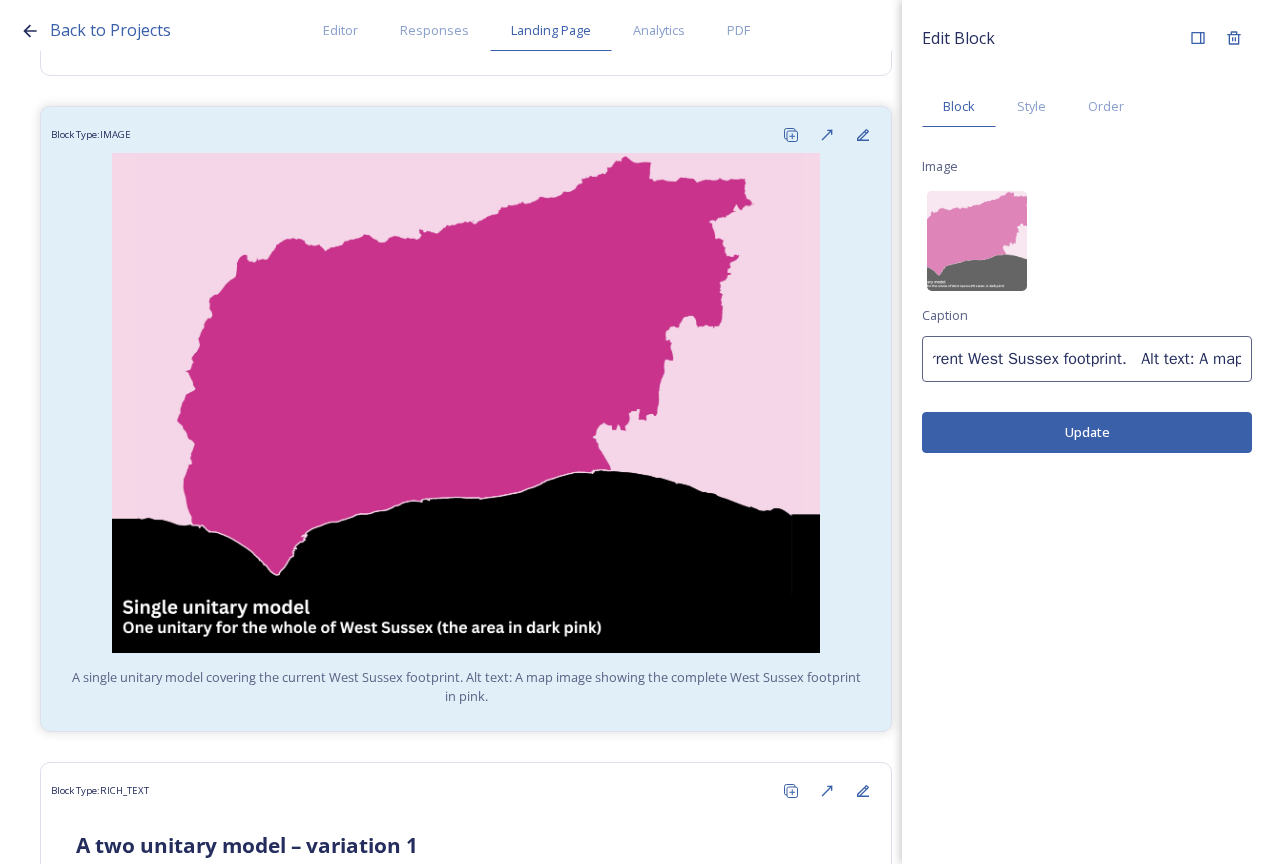 click on "A single unitary model covering the current West Sussex footprint.   Alt text: A map image showing the complete West Sussex footprint in pink." at bounding box center [1087, 359] 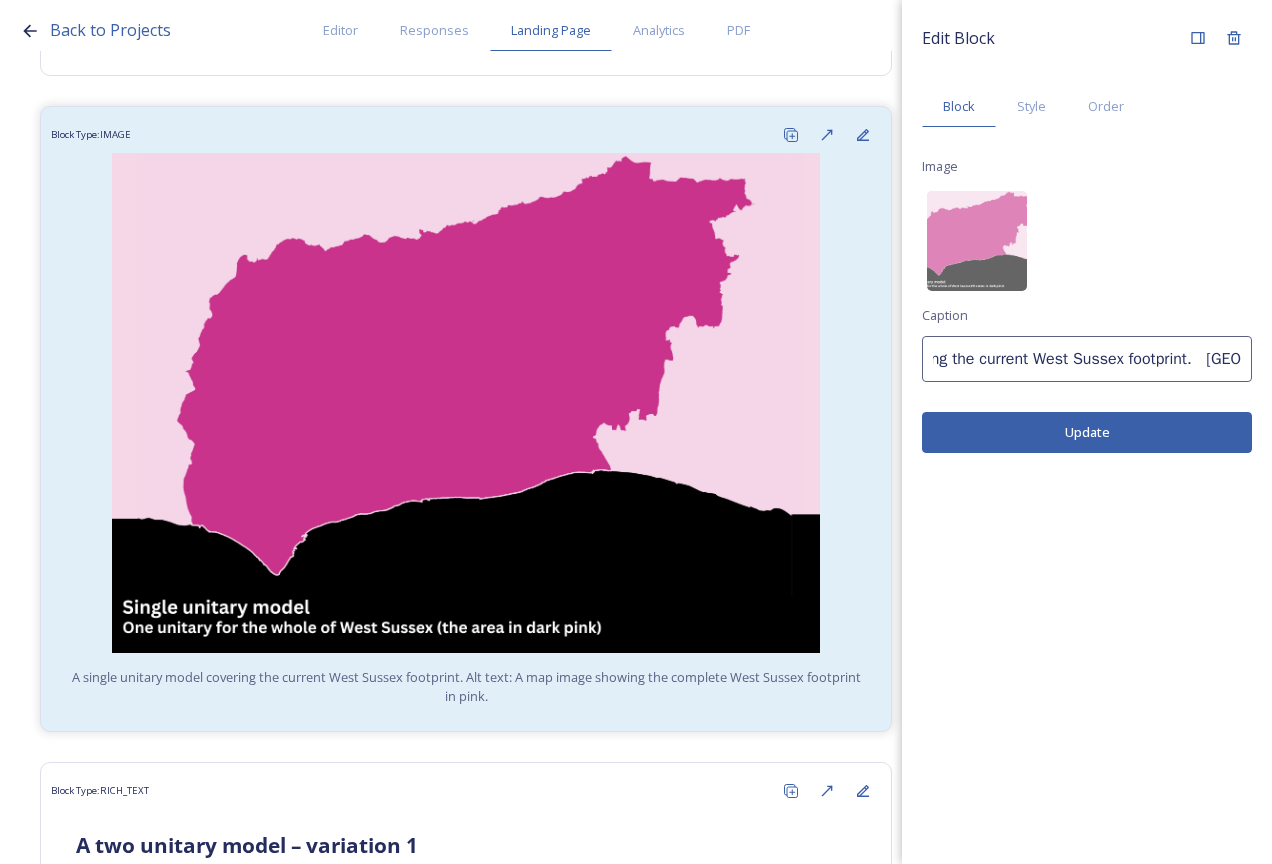 scroll, scrollTop: 0, scrollLeft: 0, axis: both 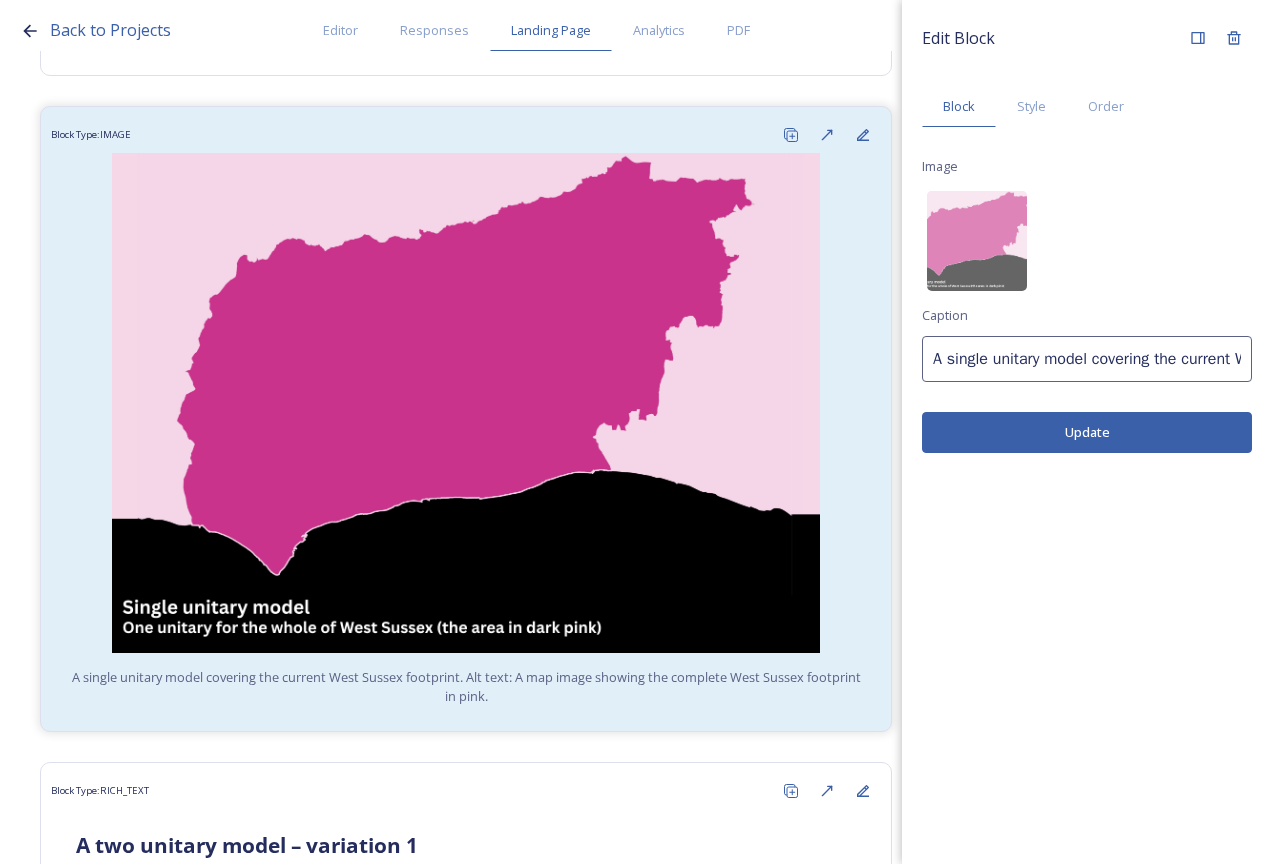 drag, startPoint x: 971, startPoint y: 366, endPoint x: 1193, endPoint y: 363, distance: 222.02026 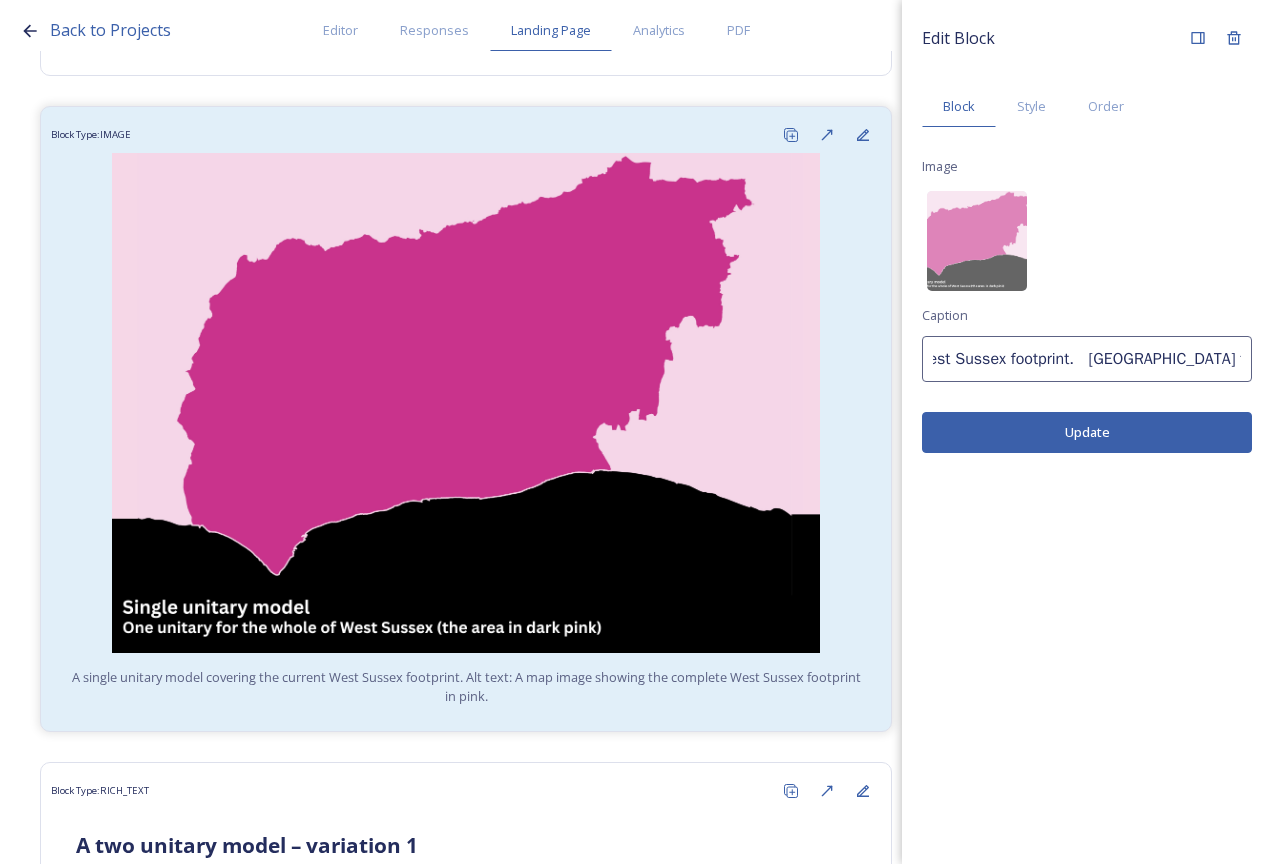 scroll, scrollTop: 0, scrollLeft: 370, axis: horizontal 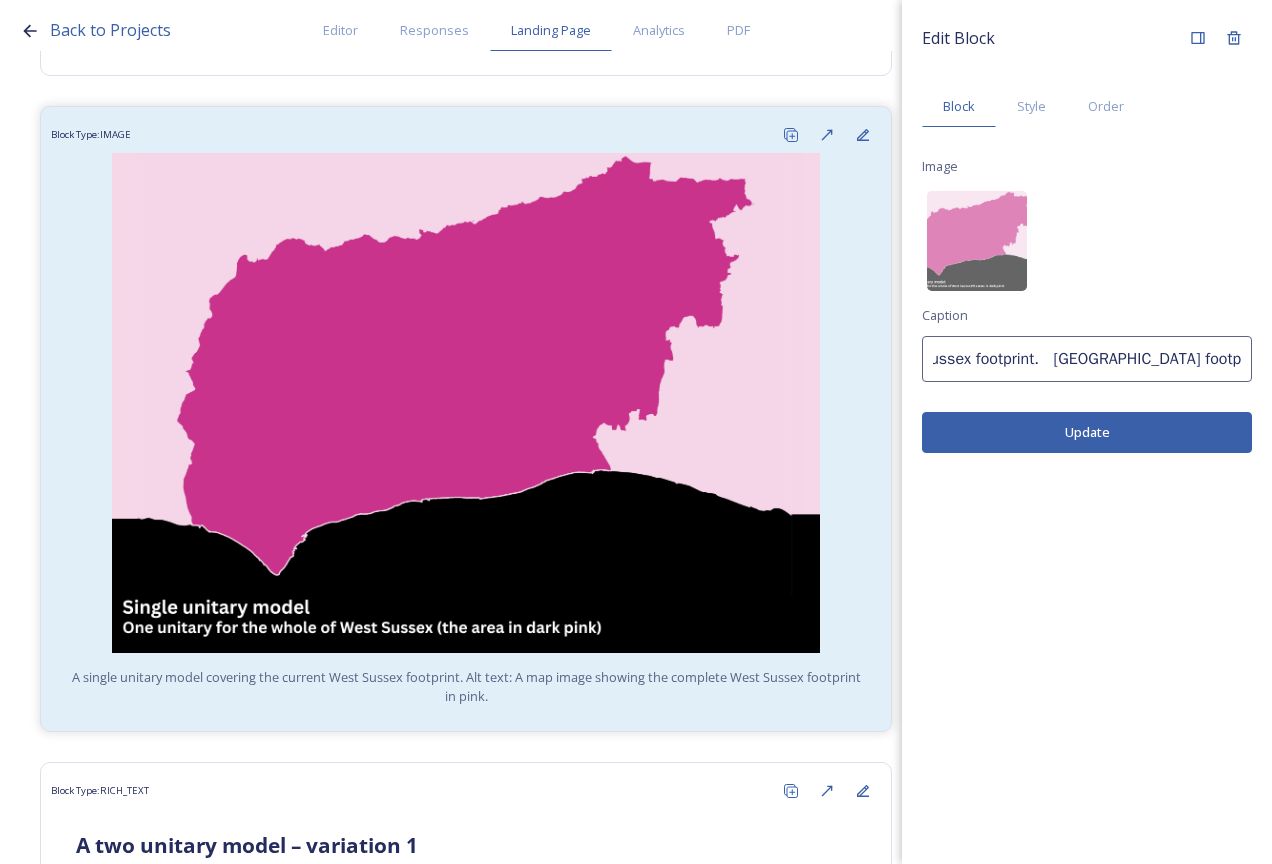 drag, startPoint x: 1176, startPoint y: 363, endPoint x: 1047, endPoint y: 358, distance: 129.09686 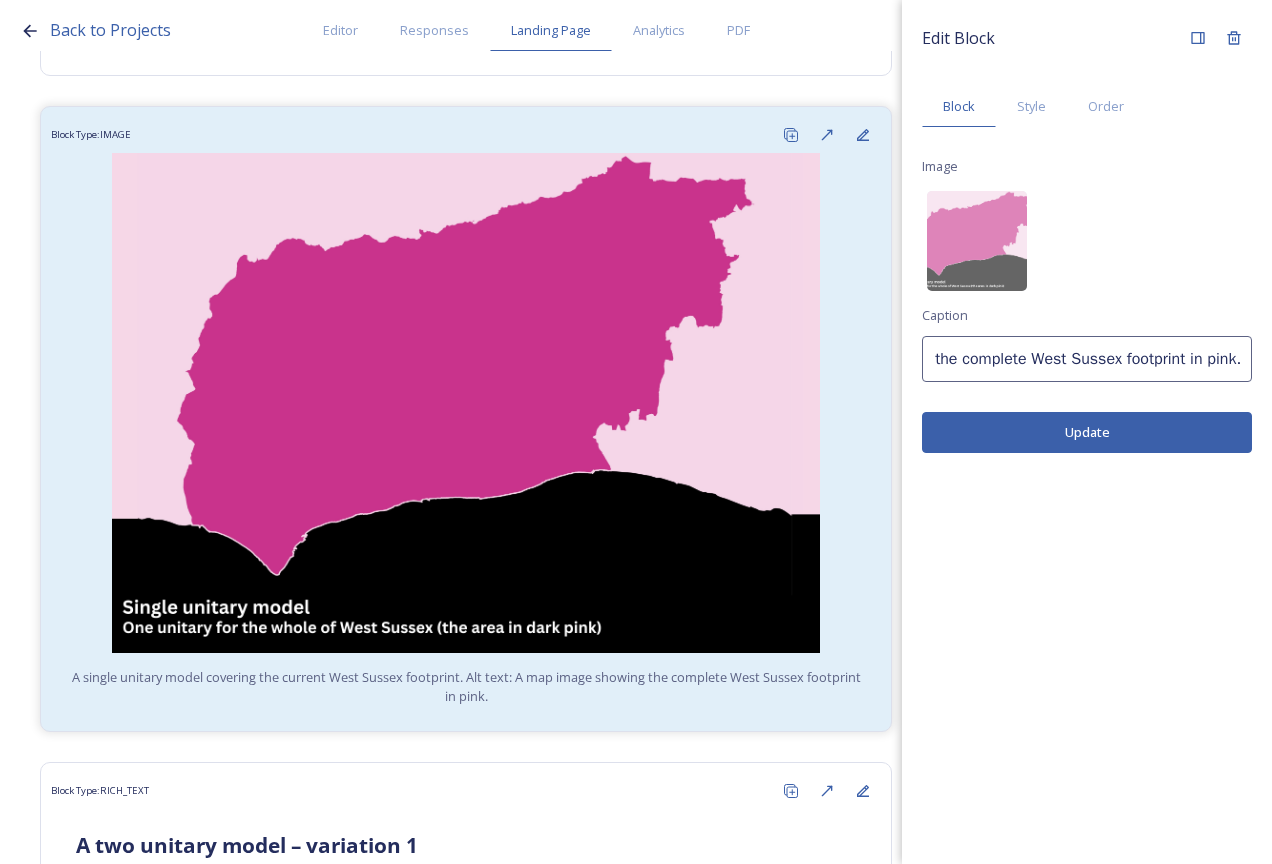 scroll, scrollTop: 0, scrollLeft: 226, axis: horizontal 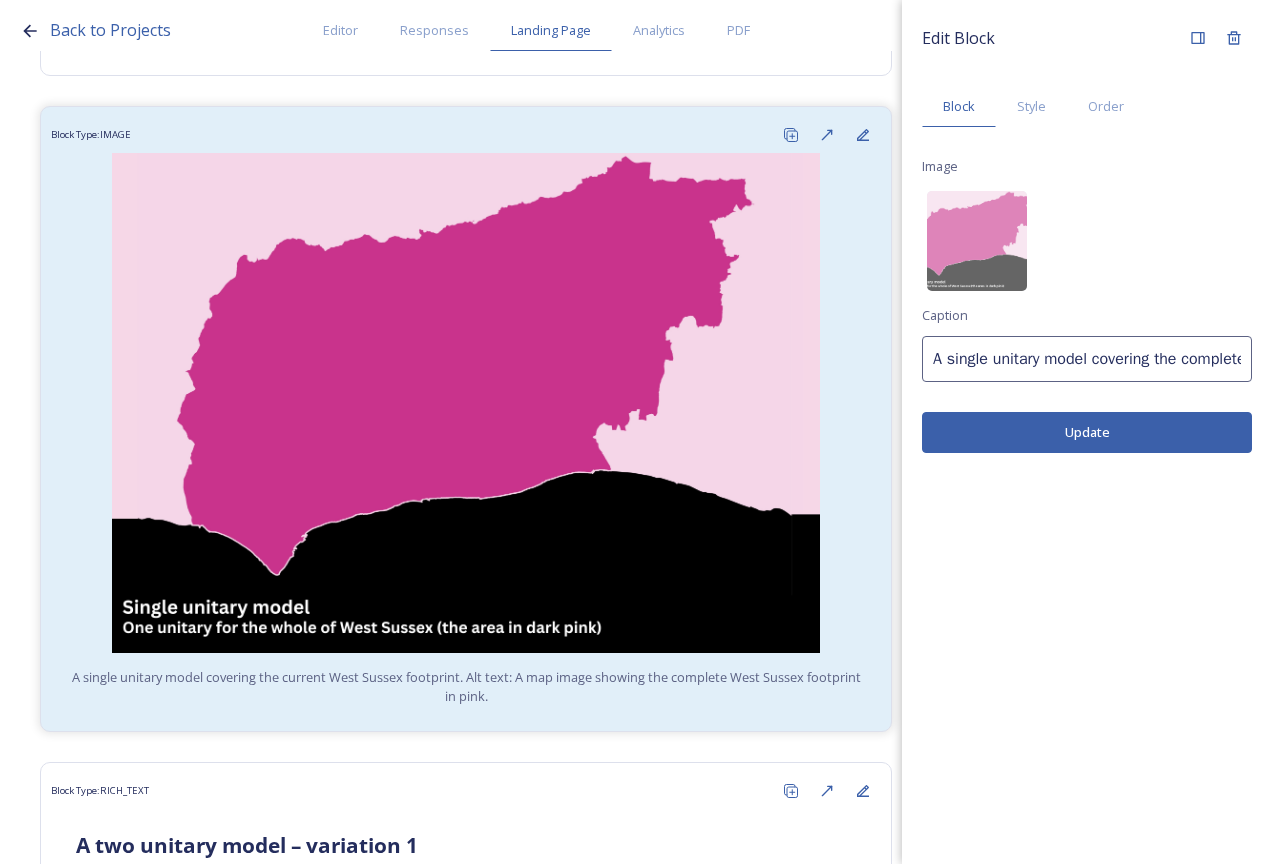 click on "Update" at bounding box center (1087, 432) 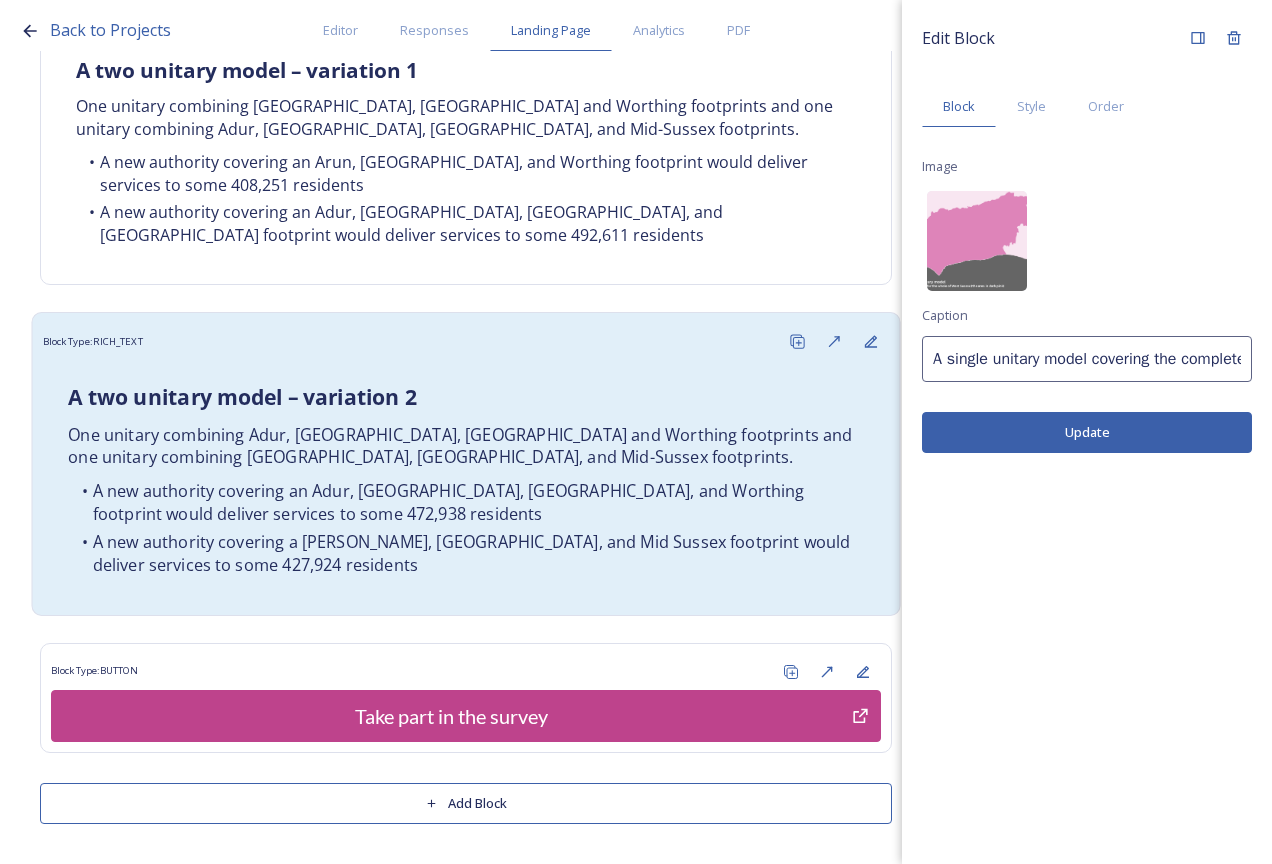 scroll, scrollTop: 456, scrollLeft: 0, axis: vertical 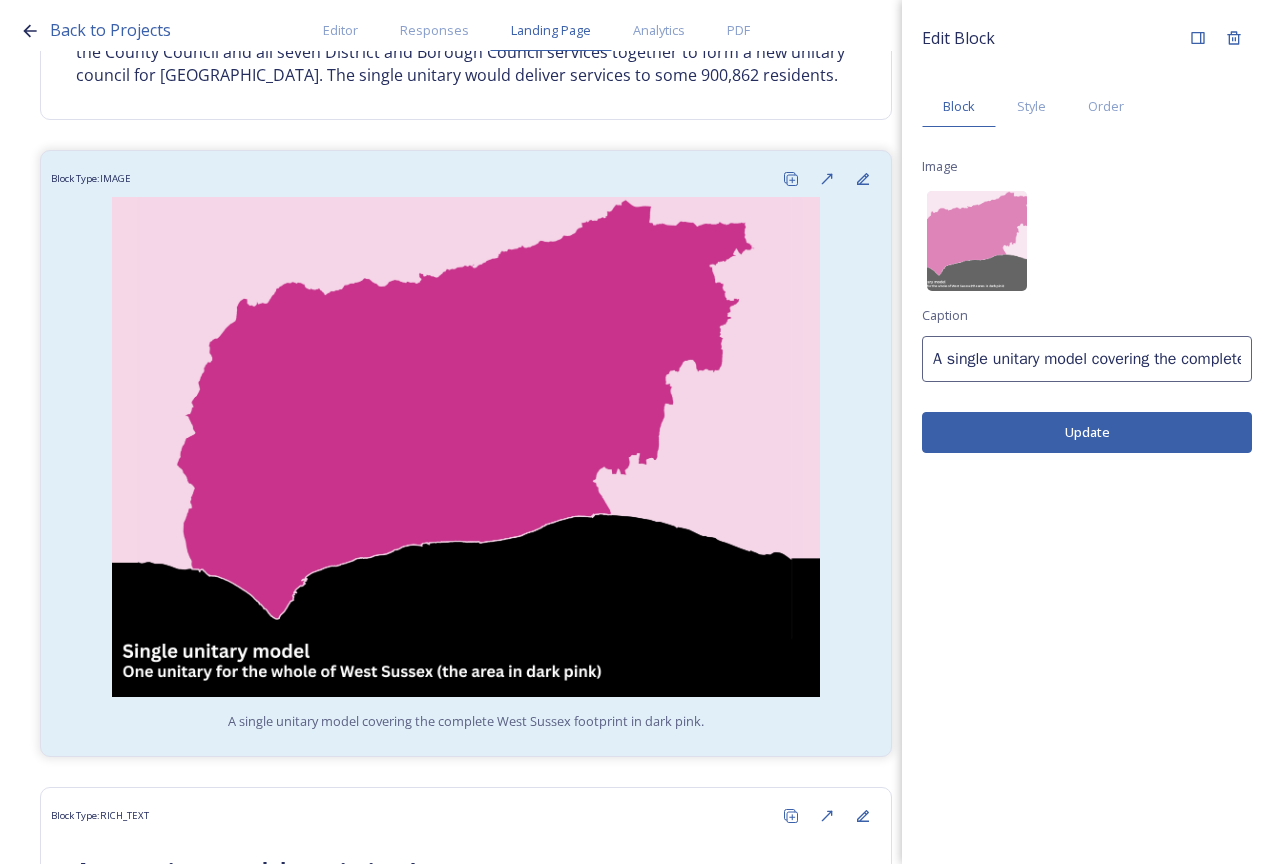 click on "A single unitary model covering the complete West Sussex footprint in dark pink." at bounding box center (1087, 359) 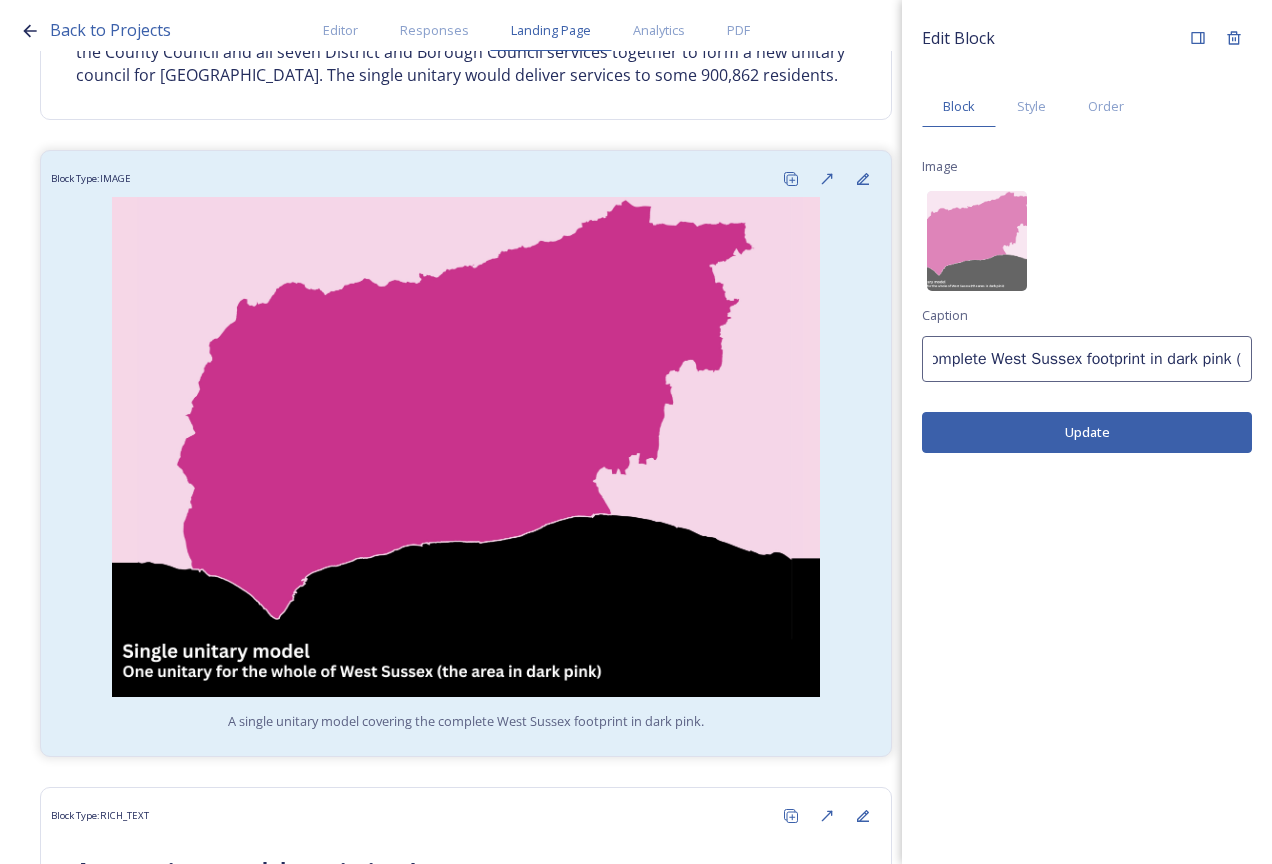 paste on "You can enlarge the map by clicking the expand icon on the top right of the image." 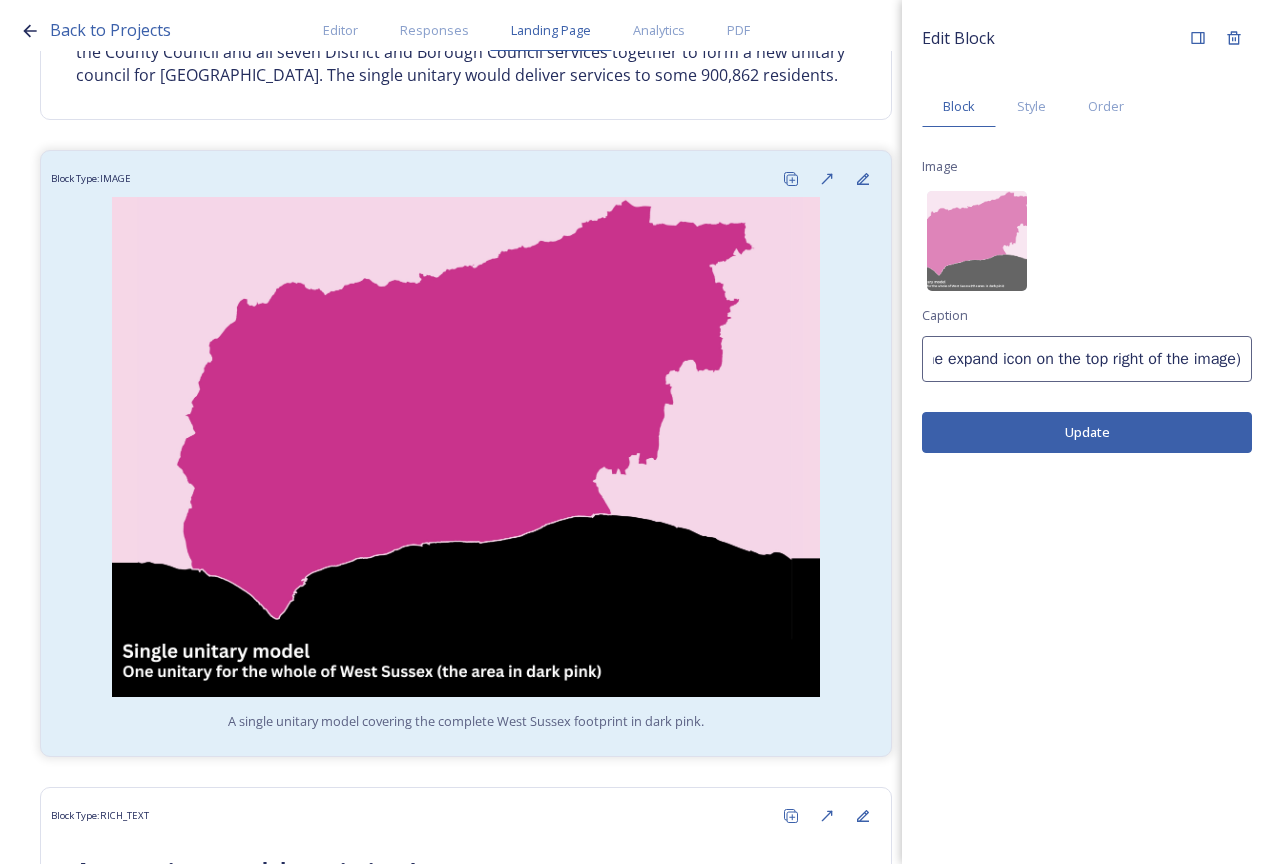 scroll, scrollTop: 0, scrollLeft: 854, axis: horizontal 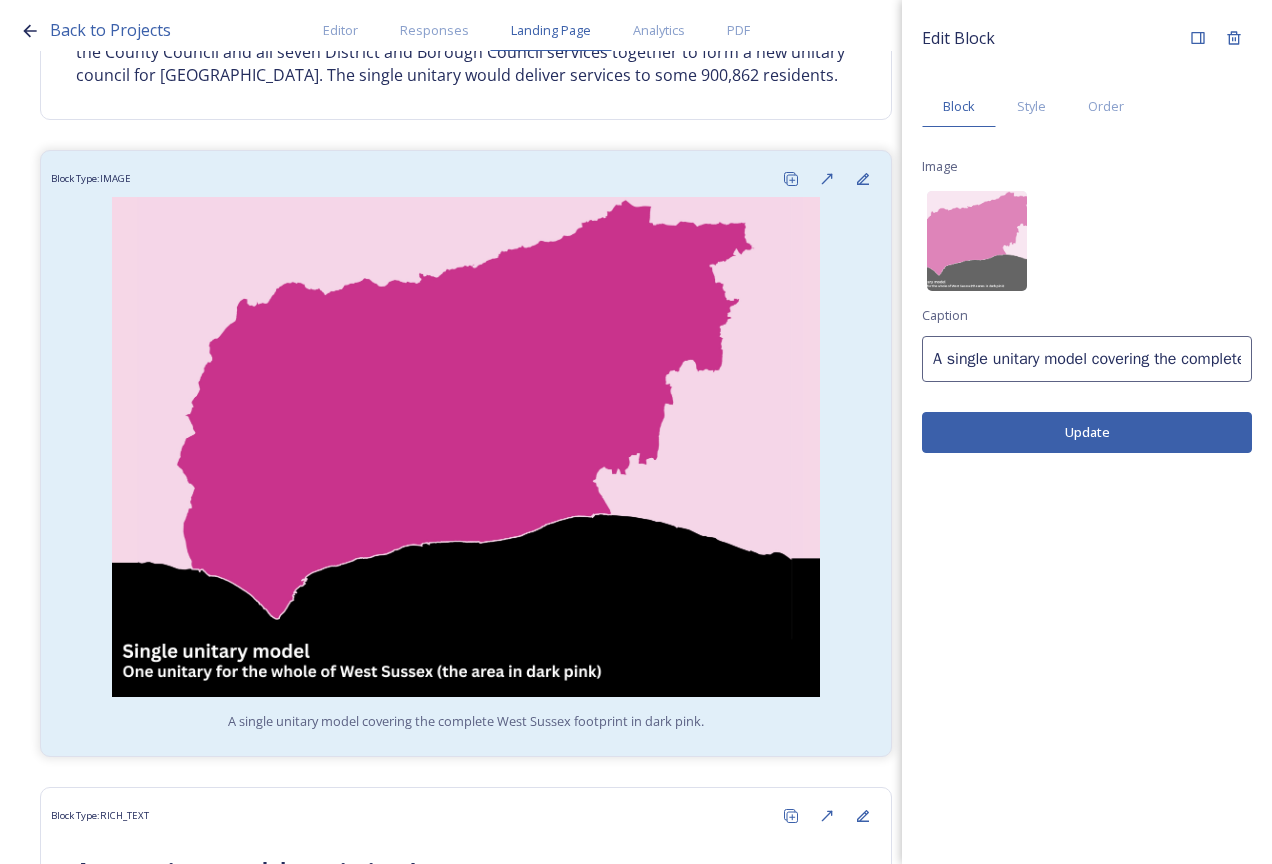 click on "Update" at bounding box center (1087, 432) 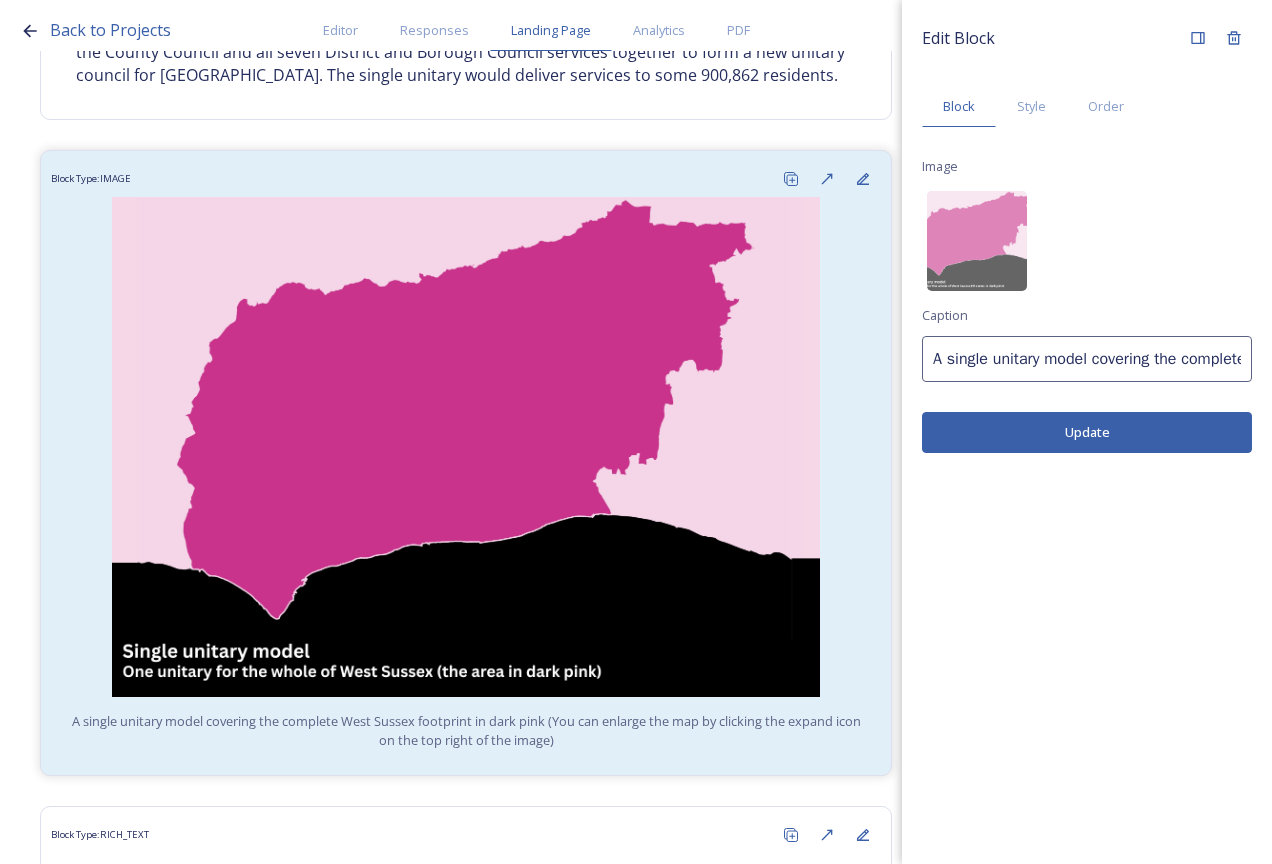 click on "Back to Projects Editor Responses Landing Page Analytics PDF Preview Survey Shaping West Sussex survey Do you want to have a landing page for this project? Home Options currently being explored within West Sussex Block Type:  RICH_TEXT Overview of options Block Type:  RICH_TEXT A single unitary model   A single county unitary would align with the current West Sussex county boundary. This would bring the County Council and all seven District and Borough Council services together to form a new unitary council for West Sussex. The single unitary would deliver services to some 900,862 residents. Block Type:  IMAGE A single unitary model covering the complete West Sussex footprint in dark pink (You can enlarge the map by clicking the expand icon on the top right of the image) Block Type:  RICH_TEXT A two unitary model – variation 1 One unitary combining Arun, Chichester and Worthing footprints and one unitary combining Adur, Crawley, Horsham, and Mid-Sussex footprints. Block Type:  RICH_TEXT     Block Type:" at bounding box center (636, 432) 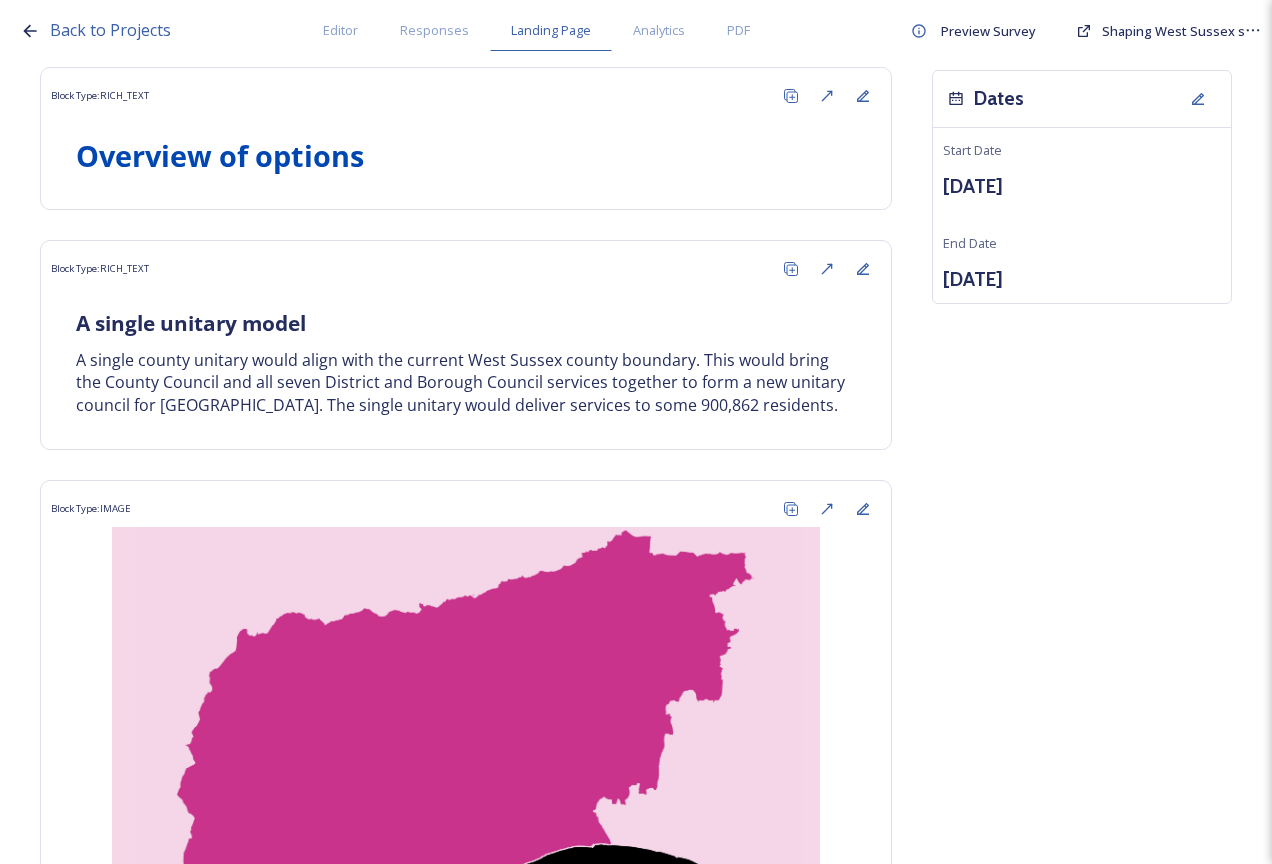 scroll, scrollTop: 0, scrollLeft: 0, axis: both 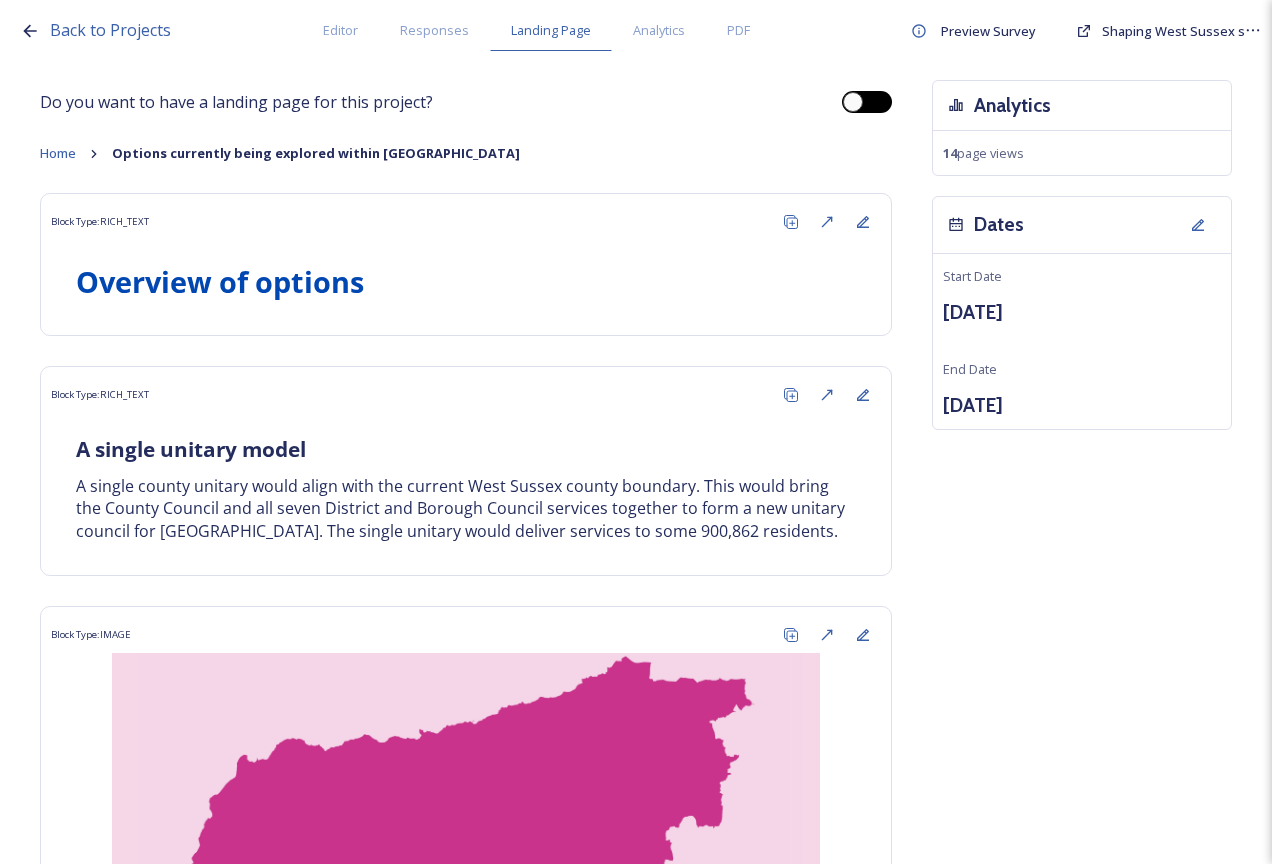 click at bounding box center (867, 102) 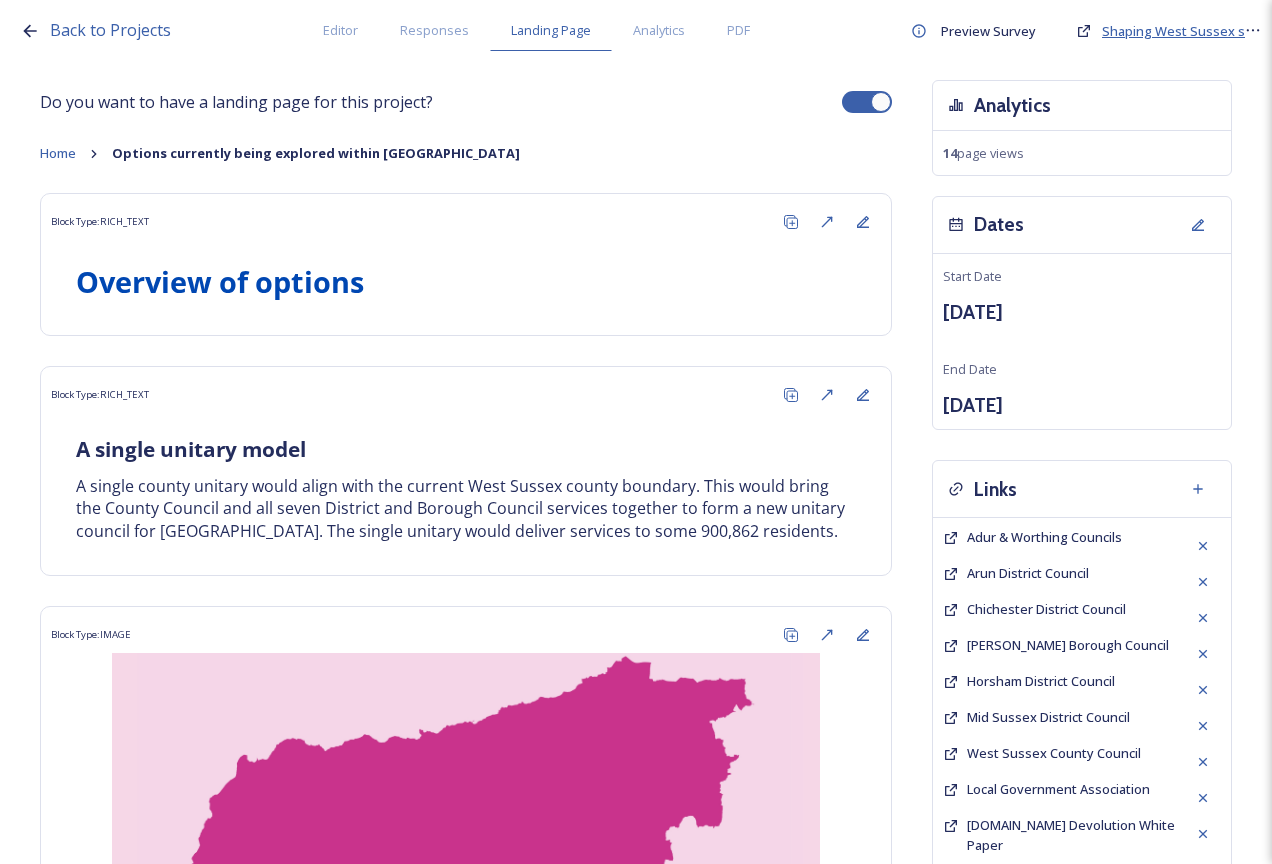 click on "Shaping West Sussex survey" at bounding box center [1191, 31] 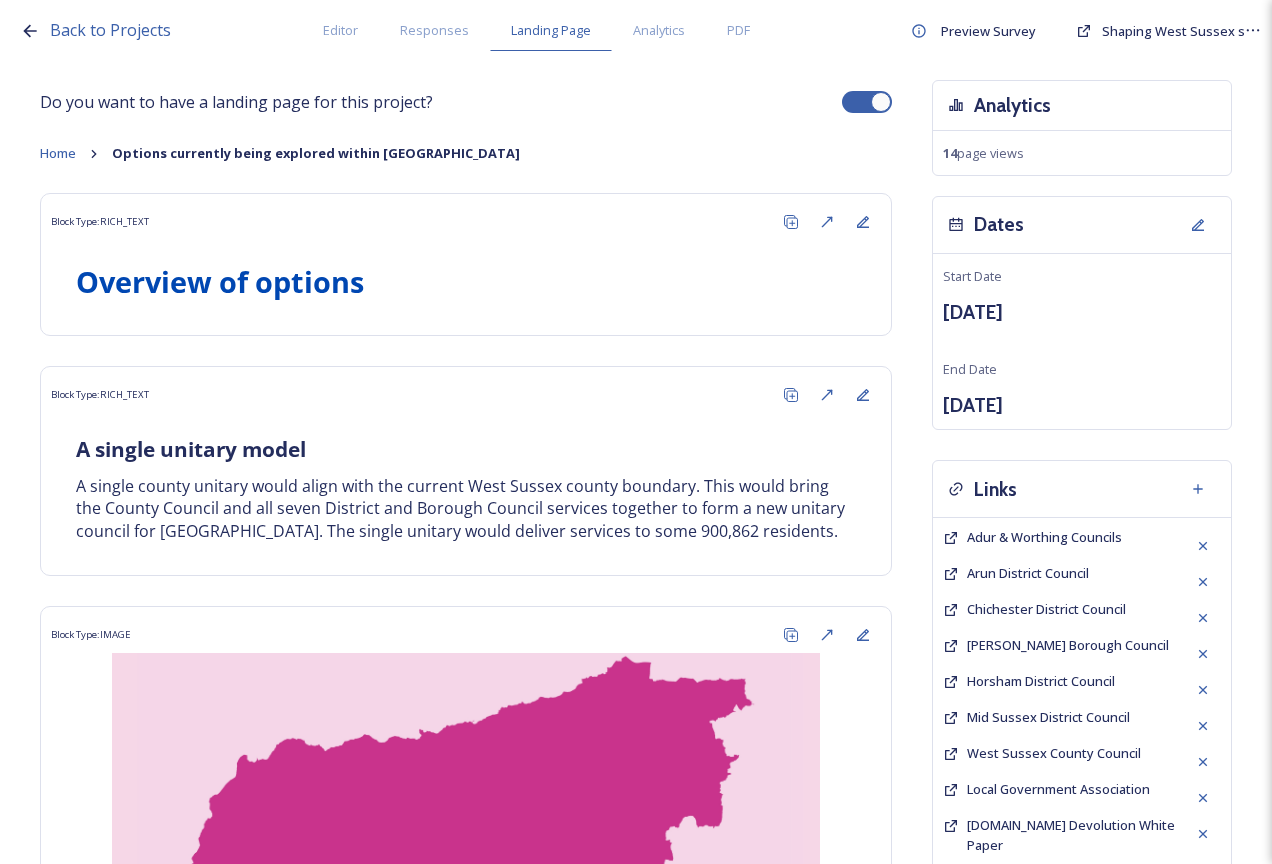 drag, startPoint x: 852, startPoint y: 102, endPoint x: 496, endPoint y: 63, distance: 358.12985 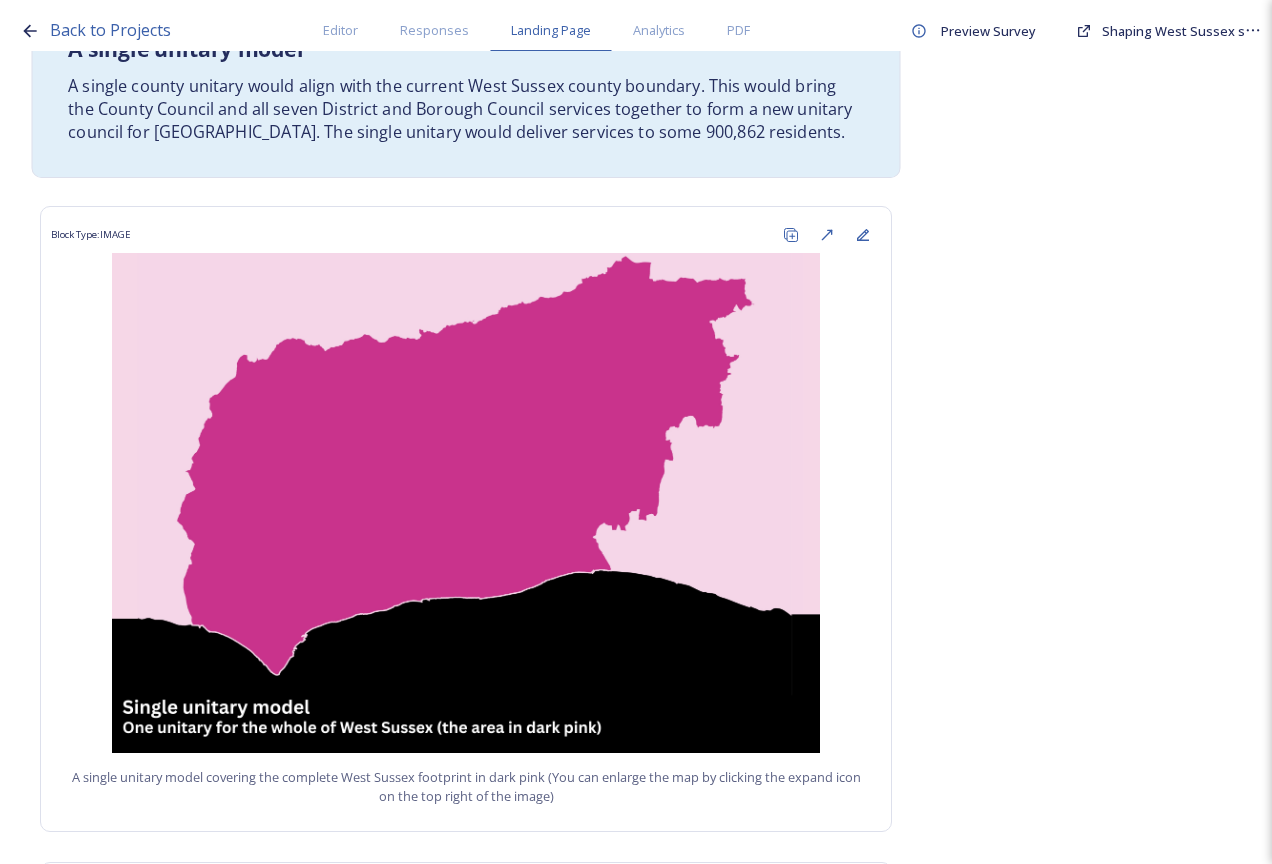 scroll, scrollTop: 700, scrollLeft: 0, axis: vertical 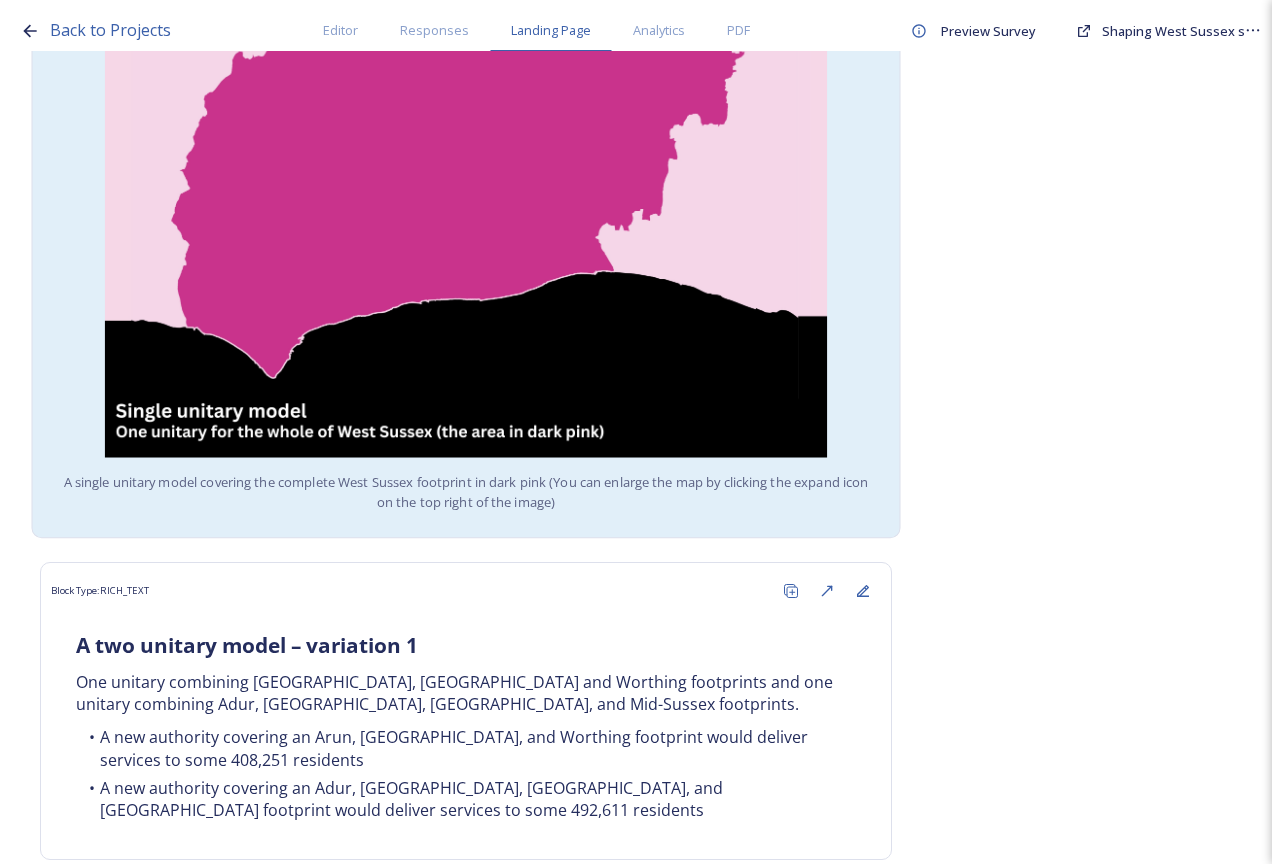 click on "A single unitary model covering the complete West Sussex footprint in dark pink (You can enlarge the map by clicking the expand icon on the top right of the image)" at bounding box center [466, 492] 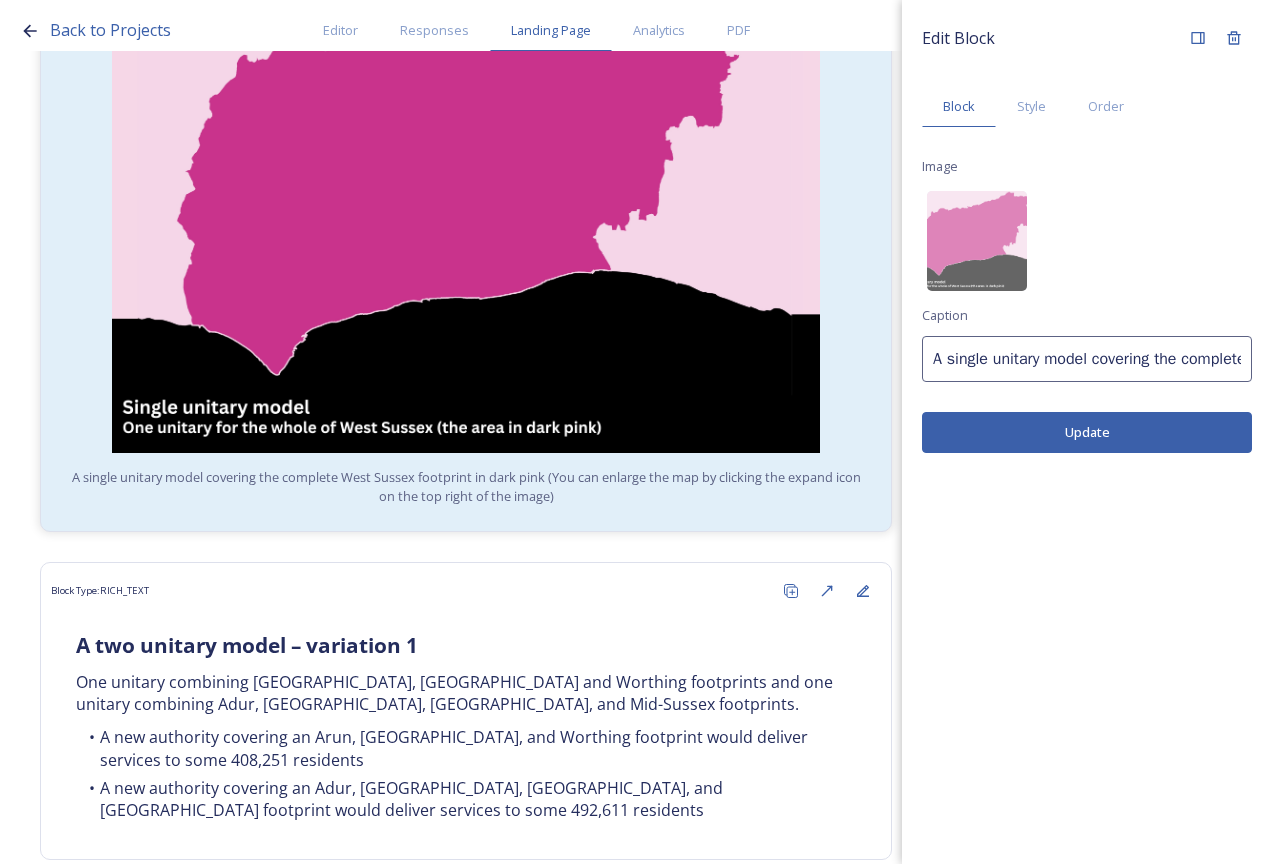 click on "A single unitary model covering the complete West Sussex footprint in dark pink (You can enlarge the map by clicking the expand icon on the top right of the image)" at bounding box center [1087, 359] 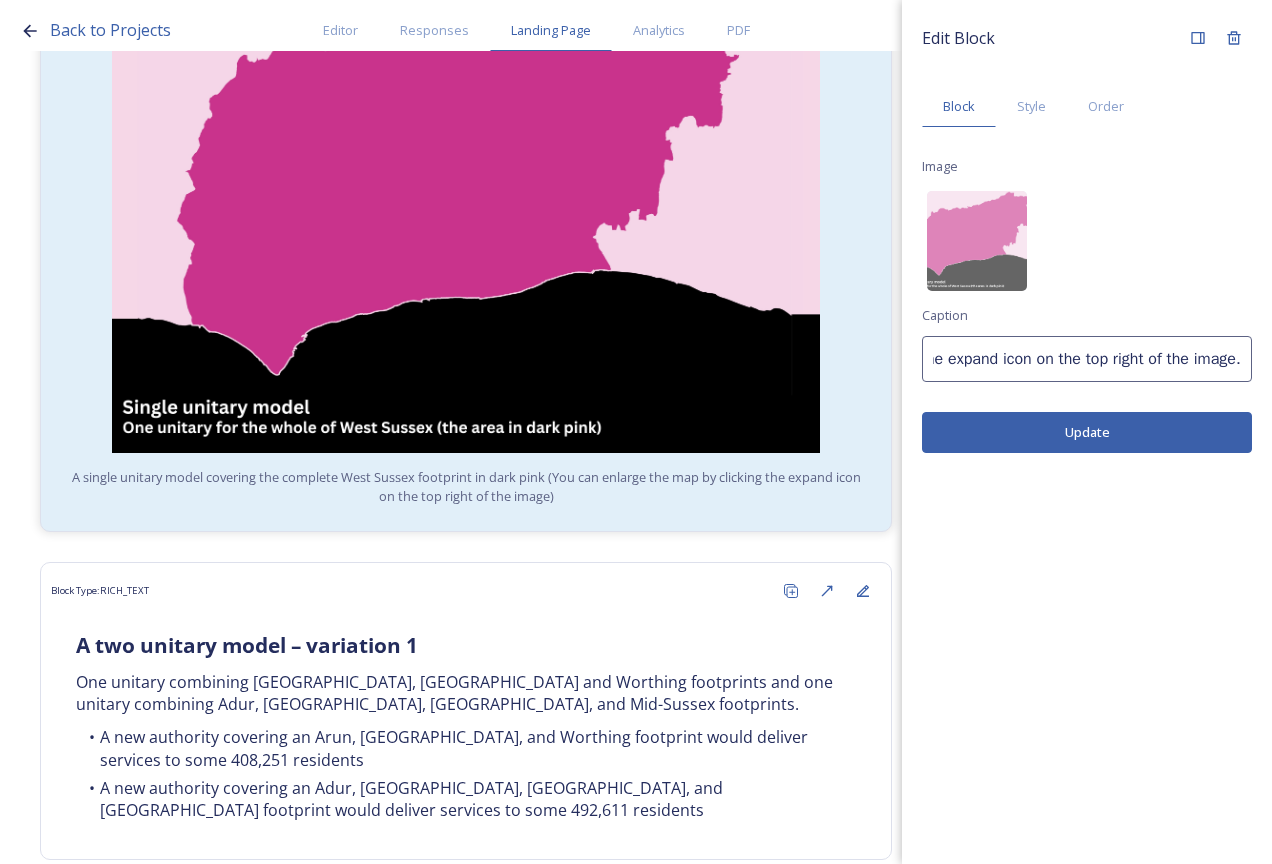 scroll, scrollTop: 0, scrollLeft: 850, axis: horizontal 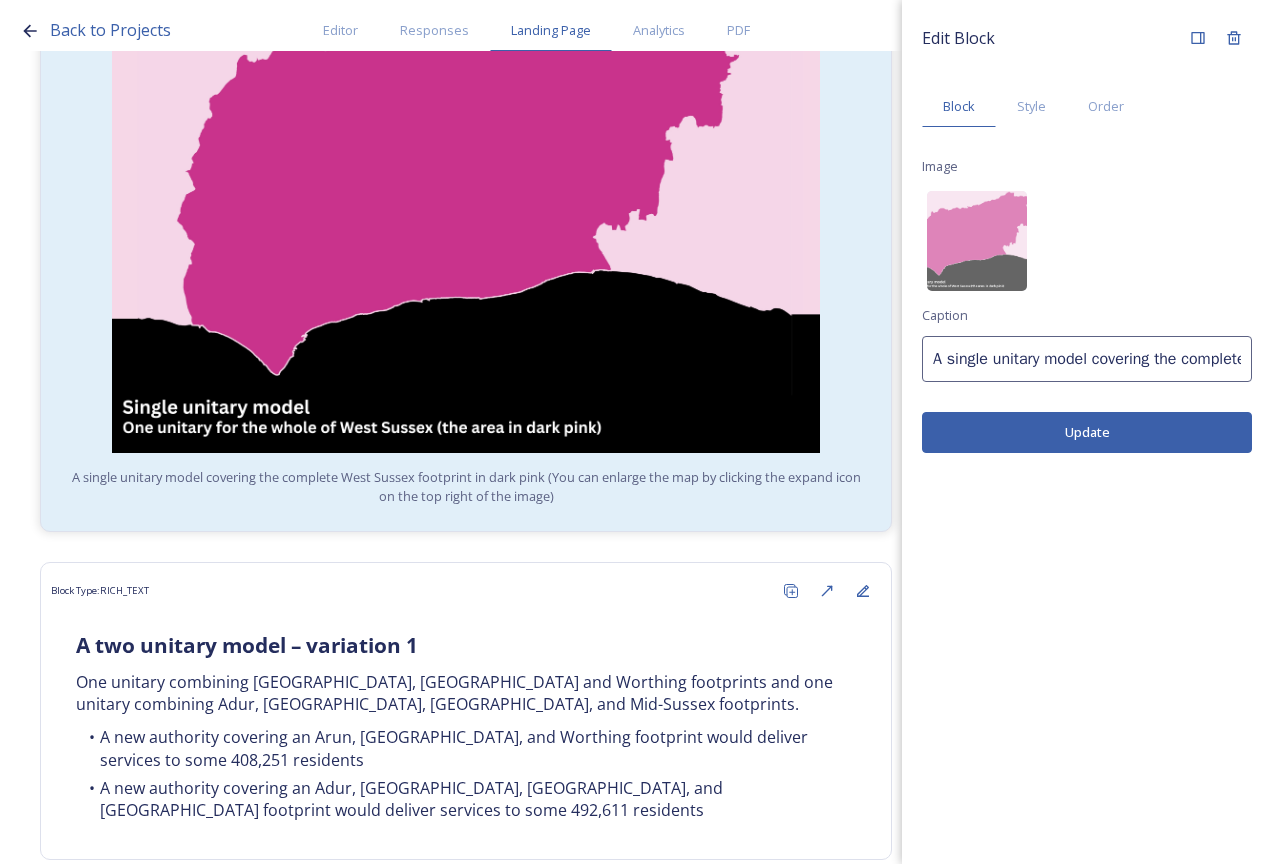 click on "Update" at bounding box center [1087, 432] 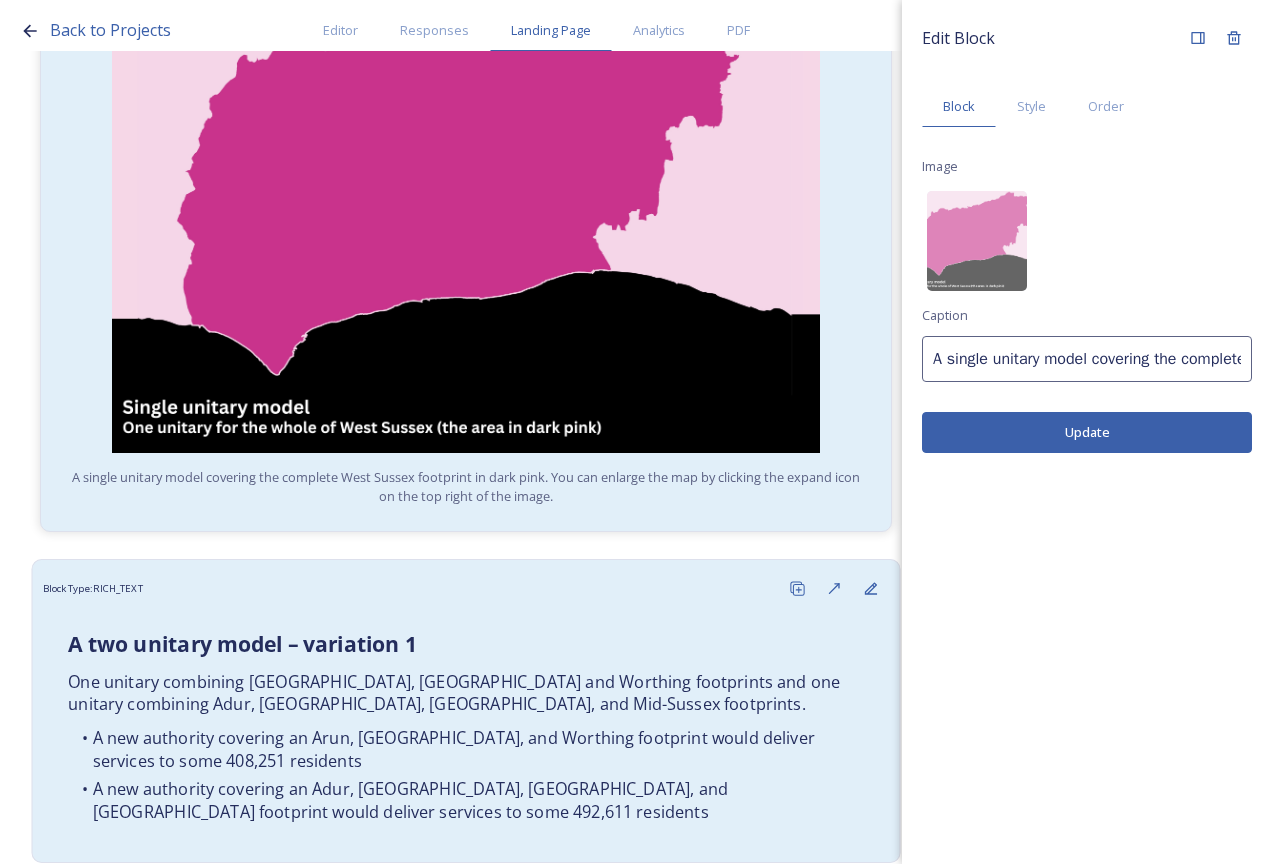 scroll, scrollTop: 1000, scrollLeft: 0, axis: vertical 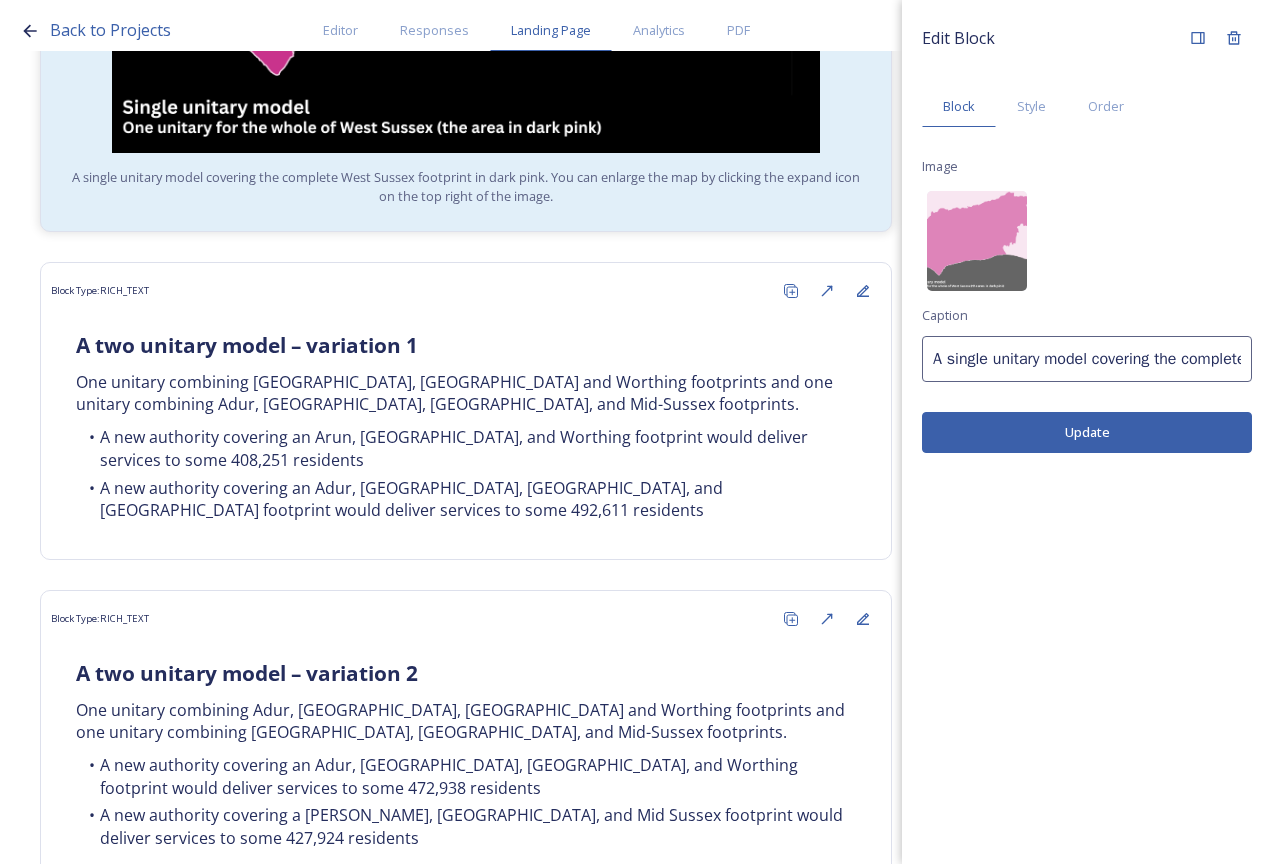 click on "Update" at bounding box center (1087, 432) 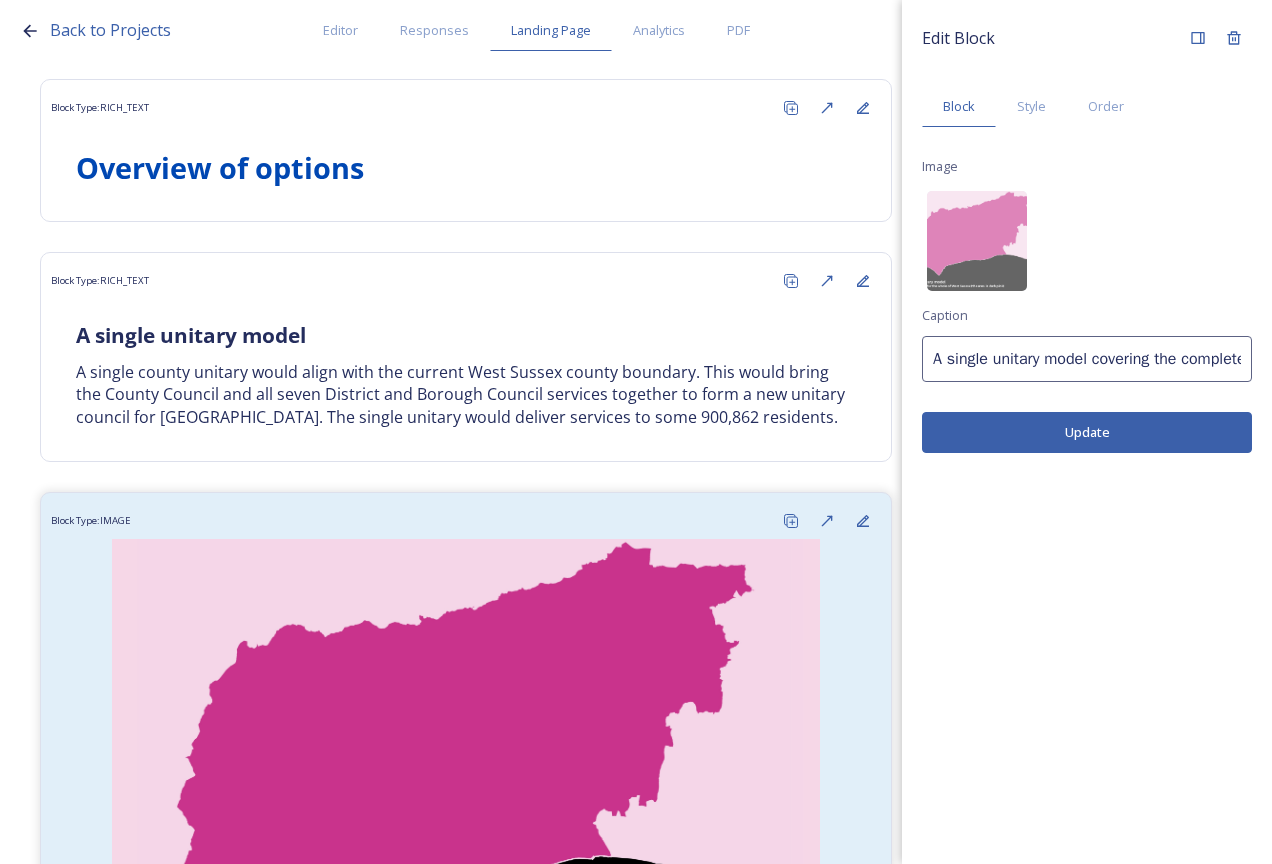 scroll, scrollTop: 0, scrollLeft: 0, axis: both 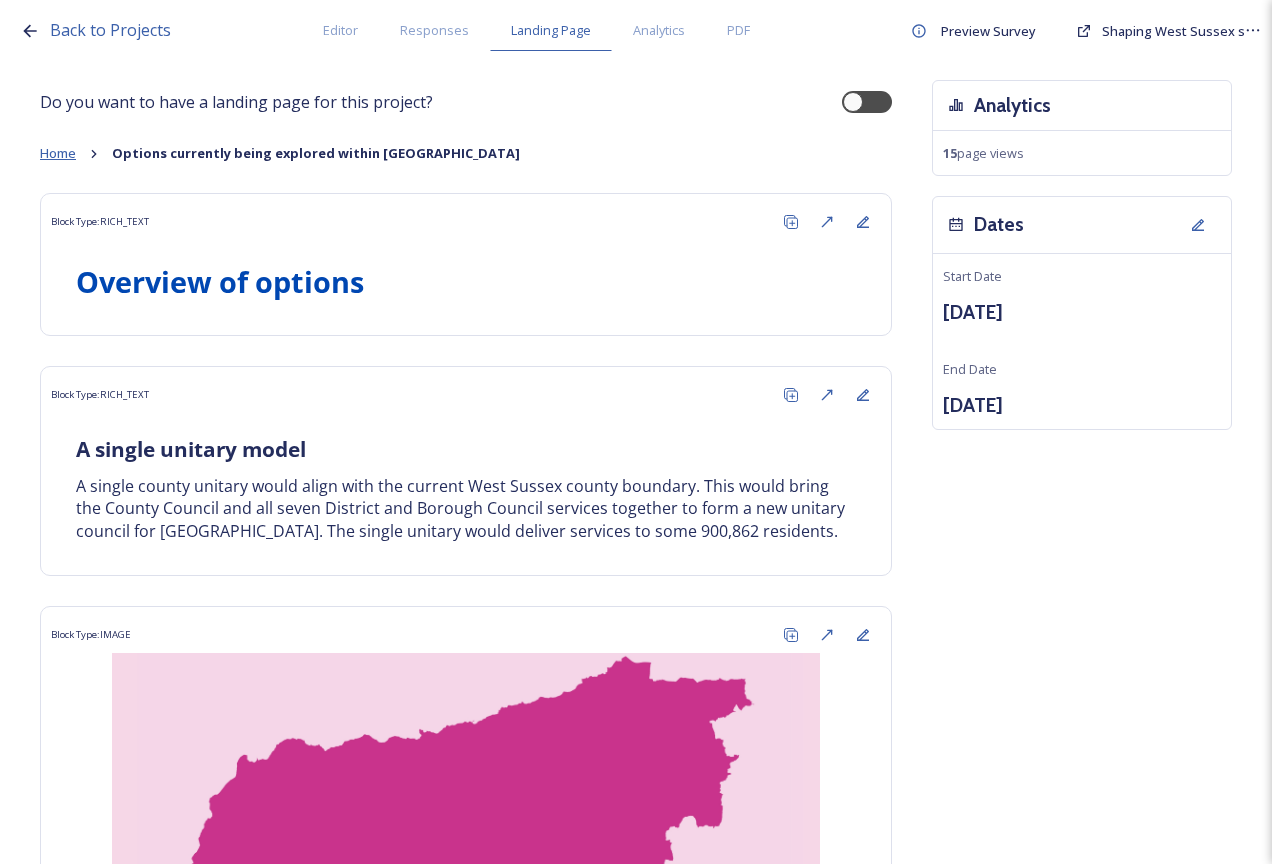 click on "Home" at bounding box center (58, 153) 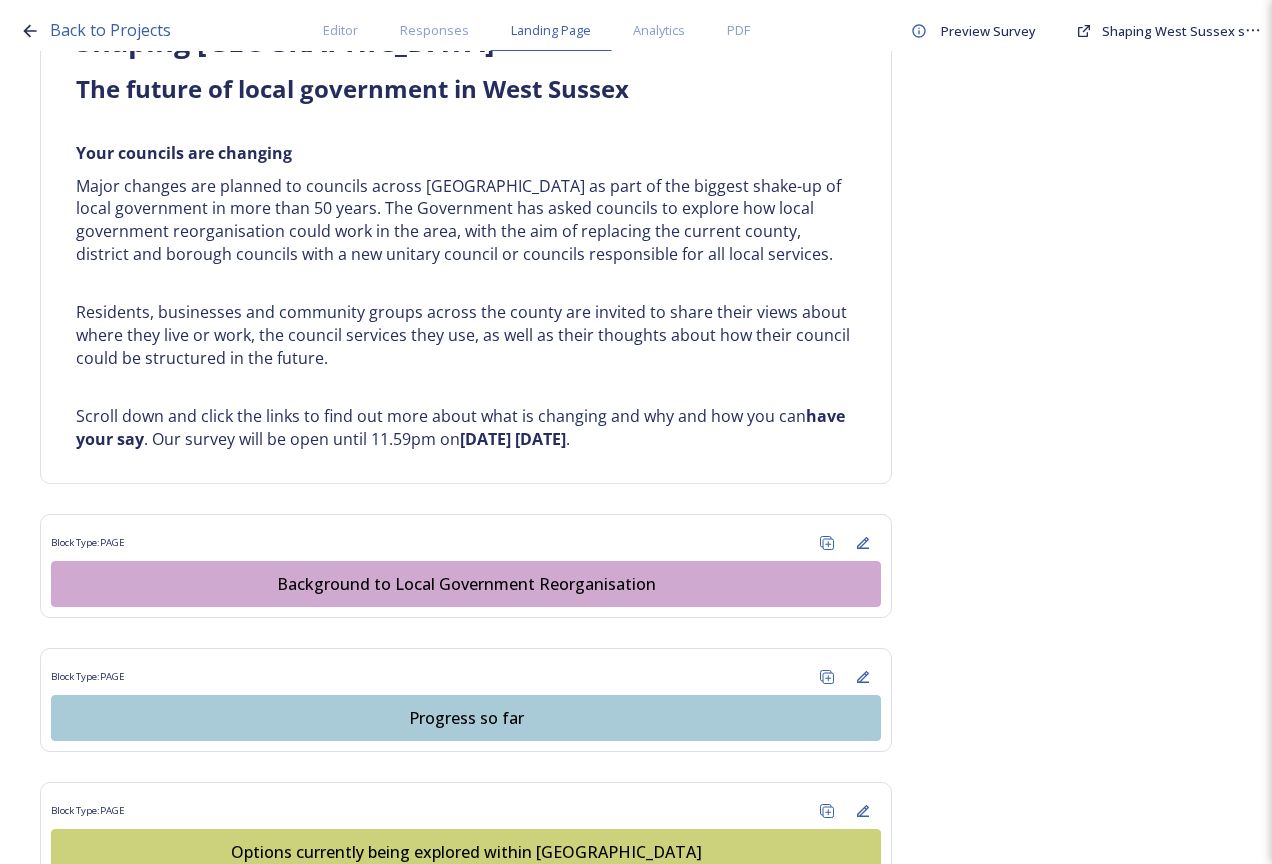 scroll, scrollTop: 800, scrollLeft: 0, axis: vertical 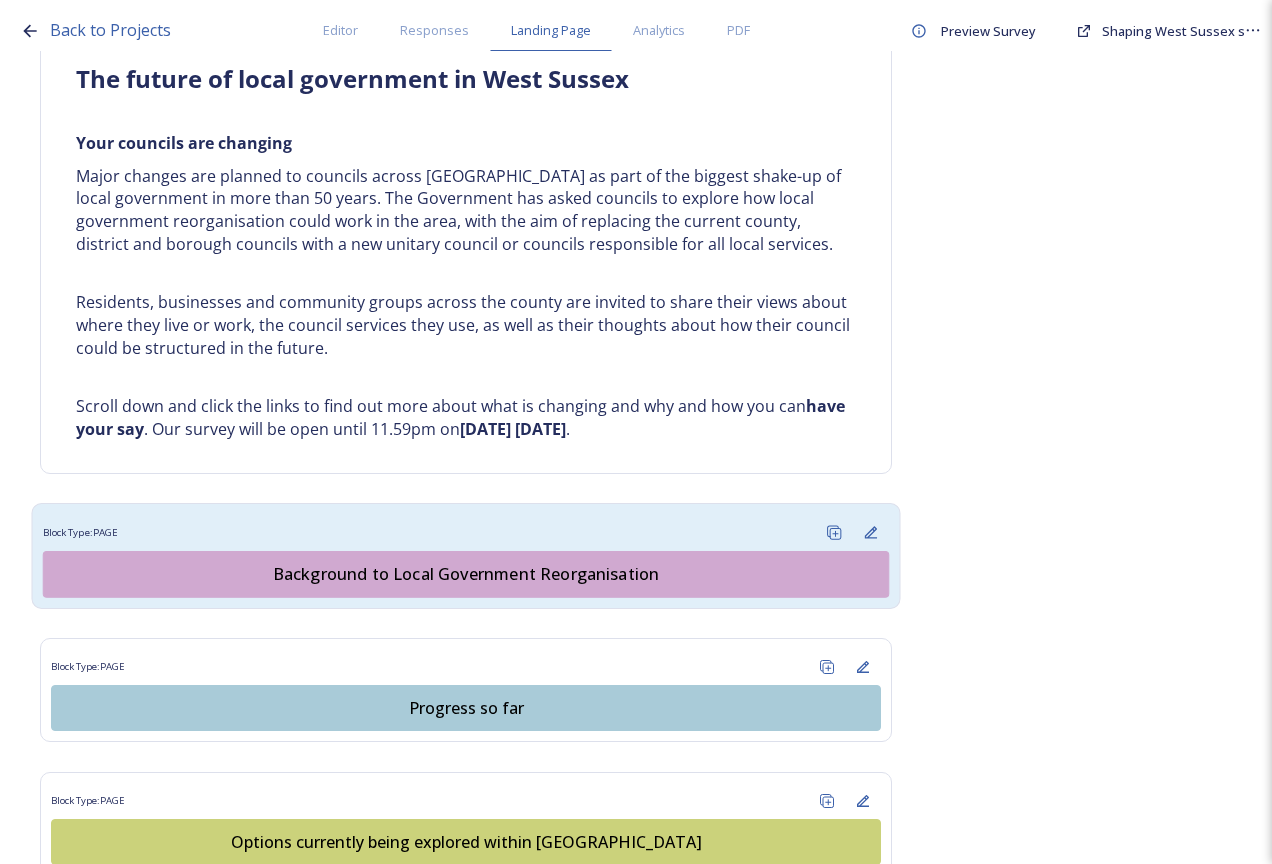 click on "Background to Local Government Reorganisation" at bounding box center (466, 574) 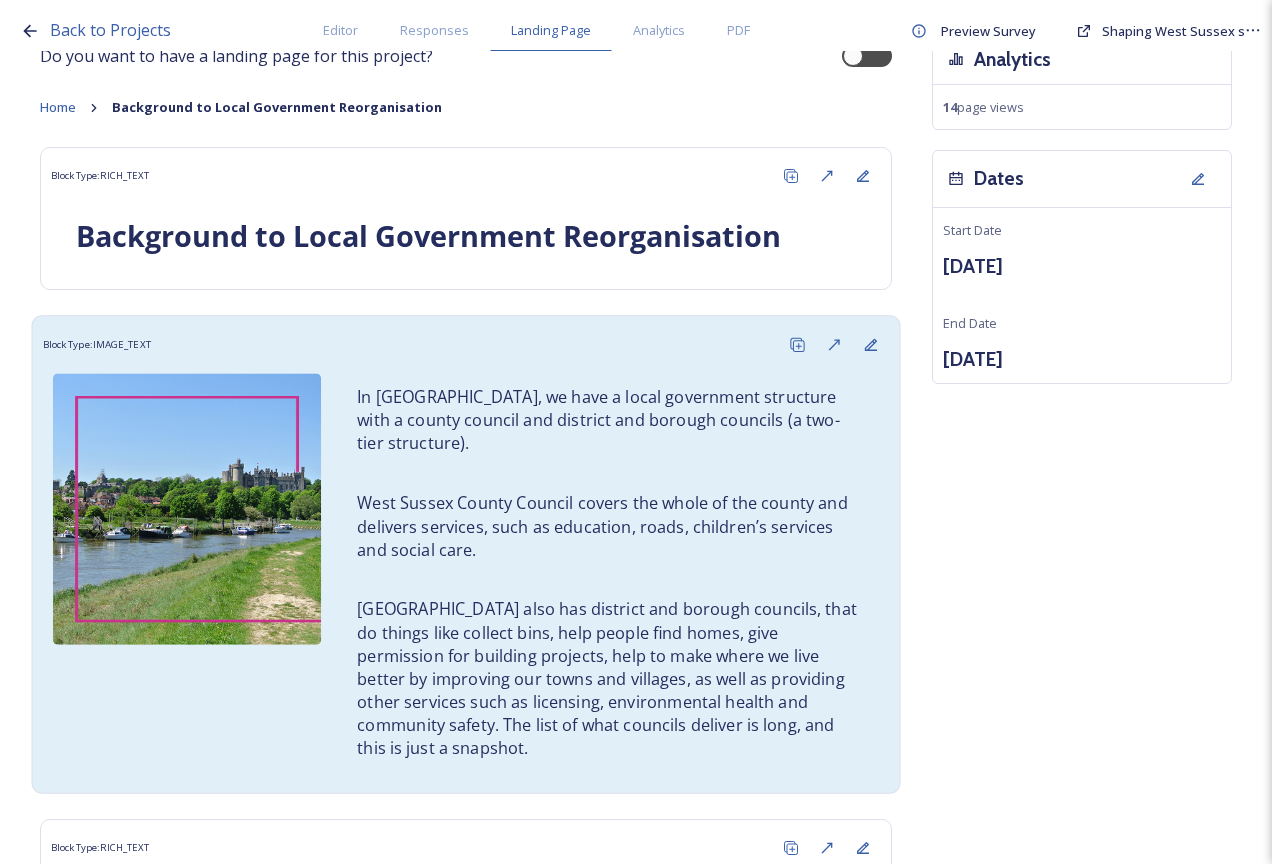 scroll, scrollTop: 0, scrollLeft: 0, axis: both 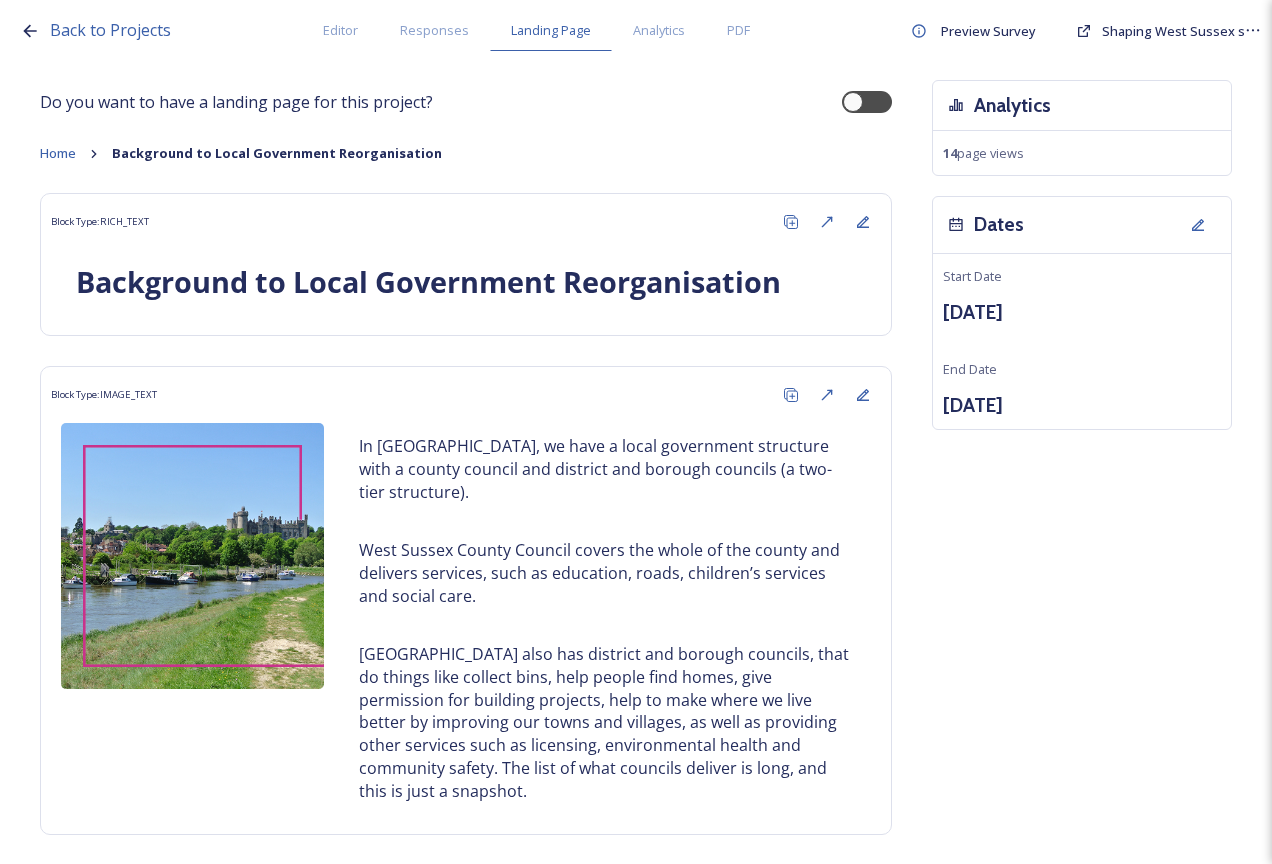 click on "Home" at bounding box center (58, 153) 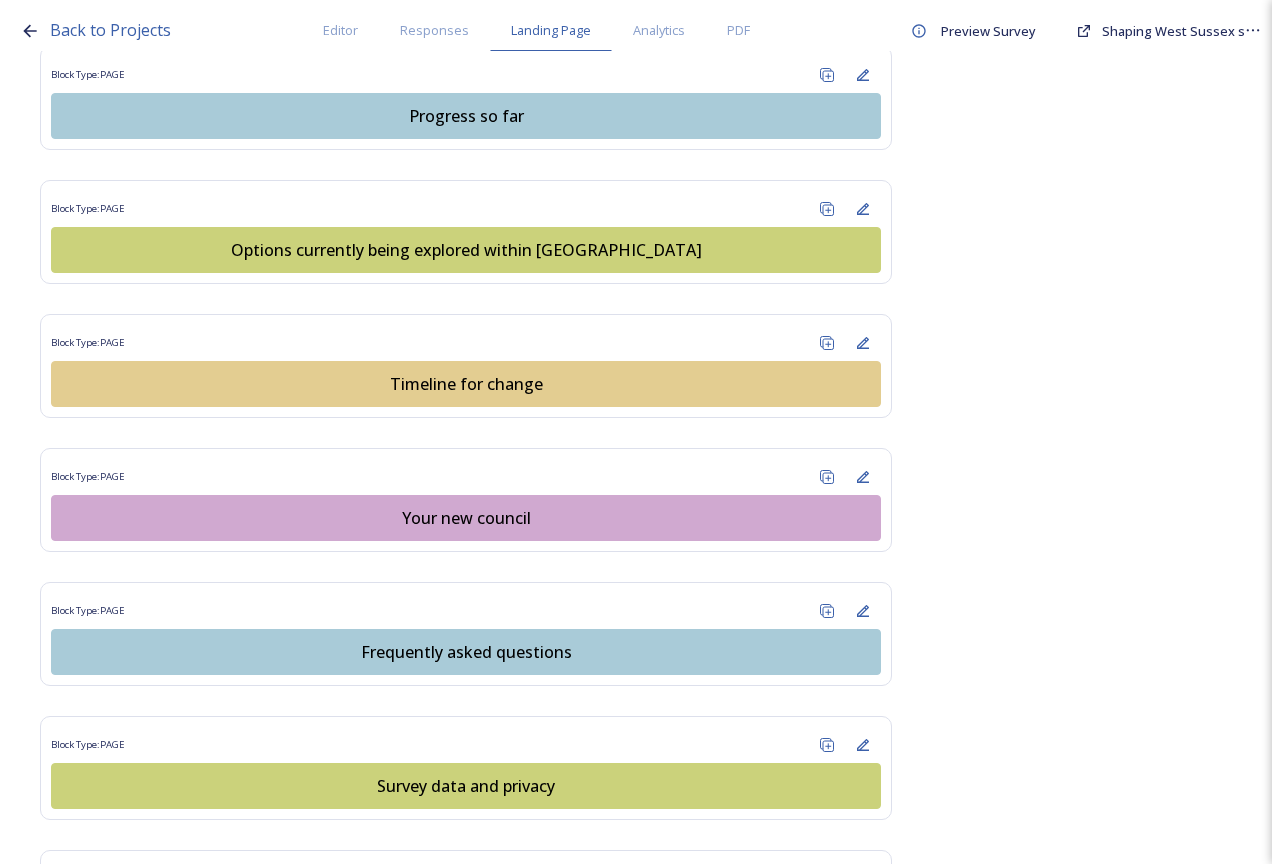 scroll, scrollTop: 1400, scrollLeft: 0, axis: vertical 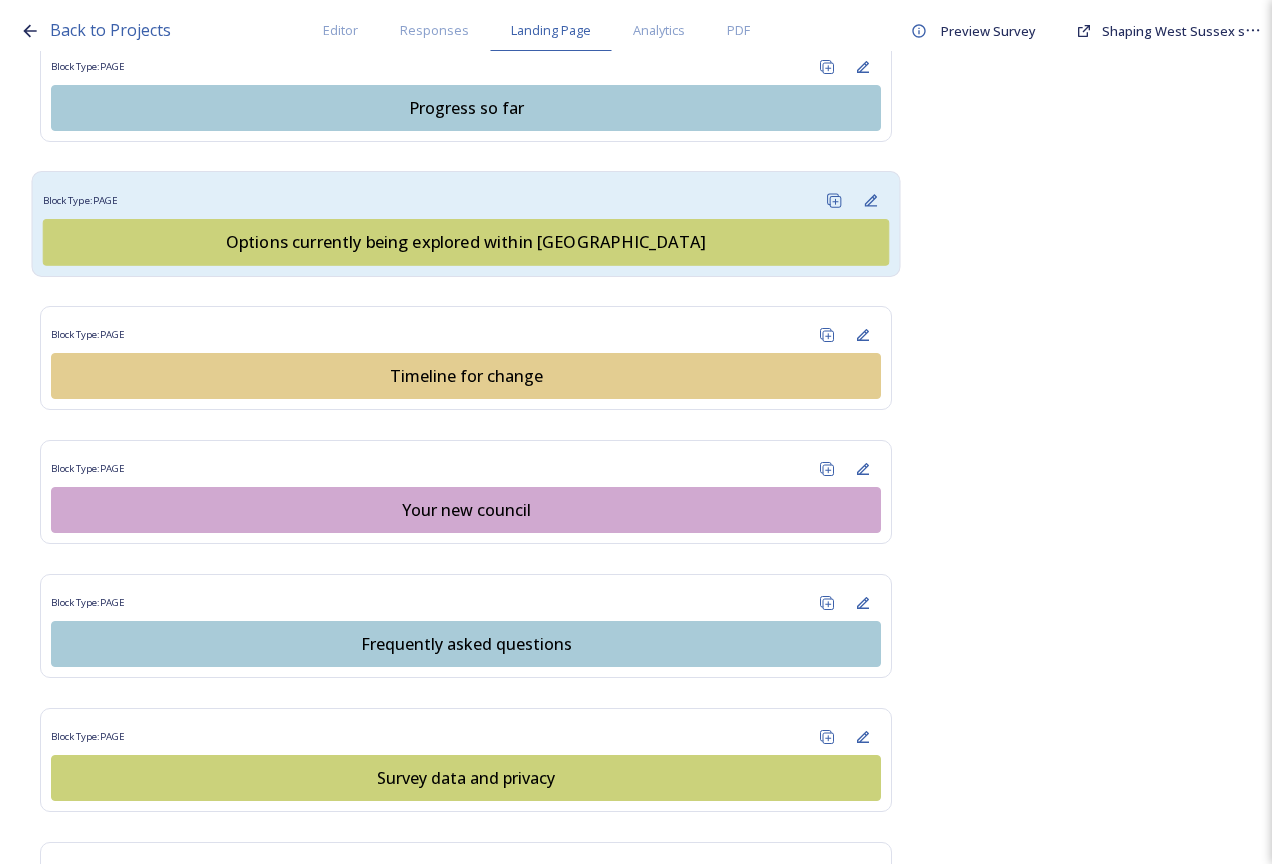 click on "Options currently being explored within [GEOGRAPHIC_DATA]" at bounding box center (466, 242) 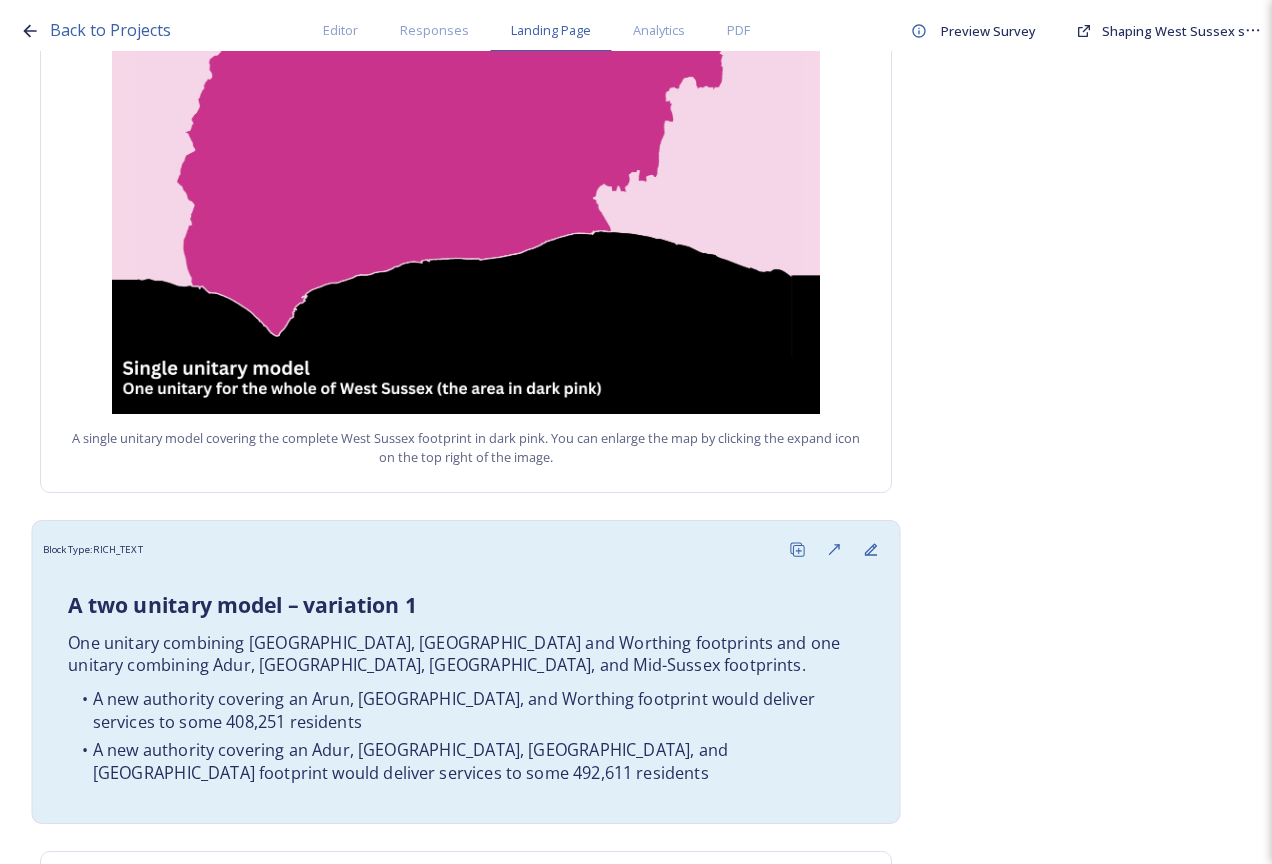 scroll, scrollTop: 400, scrollLeft: 0, axis: vertical 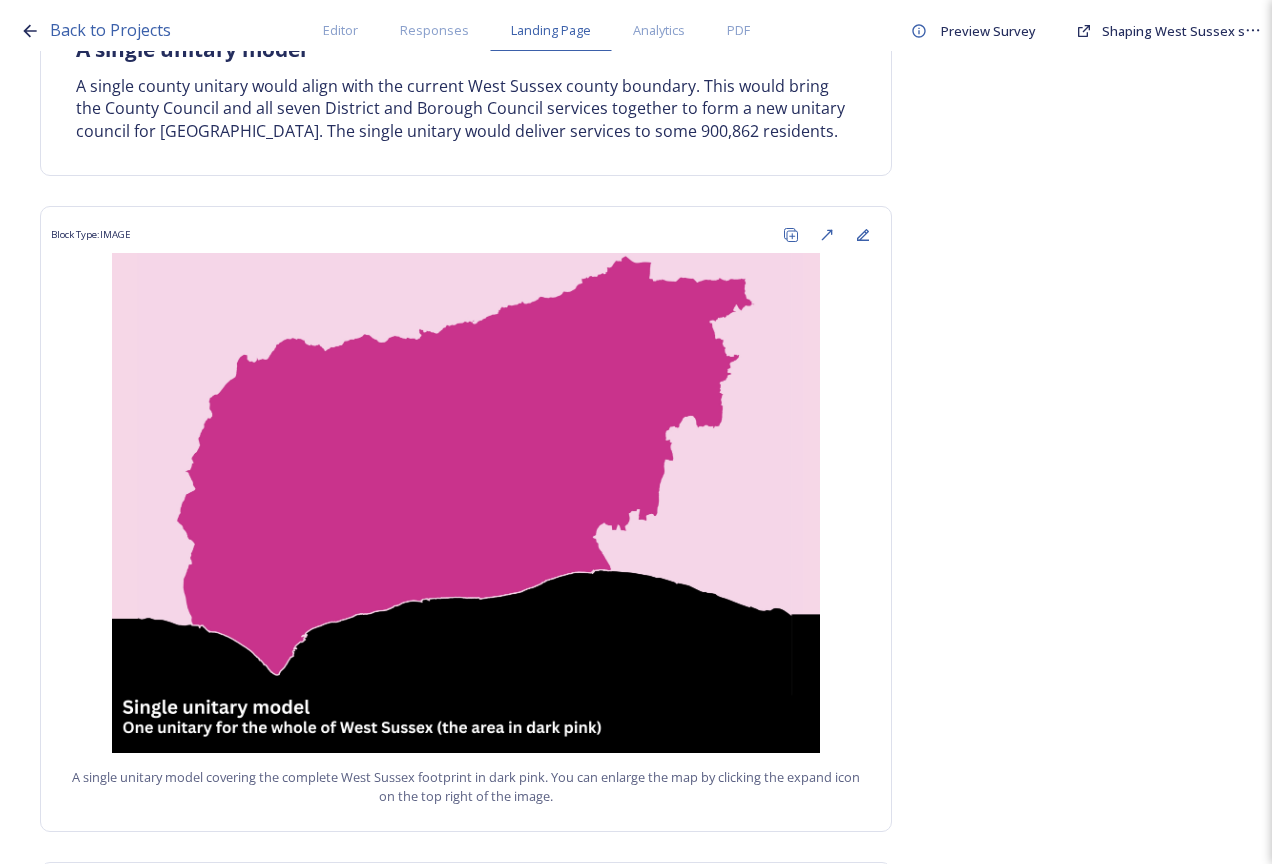 click on "Do you want to have a landing page for this project? Home Options currently being explored within West Sussex Block Type:  RICH_TEXT Overview of options Block Type:  RICH_TEXT A single unitary model   A single county unitary would align with the current West Sussex county boundary. This would bring the County Council and all seven District and Borough Council services together to form a new unitary council for West Sussex. The single unitary would deliver services to some 900,862 residents. Block Type:  IMAGE A single unitary model covering the complete West Sussex footprint in dark pink. You can enlarge the map by clicking the expand icon on the top right of the image. Block Type:  RICH_TEXT A two unitary model – variation 1 One unitary combining Arun, Chichester and Worthing footprints and one unitary combining Adur, Crawley, Horsham, and Mid-Sussex footprints. A new authority covering an Arun, Chichester, and Worthing footprint would deliver services to some 408,251 residents   Block Type:  RICH_TEXT" at bounding box center [466, 689] 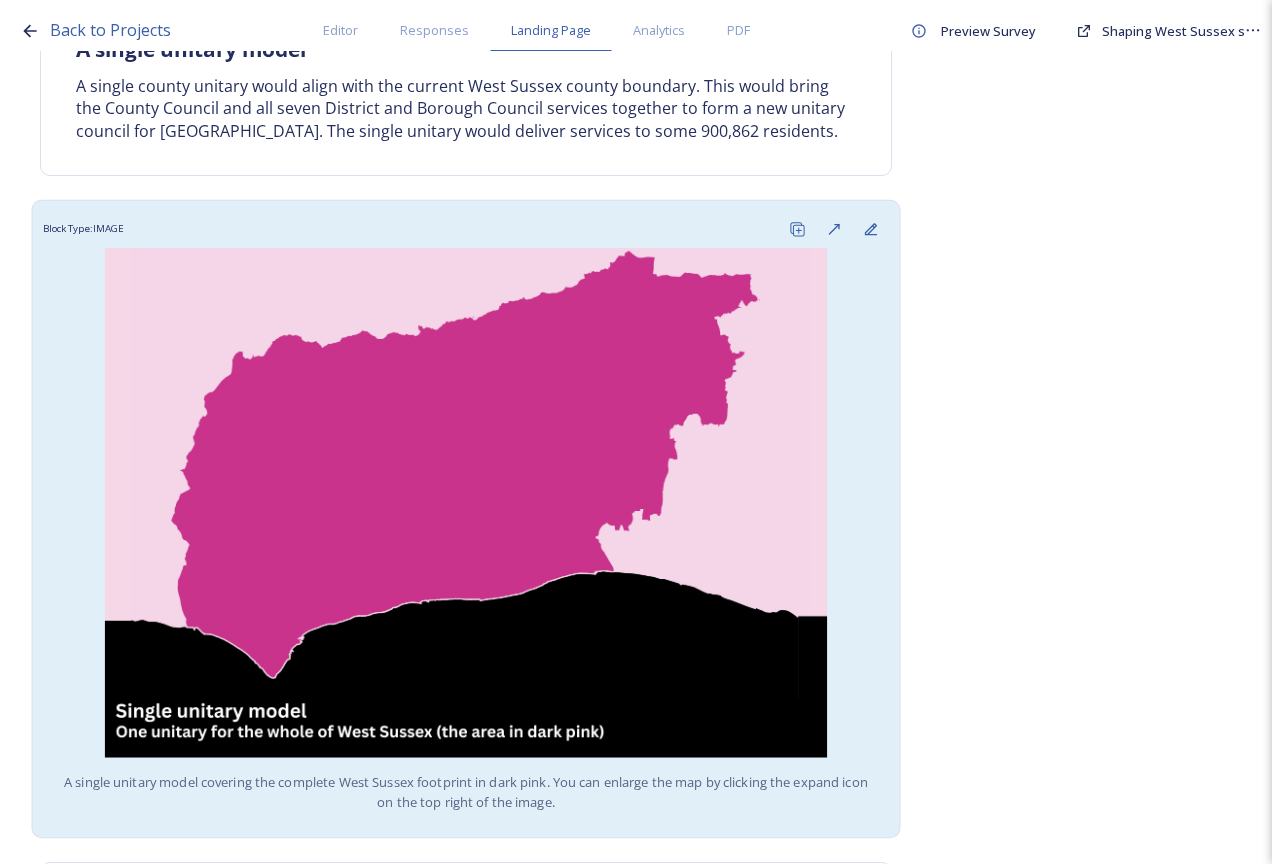 click on "Block Type:  IMAGE" at bounding box center [466, 229] 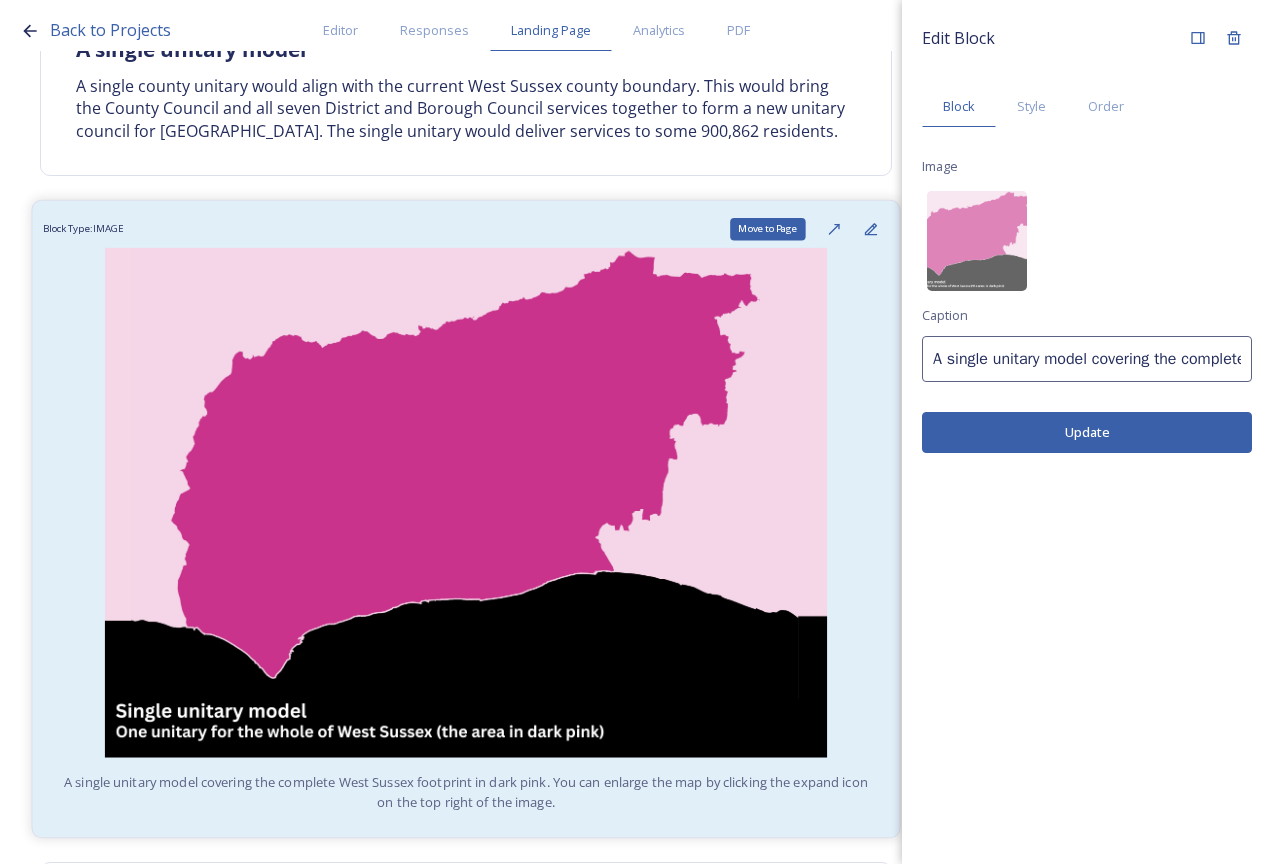 click on "Move to Page" at bounding box center (767, 229) 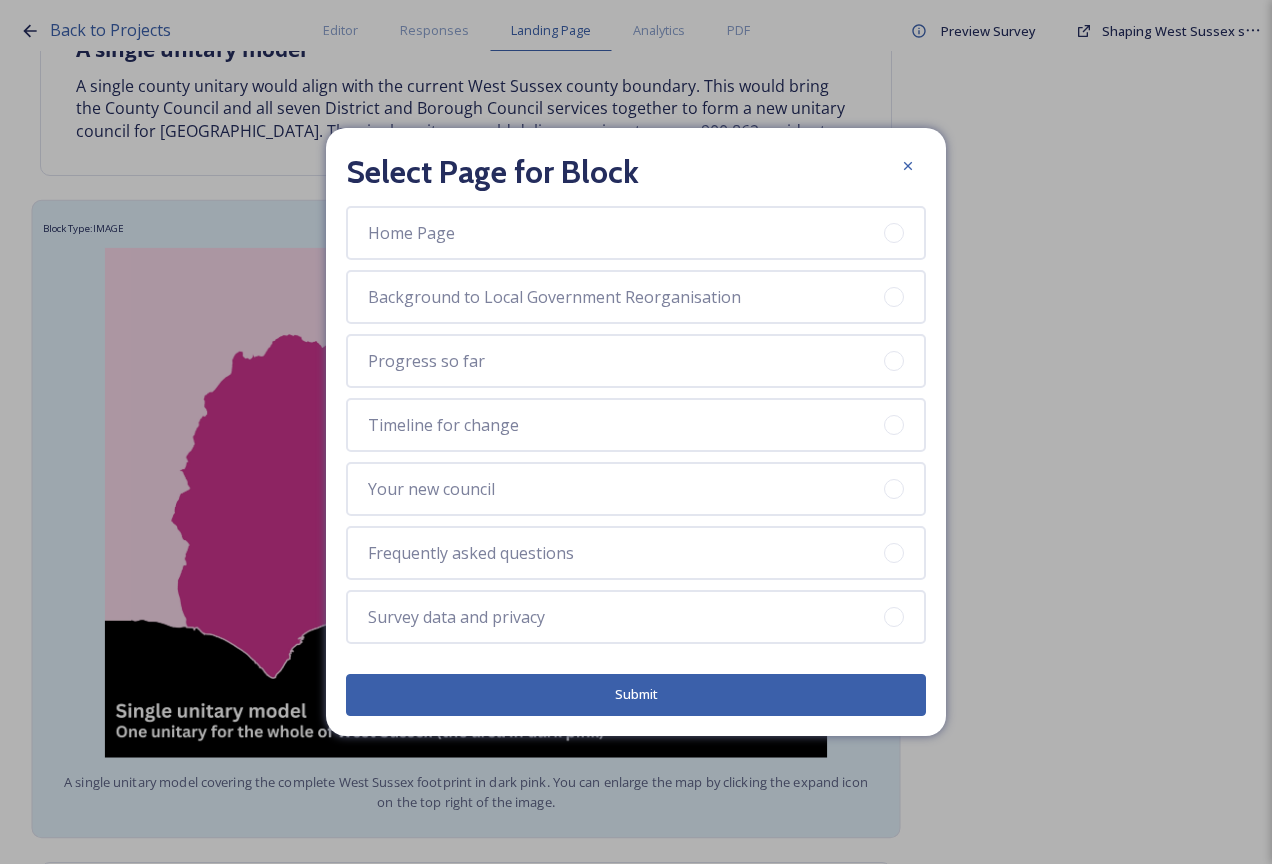 click on "Select Page for Block Home Page Background to Local Government Reorganisation Progress so far Timeline for change Your new council Frequently asked questions Survey data and privacy Submit" at bounding box center [636, 431] 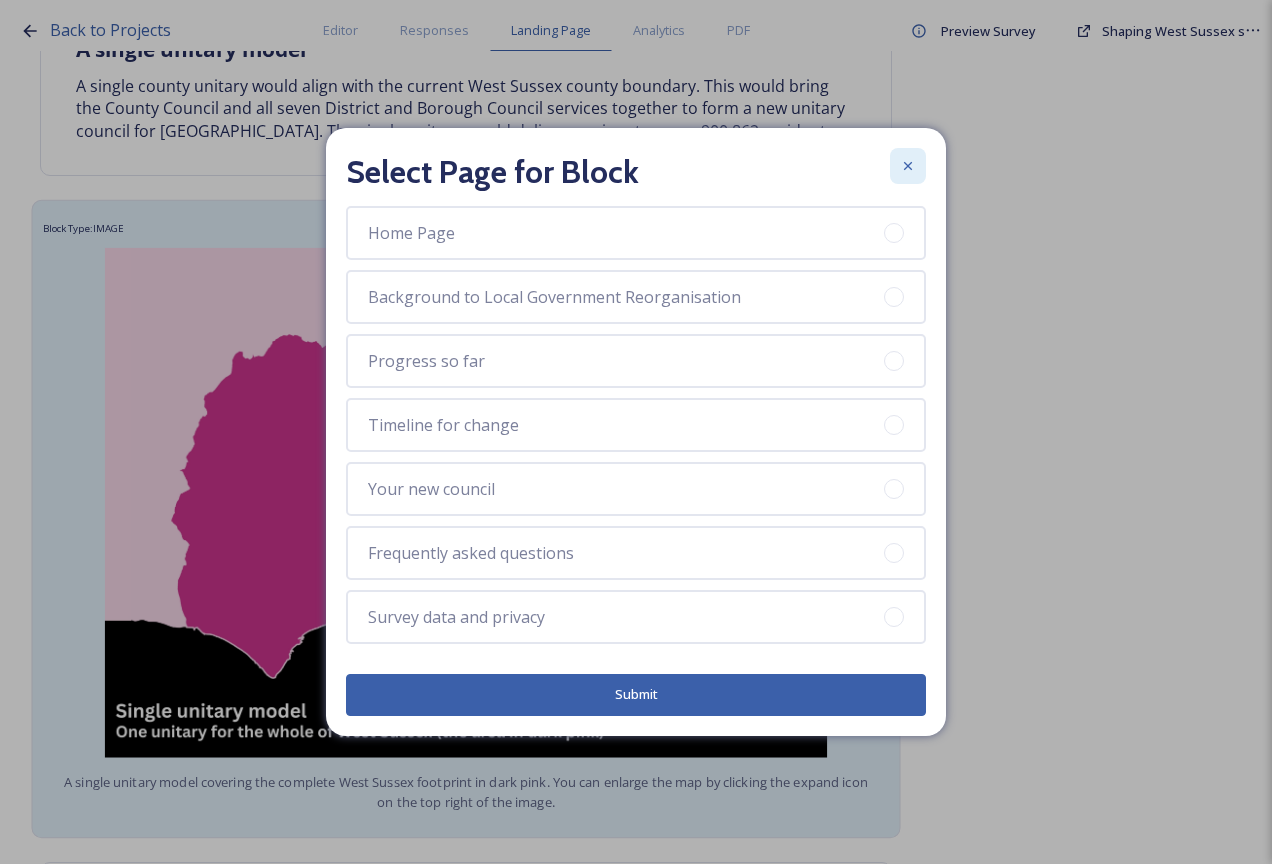 click 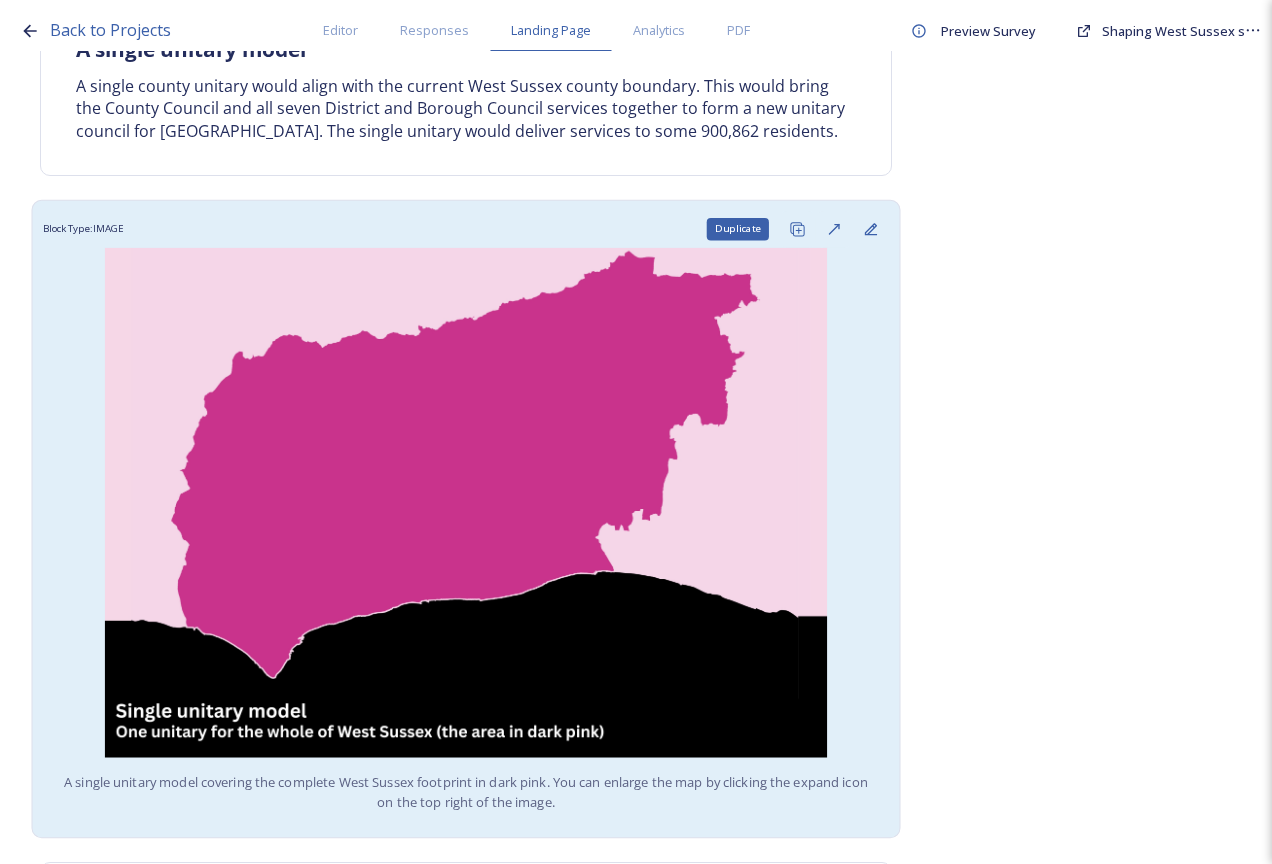 click 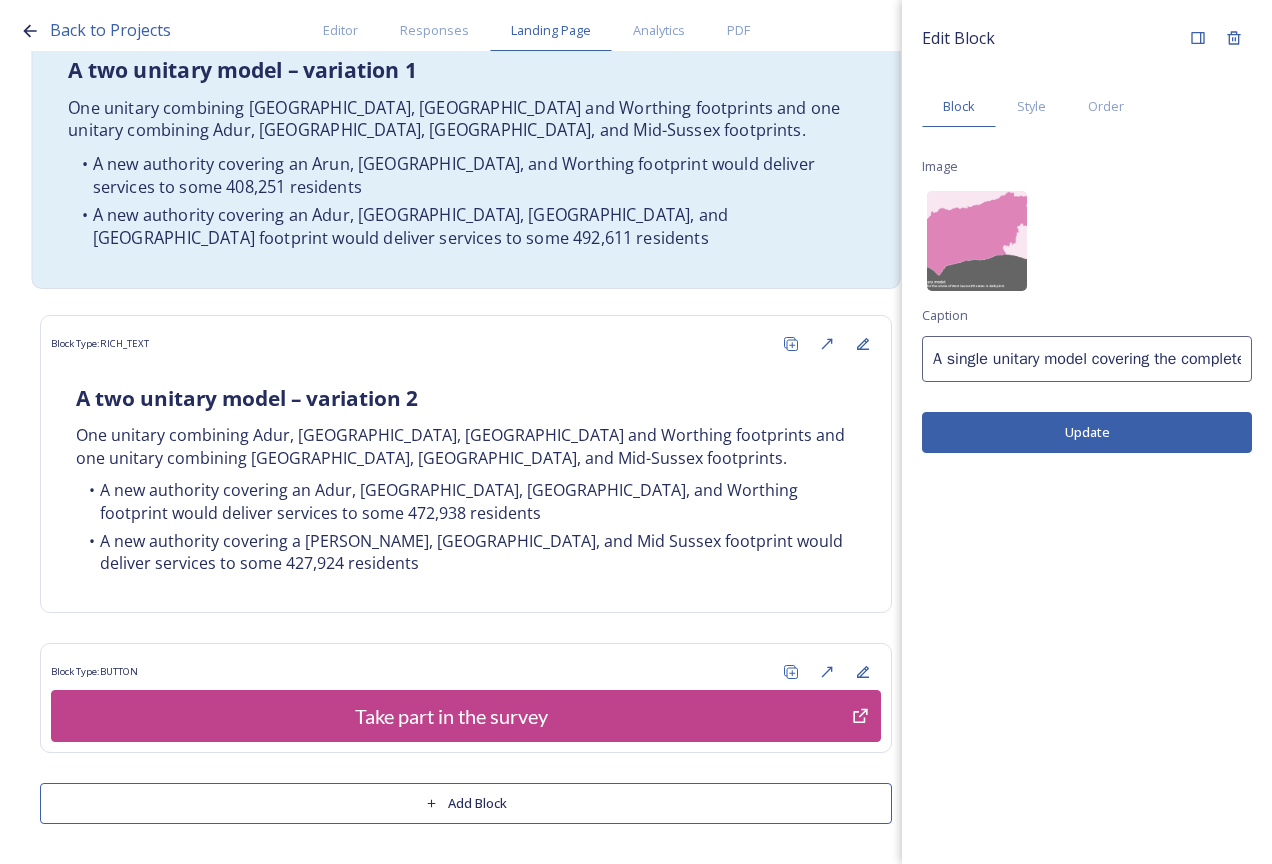scroll, scrollTop: 1231, scrollLeft: 0, axis: vertical 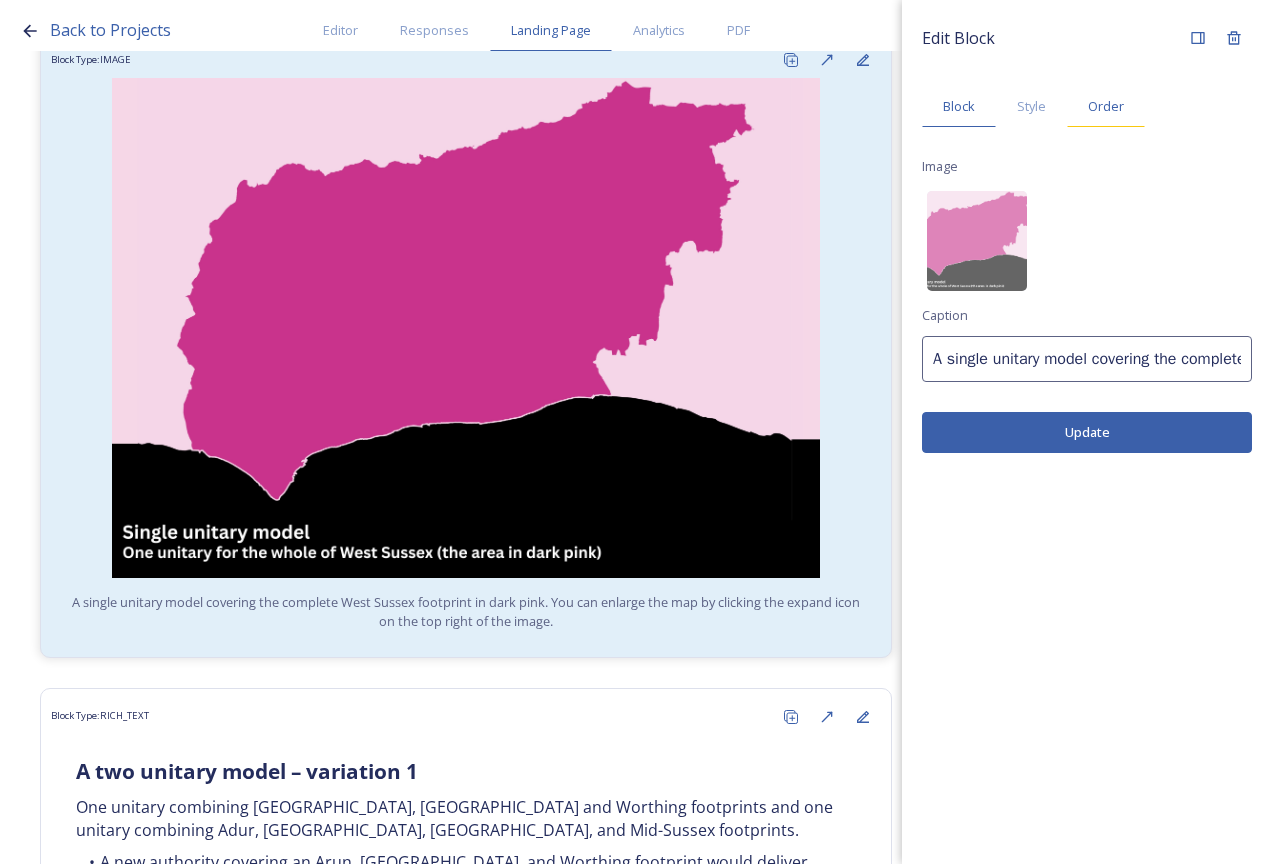 click on "Order" at bounding box center (1106, 106) 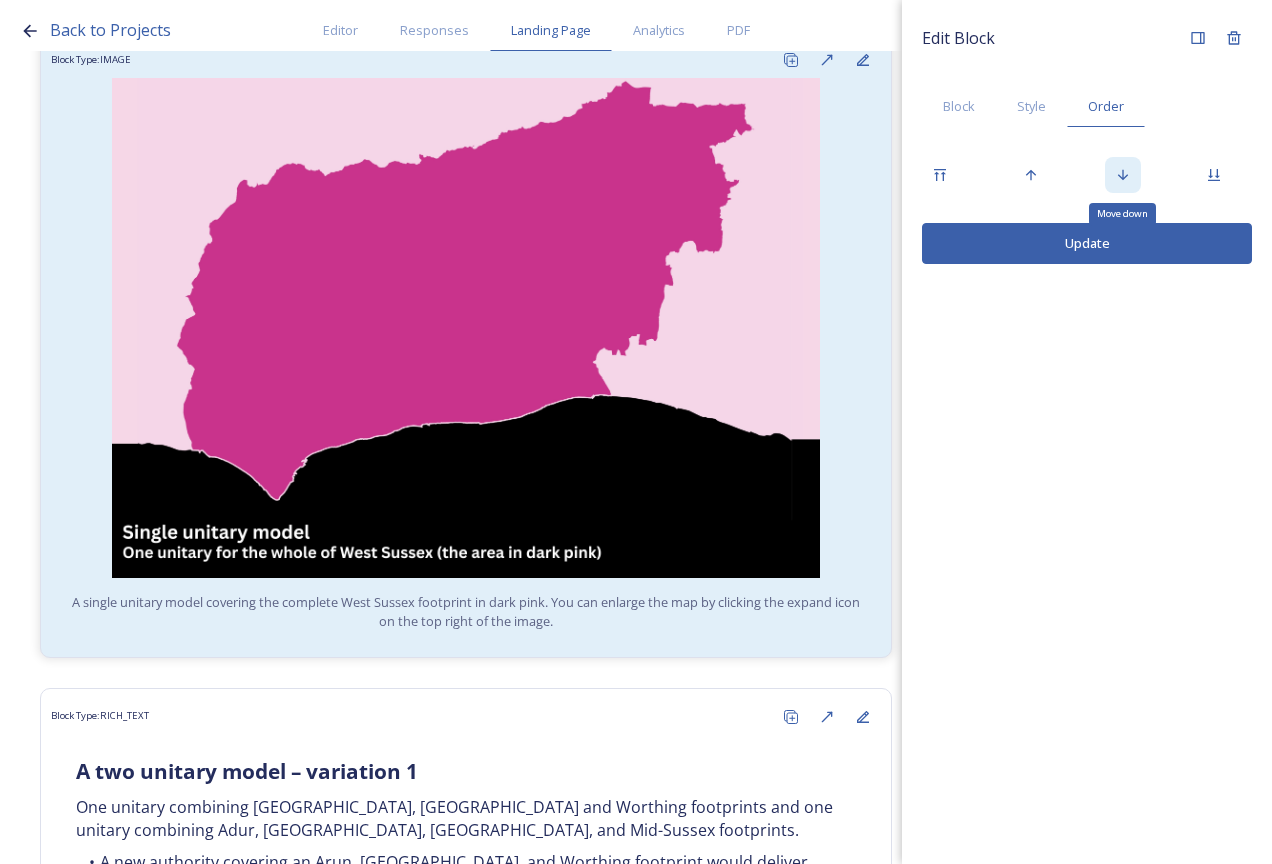 click 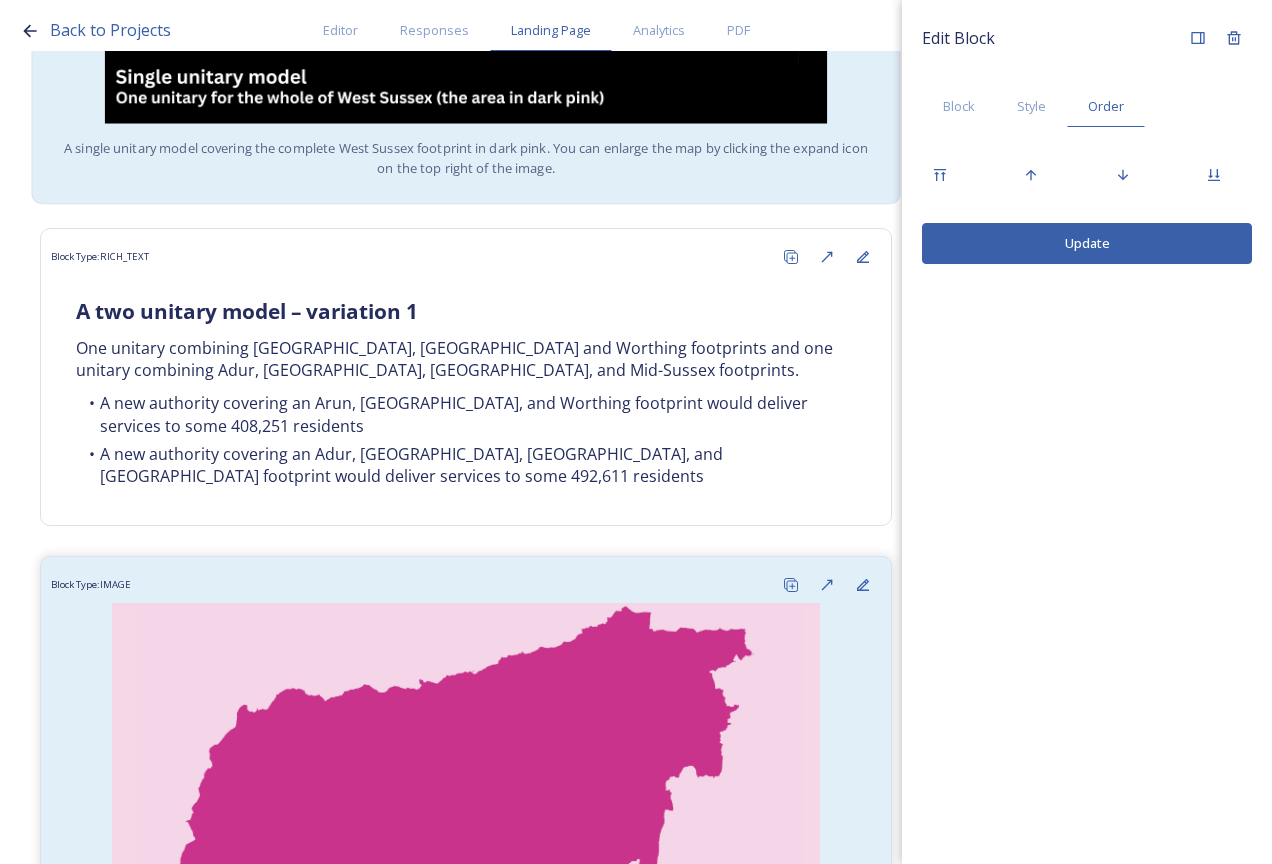 scroll, scrollTop: 1100, scrollLeft: 0, axis: vertical 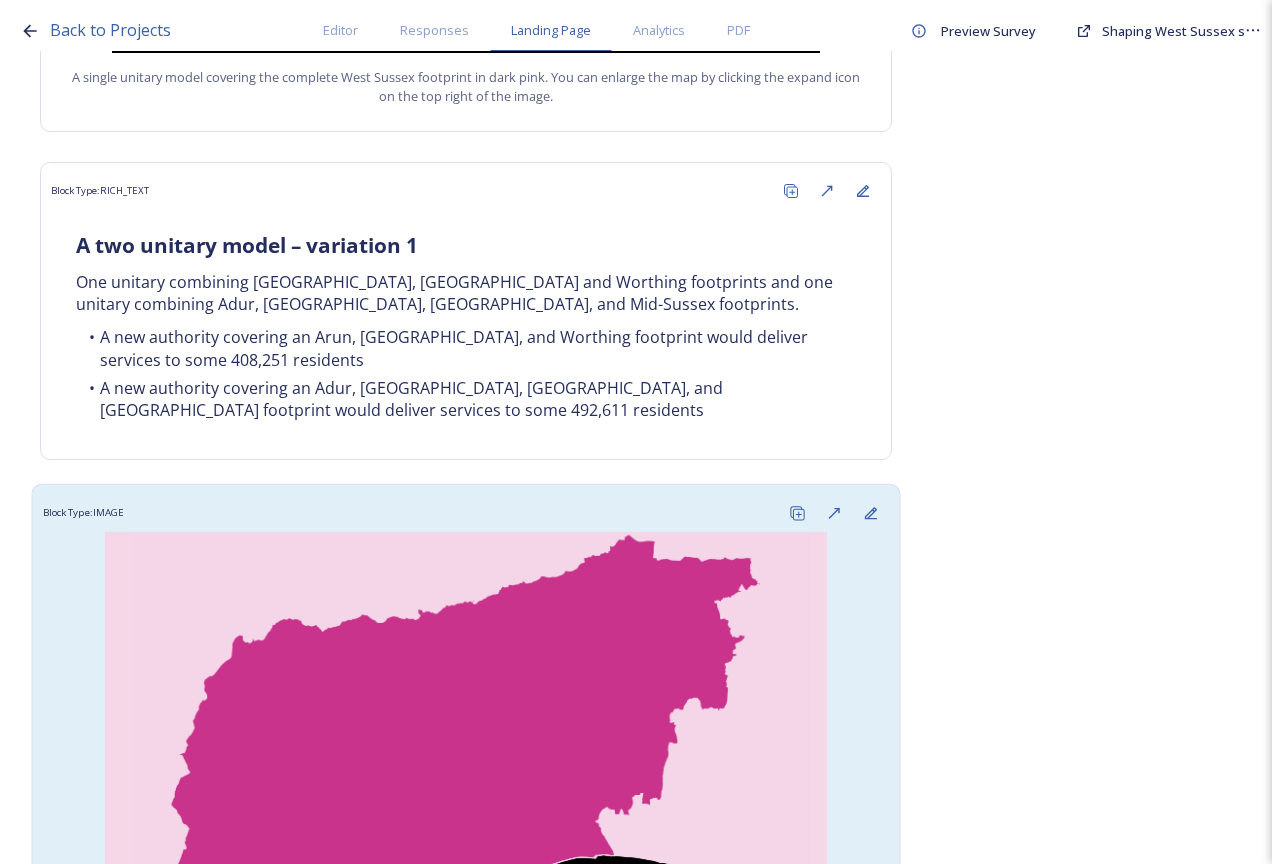 click at bounding box center (466, 787) 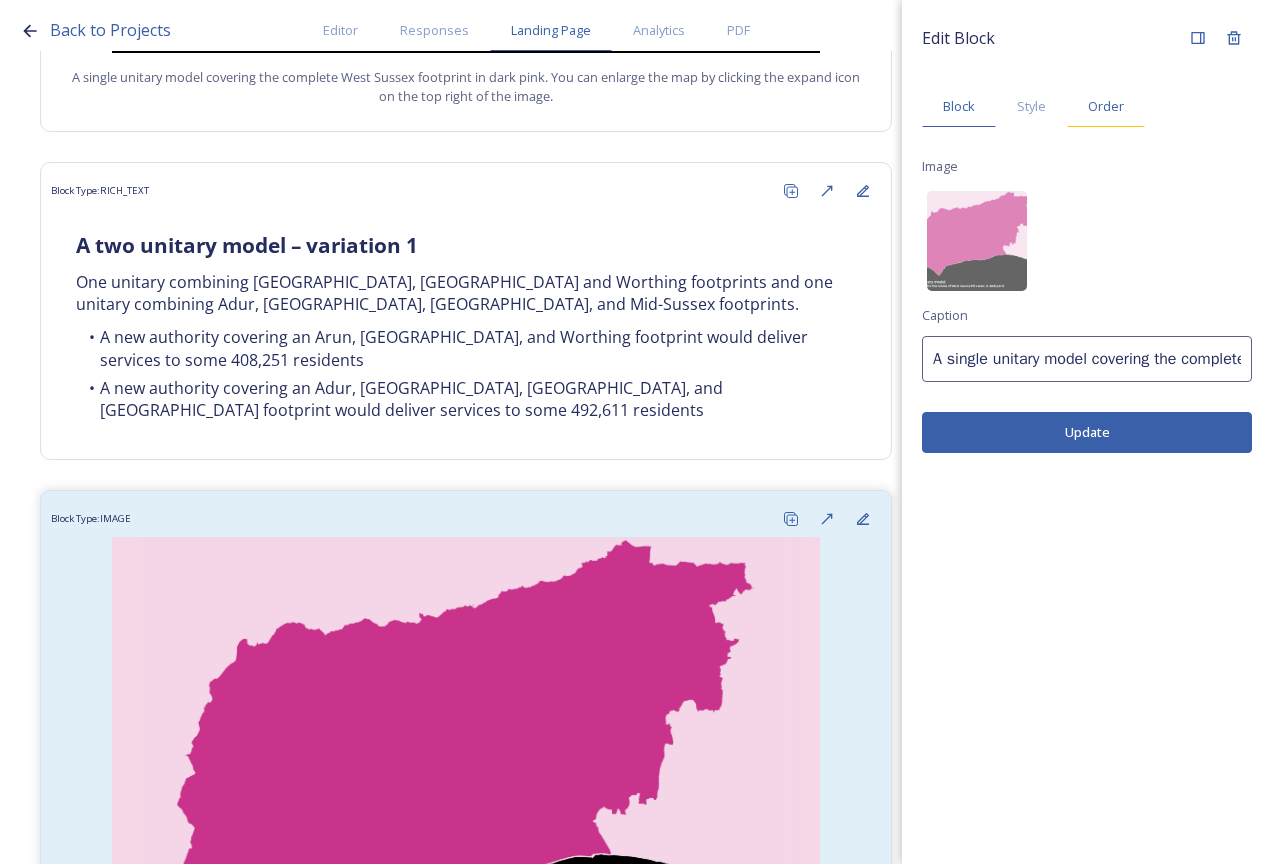 click on "Order" at bounding box center [1106, 106] 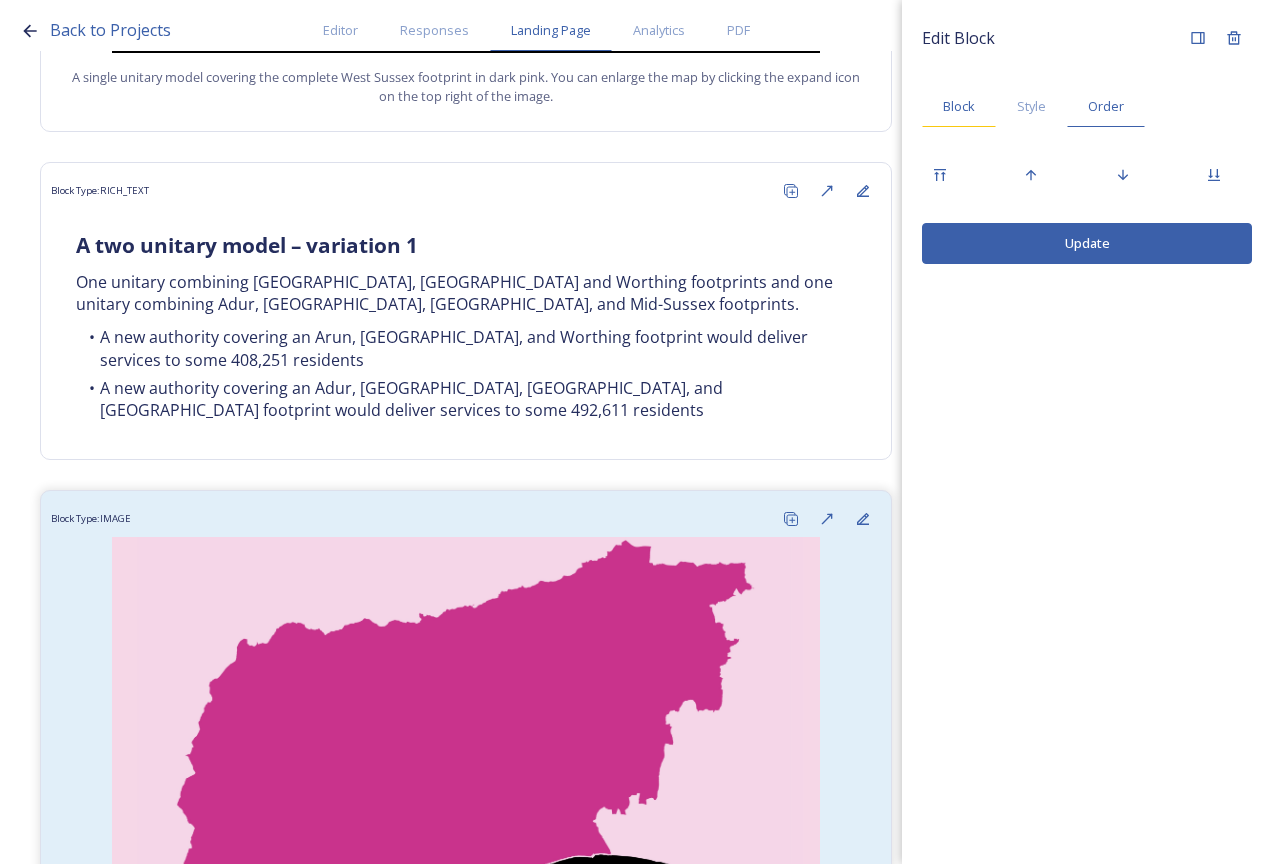 click on "Block" at bounding box center (959, 106) 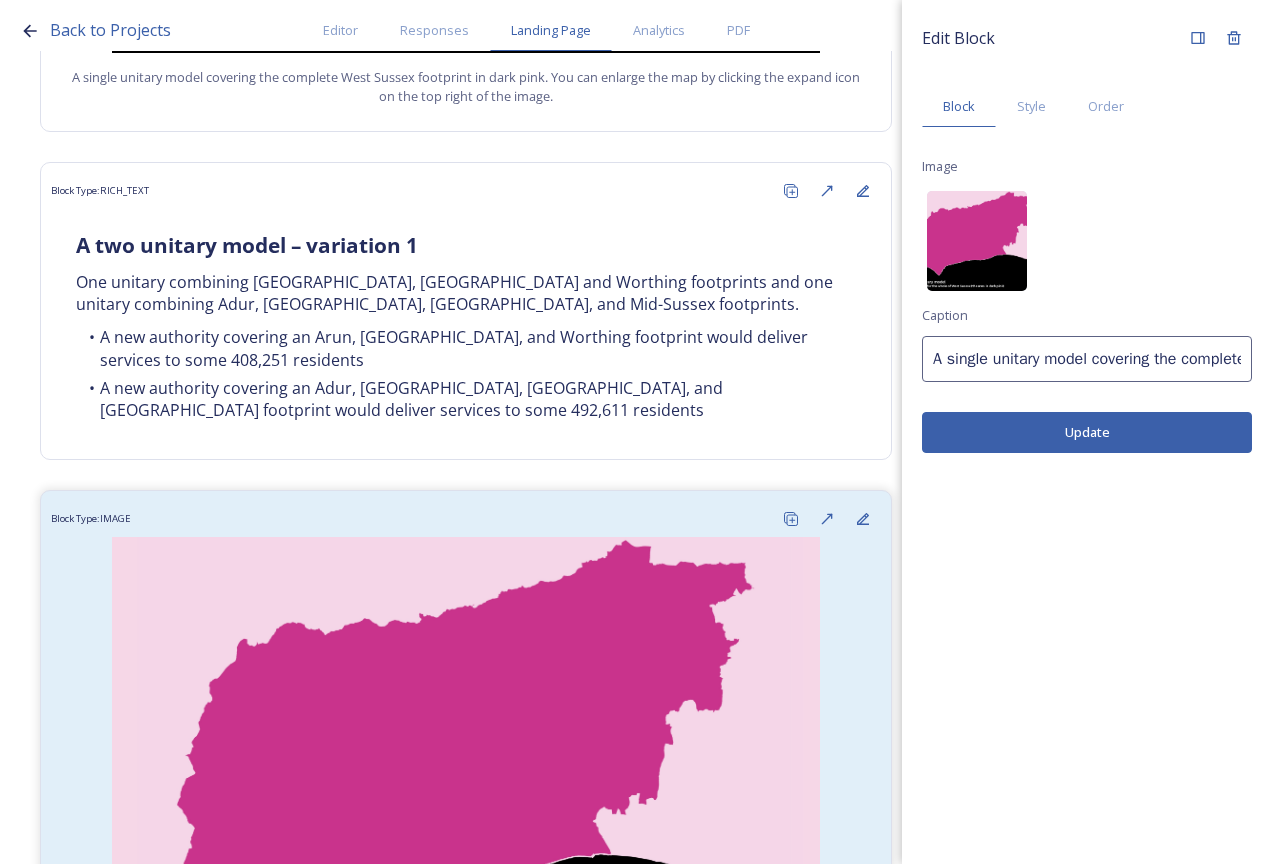 click at bounding box center [977, 241] 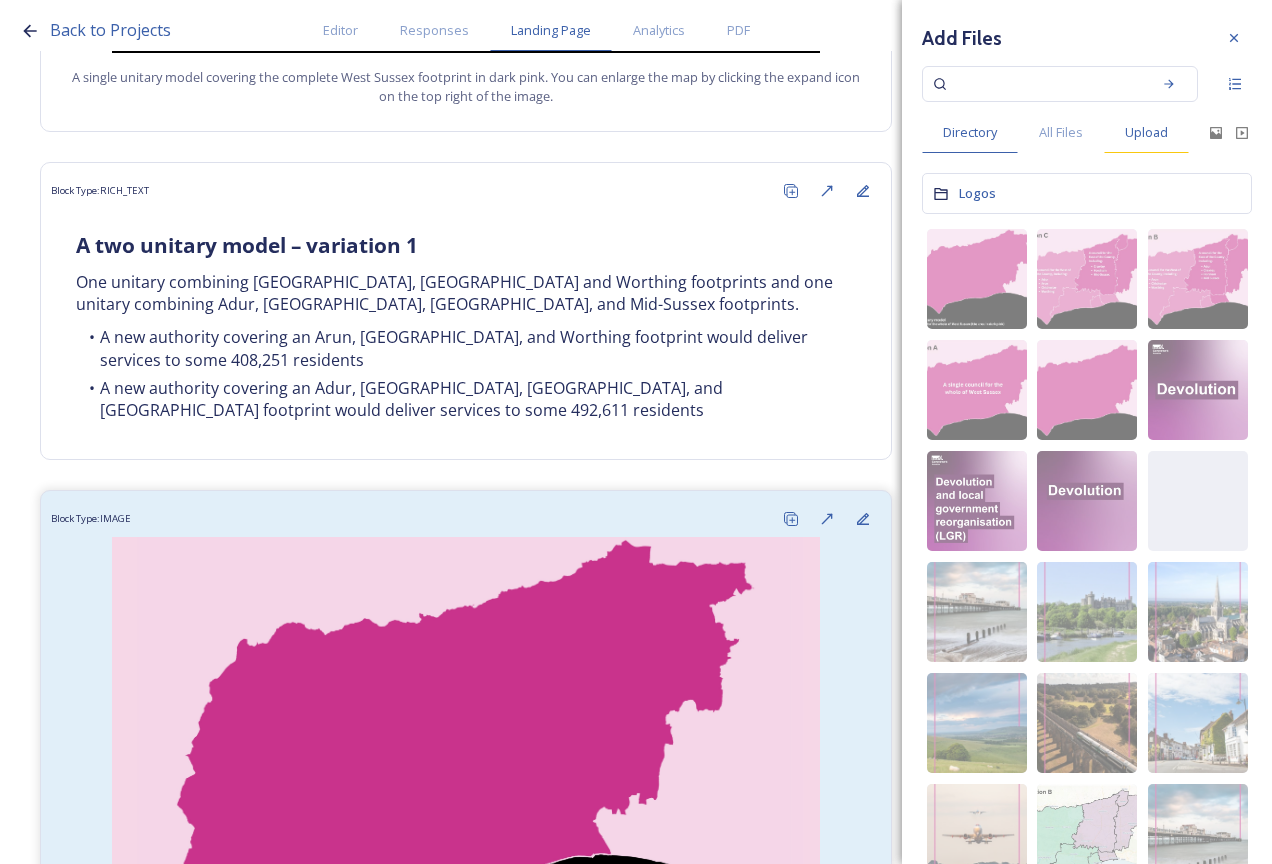 click on "Upload" at bounding box center [1146, 132] 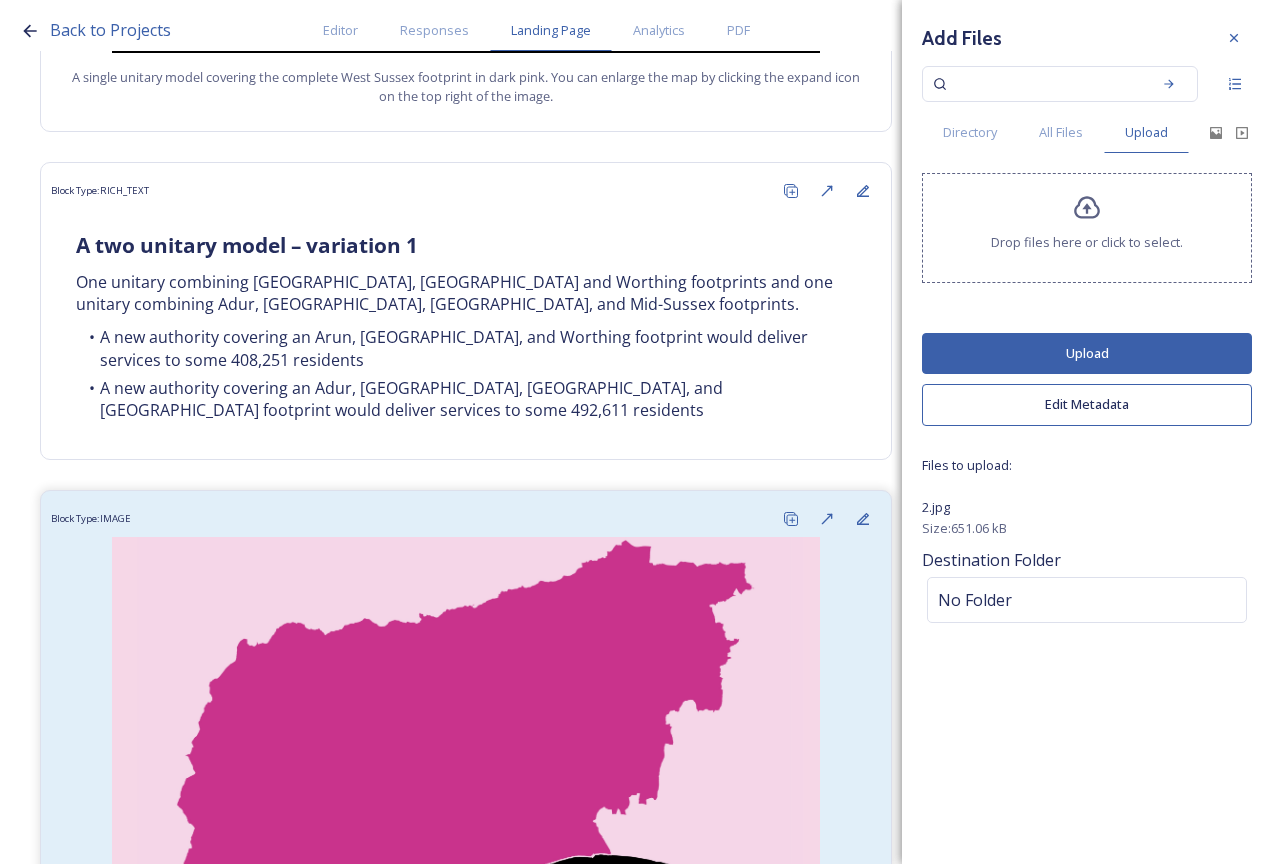 click on "Upload" at bounding box center [1087, 353] 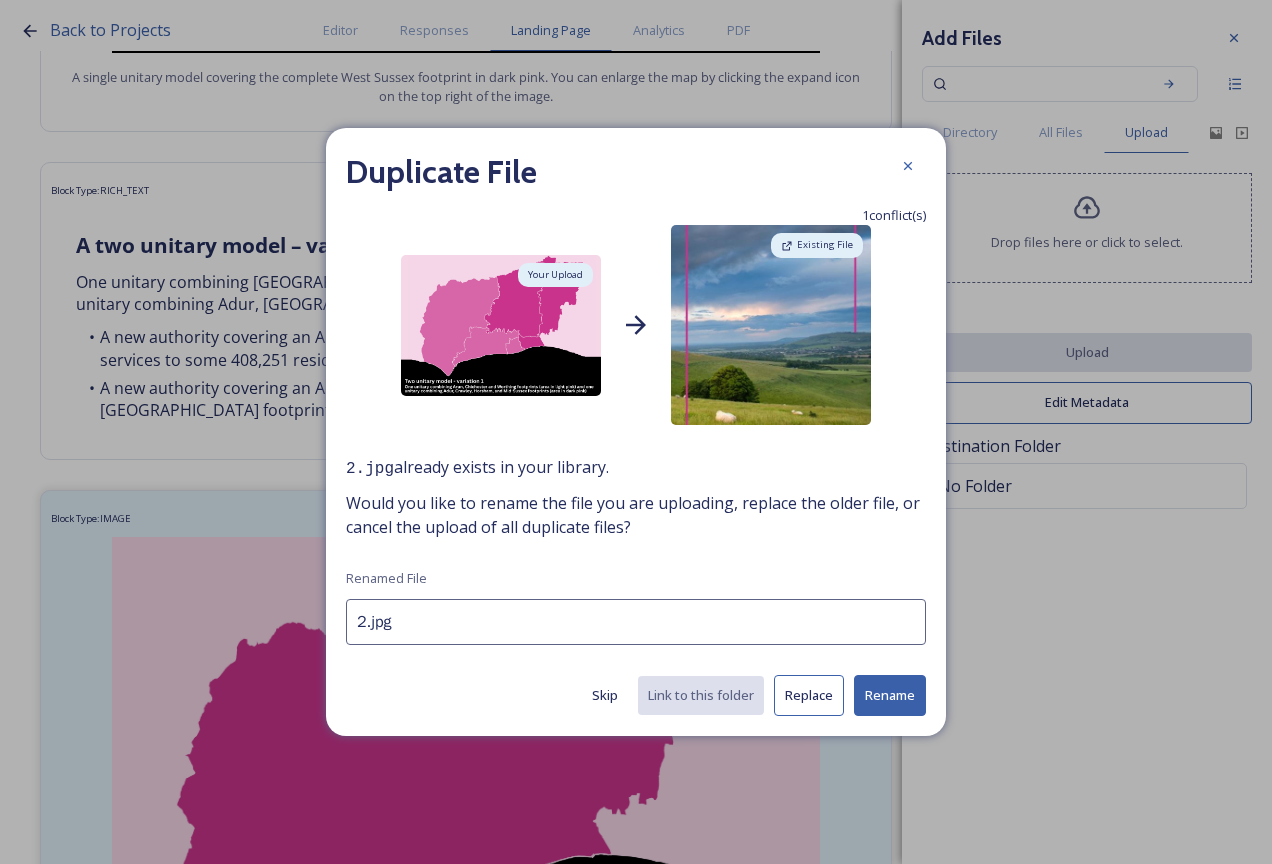 click on "2.jpg" at bounding box center [636, 622] 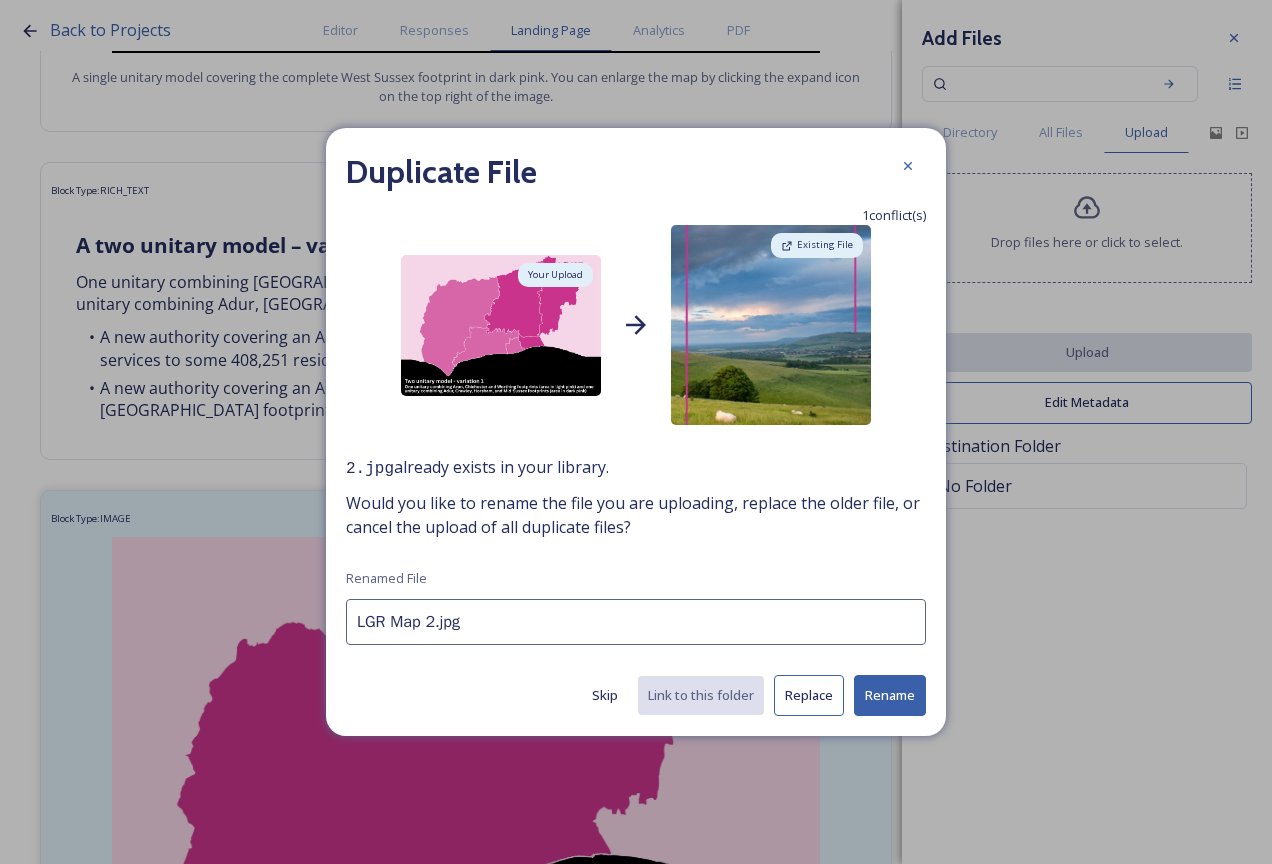 type on "LGR Map 2.jpg" 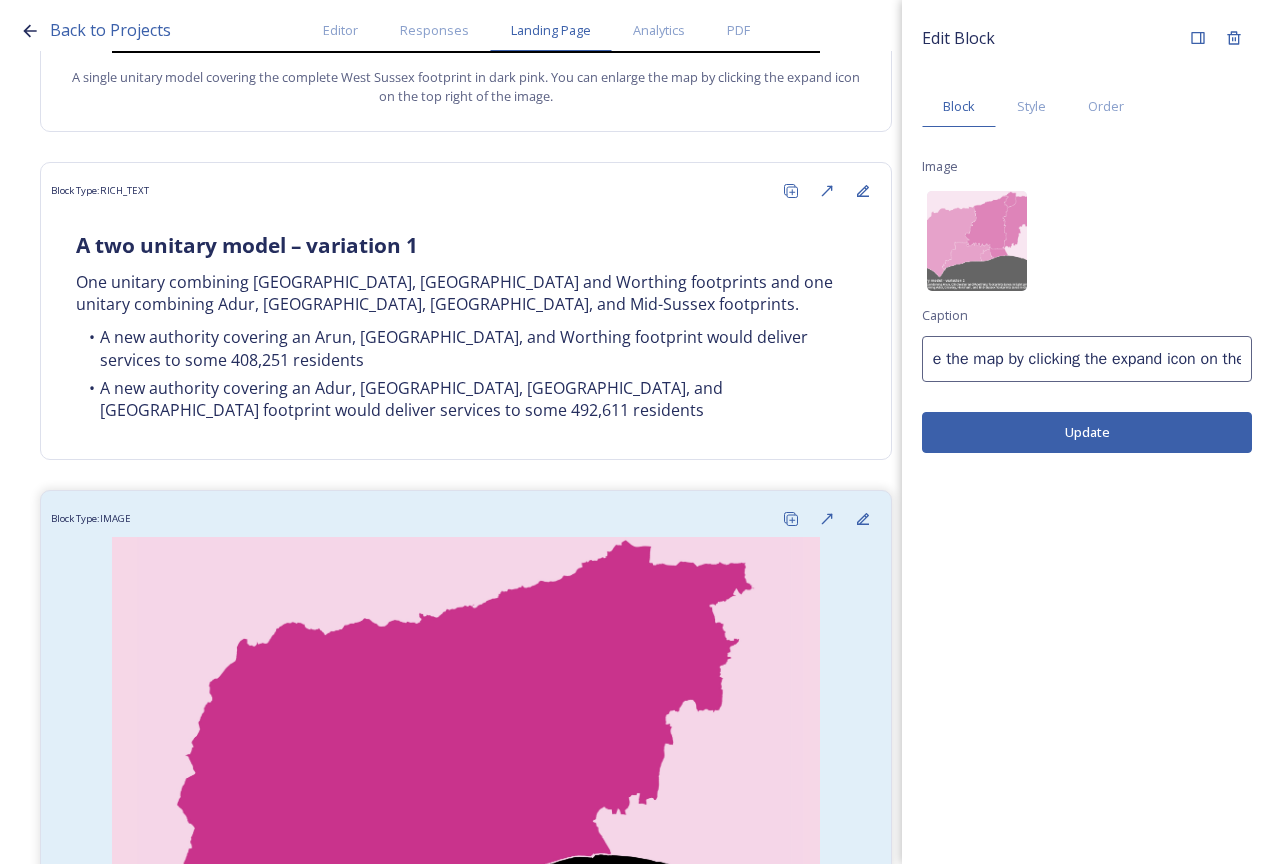scroll, scrollTop: 0, scrollLeft: 435, axis: horizontal 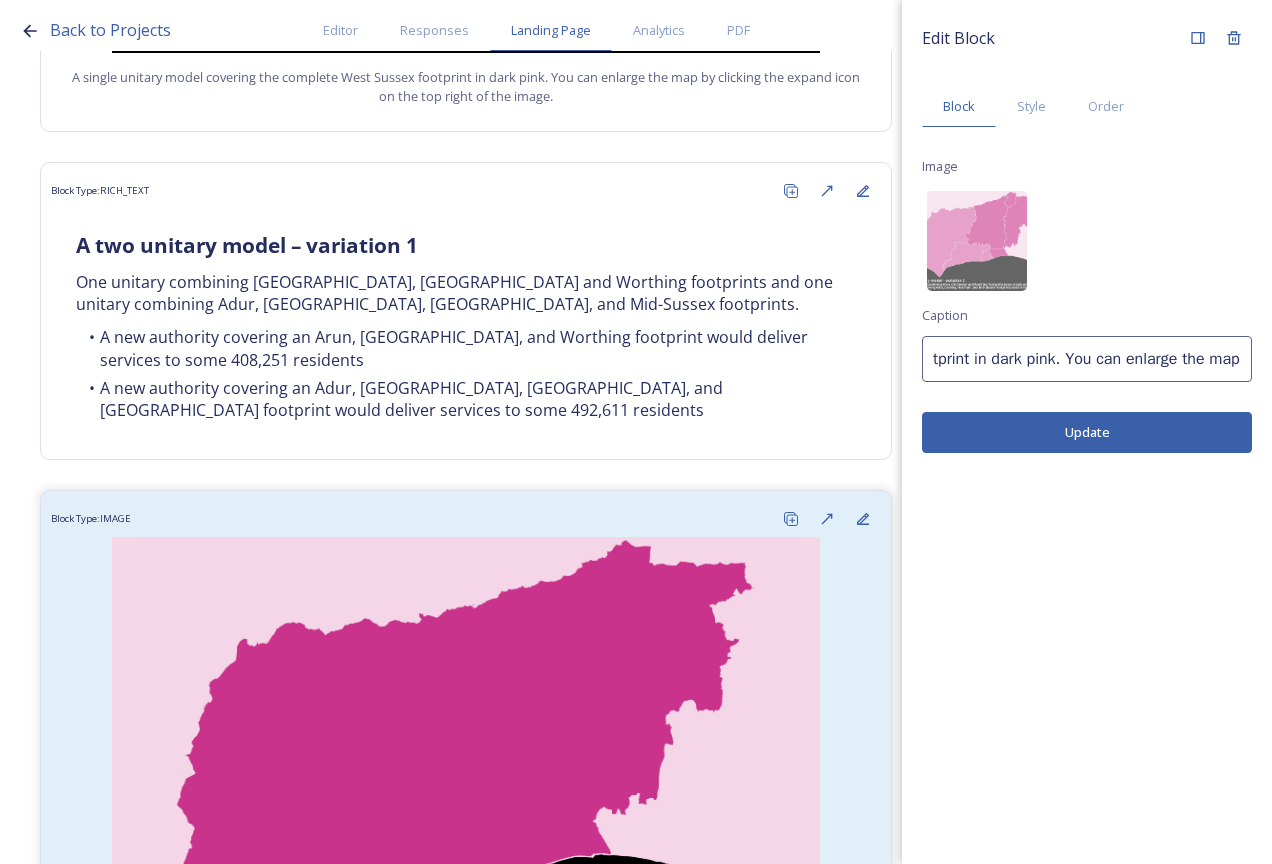 drag, startPoint x: 932, startPoint y: 355, endPoint x: 1066, endPoint y: 367, distance: 134.53624 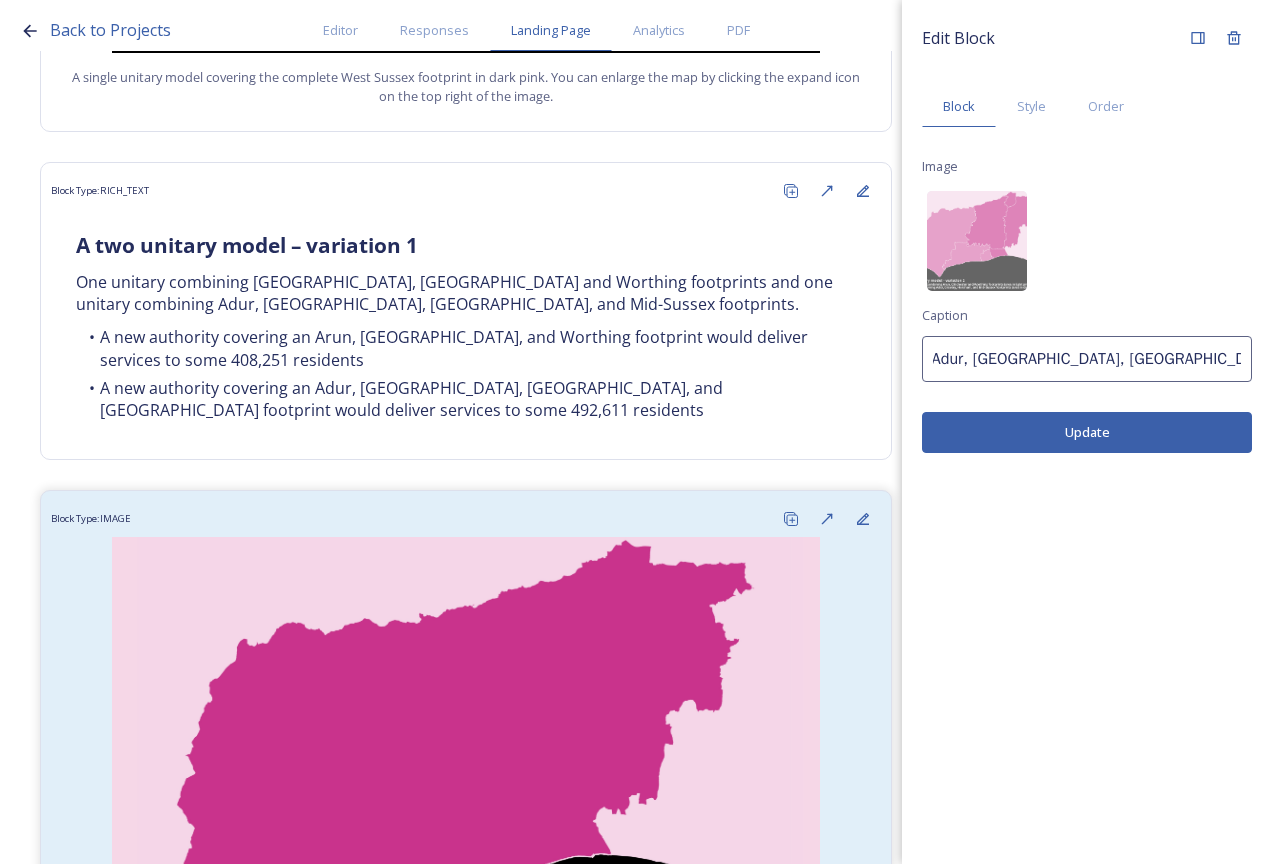 scroll, scrollTop: 0, scrollLeft: 885, axis: horizontal 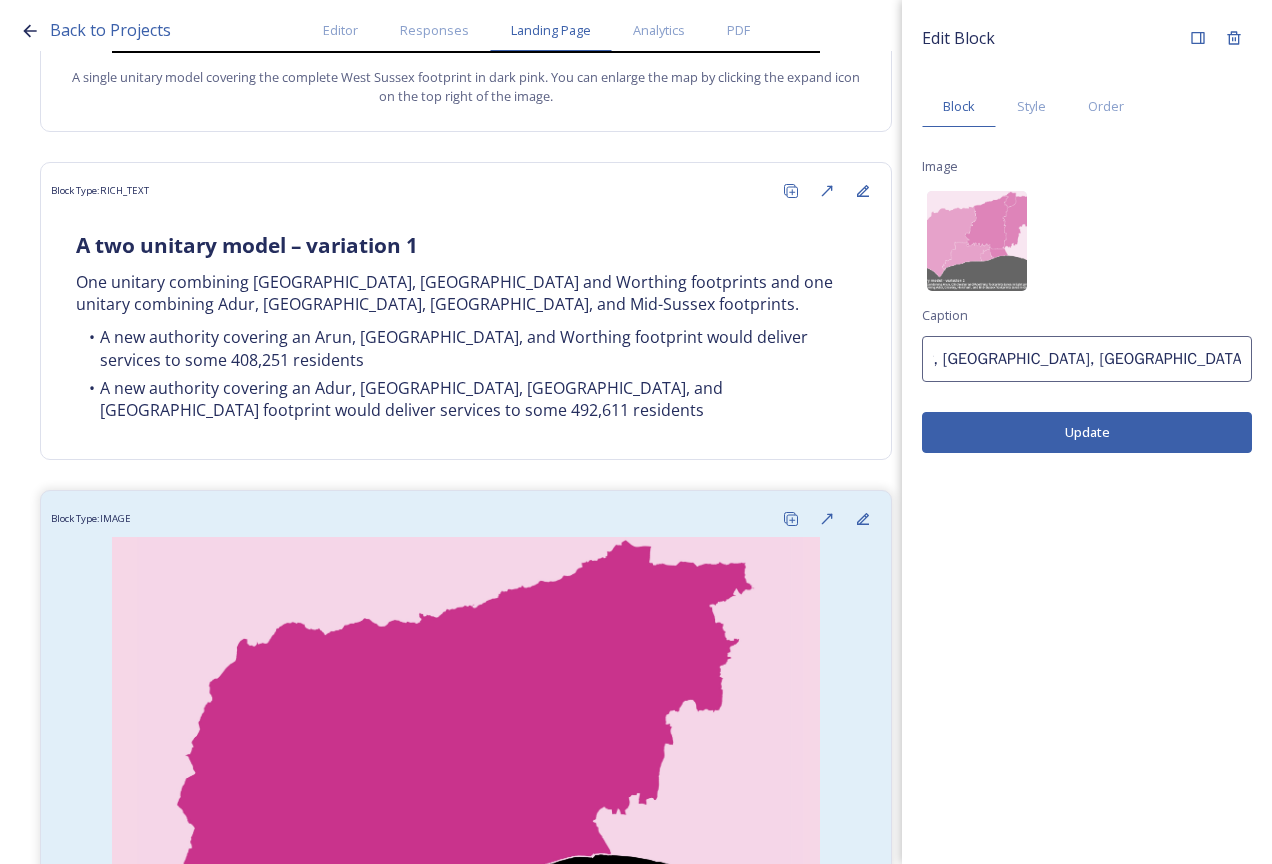 click on "A two unitary model, one unitary combining Arun, Chichester and Worthing footprints and one unitary combining Adur, Crawley, Horsham, and Mid-Sussex  You can enlarge the map by clicking the expand icon on the top right of the image." at bounding box center [1087, 359] 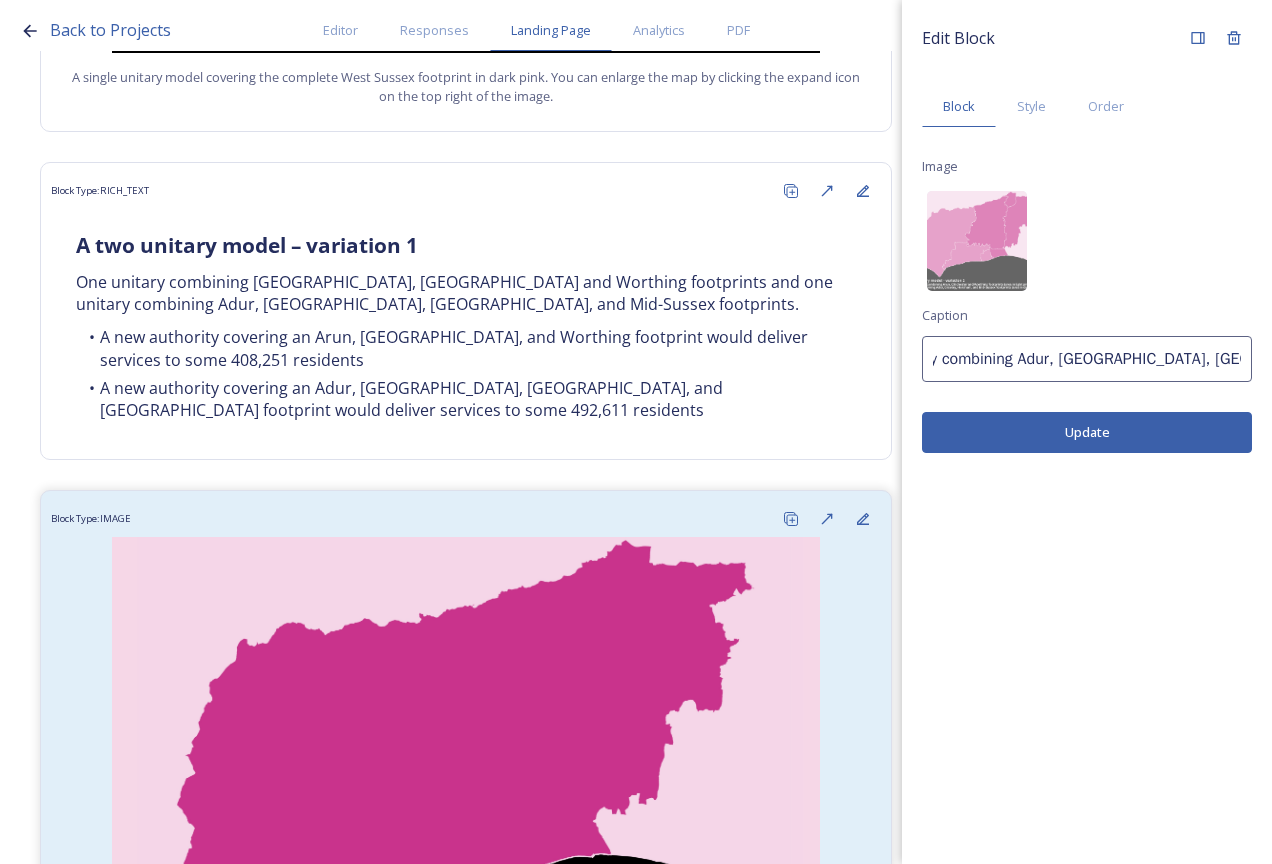scroll, scrollTop: 0, scrollLeft: 0, axis: both 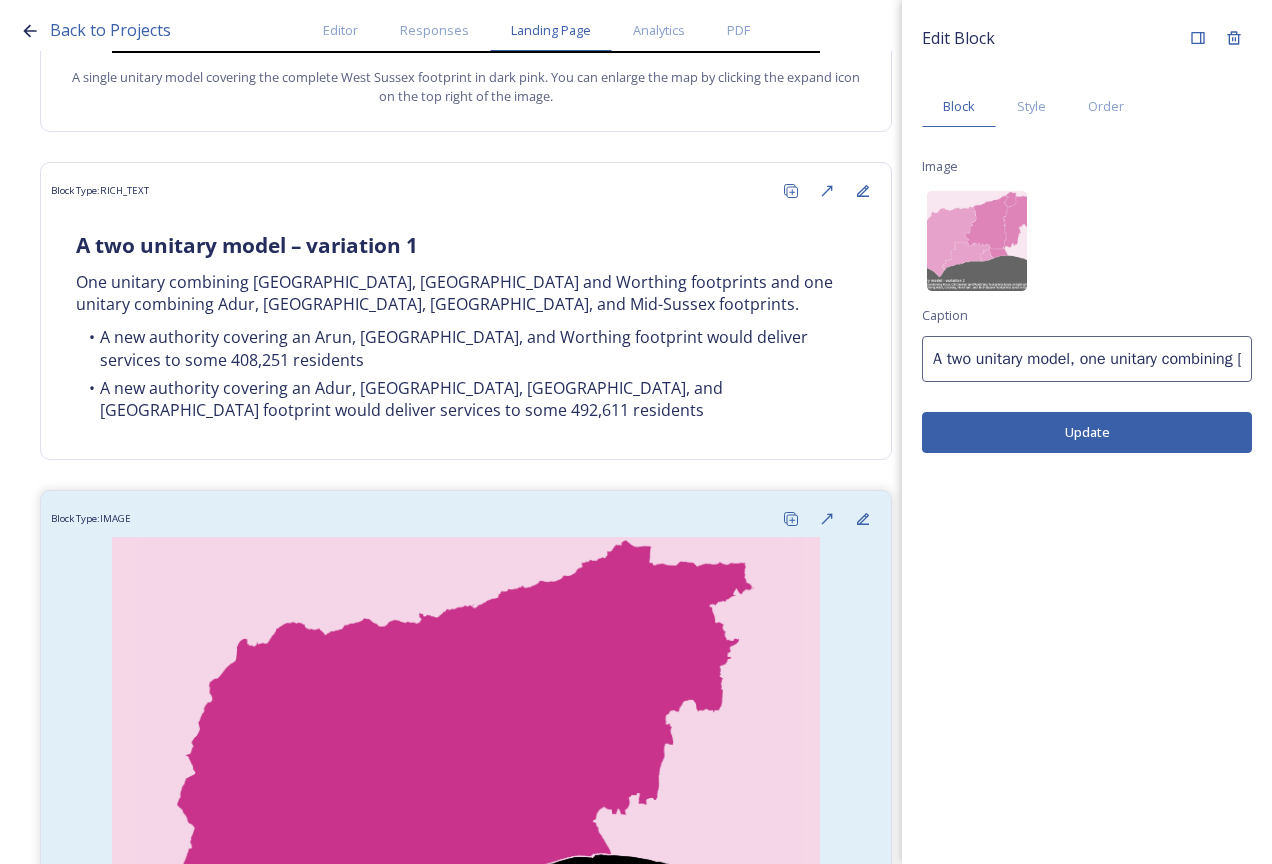 click on "Update" at bounding box center [1087, 432] 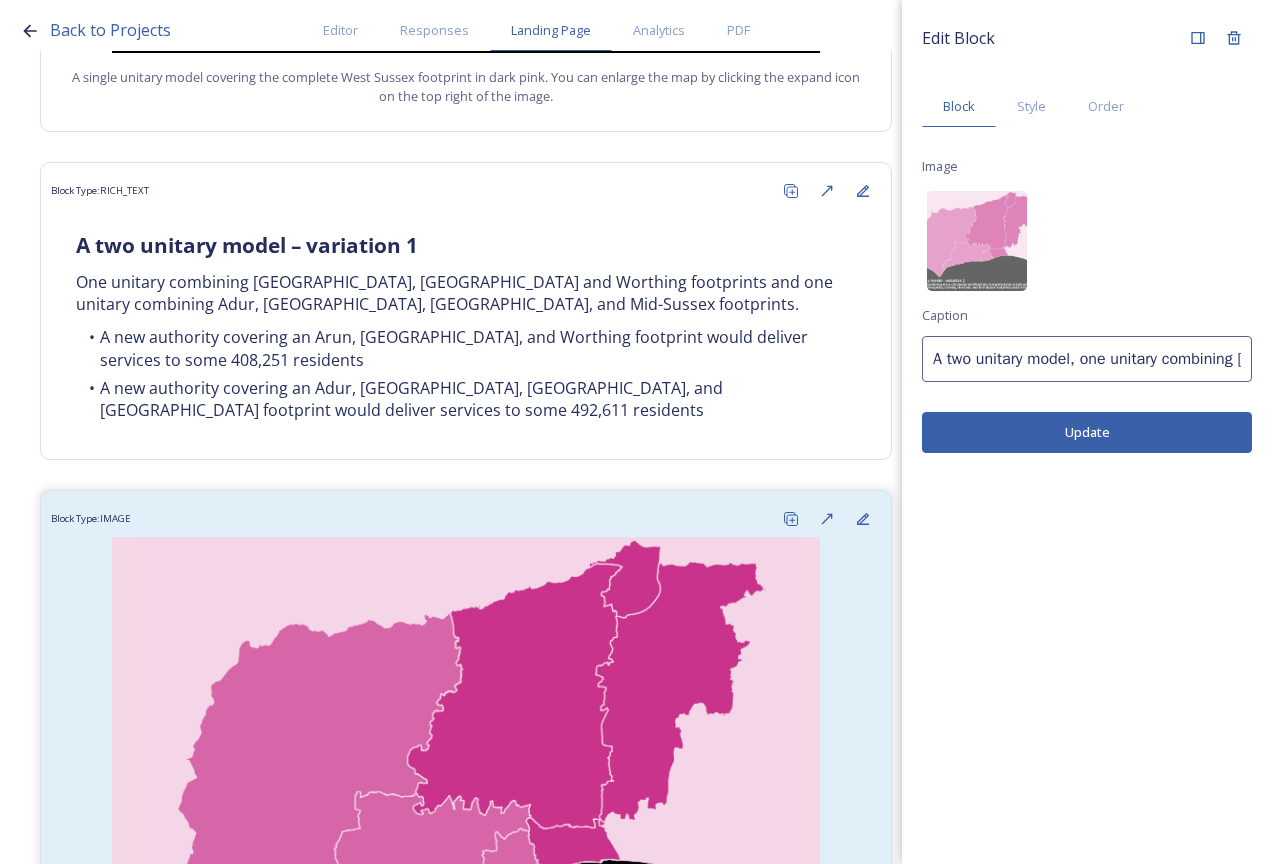 click on "A two unitary model, one unitary combining Arun, Chichester and Worthing footprints and one unitary combining Adur, Crawley, Horsham, and Mid-Sussex. You can enlarge the map by clicking the expand icon on the top right of the image." at bounding box center [1087, 359] 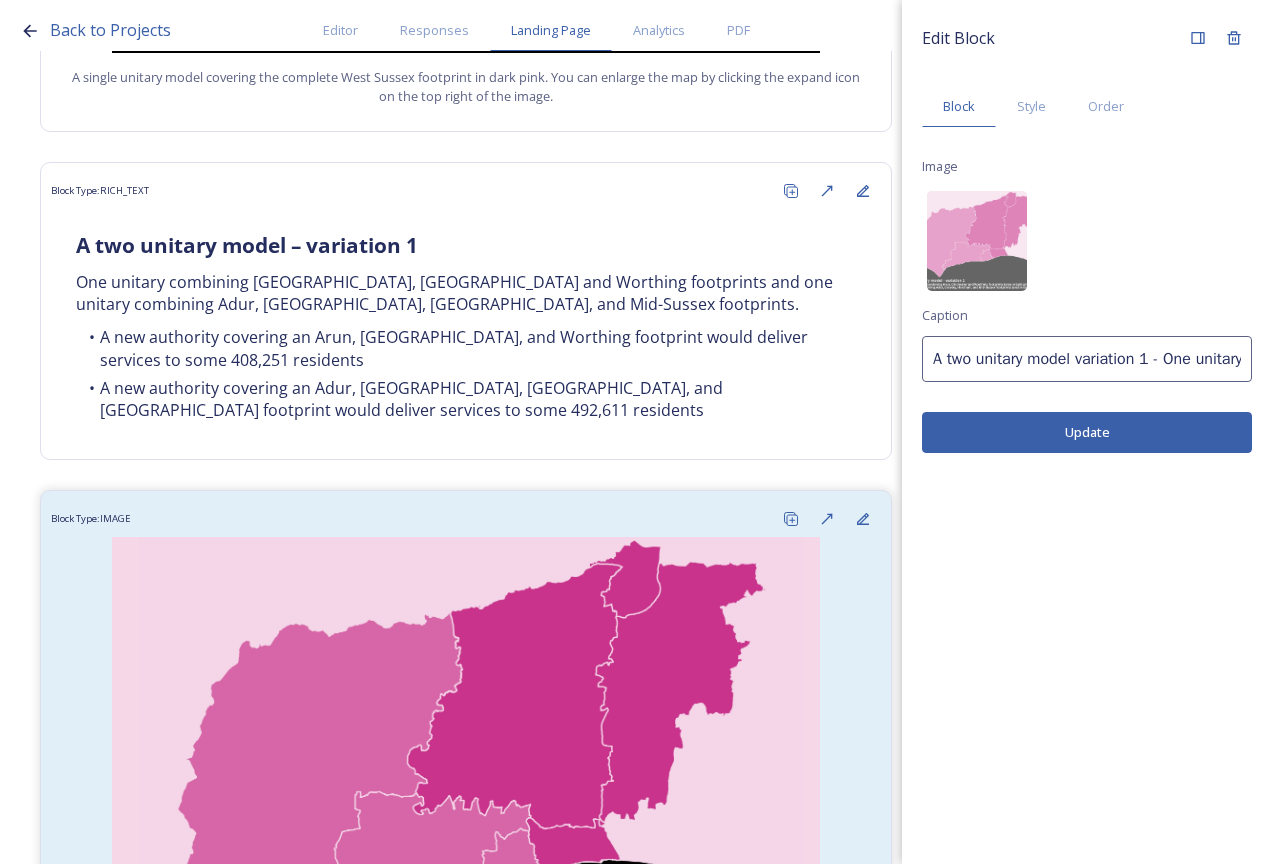 click on "Update" at bounding box center [1087, 432] 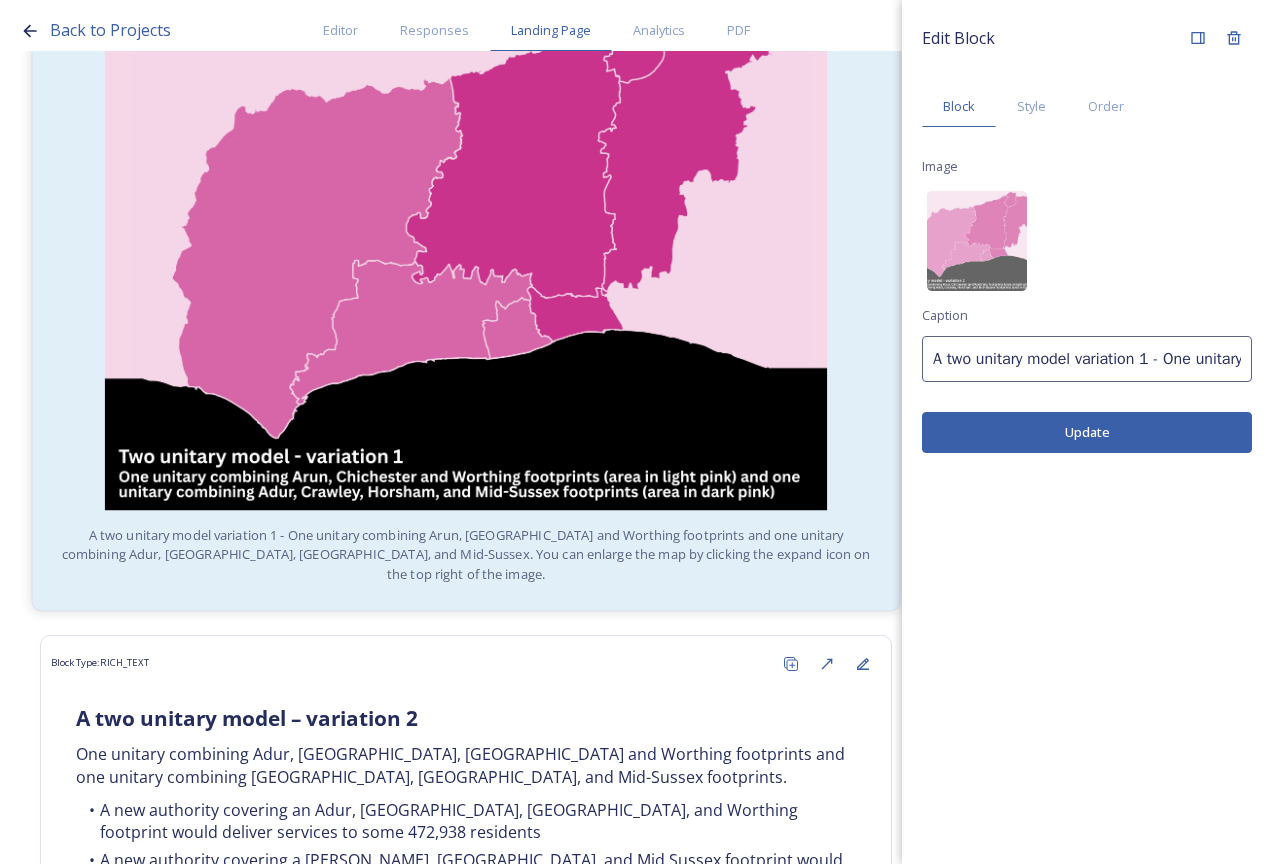 scroll, scrollTop: 1800, scrollLeft: 0, axis: vertical 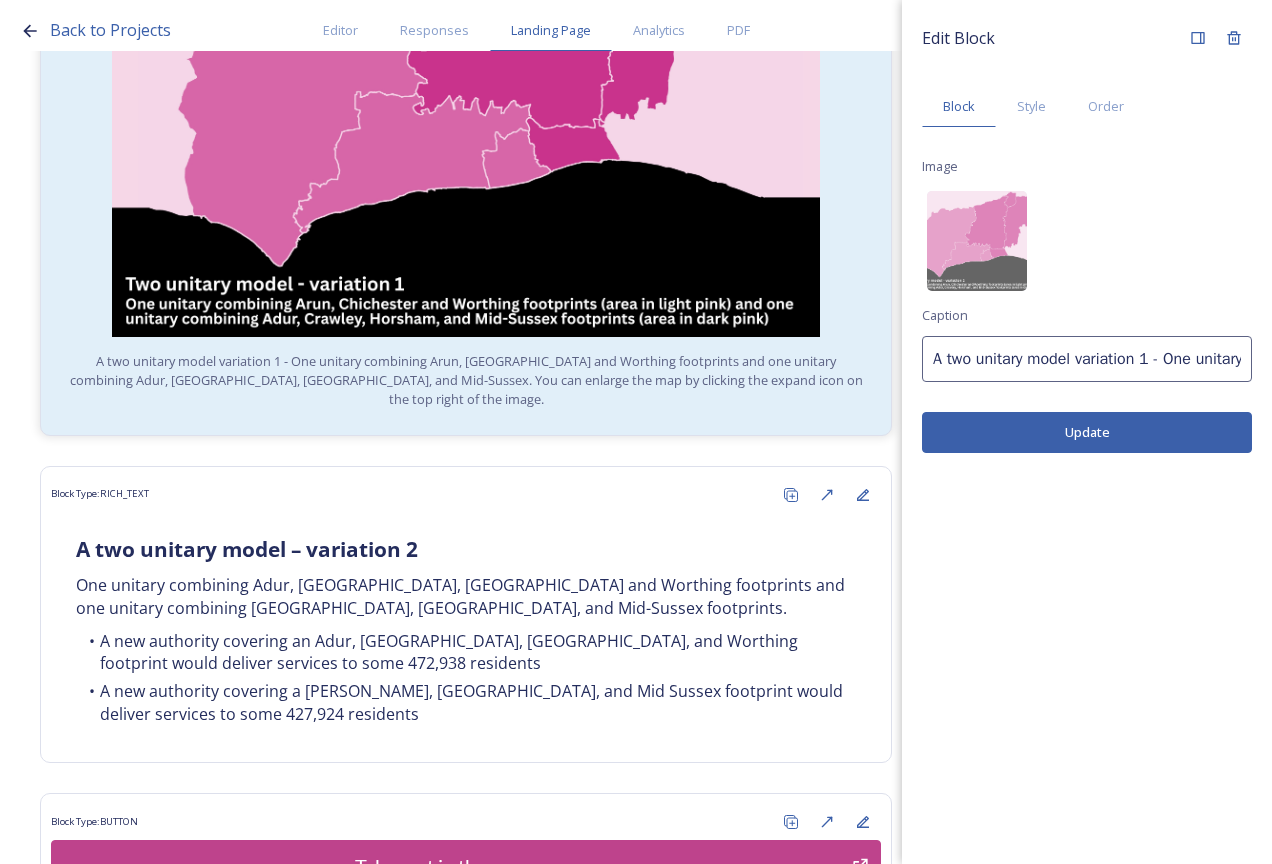 click on "A two unitary model variation 1 - One unitary combining Arun, Chichester and Worthing footprints and one unitary combining Adur, Crawley, Horsham, and Mid-Sussex. You can enlarge the map by clicking the expand icon on the top right of the image." at bounding box center (1087, 359) 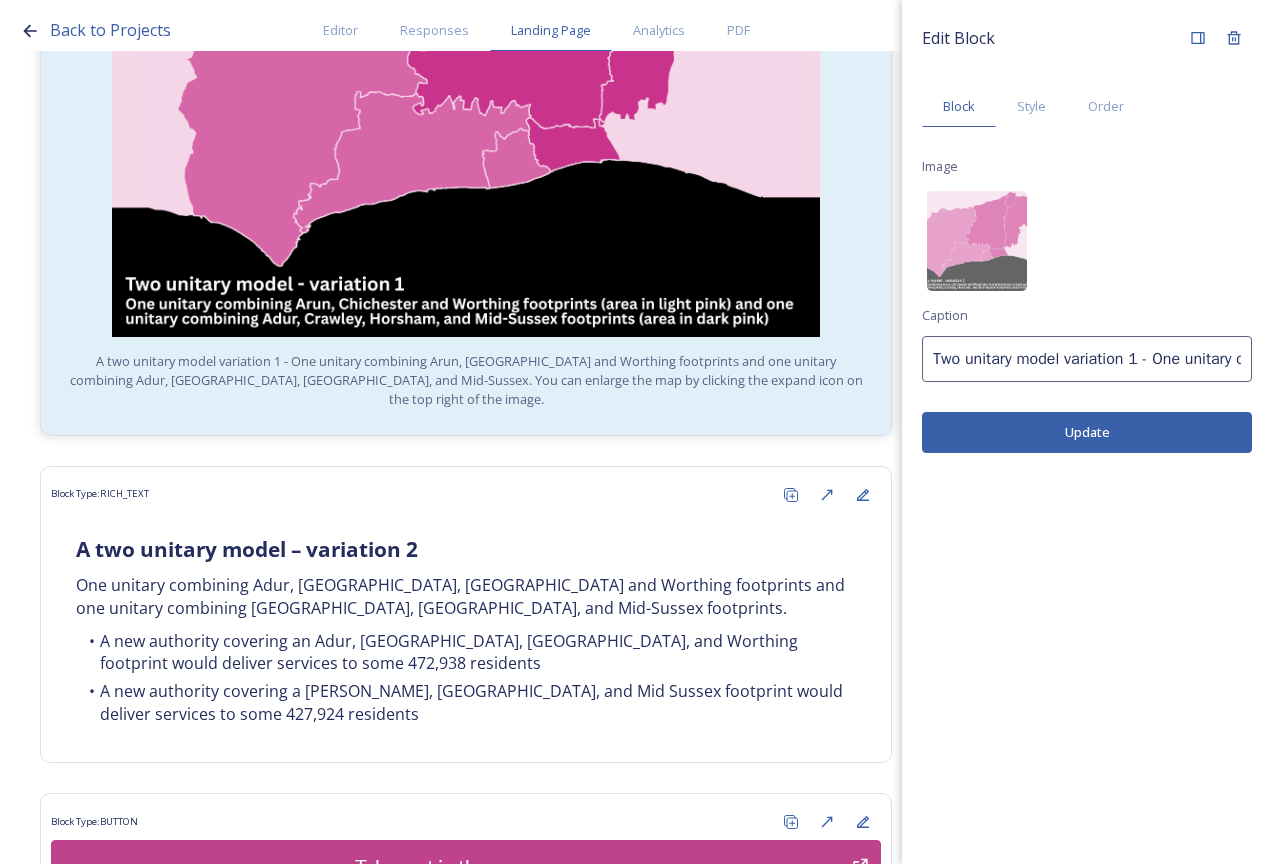 click on "Update" at bounding box center [1087, 432] 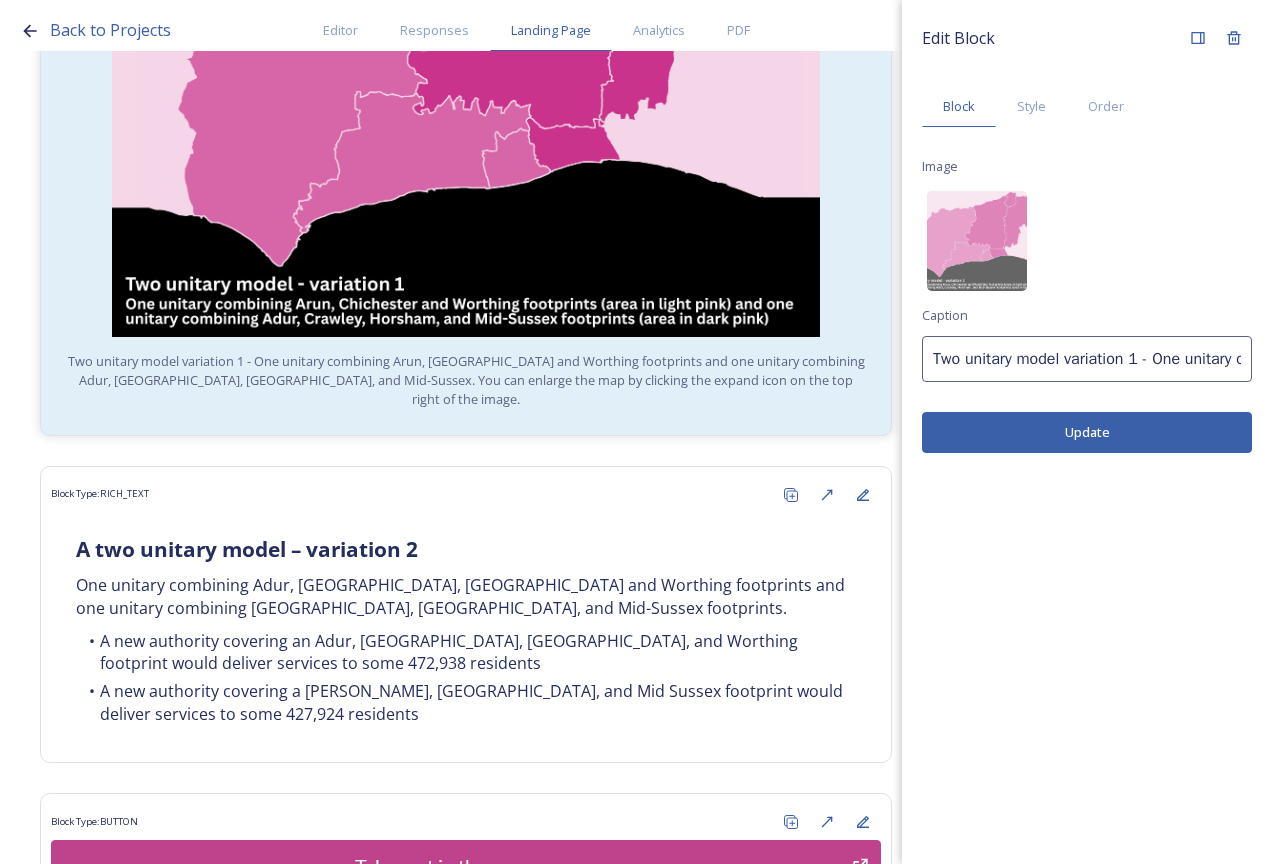 click on "Two unitary model variation 1 - One unitary combining Arun, Chichester and Worthing footprints and one unitary combining Adur, Crawley, Horsham, and Mid-Sussex. You can enlarge the map by clicking the expand icon on the top right of the image." at bounding box center [1087, 359] 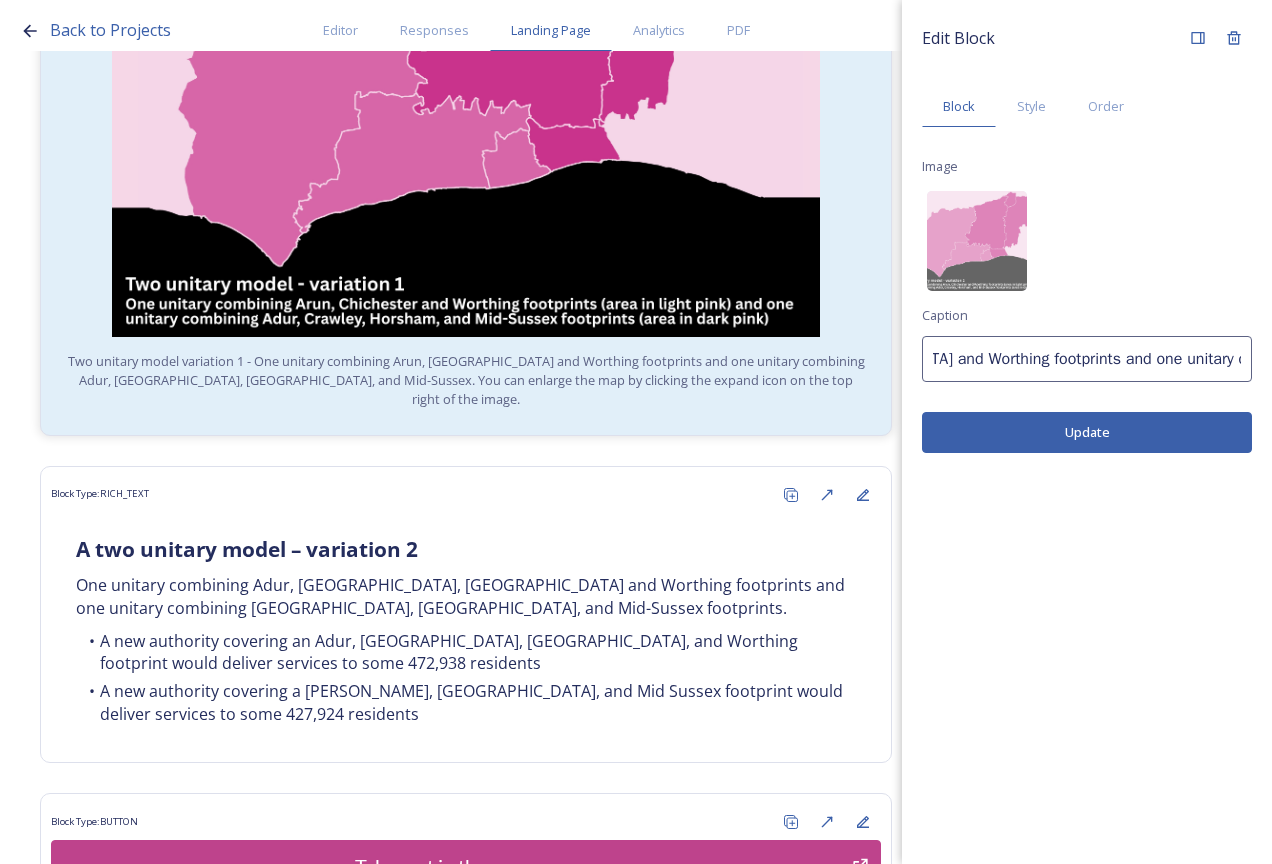 scroll, scrollTop: 0, scrollLeft: 560, axis: horizontal 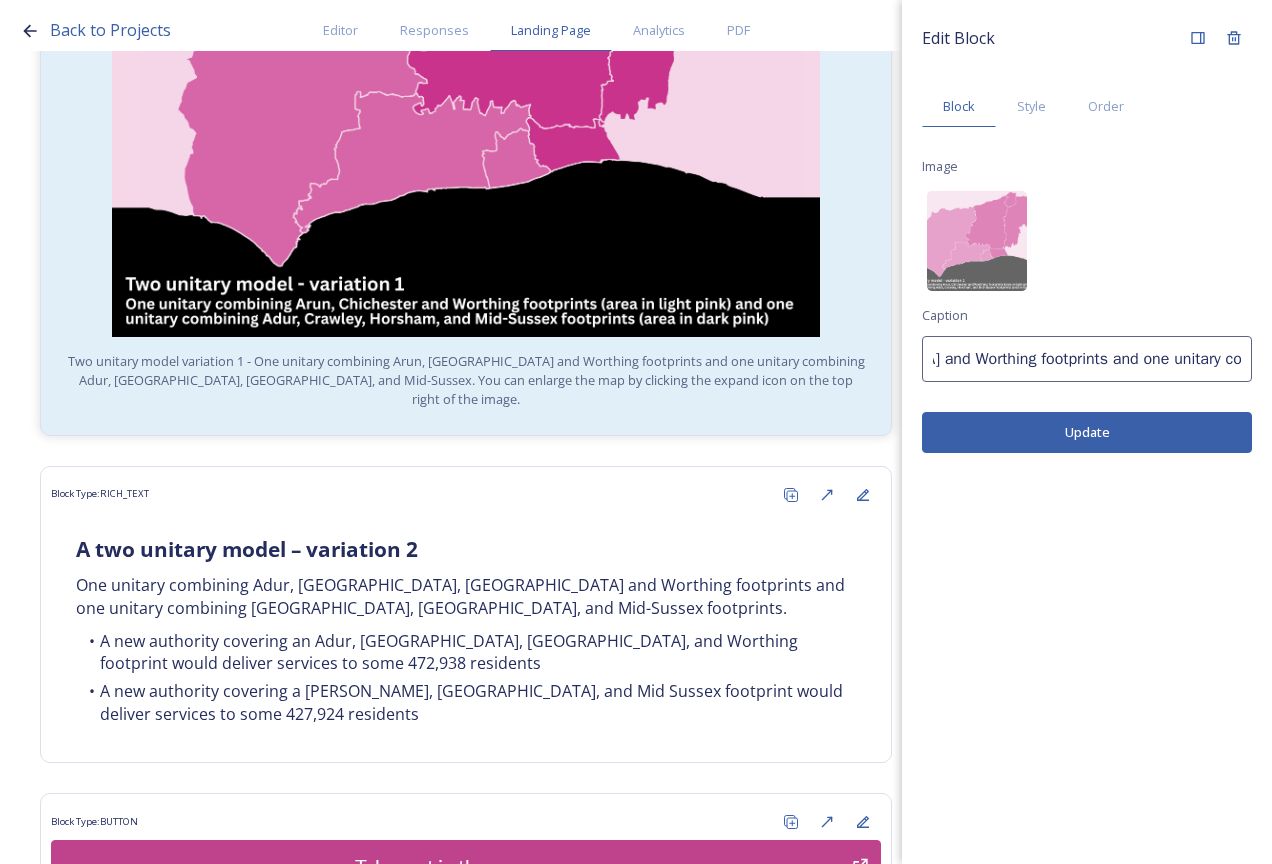 click on "Two unitary model variation 1 - One unitary combining Arun, Chichester and Worthing footprints and one unitary combining Adur, Crawley, Horsham, and Mid-Sussex. You can enlarge the map by clicking the expand icon on the top right of the image." at bounding box center [1087, 359] 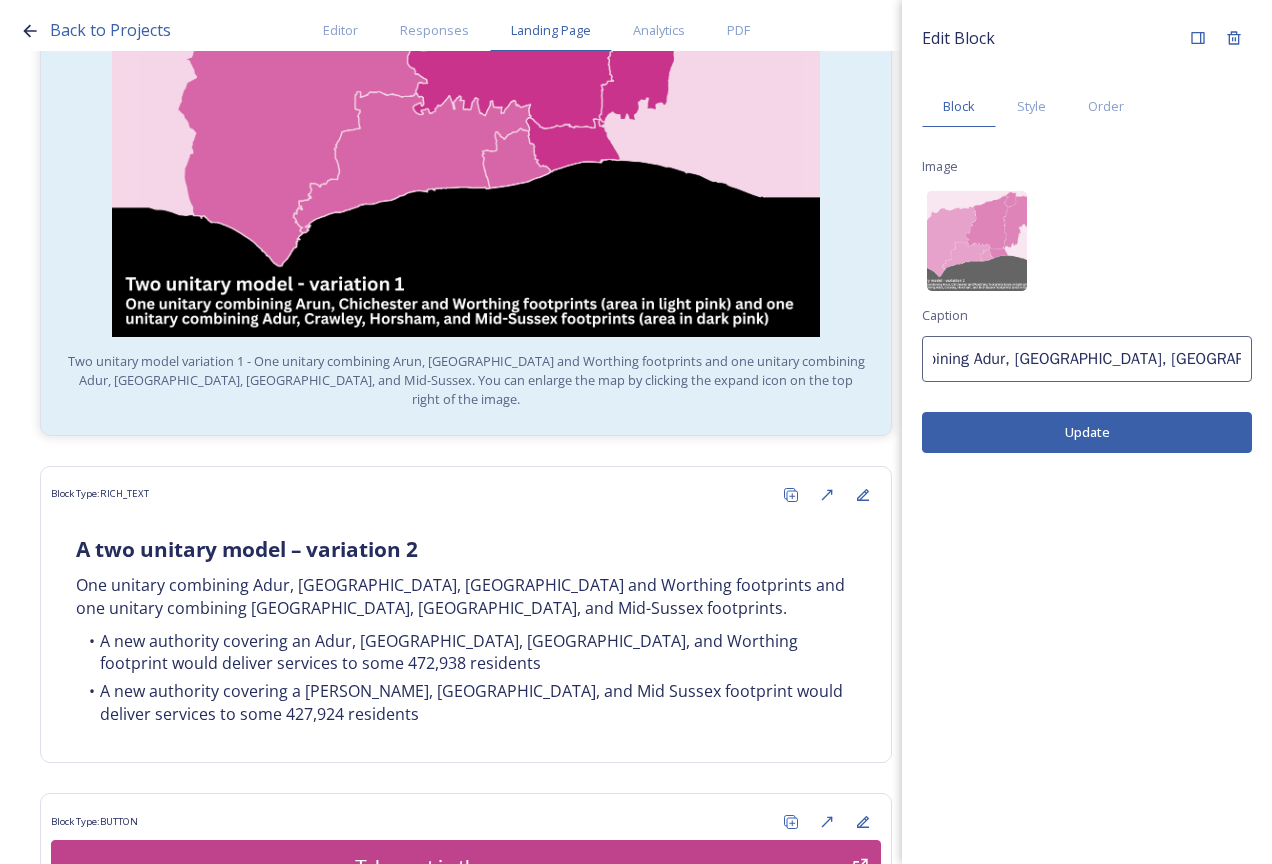 scroll, scrollTop: 0, scrollLeft: 1169, axis: horizontal 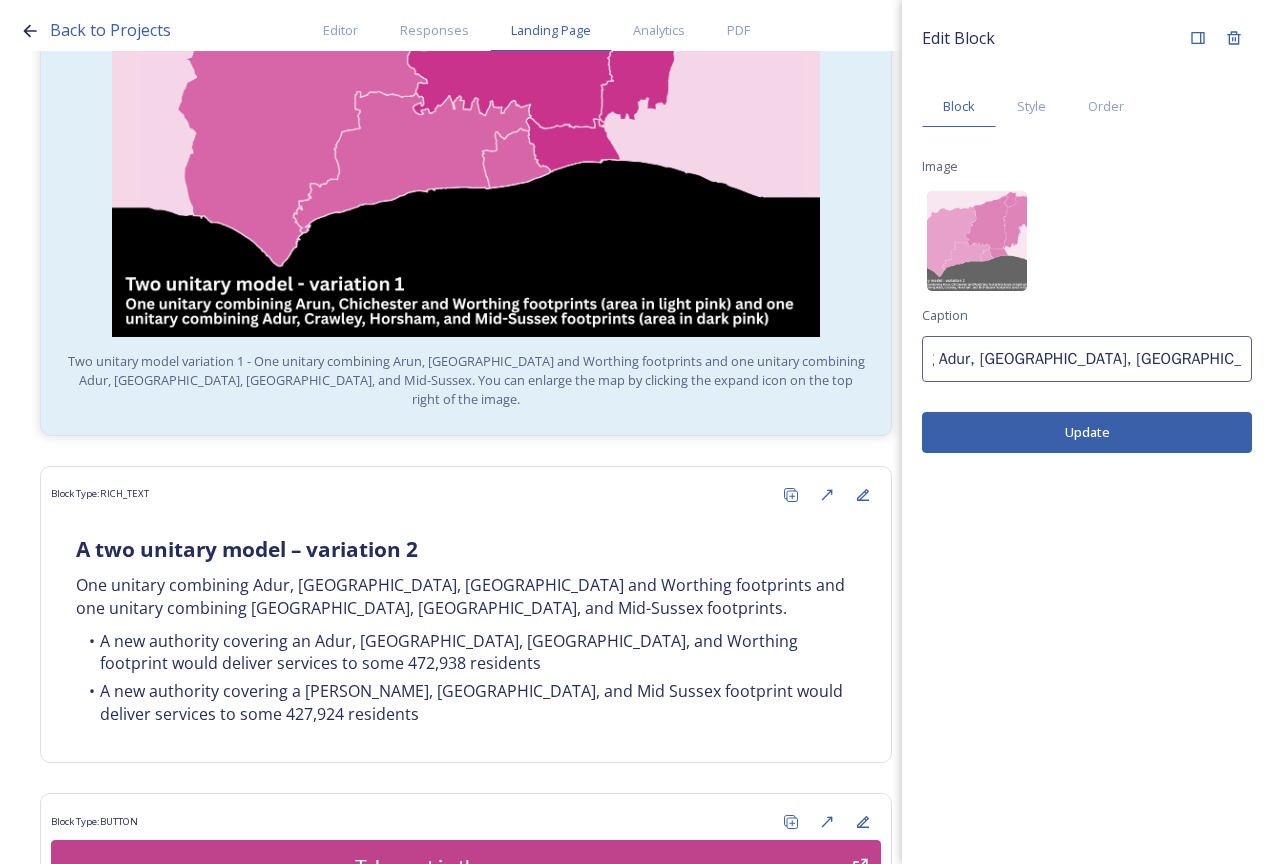 click on "Two unitary model variation 1 - One unitary combining Arun, Chichester and Worthing footprints (area in light pink) and one unitary combining Adur, Crawley, Horsham, and Mid-Sussex. You can enlarge the map by clicking the expand icon on the top right of the image." at bounding box center (1087, 359) 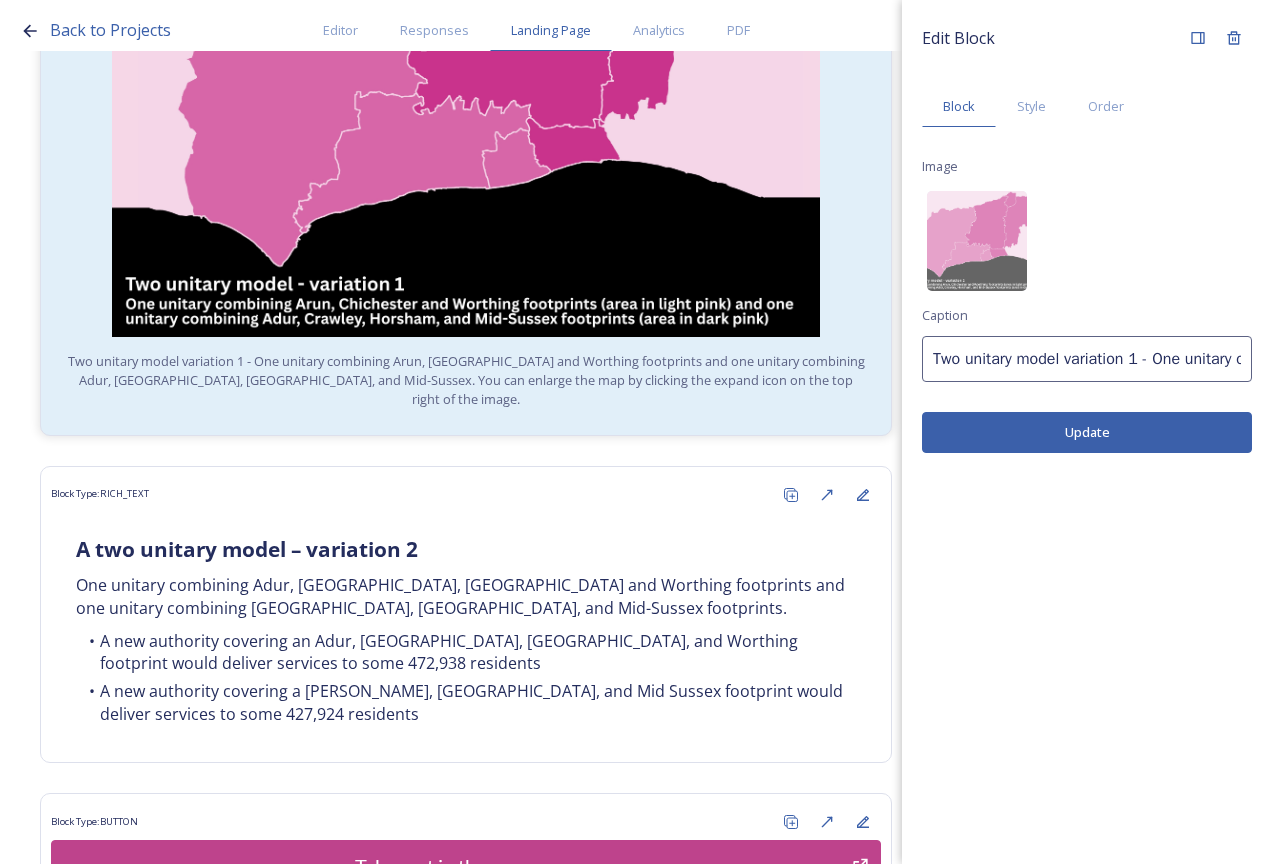 click on "Update" at bounding box center [1087, 432] 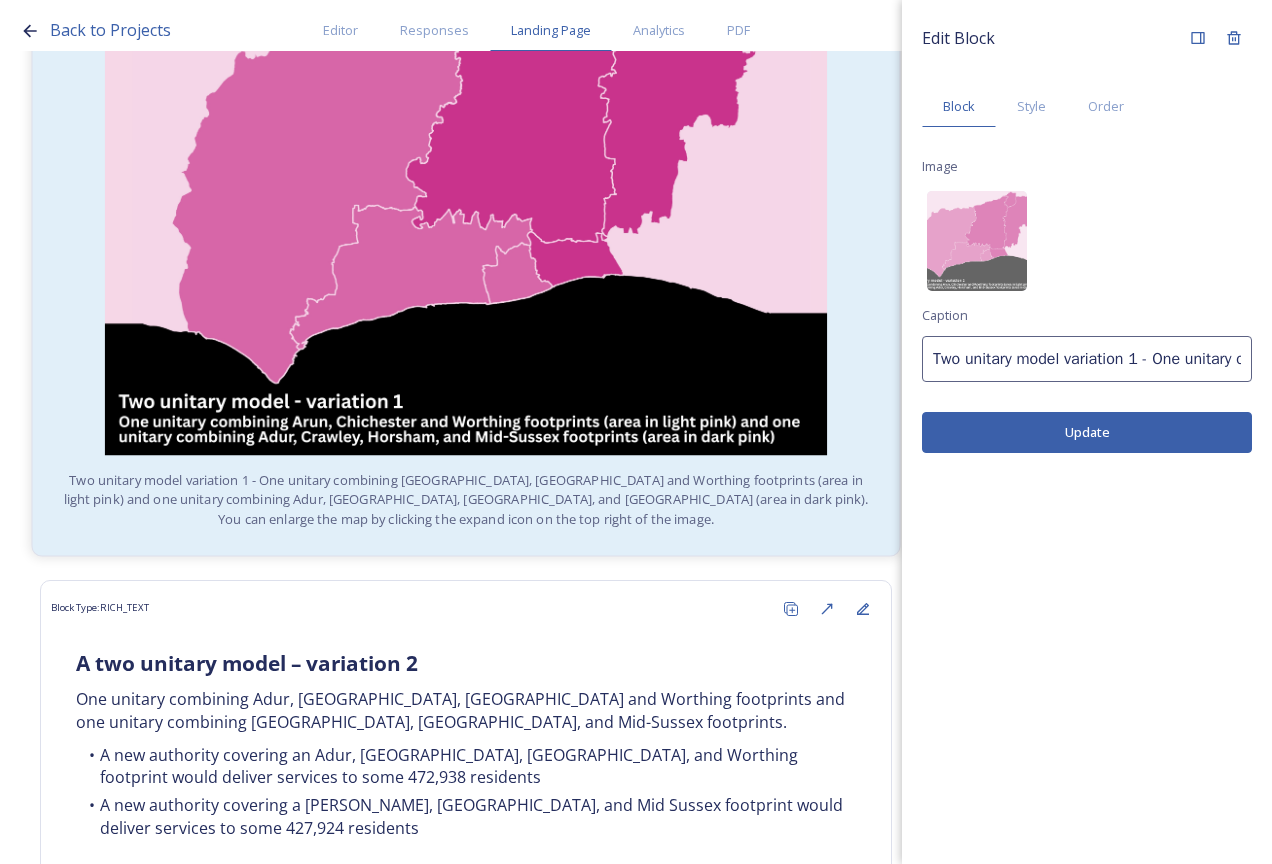 scroll, scrollTop: 1800, scrollLeft: 0, axis: vertical 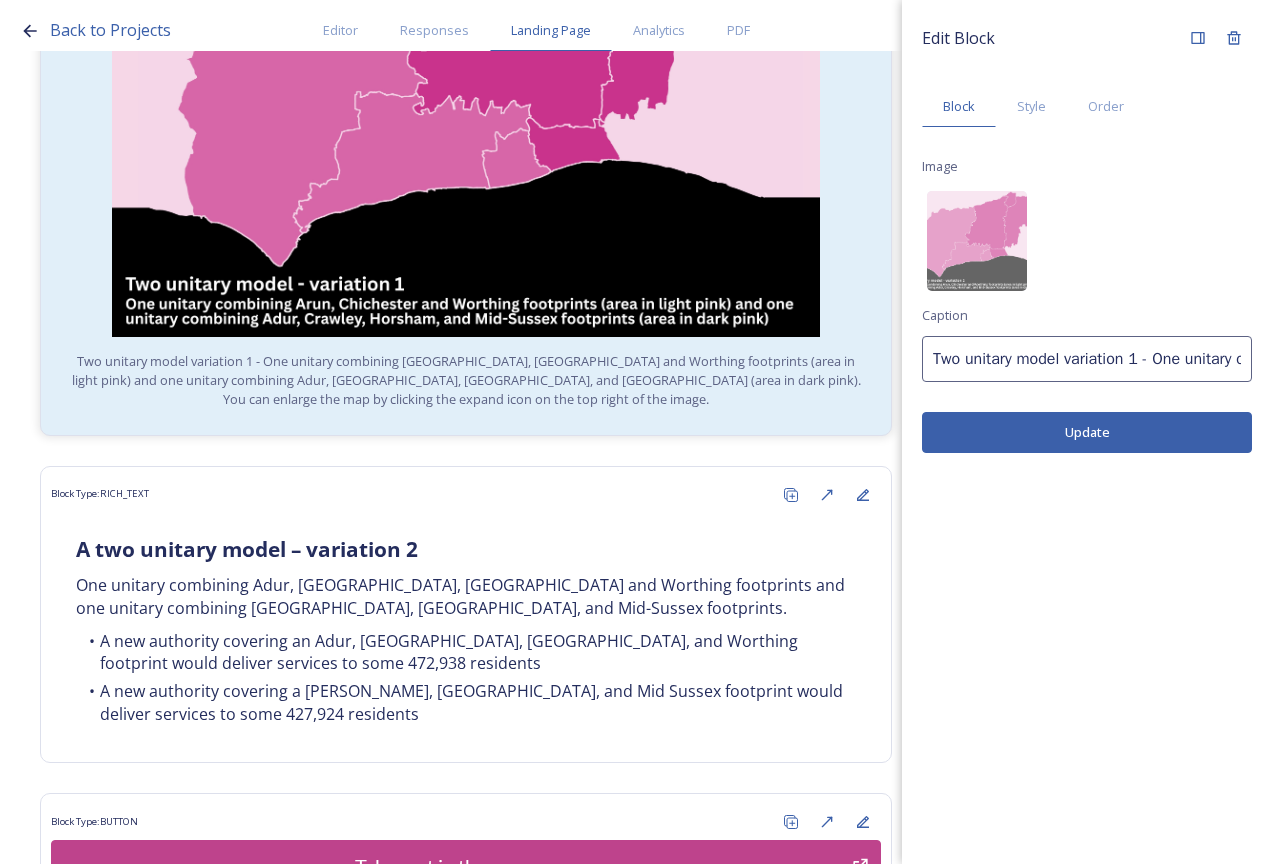 click on "Two unitary model variation 1 - One unitary combining Arun, Chichester and Worthing footprints (area in light pink) and one unitary combining Adur, Crawley, Horsham, and Mid-Sussex (area in dark pink). You can enlarge the map by clicking the expand icon on the top right of the image." at bounding box center [1087, 359] 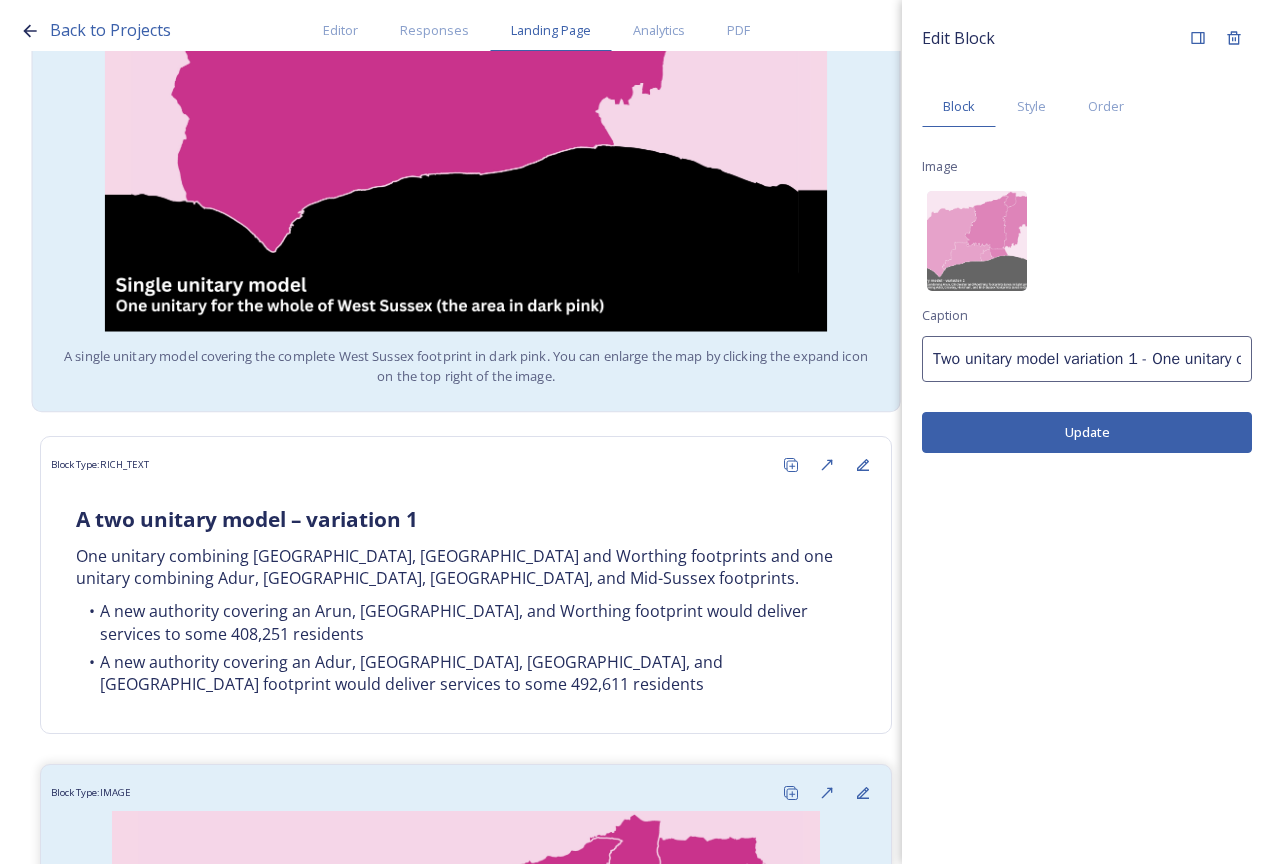 scroll, scrollTop: 800, scrollLeft: 0, axis: vertical 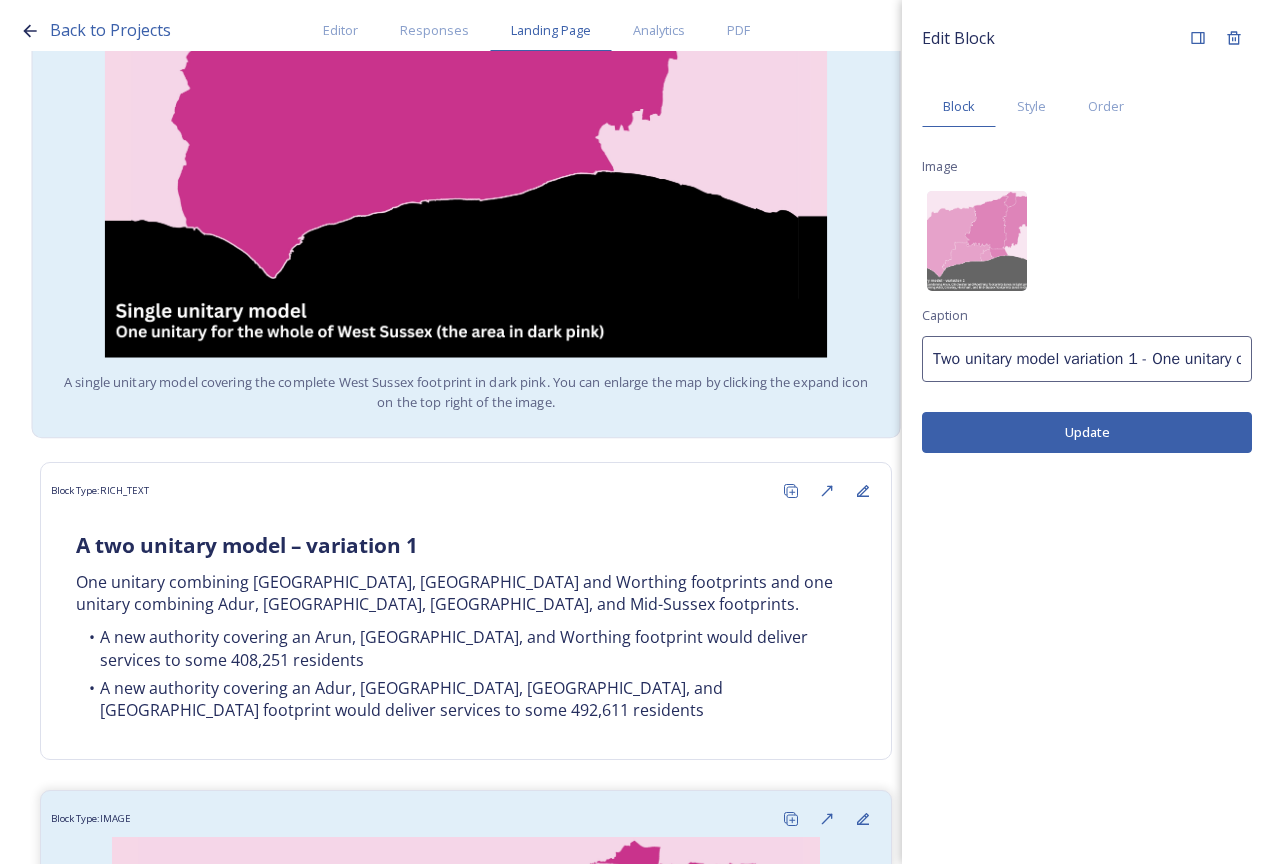 click on "A single unitary model covering the complete West Sussex footprint in dark pink. You can enlarge the map by clicking the expand icon on the top right of the image." at bounding box center (466, 392) 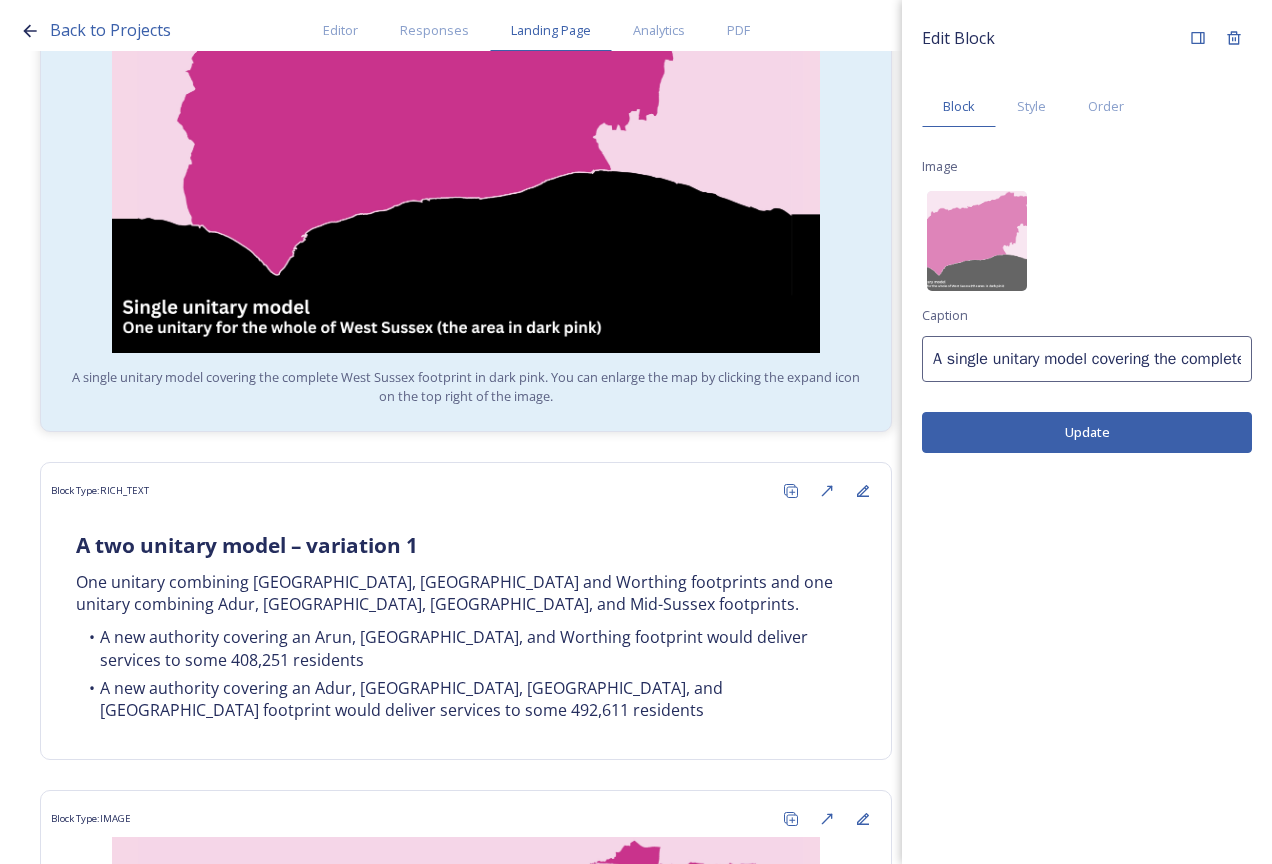 click on "A single unitary model covering the complete West Sussex footprint in dark pink. You can enlarge the map by clicking the expand icon on the top right of the image." at bounding box center [1087, 359] 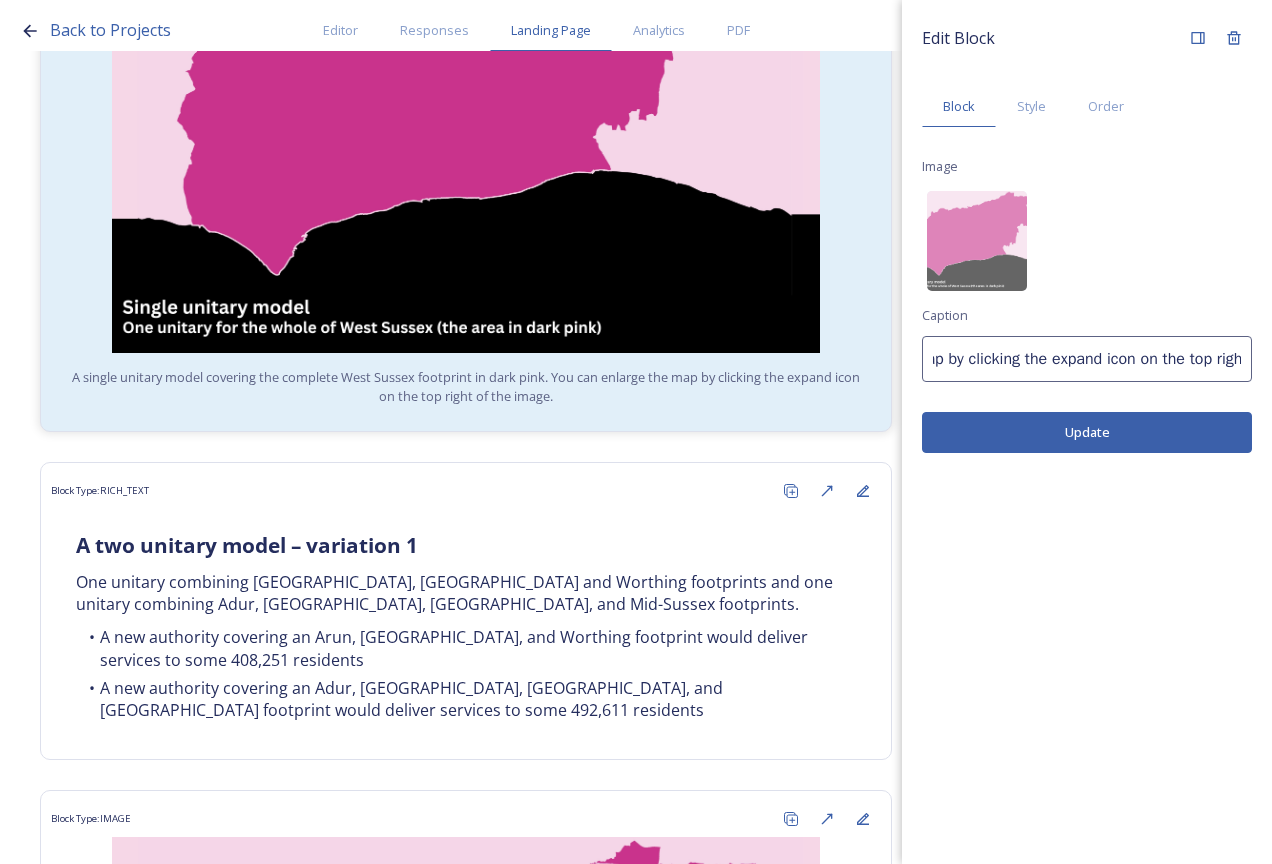 scroll, scrollTop: 0, scrollLeft: 851, axis: horizontal 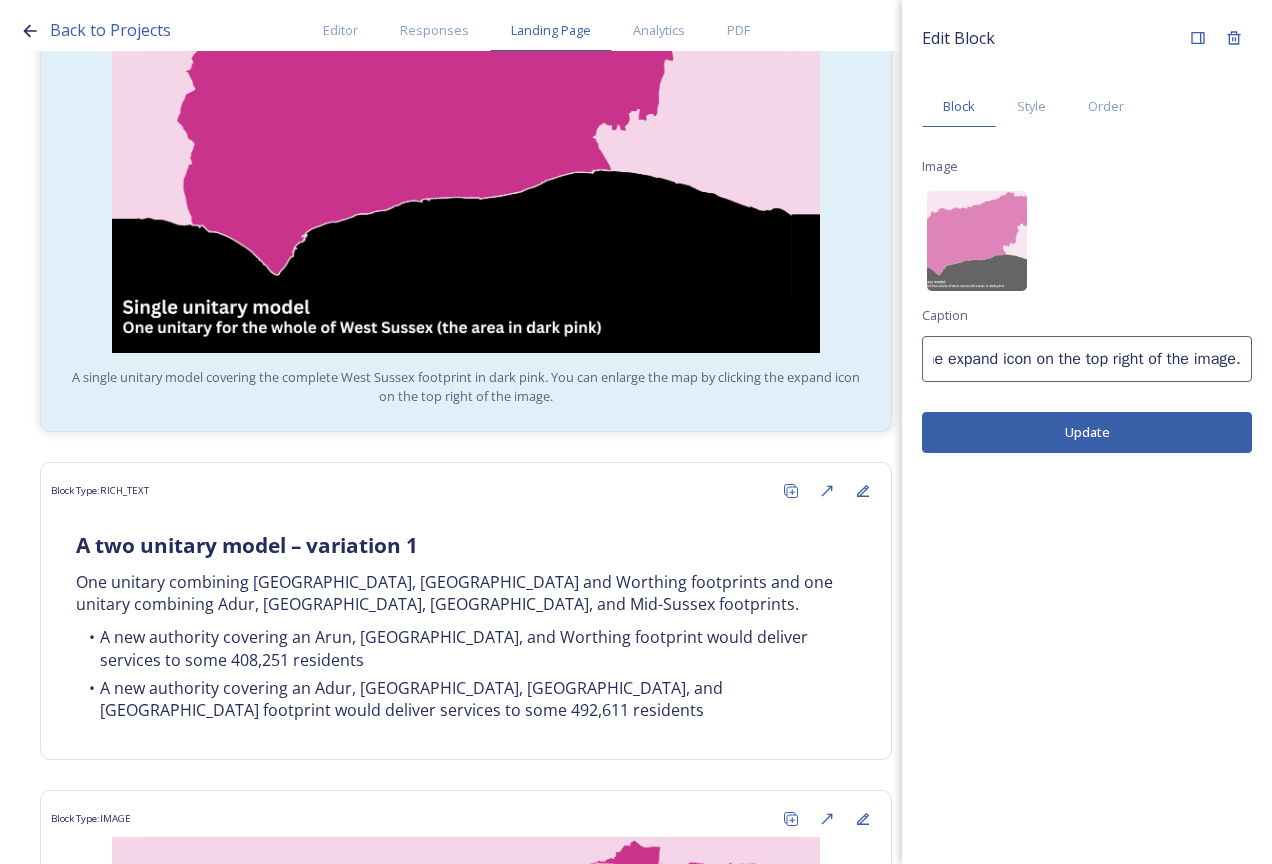 drag, startPoint x: 1135, startPoint y: 362, endPoint x: 1275, endPoint y: 362, distance: 140 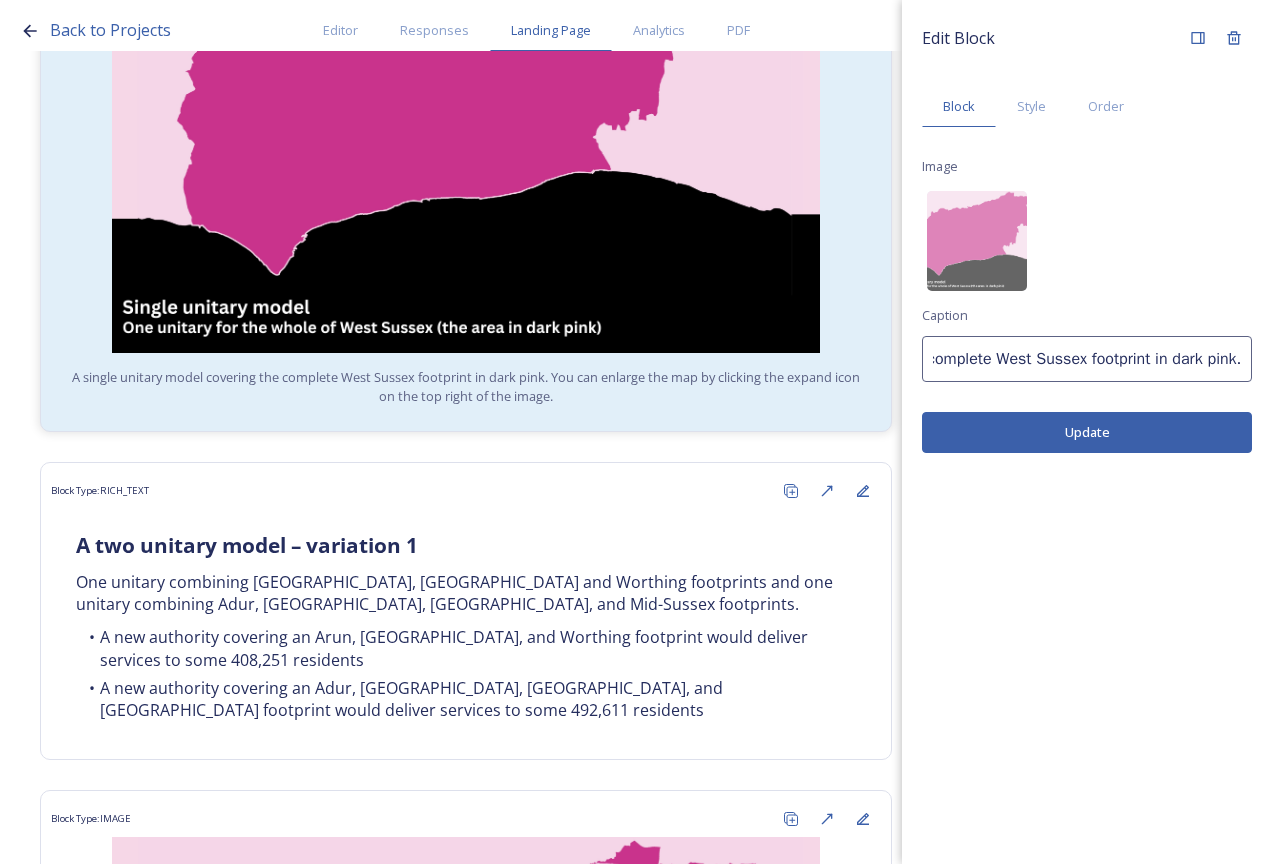 scroll, scrollTop: 0, scrollLeft: 262, axis: horizontal 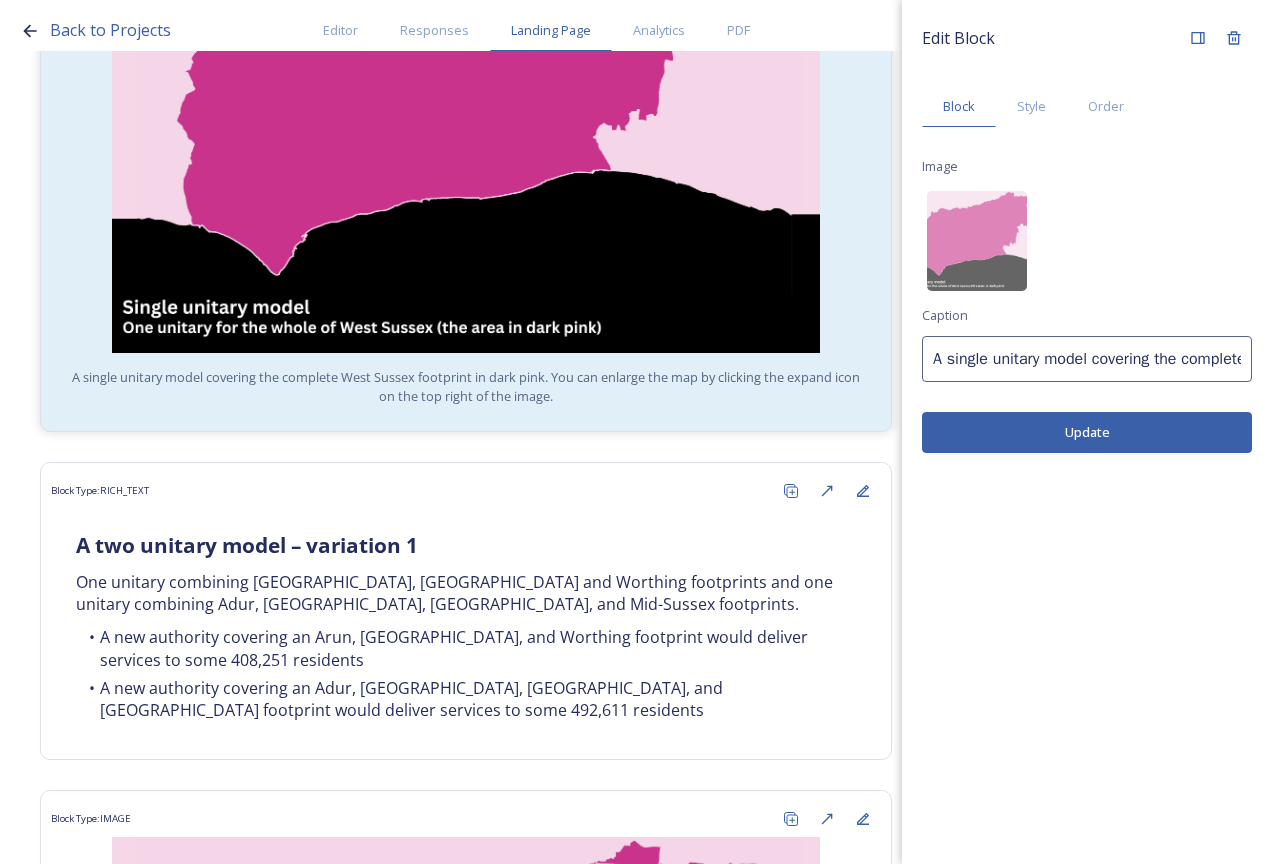 click on "Update" at bounding box center [1087, 432] 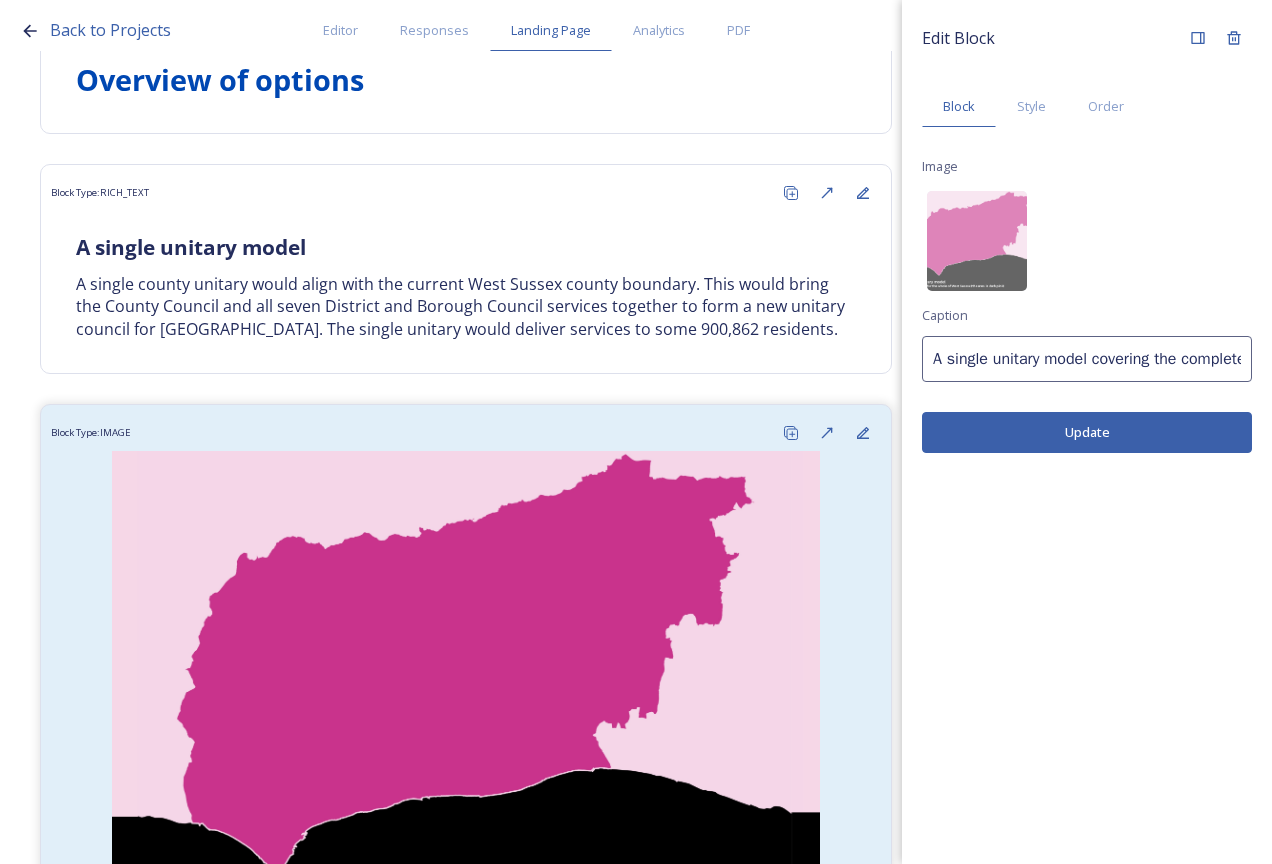 scroll, scrollTop: 200, scrollLeft: 0, axis: vertical 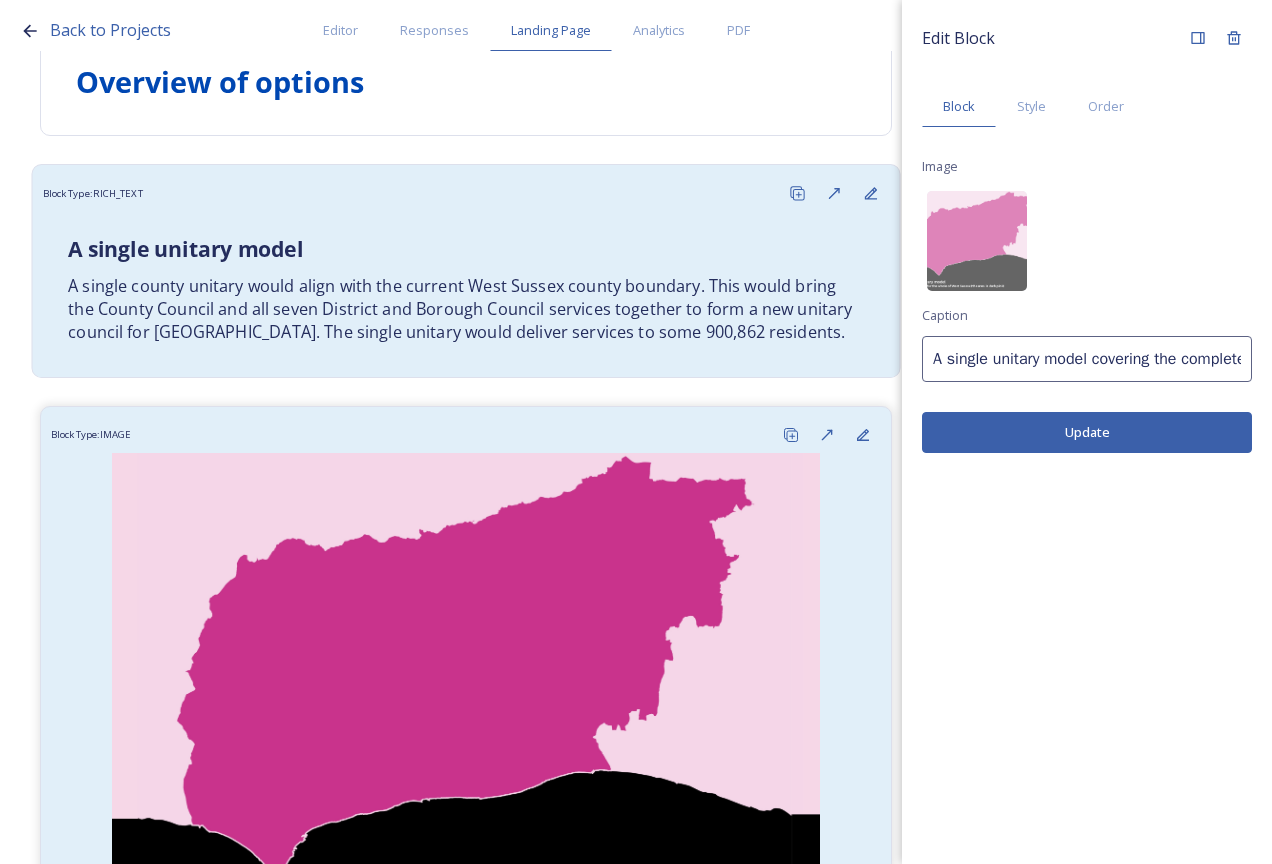 click on "A single county unitary would align with the current West Sussex county boundary. This would bring the County Council and all seven District and Borough Council services together to form a new unitary council for [GEOGRAPHIC_DATA]. The single unitary would deliver services to some 900,862 residents." at bounding box center (466, 310) 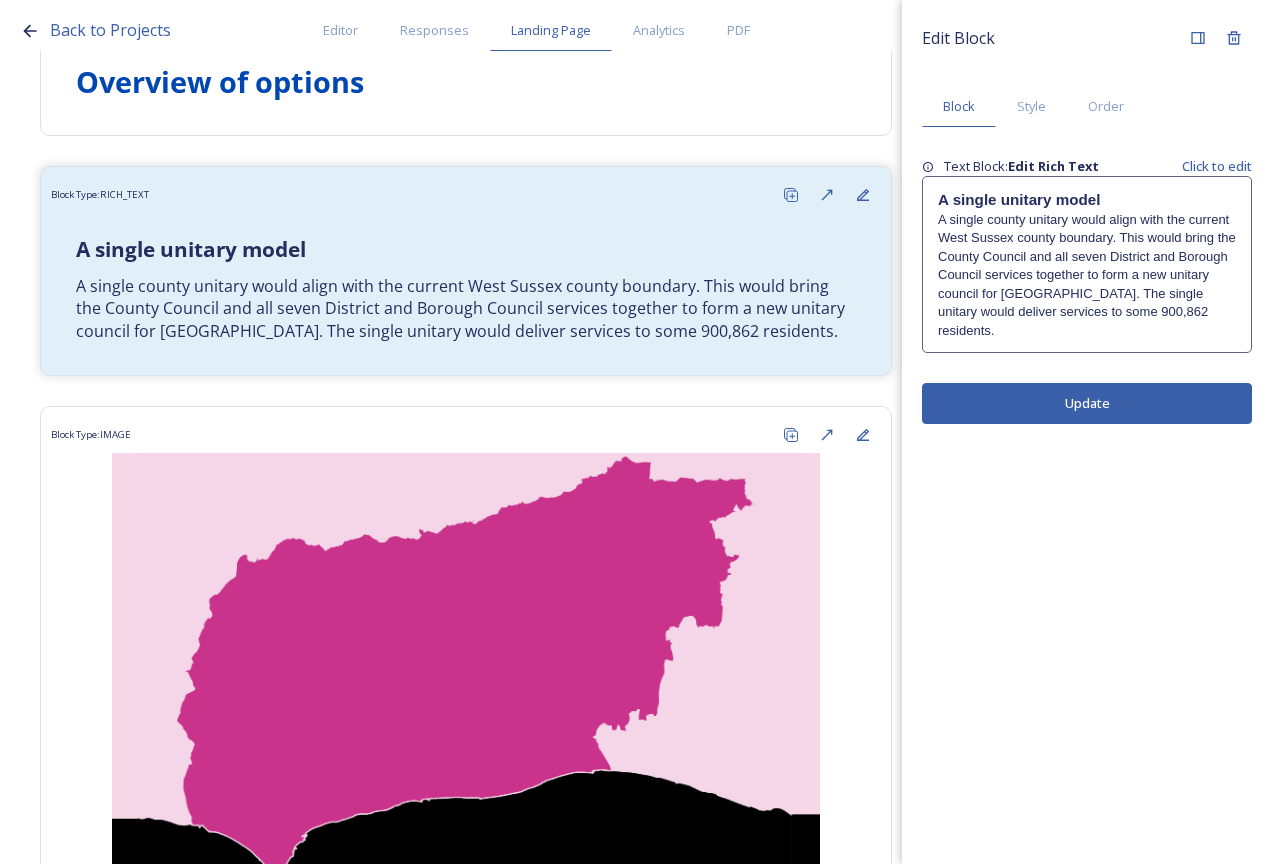 click on "A single unitary model   A single county unitary would align with the current West Sussex county boundary. This would bring the County Council and all seven District and Borough Council services together to form a new unitary council for West Sussex. The single unitary would deliver services to some 900,862 residents." at bounding box center [1087, 264] 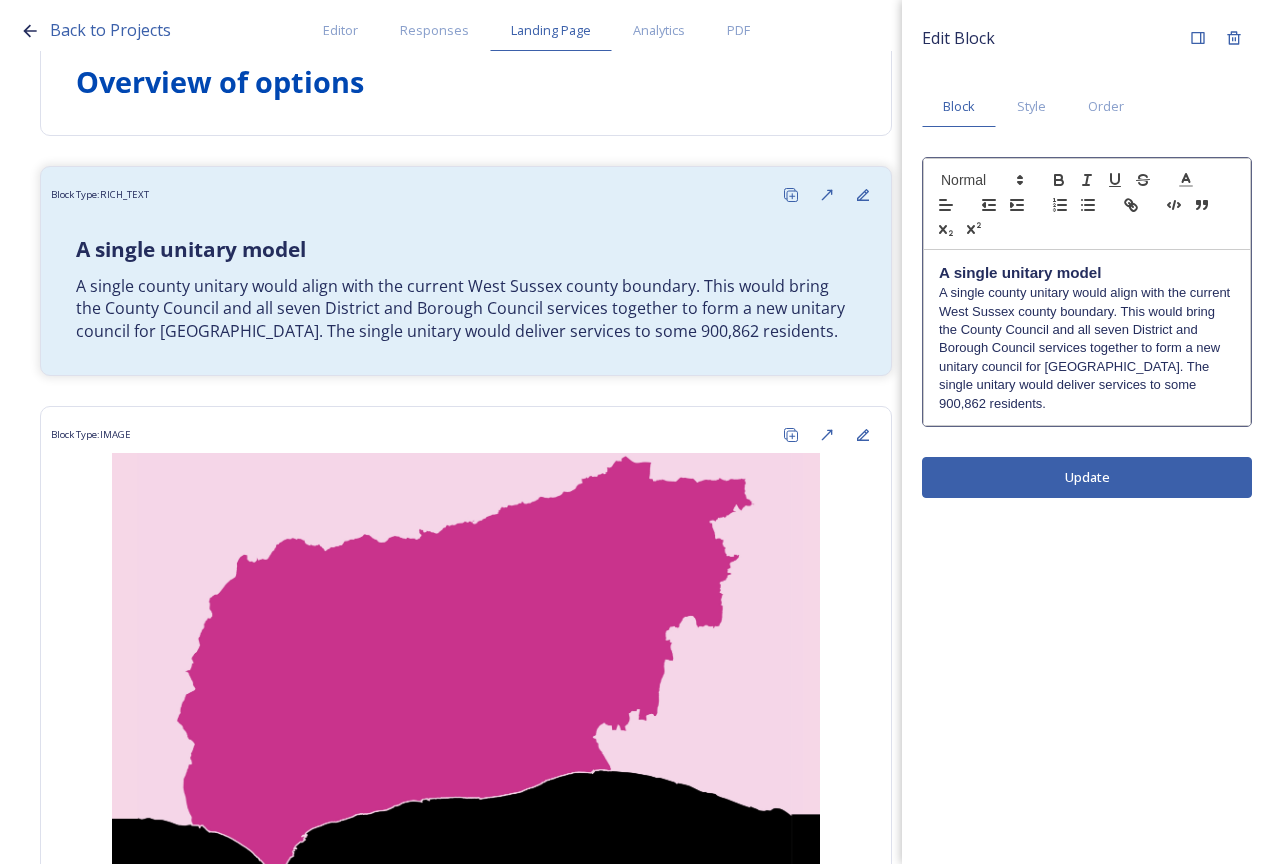 click on "A single unitary model   A single county unitary would align with the current West Sussex county boundary. This would bring the County Council and all seven District and Borough Council services together to form a new unitary council for West Sussex. The single unitary would deliver services to some 900,862 residents." at bounding box center (1087, 337) 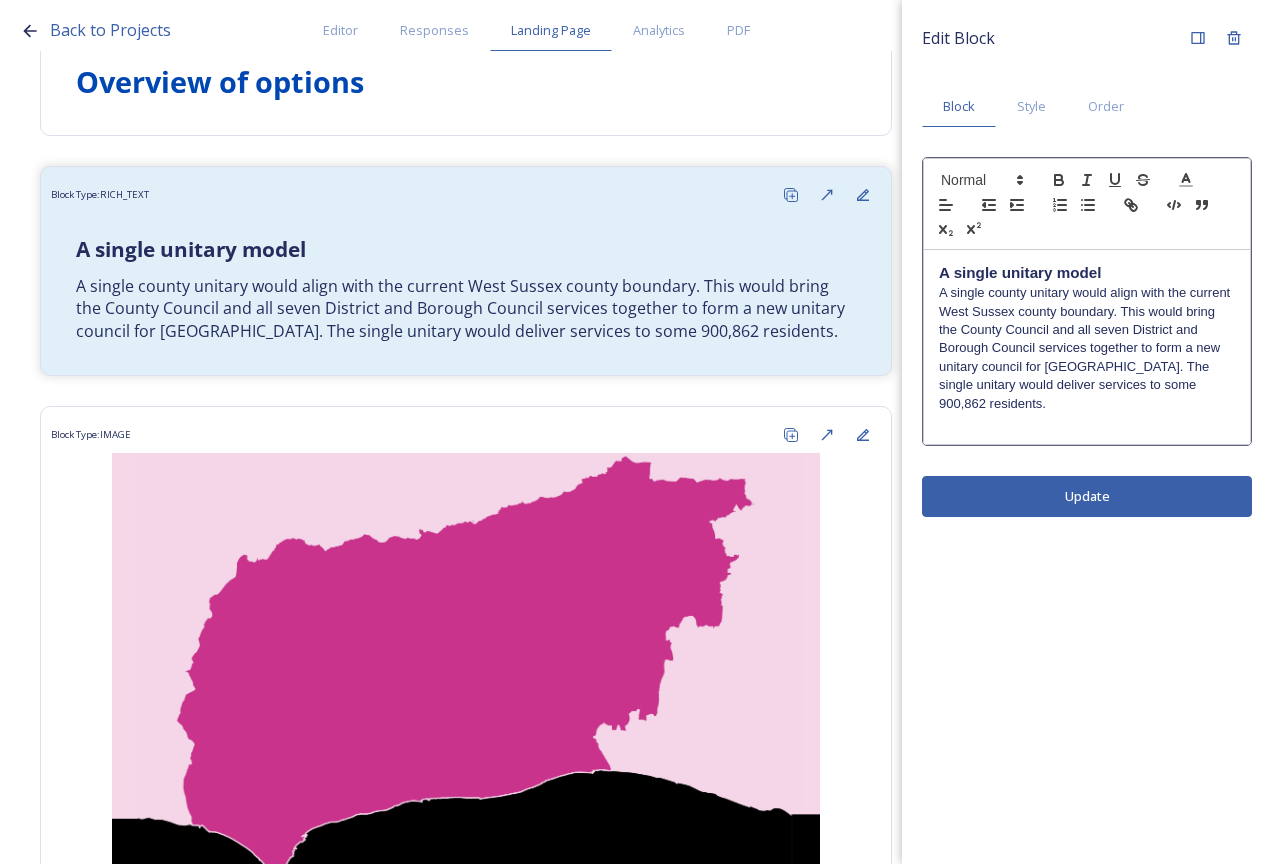 paste 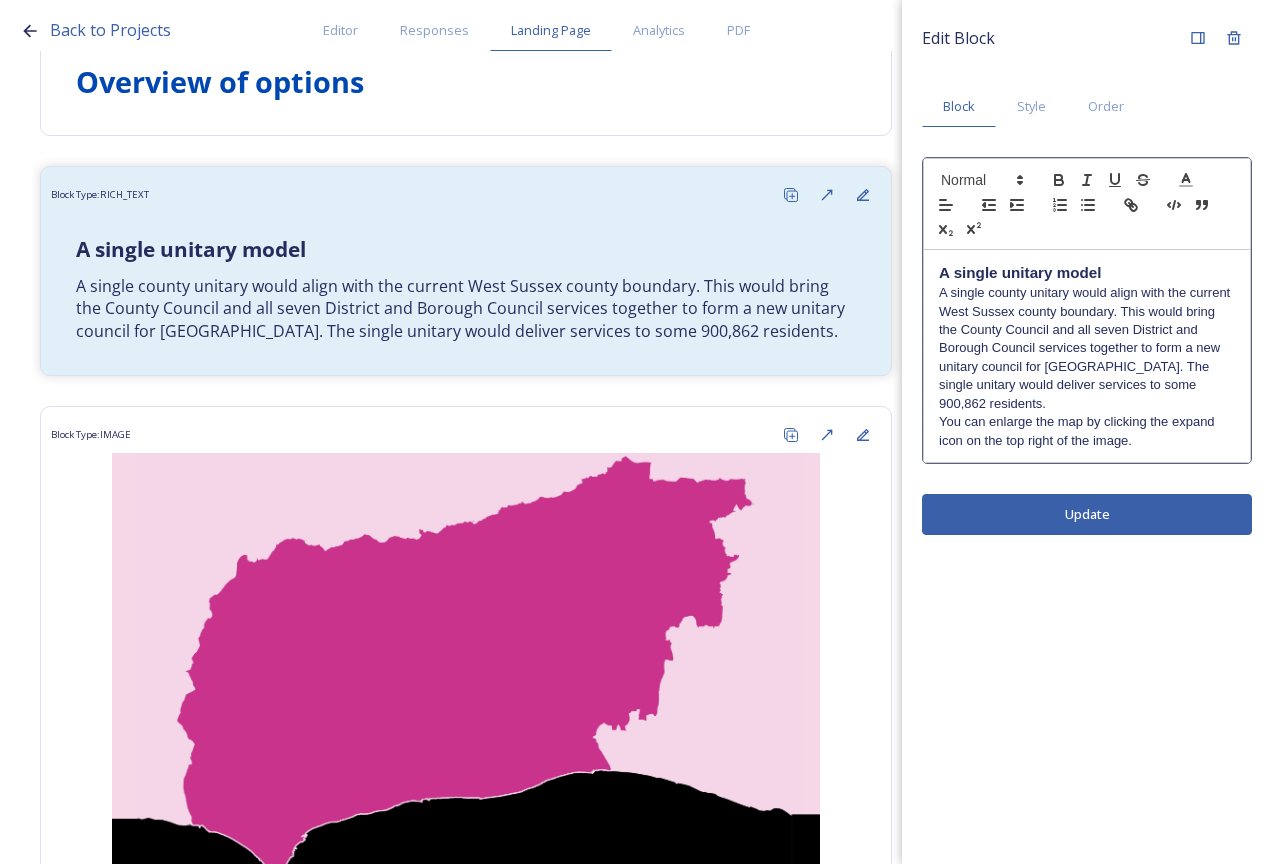 click on "You can enlarge the map by clicking the expand icon on the top right of the image." at bounding box center (1087, 431) 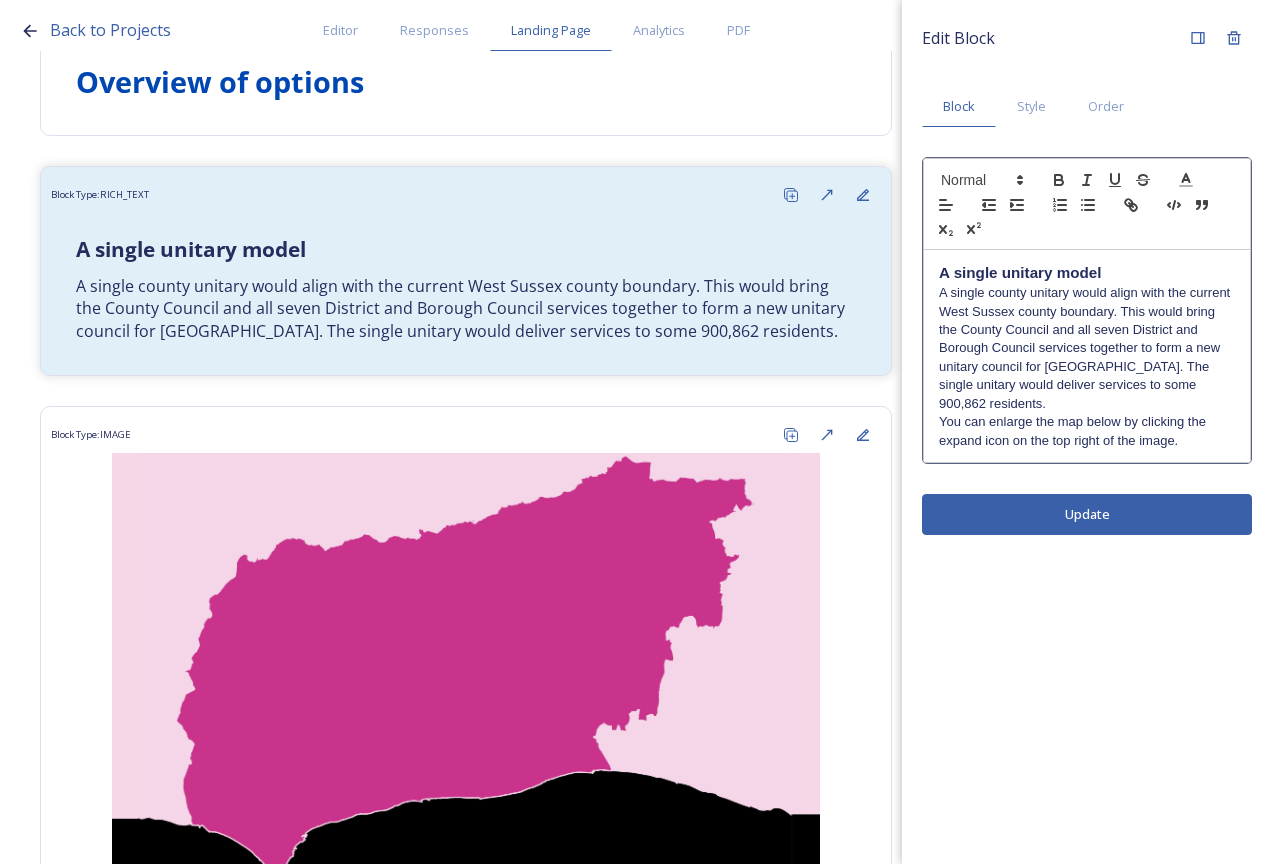click on "Edit Block Block Style Order                                                                                                                                                                           A single unitary model   A single county unitary would align with the current West Sussex county boundary. This would bring the County Council and all seven District and Borough Council services together to form a new unitary council for West Sussex. The single unitary would deliver services to some 900,862 residents. You can enlarge the map below by clicking the expand icon on the top right of the image. Update" at bounding box center [1087, 432] 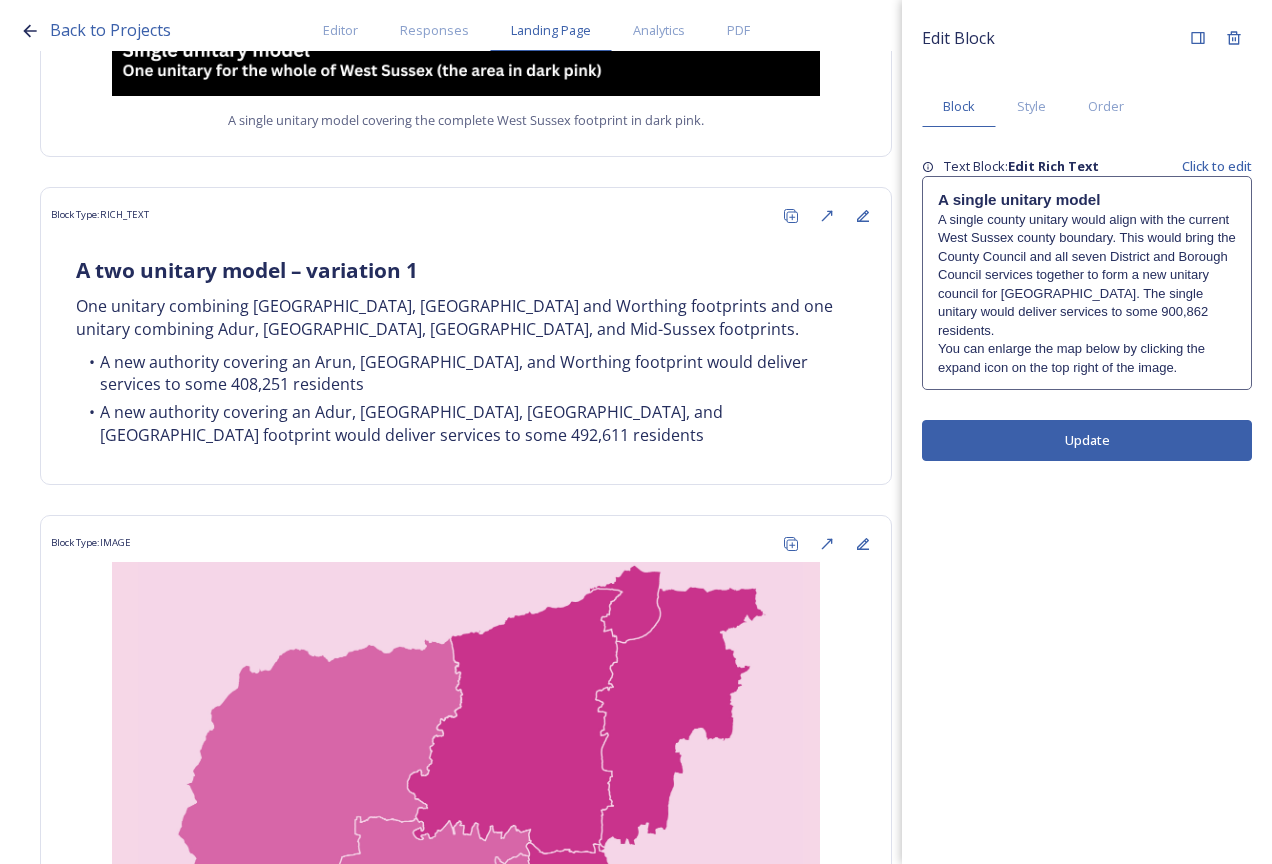 scroll, scrollTop: 1100, scrollLeft: 0, axis: vertical 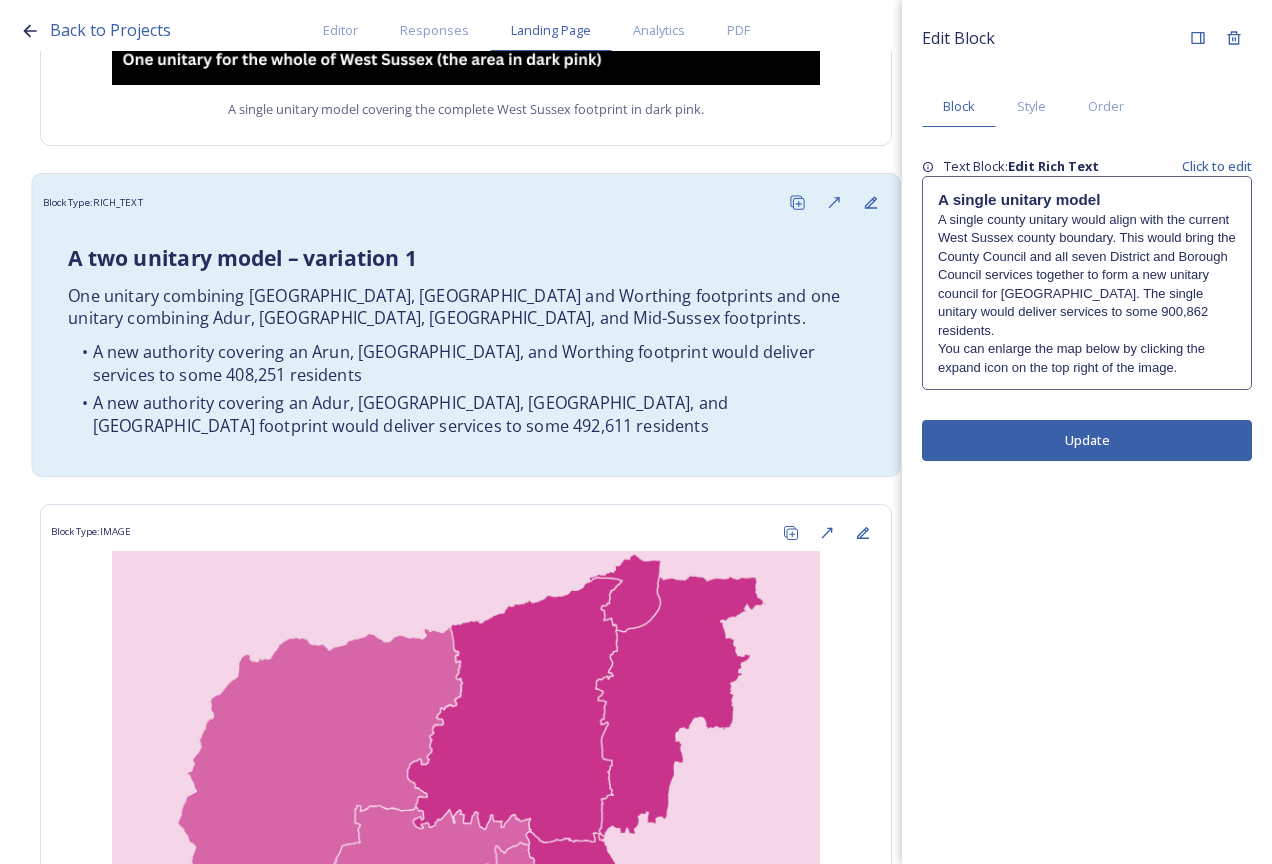 click on "A new authority covering an Adur, [GEOGRAPHIC_DATA], [GEOGRAPHIC_DATA], and [GEOGRAPHIC_DATA] footprint would deliver services to some 492,611 residents" at bounding box center (466, 414) 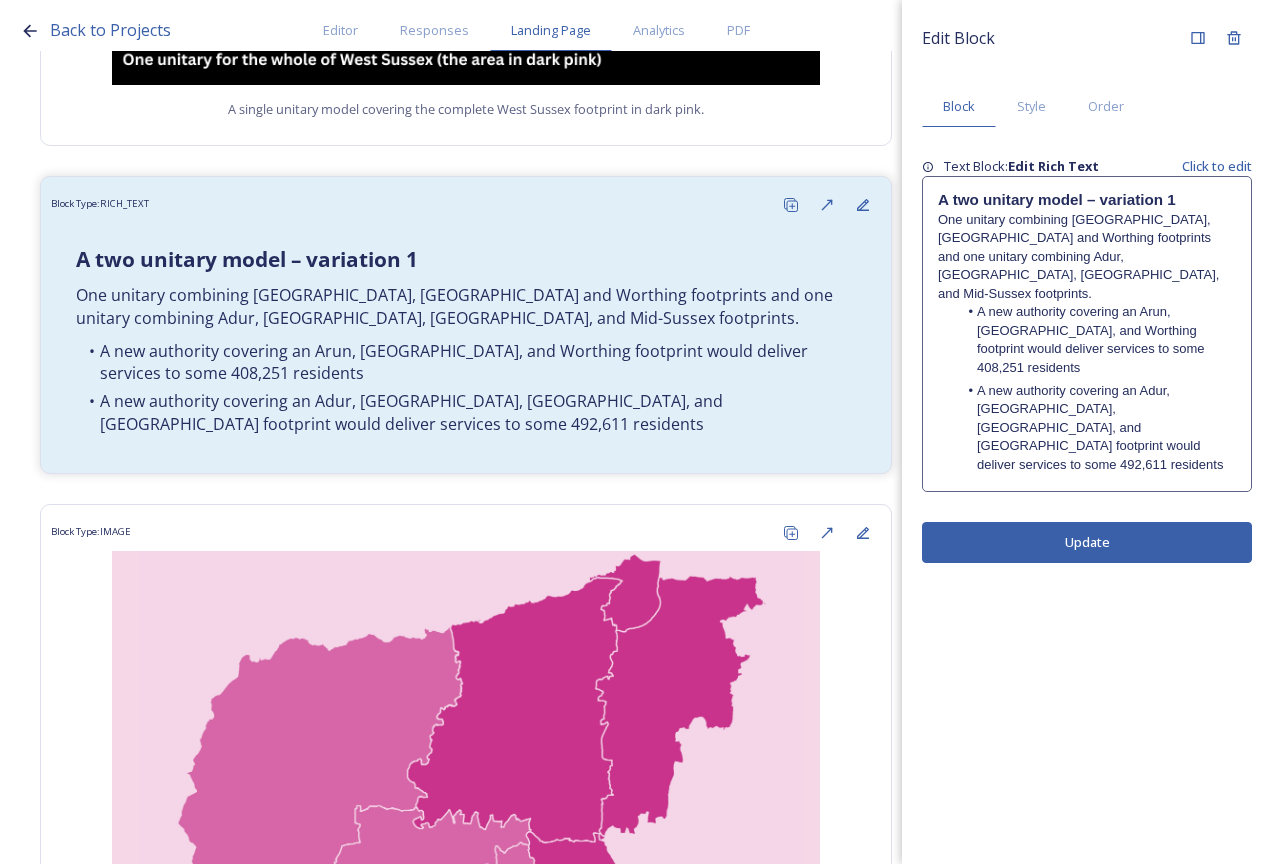 click on "A two unitary model – variation 1 One unitary combining Arun, Chichester and Worthing footprints and one unitary combining Adur, Crawley, Horsham, and Mid-Sussex footprints. A new authority covering an Arun, Chichester, and Worthing footprint would deliver services to some 408,251 residents   A new authority covering an Adur, Crawley, Horsham, and Mid Sussex footprint would deliver services to some 492,611 residents" at bounding box center [1087, 334] 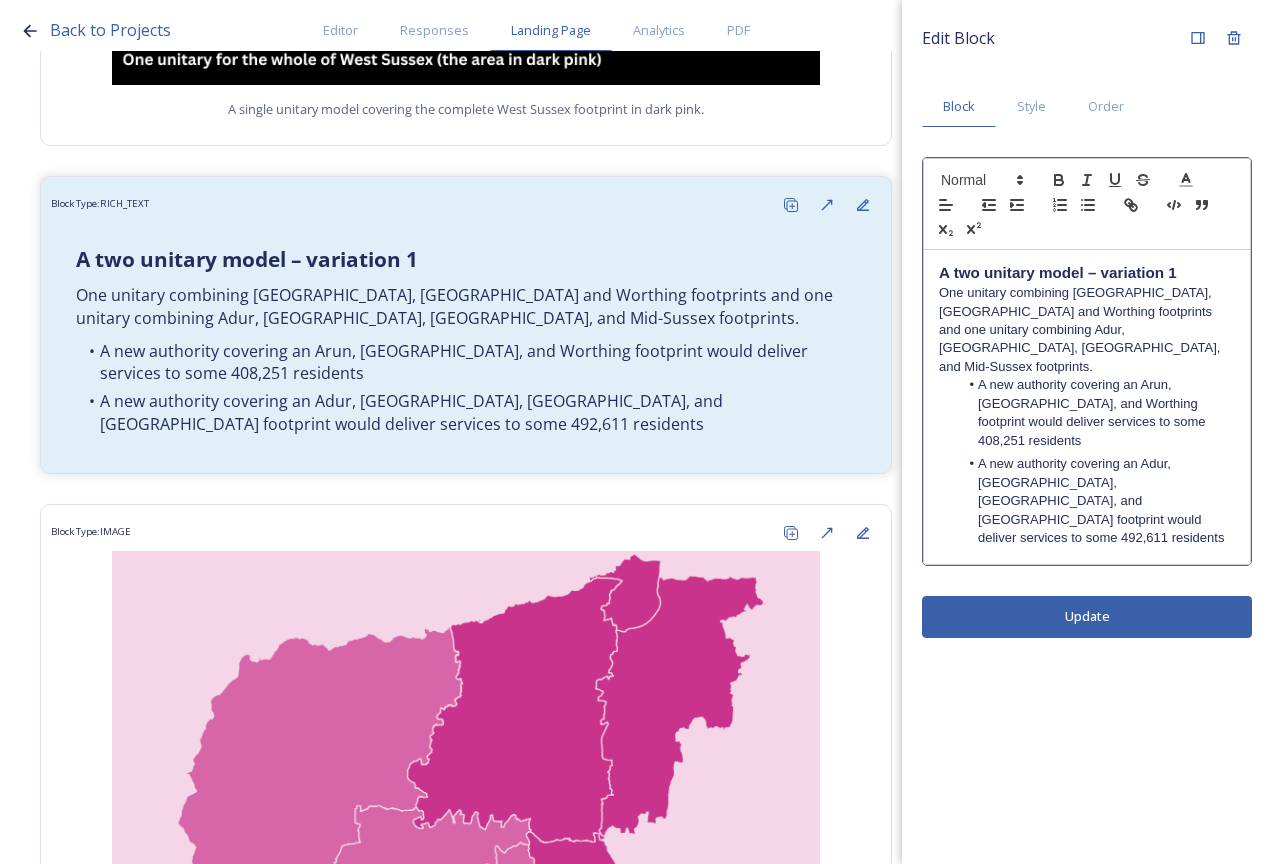 drag, startPoint x: 1237, startPoint y: 458, endPoint x: 1269, endPoint y: 492, distance: 46.69047 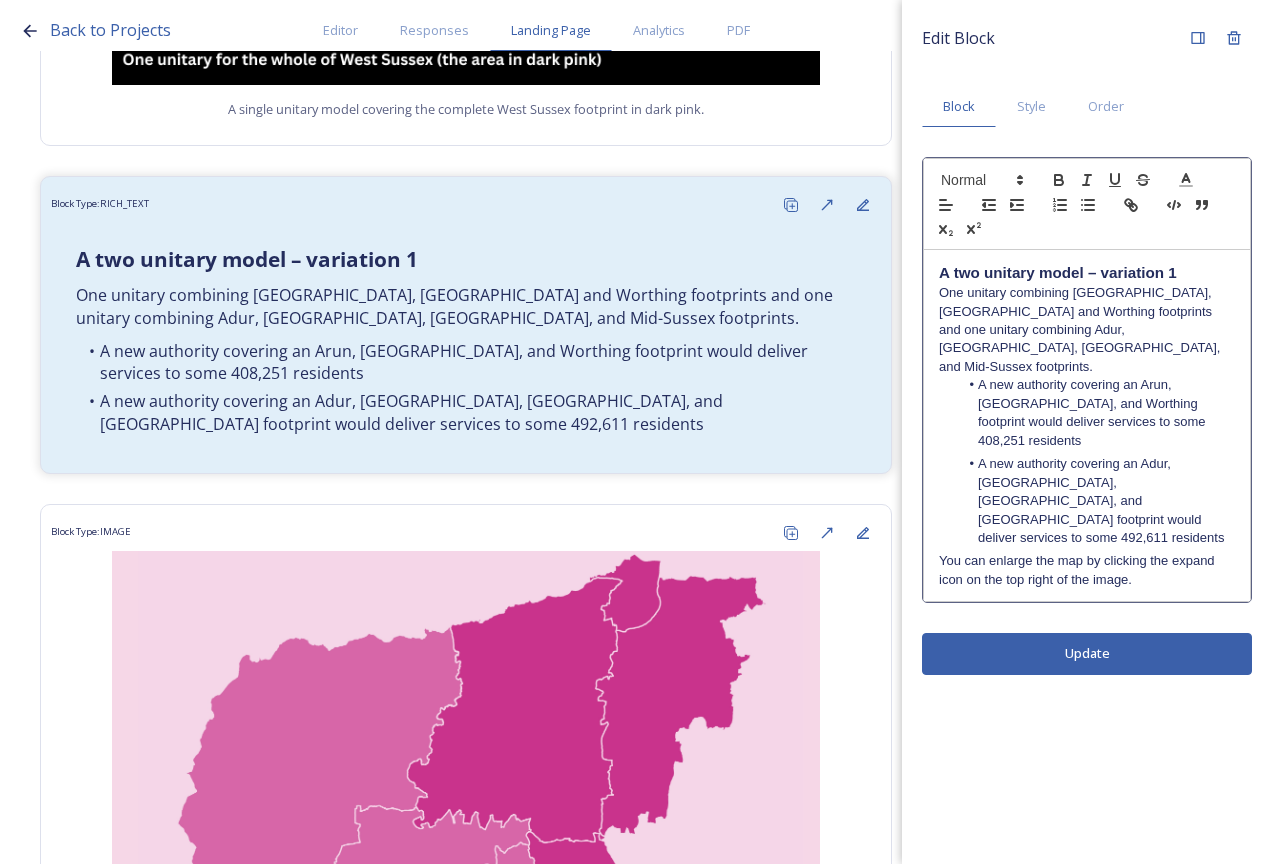 scroll, scrollTop: 0, scrollLeft: 0, axis: both 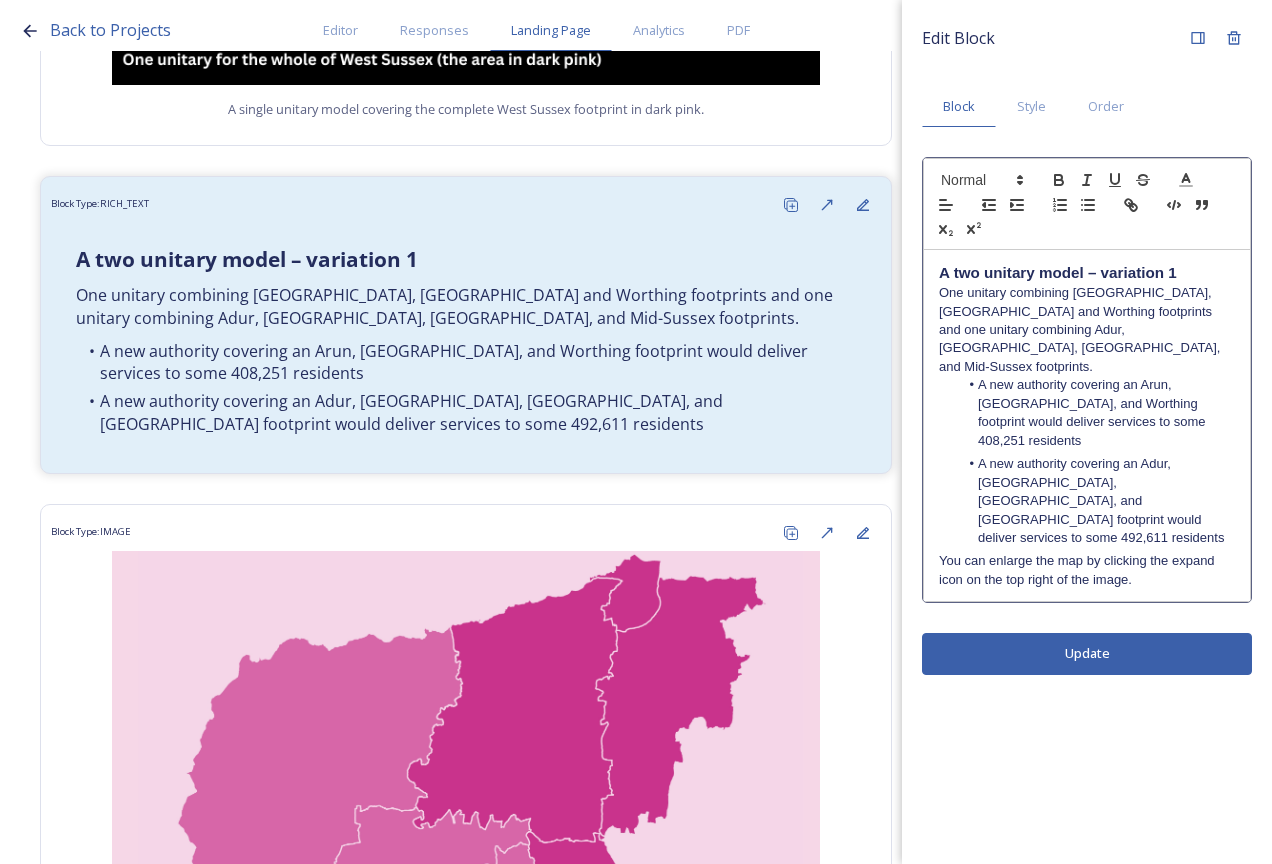 click on "You can enlarge the map by clicking the expand icon on the top right of the image." at bounding box center (1087, 570) 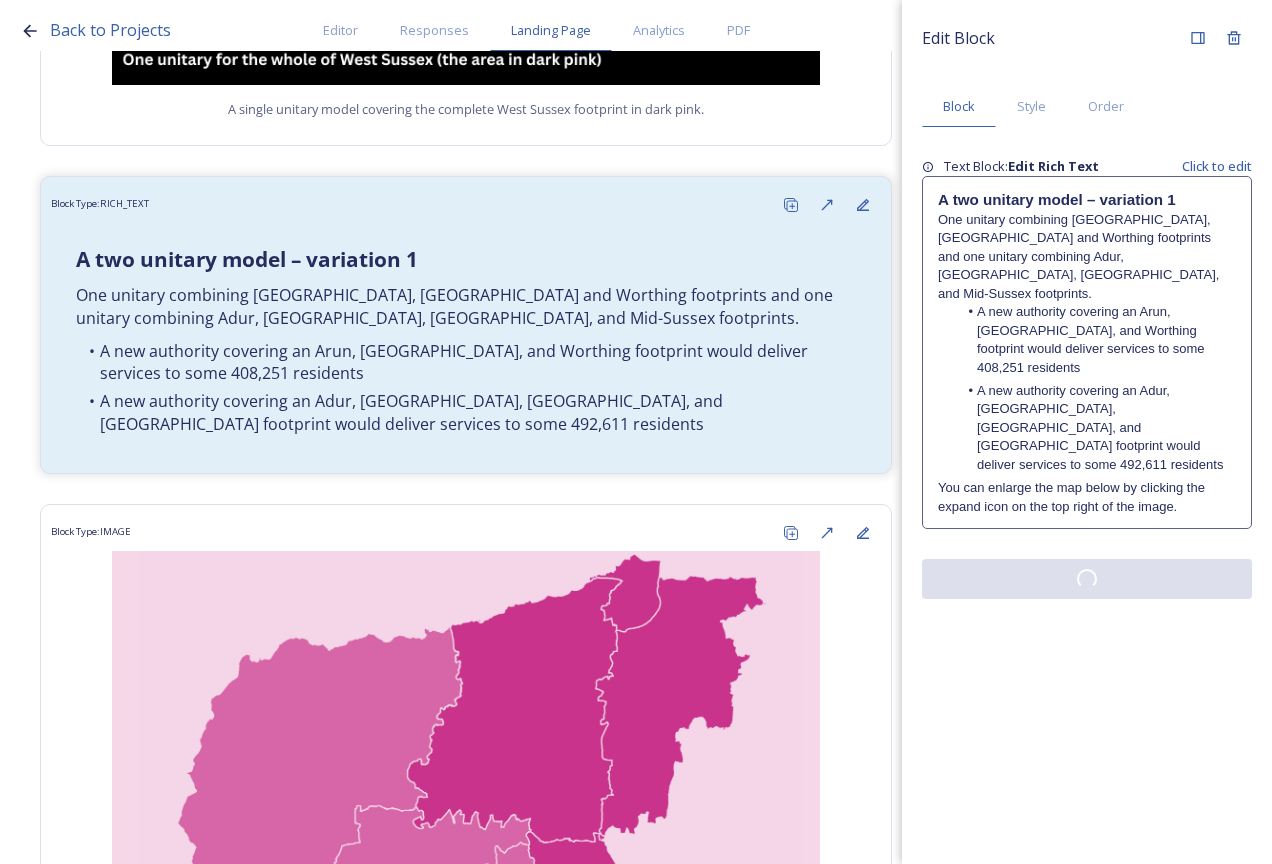 click on "Edit Block Block Style Order Text Block:  Edit Rich Text Click to edit A two unitary model – variation 1 One unitary combining Arun, Chichester and Worthing footprints and one unitary combining Adur, Crawley, Horsham, and Mid-Sussex footprints. A new authority covering an Arun, Chichester, and Worthing footprint would deliver services to some 408,251 residents   A new authority covering an Adur, Crawley, Horsham, and Mid Sussex footprint would deliver services to some 492,611 residents    You can enlarge the map below by clicking the expand icon on the top right of the image." at bounding box center [1087, 432] 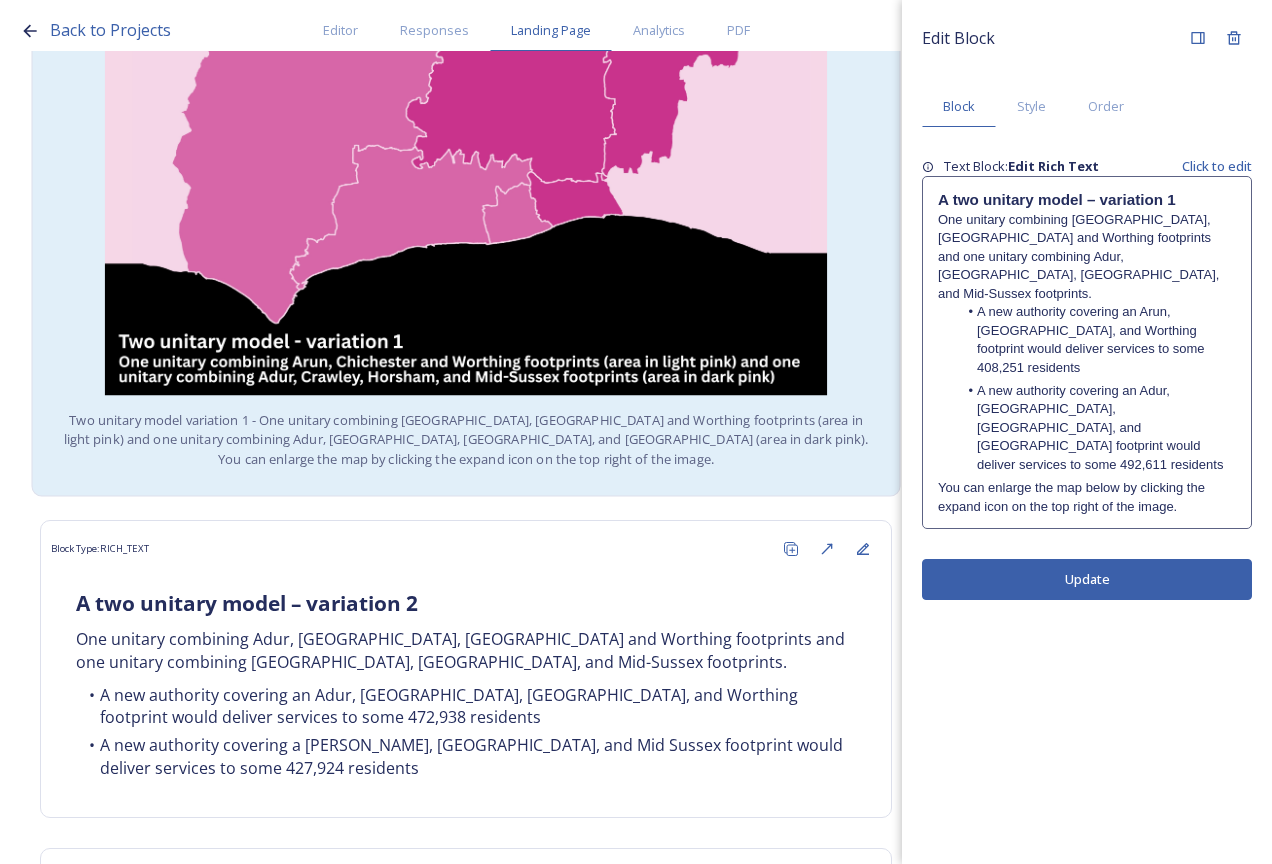 scroll, scrollTop: 1800, scrollLeft: 0, axis: vertical 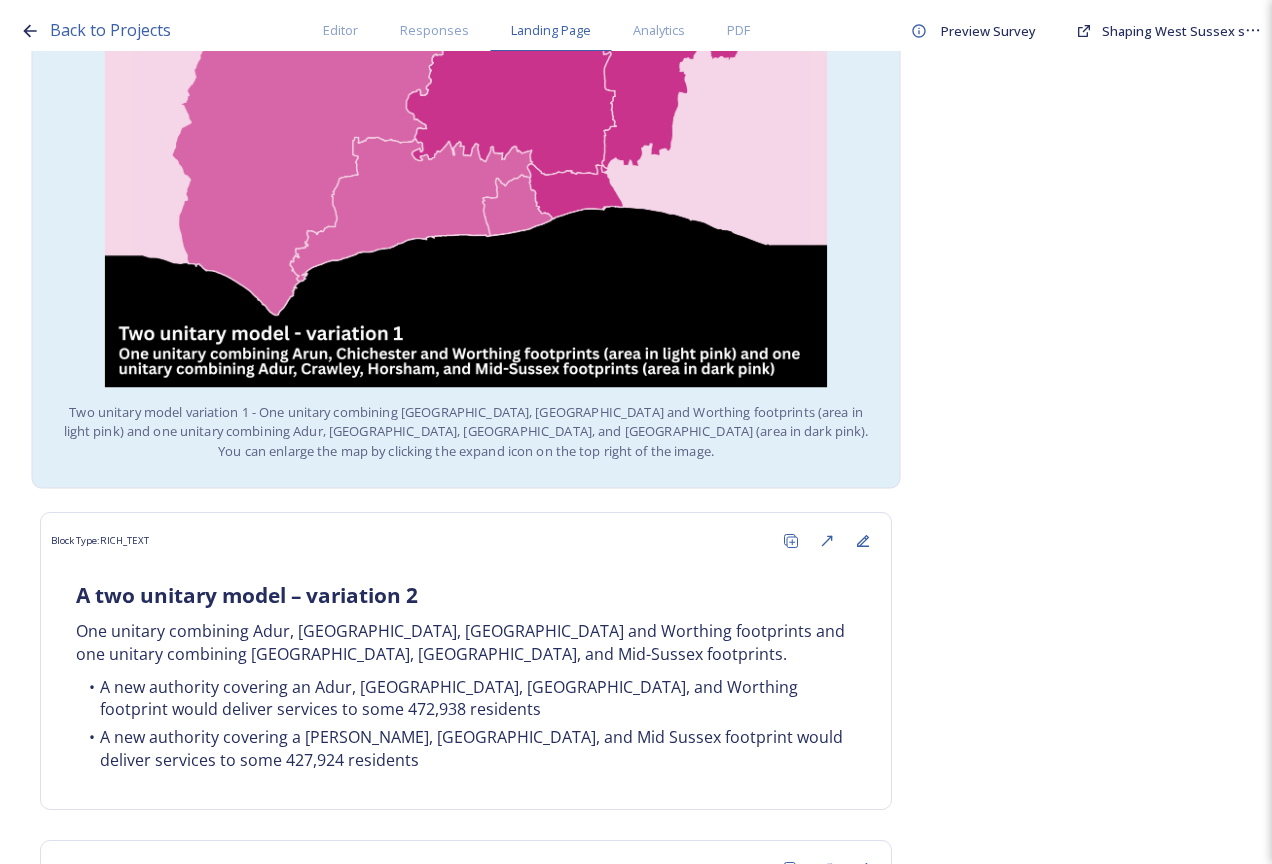 click on "Two unitary model variation 1 - One unitary combining Arun, Chichester and Worthing footprints (area in light pink) and one unitary combining Adur, Crawley, Horsham, and Mid-Sussex (area in dark pink). You can enlarge the map by clicking the expand icon on the top right of the image." at bounding box center (466, 432) 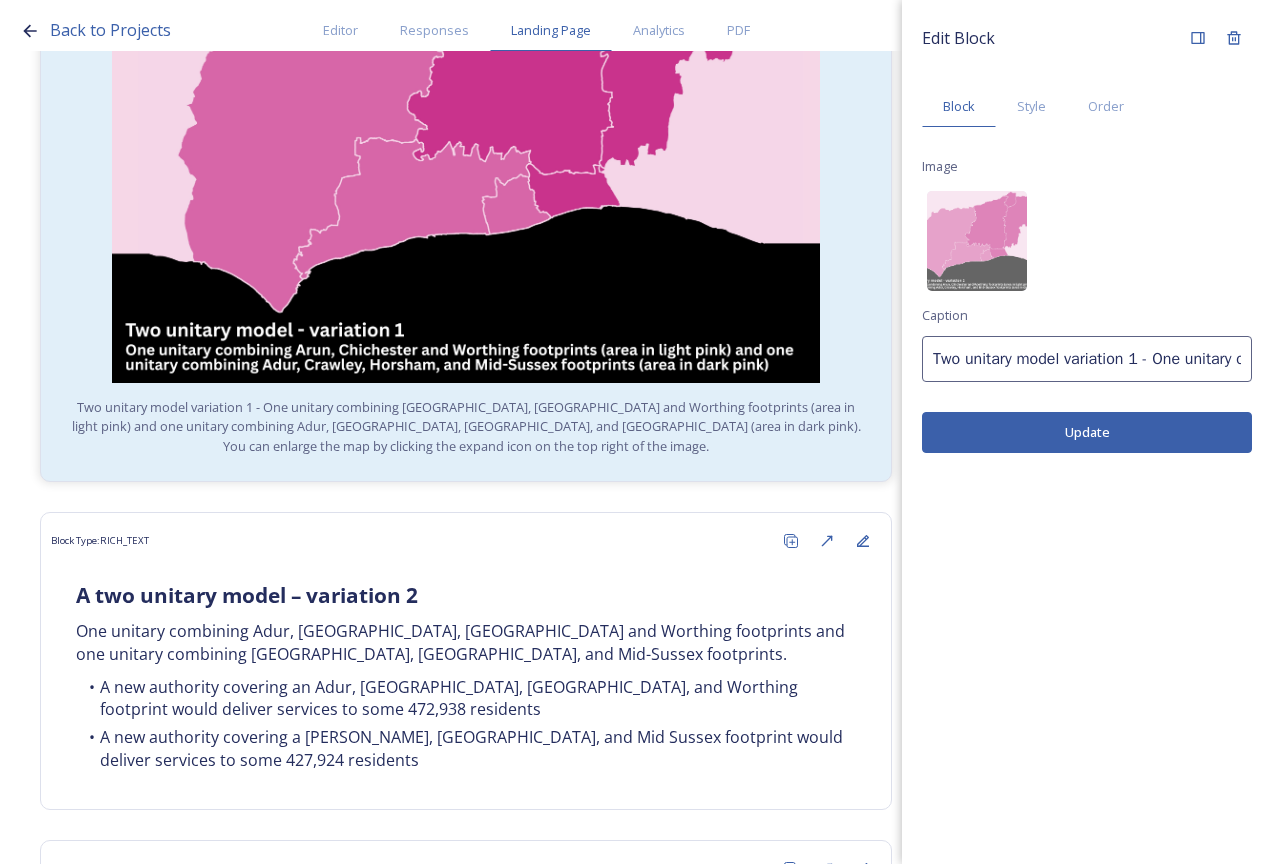 click on "Two unitary model variation 1 - One unitary combining Arun, Chichester and Worthing footprints (area in light pink) and one unitary combining Adur, Crawley, Horsham, and Mid-Sussex (area in dark pink). You can enlarge the map by clicking the expand icon on the top right of the image." at bounding box center [1087, 359] 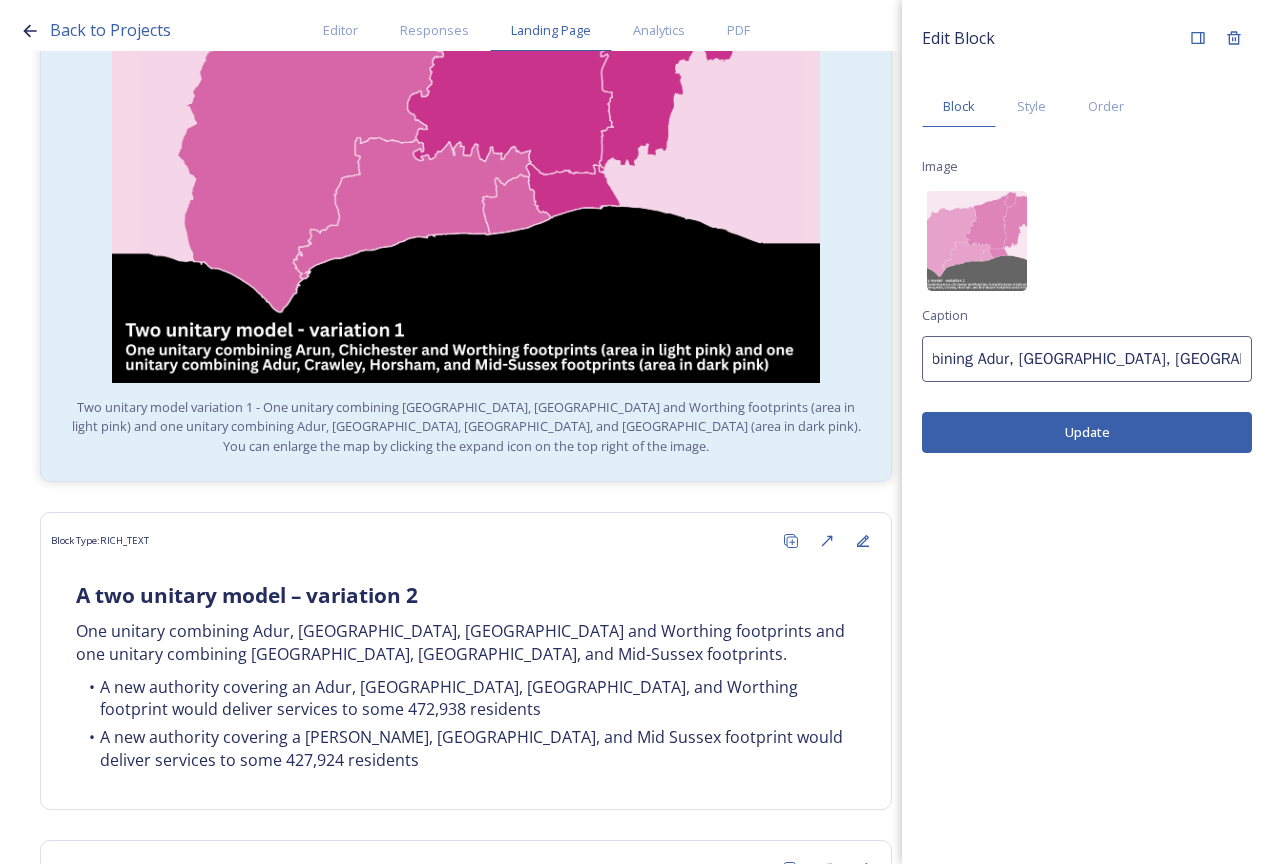 scroll, scrollTop: 0, scrollLeft: 1126, axis: horizontal 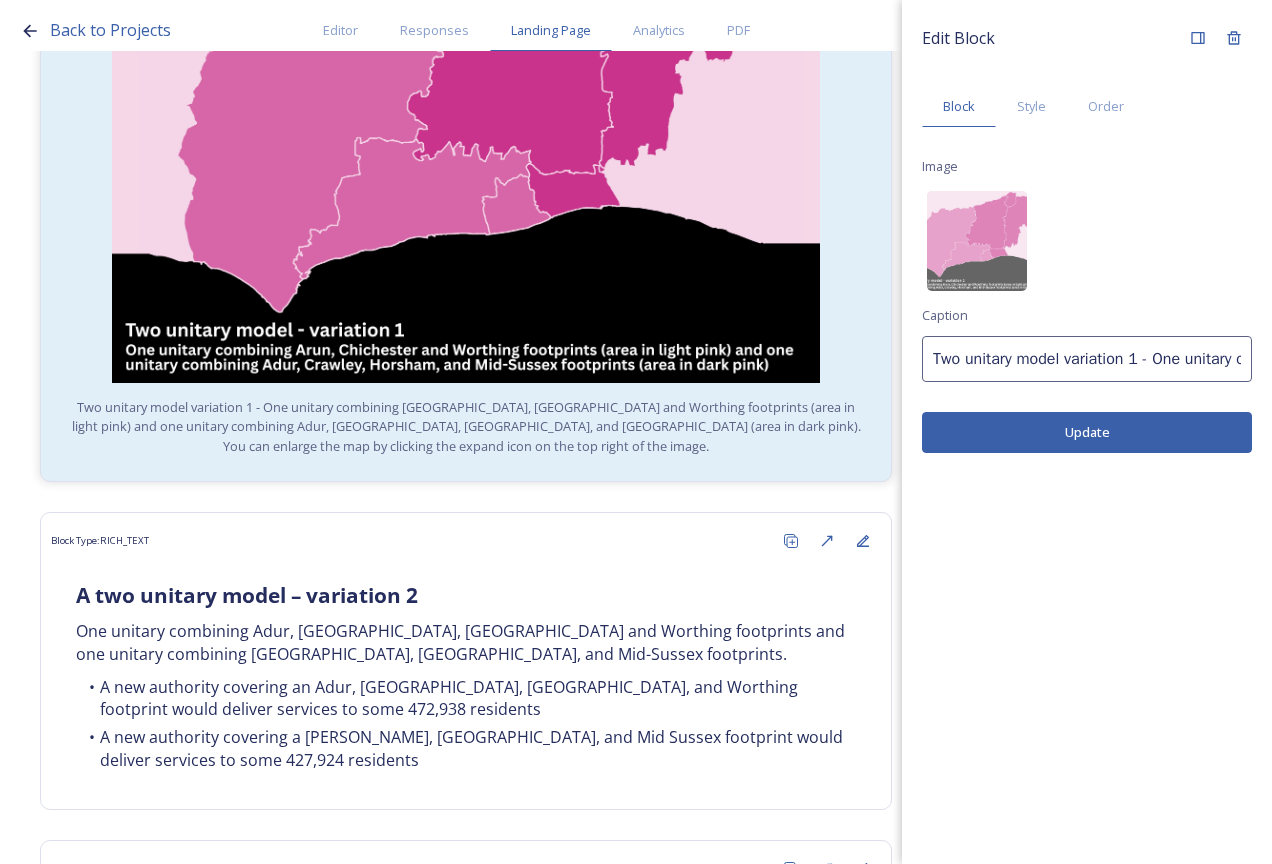 click on "Update" at bounding box center (1087, 432) 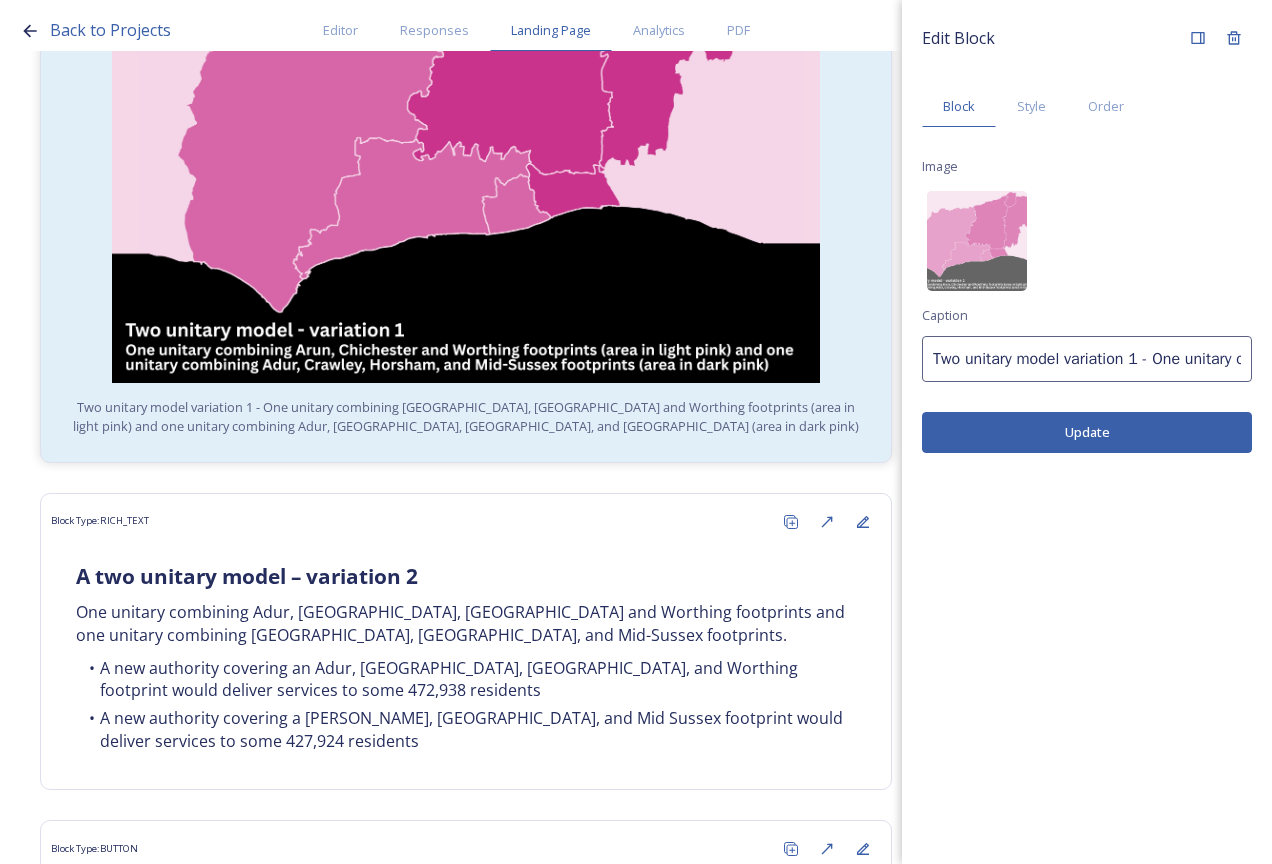 click on "Two unitary model variation 1 - One unitary combining Arun, Chichester and Worthing footprints (area in light pink) and one unitary combining Adur, Crawley, Horsham, and Mid-Sussex (area in dark pink)" at bounding box center [1087, 359] 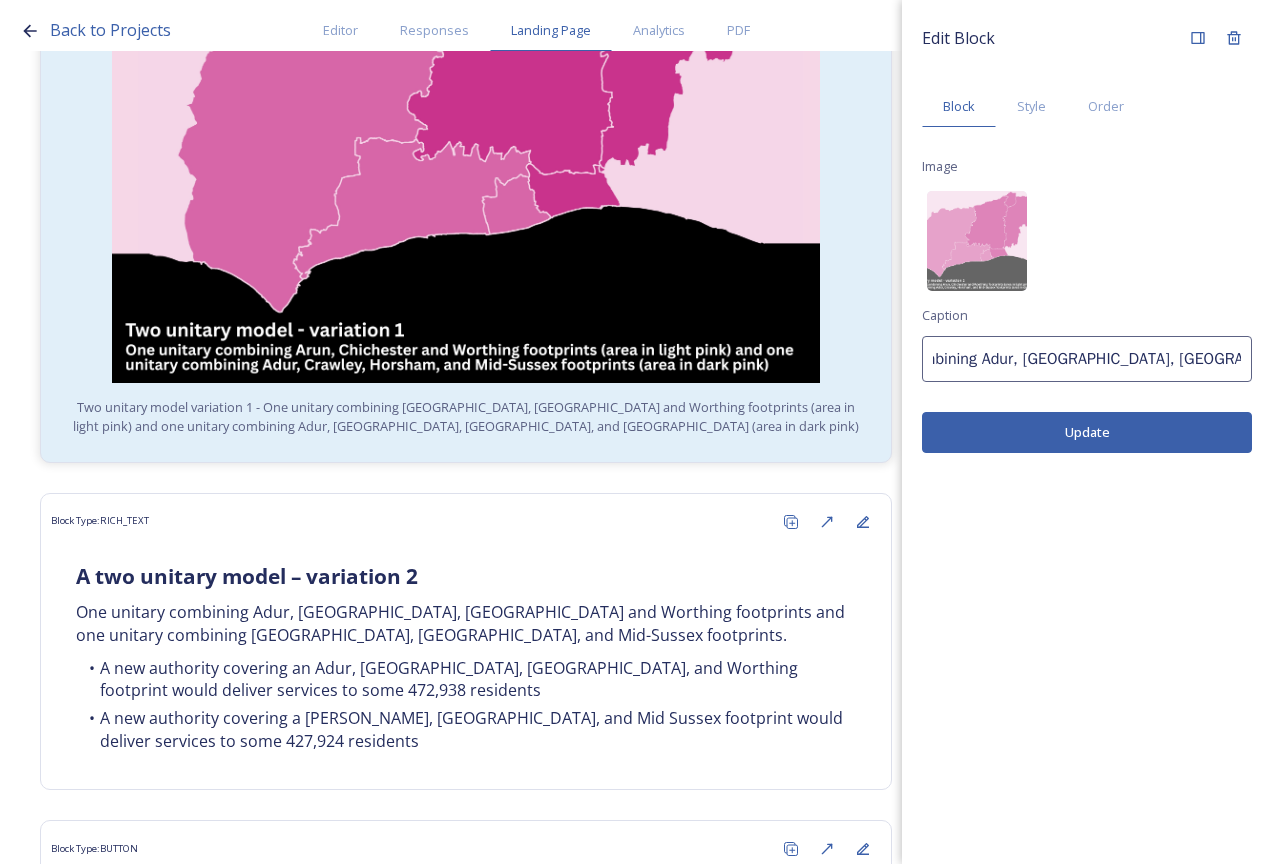scroll, scrollTop: 0, scrollLeft: 1129, axis: horizontal 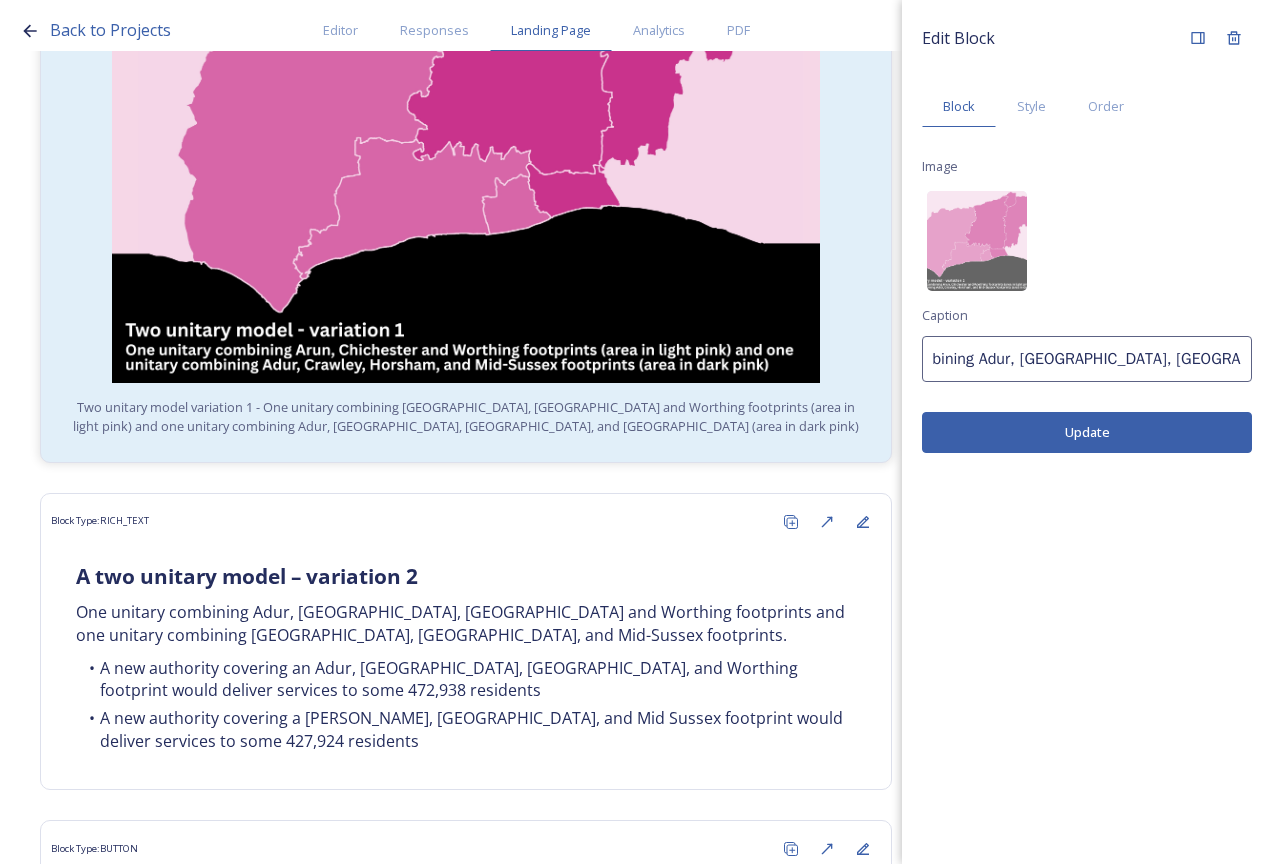 type on "Two unitary model variation 1 - One unitary combining [GEOGRAPHIC_DATA], [GEOGRAPHIC_DATA] and Worthing footprints (area in light pink) and one unitary combining Adur, [GEOGRAPHIC_DATA], [GEOGRAPHIC_DATA], and [GEOGRAPHIC_DATA] (area in dark pink)." 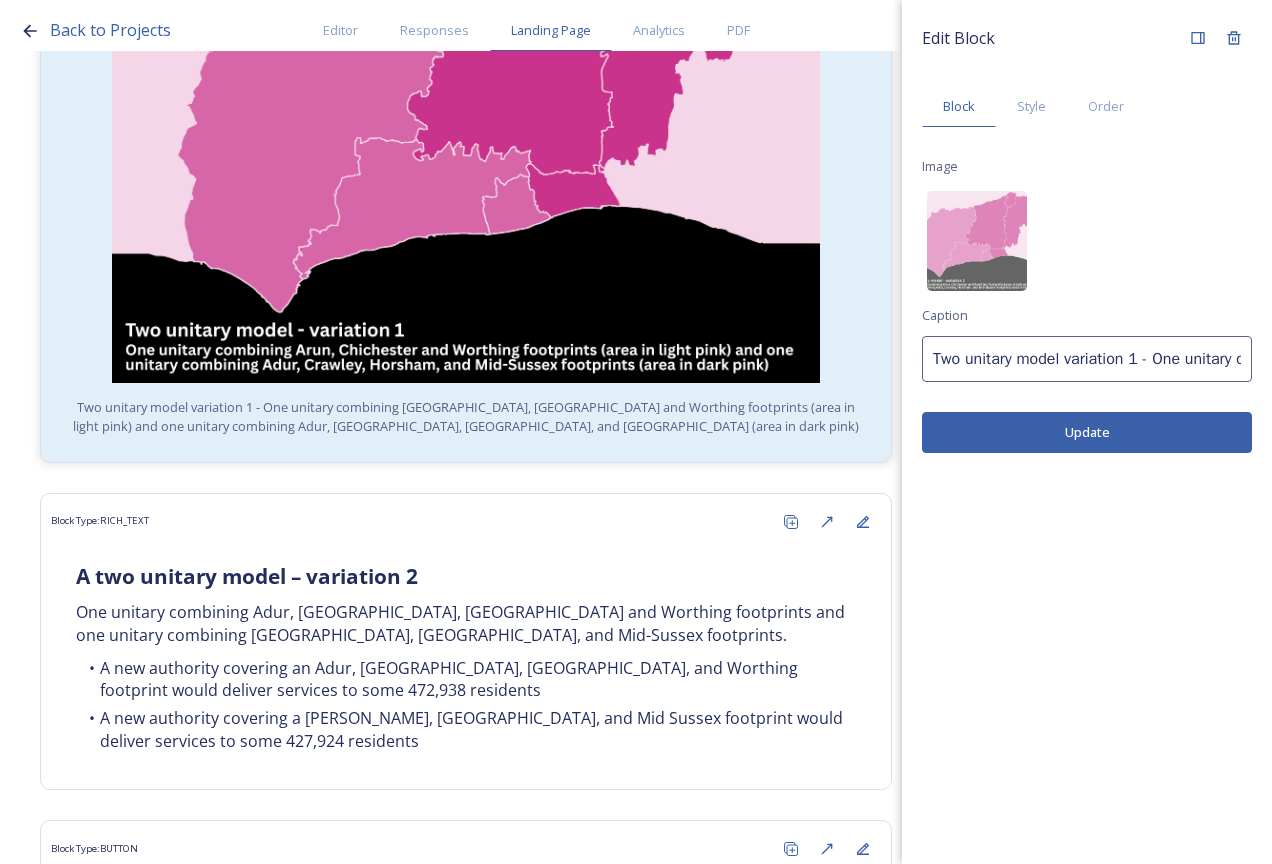click on "Update" at bounding box center (1087, 432) 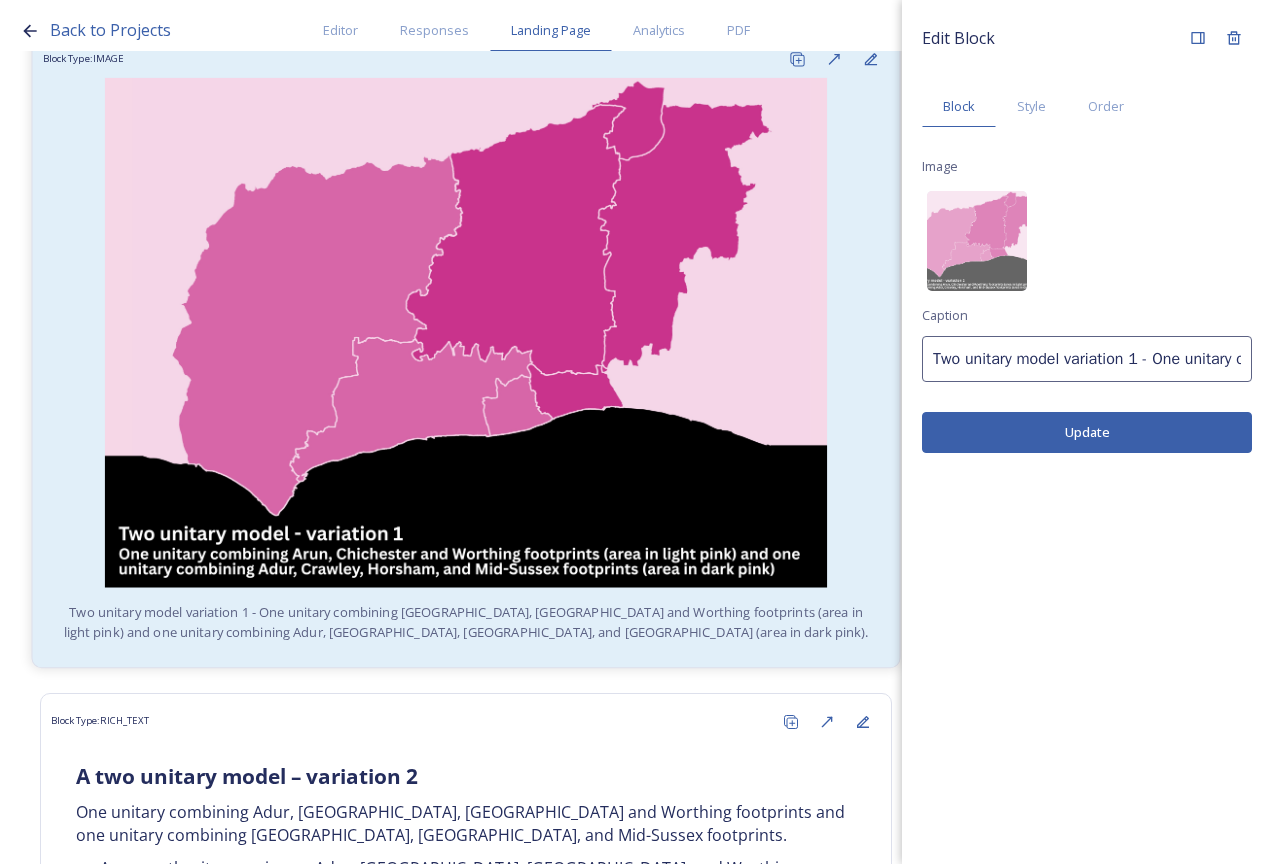 scroll, scrollTop: 1500, scrollLeft: 0, axis: vertical 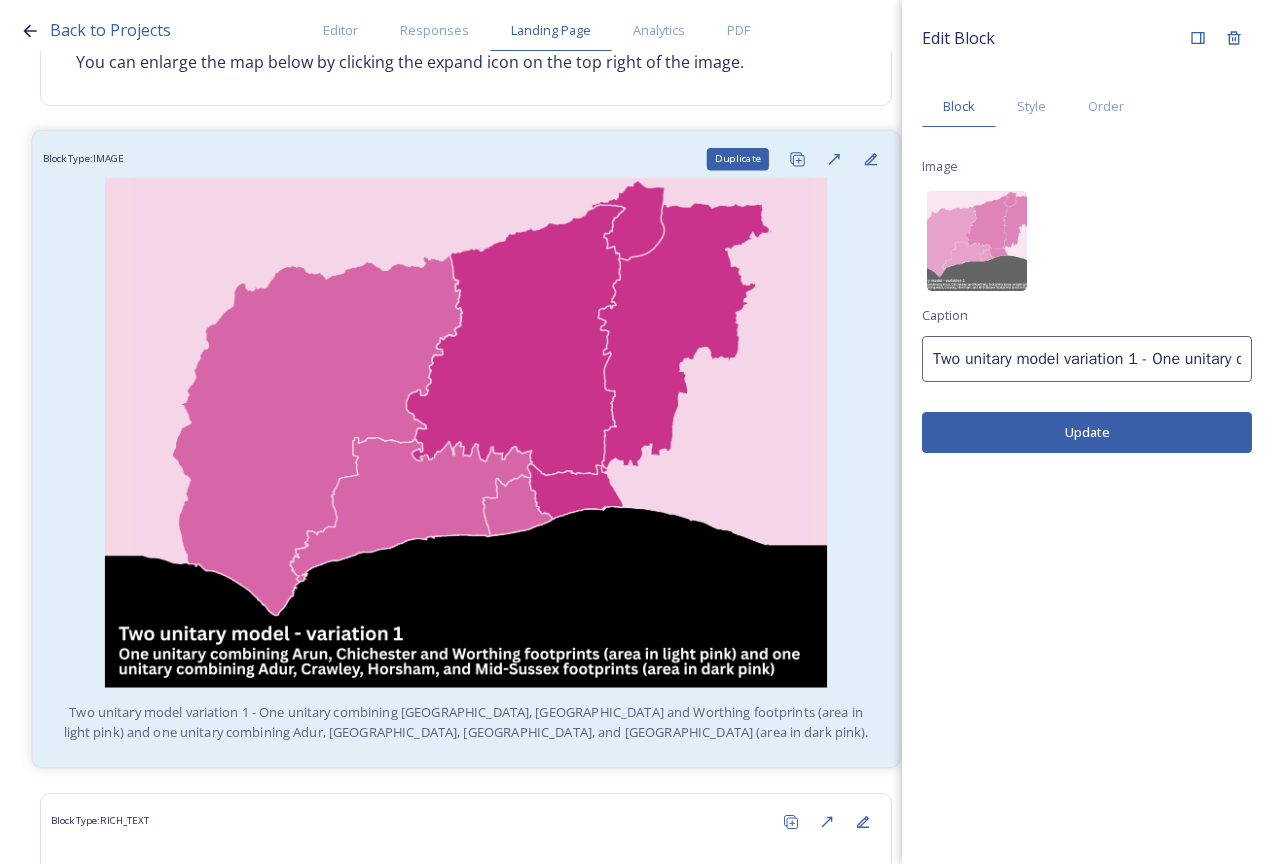 click 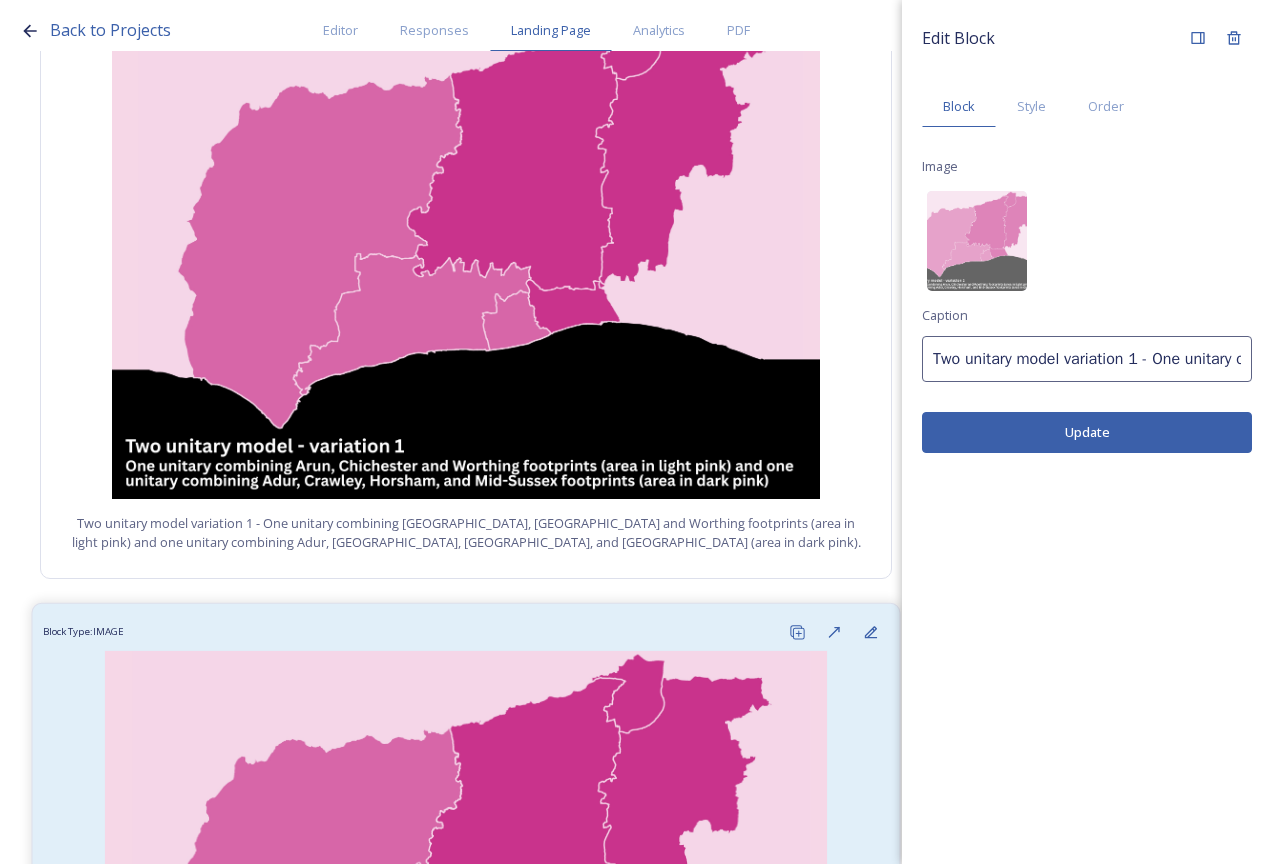 scroll, scrollTop: 1900, scrollLeft: 0, axis: vertical 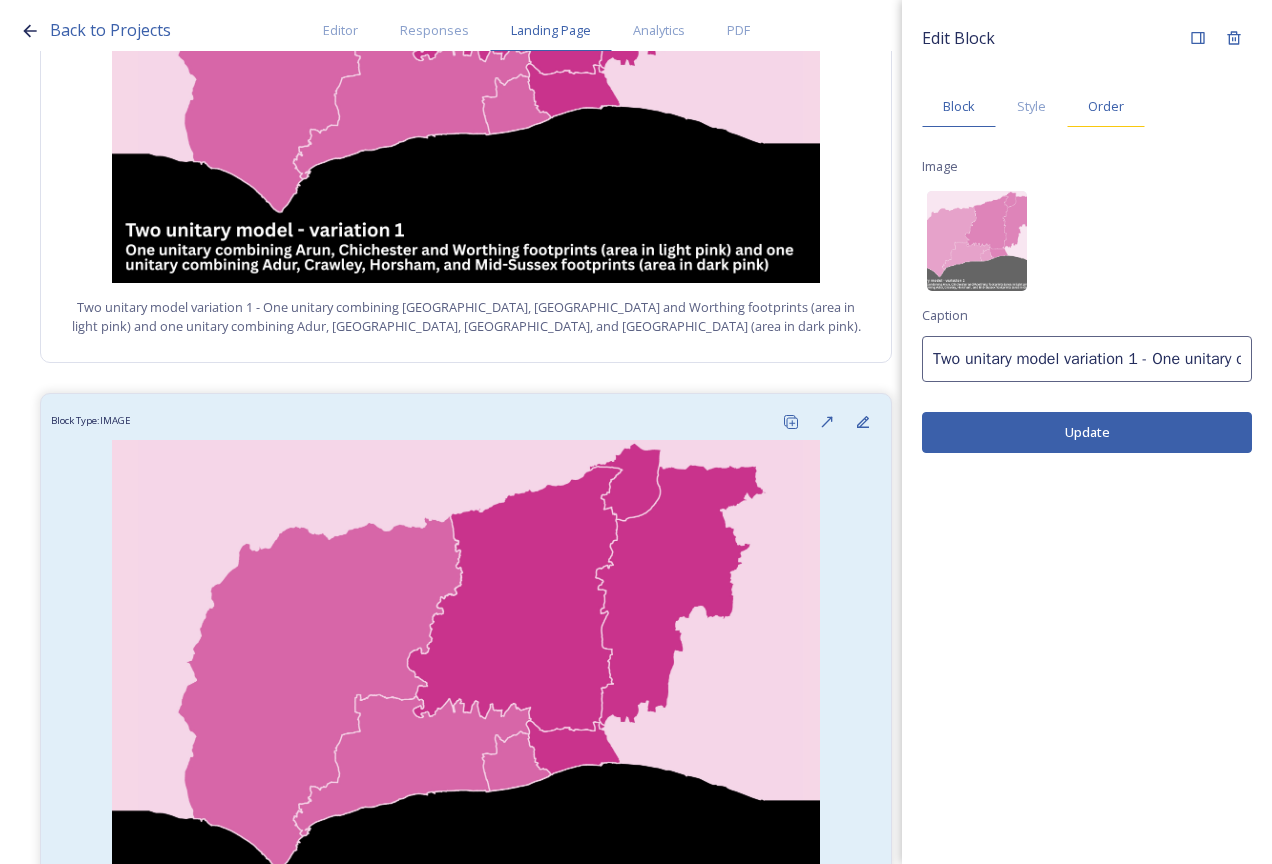 click on "Order" at bounding box center [1106, 106] 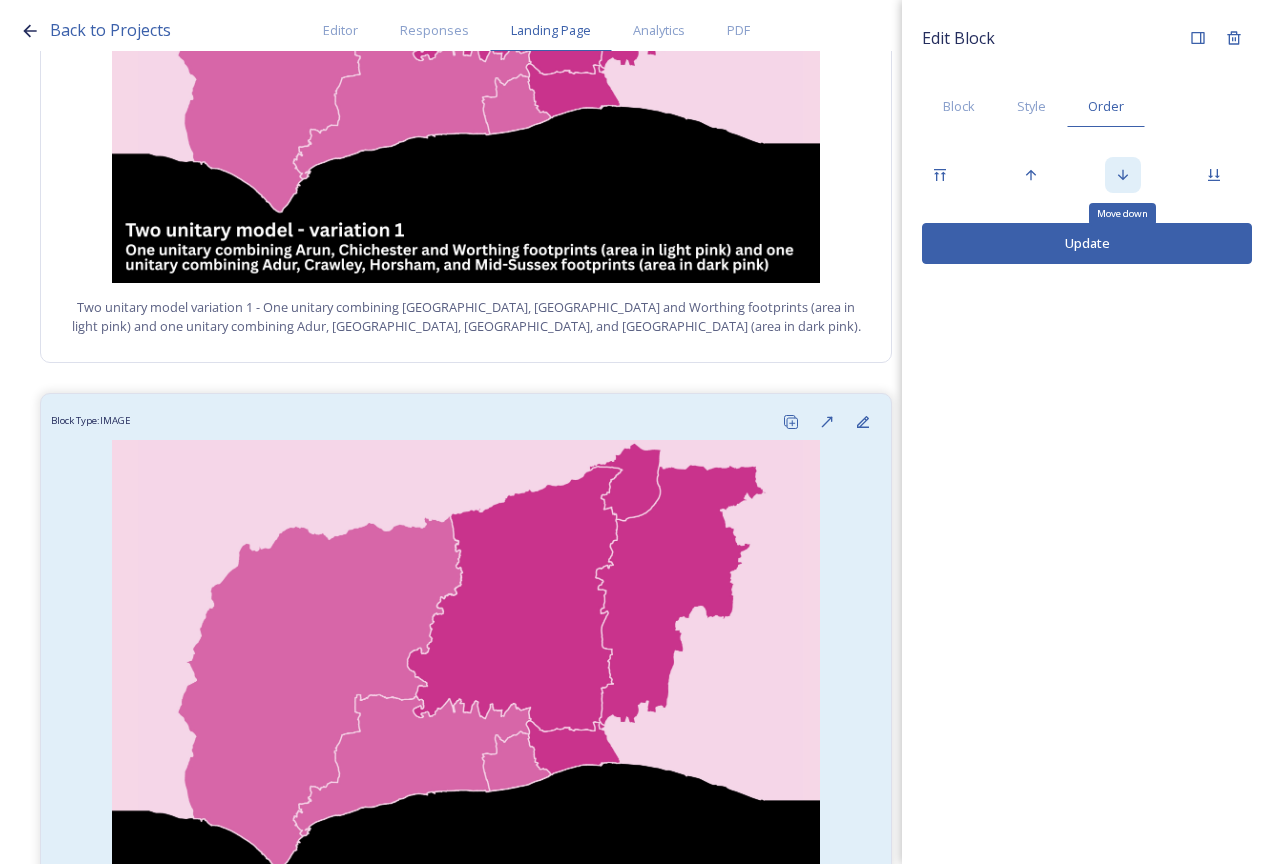 click on "Move down" at bounding box center [1123, 175] 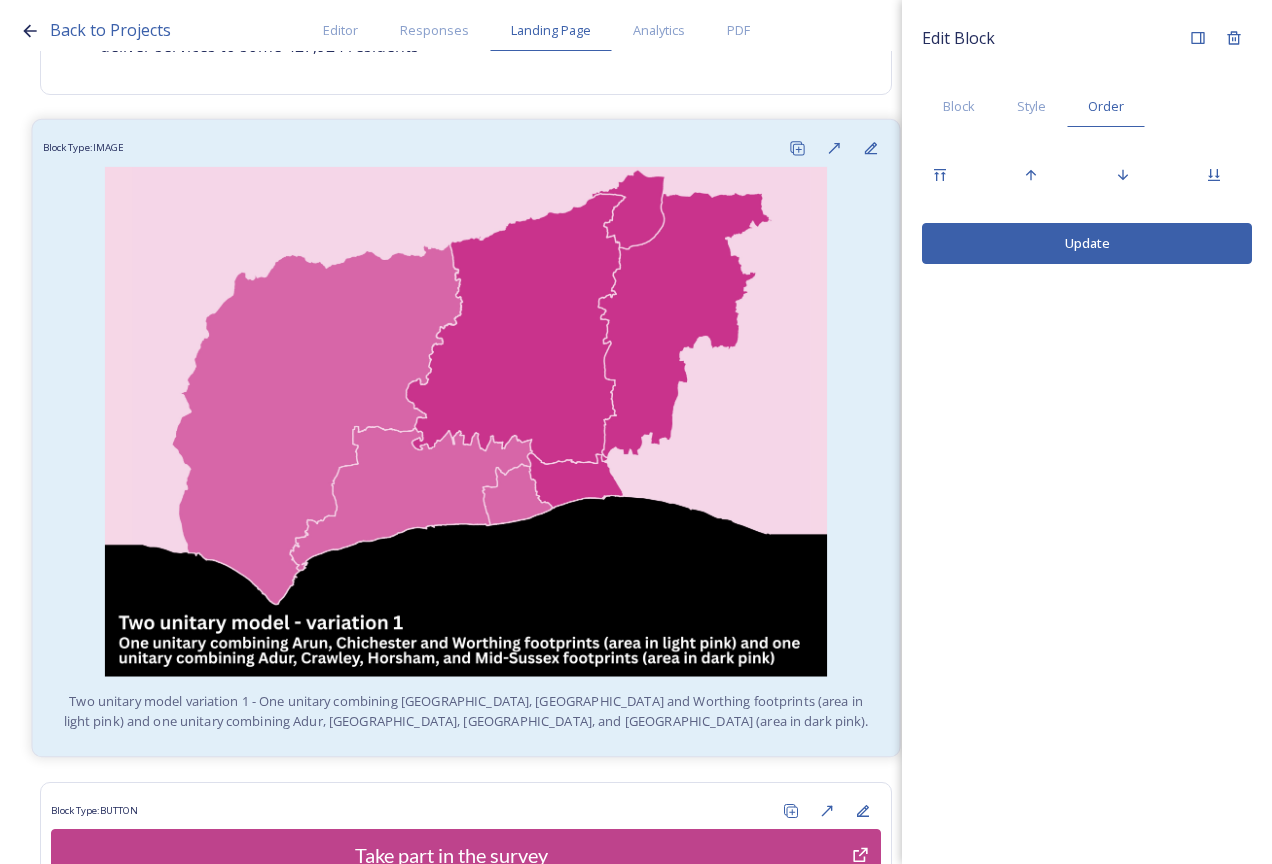scroll, scrollTop: 2500, scrollLeft: 0, axis: vertical 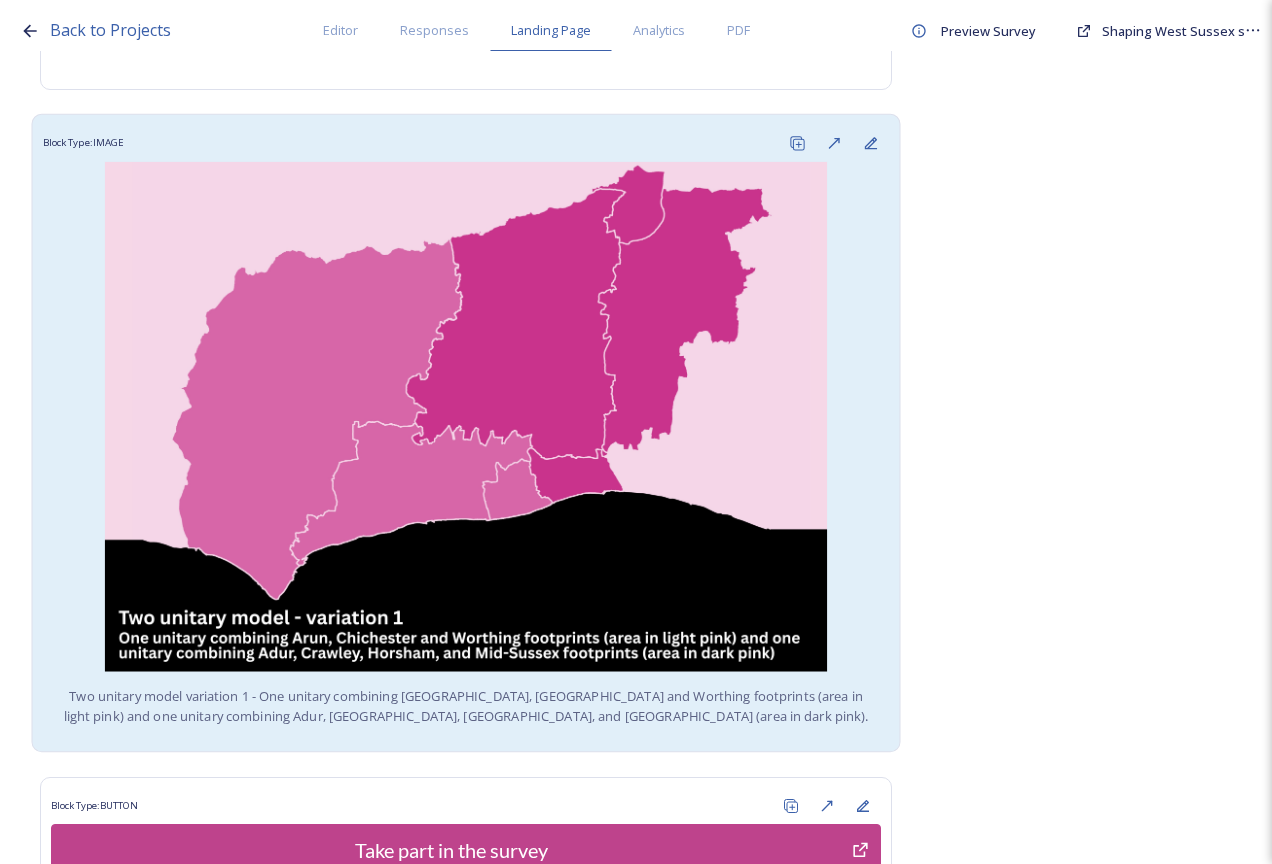 click at bounding box center [466, 417] 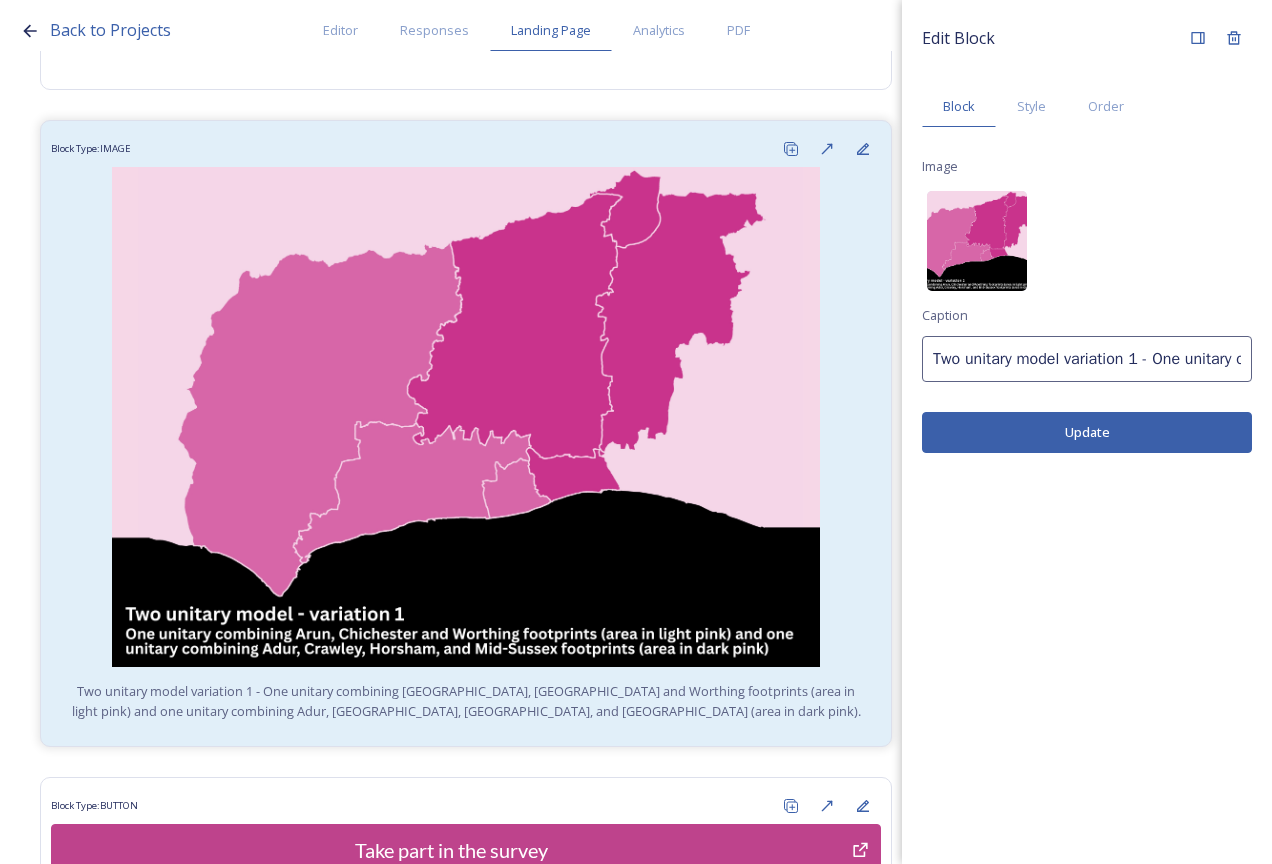 click at bounding box center (977, 241) 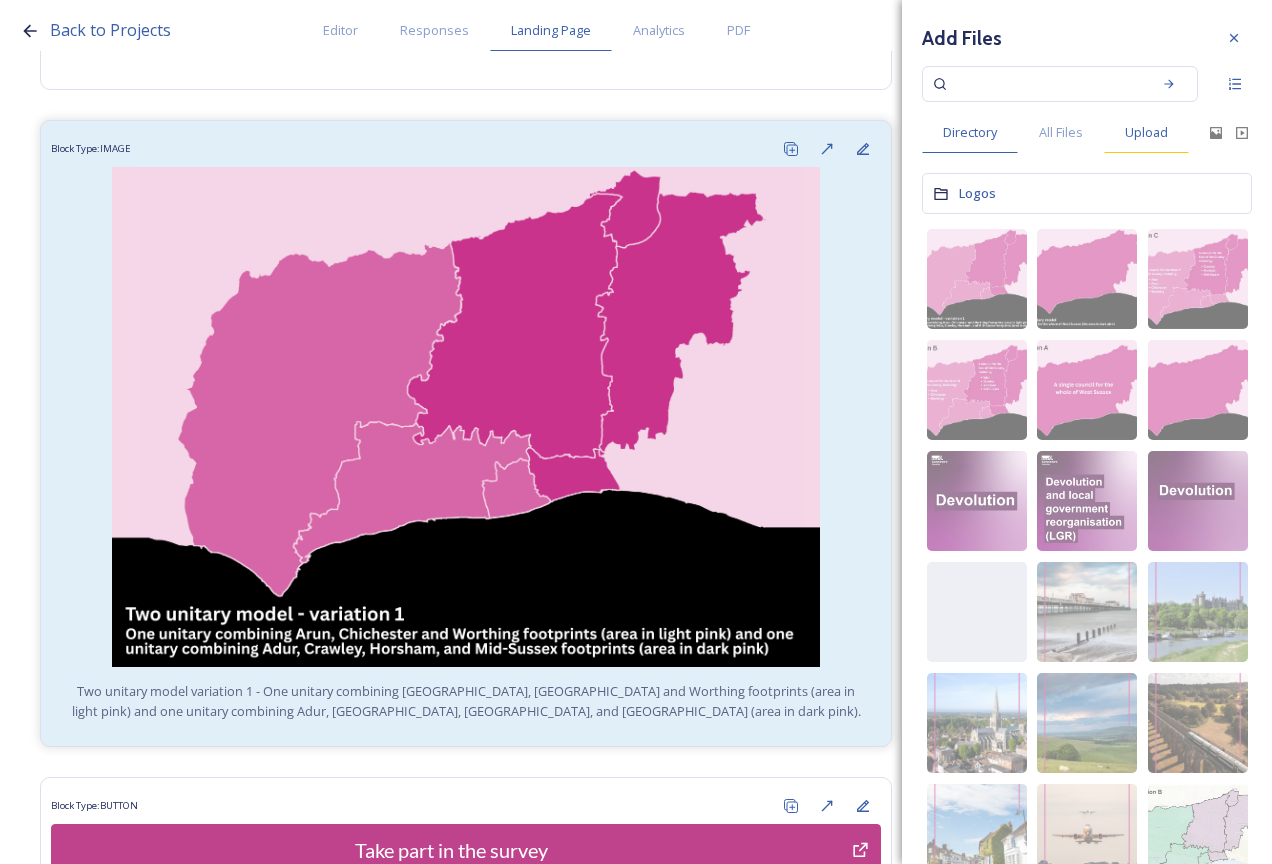 click on "Upload" at bounding box center (1146, 132) 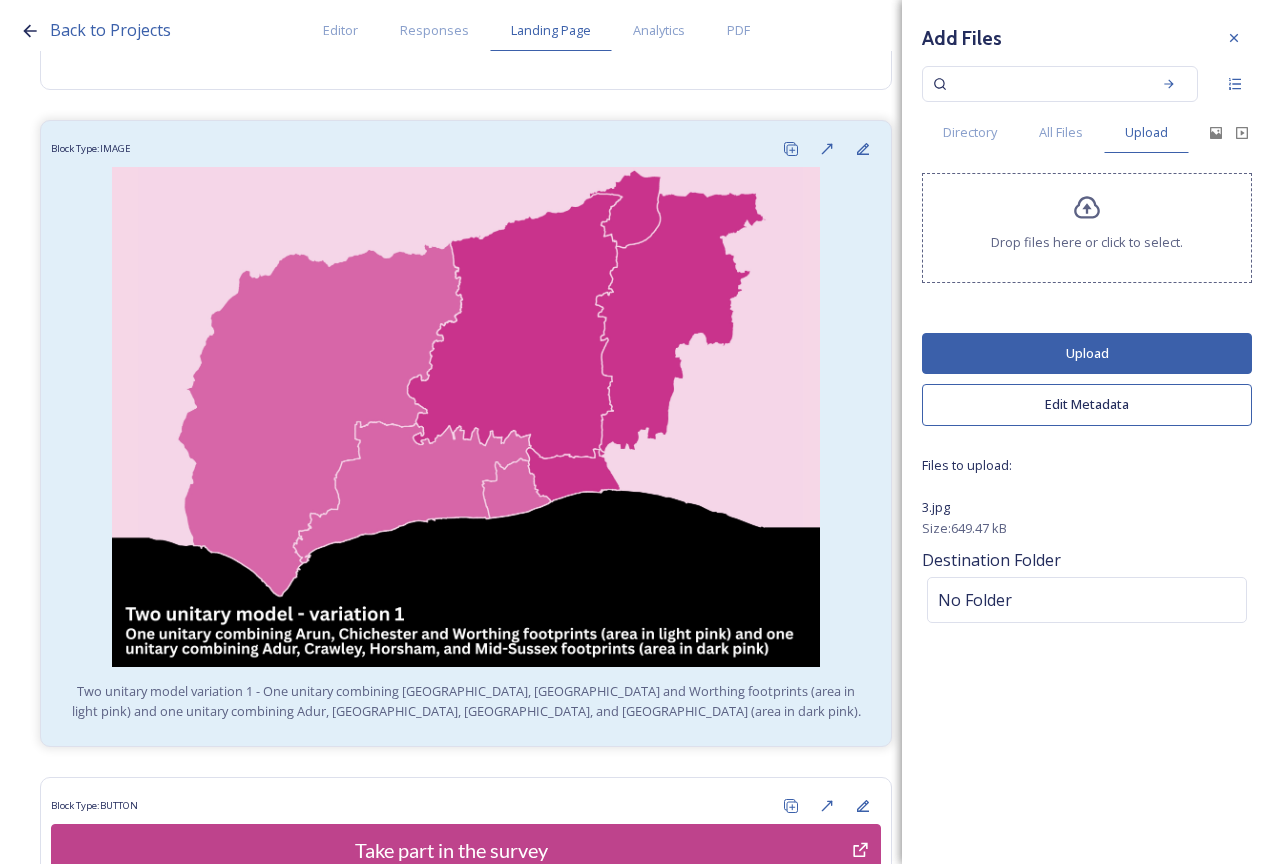 click on "Upload" at bounding box center (1087, 353) 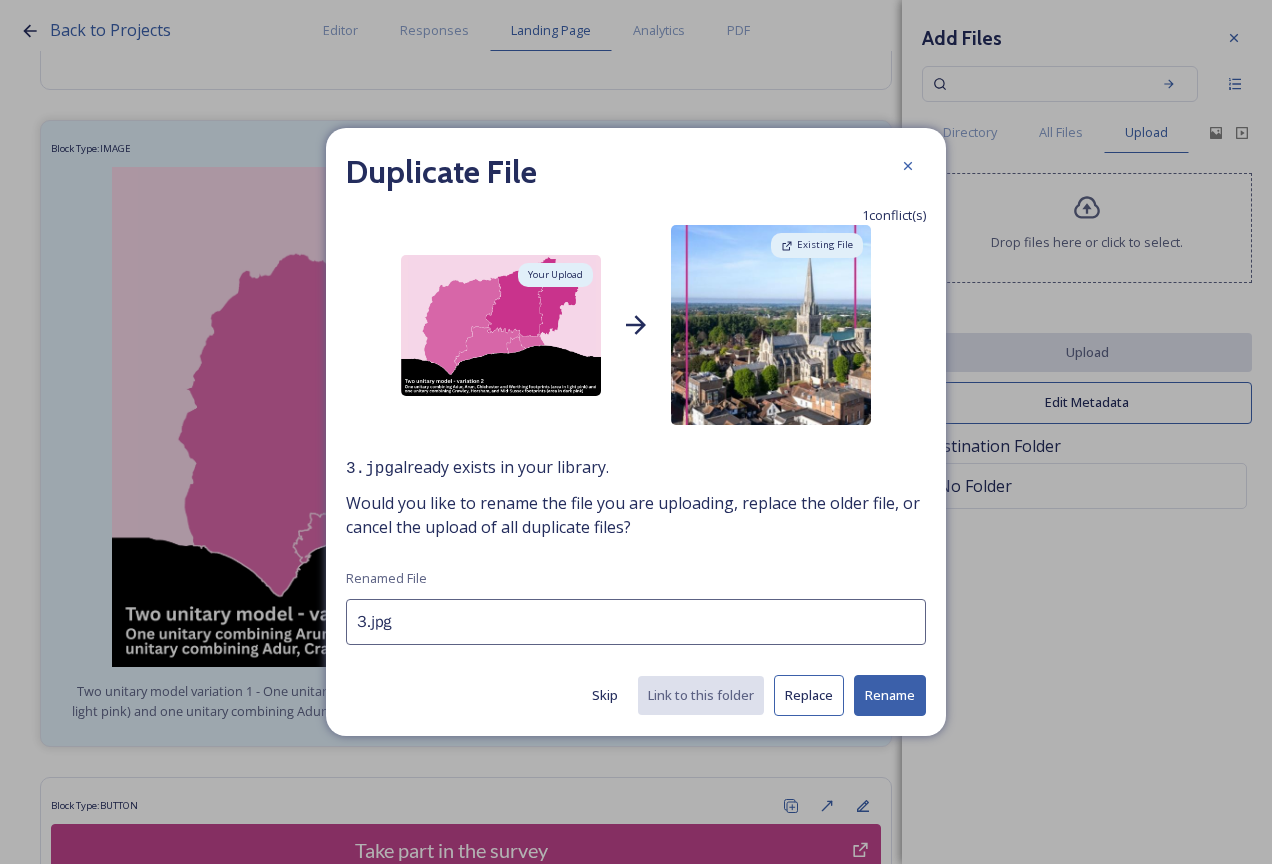 click on "3.jpg" at bounding box center [636, 622] 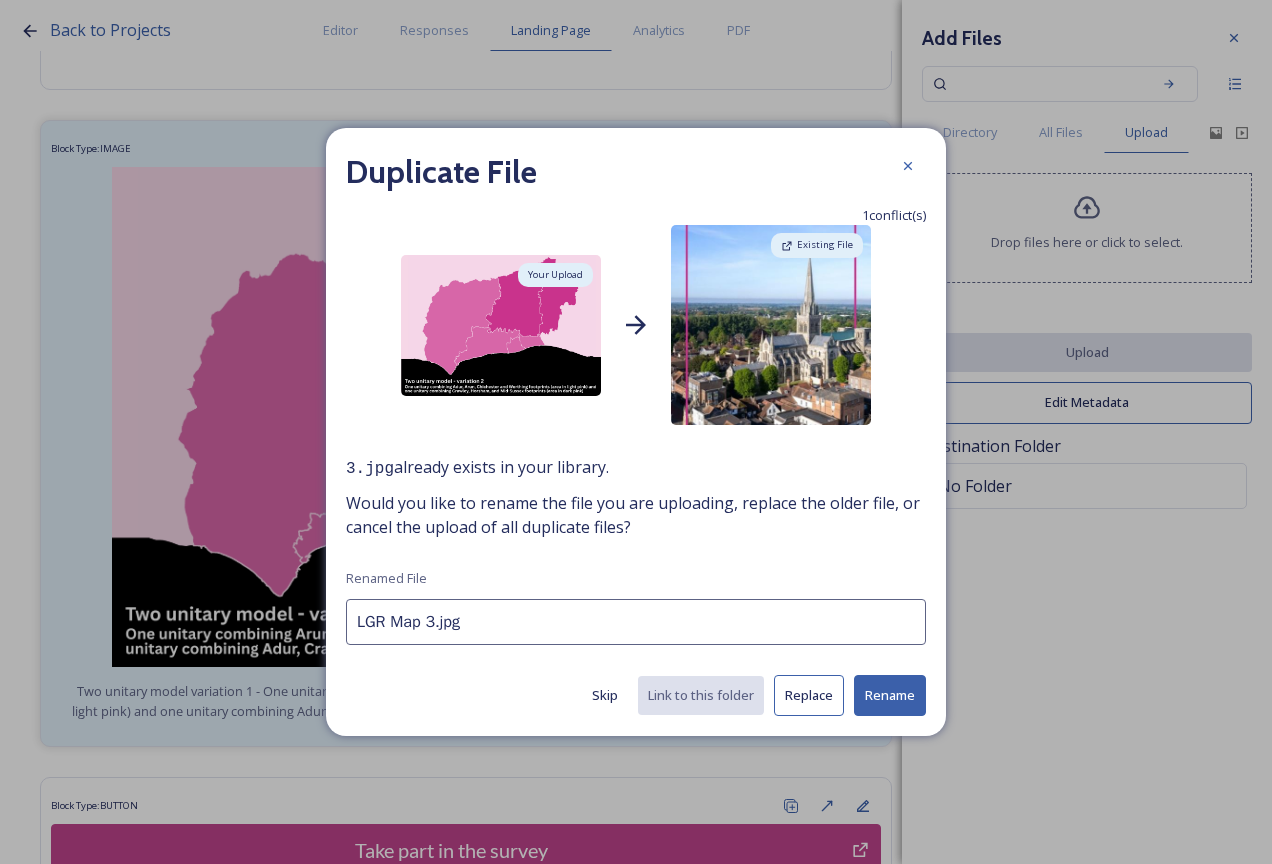 type on "LGR Map 3.jpg" 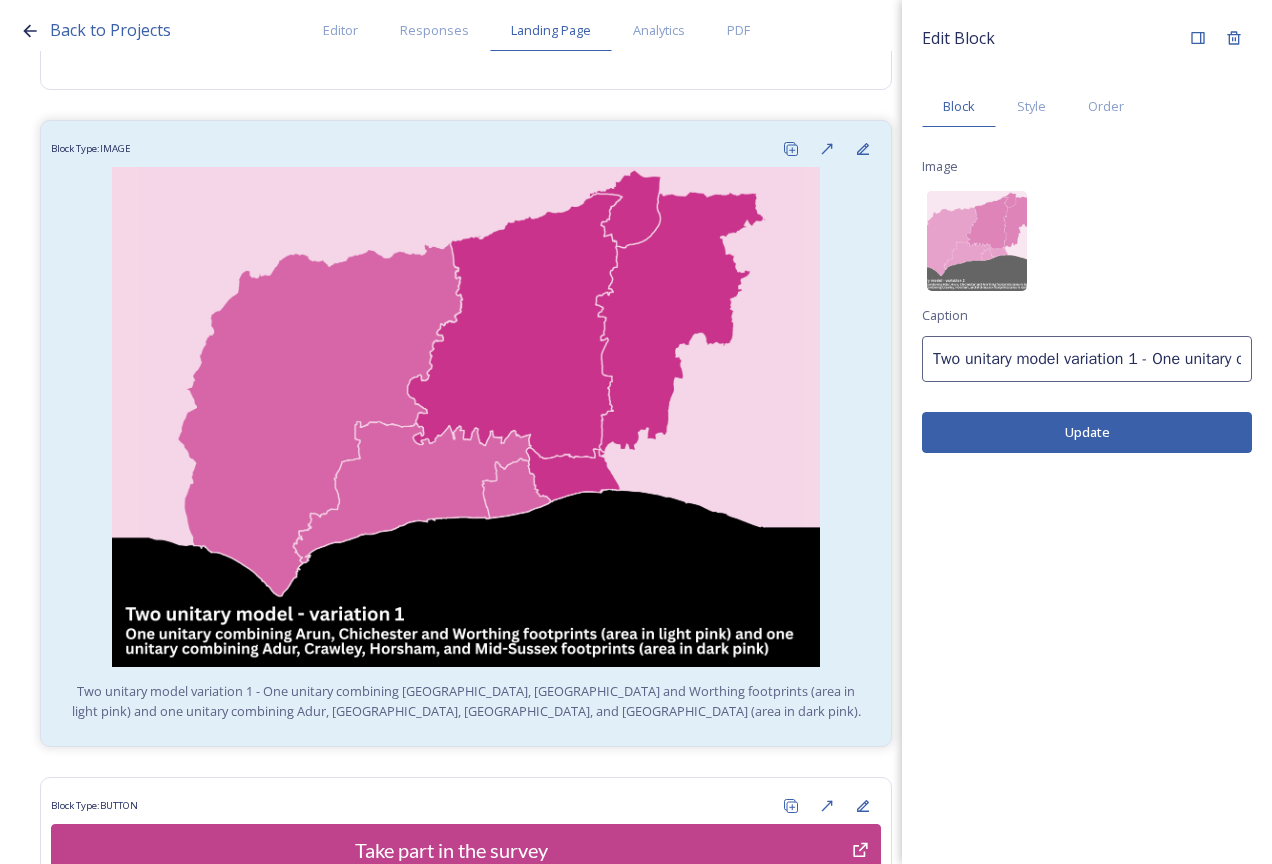 click on "Update" at bounding box center (1087, 432) 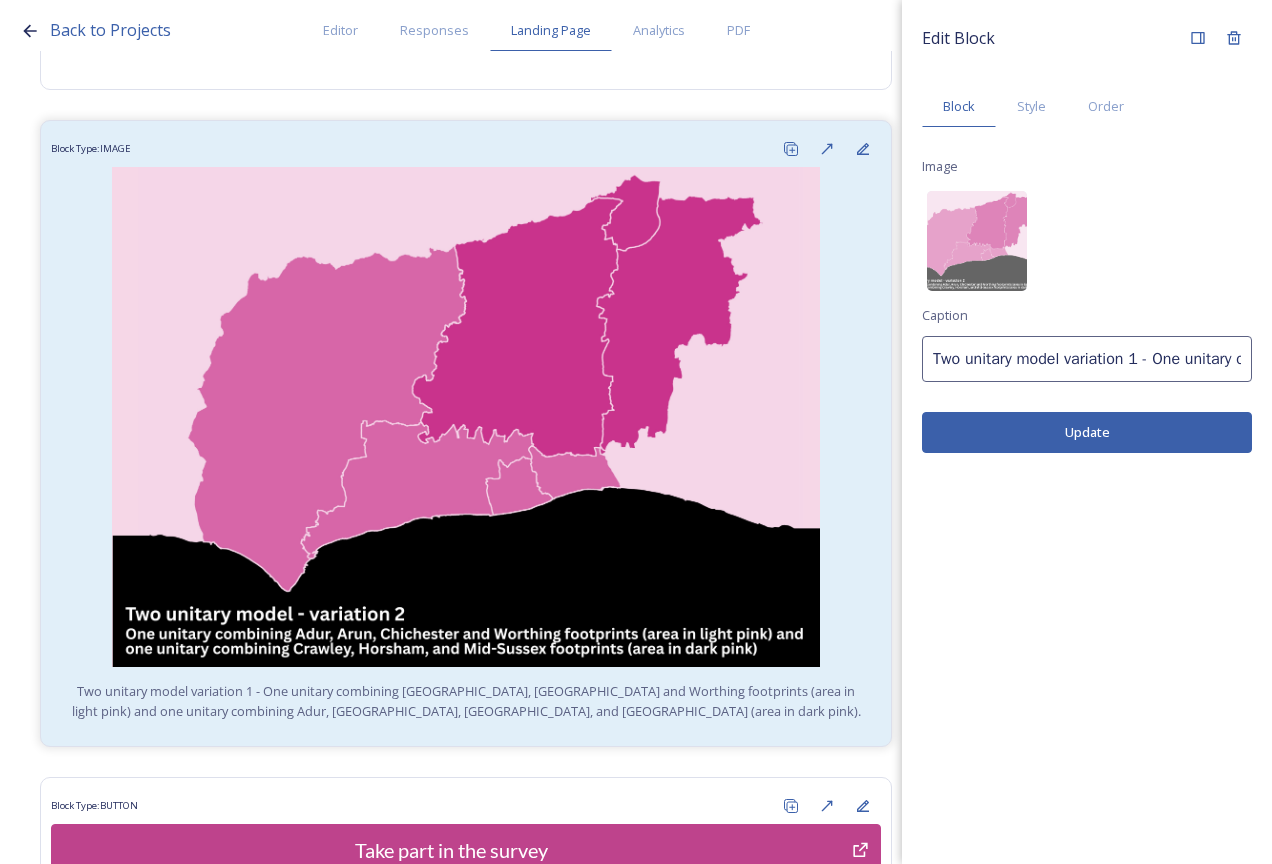 click on "Two unitary model variation 1 - One unitary combining [GEOGRAPHIC_DATA], [GEOGRAPHIC_DATA] and Worthing footprints (area in light pink) and one unitary combining Adur, [GEOGRAPHIC_DATA], [GEOGRAPHIC_DATA], and [GEOGRAPHIC_DATA] (area in dark pink)." at bounding box center (1087, 359) 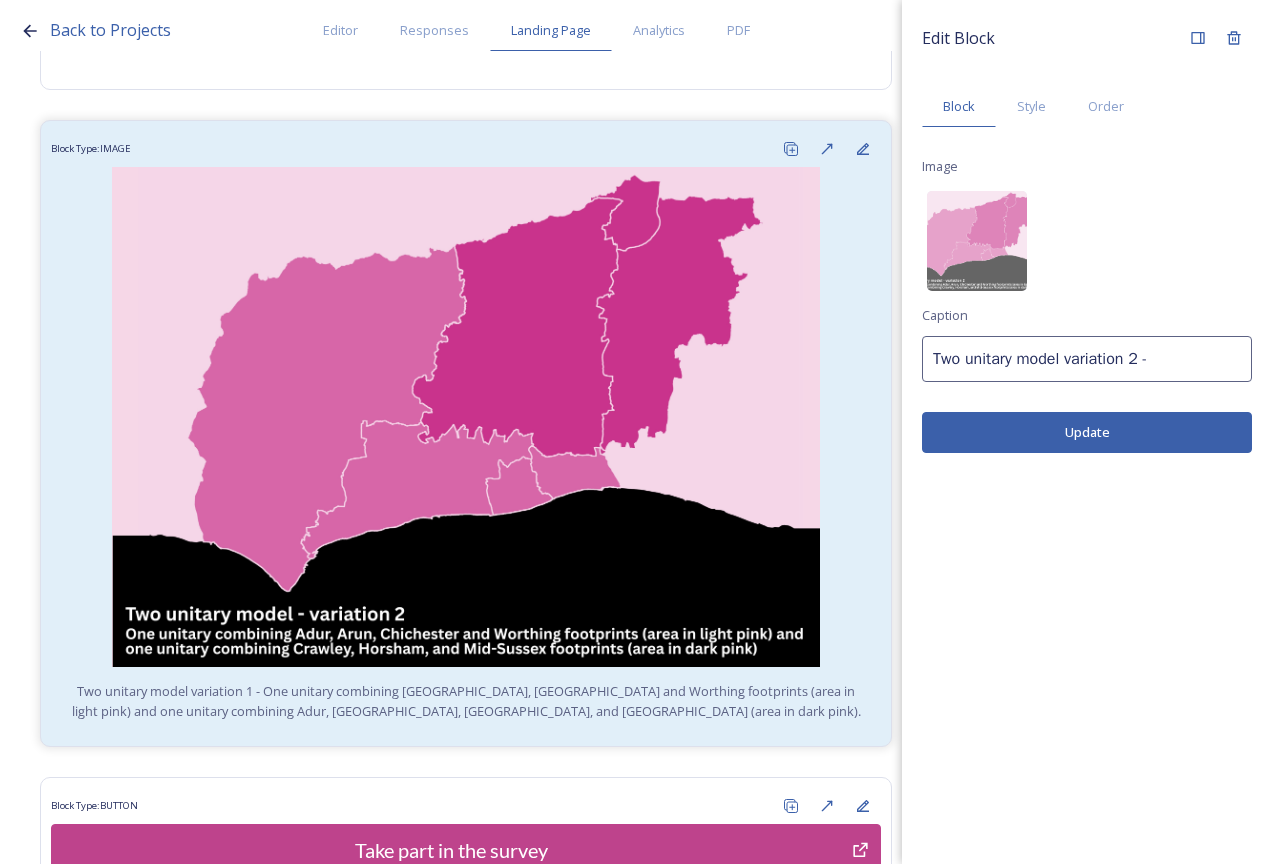 paste on "o unitary model, one unitary combining Adur, Arun, Chichester and Worthing footprints and one unitary combining Crawley, Horsham, and Mid-Sussex footprints." 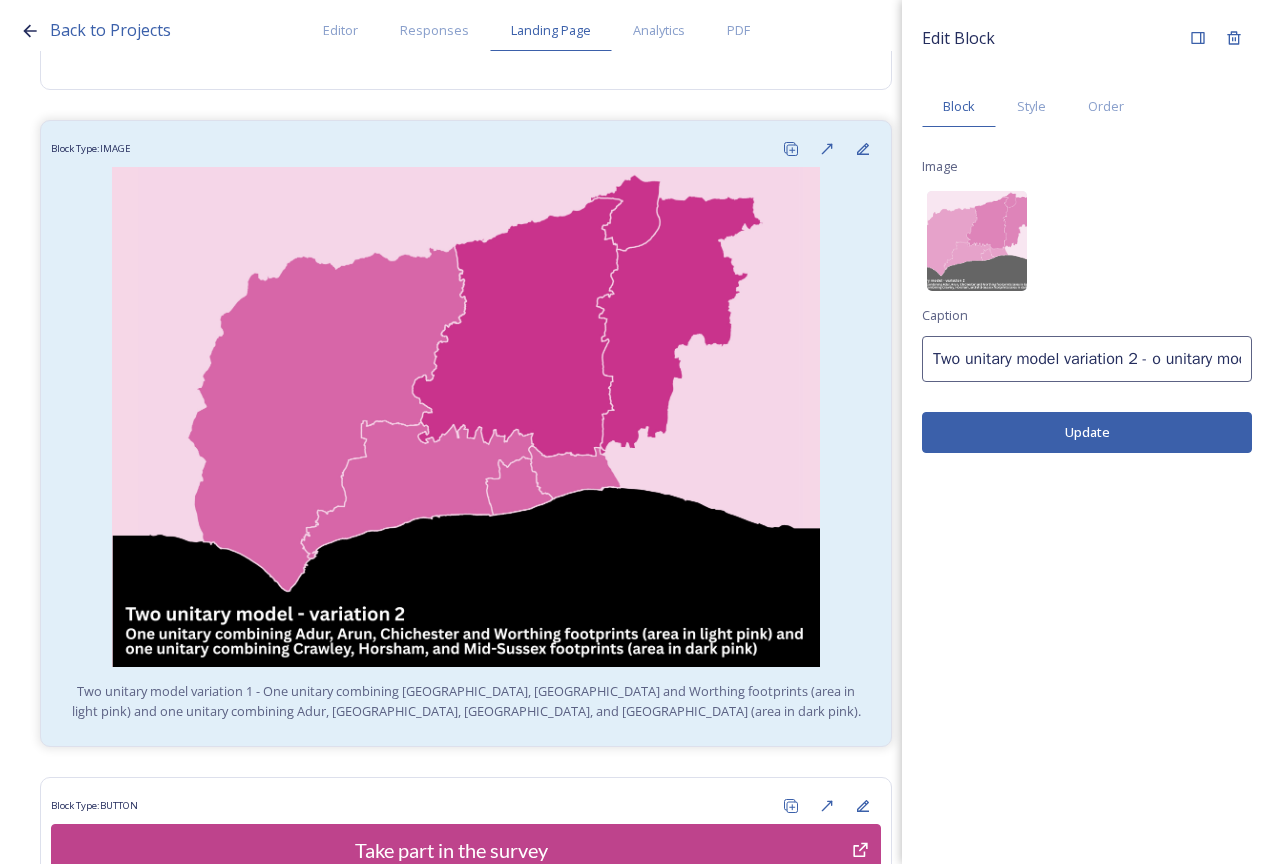 scroll, scrollTop: 0, scrollLeft: 1060, axis: horizontal 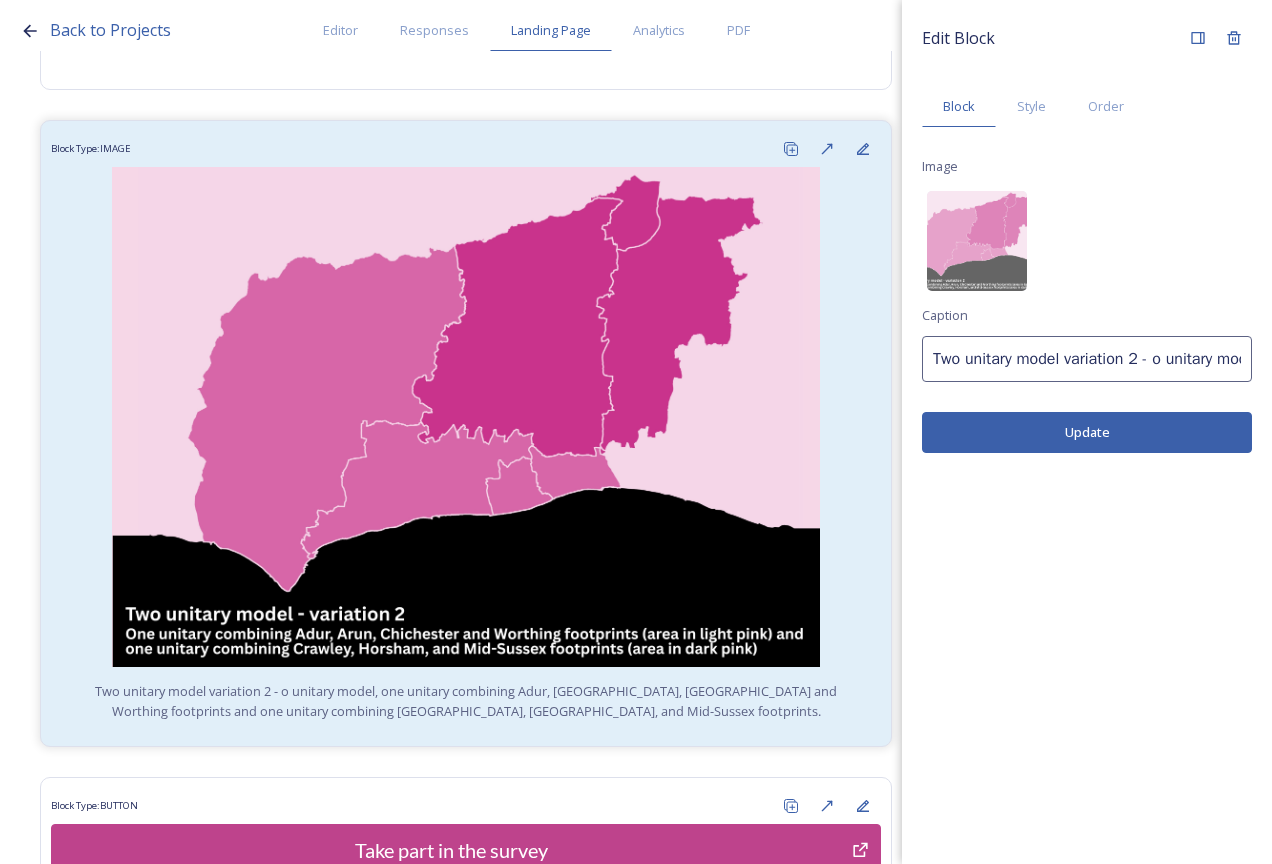 click on "Two unitary model variation 2 - o unitary model, one unitary combining Adur, Arun, Chichester and Worthing footprints and one unitary combining Crawley, Horsham, and Mid-Sussex footprints." at bounding box center [1087, 359] 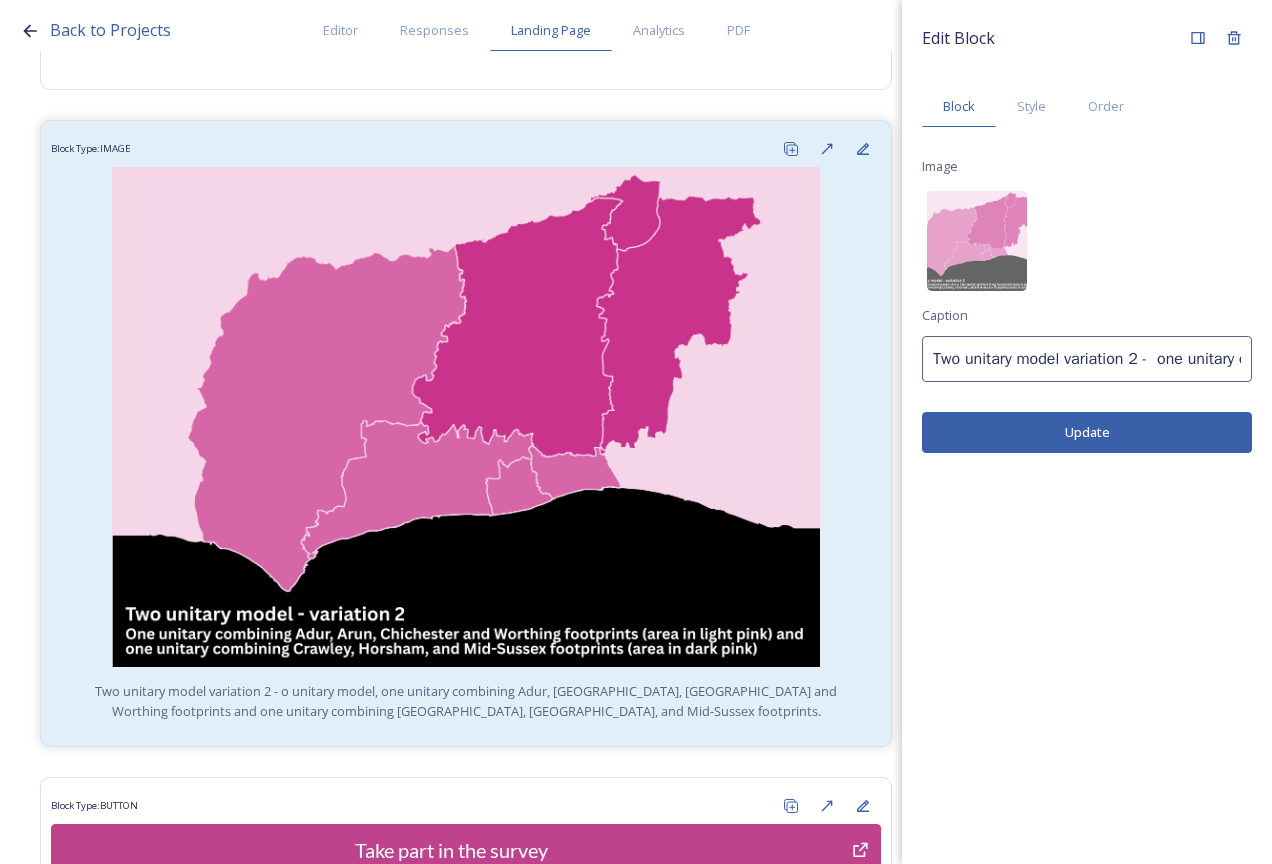 click on "Update" at bounding box center [1087, 432] 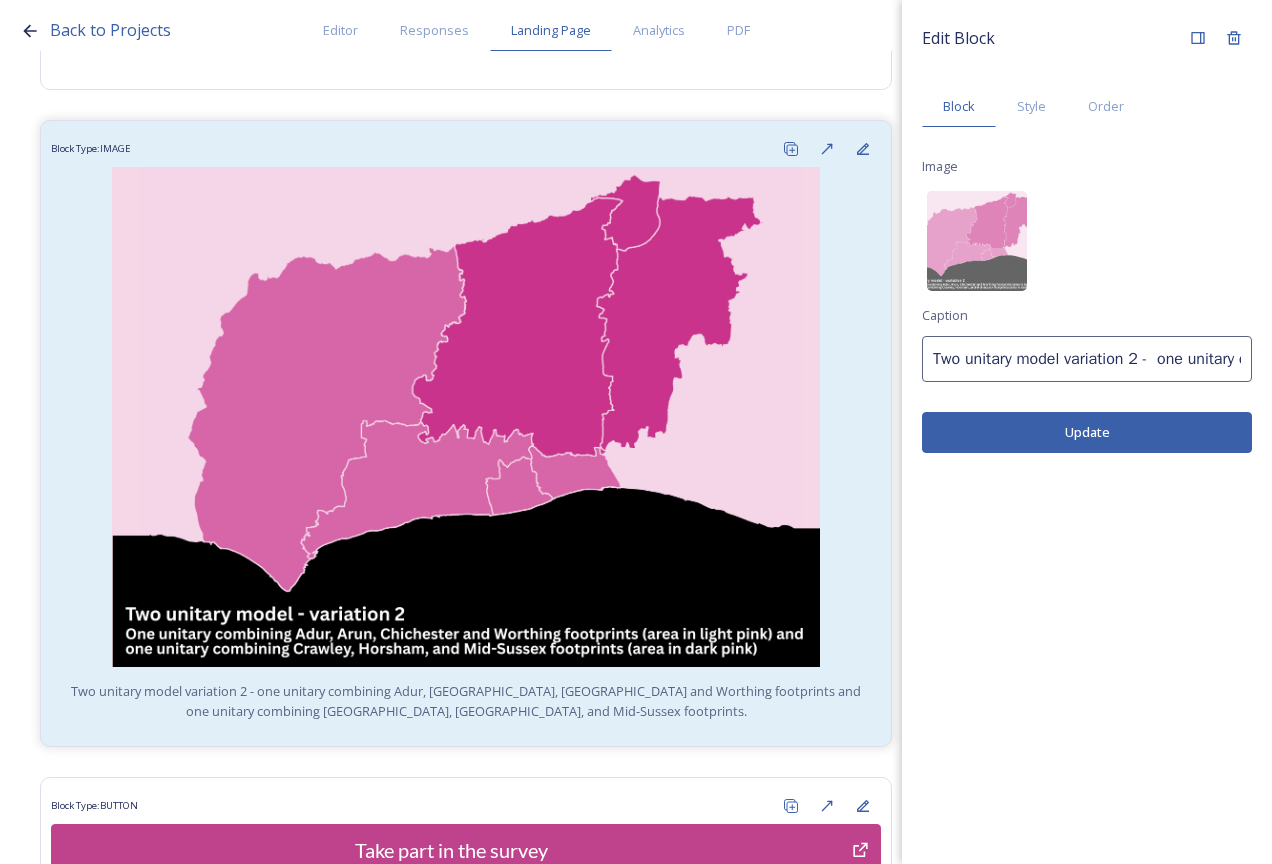 click on "Two unitary model variation 2 -  one unitary combining Adur, Arun, Chichester and Worthing footprints and one unitary combining Crawley, Horsham, and Mid-Sussex footprints." at bounding box center (1087, 359) 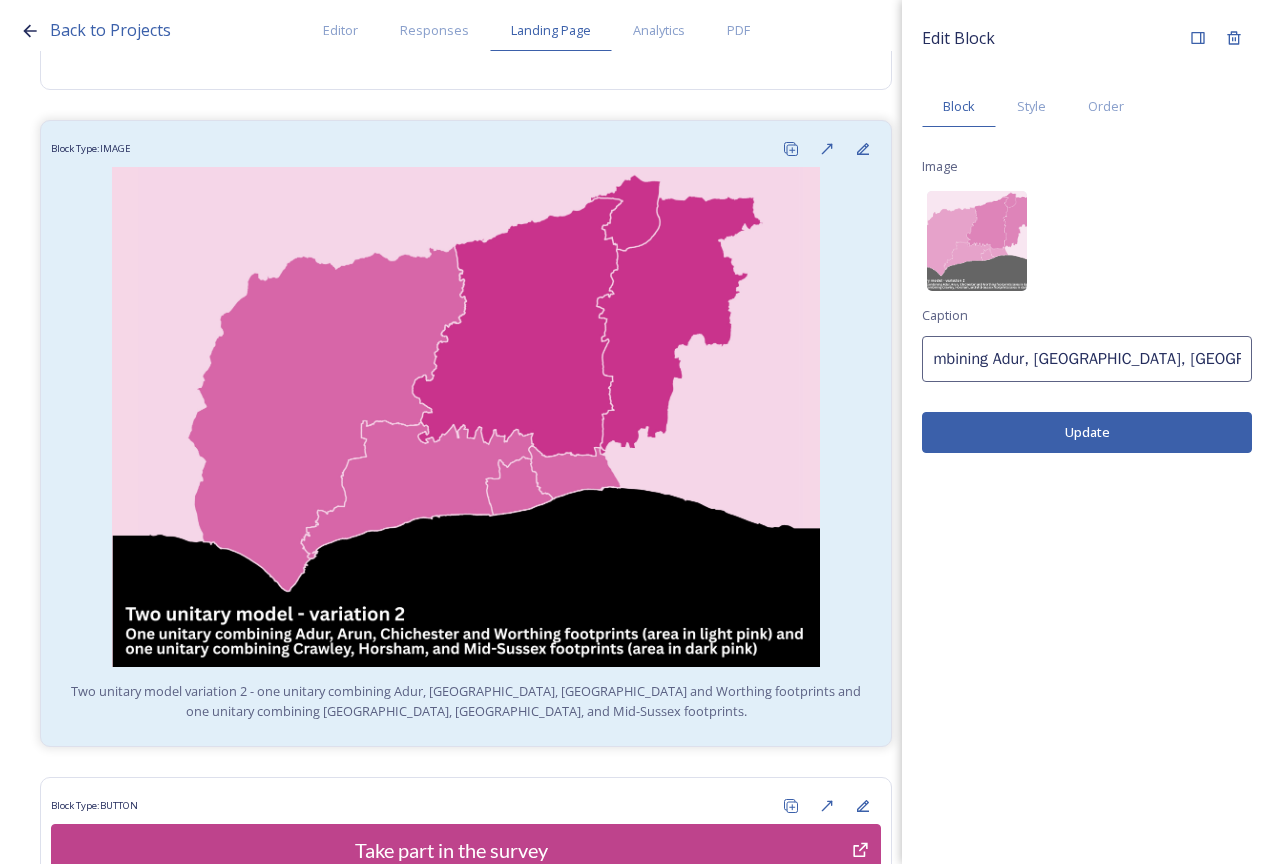 scroll, scrollTop: 0, scrollLeft: 326, axis: horizontal 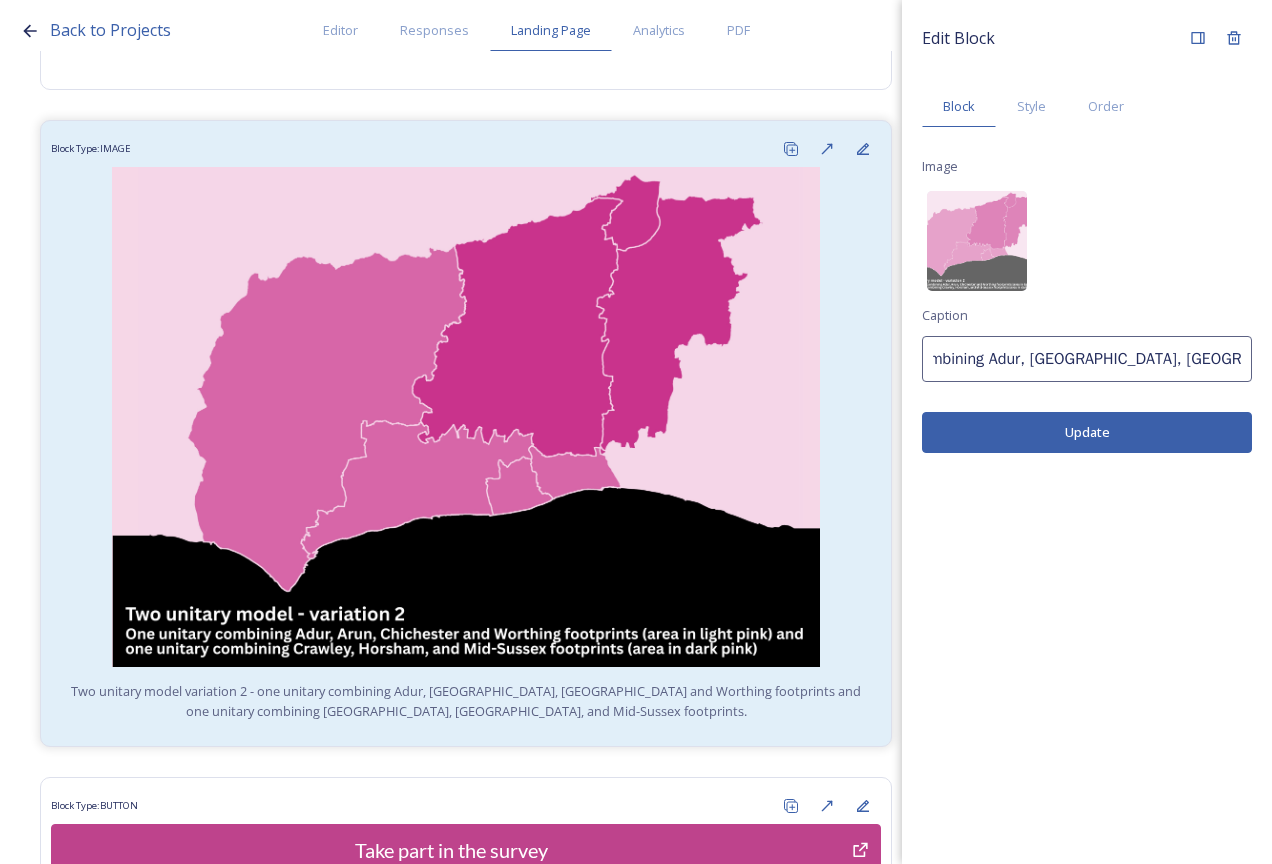 click on "Two unitary model variation 2 -  one unitary combining Adur, Arun, Chichester and Worthing footprints and one unitary combining Crawley, Horsham, and Mid-Sussex footprints." at bounding box center [1087, 359] 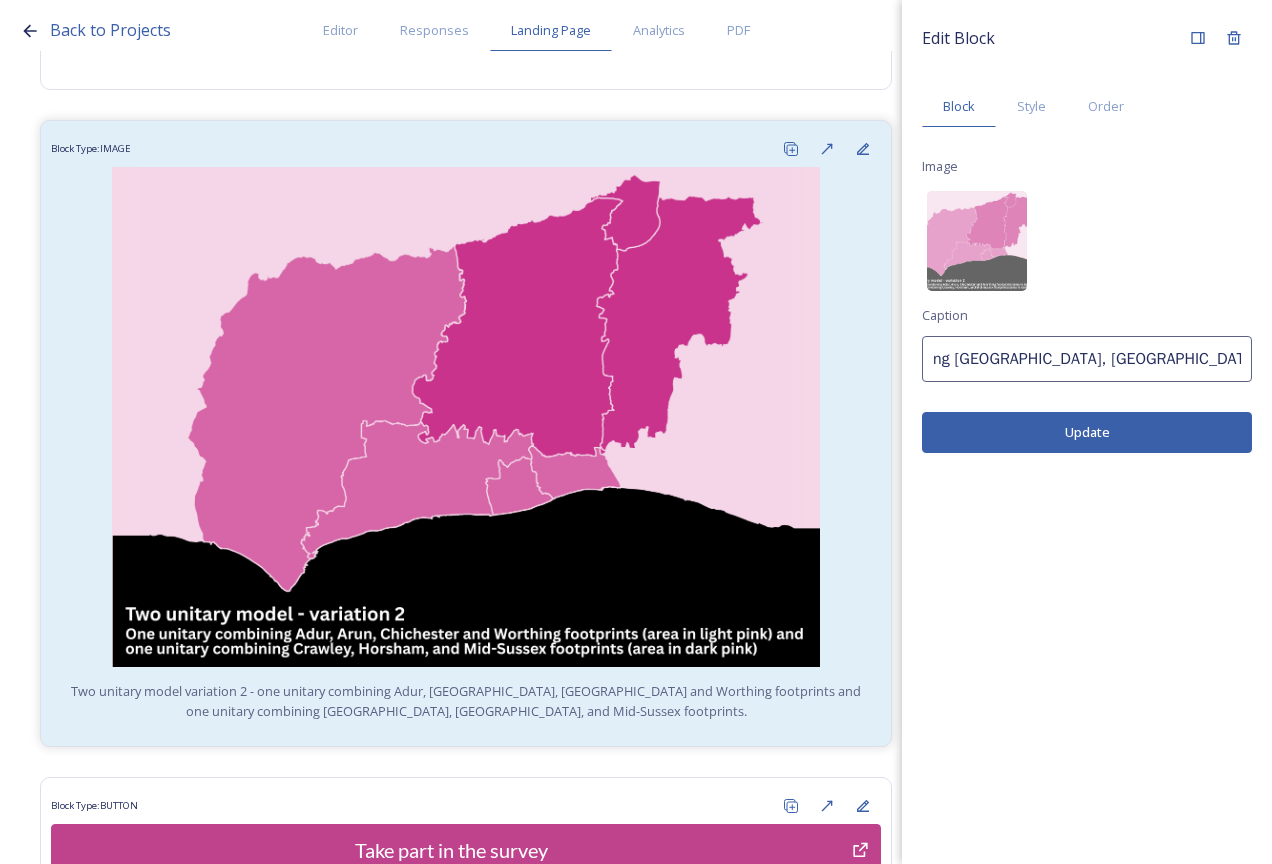 scroll, scrollTop: 0, scrollLeft: 1202, axis: horizontal 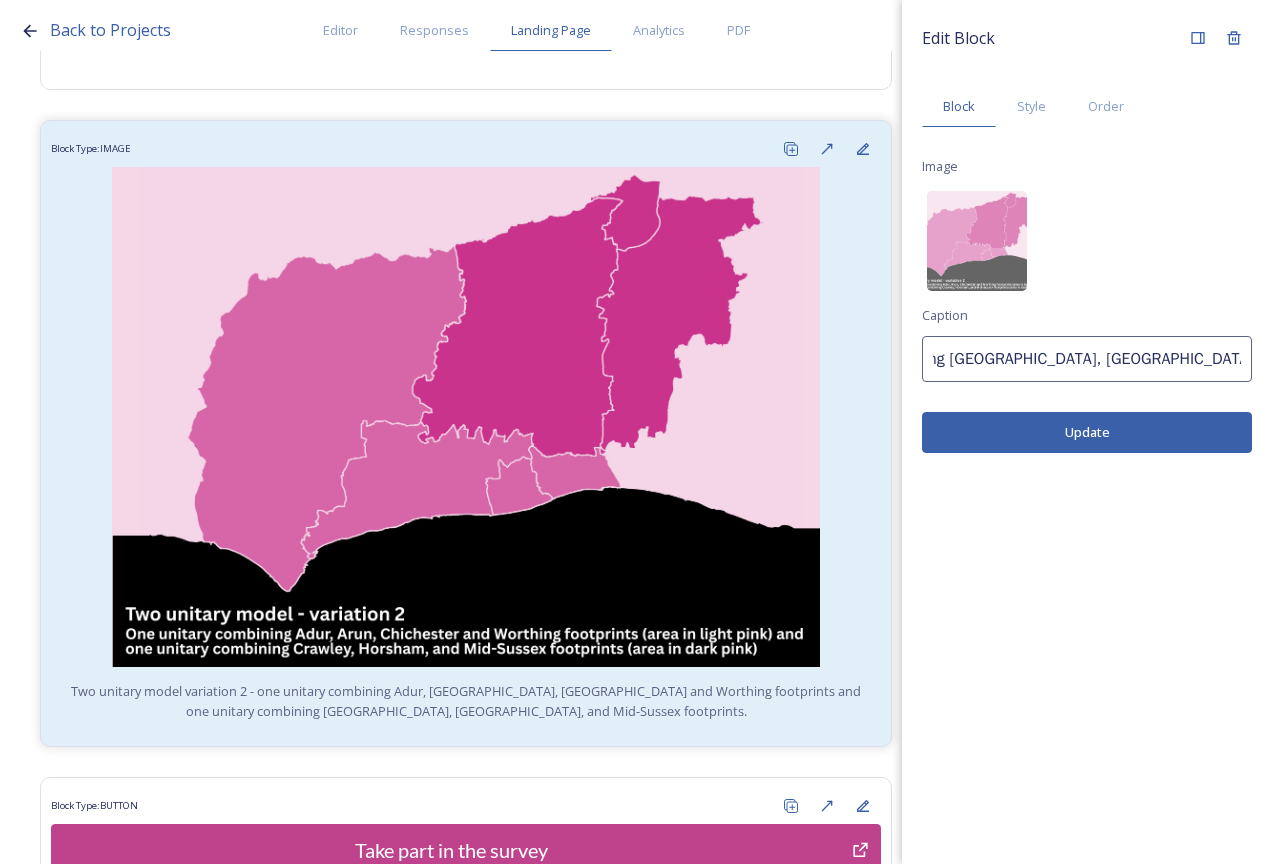 type on "Two unitary model variation 2 -  one unitary combining Adur, [GEOGRAPHIC_DATA], [GEOGRAPHIC_DATA] (area in light pink) and Worthing footprints and one unitary combining [GEOGRAPHIC_DATA], [GEOGRAPHIC_DATA], and Mid-Sussex footprints (area in dark pink)." 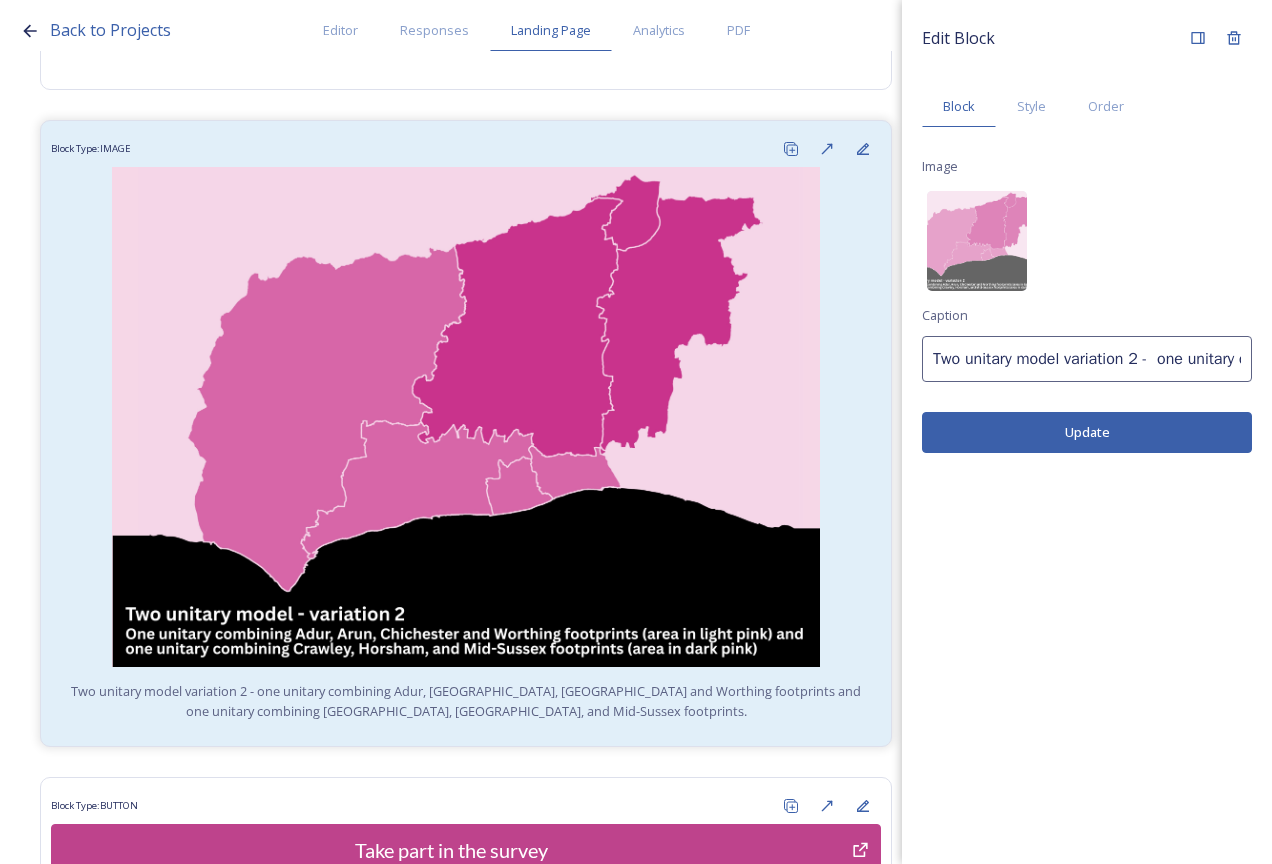 click on "Update" at bounding box center (1087, 432) 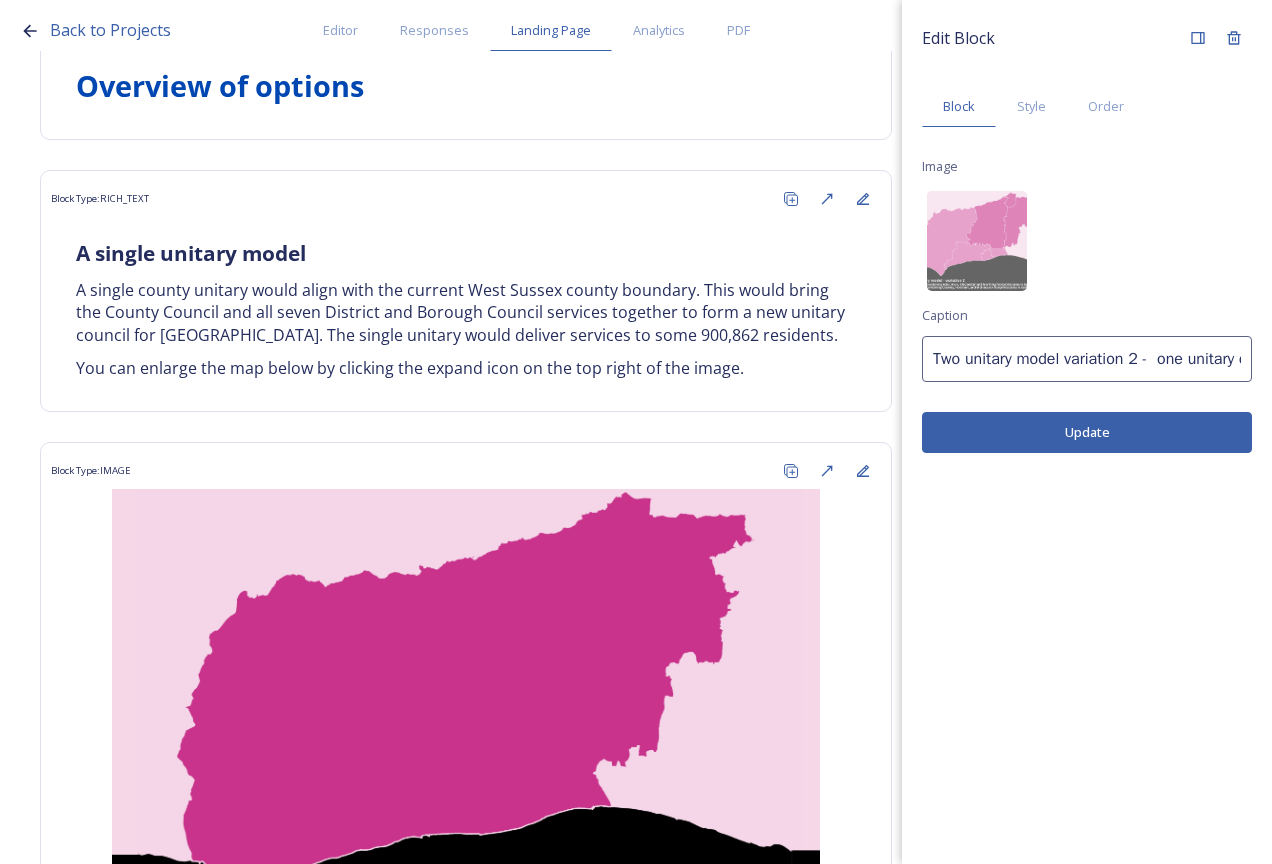 scroll, scrollTop: 0, scrollLeft: 0, axis: both 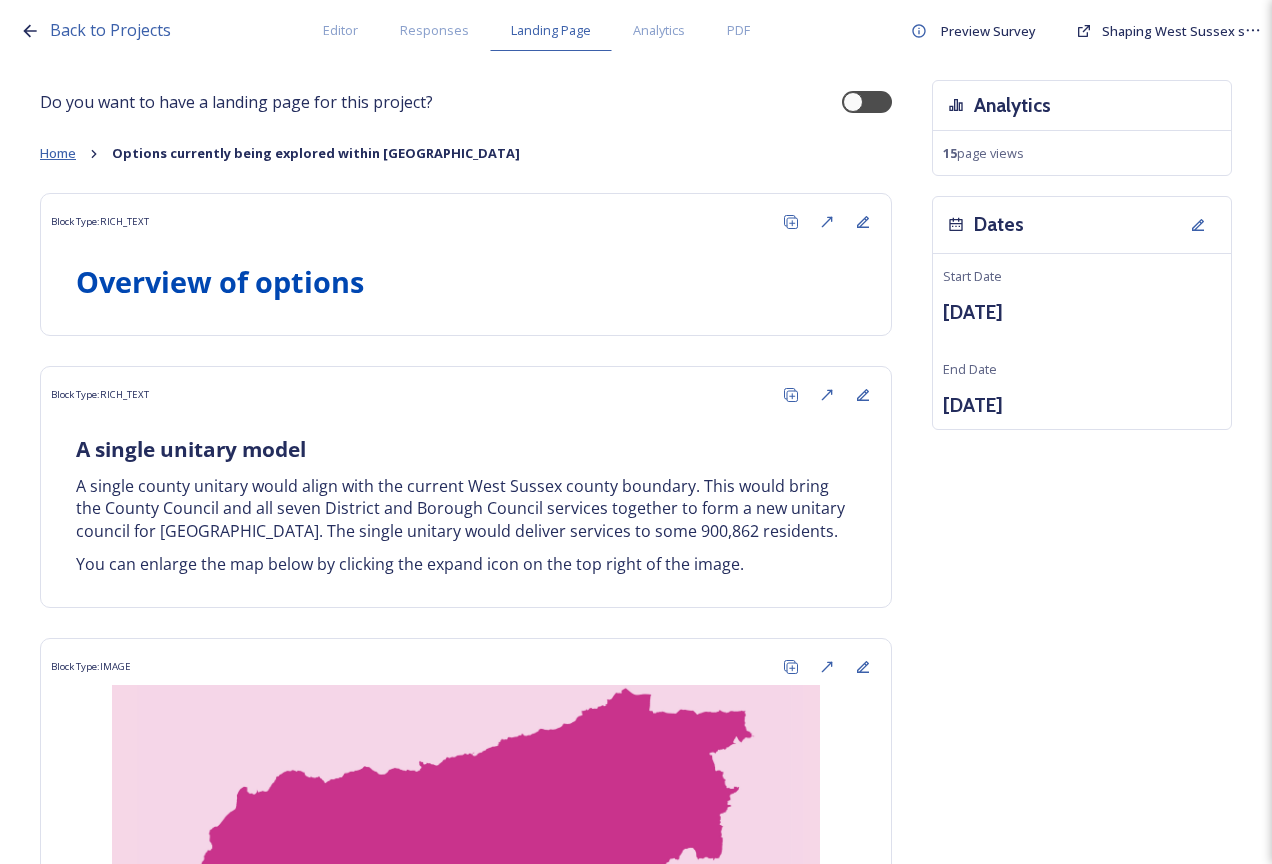 click on "Home" at bounding box center [58, 153] 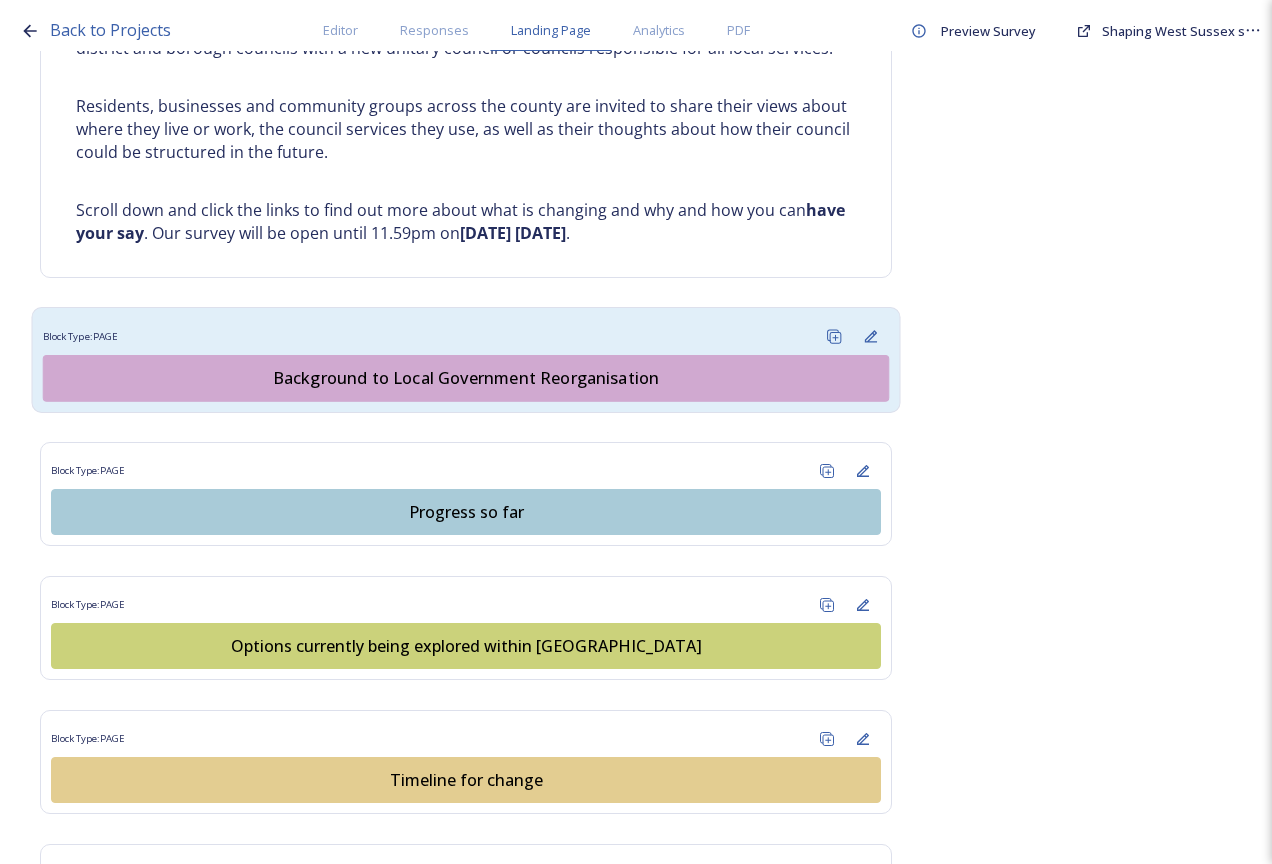 scroll, scrollTop: 1000, scrollLeft: 0, axis: vertical 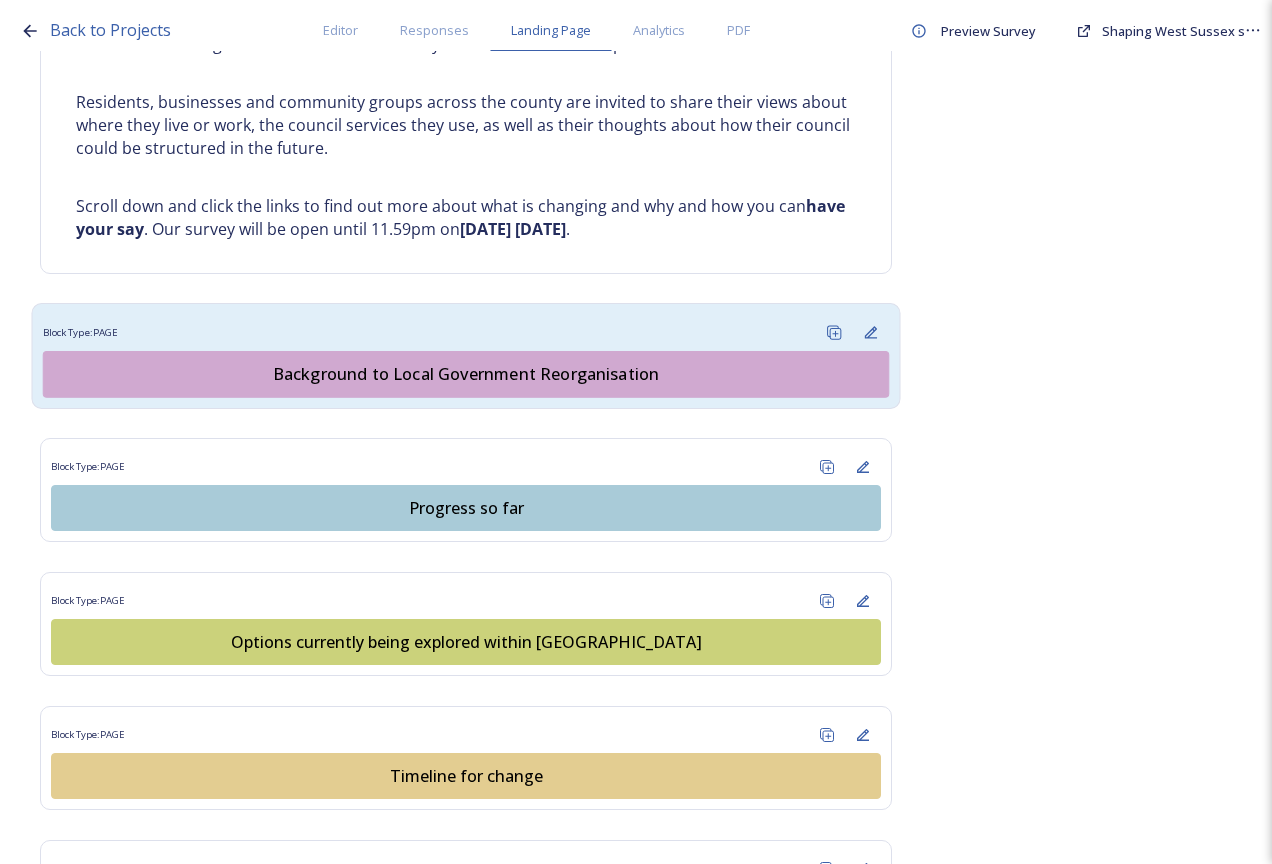 click on "Background to Local Government Reorganisation" at bounding box center (466, 374) 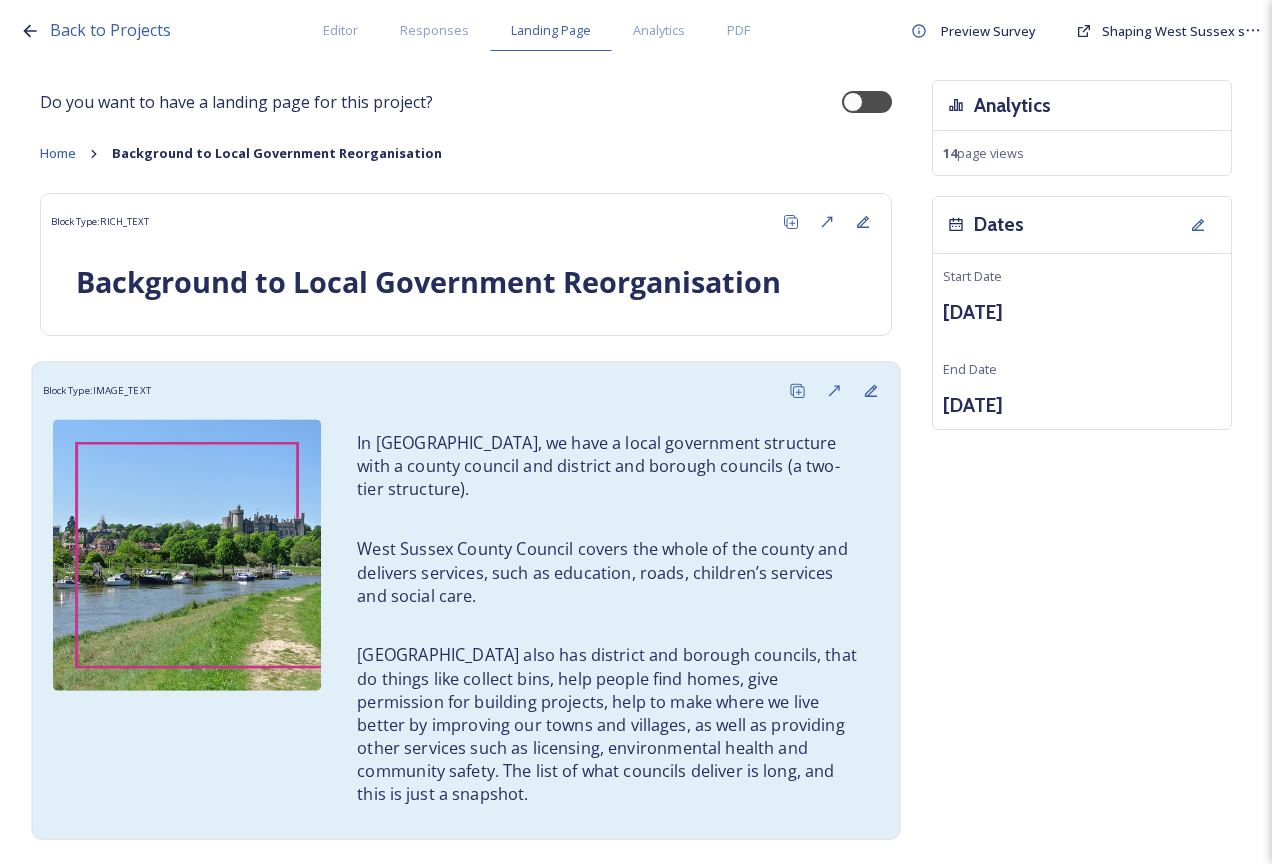 click on "West Sussex County Council covers the whole of the county and delivers services, such as education, roads, children’s services and social care." at bounding box center [610, 573] 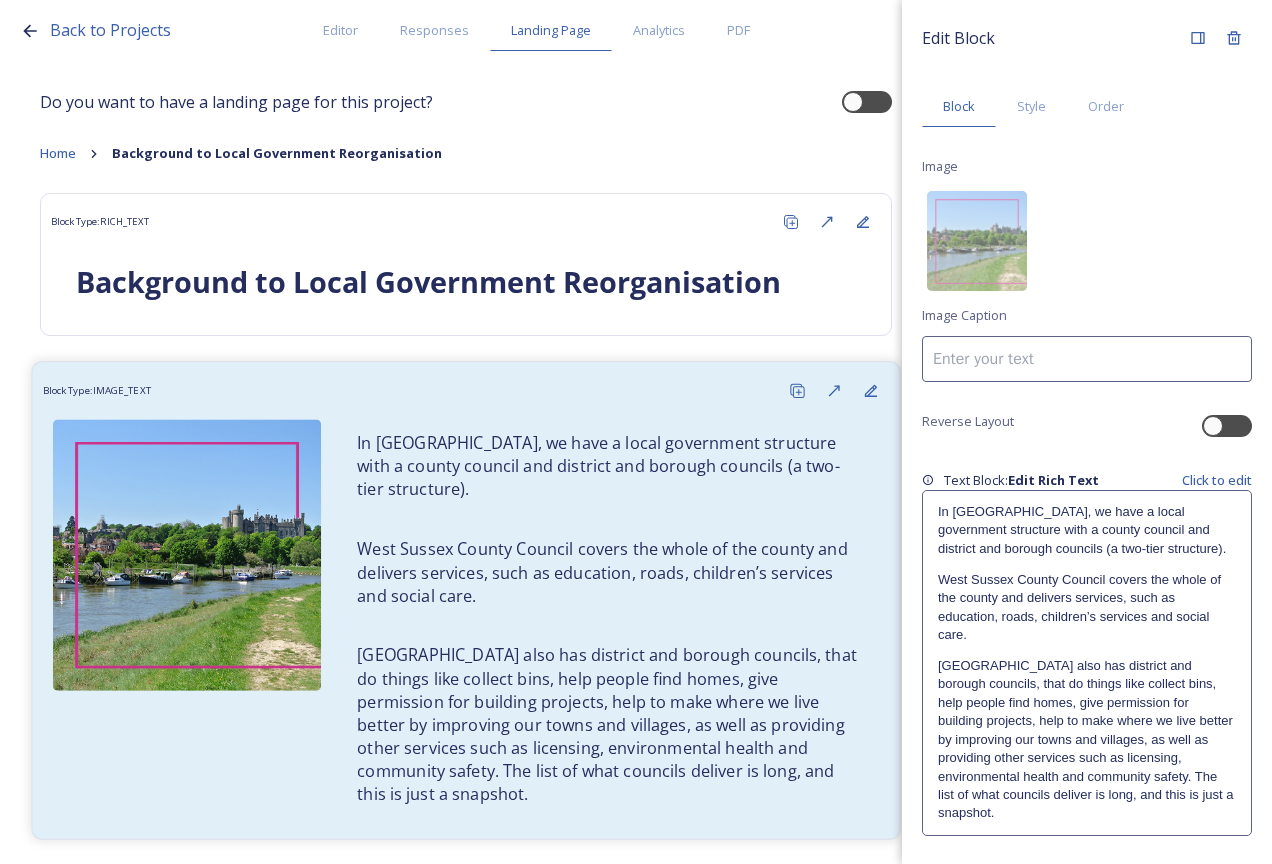 scroll, scrollTop: 600, scrollLeft: 0, axis: vertical 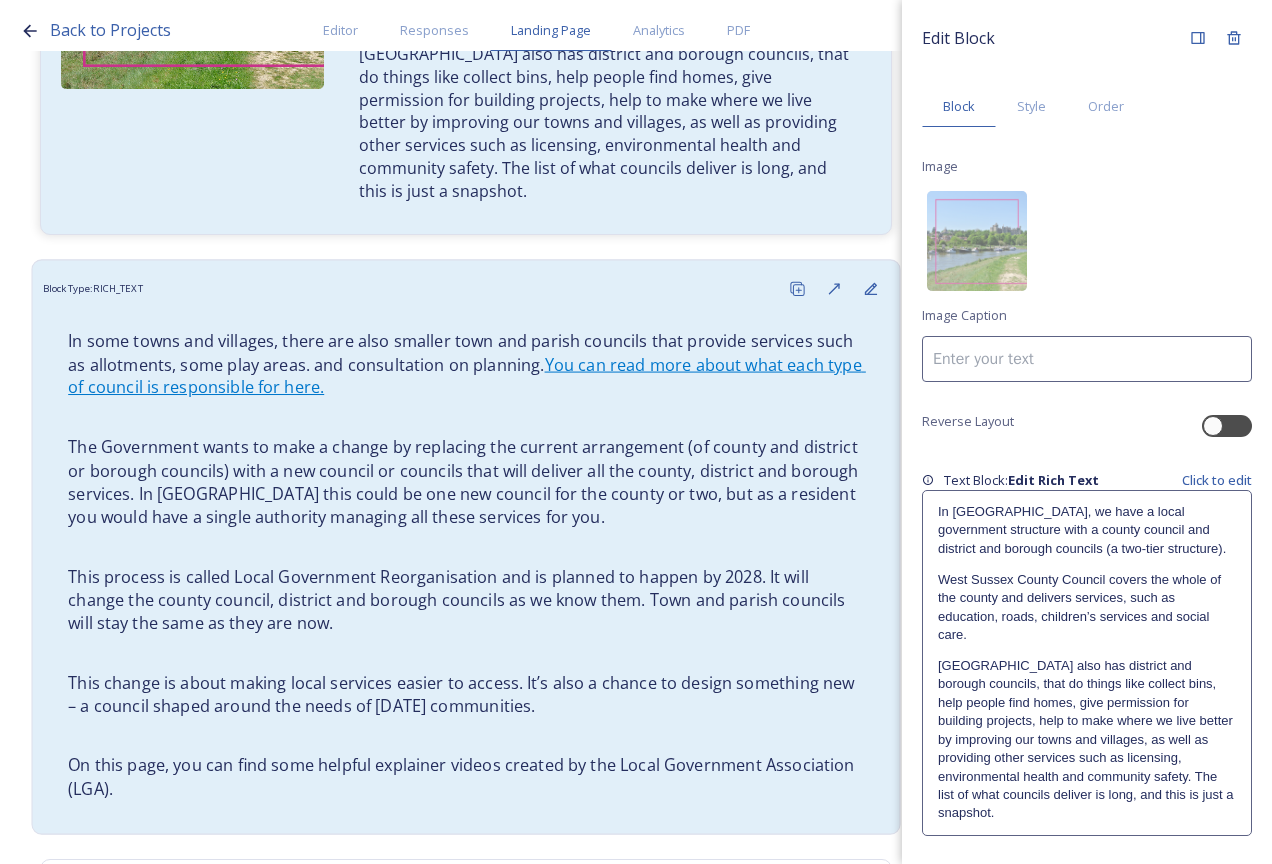 click at bounding box center [466, 547] 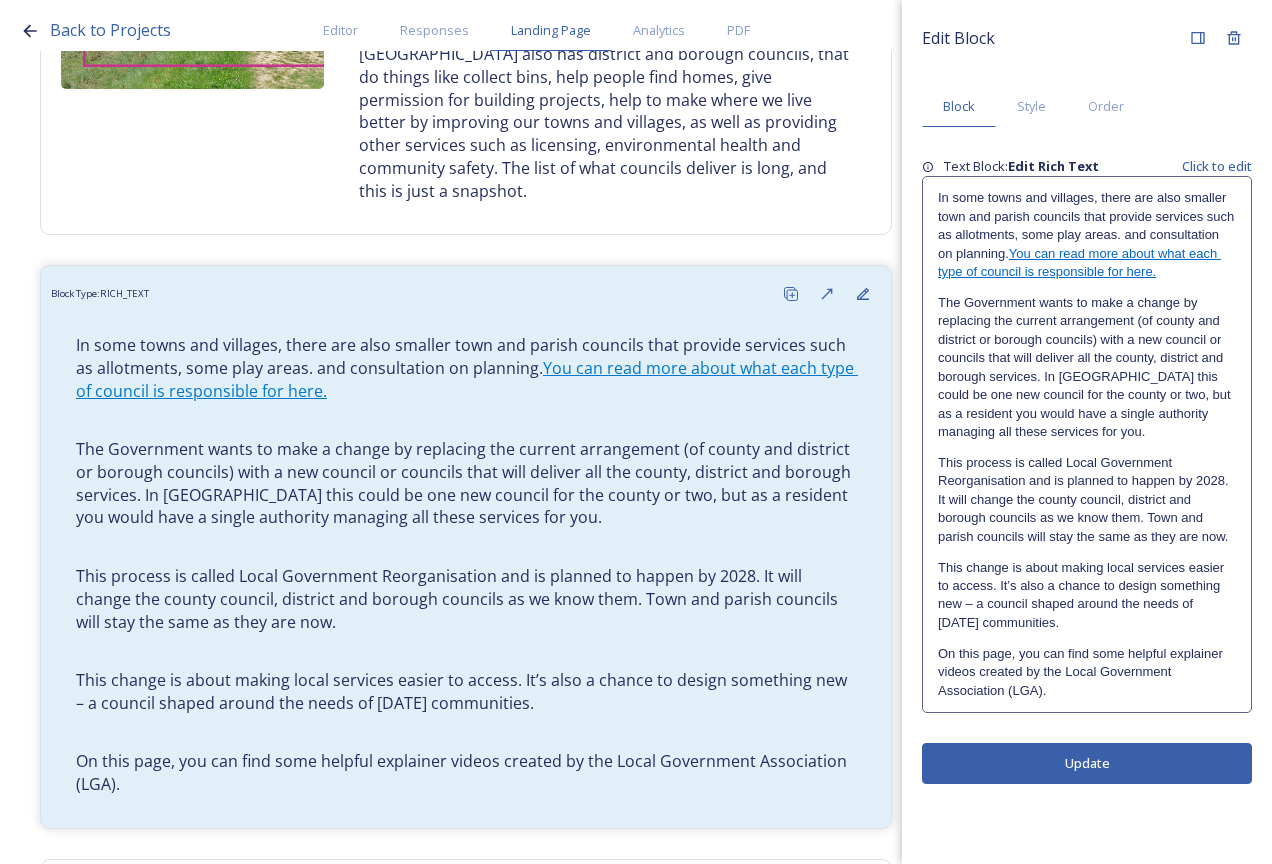 click on "This process is called Local Government Reorganisation and is planned to happen by 2028. It will change the county council, district and borough councils as we know them. Town and parish councils will stay the same as they are now." at bounding box center (1087, 500) 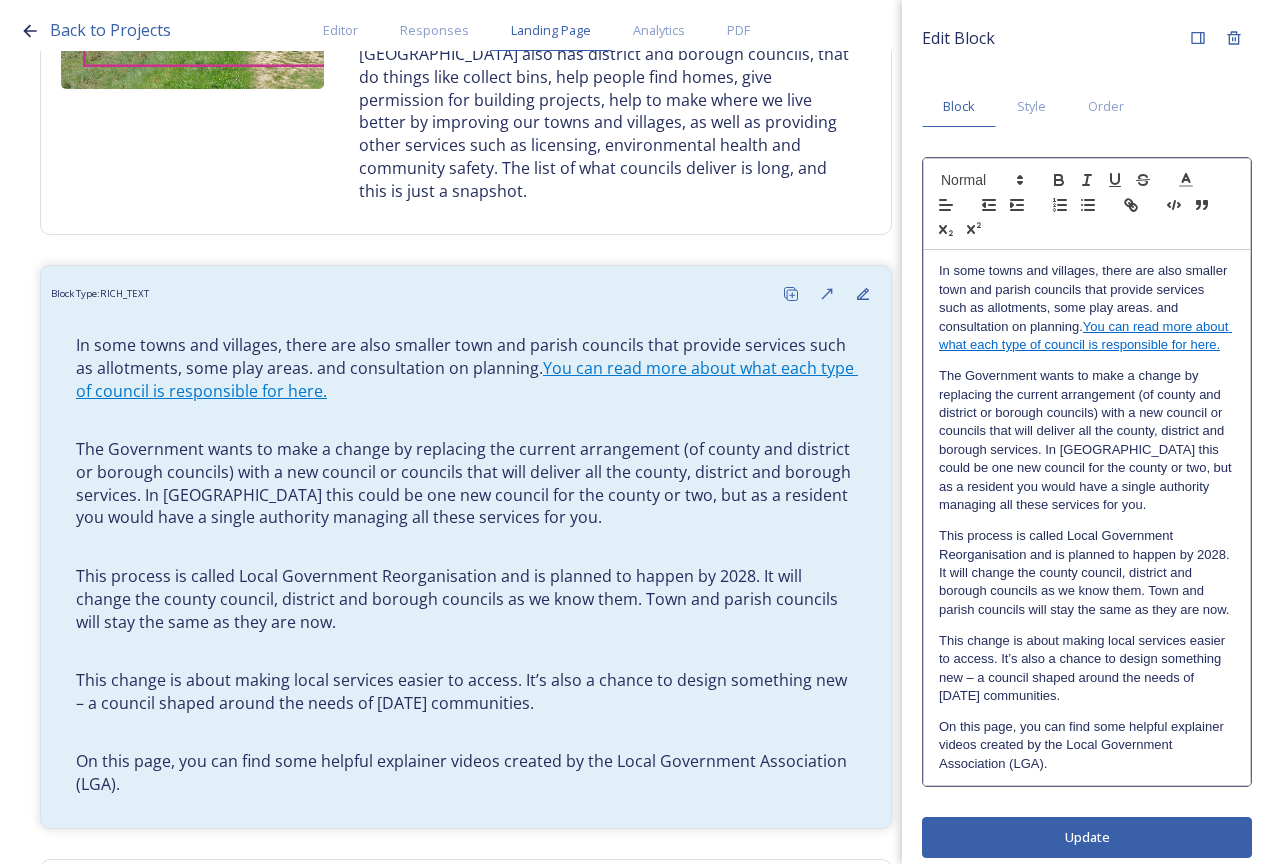 click on "The Government wants to make a change by replacing the current arrangement (of county and district or borough councils) with a new council or councils that will deliver all the county, district and borough services. In West Sussex this could be one new council for the county or two, but as a resident you would have a single authority managing all these services for you." at bounding box center [1087, 441] 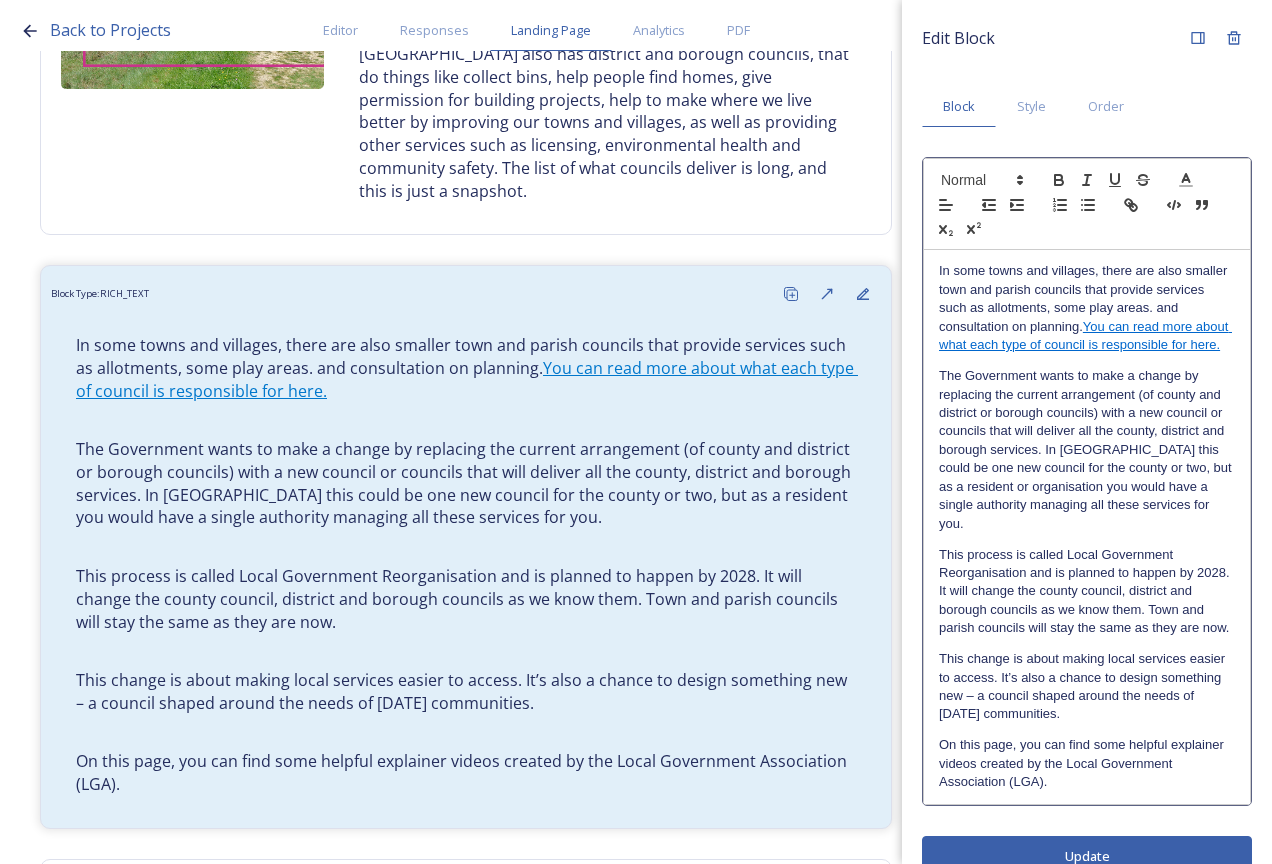 scroll, scrollTop: 70, scrollLeft: 0, axis: vertical 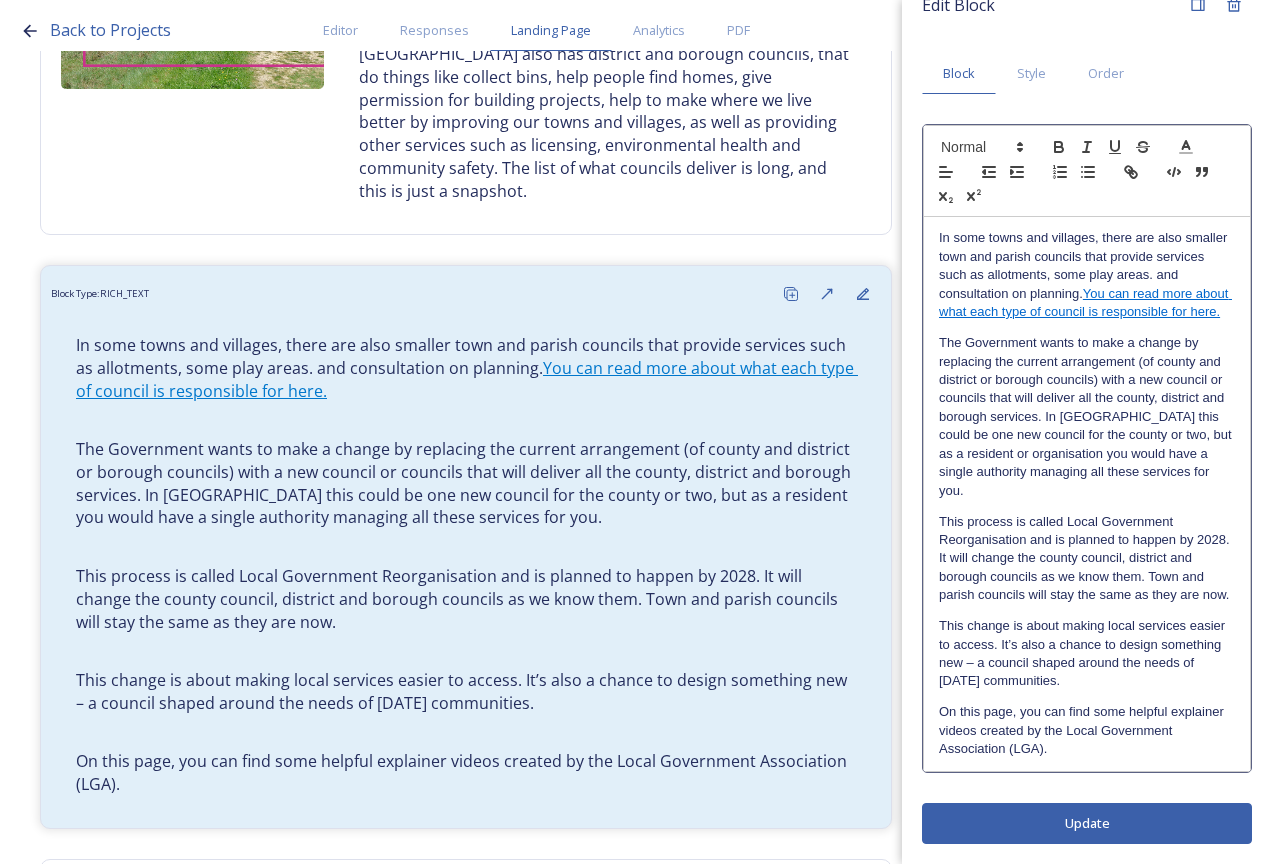 click on "Edit Block Block Style Order                                                                                                                                                                           In some towns and villages, there are also smaller town and parish councils that provide services such as allotments, some play areas. and consultation on planning.  You can read more about what each type of council is responsible for here.    The Government wants to make a change by replacing the current arrangement (of county and district or borough councils) with a new council or councils that will deliver all the county, district and borough services. In West Sussex this could be one new council for the county or two, but as a resident or organisation you would have a single authority managing all these services for you.   This change is about making local services easier to access. It’s also a chance to design something new – a council shaped around the needs of today’s communities.  Update" at bounding box center (1087, 432) 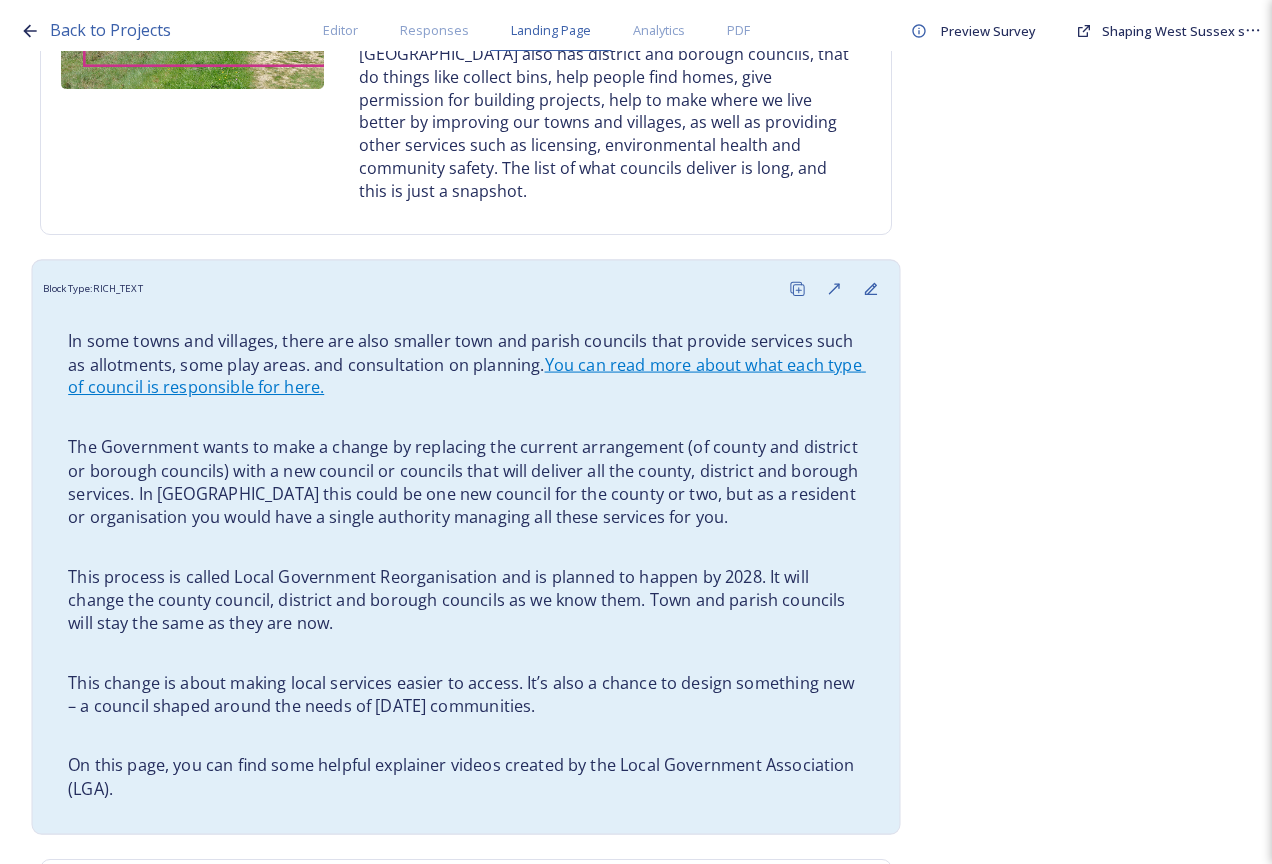 click on "In some towns and villages, there are also smaller town and parish councils that provide services such as allotments, some play areas. and consultation on planning.  You can read more about what each type of council is responsible for here.    The Government wants to make a change by replacing the current arrangement (of county and district or borough councils) with a new council or councils that will deliver all the county, district and borough services. In West Sussex this could be one new council for the county or two, but as a resident or organisation you would have a single authority managing all these services for you.   This process is called Local Government Reorganisation and is planned to happen by 2028. It will change the county council, district and borough councils as we know them. Town and parish councils will stay the same as they are now.  On this page, you can find some helpful explainer videos created by the Local Government Association (LGA)." at bounding box center (466, 565) 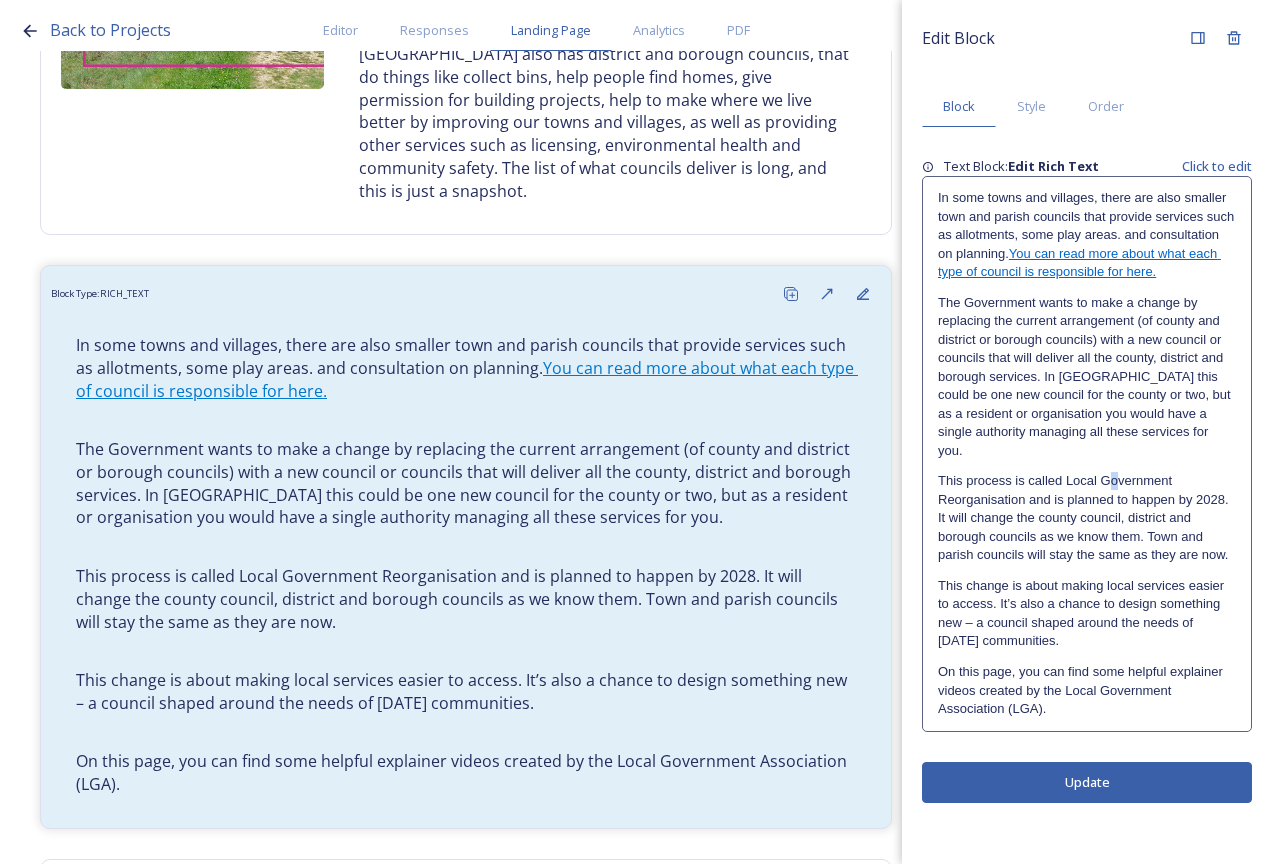 click on "This process is called Local Government Reorganisation and is planned to happen by 2028. It will change the county council, district and borough councils as we know them. Town and parish councils will stay the same as they are now." at bounding box center [1087, 518] 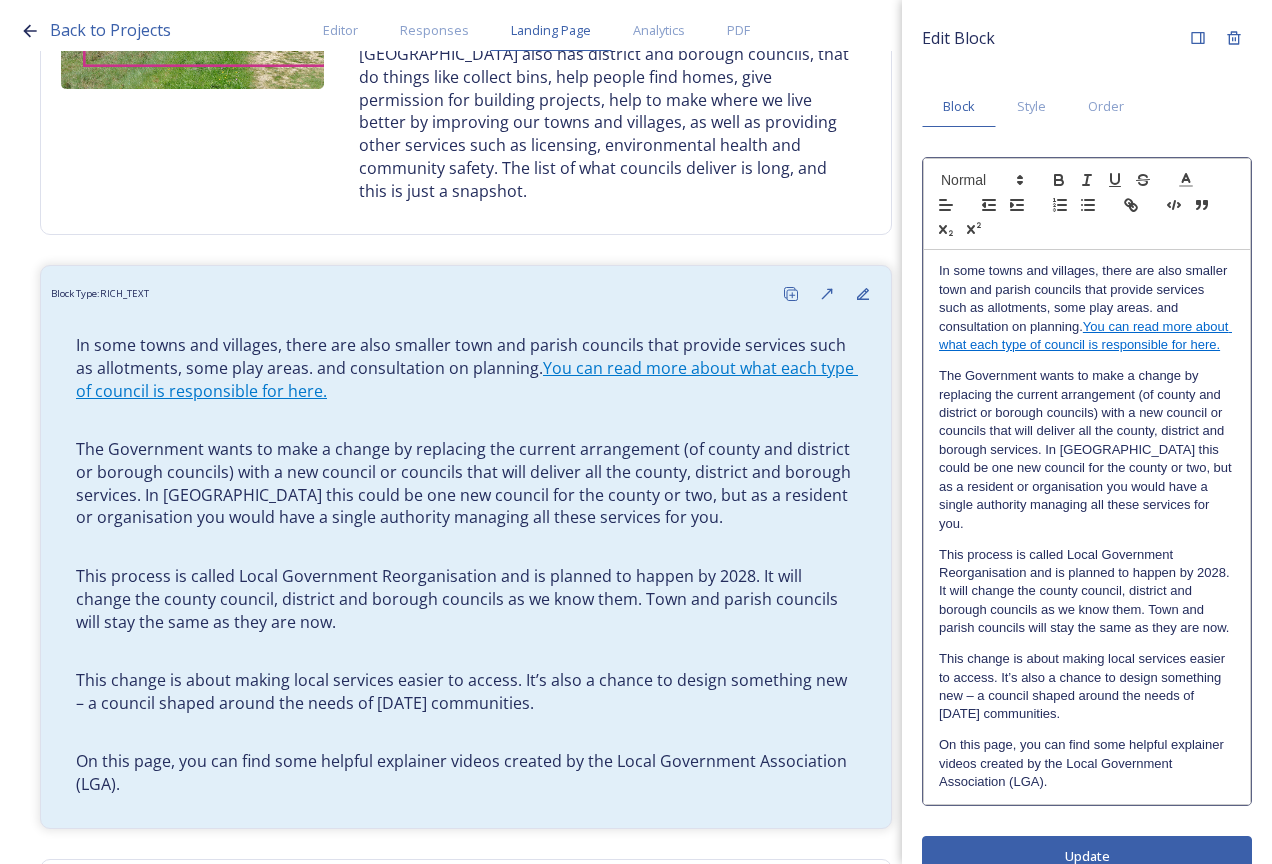click at bounding box center (1087, 361) 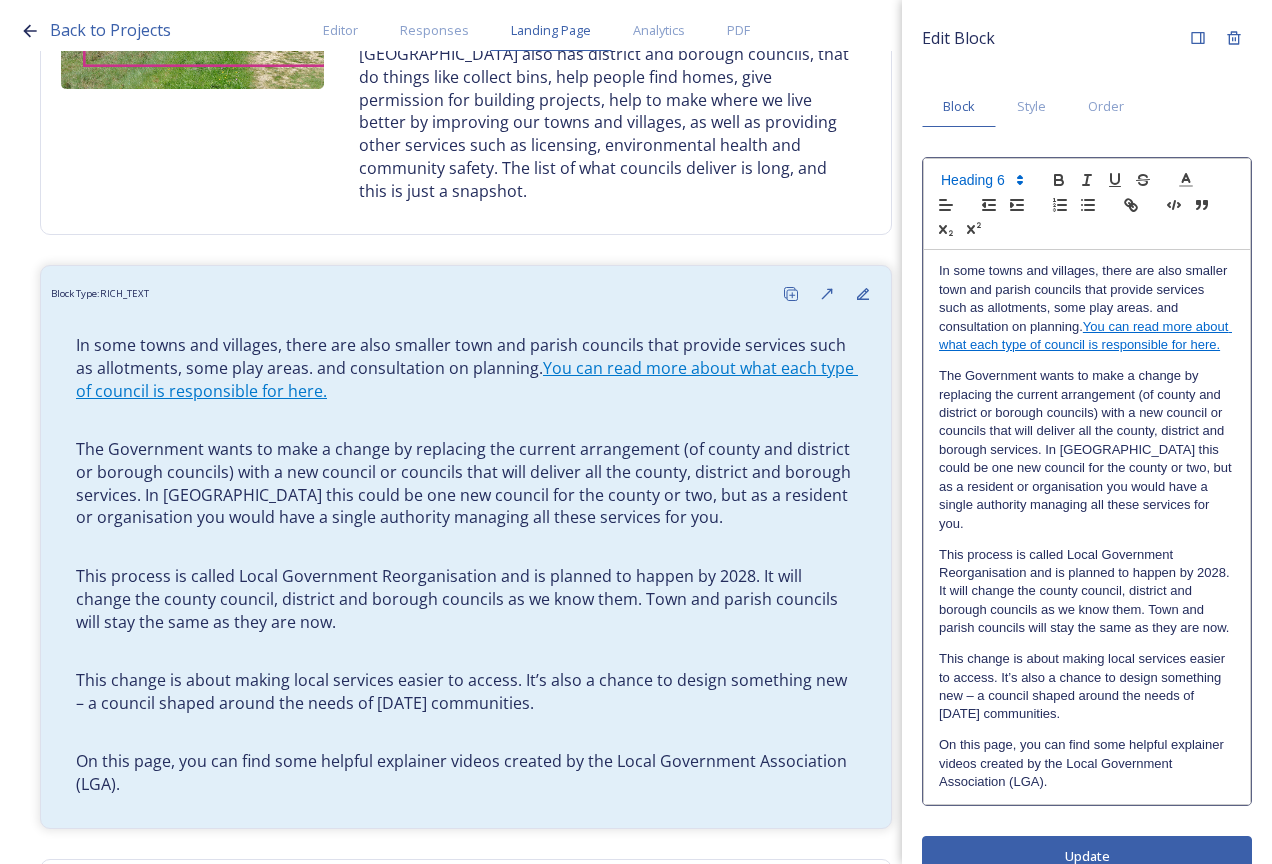 click at bounding box center [1087, 539] 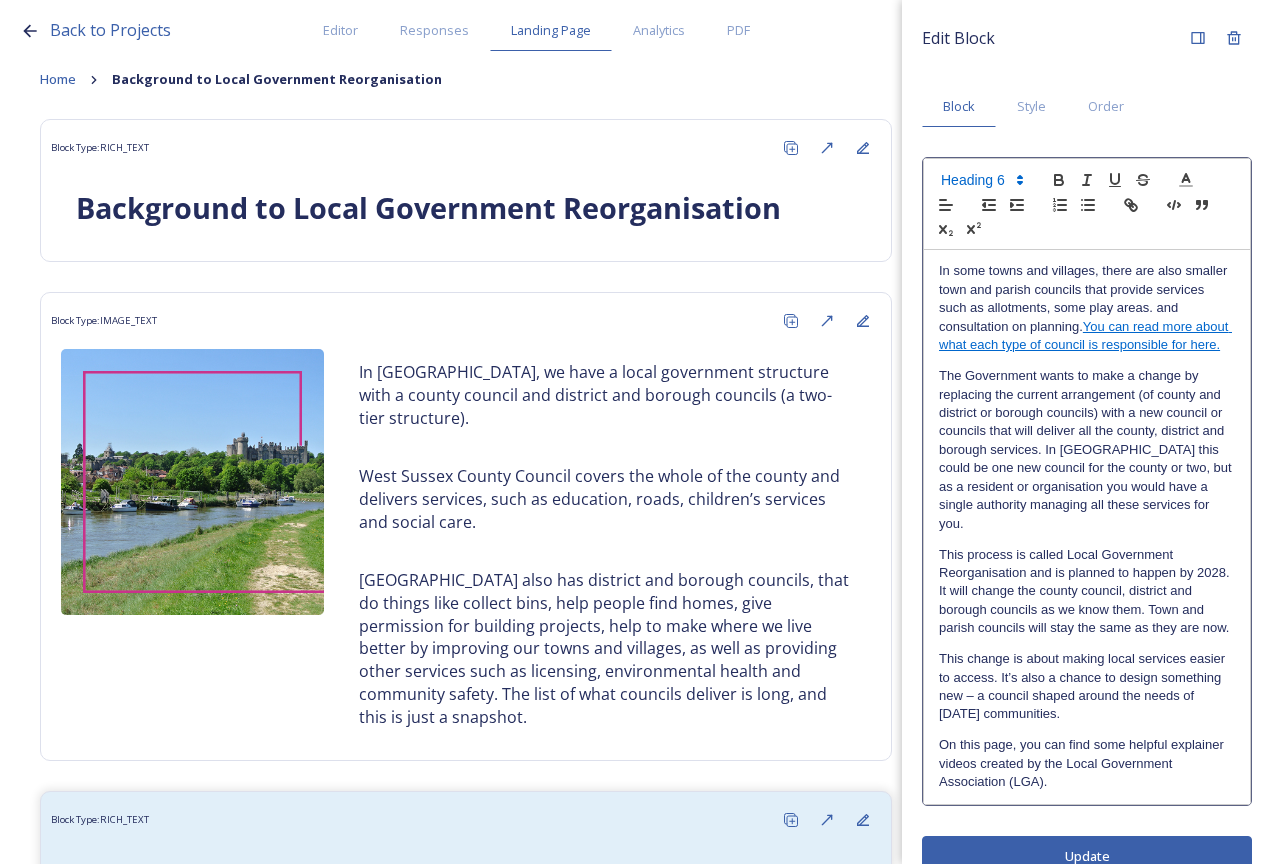 scroll, scrollTop: 0, scrollLeft: 0, axis: both 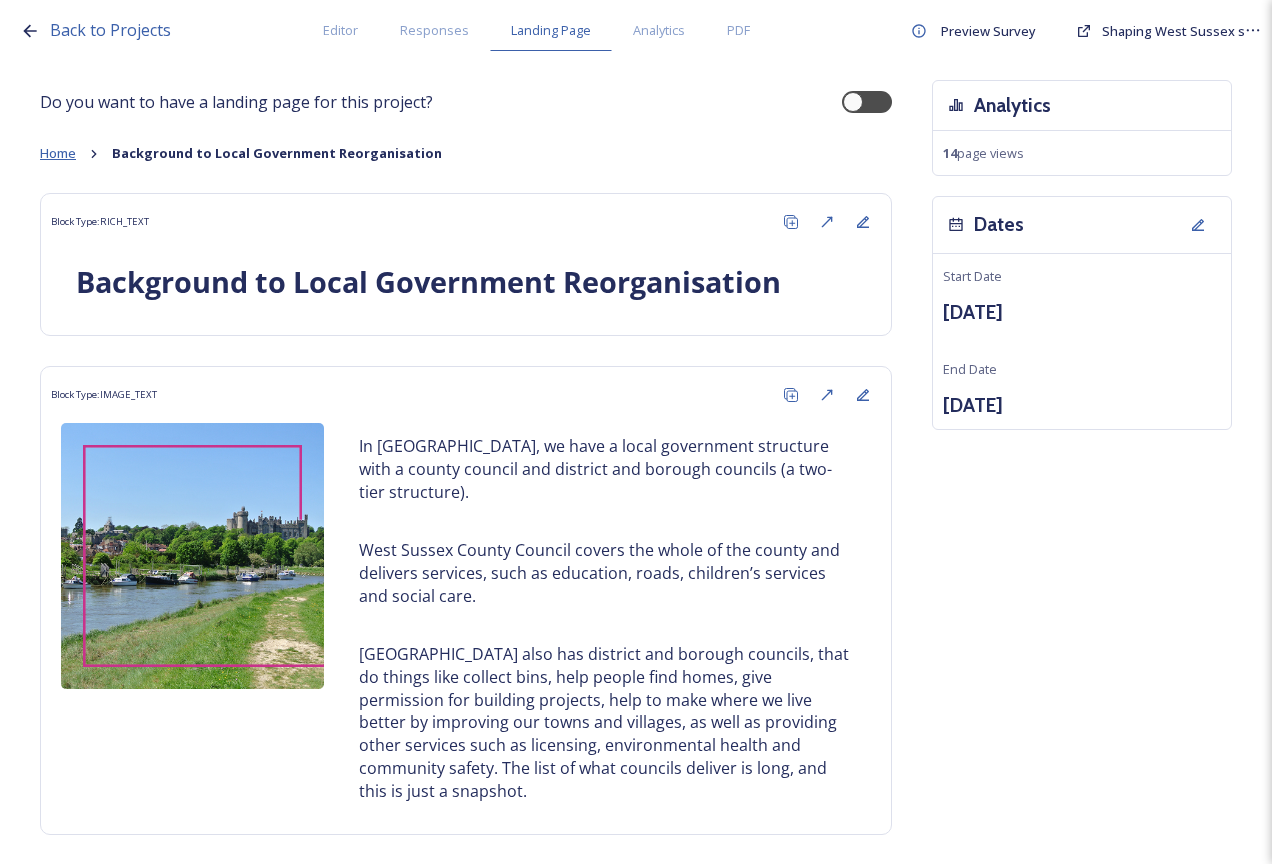 click on "Home" at bounding box center (58, 153) 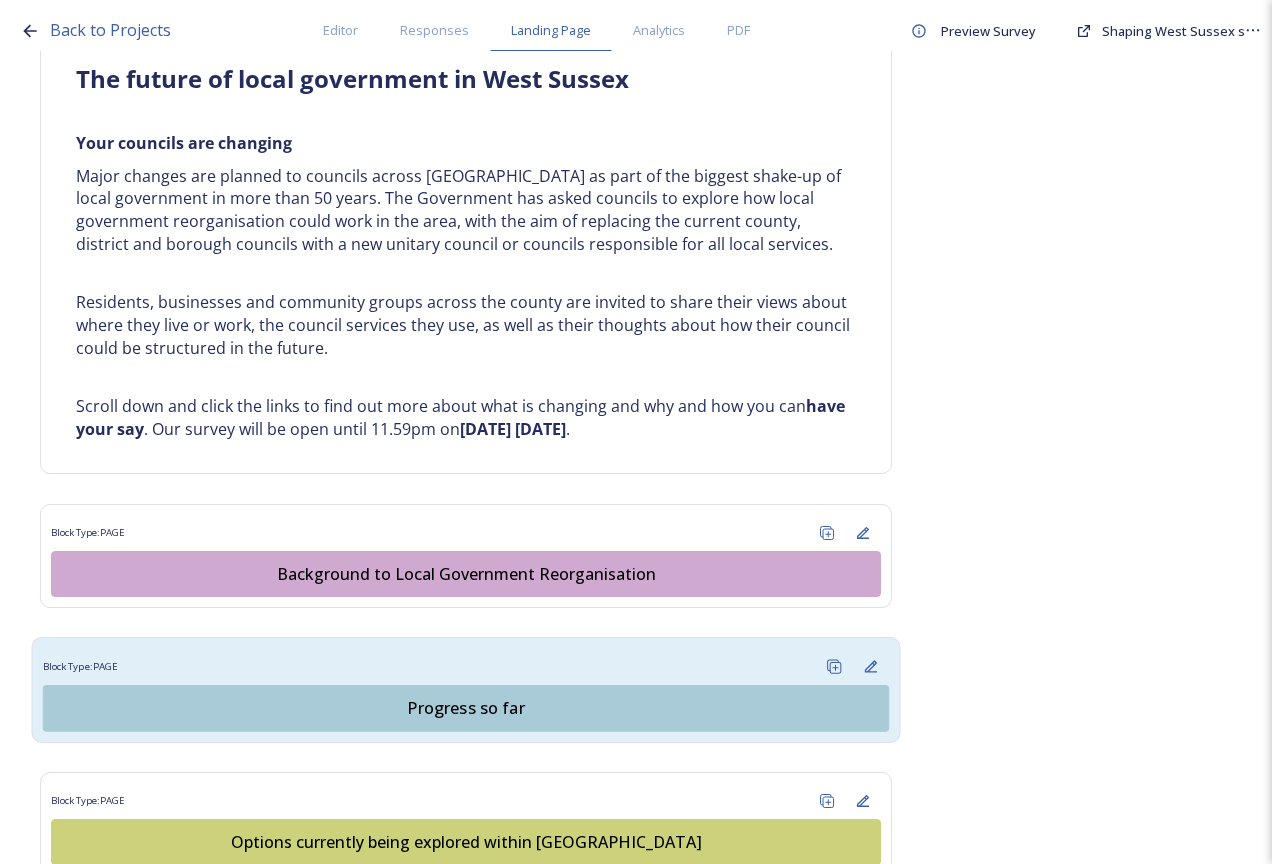scroll, scrollTop: 1200, scrollLeft: 0, axis: vertical 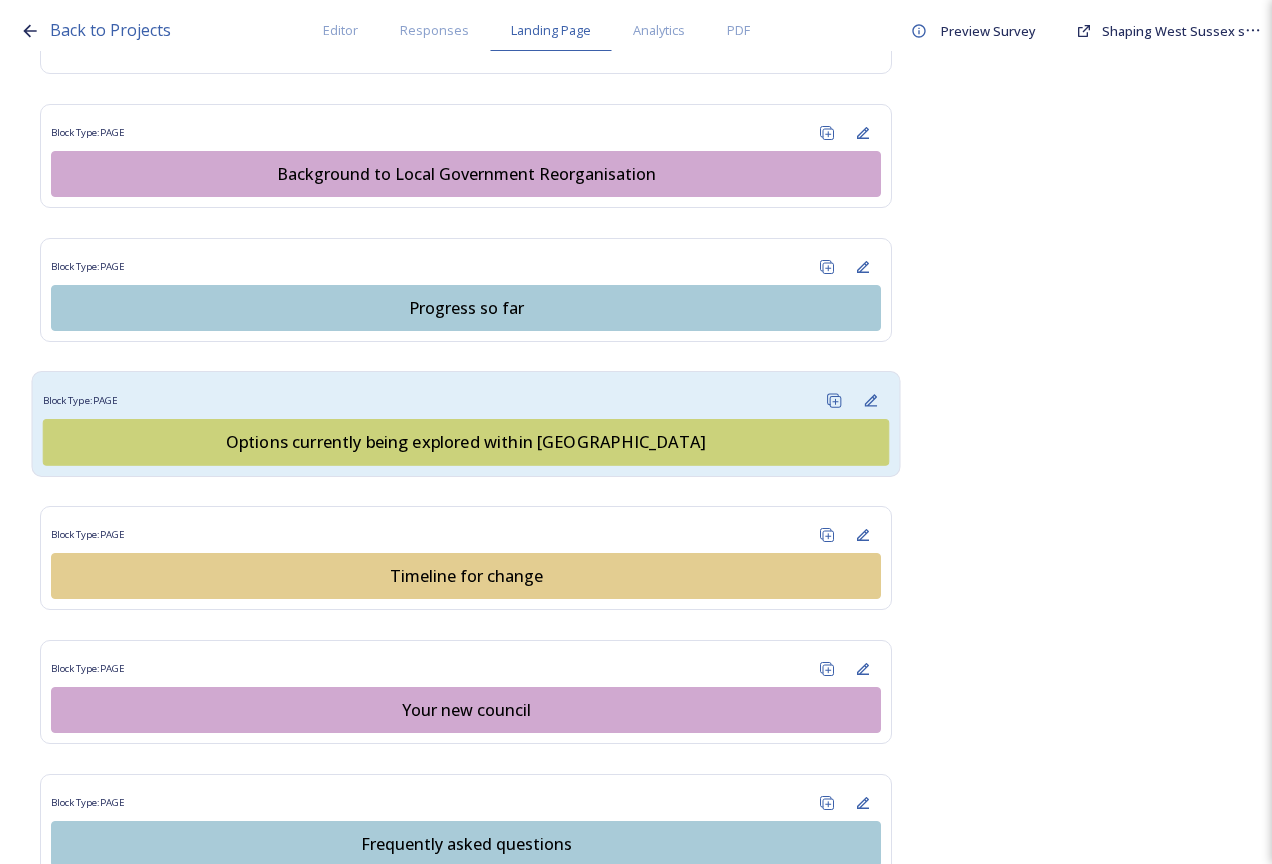 click on "Options currently being explored within [GEOGRAPHIC_DATA]" at bounding box center (466, 442) 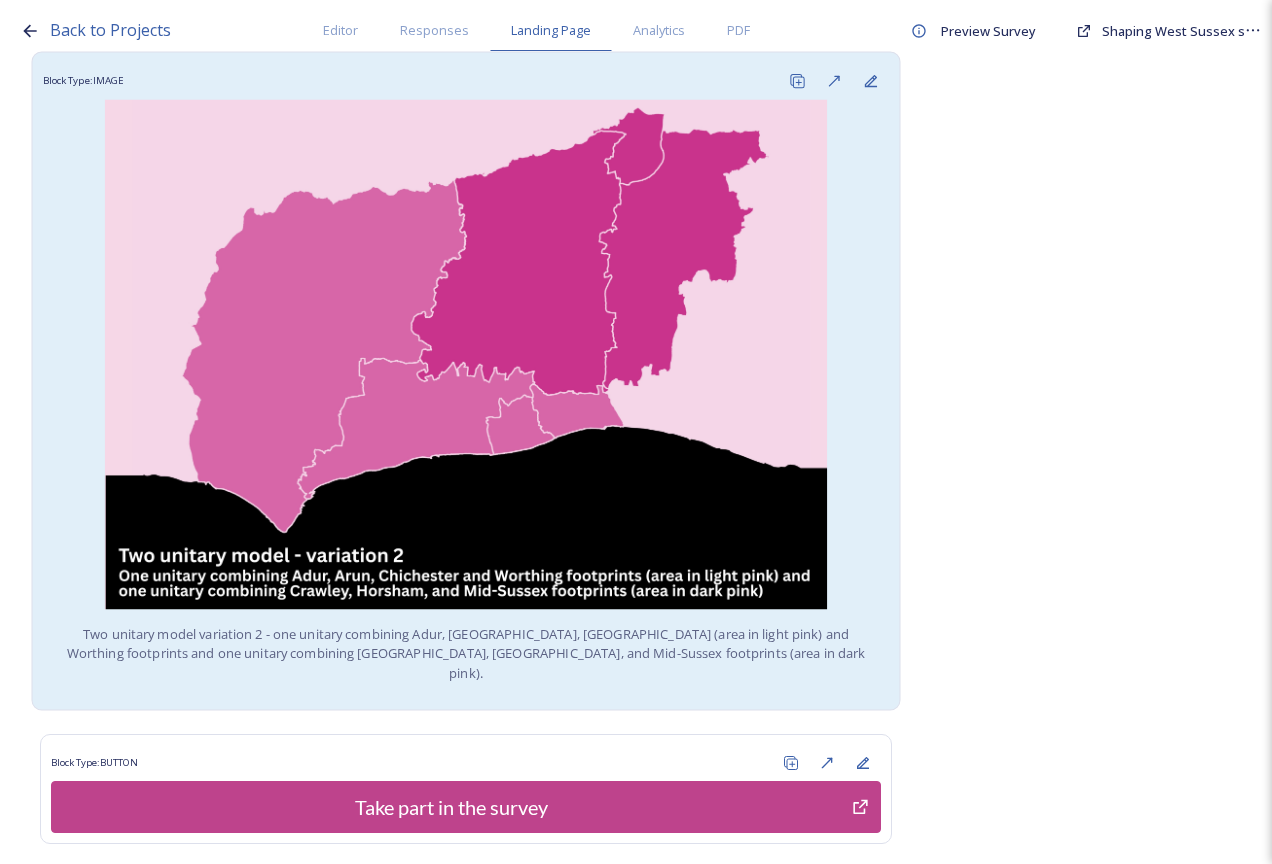 scroll, scrollTop: 2634, scrollLeft: 0, axis: vertical 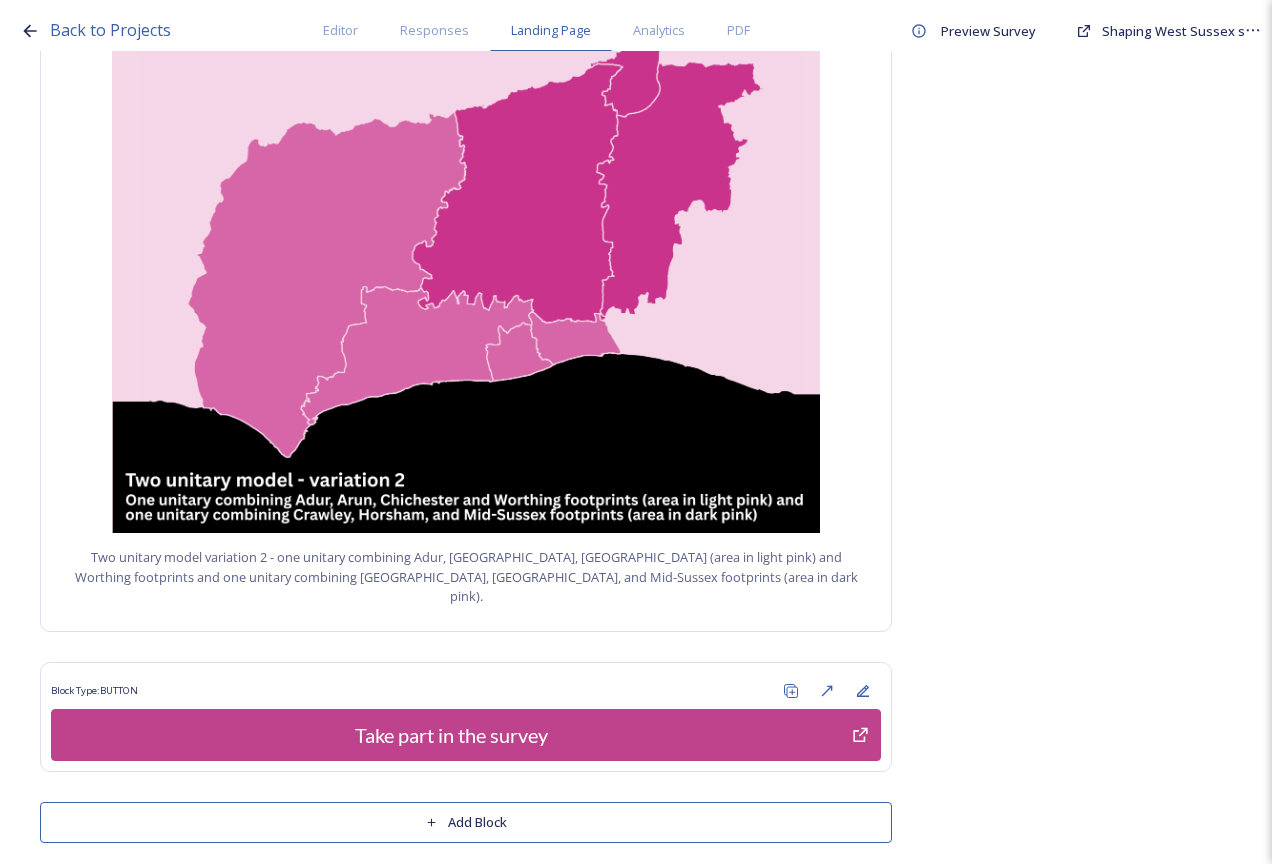 click on "Add Block" at bounding box center (466, 822) 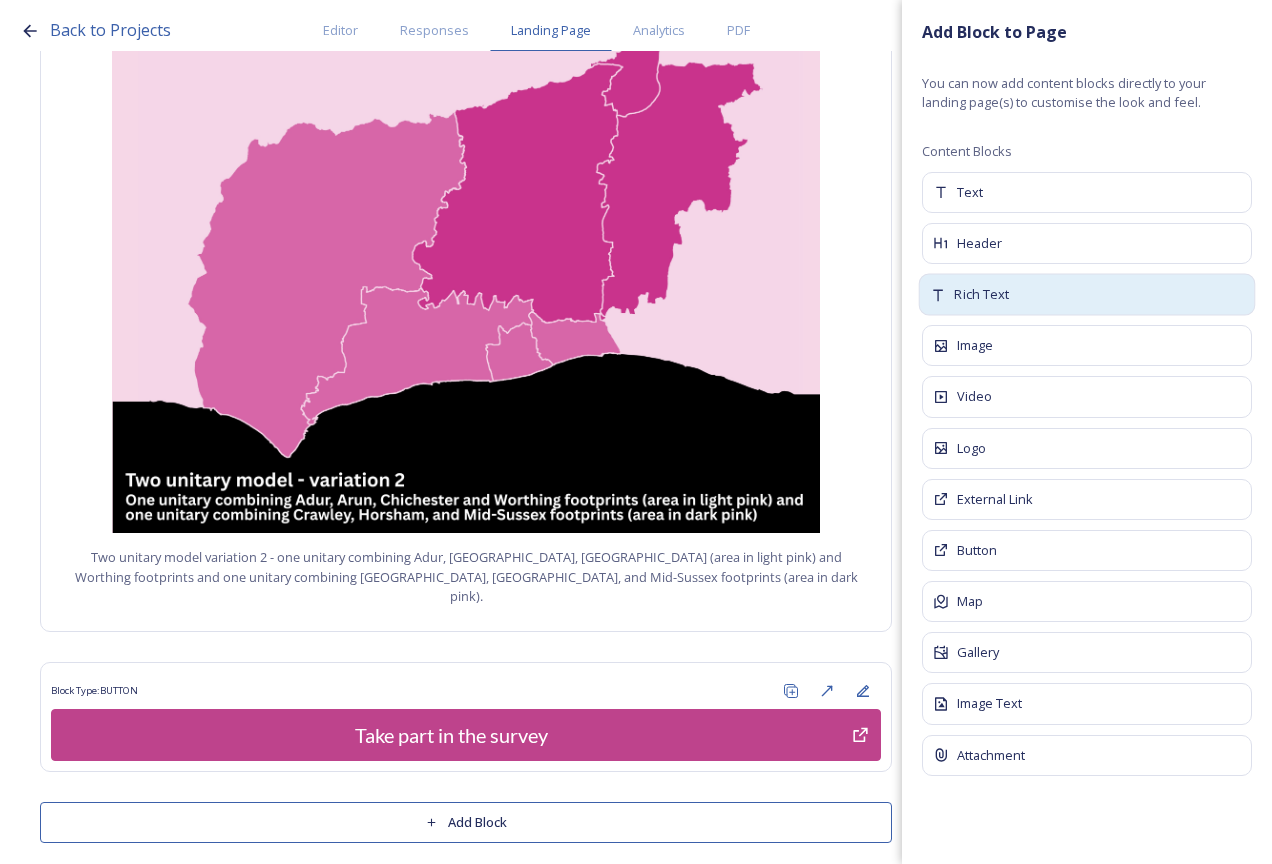 click on "Rich Text" at bounding box center [1087, 295] 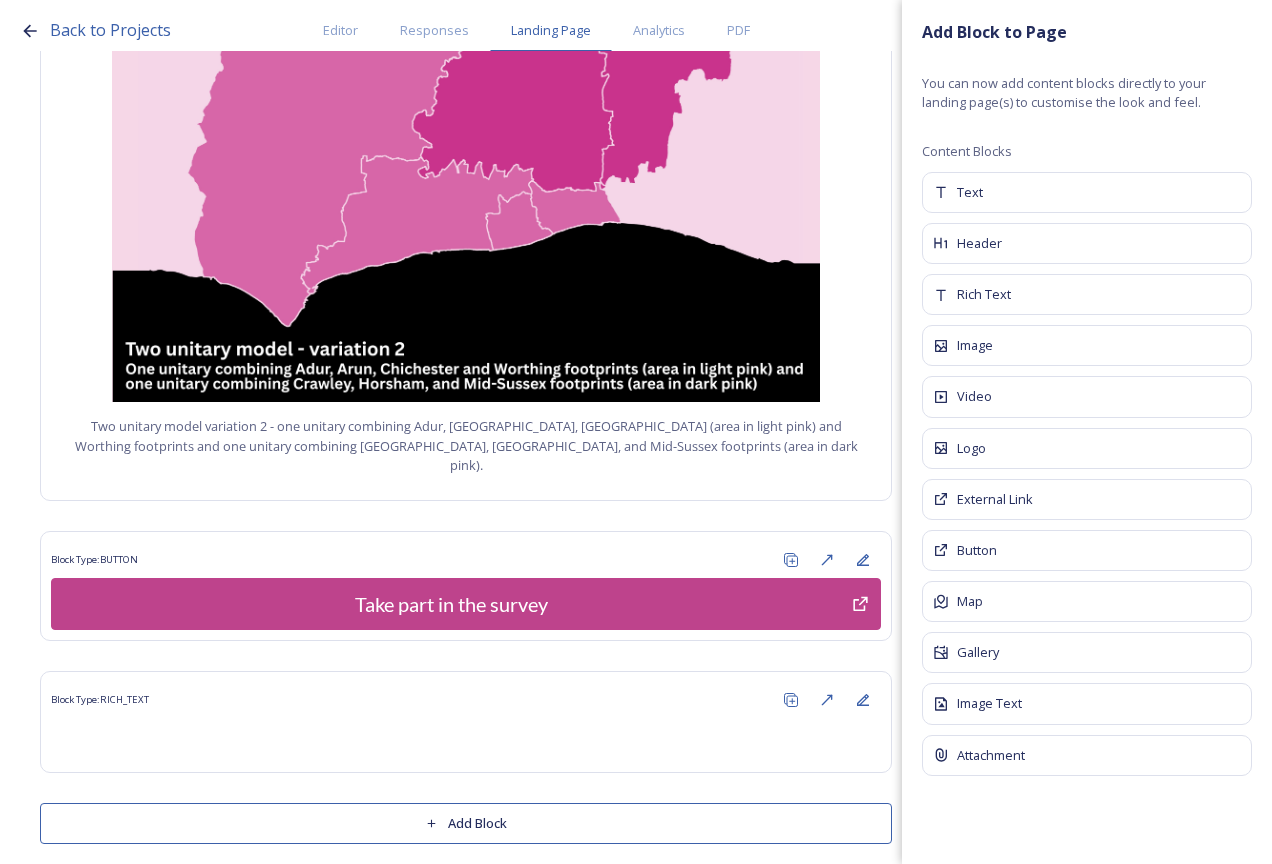 scroll, scrollTop: 2766, scrollLeft: 0, axis: vertical 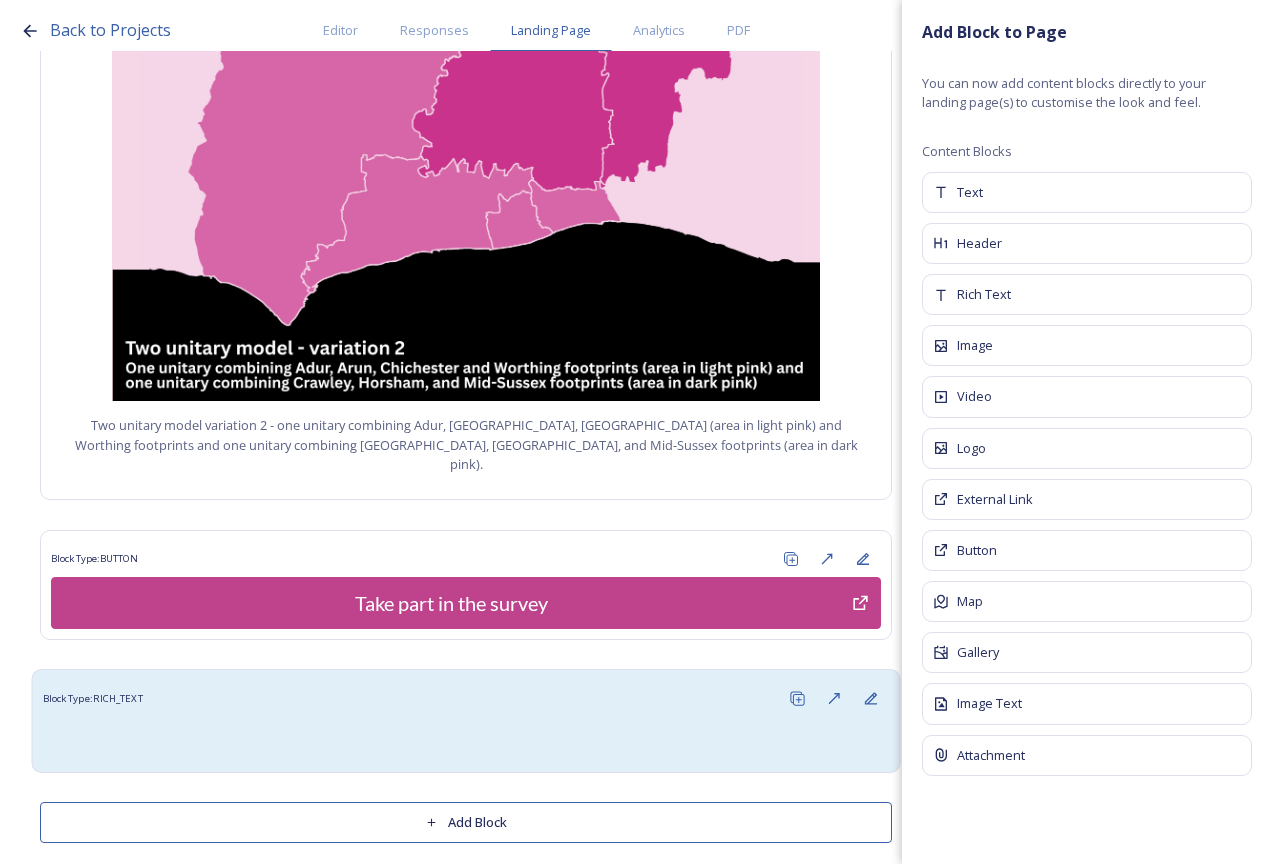 click at bounding box center [466, 739] 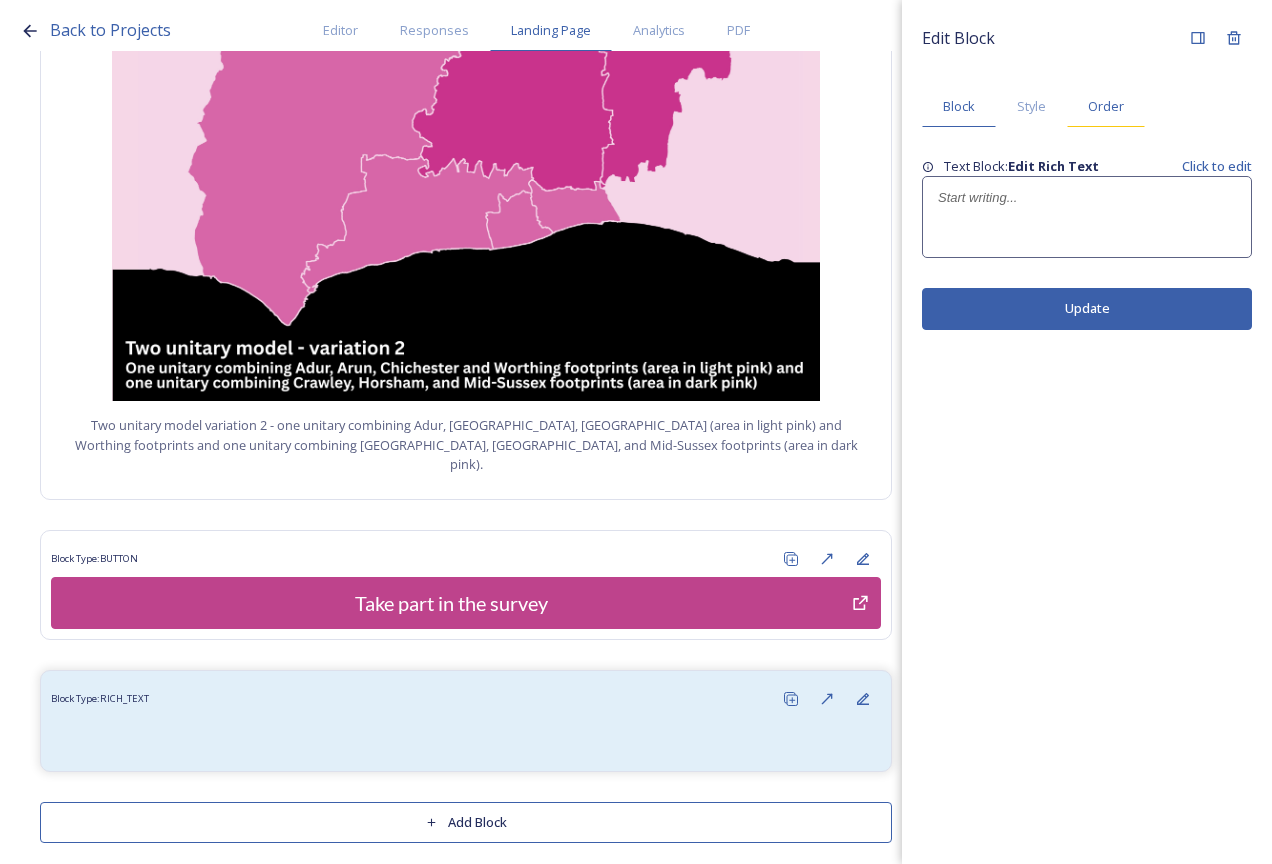 click on "Order" at bounding box center (1106, 106) 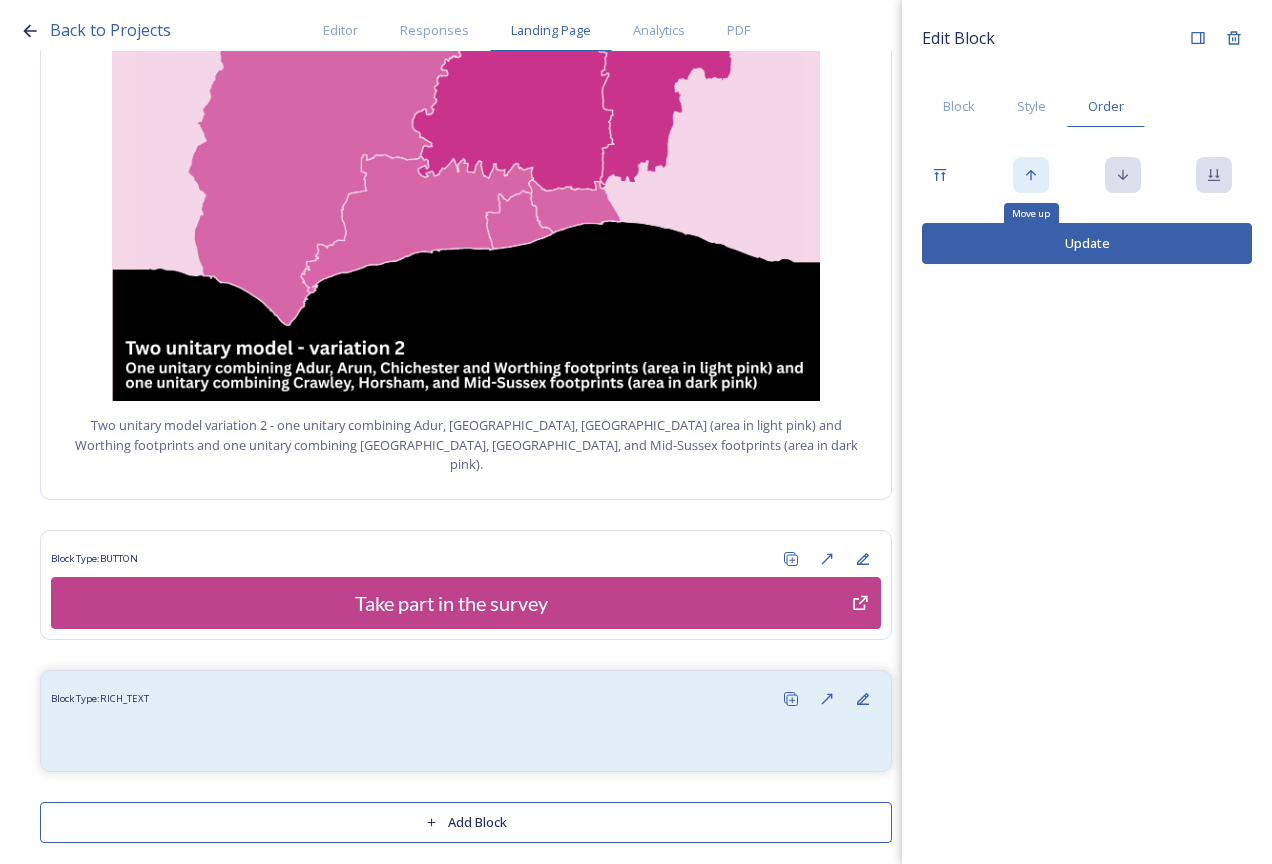 click on "Move up" at bounding box center (1031, 175) 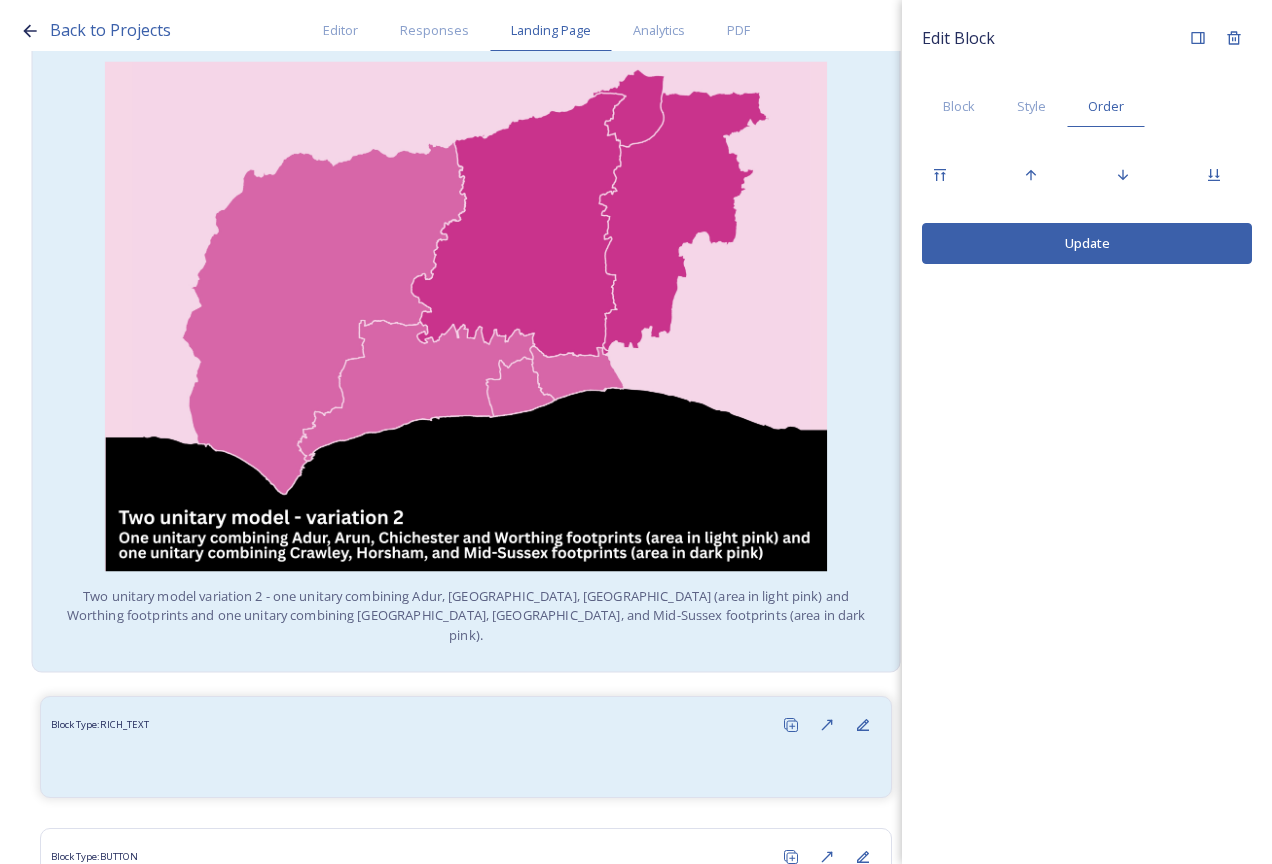 scroll, scrollTop: 2766, scrollLeft: 0, axis: vertical 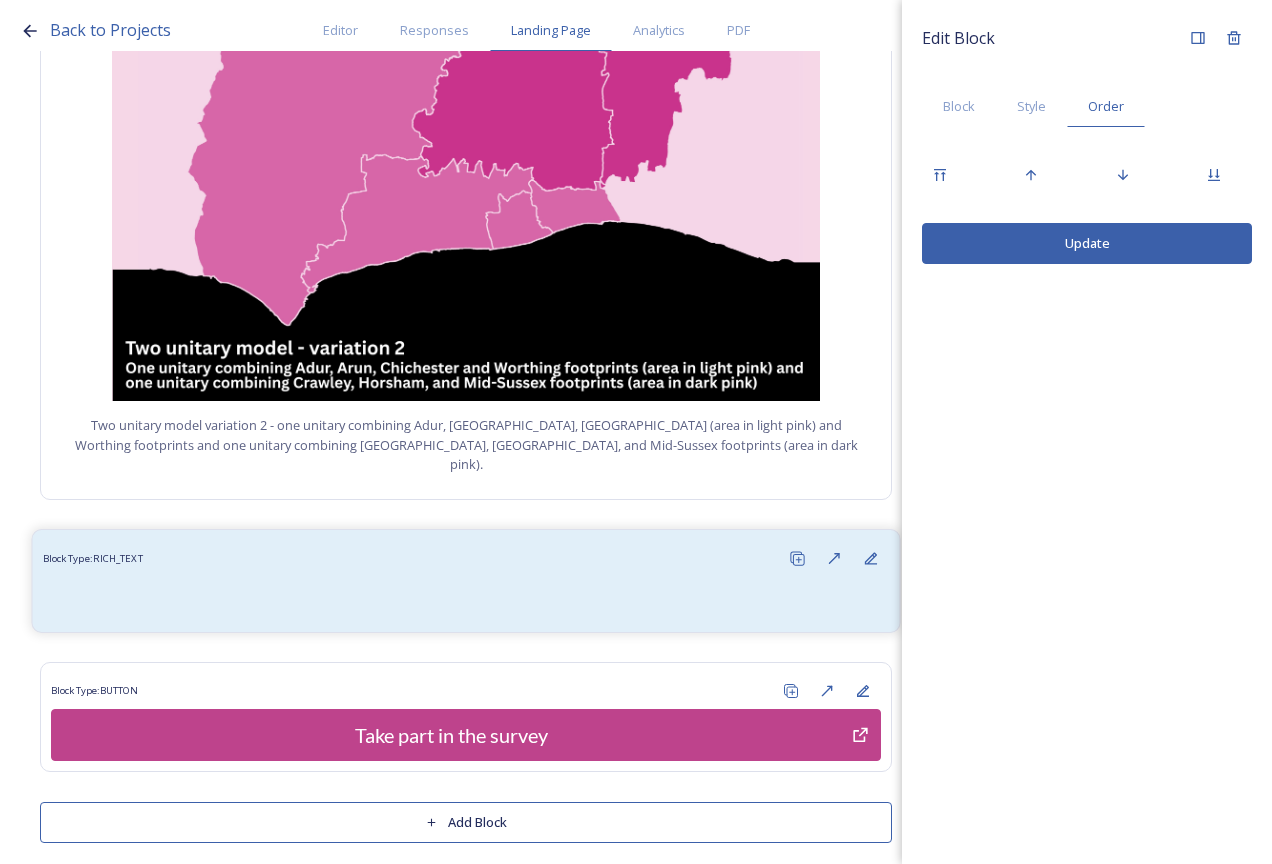 click on "Block Type:  RICH_TEXT" at bounding box center [466, 558] 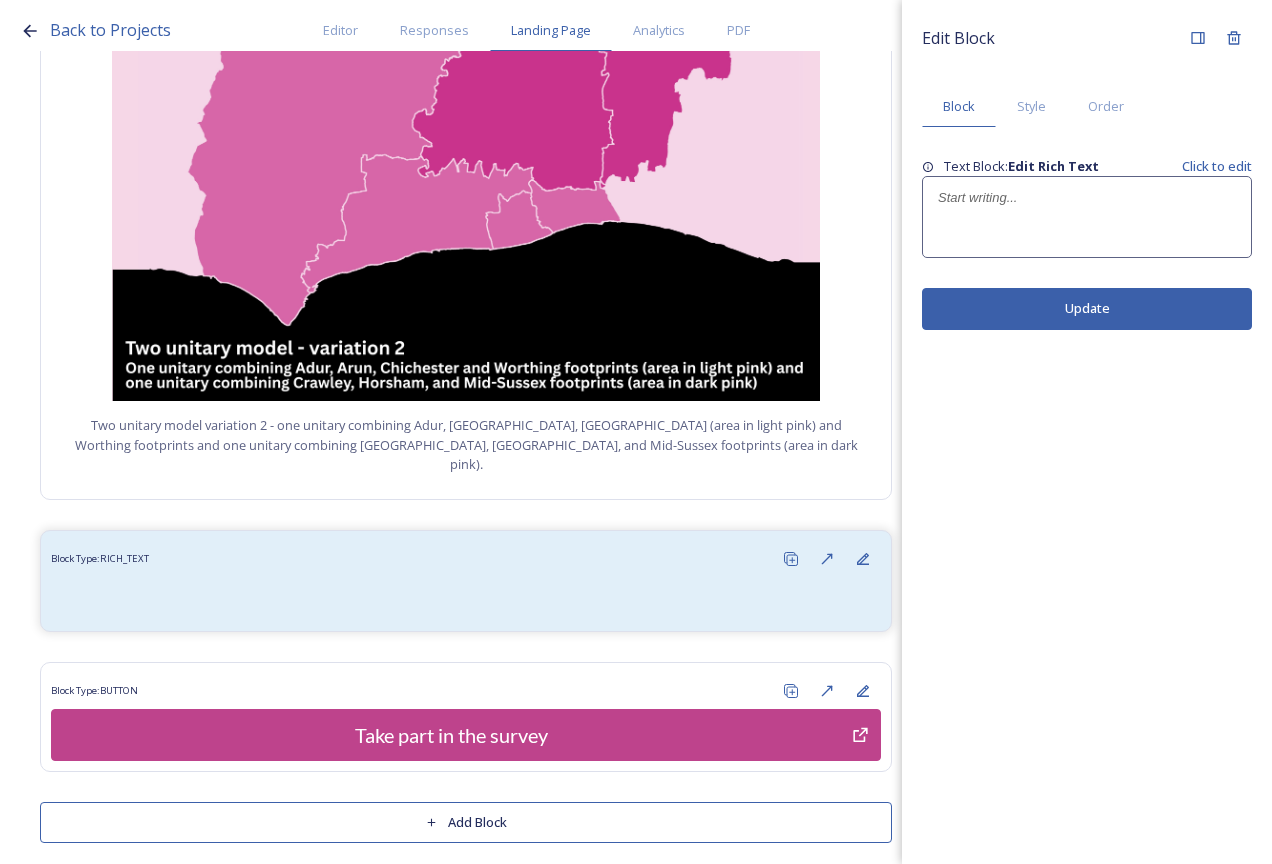 click at bounding box center (1087, 217) 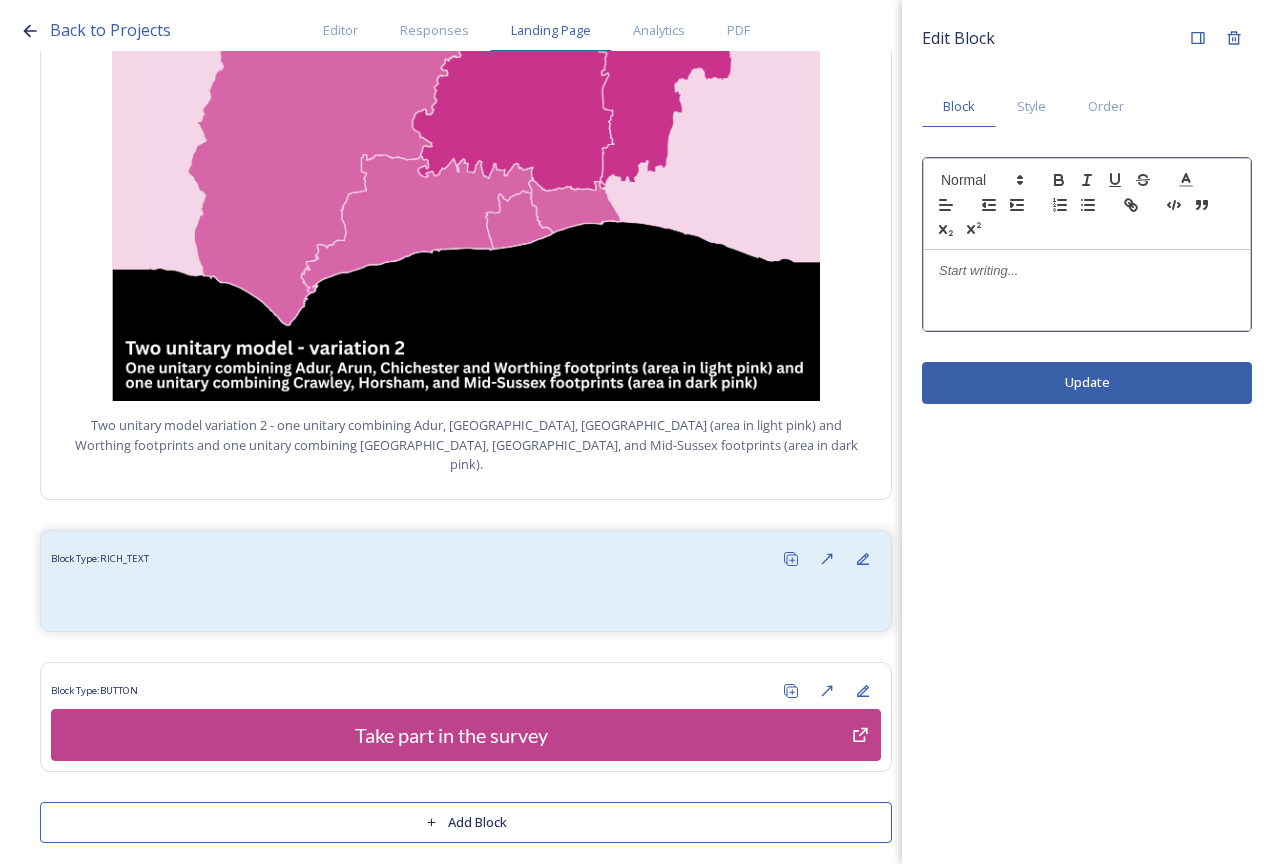 click at bounding box center (1087, 204) 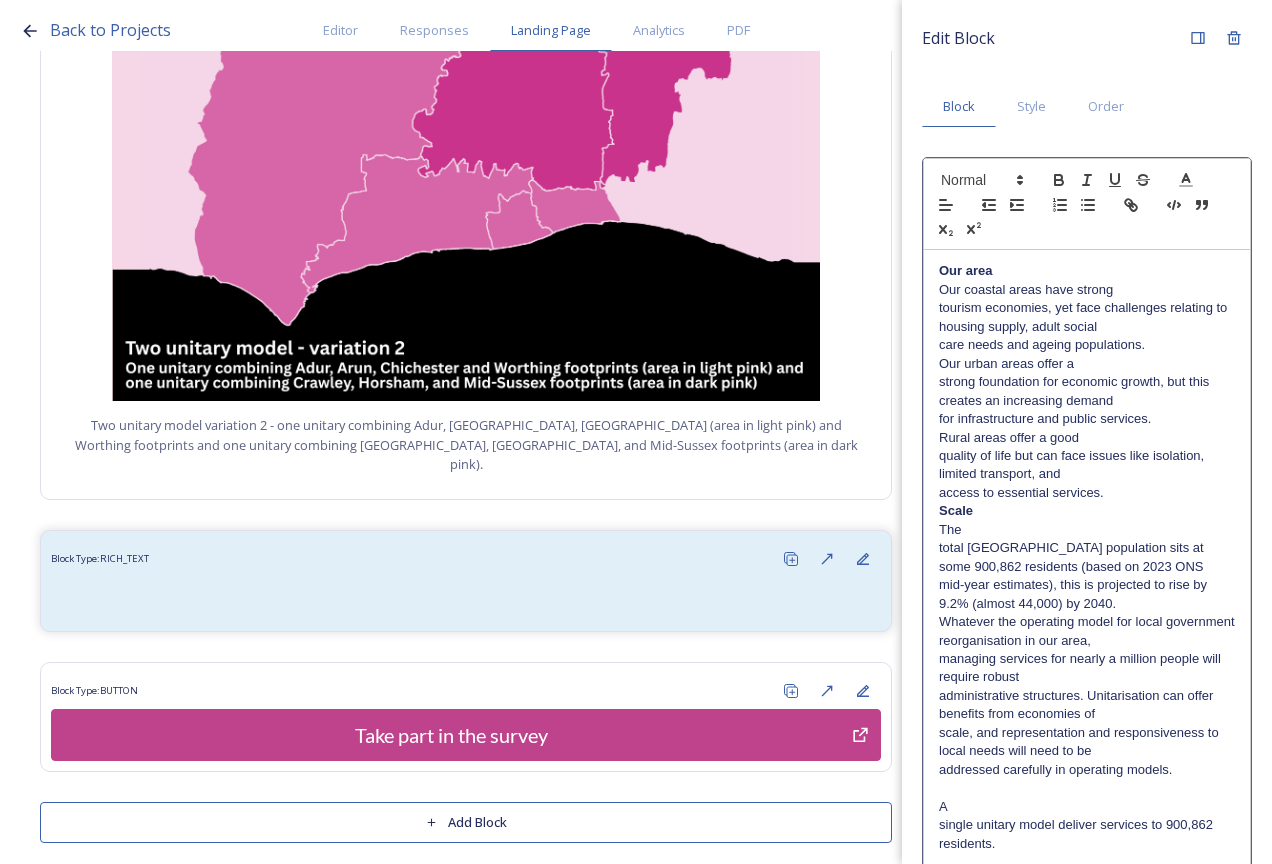 scroll, scrollTop: 0, scrollLeft: 0, axis: both 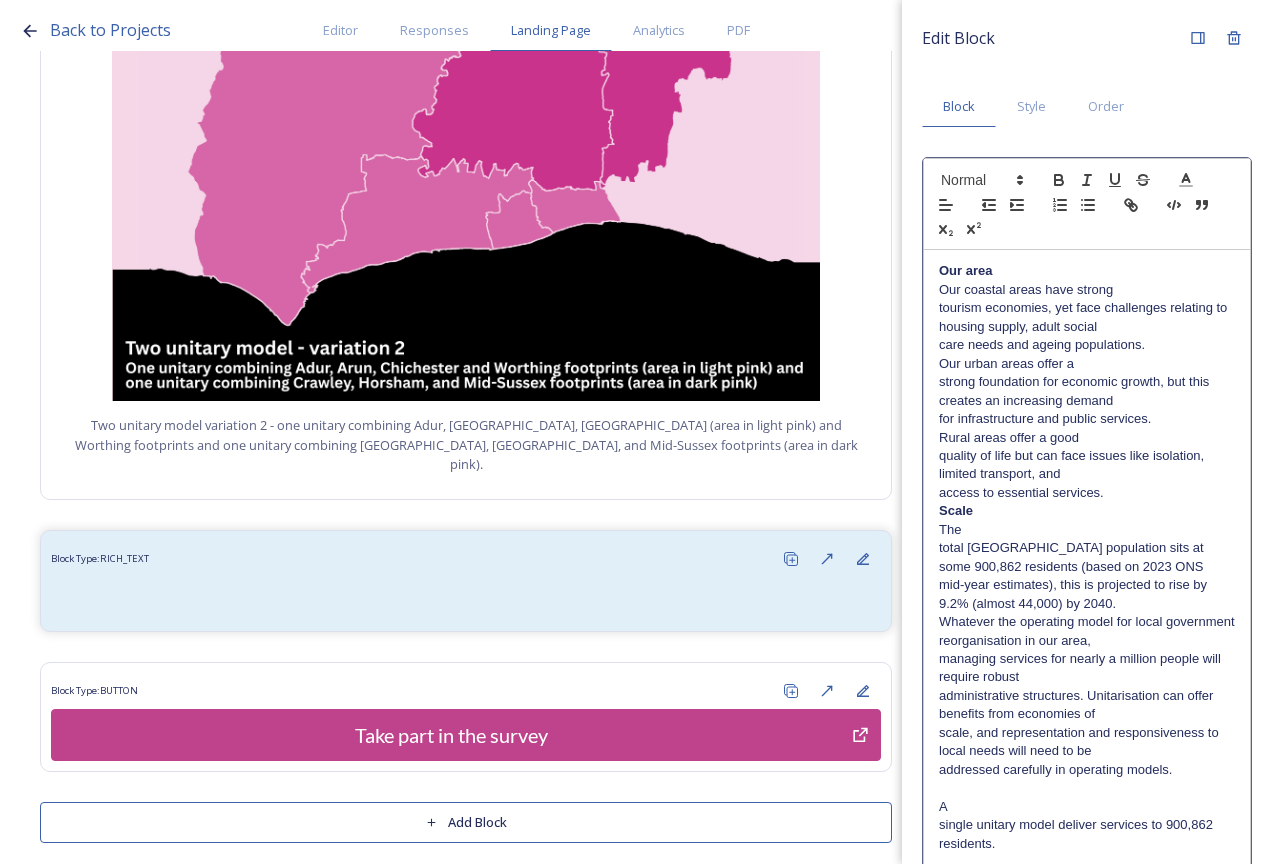 click on "Our coastal areas have strong" at bounding box center [1087, 290] 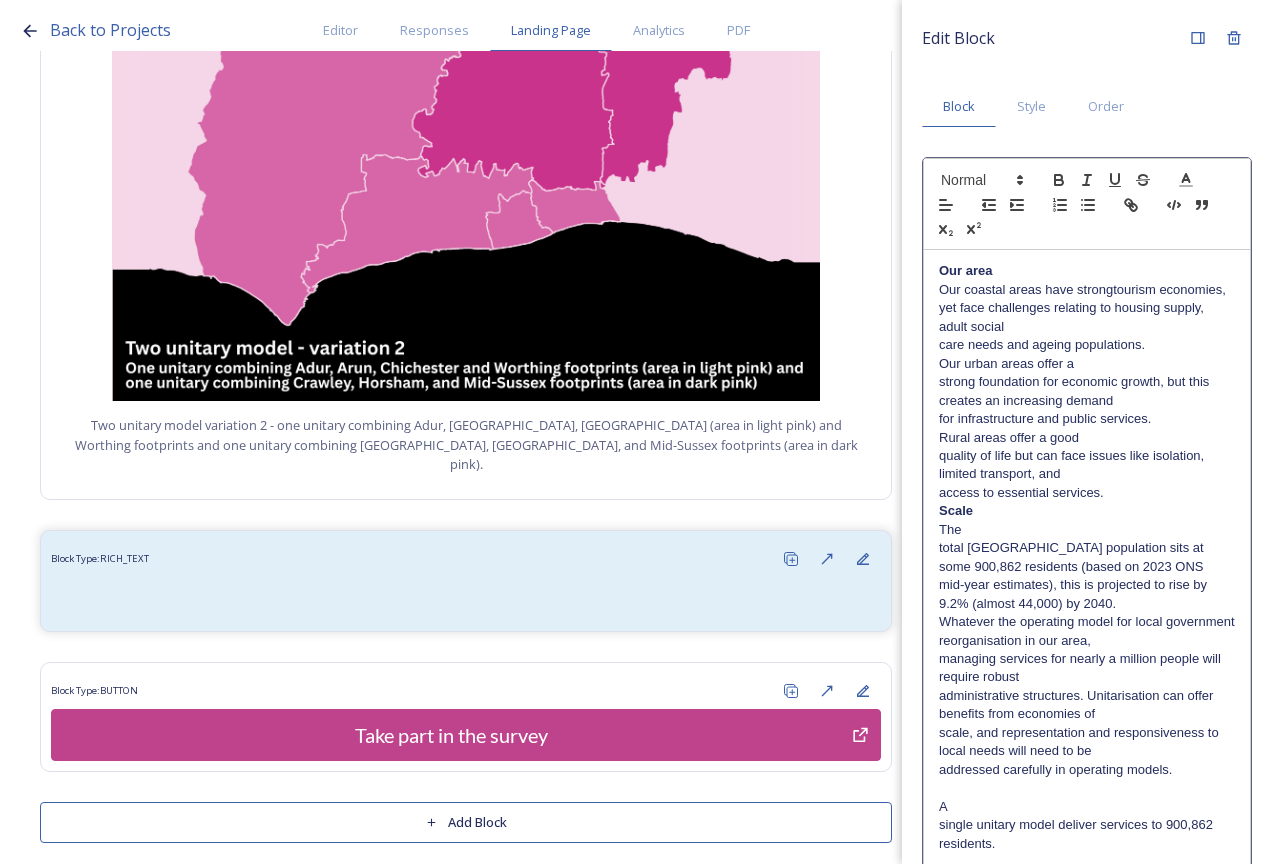 type 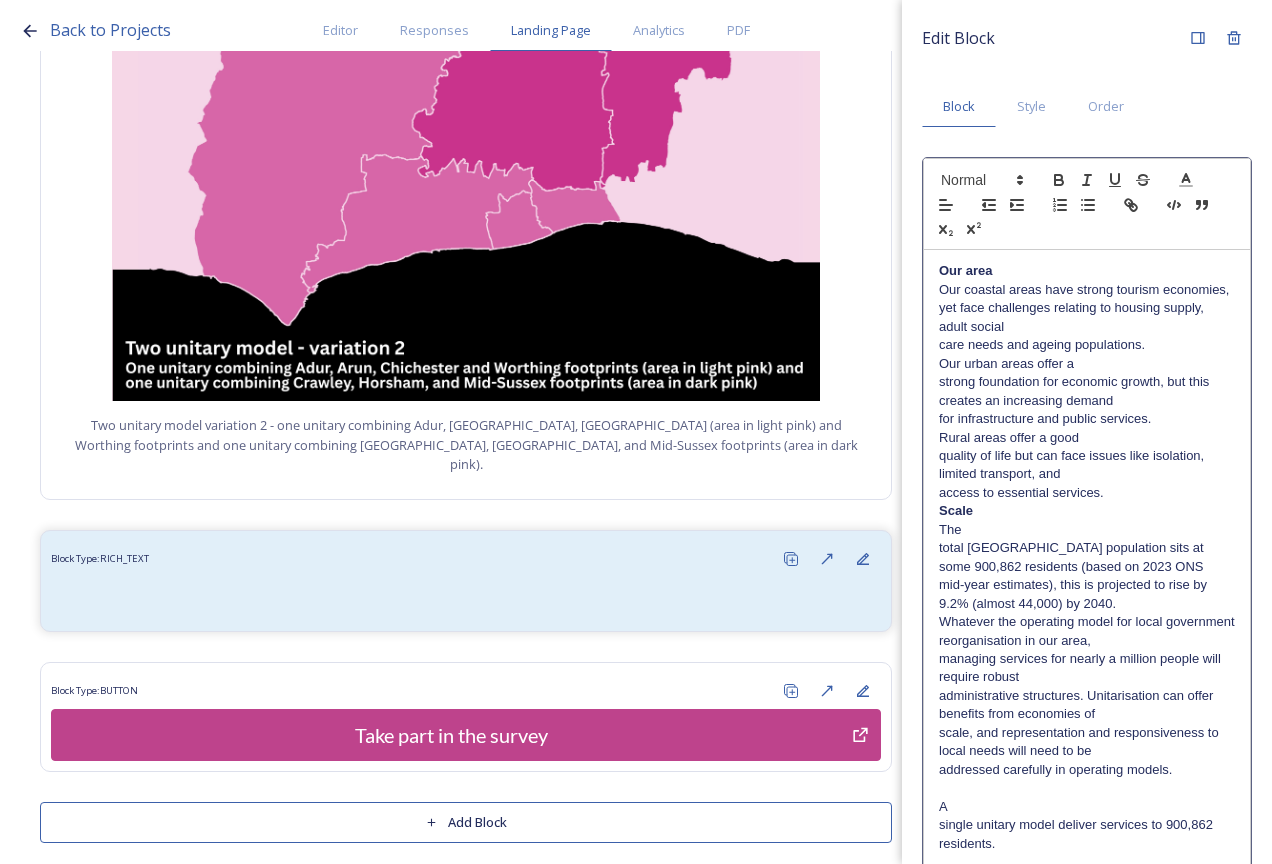 click on "Our coastal areas have strong tourism economies, yet face challenges relating to housing supply, adult social" at bounding box center [1087, 308] 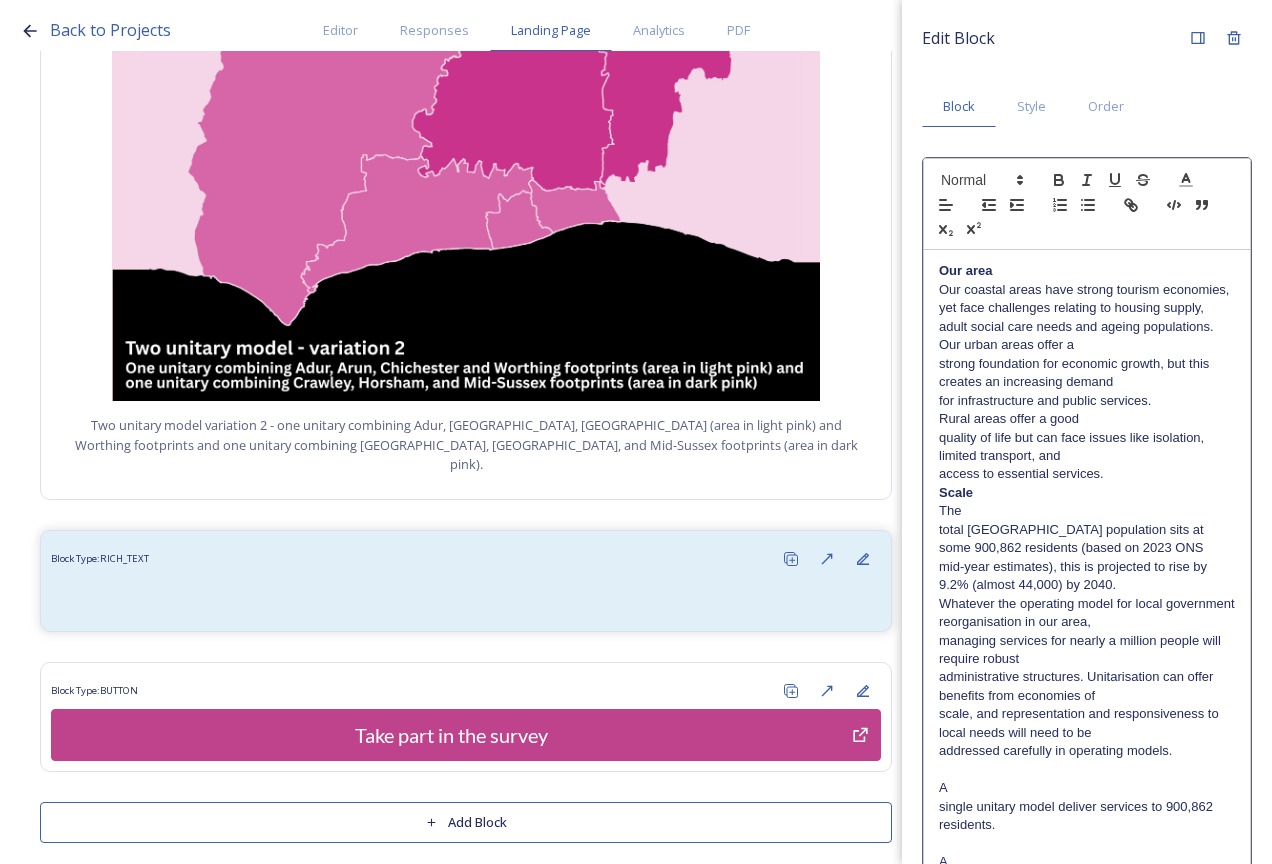 click on "Our coastal areas have strong tourism economies, yet face challenges relating to housing supply, adult social care needs and ageing populations." at bounding box center (1087, 308) 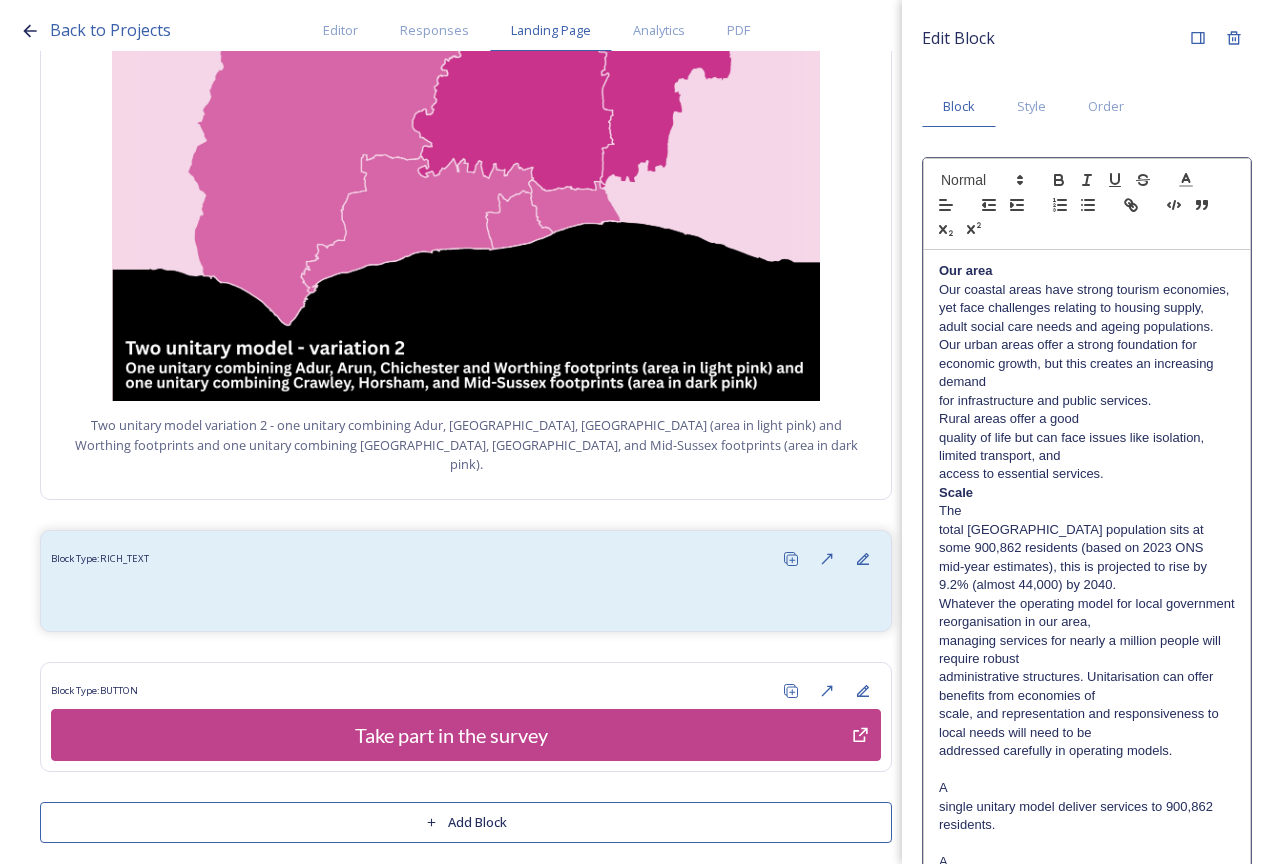 click on "Our urban areas offer a strong foundation for economic growth, but this creates an increasing demand" at bounding box center (1087, 363) 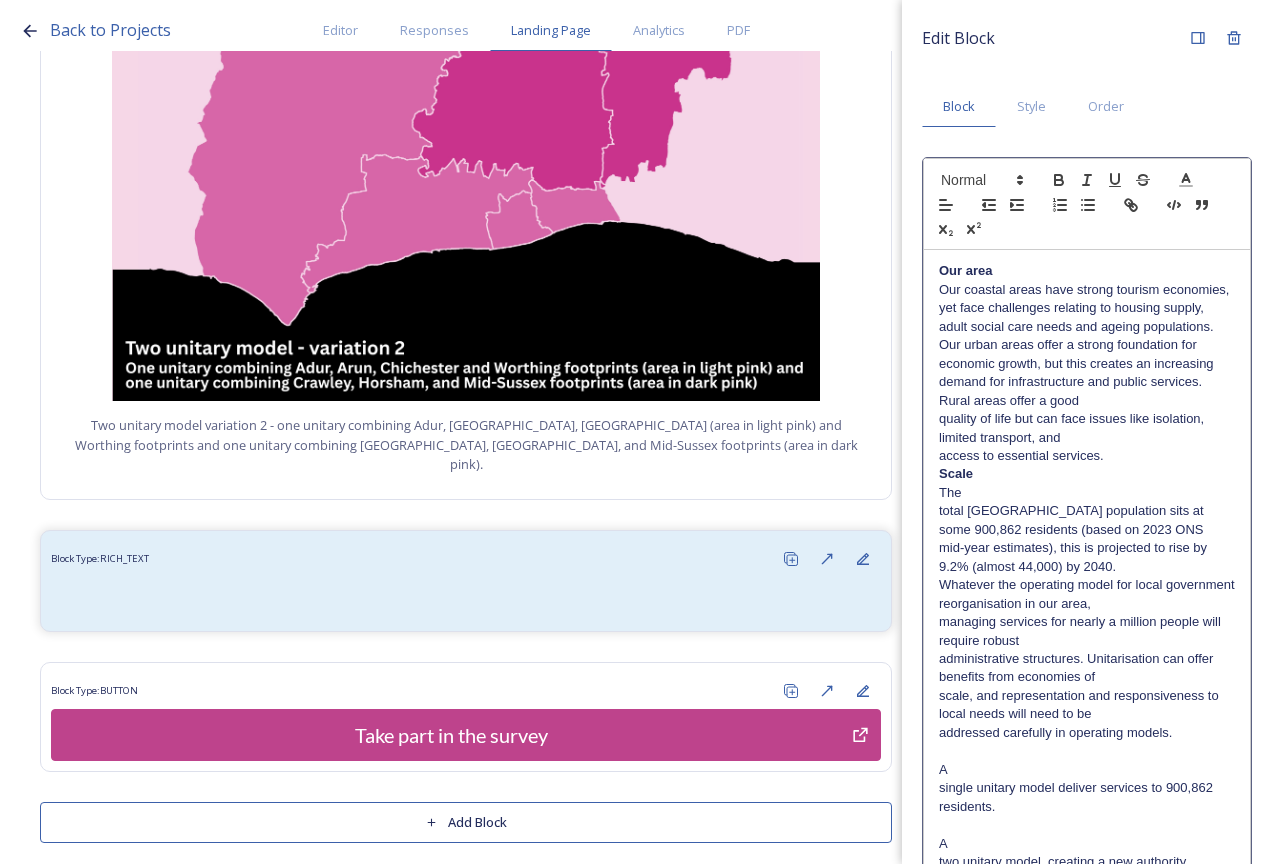 click on "Our urban areas offer a strong foundation for economic growth, but this creates an increasing demand for infrastructure and public services." at bounding box center (1087, 363) 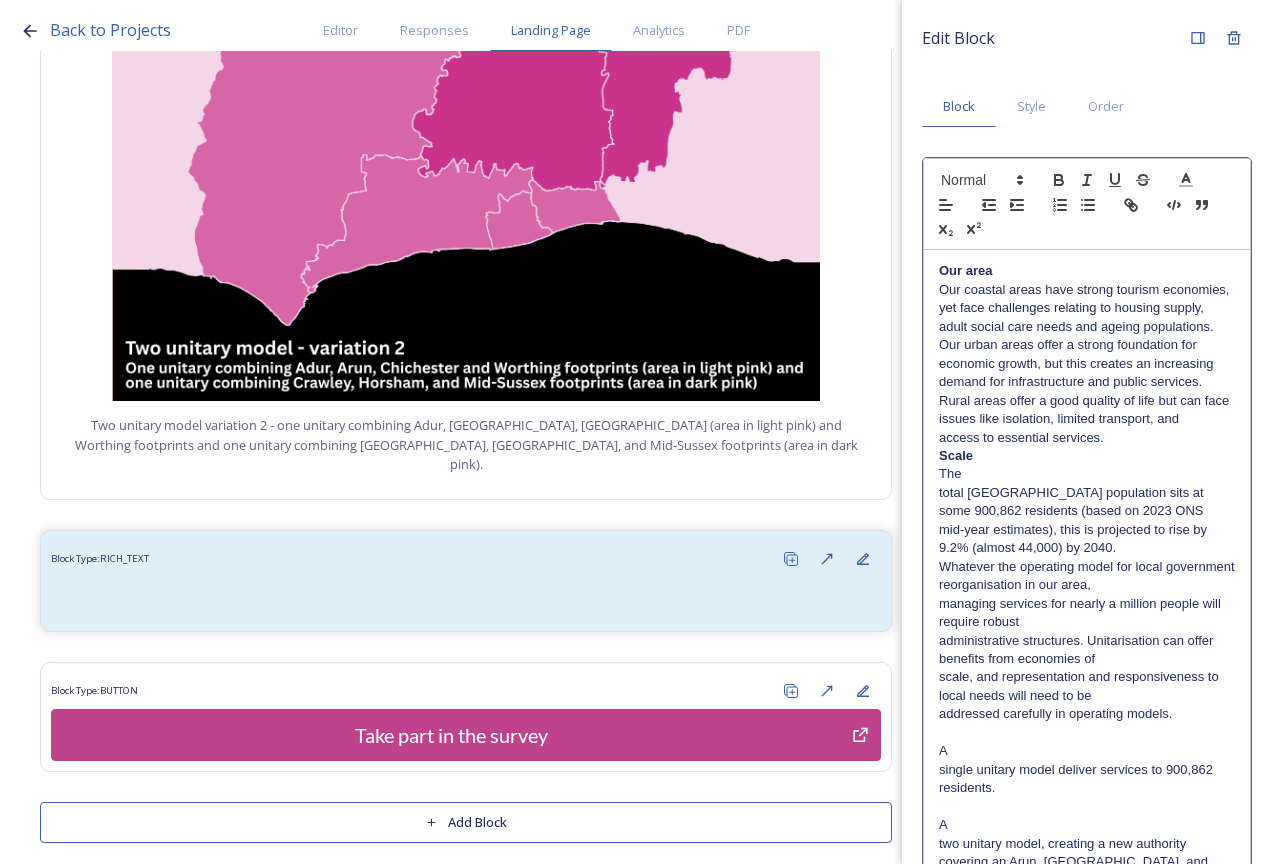 click on "Rural areas offer a good quality of life but can face issues like isolation, limited transport, and" at bounding box center [1087, 410] 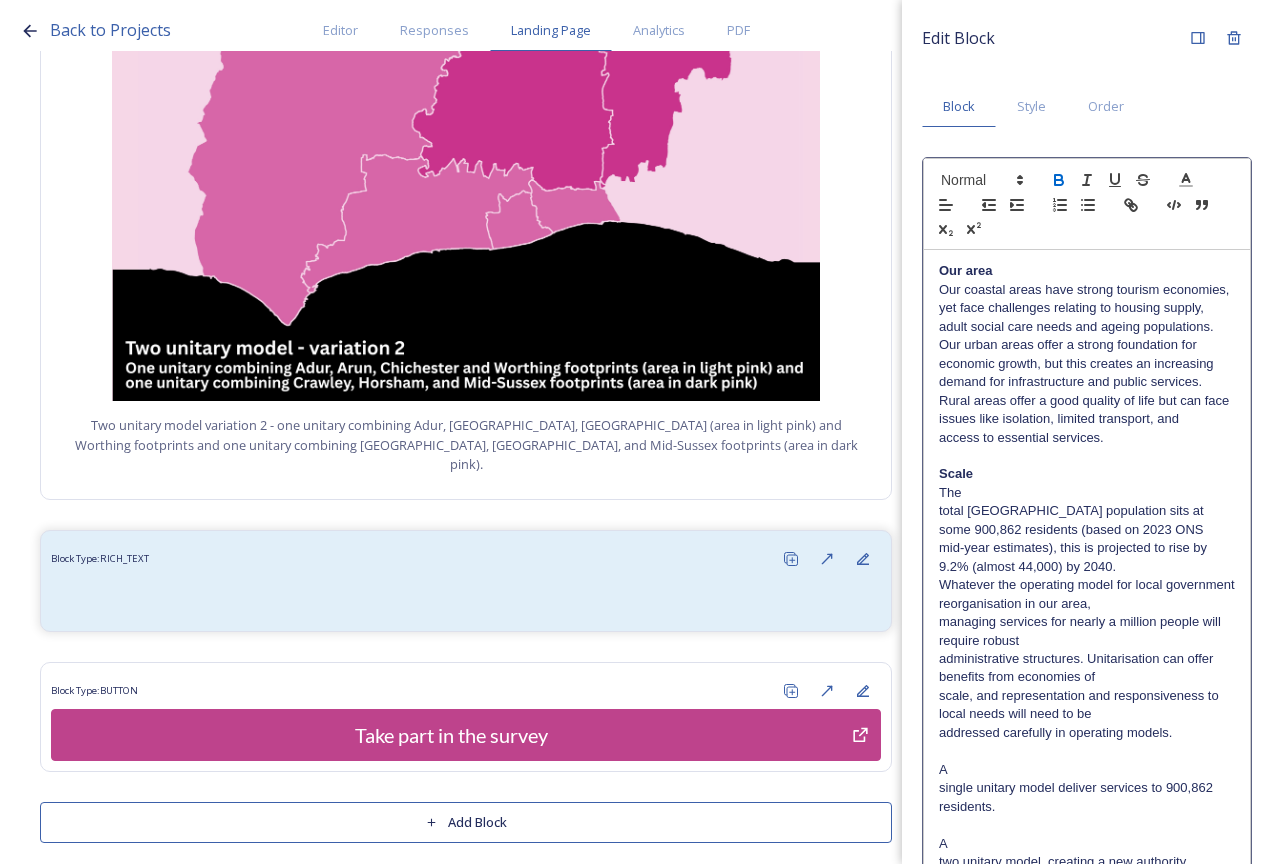 click on "Scale" at bounding box center [1087, 474] 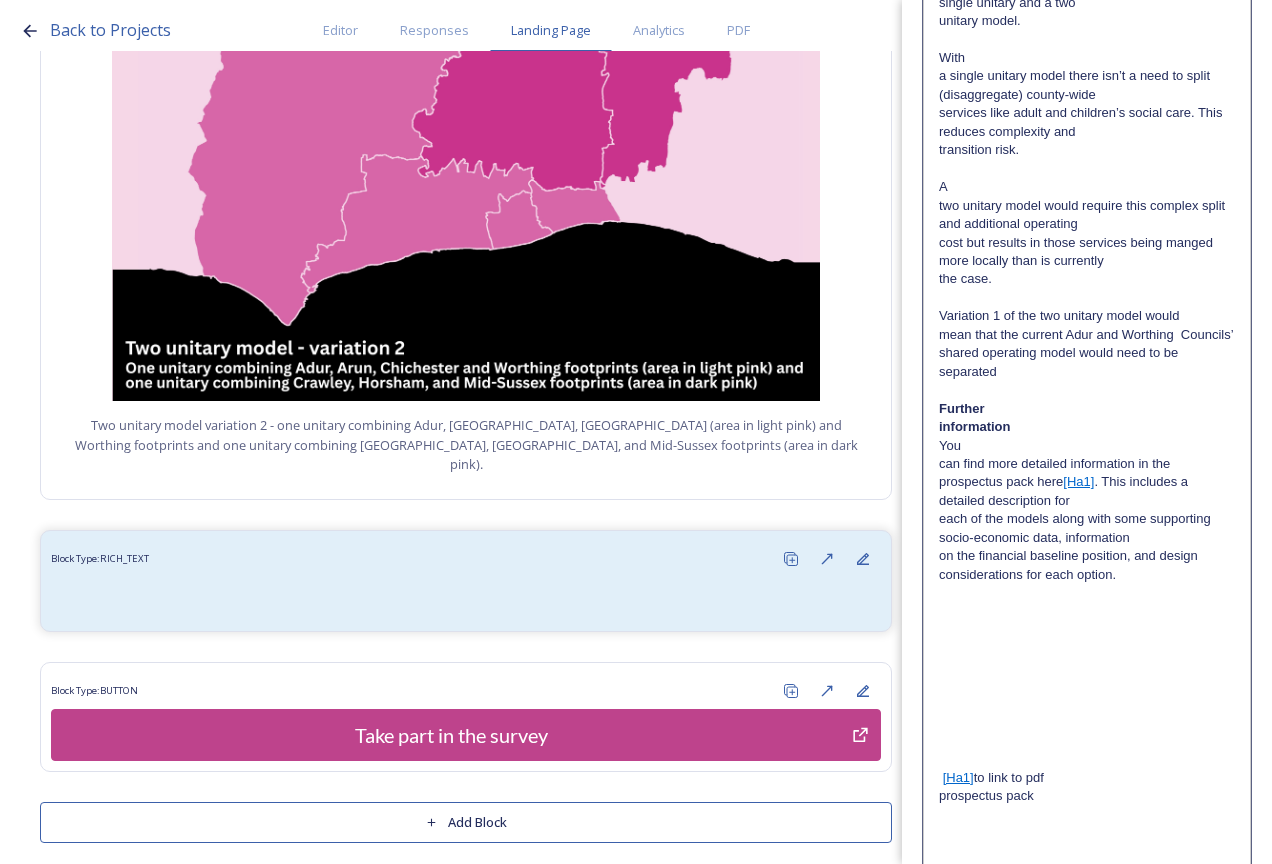 scroll, scrollTop: 2124, scrollLeft: 0, axis: vertical 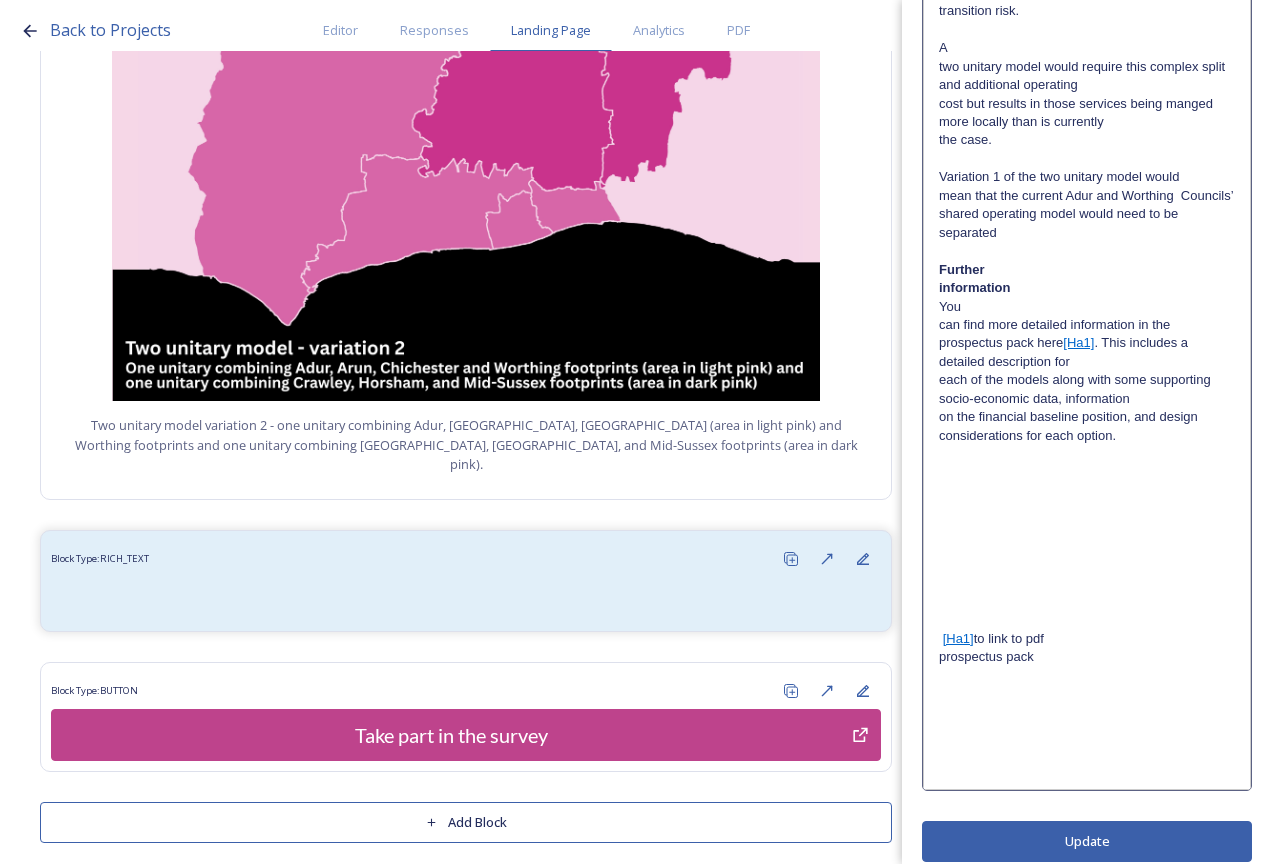 click on "Edit Block Block Style Order                                                                                                                                                                           Our area  Our coastal areas have strong tourism economies, yet face challenges relating to housing supply, adult social care needs and ageing populations.  Our urban areas offer a strong foundation for economic growth, but this creates an increasing demand for infrastructure and public services.   Rural areas offer a good quality of life but can face issues like isolation, limited transport, and access to essential services.   Scale The total West Sussex population sits at some 900,862 residents (based on 2023 ONS mid-year estimates), this is projected to rise by 9.2% (almost 44,000) by 2040. Whatever the operating model for local government reorganisation in our area, managing services for nearly a million people will require robust administrative structures. Unitarisation can offer benefits from economies of A" at bounding box center (1087, -621) 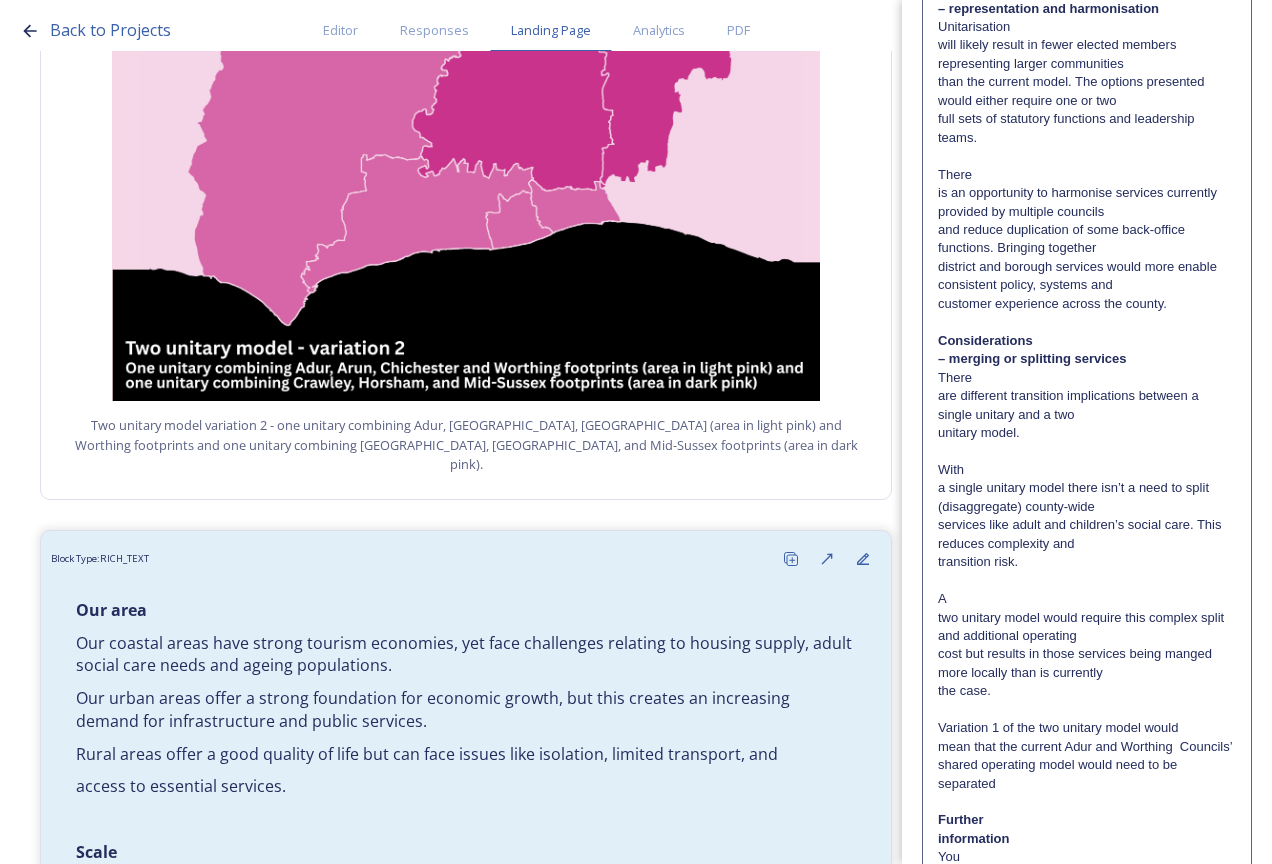 scroll, scrollTop: 2031, scrollLeft: 0, axis: vertical 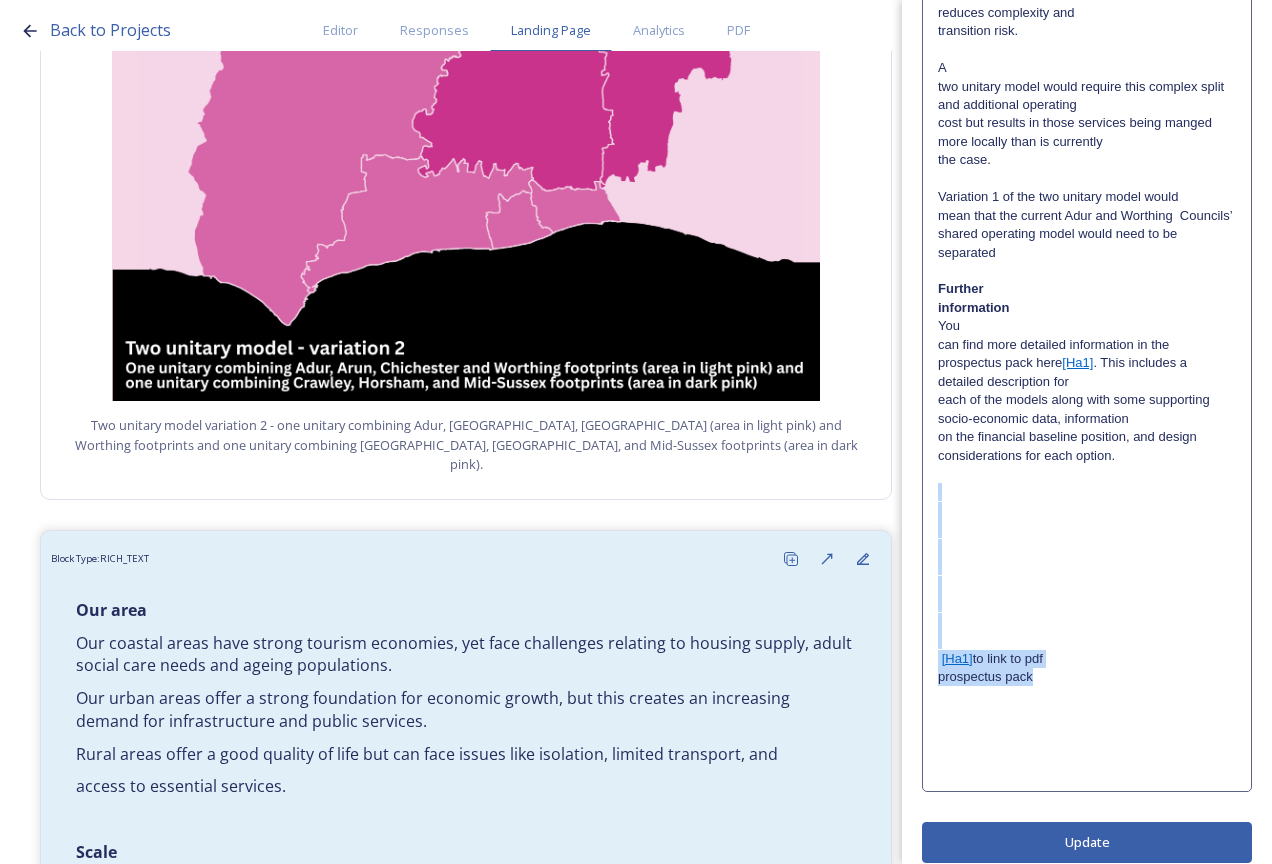 drag, startPoint x: 1080, startPoint y: 666, endPoint x: 1043, endPoint y: 469, distance: 200.4445 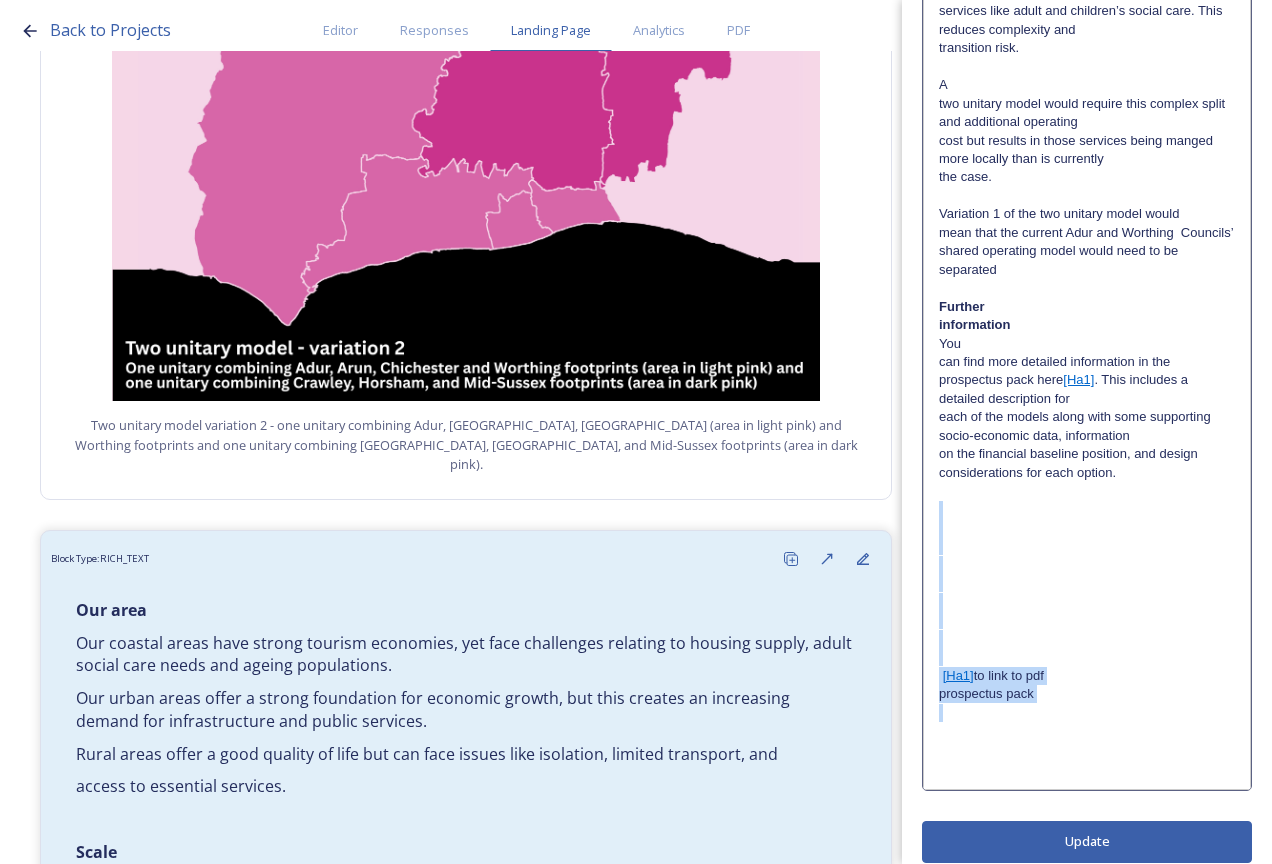 drag, startPoint x: 1023, startPoint y: 495, endPoint x: 1036, endPoint y: 694, distance: 199.42416 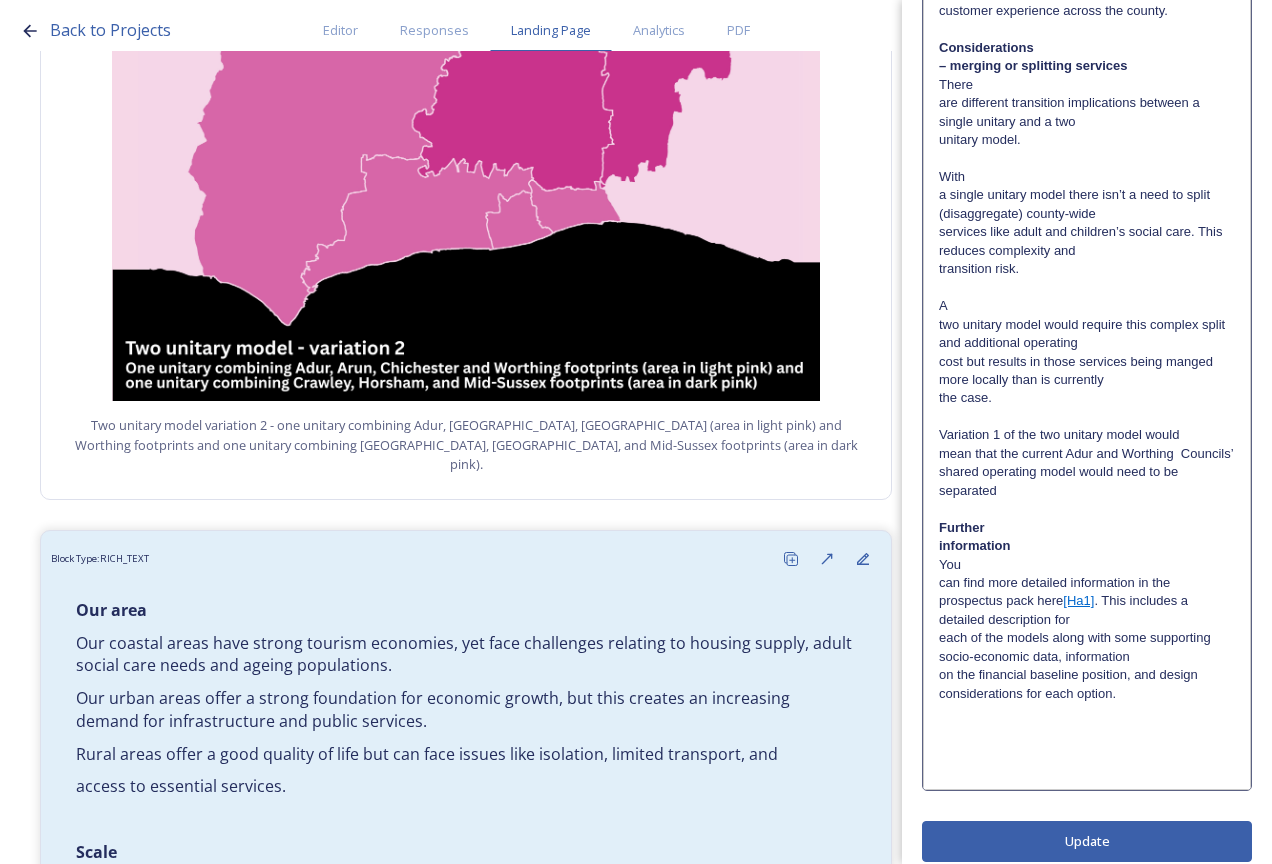 scroll, scrollTop: 1847, scrollLeft: 0, axis: vertical 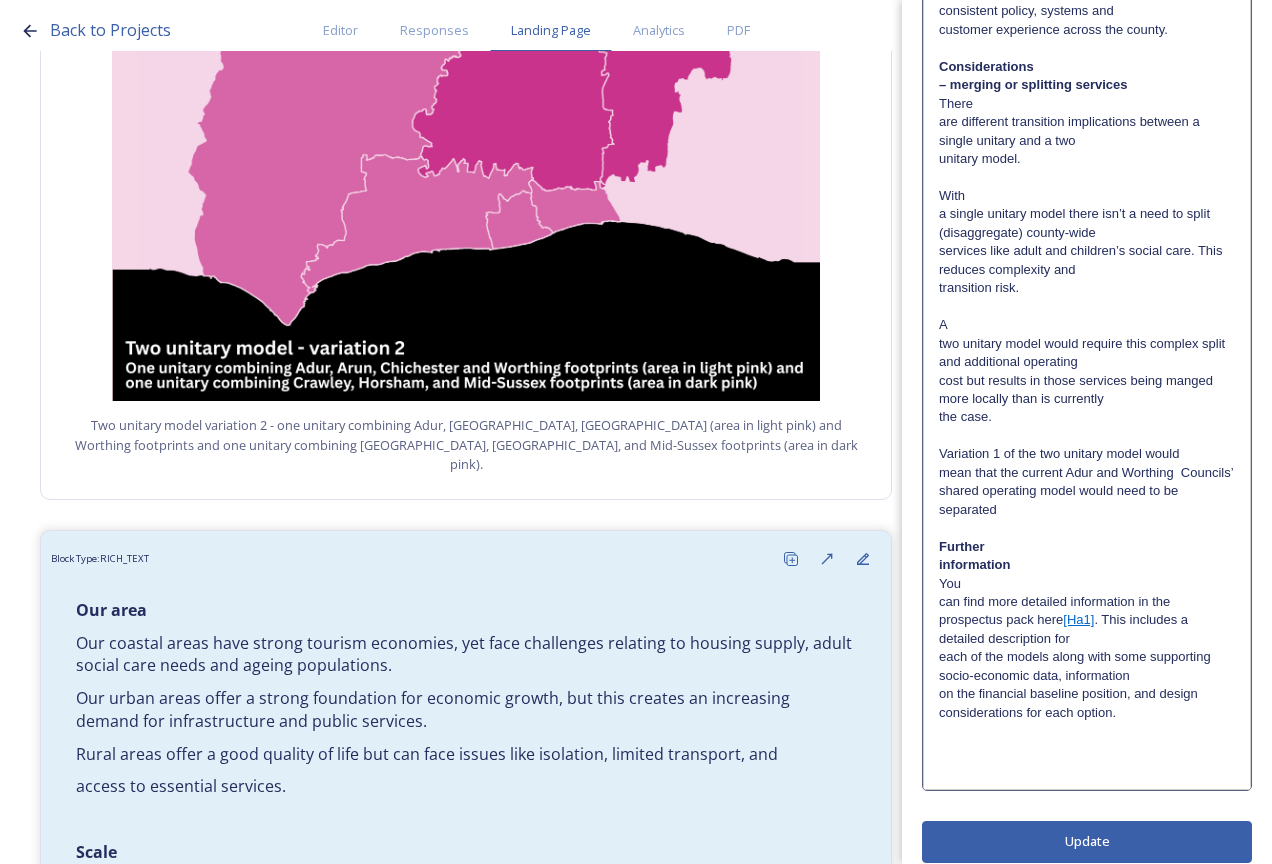 click on "Further" at bounding box center (1087, 547) 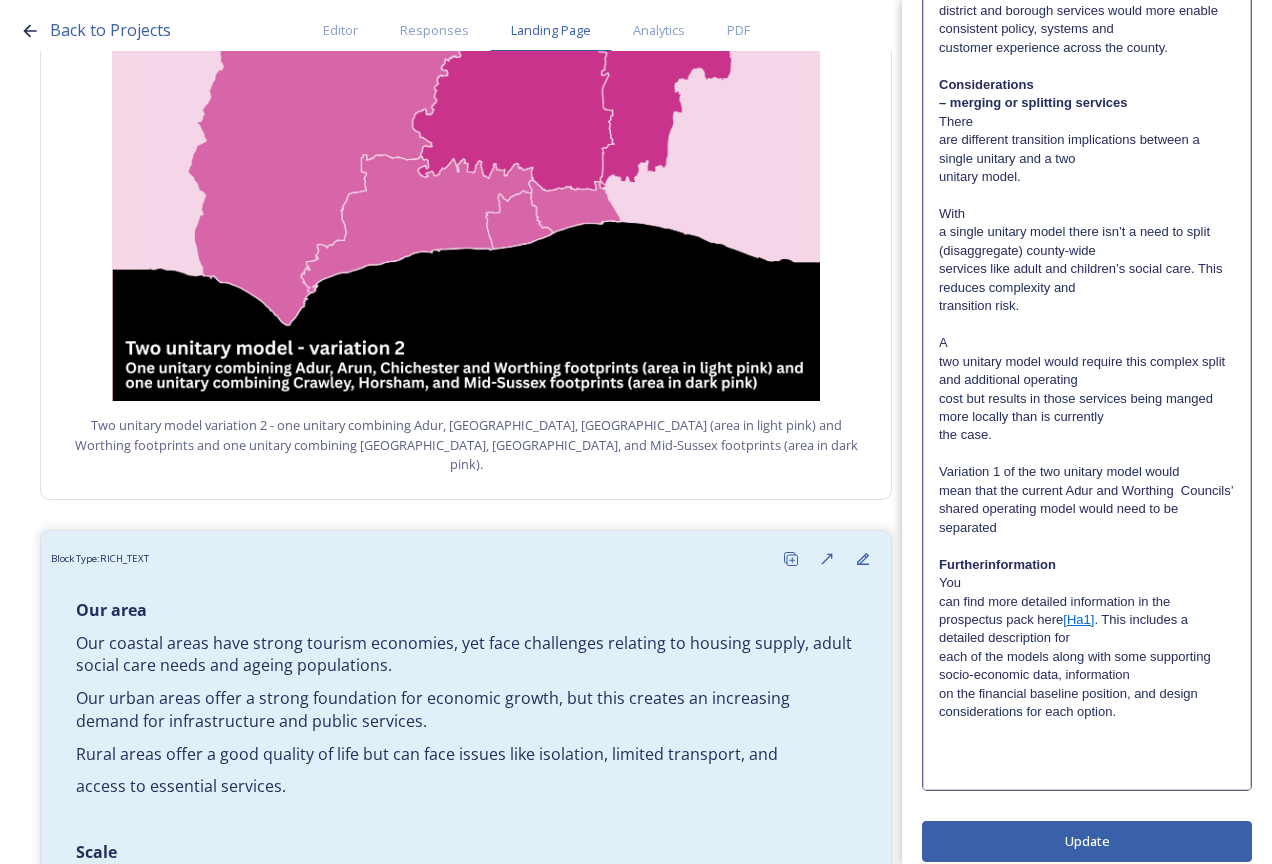 type 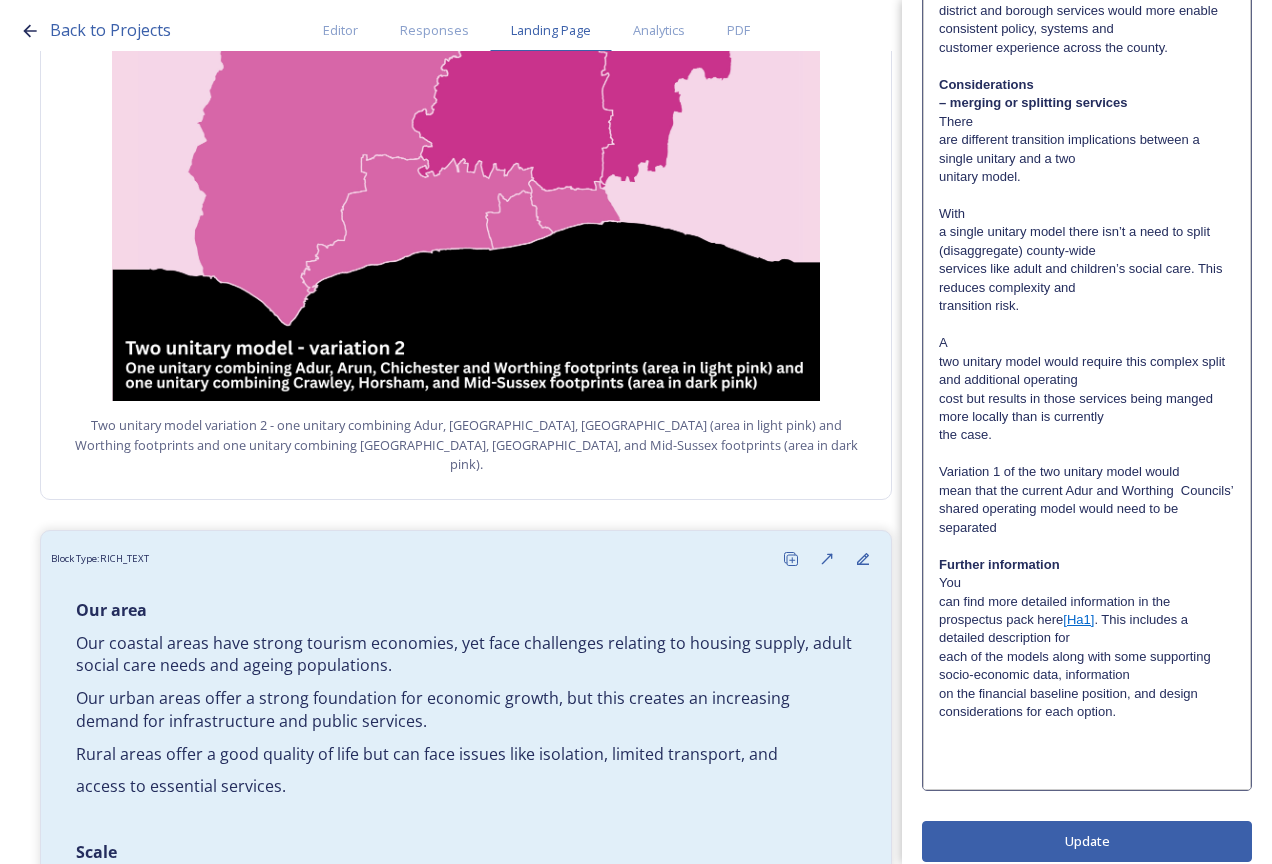 click on "cost but results in those services being manged more locally than is currently" at bounding box center [1087, 408] 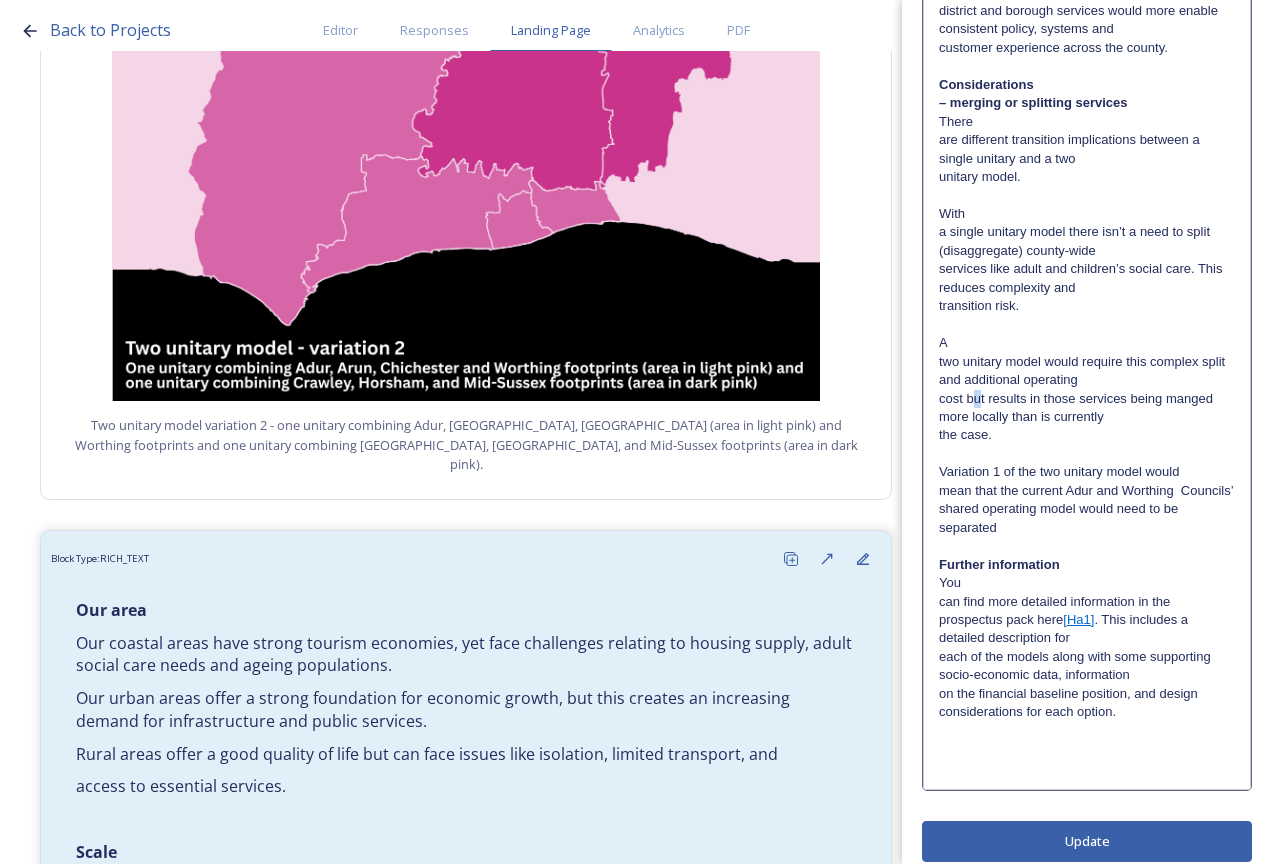 click on "cost but results in those services being manged more locally than is currently" at bounding box center (1087, 408) 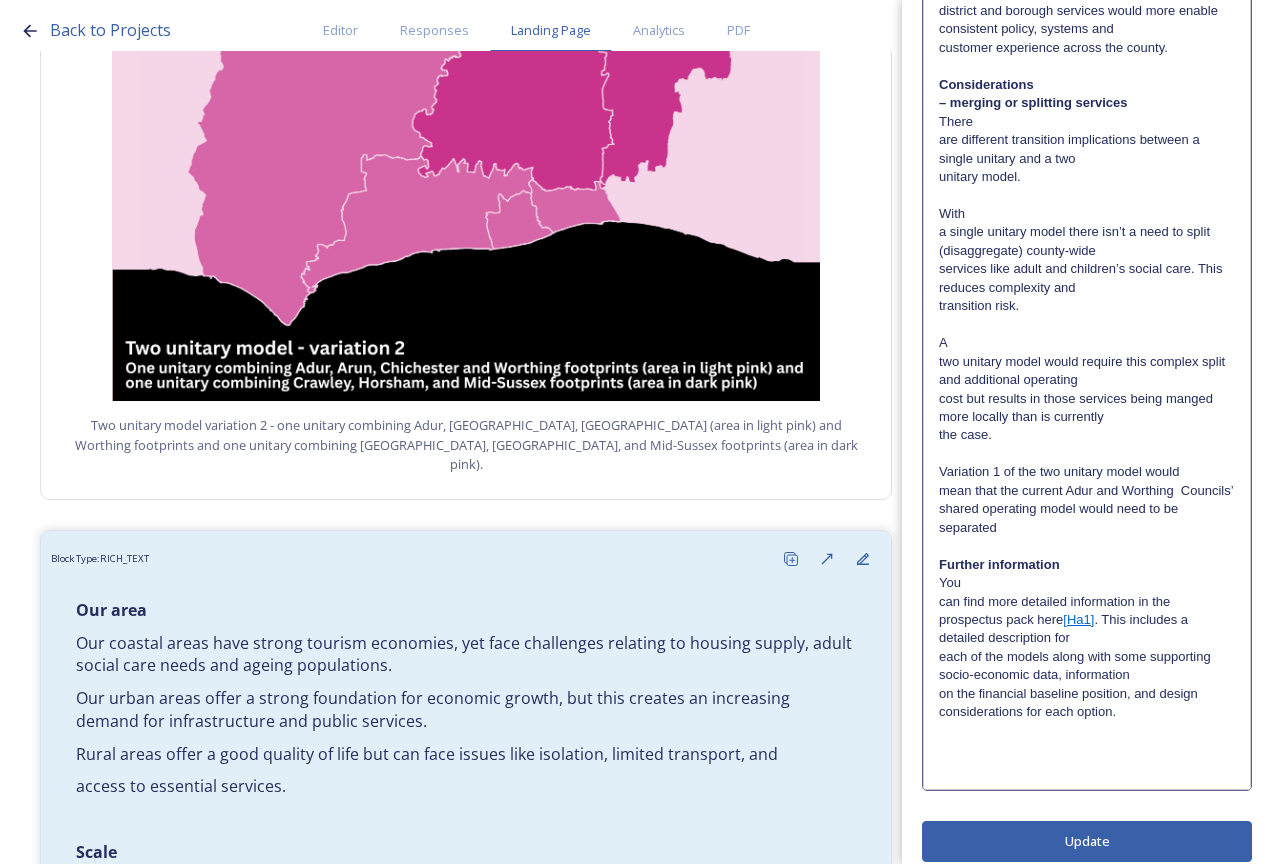 click on "on the financial baseline position, and design considerations for each option." at bounding box center [1087, 703] 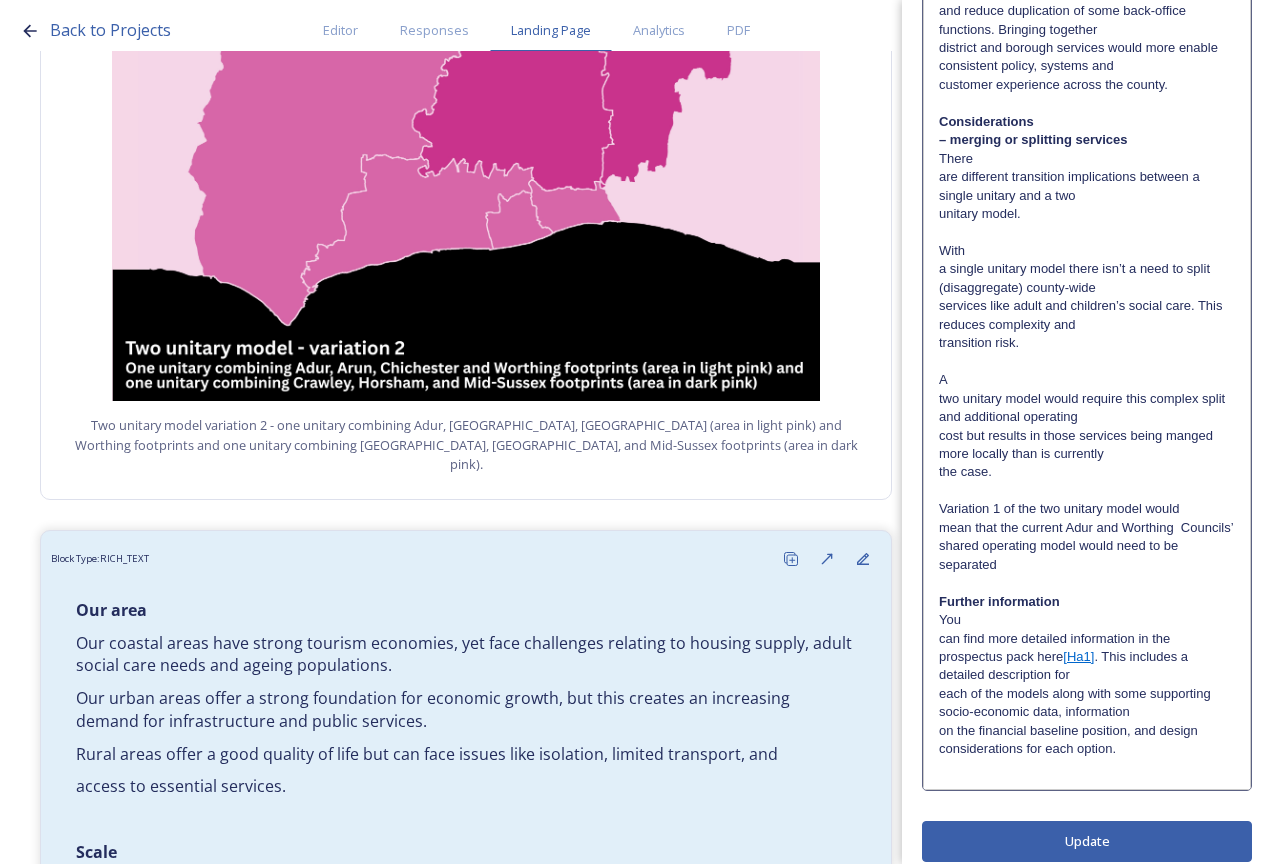 scroll, scrollTop: 1774, scrollLeft: 0, axis: vertical 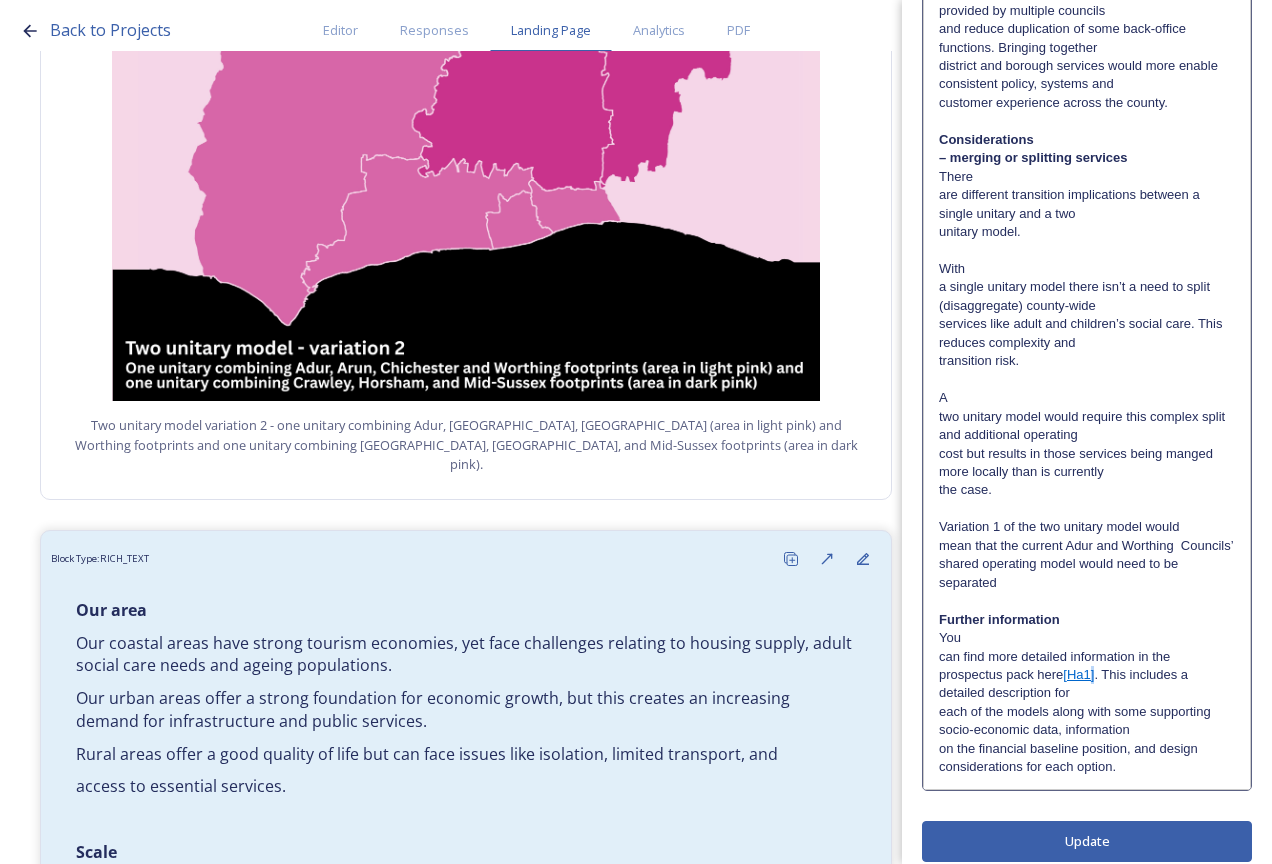click on "[Ha1]" at bounding box center [1078, 674] 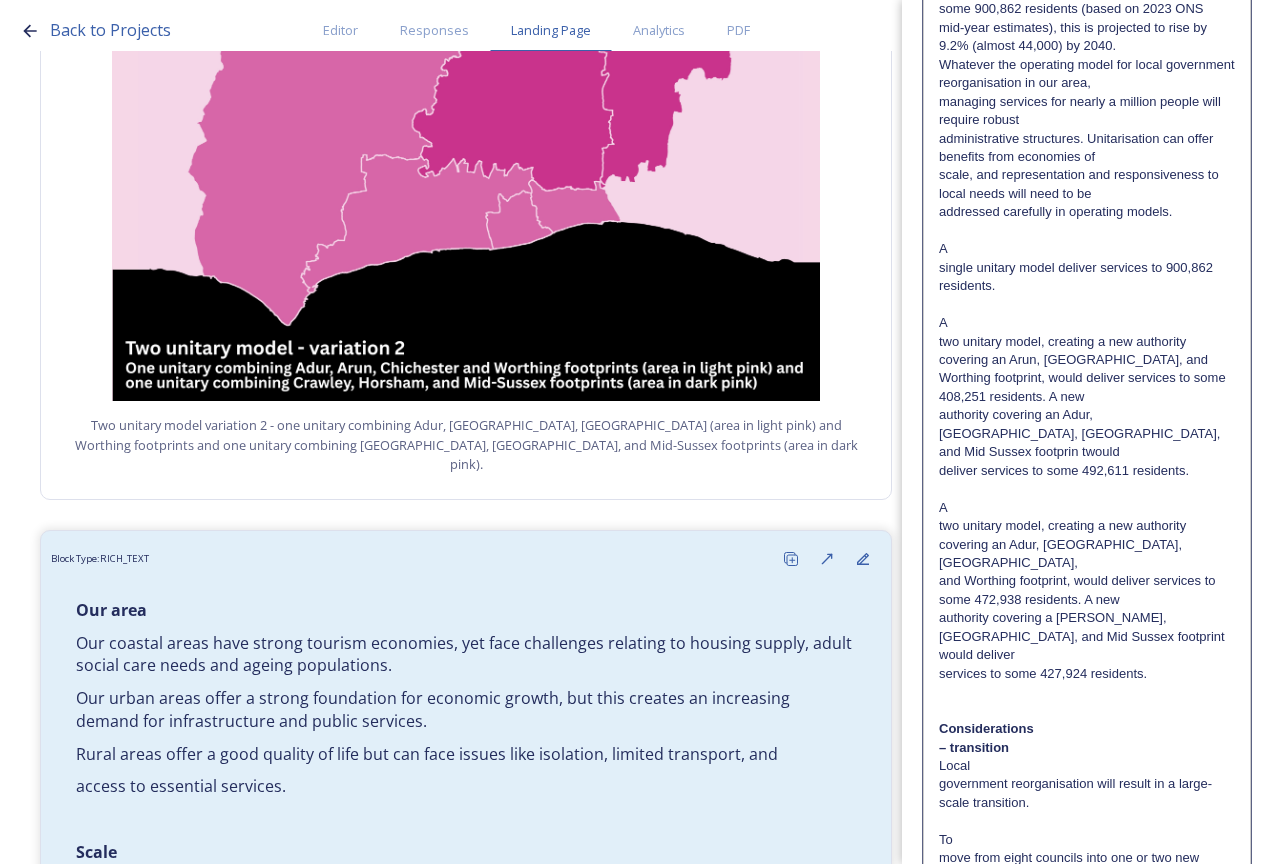 scroll, scrollTop: 0, scrollLeft: 0, axis: both 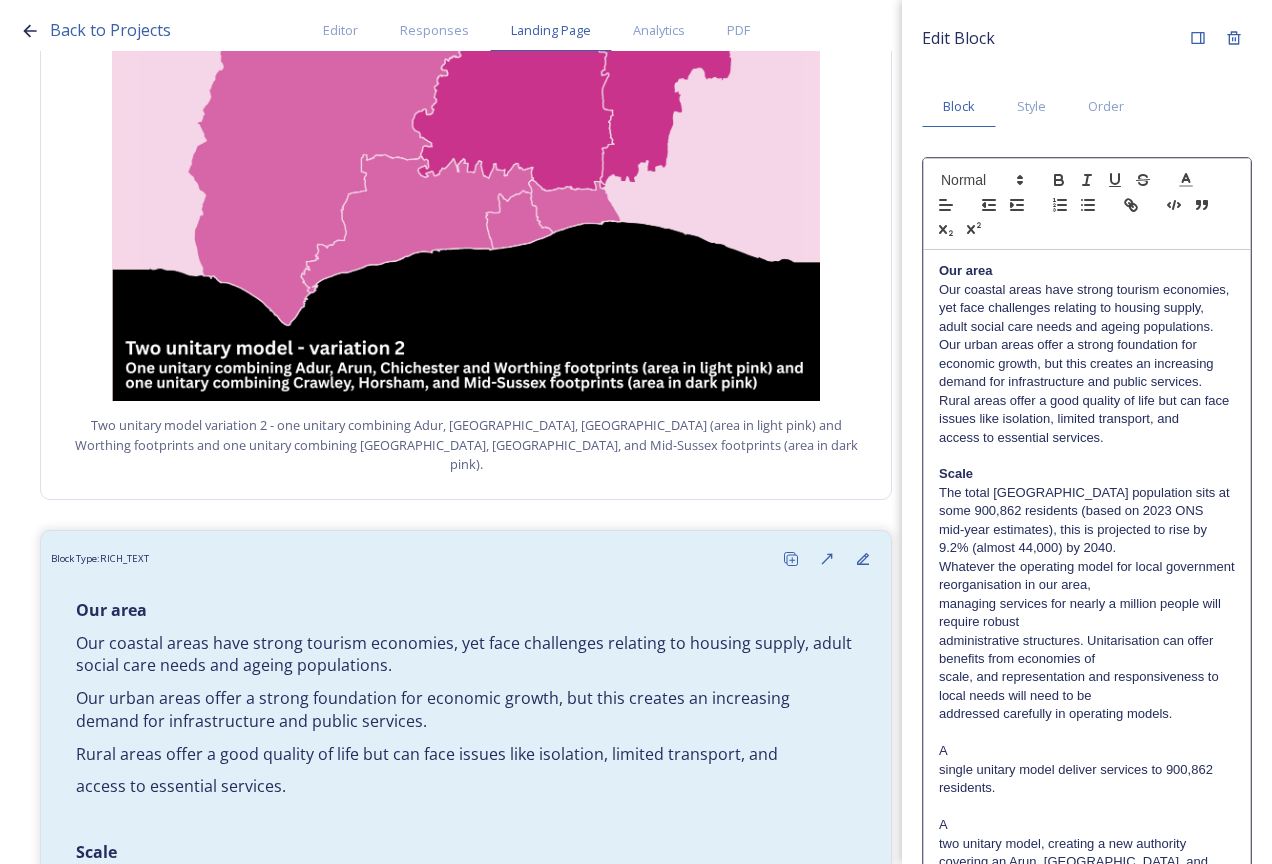 click on "The total West Sussex population sits at some 900,862 residents (based on 2023 ONS" at bounding box center (1087, 502) 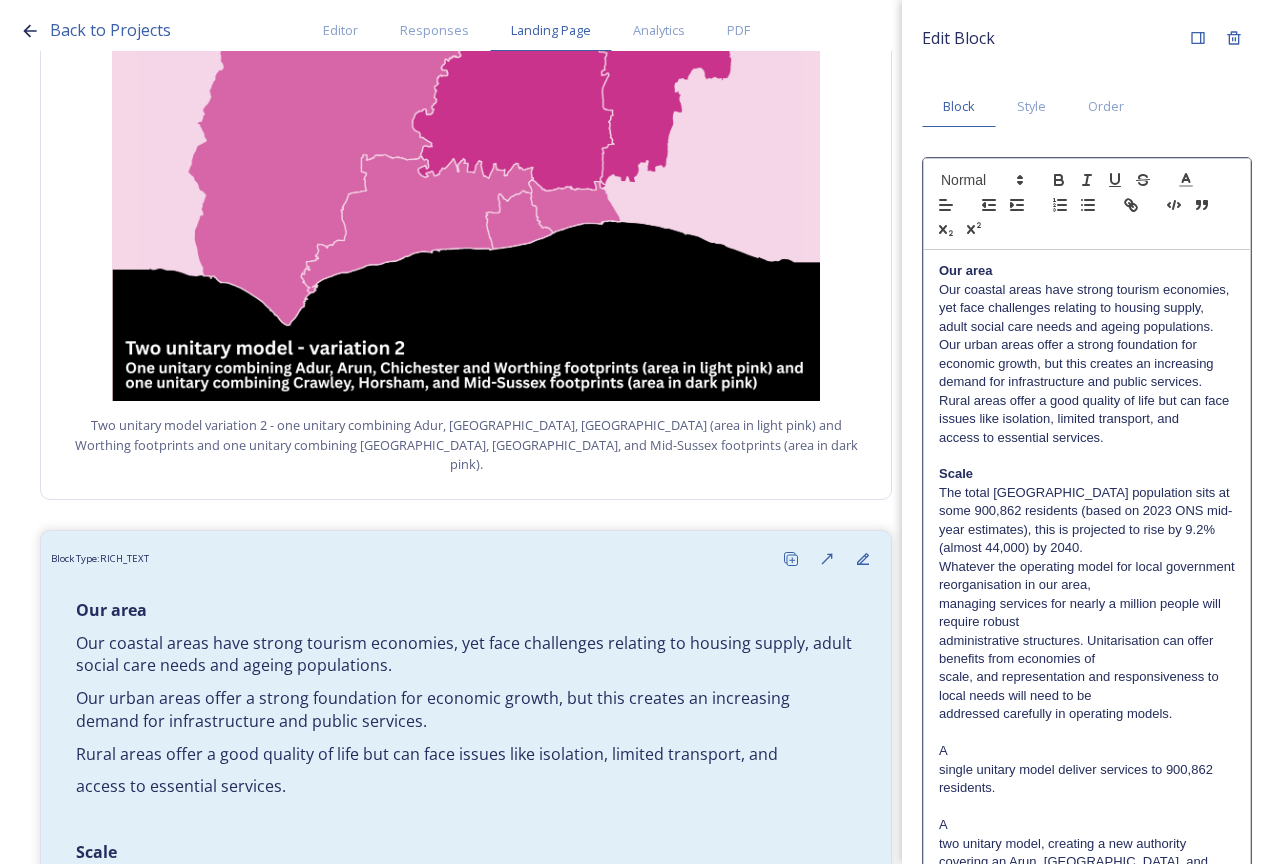 click on "The total [GEOGRAPHIC_DATA] population sits at some 900,862 residents (based on 2023 ONS mid-year estimates), this is projected to rise by 9.2% (almost 44,000) by 2040." at bounding box center (1087, 521) 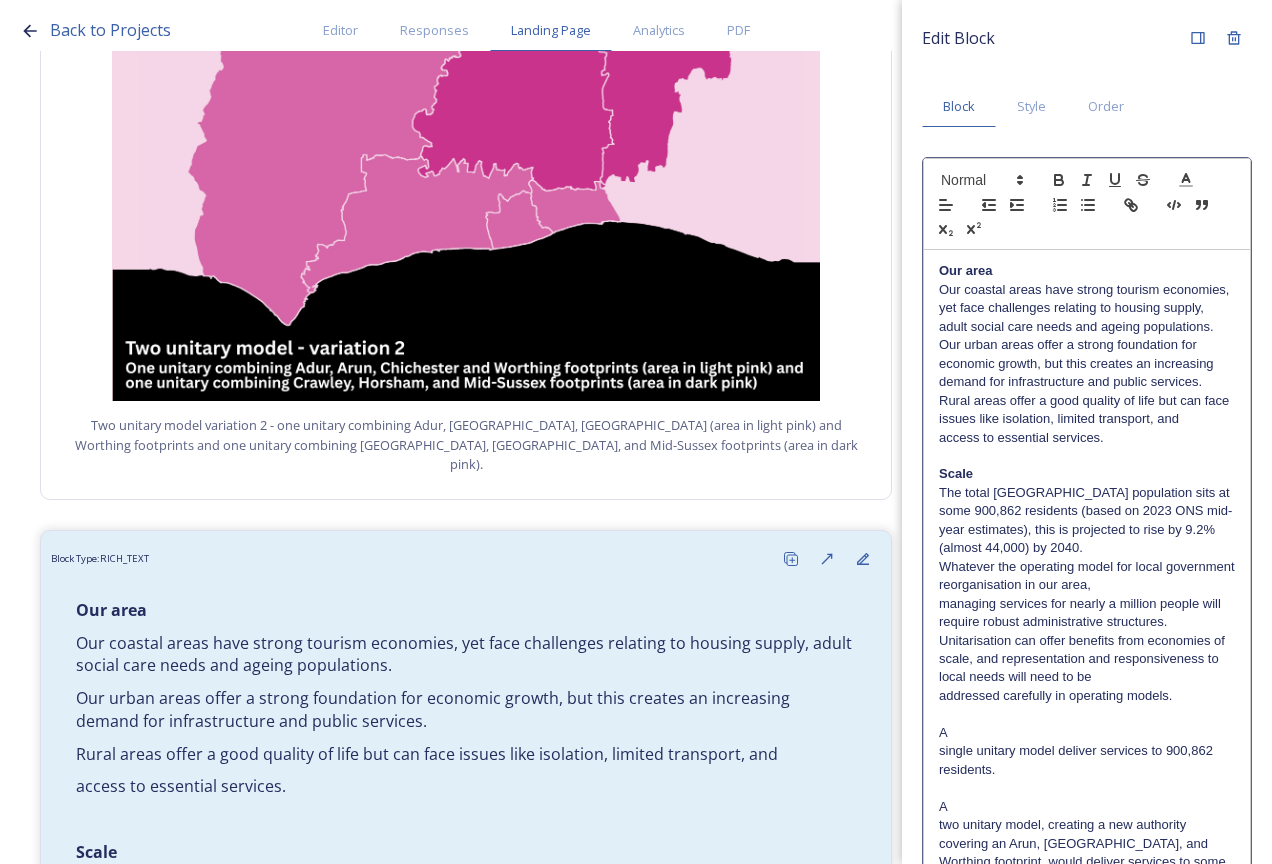 click on "managing services for nearly a million people will require robust administrative structures. Unitarisation can offer benefits from economies of" at bounding box center [1087, 622] 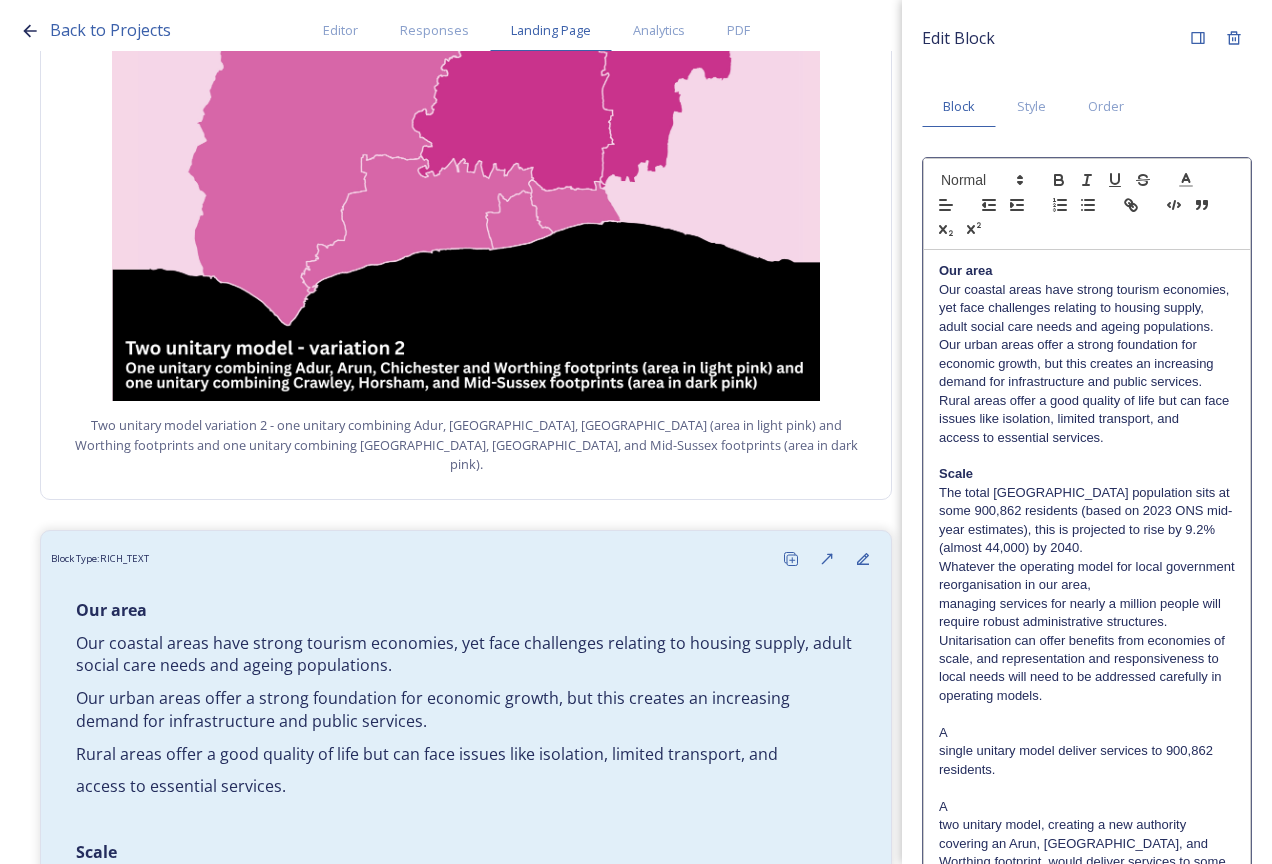click on "A" at bounding box center [1087, 733] 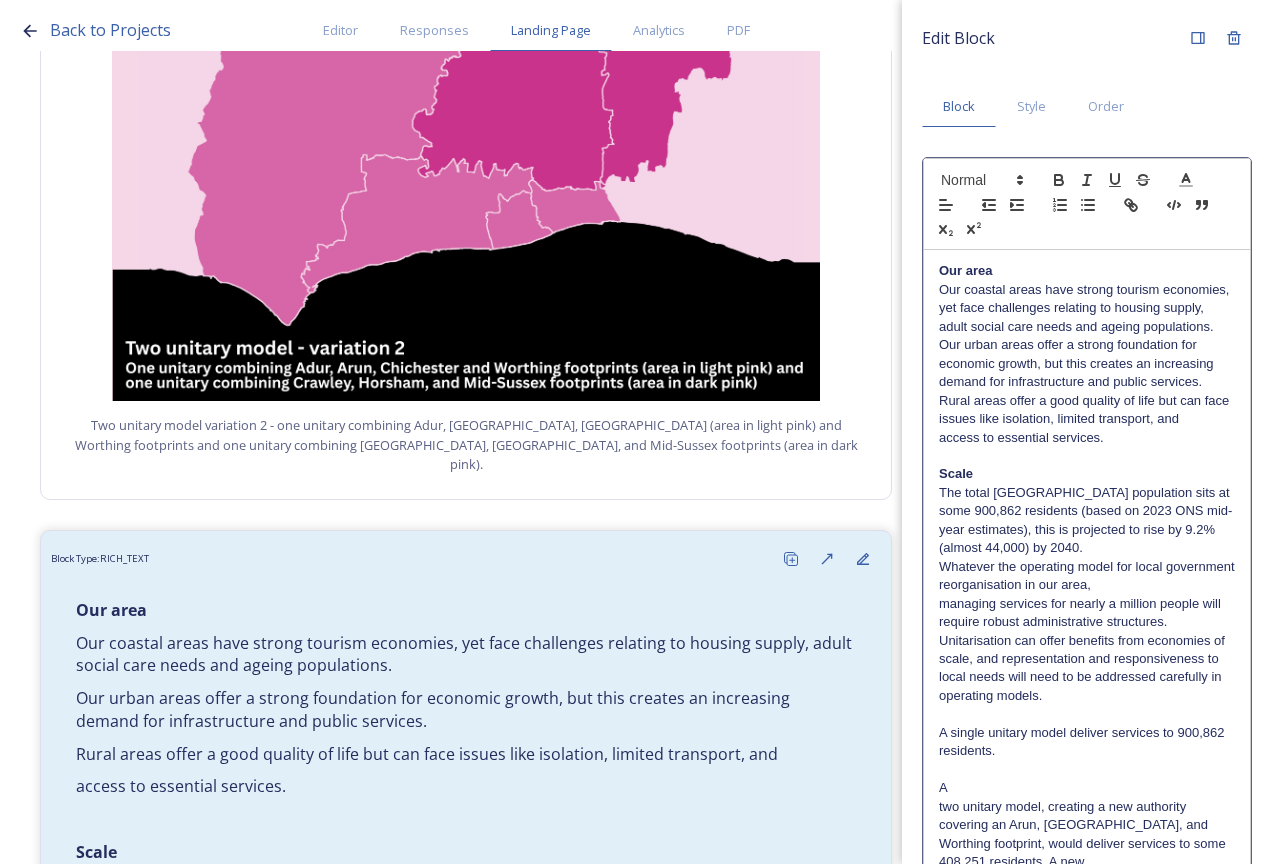 click on "A single unitary model deliver services to 900,862 residents." at bounding box center (1087, 742) 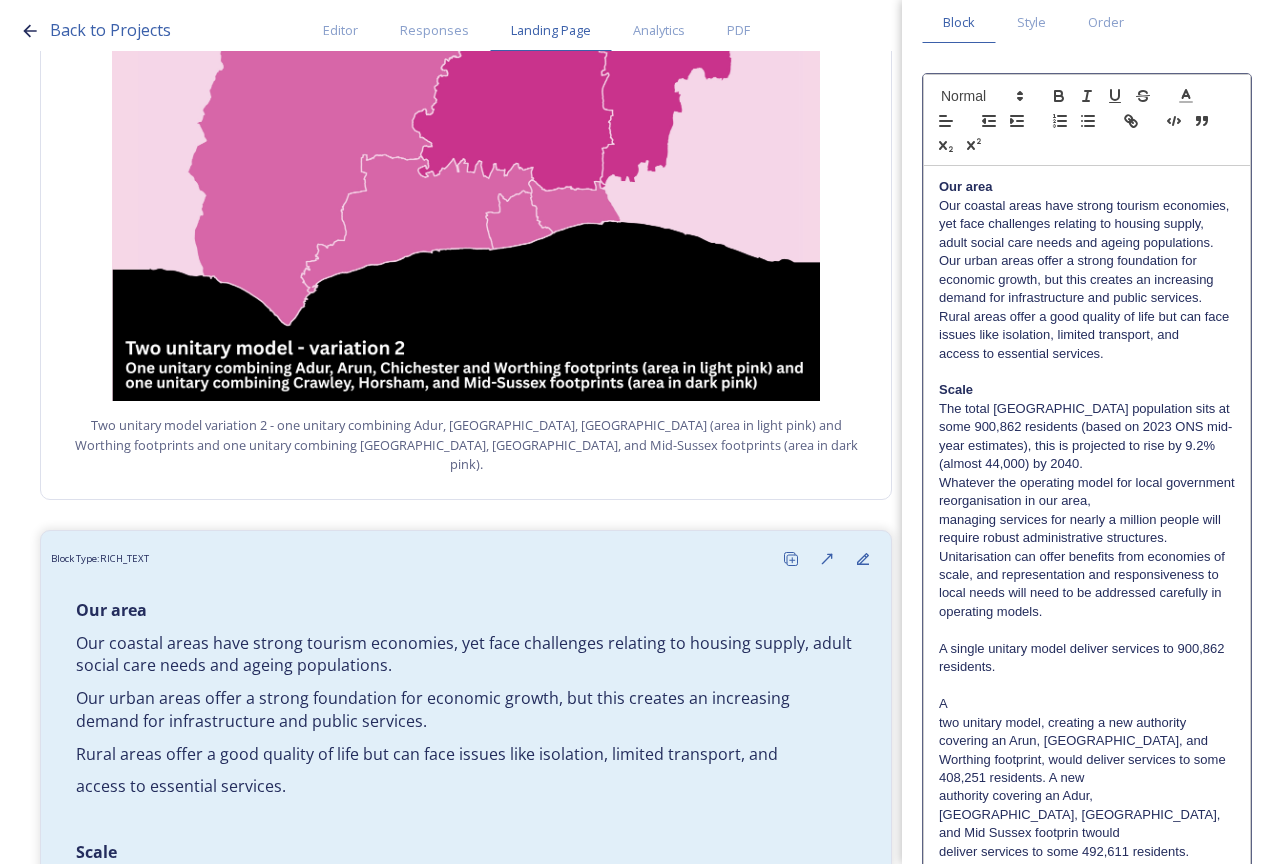 scroll, scrollTop: 200, scrollLeft: 0, axis: vertical 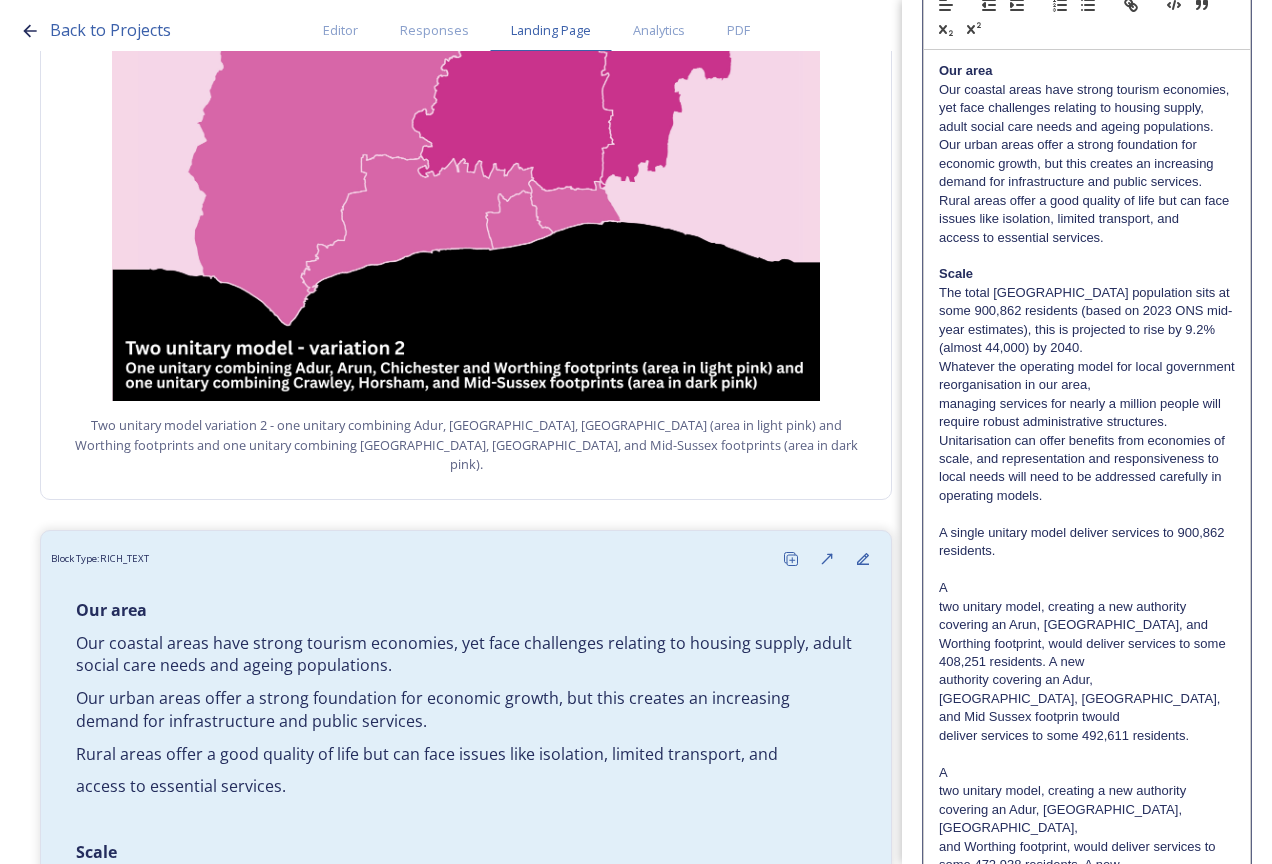 click on "A" at bounding box center [1087, 588] 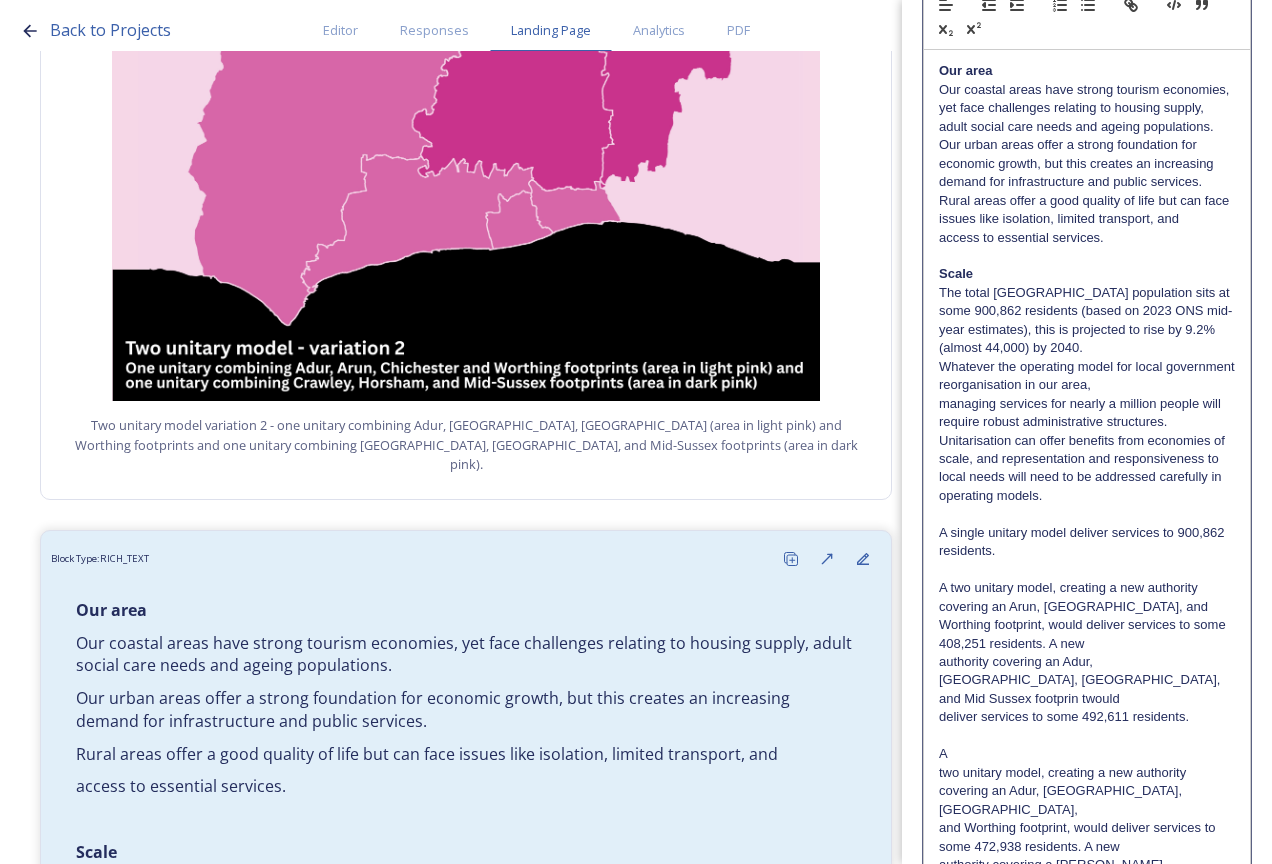 click on "A two unitary model, creating a new authority covering an Arun, Chichester, and" at bounding box center [1087, 597] 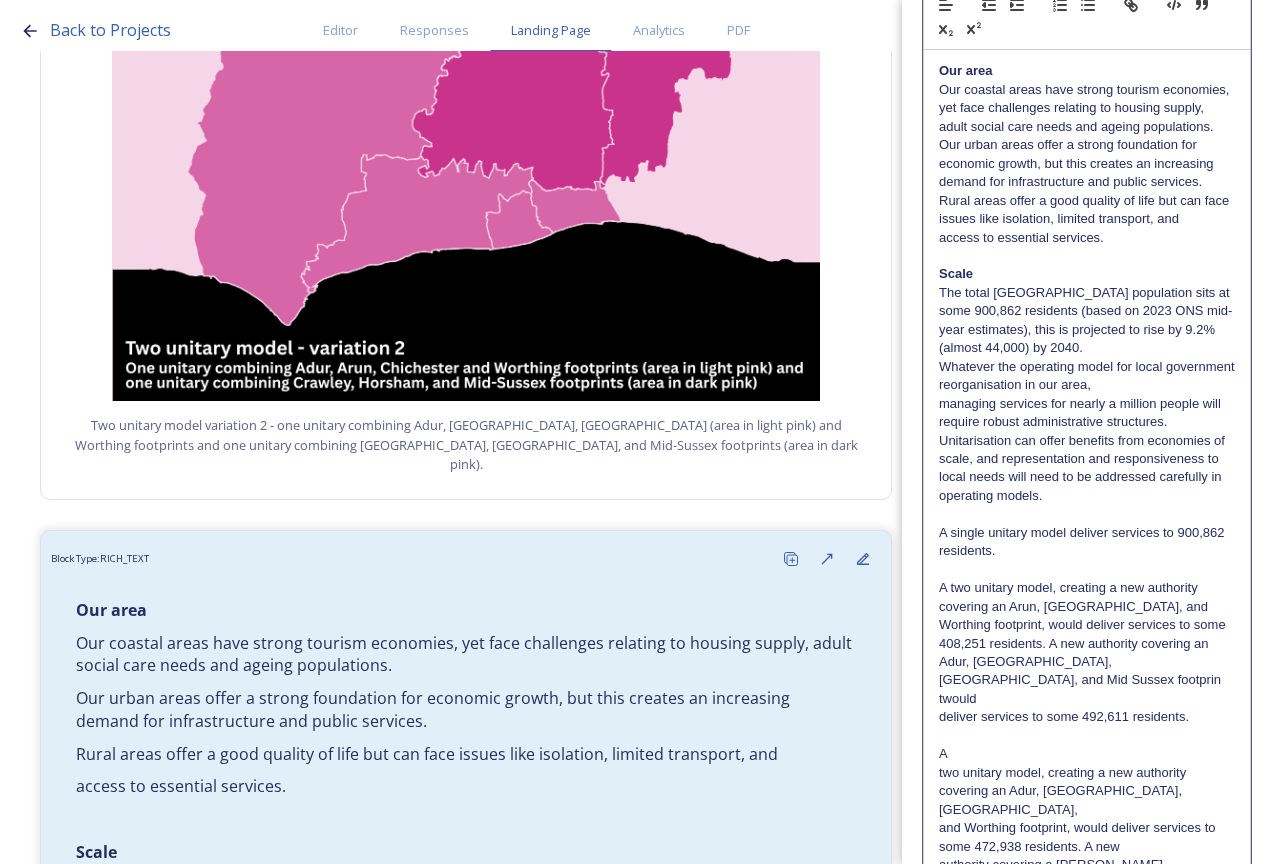 click on "A two unitary model, creating a new authority covering an Arun, Chichester, and Worthing footprint, would deliver services to some 408,251 residents. A new authority covering an Adur, Crawley, Horsham, and Mid Sussex footprin twould" at bounding box center [1087, 643] 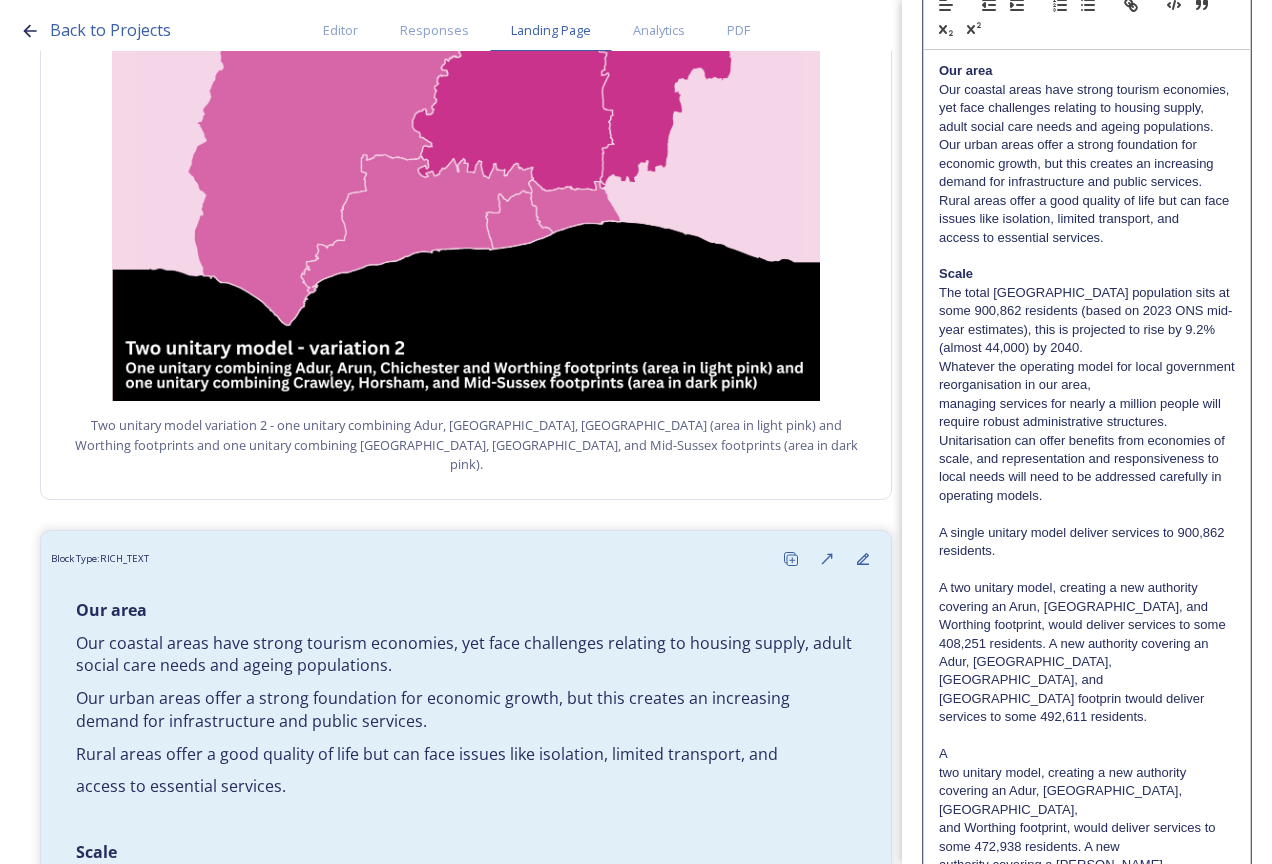 click on "A two unitary model, creating a new authority covering an Arun, Chichester, and Worthing footprint, would deliver services to some 408,251 residents. A new authority covering an Adur, Crawley, Horsham, and Mid Sussex footprin twould deliver services to some 492,611 residents." at bounding box center (1087, 653) 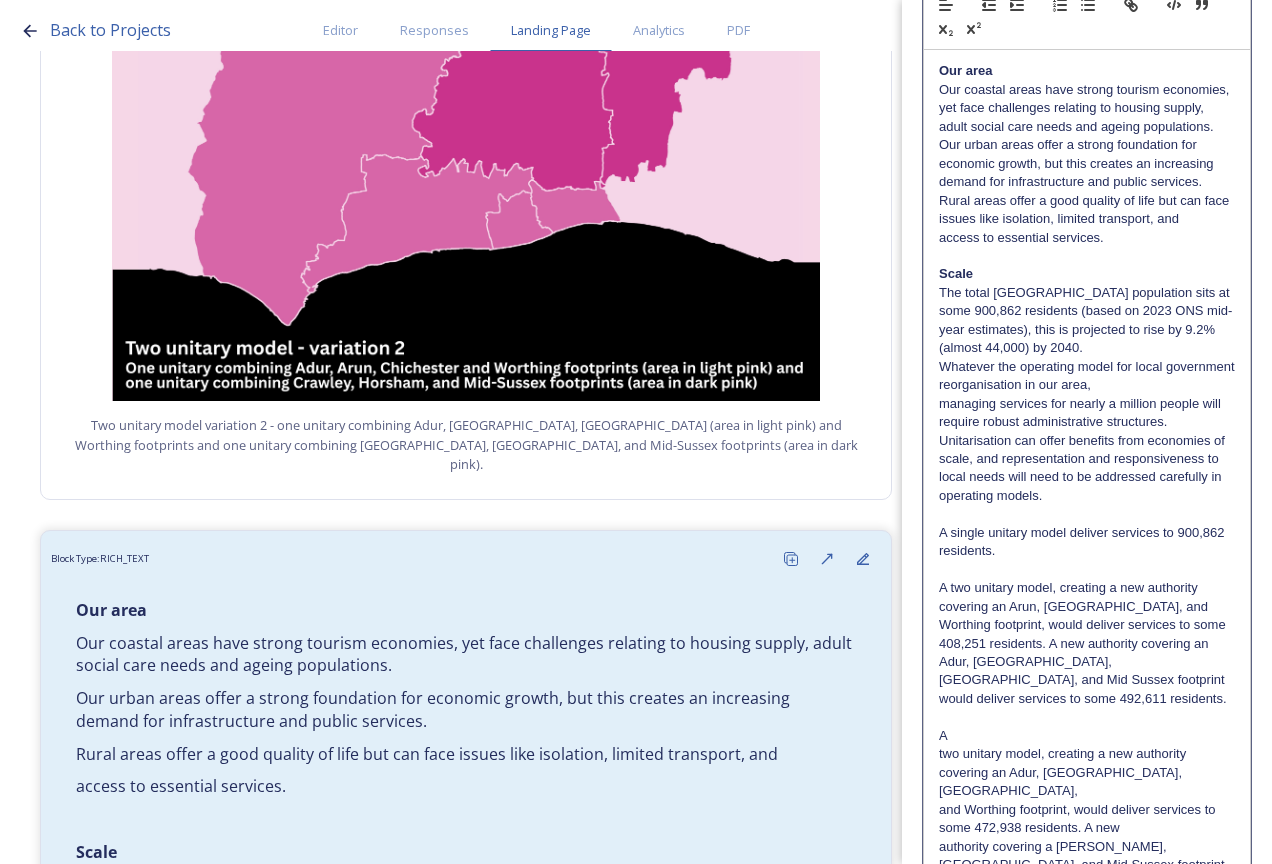click on "A" at bounding box center (1087, 736) 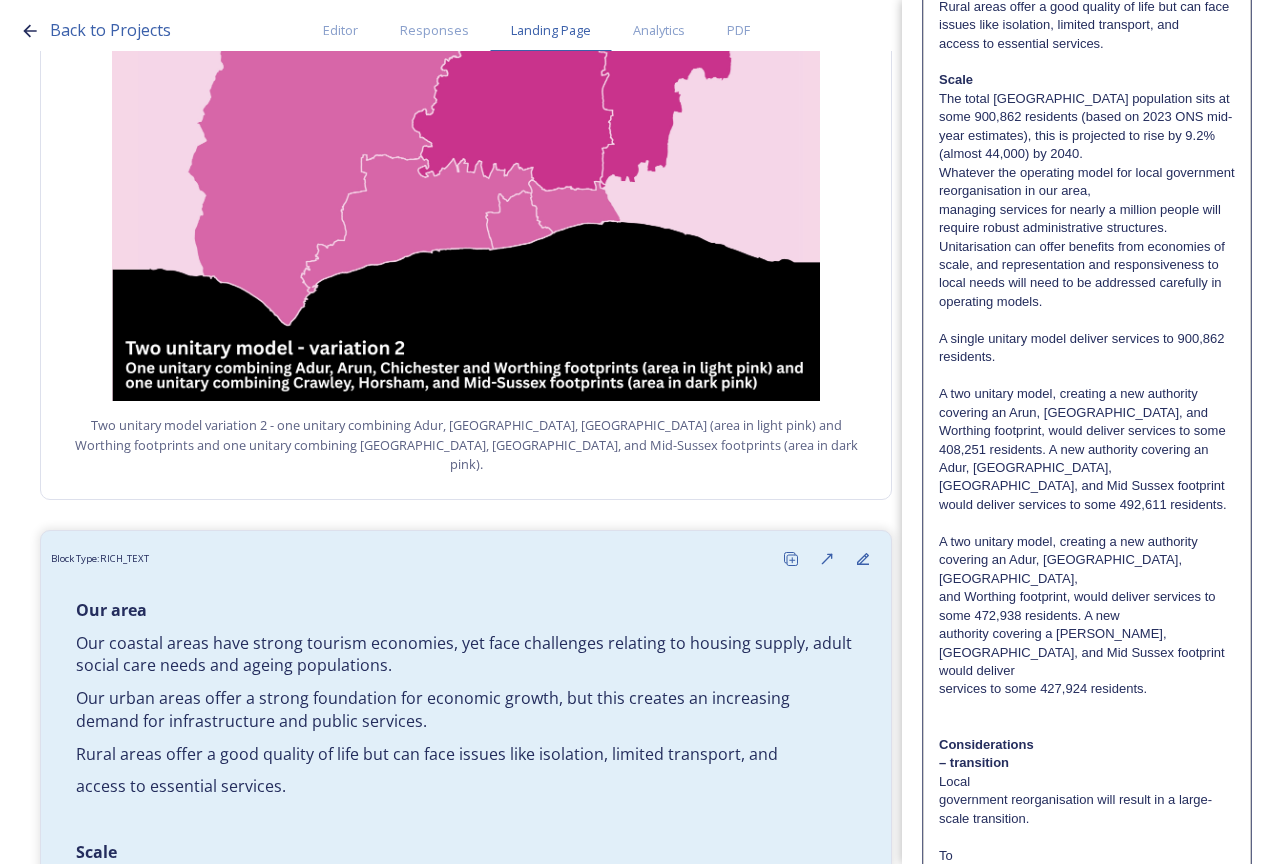 scroll, scrollTop: 400, scrollLeft: 0, axis: vertical 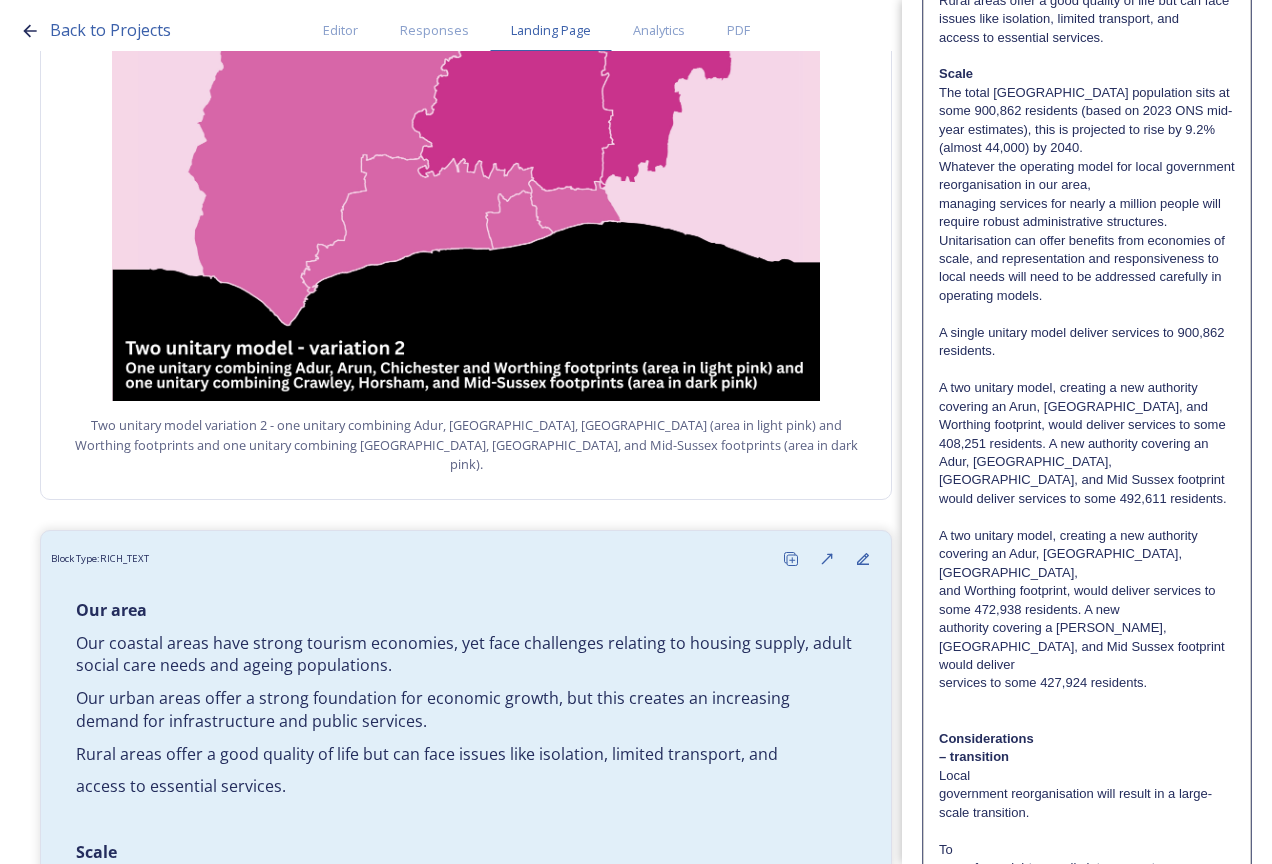 click on "A two unitary model, creating a new authority covering an Adur, Arun, Chichester," at bounding box center [1087, 554] 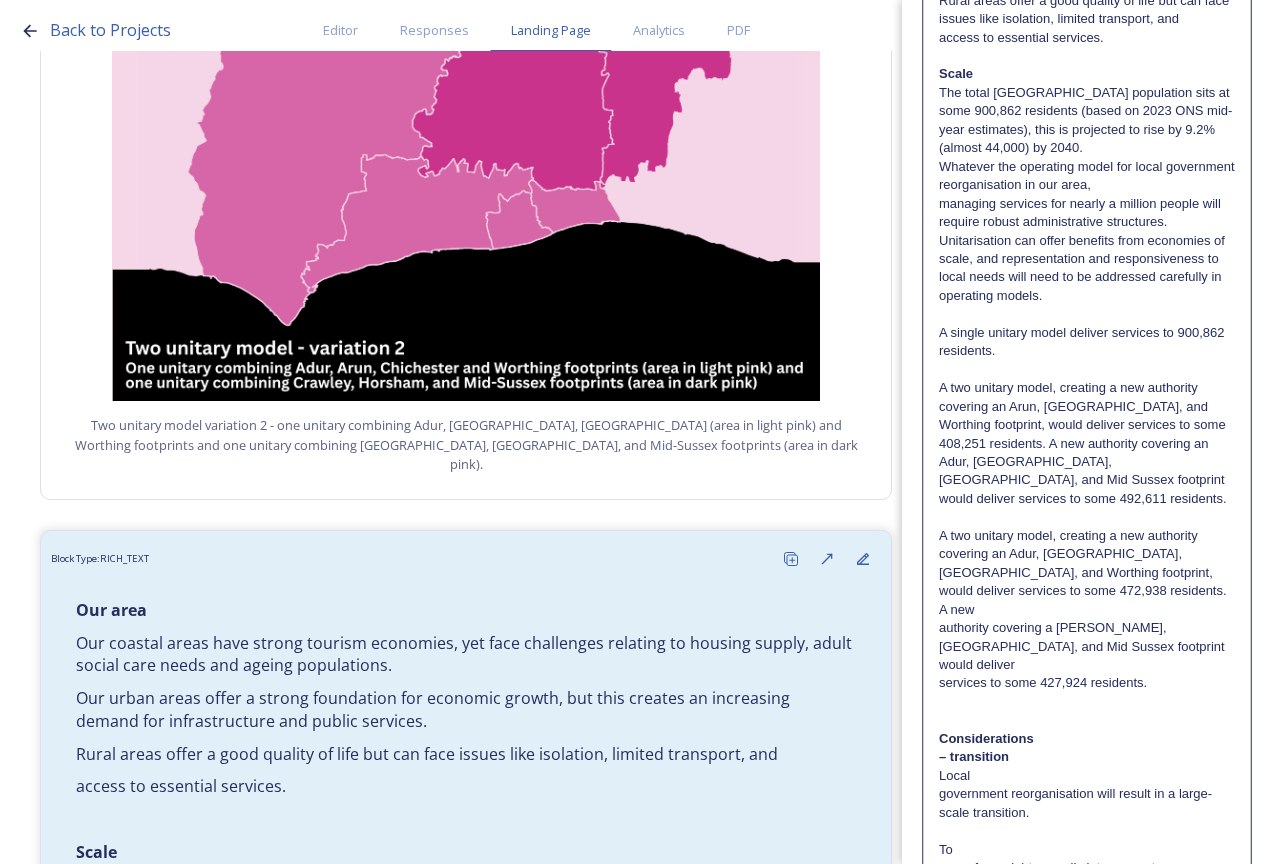 click on "A two unitary model, creating a new authority covering an Adur, Arun, Chichester, and Worthing footprint, would deliver services to some 472,938 residents. A new" at bounding box center (1087, 573) 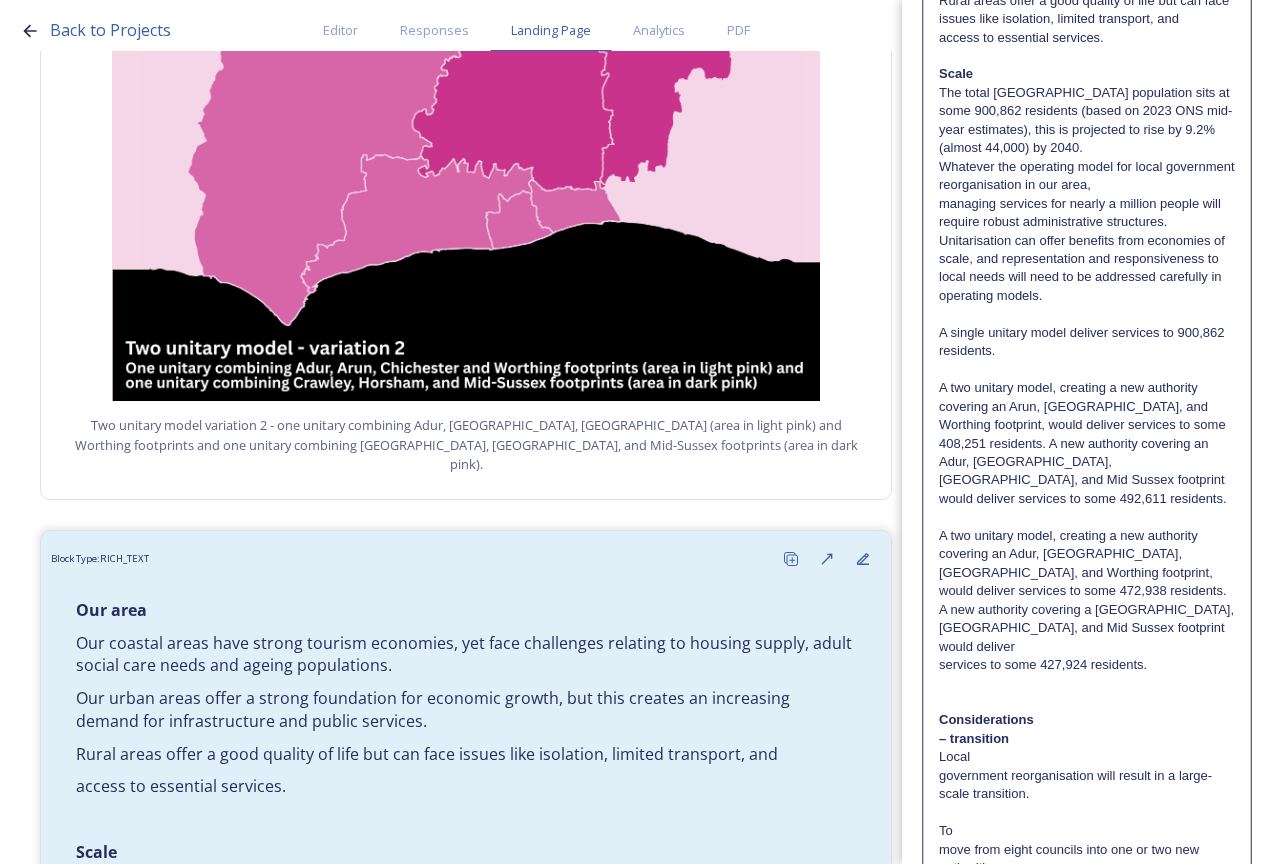 click on "A two unitary model, creating a new authority covering an Adur, Arun, Chichester, and Worthing footprint, would deliver services to some 472,938 residents. A new authority covering a Crawley, Horsham, and Mid Sussex footprint would deliver" at bounding box center [1087, 591] 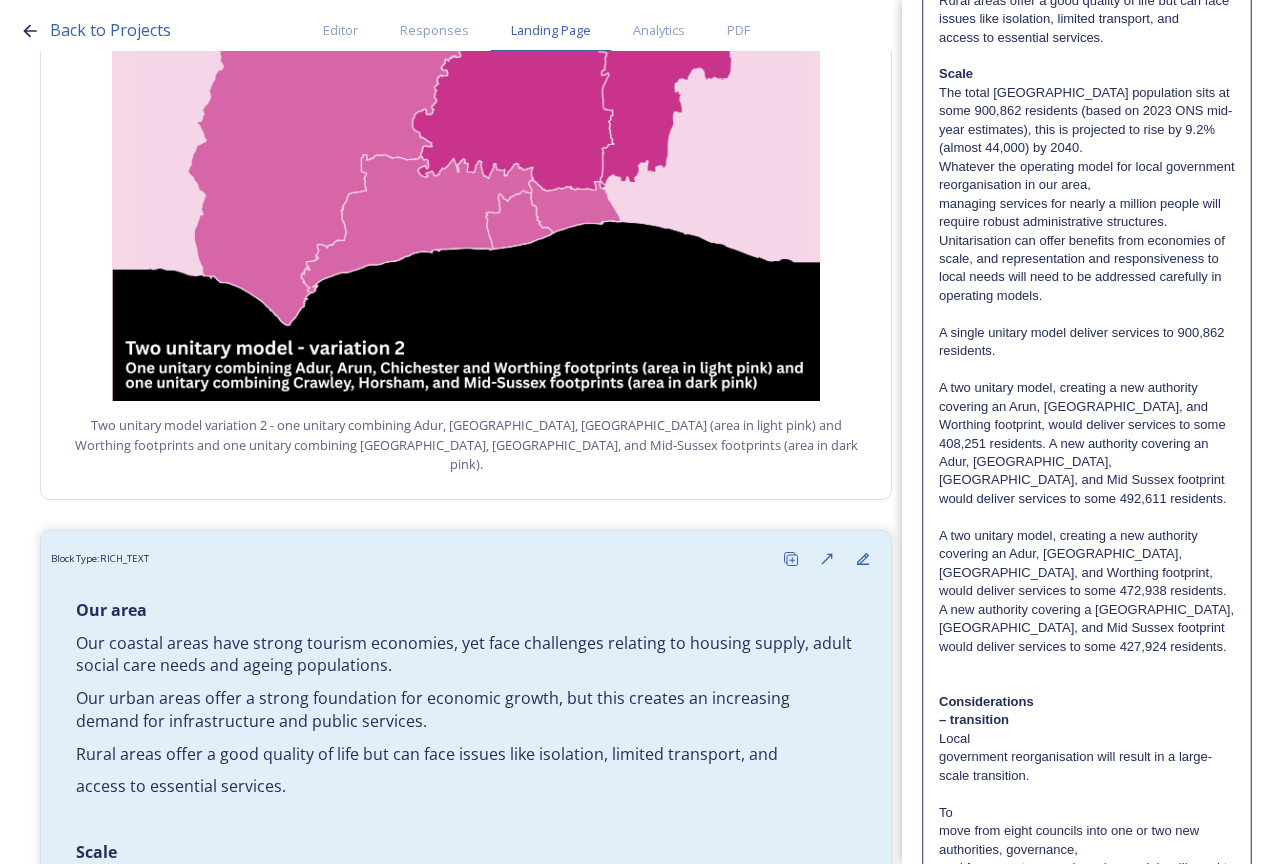 click at bounding box center [1087, 683] 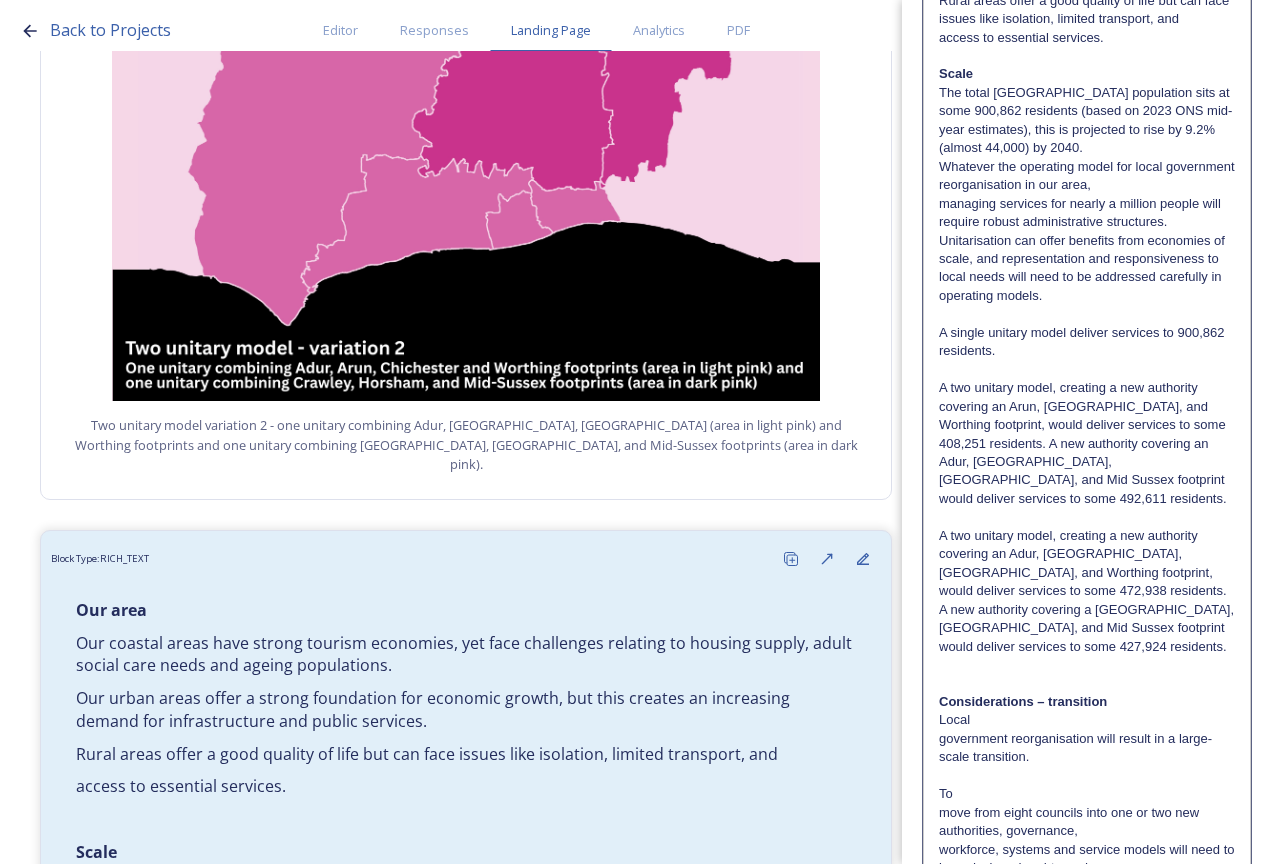 click on "Local" at bounding box center (1087, 720) 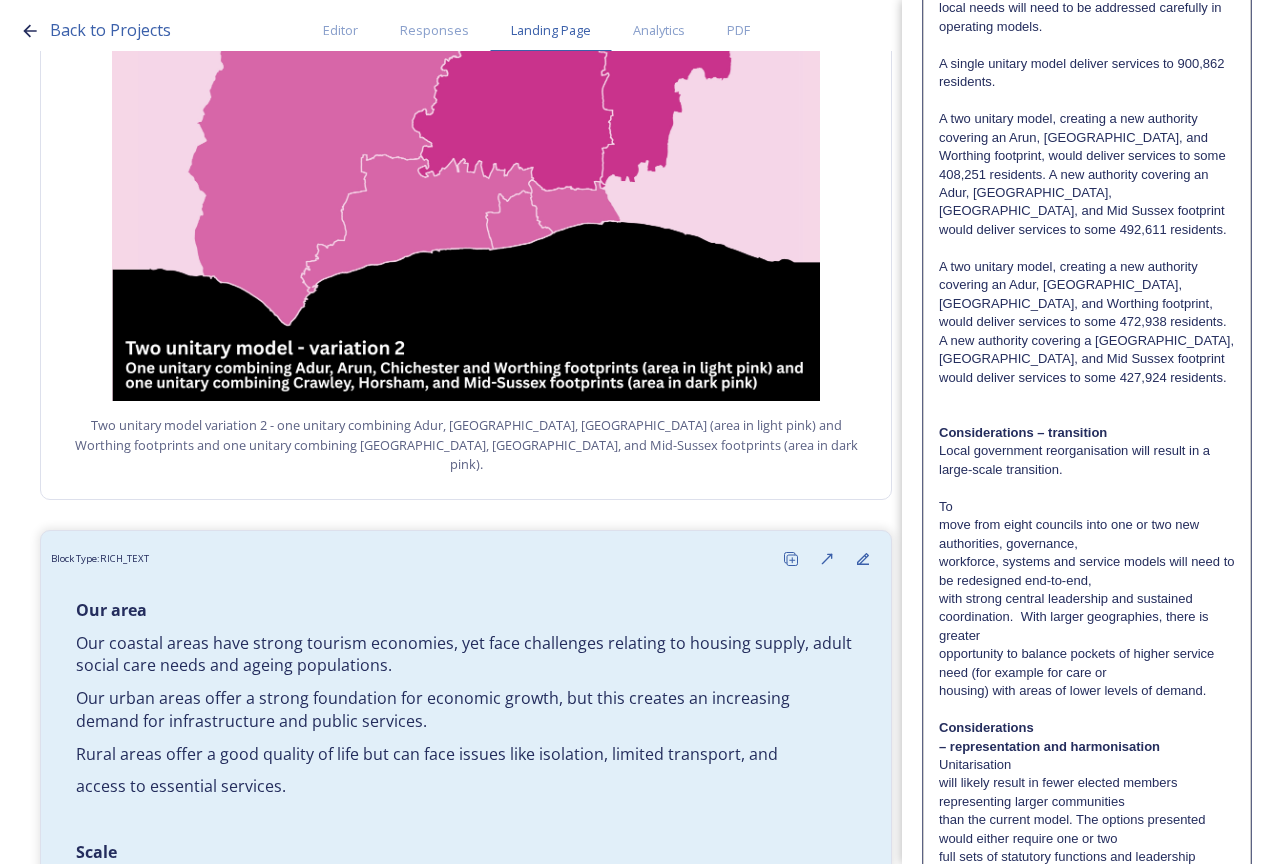 scroll, scrollTop: 800, scrollLeft: 0, axis: vertical 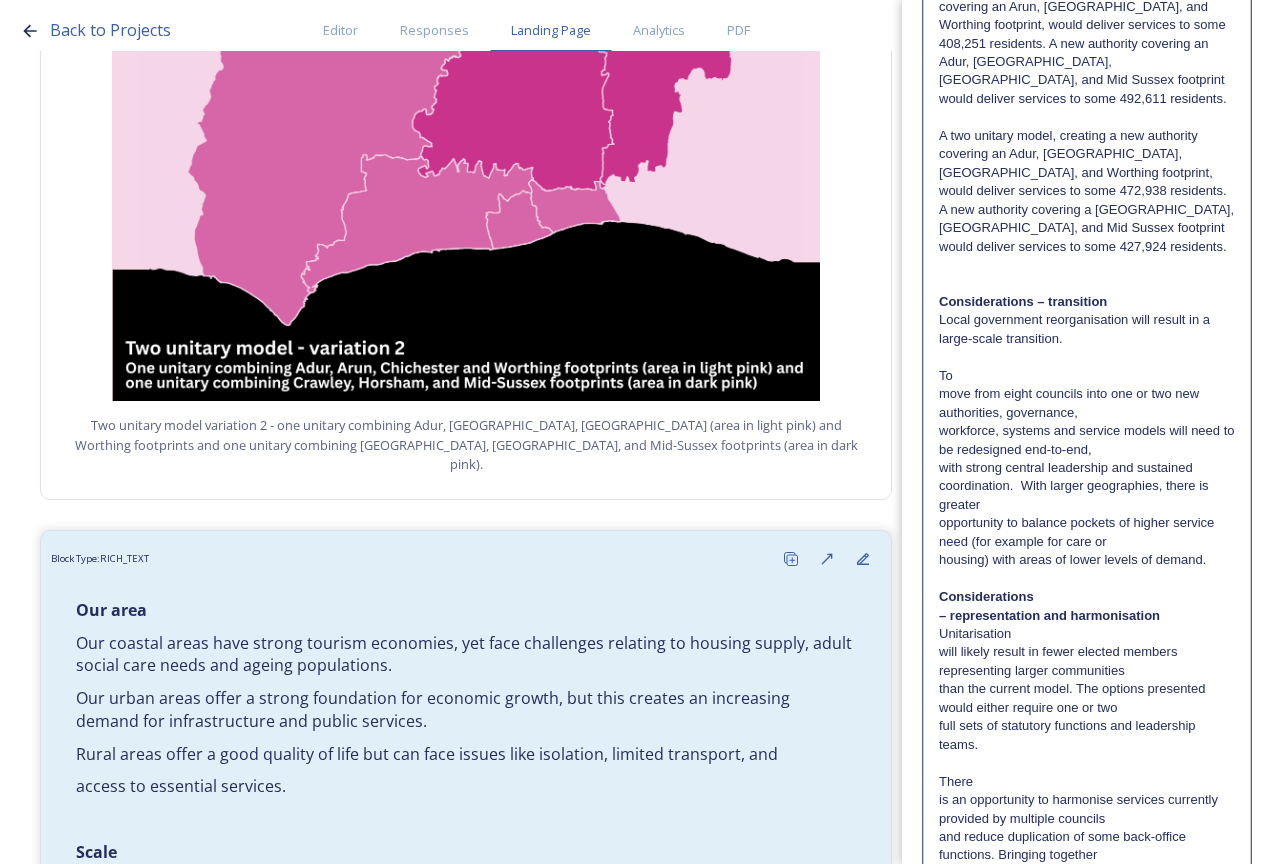 click on "To" at bounding box center [1087, 376] 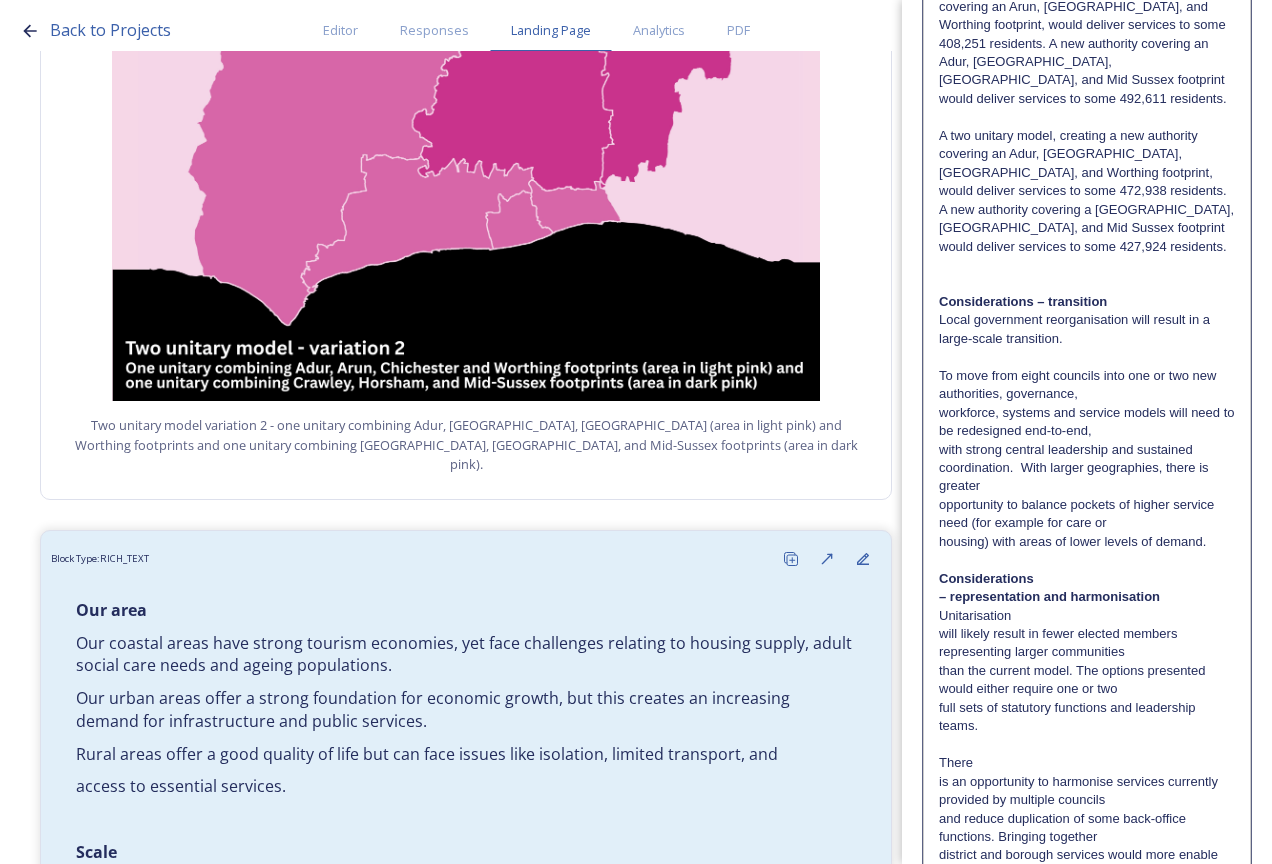 click on "To move from eight councils into one or two new authorities, governance," at bounding box center (1087, 385) 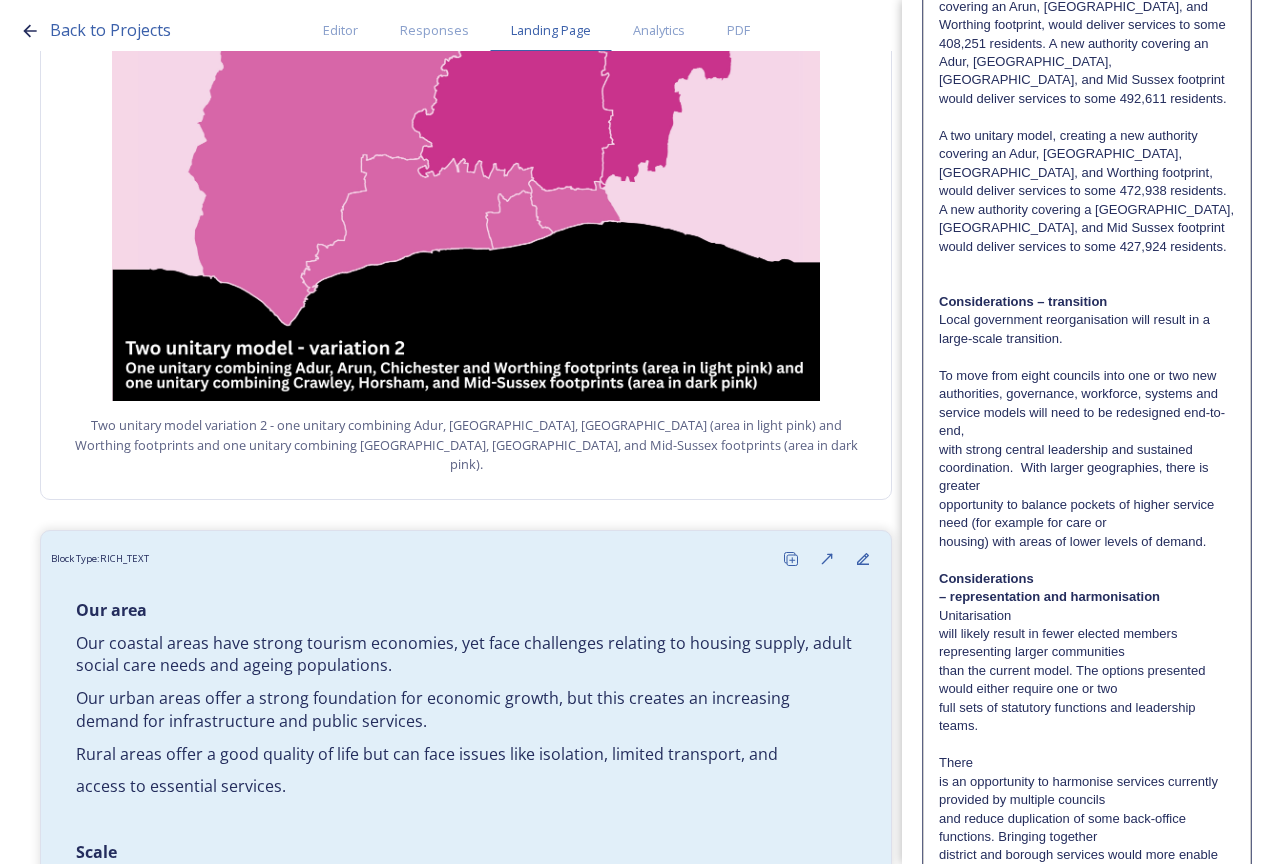 click on "To move from eight councils into one or two new authorities, governance, workforce, systems and service models will need to be redesigned end-to-end," at bounding box center [1087, 404] 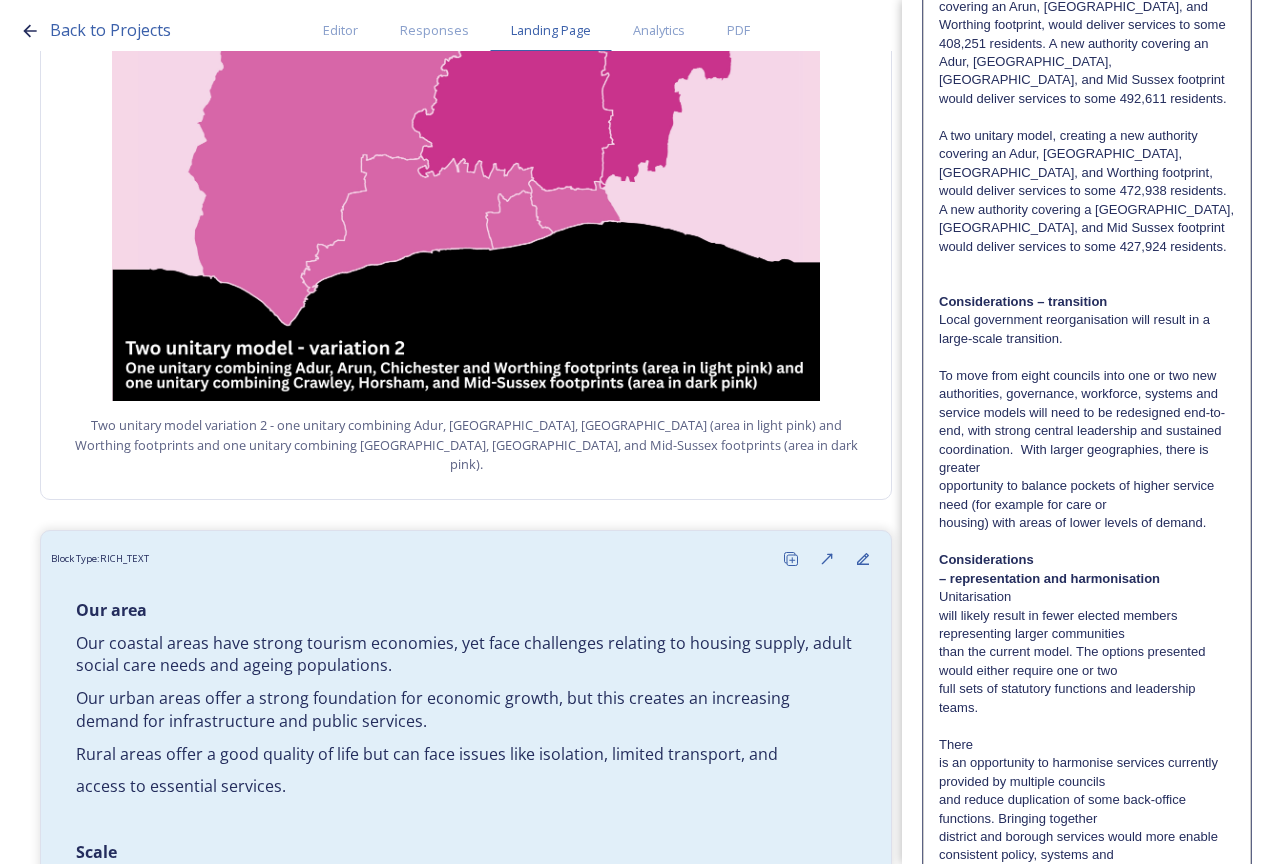 click on "To move from eight councils into one or two new authorities, governance, workforce, systems and service models will need to be redesigned end-to-end, with strong central leadership and sustained coordination.  With larger geographies, there is greater" at bounding box center (1087, 422) 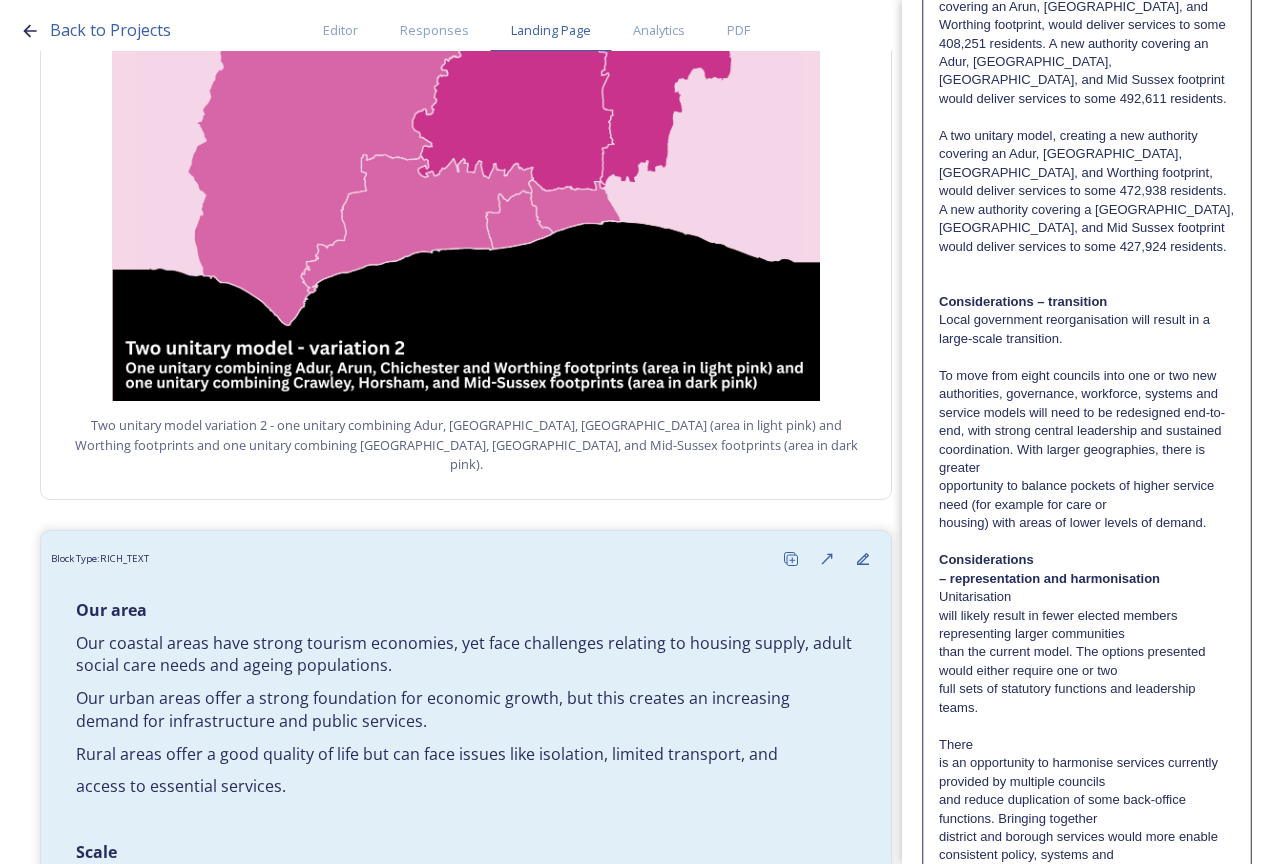 click on "To move from eight councils into one or two new authorities, governance, workforce, systems and service models will need to be redesigned end-to-end, with strong central leadership and sustained coordination. With larger geographies, there is greater" at bounding box center [1087, 422] 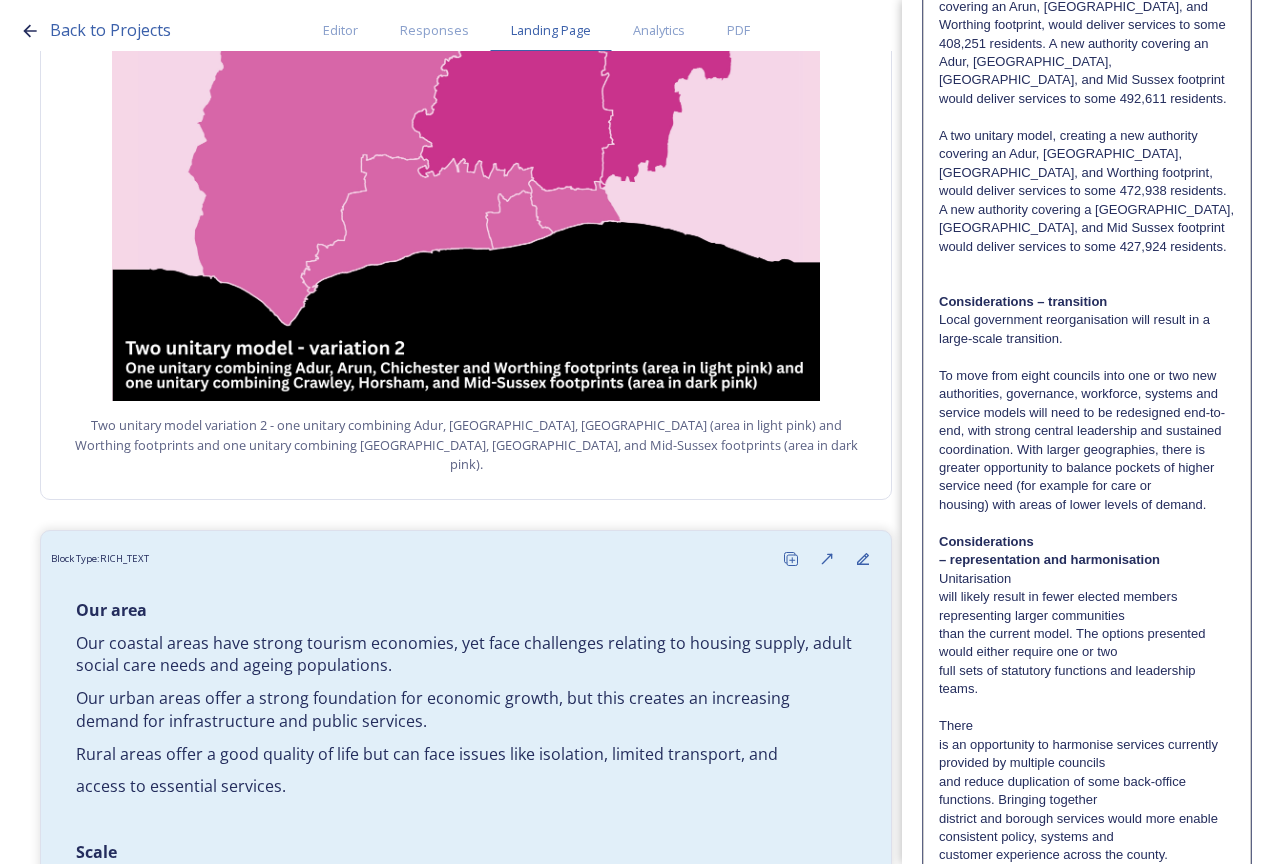 click at bounding box center [1087, 523] 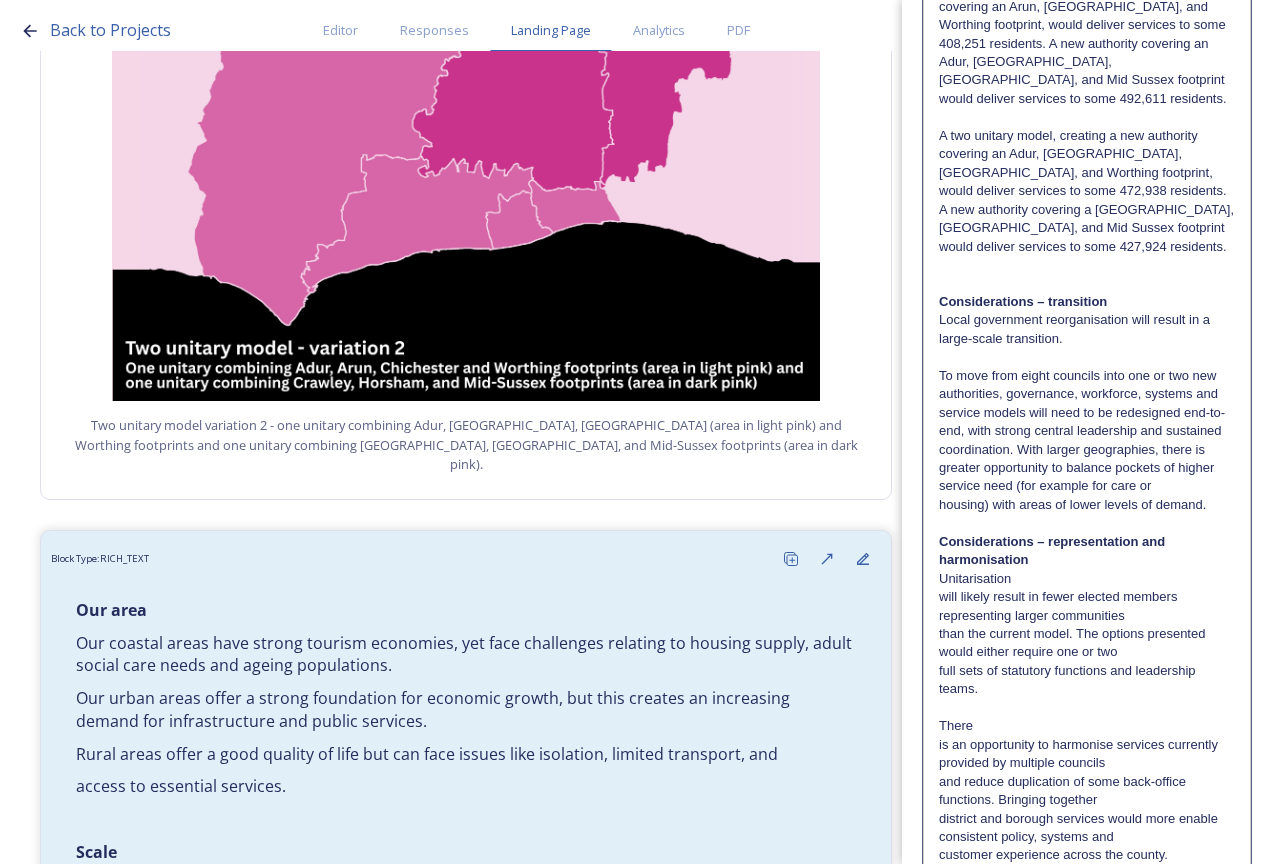 click on "To move from eight councils into one or two new authorities, governance, workforce, systems and service models will need to be redesigned end-to-end, with strong central leadership and sustained coordination. With larger geographies, there is greater opportunity to balance pockets of higher service need (for example for care or" at bounding box center [1087, 431] 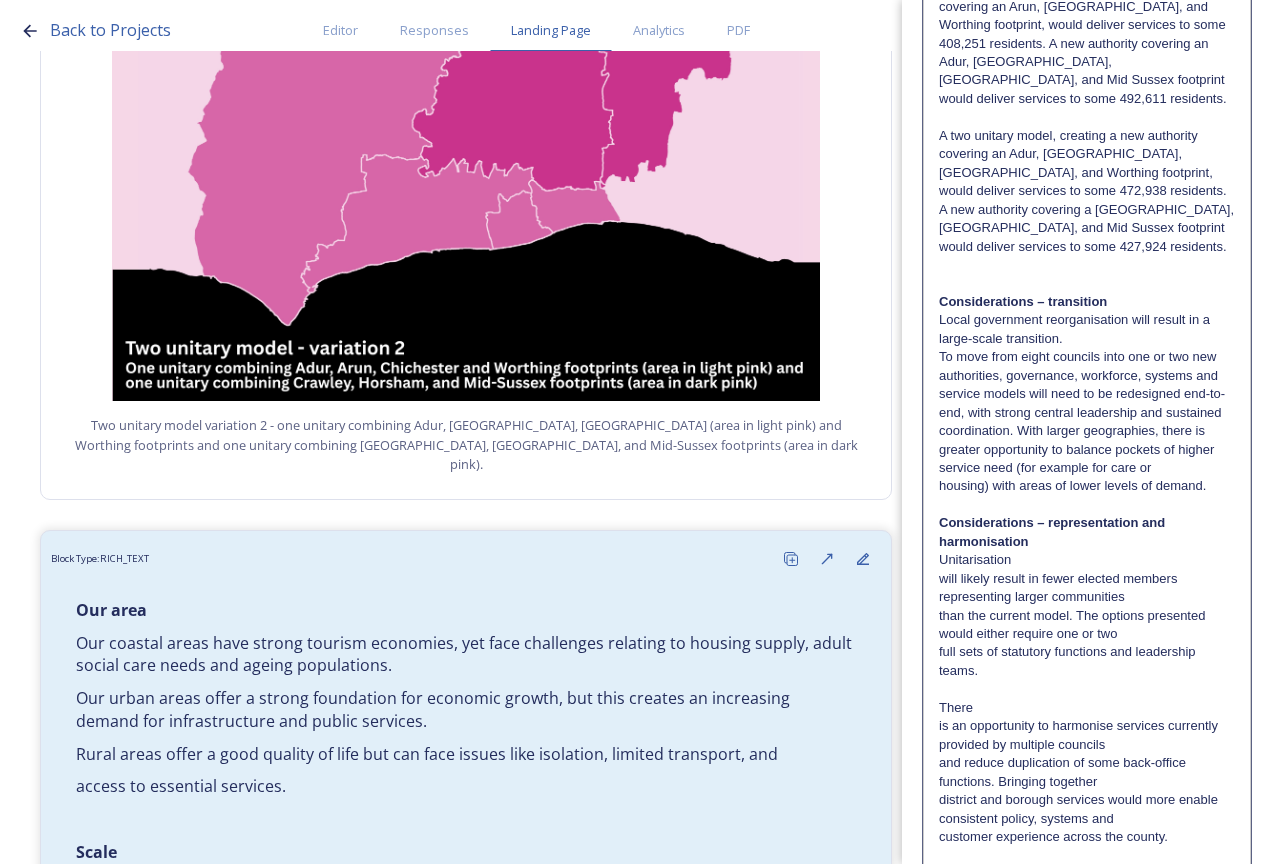 click on "Considerations – representation and harmonisation" at bounding box center (1087, 532) 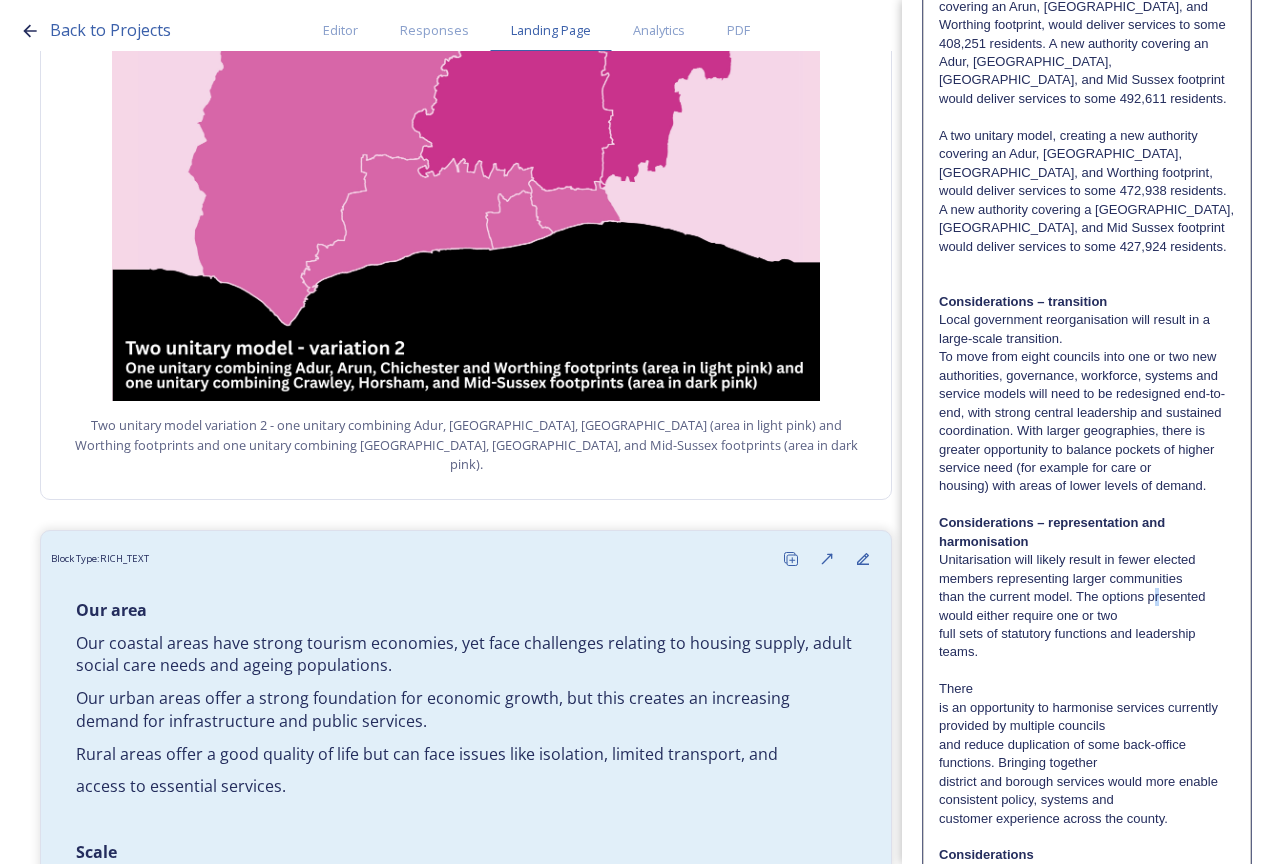 click on "than the current model. The options presented would either require one or two" at bounding box center [1087, 606] 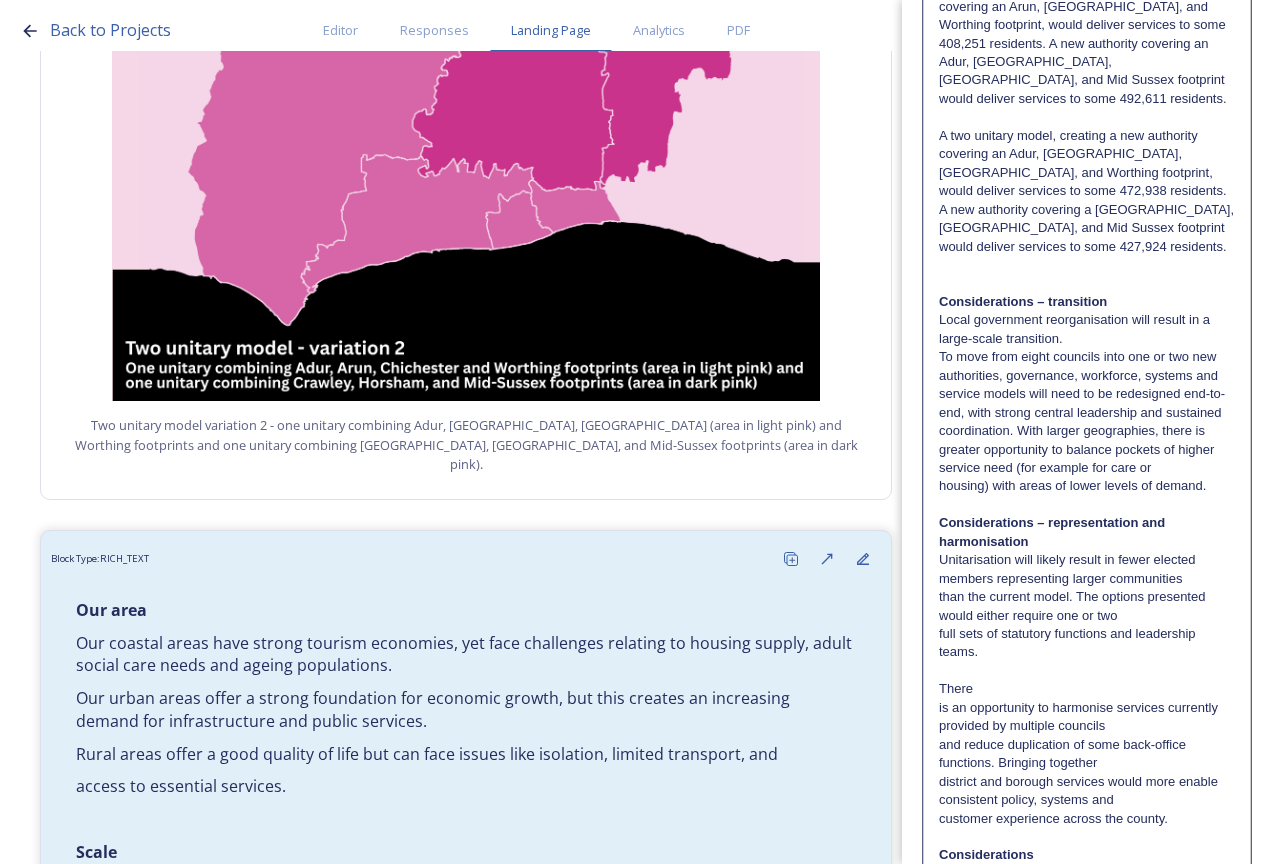 click on "than the current model. The options presented would either require one or two" at bounding box center [1087, 606] 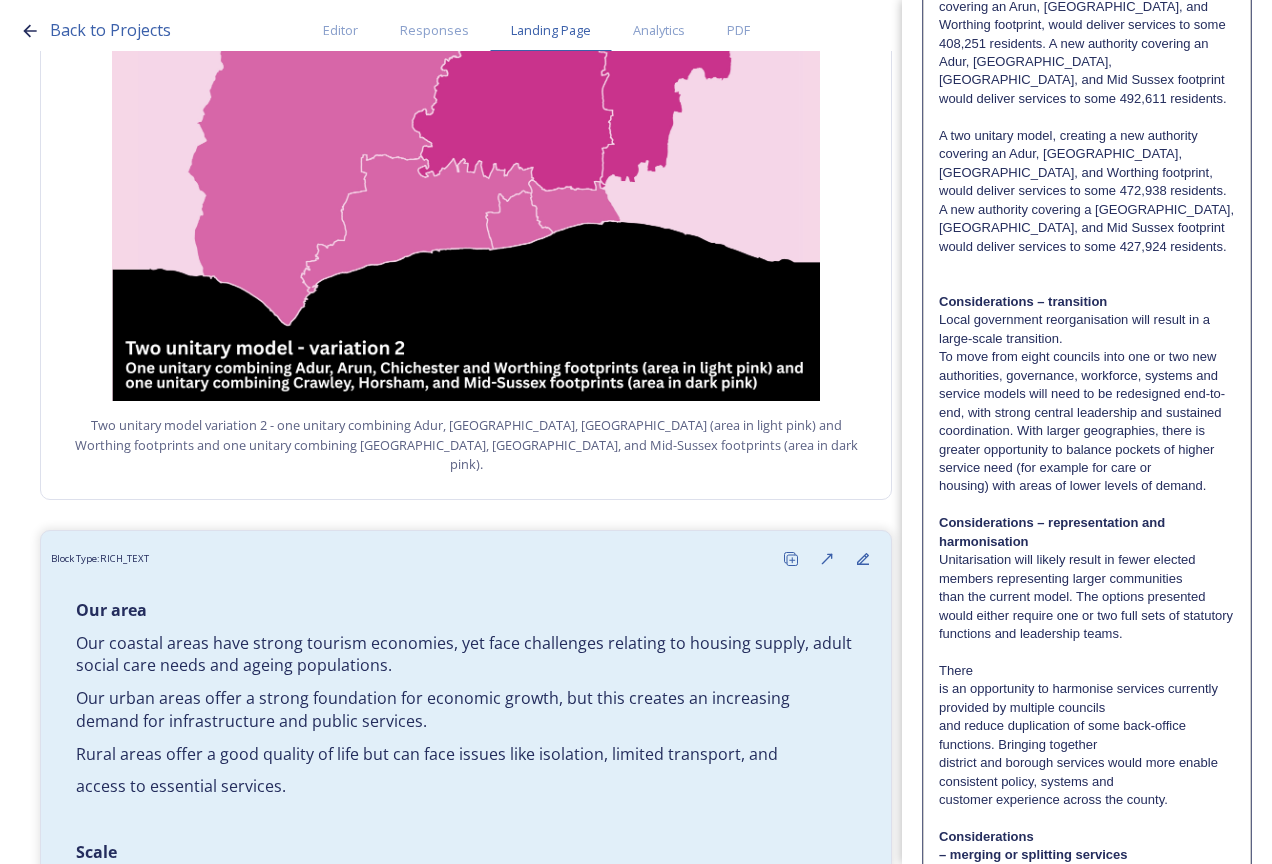 click on "There" at bounding box center (1087, 671) 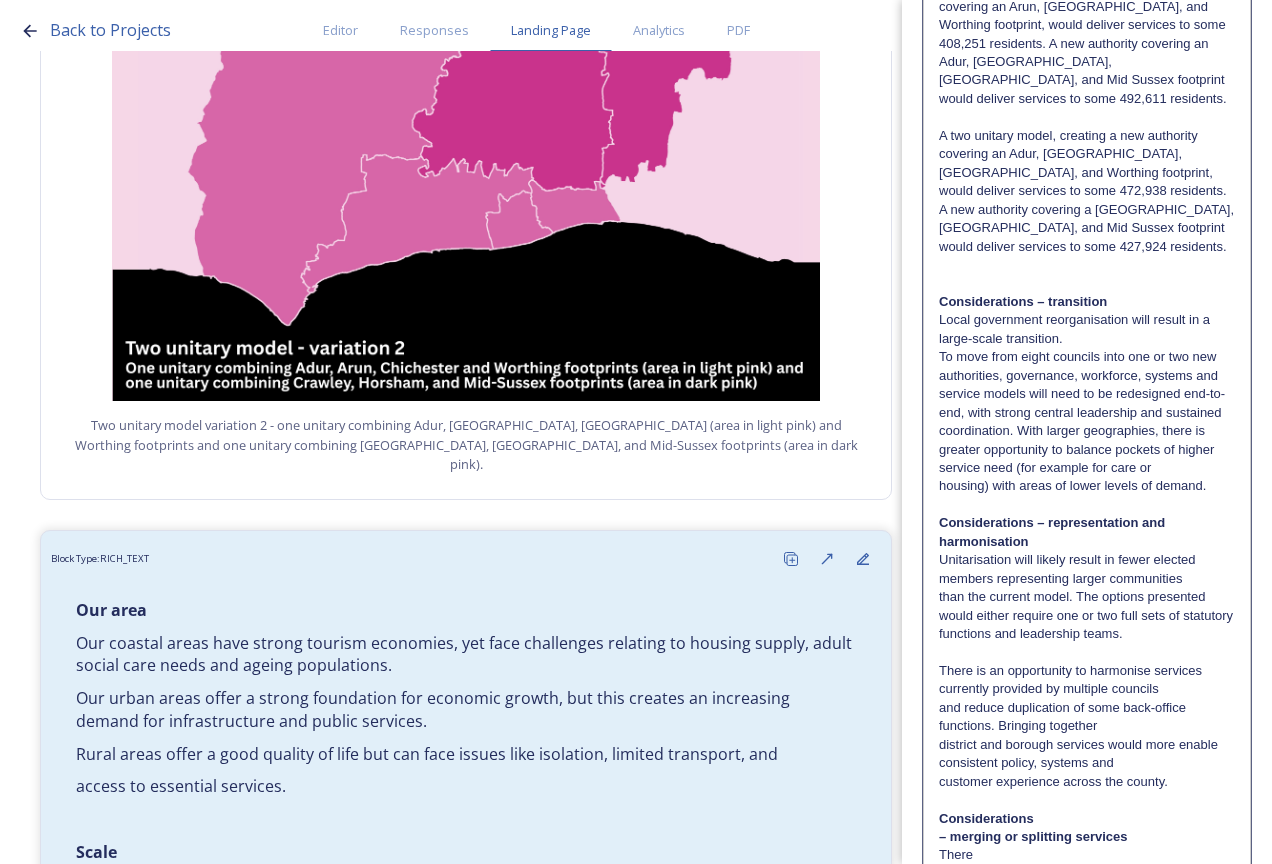 click at bounding box center (1087, 652) 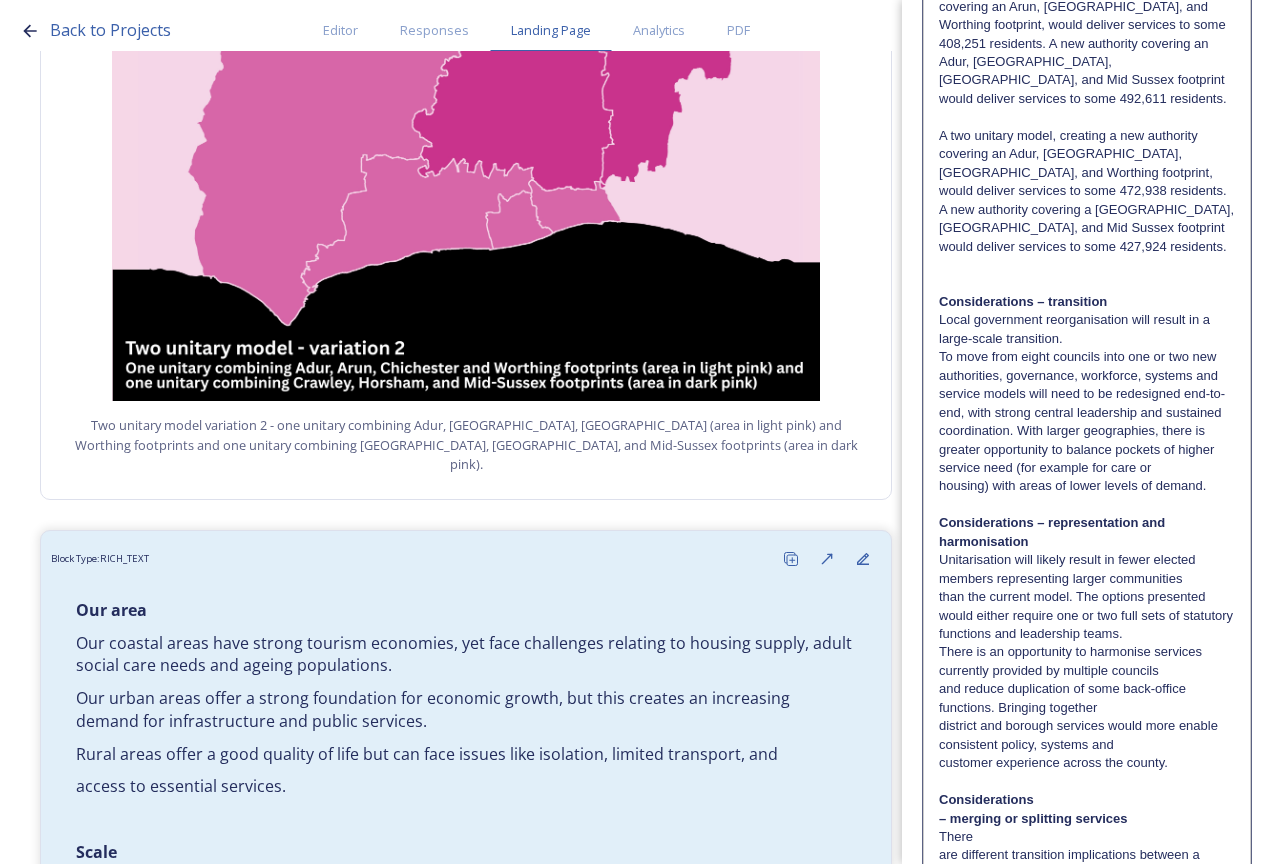 click on "Our area  Our coastal areas have strong tourism economies, yet face challenges relating to housing supply, adult social care needs and ageing populations.  Our urban areas offer a strong foundation for economic growth, but this creates an increasing demand for infrastructure and public services.   Rural areas offer a good quality of life but can face issues like isolation, limited transport, and access to essential services.   Scale The total [GEOGRAPHIC_DATA] population sits at some 900,862 residents (based on 2023 ONS mid-year estimates), this is projected to rise by 9.2% (almost 44,000) by 2040. Whatever the operating model for local government reorganisation in our area, managing services for nearly a million people will require robust administrative structures. Unitarisation can offer benefits from economies of scale, and representation and responsiveness to local needs will need to be addressed carefully in operating models.    A single unitary model deliver services to 900,862 residents." at bounding box center [1087, 449] 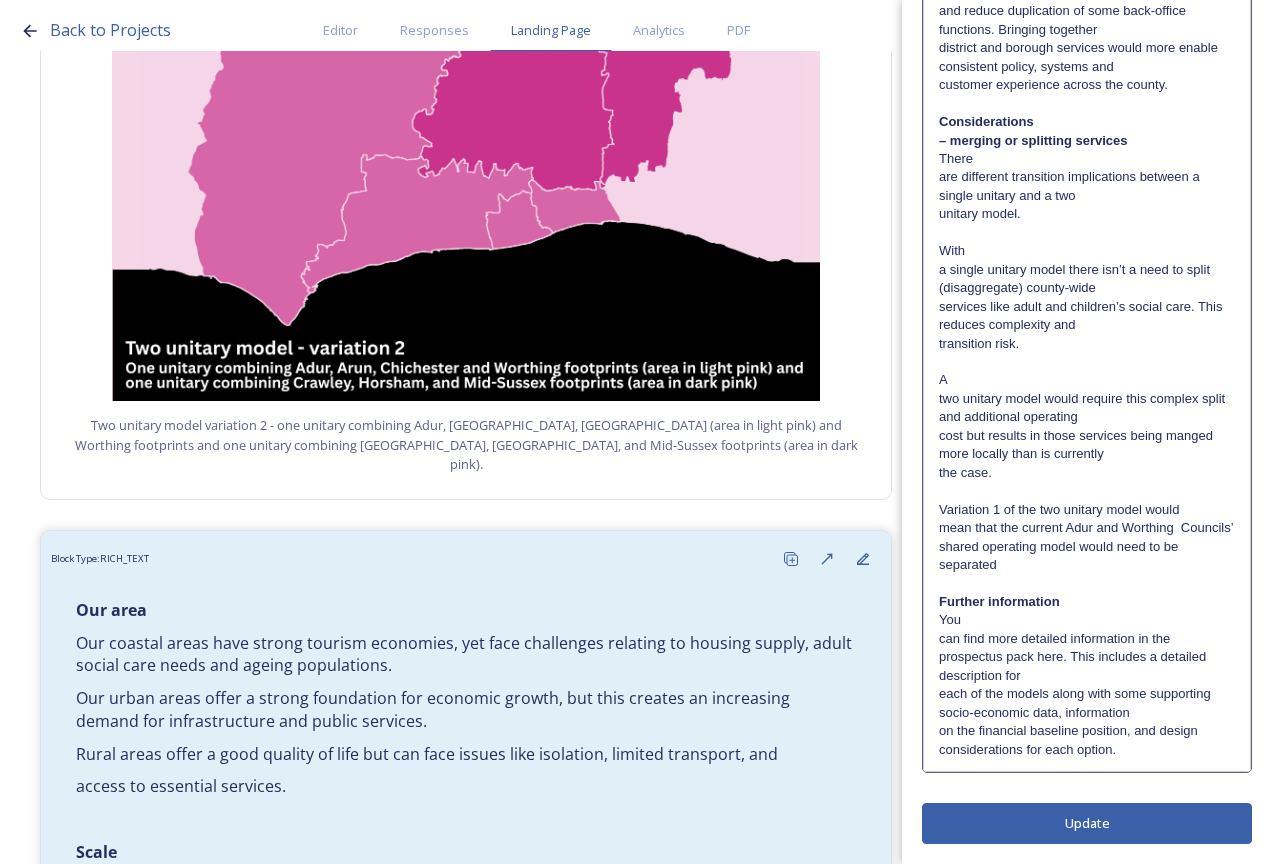 scroll, scrollTop: 0, scrollLeft: 0, axis: both 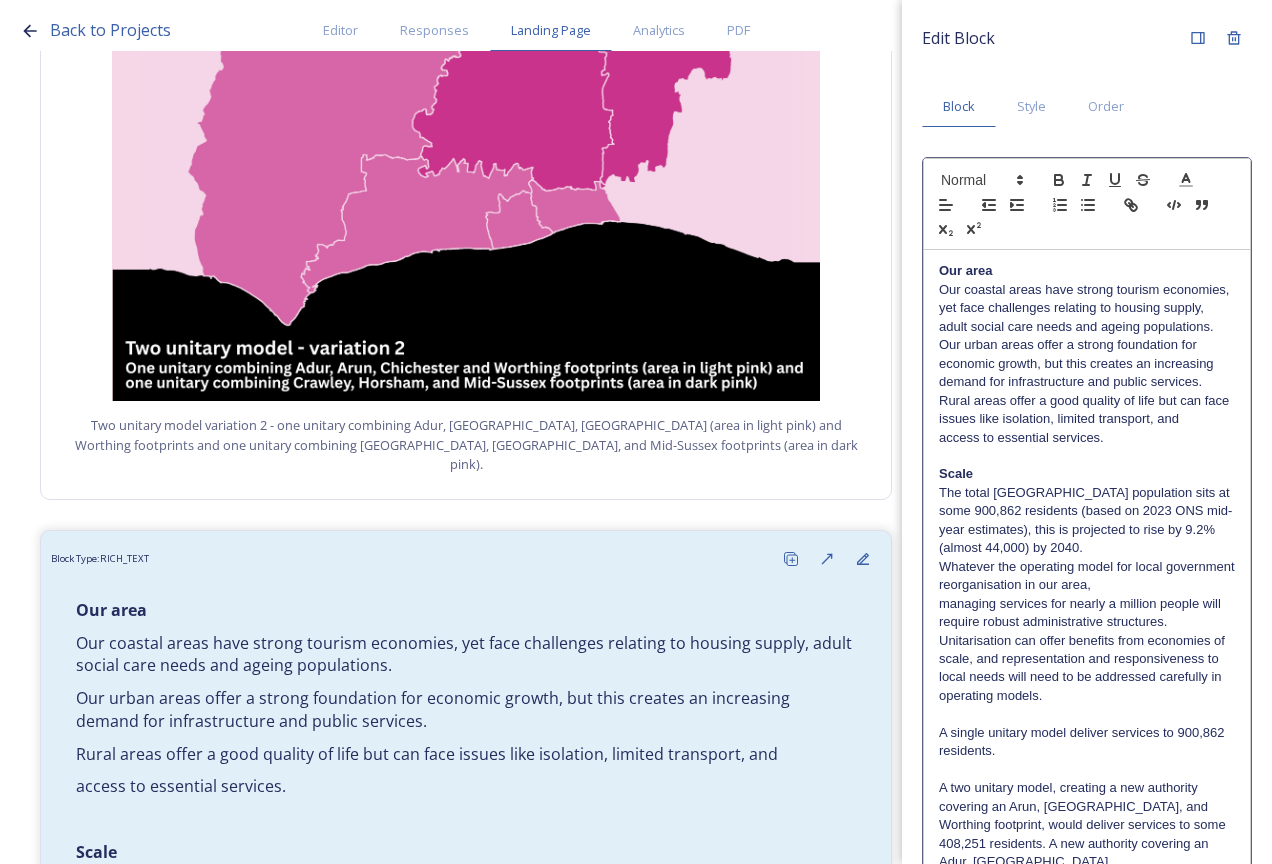 click on "Edit Block Block Style Order                                                                                                                                                                           Our area  Our coastal areas have strong tourism economies, yet face challenges relating to housing supply, adult social care needs and ageing populations.  Our urban areas offer a strong foundation for economic growth, but this creates an increasing demand for infrastructure and public services.   Rural areas offer a good quality of life but can face issues like isolation, limited transport, and access to essential services.   Scale The total [GEOGRAPHIC_DATA] population sits at some 900,862 residents (based on 2023 ONS mid-year estimates), this is projected to rise by 9.2% (almost 44,000) by 2040. Whatever the operating model for local government reorganisation in our area,   A single unitary model deliver services to 900,862 residents.          Considerations – transition     Considerations There   With" at bounding box center [1087, 1171] 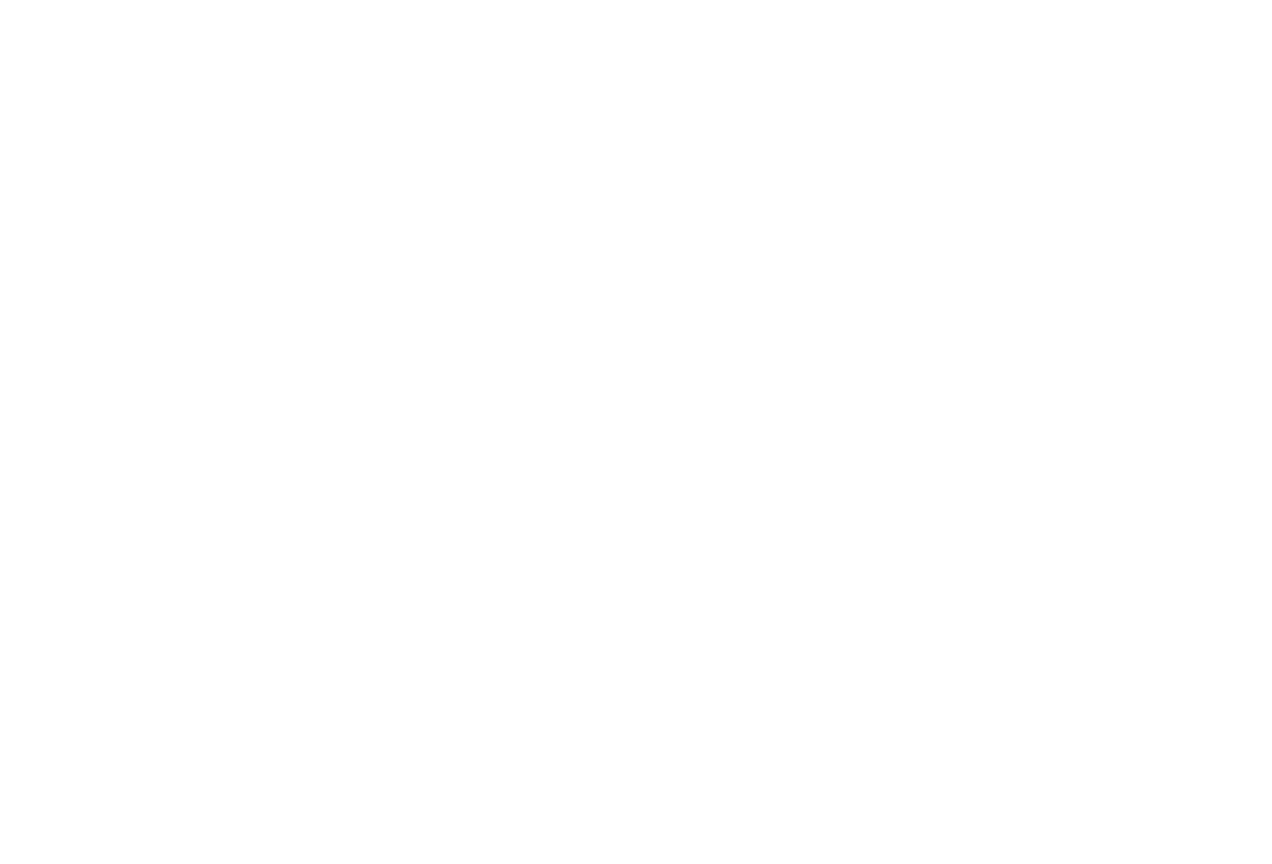 scroll, scrollTop: 0, scrollLeft: 0, axis: both 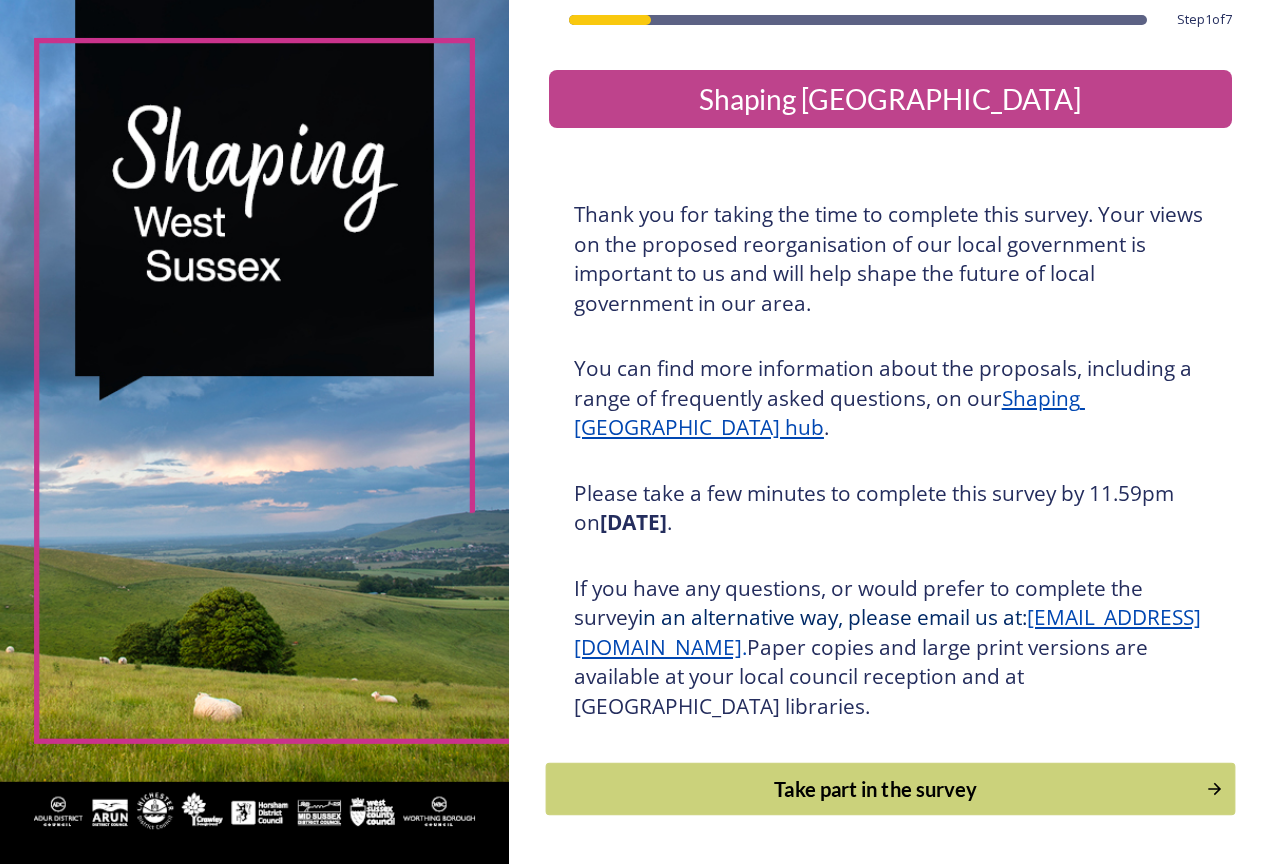 click on "Take part in the survey" at bounding box center (875, 789) 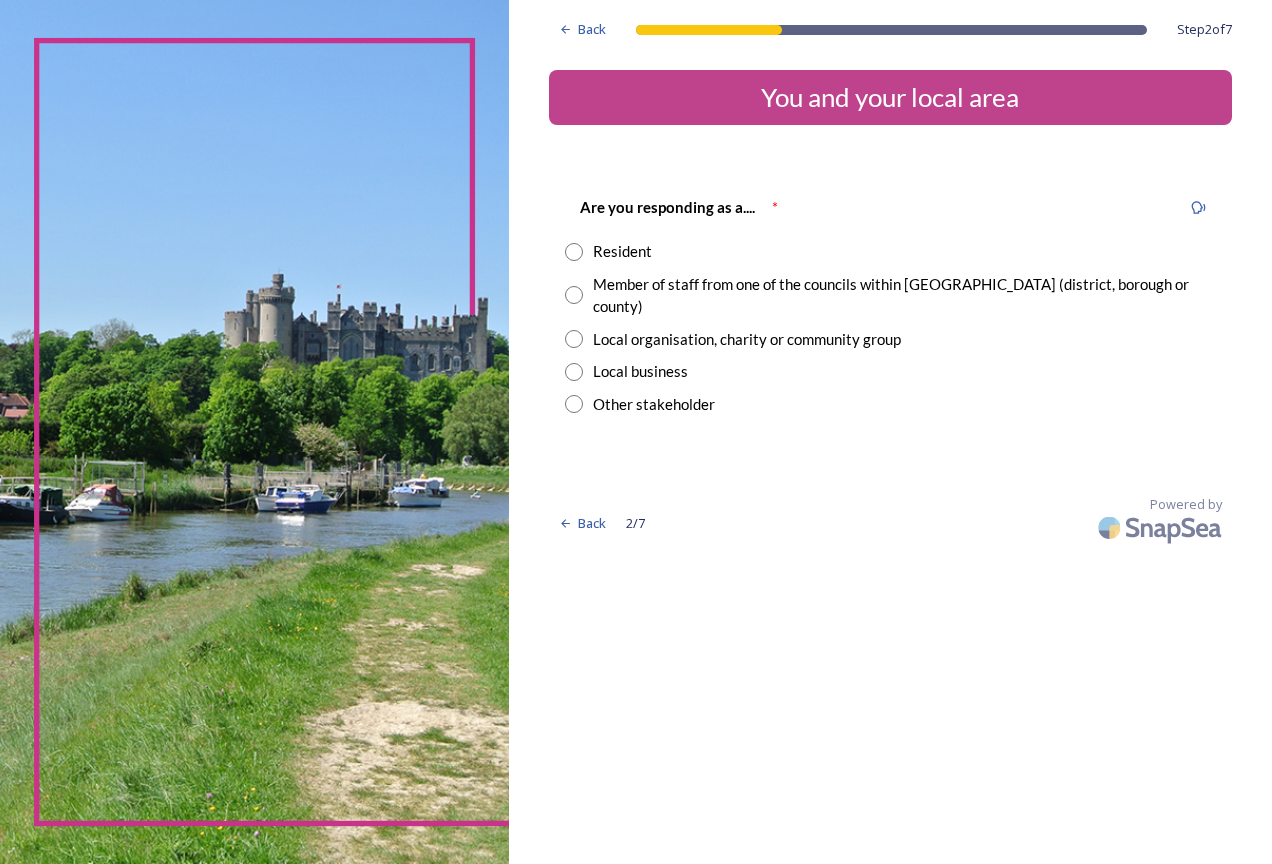 click on "Resident" at bounding box center (890, 251) 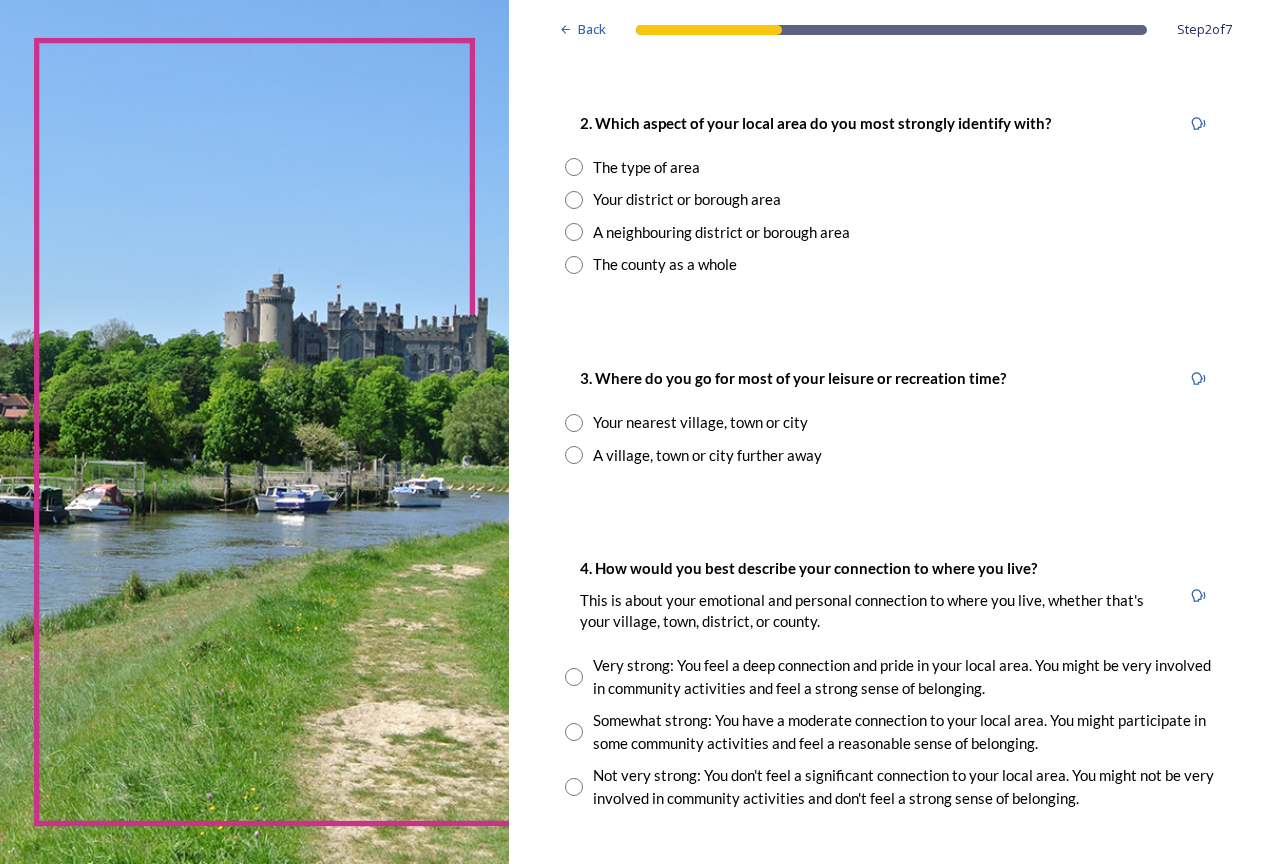 scroll, scrollTop: 500, scrollLeft: 0, axis: vertical 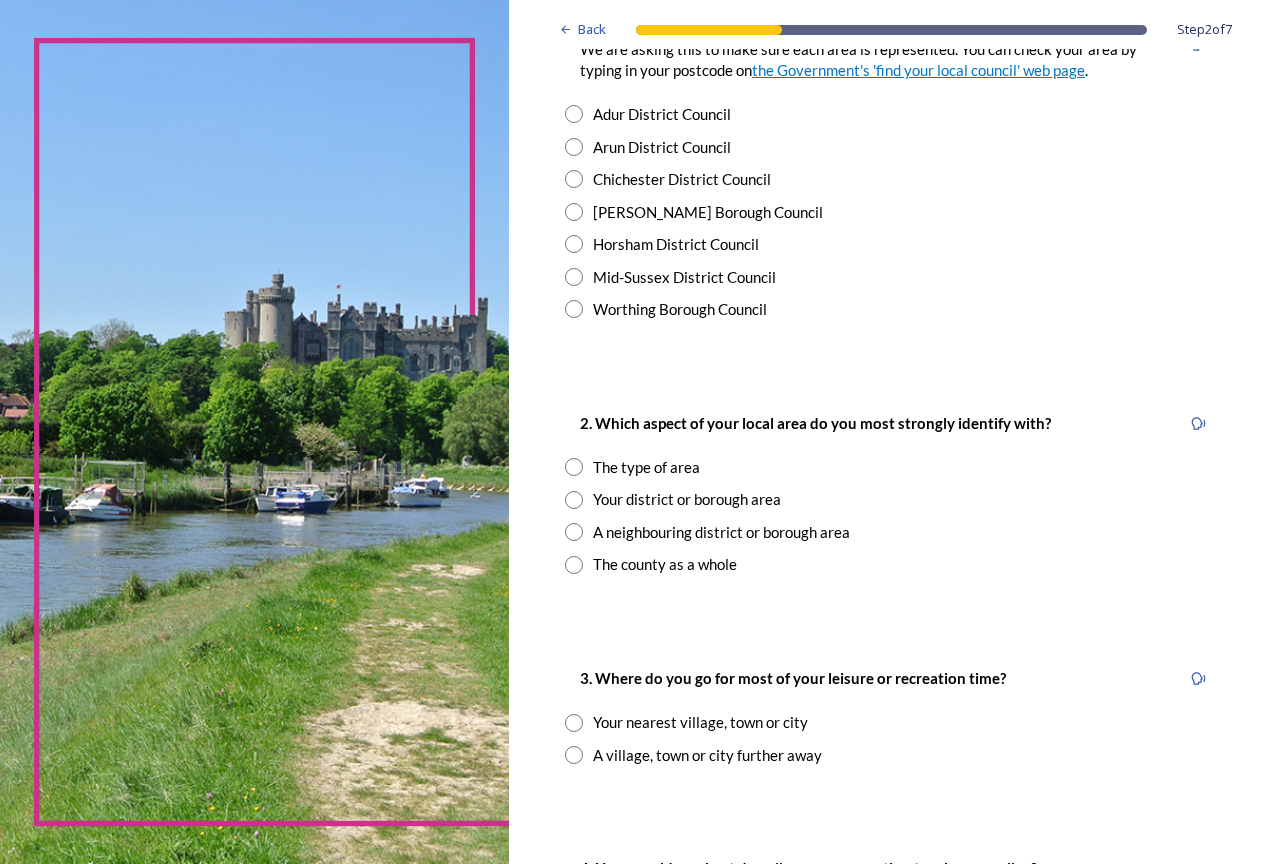 click at bounding box center [574, 212] 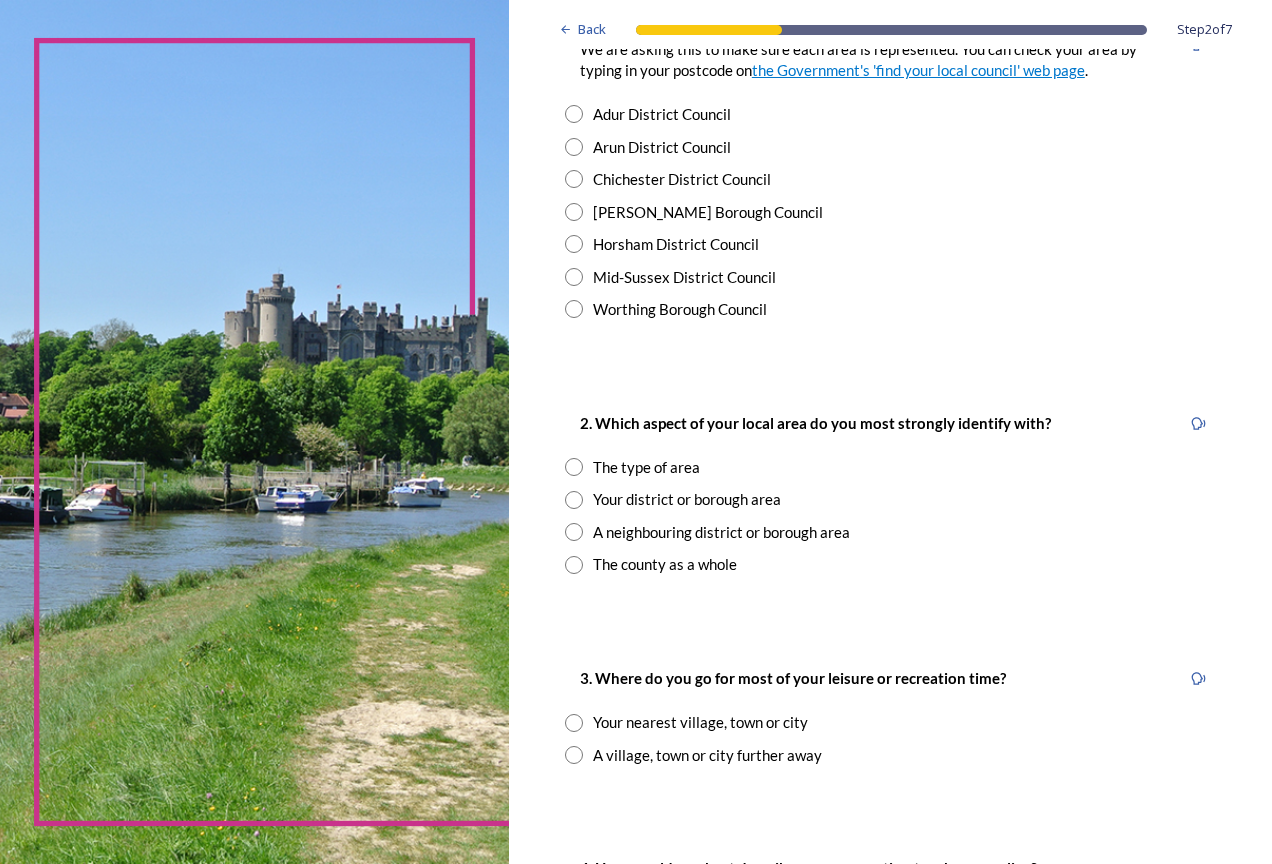 radio on "true" 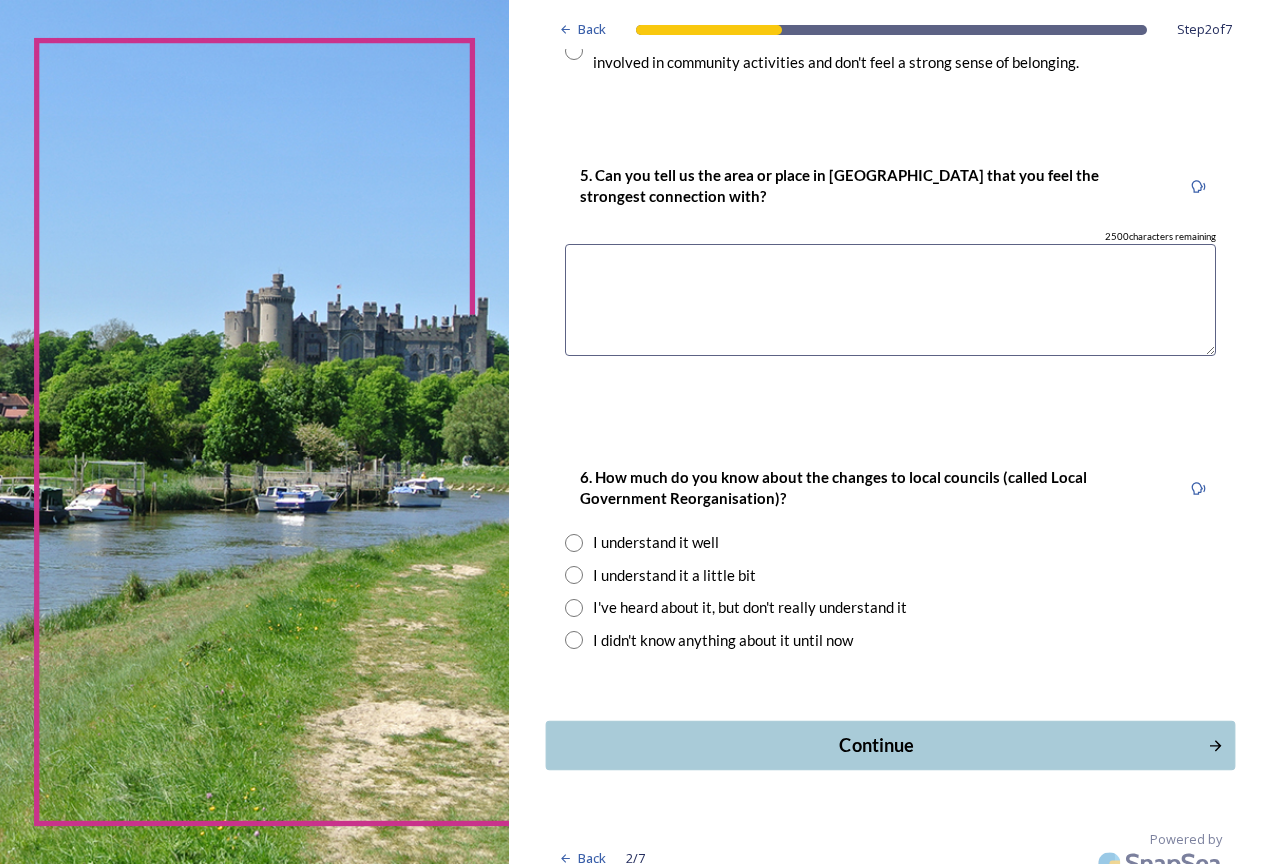 click on "Continue" at bounding box center (876, 745) 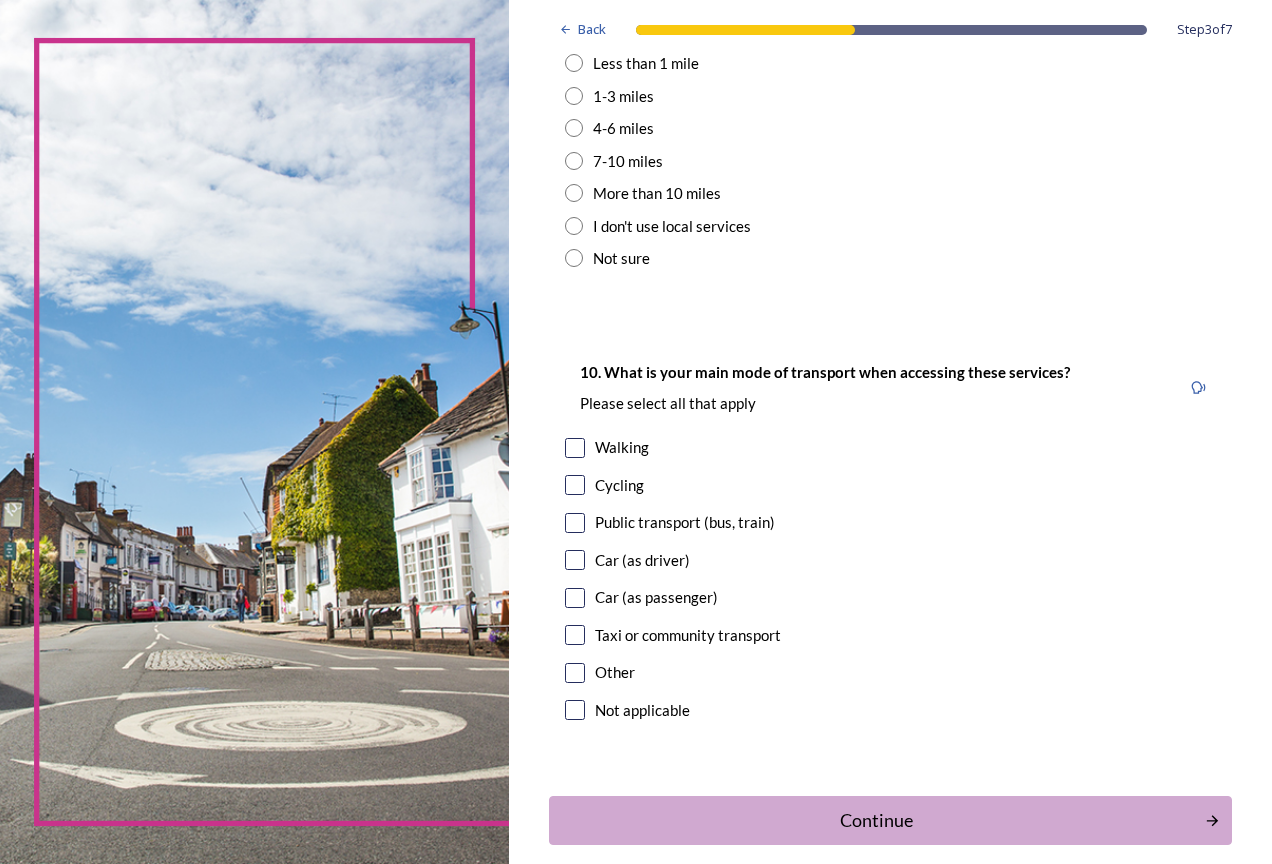 click on "Continue" at bounding box center [877, 820] 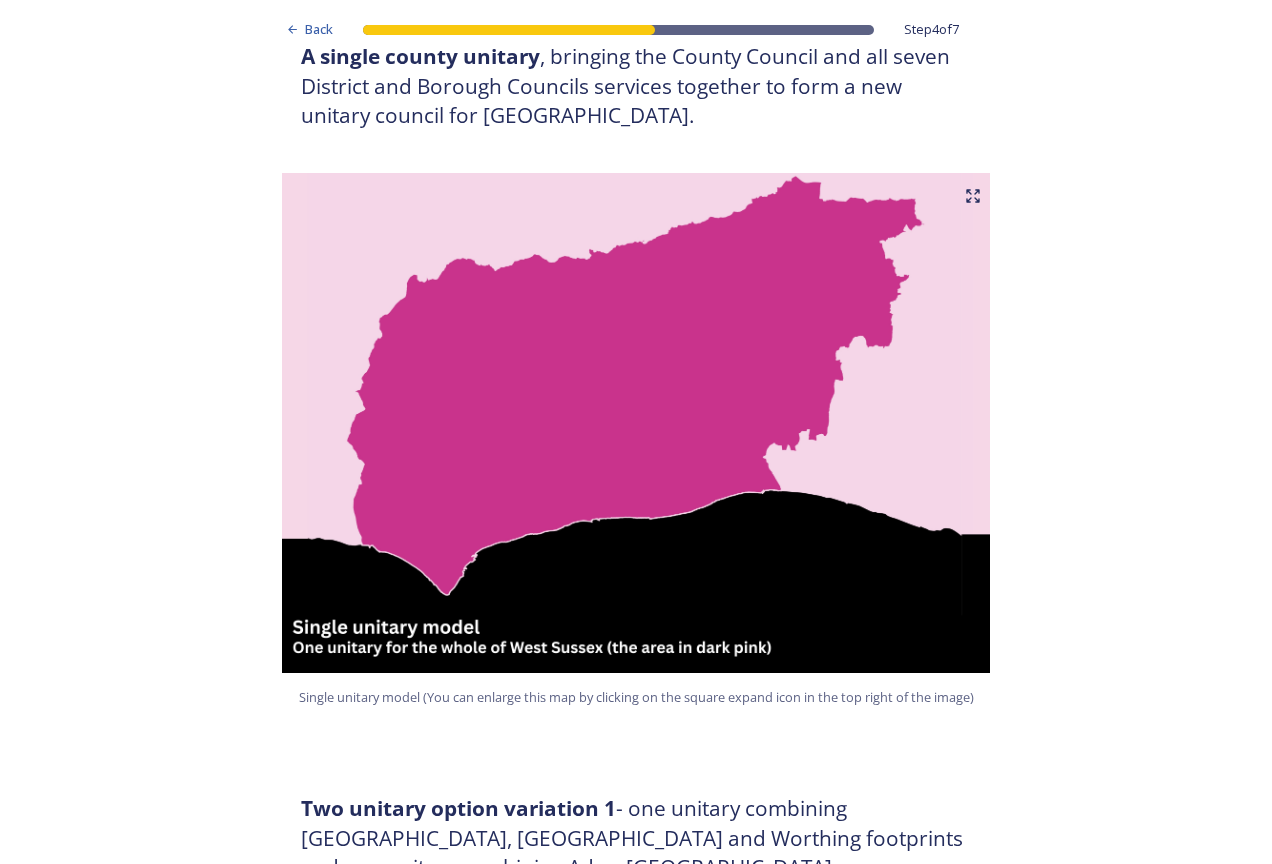 scroll, scrollTop: 0, scrollLeft: 0, axis: both 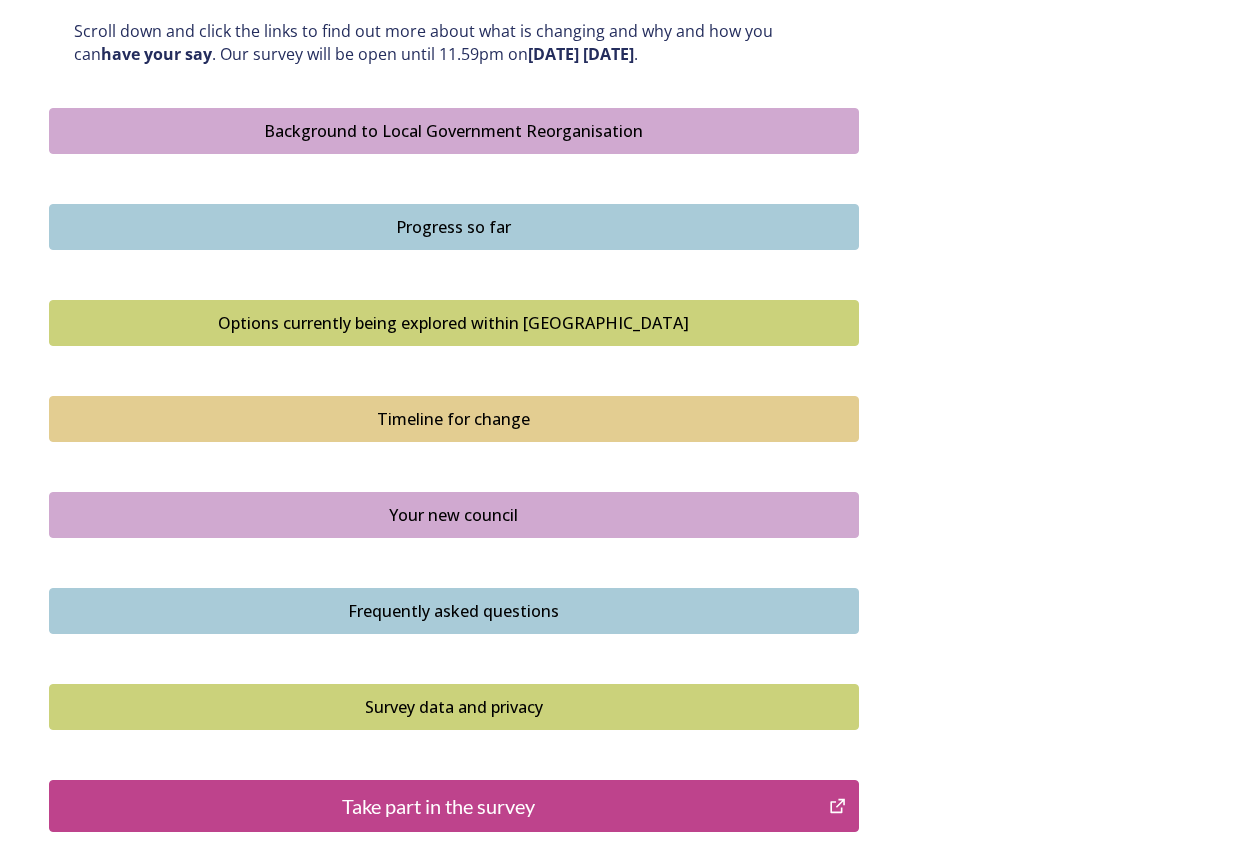 click on "Options currently being explored within [GEOGRAPHIC_DATA]" at bounding box center (454, 323) 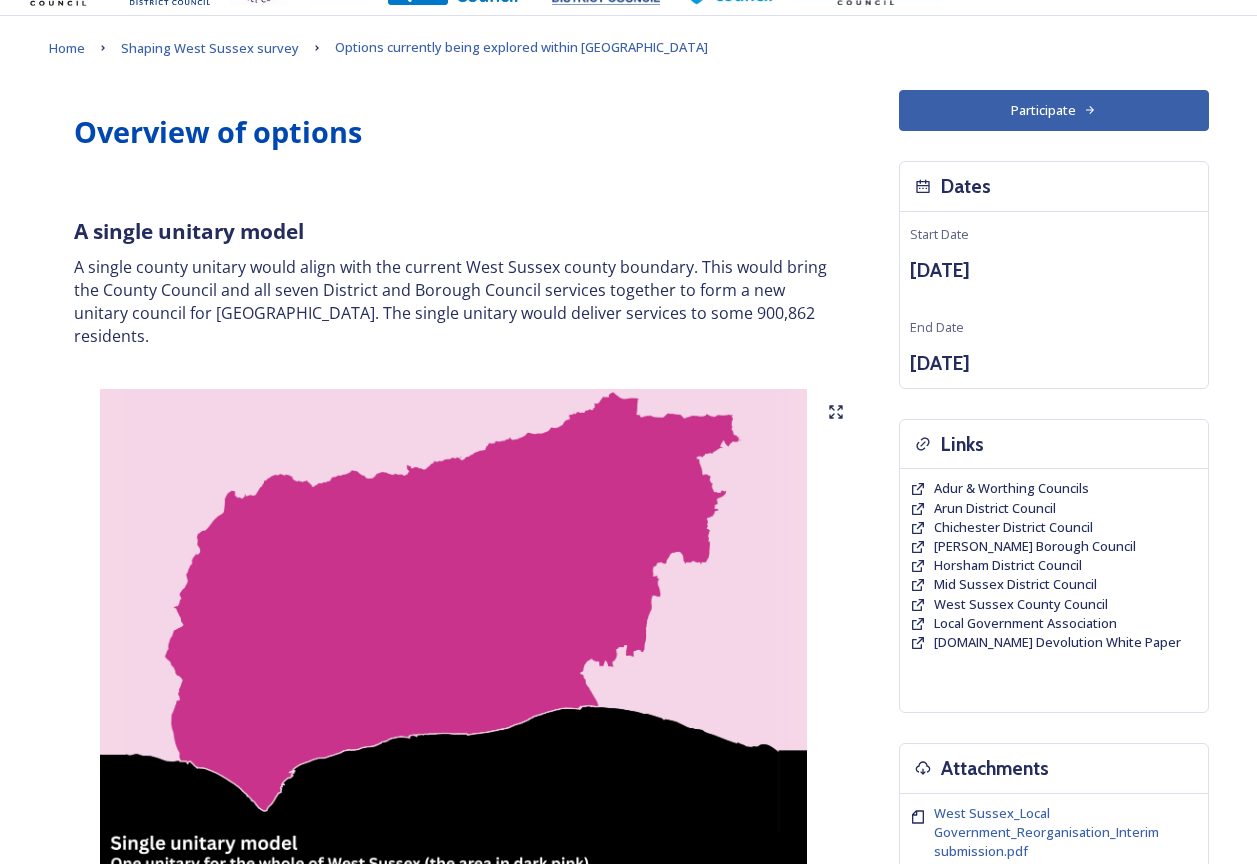 scroll, scrollTop: 100, scrollLeft: 0, axis: vertical 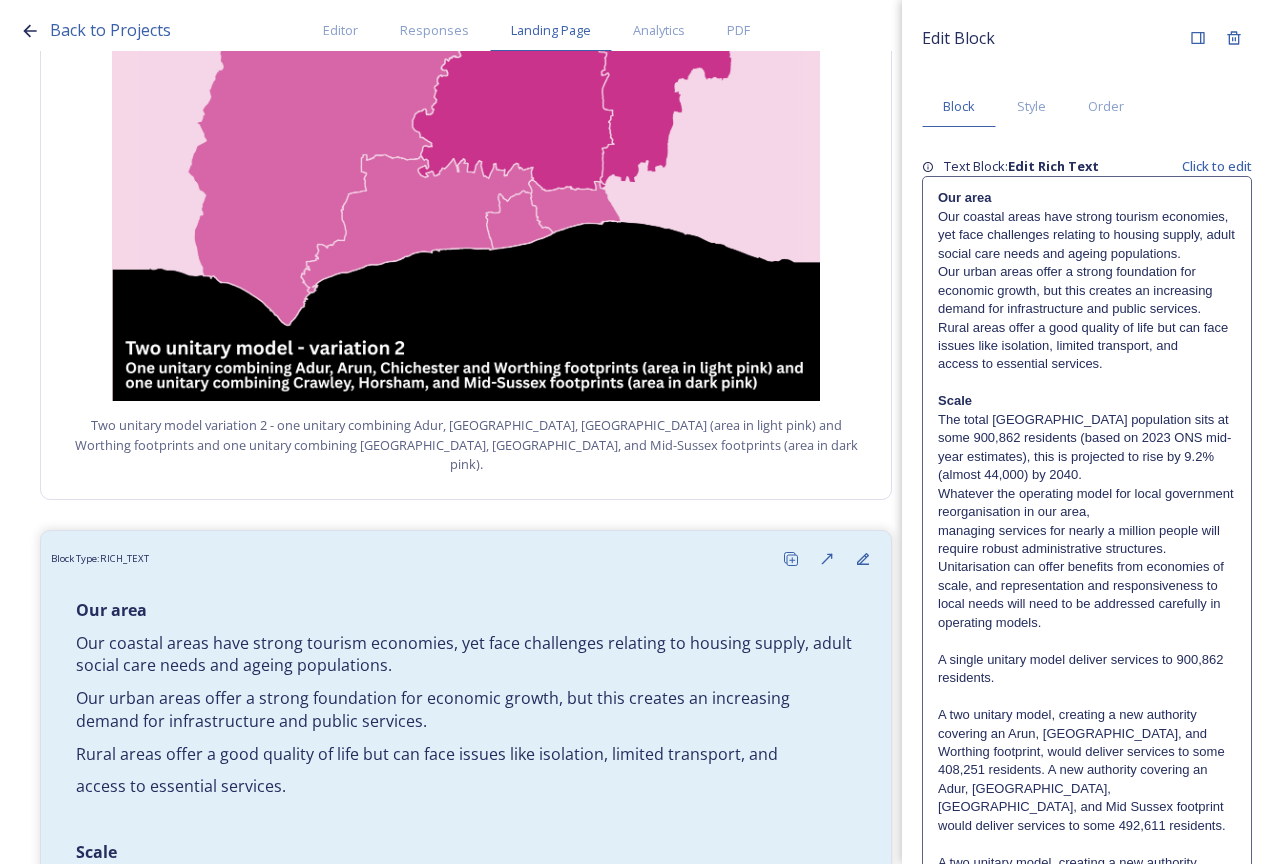 click on "managing services for nearly a million people will require robust administrative structures. Unitarisation can offer benefits from economies of scale, and representation and responsiveness to local needs will need to be addressed carefully in operating models." at bounding box center (1087, 577) 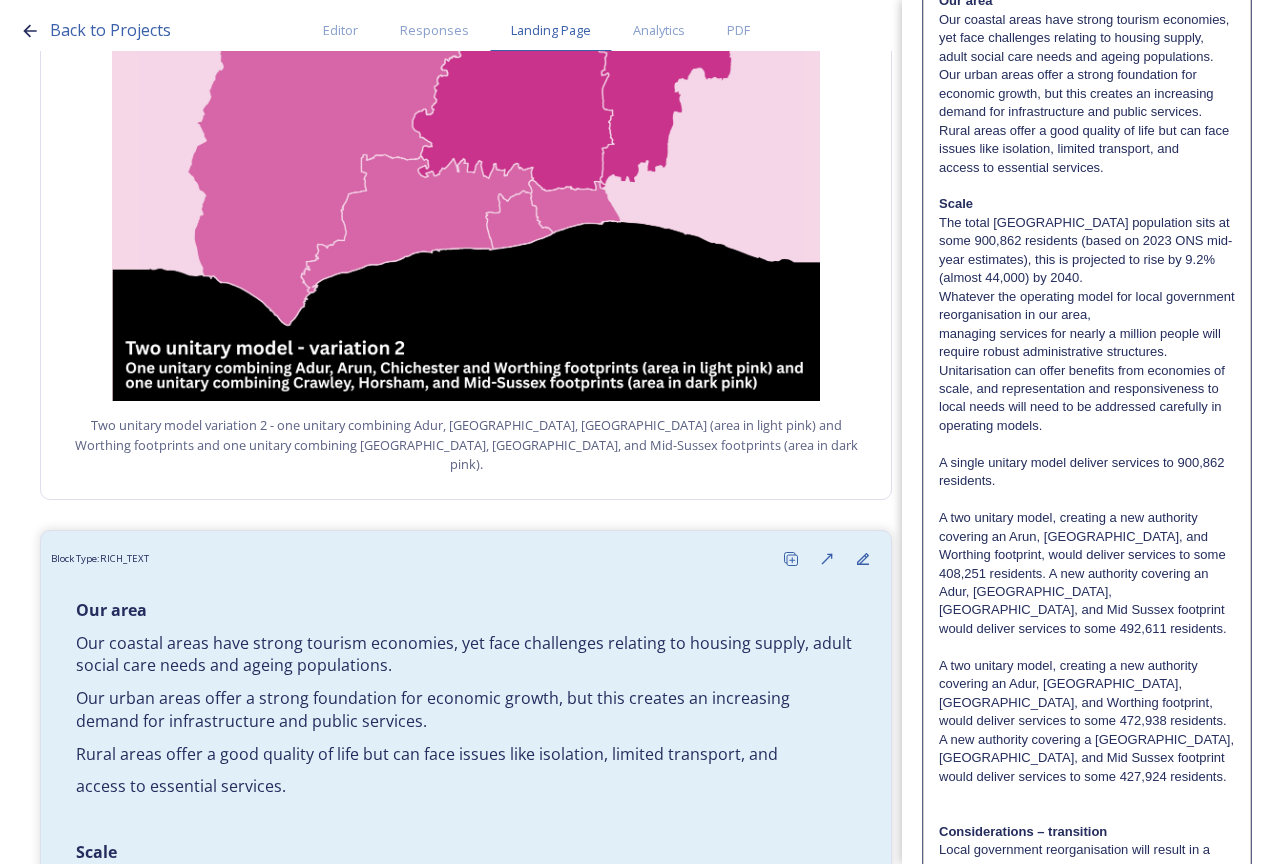 scroll, scrollTop: 400, scrollLeft: 0, axis: vertical 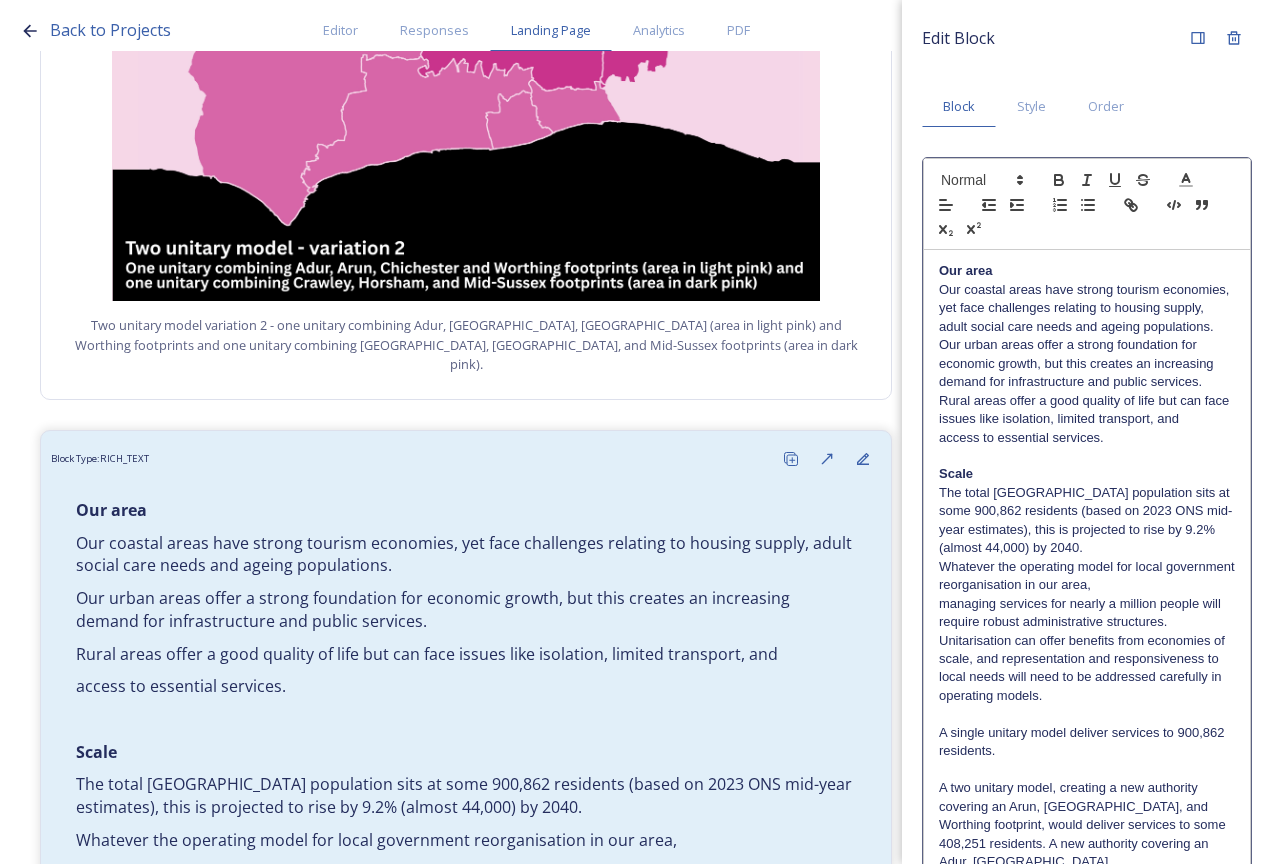 click on "Our area  Our coastal areas have strong tourism economies, yet face challenges relating to housing supply, adult social care needs and ageing populations.  Our urban areas offer a strong foundation for economic growth, but this creates an increasing demand for infrastructure and public services.   Rural areas offer a good quality of life but can face issues like isolation, limited transport, and access to essential services.   Scale The total [GEOGRAPHIC_DATA] population sits at some 900,862 residents (based on 2023 ONS mid-year estimates), this is projected to rise by 9.2% (almost 44,000) by 2040. Whatever the operating model for local government reorganisation in our area, managing services for nearly a million people will require robust administrative structures. Unitarisation can offer benefits from economies of scale, and representation and responsiveness to local needs will need to be addressed carefully in operating models.    A single unitary model deliver services to 900,862 residents." at bounding box center (1087, 1249) 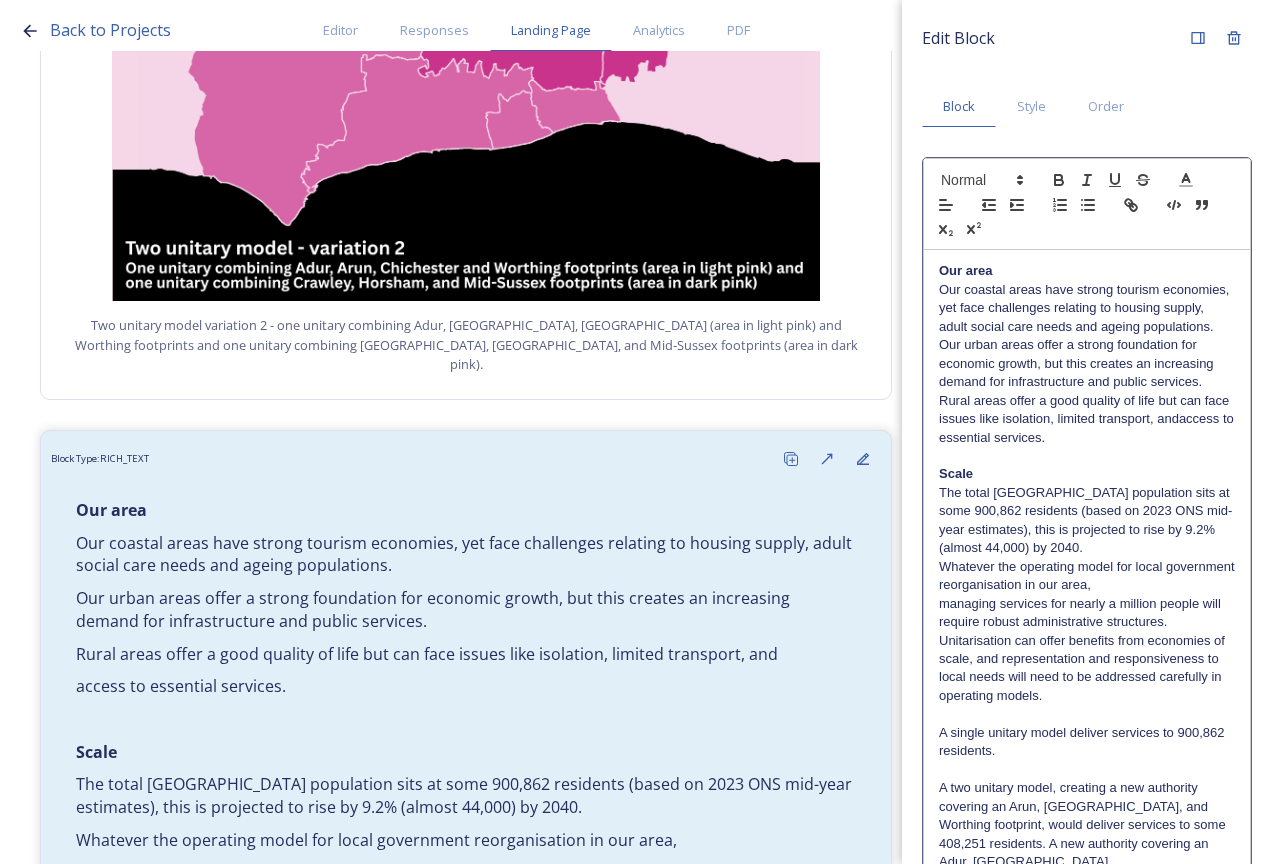type 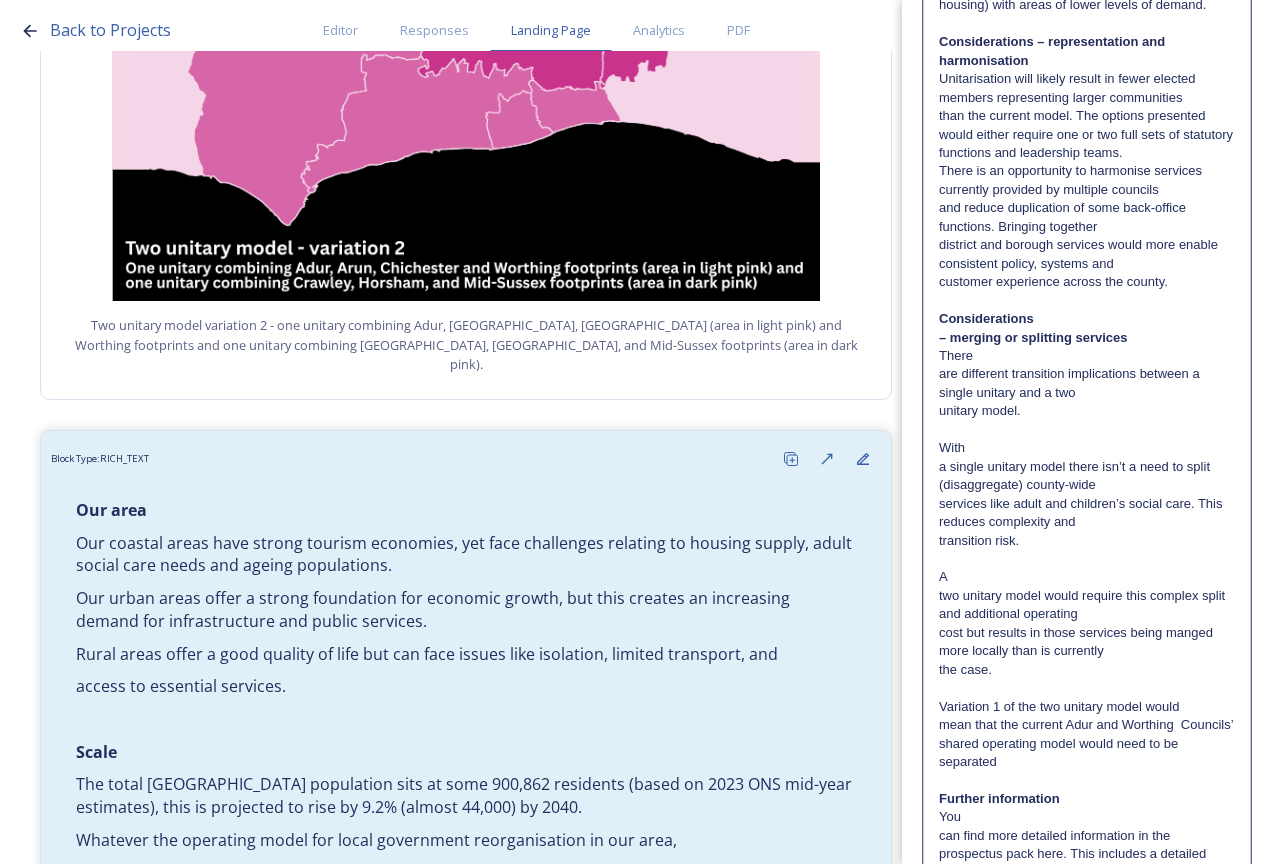 scroll, scrollTop: 1515, scrollLeft: 0, axis: vertical 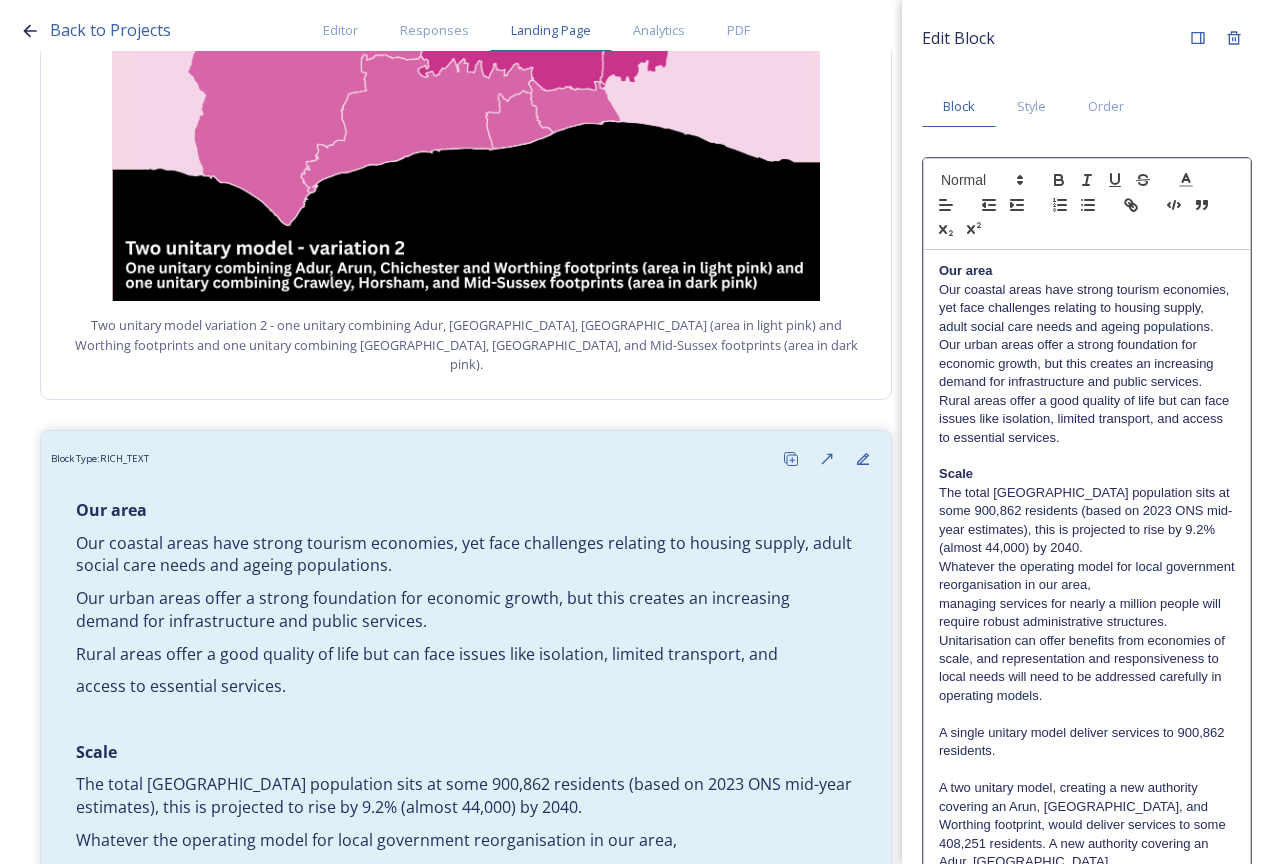 click on "Edit Block Block Style Order                                                                                                                                                                           Our area  Our coastal areas have strong tourism economies, yet face challenges relating to housing supply, adult social care needs and ageing populations.  Our urban areas offer a strong foundation for economic growth, but this creates an increasing demand for infrastructure and public services.   Rural areas offer a good quality of life but can face issues like isolation, limited transport, and access to essential services.   Scale The total [GEOGRAPHIC_DATA] population sits at some 900,862 residents (based on 2023 ONS mid-year estimates), this is projected to rise by 9.2% (almost 44,000) by 2040. Whatever the operating model for local government reorganisation in our area,   A single unitary model deliver services to 900,862 residents.          Considerations – transition     Considerations There   With" at bounding box center (1087, 1171) 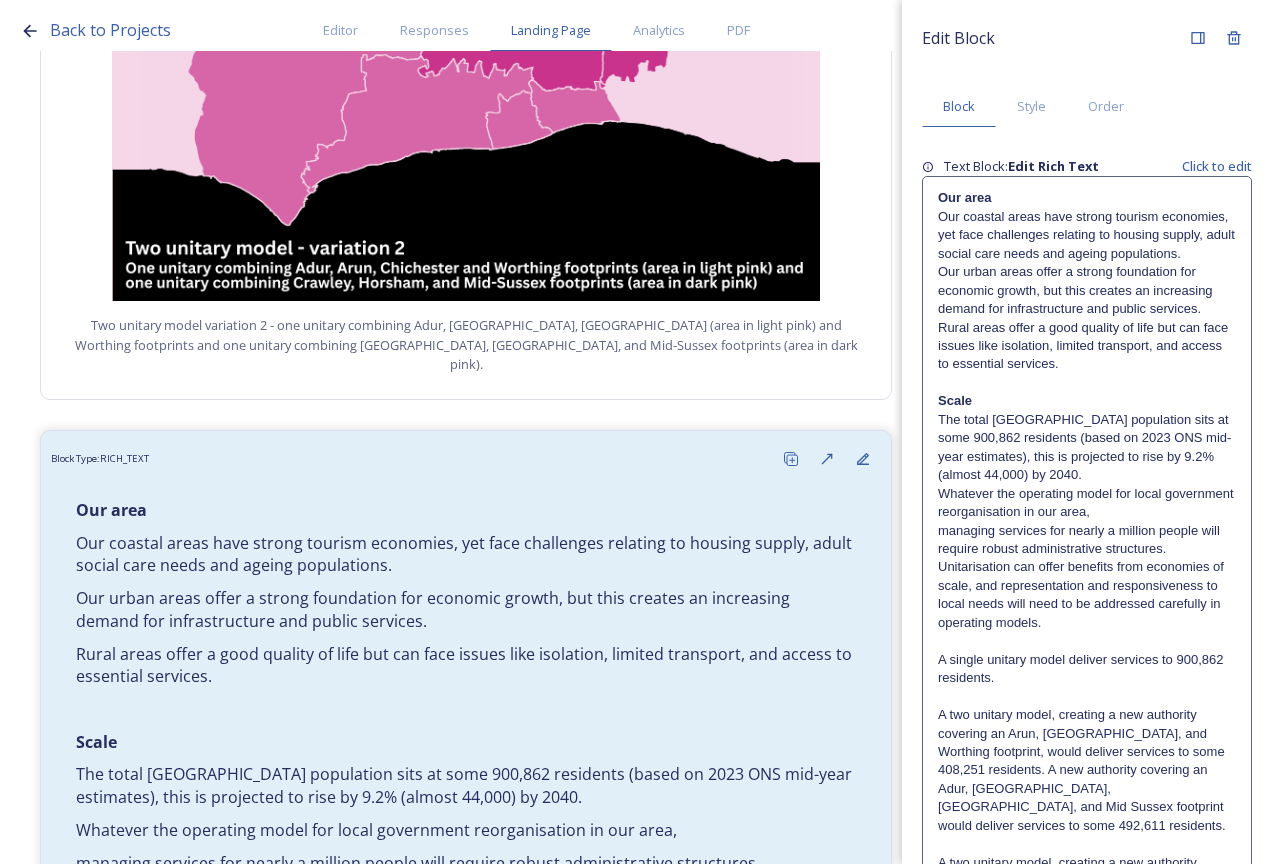click on "Rural areas offer a good quality of life but can face issues like isolation, limited transport, and access to essential services." at bounding box center [1087, 346] 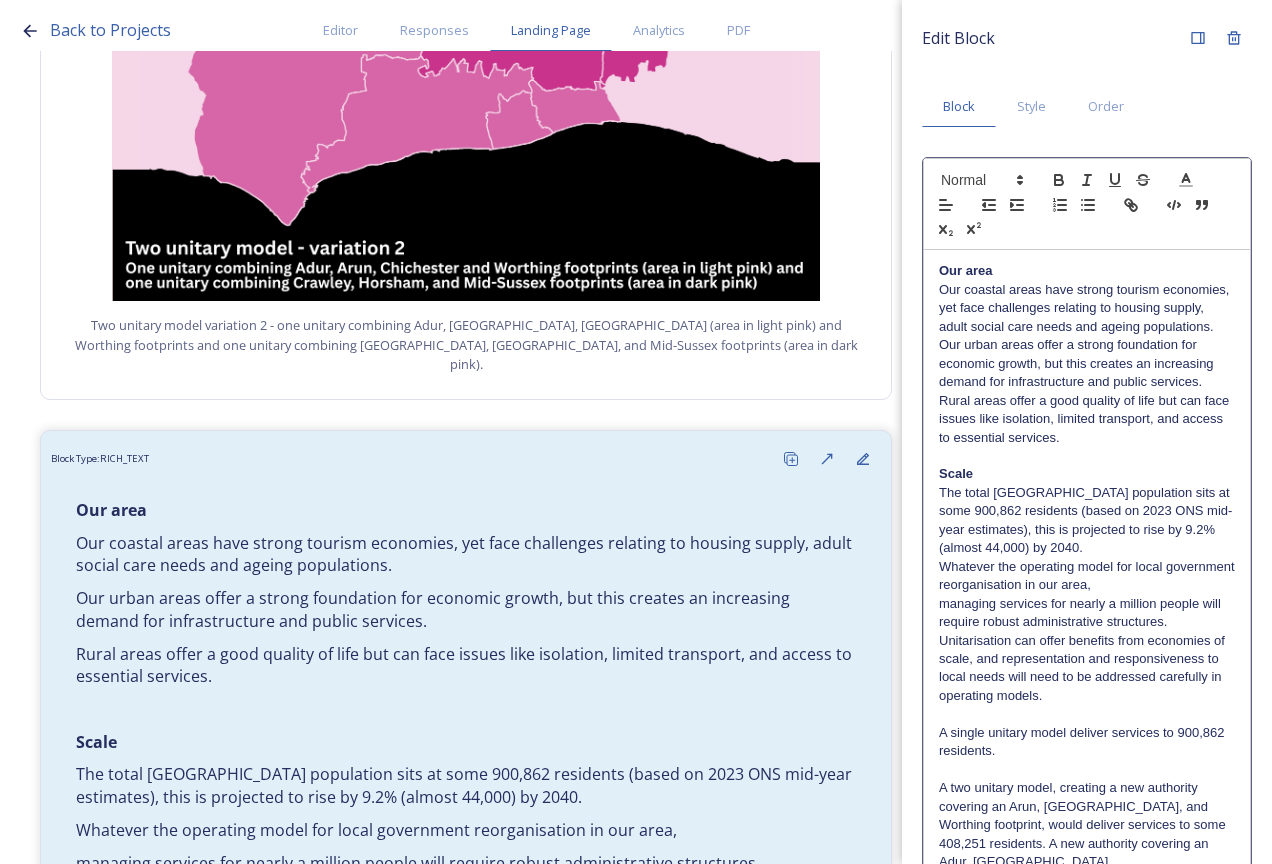 click at bounding box center (1087, 456) 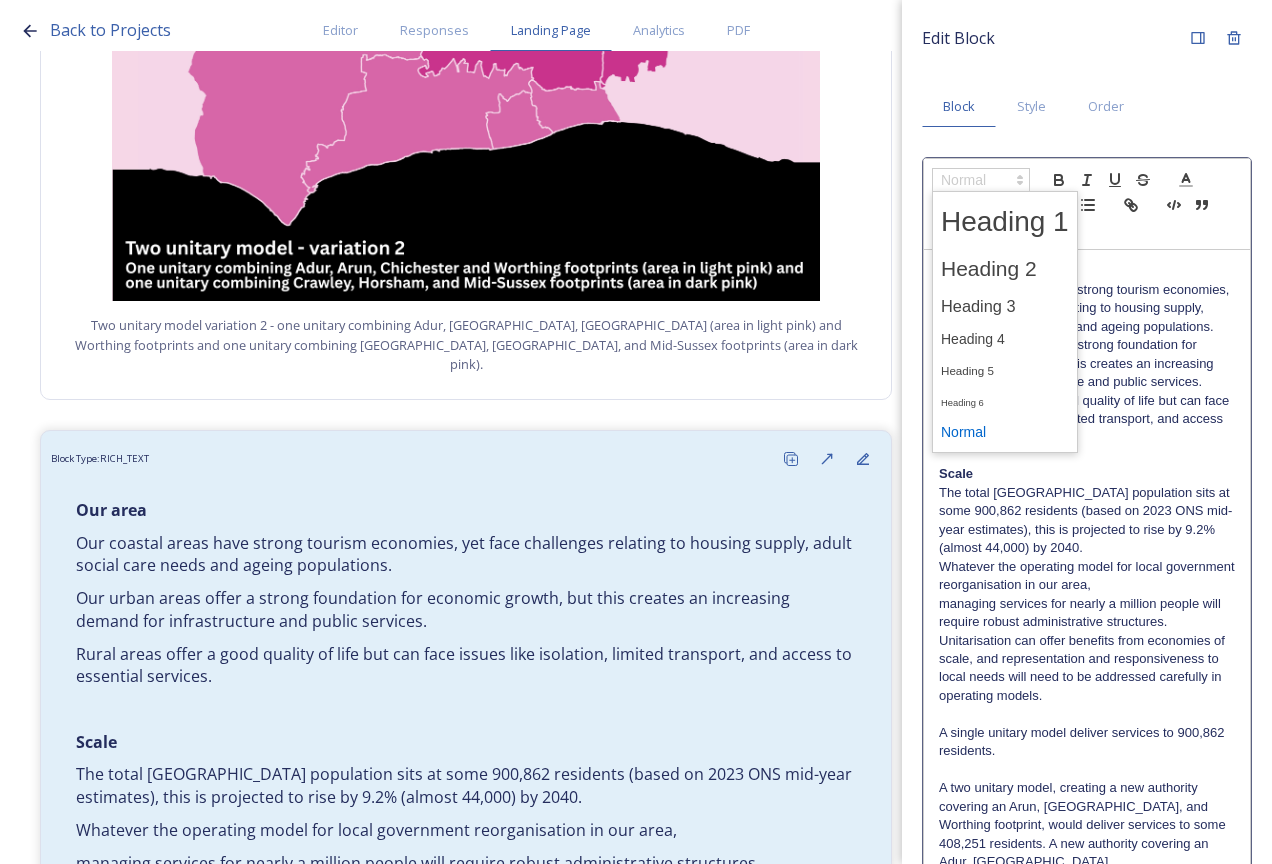 click at bounding box center (981, 180) 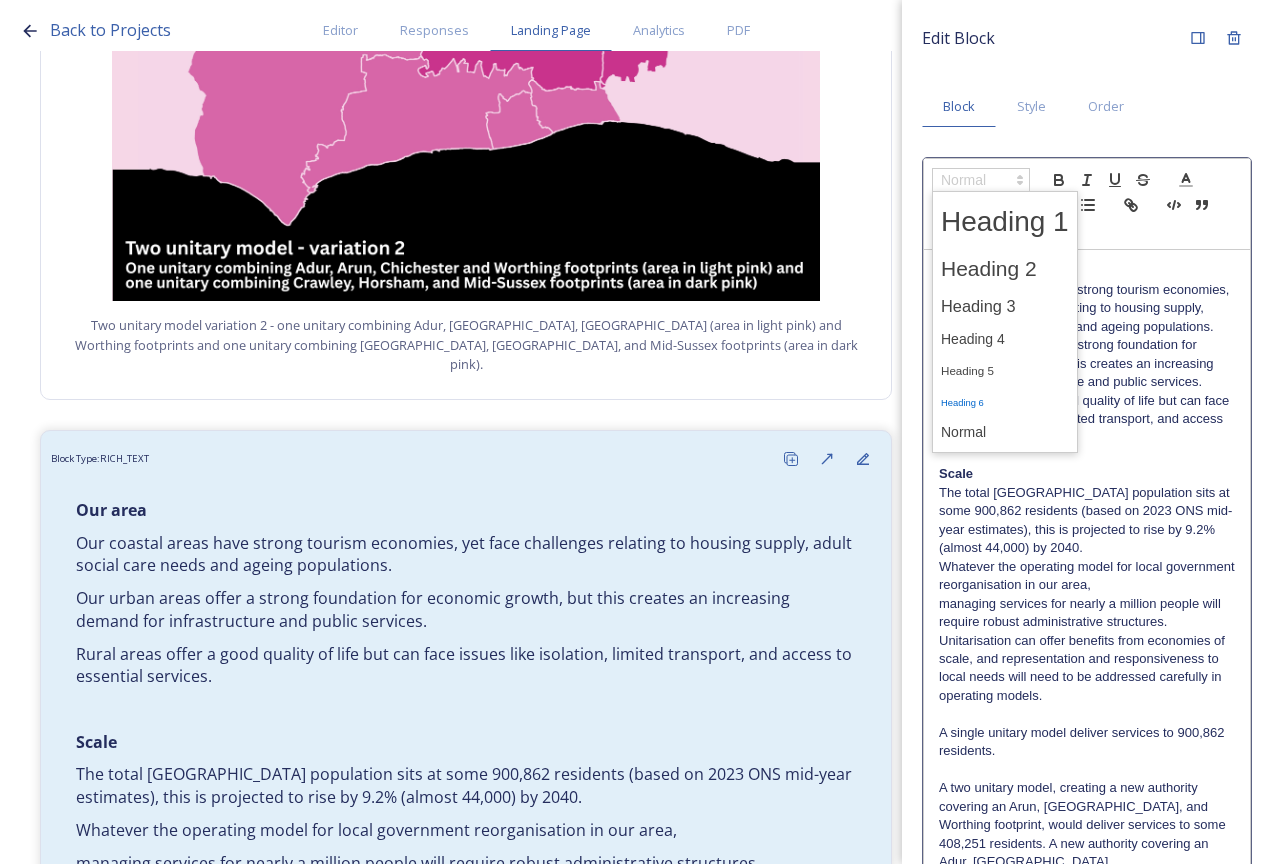 click at bounding box center [1005, 401] 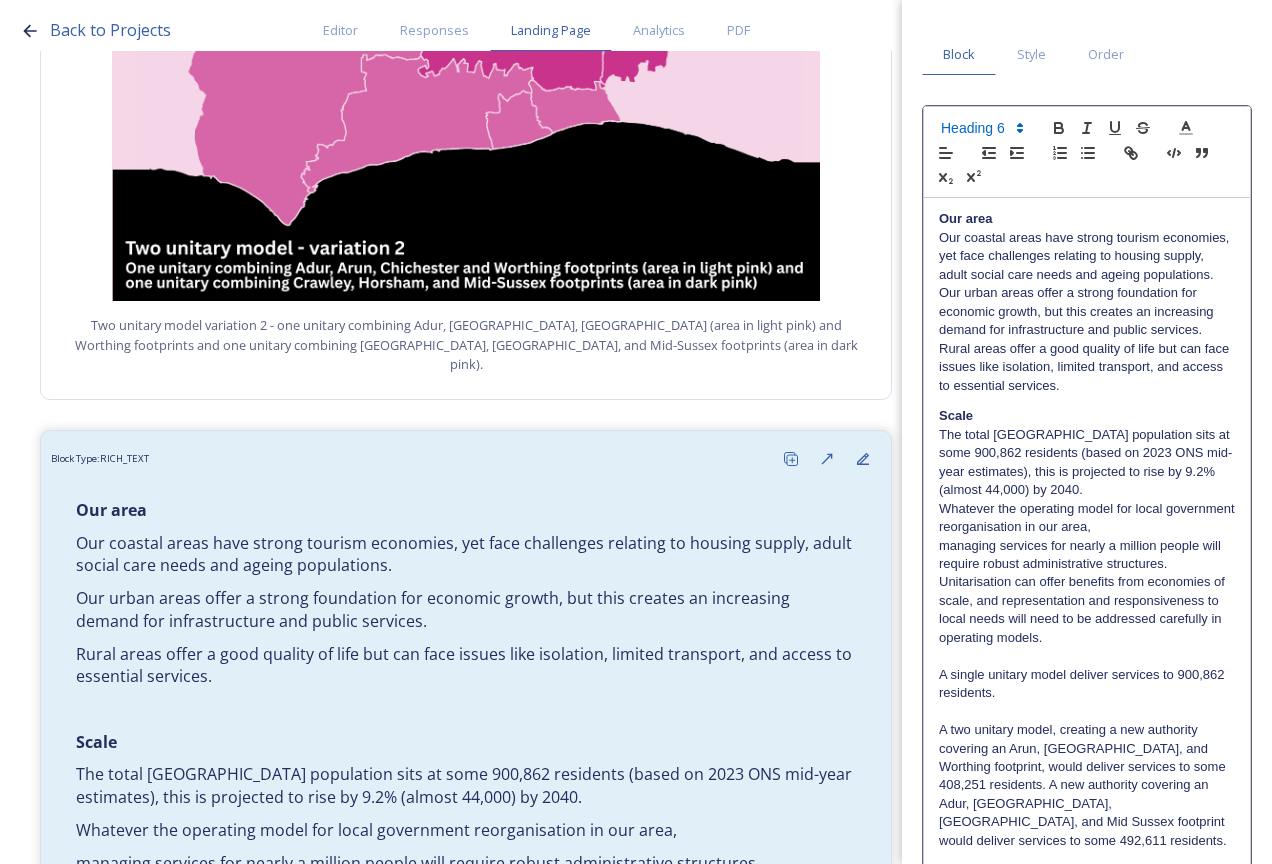 scroll, scrollTop: 100, scrollLeft: 0, axis: vertical 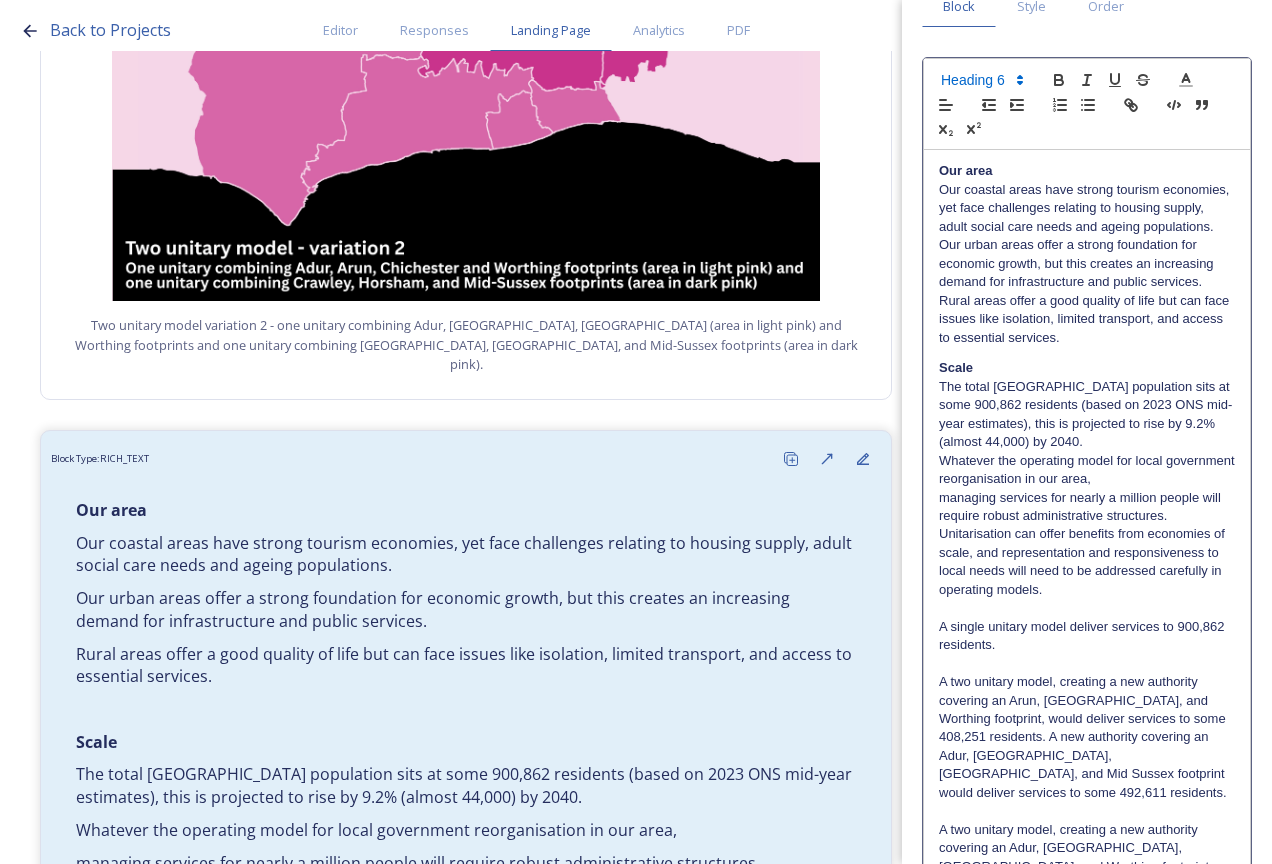 click on "The total [GEOGRAPHIC_DATA] population sits at some 900,862 residents (based on 2023 ONS mid-year estimates), this is projected to rise by 9.2% (almost 44,000) by 2040." at bounding box center (1087, 415) 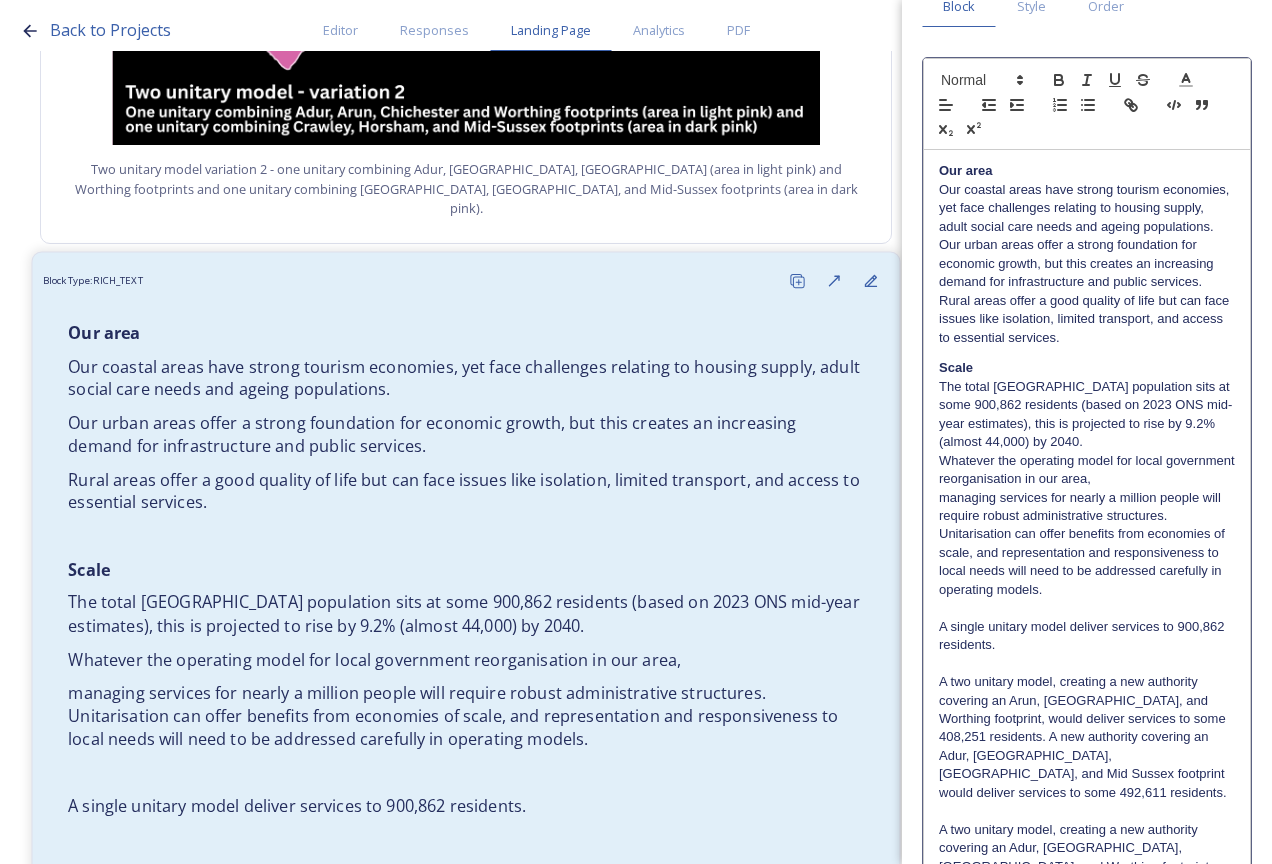 scroll, scrollTop: 3066, scrollLeft: 0, axis: vertical 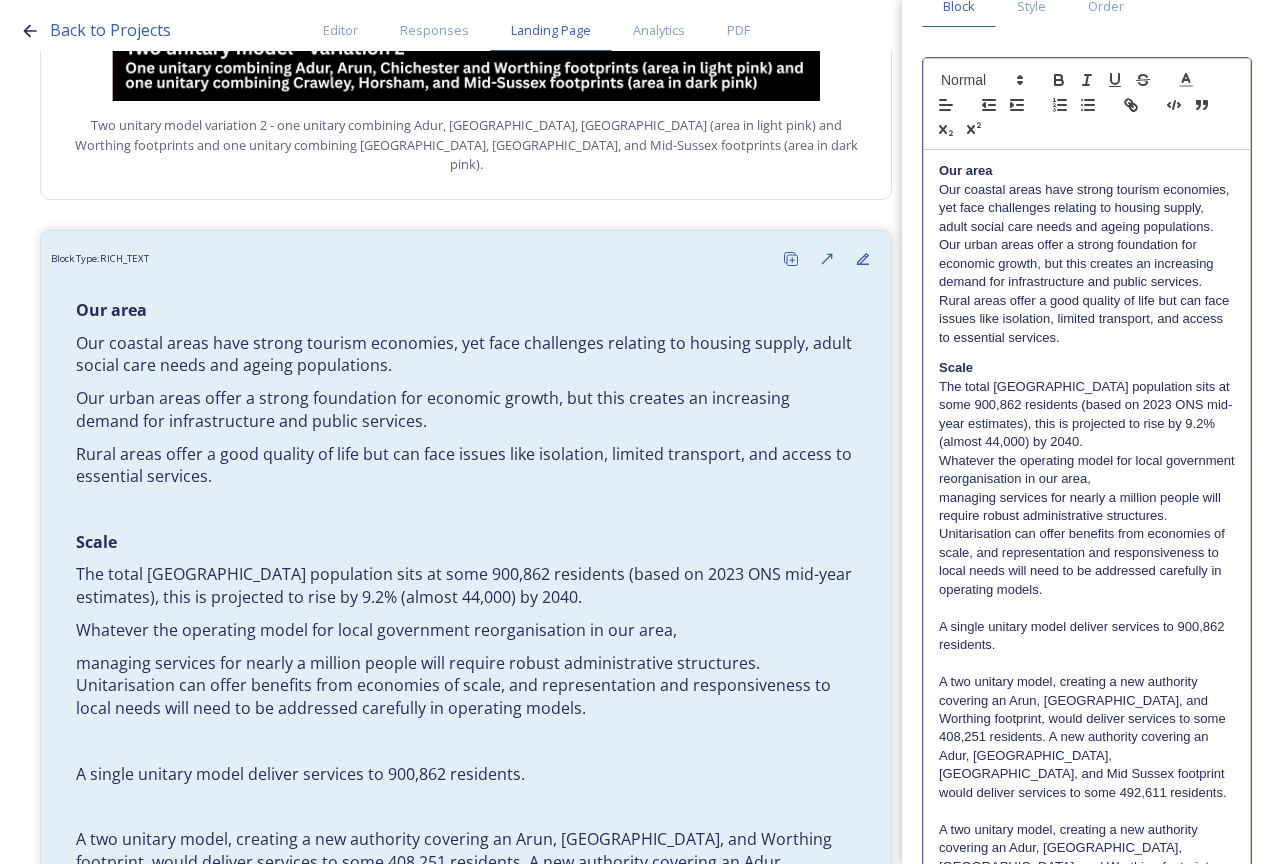 click on "Whatever the operating model for local government reorganisation in our area," at bounding box center (1087, 470) 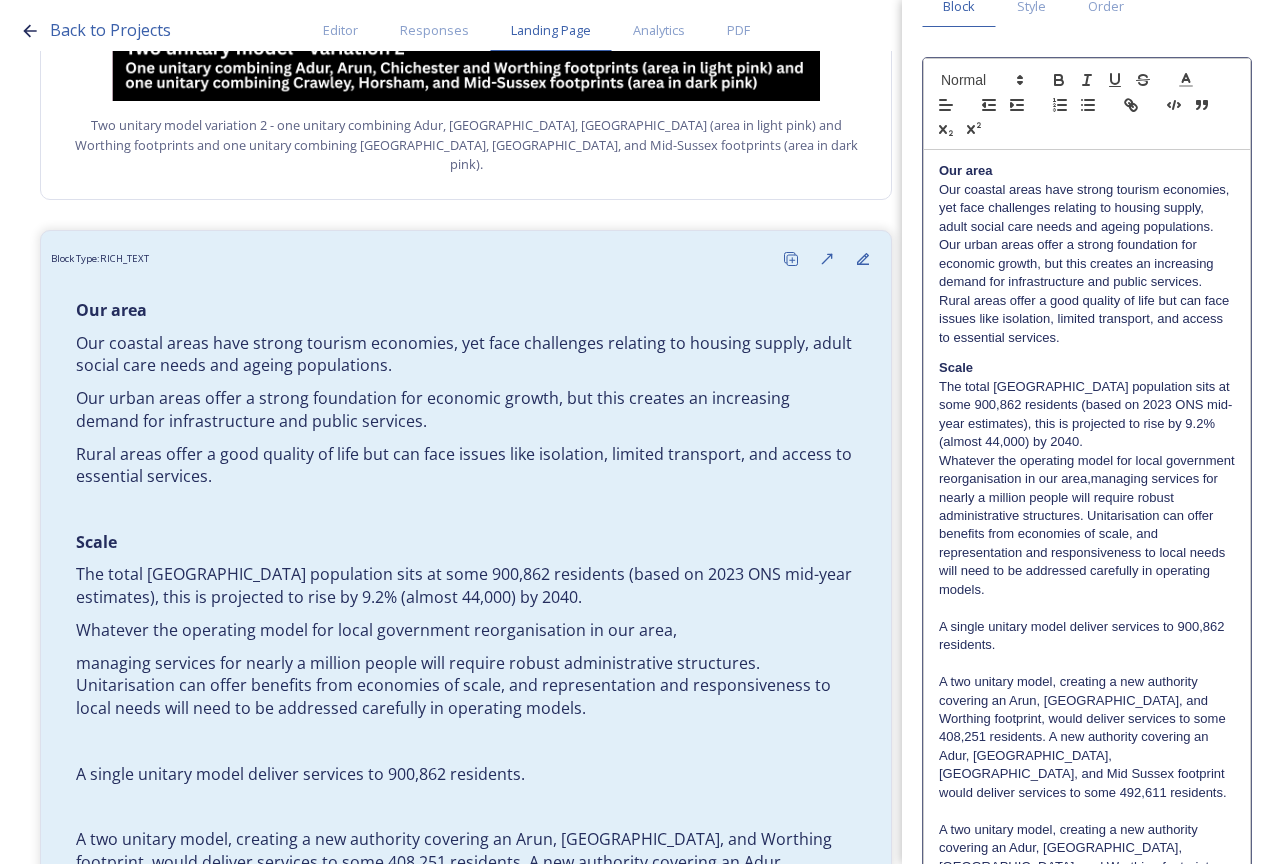 type 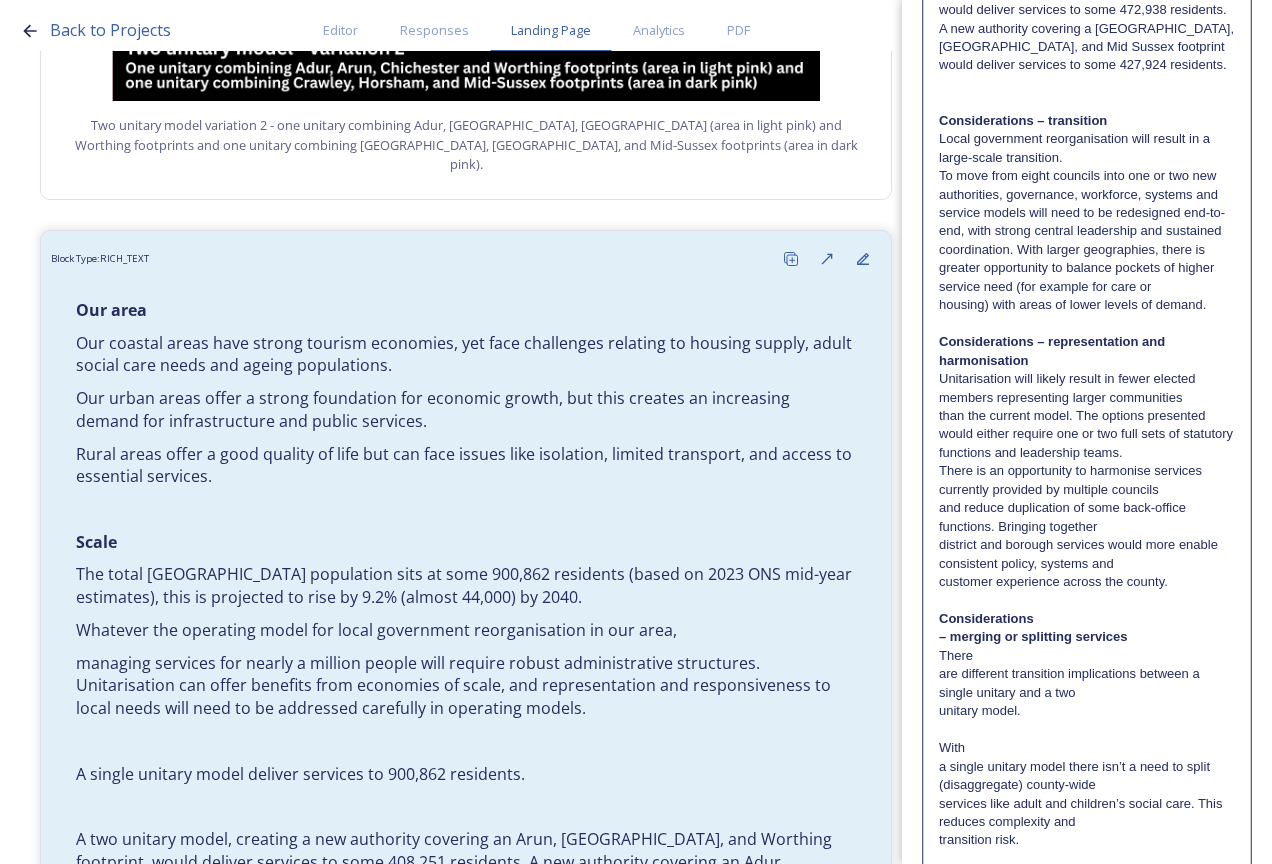 scroll, scrollTop: 1509, scrollLeft: 0, axis: vertical 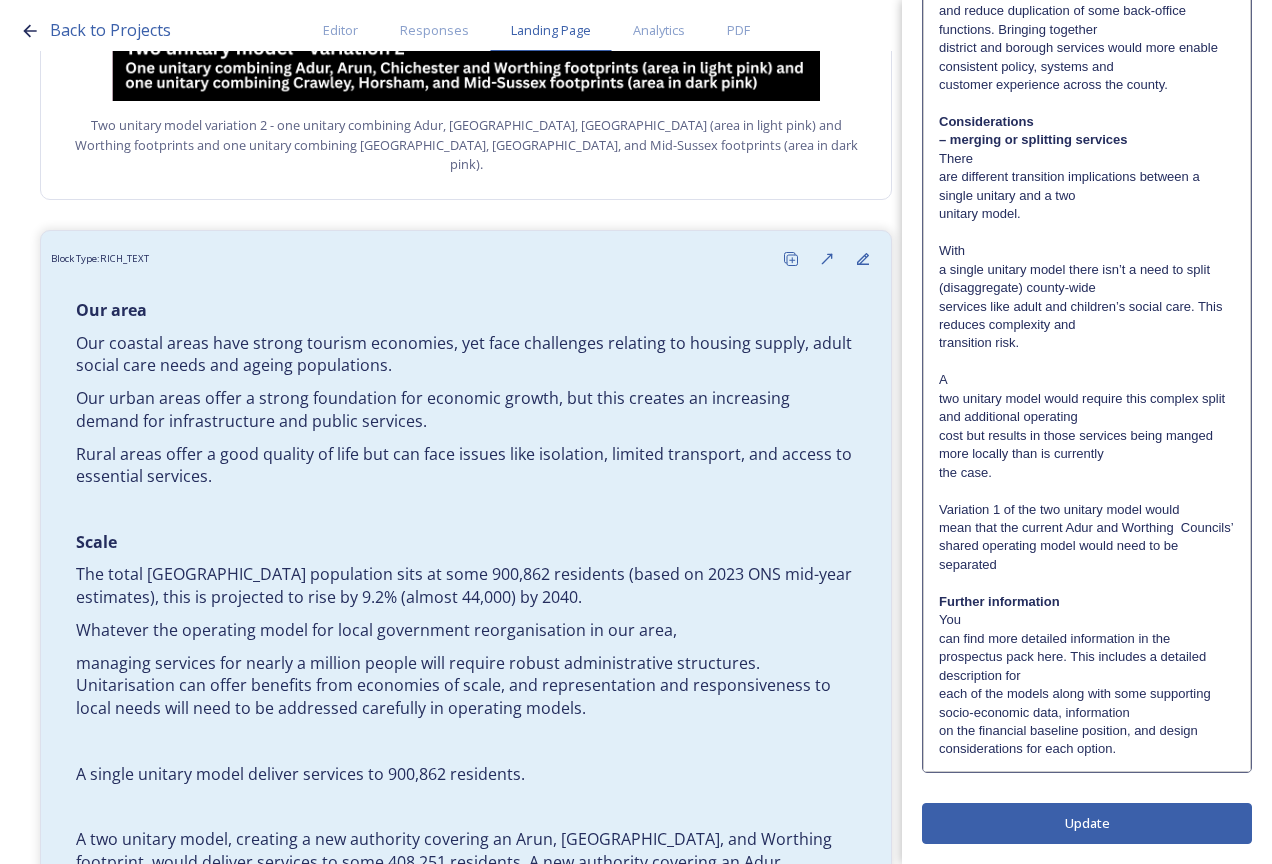 click on "Edit Block Block Style Order                                                                                                                                                                           Our area  Our coastal areas have strong tourism economies, yet face challenges relating to housing supply, adult social care needs and ageing populations.  Our urban areas offer a strong foundation for economic growth, but this creates an increasing demand for infrastructure and public services.   Rural areas offer a good quality of life but can face issues like isolation, limited transport, and access to essential services.   Scale The total [GEOGRAPHIC_DATA] population sits at some 900,862 residents (based on 2023 ONS mid-year estimates), this is projected to rise by 9.2% (almost 44,000) by 2040.   A single unitary model deliver services to 900,862 residents.          Considerations – transition Local government reorganisation will result in a large-scale transition.       Considerations There   With   A" at bounding box center (1087, -304) 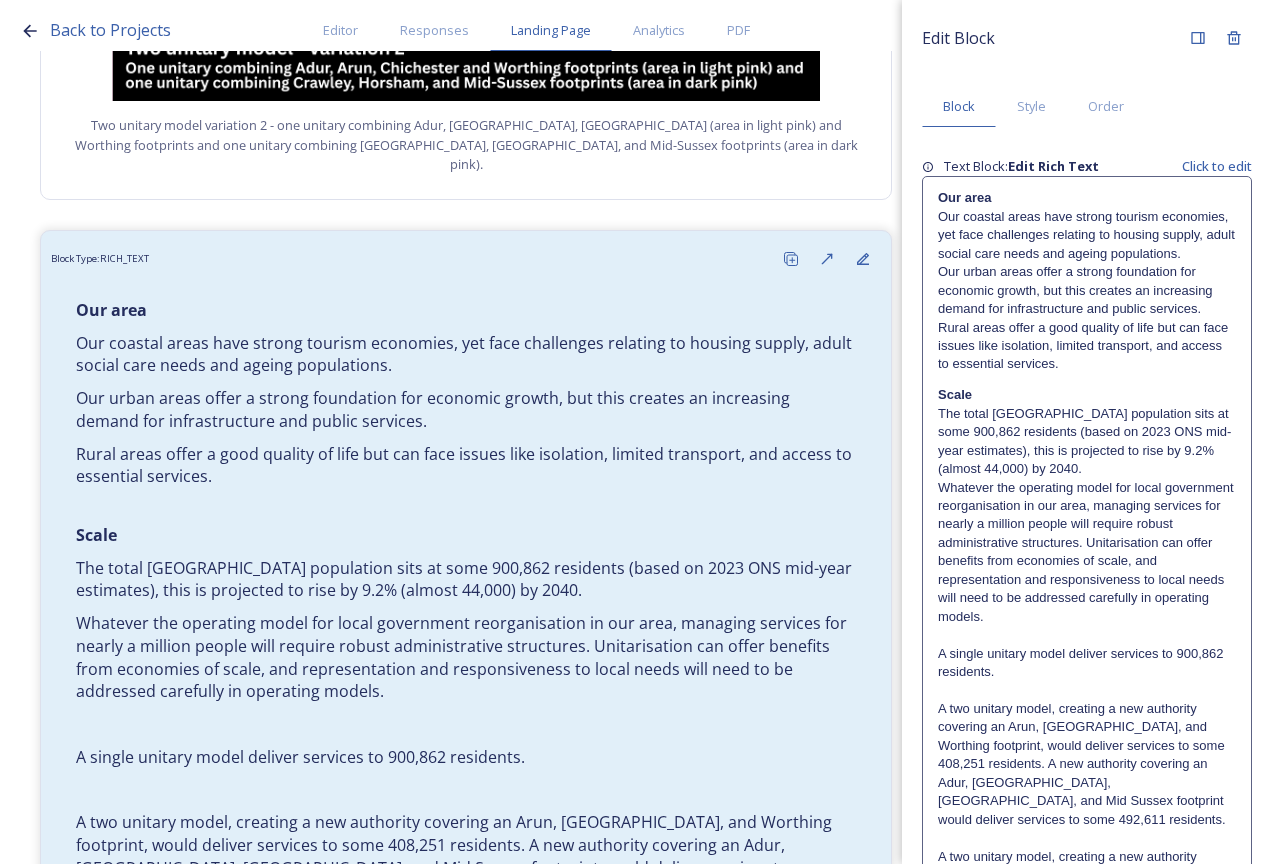 click at bounding box center (1087, 635) 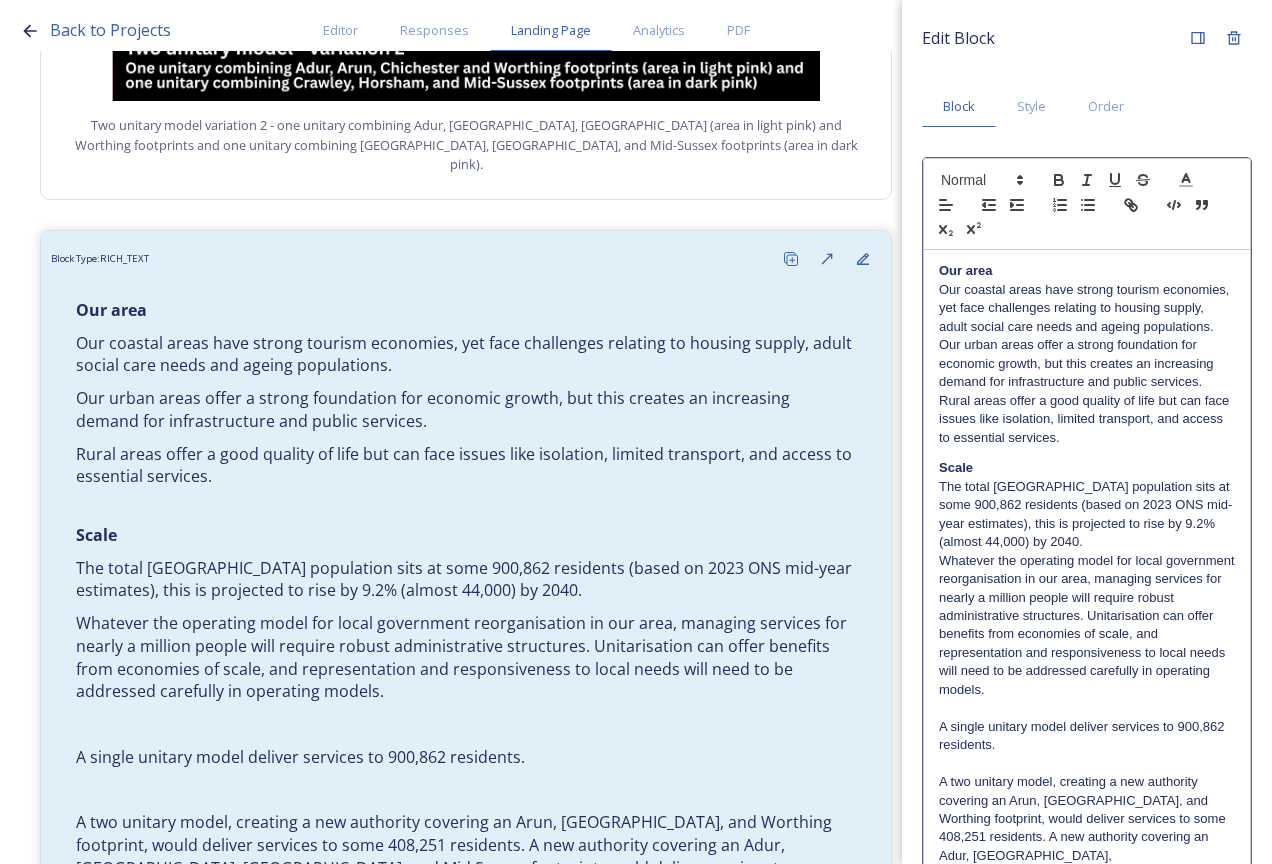 click at bounding box center [1087, 708] 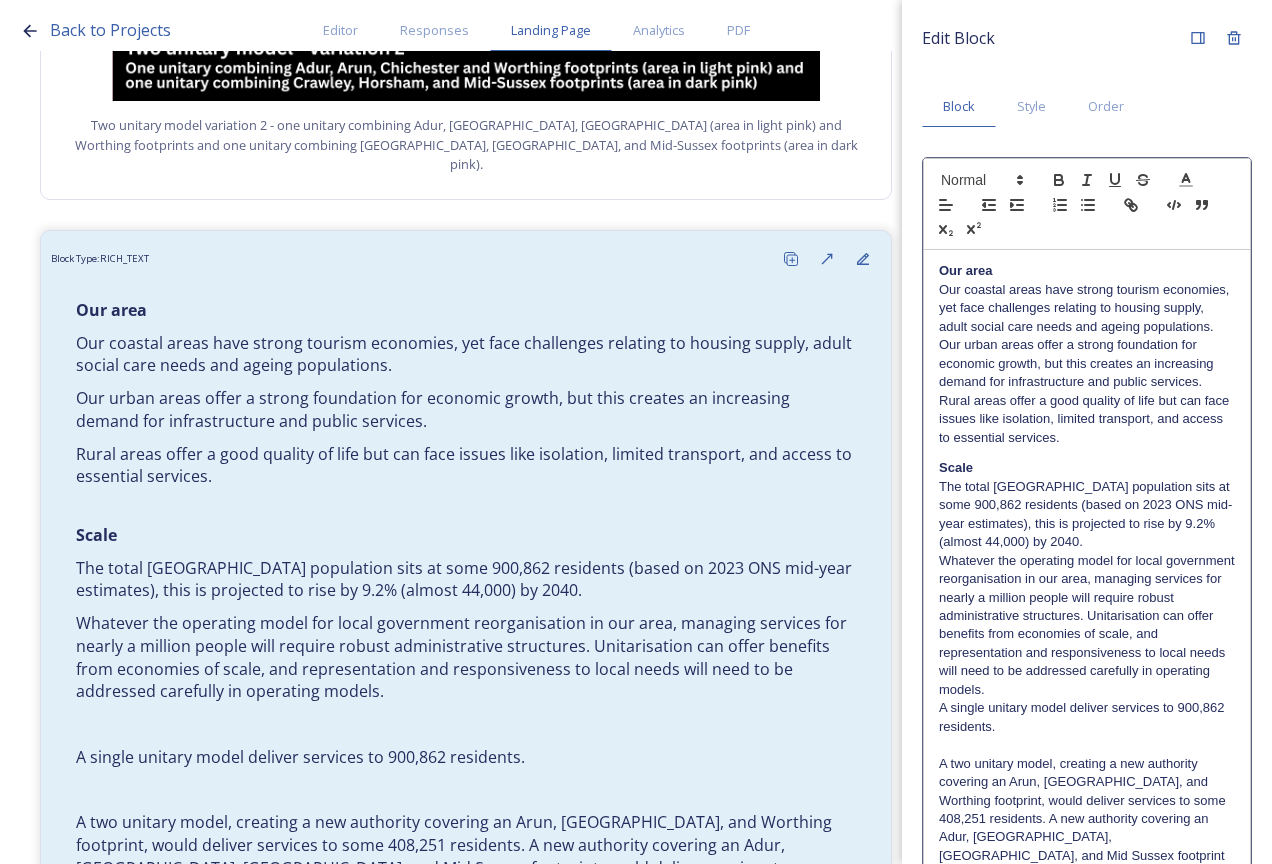 click on "A single unitary model deliver services to 900,862 residents." at bounding box center [1087, 717] 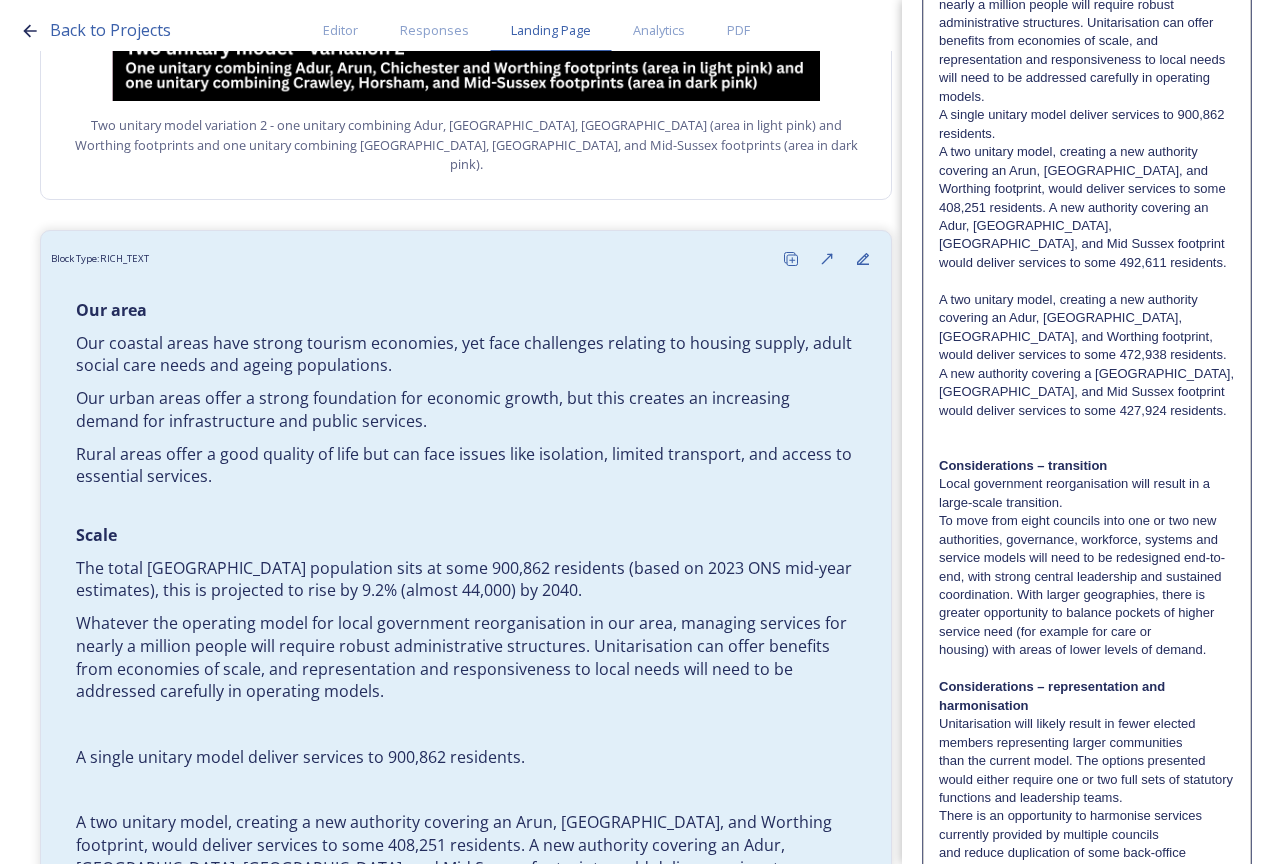 scroll, scrollTop: 600, scrollLeft: 0, axis: vertical 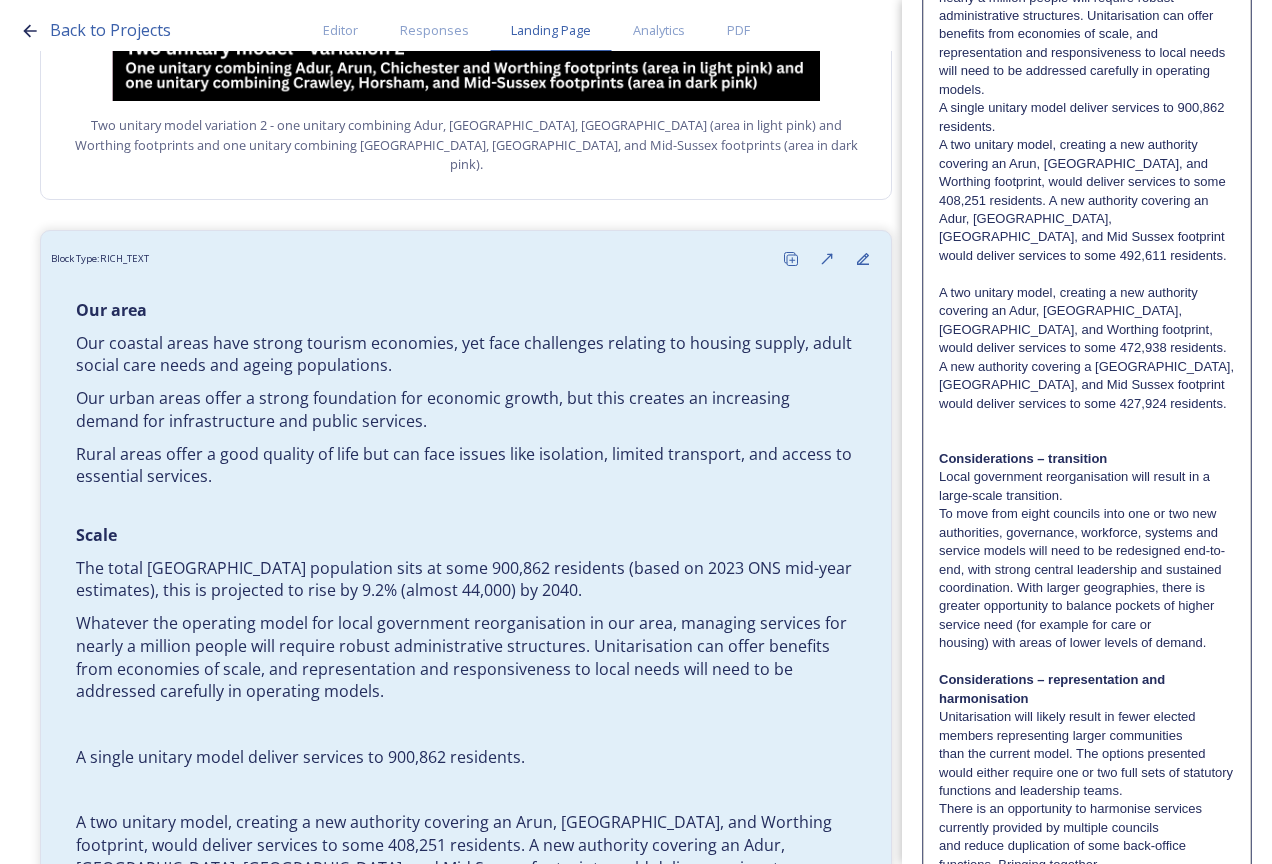 click on "A two unitary model, creating a new authority covering an Adur, [GEOGRAPHIC_DATA], [GEOGRAPHIC_DATA], and Worthing footprint, would deliver services to some 472,938 residents. A new authority covering a [GEOGRAPHIC_DATA], [GEOGRAPHIC_DATA], and Mid Sussex footprint would deliver services to some 427,924 residents." at bounding box center [1087, 348] 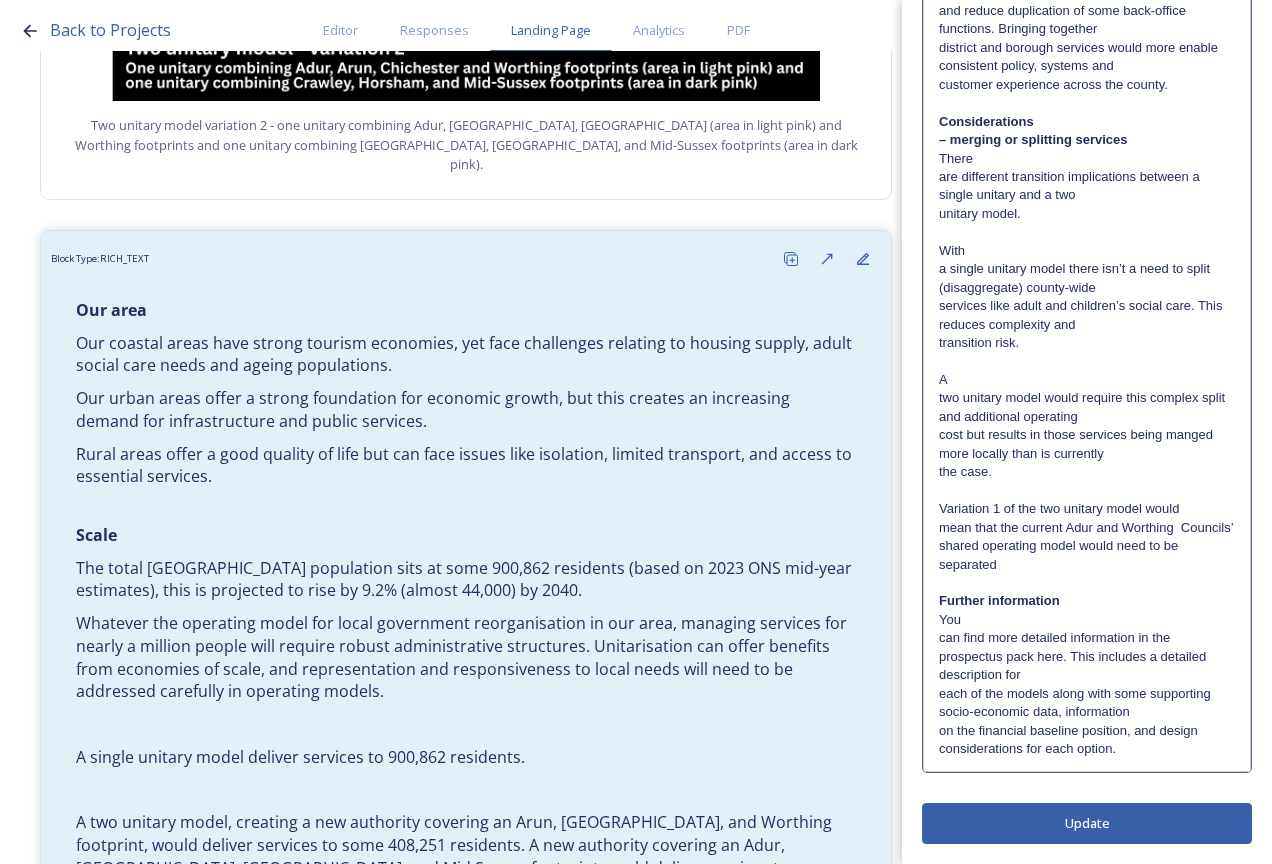 scroll, scrollTop: 1454, scrollLeft: 0, axis: vertical 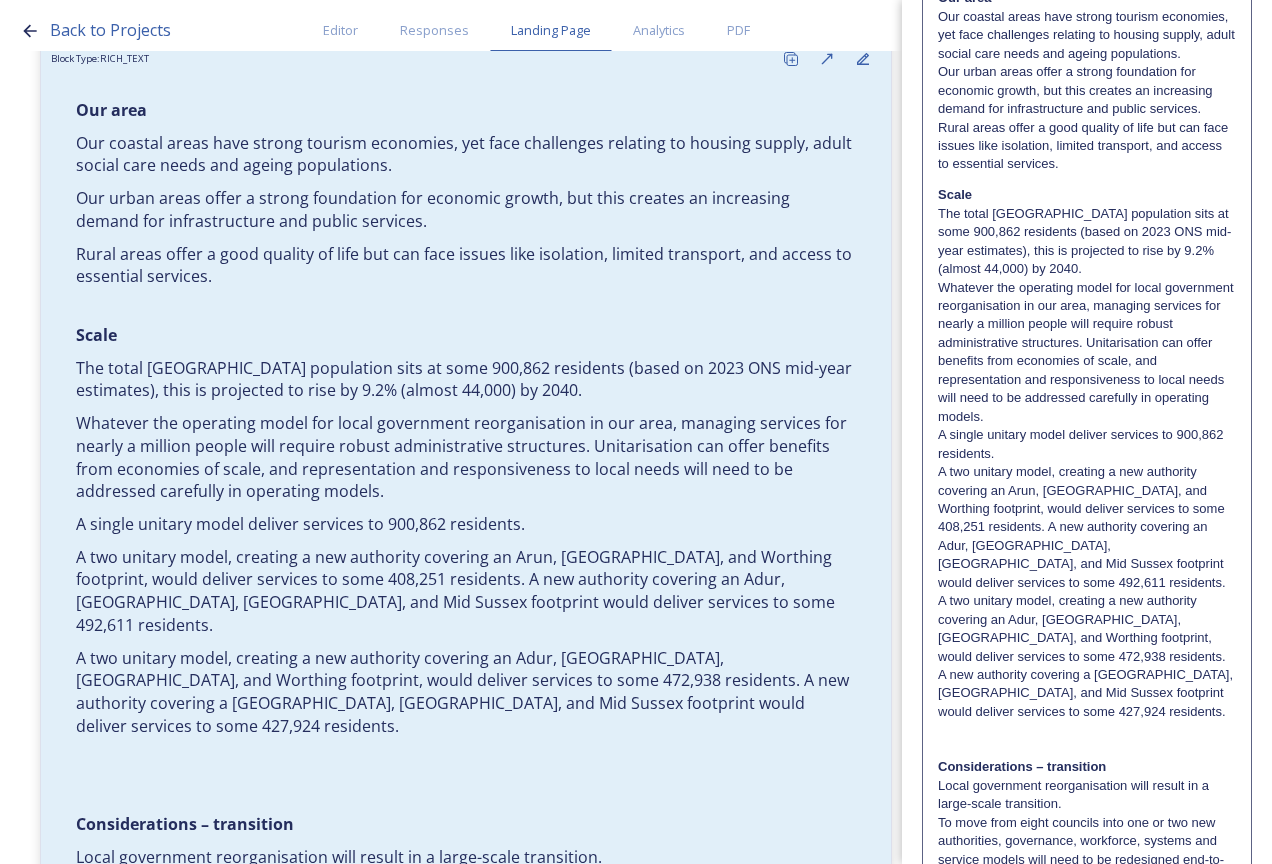 click on "Our area  Our coastal areas have strong tourism economies, yet face challenges relating to housing supply, adult social care needs and ageing populations.  Our urban areas offer a strong foundation for economic growth, but this creates an increasing demand for infrastructure and public services.   Rural areas offer a good quality of life but can face issues like isolation, limited transport, and access to essential services.   Scale The total [GEOGRAPHIC_DATA] population sits at some 900,862 residents (based on 2023 ONS mid-year estimates), this is projected to rise by 9.2% (almost 44,000) by 2040. Whatever the operating model for local government reorganisation in our area, managing services for nearly a million people will require robust administrative structures. Unitarisation can offer benefits from economies of scale, and representation and responsiveness to local needs will need to be addressed carefully in operating models.   A single unitary model deliver services to 900,862 residents." at bounding box center [1087, 945] 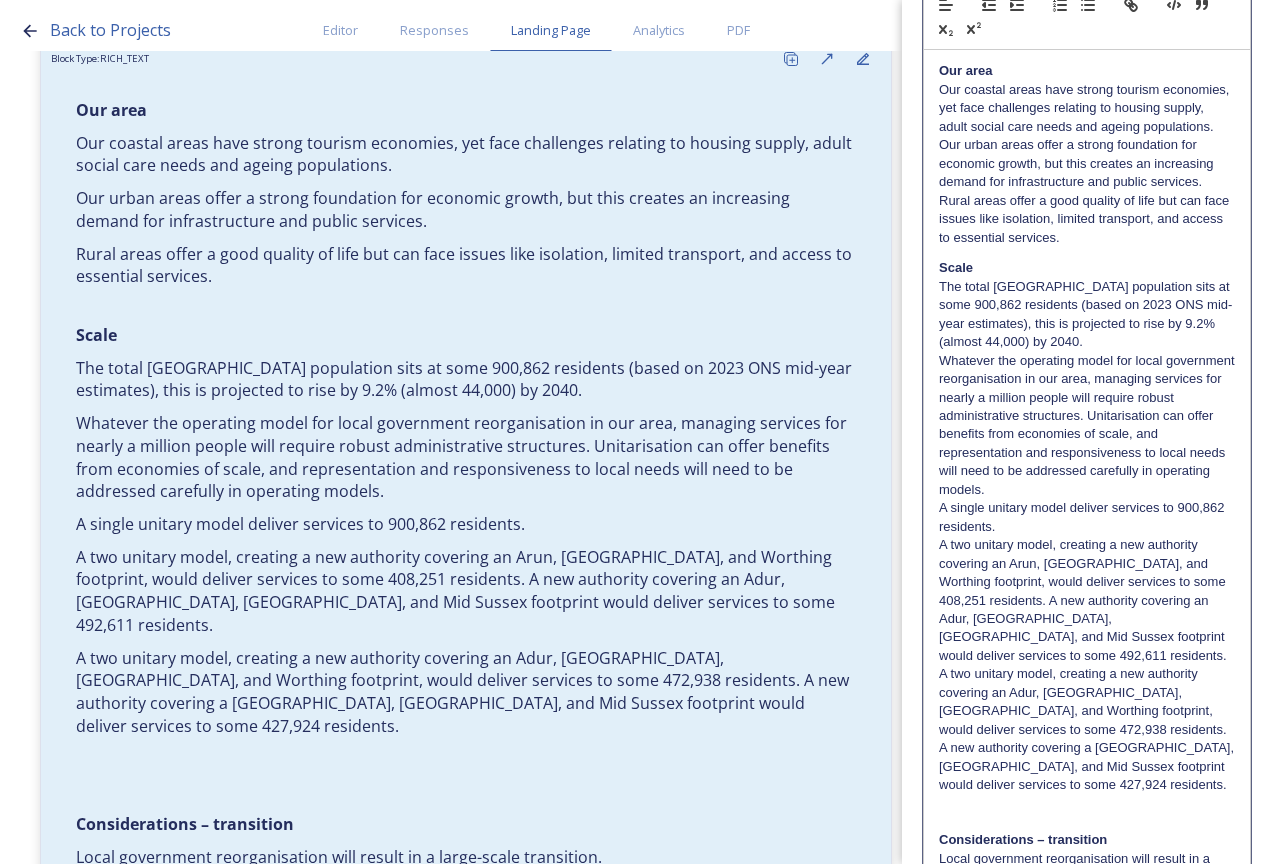 click on "Our area  Our coastal areas have strong tourism economies, yet face challenges relating to housing supply, adult social care needs and ageing populations.  Our urban areas offer a strong foundation for economic growth, but this creates an increasing demand for infrastructure and public services.   Rural areas offer a good quality of life but can face issues like isolation, limited transport, and access to essential services.   Scale The total [GEOGRAPHIC_DATA] population sits at some 900,862 residents (based on 2023 ONS mid-year estimates), this is projected to rise by 9.2% (almost 44,000) by 2040. Whatever the operating model for local government reorganisation in our area, managing services for nearly a million people will require robust administrative structures. Unitarisation can offer benefits from economies of scale, and representation and responsiveness to local needs will need to be addressed carefully in operating models.   A single unitary model deliver services to 900,862 residents." at bounding box center [1087, 1018] 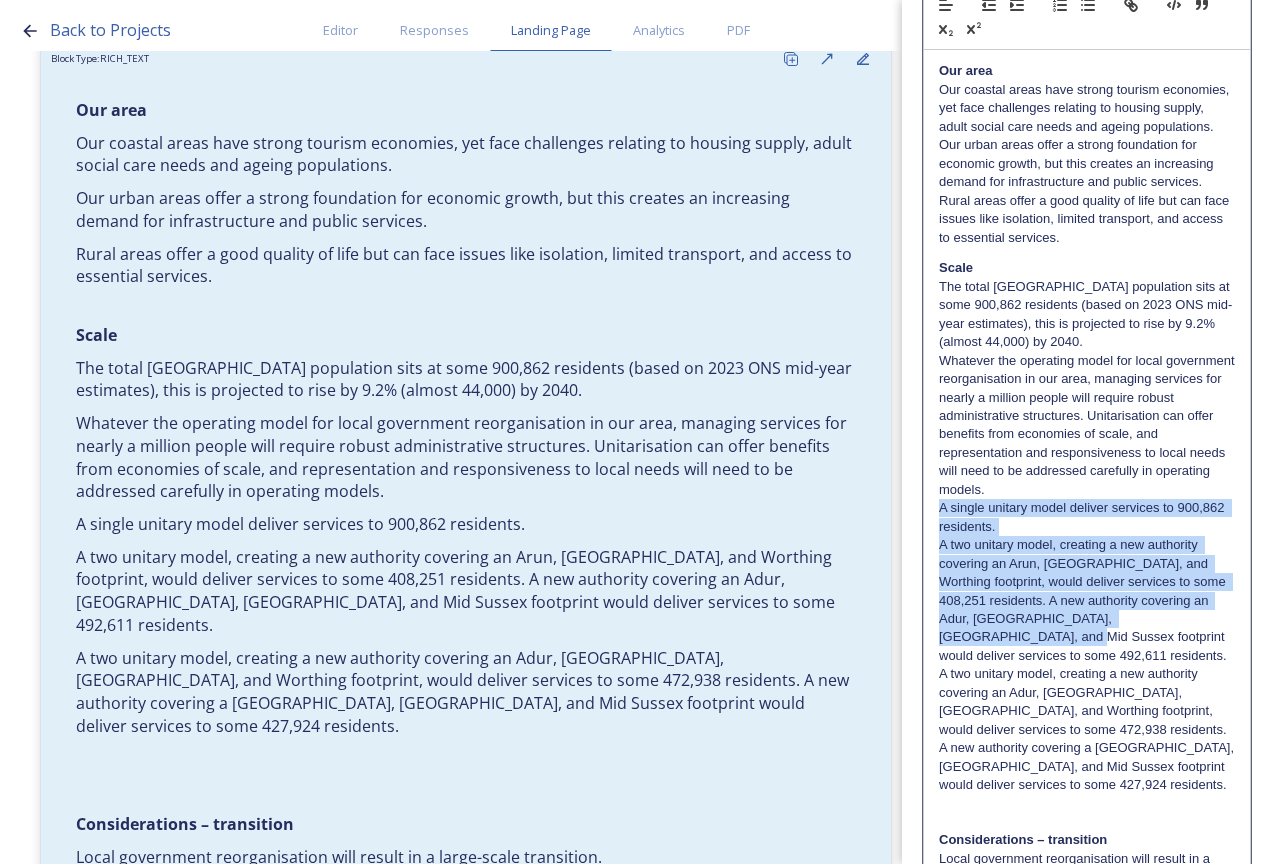 drag, startPoint x: 935, startPoint y: 527, endPoint x: 1027, endPoint y: 663, distance: 164.195 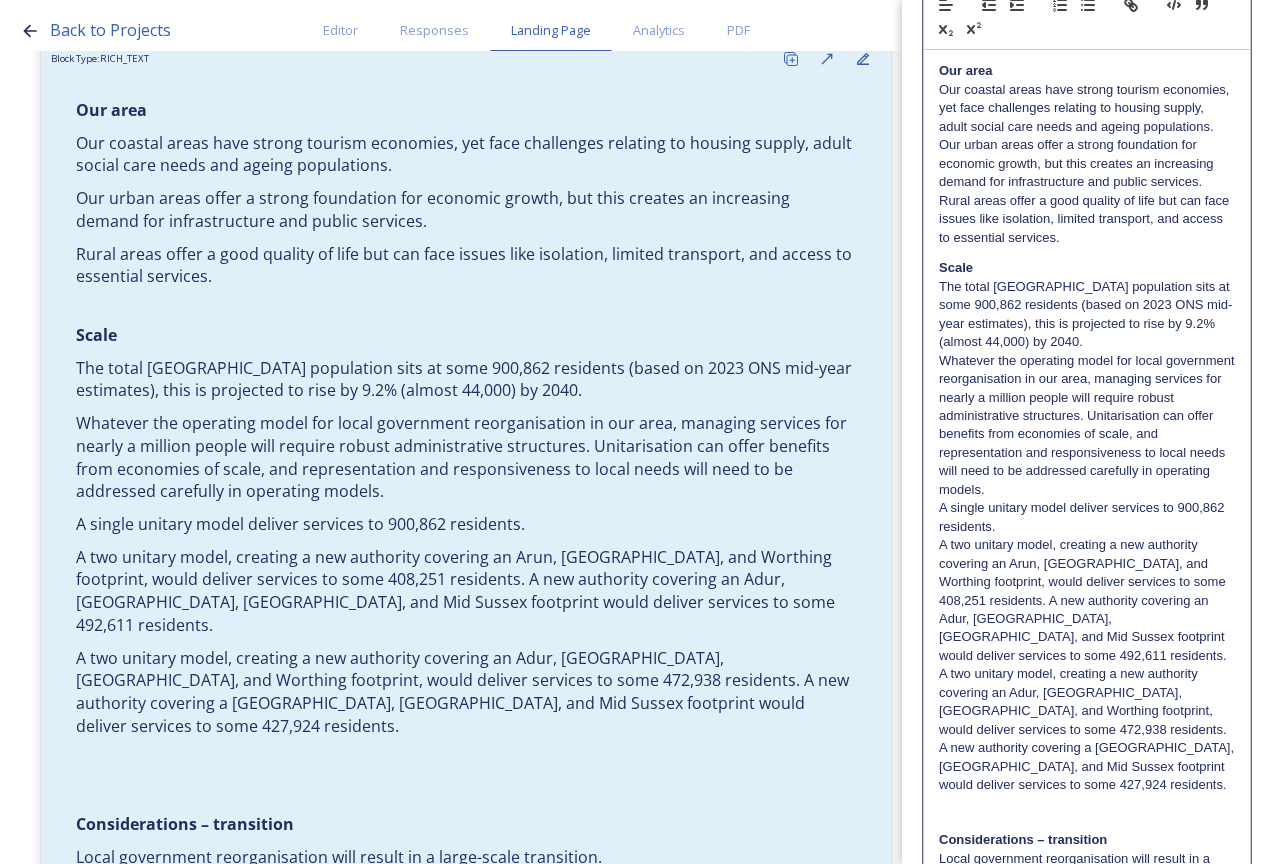click on "Our area  Our coastal areas have strong tourism economies, yet face challenges relating to housing supply, adult social care needs and ageing populations.  Our urban areas offer a strong foundation for economic growth, but this creates an increasing demand for infrastructure and public services.   Rural areas offer a good quality of life but can face issues like isolation, limited transport, and access to essential services.   Scale The total [GEOGRAPHIC_DATA] population sits at some 900,862 residents (based on 2023 ONS mid-year estimates), this is projected to rise by 9.2% (almost 44,000) by 2040. Whatever the operating model for local government reorganisation in our area, managing services for nearly a million people will require robust administrative structures. Unitarisation can offer benefits from economies of scale, and representation and responsiveness to local needs will need to be addressed carefully in operating models.  A single unitary model deliver services to 900,862 residents.             A" at bounding box center [1087, 1018] 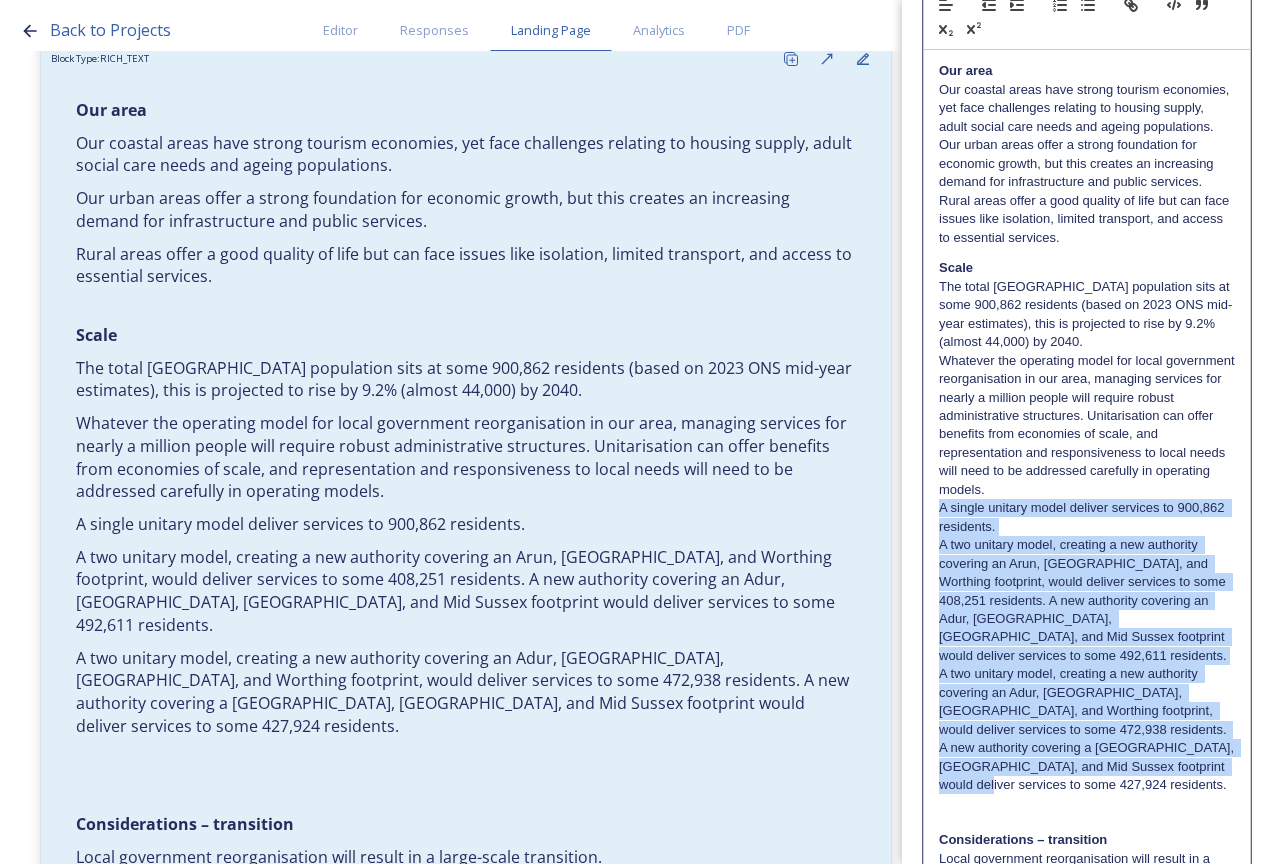 drag, startPoint x: 1006, startPoint y: 804, endPoint x: 937, endPoint y: 533, distance: 279.6462 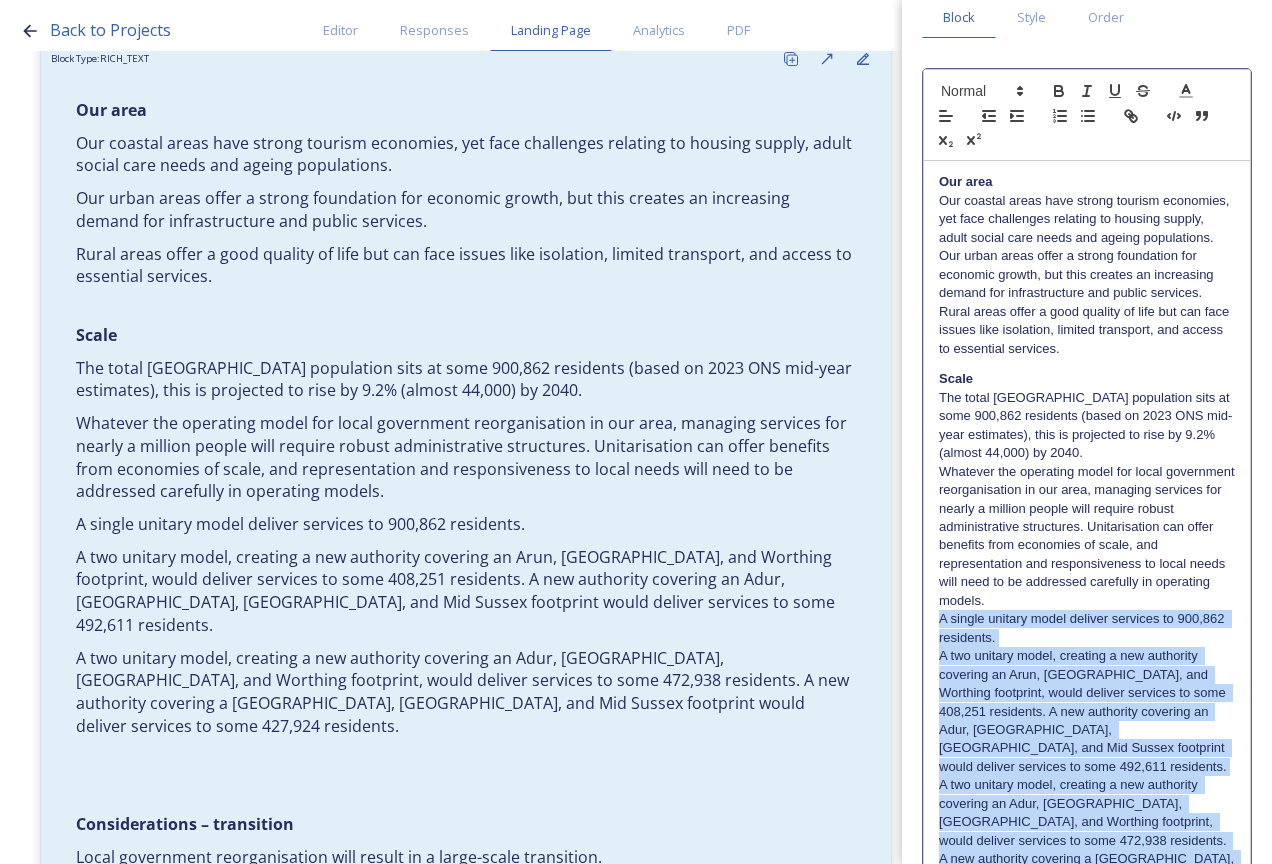 scroll, scrollTop: 0, scrollLeft: 0, axis: both 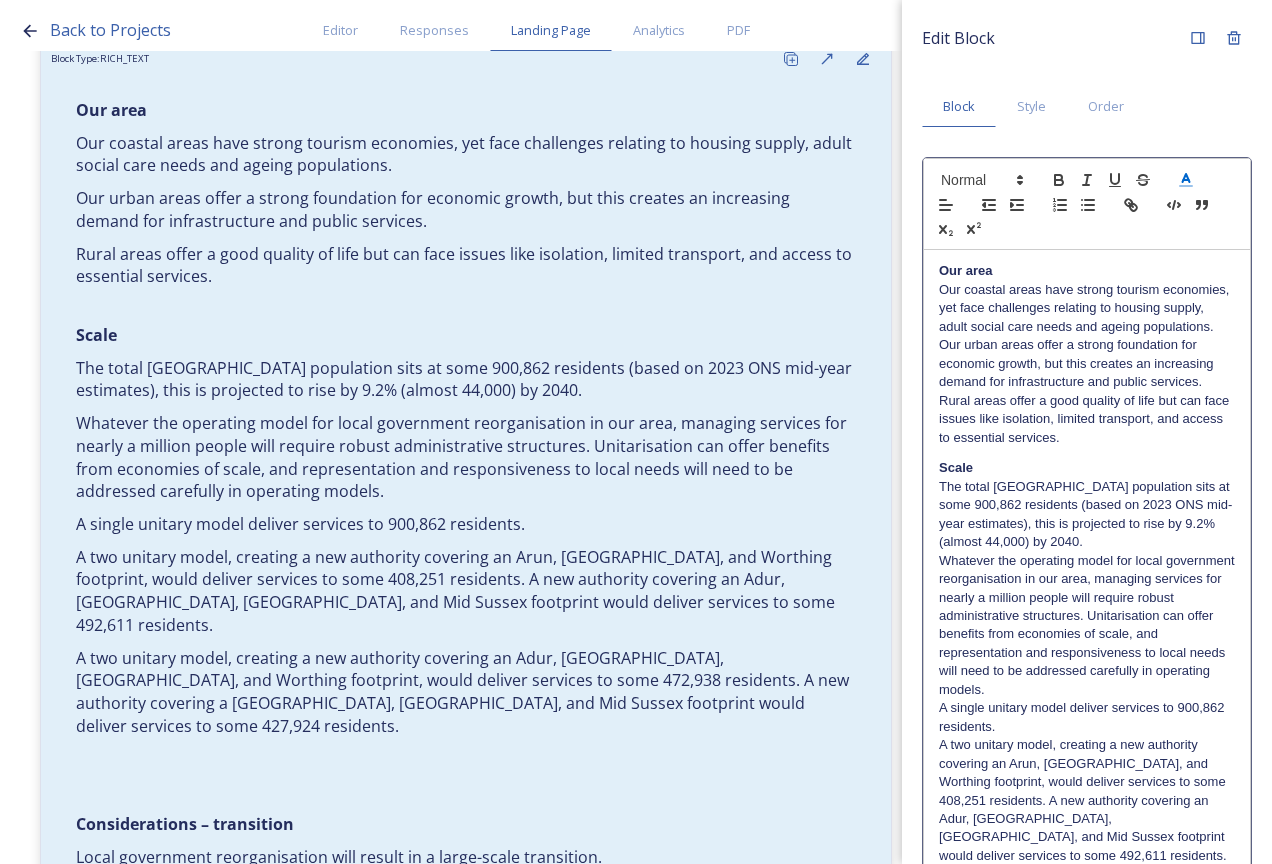 click 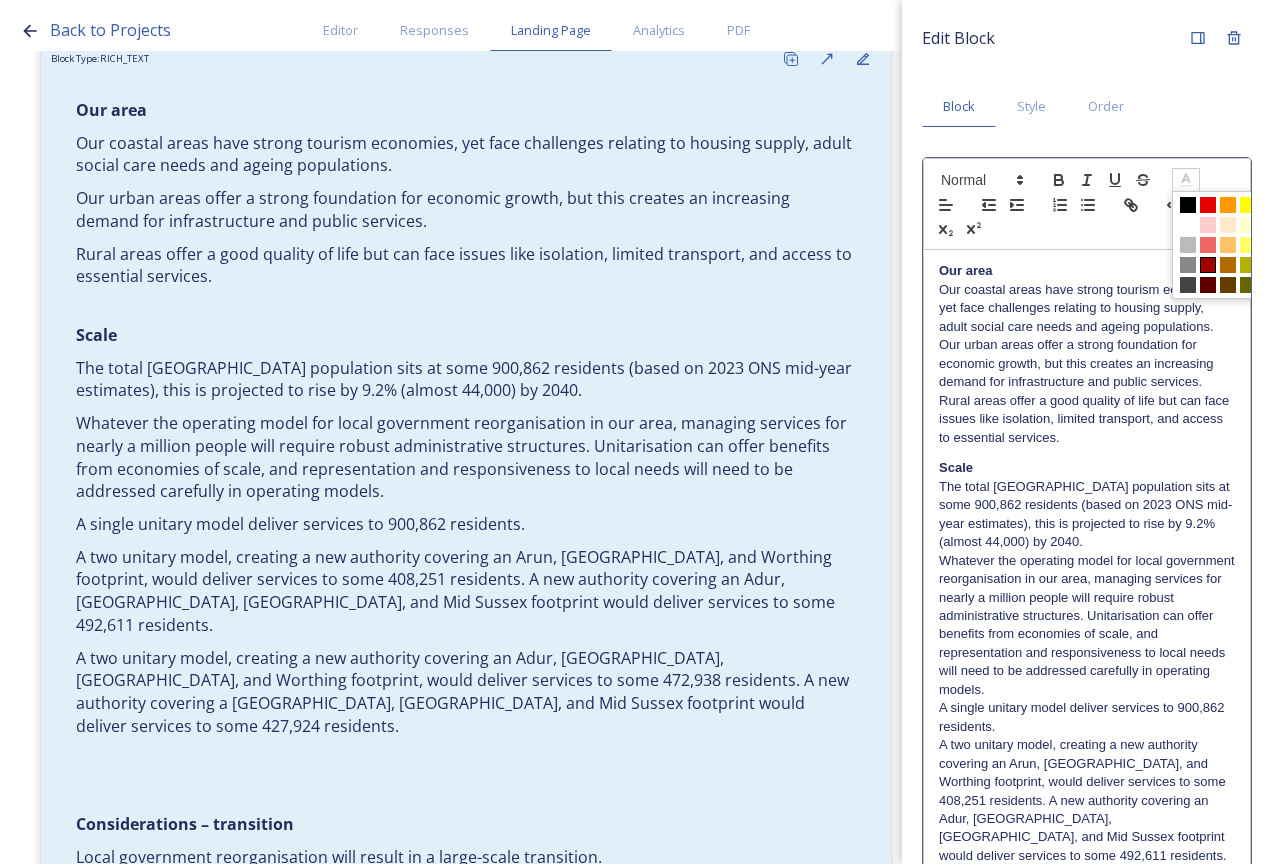 click at bounding box center (1208, 265) 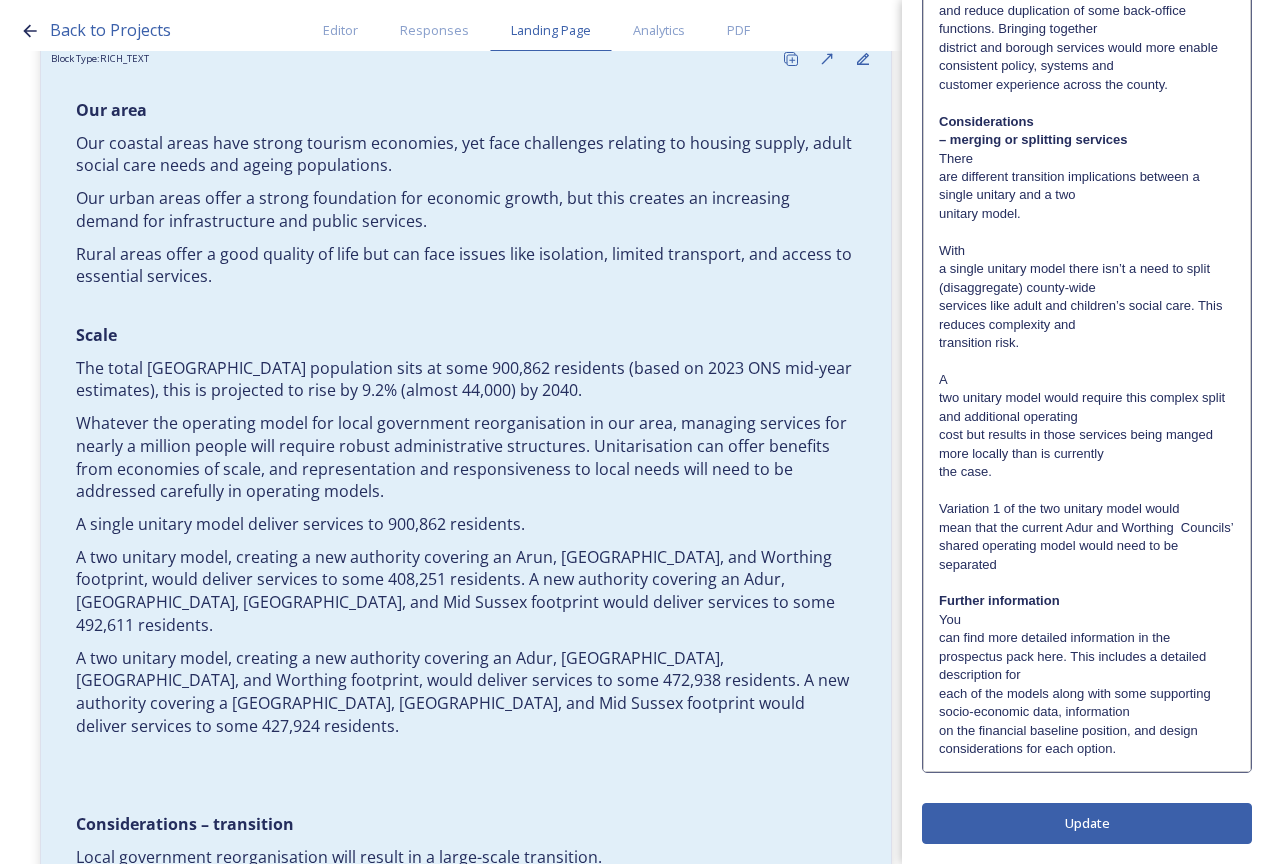 scroll, scrollTop: 1454, scrollLeft: 0, axis: vertical 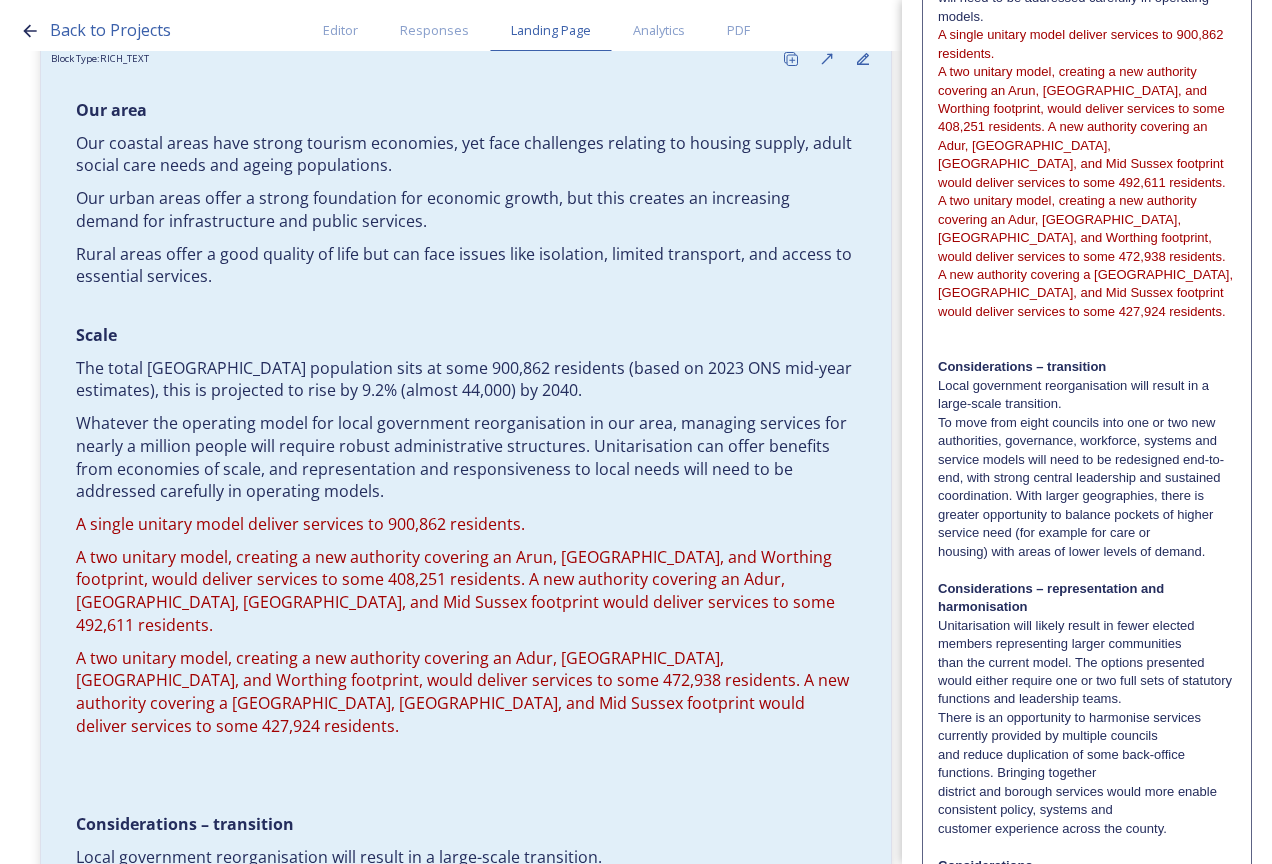 click on "Considerations – transition" at bounding box center [1022, 366] 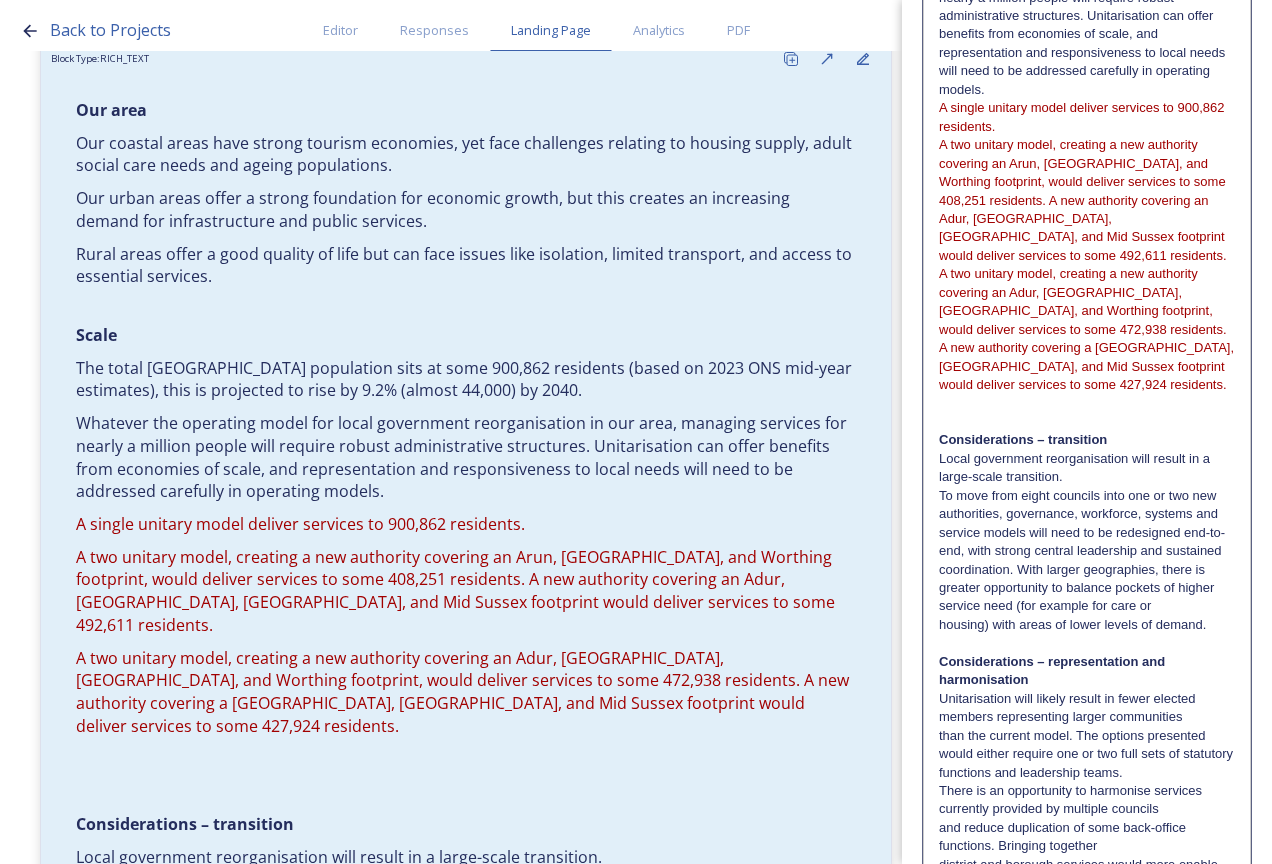 click at bounding box center [1087, 404] 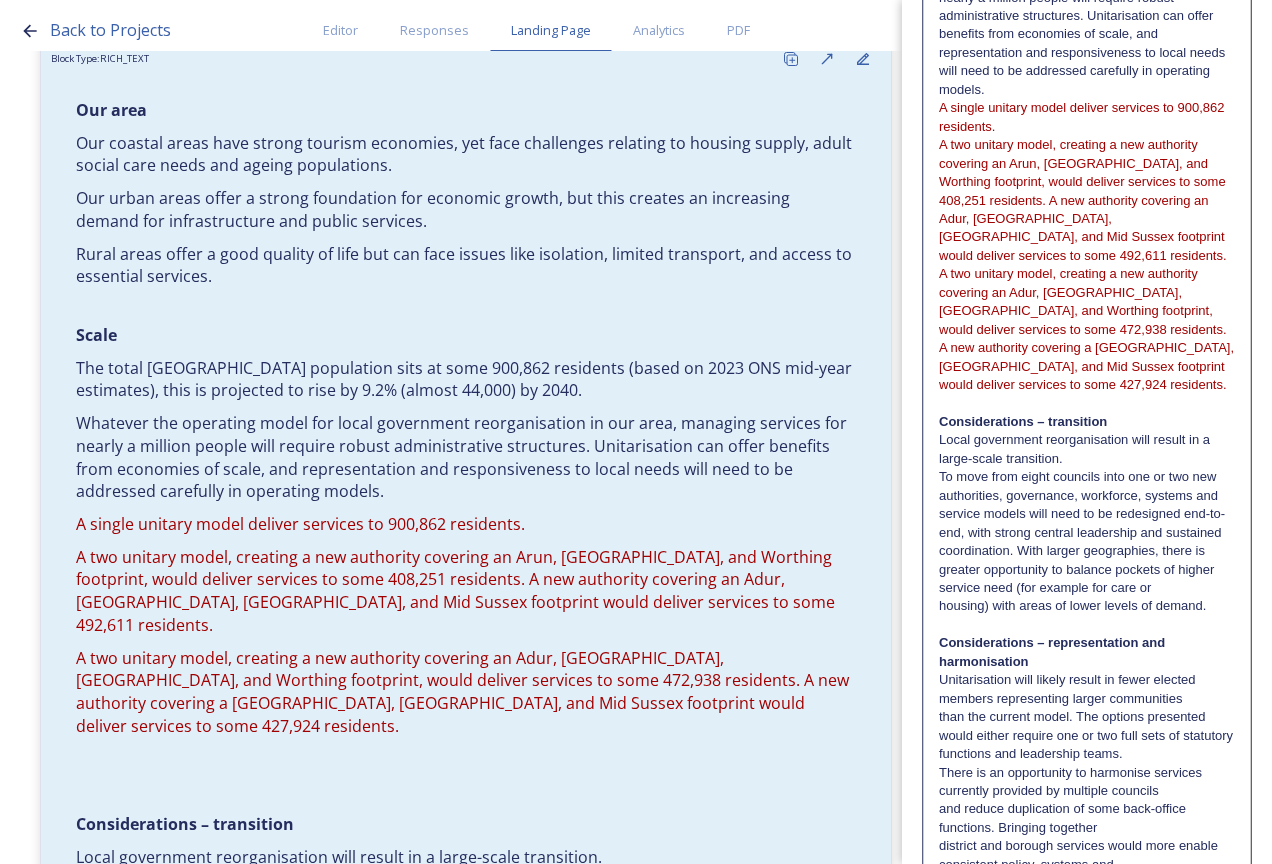 click on "Local government reorganisation will result in a large-scale transition." at bounding box center [1087, 449] 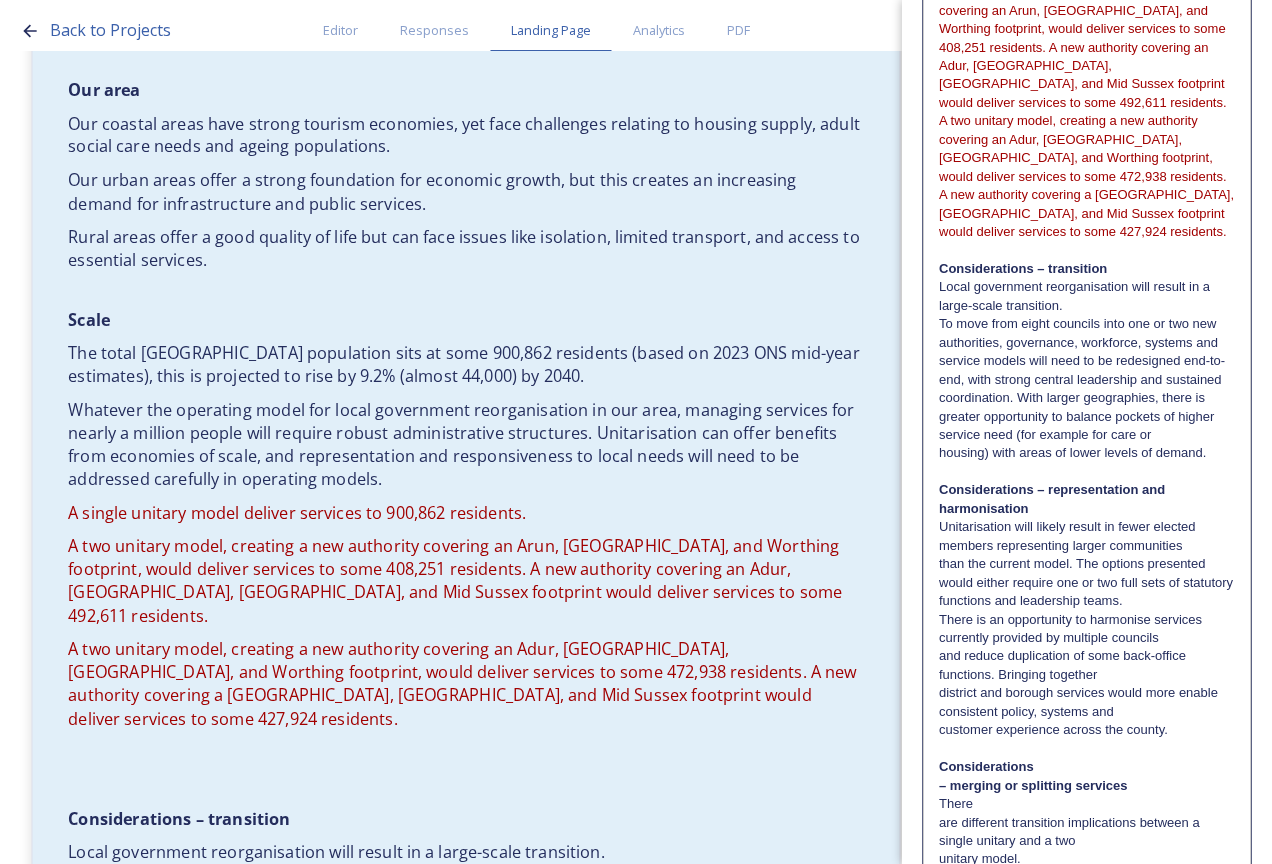 scroll, scrollTop: 800, scrollLeft: 0, axis: vertical 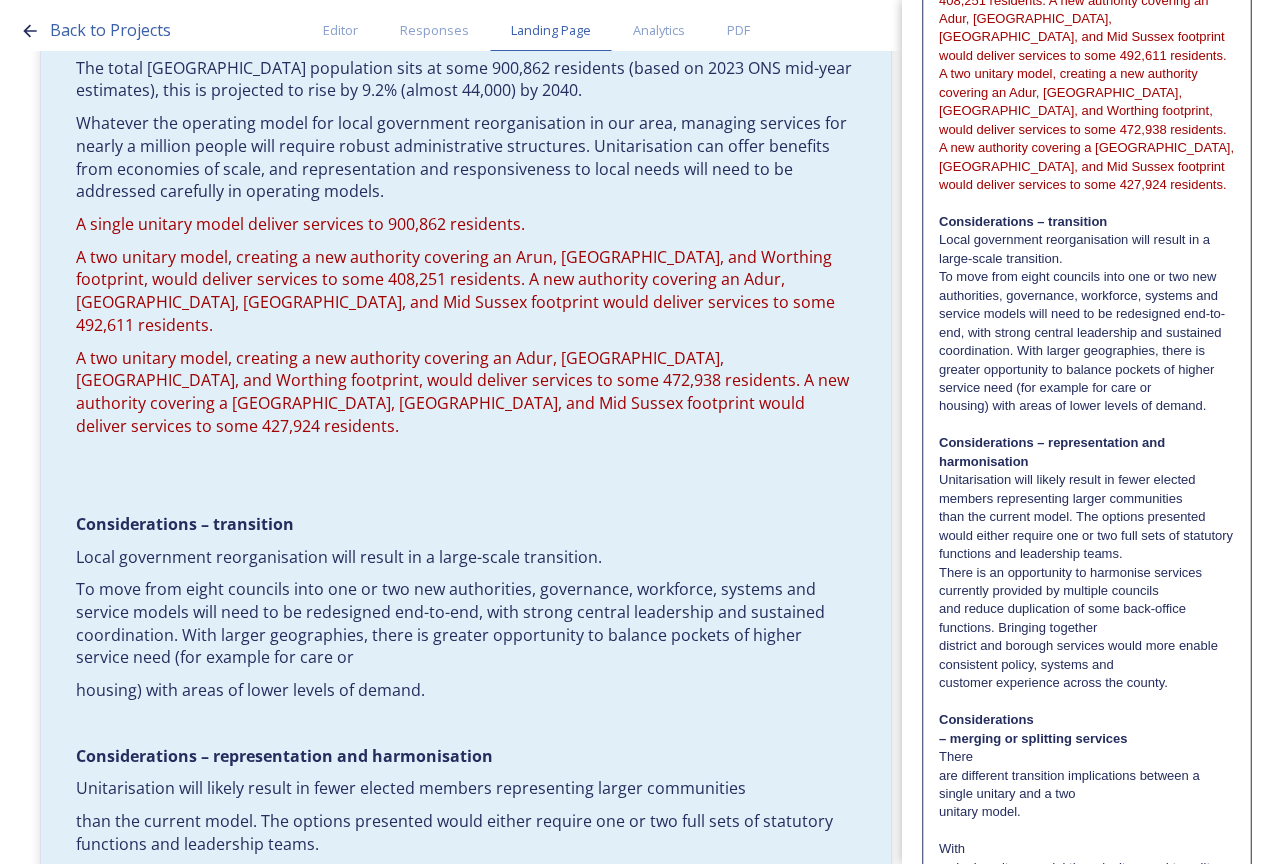 click on "and reduce duplication of some back-office functions. Bringing together" at bounding box center [1087, 618] 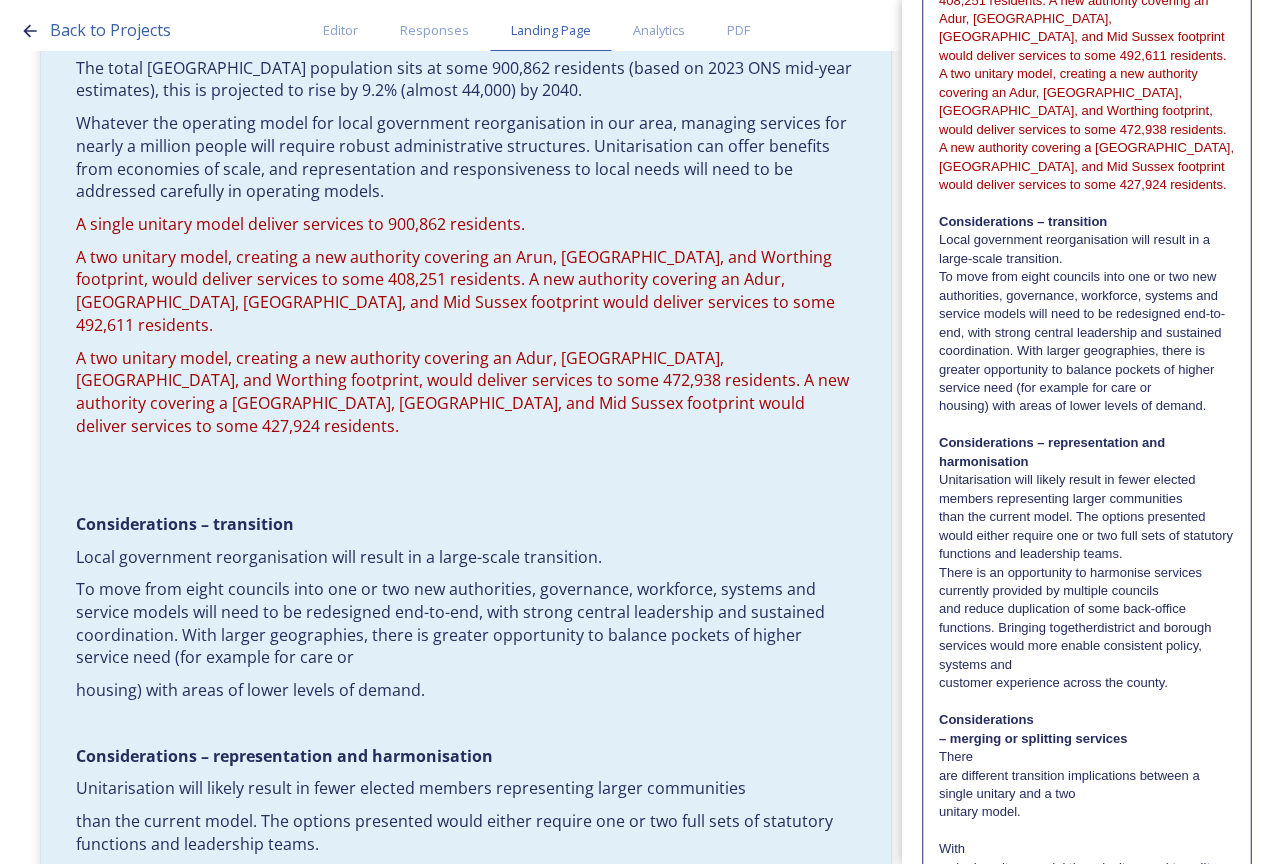 type 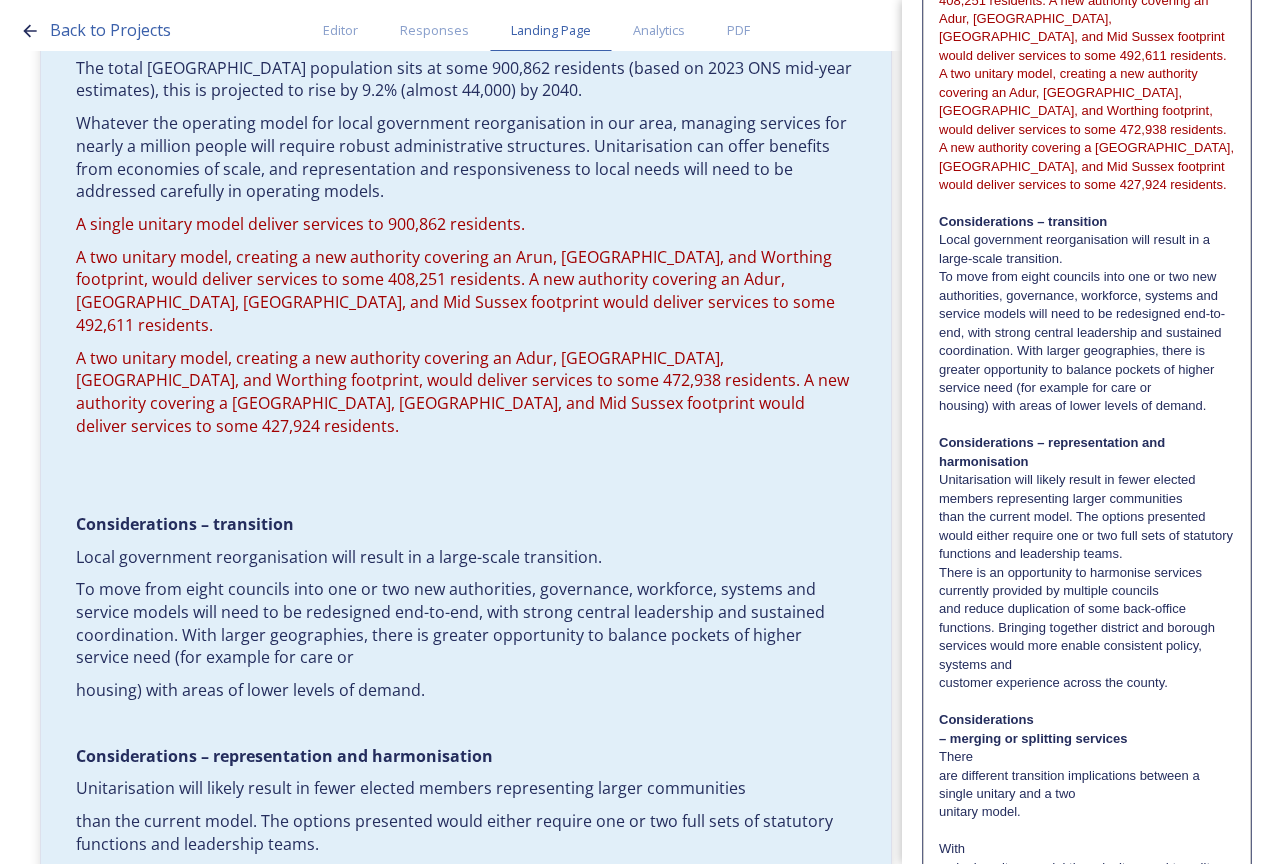 click on "and reduce duplication of some back-office functions. Bringing together district and borough services would more enable consistent policy, systems and" at bounding box center (1087, 637) 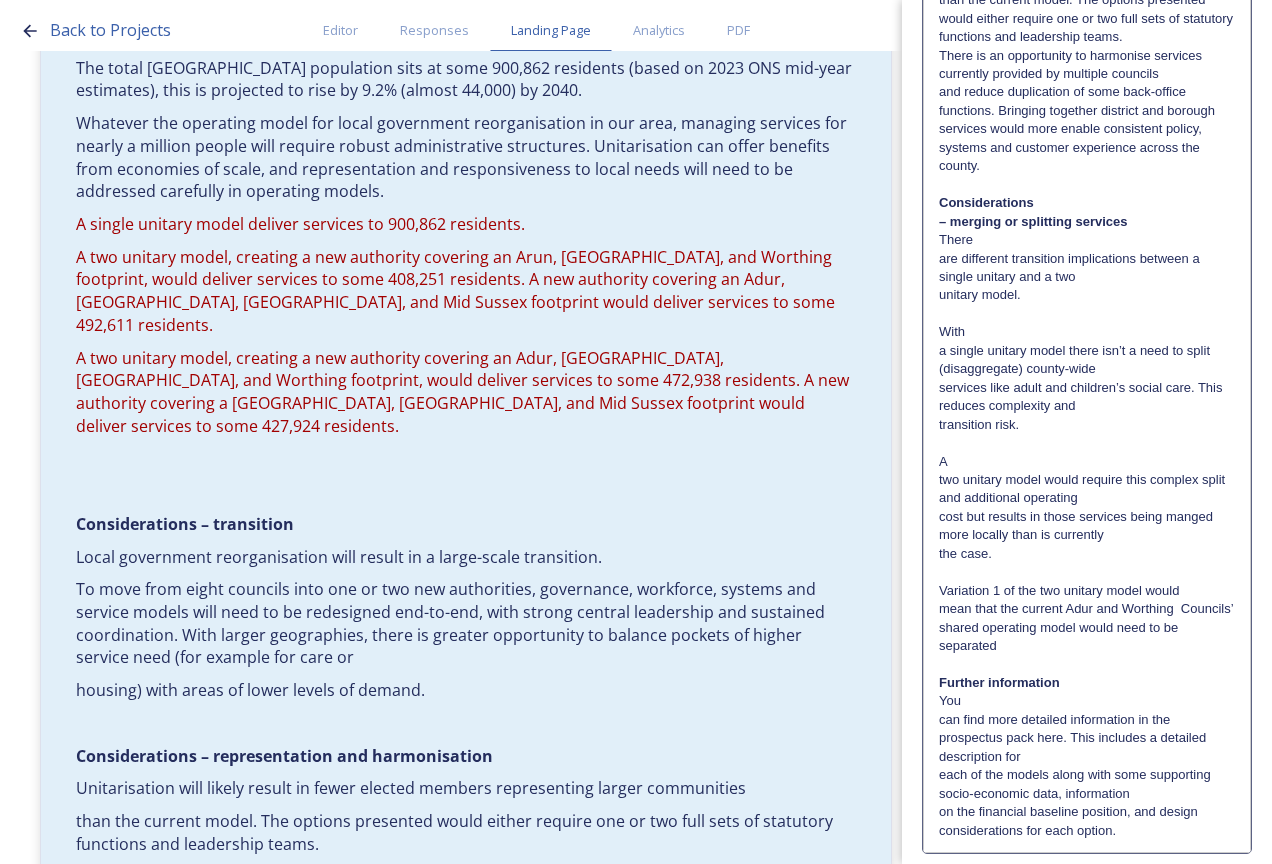 scroll, scrollTop: 1435, scrollLeft: 0, axis: vertical 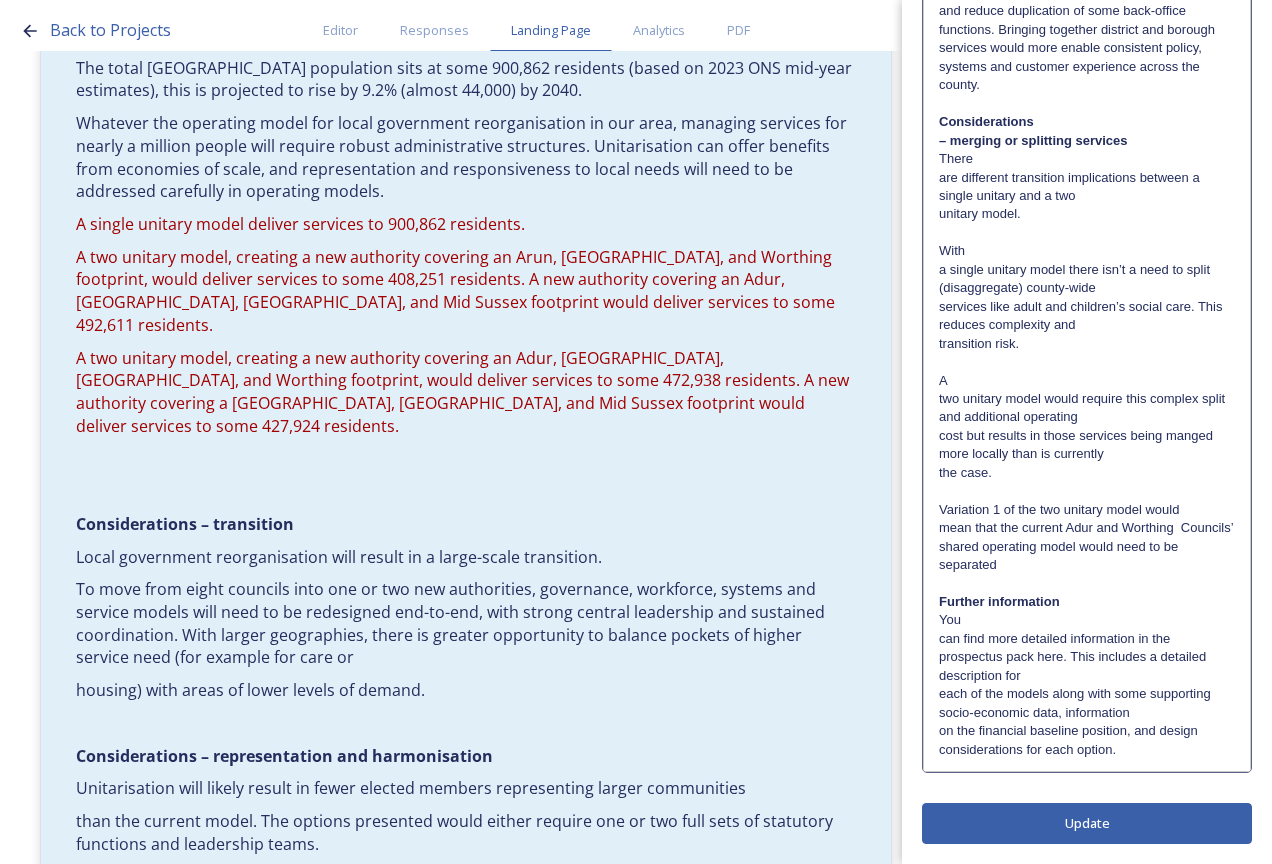 click on "Edit Block Block Style Order                                                                                                                                                                           Our area  Our coastal areas have strong tourism economies, yet face challenges relating to housing supply, adult social care needs and ageing populations.  Our urban areas offer a strong foundation for economic growth, but this creates an increasing demand for infrastructure and public services.   Rural areas offer a good quality of life but can face issues like isolation, limited transport, and access to essential services.   Scale The total [GEOGRAPHIC_DATA] population sits at some 900,862 residents (based on 2023 ONS mid-year estimates), this is projected to rise by 9.2% (almost 44,000) by 2040. A single unitary model deliver services to 900,862 residents.     Considerations – transition Local government reorganisation will result in a large-scale transition.   housing) with areas of lower levels of demand." at bounding box center (1087, -267) 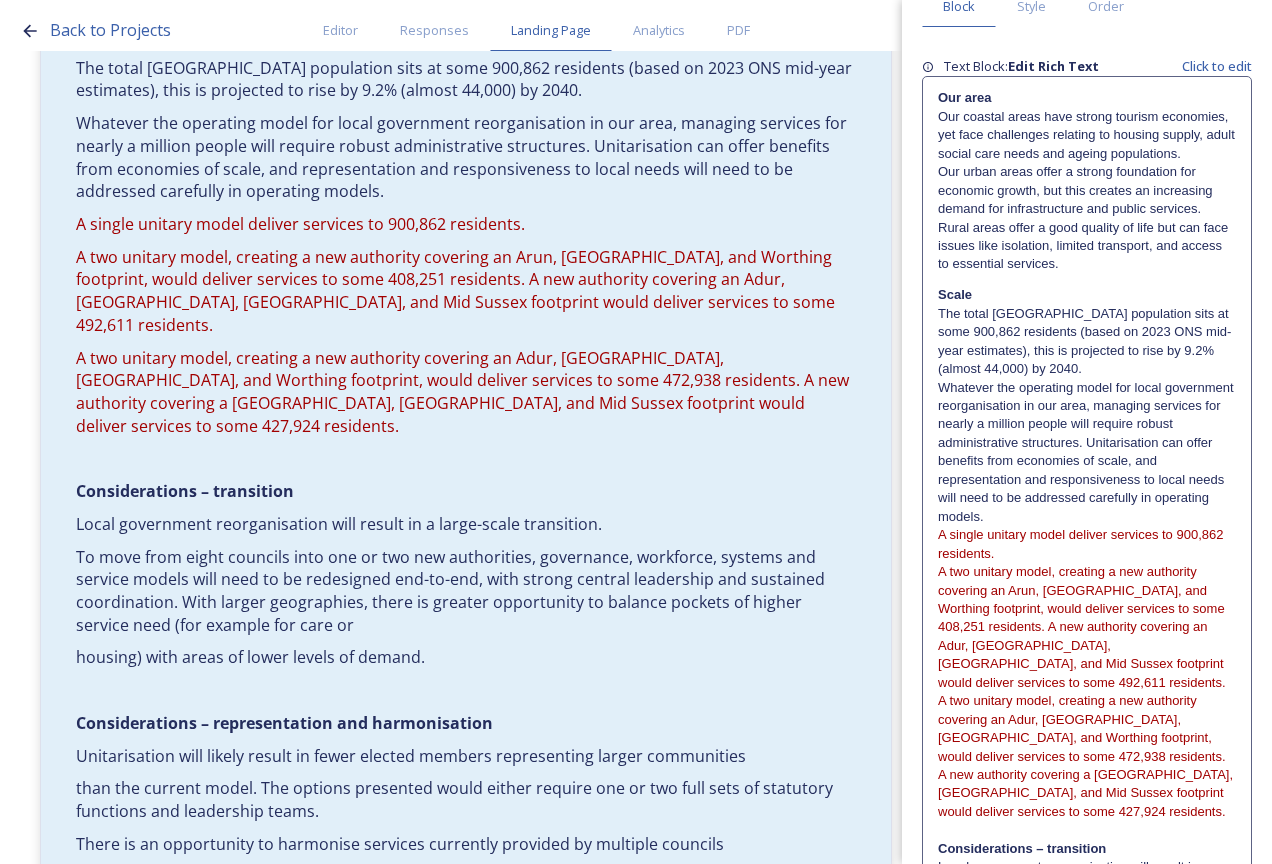 scroll, scrollTop: 700, scrollLeft: 0, axis: vertical 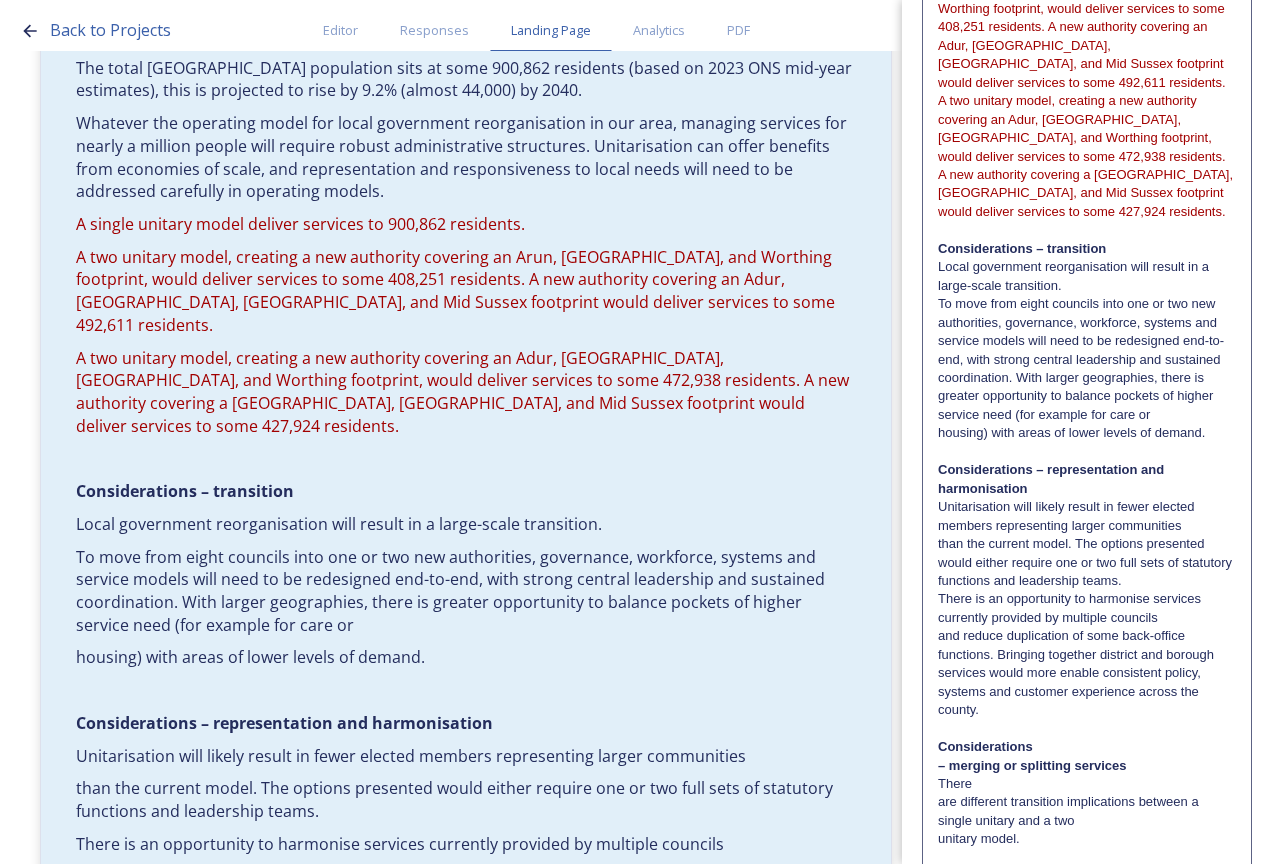 click on "To move from eight councils into one or two new authorities, governance, workforce, systems and service models will need to be redesigned end-to-end, with strong central leadership and sustained coordination. With larger geographies, there is greater opportunity to balance pockets of higher service need (for example for care or" at bounding box center [1087, 359] 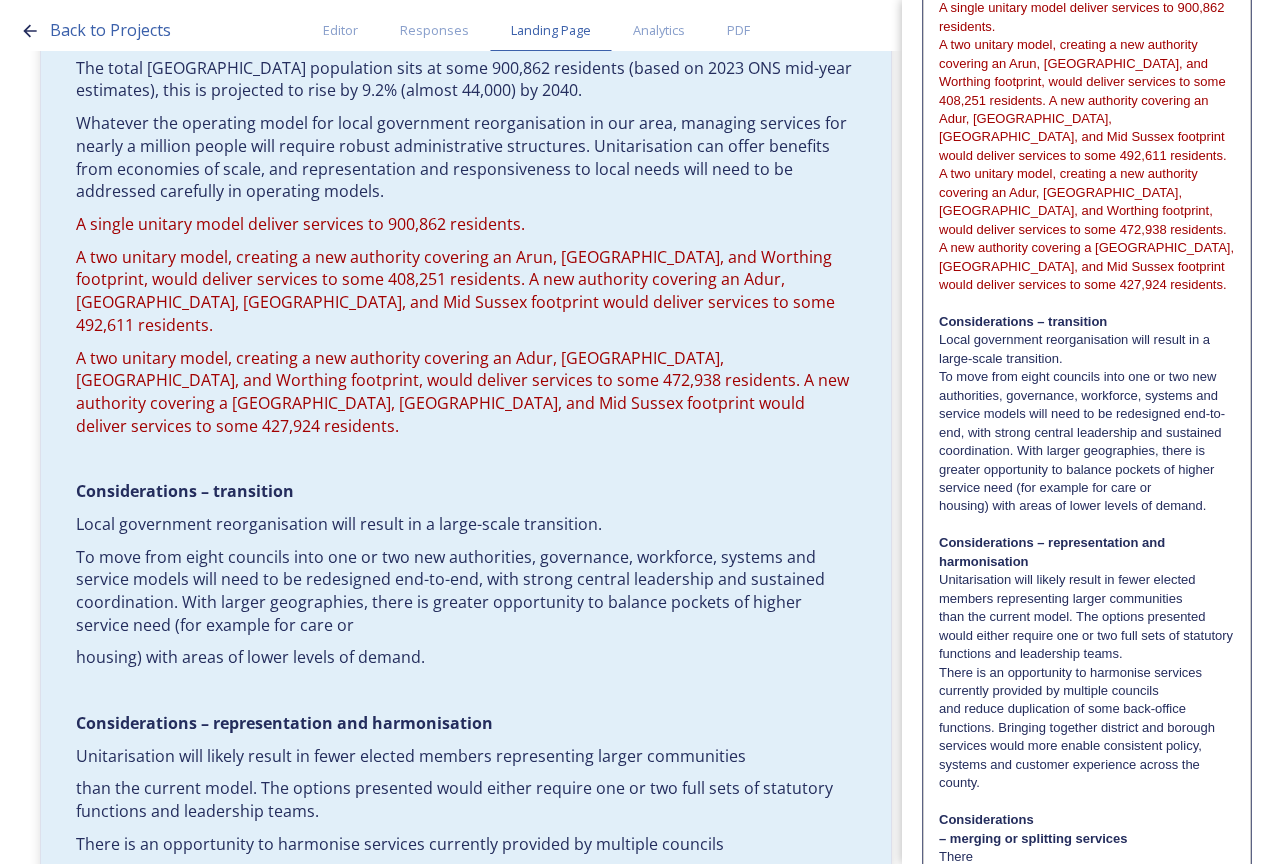 click on "To move from eight councils into one or two new authorities, governance, workforce, systems and service models will need to be redesigned end-to-end, with strong central leadership and sustained coordination. With larger geographies, there is greater opportunity to balance pockets of higher service need (for example for care or" at bounding box center (1087, 432) 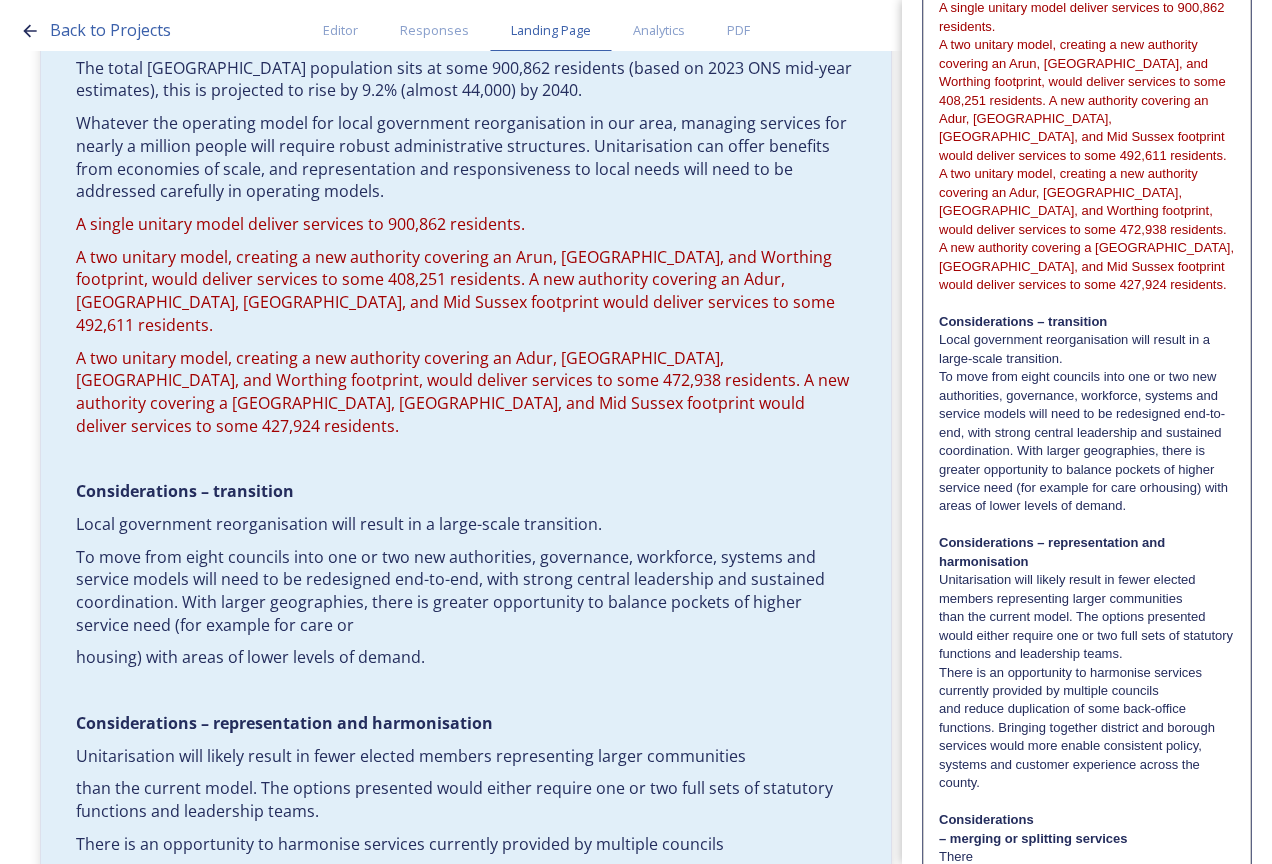 type 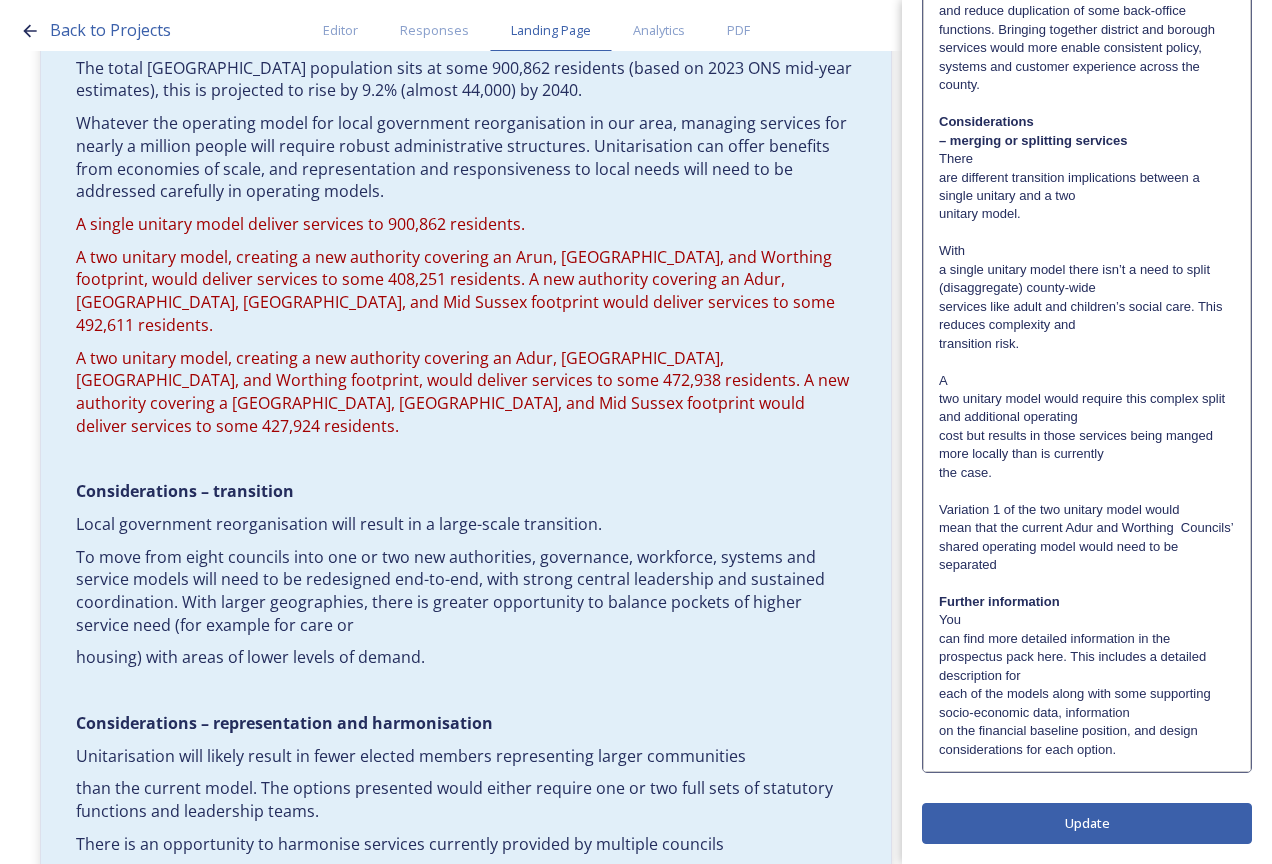 scroll, scrollTop: 1435, scrollLeft: 0, axis: vertical 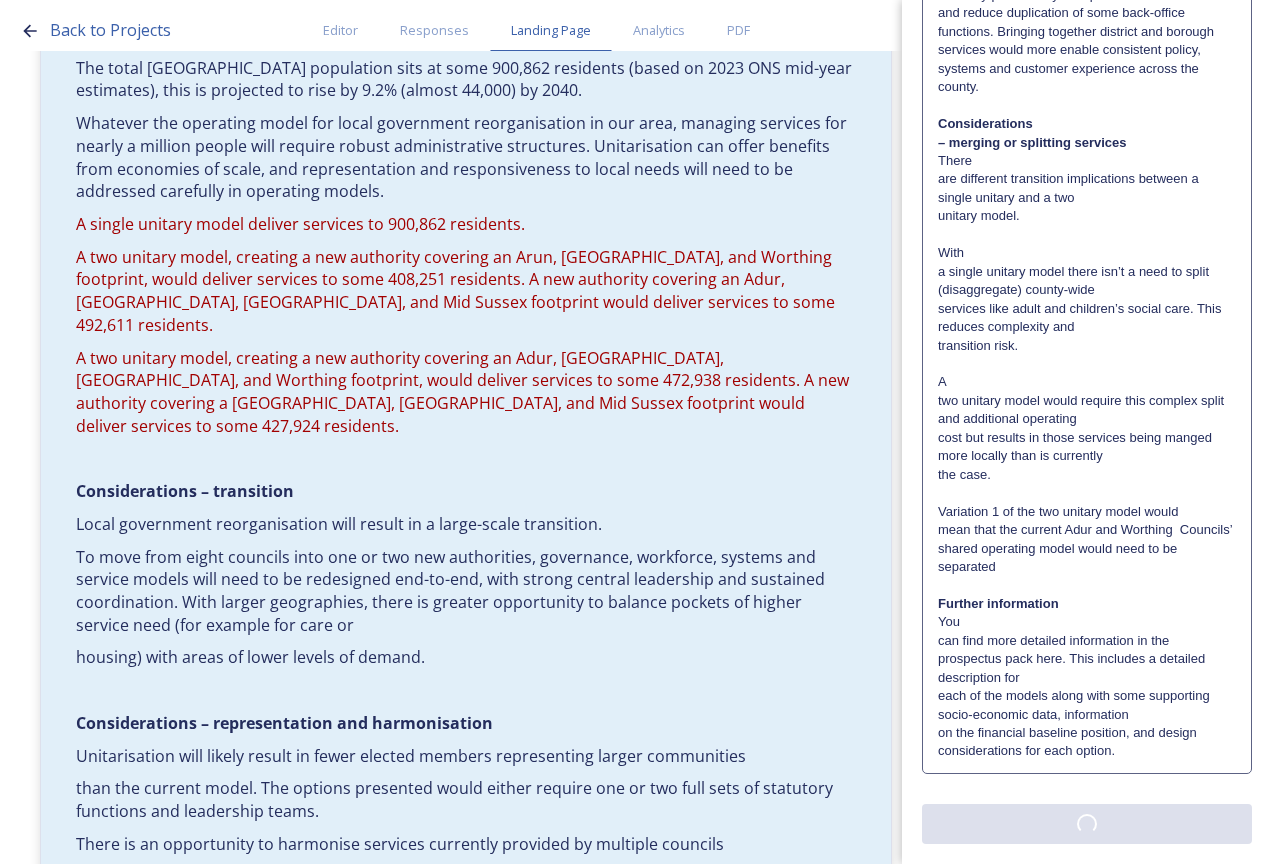click on "Edit Block Block Style Order Text Block:  Edit Rich Text Click to edit Our area  Our coastal areas have strong tourism economies, yet face challenges relating to housing supply, adult social care needs and ageing populations.  Our urban areas offer a strong foundation for economic growth, but this creates an increasing demand for infrastructure and public services.   Rural areas offer a good quality of life but can face issues like isolation, limited transport, and access to essential services.   Scale The total [GEOGRAPHIC_DATA] population sits at some 900,862 residents (based on 2023 ONS mid-year estimates), this is projected to rise by 9.2% (almost 44,000) by 2040. Whatever the operating model for local government reorganisation in our area, managing services for nearly a million people will require robust administrative structures. Unitarisation can offer benefits from economies of scale, and representation and responsiveness to local needs will need to be addressed carefully in operating models.        A" at bounding box center [1087, -230] 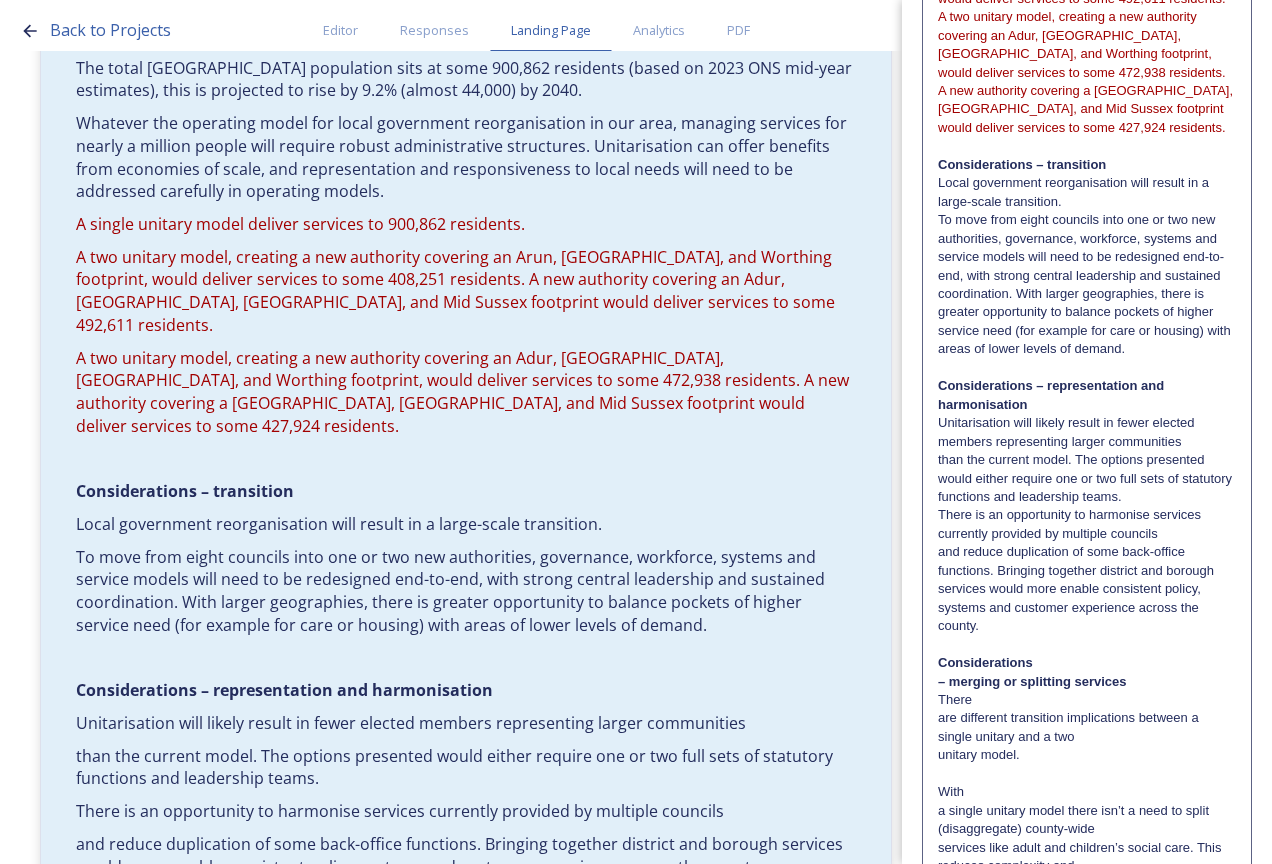 scroll, scrollTop: 900, scrollLeft: 0, axis: vertical 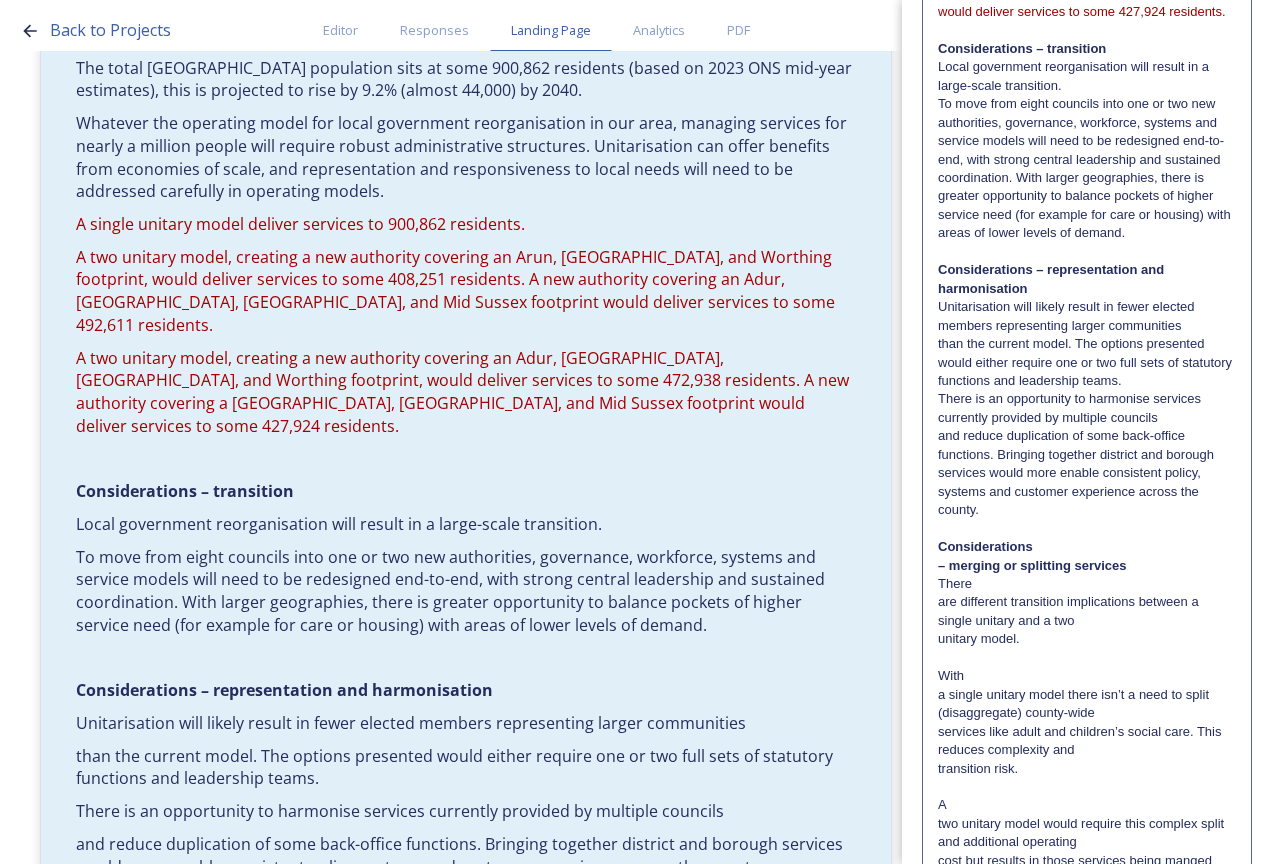 click on "There" at bounding box center (1087, 584) 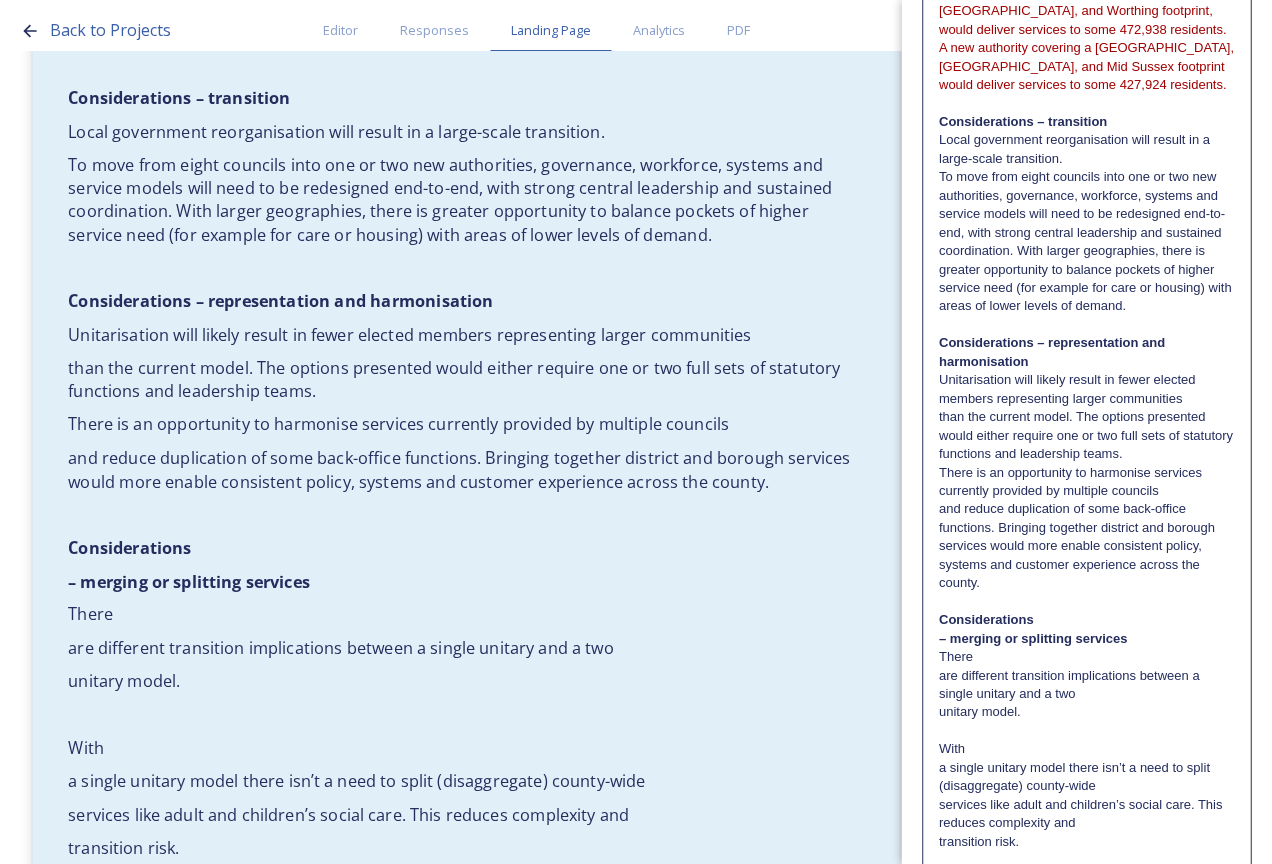 scroll, scrollTop: 3966, scrollLeft: 0, axis: vertical 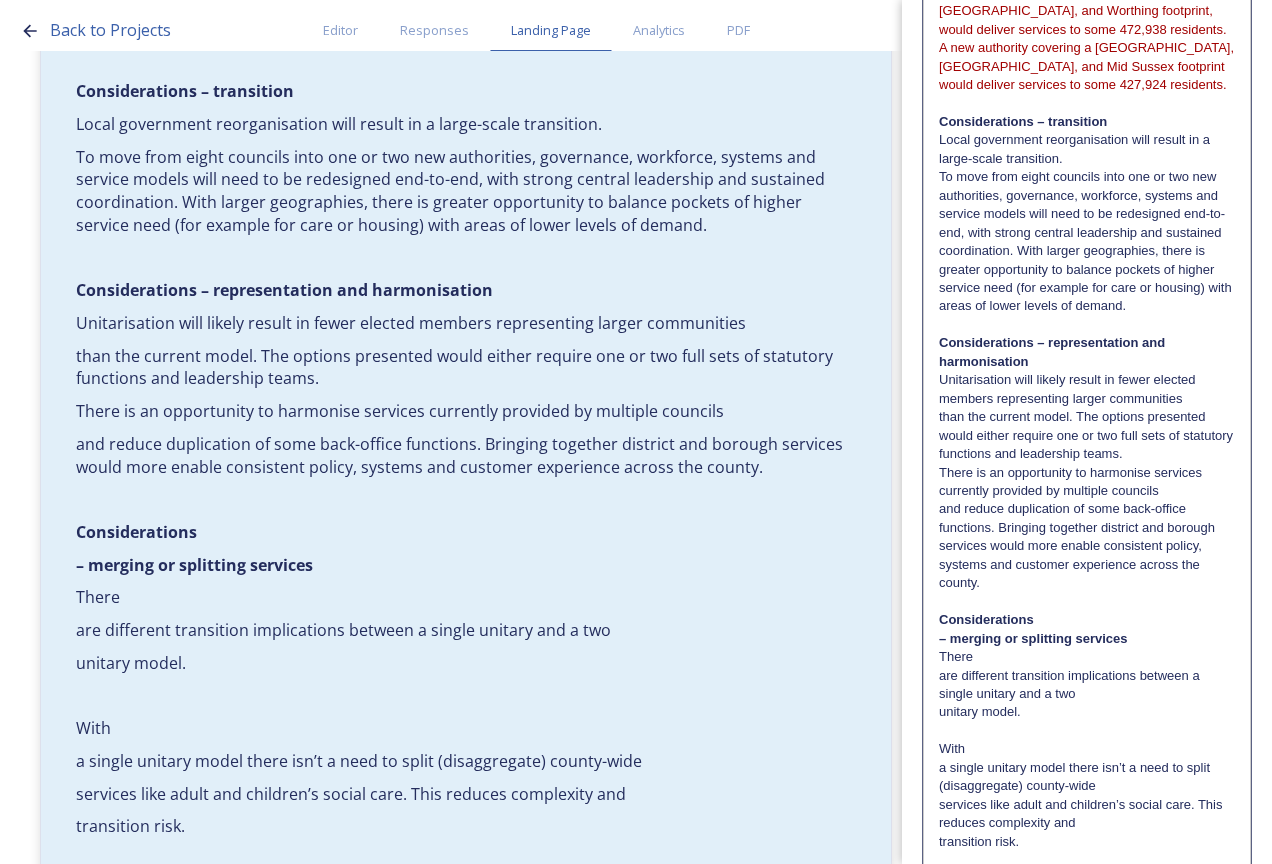 click on "Considerations" at bounding box center (1087, 620) 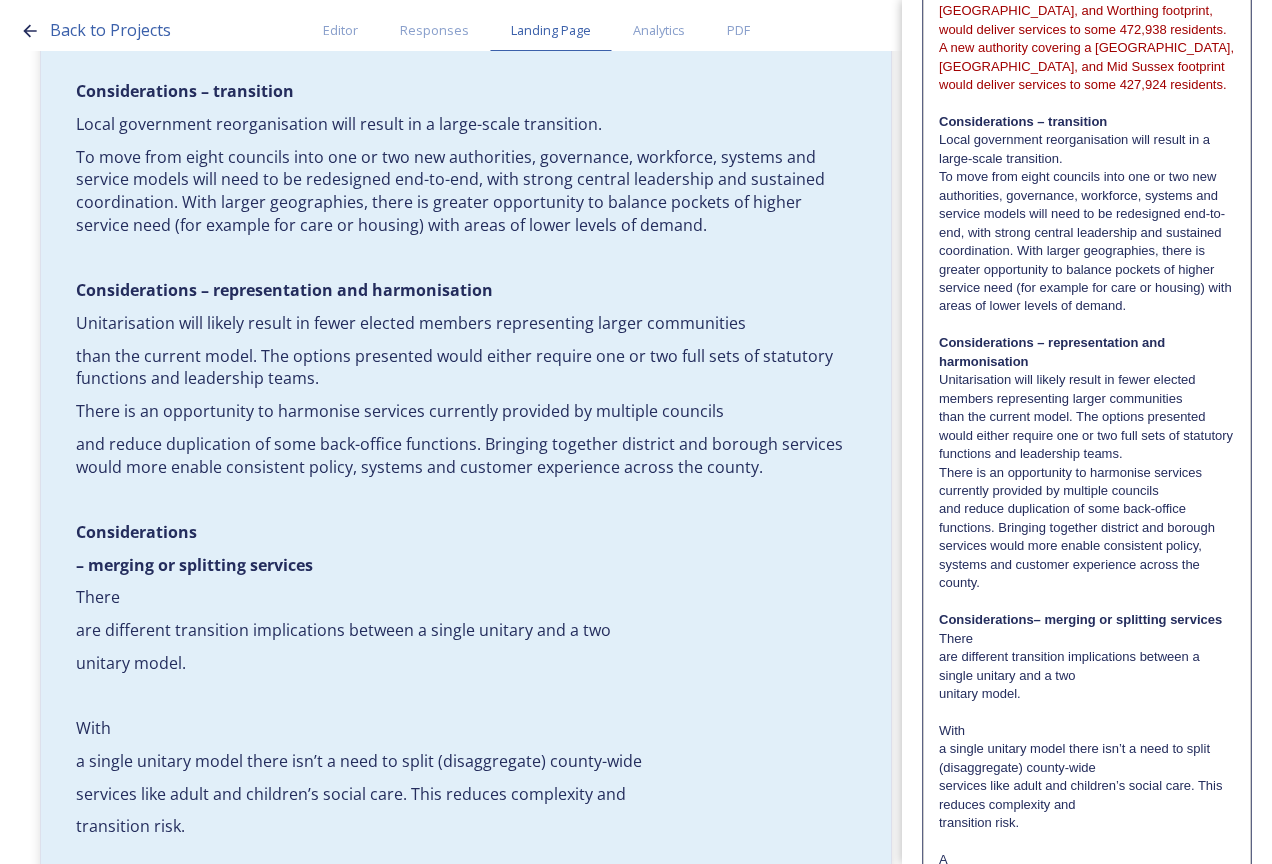 type 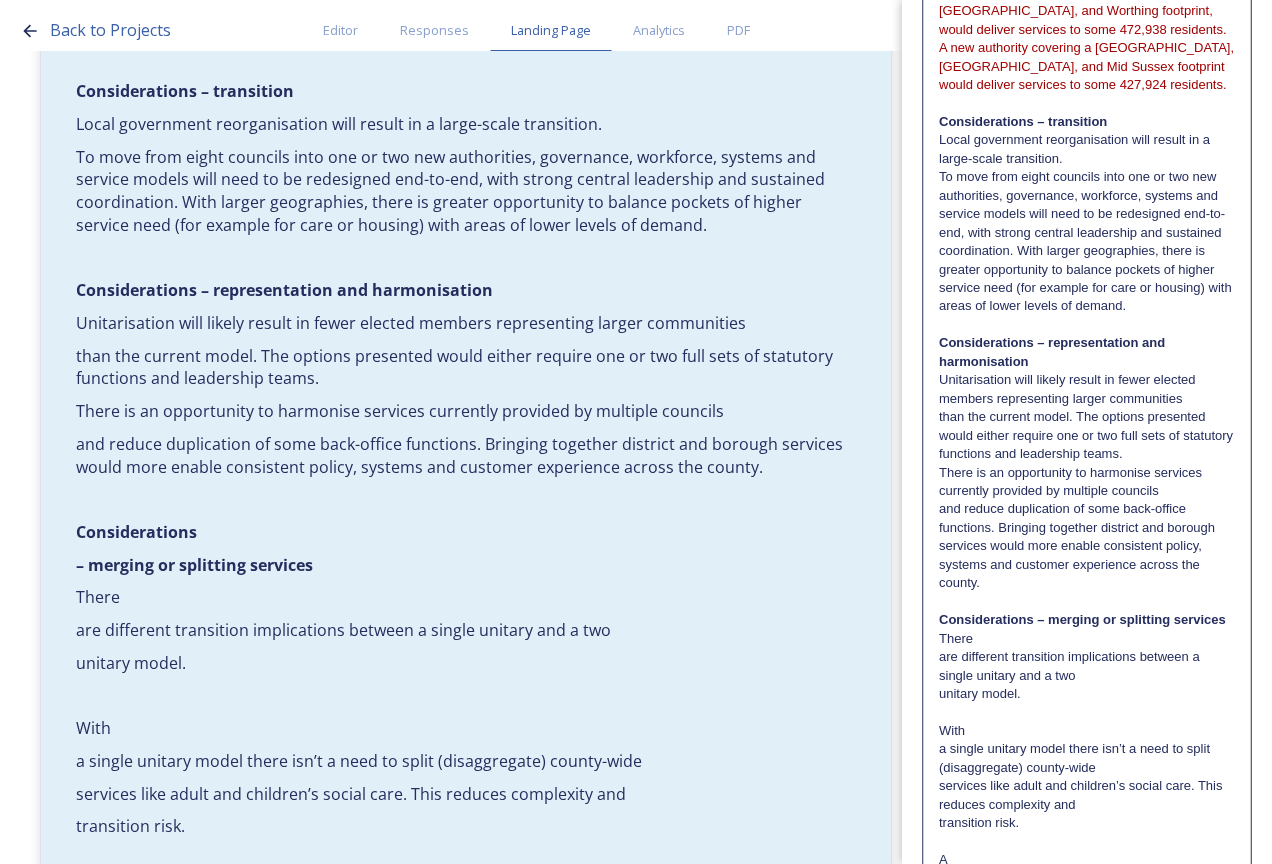 click on "Considerations – merging or splitting services" at bounding box center [1087, 620] 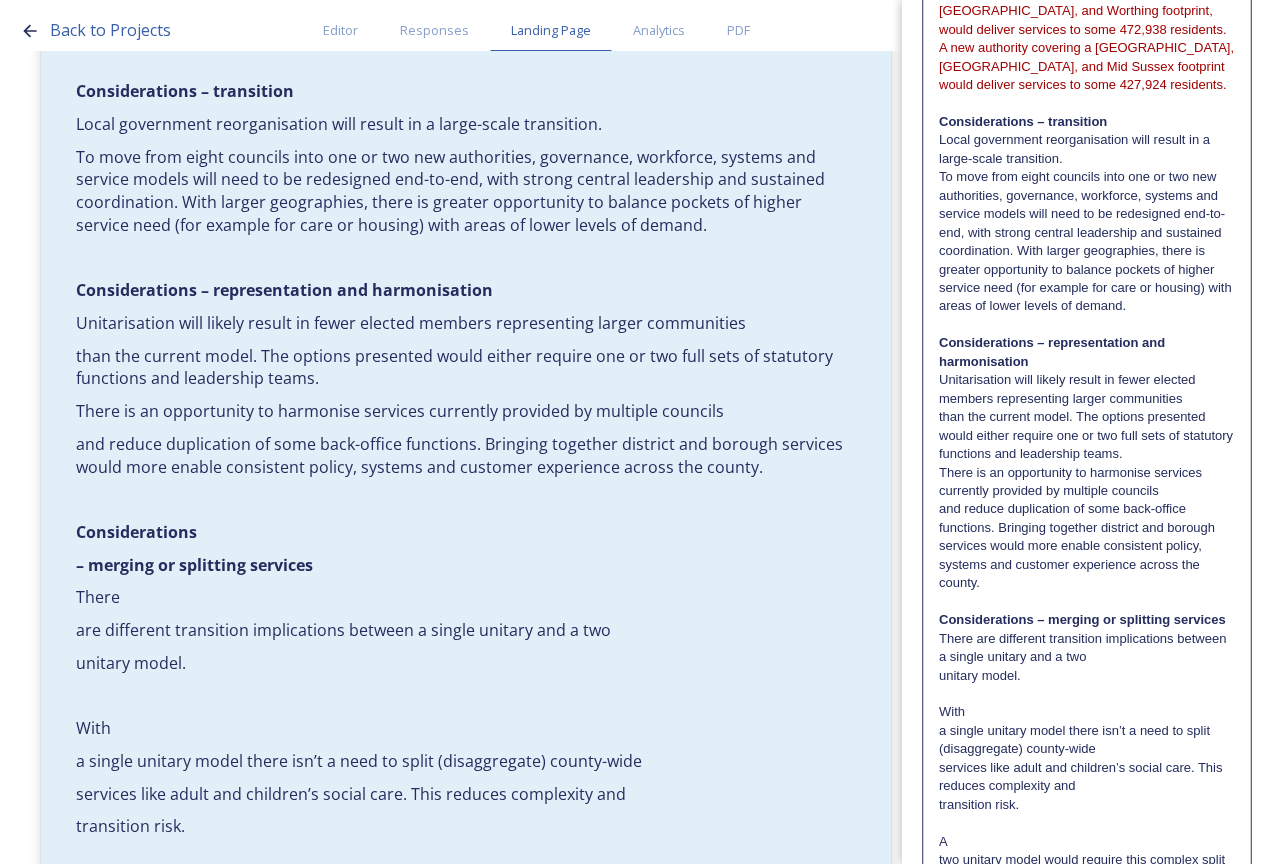click on "There are different transition implications between a single unitary and a two" at bounding box center [1087, 648] 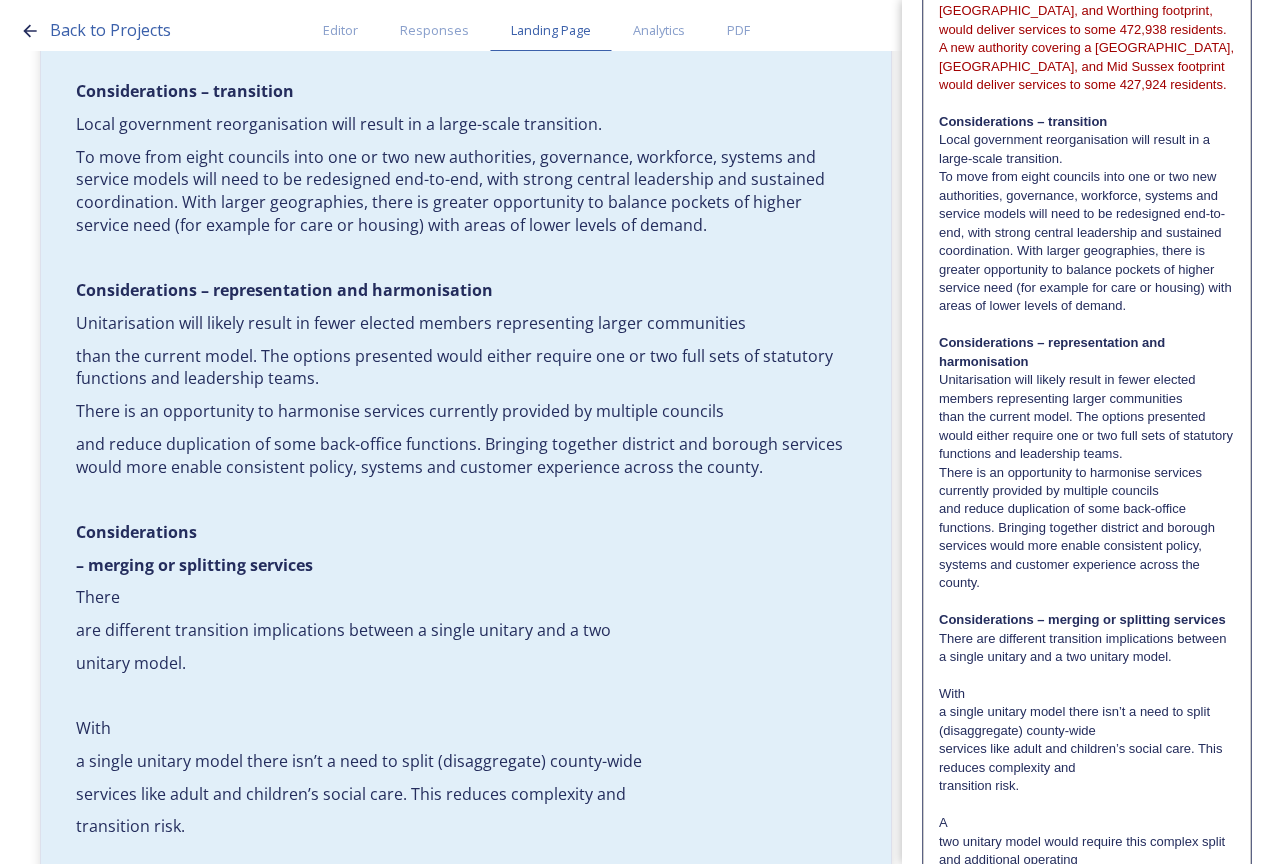 click on "There are different transition implications between a single unitary and a two unitary model." at bounding box center [1087, 648] 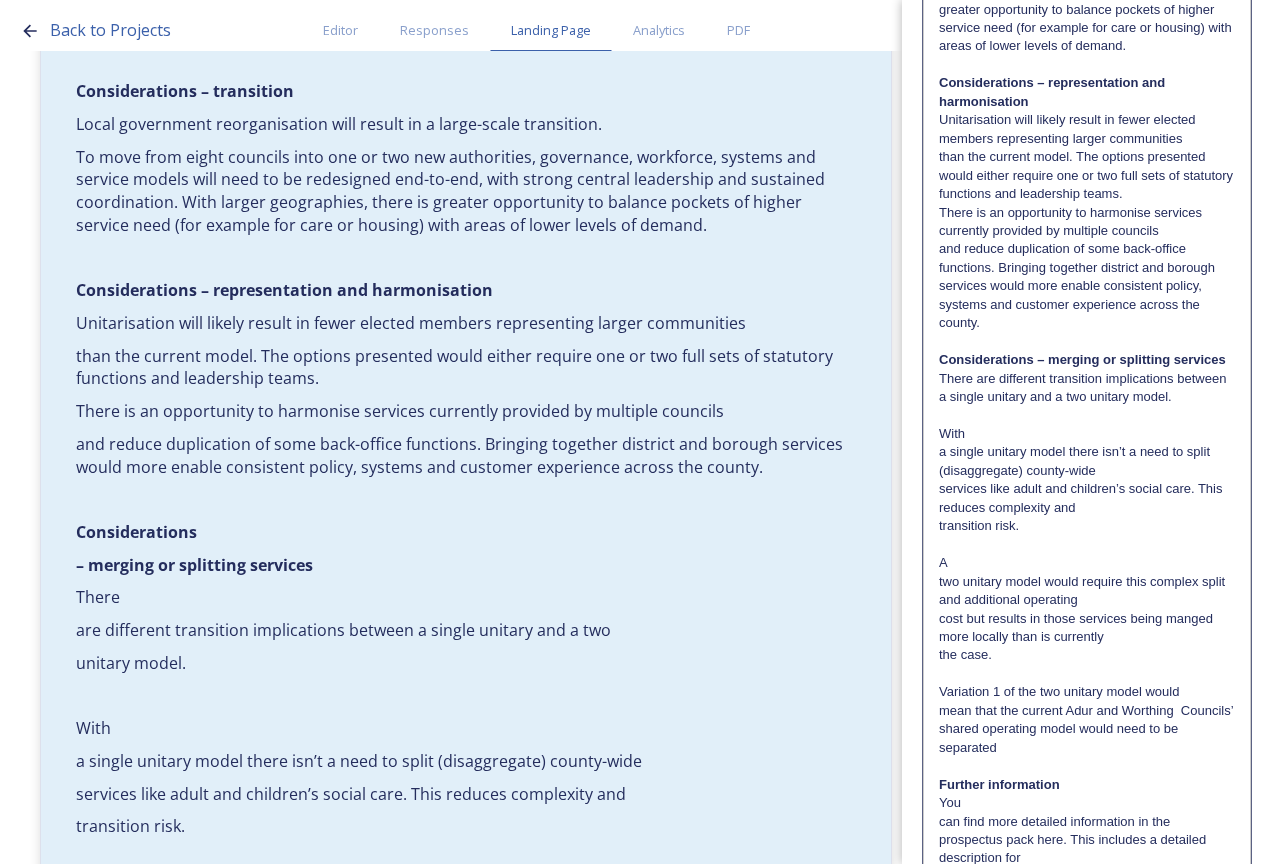 scroll, scrollTop: 1200, scrollLeft: 0, axis: vertical 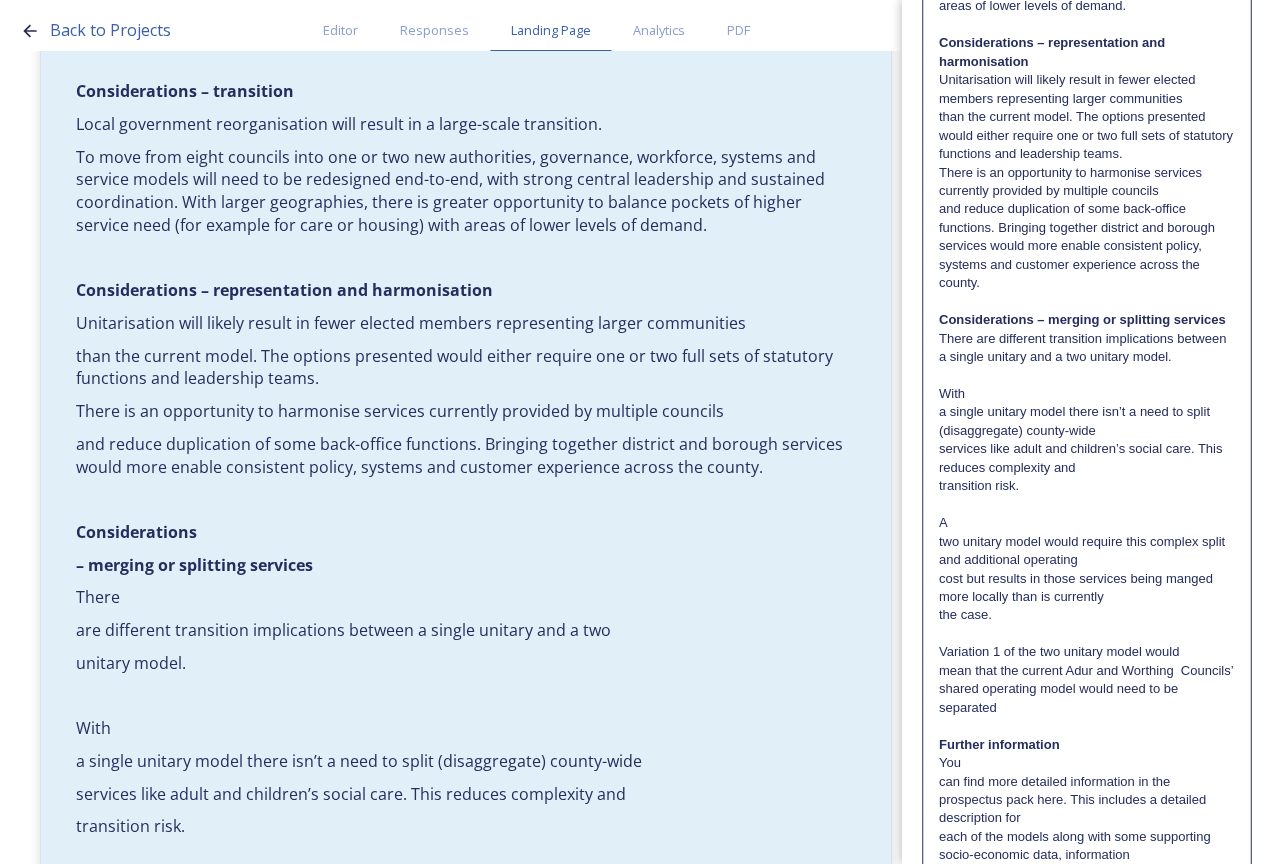 click at bounding box center [1087, 376] 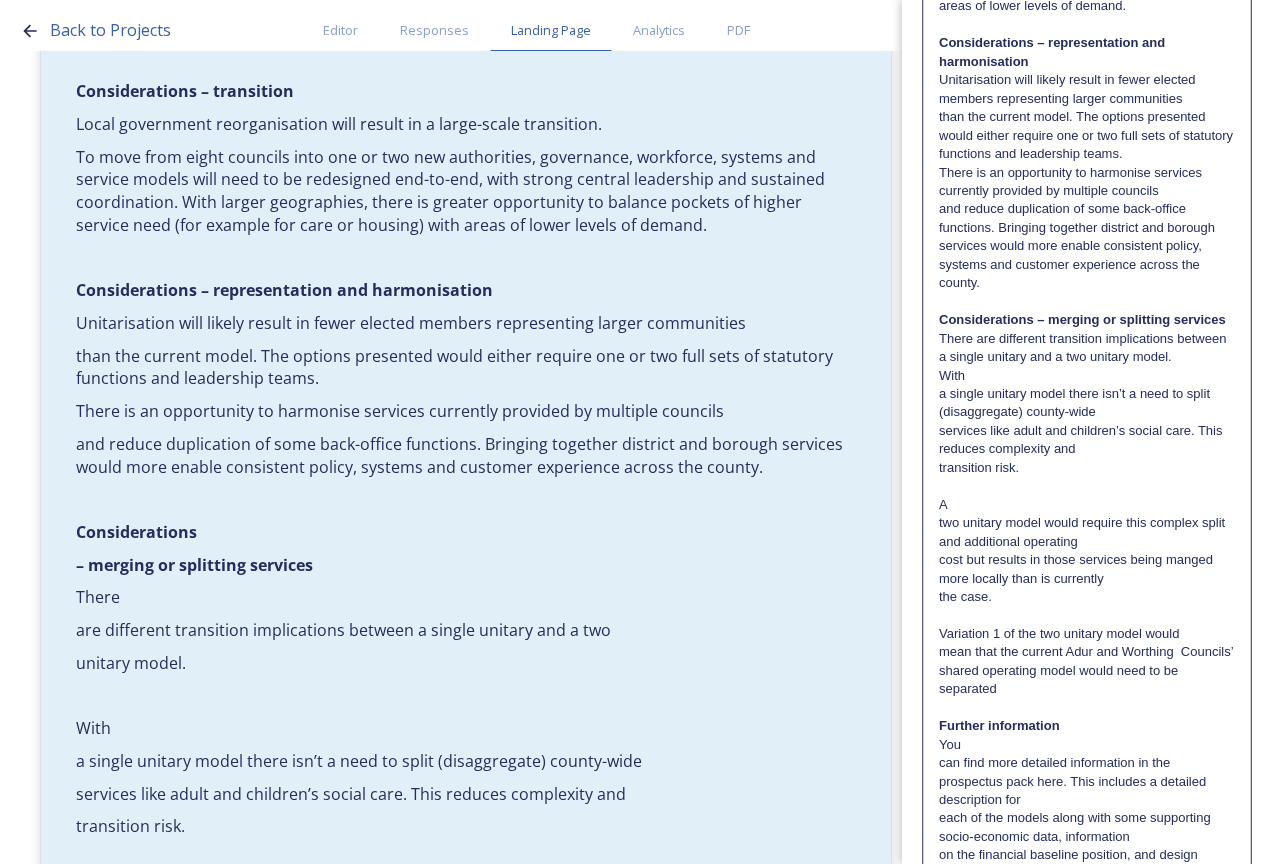 click on "With" at bounding box center [1087, 376] 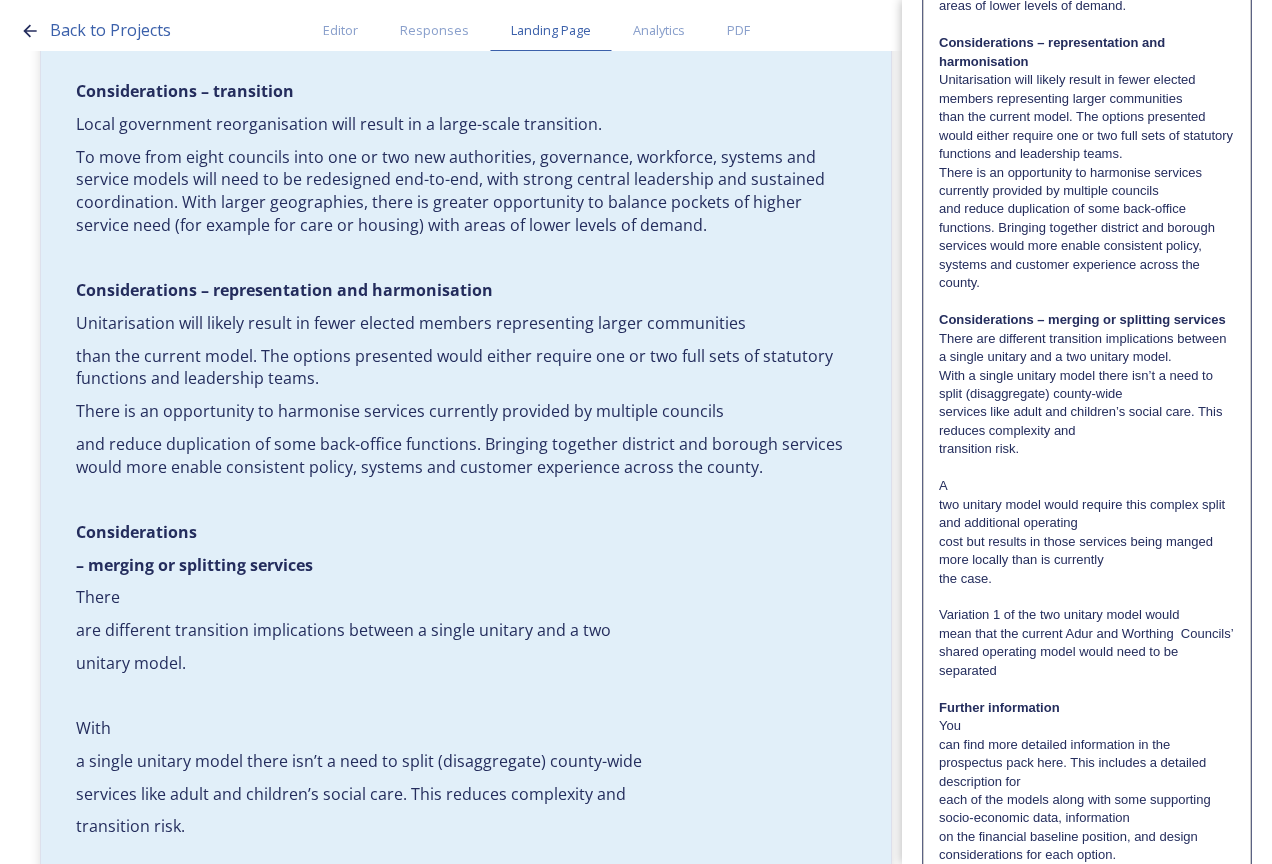 click on "With a single unitary model there isn’t a need to split (disaggregate) county-wide" at bounding box center [1087, 385] 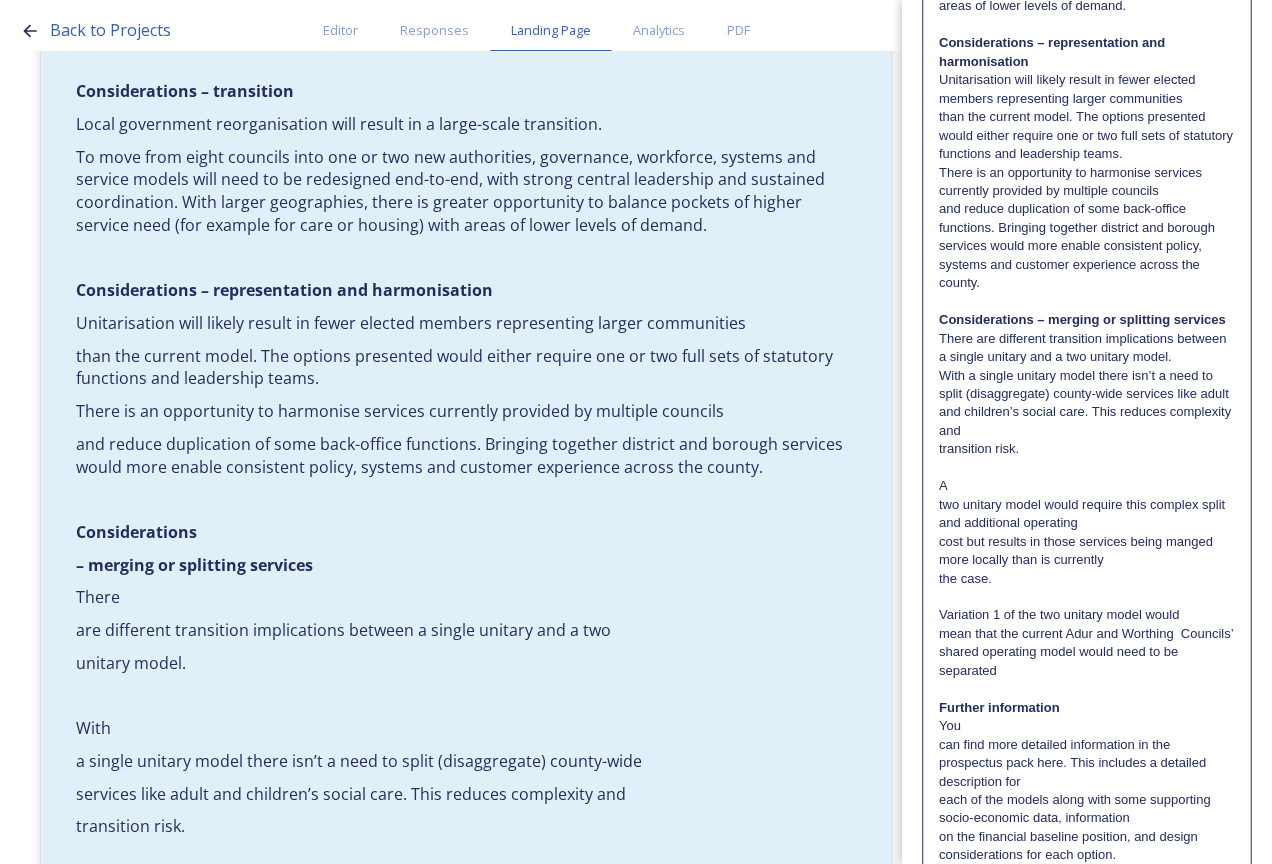 click on "Our area  Our coastal areas have strong tourism economies, yet face challenges relating to housing supply, adult social care needs and ageing populations.  Our urban areas offer a strong foundation for economic growth, but this creates an increasing demand for infrastructure and public services.   Rural areas offer a good quality of life but can face issues like isolation, limited transport, and access to essential services.   Scale The total [GEOGRAPHIC_DATA] population sits at some 900,862 residents (based on 2023 ONS mid-year estimates), this is projected to rise by 9.2% (almost 44,000) by 2040. Whatever the operating model for local government reorganisation in our area, managing services for nearly a million people will require robust administrative structures. Unitarisation can offer benefits from economies of scale, and representation and responsiveness to local needs will need to be addressed carefully in operating models.  A single unitary model deliver services to 900,862 residents.           A" at bounding box center (1087, -37) 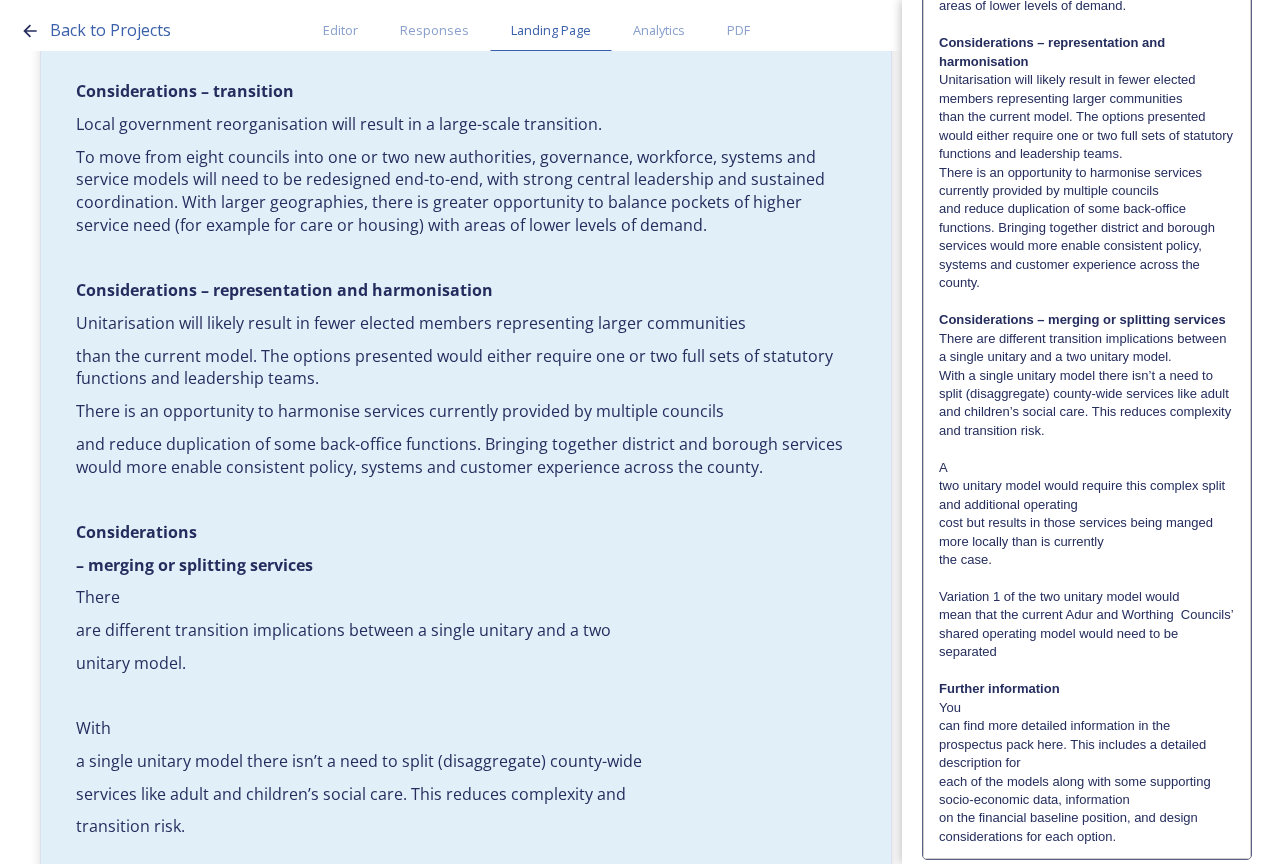 click on "A" at bounding box center [1087, 468] 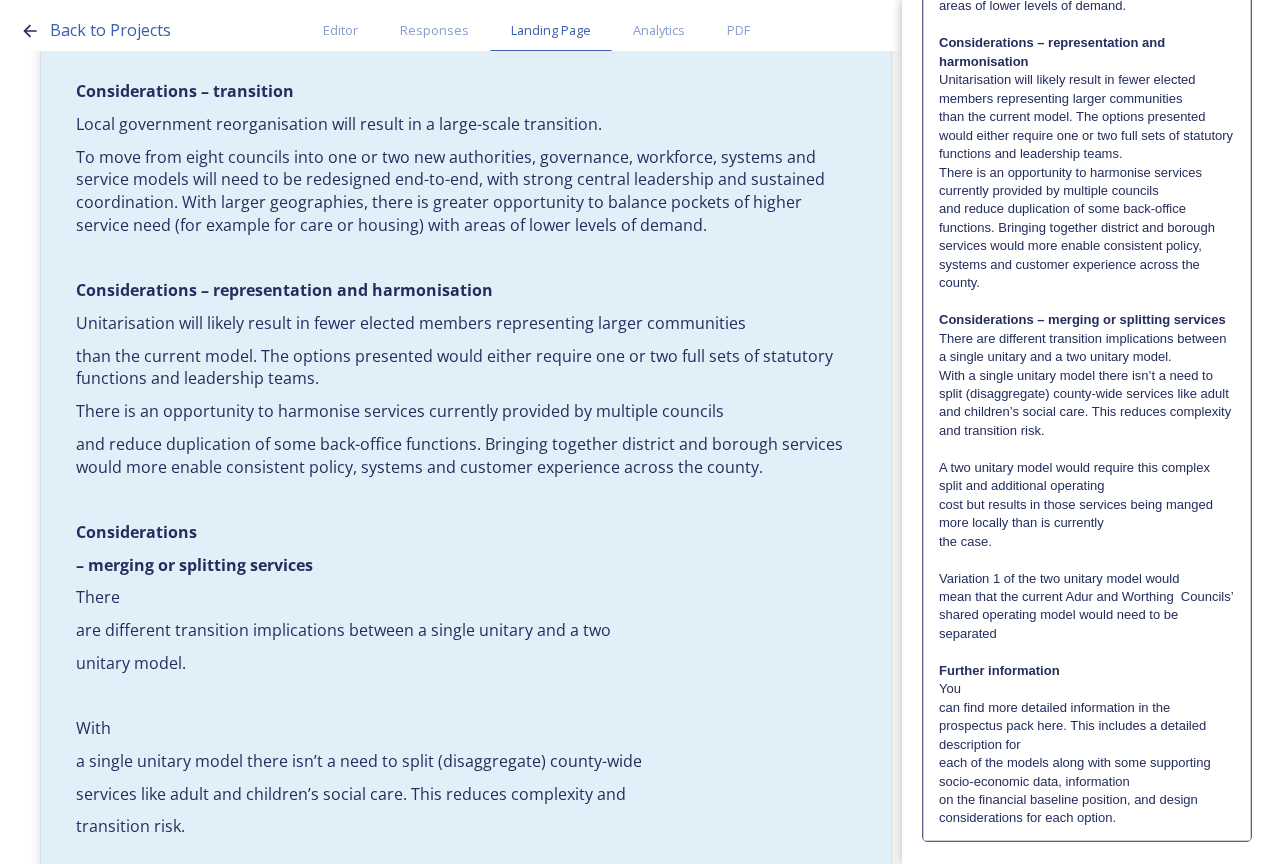 click on "A two unitary model would require this complex split and additional operating" at bounding box center [1087, 477] 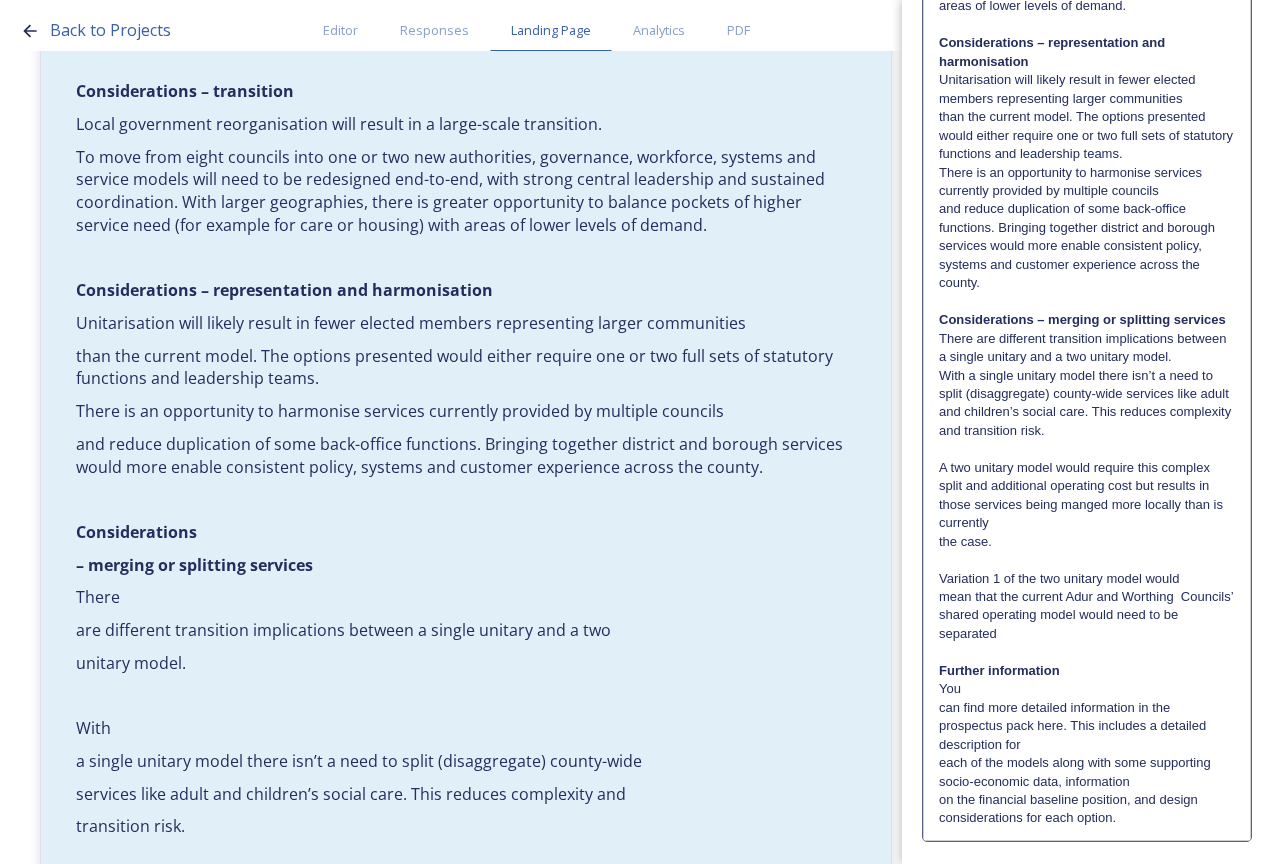 click on "A two unitary model would require this complex split and additional operating cost but results in those services being manged more locally than is currently" at bounding box center [1087, 496] 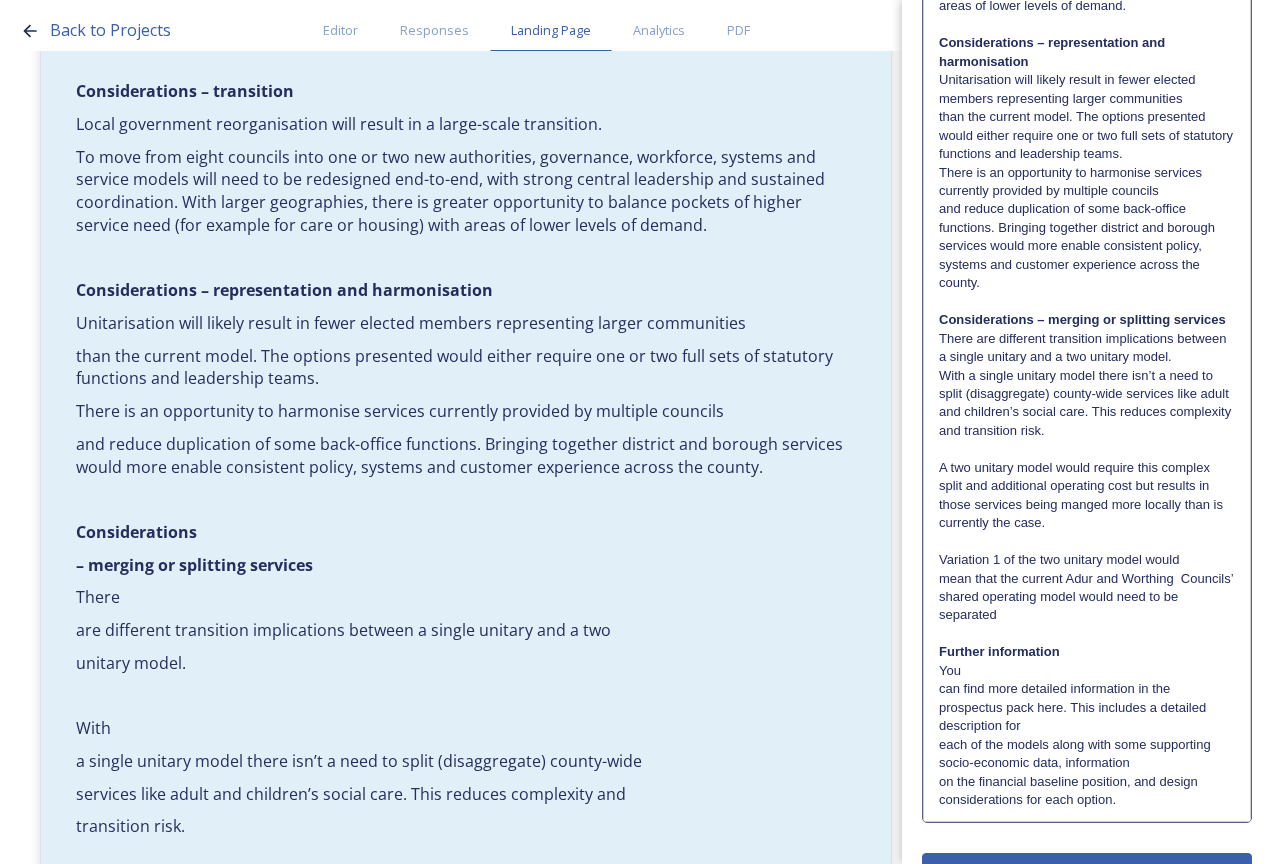 click on "Variation 1 of the two unitary model would" at bounding box center (1087, 560) 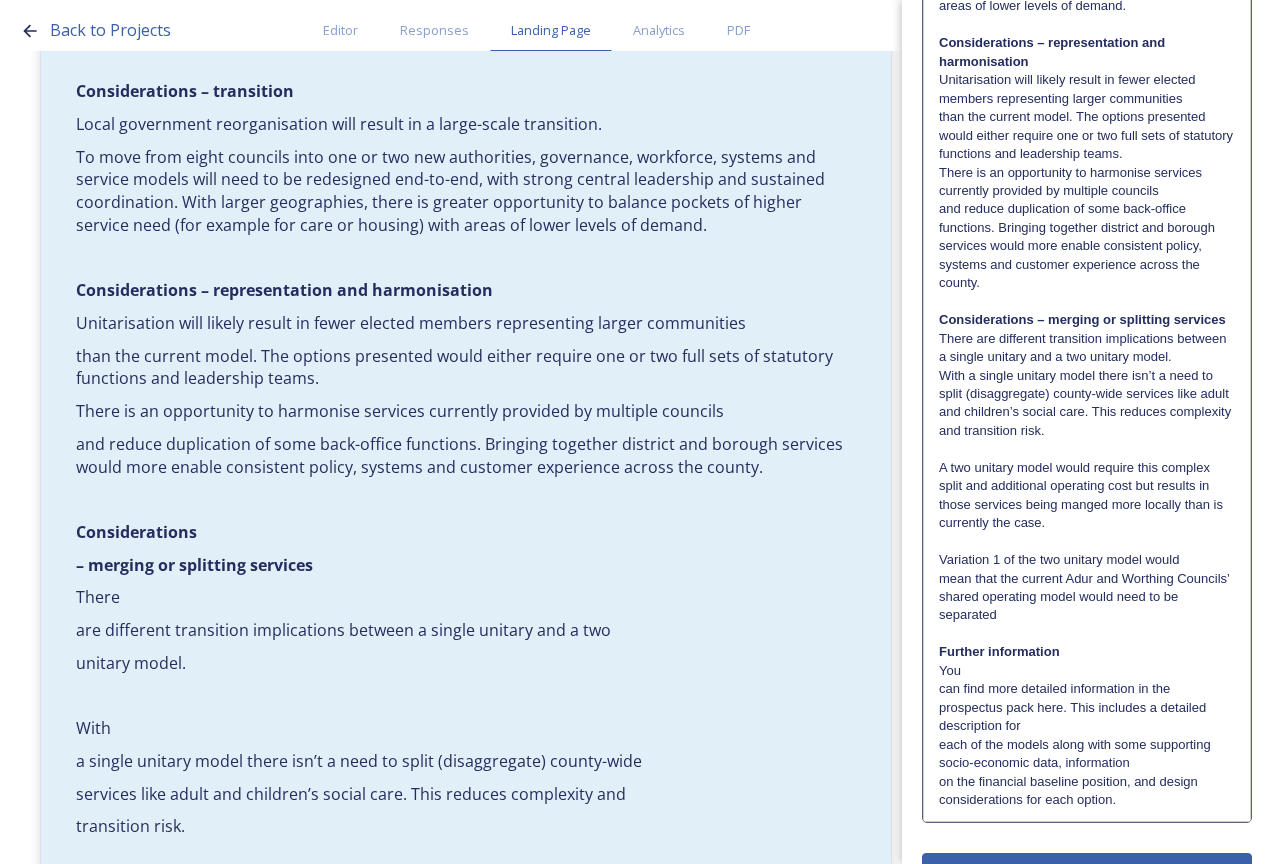click on "mean that the current Adur and Worthing Councils’" at bounding box center (1087, 579) 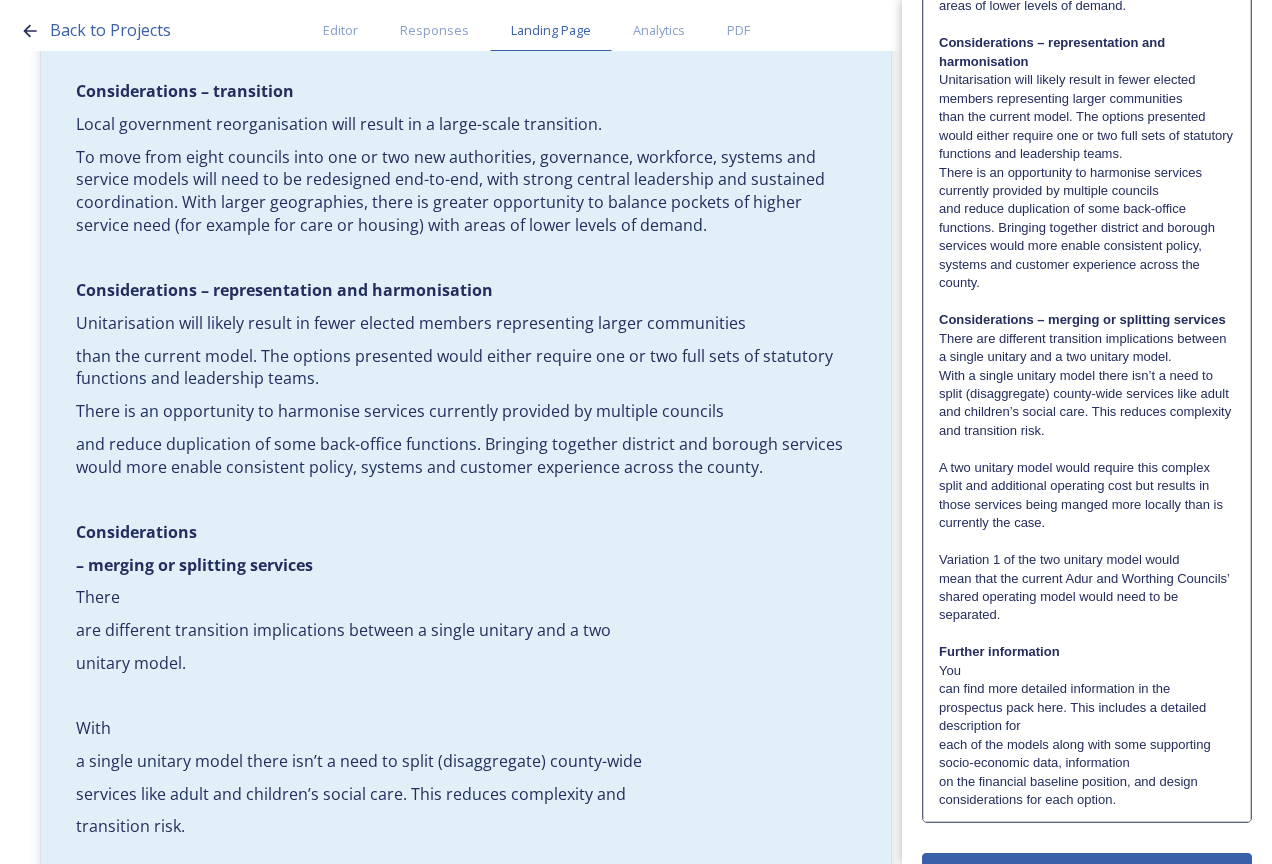click on "Further information" at bounding box center (1087, 652) 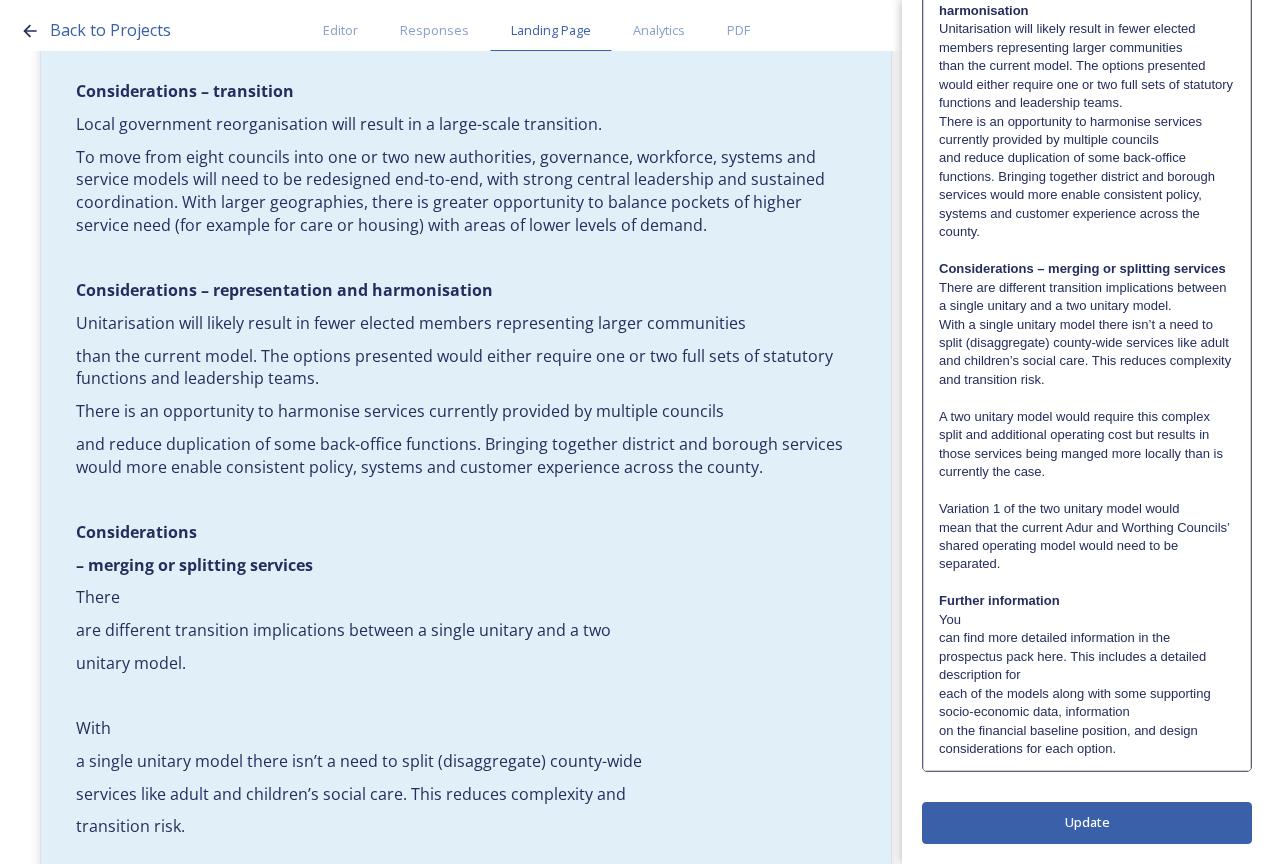click on "﻿ You" at bounding box center (1087, 620) 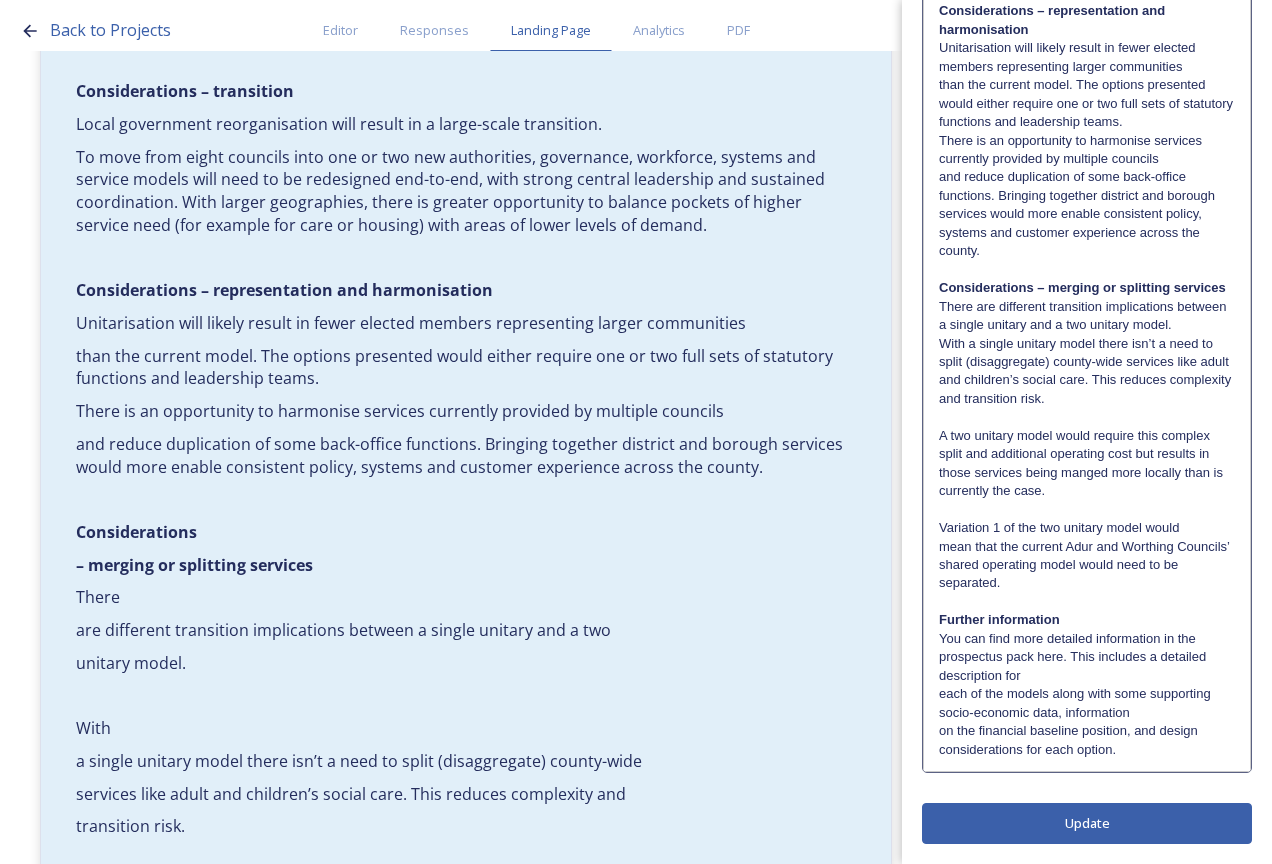 click on "You can find more detailed information in the prospectus pack here. This includes a detailed description for" at bounding box center (1087, 657) 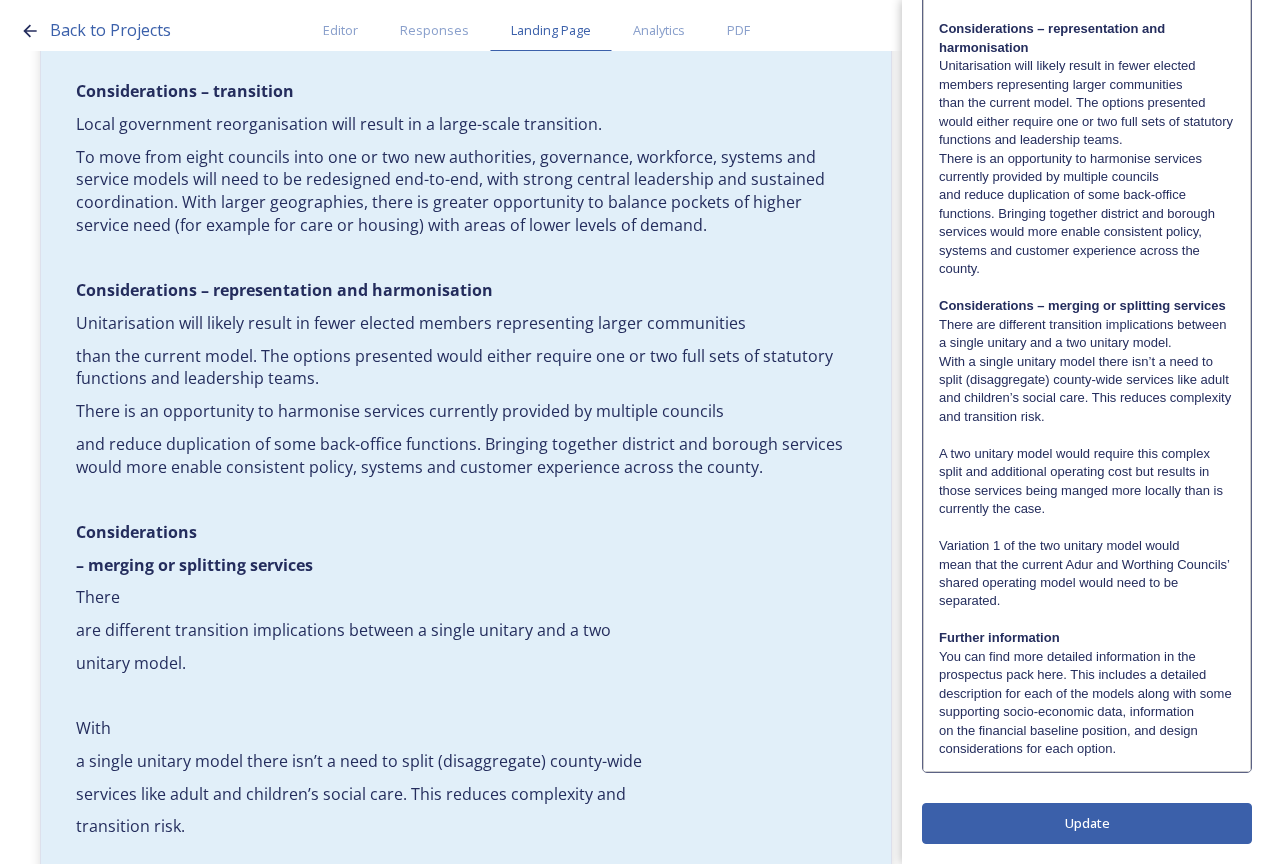 click on "You can find more detailed information in the prospectus pack here. This includes a detailed description for each of the models along with some supporting socio-economic data, information" at bounding box center [1087, 685] 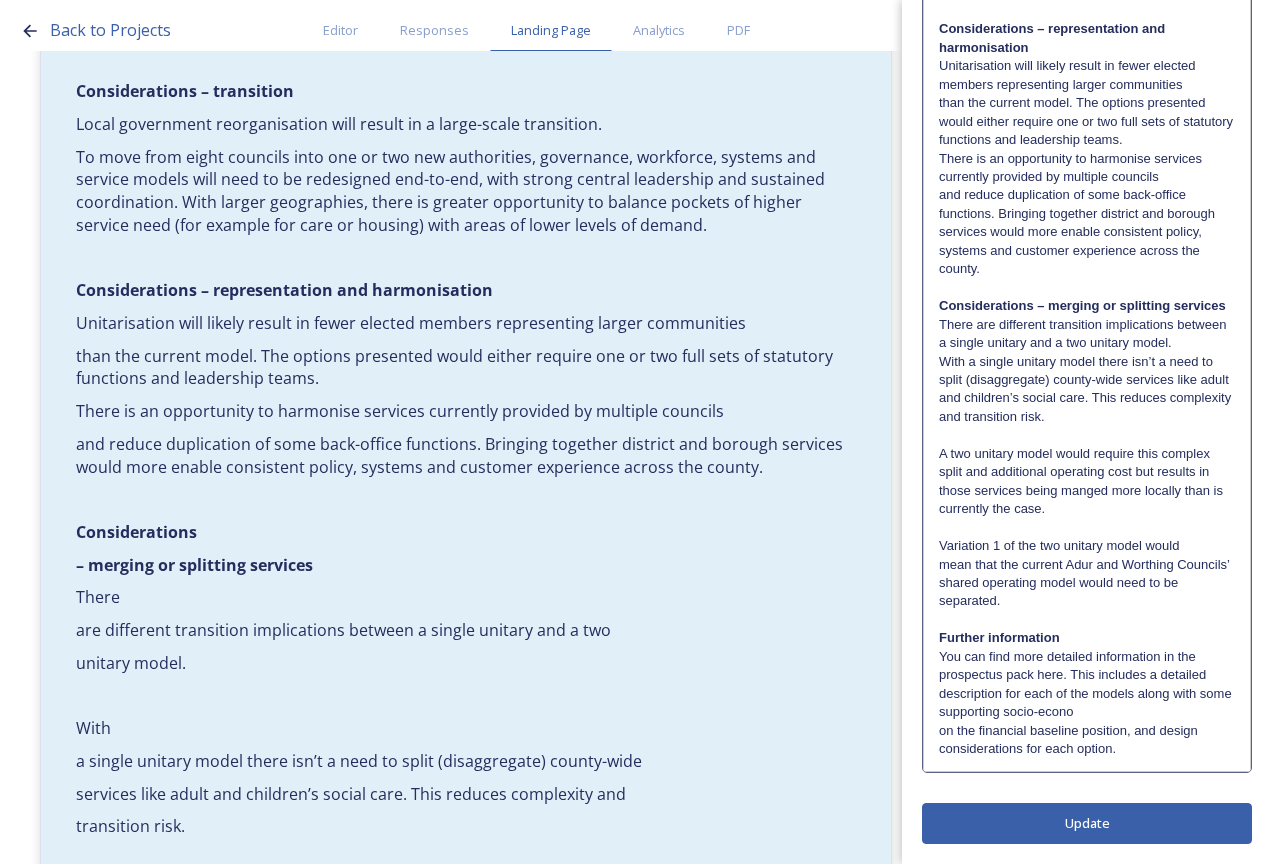 scroll, scrollTop: 1269, scrollLeft: 0, axis: vertical 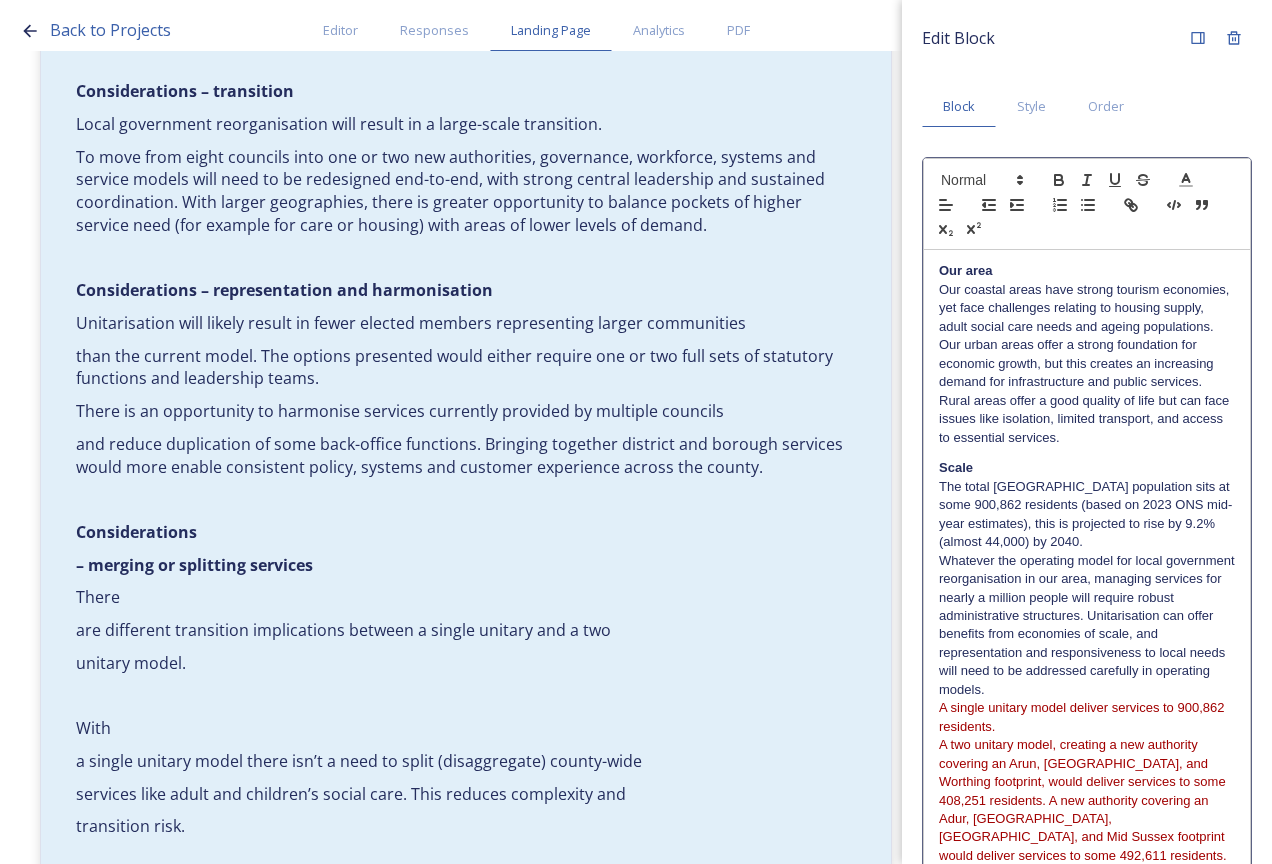 click on "Edit Block Block Style Order                                                                                                                                                                           Our area  Our coastal areas have strong tourism economies, yet face challenges relating to housing supply, adult social care needs and ageing populations.  Our urban areas offer a strong foundation for economic growth, but this creates an increasing demand for infrastructure and public services.   Rural areas offer a good quality of life but can face issues like isolation, limited transport, and access to essential services.   Scale The total [GEOGRAPHIC_DATA] population sits at some 900,862 residents (based on 2023 ONS mid-year estimates), this is projected to rise by 9.2% (almost 44,000) by 2040. A single unitary model deliver services to 900,862 residents.     Considerations – transition Local government reorganisation will result in a large-scale transition.             Further information  Update" at bounding box center [1087, 1048] 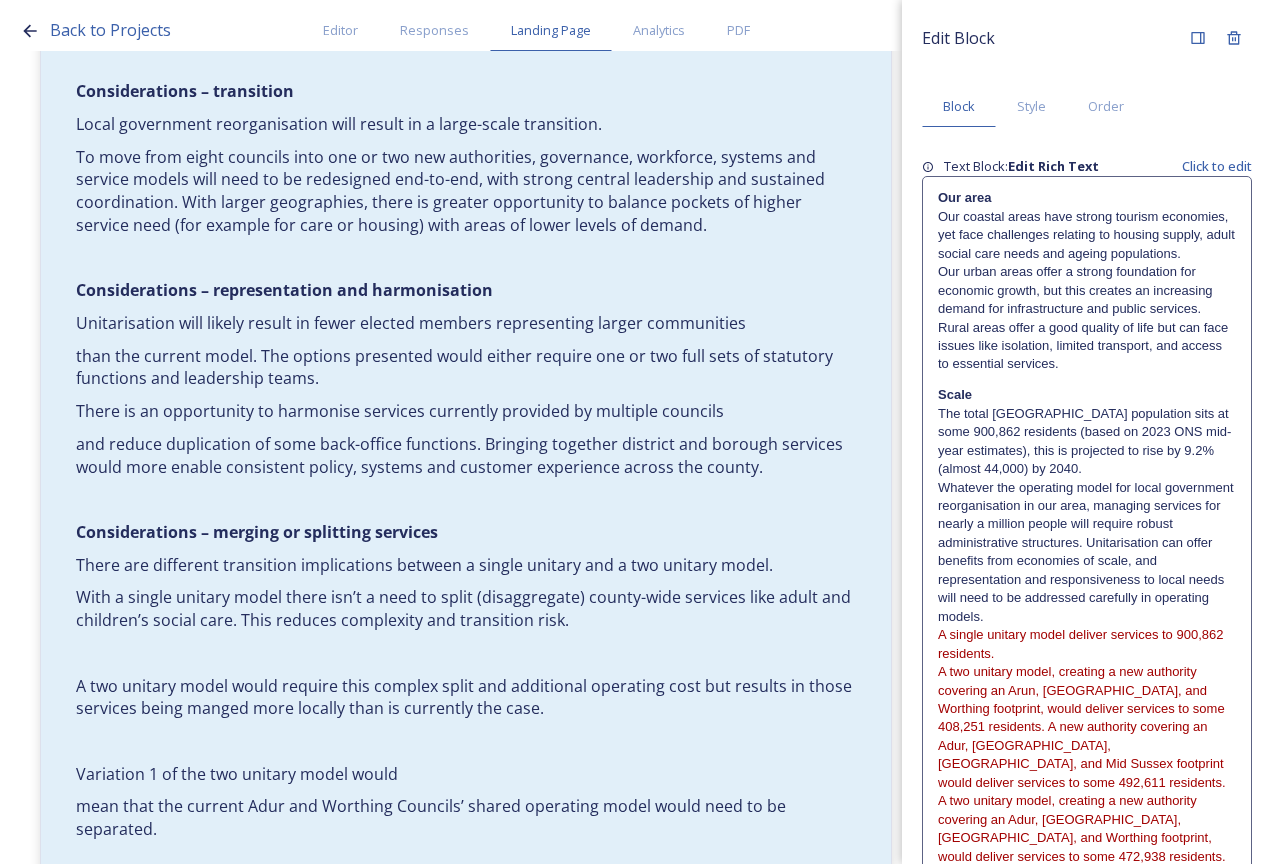 click on "Whatever the operating model for local government reorganisation in our area, managing services for nearly a million people will require robust administrative structures. Unitarisation can offer benefits from economies of scale, and representation and responsiveness to local needs will need to be addressed carefully in operating models." at bounding box center (1087, 553) 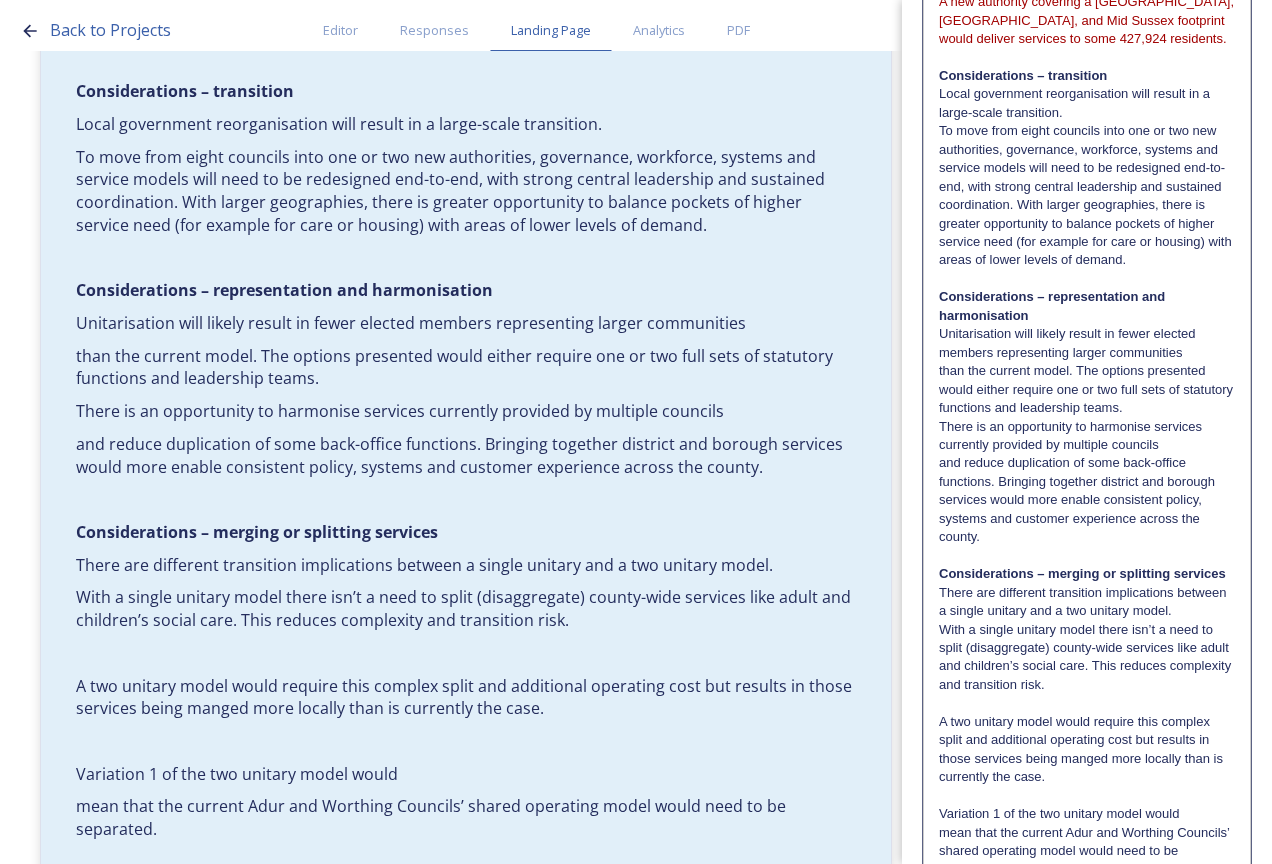scroll, scrollTop: 1100, scrollLeft: 0, axis: vertical 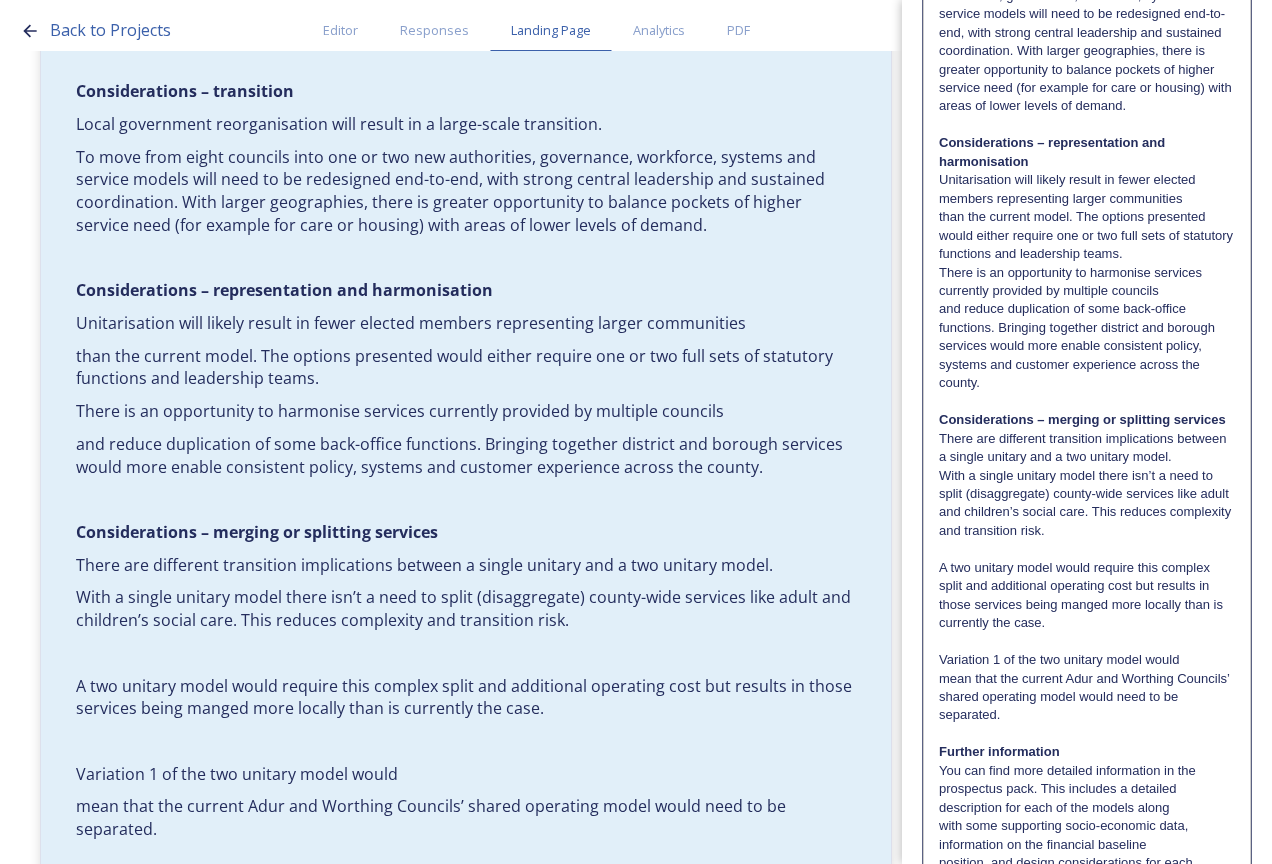 click at bounding box center (1087, 549) 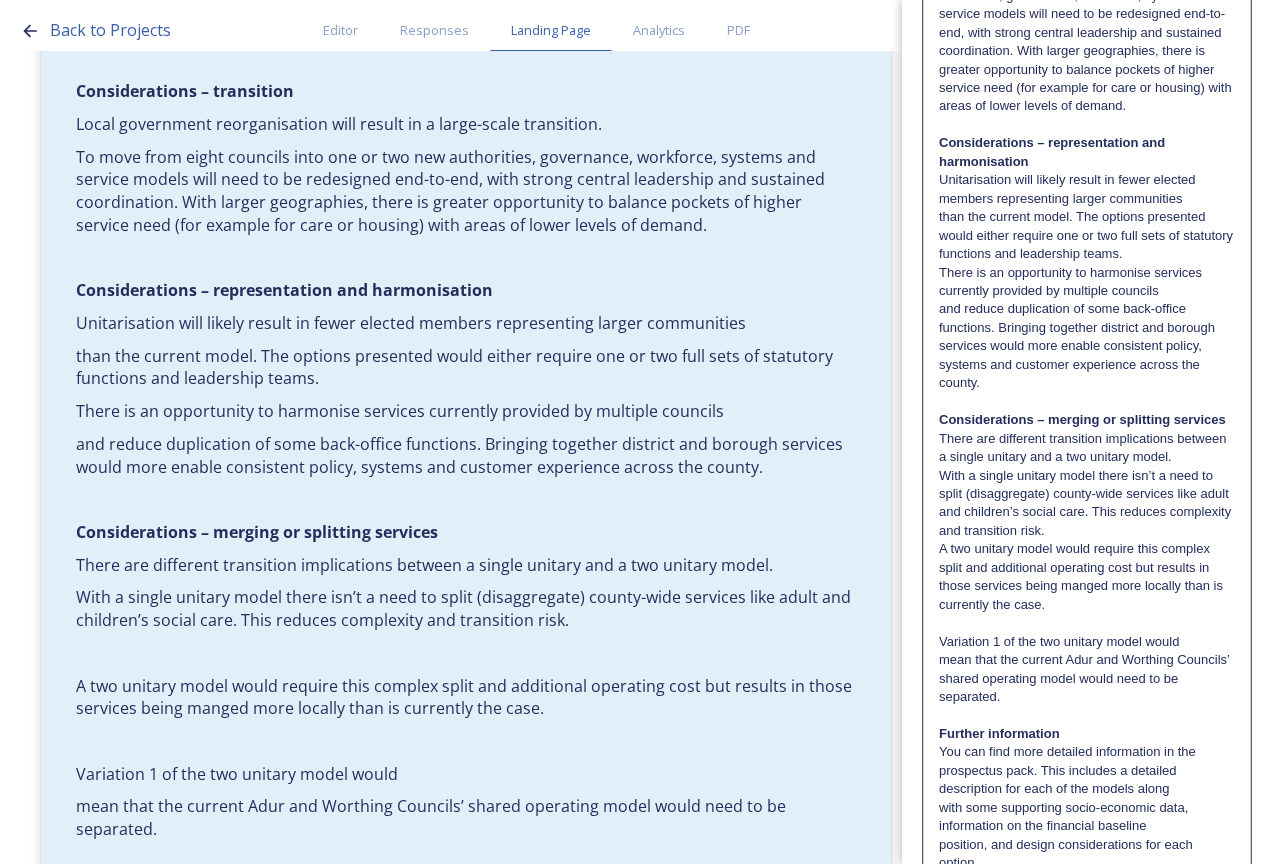 click at bounding box center (1087, 623) 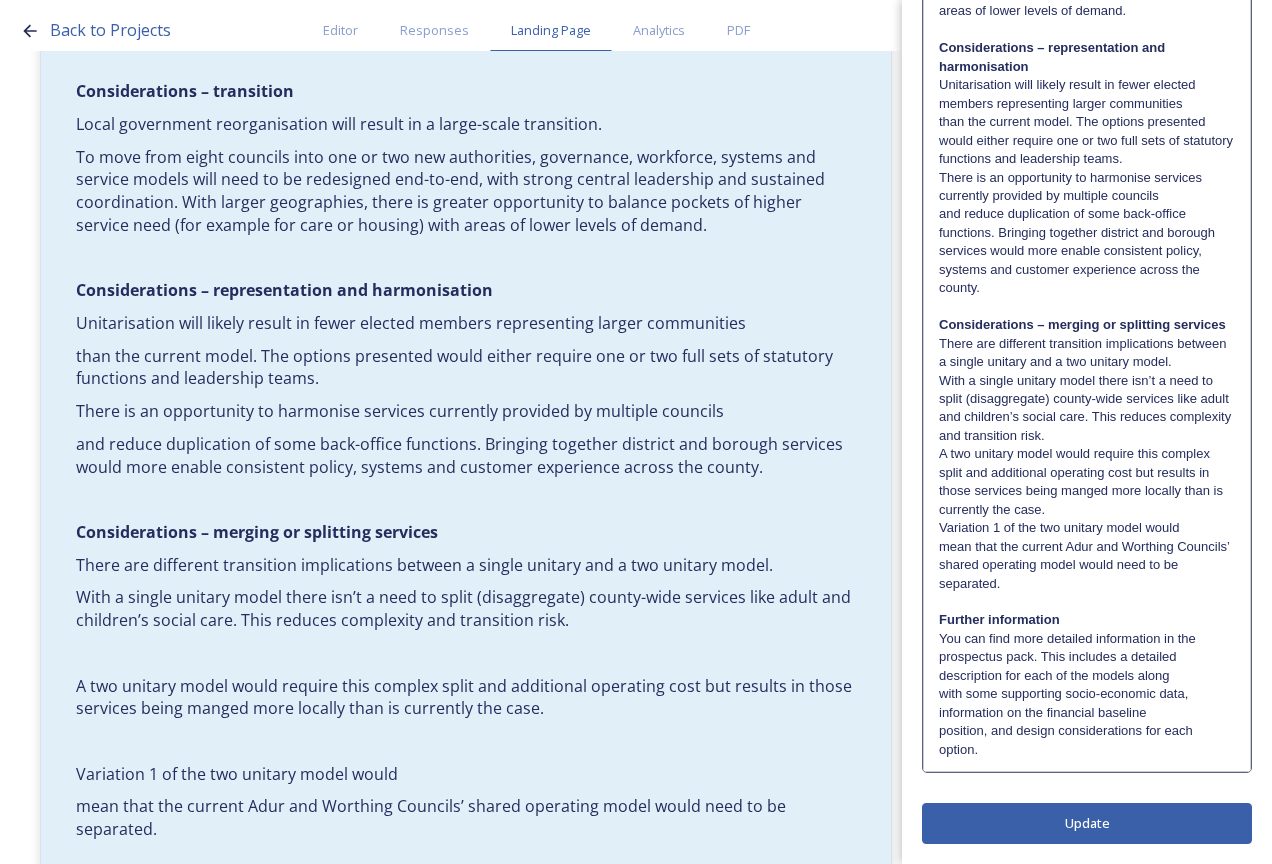 scroll, scrollTop: 1251, scrollLeft: 0, axis: vertical 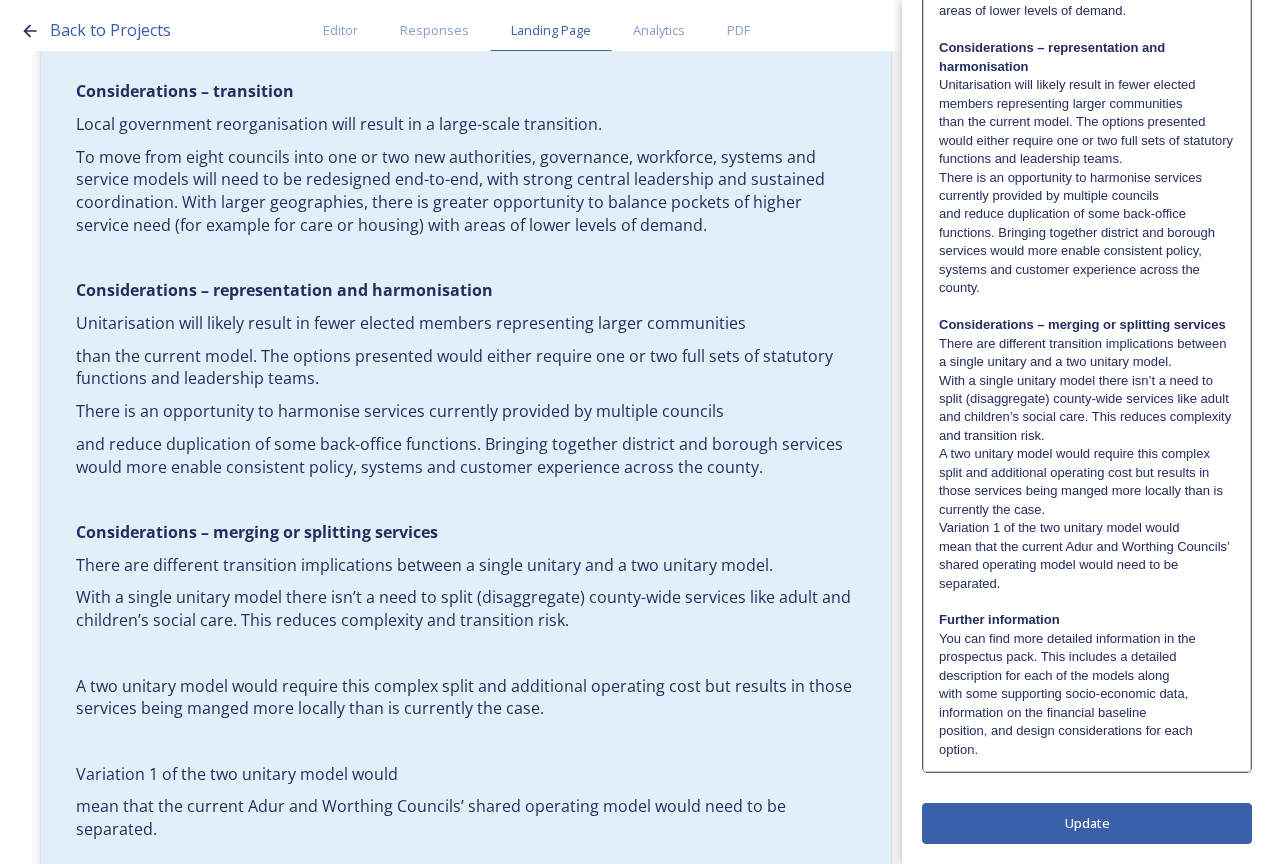 click on "Edit Block Block Style Order                                                                                                                                                                           Our area  Our coastal areas have strong tourism economies, yet face challenges relating to housing supply, adult social care needs and ageing populations.  Our urban areas offer a strong foundation for economic growth, but this creates an increasing demand for infrastructure and public services.   Rural areas offer a good quality of life but can face issues like isolation, limited transport, and access to essential services.   Scale The total [GEOGRAPHIC_DATA] population sits at some 900,862 residents (based on 2023 ONS mid-year estimates), this is projected to rise by 9.2% (almost 44,000) by 2040. A single unitary model deliver services to 900,862 residents.     Considerations – transition Local government reorganisation will result in a large-scale transition.       Variation 1 of the two unitary model would" at bounding box center [1087, -166] 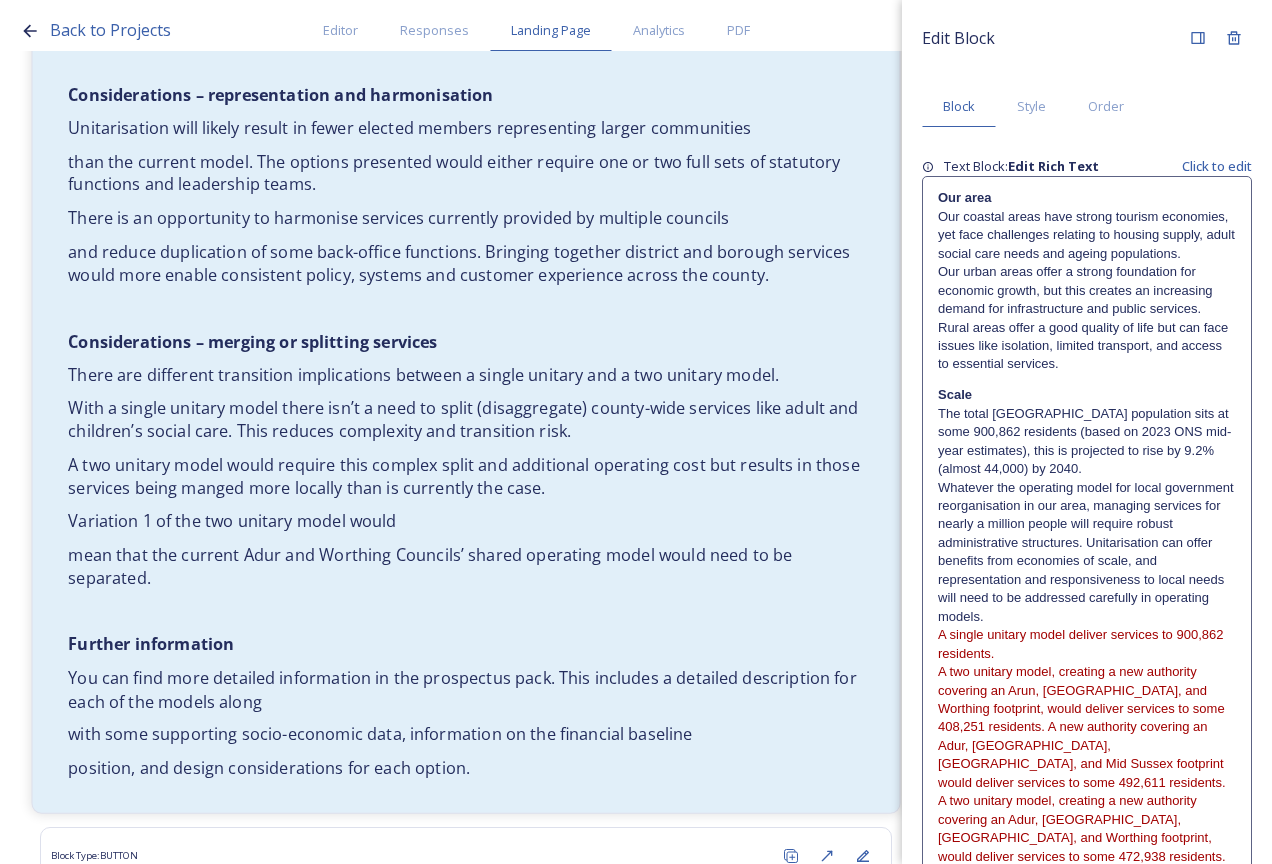 scroll, scrollTop: 4166, scrollLeft: 0, axis: vertical 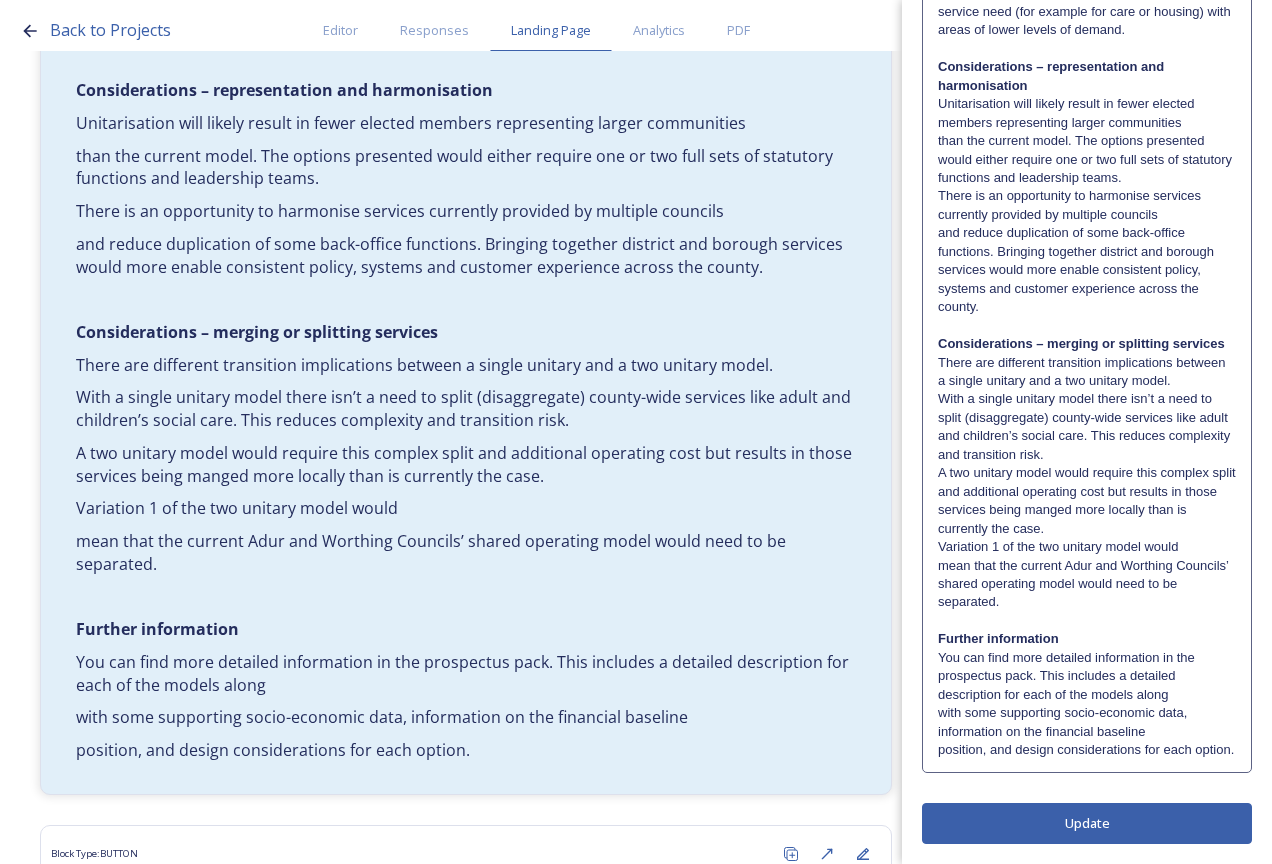 click on "Variation 1 of the two unitary model would" at bounding box center (1087, 547) 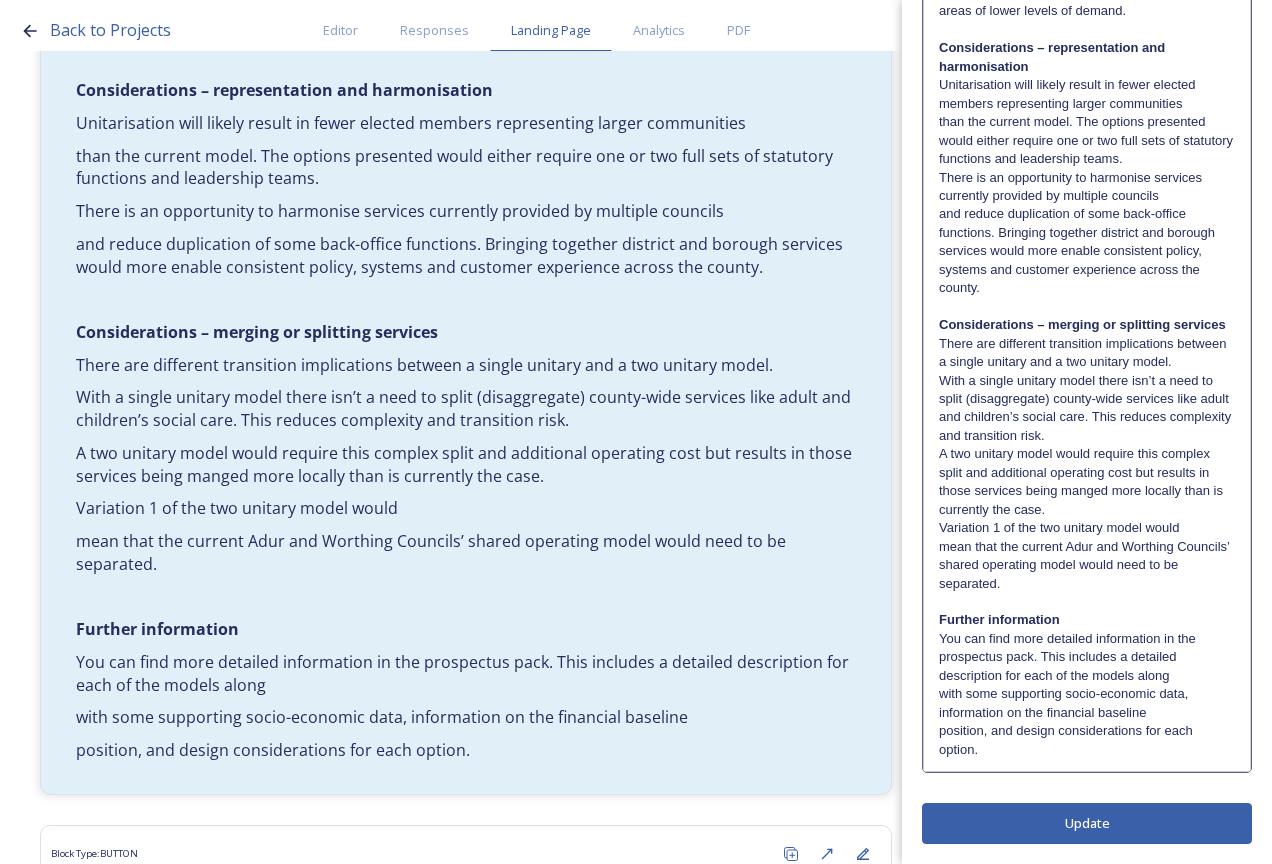 click on "Variation 1 of the two unitary model would" at bounding box center [1087, 528] 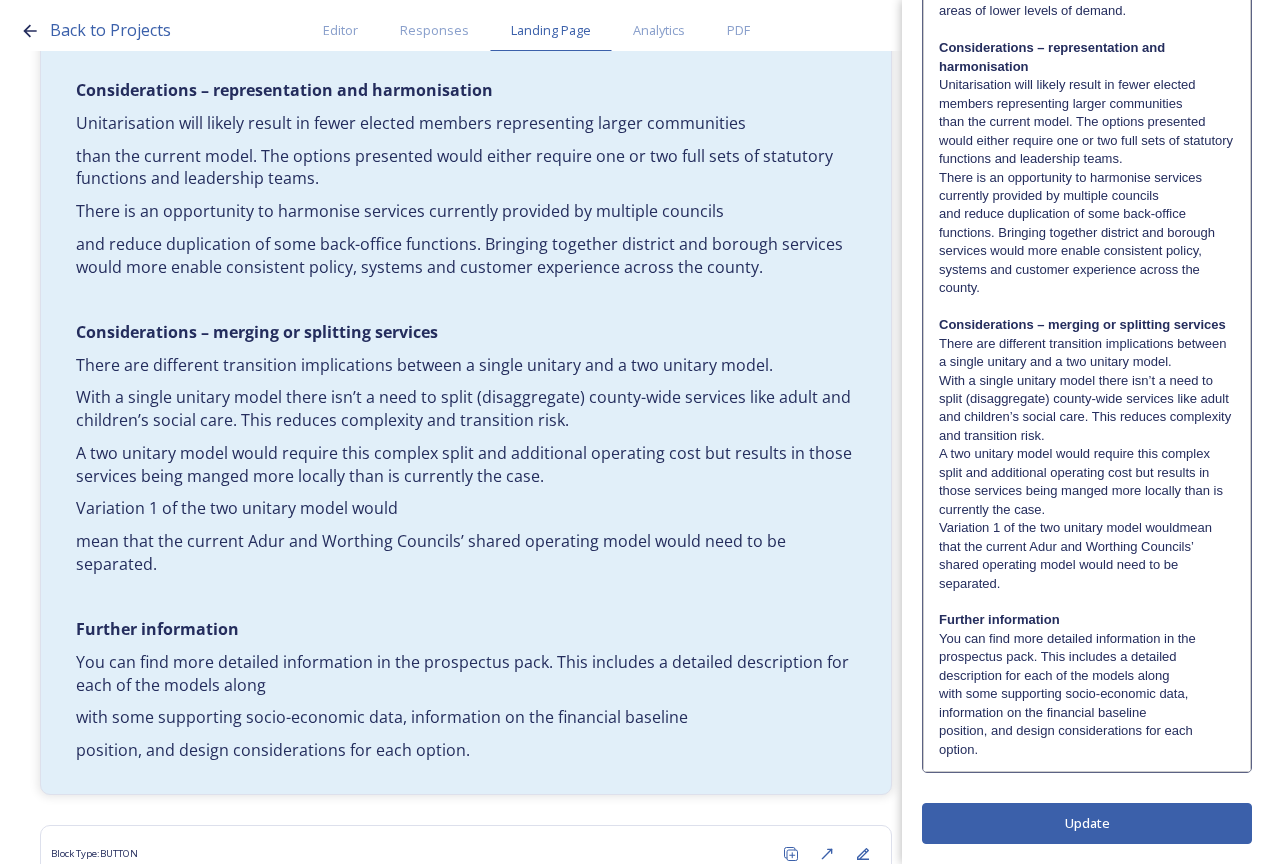 type 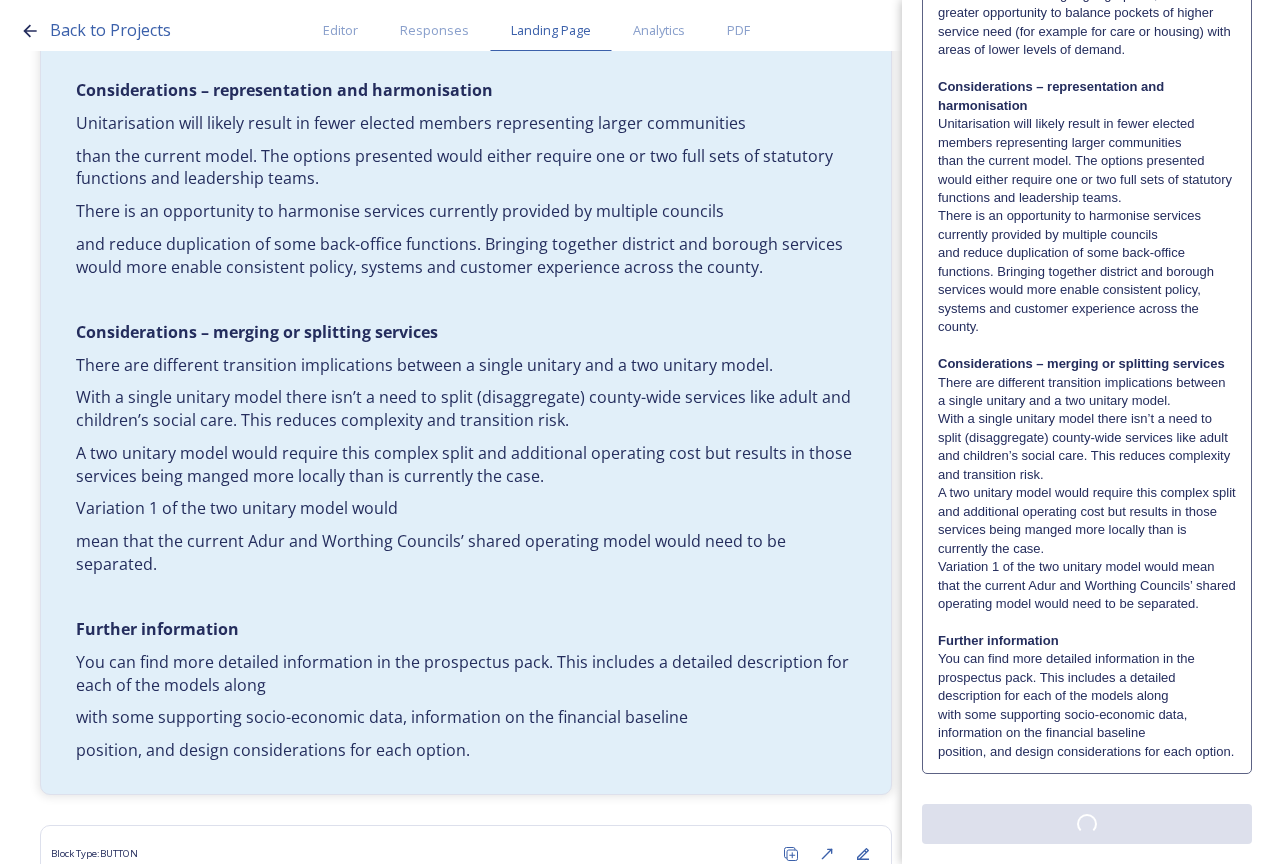 scroll, scrollTop: 0, scrollLeft: 0, axis: both 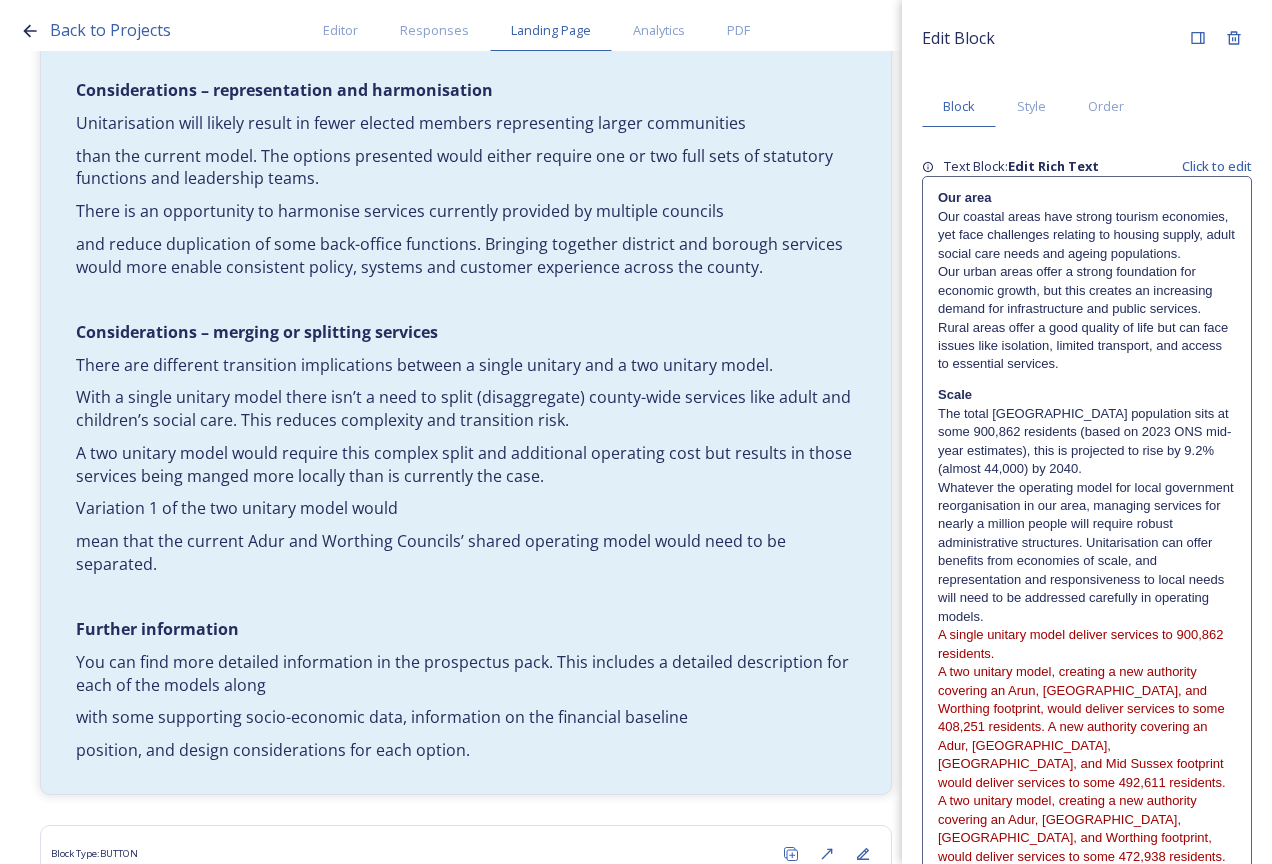 click on "Edit Block Block Style Order Text Block:  Edit Rich Text Click to edit Our area  Our coastal areas have strong tourism economies, yet face challenges relating to housing supply, adult social care needs and ageing populations.  Our urban areas offer a strong foundation for economic growth, but this creates an increasing demand for infrastructure and public services.   Rural areas offer a good quality of life but can face issues like isolation, limited transport, and access to essential services.   Scale The total [GEOGRAPHIC_DATA] population sits at some 900,862 residents (based on 2023 ONS mid-year estimates), this is projected to rise by 9.2% (almost 44,000) by 2040. Whatever the operating model for local government reorganisation in our area, managing services for nearly a million people will require robust administrative structures. Unitarisation can offer benefits from economies of scale, and representation and responsiveness to local needs will need to be addressed carefully in operating models." at bounding box center [1087, 973] 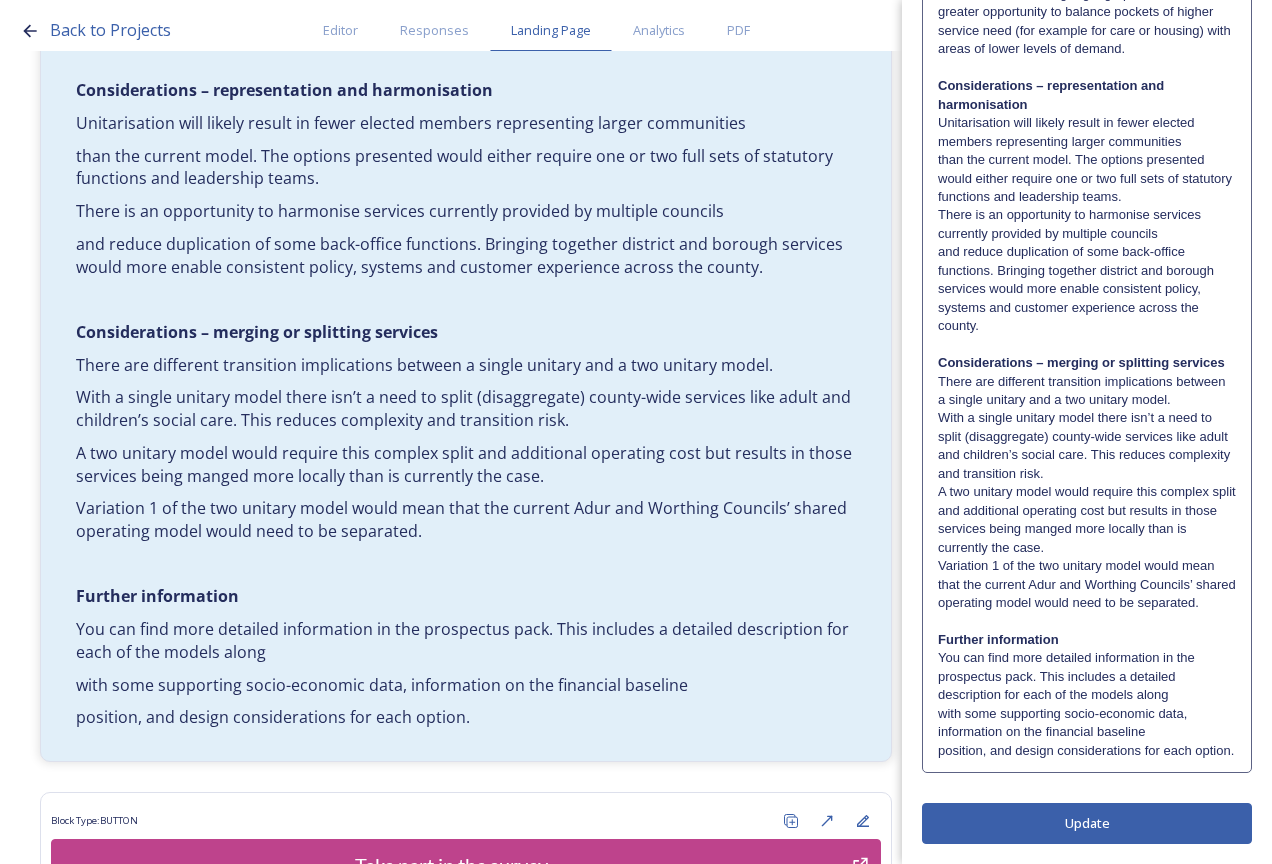 scroll, scrollTop: 1177, scrollLeft: 0, axis: vertical 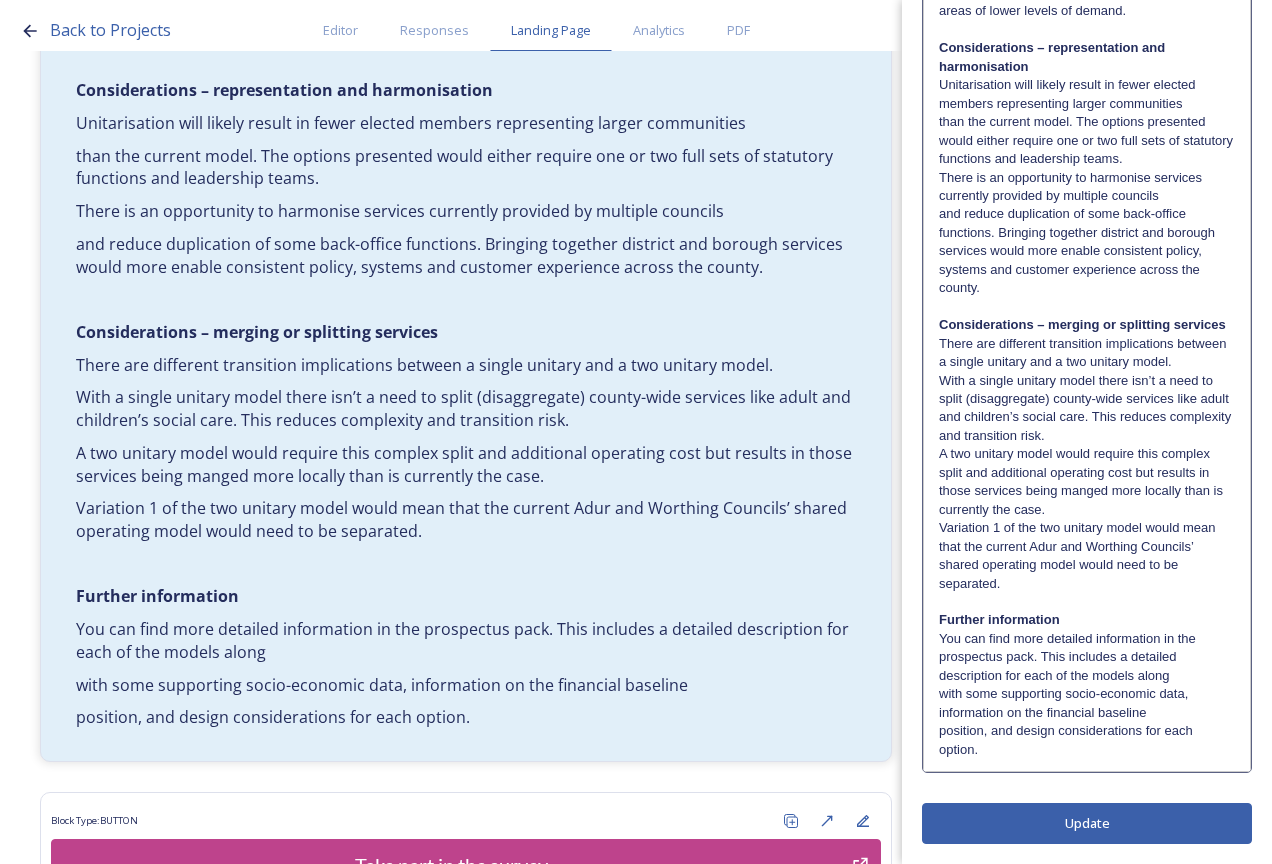 click on "with some supporting socio-economic data, information on the financial baseline" at bounding box center [1087, 703] 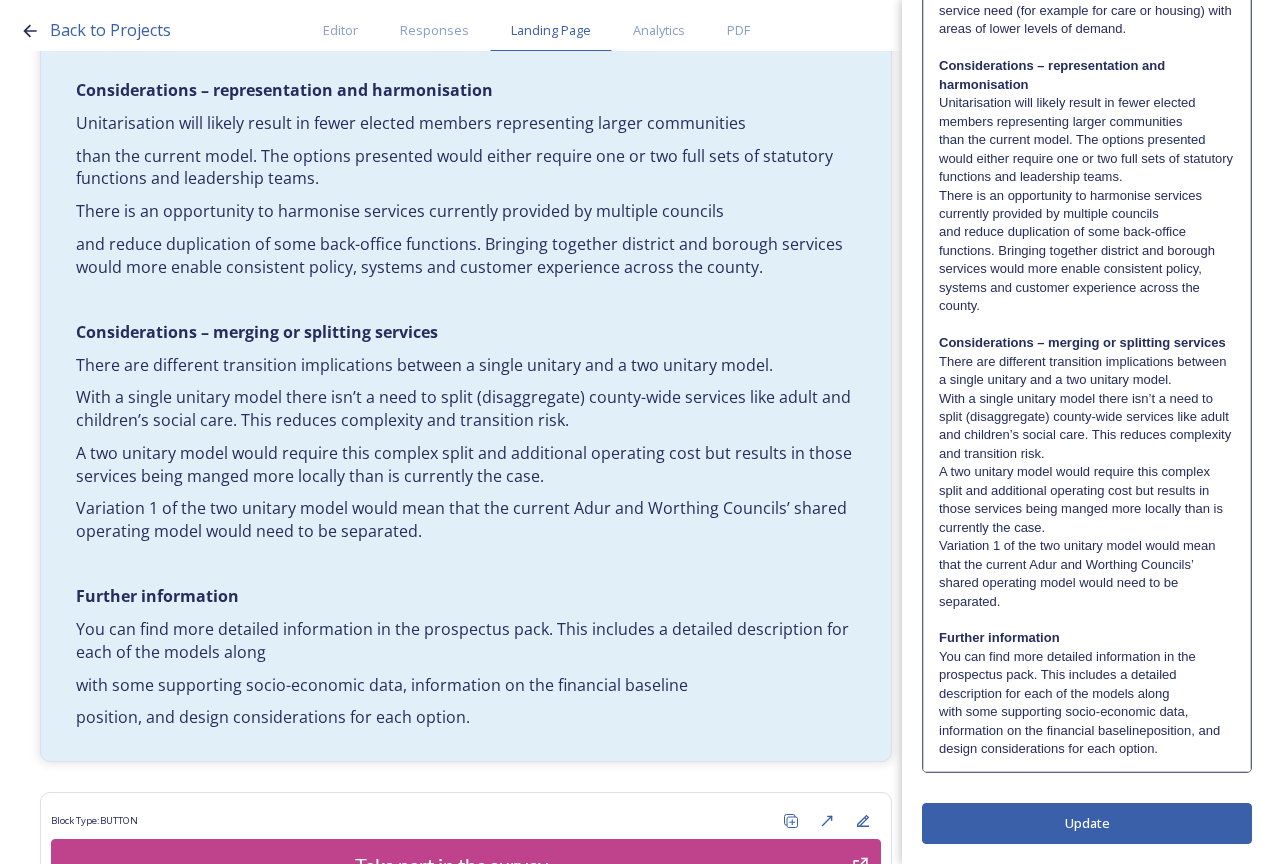 type 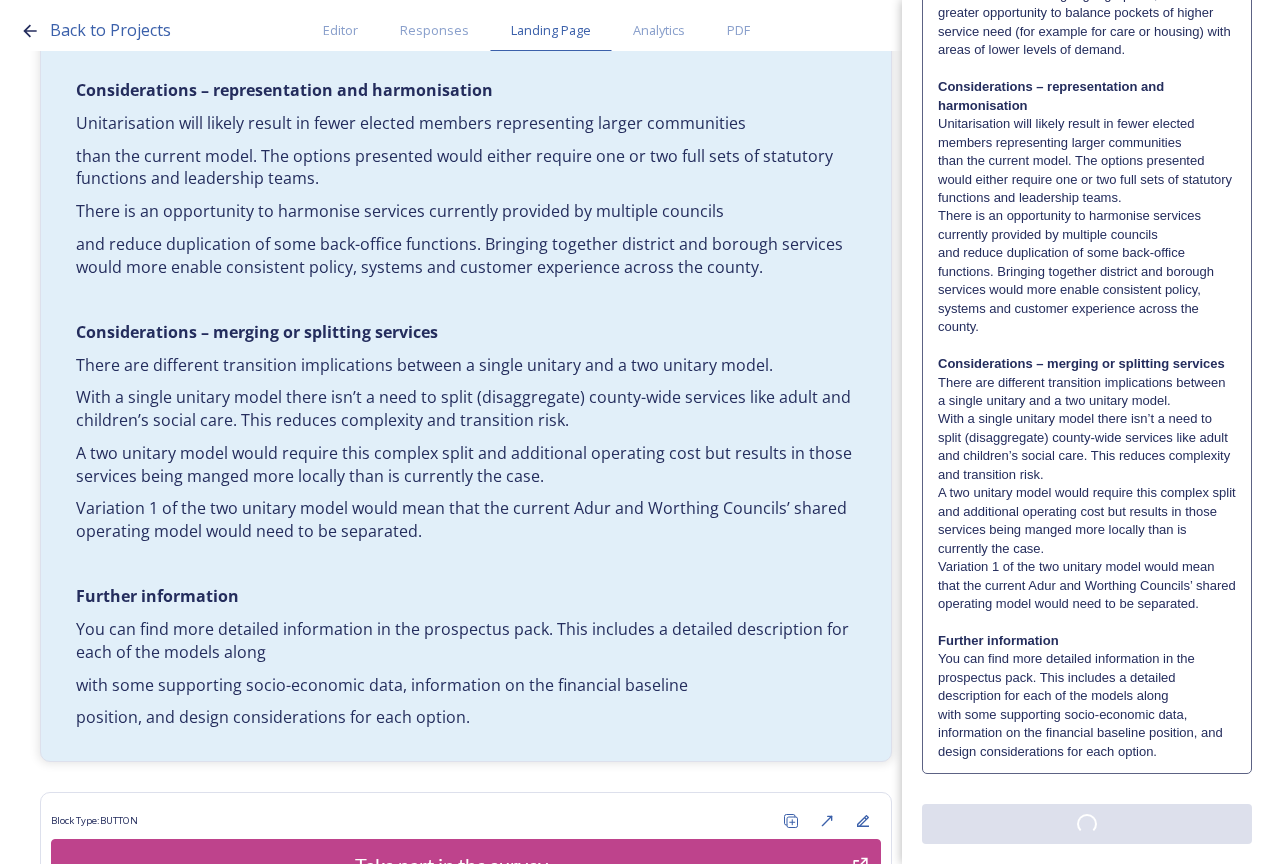 scroll, scrollTop: 0, scrollLeft: 0, axis: both 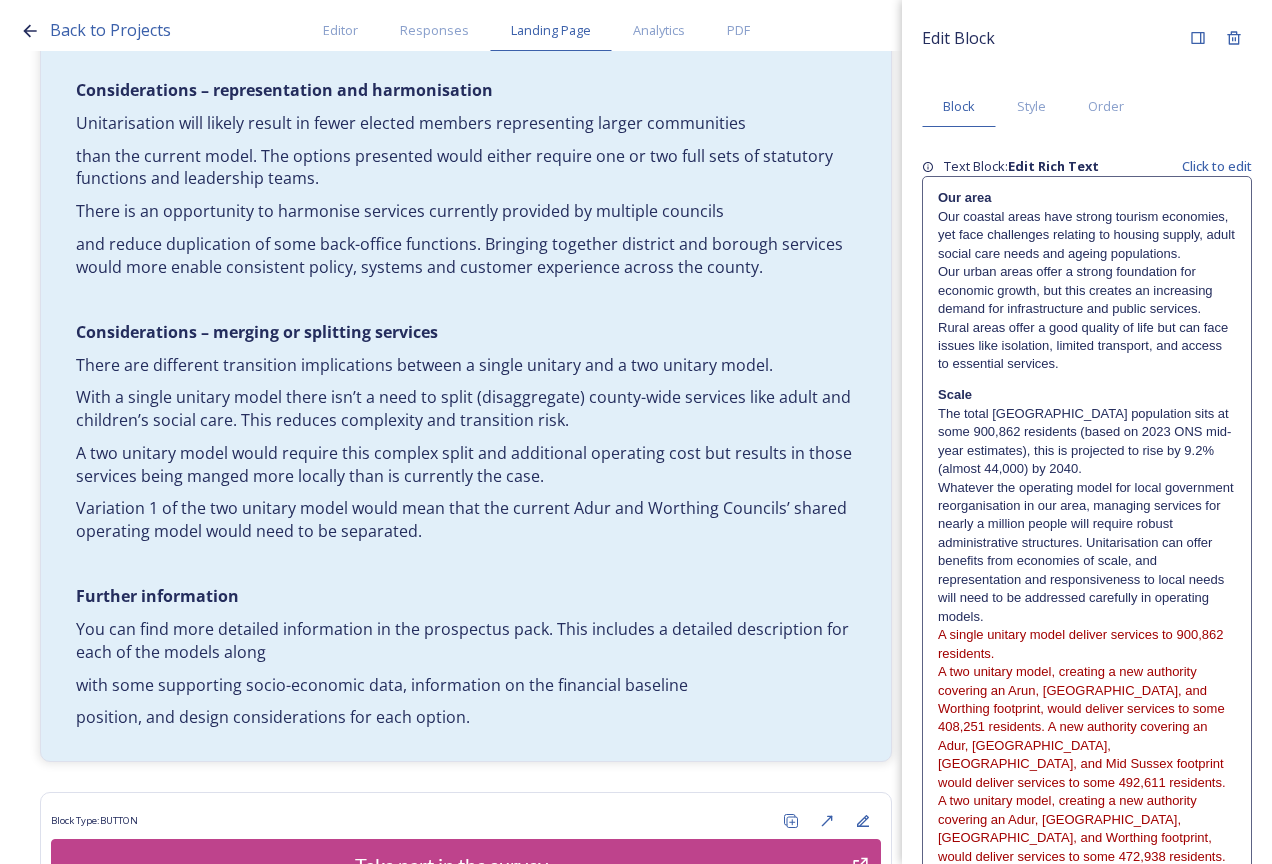 click on "Edit Block Block Style Order Text Block:  Edit Rich Text Click to edit Our area  Our coastal areas have strong tourism economies, yet face challenges relating to housing supply, adult social care needs and ageing populations.  Our urban areas offer a strong foundation for economic growth, but this creates an increasing demand for infrastructure and public services.   Rural areas offer a good quality of life but can face issues like isolation, limited transport, and access to essential services.   Scale The total [GEOGRAPHIC_DATA] population sits at some 900,862 residents (based on 2023 ONS mid-year estimates), this is projected to rise by 9.2% (almost 44,000) by 2040. Whatever the operating model for local government reorganisation in our area, managing services for nearly a million people will require robust administrative structures. Unitarisation can offer benefits from economies of scale, and representation and responsiveness to local needs will need to be addressed carefully in operating models." at bounding box center (1087, 973) 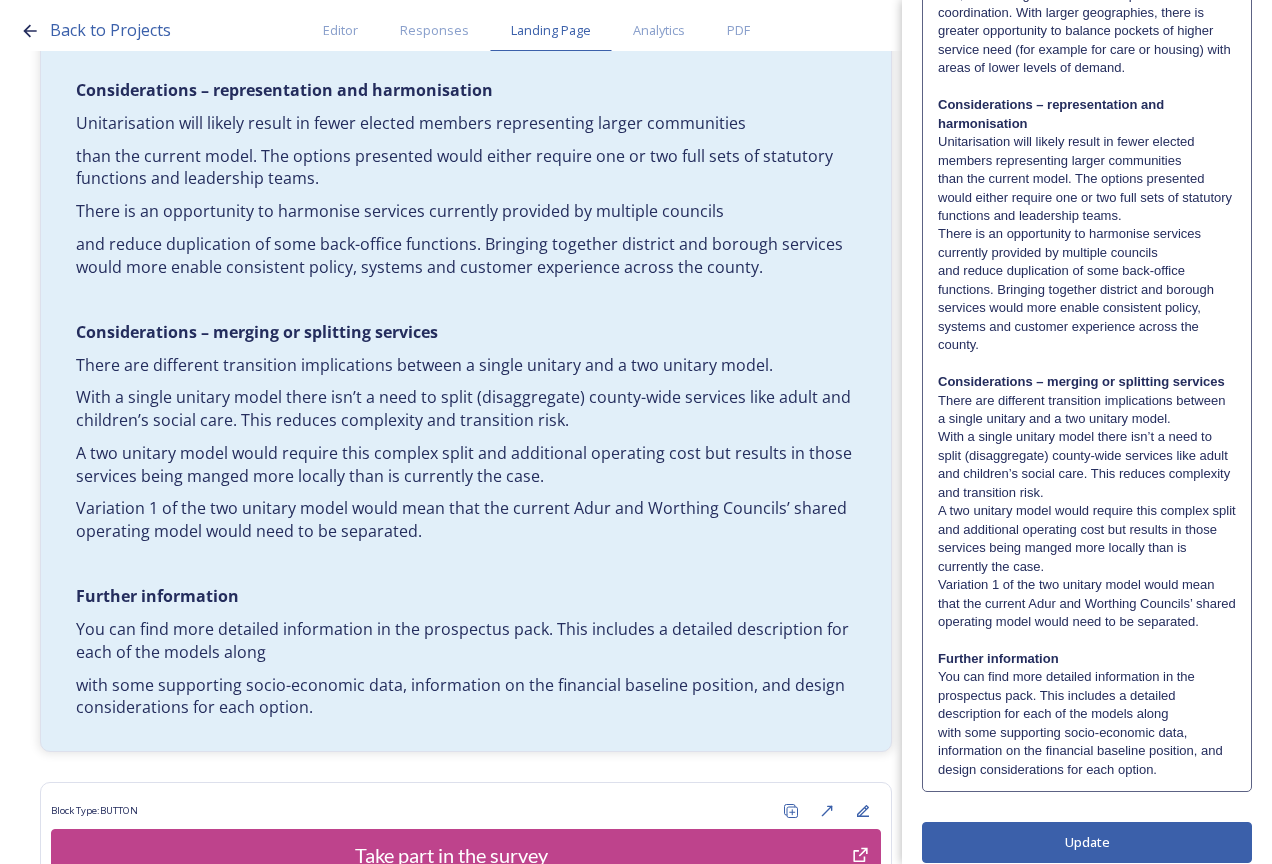 scroll, scrollTop: 1158, scrollLeft: 0, axis: vertical 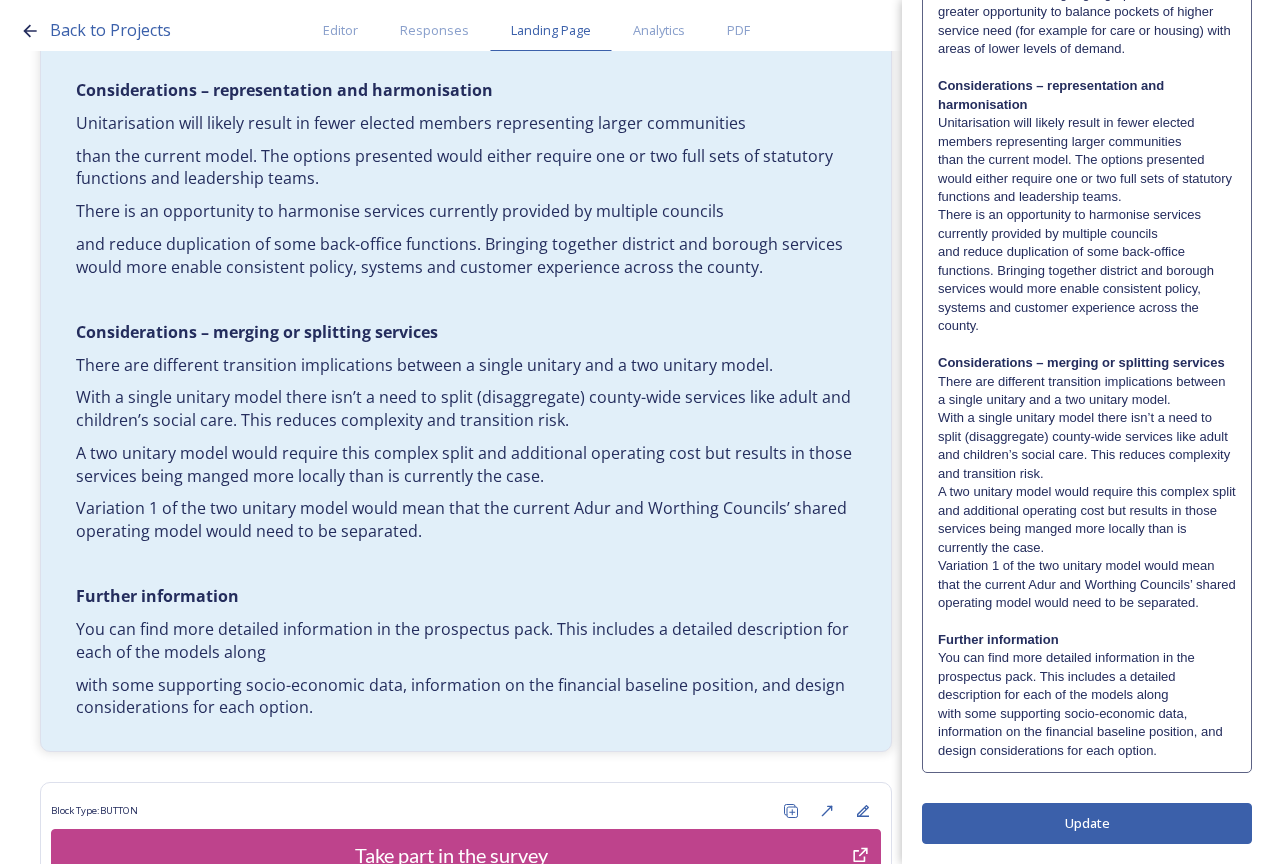 click on "You can find more detailed information in the prospectus pack. This includes a detailed description for each of the models along" at bounding box center [1087, 676] 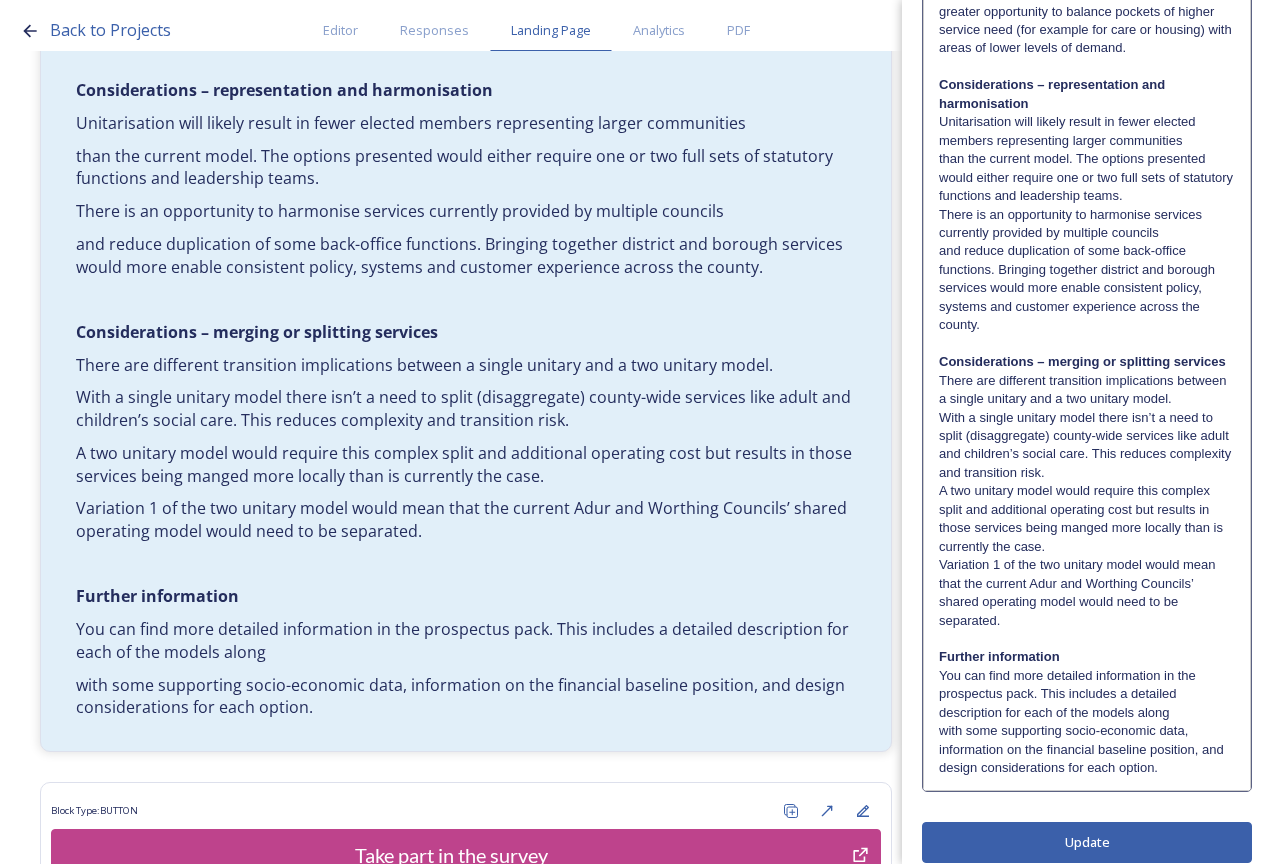 scroll, scrollTop: 1232, scrollLeft: 0, axis: vertical 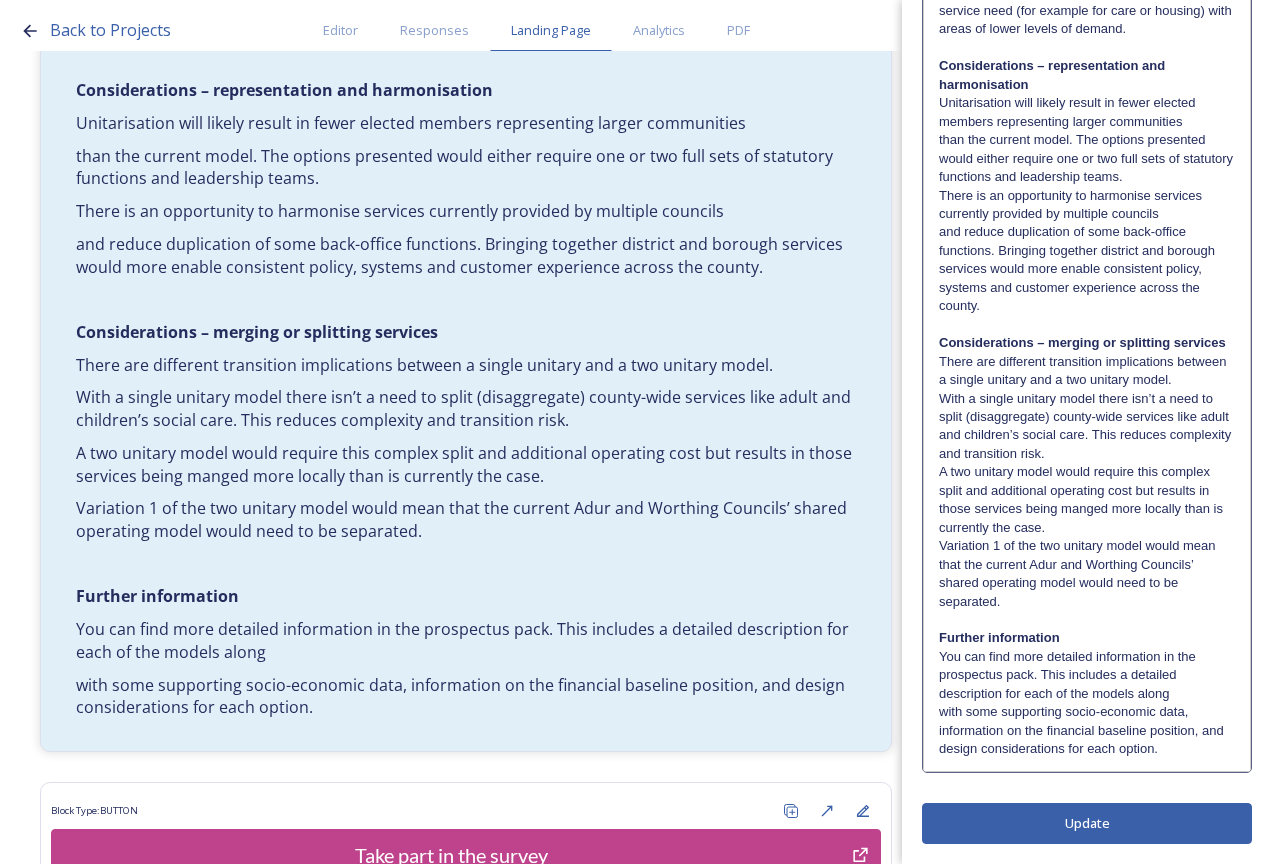 click on "You can find more detailed information in the prospectus pack. This includes a detailed description for each of the models along" at bounding box center (1087, 675) 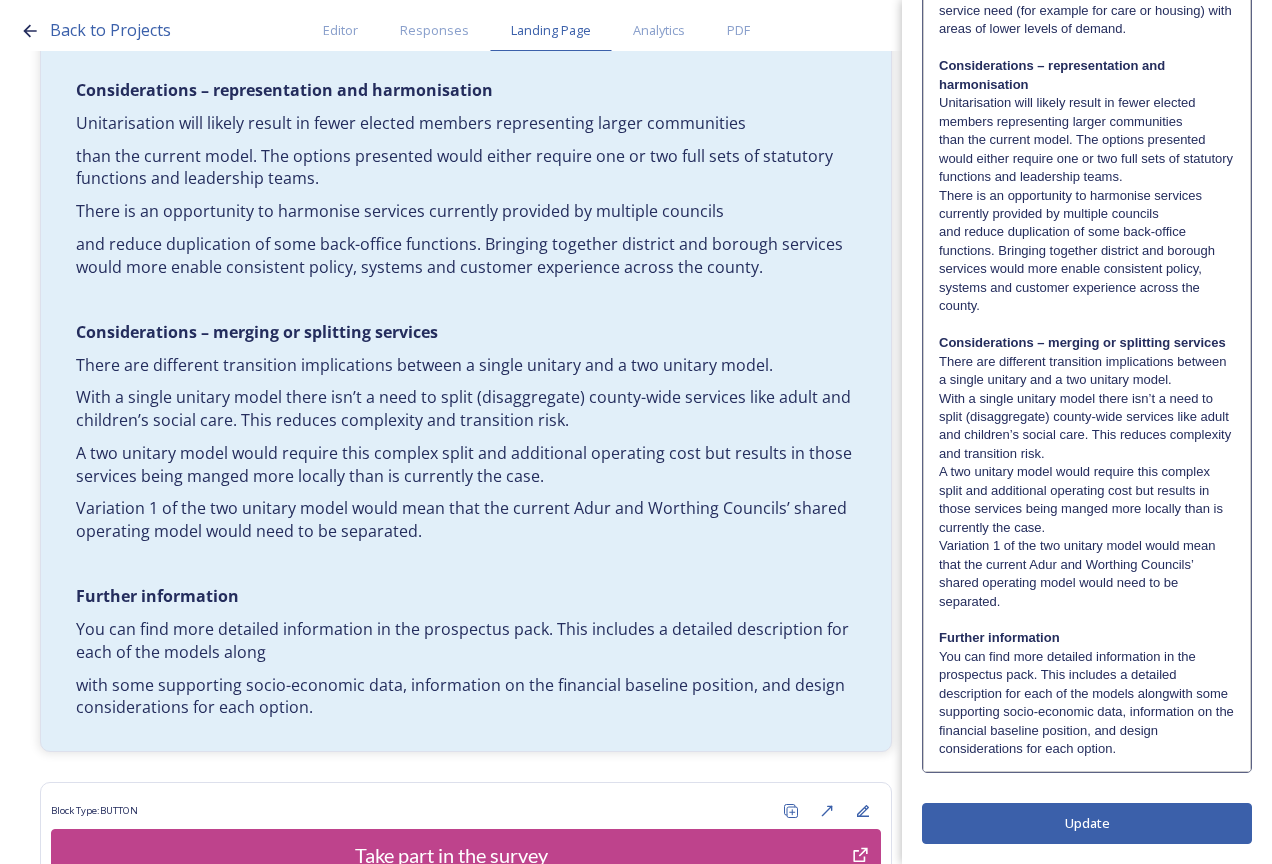 type 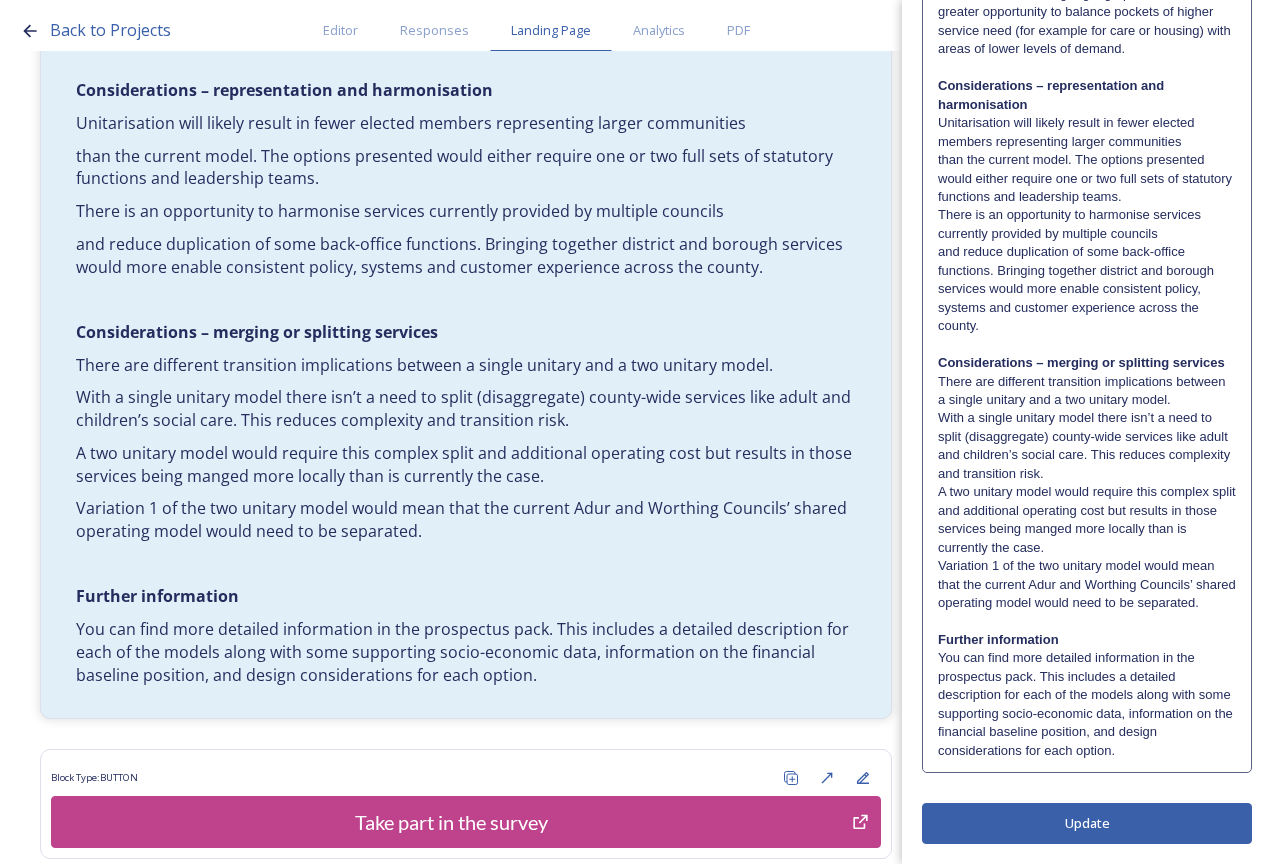 scroll, scrollTop: 0, scrollLeft: 0, axis: both 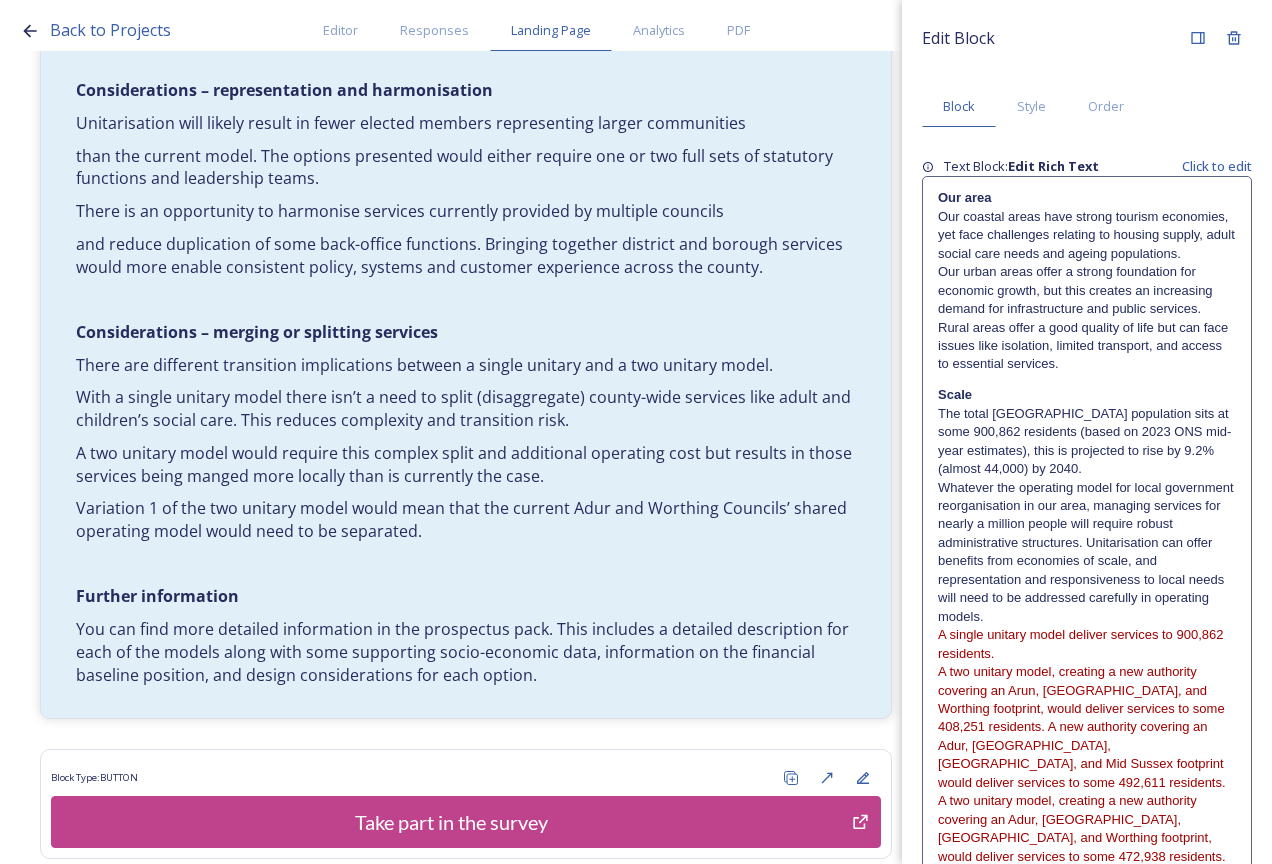 click on "Edit Block Block Style Order Text Block:  Edit Rich Text Click to edit Our area  Our coastal areas have strong tourism economies, yet face challenges relating to housing supply, adult social care needs and ageing populations.  Our urban areas offer a strong foundation for economic growth, but this creates an increasing demand for infrastructure and public services.   Rural areas offer a good quality of life but can face issues like isolation, limited transport, and access to essential services.   Scale The total [GEOGRAPHIC_DATA] population sits at some 900,862 residents (based on 2023 ONS mid-year estimates), this is projected to rise by 9.2% (almost 44,000) by 2040. Whatever the operating model for local government reorganisation in our area, managing services for nearly a million people will require robust administrative structures. Unitarisation can offer benefits from economies of scale, and representation and responsiveness to local needs will need to be addressed carefully in operating models." at bounding box center (1087, 974) 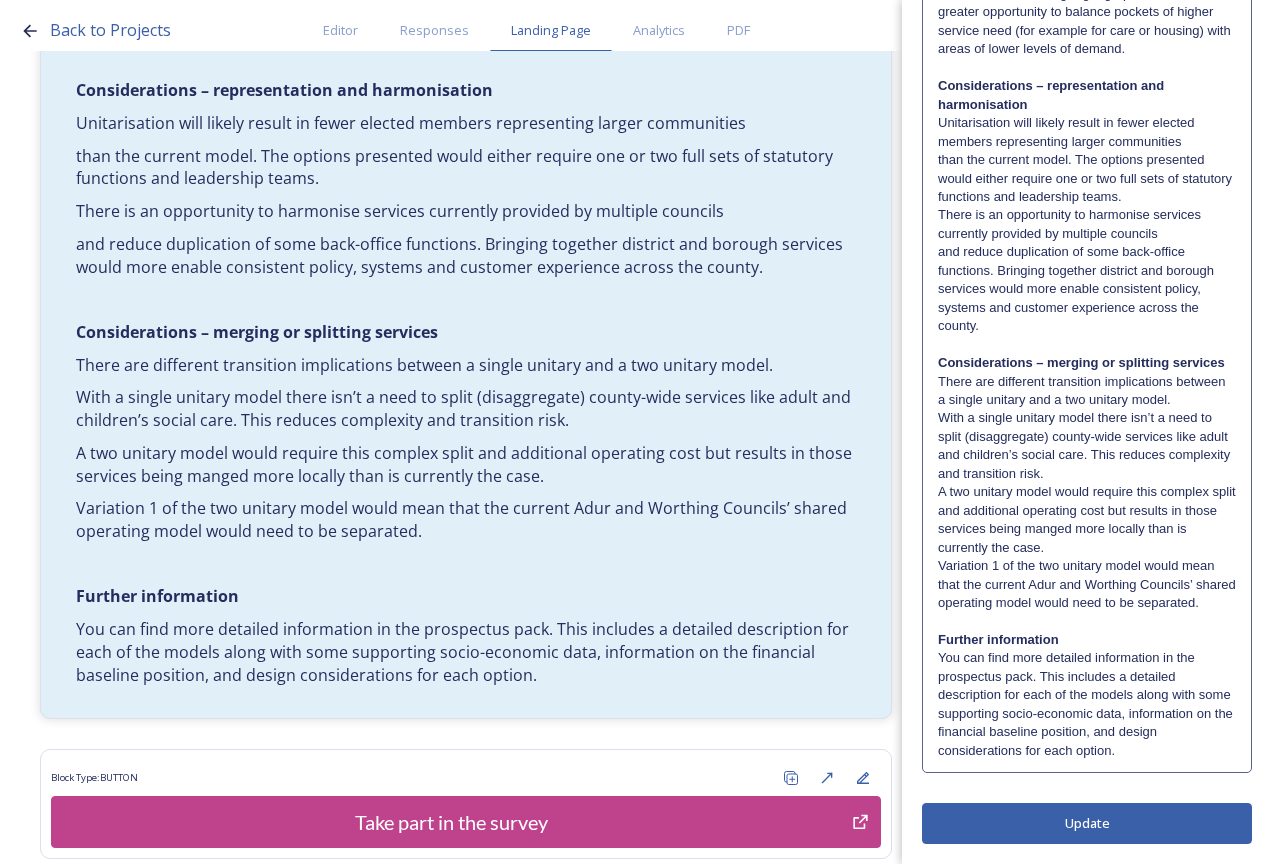 scroll, scrollTop: 1158, scrollLeft: 0, axis: vertical 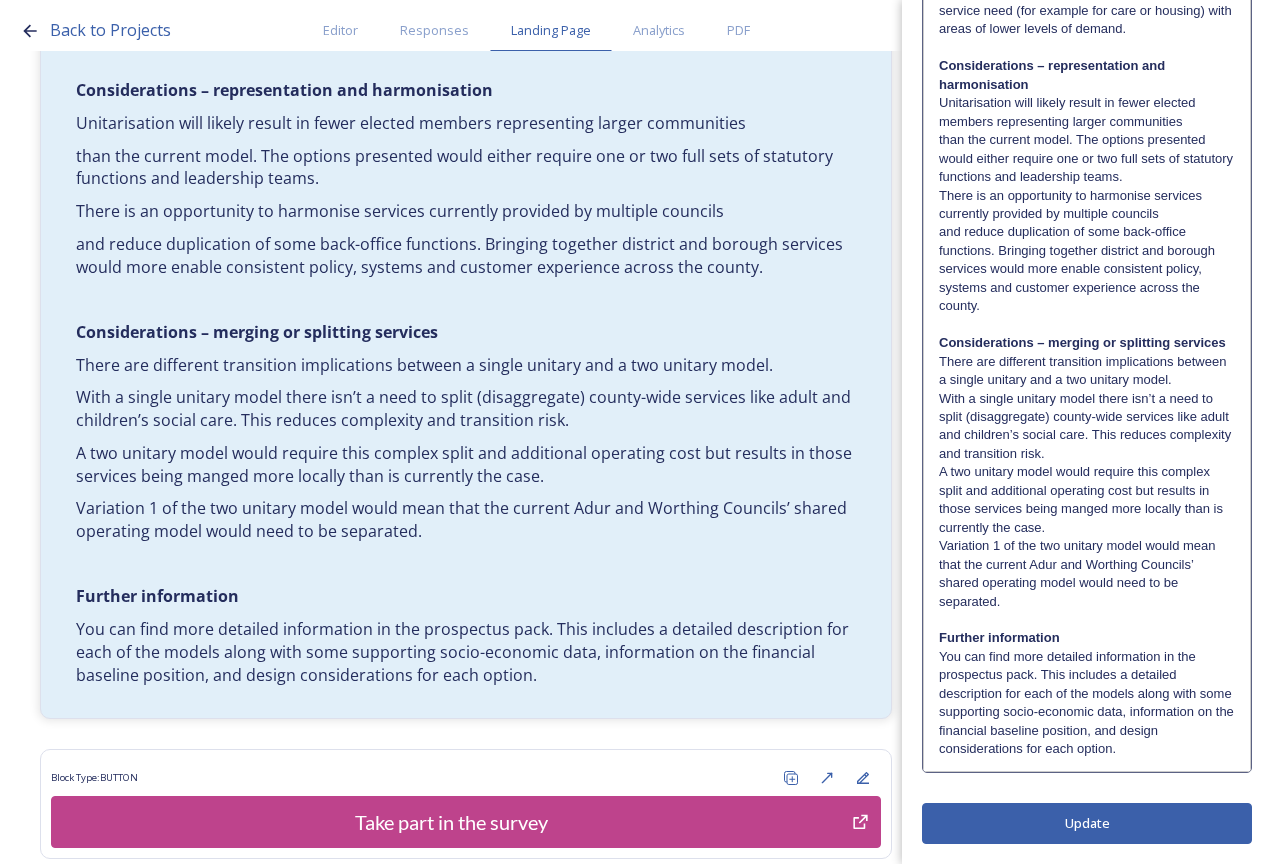 click on "A two unitary model would require this complex split and additional operating cost but results in those services being manged more locally than is currently the case." at bounding box center [1087, 500] 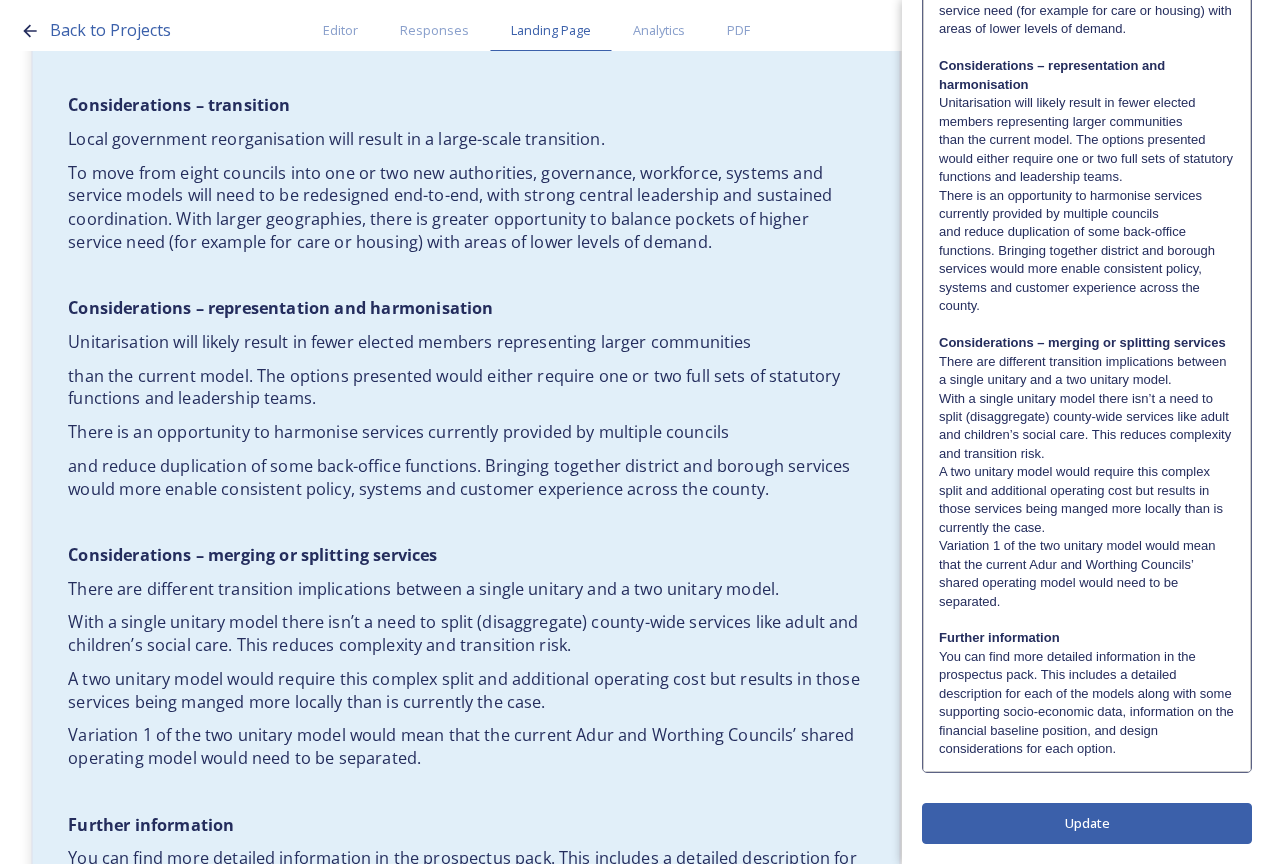scroll, scrollTop: 3866, scrollLeft: 0, axis: vertical 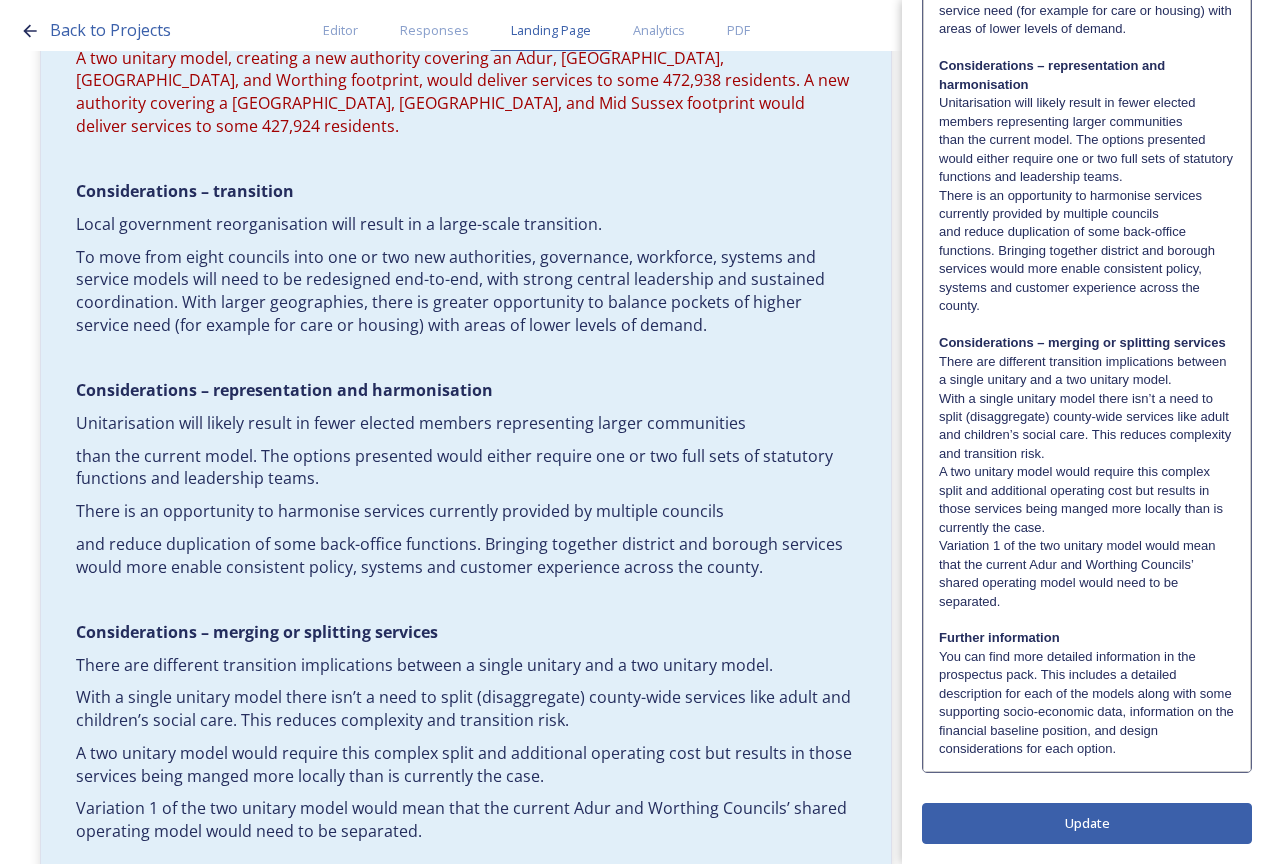 click on "and reduce duplication of some back-office functions. Bringing together district and borough services would more enable consistent policy, systems and customer experience across the county." at bounding box center (1087, 269) 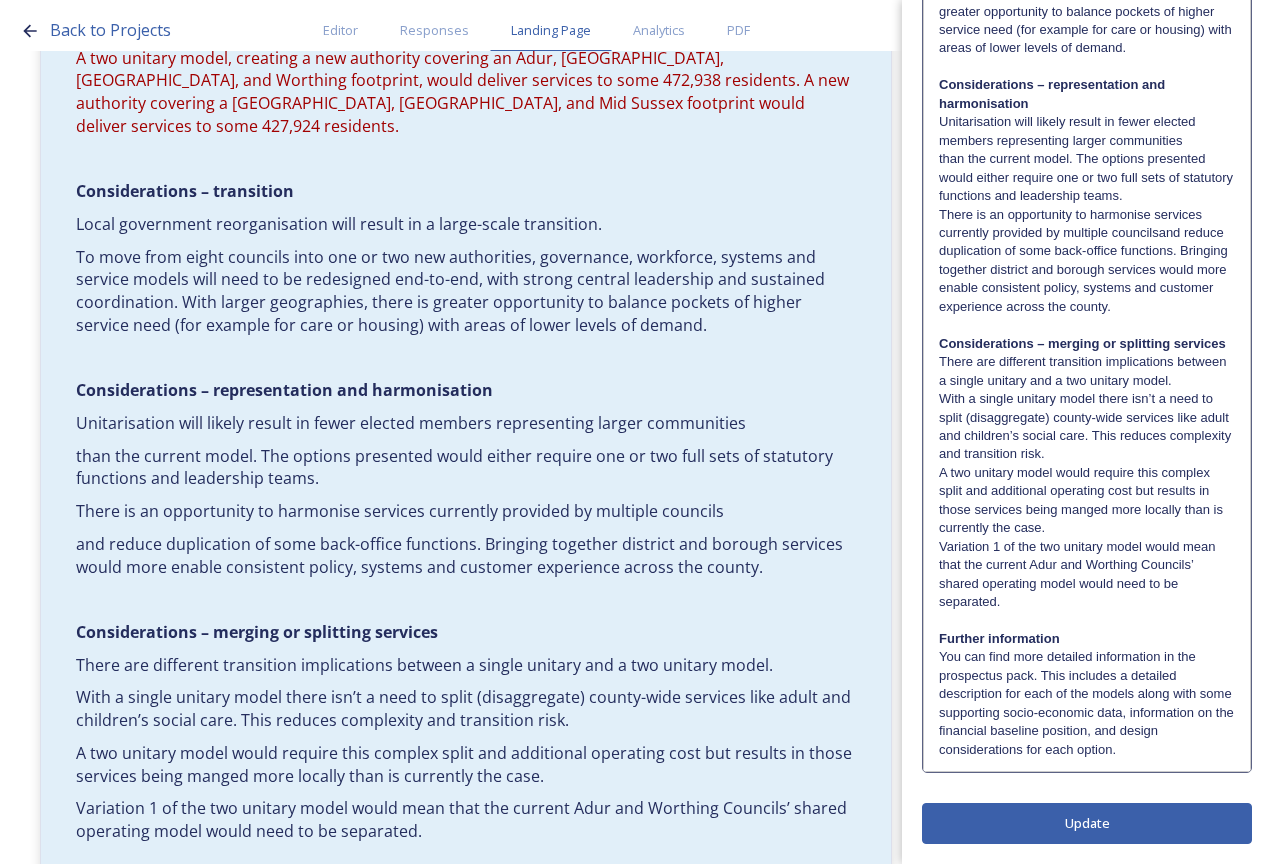 scroll, scrollTop: 1214, scrollLeft: 0, axis: vertical 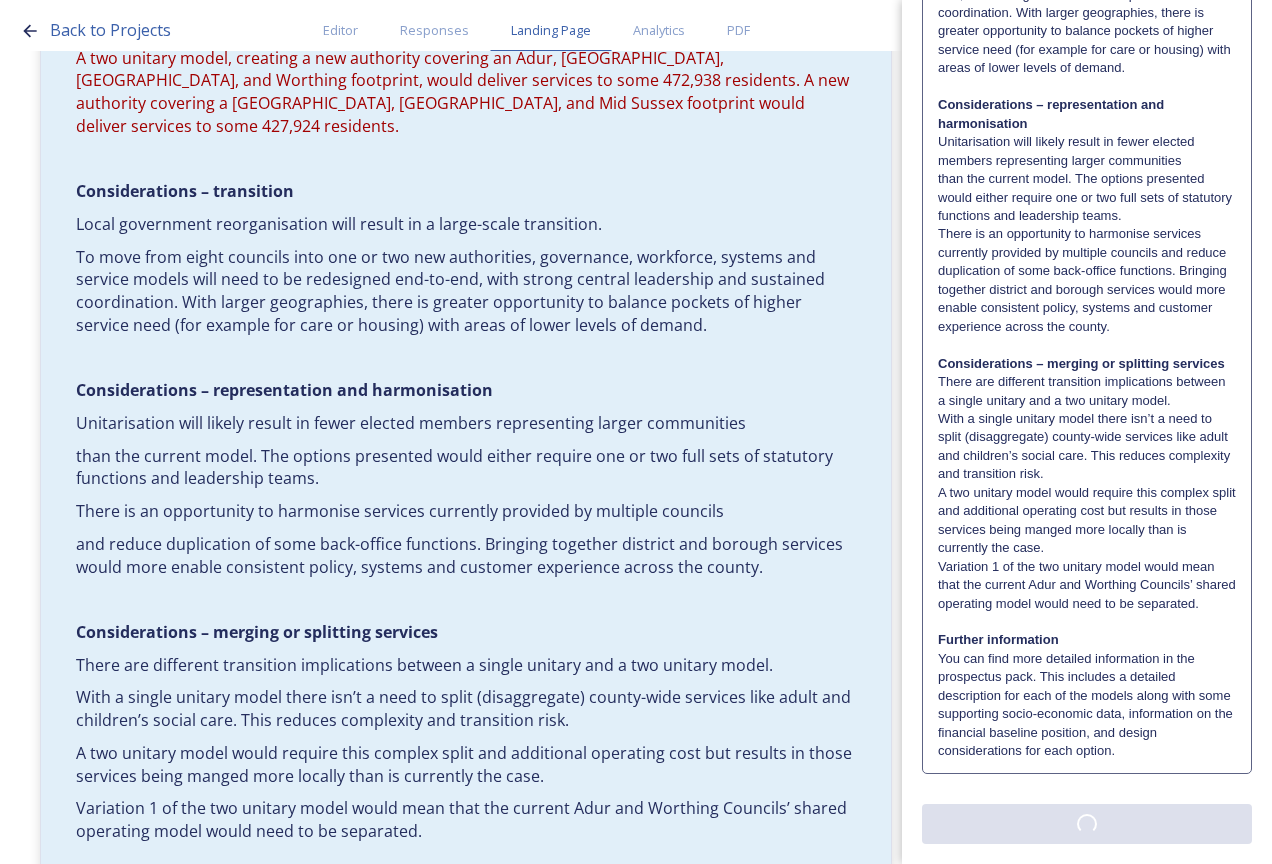 click on "Edit Block Block Style Order Text Block:  Edit Rich Text Click to edit Our area  Our coastal areas have strong tourism economies, yet face challenges relating to housing supply, adult social care needs and ageing populations.  Our urban areas offer a strong foundation for economic growth, but this creates an increasing demand for infrastructure and public services.   Rural areas offer a good quality of life but can face issues like isolation, limited transport, and access to essential services.   Scale The total [GEOGRAPHIC_DATA] population sits at some 900,862 residents (based on 2023 ONS mid-year estimates), this is projected to rise by 9.2% (almost 44,000) by 2040. Whatever the operating model for local government reorganisation in our area, managing services for nearly a million people will require robust administrative structures. Unitarisation can offer benefits from economies of scale, and representation and responsiveness to local needs will need to be addressed carefully in operating models." at bounding box center (1087, -101) 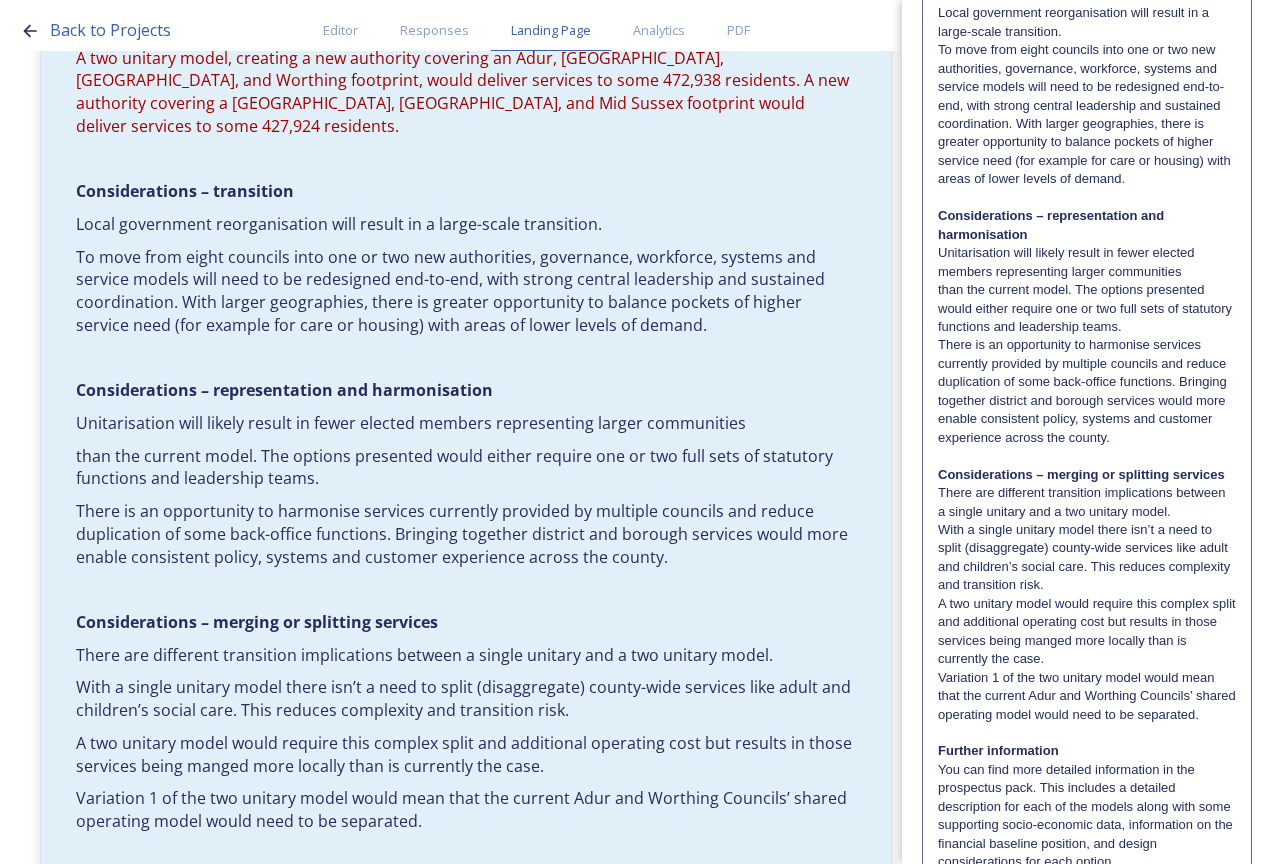 scroll, scrollTop: 940, scrollLeft: 0, axis: vertical 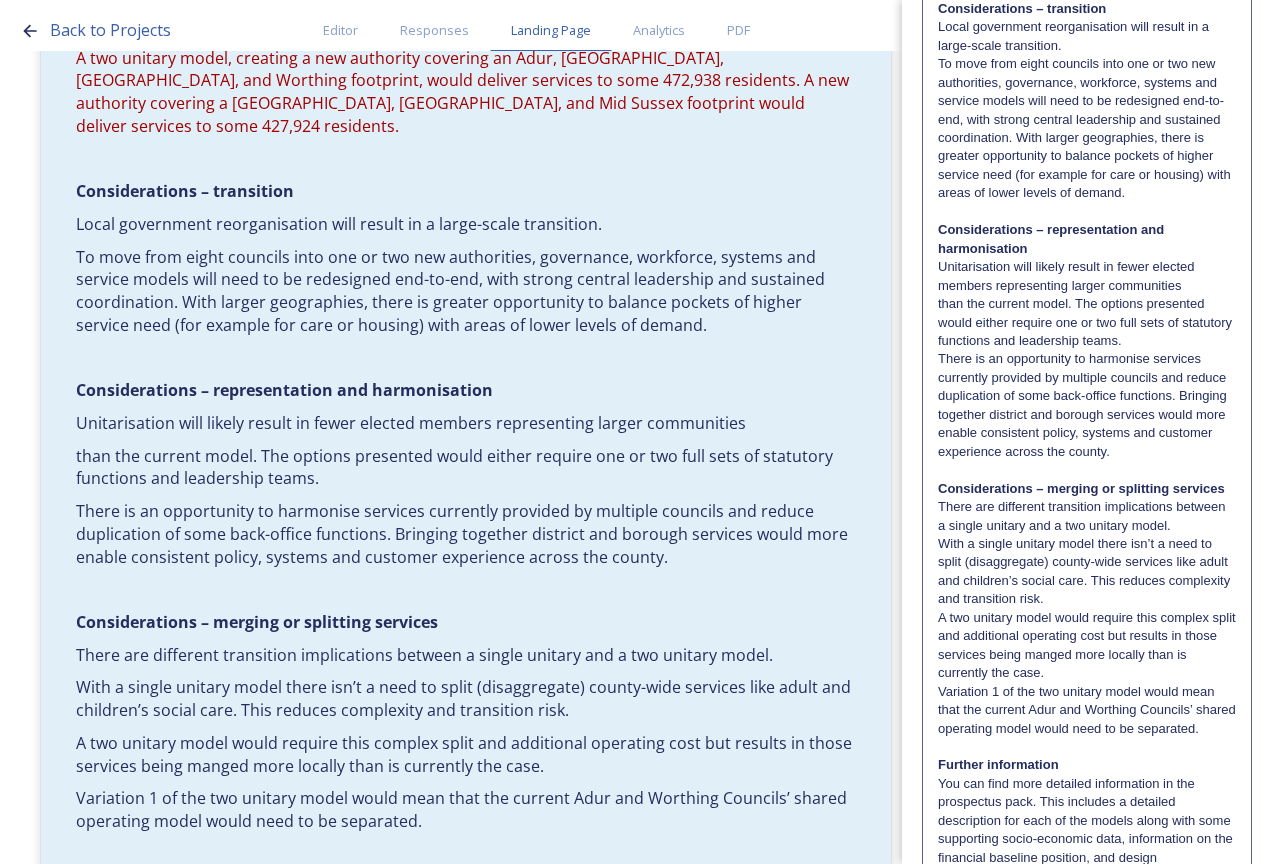 click on "than the current model. The options presented would either require one or two full sets of statutory functions and leadership teams." at bounding box center [1087, 322] 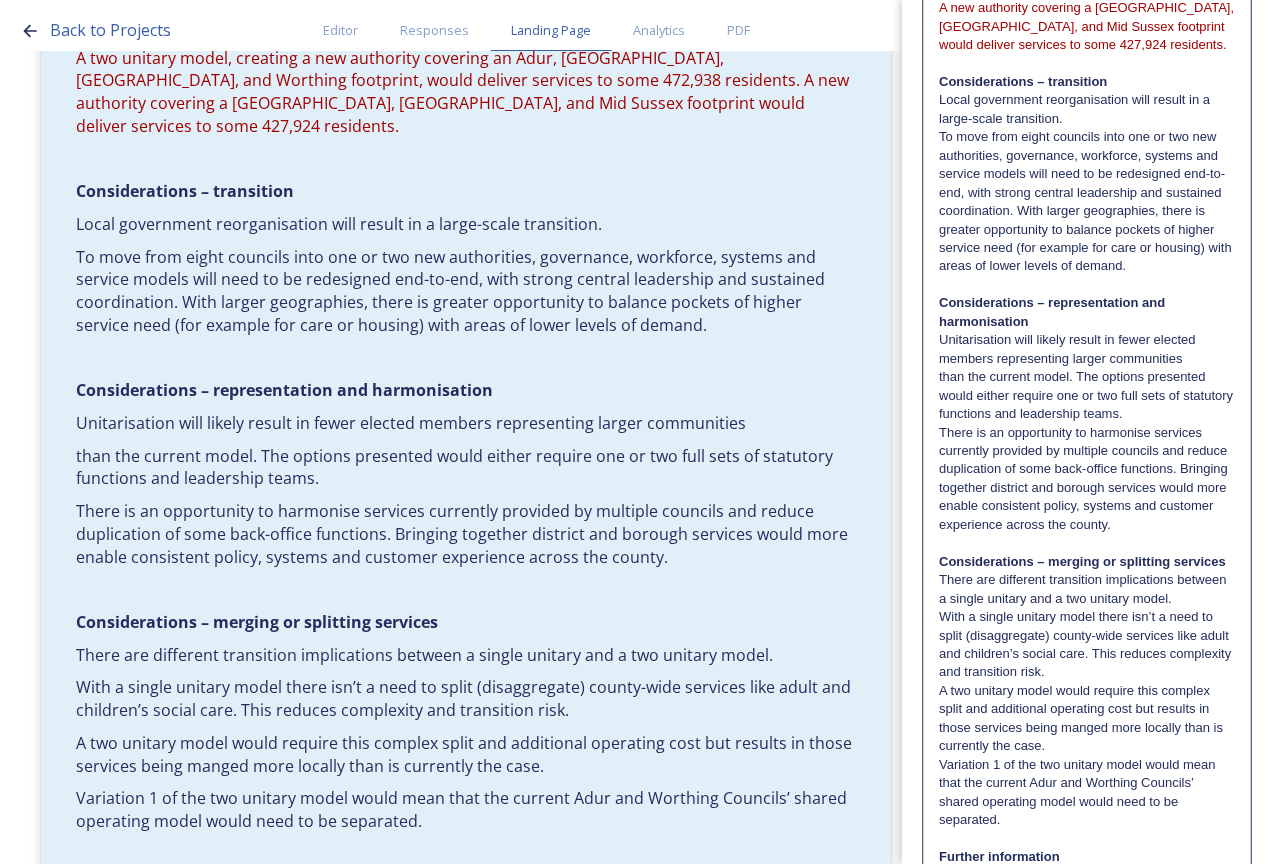 click on "than the current model. The options presented would either require one or two full sets of statutory functions and leadership teams." at bounding box center (1087, 395) 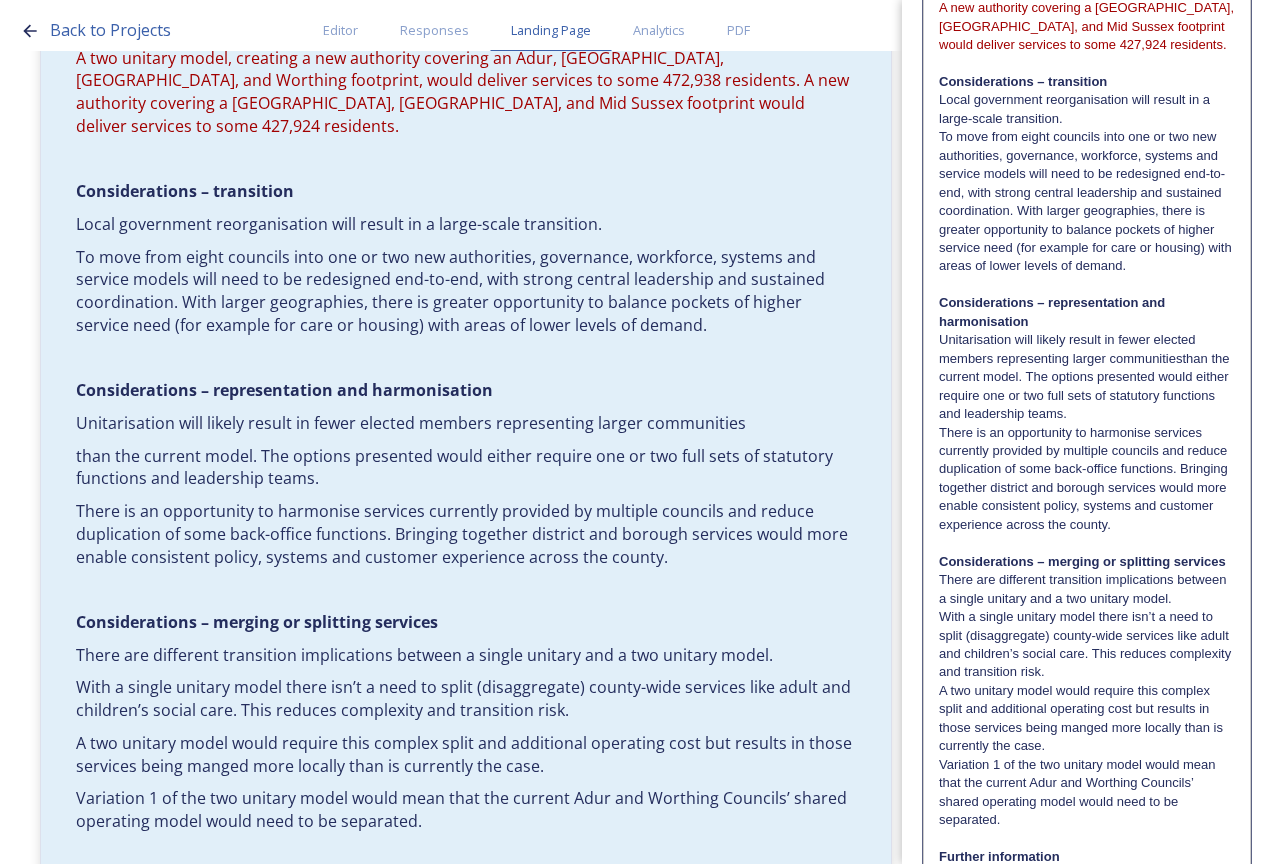 type 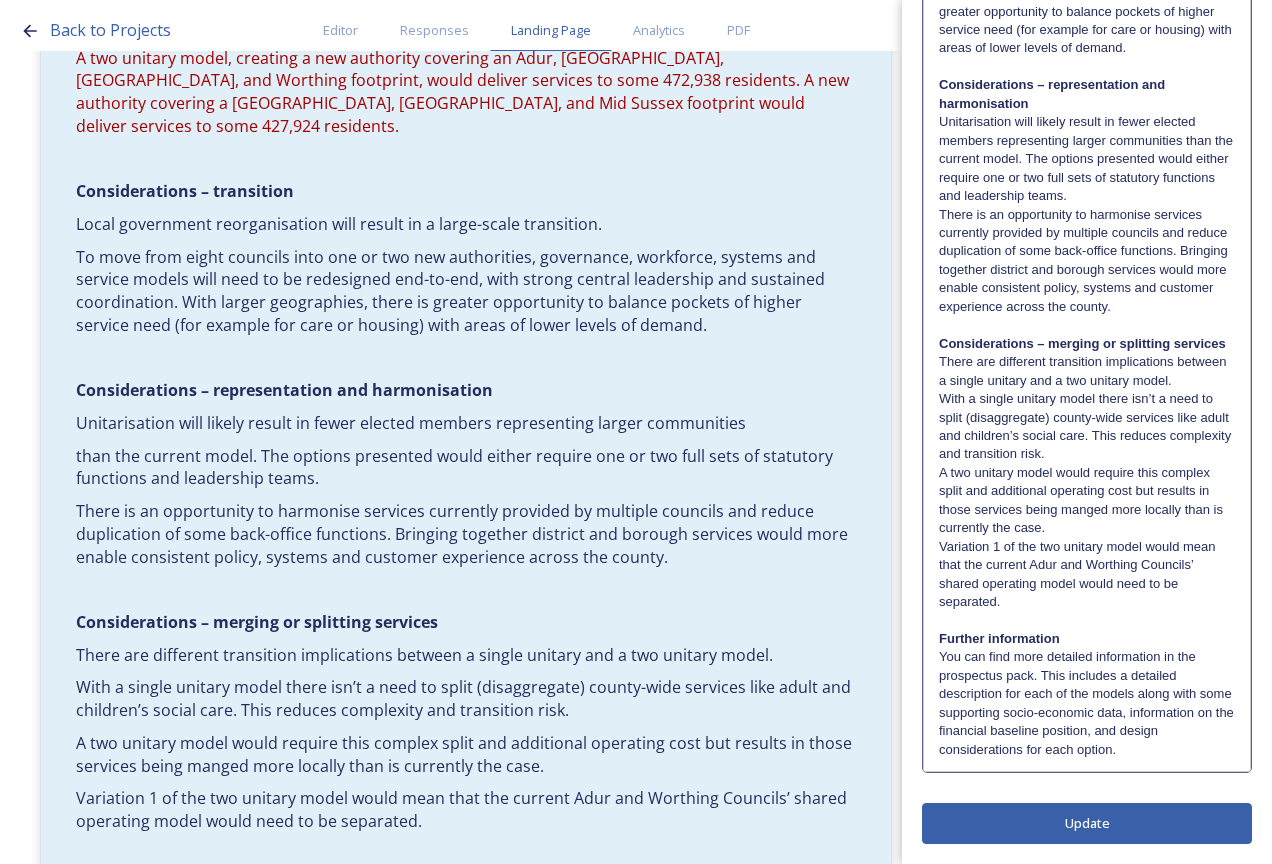 scroll, scrollTop: 0, scrollLeft: 0, axis: both 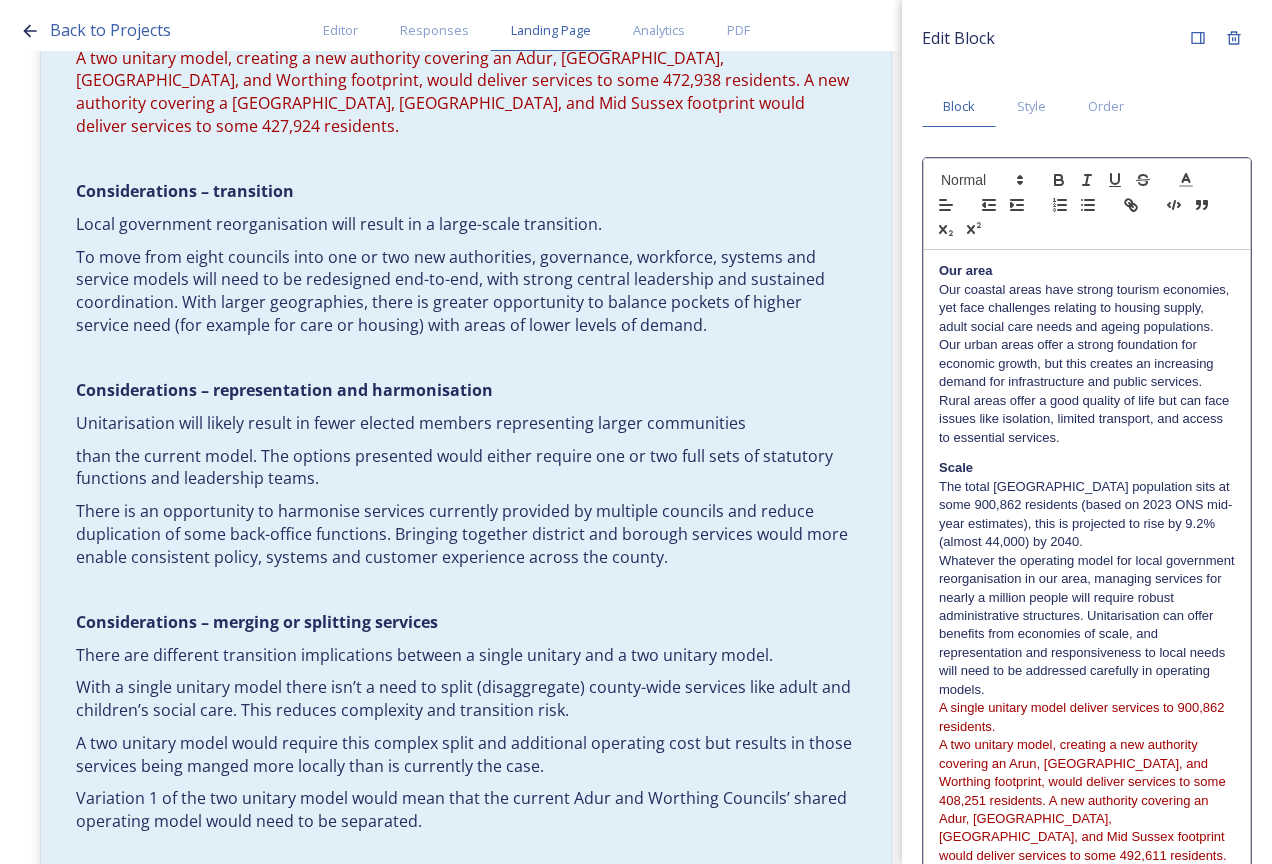click on "Edit Block Block Style Order                                                                                                                                                                           Our area  Our coastal areas have strong tourism economies, yet face challenges relating to housing supply, adult social care needs and ageing populations.  Our urban areas offer a strong foundation for economic growth, but this creates an increasing demand for infrastructure and public services.   Rural areas offer a good quality of life but can face issues like isolation, limited transport, and access to essential services.   Scale The total [GEOGRAPHIC_DATA] population sits at some 900,862 residents (based on 2023 ONS mid-year estimates), this is projected to rise by 9.2% (almost 44,000) by 2040. A single unitary model deliver services to 900,862 residents.     Considerations – transition Local government reorganisation will result in a large-scale transition.         Further information  Update" at bounding box center [1087, 1011] 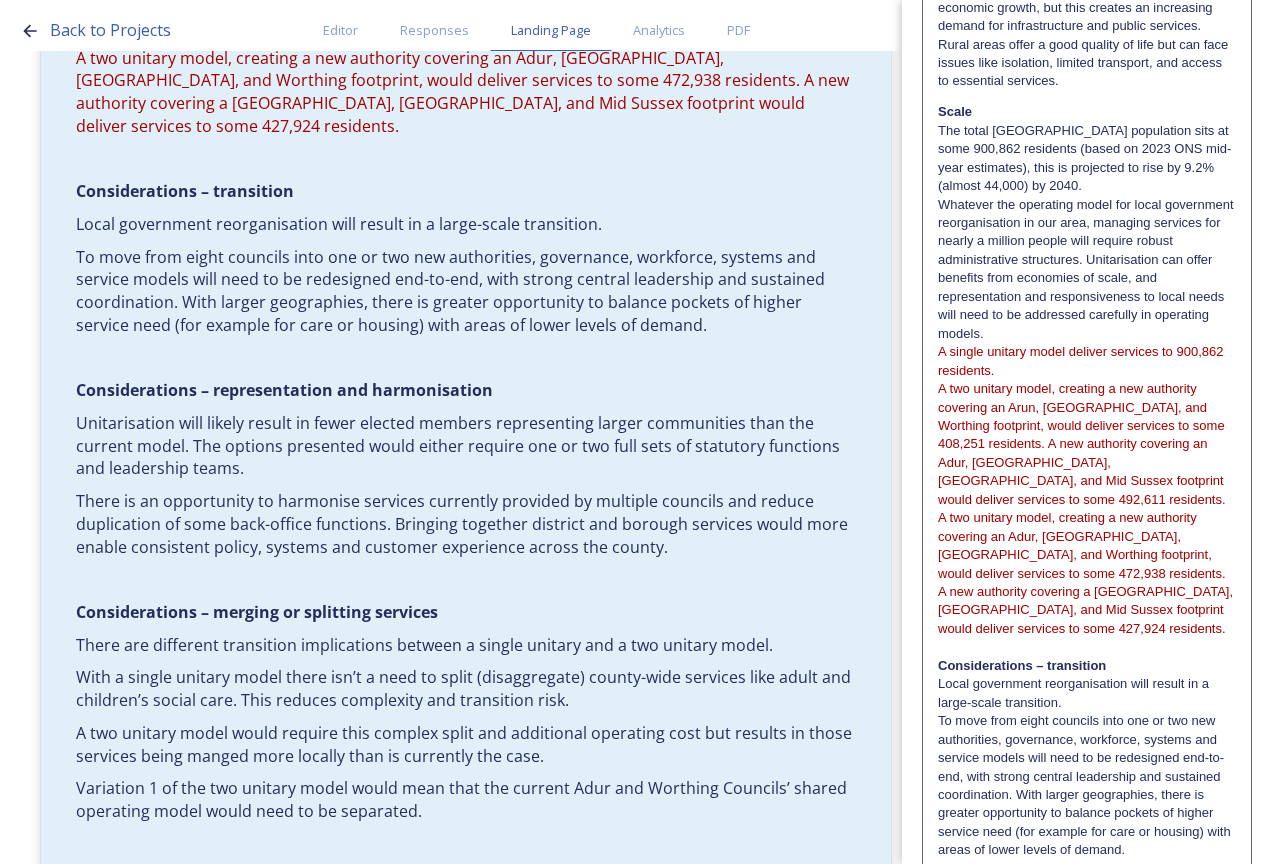 scroll, scrollTop: 600, scrollLeft: 0, axis: vertical 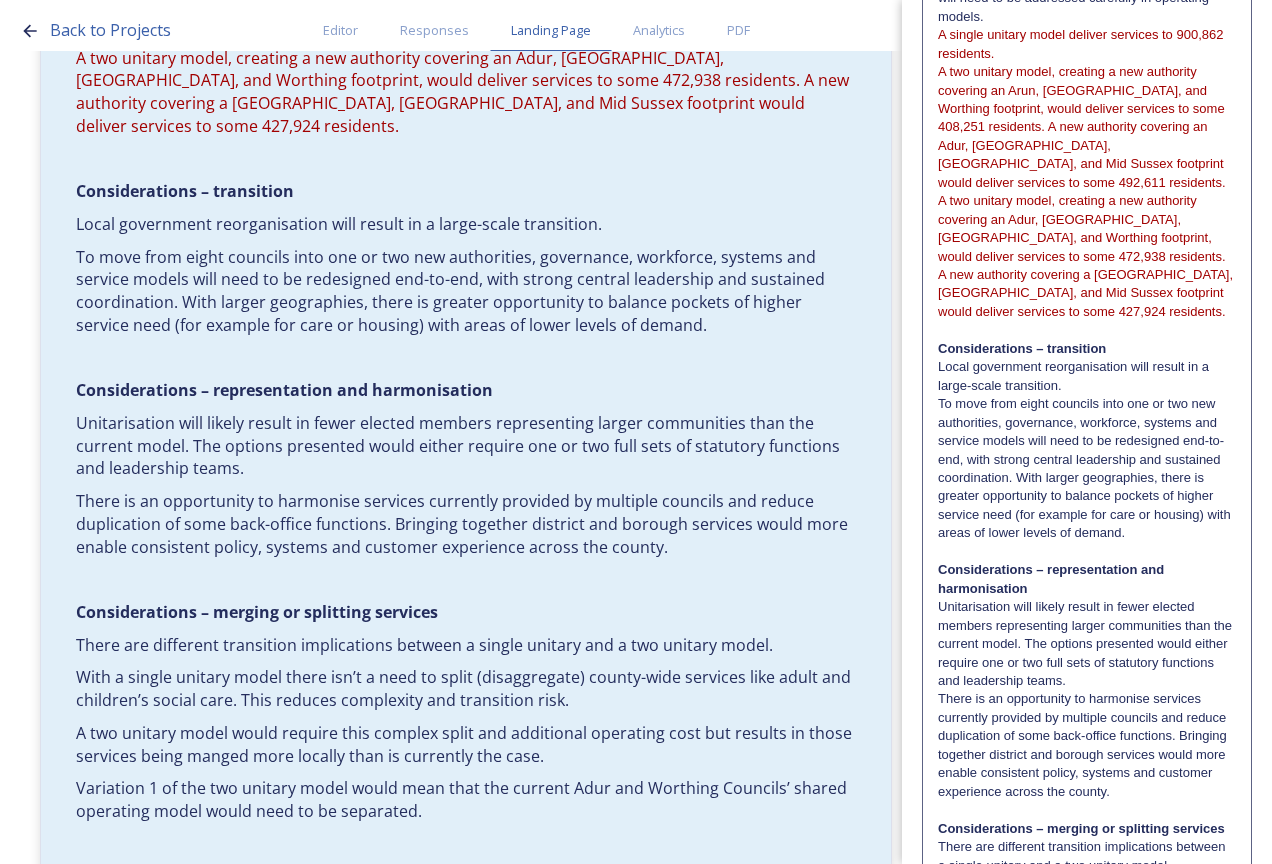 click on "Local government reorganisation will result in a large-scale transition." at bounding box center (1087, 376) 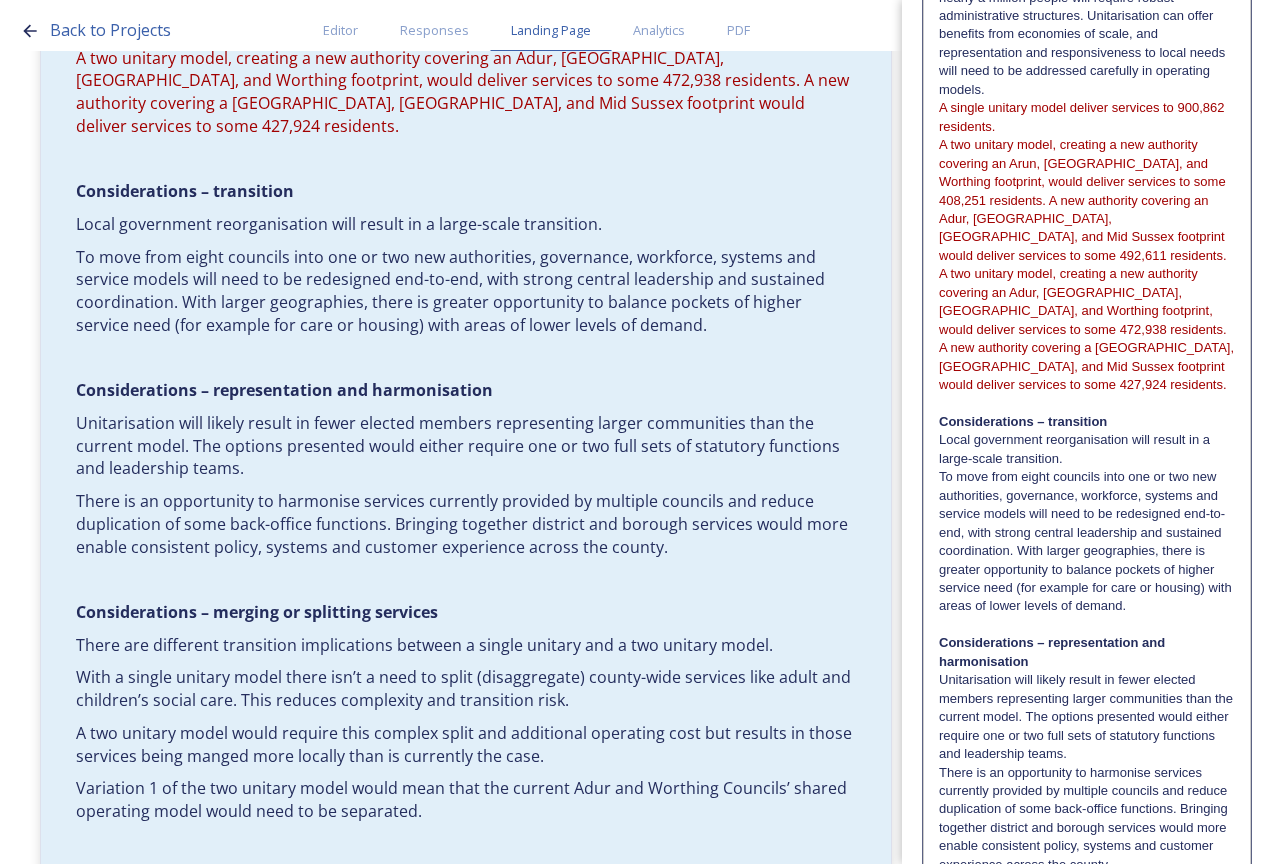 click on "Local government reorganisation will result in a large-scale transition." at bounding box center [1087, 449] 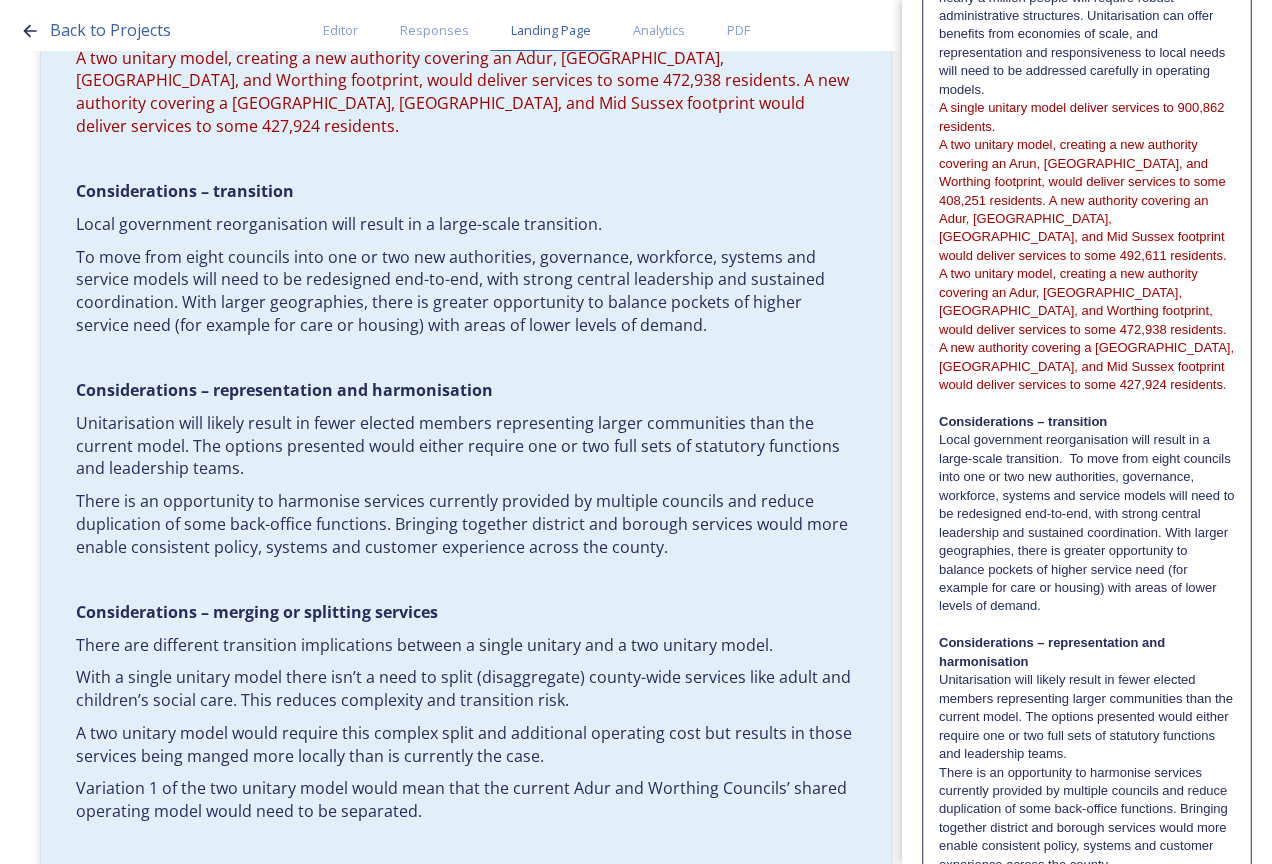type 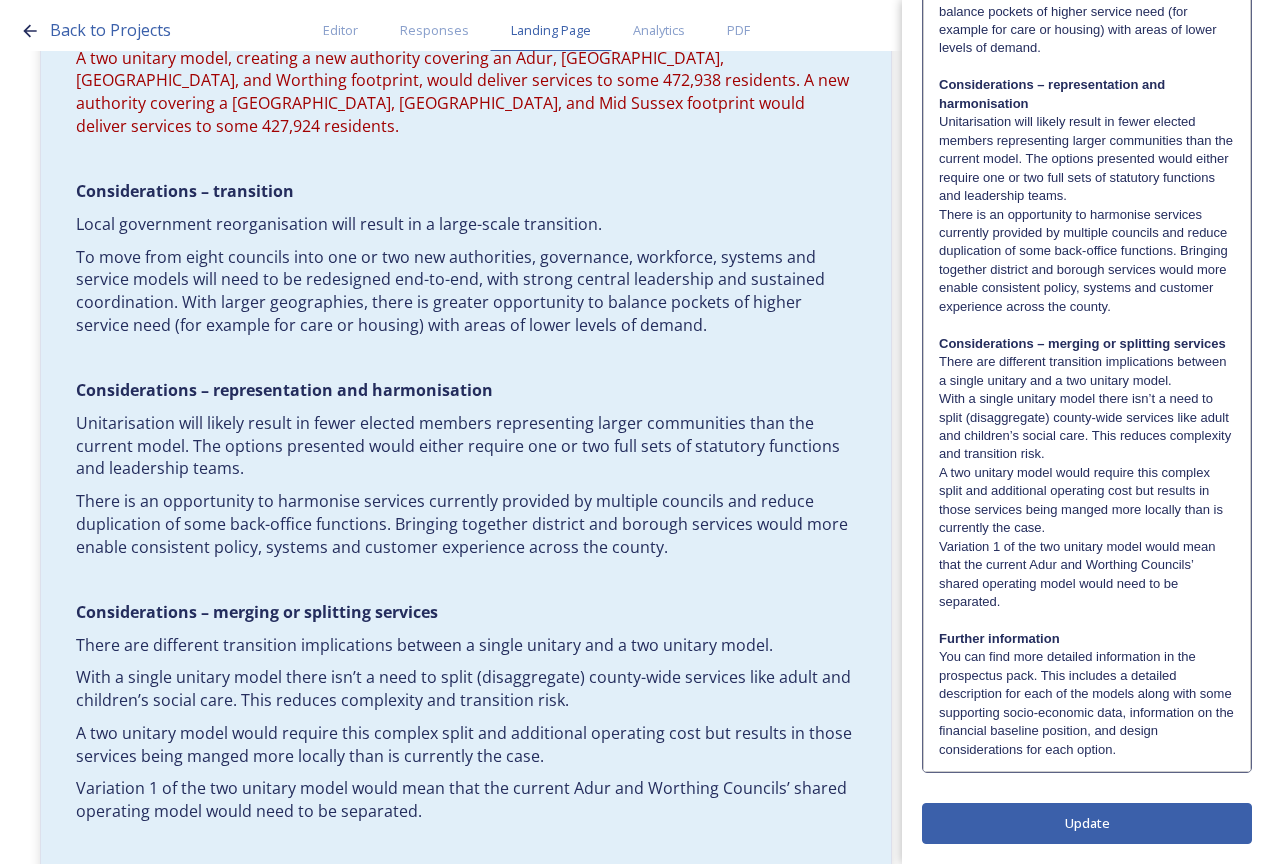scroll, scrollTop: 0, scrollLeft: 0, axis: both 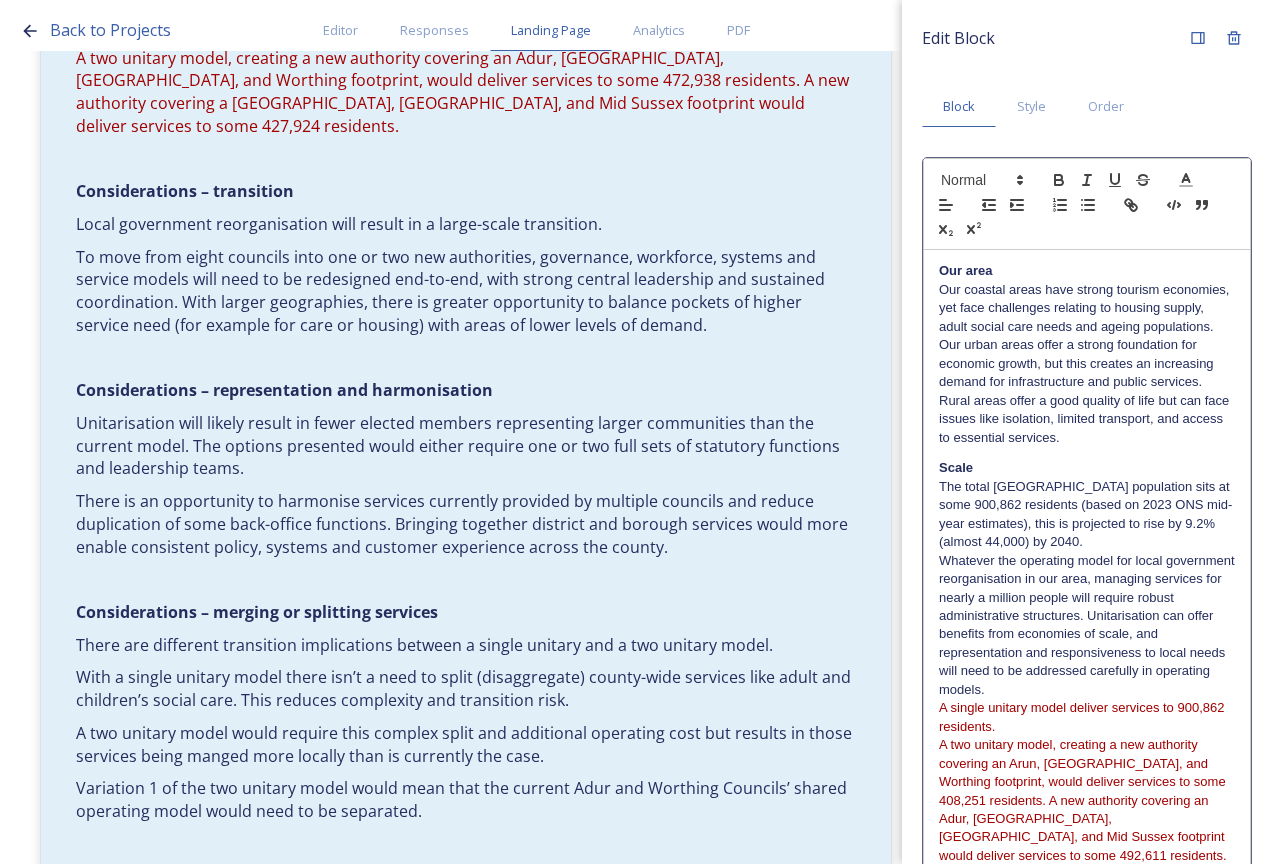 click on "Edit Block Block Style Order                                                                                                                                                                           Our area  Our coastal areas have strong tourism economies, yet face challenges relating to housing supply, adult social care needs and ageing populations.  Our urban areas offer a strong foundation for economic growth, but this creates an increasing demand for infrastructure and public services.   Rural areas offer a good quality of life but can face issues like isolation, limited transport, and access to essential services.   Scale The total [GEOGRAPHIC_DATA] population sits at some 900,862 residents (based on 2023 ONS mid-year estimates), this is projected to rise by 9.2% (almost 44,000) by 2040. A single unitary model deliver services to 900,862 residents.     Considerations – transition   Considerations – representation and harmonisation     Considerations – merging or splitting services   Update" at bounding box center (1087, 1011) 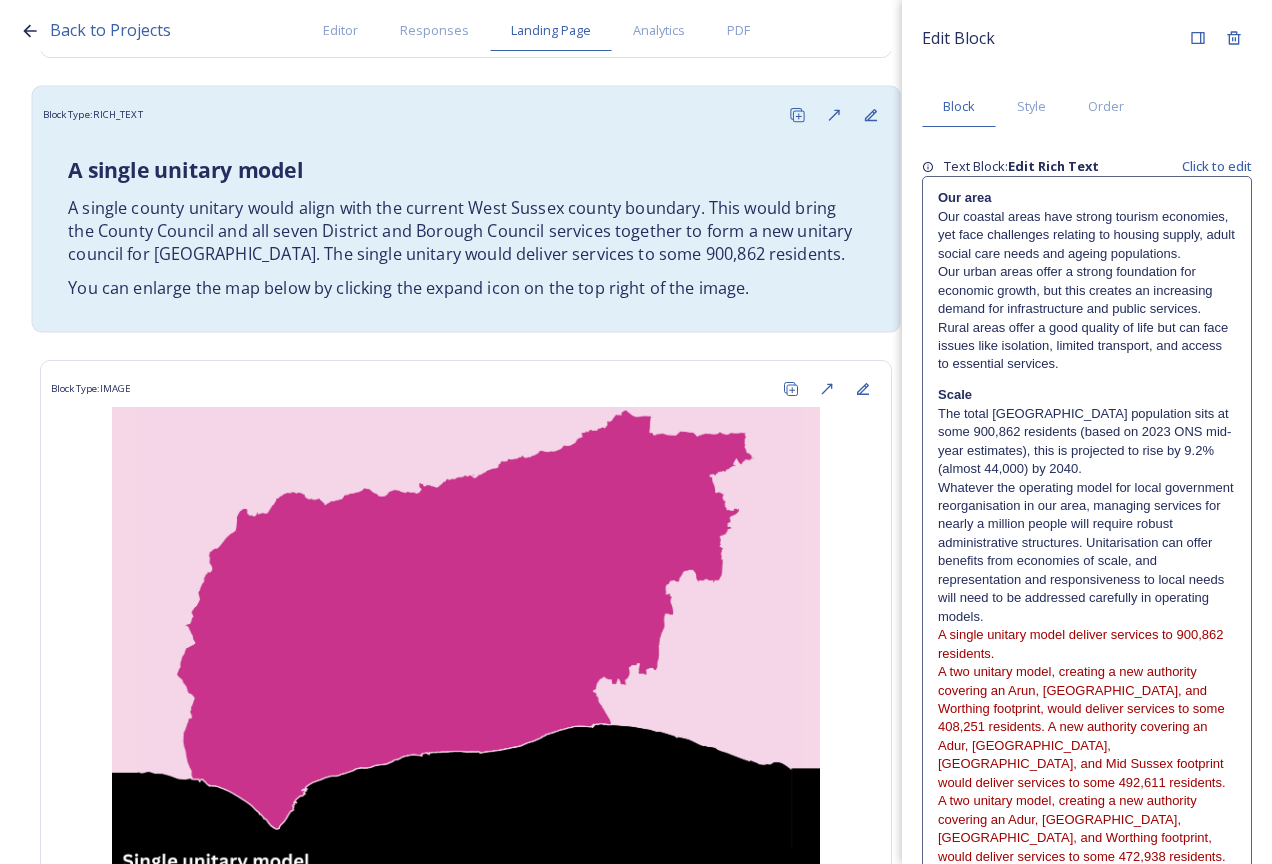 scroll, scrollTop: 0, scrollLeft: 0, axis: both 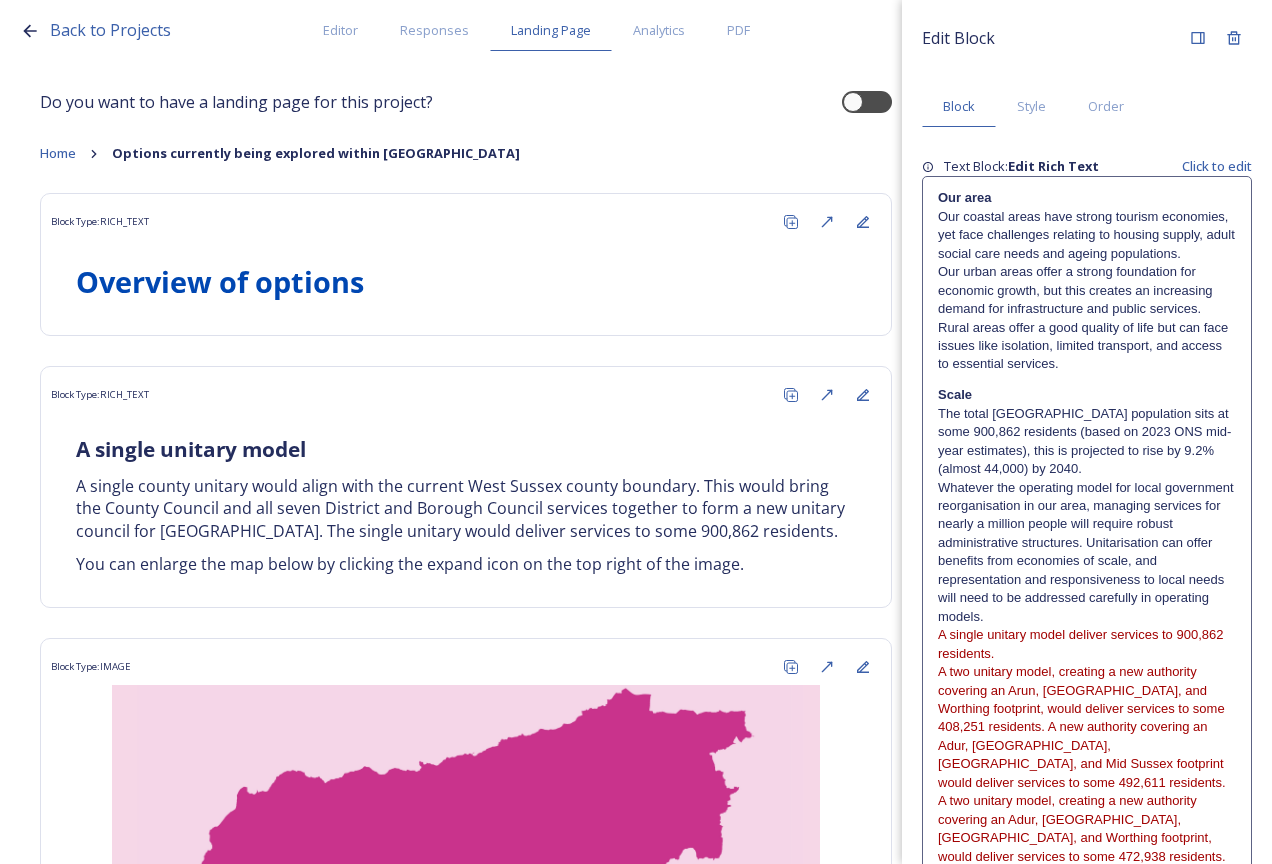 click on "Do you want to have a landing page for this project? Home Options currently being explored within [GEOGRAPHIC_DATA] Block Type:  RICH_TEXT Overview of options Block Type:  RICH_TEXT A single unitary model   A single county unitary would align with the current [GEOGRAPHIC_DATA] boundary. This would bring the County Council and all seven District and Borough Council services together to form a new unitary council for [GEOGRAPHIC_DATA]. The single unitary would deliver services to some 900,862 residents. You can enlarge the map below by clicking the expand icon on the top right of the image. Block Type:  IMAGE A single unitary model covering the complete West Sussex footprint in dark pink. Block Type:  RICH_TEXT A two unitary model – variation 1 One unitary combining Arun, [GEOGRAPHIC_DATA] and Worthing footprints and one unitary combining Adur, [GEOGRAPHIC_DATA], [GEOGRAPHIC_DATA], and Mid-Sussex footprints. A new authority covering an Arun, [GEOGRAPHIC_DATA], and Worthing footprint would deliver services to some 408,251 residents   Block Type:" at bounding box center [636, 2573] 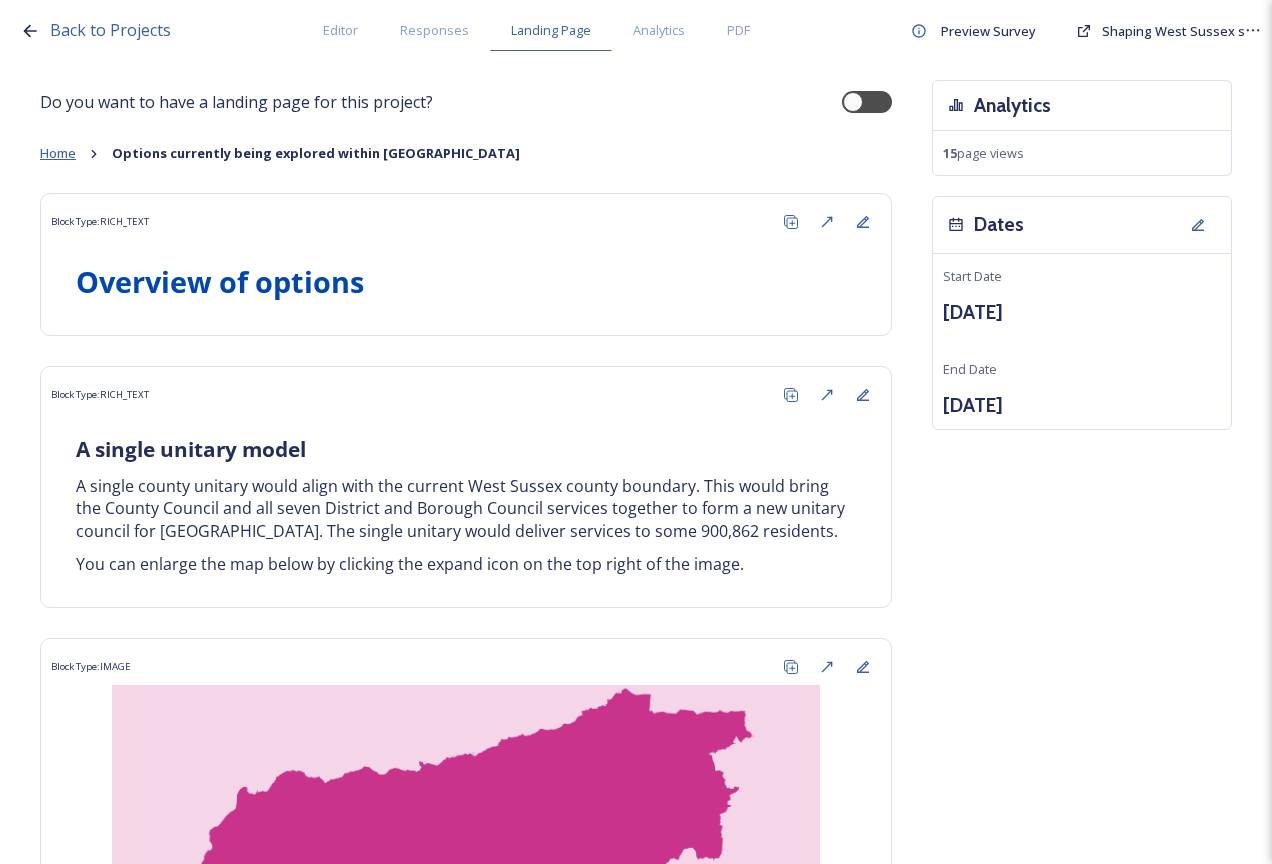 click on "Home" at bounding box center (58, 153) 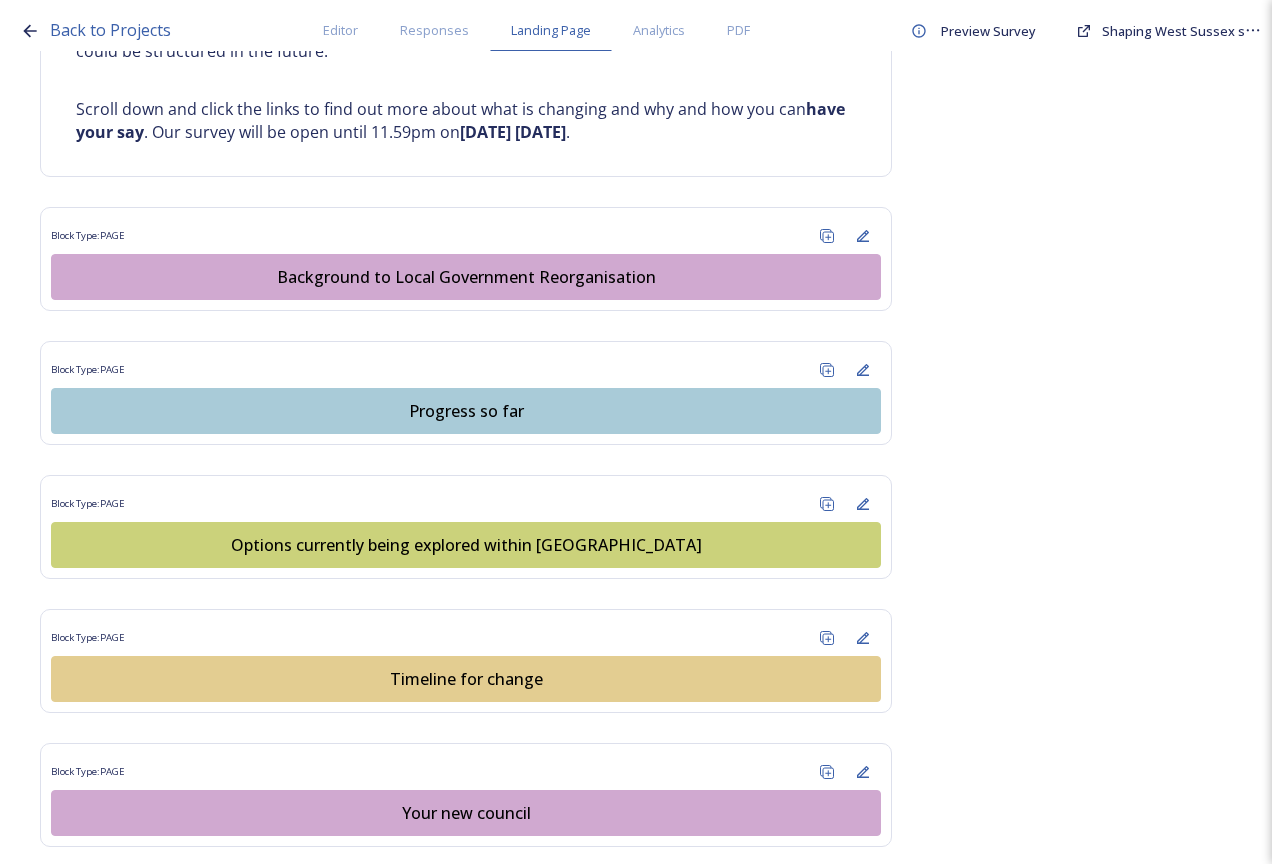 scroll, scrollTop: 1400, scrollLeft: 0, axis: vertical 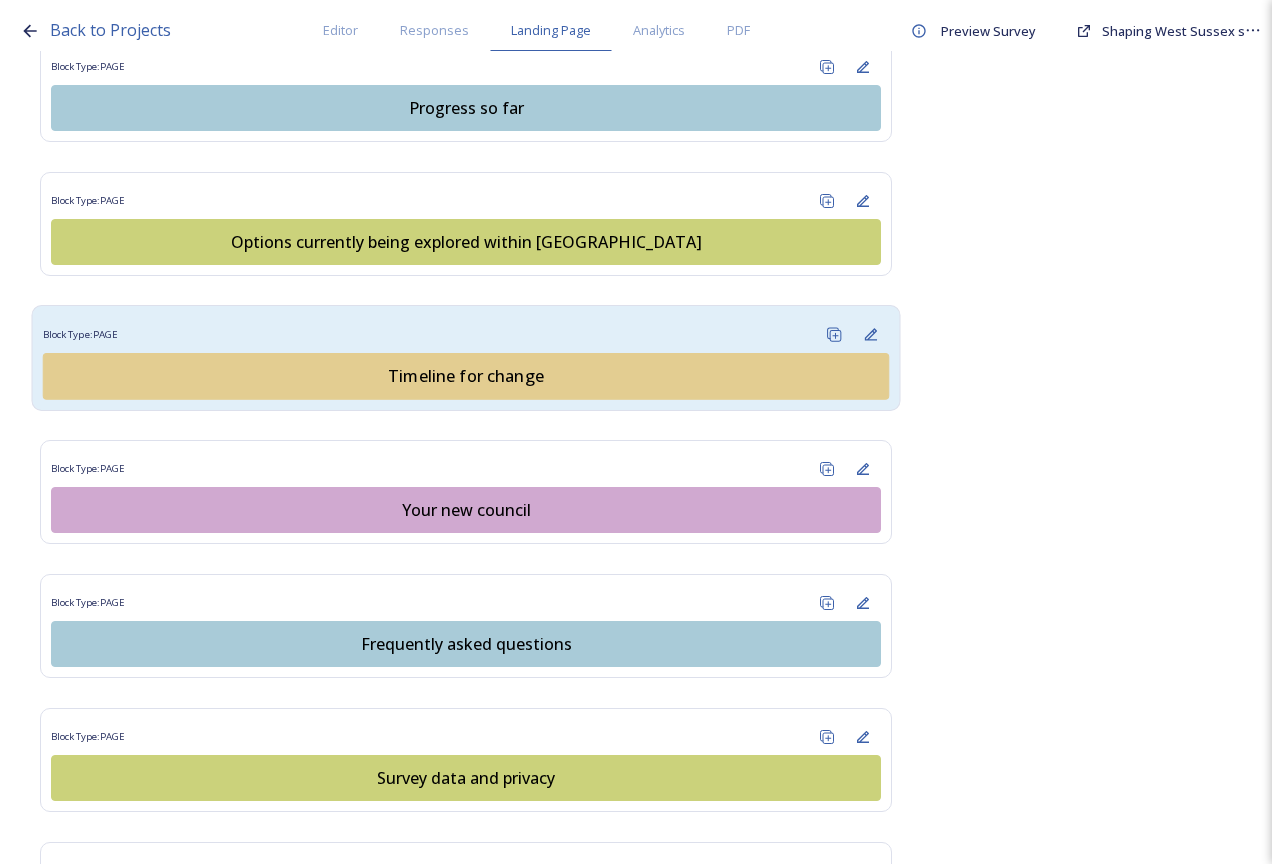 click on "Timeline for change" at bounding box center (466, 376) 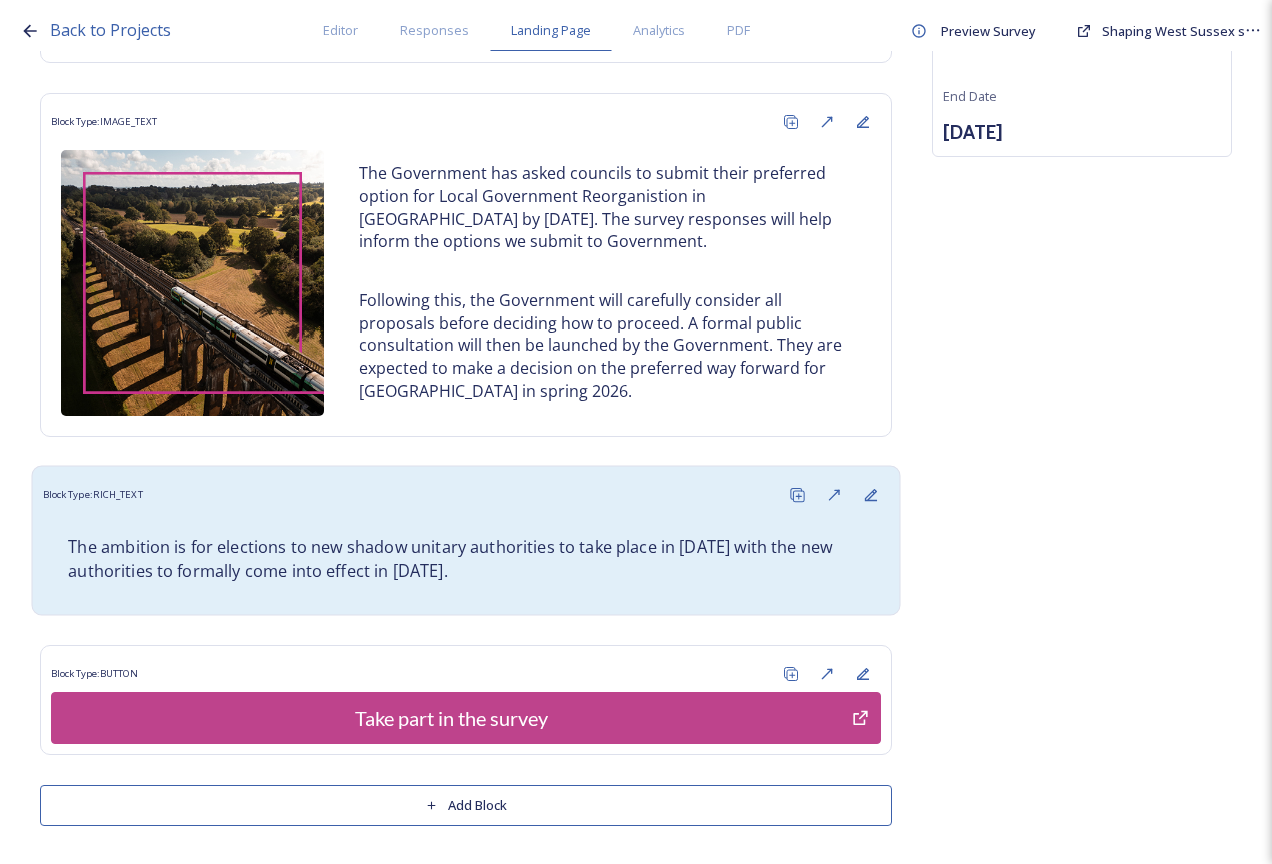 scroll, scrollTop: 0, scrollLeft: 0, axis: both 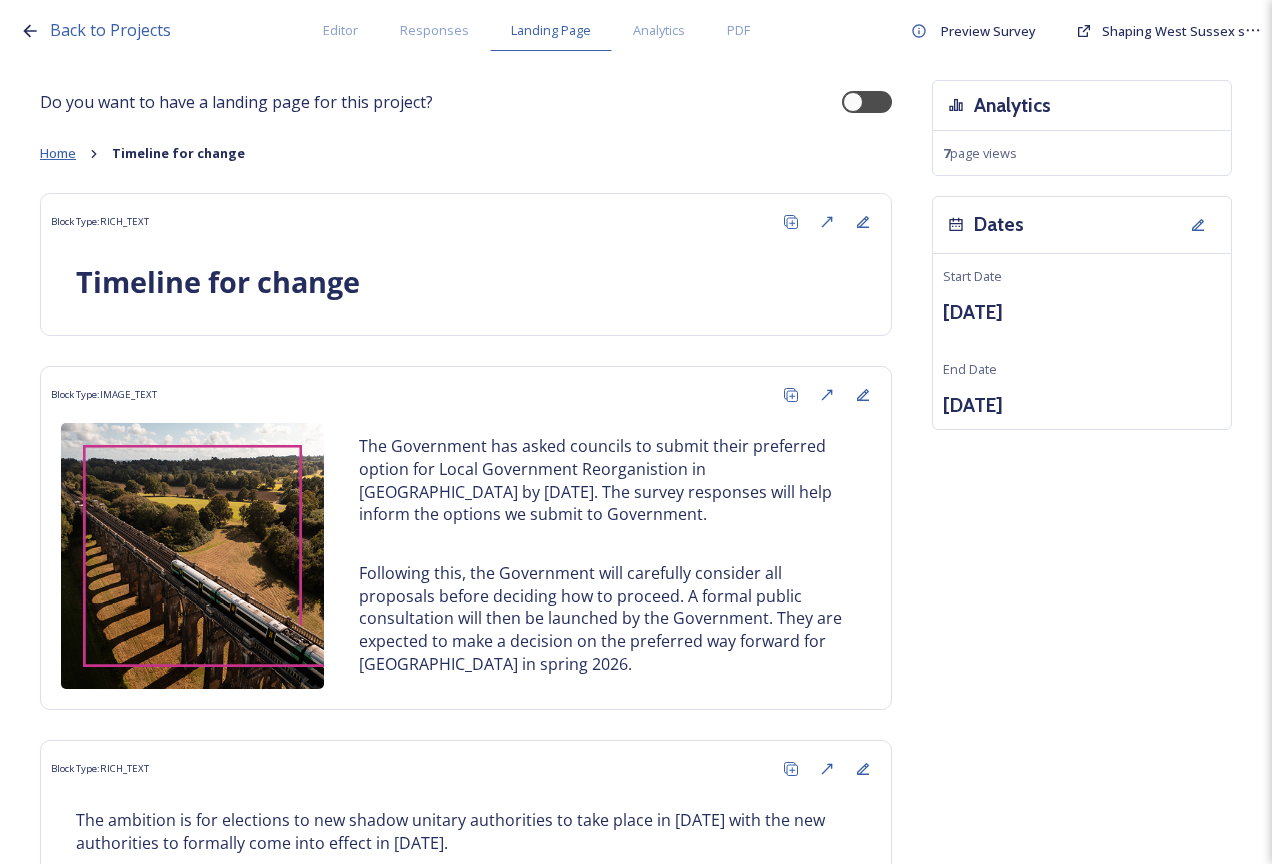 click on "Home" at bounding box center [58, 153] 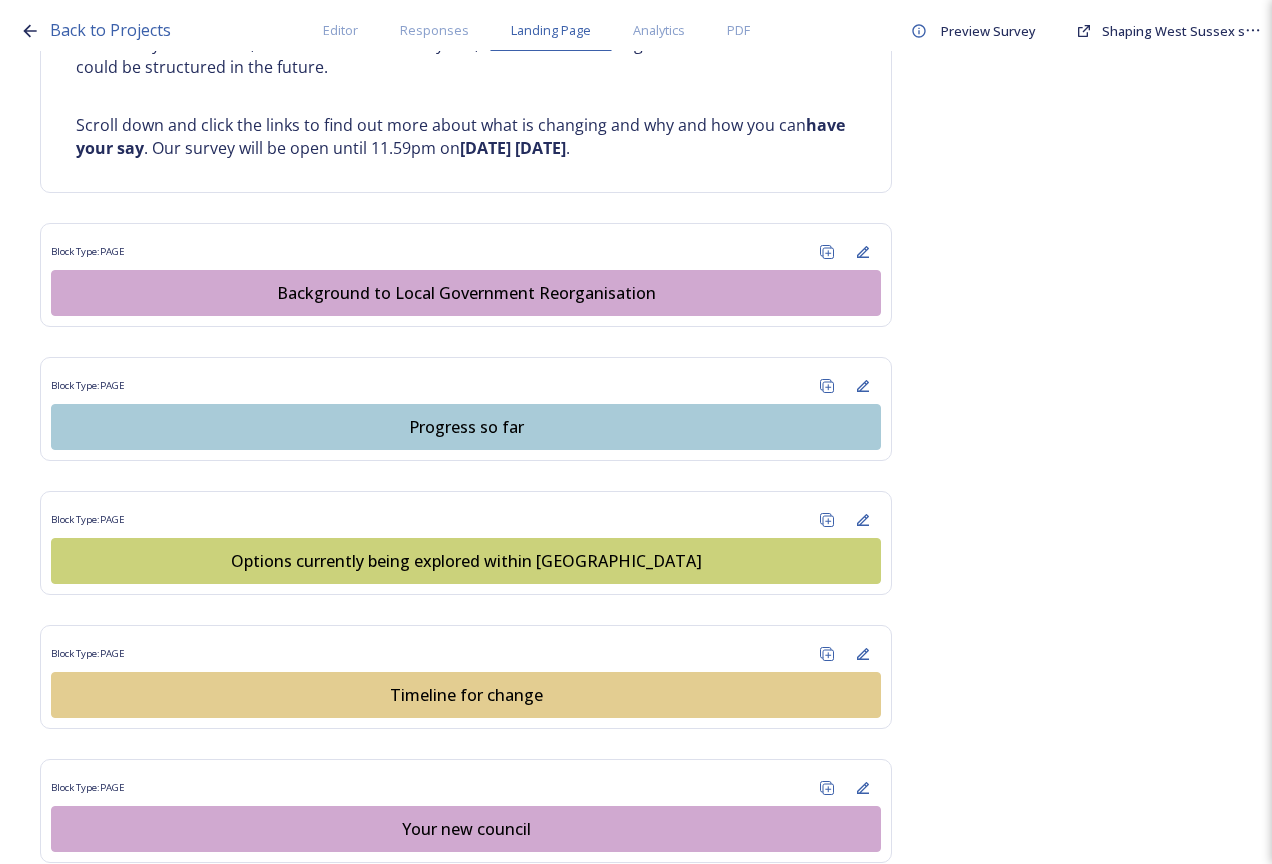 scroll, scrollTop: 1300, scrollLeft: 0, axis: vertical 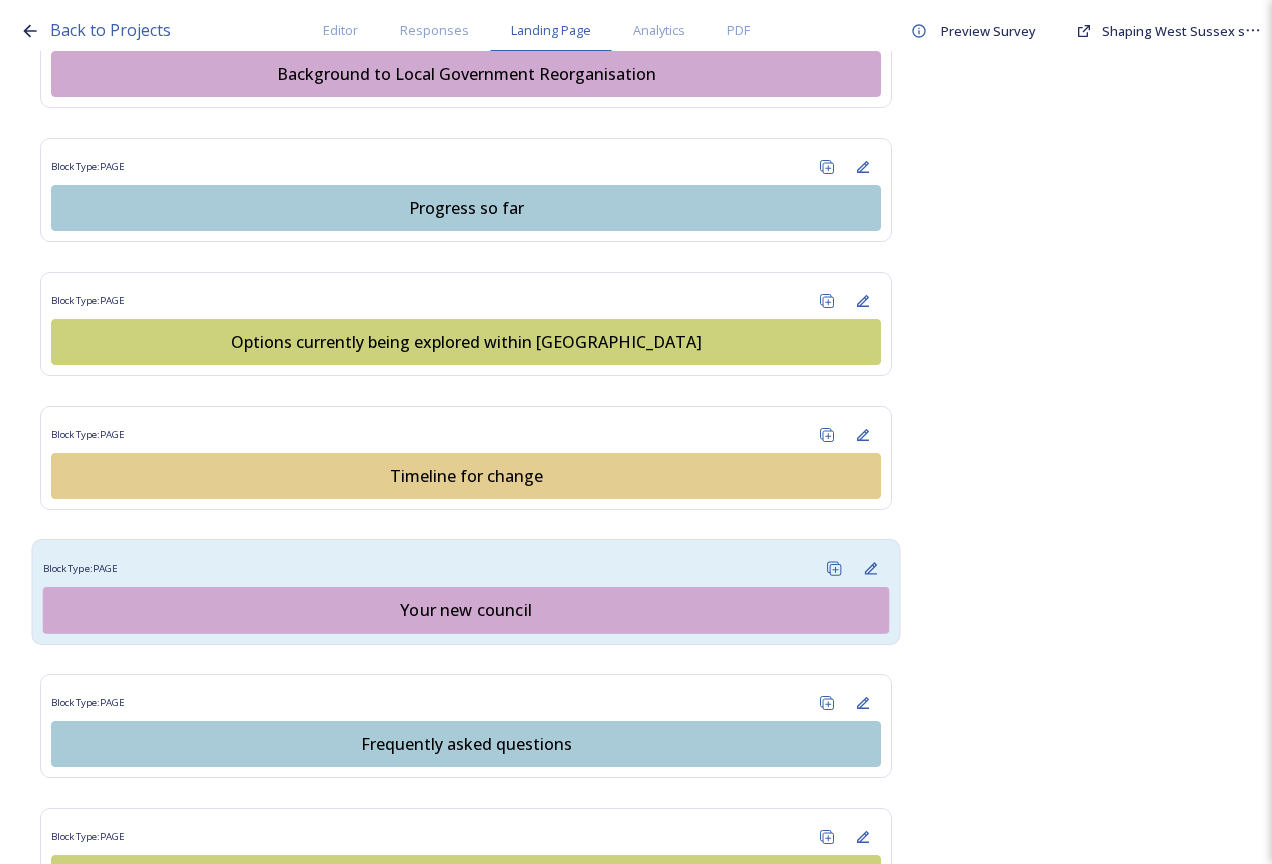 click on "Your new council" at bounding box center (466, 610) 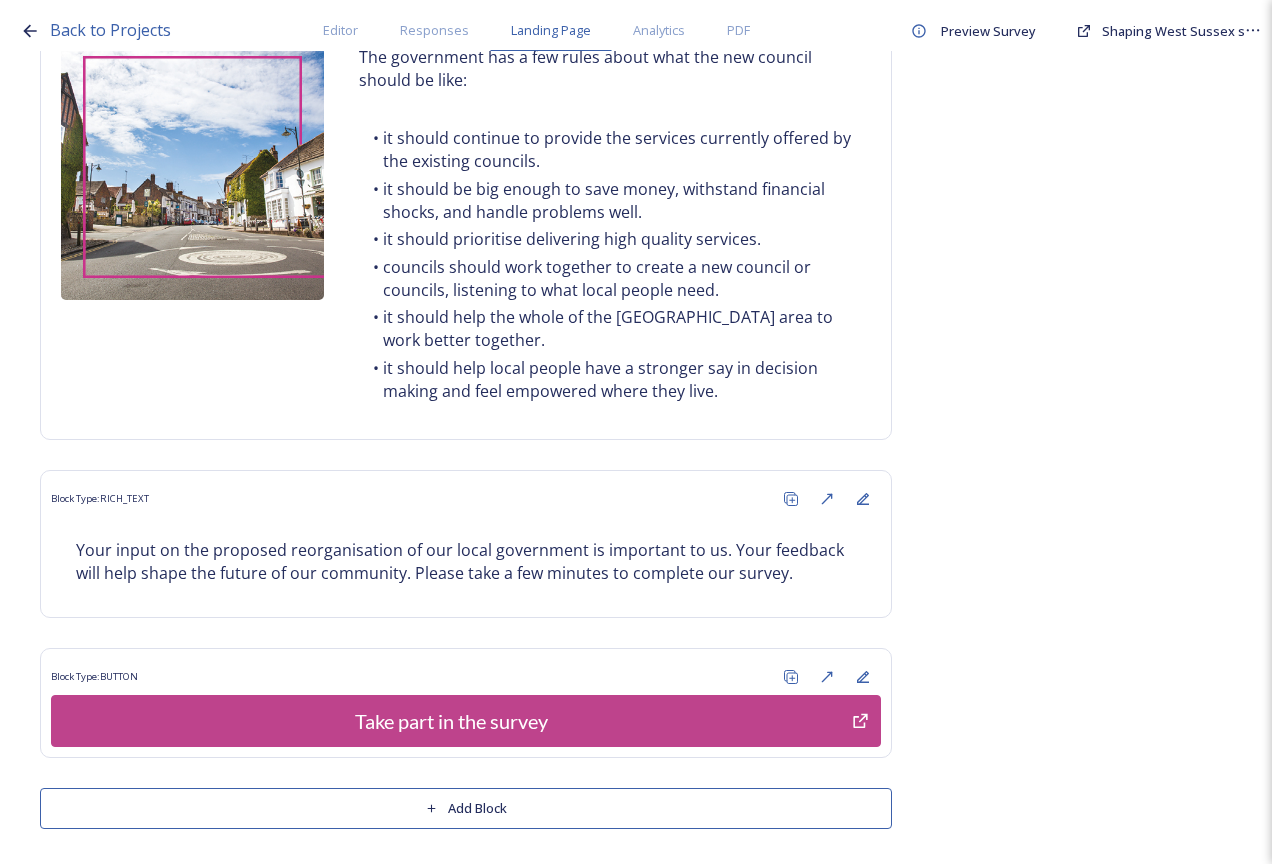 scroll, scrollTop: 394, scrollLeft: 0, axis: vertical 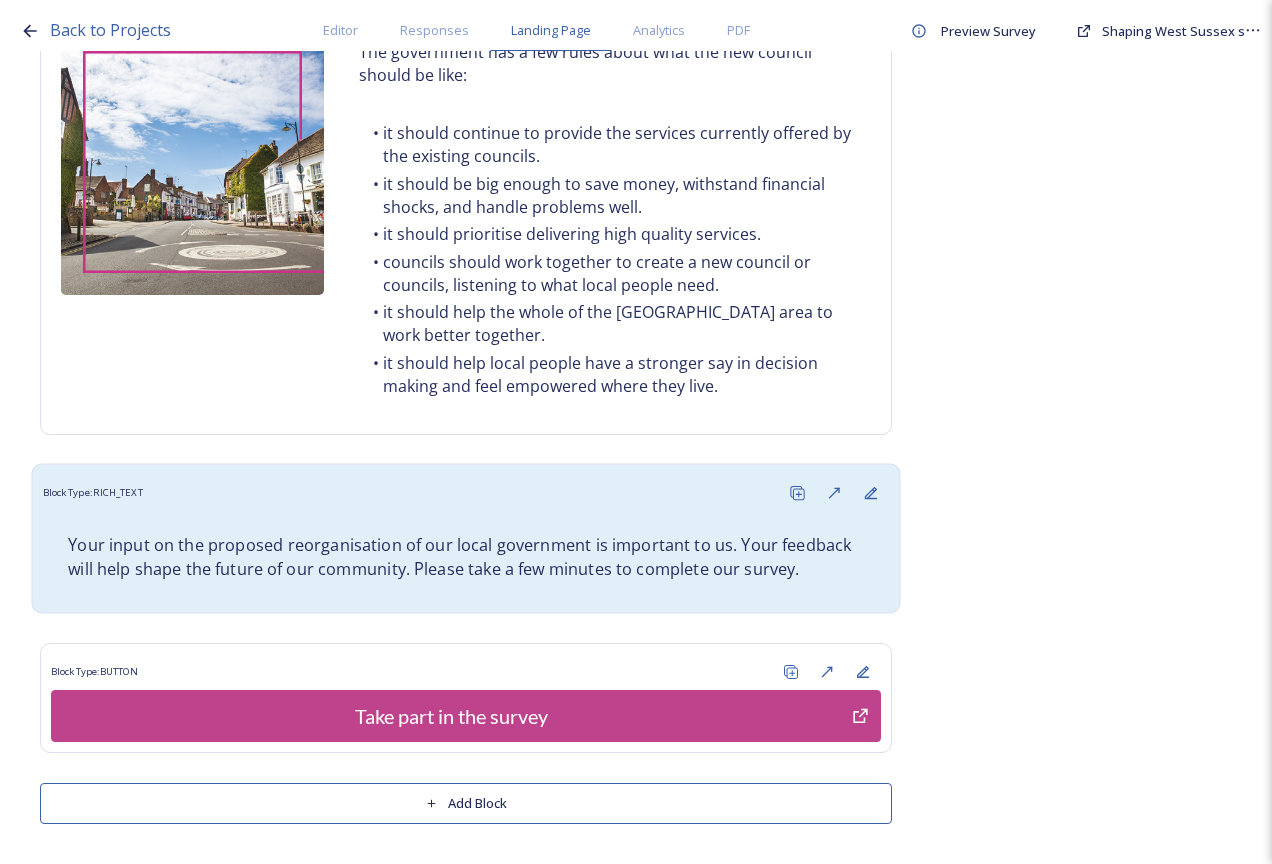 click on "Your input on the proposed reorganisation of our local government is important to us. Your feedback will help shape the future of our community. Please take a few minutes to complete our survey." at bounding box center (466, 557) 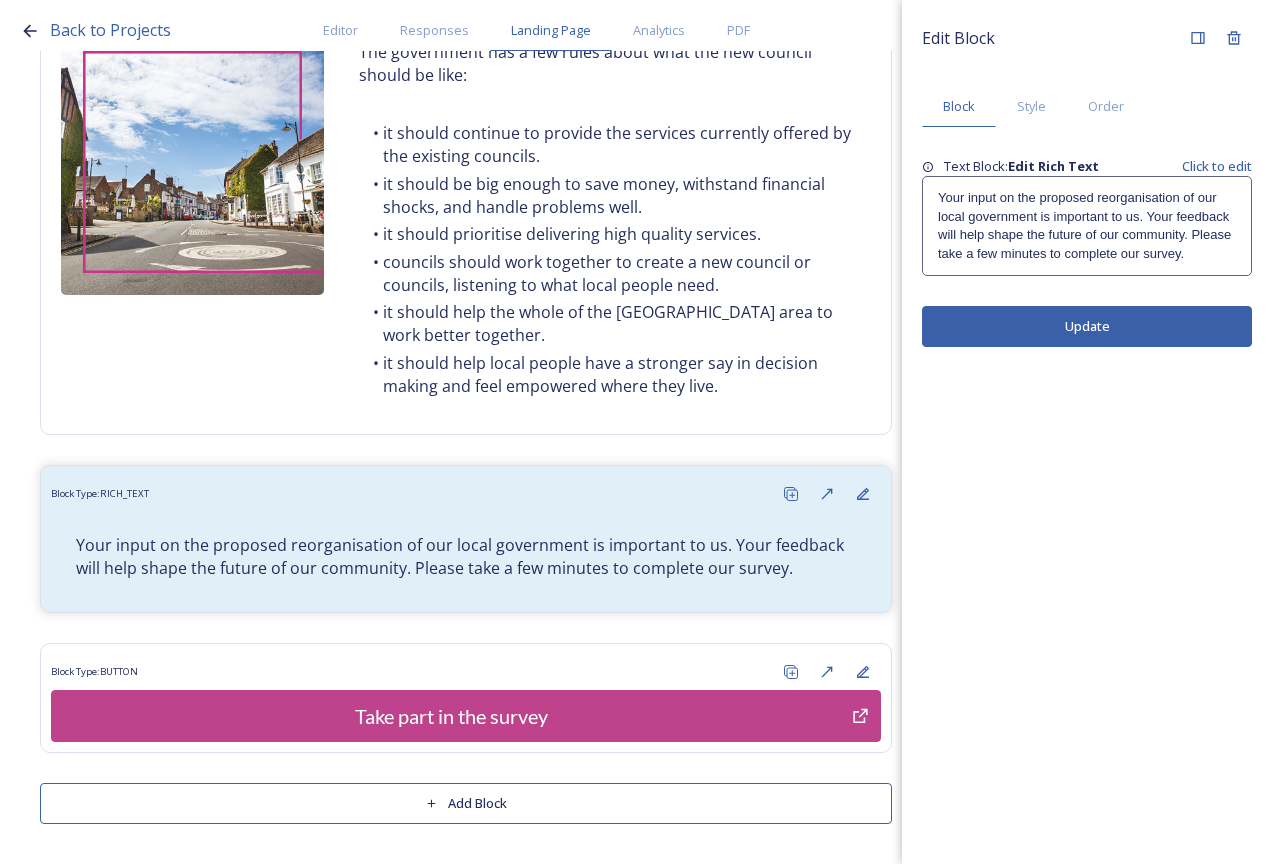 click on "Your input on the proposed reorganisation of our local government is important to us. Your feedback will help shape the future of our community. Please take a few minutes to complete our survey." at bounding box center (1087, 226) 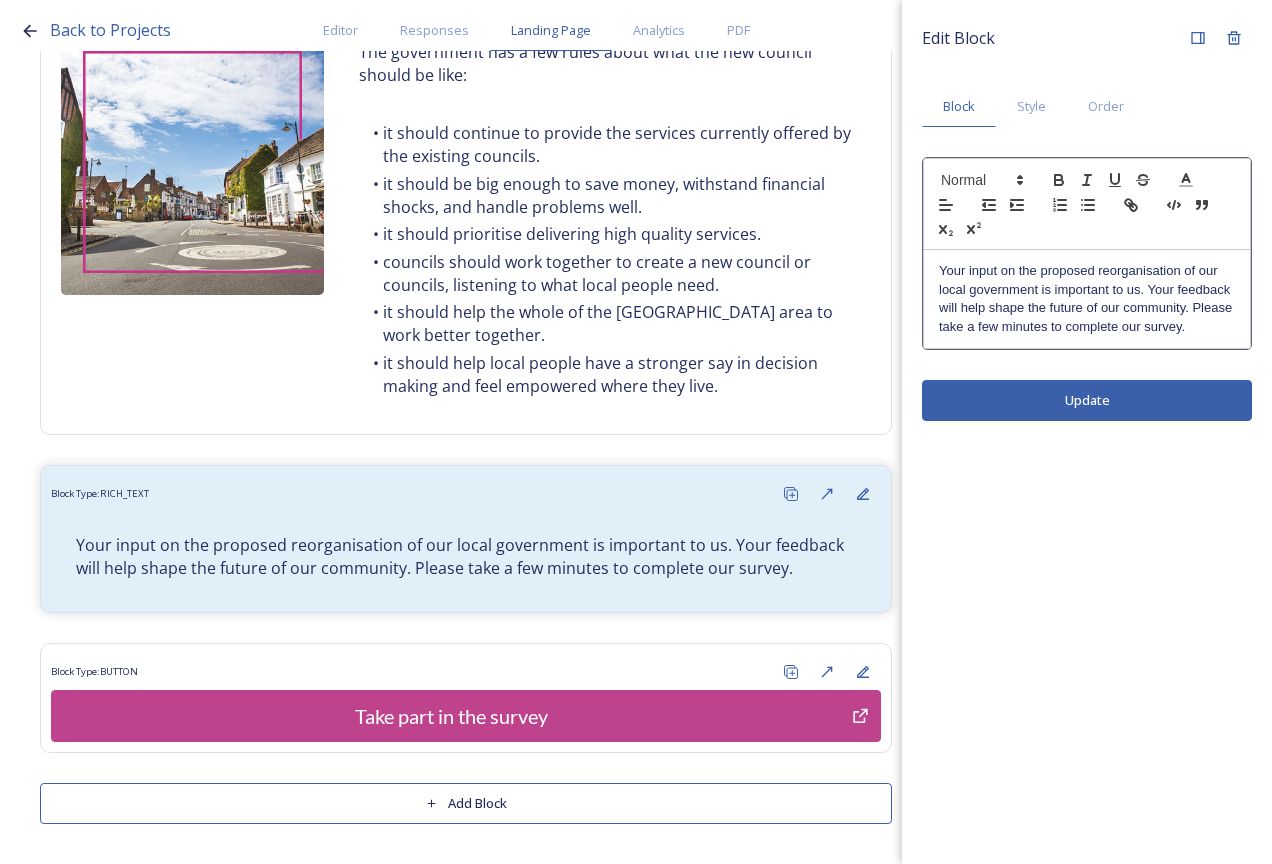 drag, startPoint x: 1130, startPoint y: 333, endPoint x: 937, endPoint y: 270, distance: 203.02217 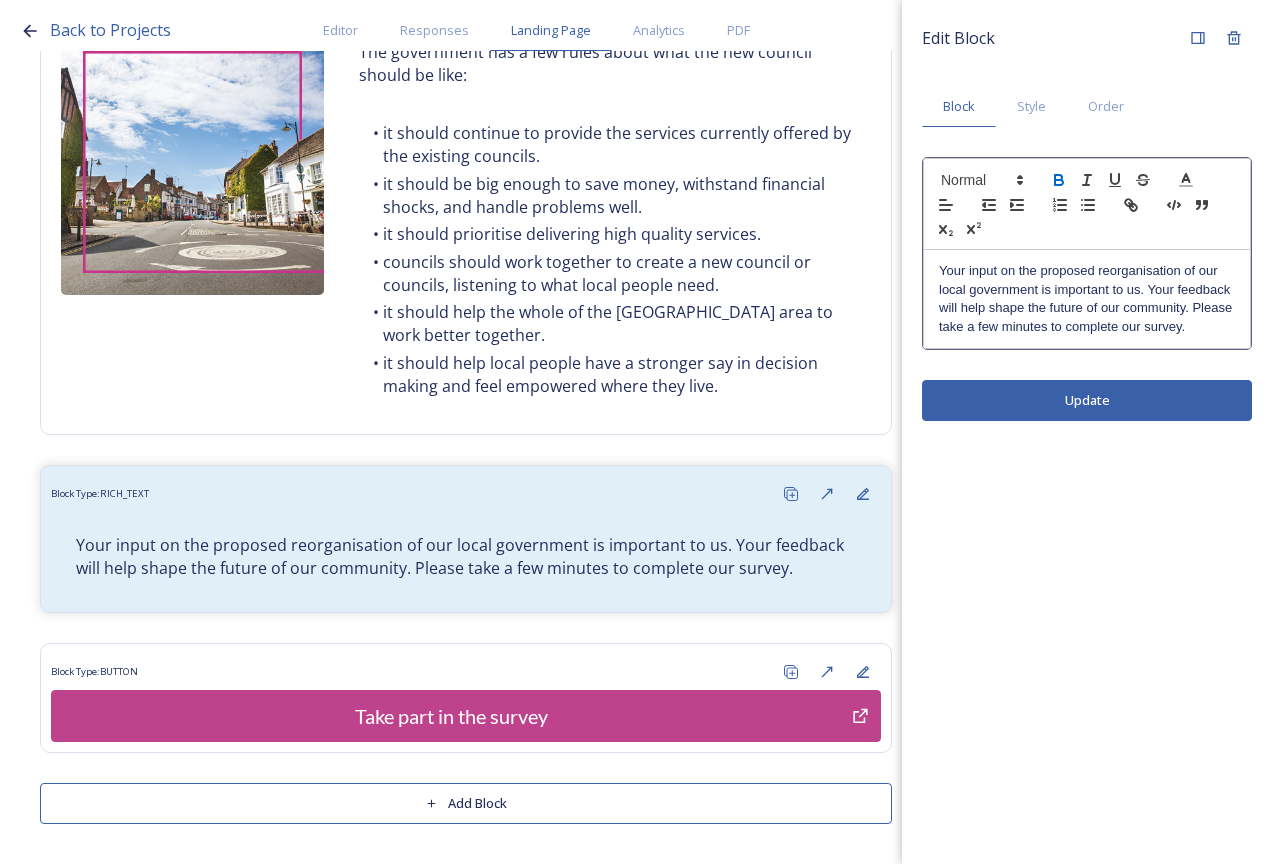 click 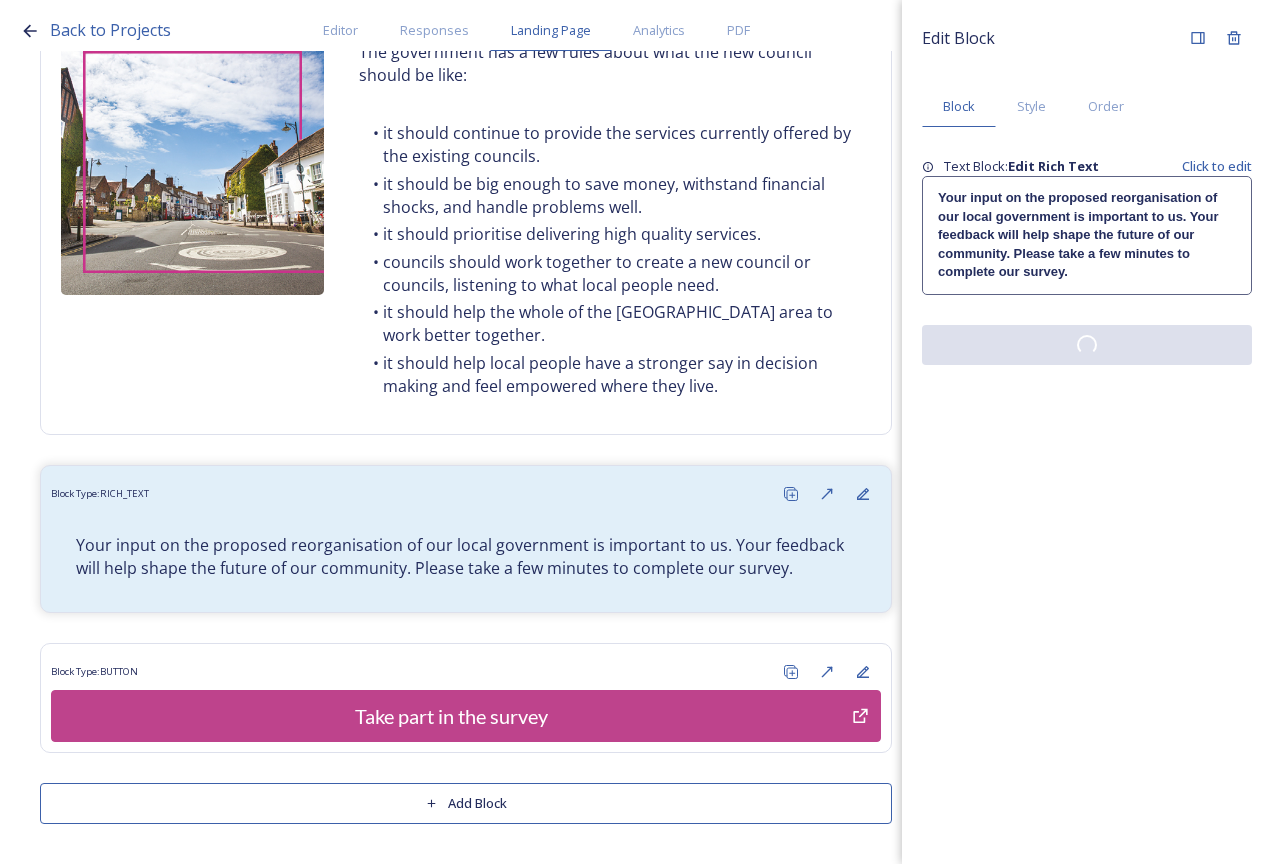 click on "Edit Block Block Style Order Text Block:  Edit Rich Text Click to edit Your input on the proposed reorganisation of our local government is important to us. Your feedback will help shape the future of our community. Please take a few minutes to complete our survey." at bounding box center (1087, 432) 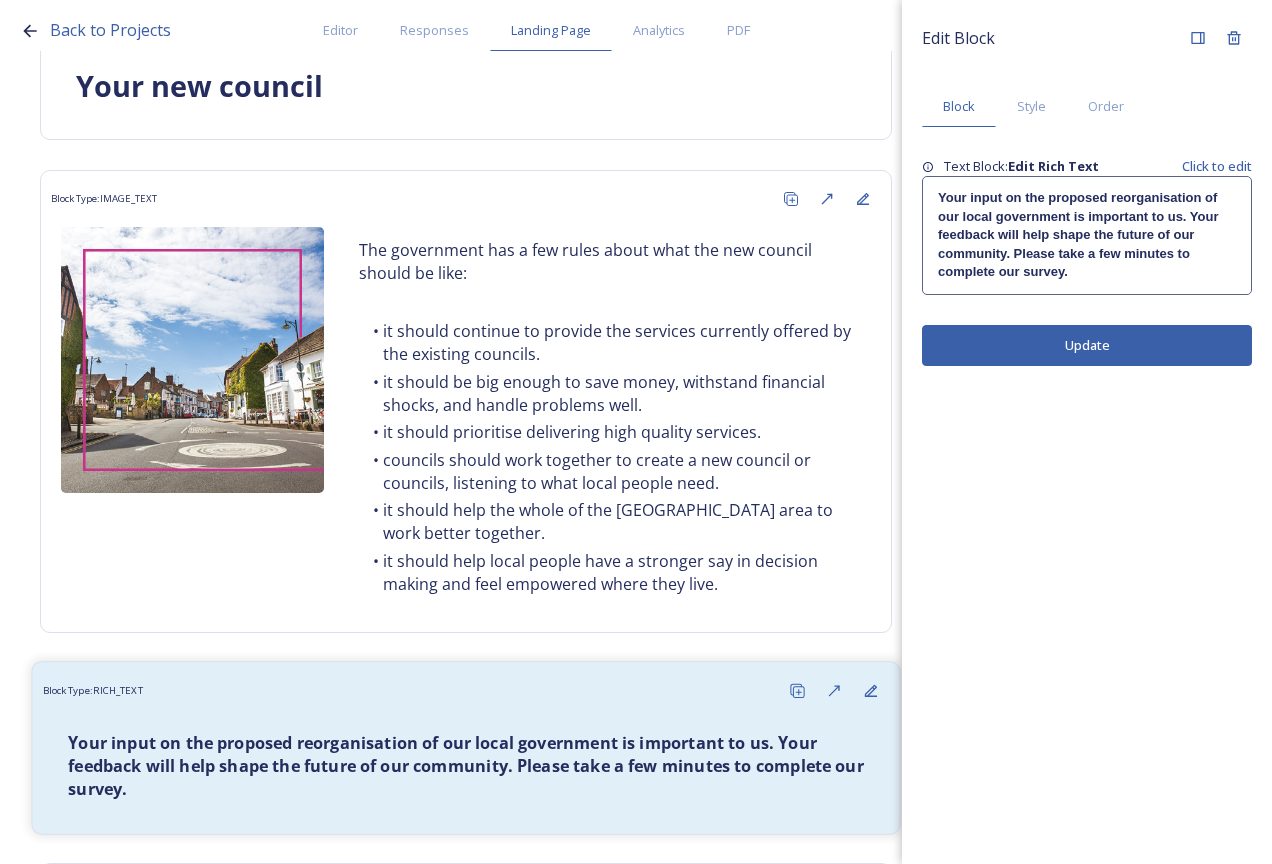 scroll, scrollTop: 0, scrollLeft: 0, axis: both 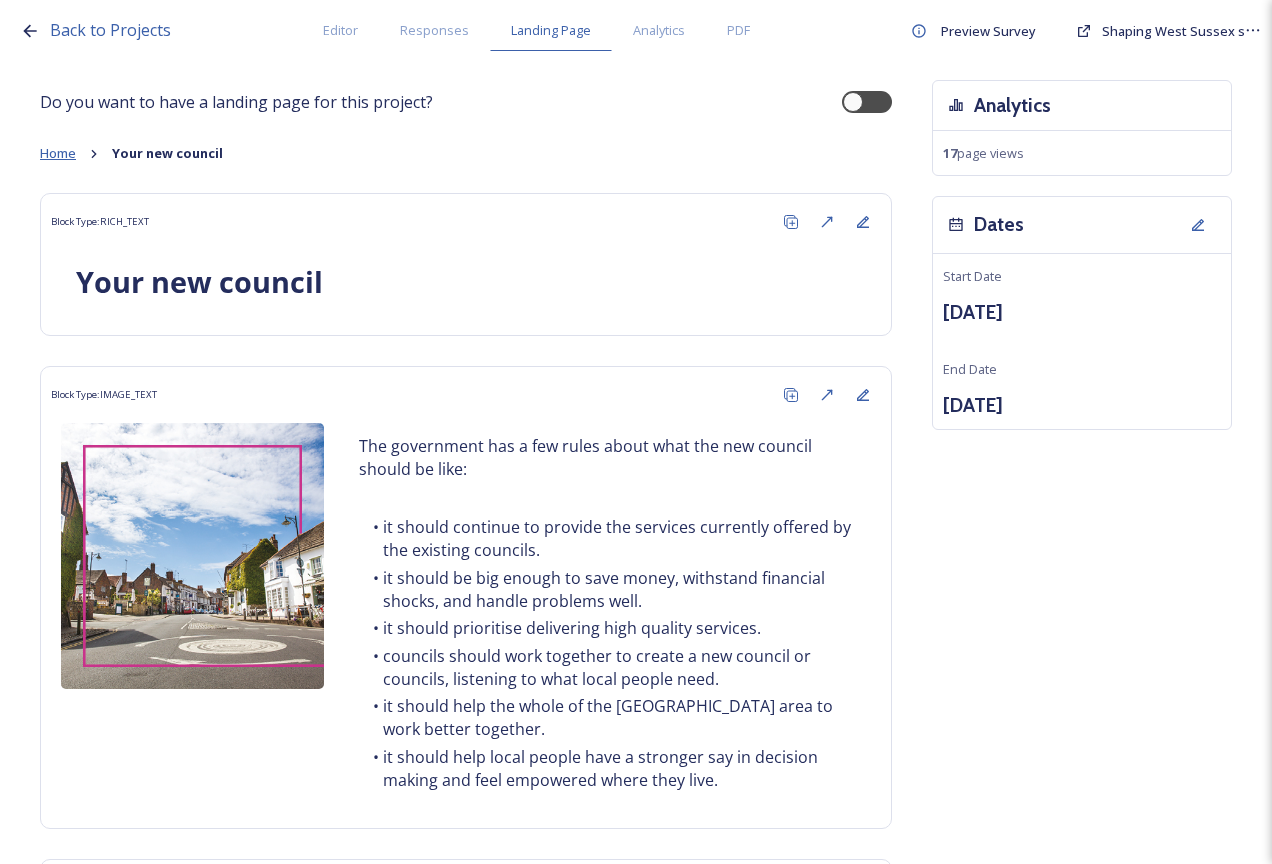 click on "Home" at bounding box center (58, 153) 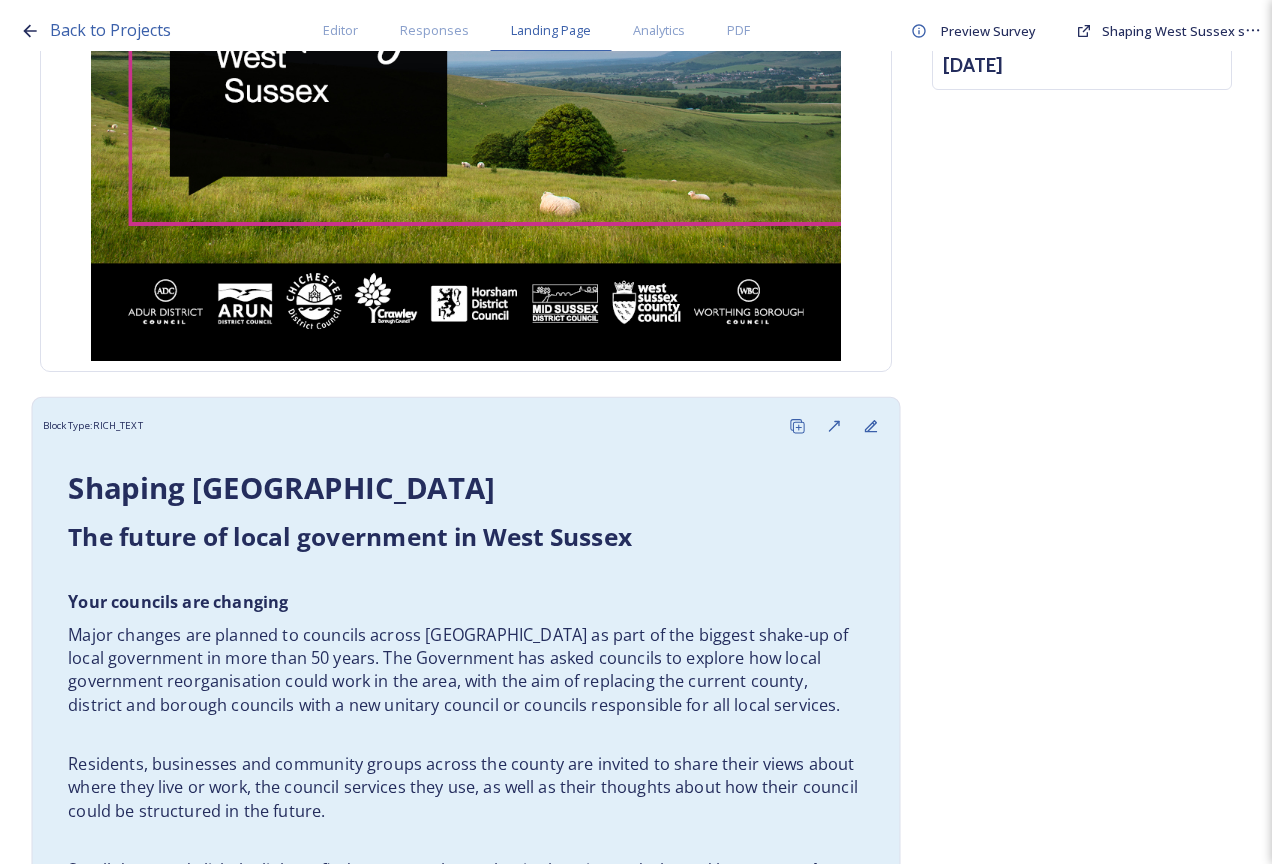scroll, scrollTop: 700, scrollLeft: 0, axis: vertical 